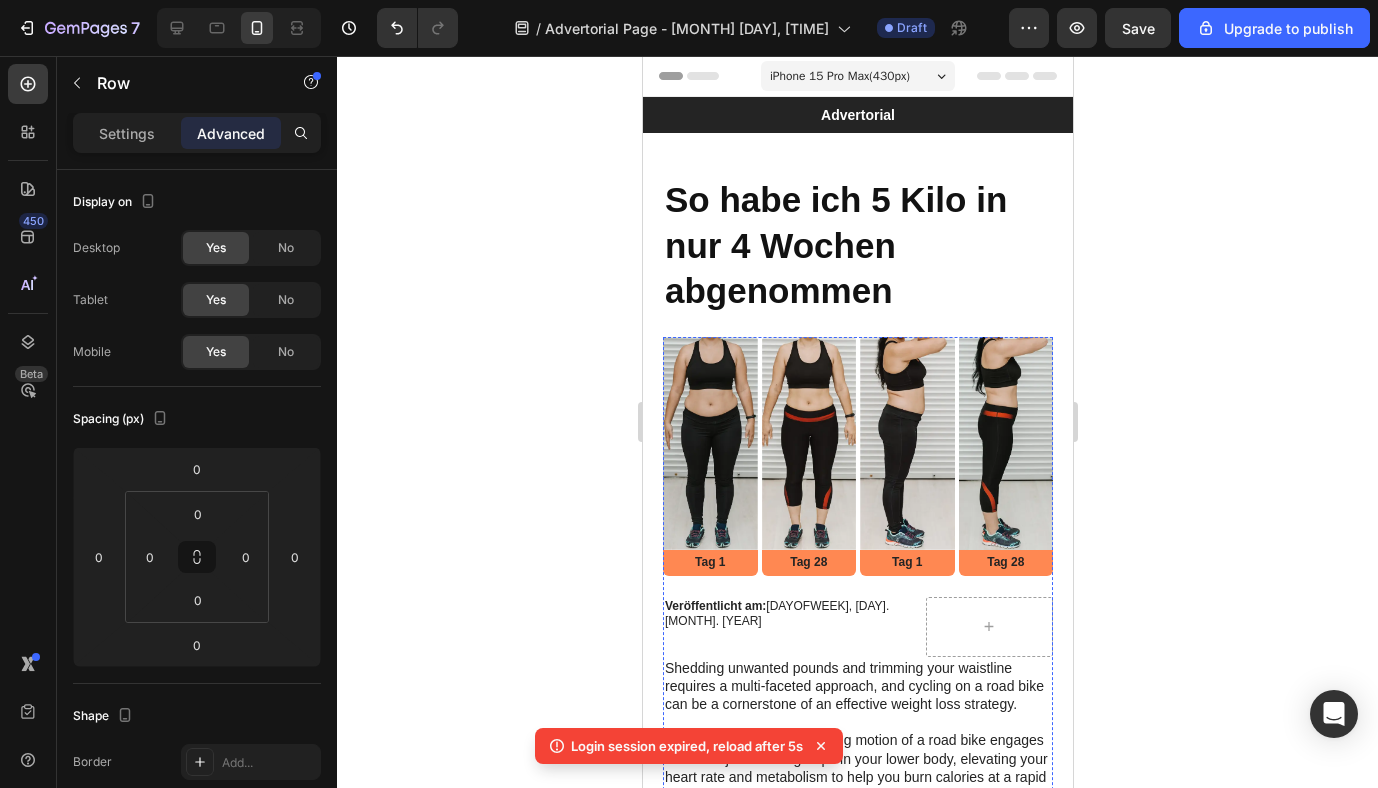 scroll, scrollTop: 0, scrollLeft: 0, axis: both 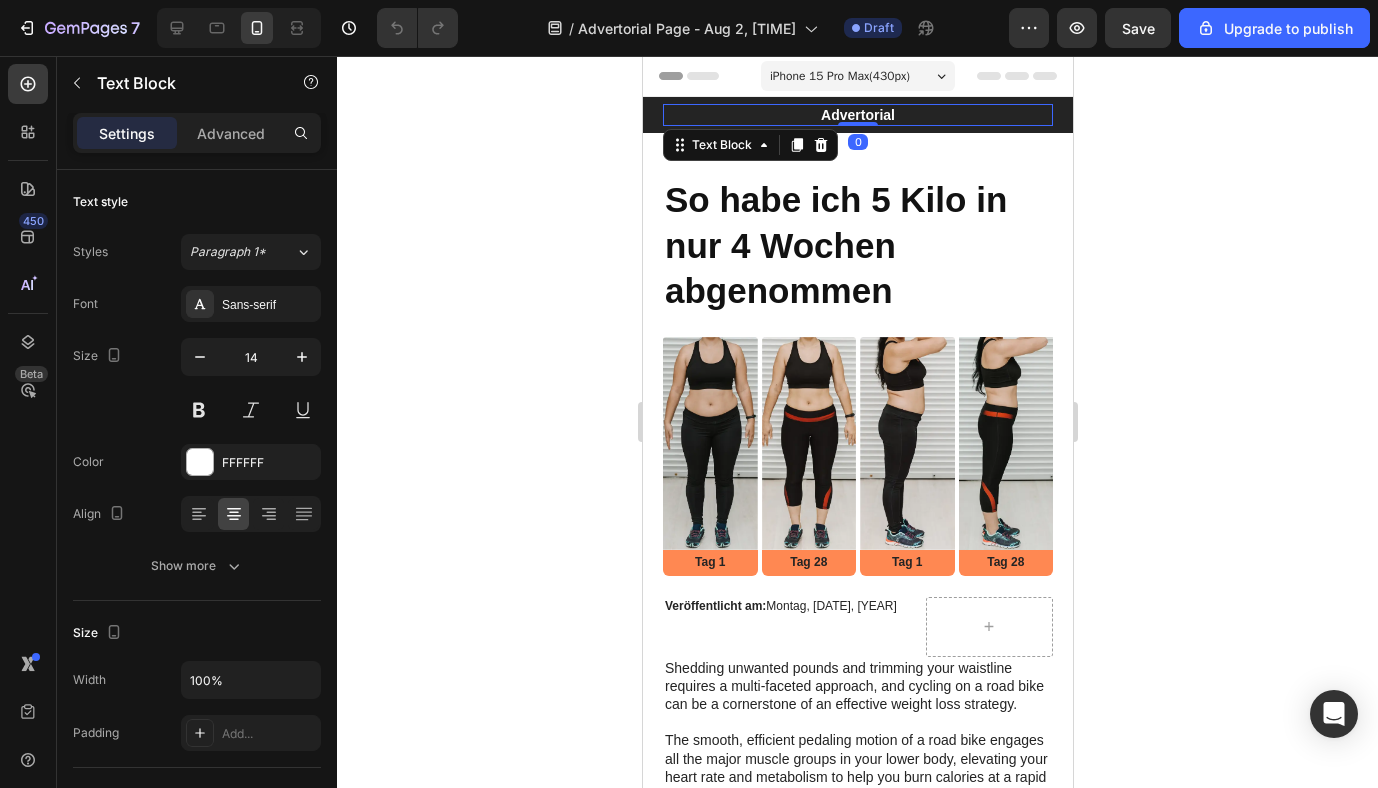 click on "Advertorial" at bounding box center [857, 115] 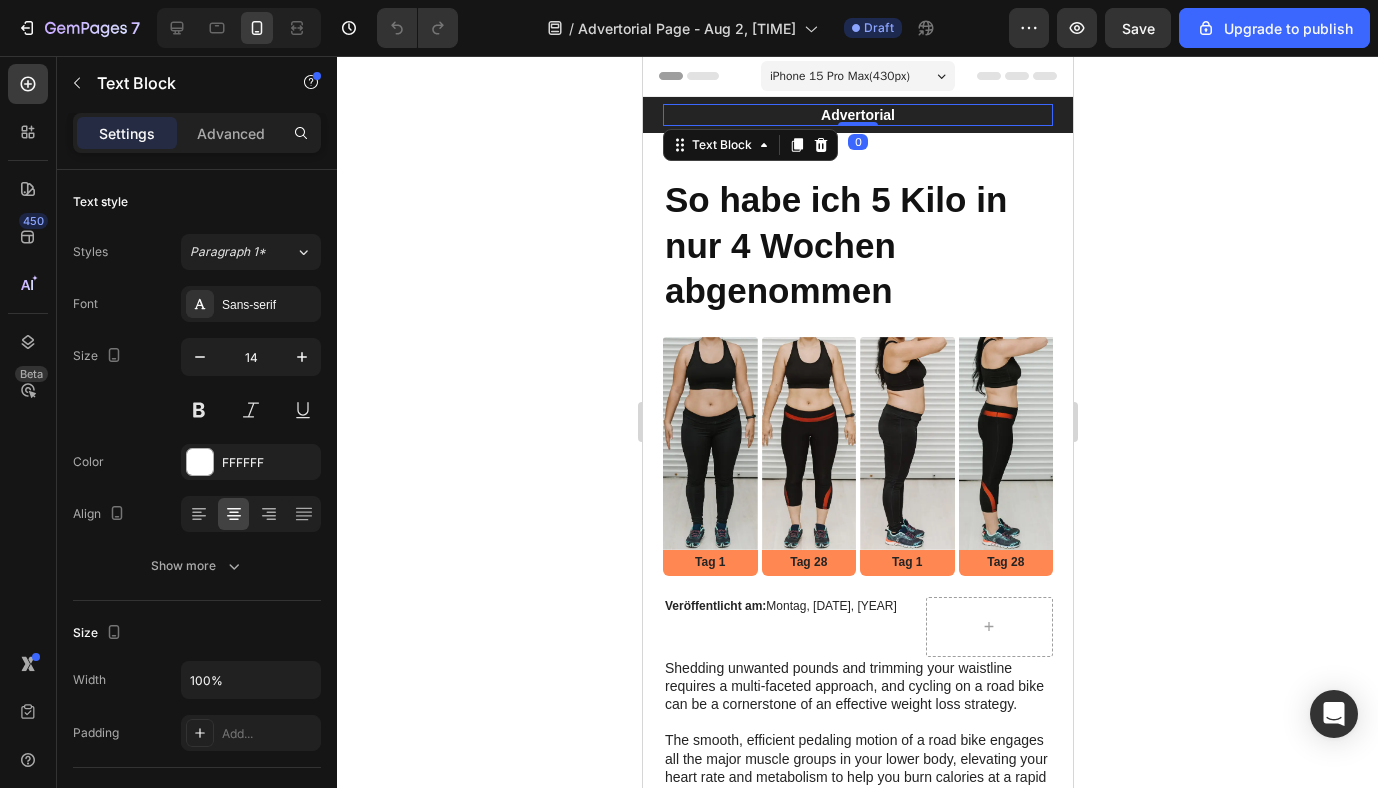click 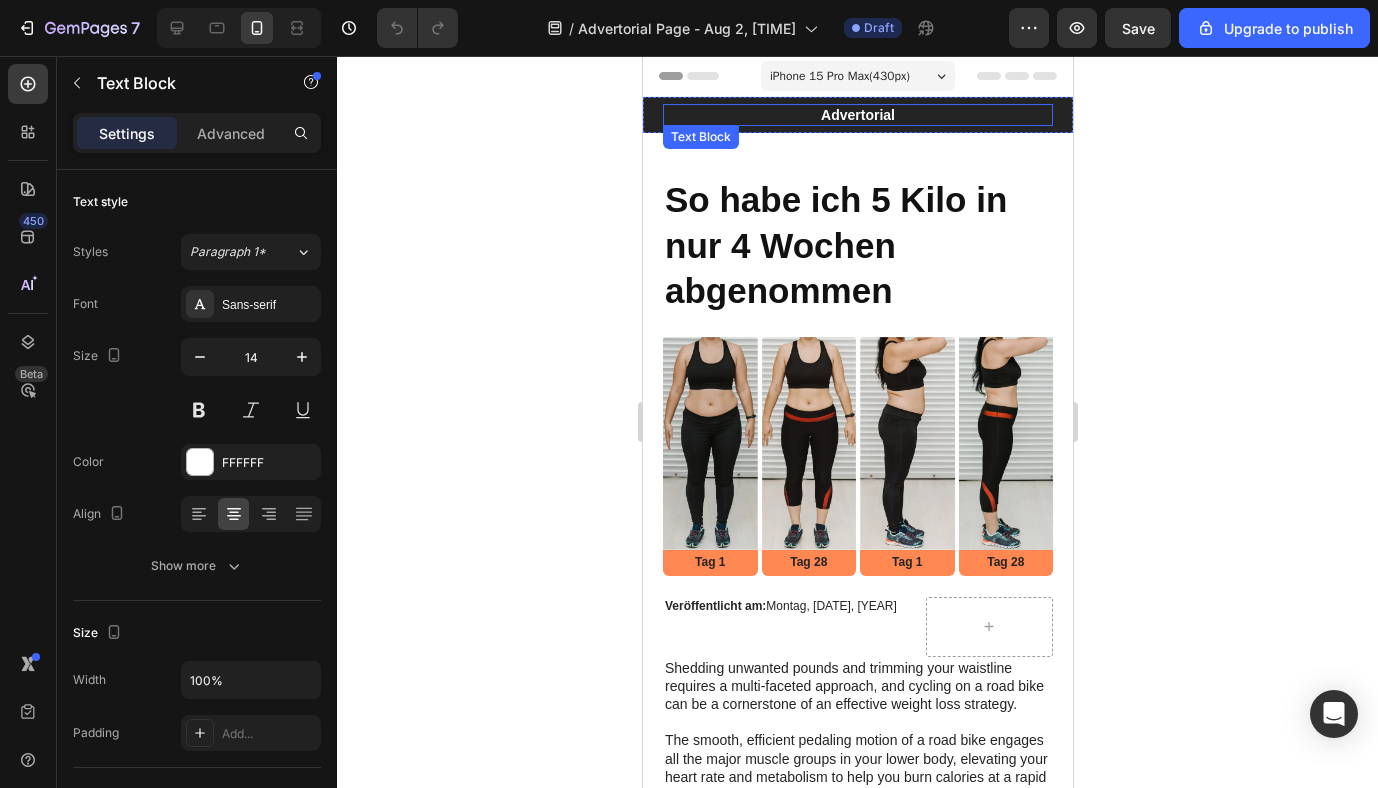 click on "Advertorial" at bounding box center [857, 115] 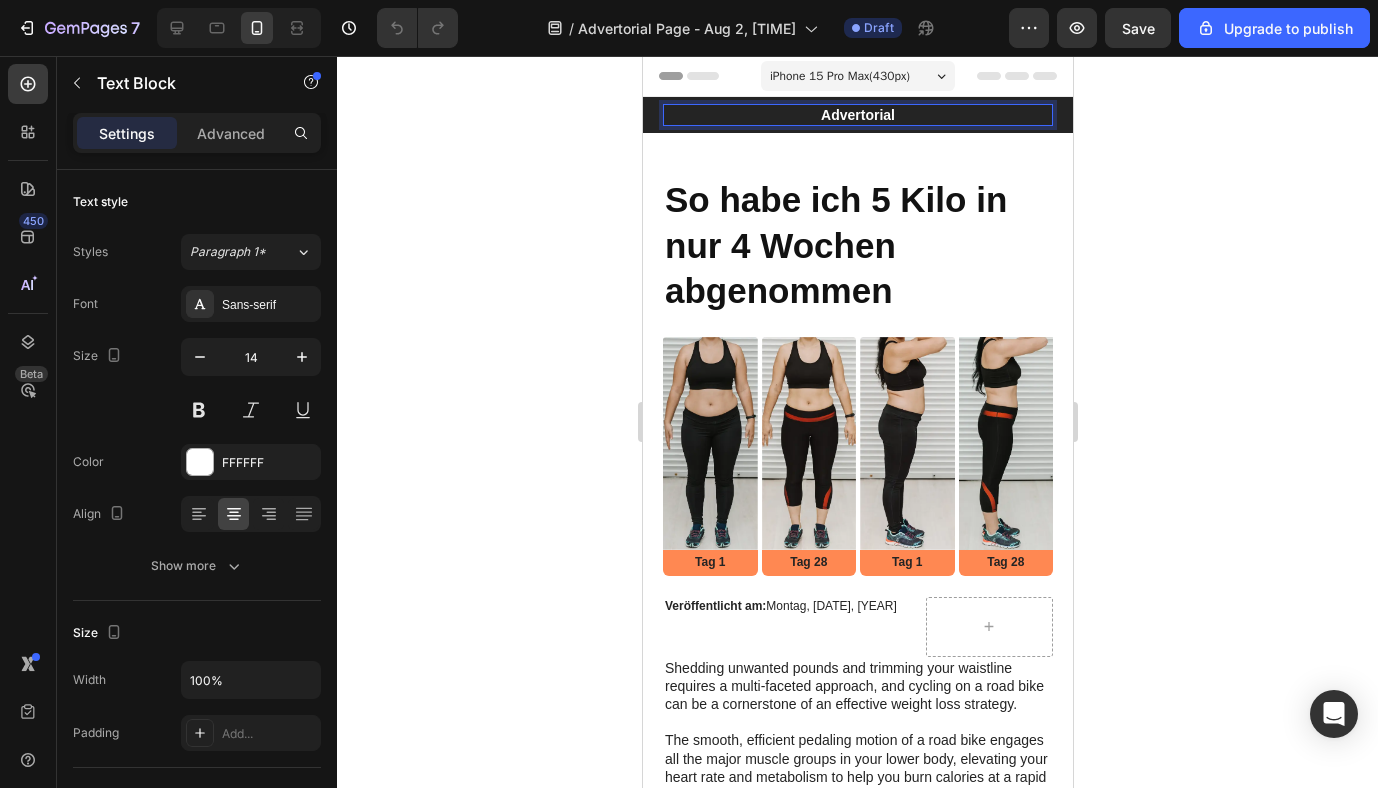 click on "Advertorial" at bounding box center (857, 115) 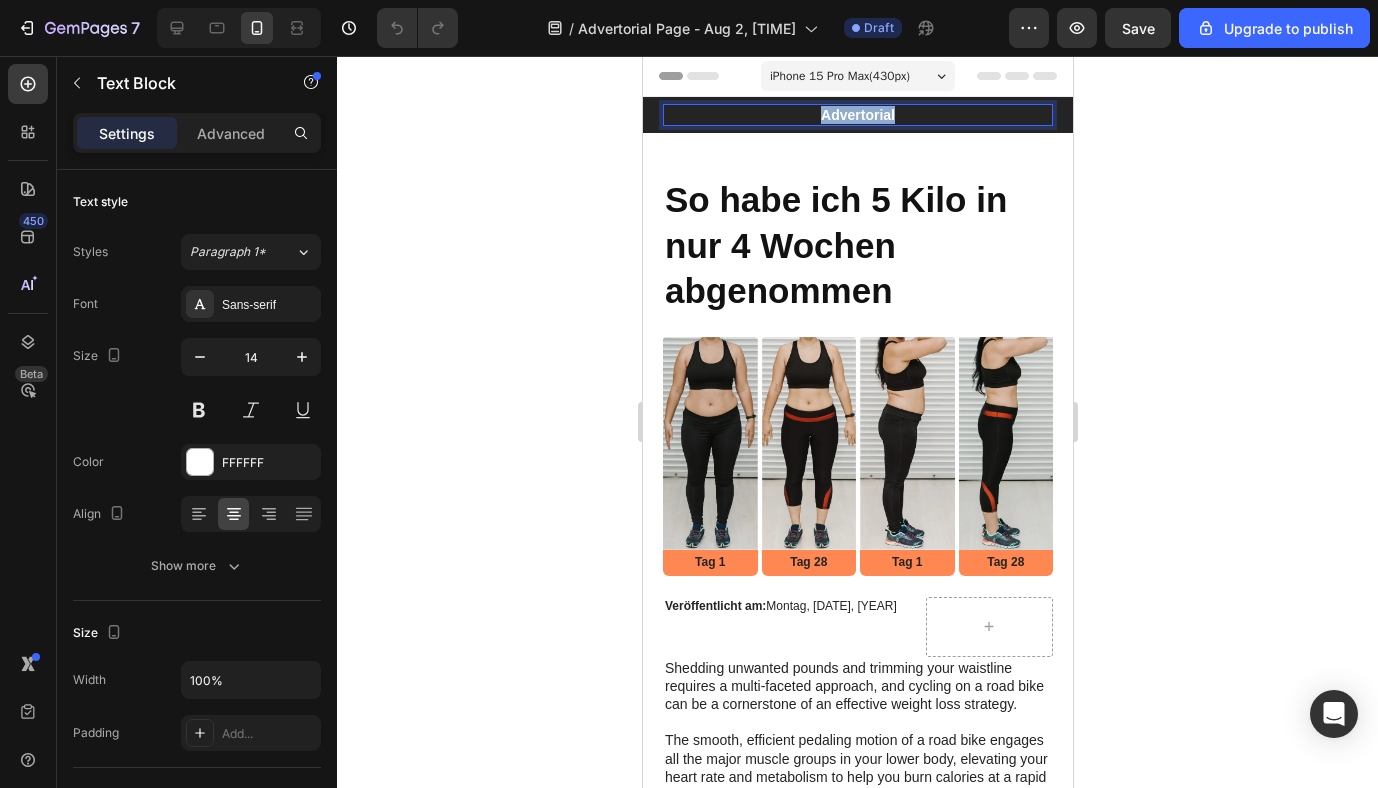 click on "Advertorial" at bounding box center [857, 115] 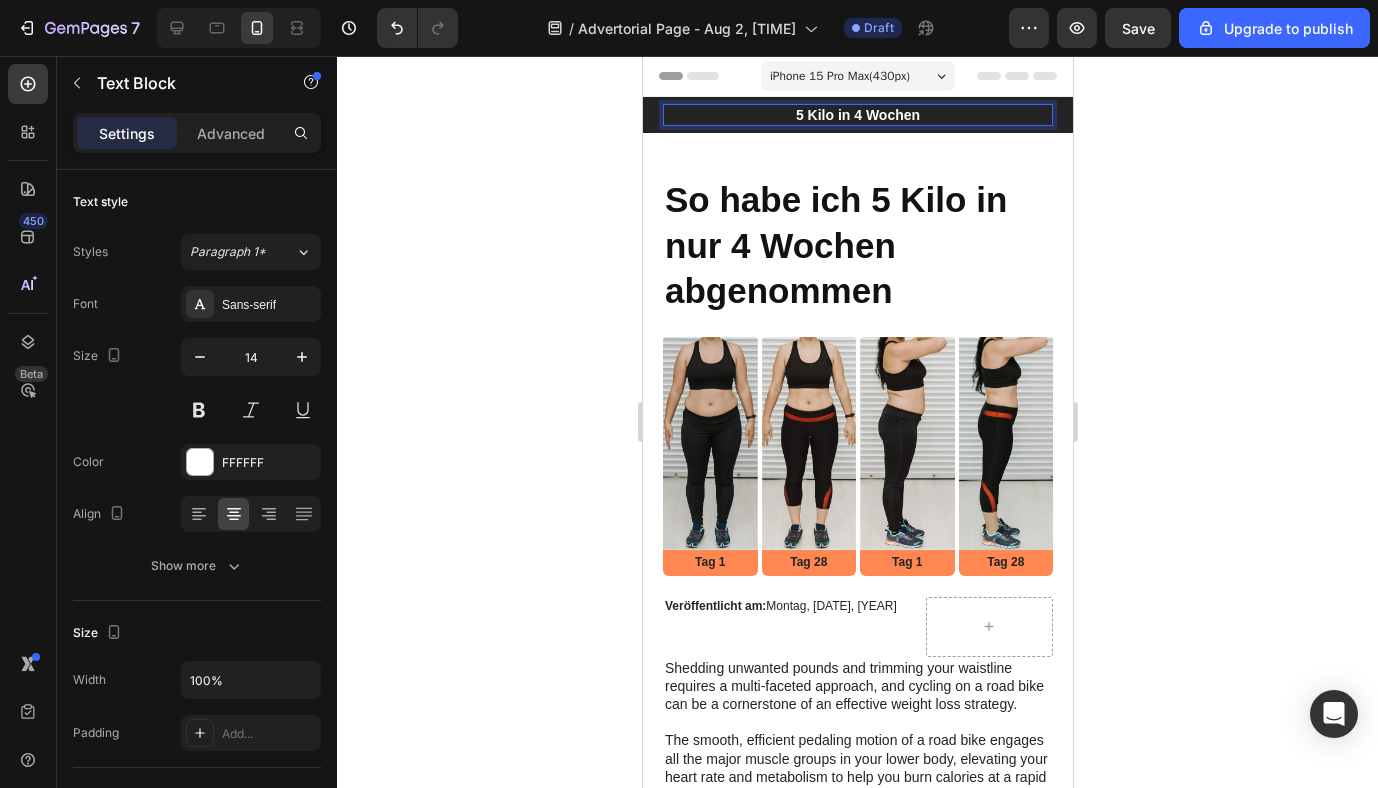 click 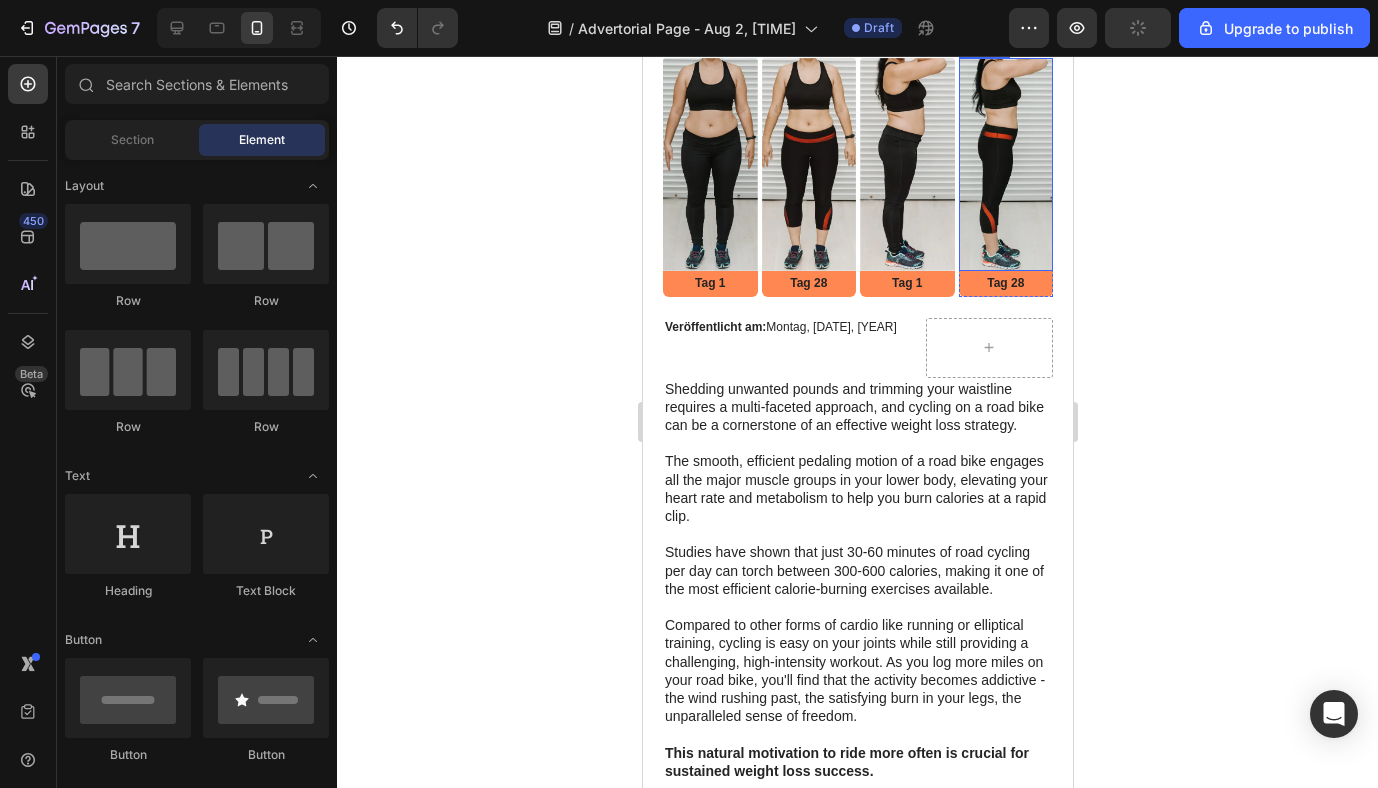 scroll, scrollTop: 292, scrollLeft: 0, axis: vertical 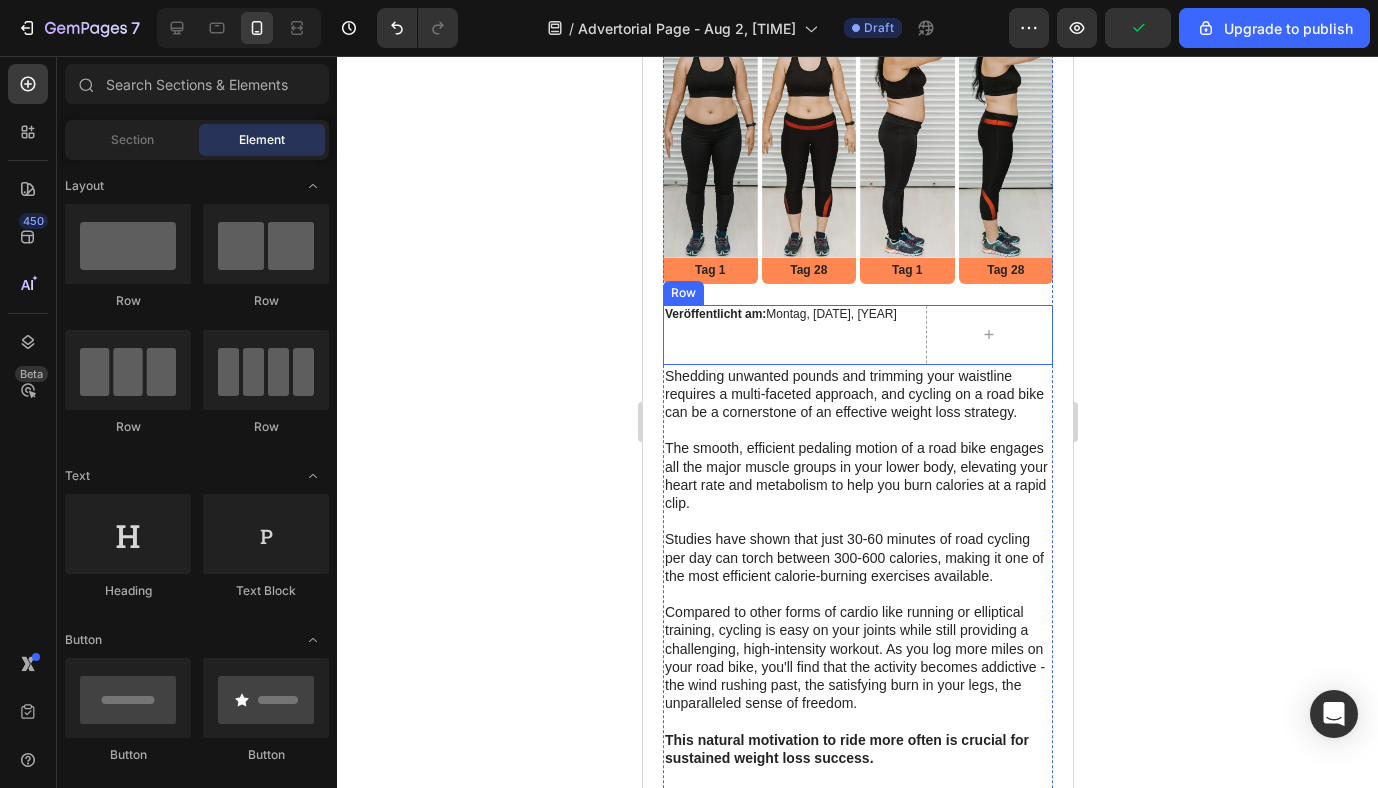click on "Veröffentlicht am:  Montag, 28.07, 2025 Text Block" at bounding box center [789, 335] 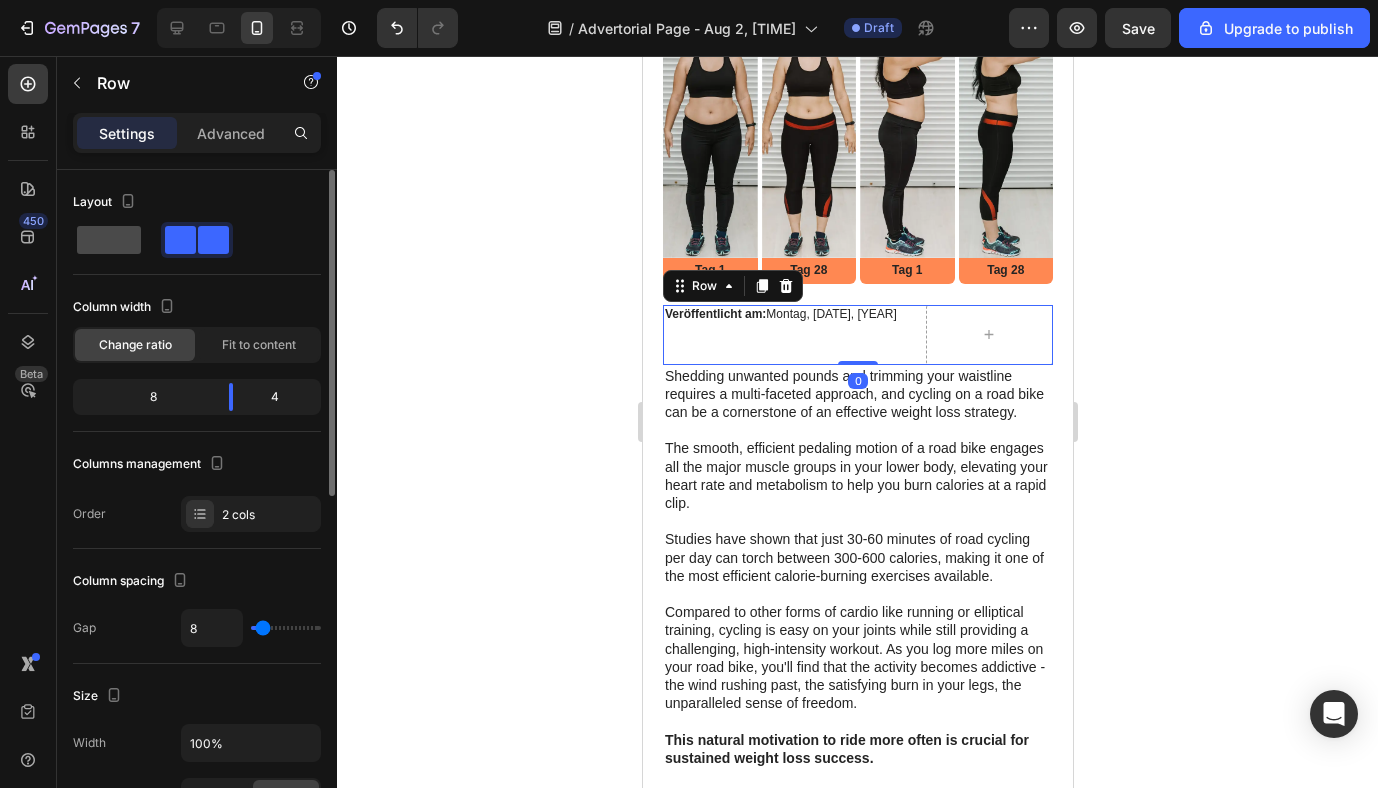 click 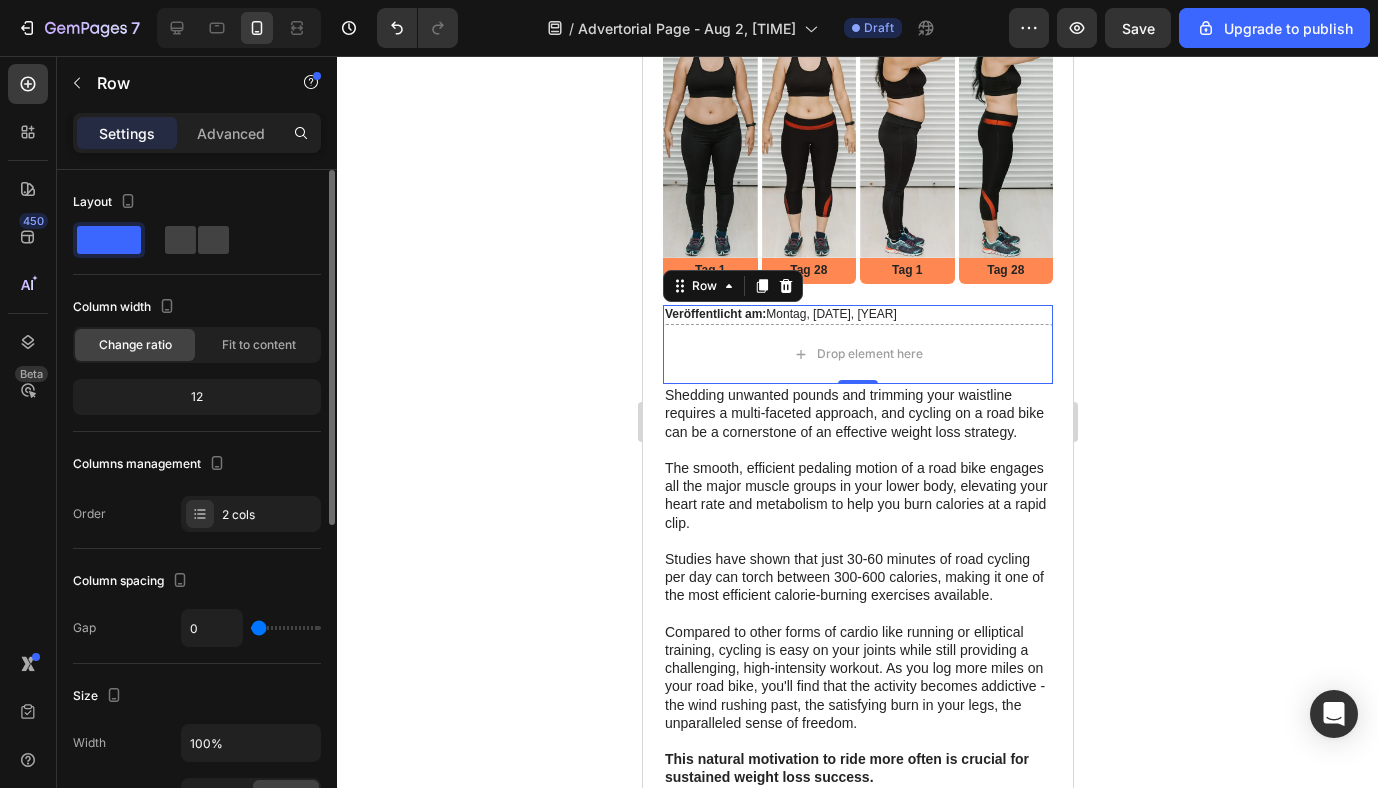 click 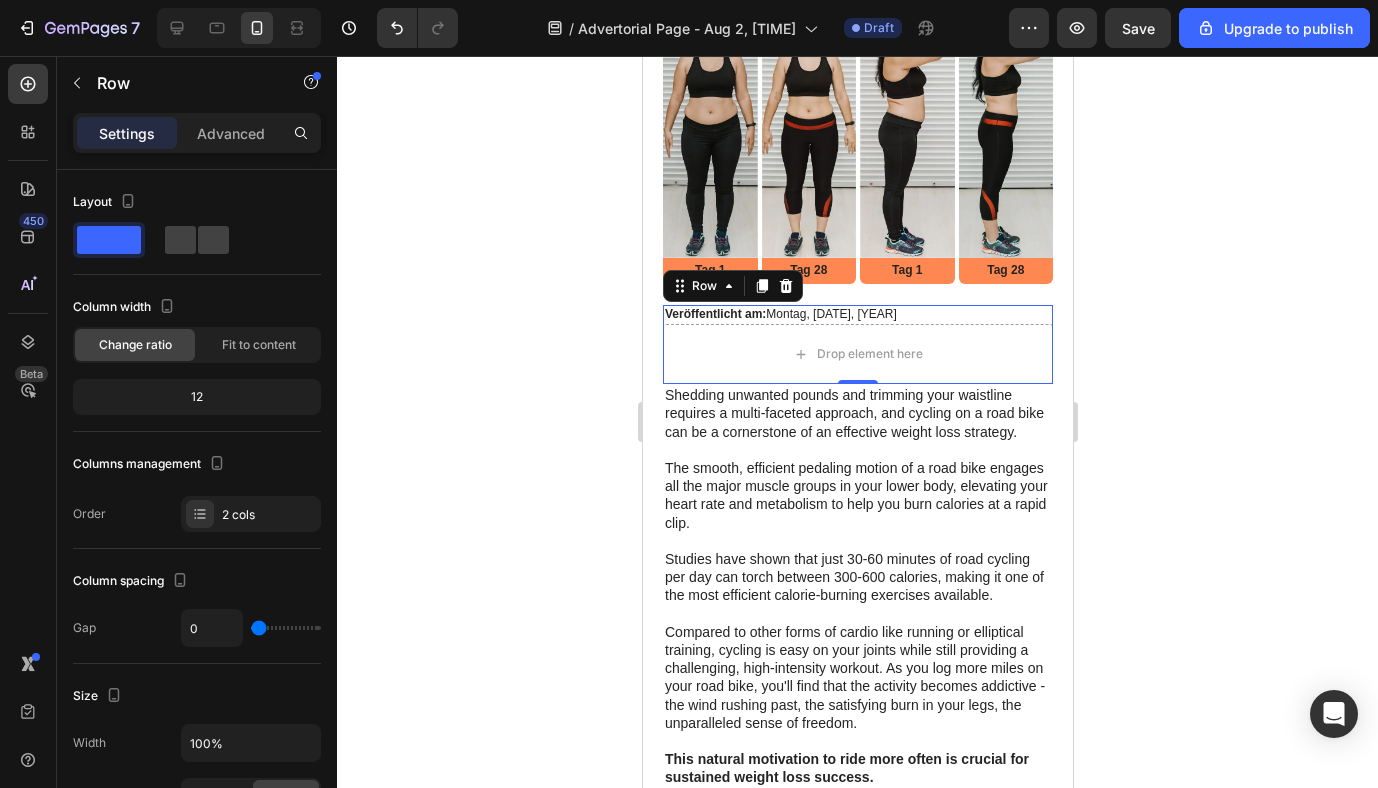 click 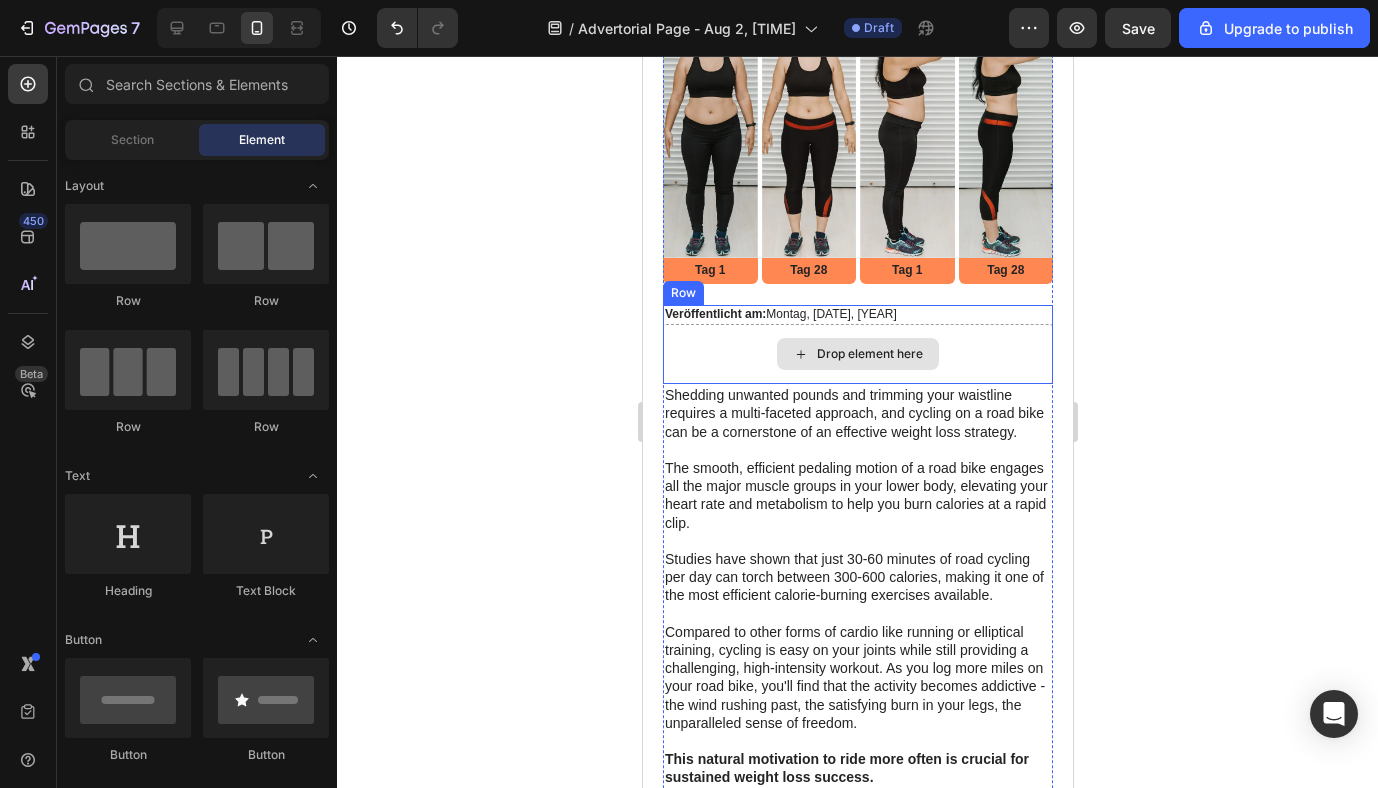 click on "Drop element here" at bounding box center [857, 354] 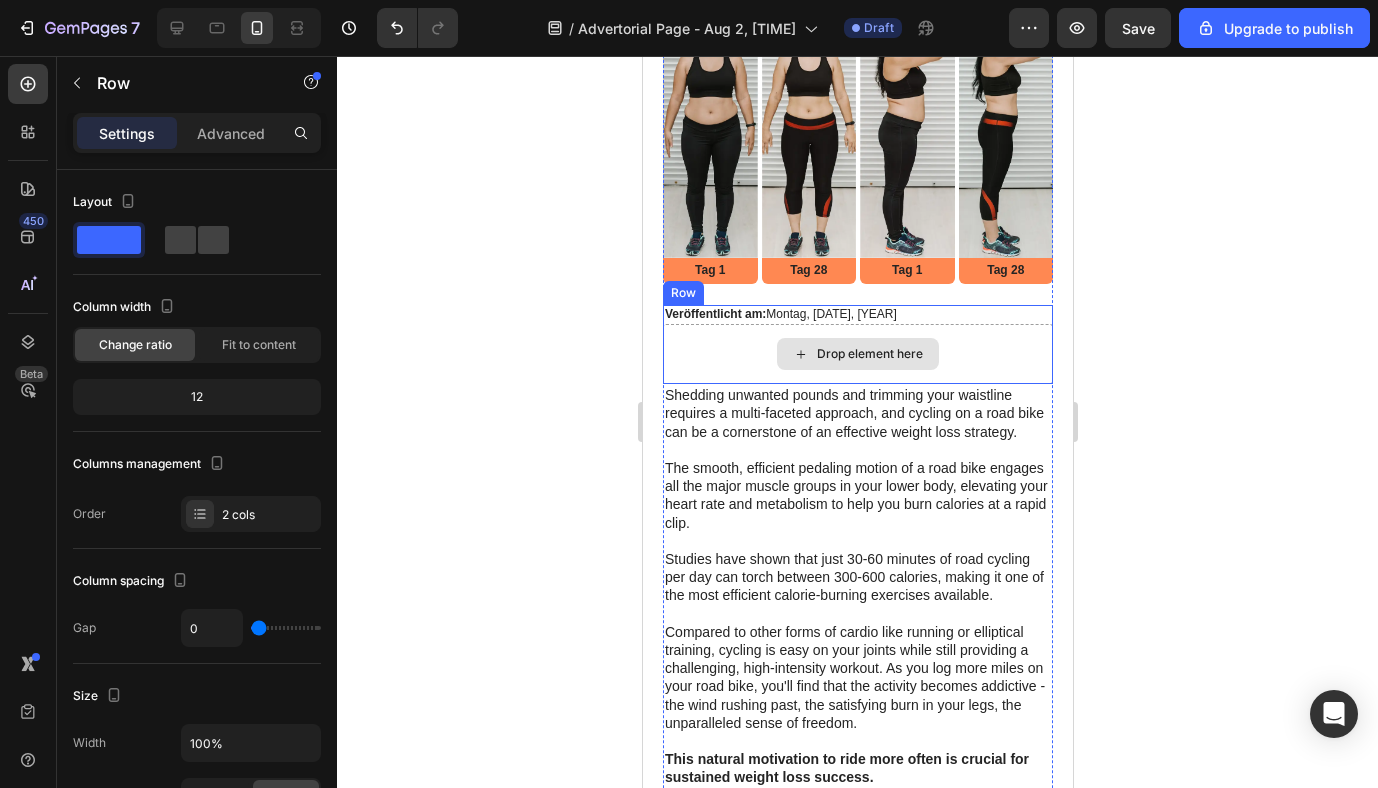click on "Drop element here" at bounding box center [857, 354] 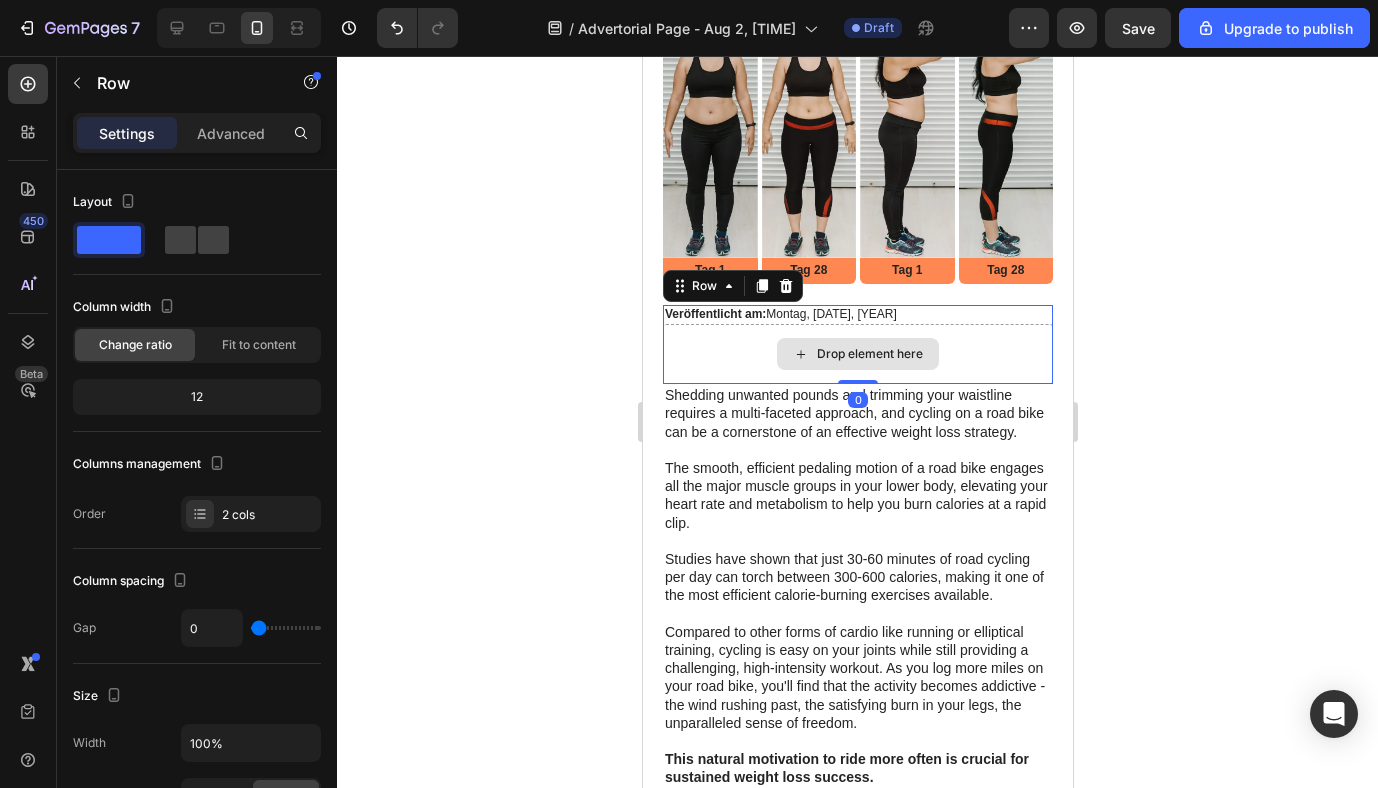 drag, startPoint x: 858, startPoint y: 382, endPoint x: 860, endPoint y: 330, distance: 52.03845 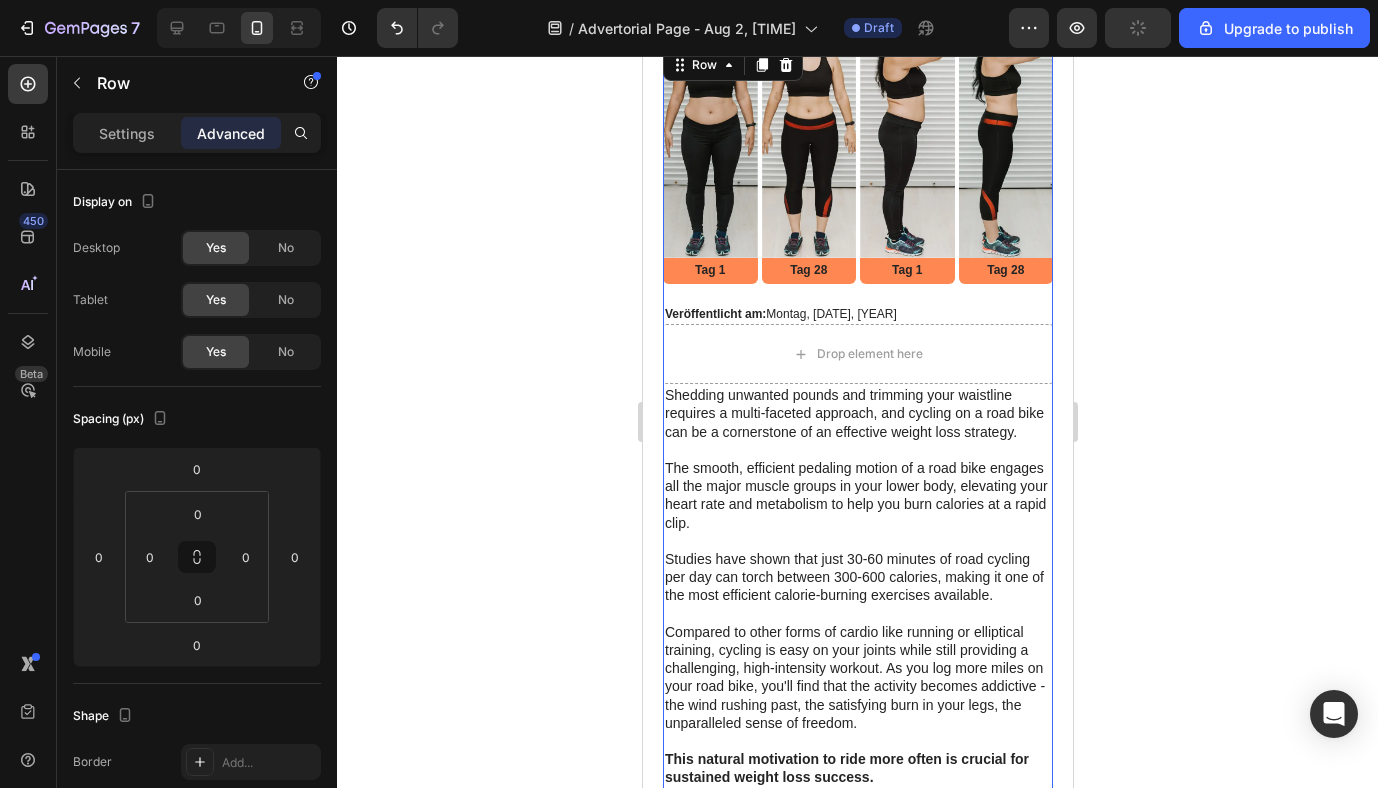 click on "Image Tag 1 Text Block Row Image Tag 28 Text Block Row Image Tag 1 Text Block Row Image Tag 28 Text Block Row Row Veröffentlicht am:  Montag, 28.07, 2025 Text Block
Drop element here Row Shedding unwanted pounds and trimming your waistline requires a multi-faceted approach, and cycling on a road bike can be a cornerstone of an effective weight loss strategy.  The smooth, efficient pedaling motion of a road bike engages all the major muscle groups in your lower body, elevating your heart rate and metabolism to help you burn calories at a rapid clip.  Studies have shown that just 30-60 minutes of road cycling per day can torch between 300-600 calories, making it one of the most efficient calorie-burning exercises available.   This natural motivation to ride more often is crucial for sustained weight loss success. Cycling also builds strength in your leg and core muscles, further enhancing your body's fat-burning capabilities.   GEM Road Bike Text Block Image Heading Text Block Image 95%" at bounding box center (857, 1412) 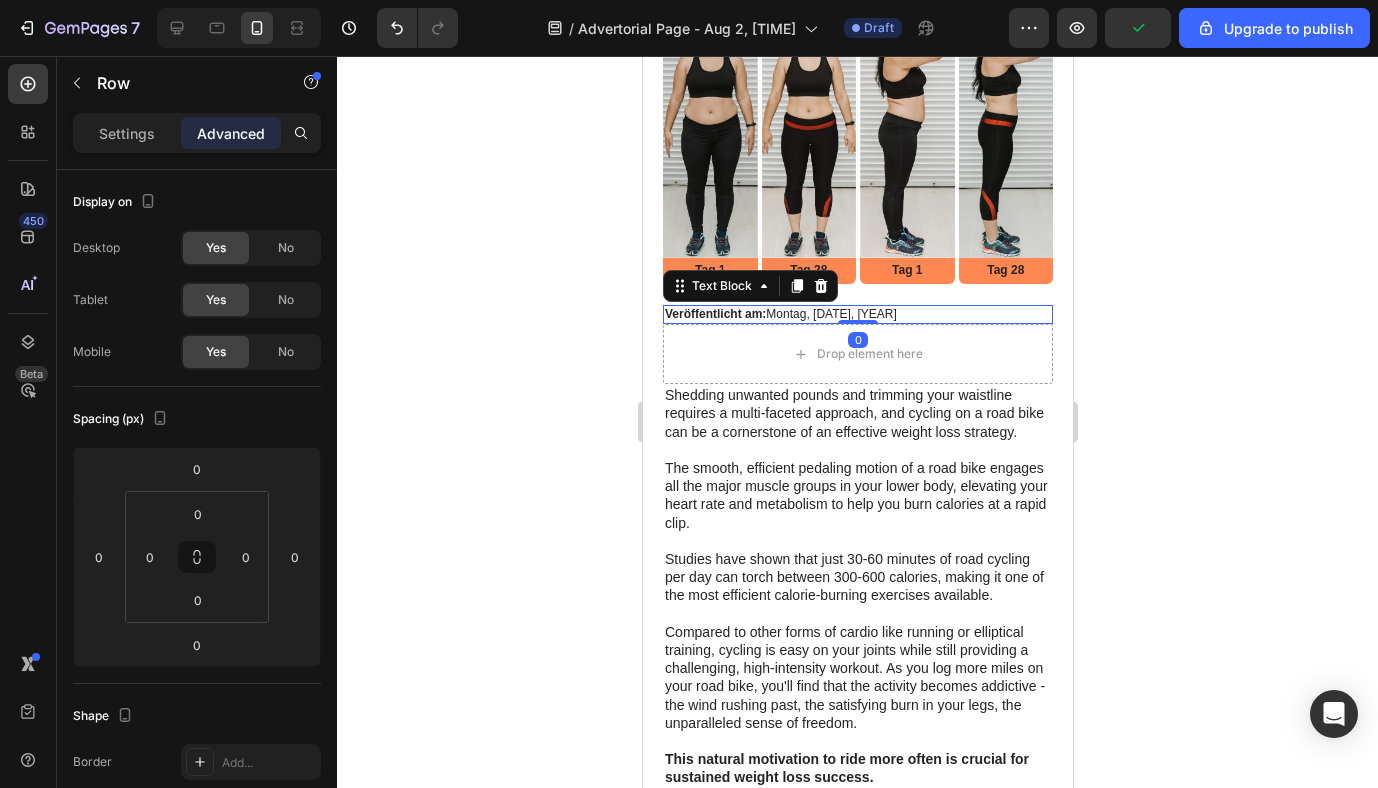 click on "Veröffentlicht am:  Montag, 28.07, 2025" at bounding box center [857, 315] 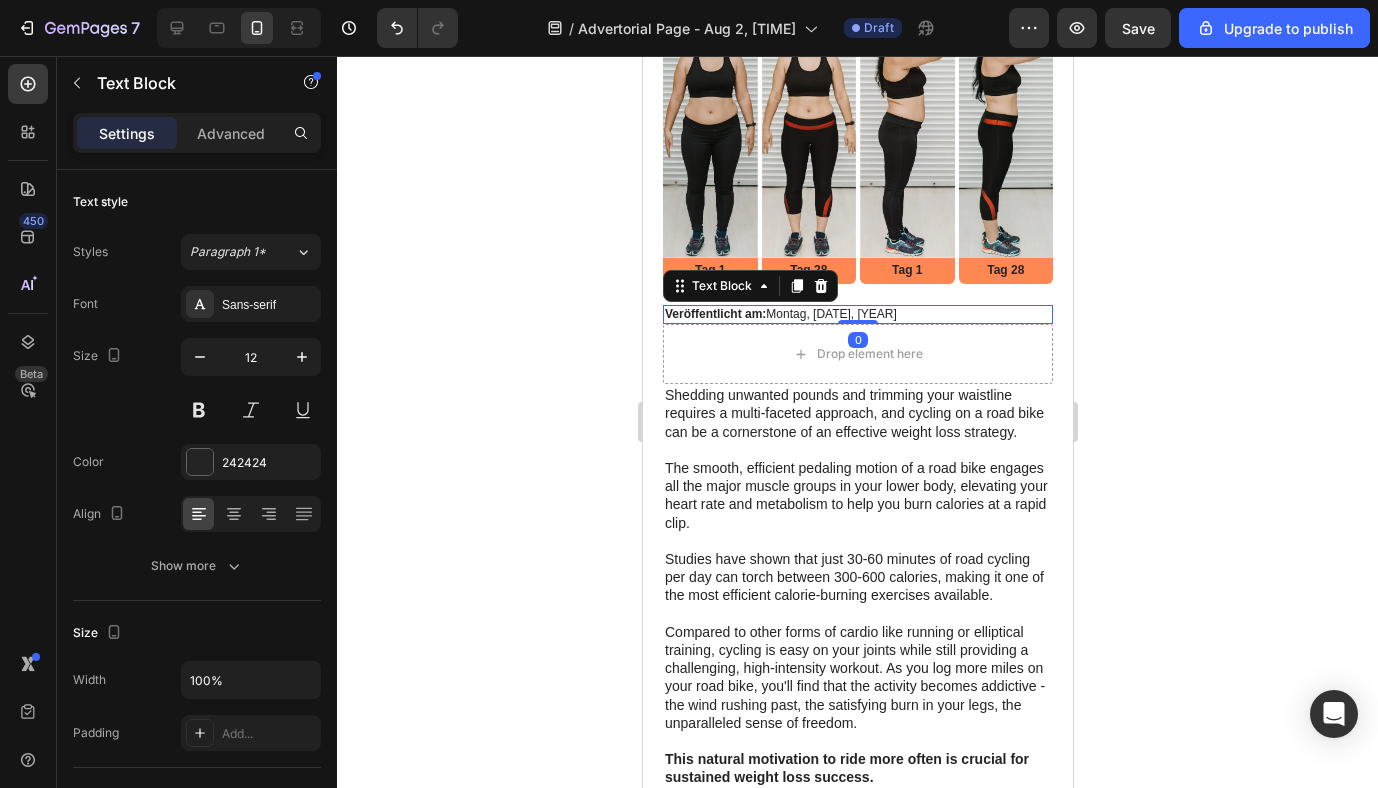 drag, startPoint x: 854, startPoint y: 321, endPoint x: 858, endPoint y: 276, distance: 45.17743 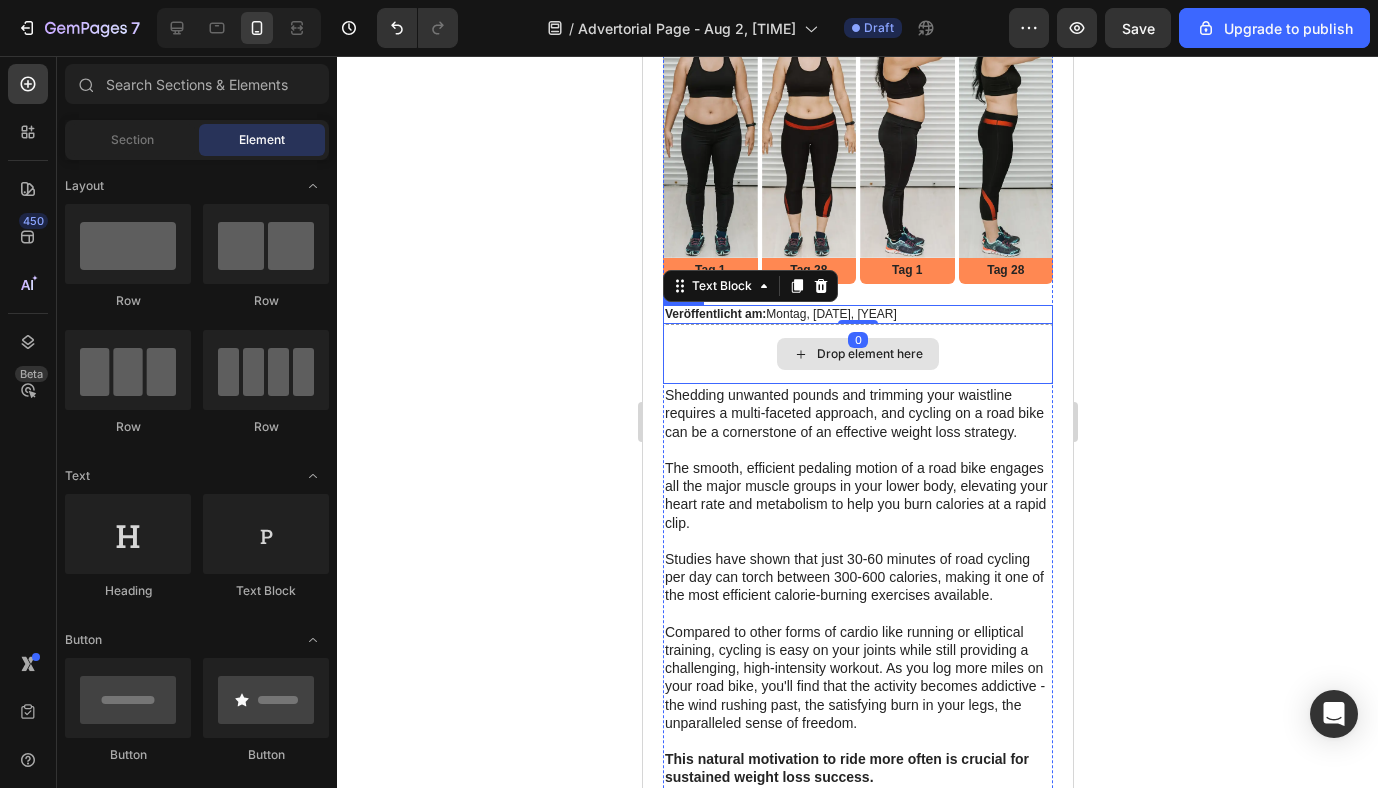 click on "Drop element here" at bounding box center [857, 354] 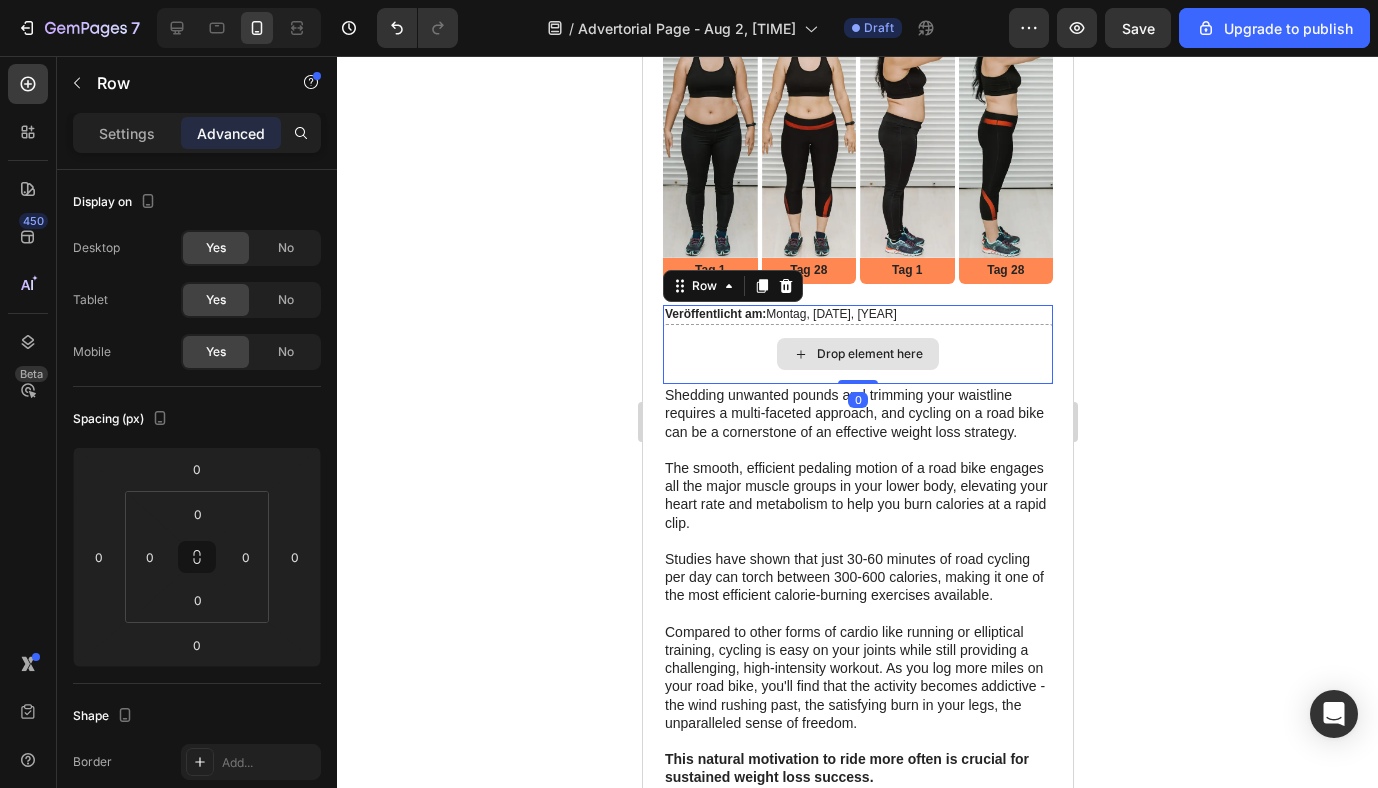 click on "Drop element here" at bounding box center [857, 354] 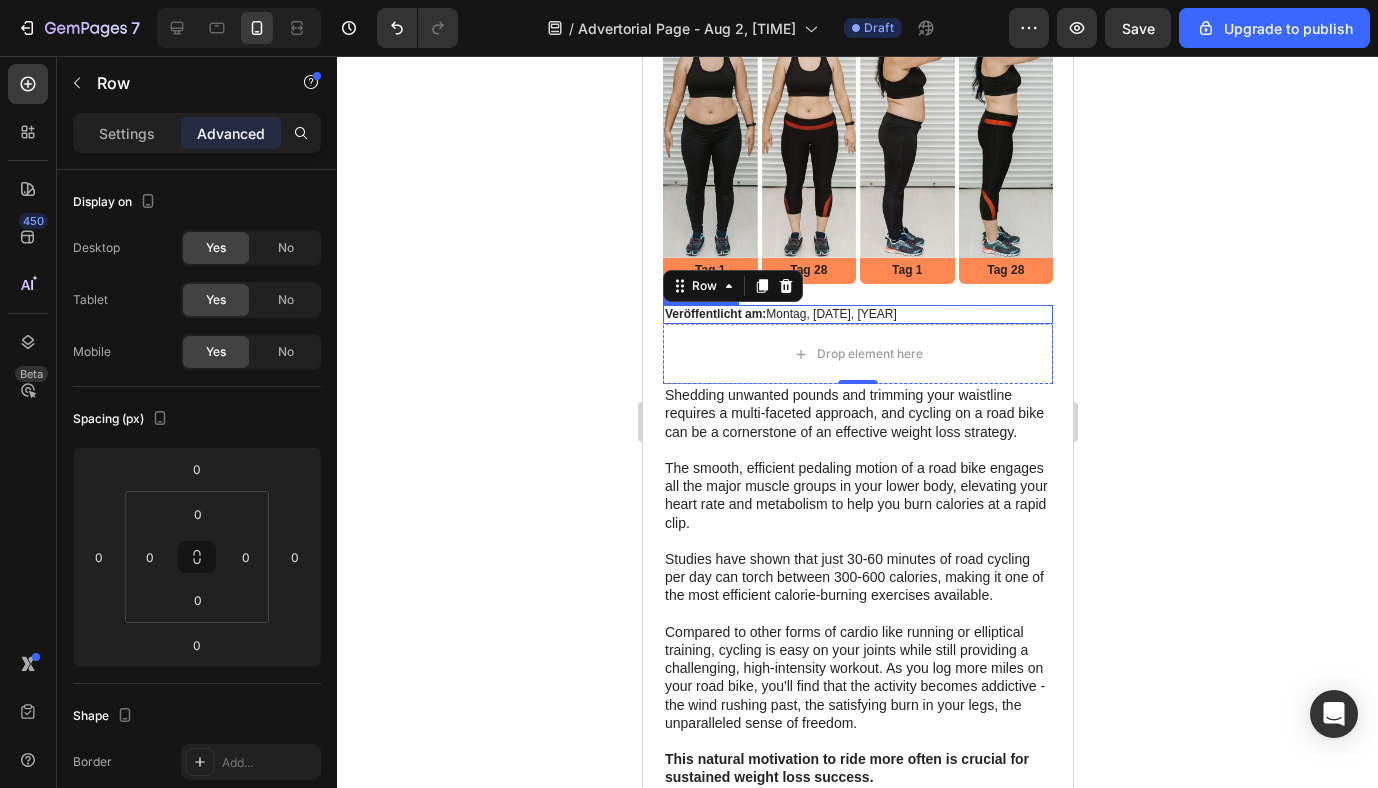 click on "Veröffentlicht am:  Montag, 28.07, 2025" at bounding box center [857, 315] 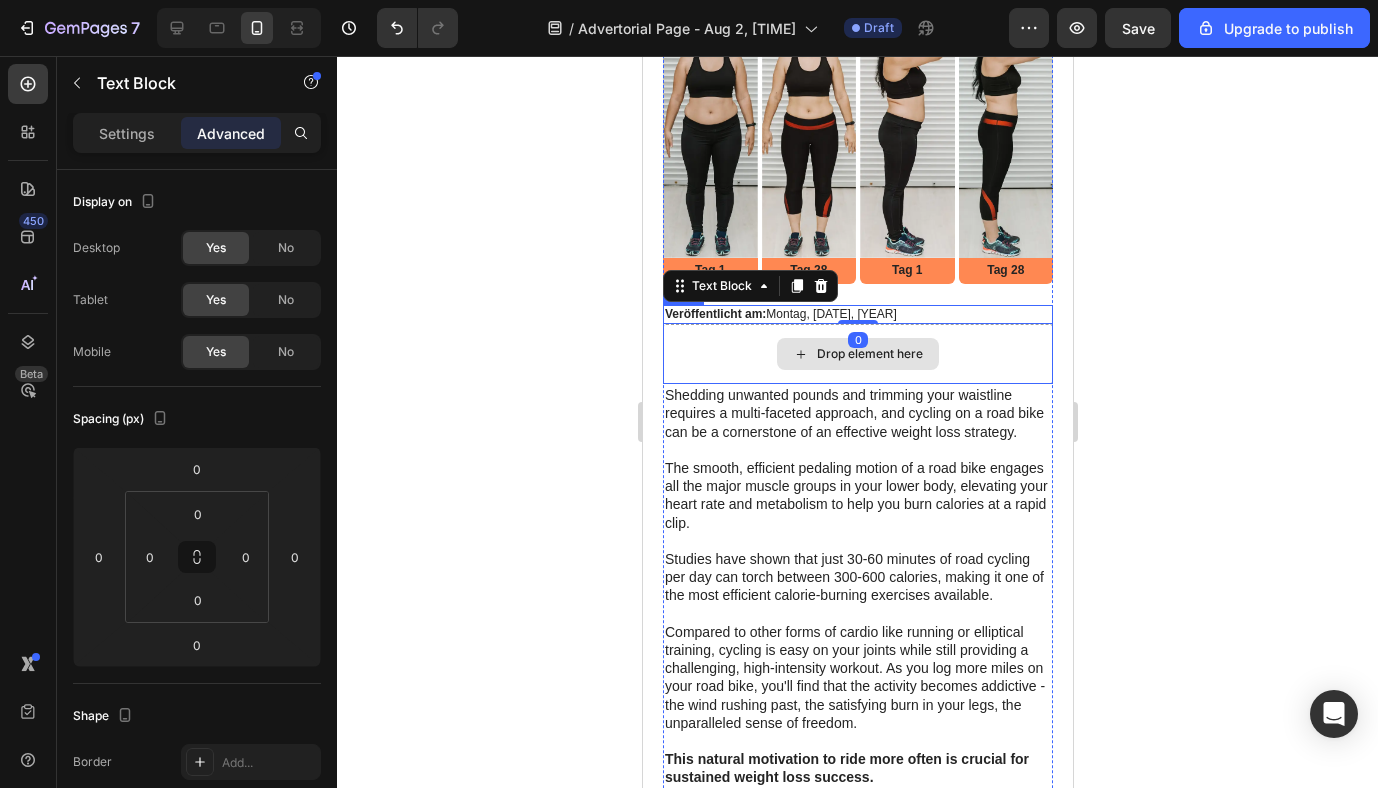 click on "Drop element here" at bounding box center [857, 354] 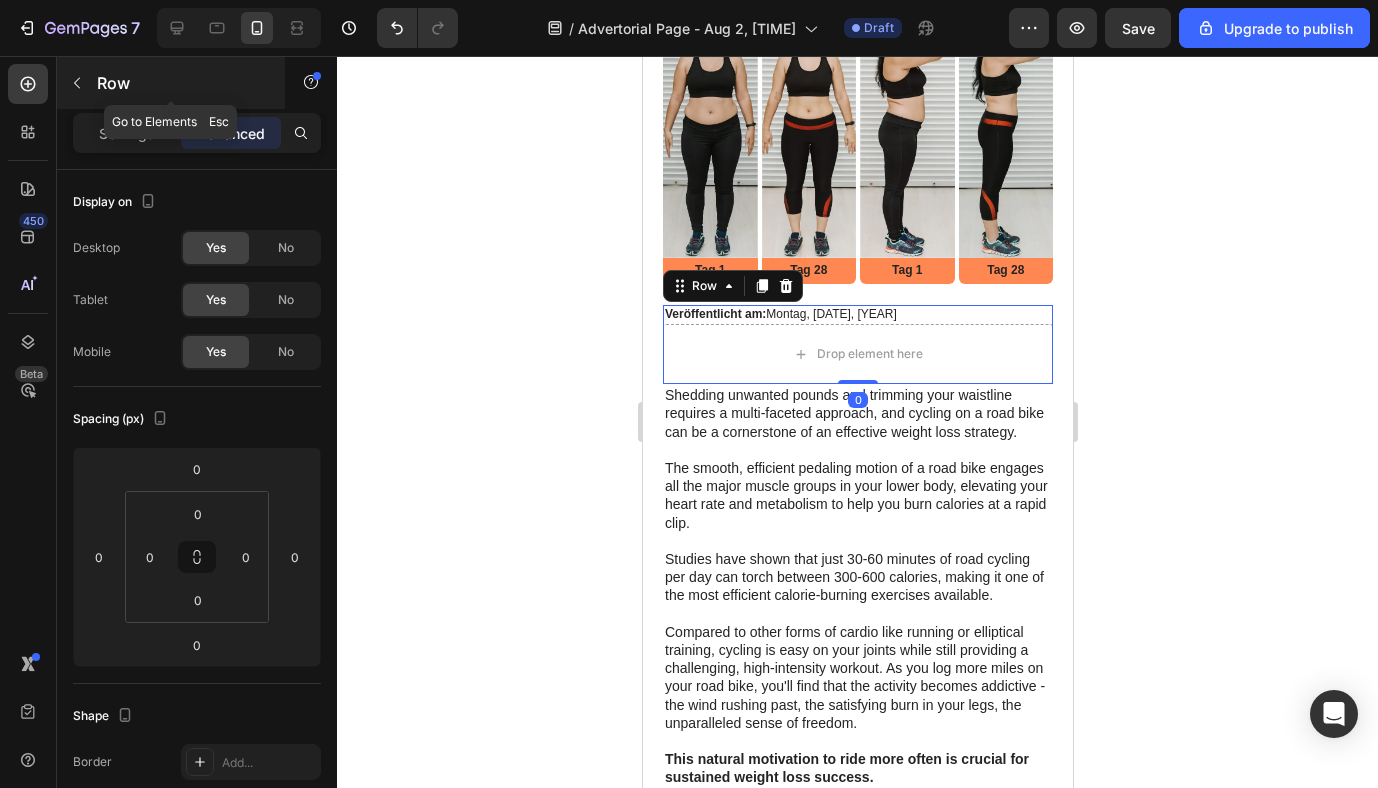click on "Row" at bounding box center (171, 83) 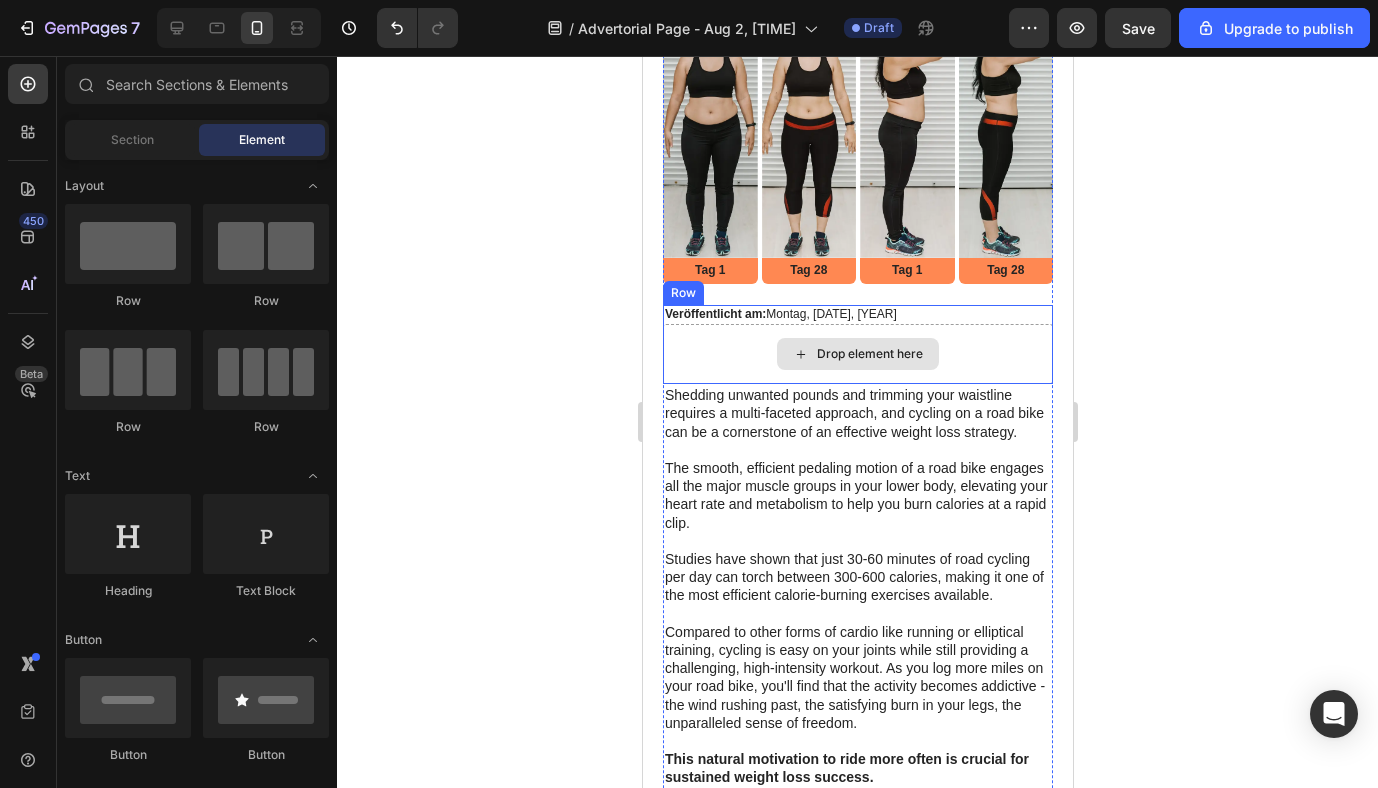 click on "Drop element here" at bounding box center [857, 354] 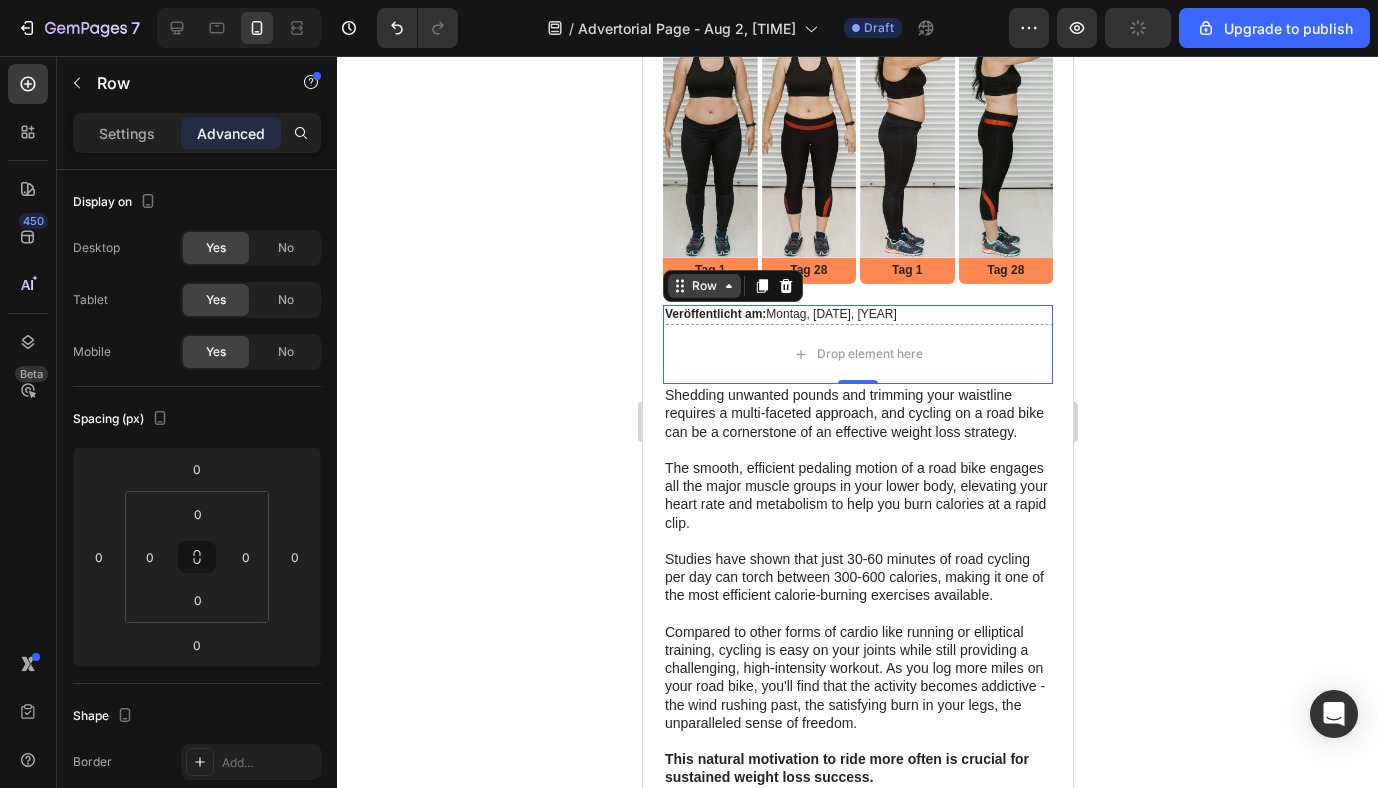 click 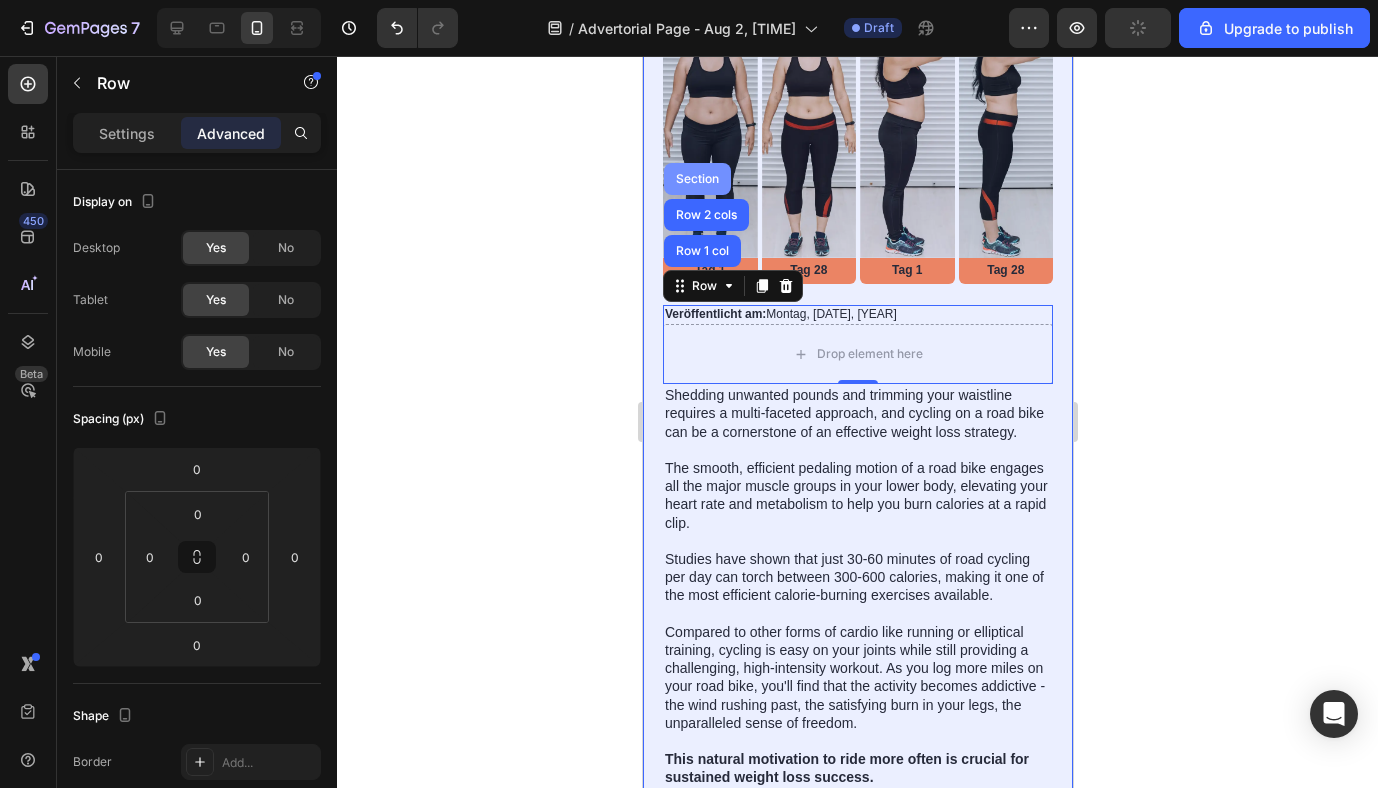 click on "Section" at bounding box center (696, 179) 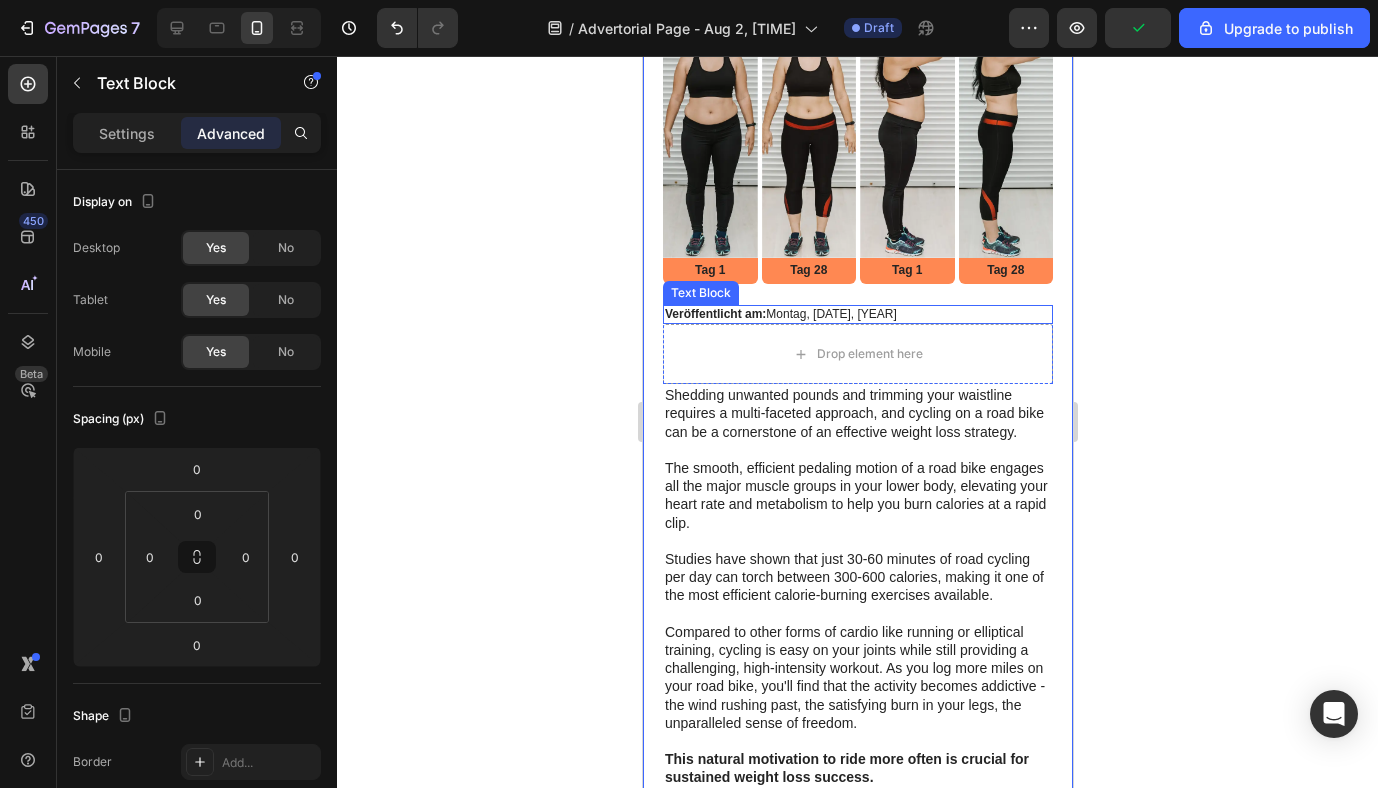 click on "Veröffentlicht am:" at bounding box center (714, 314) 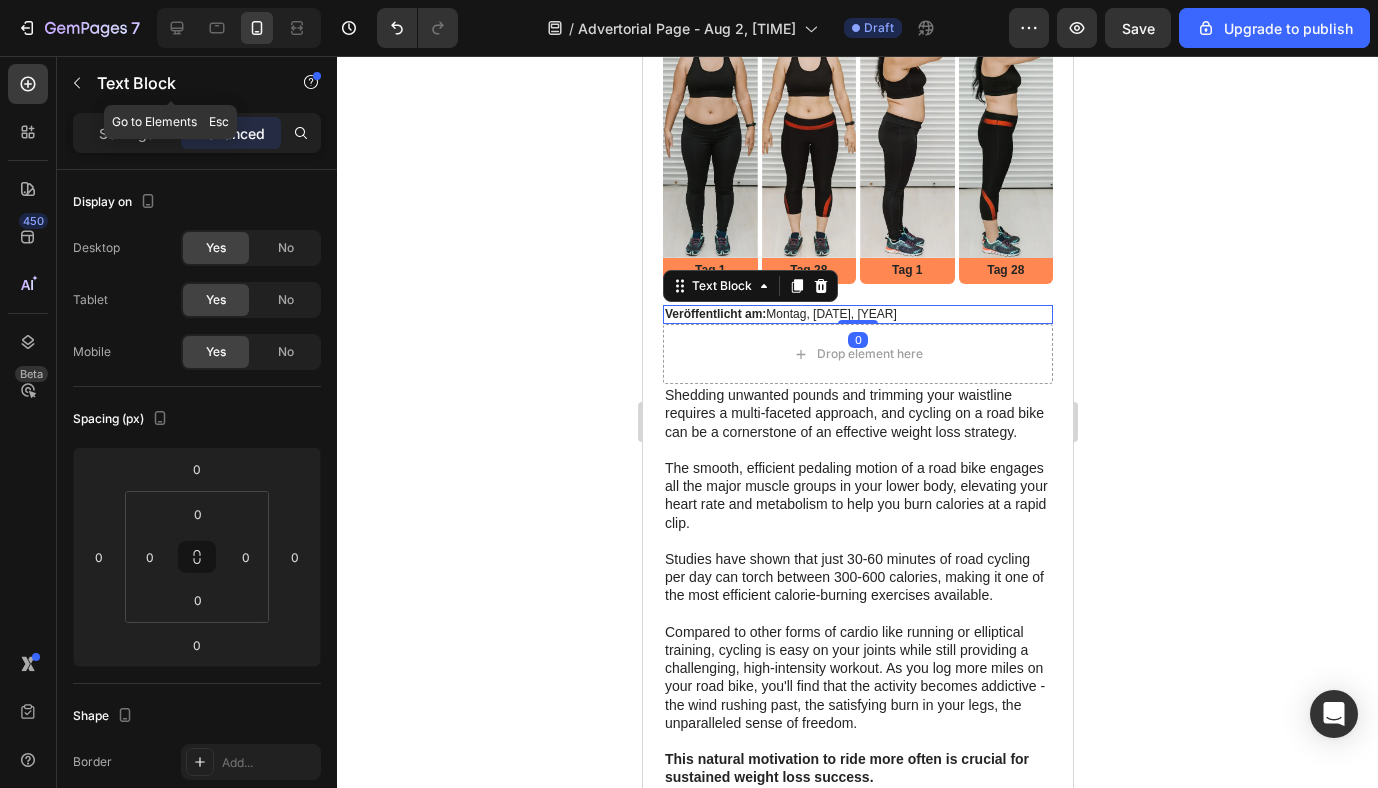 click 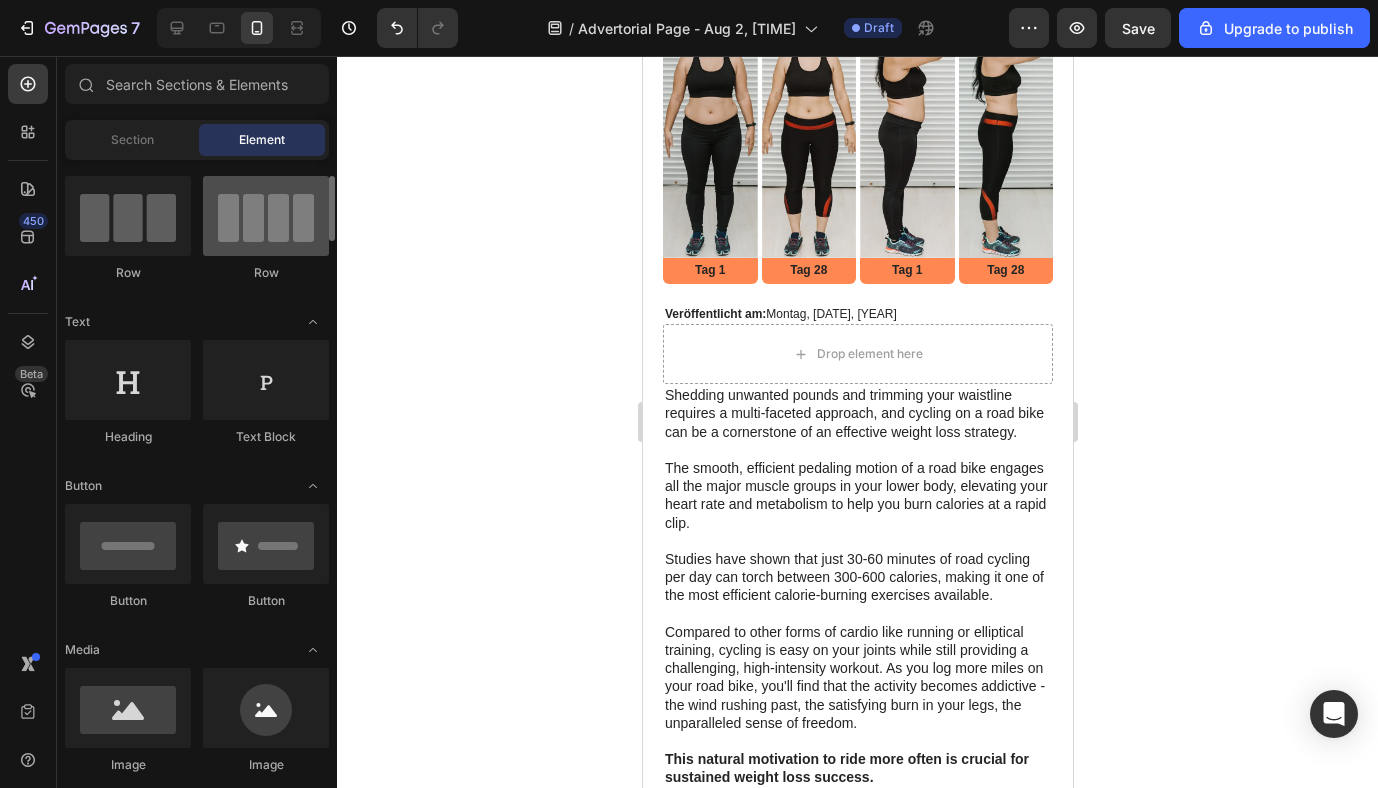 scroll, scrollTop: 160, scrollLeft: 0, axis: vertical 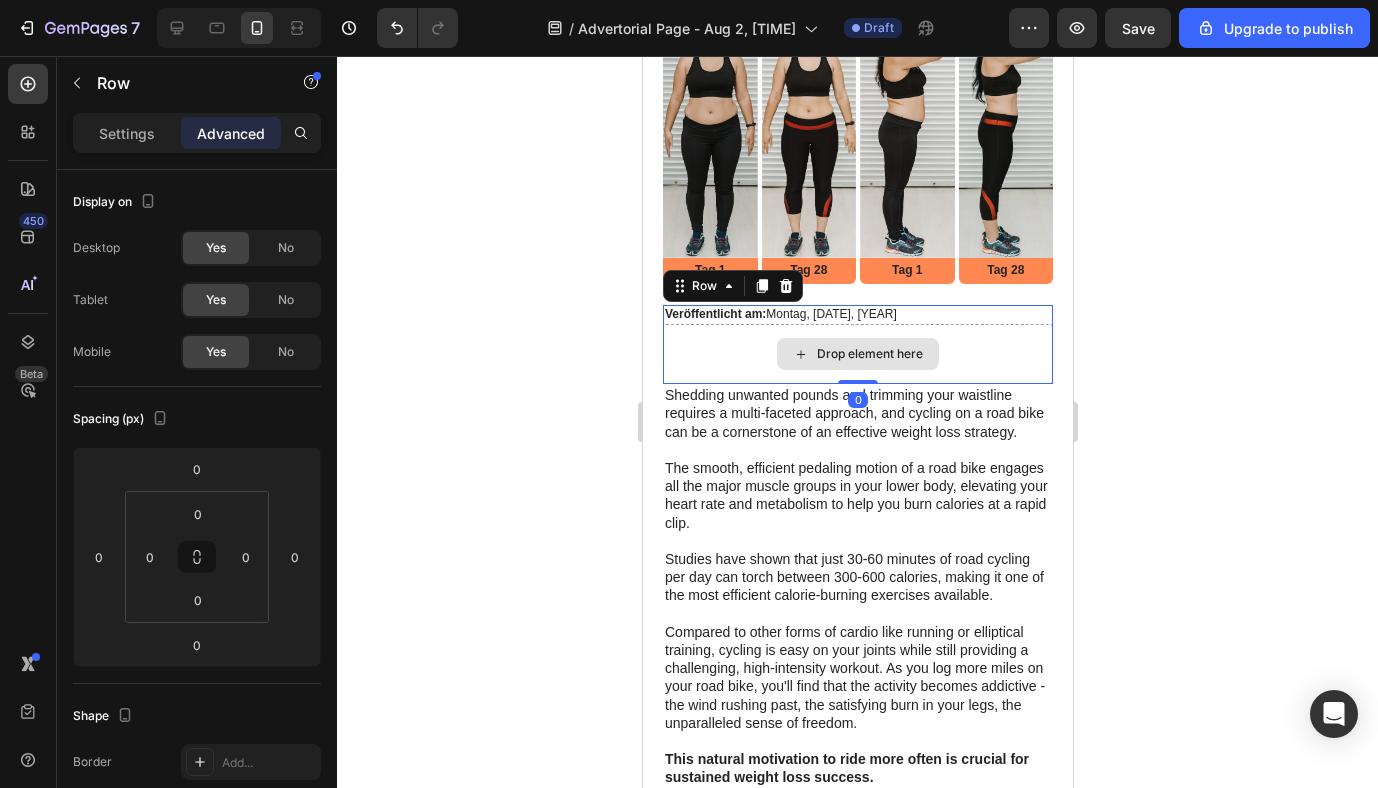 click on "Drop element here" at bounding box center (857, 354) 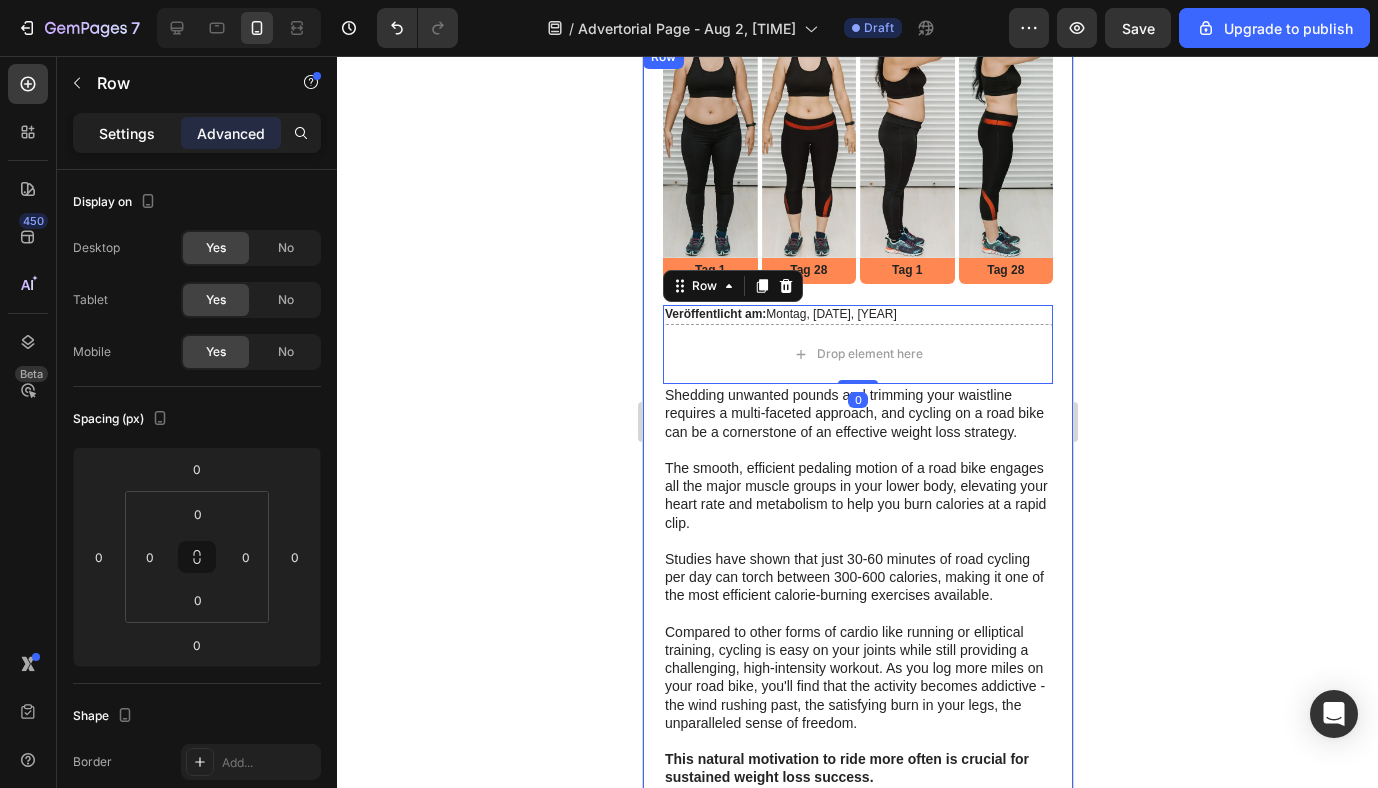 click on "Settings" at bounding box center [127, 133] 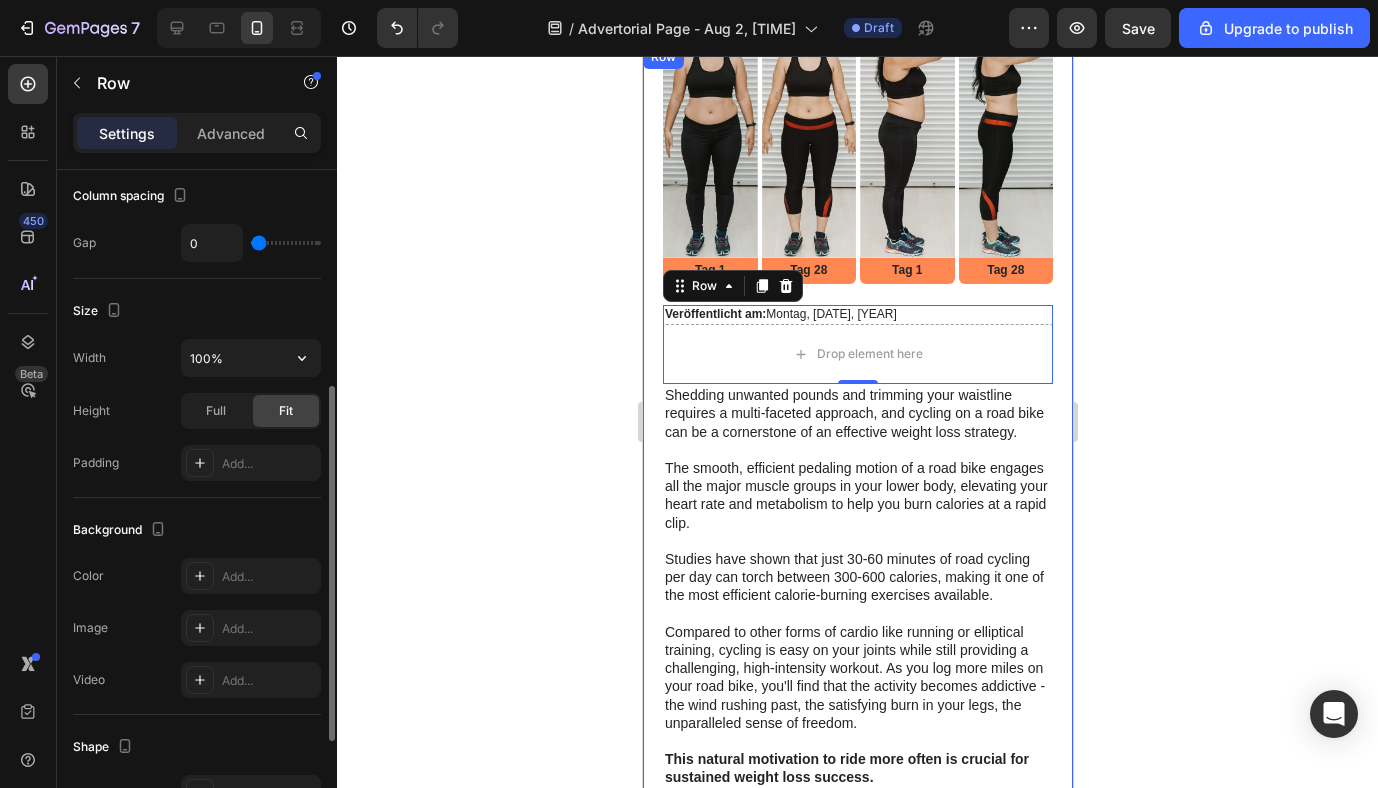 scroll, scrollTop: 417, scrollLeft: 0, axis: vertical 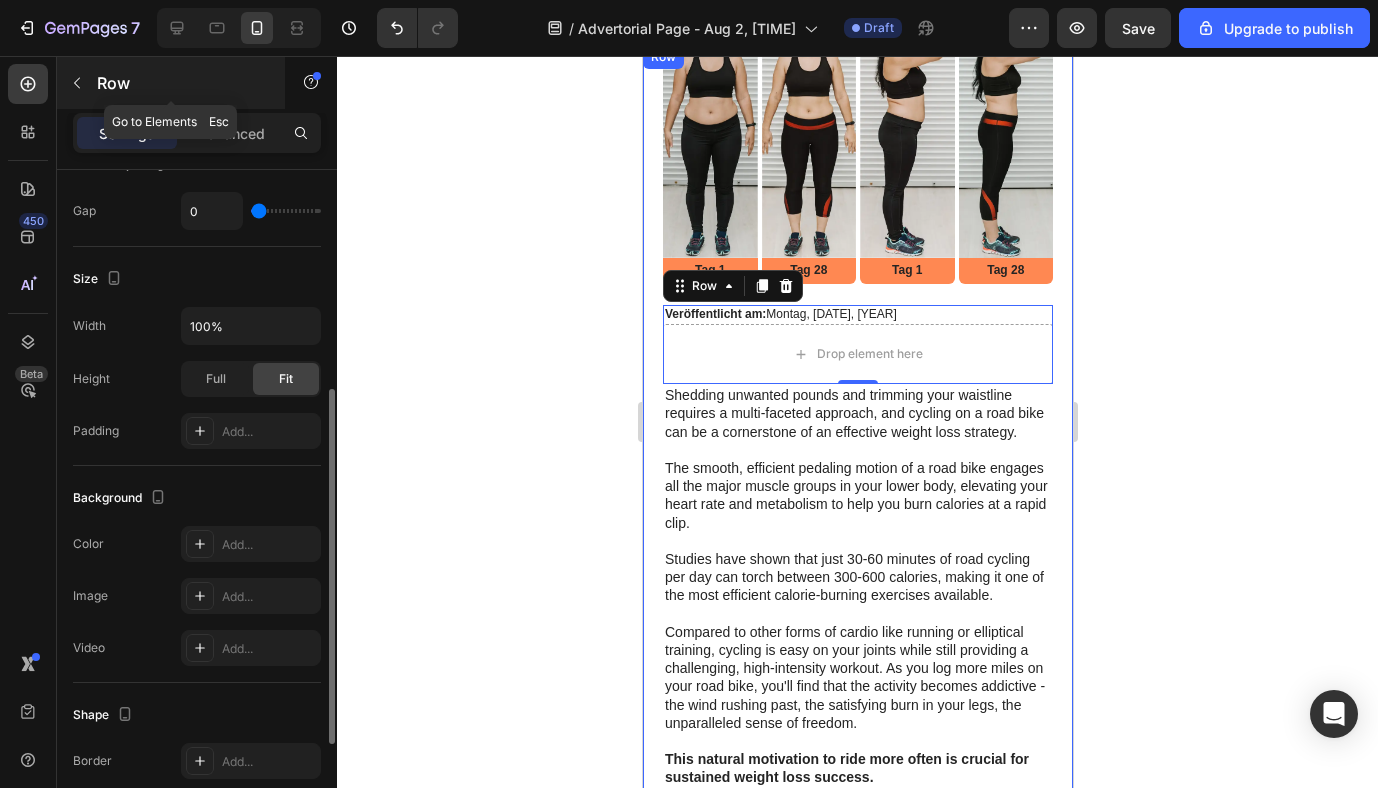 click 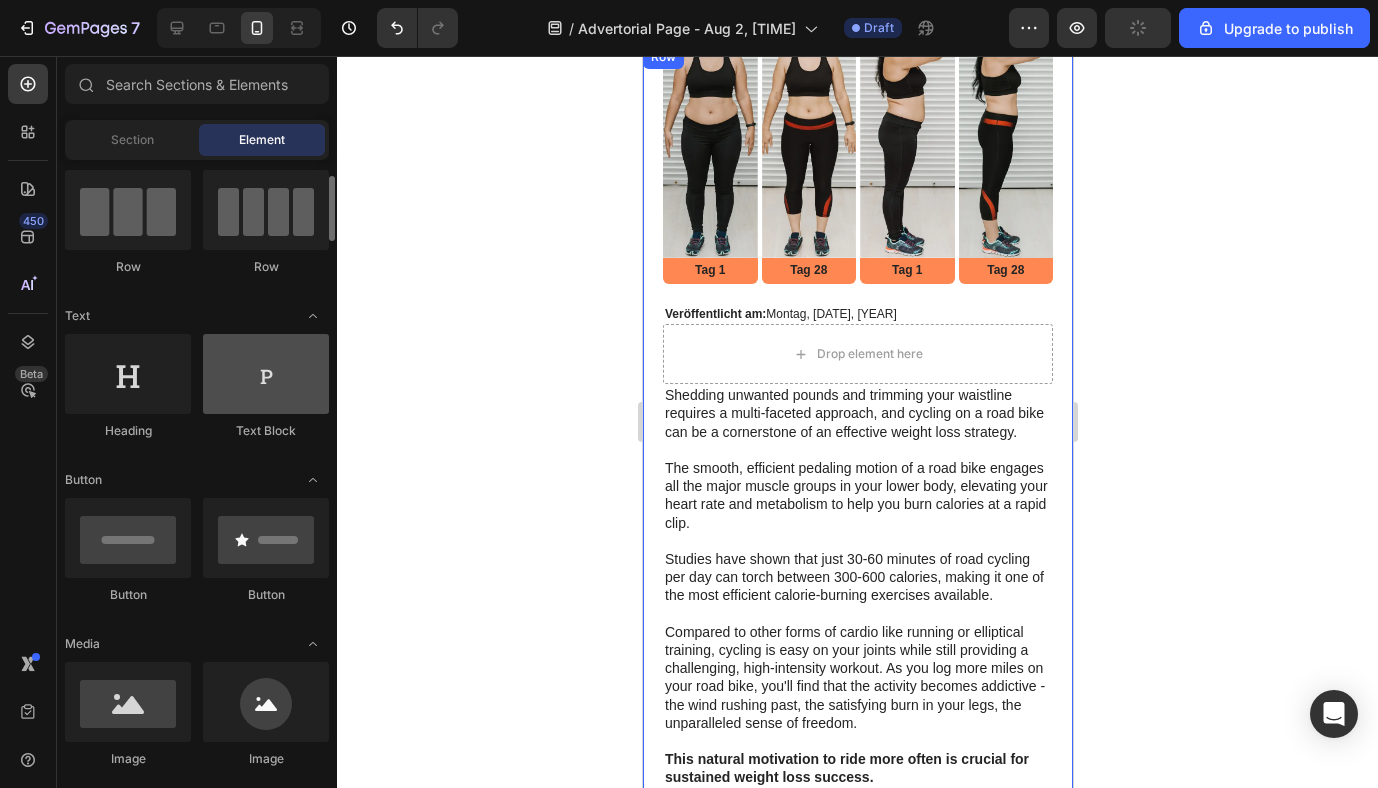 click at bounding box center (266, 374) 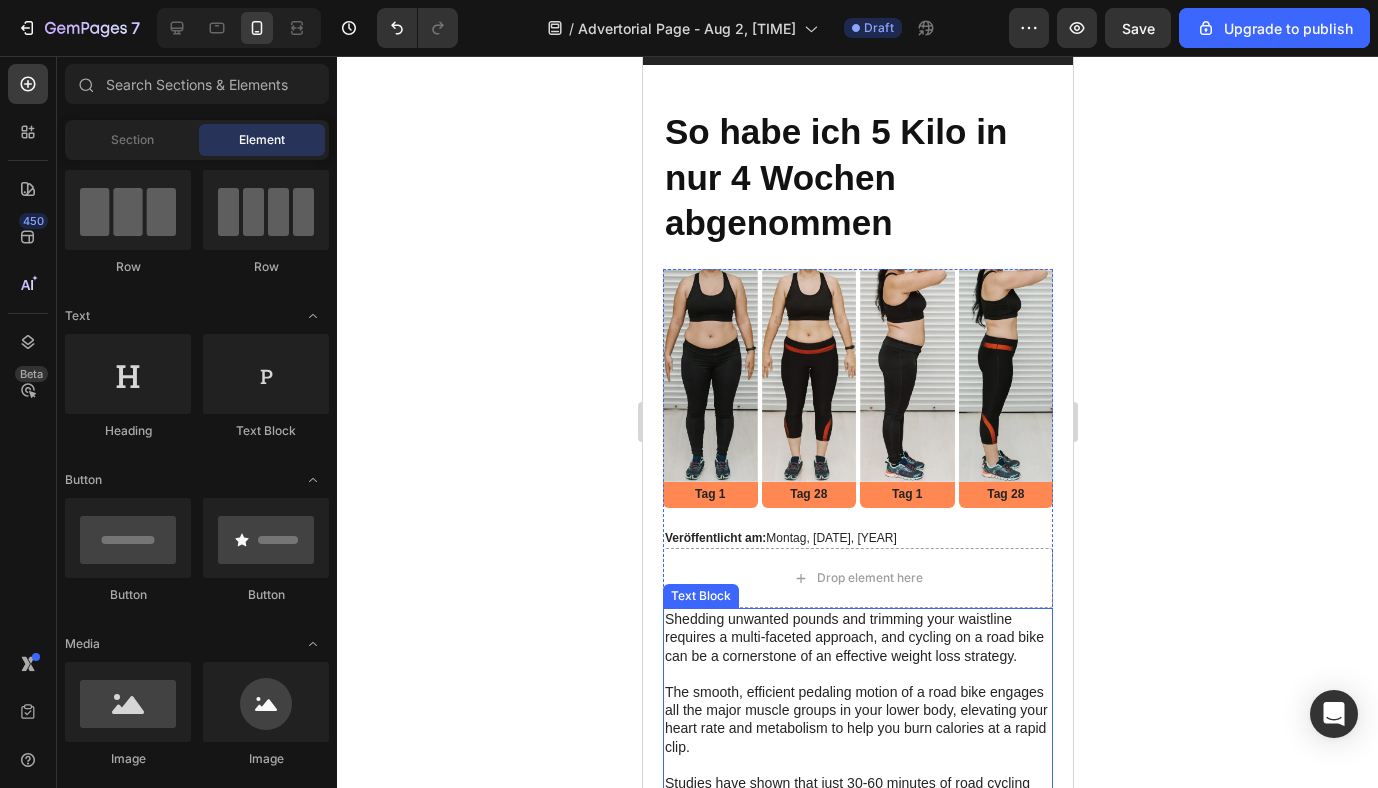 scroll, scrollTop: 112, scrollLeft: 0, axis: vertical 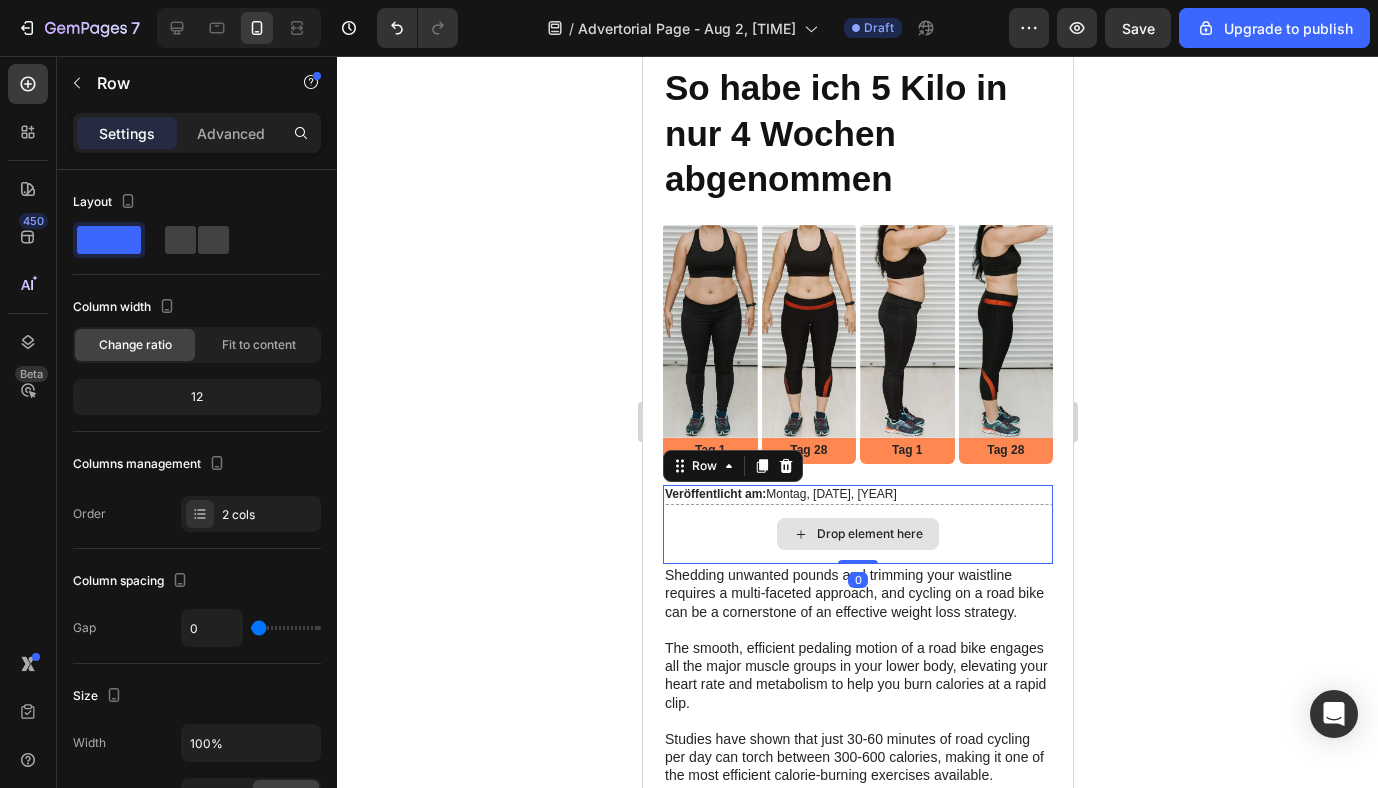 click on "Drop element here" at bounding box center (857, 534) 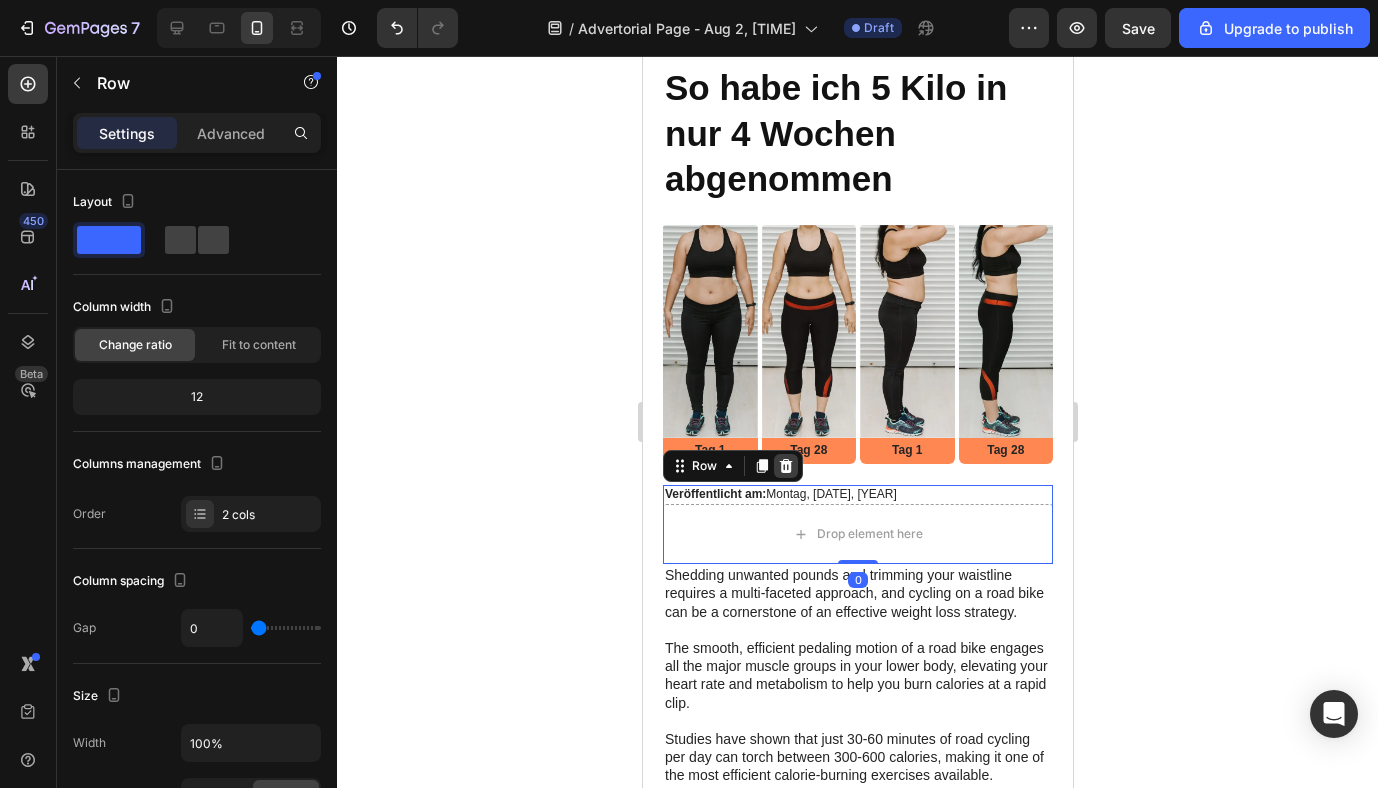 click 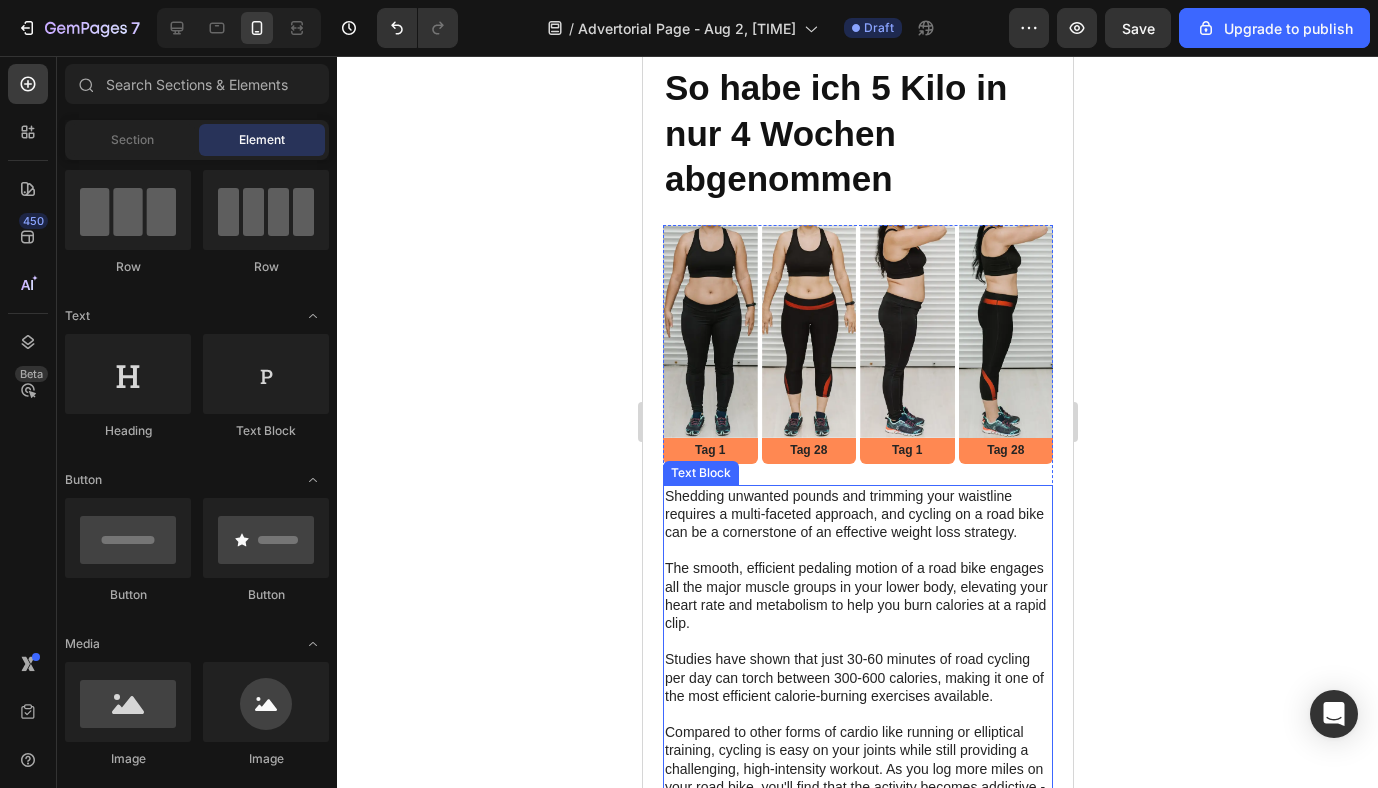 click on "Shedding unwanted pounds and trimming your waistline requires a multi-faceted approach, and cycling on a road bike can be a cornerstone of an effective weight loss strategy.  The smooth, efficient pedaling motion of a road bike engages all the major muscle groups in your lower body, elevating your heart rate and metabolism to help you burn calories at a rapid clip." at bounding box center [857, 560] 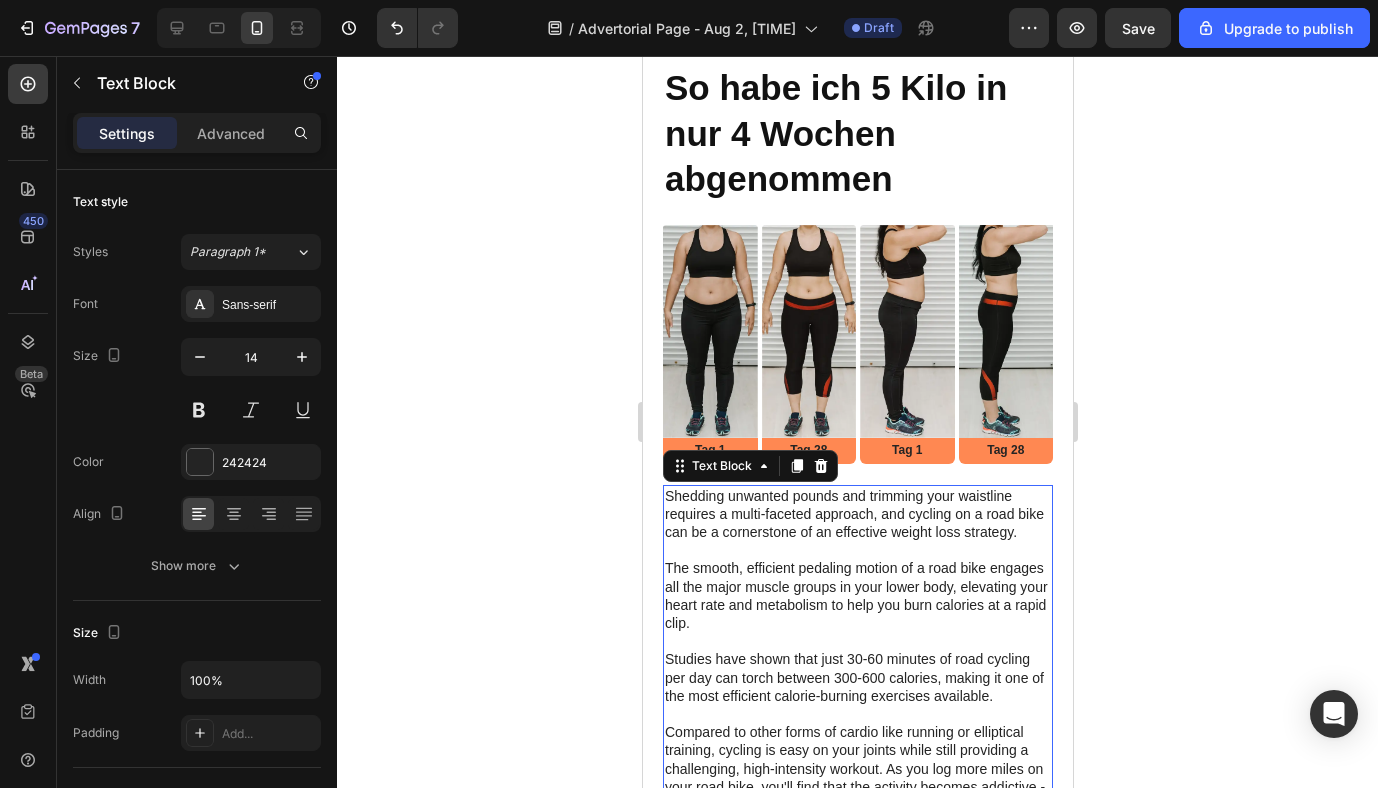 click on "Shedding unwanted pounds and trimming your waistline requires a multi-faceted approach, and cycling on a road bike can be a cornerstone of an effective weight loss strategy.  The smooth, efficient pedaling motion of a road bike engages all the major muscle groups in your lower body, elevating your heart rate and metabolism to help you burn calories at a rapid clip." at bounding box center [857, 560] 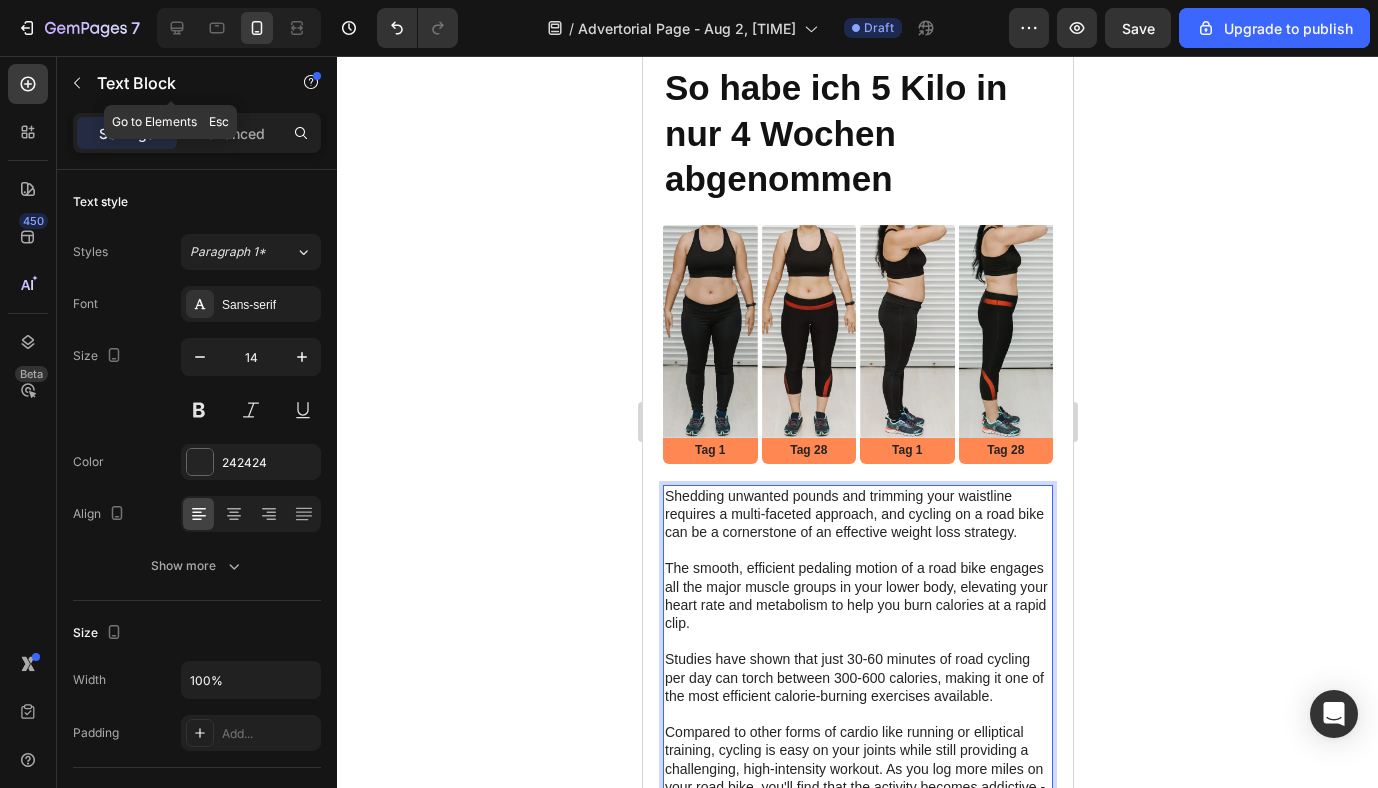 click at bounding box center (77, 83) 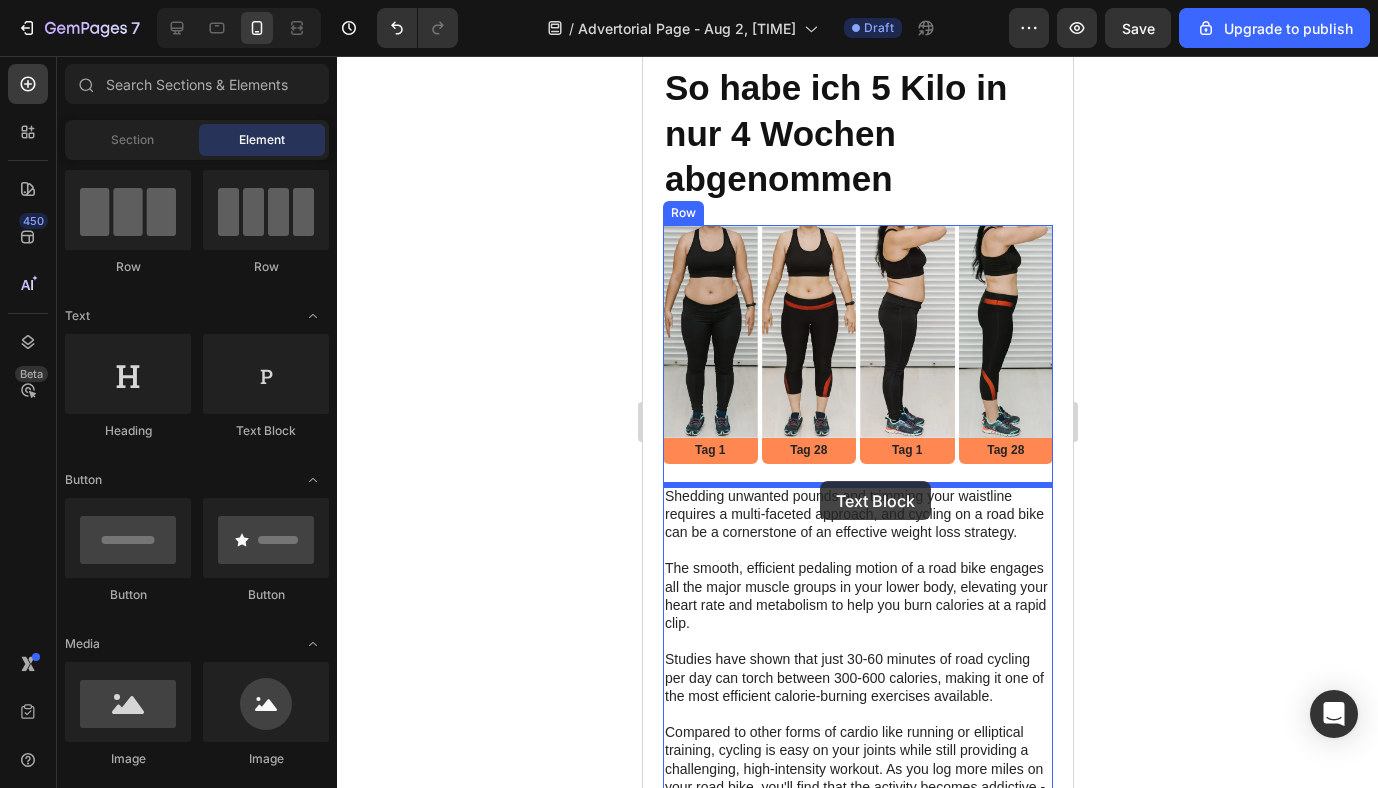 drag, startPoint x: 901, startPoint y: 440, endPoint x: 819, endPoint y: 481, distance: 91.67879 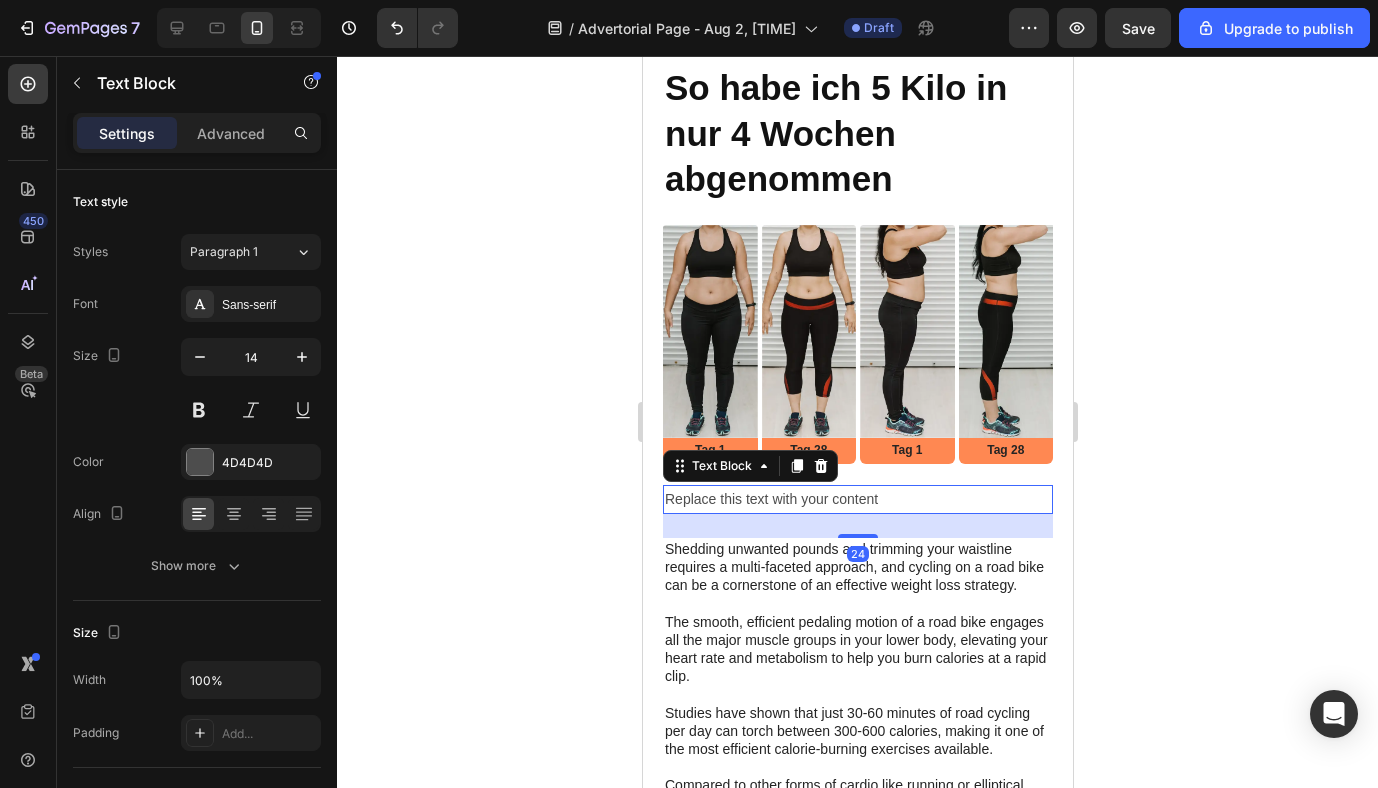 click on "Replace this text with your content" at bounding box center [857, 499] 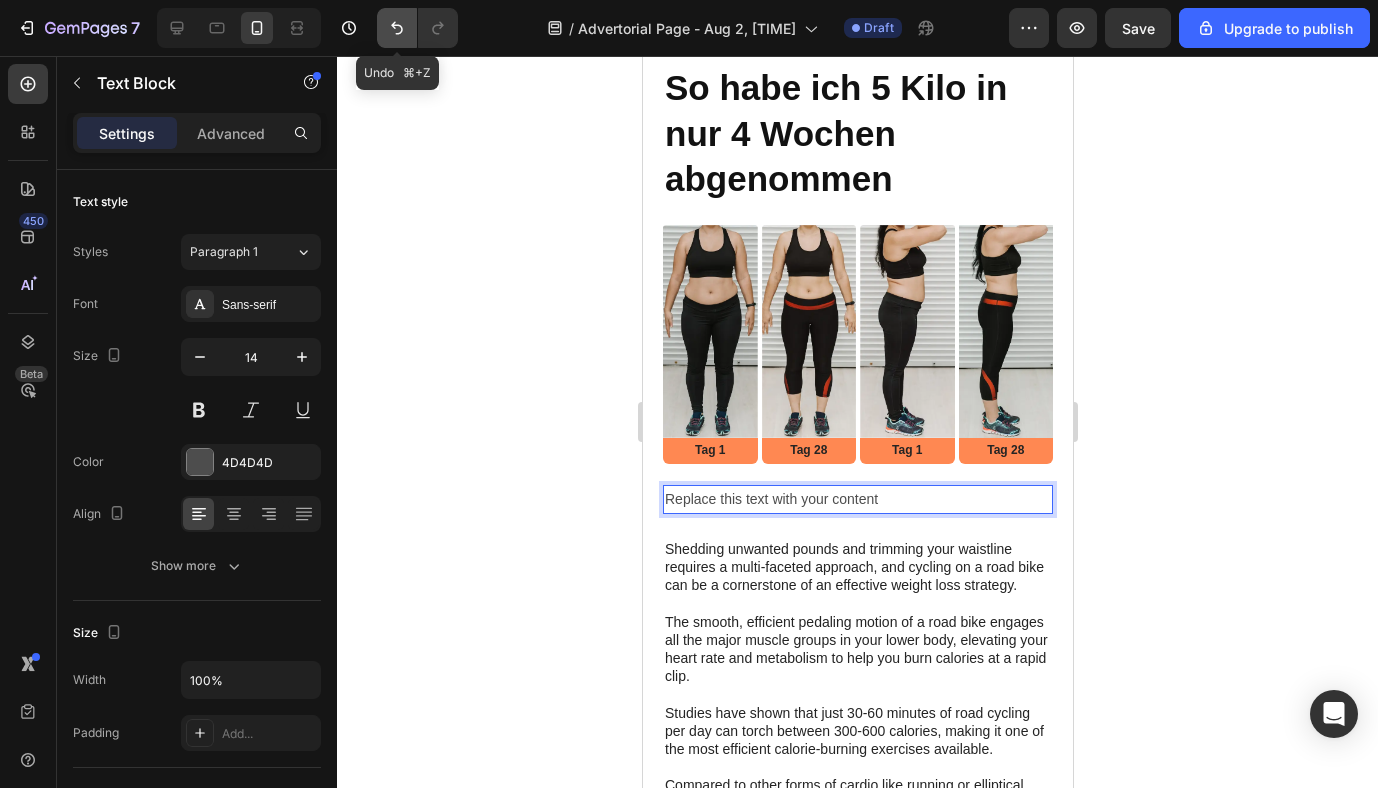 click 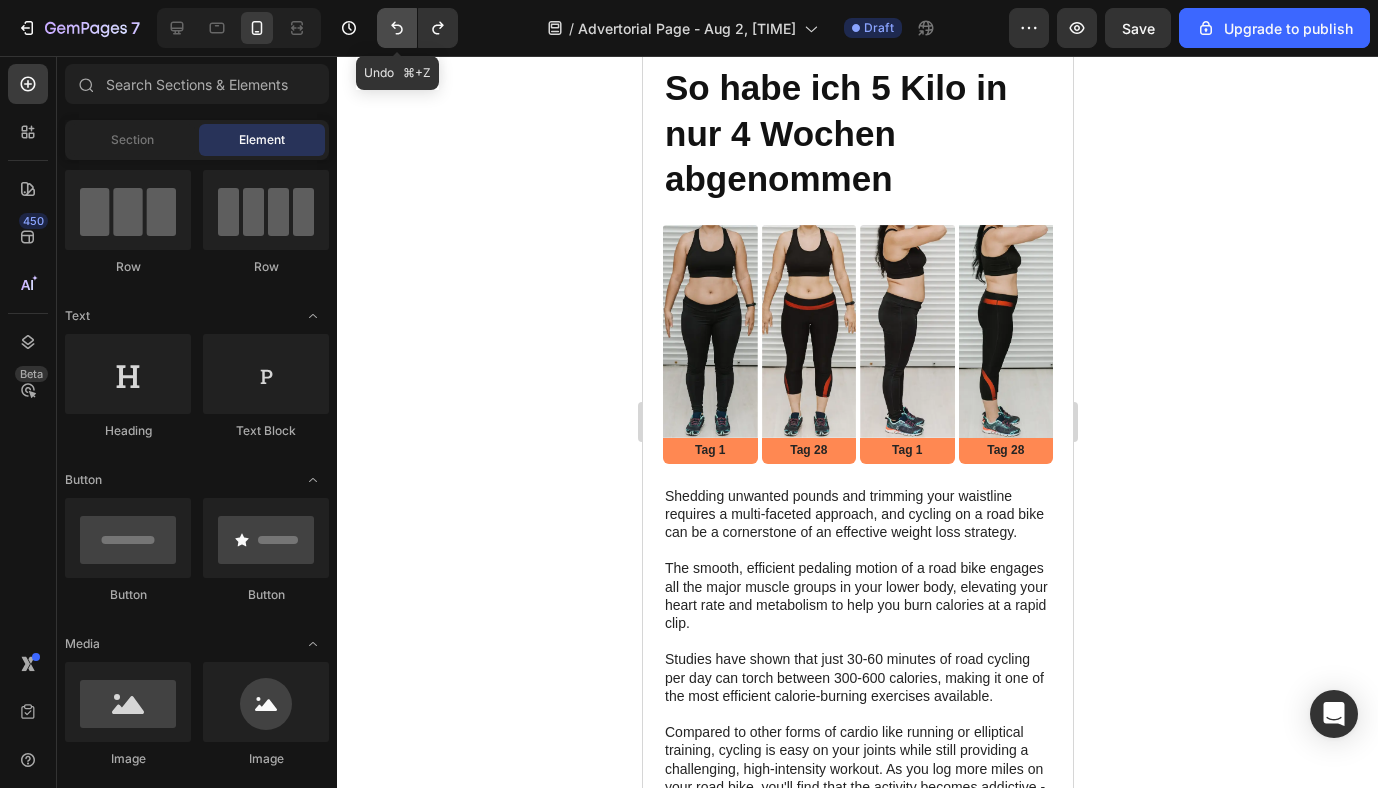 click 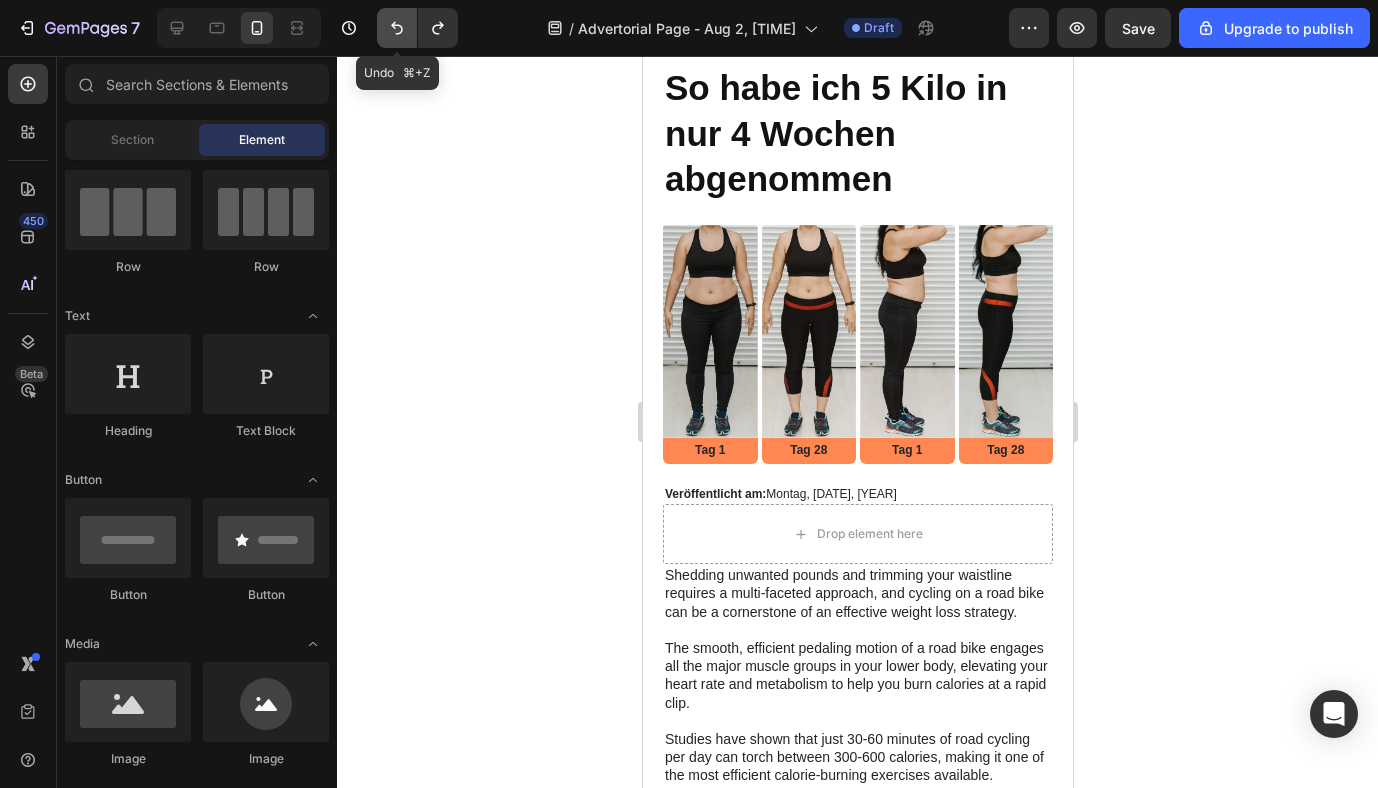 click 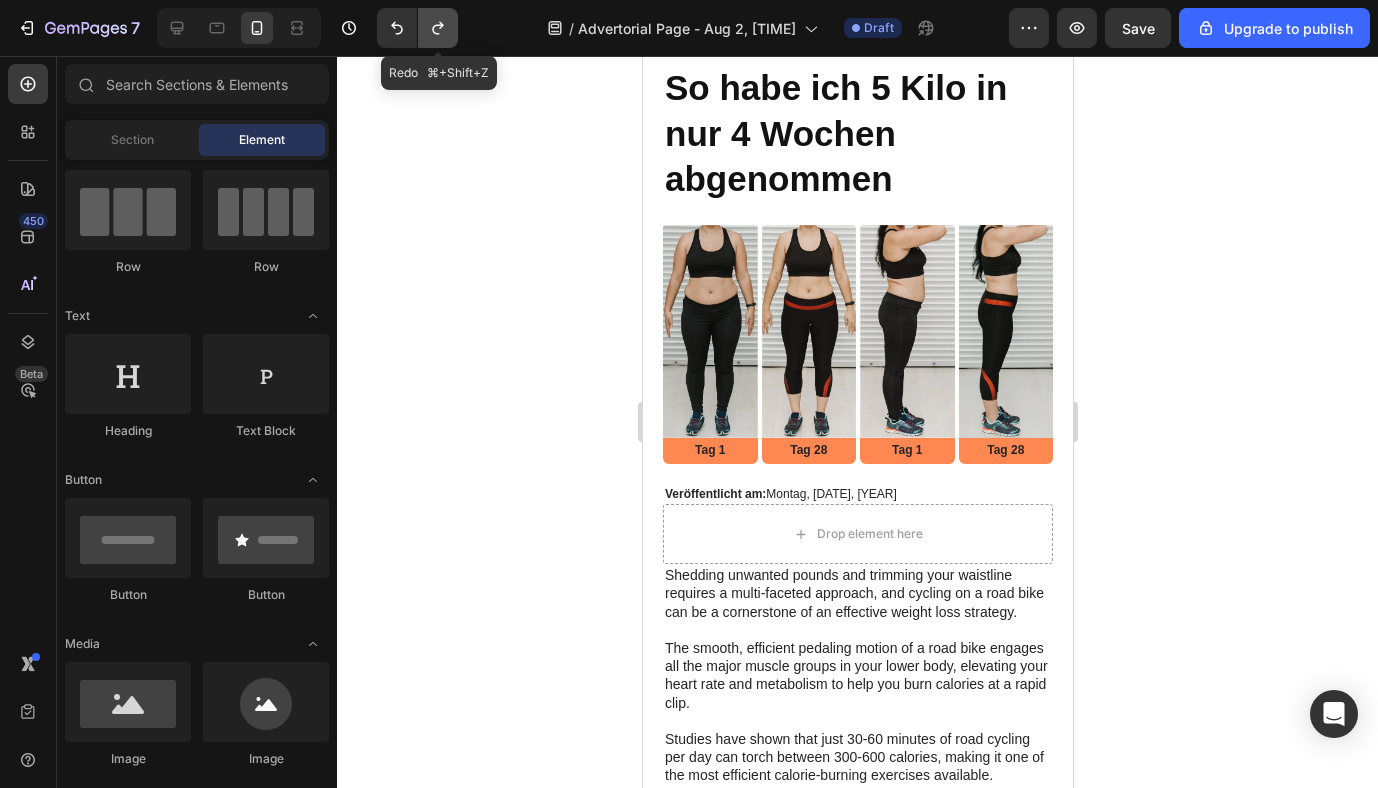 click 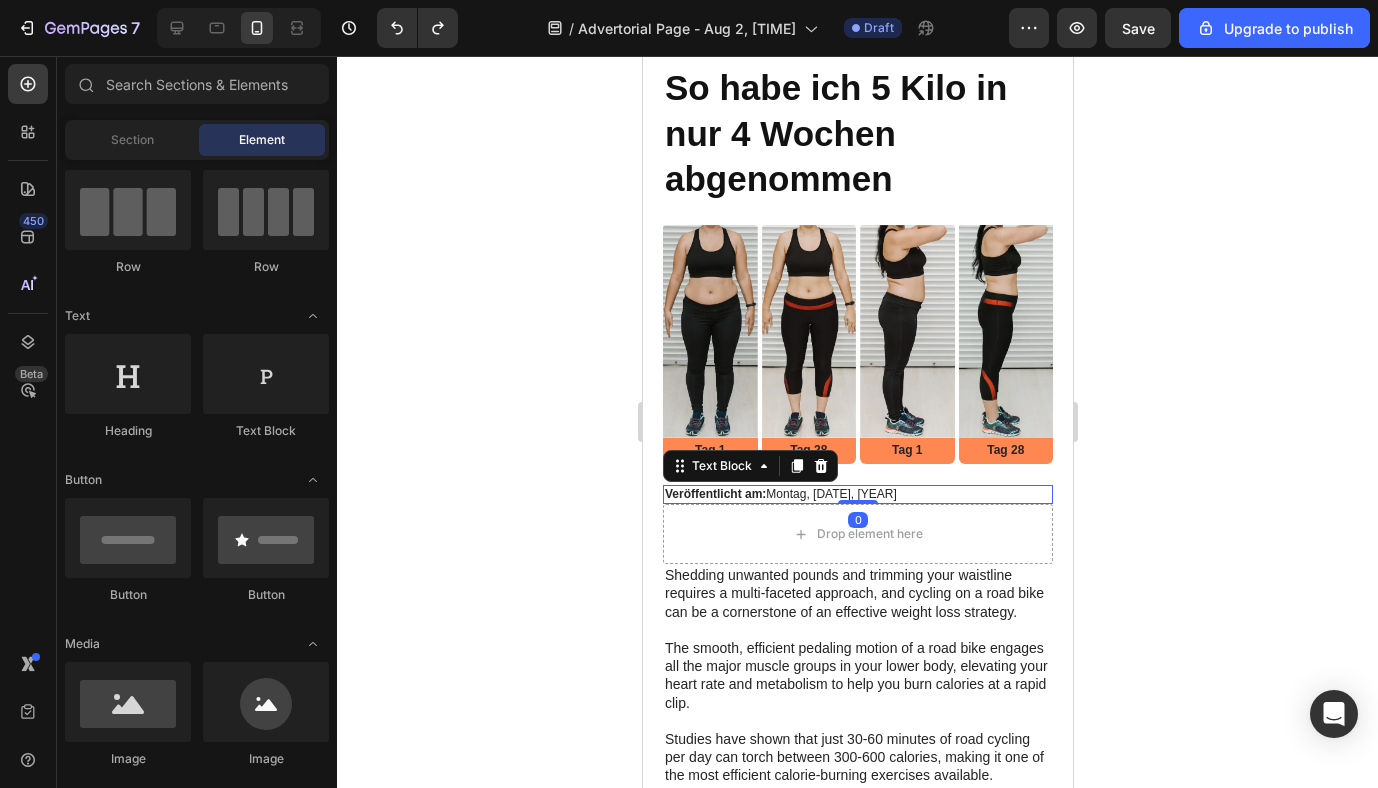 click on "Veröffentlicht am:" at bounding box center (714, 494) 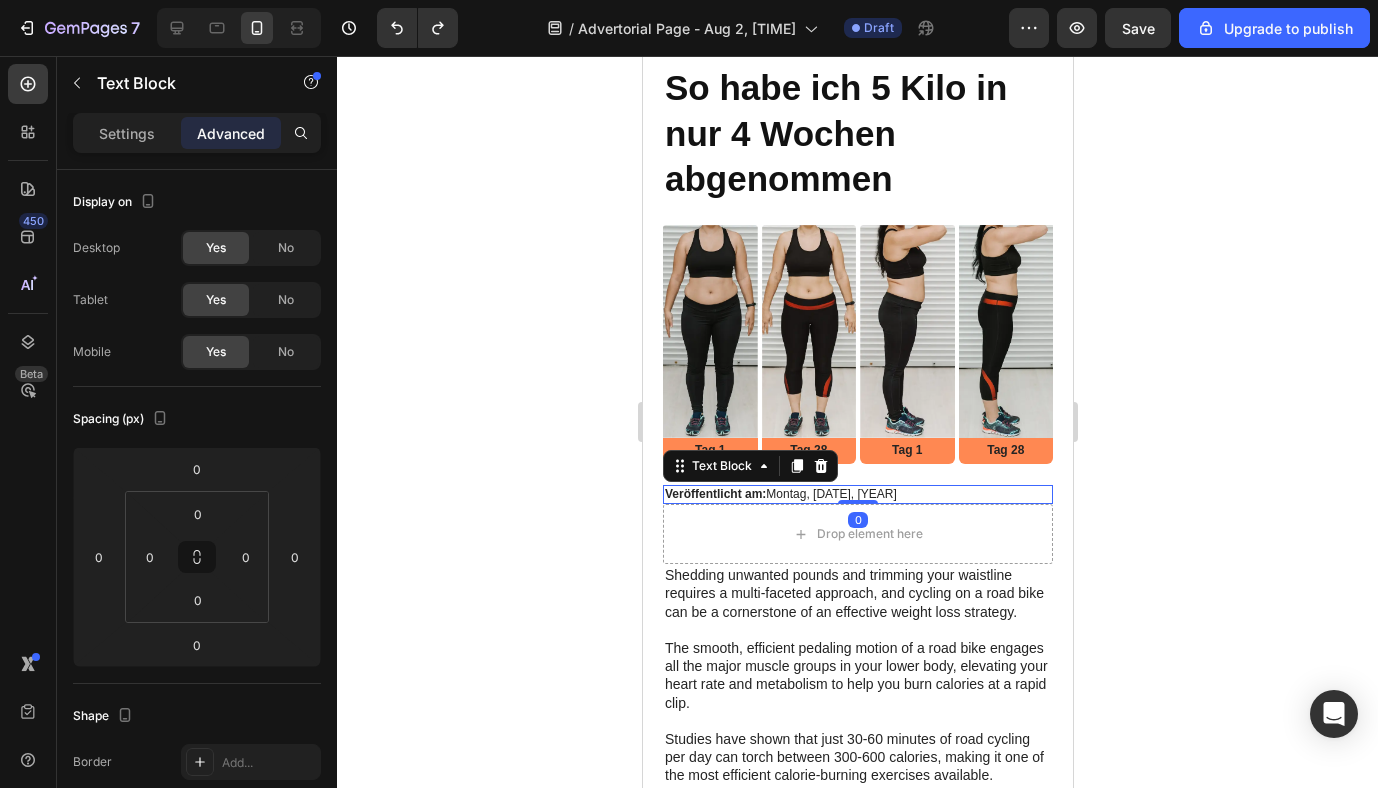click on "Veröffentlicht am:  Montag, 28.07, 2025" at bounding box center (857, 495) 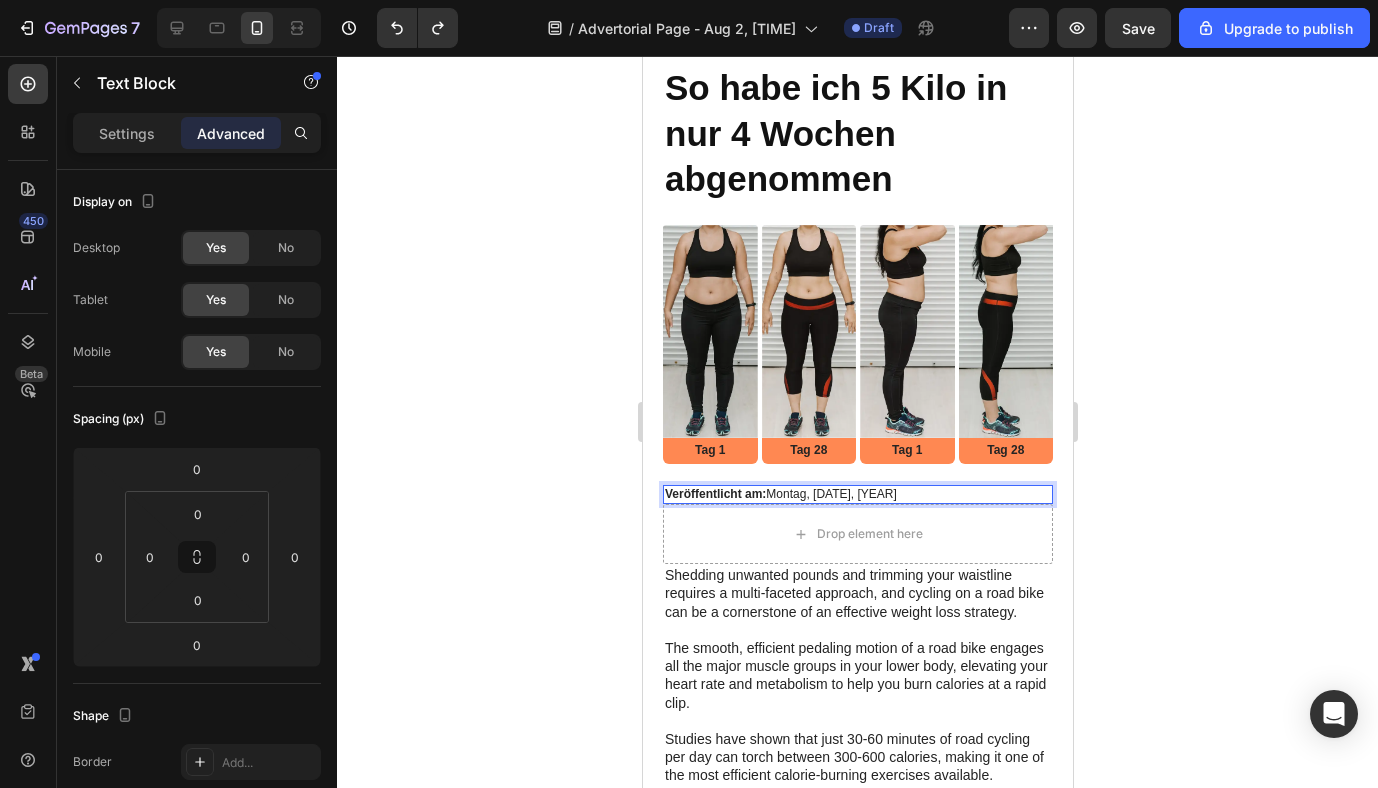 click on "Veröffentlicht am:  Montag, 28.07, 2025" at bounding box center (857, 495) 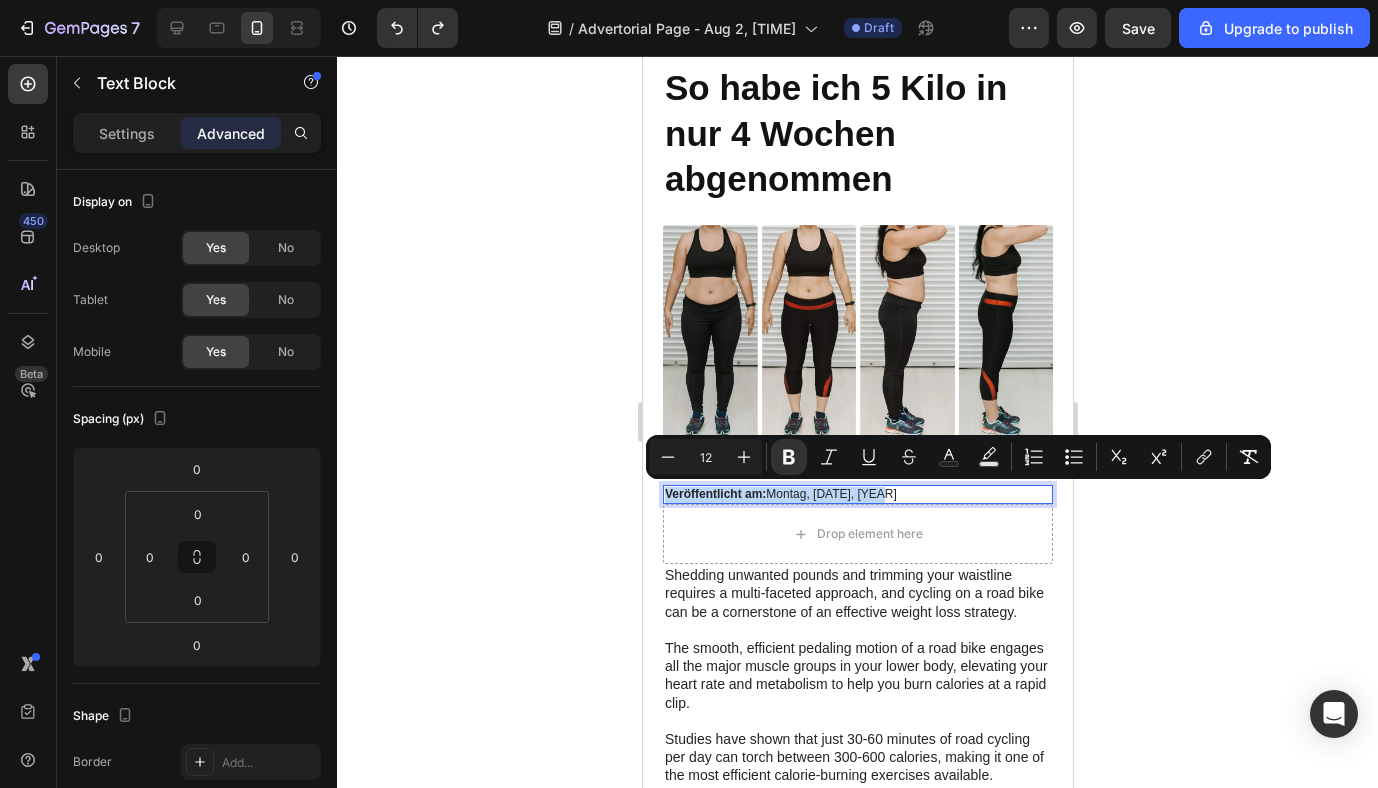 drag, startPoint x: 907, startPoint y: 489, endPoint x: 700, endPoint y: 490, distance: 207.00241 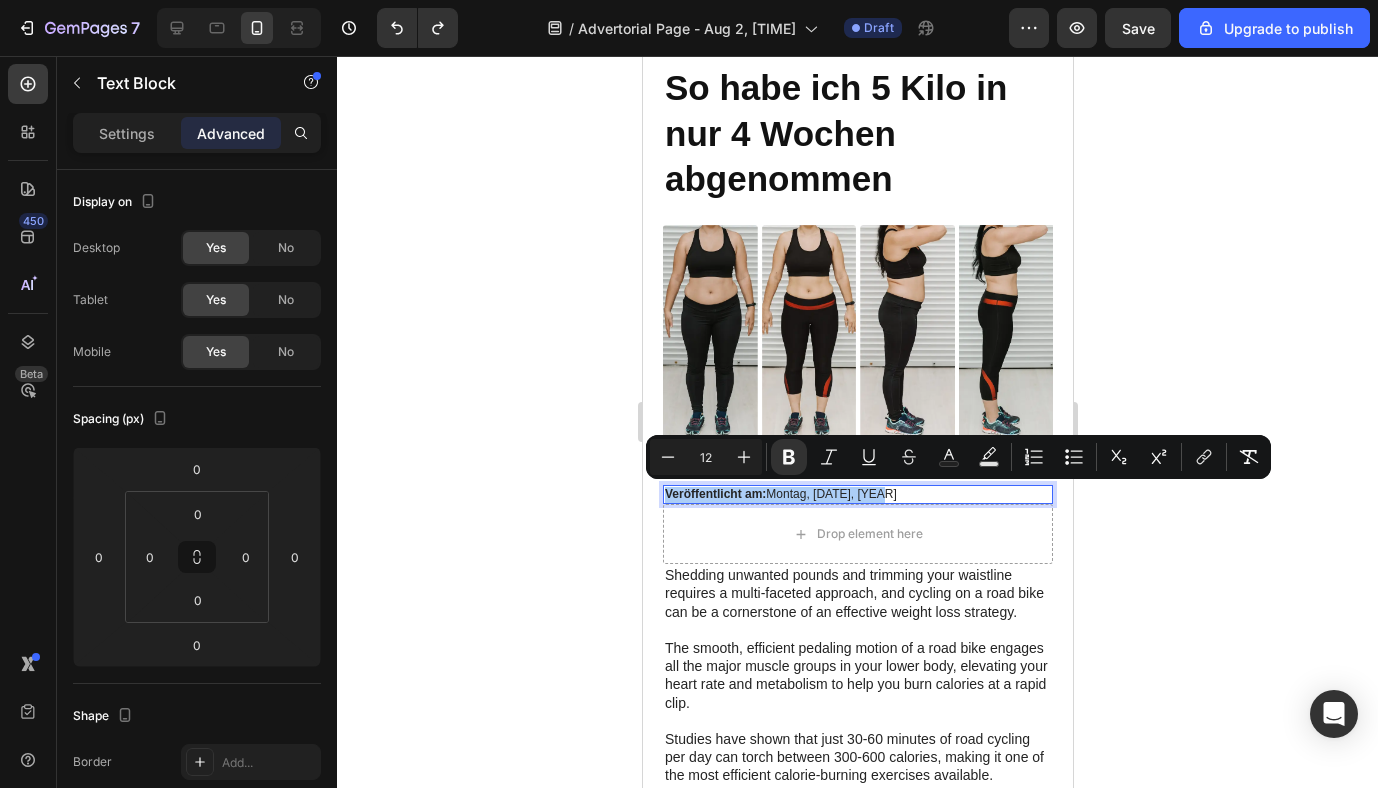 click 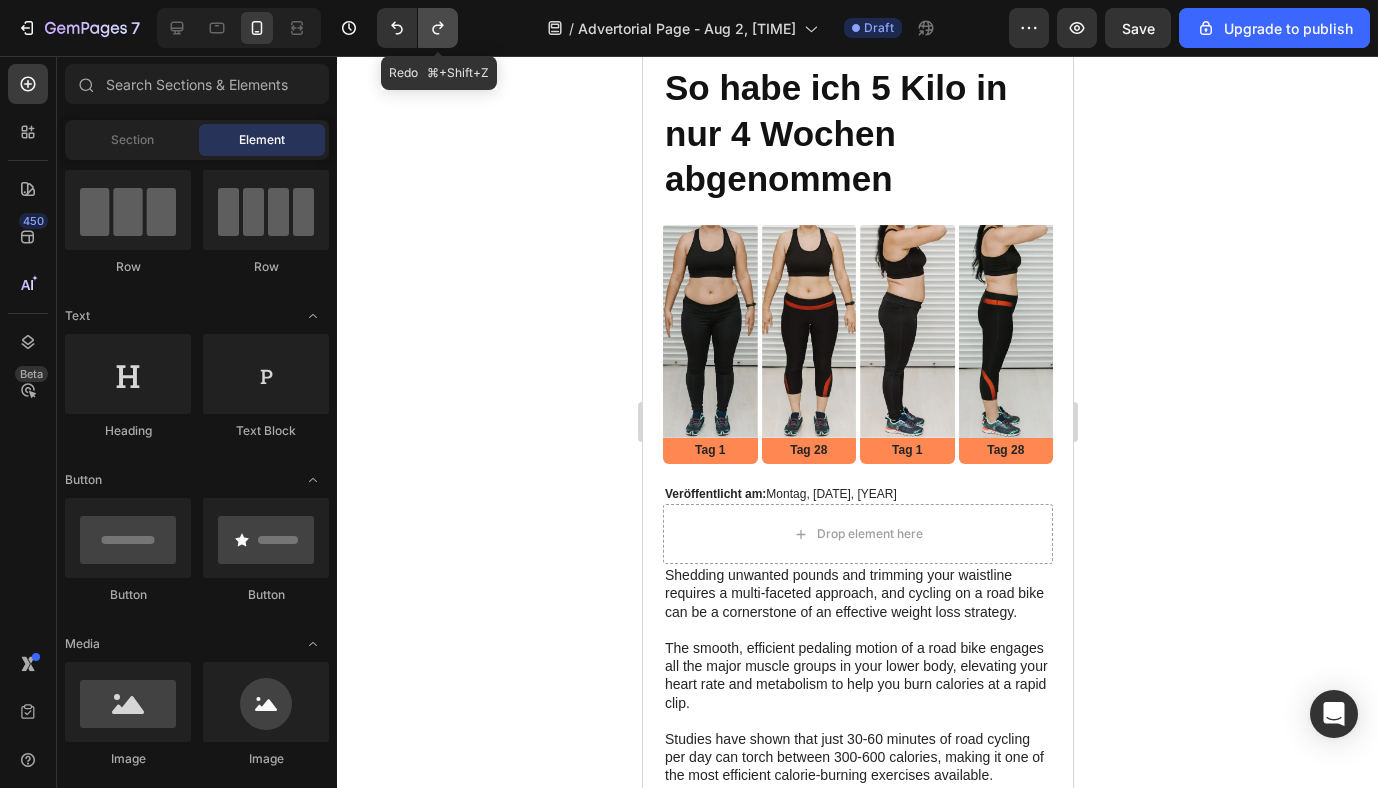 click 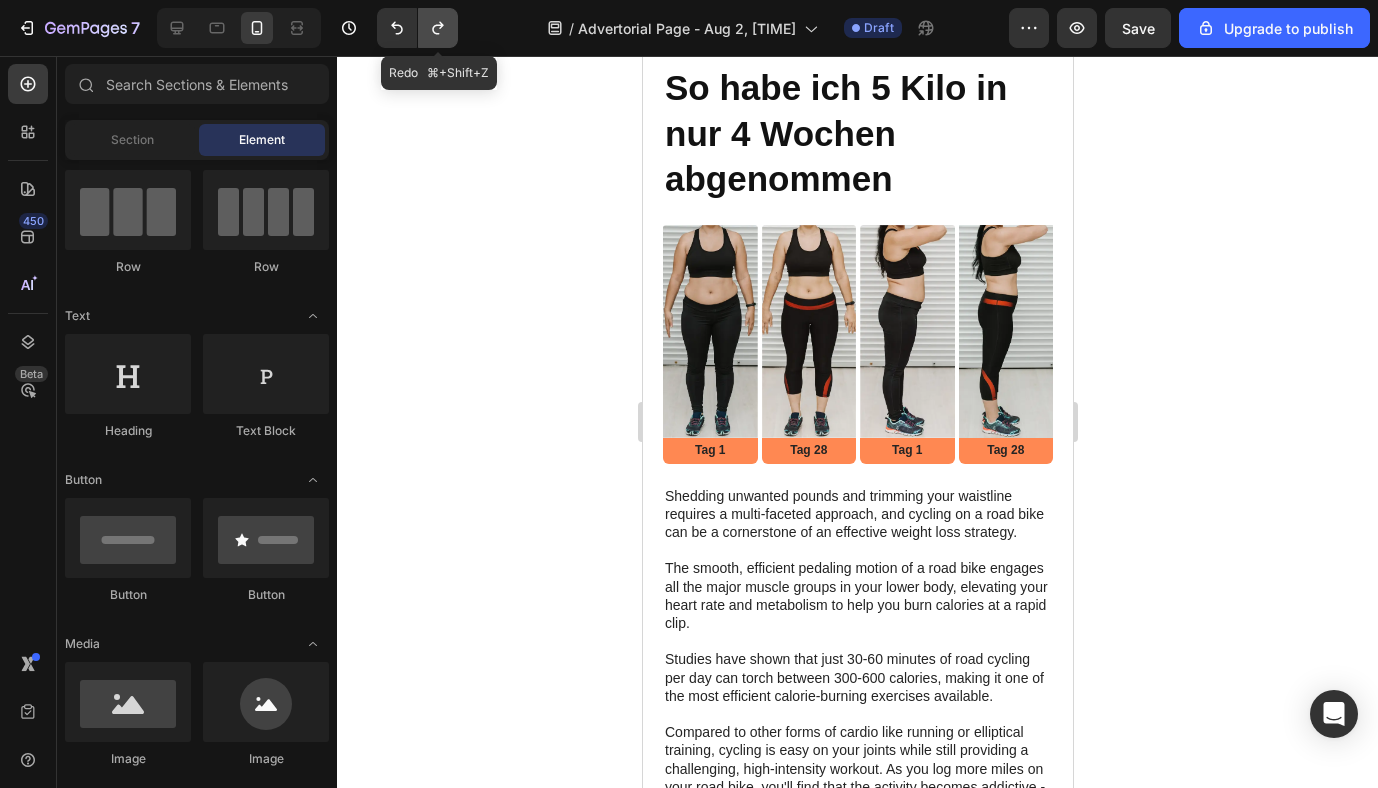 click 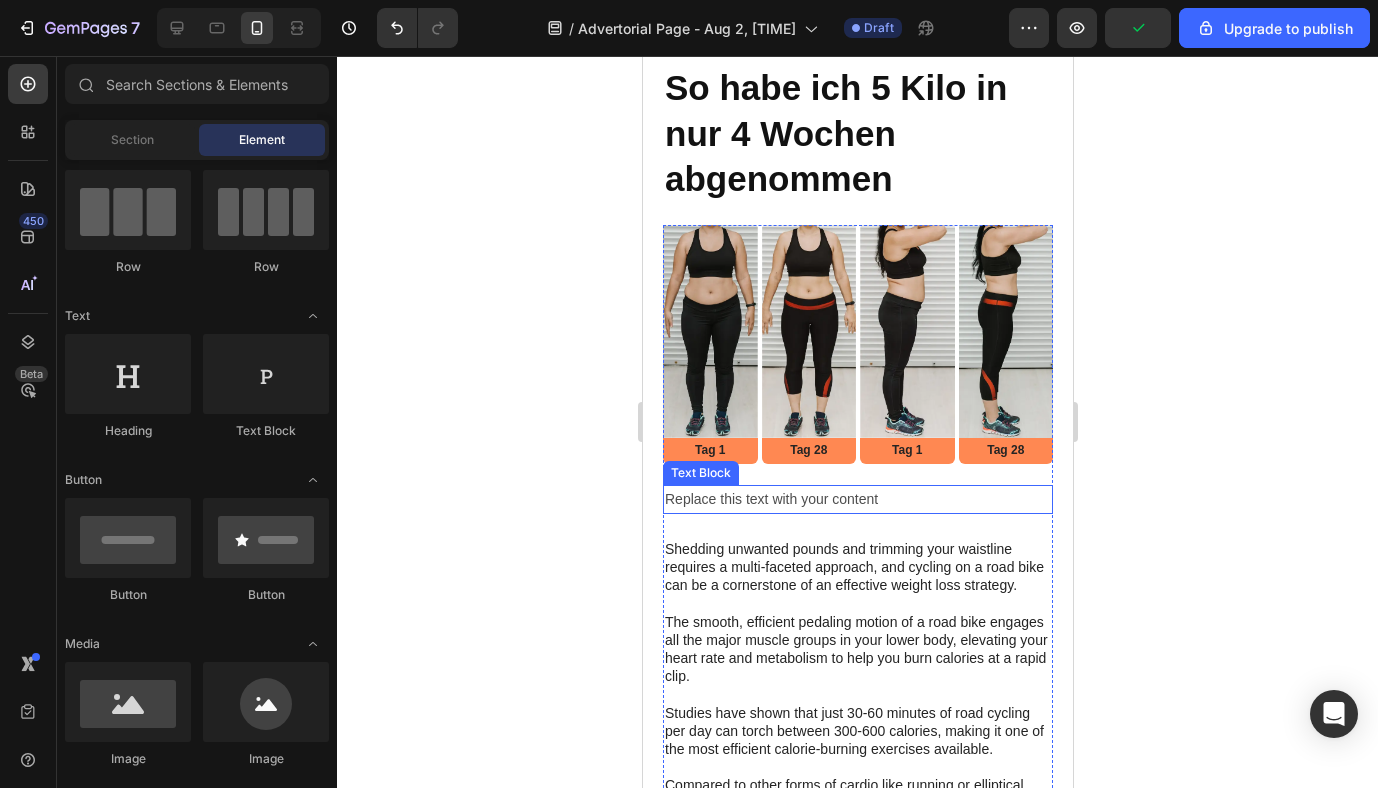 click on "Replace this text with your content" at bounding box center (857, 499) 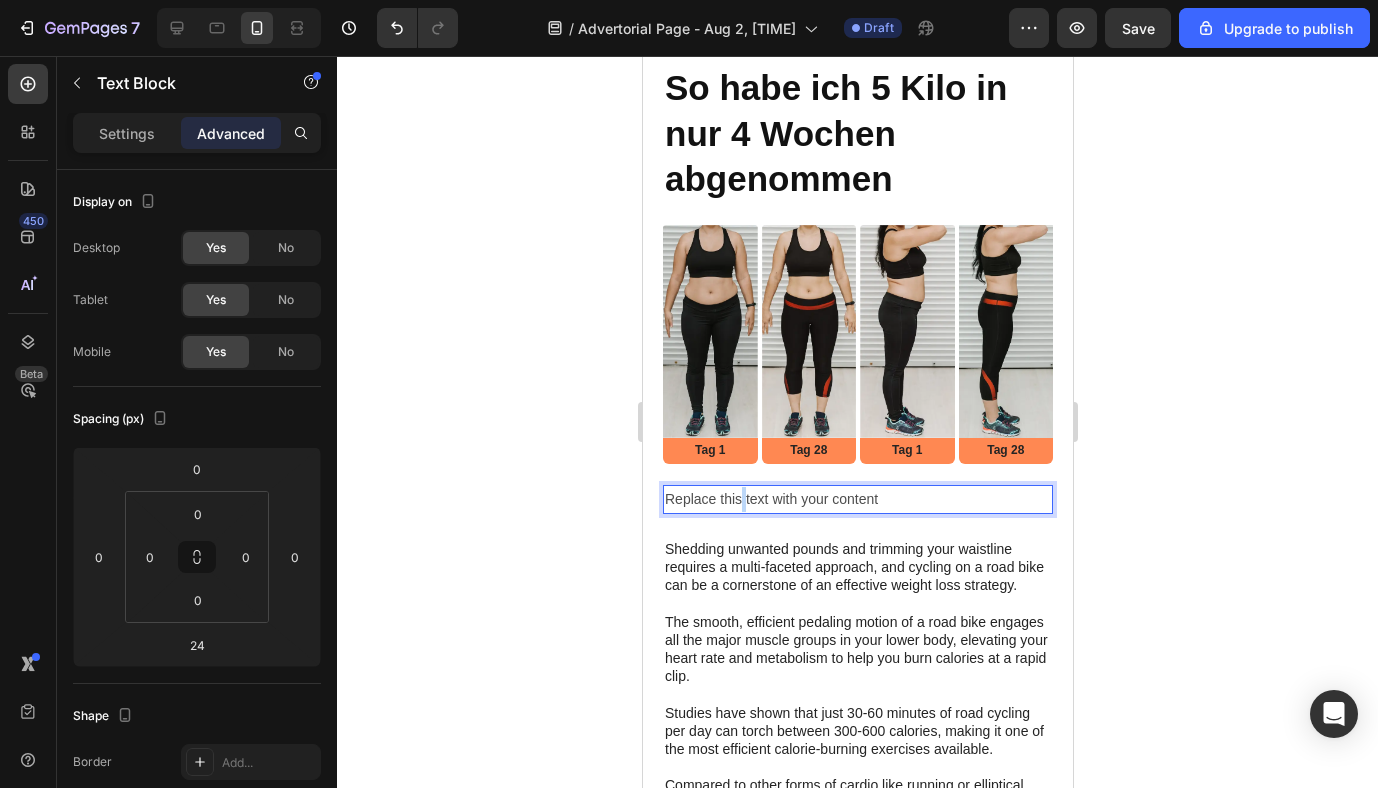 click on "Replace this text with your content" at bounding box center (857, 499) 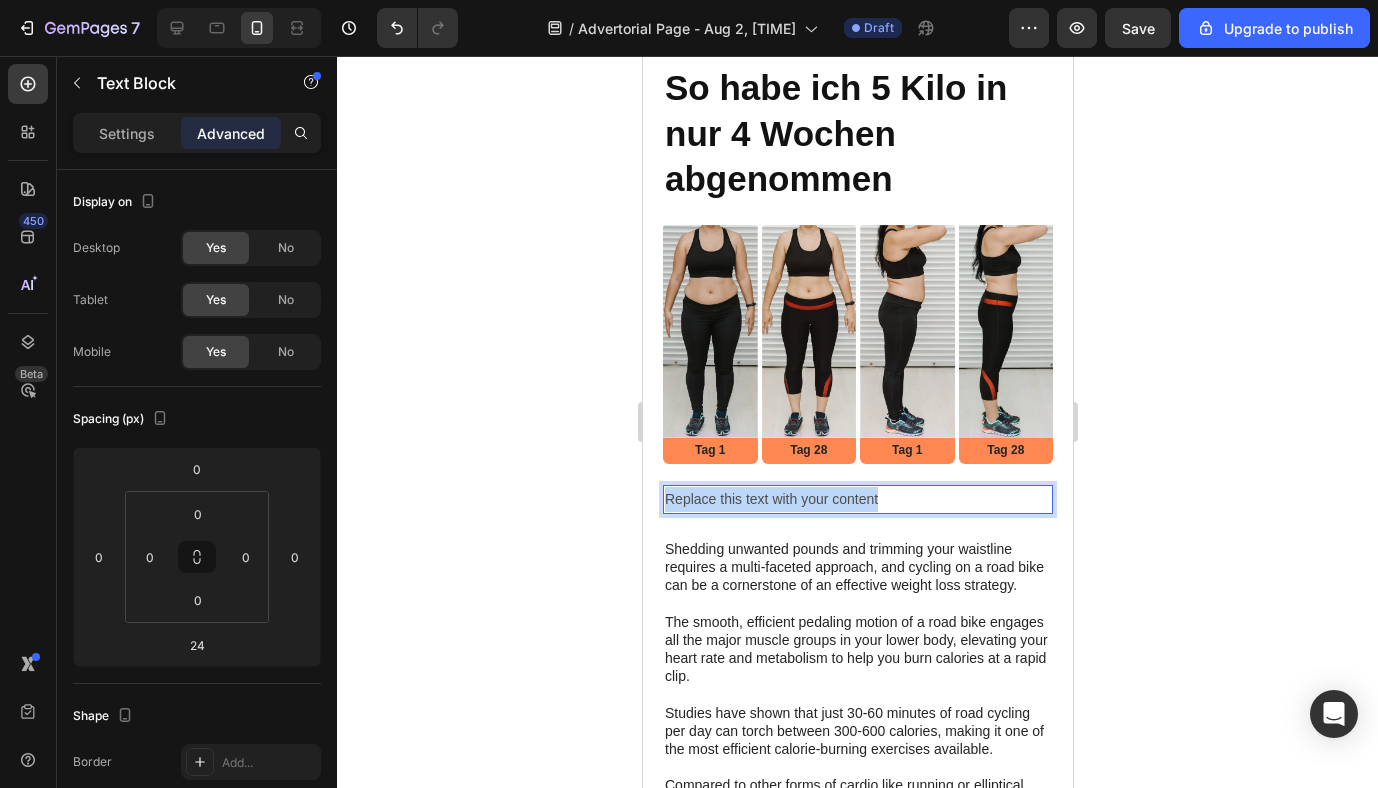 click on "Replace this text with your content" at bounding box center (857, 499) 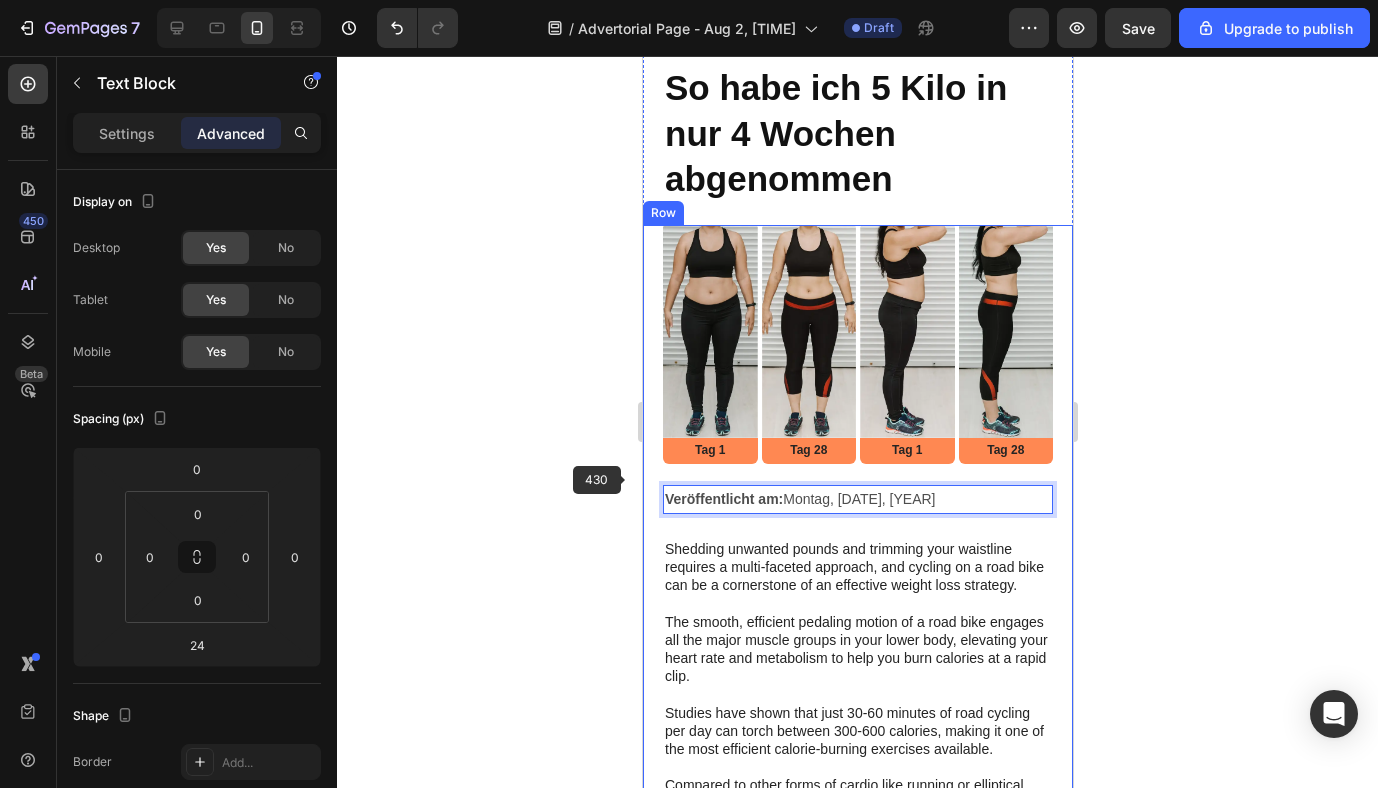 click 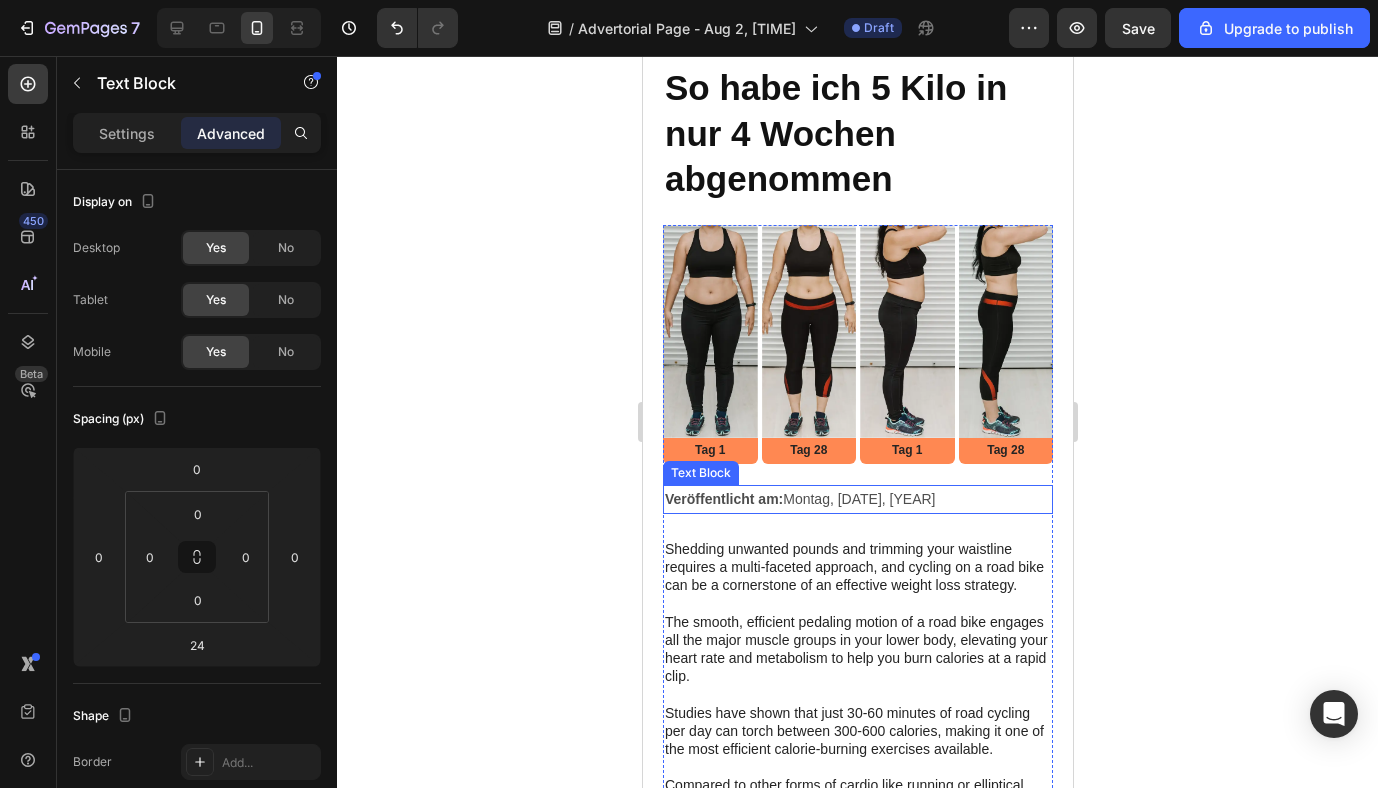click on "Veröffentlicht am:" at bounding box center [723, 499] 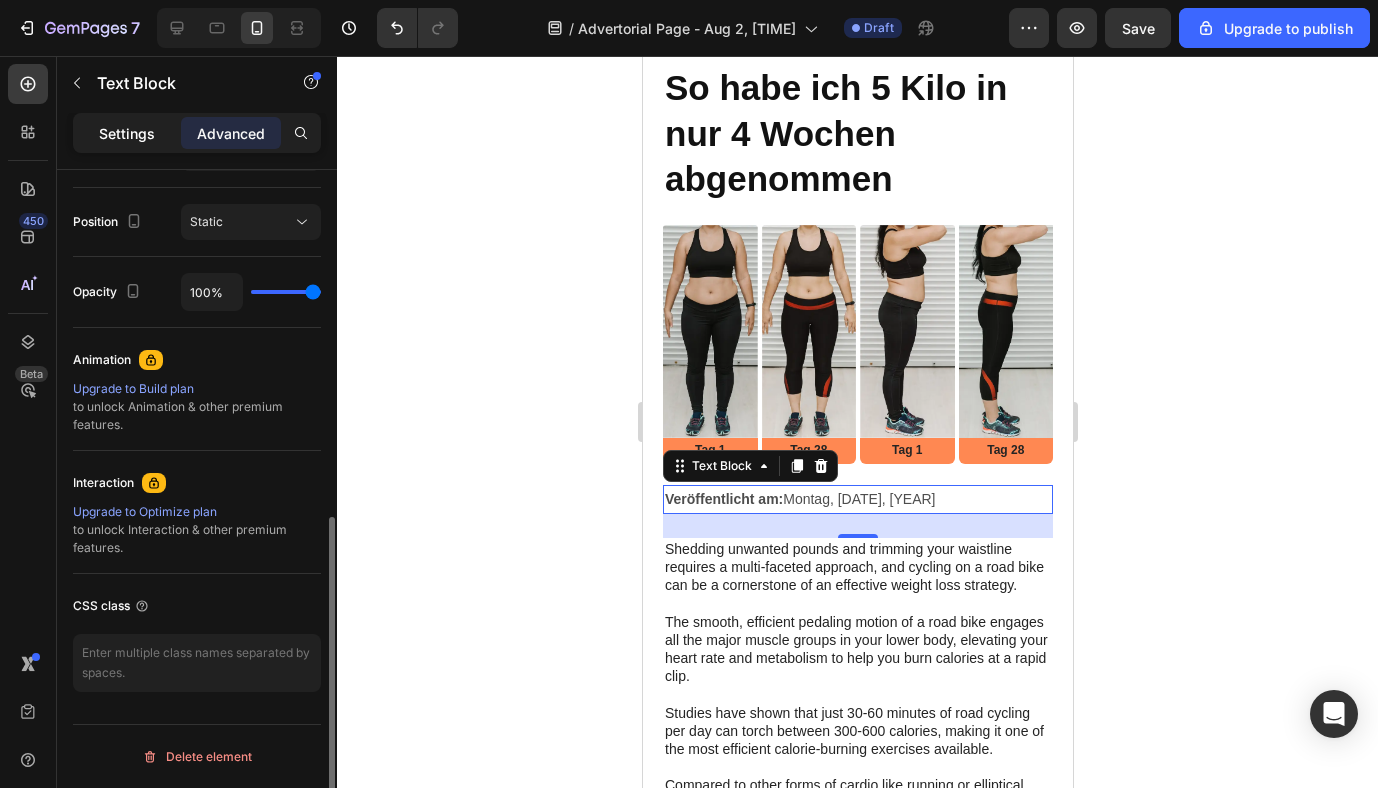 click on "Settings" at bounding box center [127, 133] 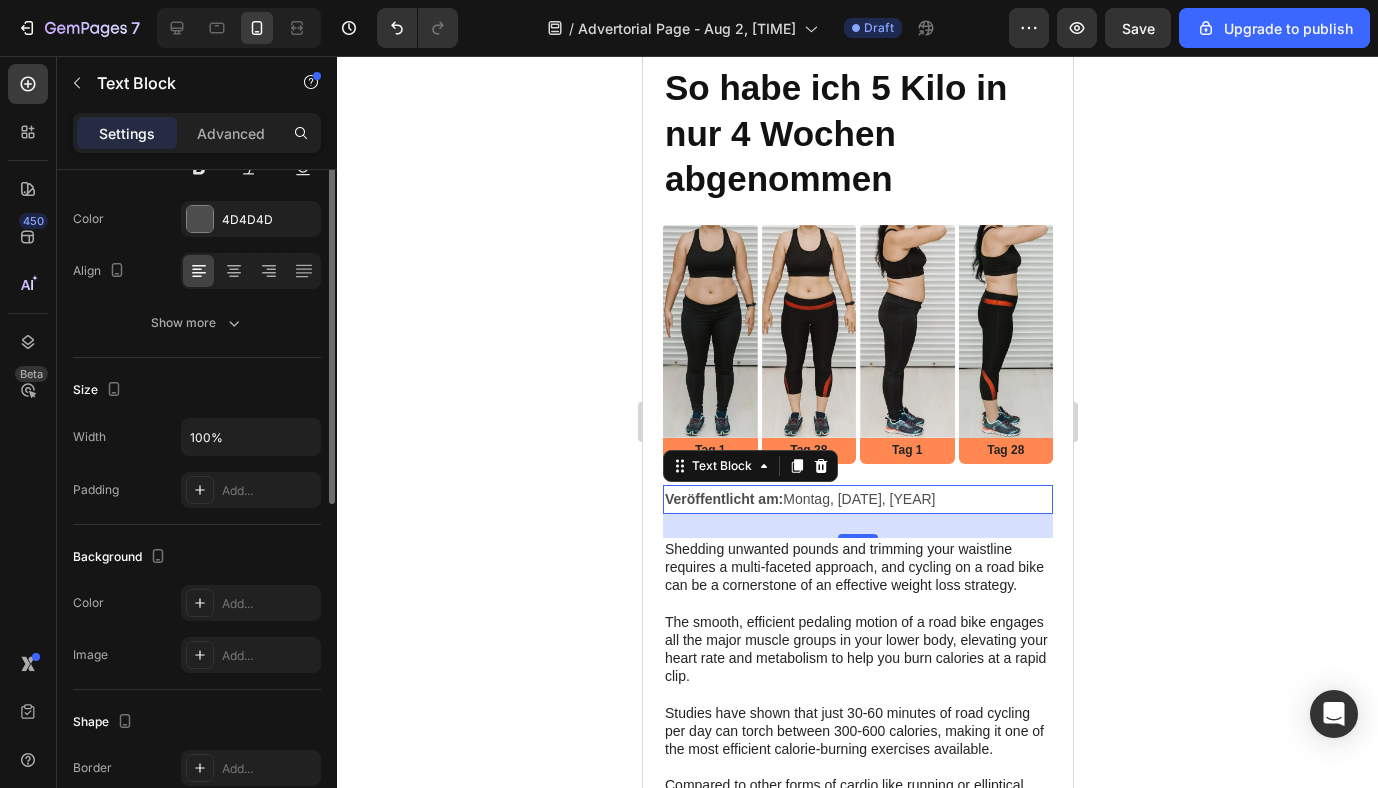 scroll, scrollTop: 0, scrollLeft: 0, axis: both 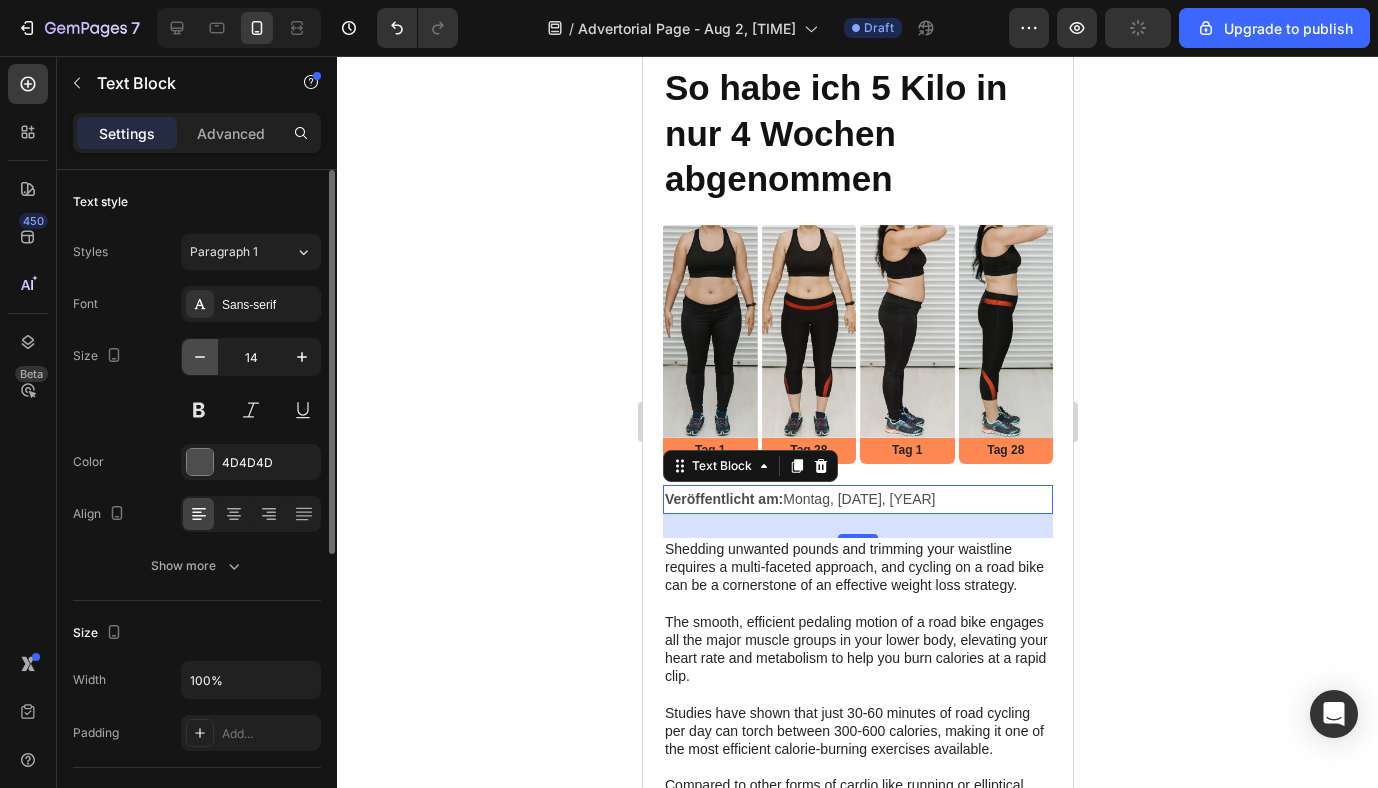 click 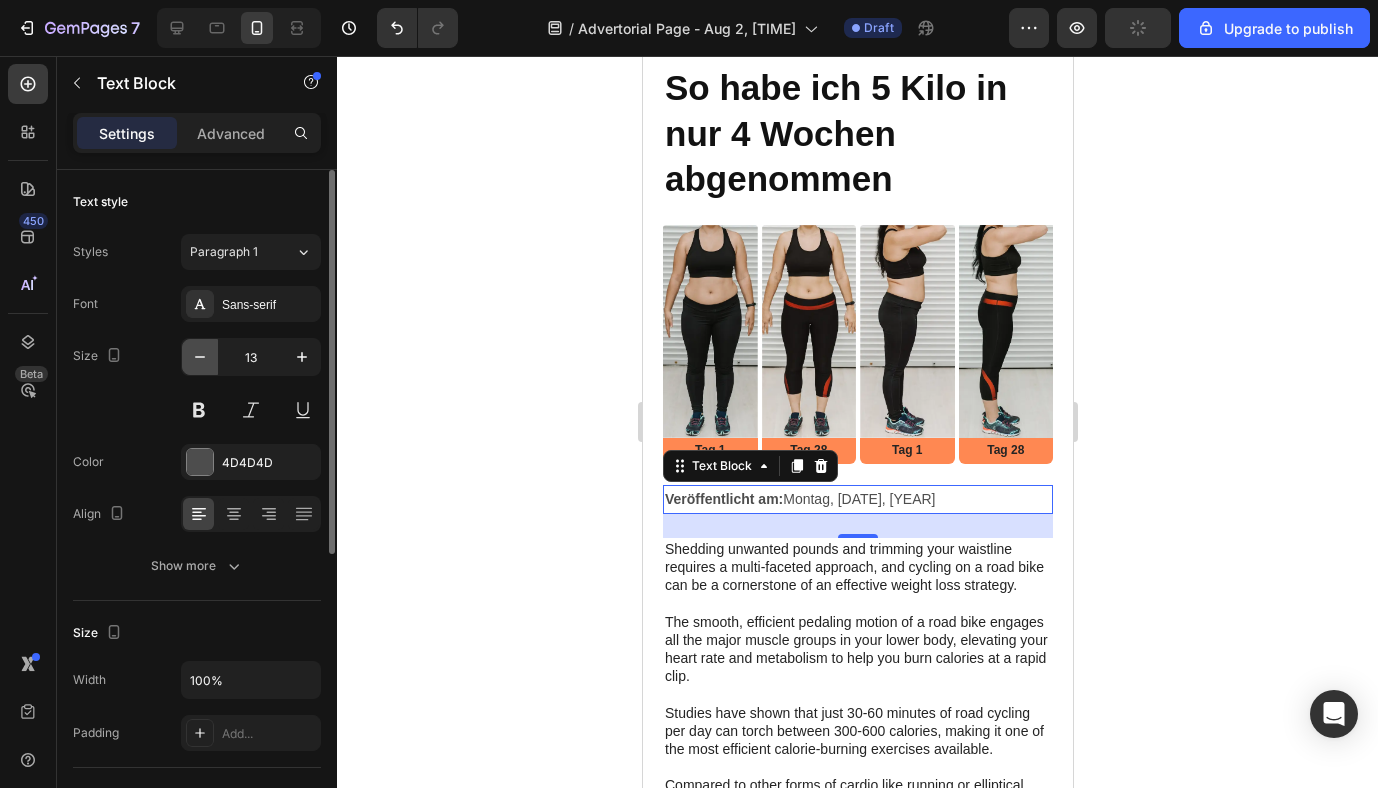 click 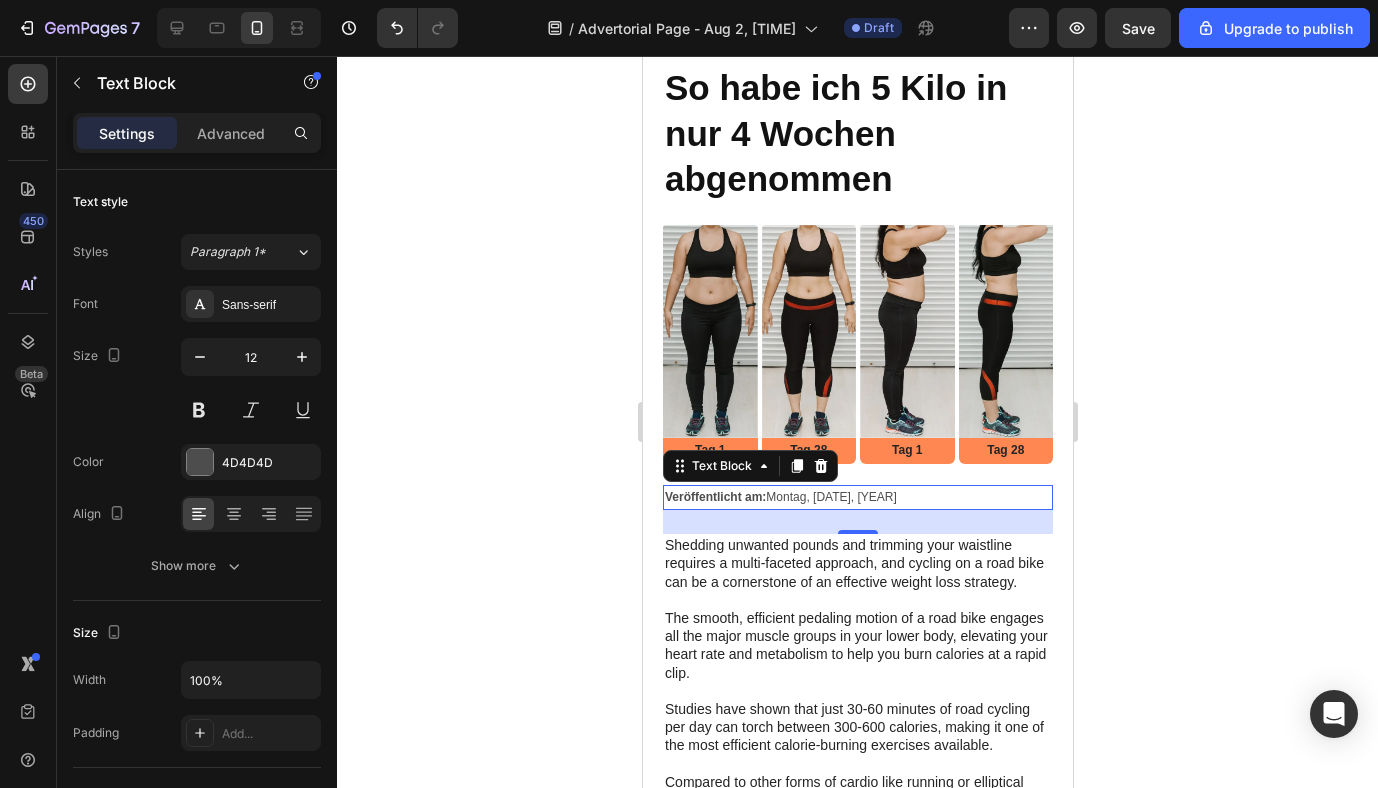 click 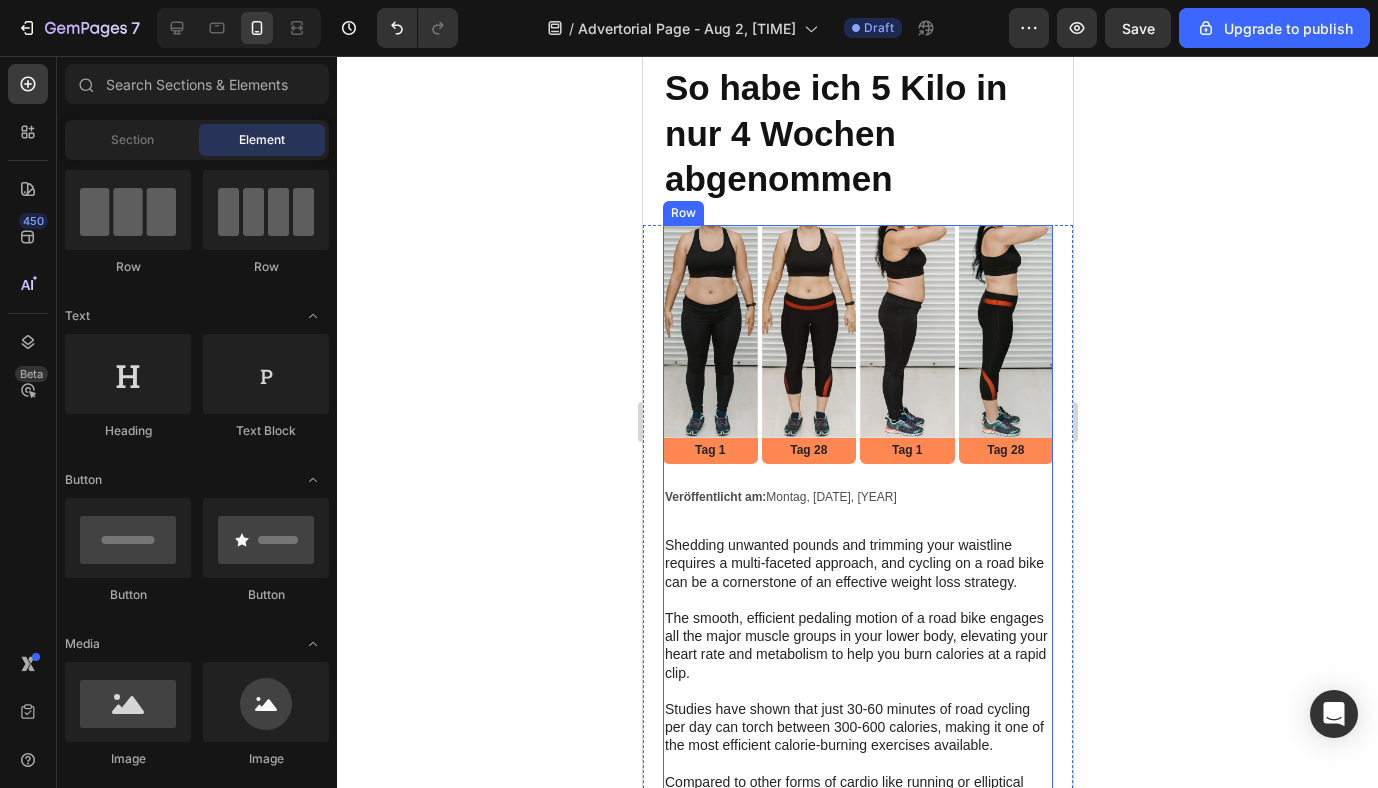 click on "Image Tag 1 Text Block Row Image Tag 28 Text Block Row Image Tag 1 Text Block Row Image Tag 28 Text Block Row Row Veröffentlicht am:  Montag, 28.07, 2025 Text Block Shedding unwanted pounds and trimming your waistline requires a multi-faceted approach, and cycling on a road bike can be a cornerstone of an effective weight loss strategy.  The smooth, efficient pedaling motion of a road bike engages all the major muscle groups in your lower body, elevating your heart rate and metabolism to help you burn calories at a rapid clip.  Studies have shown that just 30-60 minutes of road cycling per day can torch between 300-600 calories, making it one of the most efficient calorie-burning exercises available. This natural motivation to ride more often is crucial for sustained weight loss success. Cycling also builds strength in your leg and core muscles, further enhancing your body's fat-burning capabilities. Experience the transformative power of a premium road bike with the  GEM Road Bike Text Block Image Heading" at bounding box center (857, 1577) 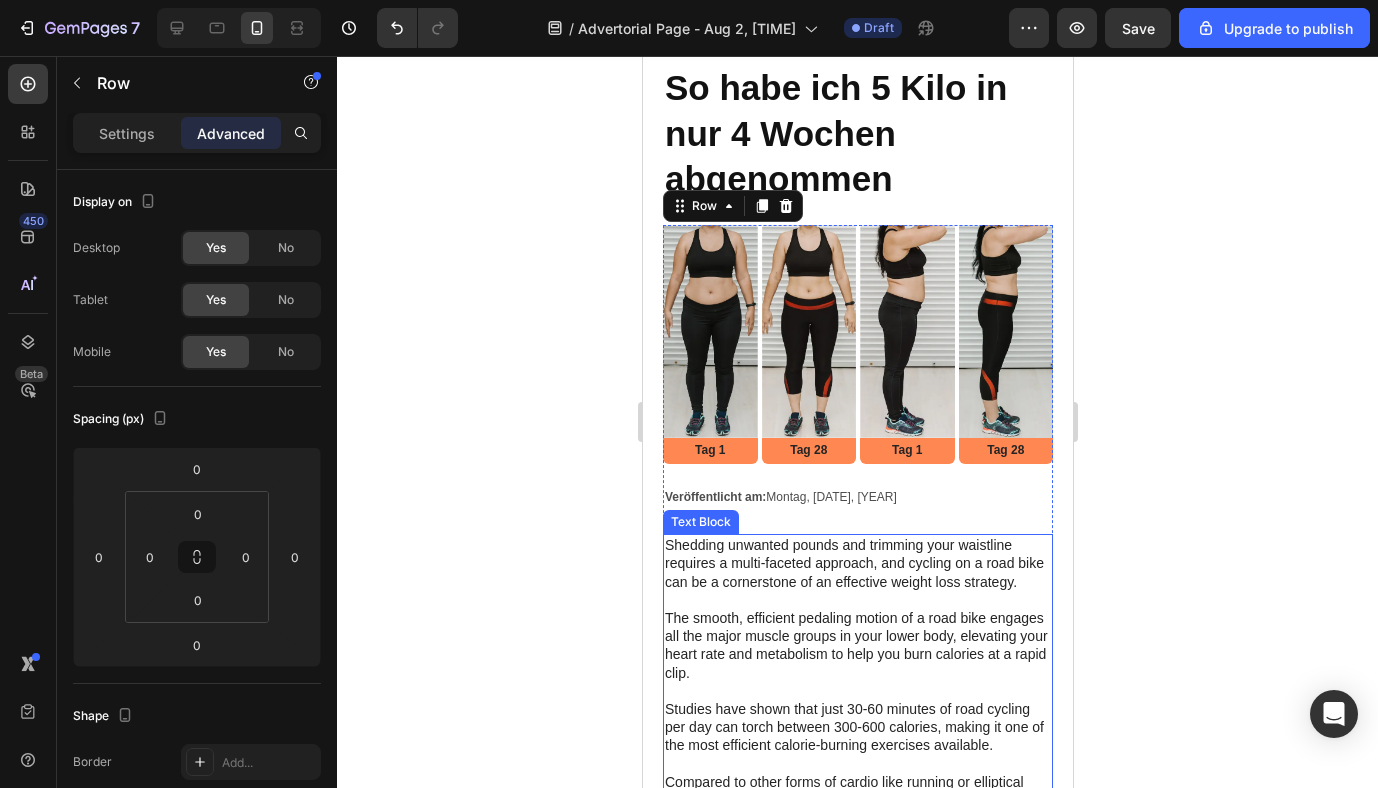 click on "Shedding unwanted pounds and trimming your waistline requires a multi-faceted approach, and cycling on a road bike can be a cornerstone of an effective weight loss strategy.  The smooth, efficient pedaling motion of a road bike engages all the major muscle groups in your lower body, elevating your heart rate and metabolism to help you burn calories at a rapid clip." at bounding box center [857, 609] 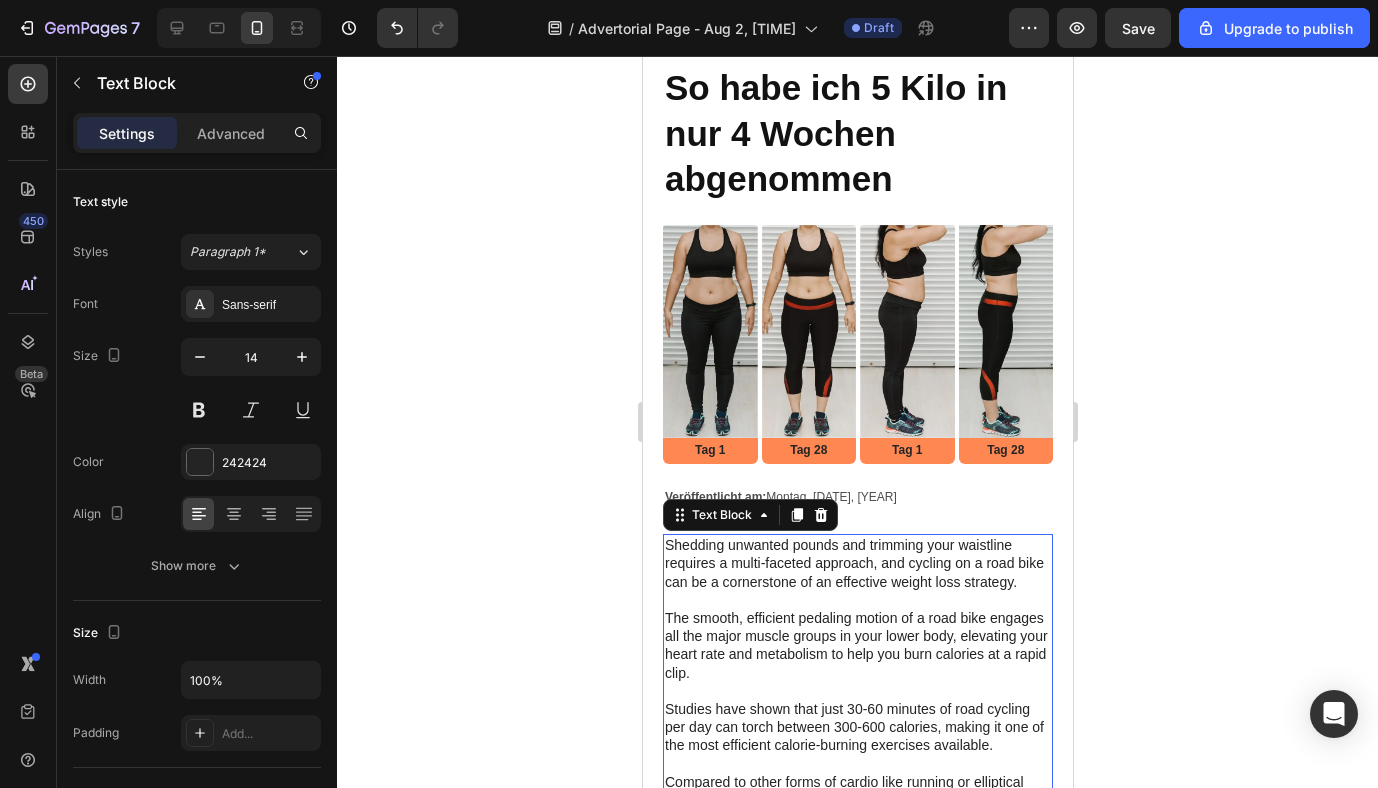 click 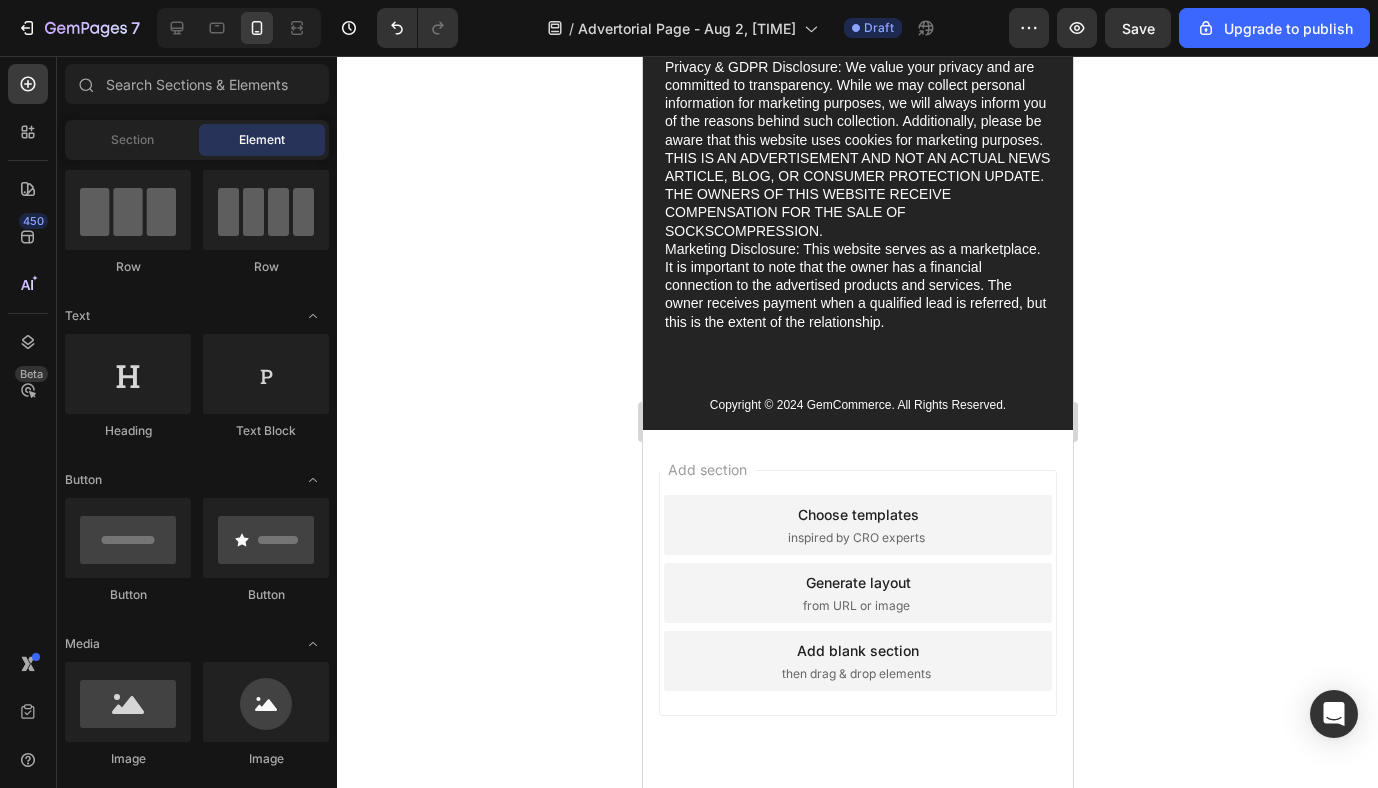 scroll, scrollTop: 9505, scrollLeft: 0, axis: vertical 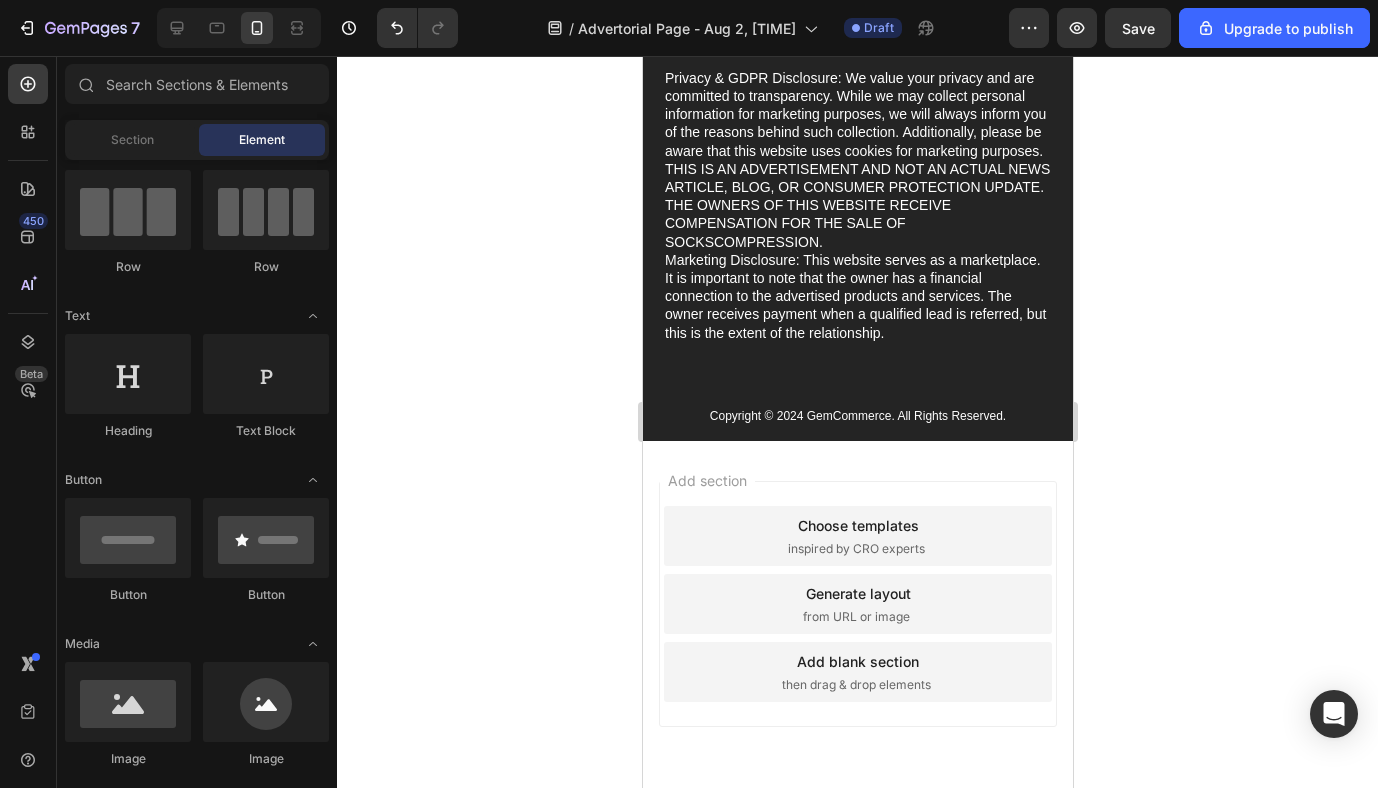 click on "Add section Choose templates inspired by CRO experts Generate layout from URL or image Add blank section then drag & drop elements" at bounding box center [857, 632] 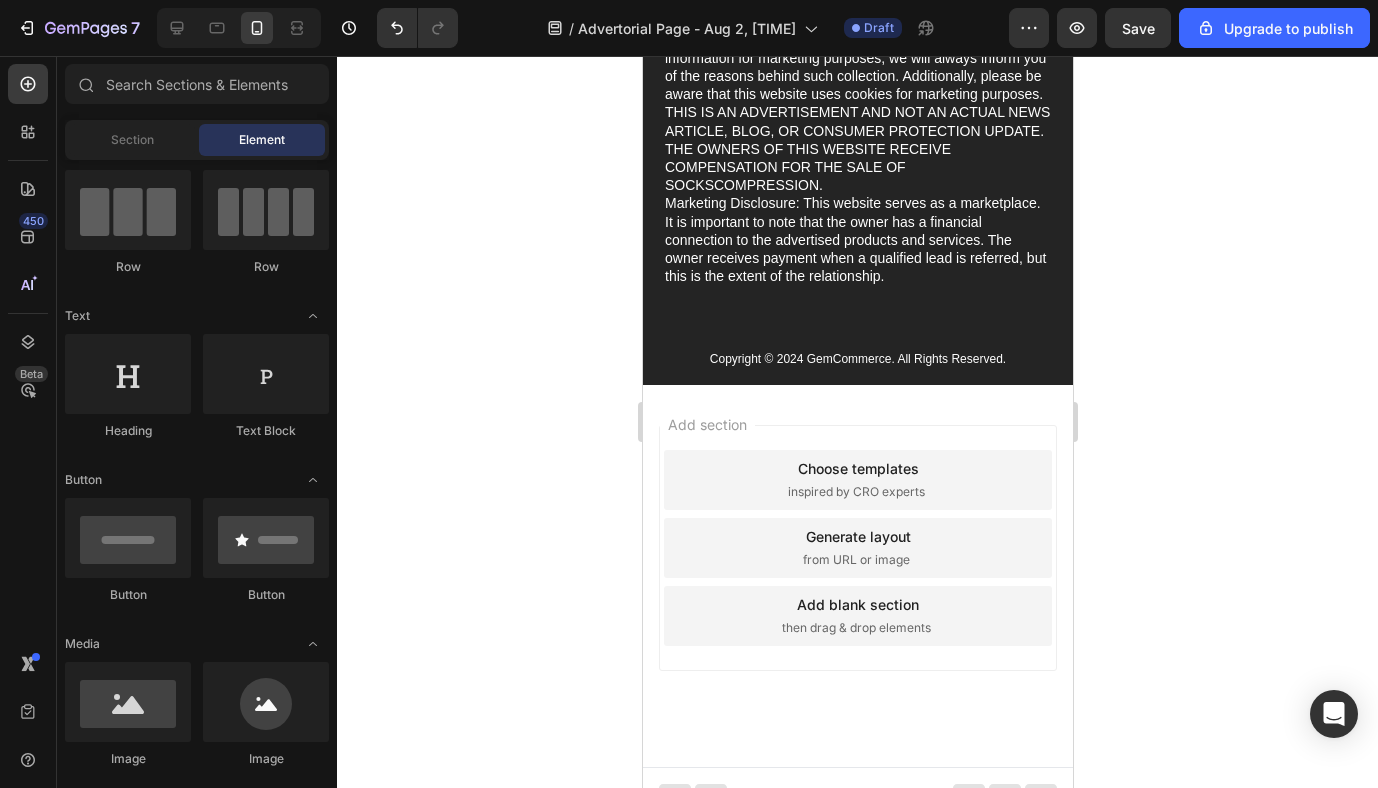 scroll, scrollTop: 8970, scrollLeft: 0, axis: vertical 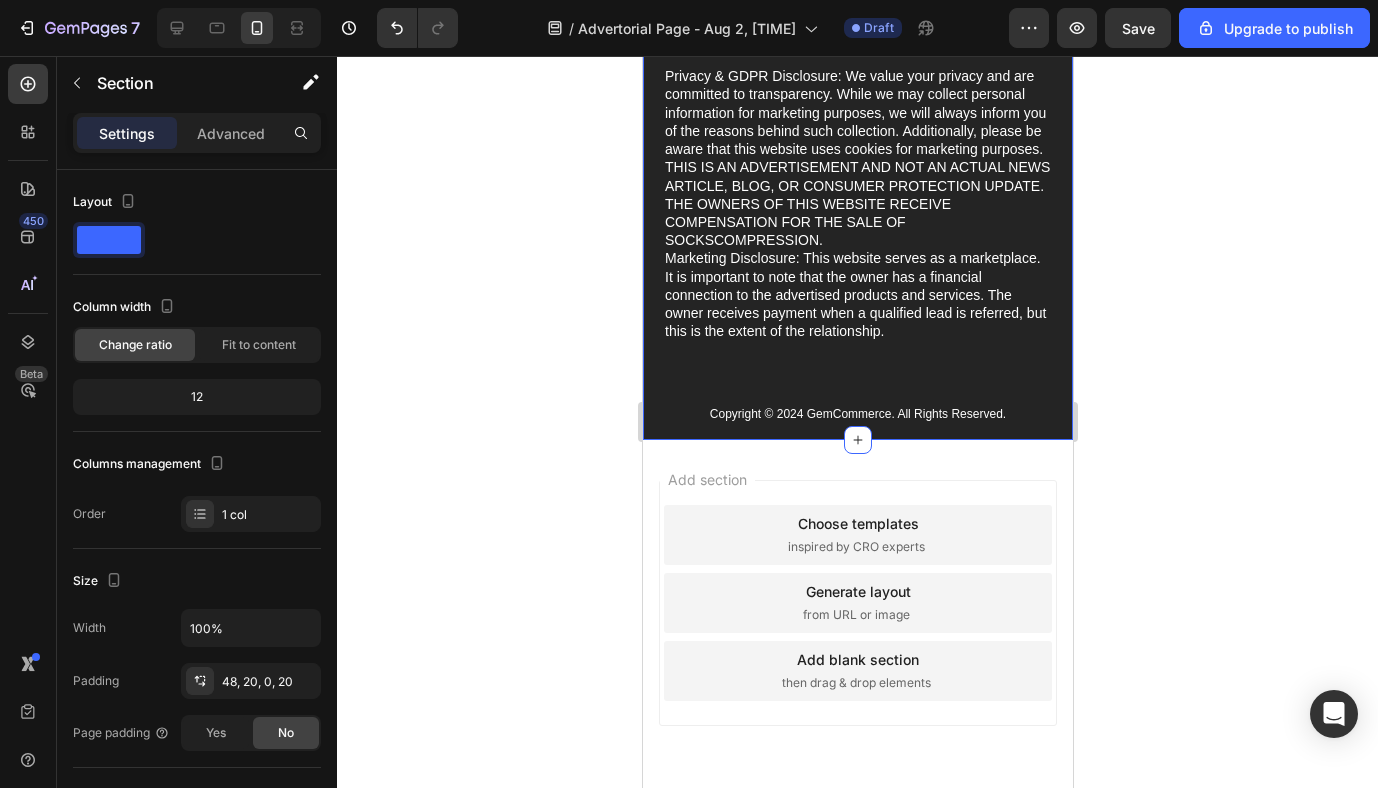 click on "Privacy & GDPR Disclosure: We value your privacy and are committed to transparency. While we may collect personal information for marketing purposes, we will always inform you of the reasons behind such collection. Additionally, please be aware that this website uses cookies for marketing purposes. THIS IS AN ADVERTISEMENT AND NOT AN ACTUAL NEWS ARTICLE, BLOG, OR CONSUMER PROTECTION UPDATE. THE OWNERS OF THIS WEBSITE RECEIVE COMPENSATION FOR THE SALE OF SOCKSCOMPRESSION. Marketing Disclosure: This website serves as a marketplace. It is important to note that the owner has a financial connection to the advertised products and services. The owner receives payment when a qualified lead is referred, but this is the extent of the relationship. Text Block Row Copyright © 2024 GemCommerce. All Rights Reserved. Text Block Row Section 7   You can create reusable sections Create Theme Section AI Content Write with GemAI What would you like to describe here? Tone and Voice Persuasive Product Prioritätsbearbeitung" at bounding box center [857, 228] 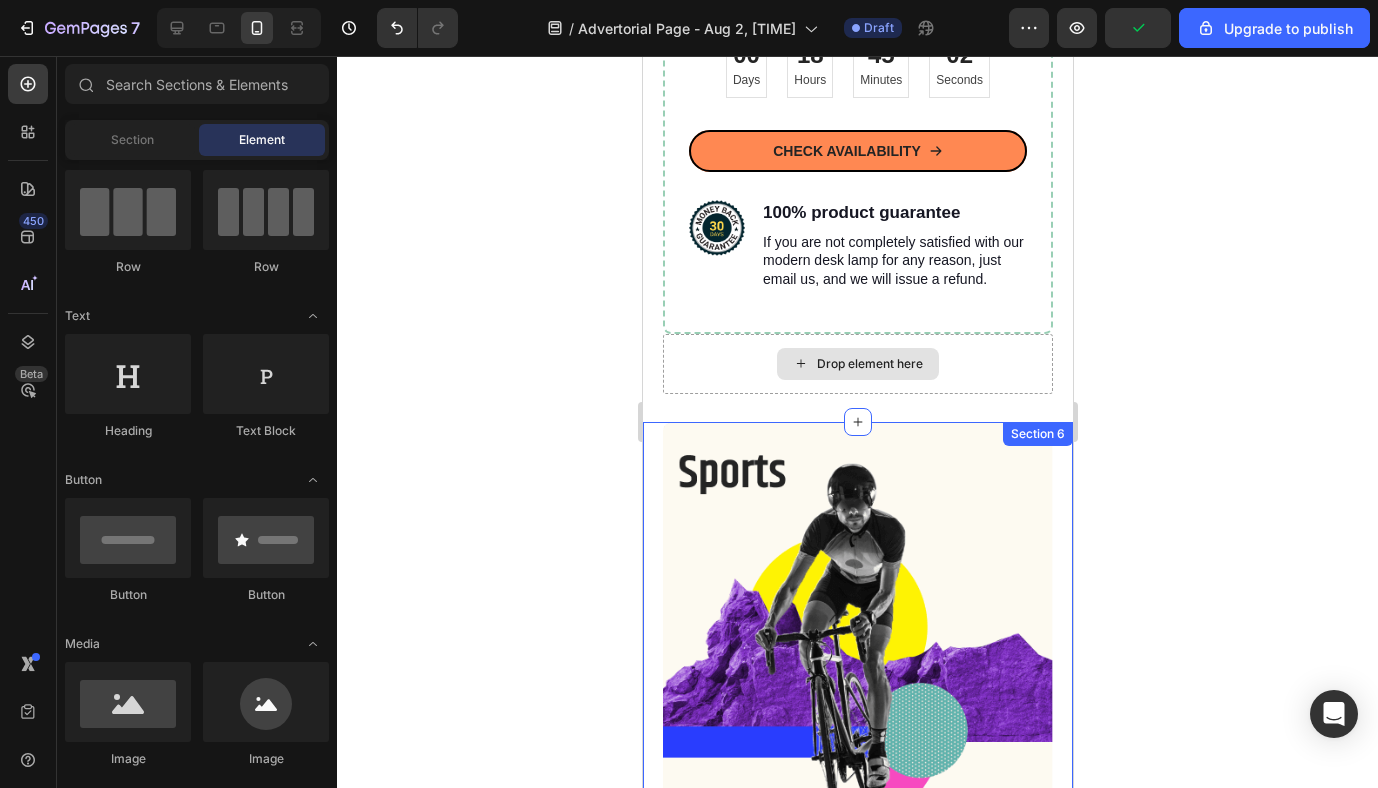 scroll, scrollTop: 6983, scrollLeft: 0, axis: vertical 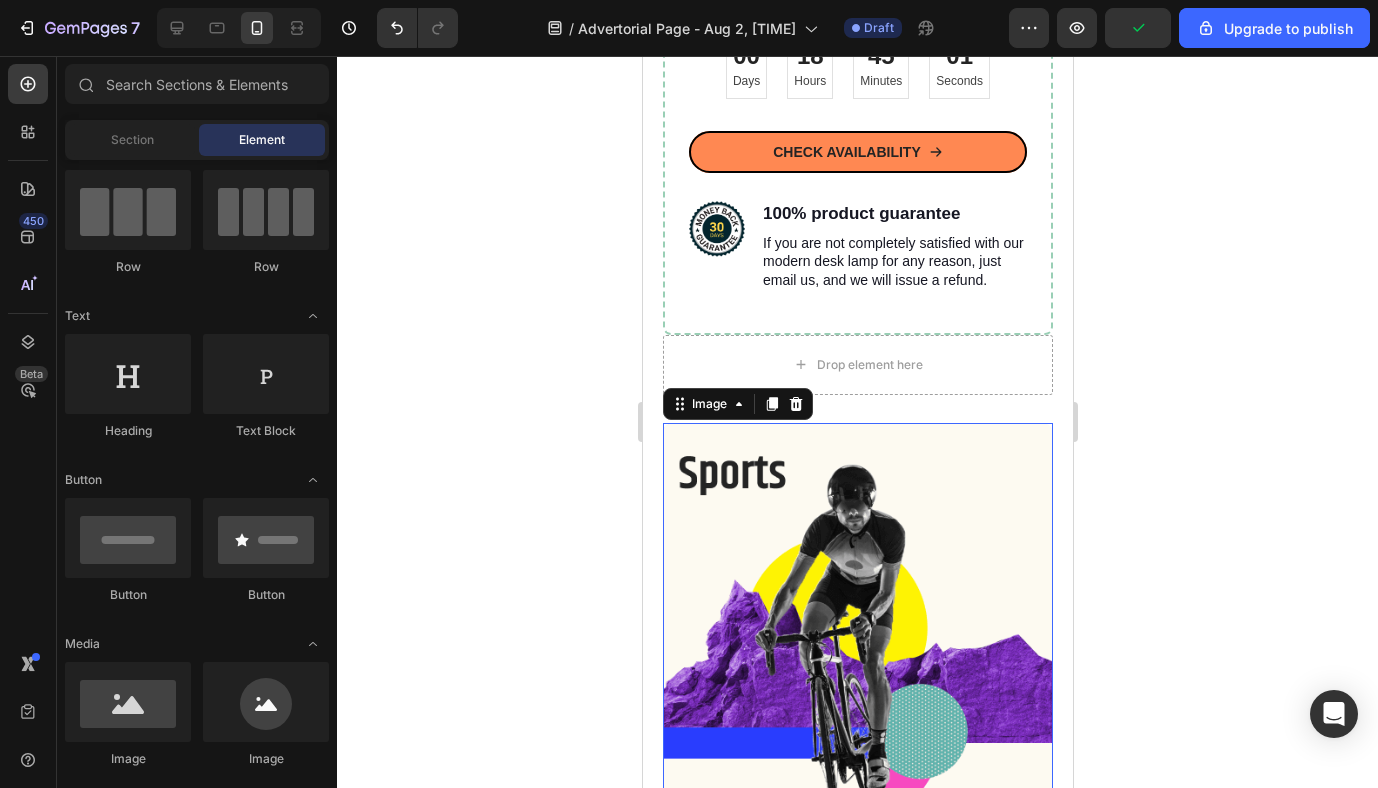 click at bounding box center [857, 646] 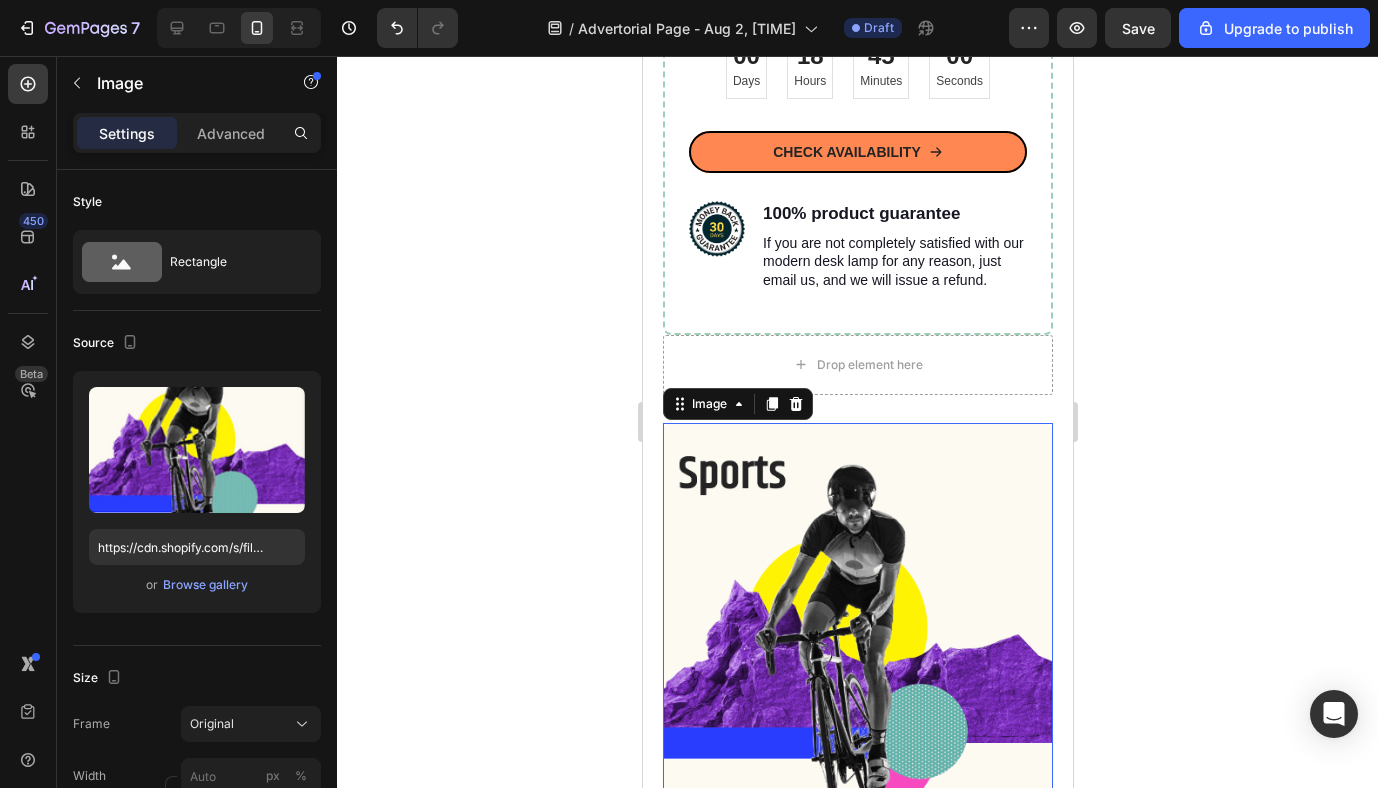 click 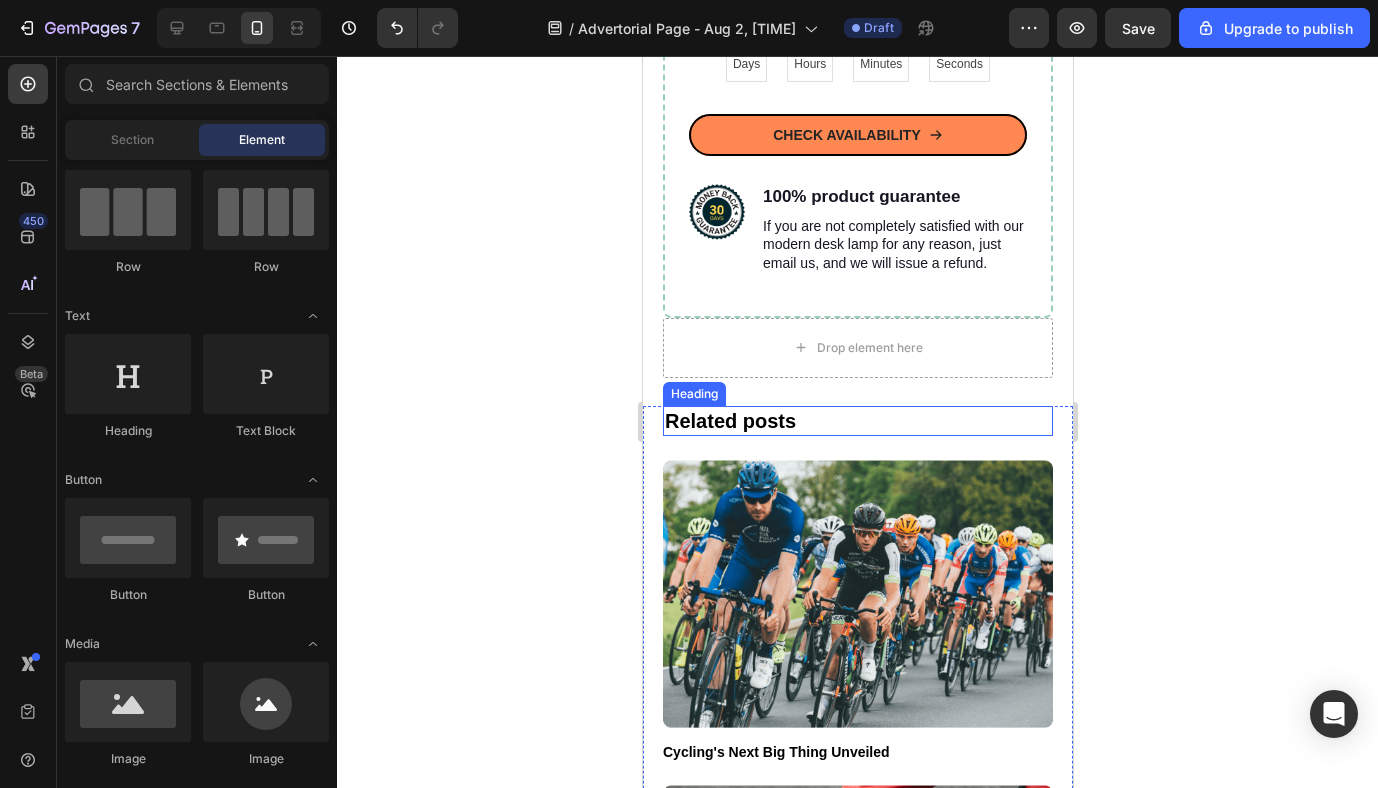 scroll, scrollTop: 6993, scrollLeft: 0, axis: vertical 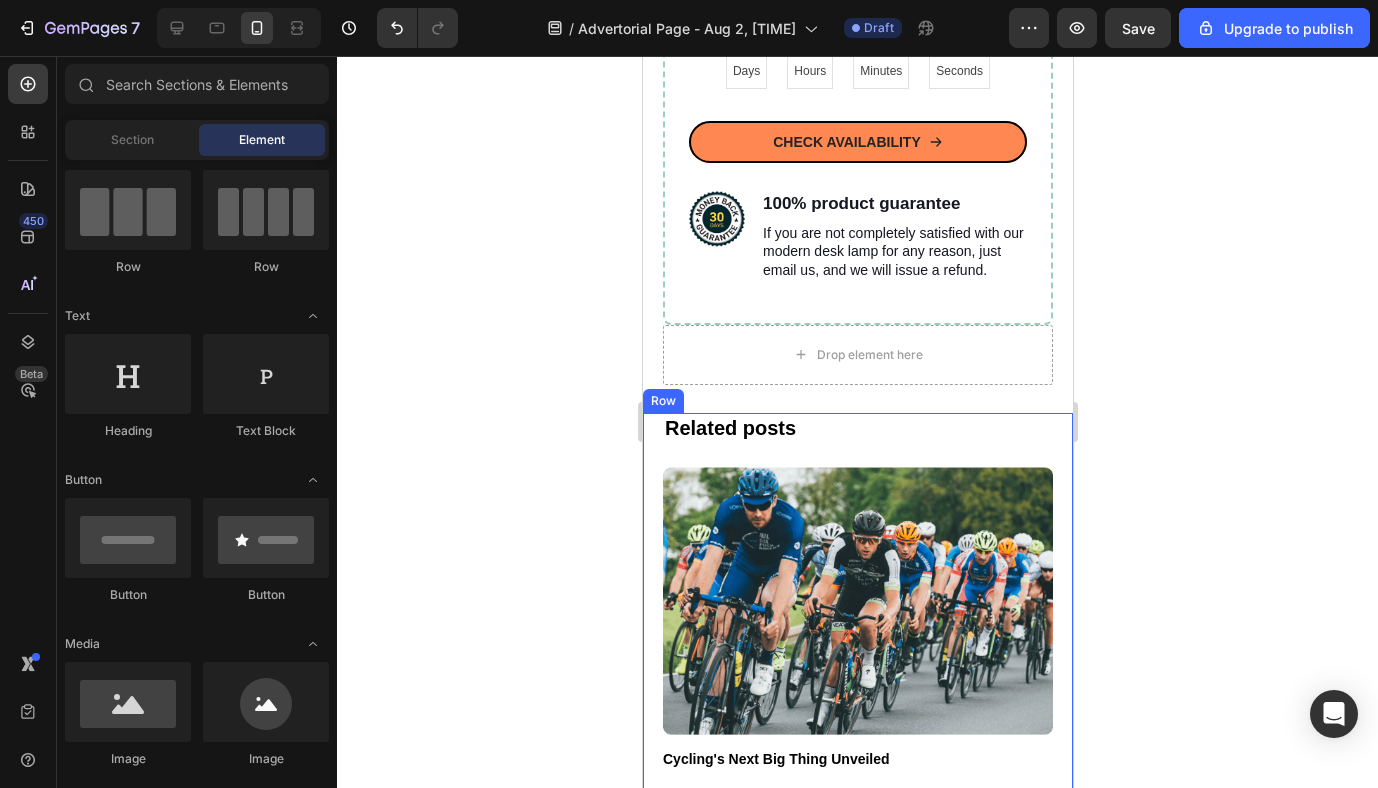 click on "Related posts Heading Image Cycling's Next Big Thing Unveiled Button Image Top 5 Most Coveted Road Bikes of 2024 Button Success stories Heading Image “The GEM Road Bike is a game-changer. Responsive and comfortable - I can ride for hours.” Sarah - Avid Cyclist Text Block Image “Skeptical at first, but the GEM's power and control made me a true believer.” Mike - Competitive Racer Text Block
CHECK AVAILABILITY Button" at bounding box center (857, 931) 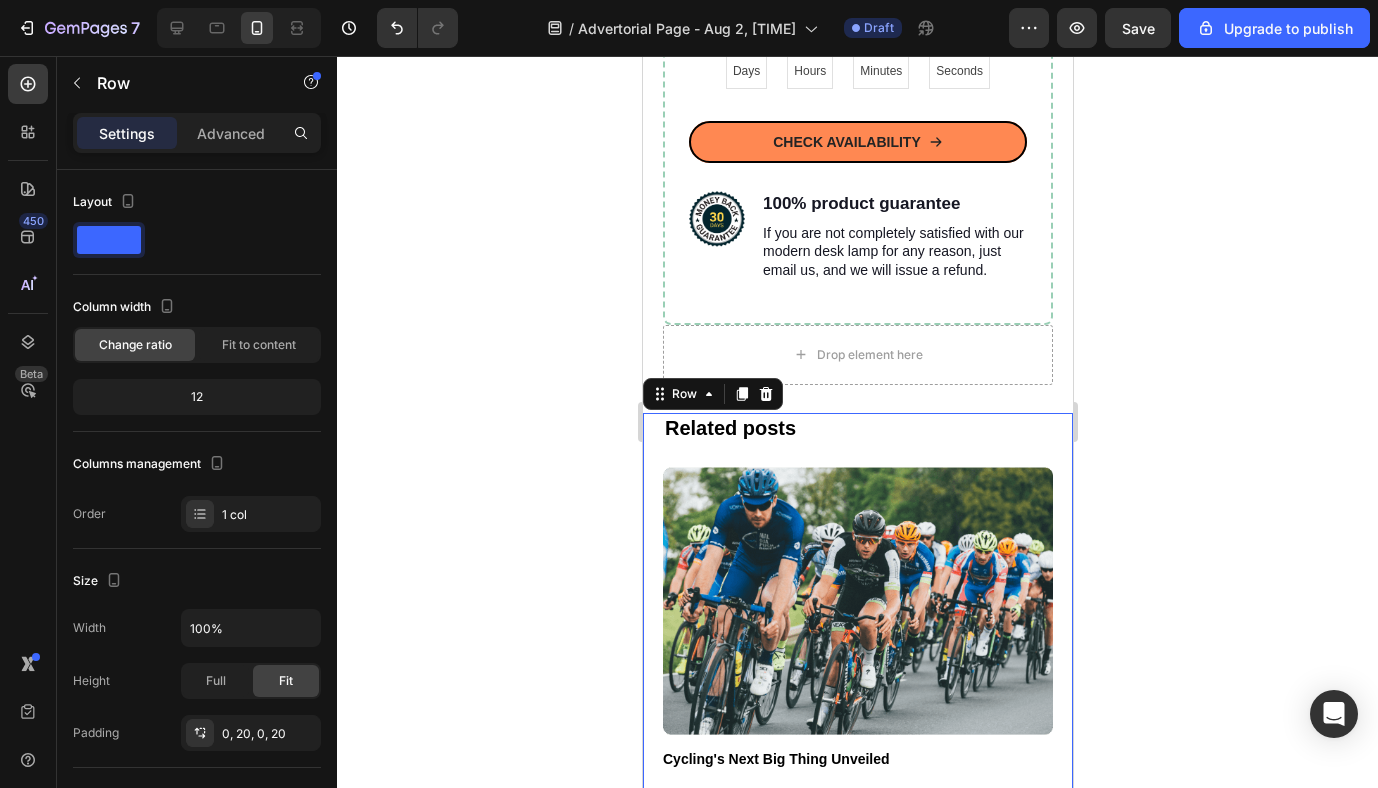 click 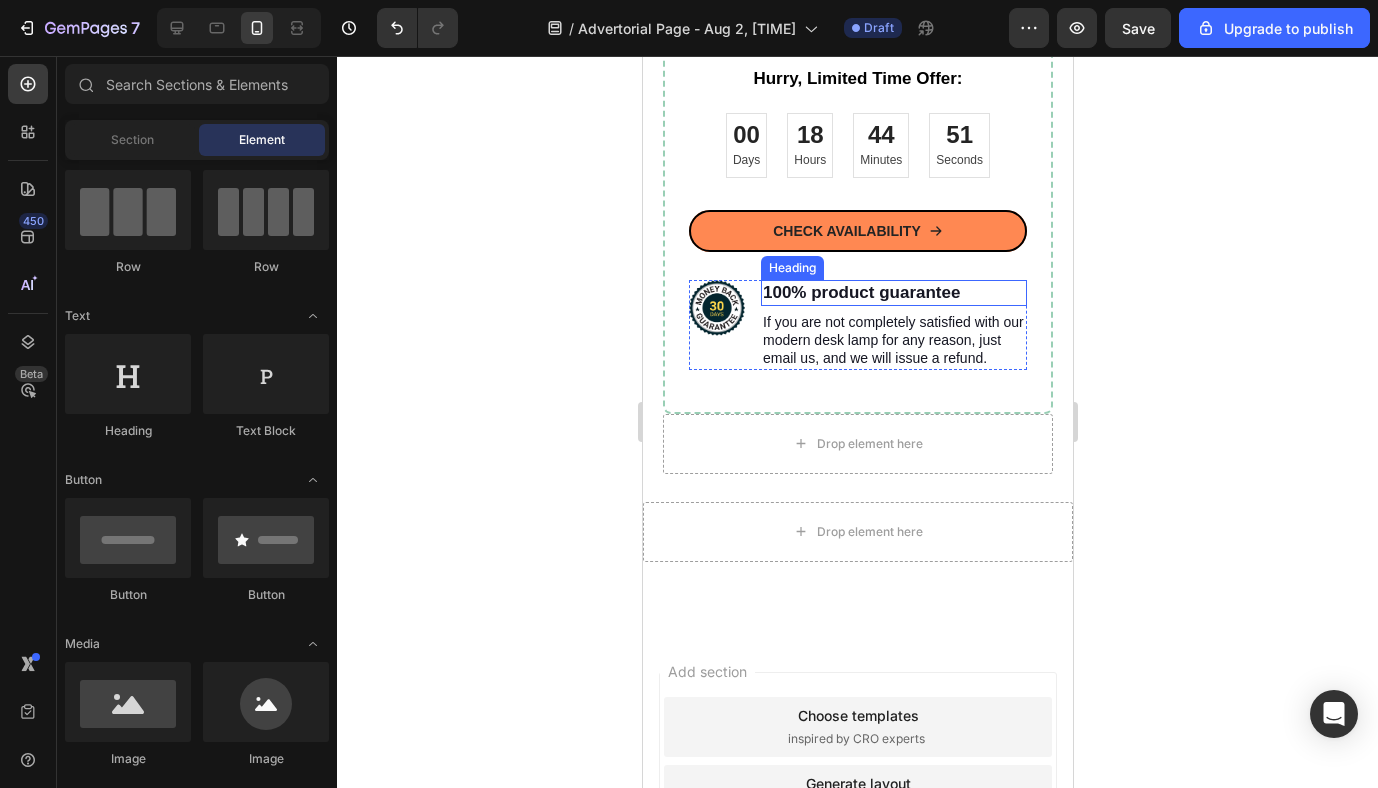 scroll, scrollTop: 6291, scrollLeft: 0, axis: vertical 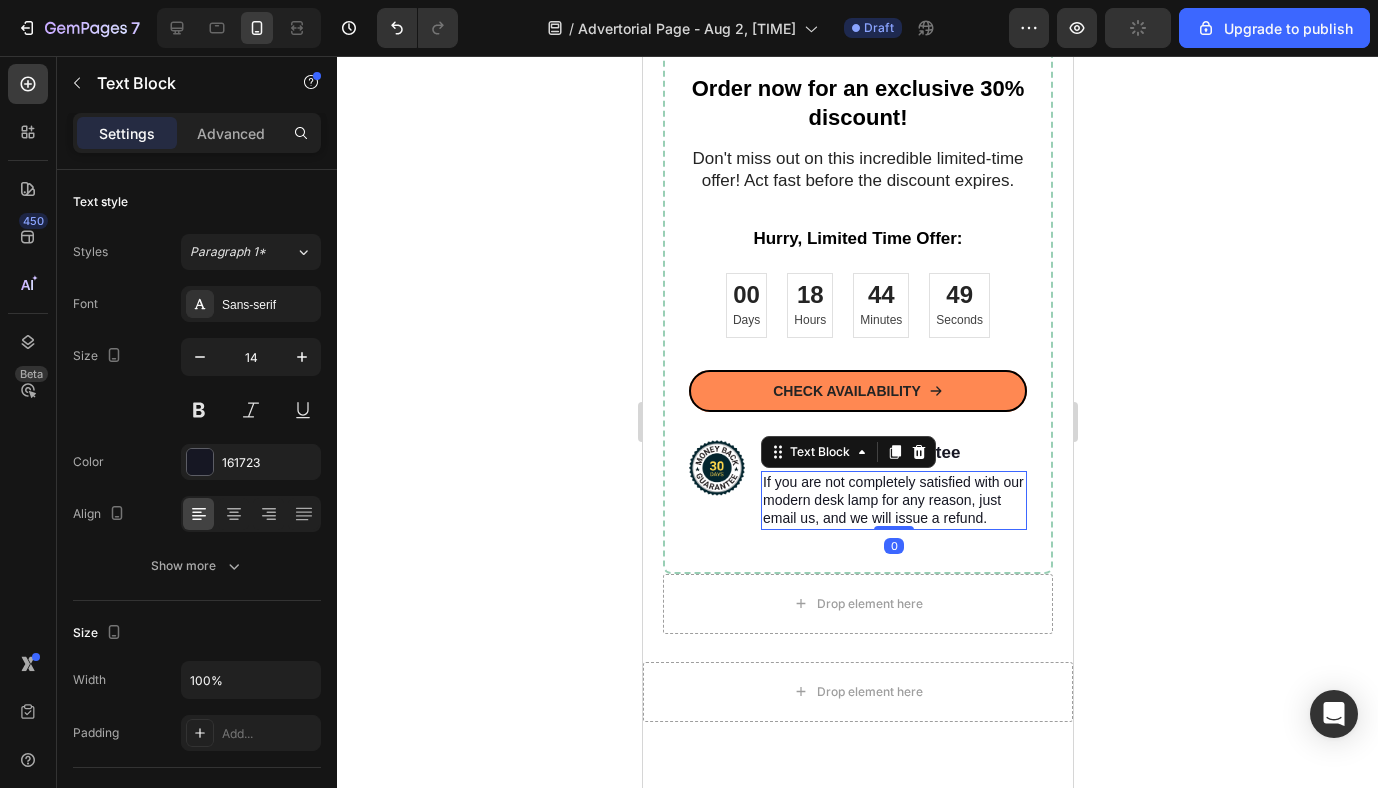 click on "If you are not completely satisfied with our modern desk lamp for any reason, just email us, and we will issue a refund." at bounding box center [893, 500] 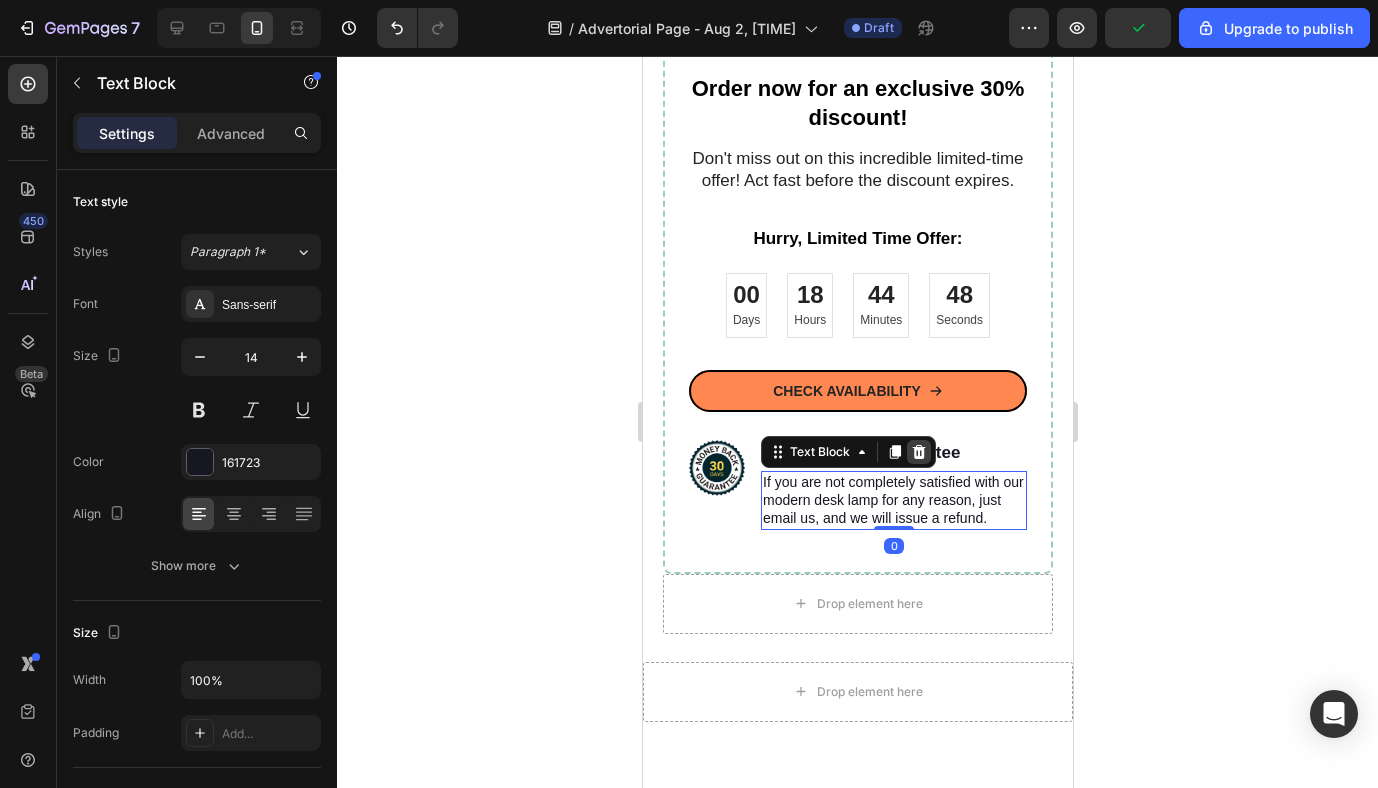 click 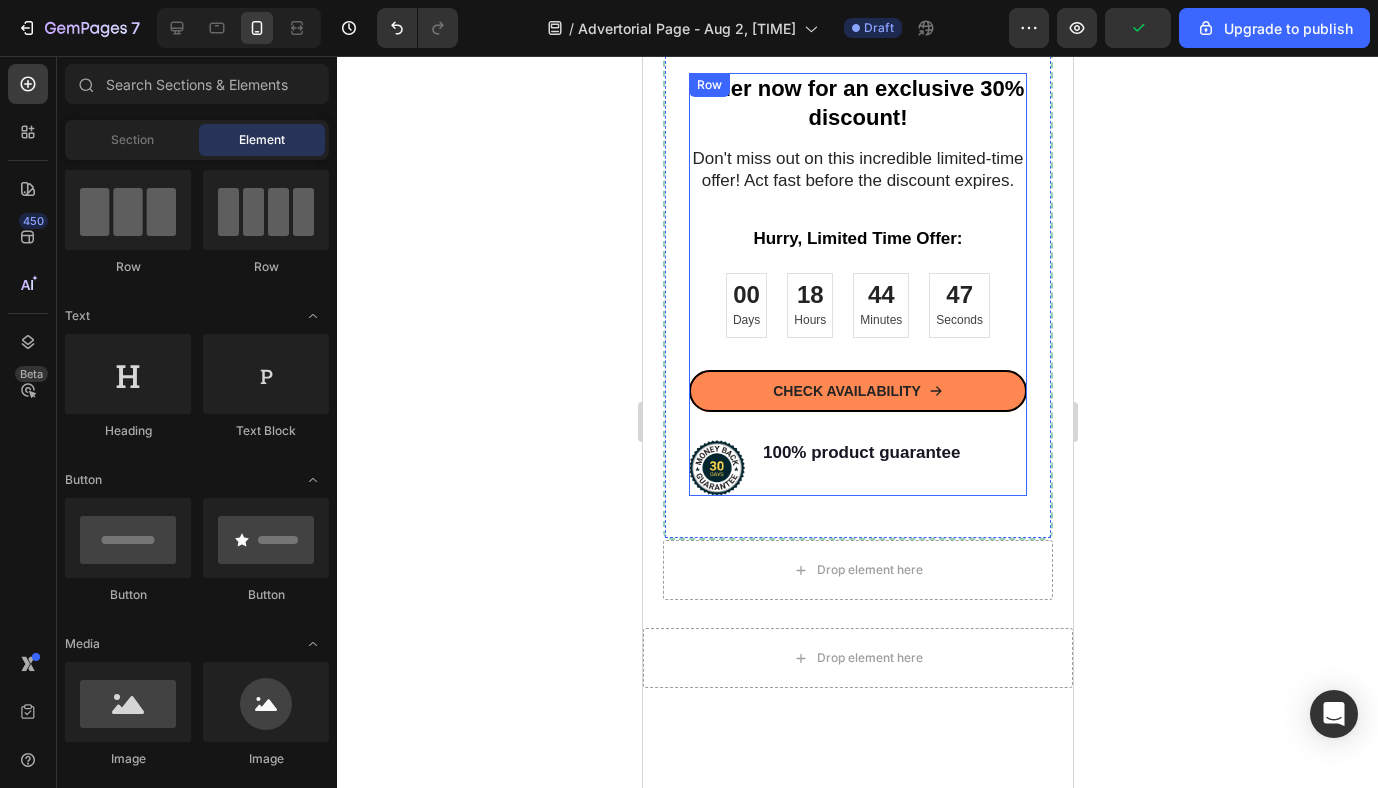 click on "CHECK AVAILABILITY Button" at bounding box center [857, 405] 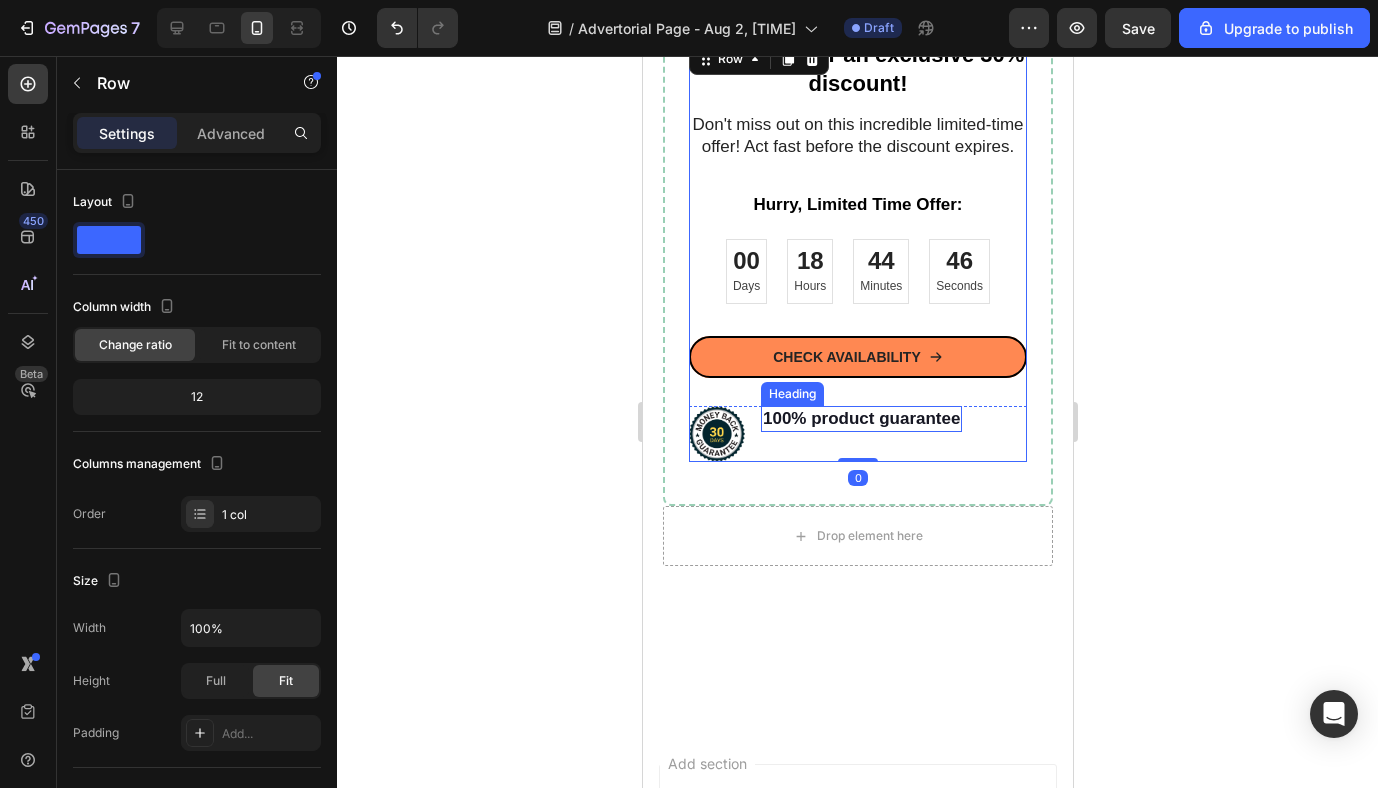 scroll, scrollTop: 6322, scrollLeft: 0, axis: vertical 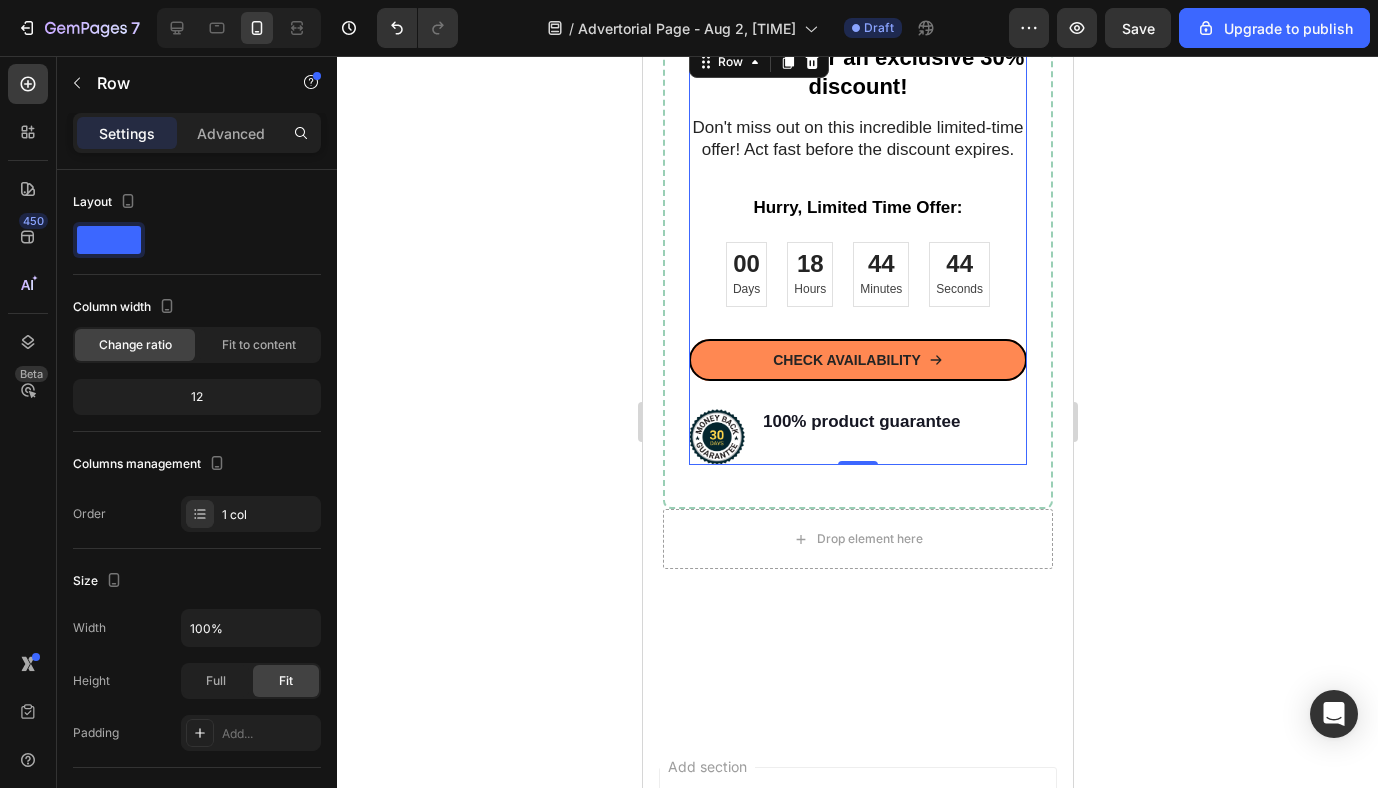 click 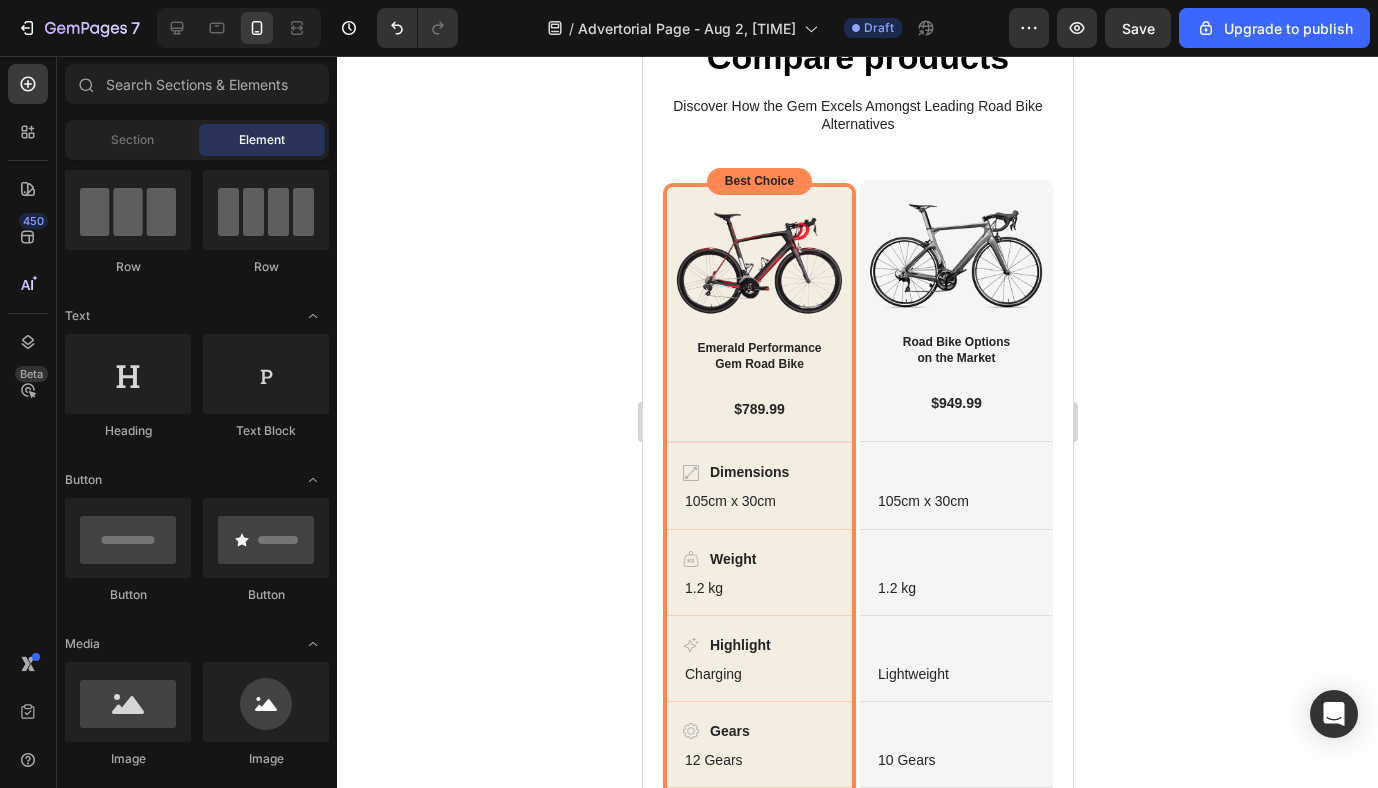 scroll, scrollTop: 3043, scrollLeft: 0, axis: vertical 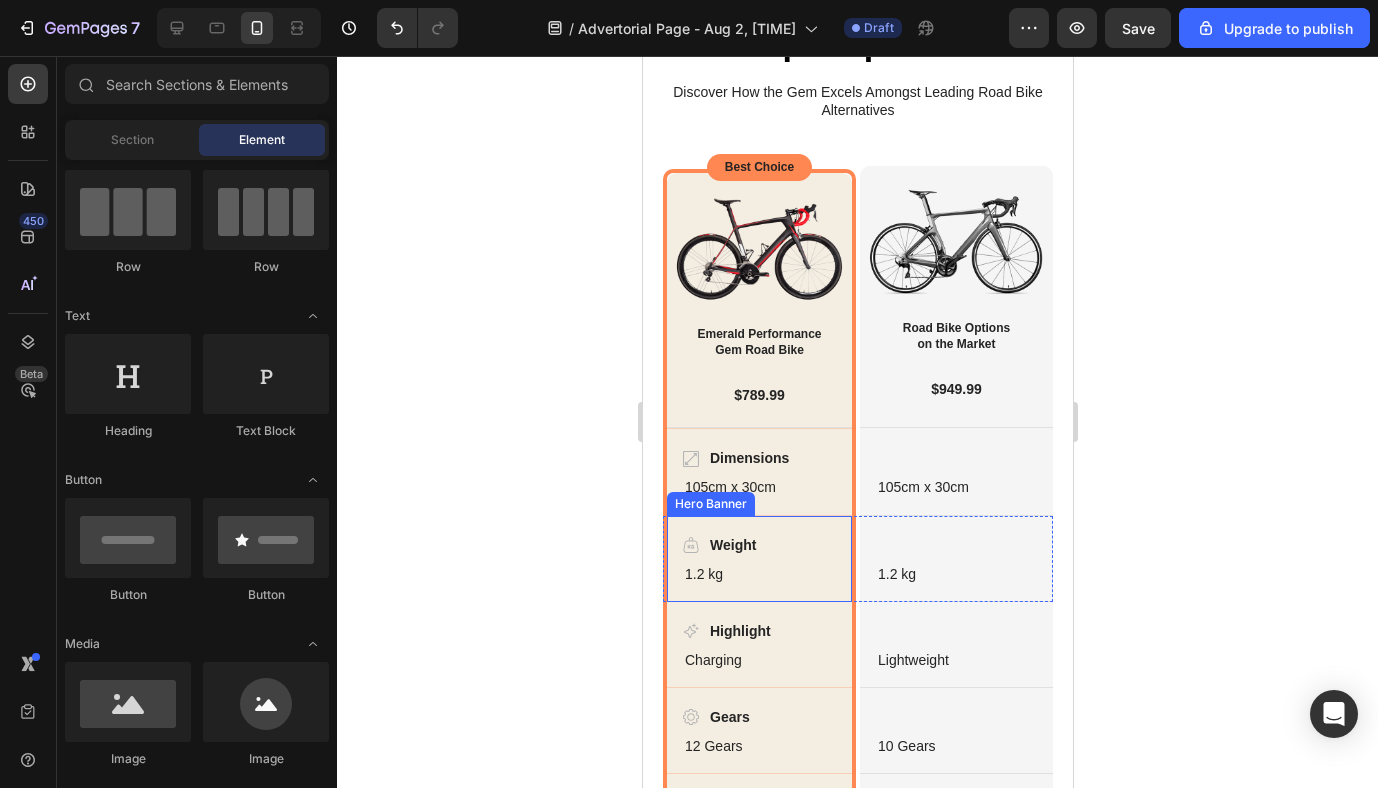 click on "Weight" at bounding box center (732, 545) 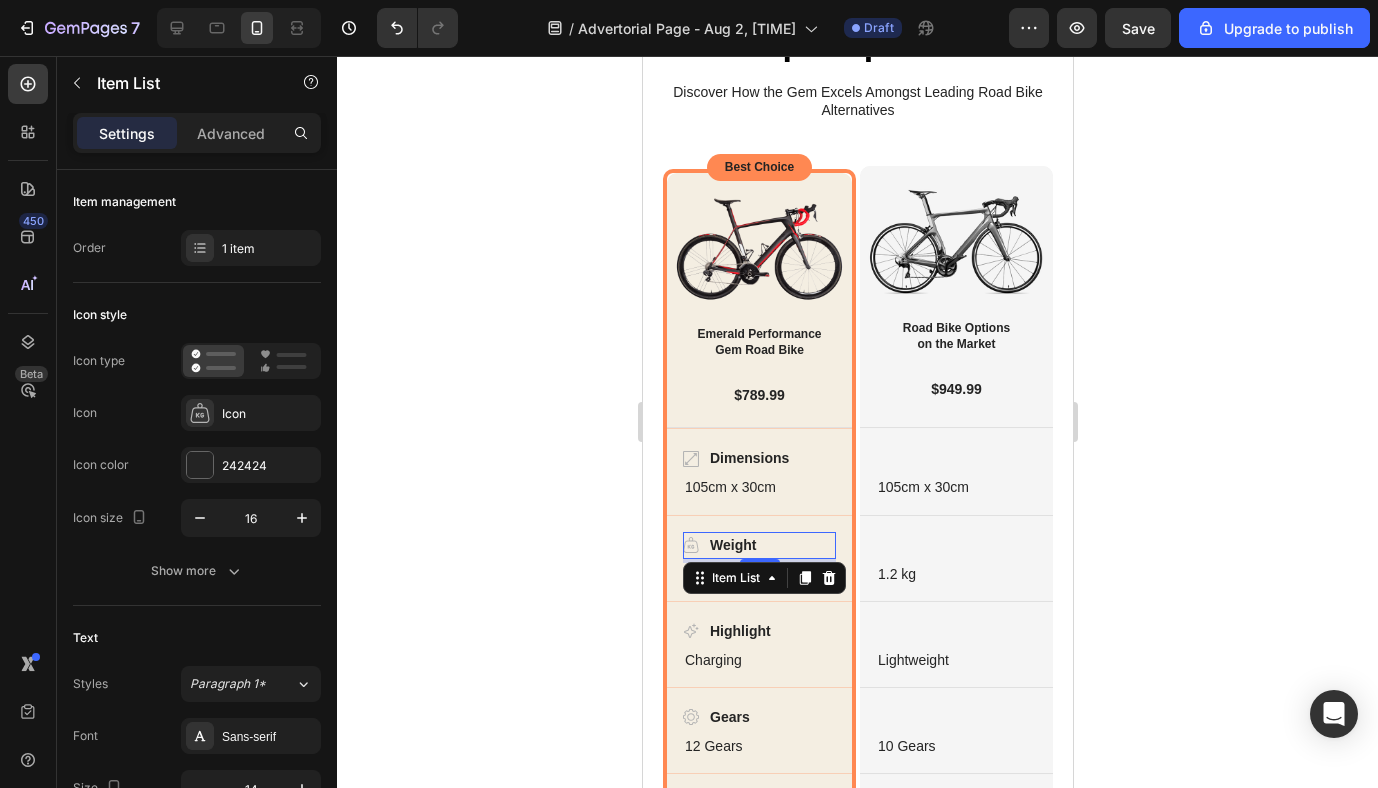 click 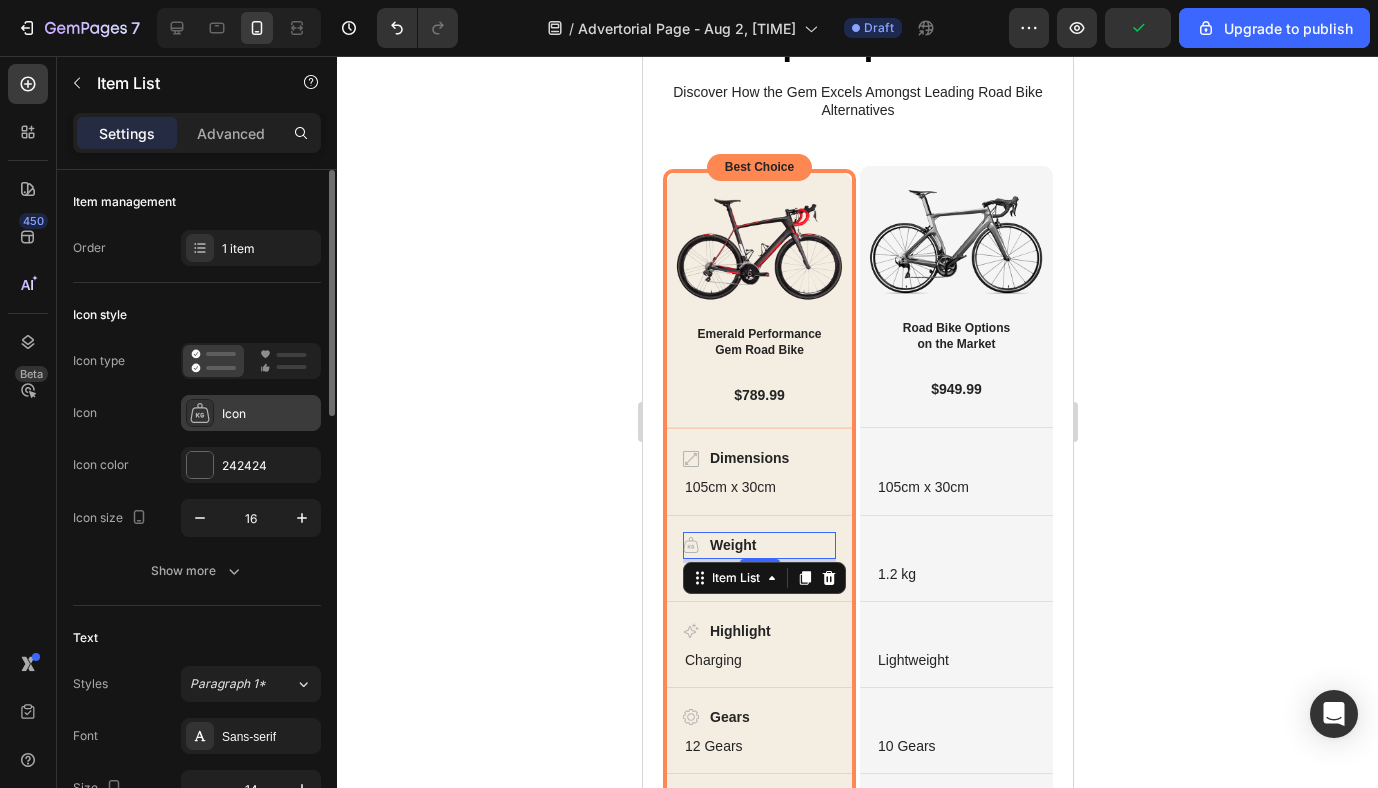 click on "Icon" at bounding box center (269, 414) 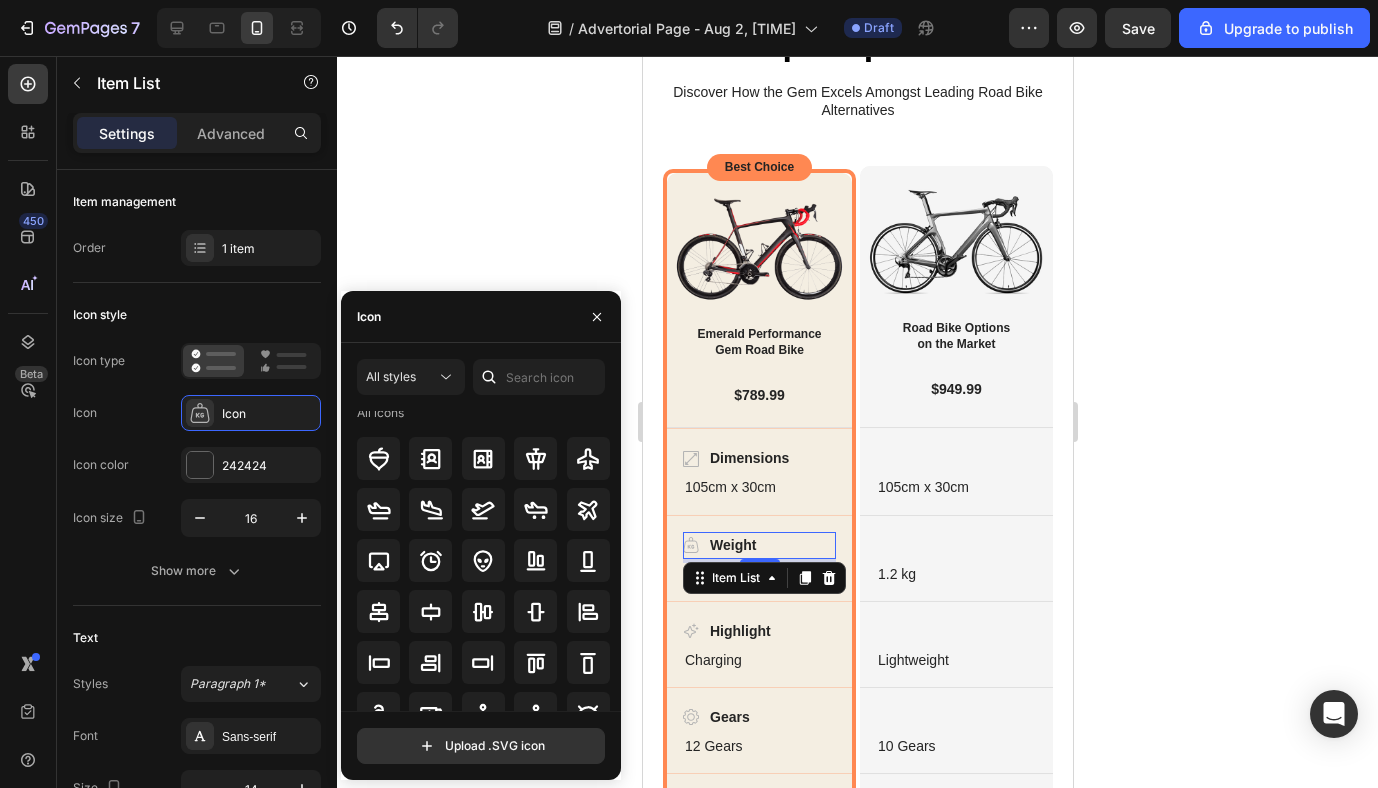 scroll, scrollTop: 0, scrollLeft: 0, axis: both 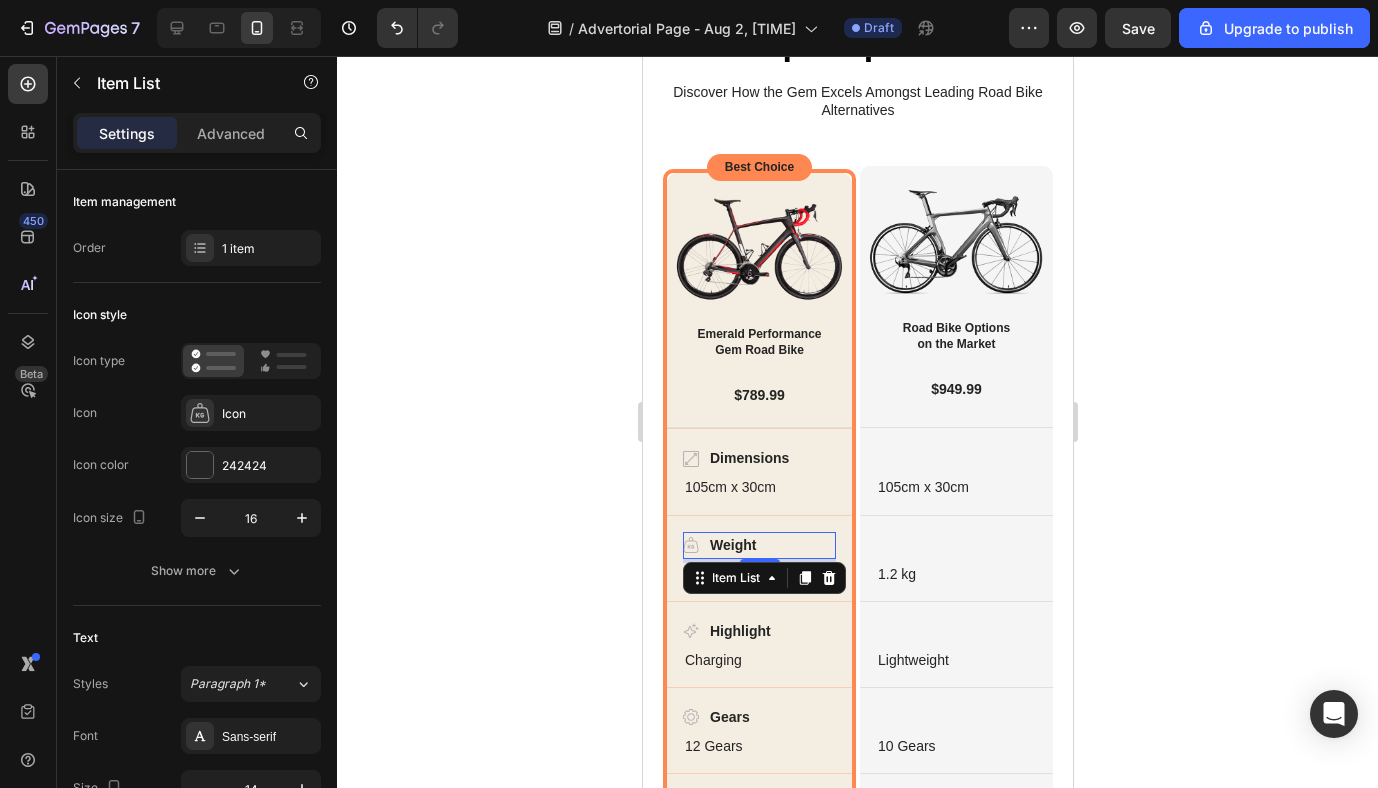 click 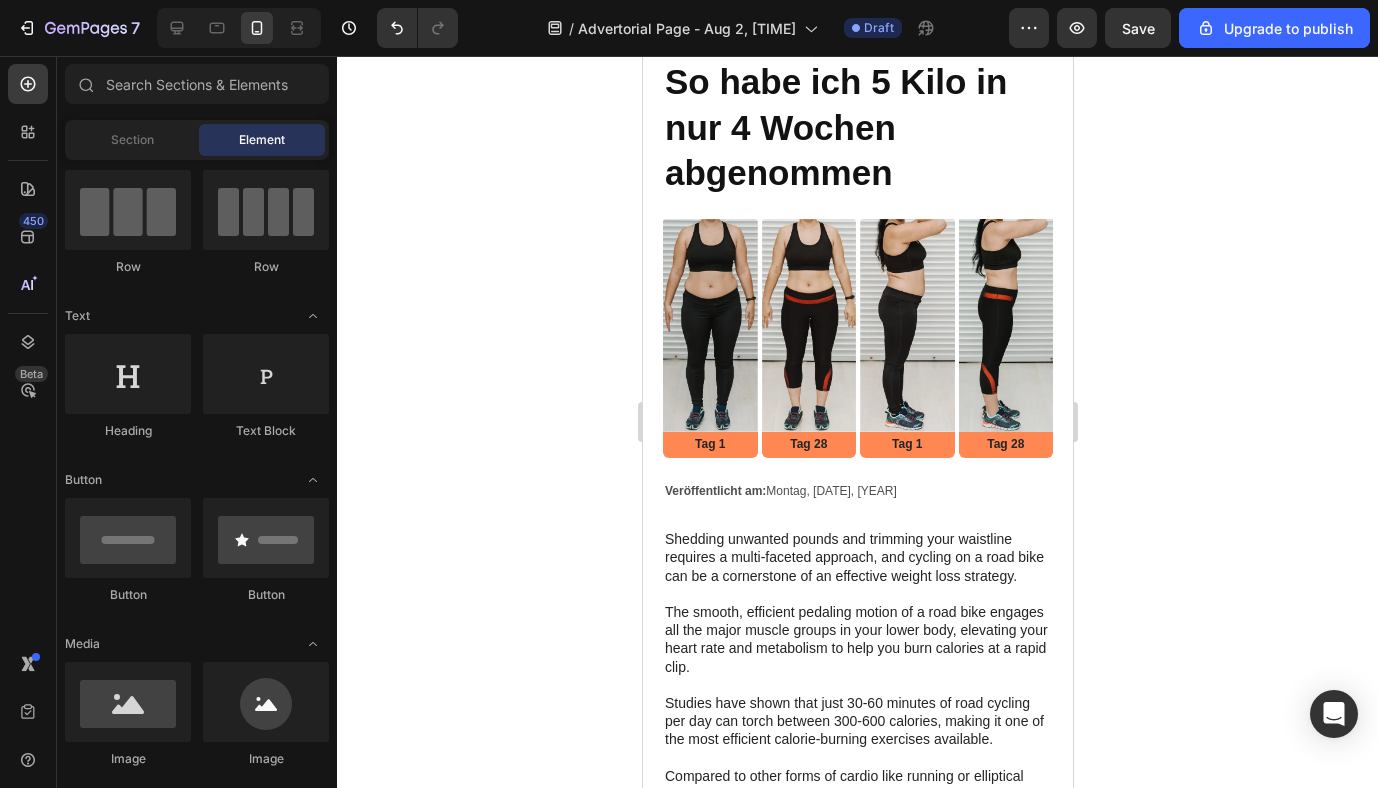 scroll, scrollTop: 211, scrollLeft: 0, axis: vertical 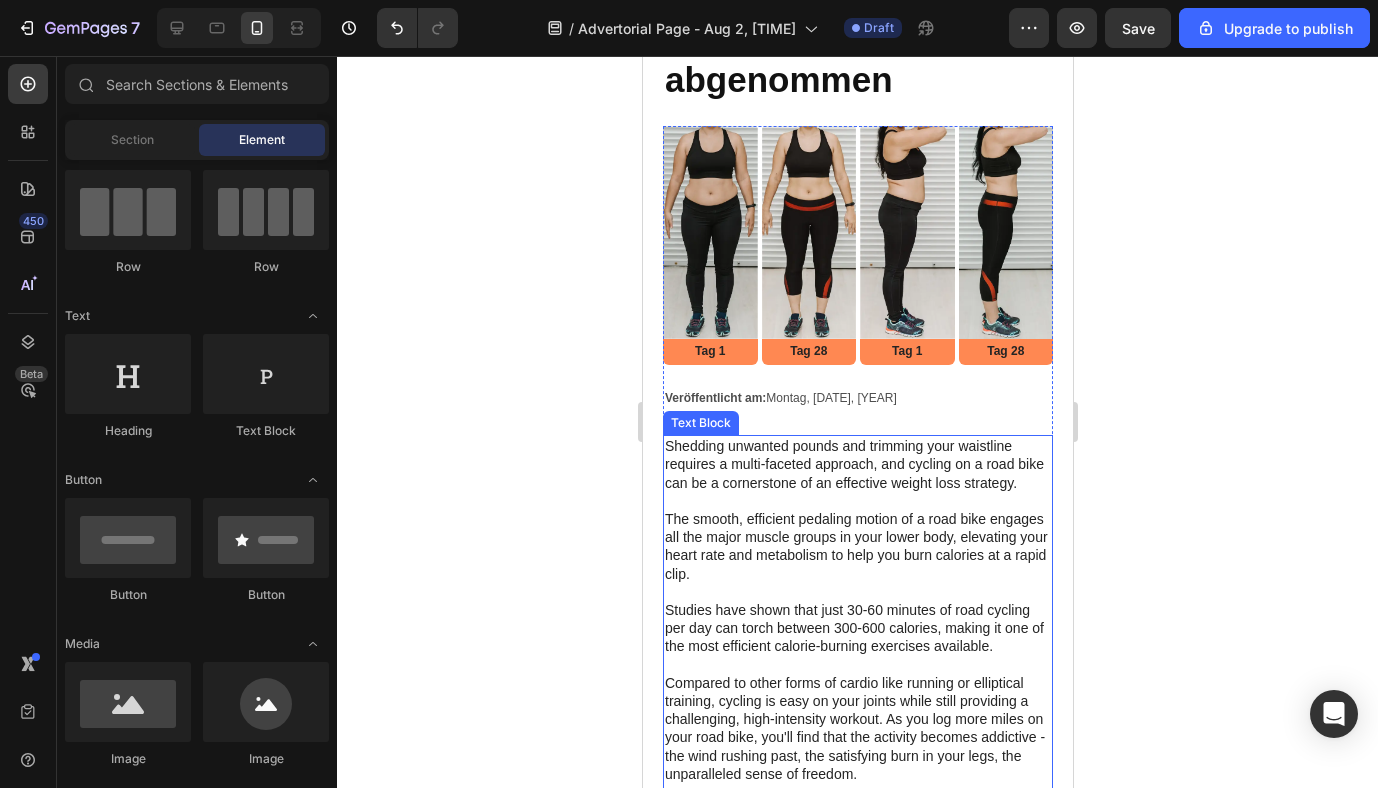 click on "Shedding unwanted pounds and trimming your waistline requires a multi-faceted approach, and cycling on a road bike can be a cornerstone of an effective weight loss strategy.  The smooth, efficient pedaling motion of a road bike engages all the major muscle groups in your lower body, elevating your heart rate and metabolism to help you burn calories at a rapid clip." at bounding box center [857, 510] 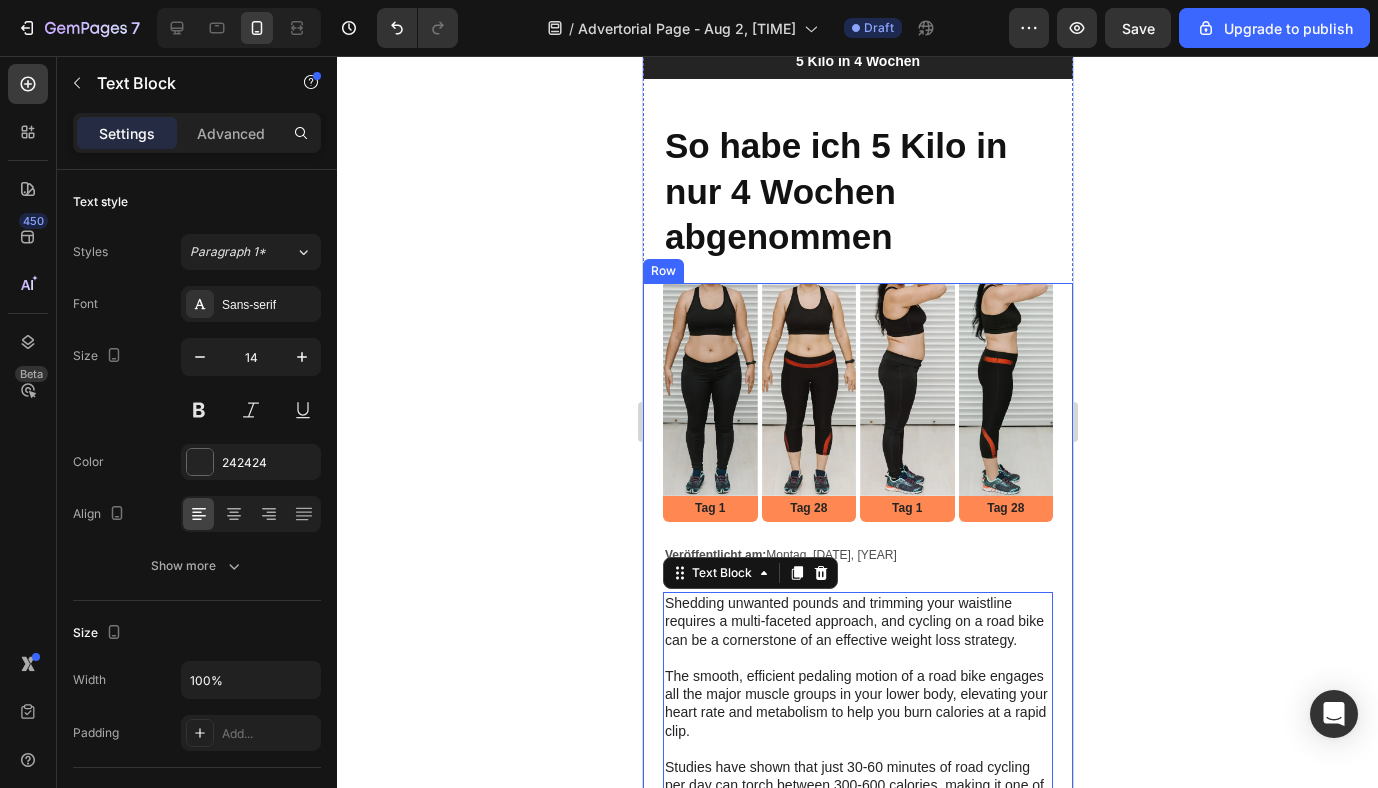 scroll, scrollTop: 43, scrollLeft: 0, axis: vertical 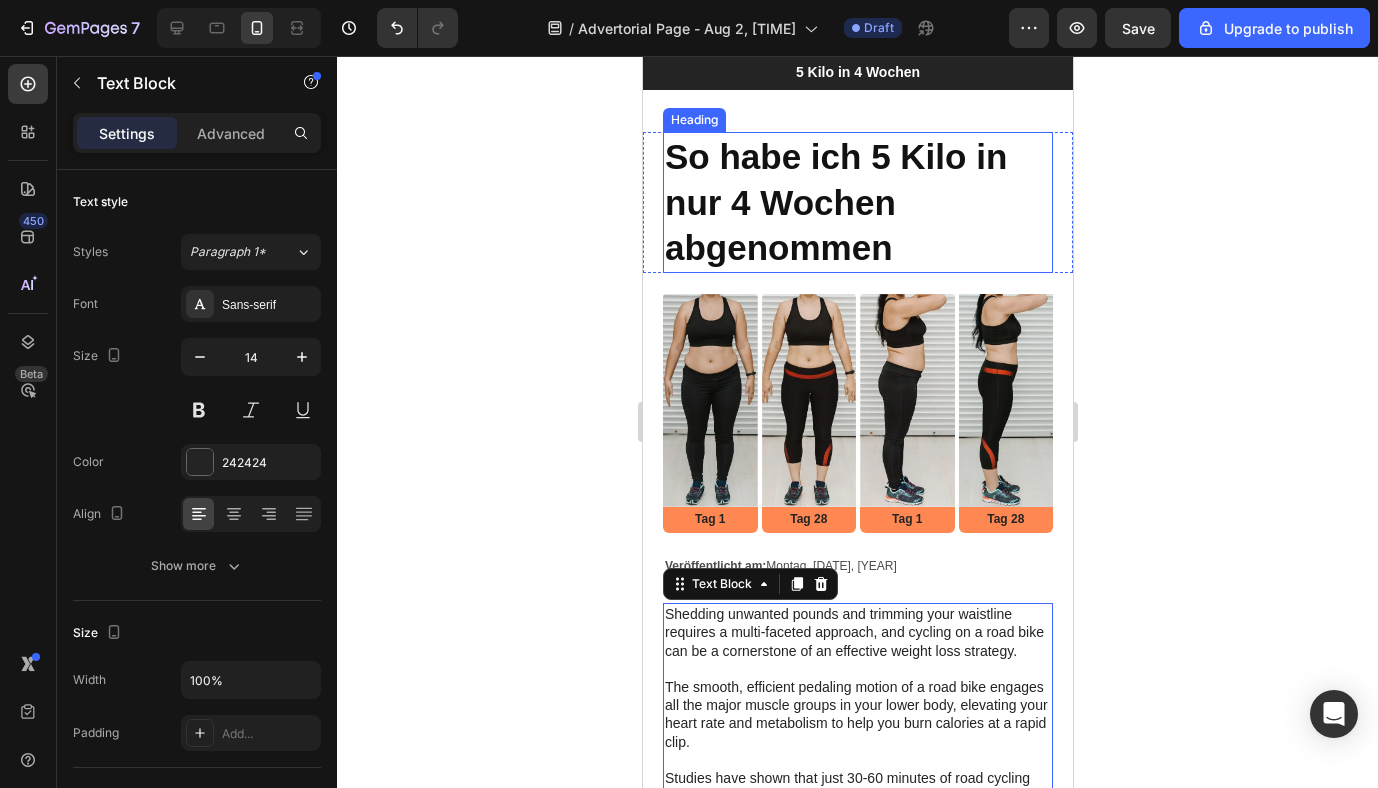 click on "So habe ich 5 Kilo in nur 4 Wochen abgenommen" at bounding box center (857, 202) 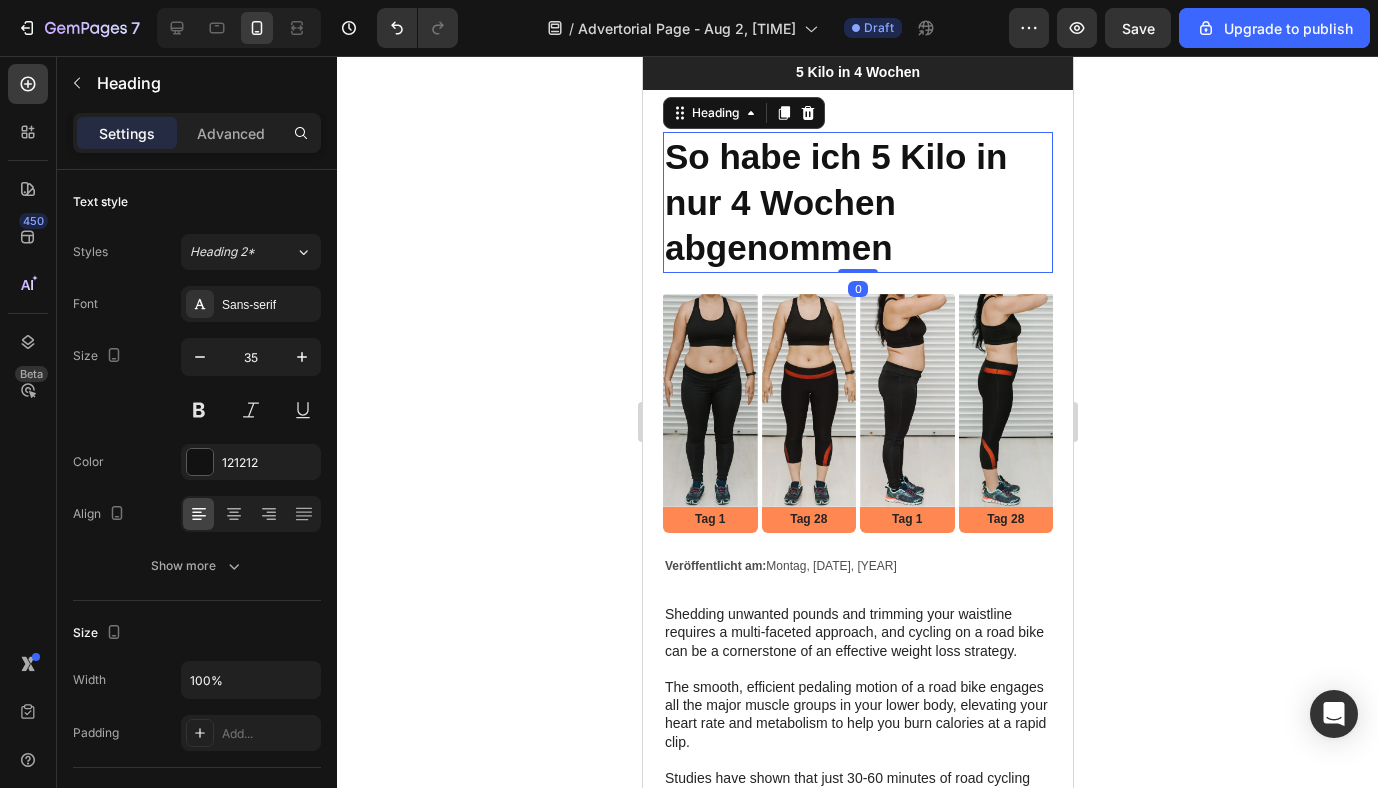 click on "So habe ich 5 Kilo in nur 4 Wochen abgenommen" at bounding box center [857, 202] 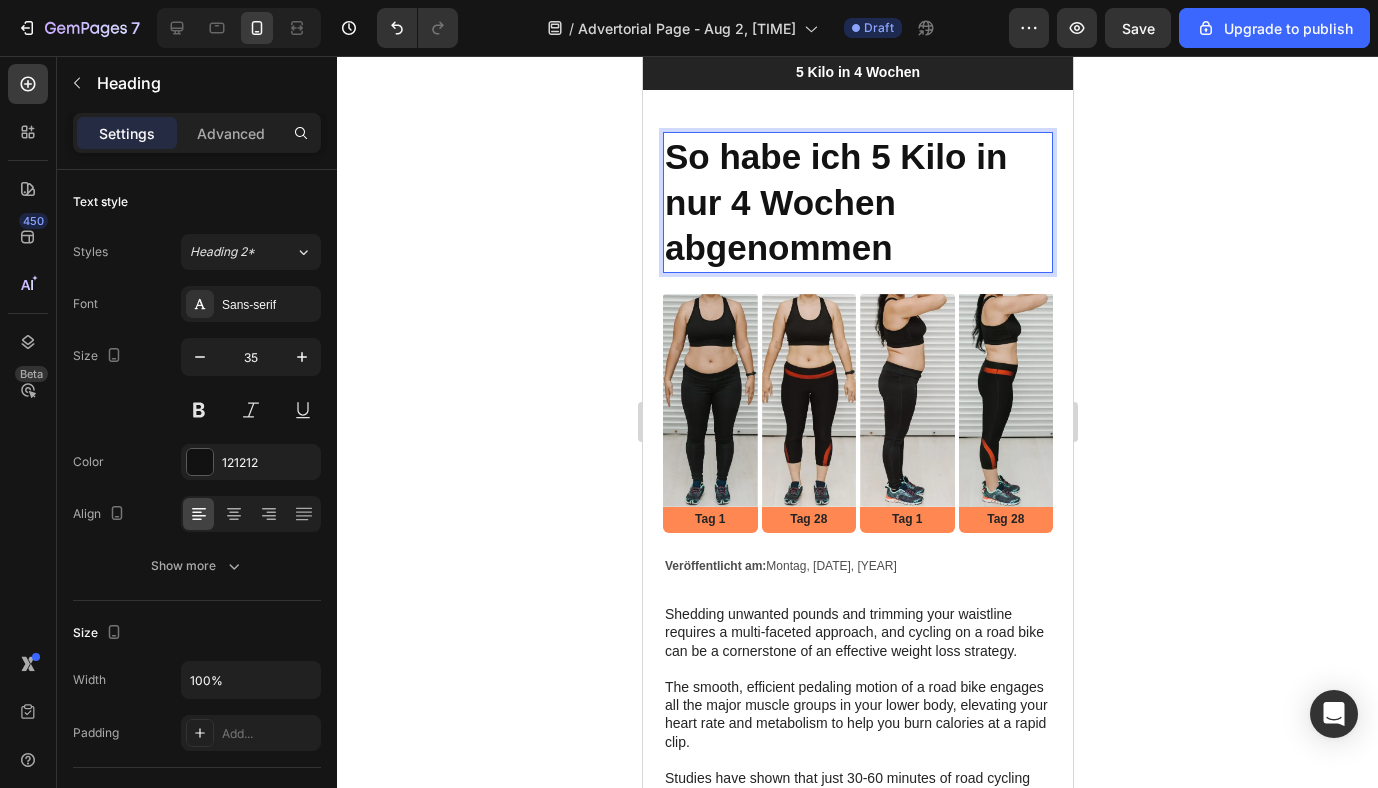 click on "So habe ich 5 Kilo in nur 4 Wochen abgenommen" at bounding box center [857, 202] 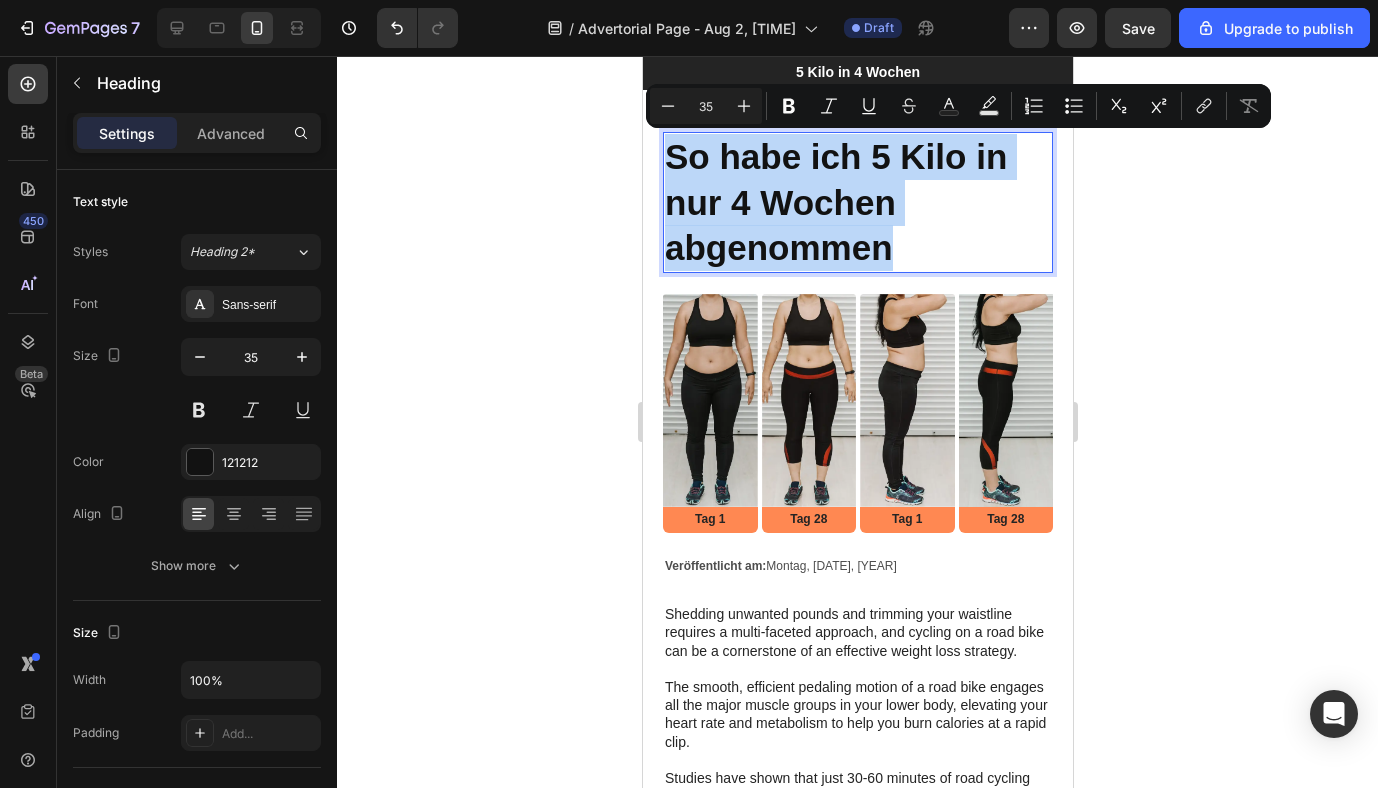 drag, startPoint x: 679, startPoint y: 166, endPoint x: 876, endPoint y: 212, distance: 202.29929 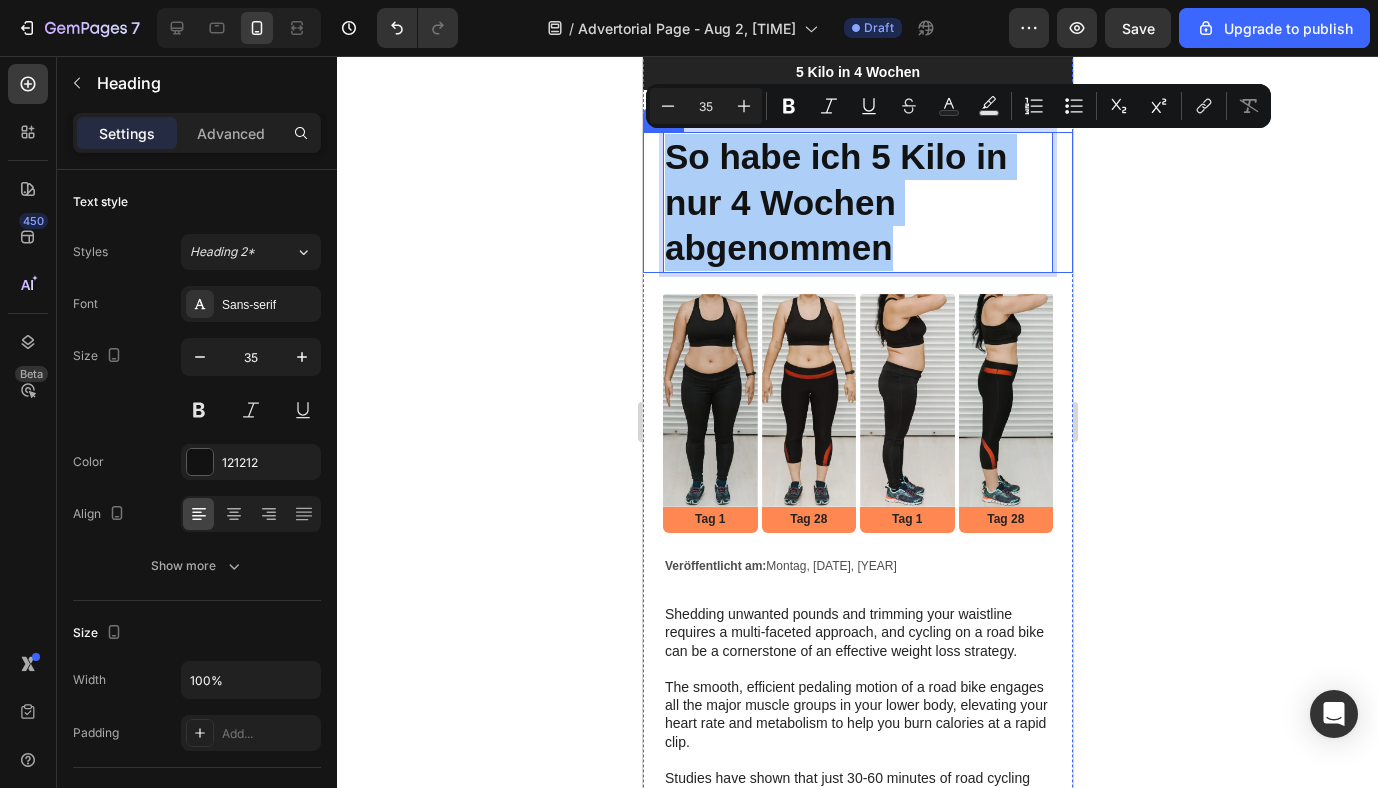 click 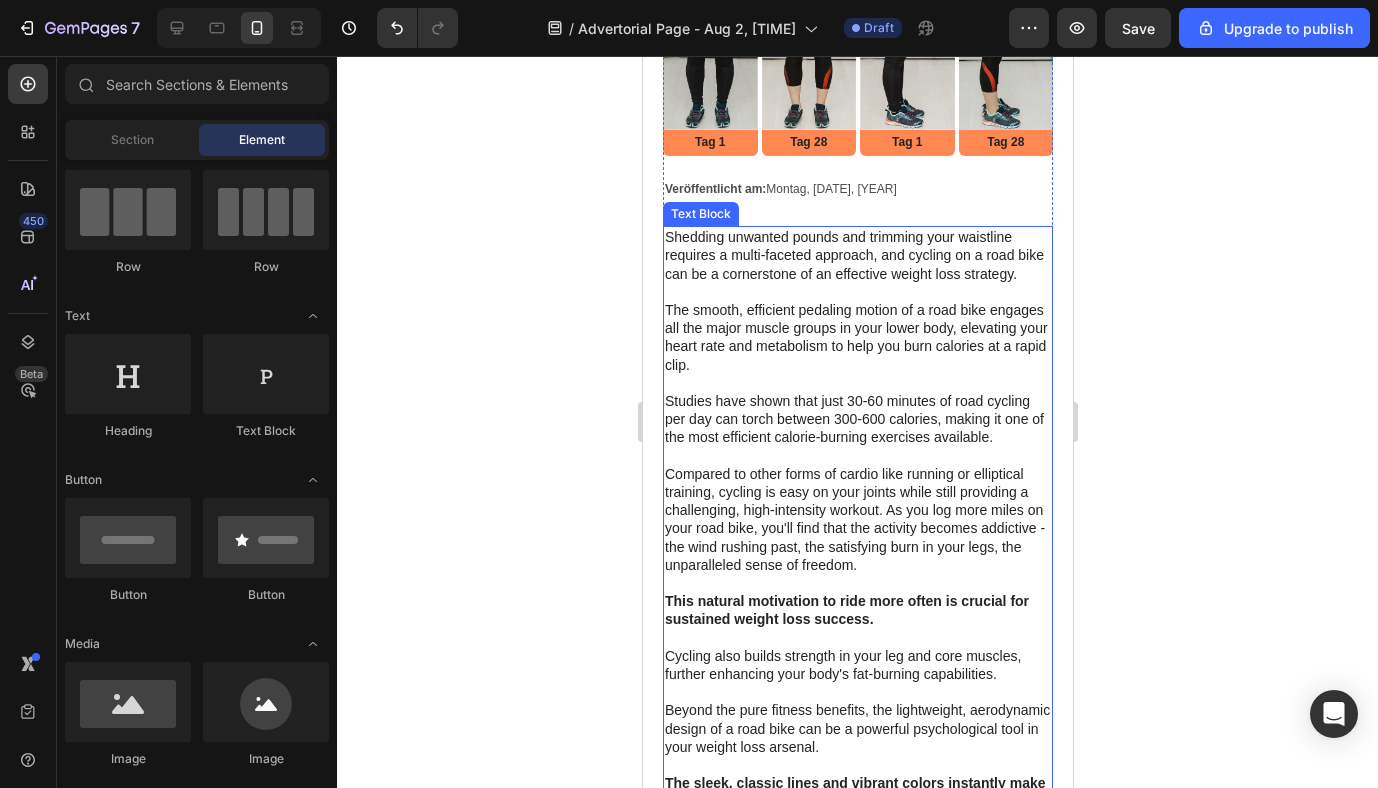 click on "Studies have shown that just 30-60 minutes of road cycling per day can torch between 300-600 calories, making it one of the most efficient calorie-burning exercises available." at bounding box center (857, 410) 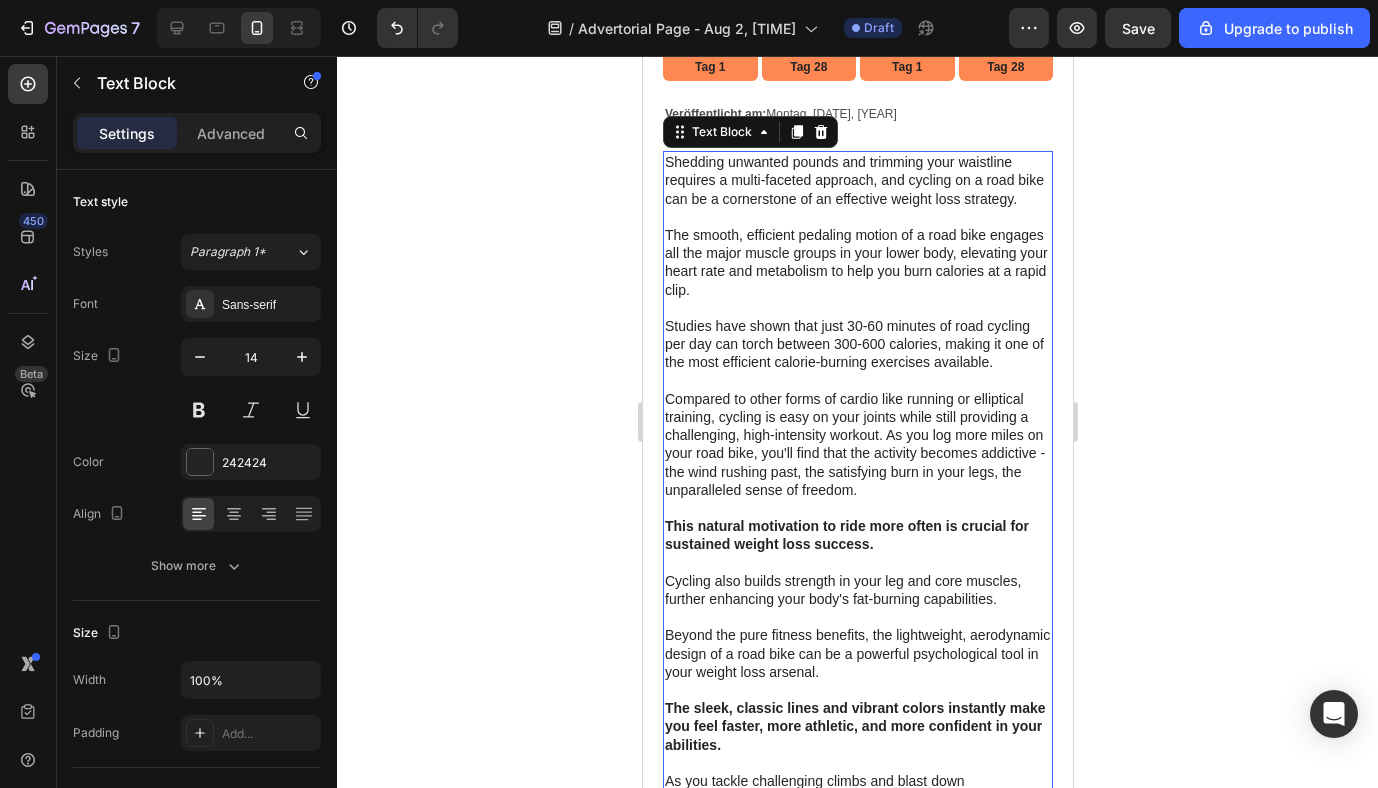 scroll, scrollTop: 488, scrollLeft: 0, axis: vertical 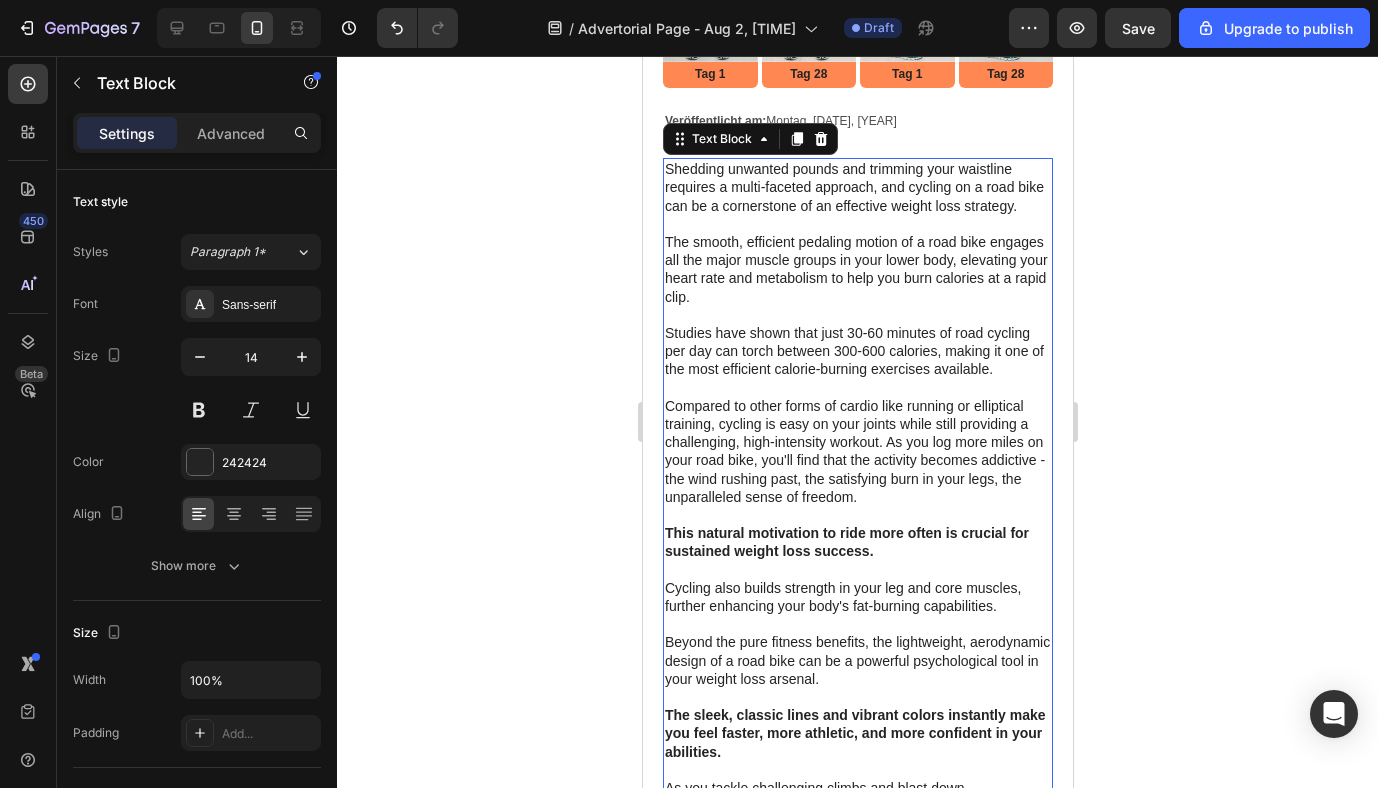 click on "Shedding unwanted pounds and trimming your waistline requires a multi-faceted approach, and cycling on a road bike can be a cornerstone of an effective weight loss strategy.  The smooth, efficient pedaling motion of a road bike engages all the major muscle groups in your lower body, elevating your heart rate and metabolism to help you burn calories at a rapid clip." at bounding box center (857, 233) 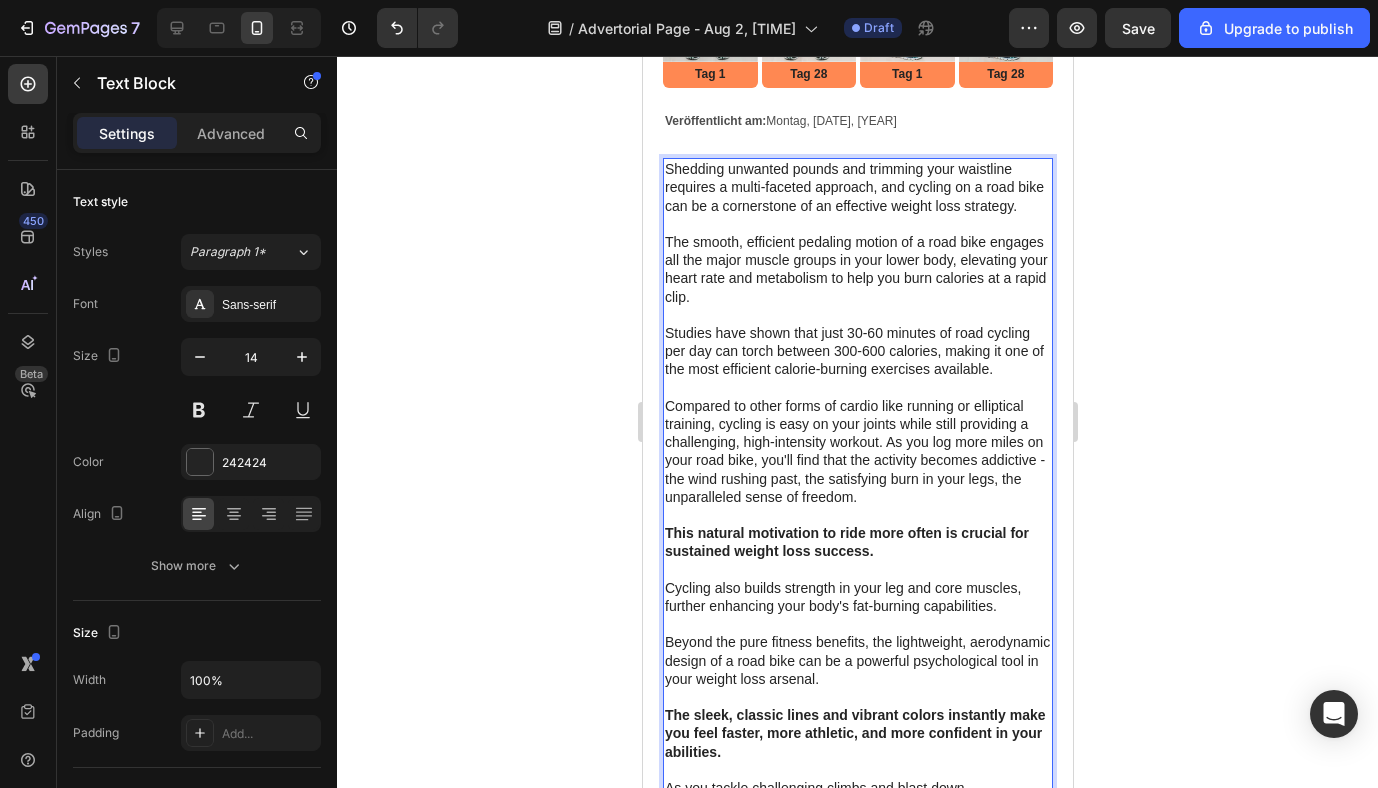 click on "Shedding unwanted pounds and trimming your waistline requires a multi-faceted approach, and cycling on a road bike can be a cornerstone of an effective weight loss strategy.  The smooth, efficient pedaling motion of a road bike engages all the major muscle groups in your lower body, elevating your heart rate and metabolism to help you burn calories at a rapid clip." at bounding box center (857, 233) 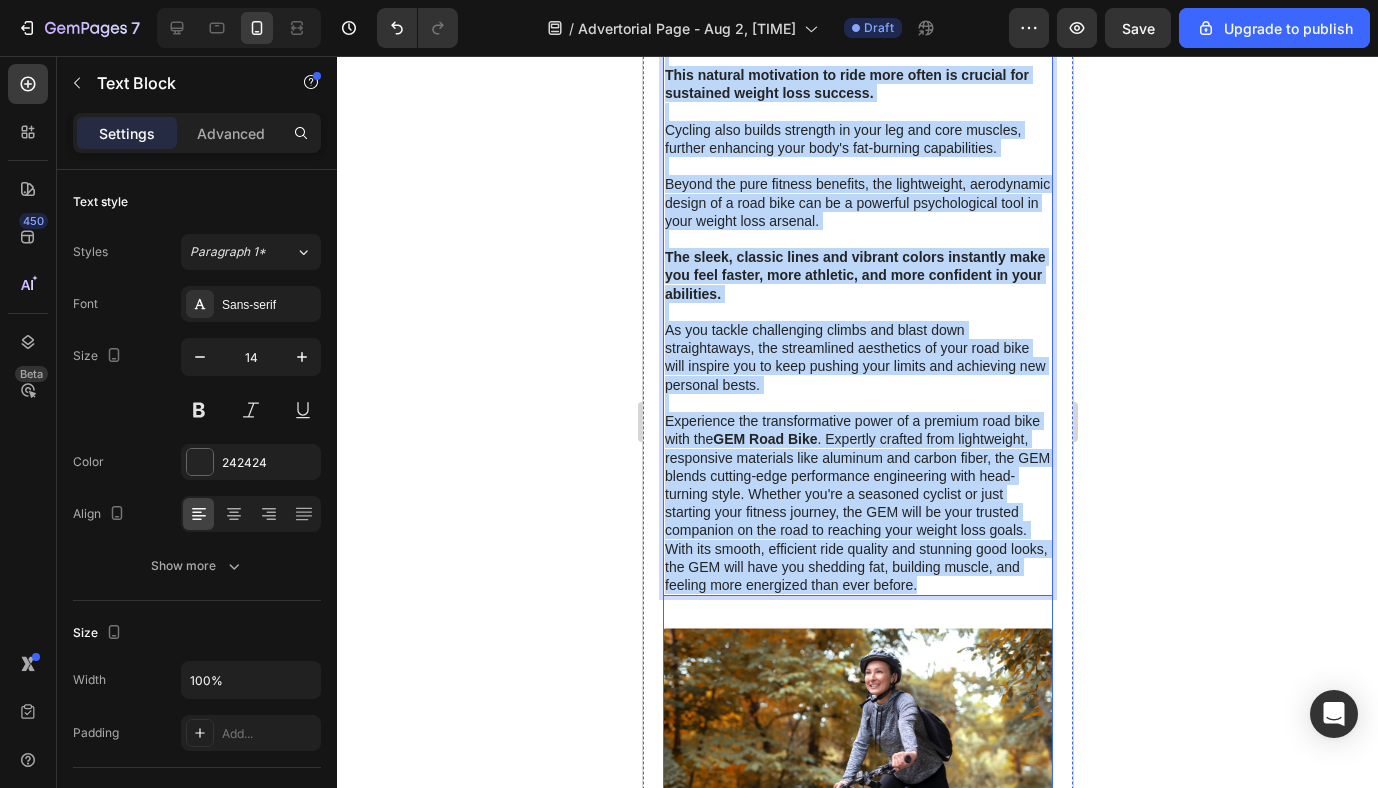 scroll, scrollTop: 1001, scrollLeft: 0, axis: vertical 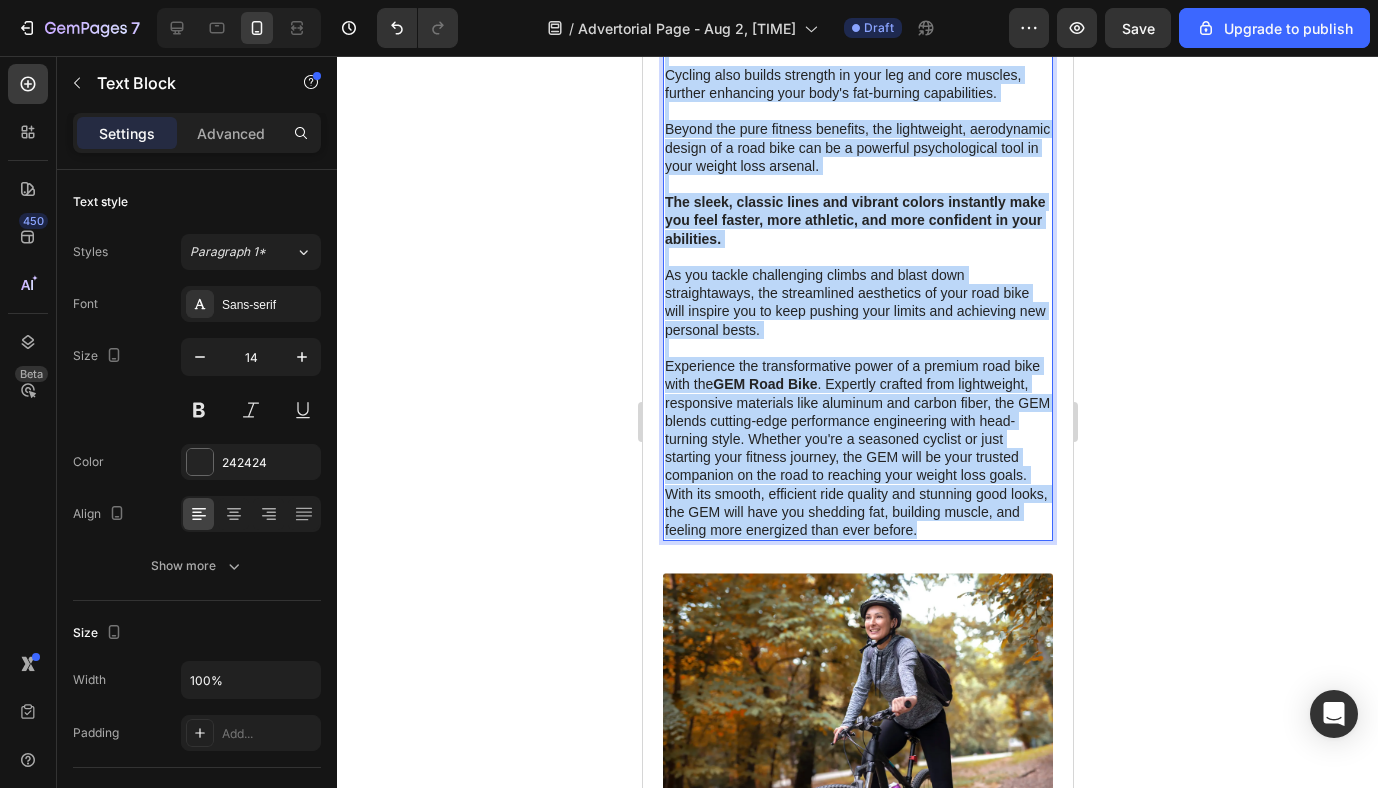 drag, startPoint x: 670, startPoint y: 169, endPoint x: 937, endPoint y: 537, distance: 454.657 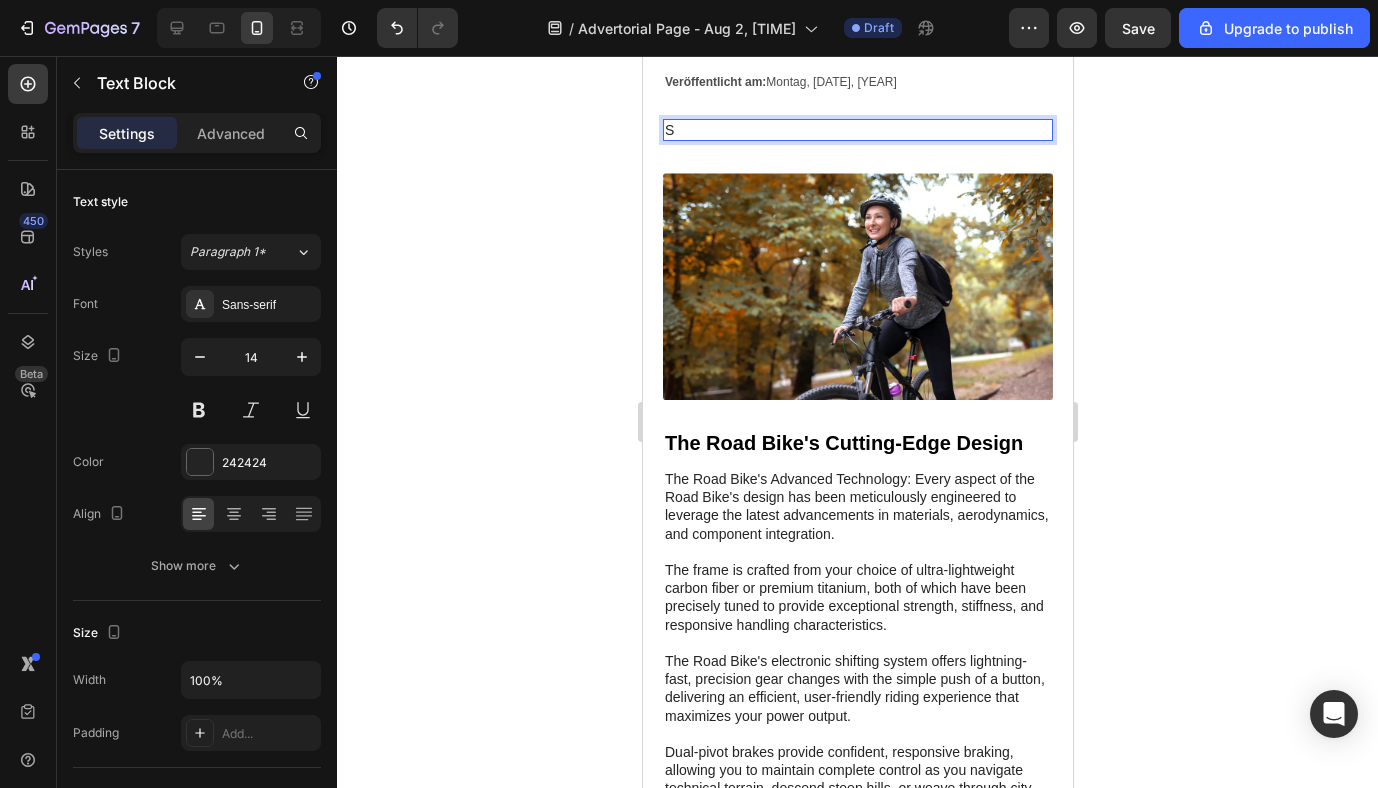 scroll, scrollTop: 497, scrollLeft: 0, axis: vertical 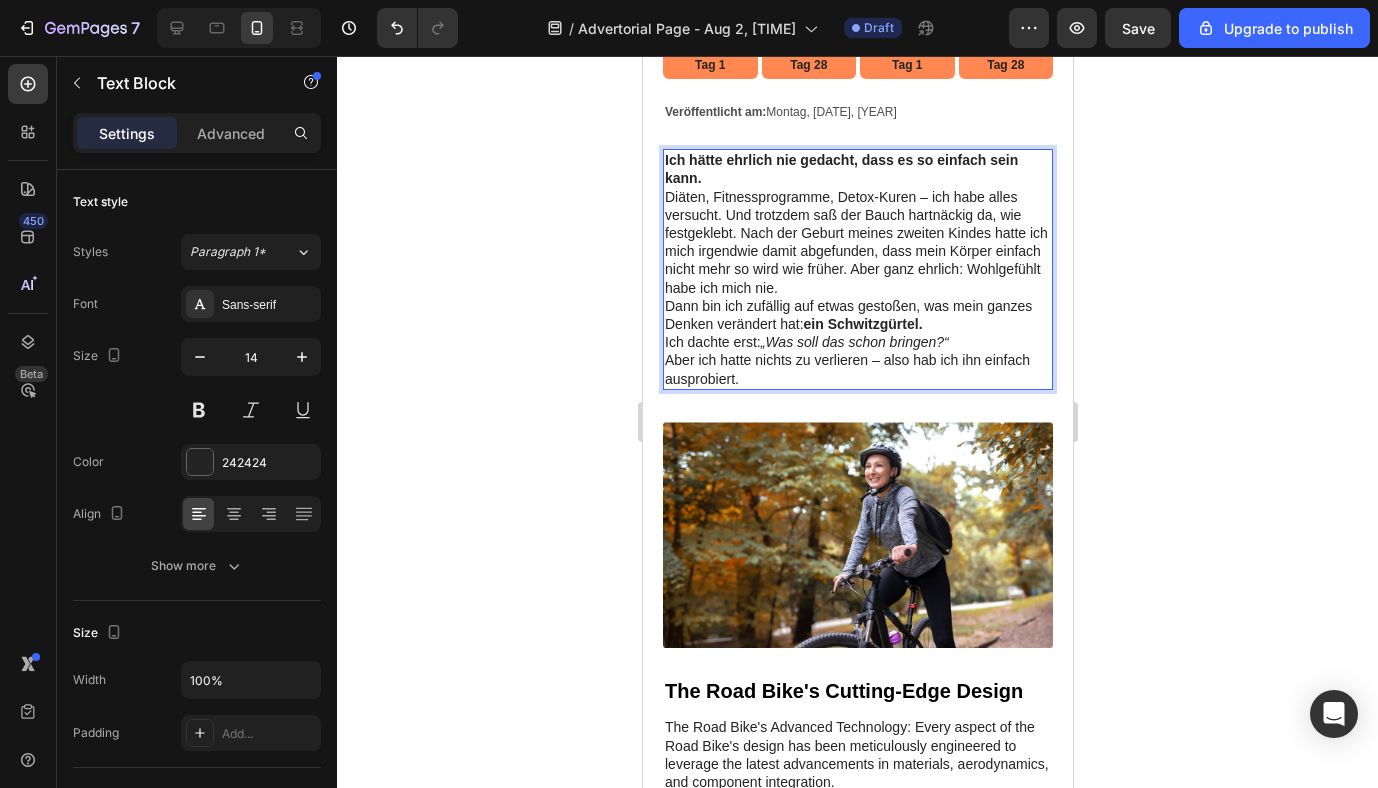 click on "Ich hätte ehrlich nie gedacht, dass es so einfach sein kann." at bounding box center (857, 169) 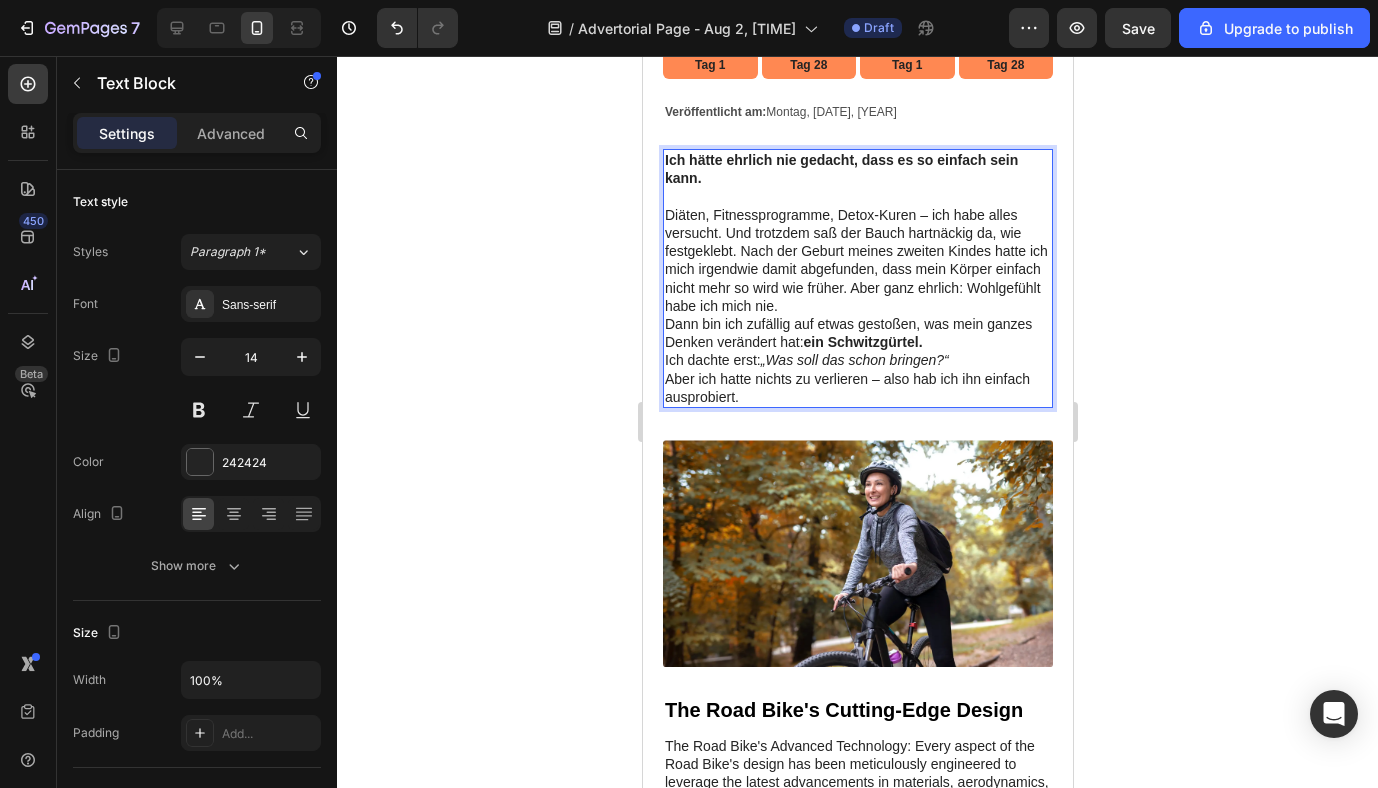 click on "Diäten, Fitnessprogramme, Detox-Kuren – ich habe alles versucht. Und trotzdem saß der Bauch hartnäckig da, wie festgeklebt. Nach der Geburt meines zweiten Kindes hatte ich mich irgendwie damit abgefunden, dass mein Körper einfach nicht mehr so wird wie früher. Aber ganz ehrlich: Wohlgefühlt habe ich mich nie." at bounding box center (857, 260) 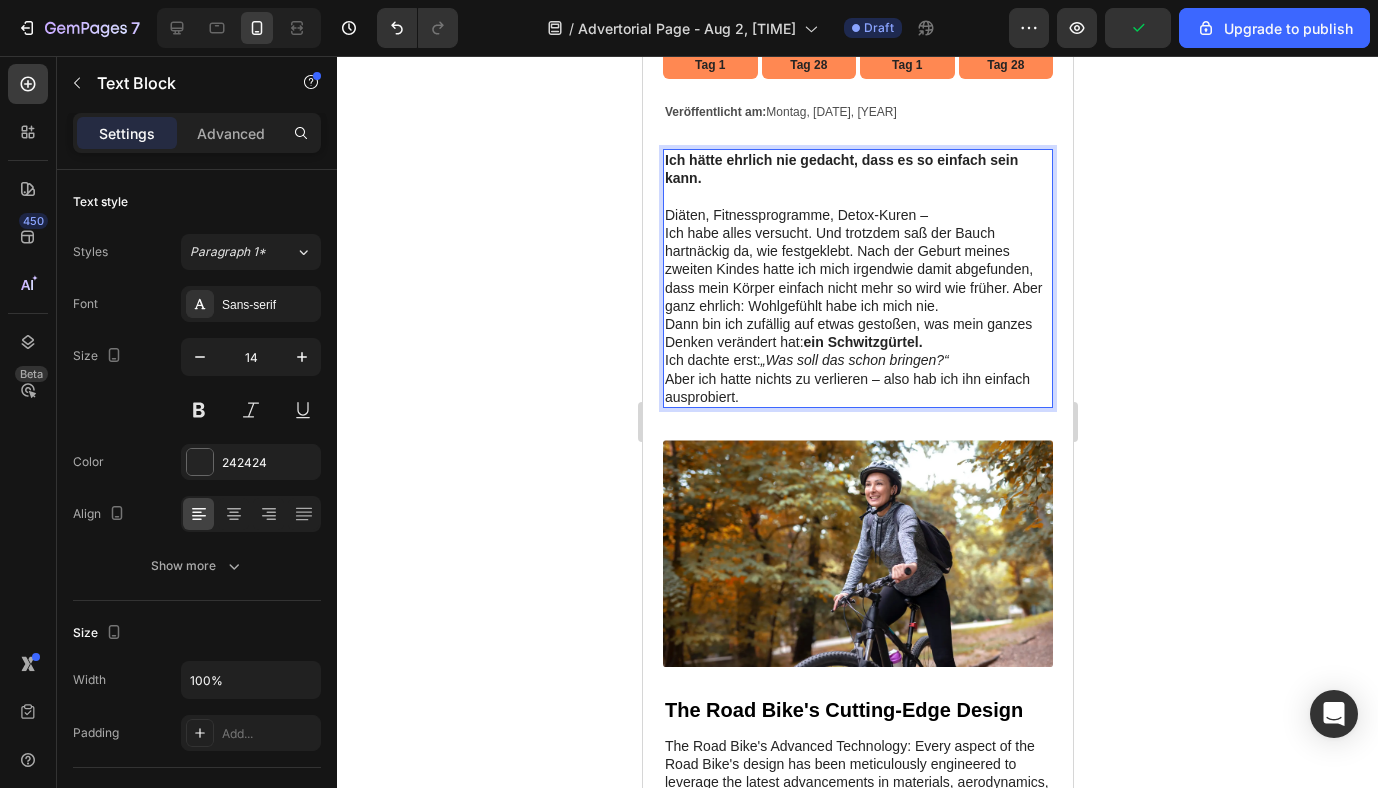click on "Ich habe alles versucht. Und trotzdem saß der Bauch hartnäckig da, wie festgeklebt. Nach der Geburt meines zweiten Kindes hatte ich mich irgendwie damit abgefunden, dass mein Körper einfach nicht mehr so wird wie früher. Aber ganz ehrlich: Wohlgefühlt habe ich mich nie." at bounding box center [857, 269] 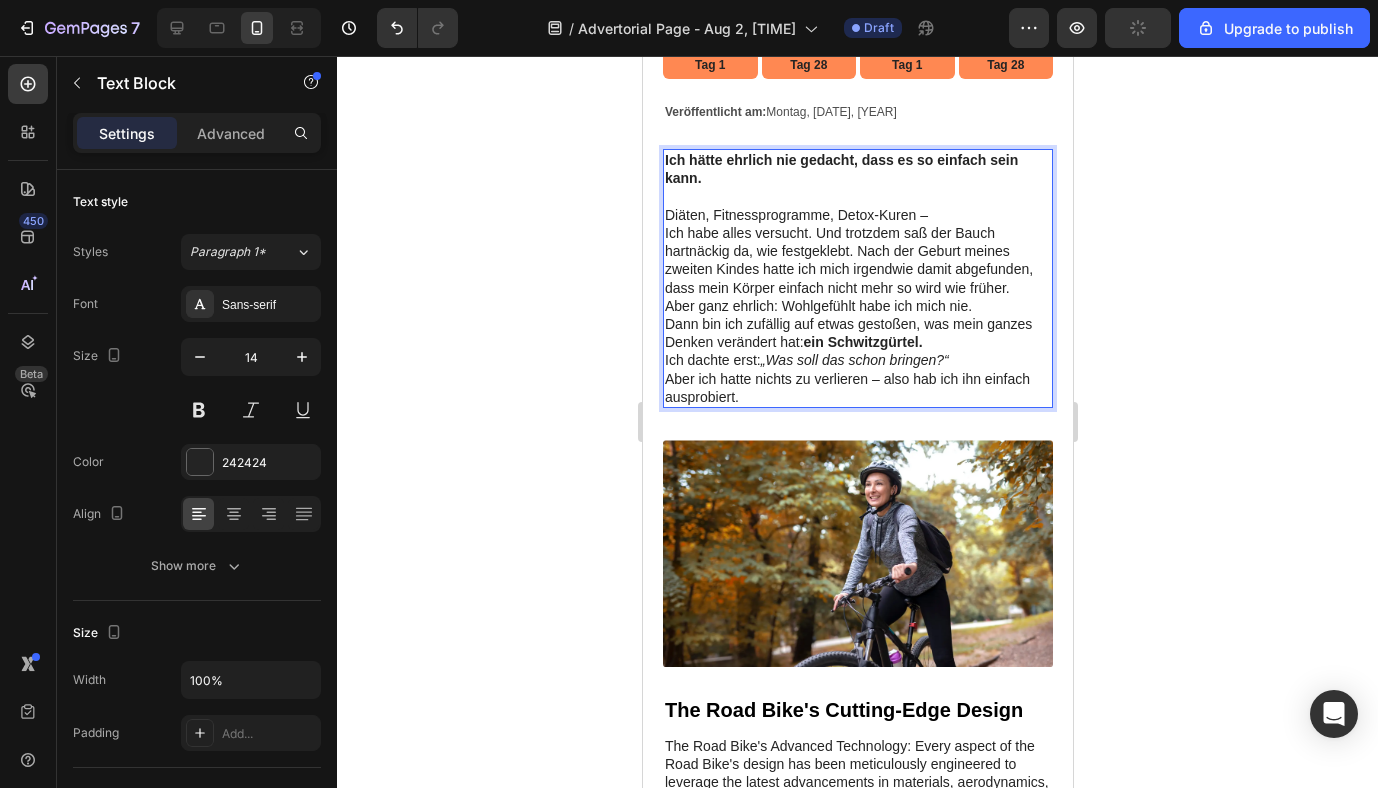 click at bounding box center [857, 197] 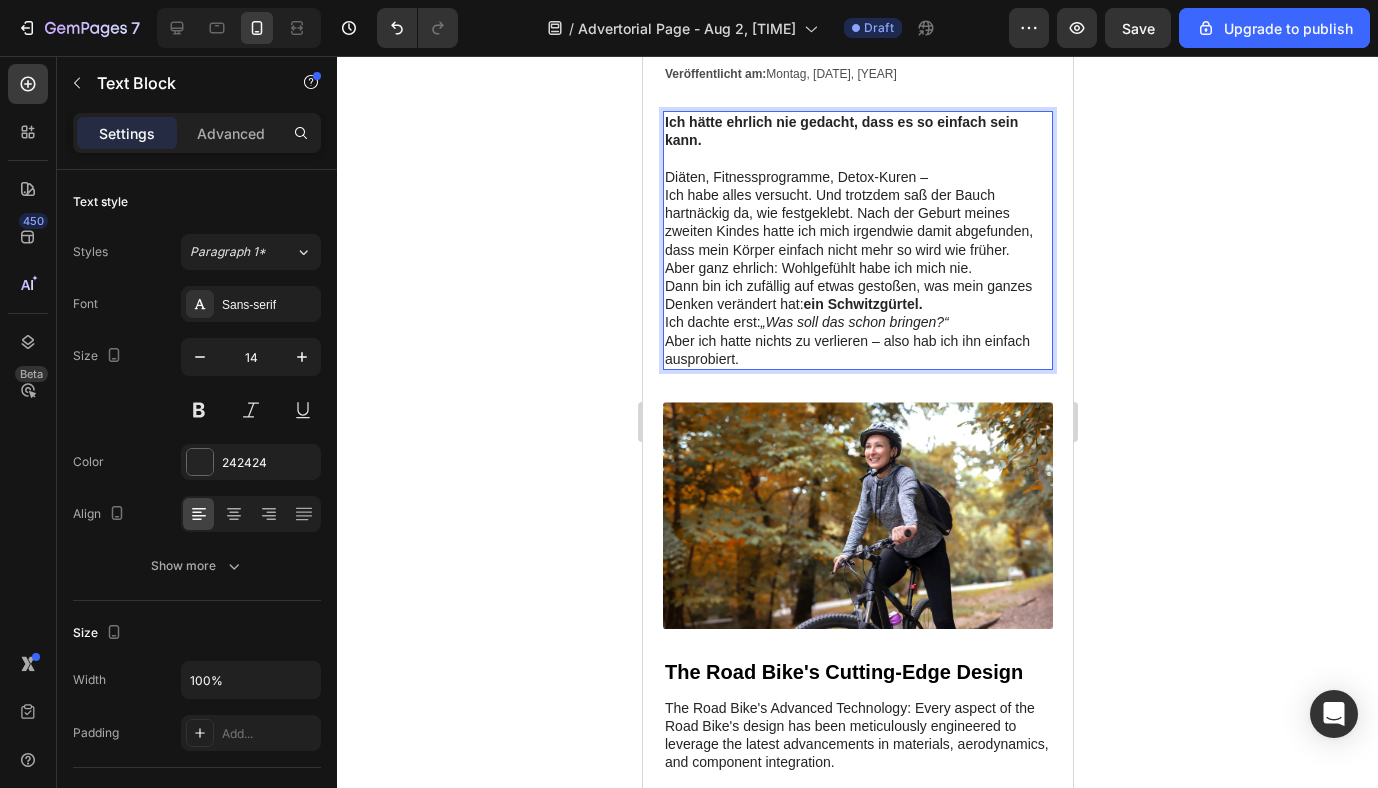 scroll, scrollTop: 457, scrollLeft: 0, axis: vertical 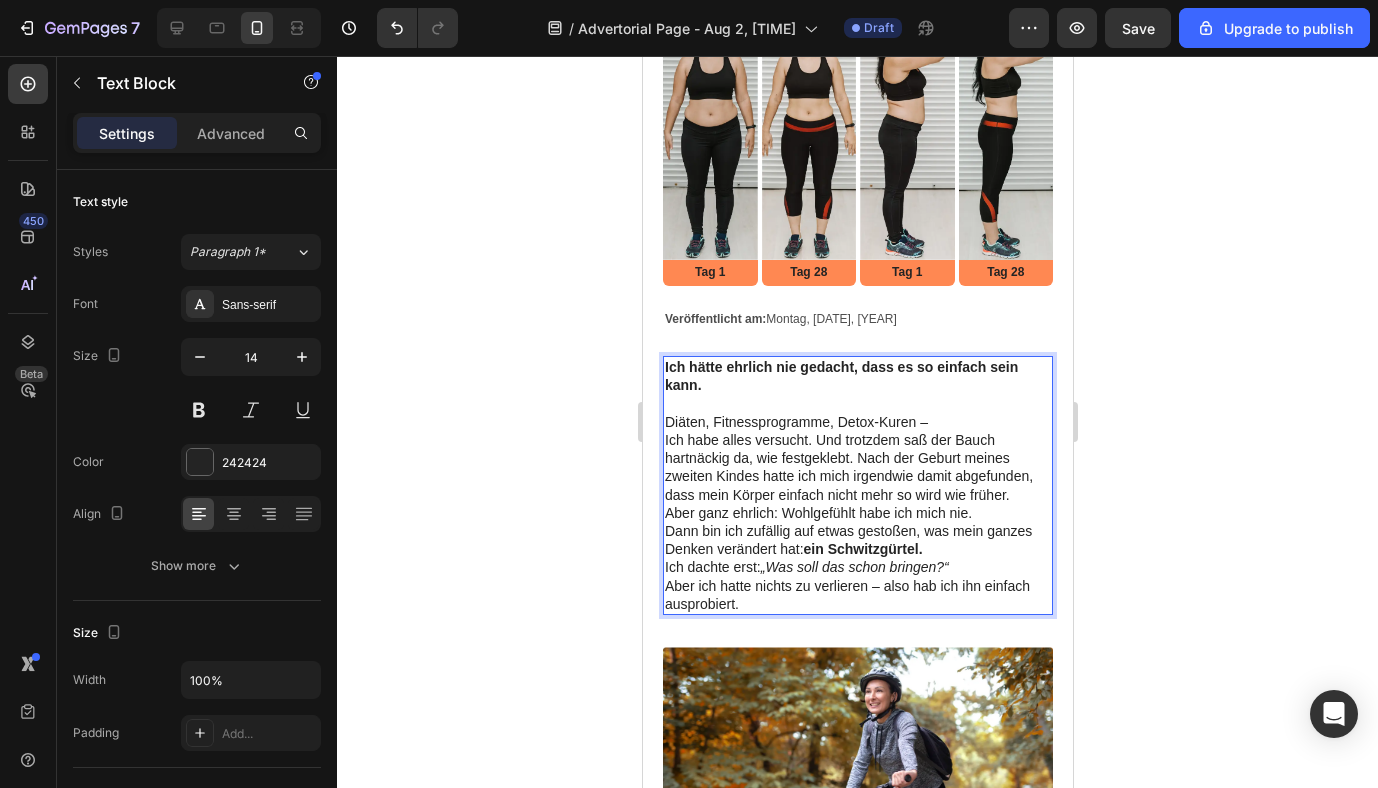 click on "Ich dachte erst:  „Was soll das schon bringen?“ Aber ich hatte nichts zu verlieren – also hab ich ihn einfach ausprobiert." at bounding box center [857, 585] 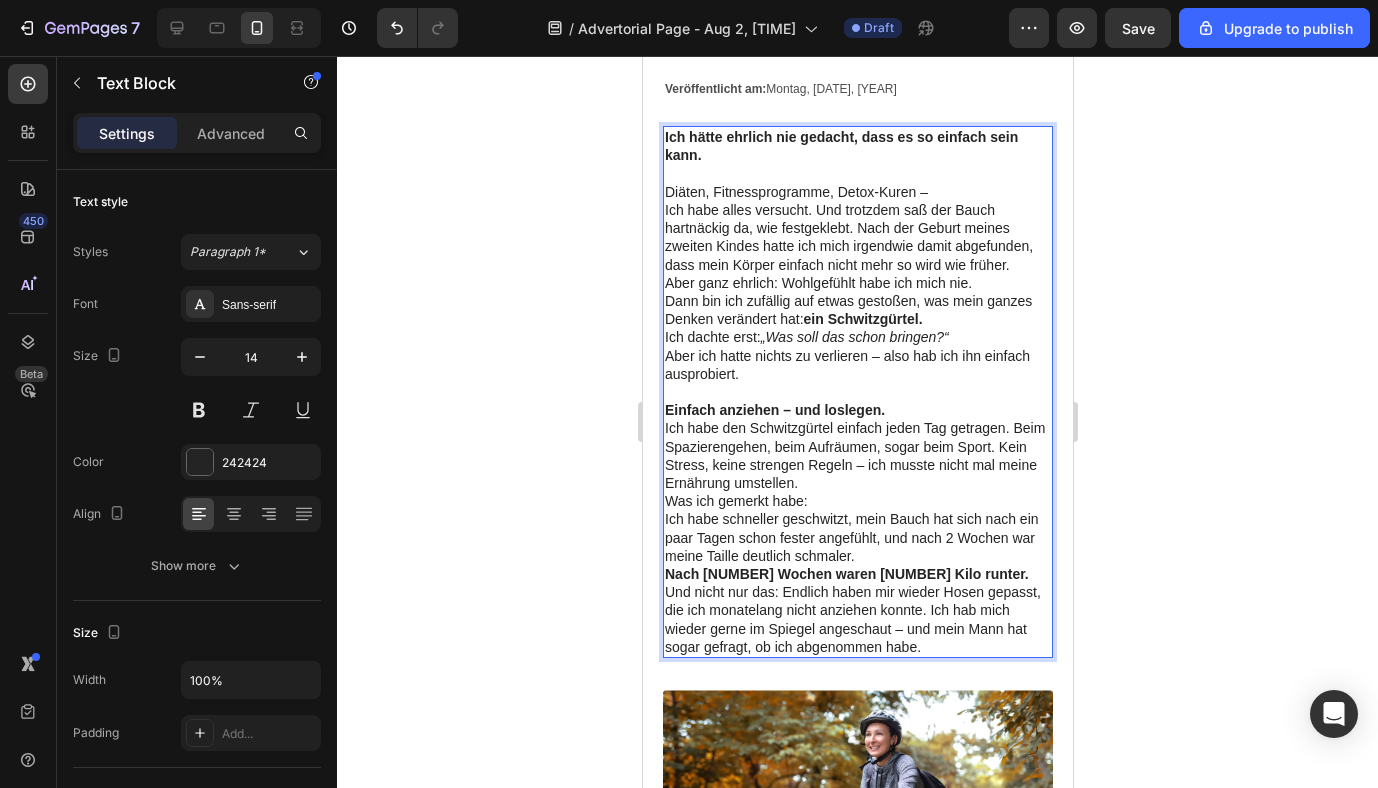 scroll, scrollTop: 523, scrollLeft: 0, axis: vertical 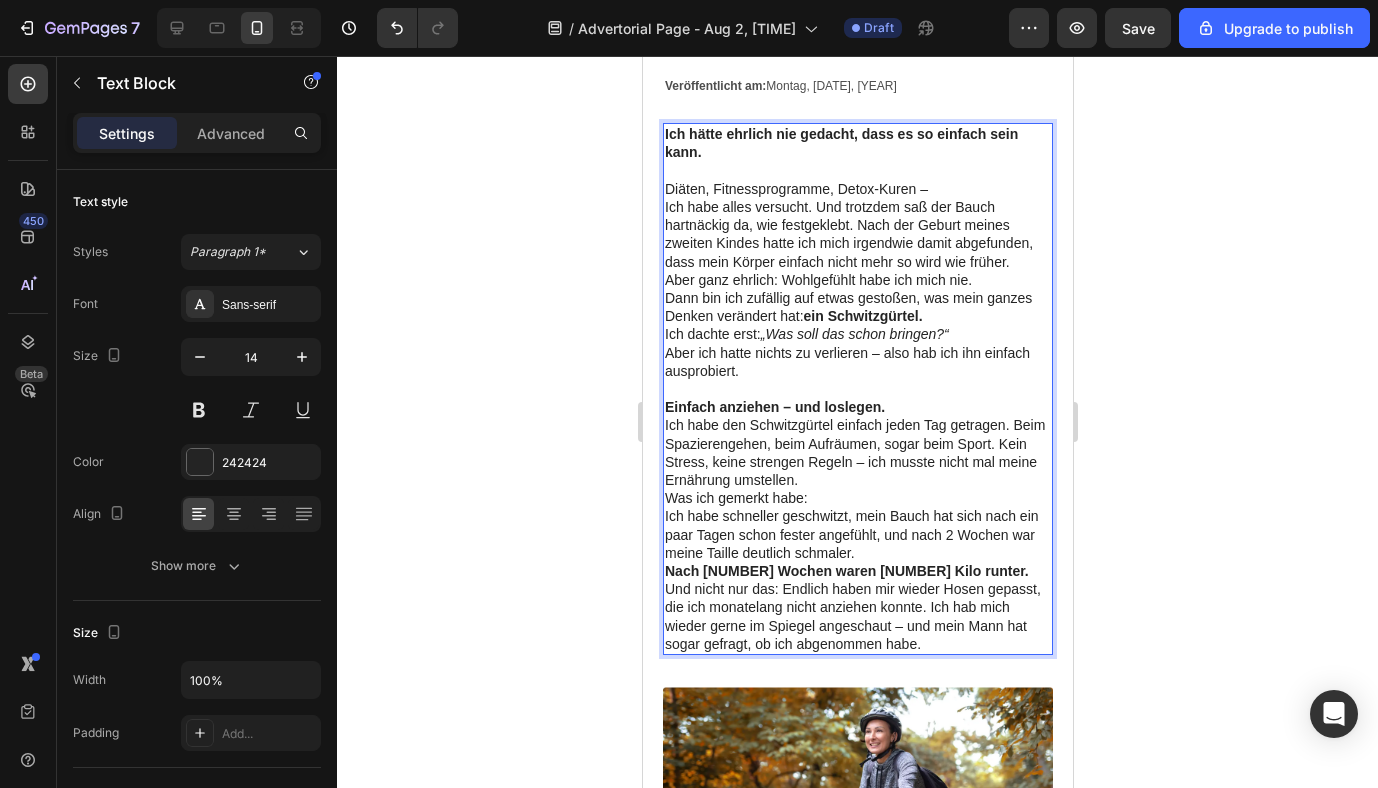 click on "Einfach anziehen – und loslegen." at bounding box center [774, 407] 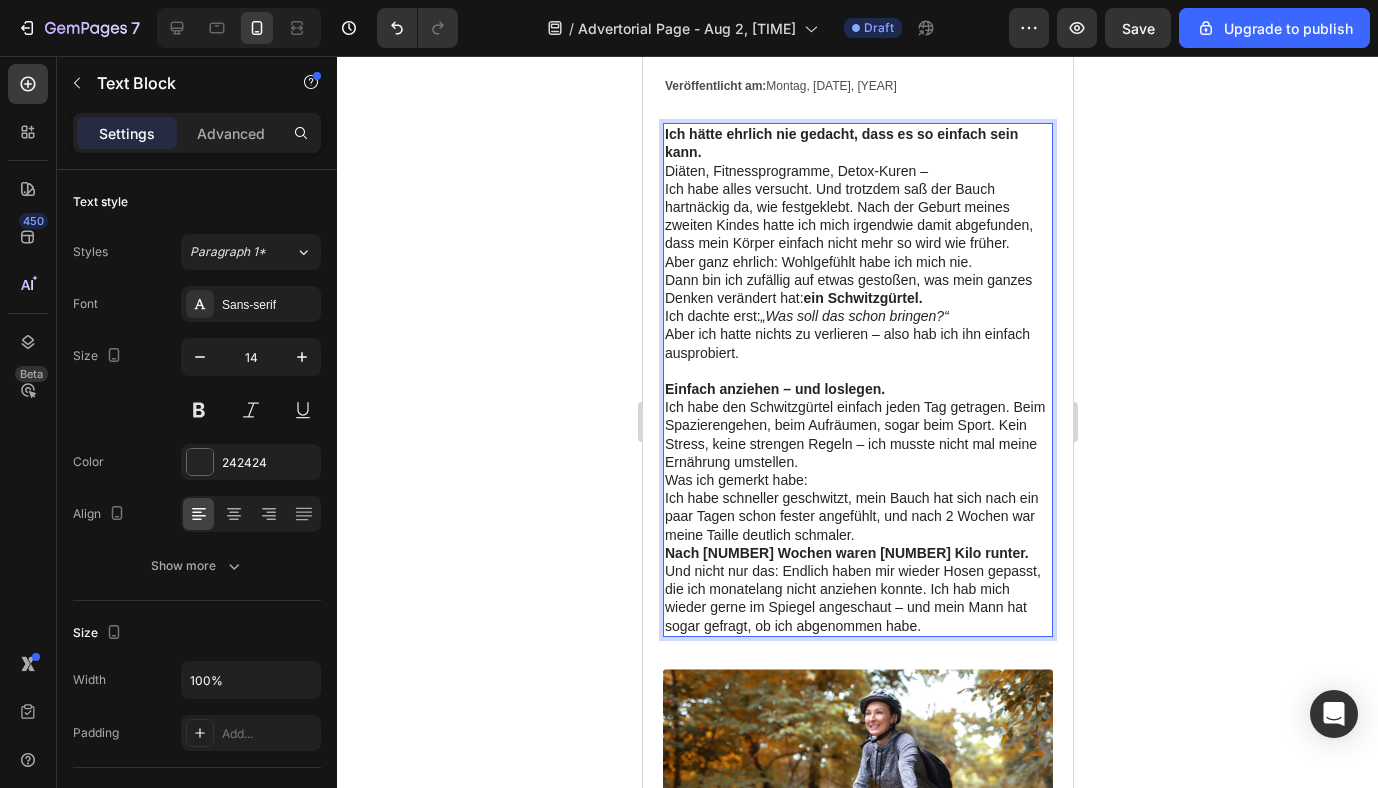 click on "Ich dachte erst:  „Was soll das schon bringen?“ Aber ich hatte nichts zu verlieren – also hab ich ihn einfach ausprobiert." at bounding box center (857, 334) 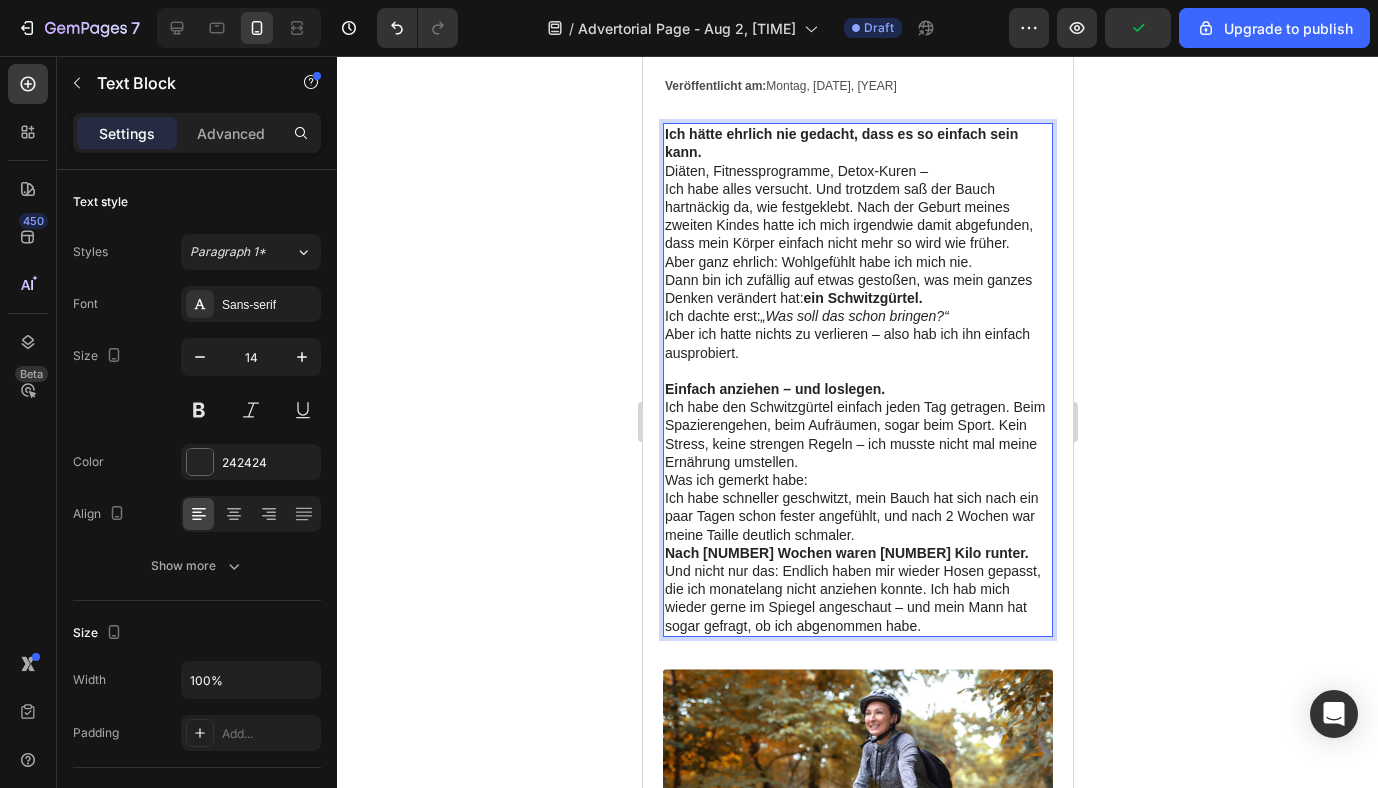 click on "Ich habe den Schwitzgürtel einfach jeden Tag getragen. Beim Spazierengehen, beim Aufräumen, sogar beim Sport. Kein Stress, keine strengen Regeln – ich musste nicht mal meine Ernährung umstellen." at bounding box center [857, 434] 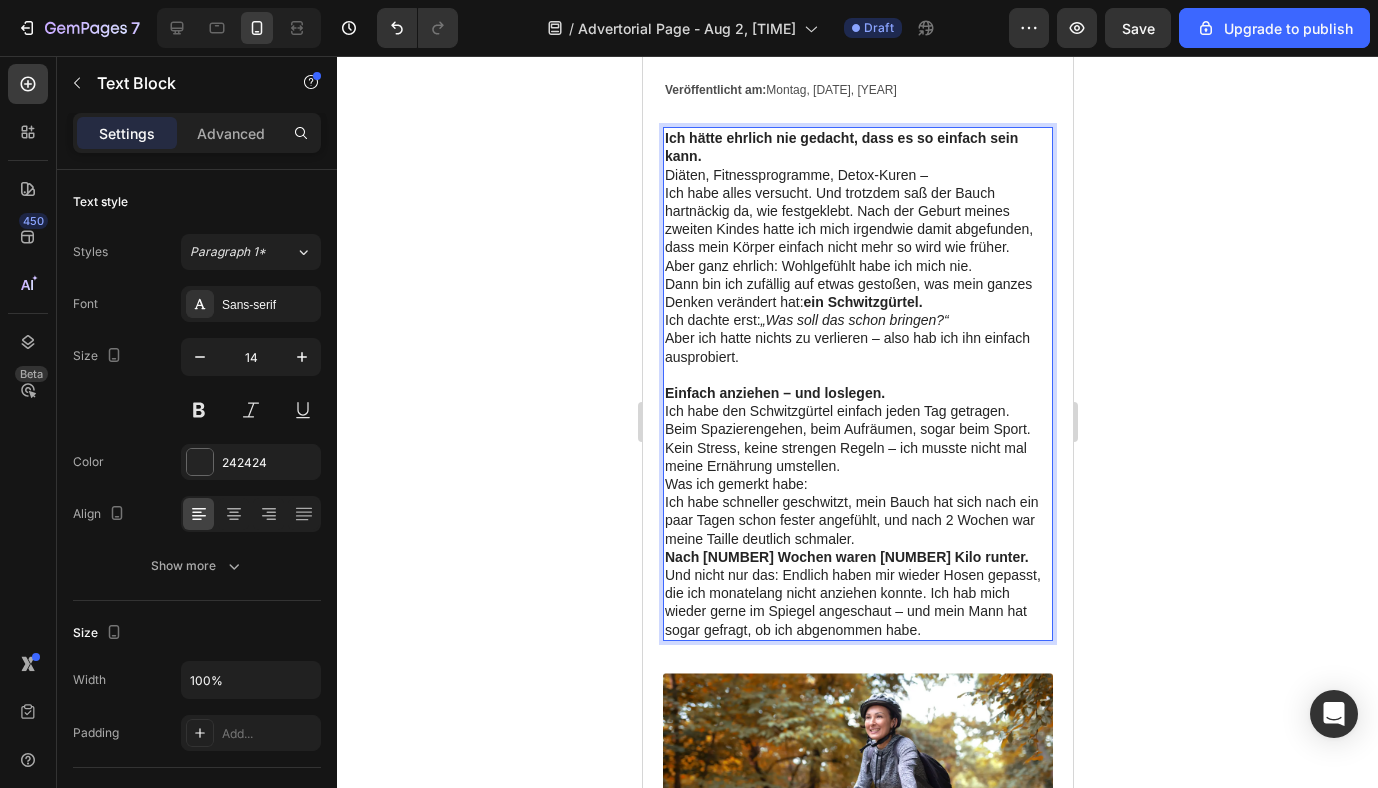 scroll, scrollTop: 515, scrollLeft: 0, axis: vertical 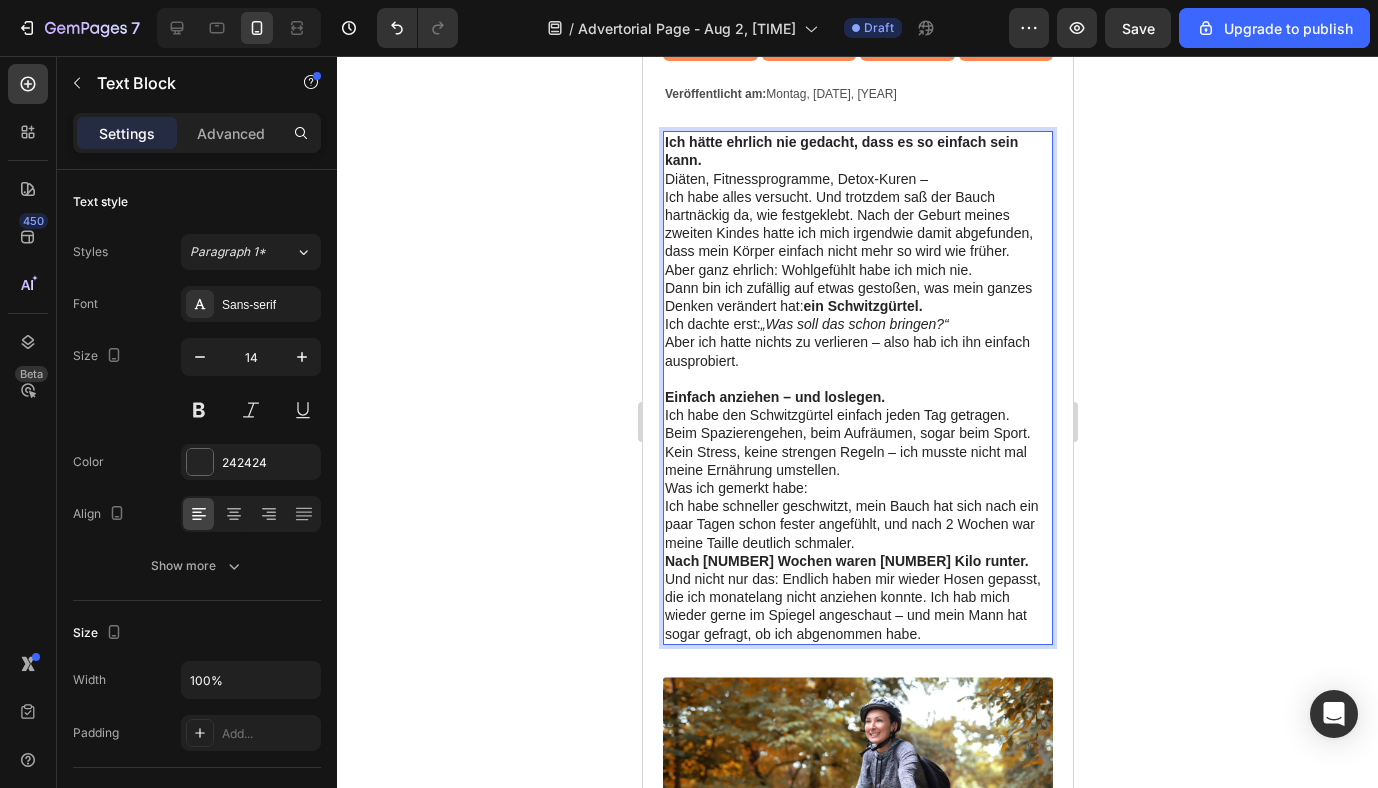 click on "Was ich gemerkt habe: Ich habe schneller geschwitzt, mein Bauch hat sich nach ein paar Tagen schon fester angefühlt, und nach 2 Wochen war meine Taille deutlich schmaler." at bounding box center (857, 515) 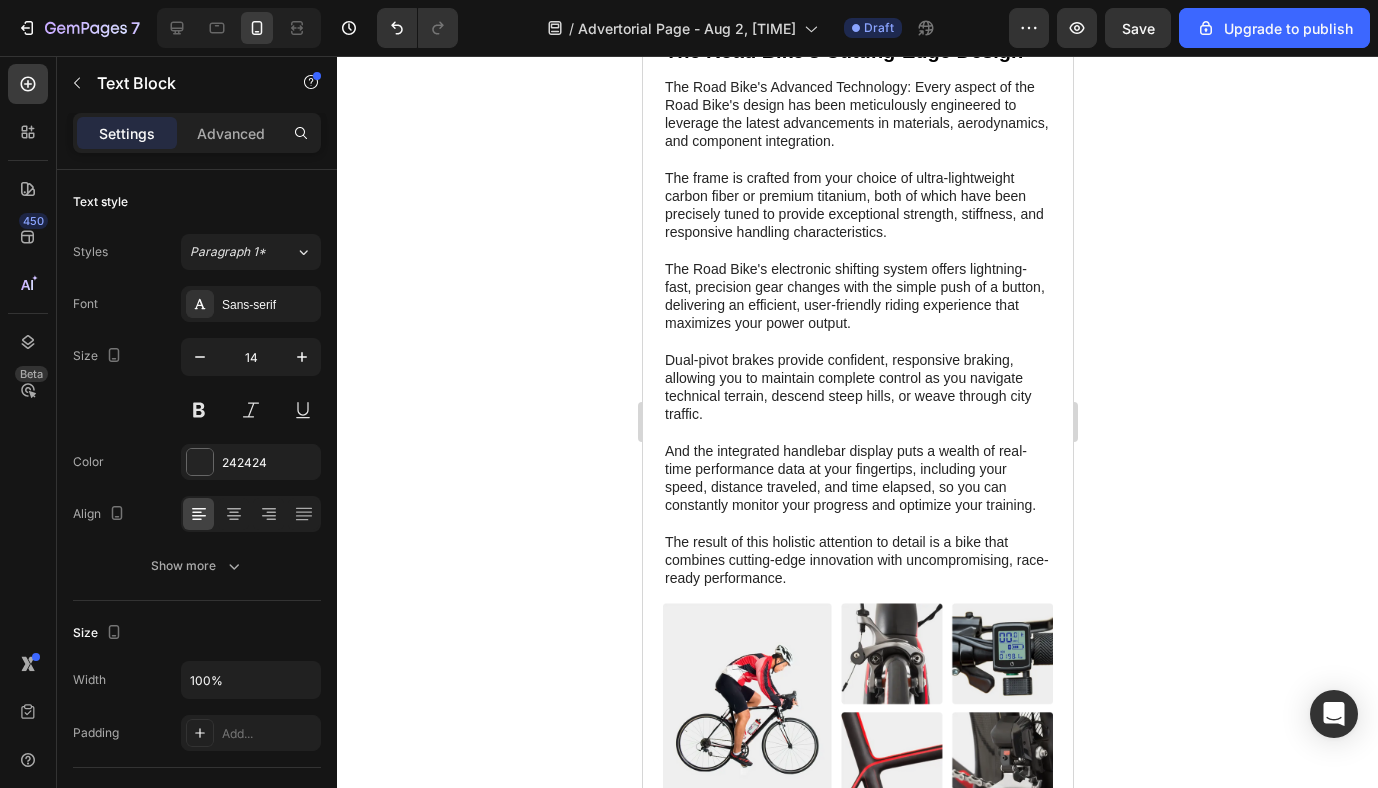 scroll, scrollTop: 1233, scrollLeft: 0, axis: vertical 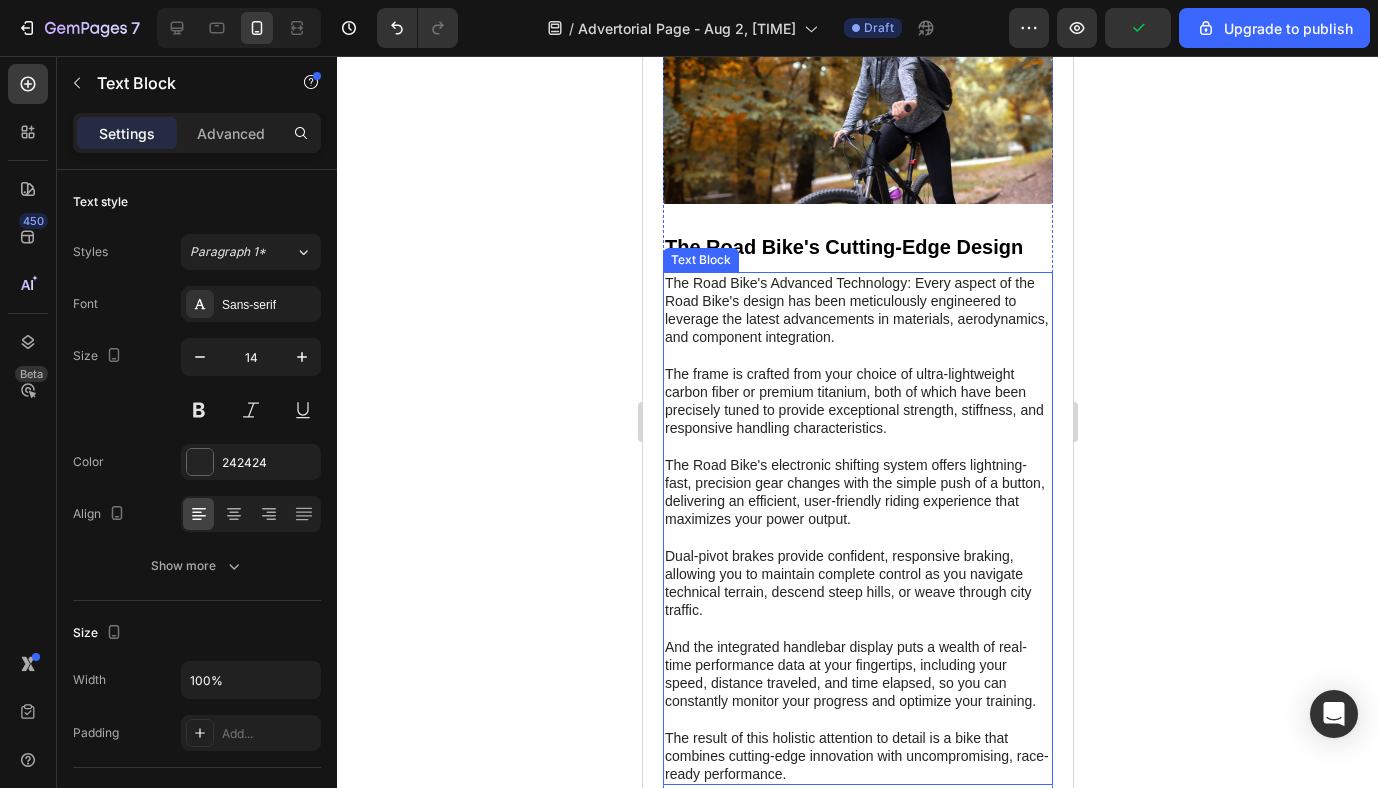 click on "The Road Bike's Advanced Technology: Every aspect of the Road Bike's design has been meticulously engineered to leverage the latest advancements in materials, aerodynamics, and component integration. The frame is crafted from your choice of ultra-lightweight carbon fiber or premium titanium, both of which have been precisely tuned to provide exceptional strength, stiffness, and responsive handling characteristics.  The Road Bike's electronic shifting system offers lightning-fast, precision gear changes with the simple push of a button, delivering an efficient, user-friendly riding experience that maximizes your power output.  Dual-pivot brakes provide confident, responsive braking, allowing you to maintain complete control as you navigate technical terrain, descend steep hills, or weave through city traffic.  The result of this holistic attention to detail is a bike that combines cutting-edge innovation with uncompromising, race-ready performance." at bounding box center [857, 529] 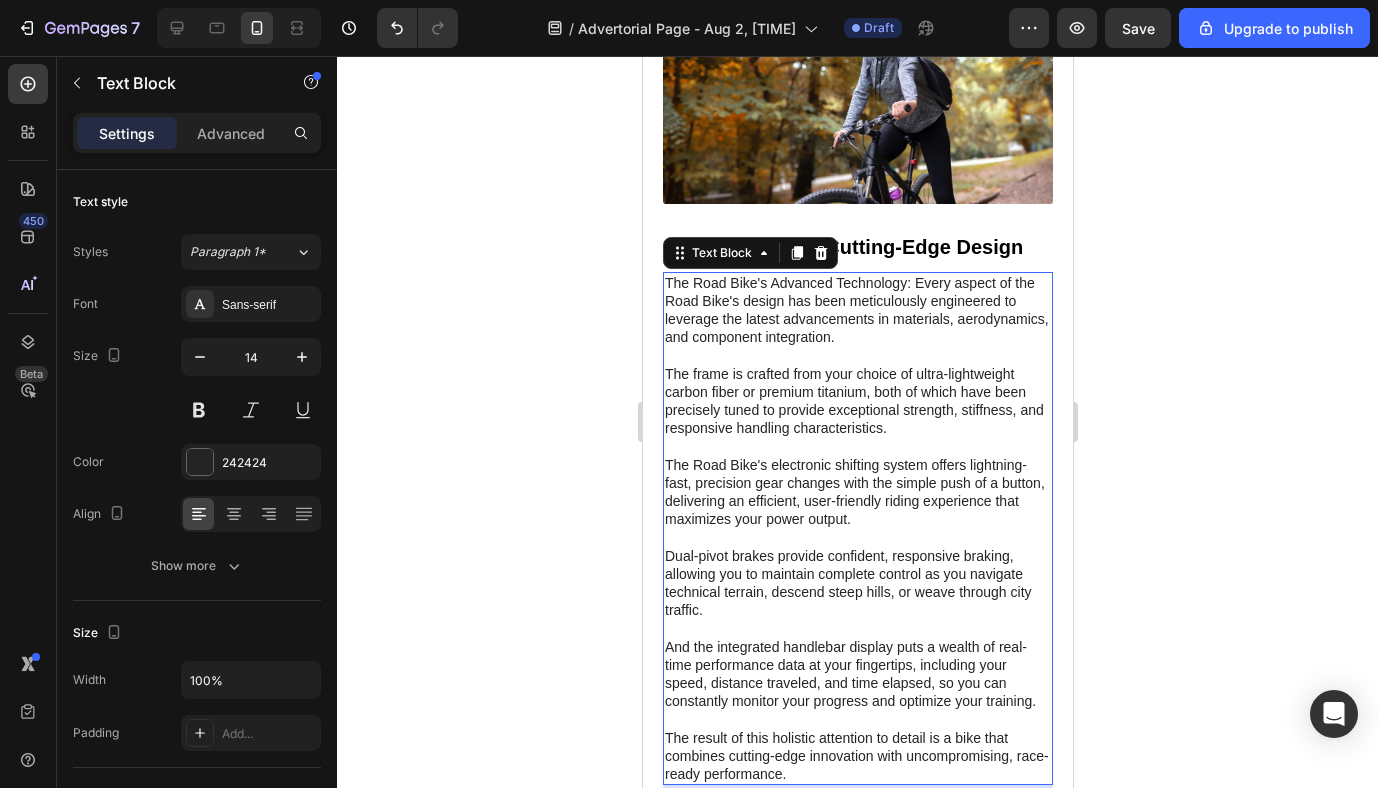 click on "The Road Bike's Advanced Technology: Every aspect of the Road Bike's design has been meticulously engineered to leverage the latest advancements in materials, aerodynamics, and component integration. The frame is crafted from your choice of ultra-lightweight carbon fiber or premium titanium, both of which have been precisely tuned to provide exceptional strength, stiffness, and responsive handling characteristics.  The Road Bike's electronic shifting system offers lightning-fast, precision gear changes with the simple push of a button, delivering an efficient, user-friendly riding experience that maximizes your power output.  Dual-pivot brakes provide confident, responsive braking, allowing you to maintain complete control as you navigate technical terrain, descend steep hills, or weave through city traffic.  The result of this holistic attention to detail is a bike that combines cutting-edge innovation with uncompromising, race-ready performance." at bounding box center (857, 529) 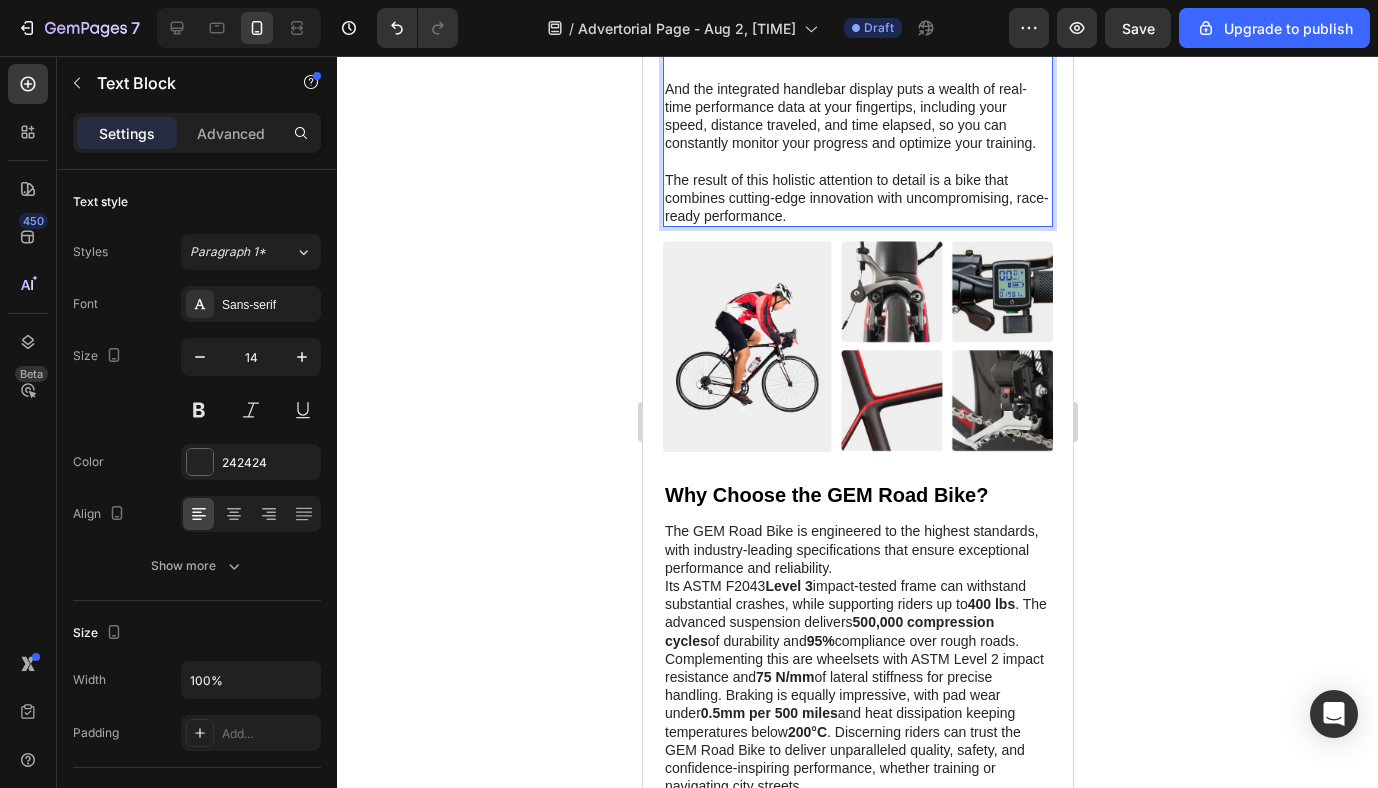 scroll, scrollTop: 1681, scrollLeft: 0, axis: vertical 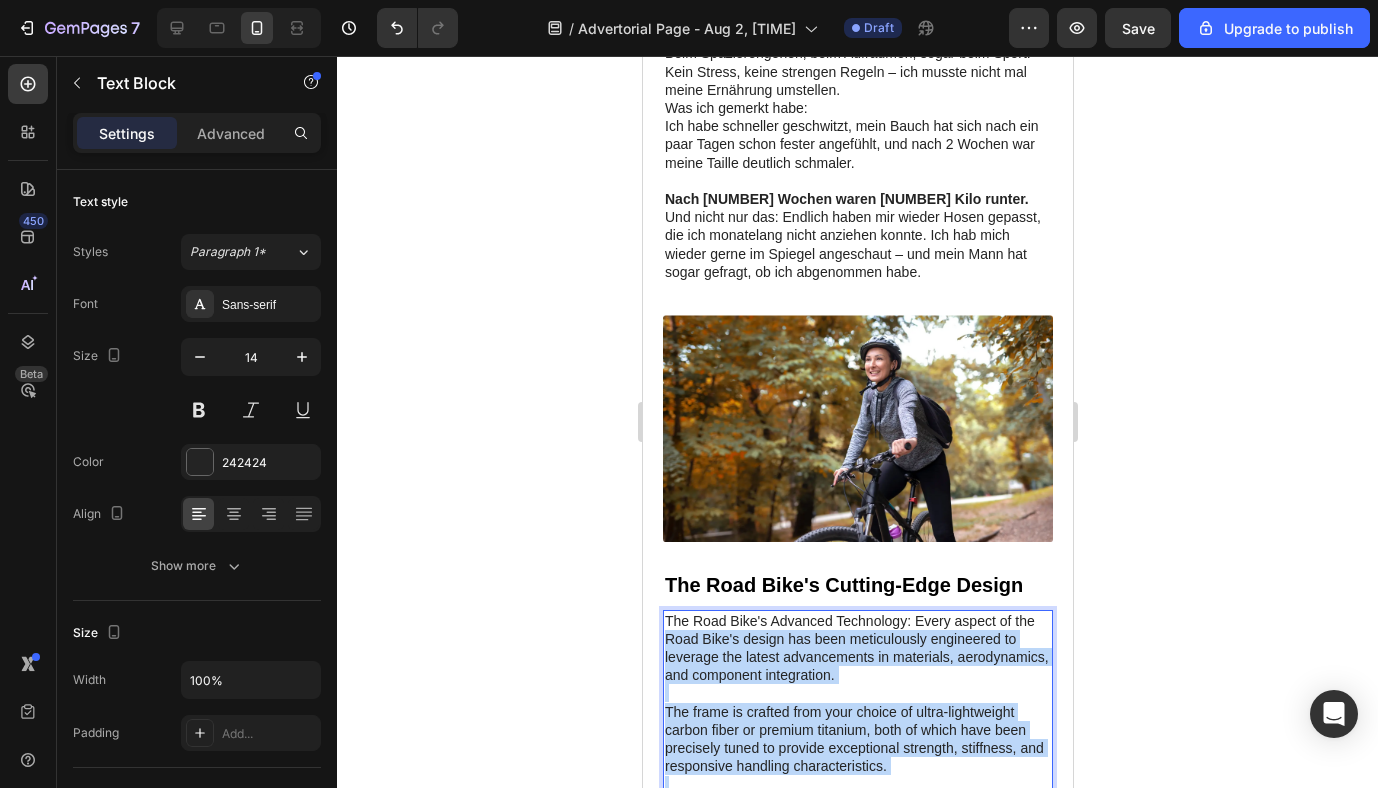 drag, startPoint x: 787, startPoint y: 327, endPoint x: 662, endPoint y: 630, distance: 327.77127 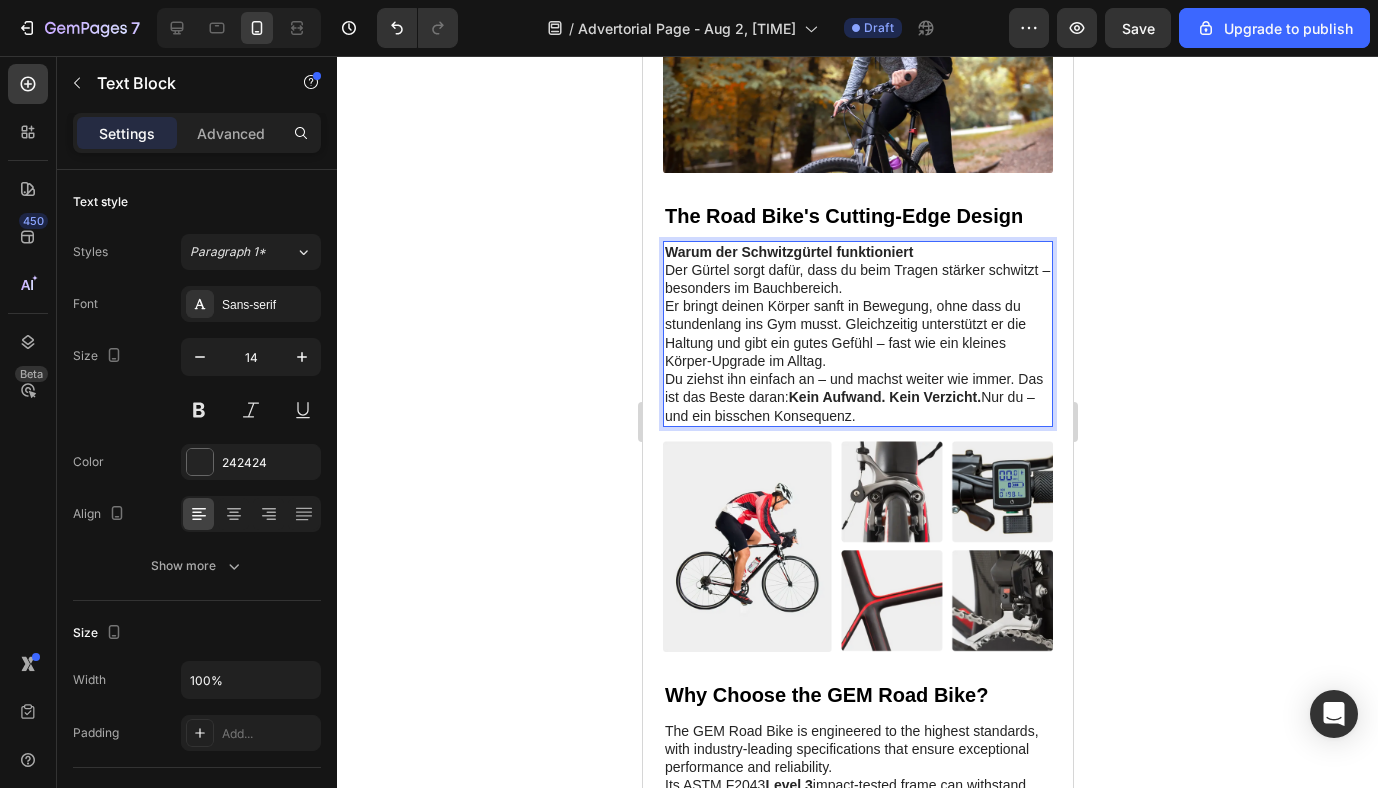 scroll, scrollTop: 1272, scrollLeft: 0, axis: vertical 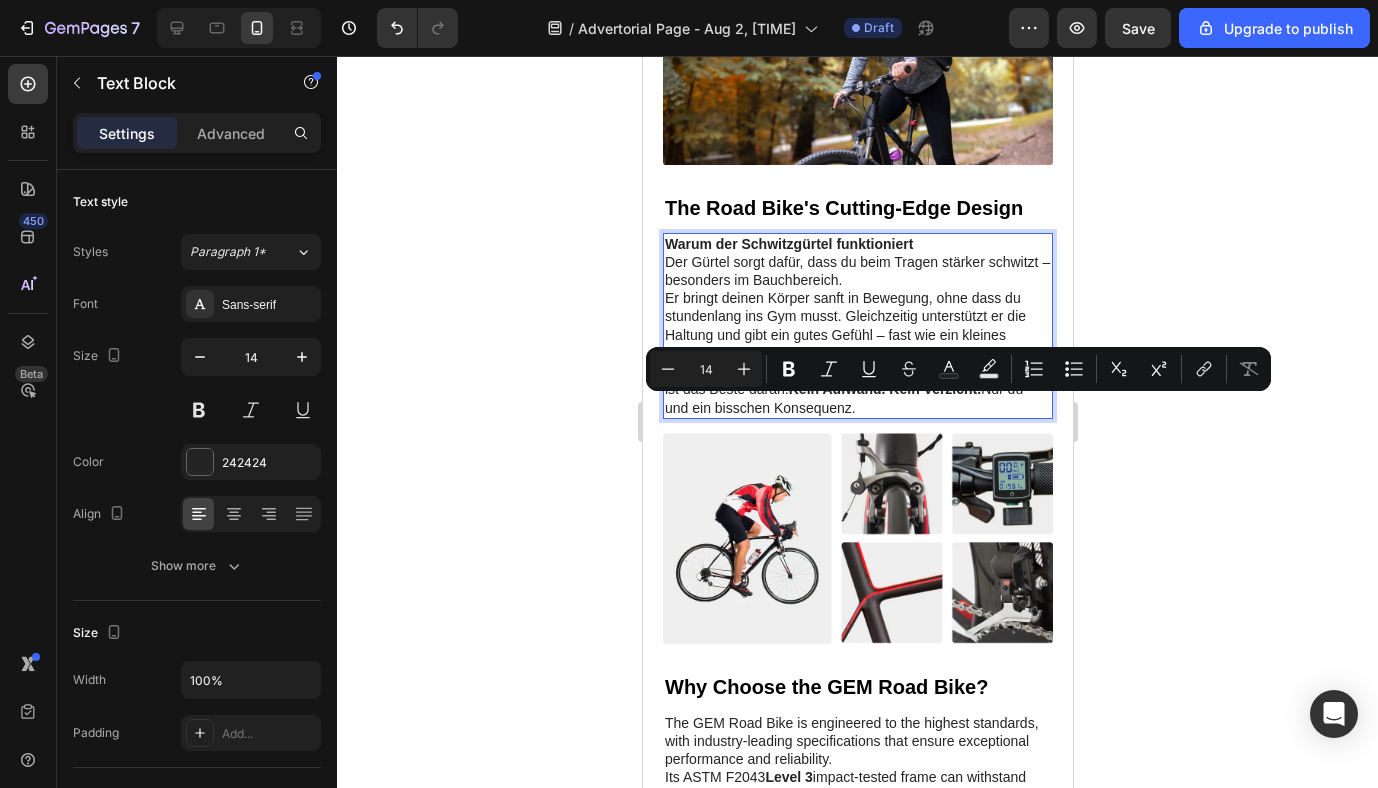 drag, startPoint x: 858, startPoint y: 409, endPoint x: 690, endPoint y: 413, distance: 168.0476 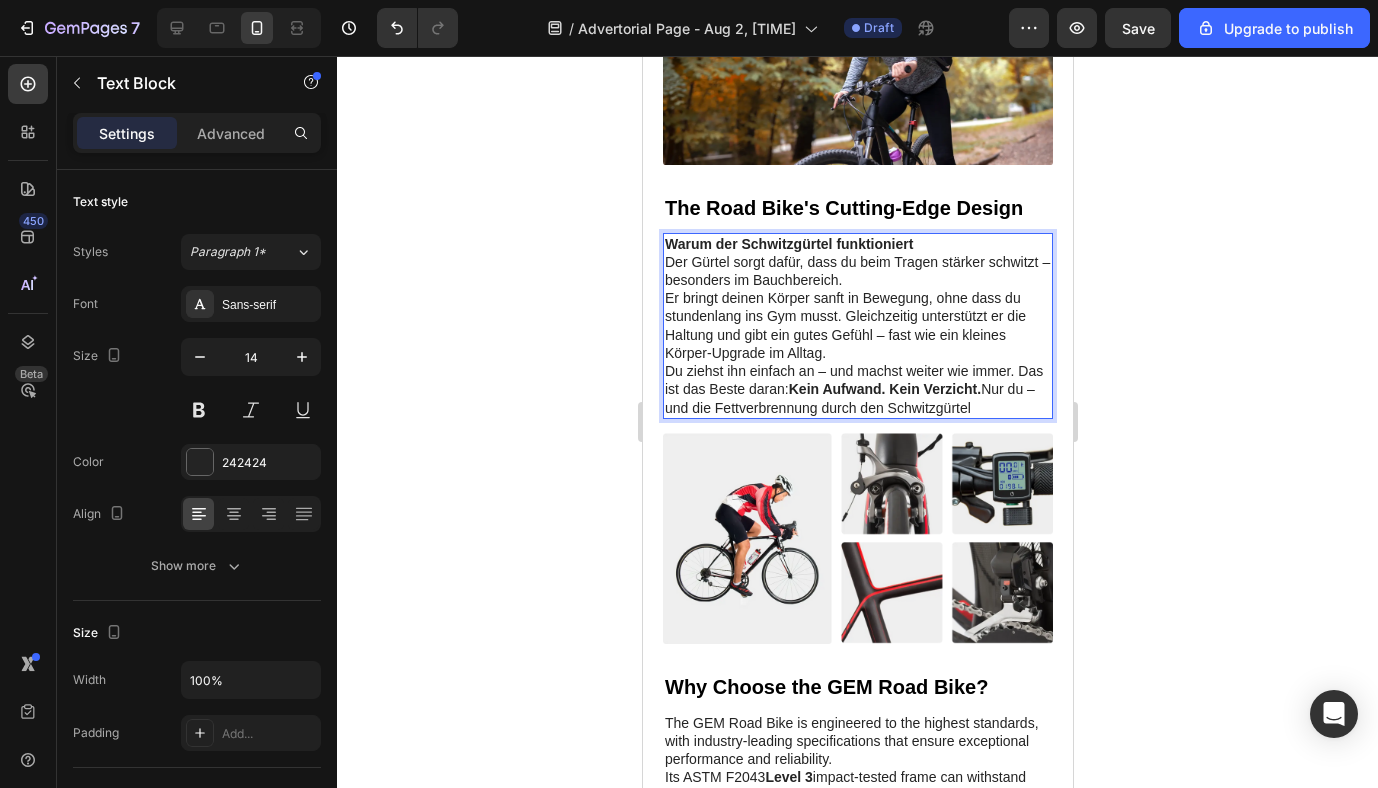 click 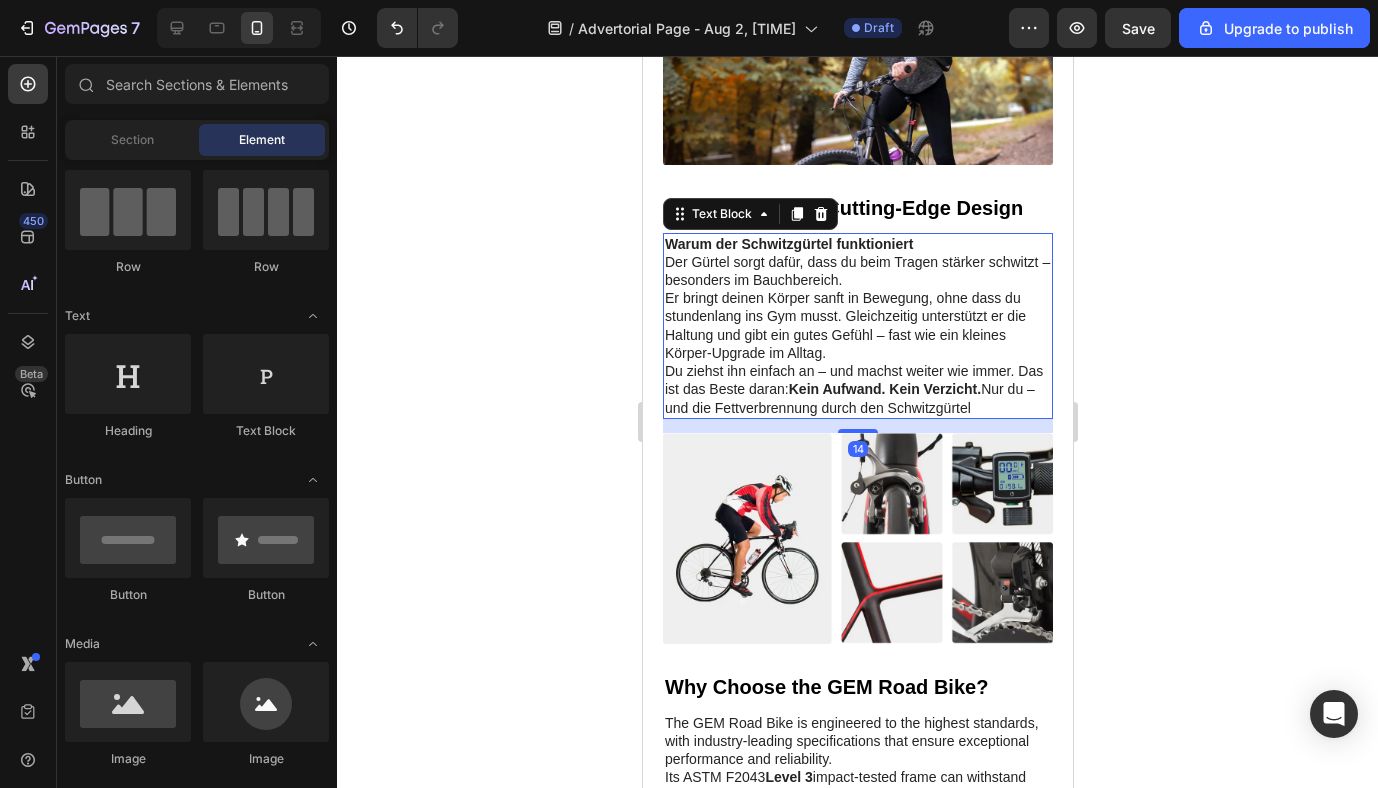 click on "Du ziehst ihn einfach an – und machst weiter wie immer. Das ist das Beste daran:  Kein Aufwand. Kein Verzicht.  Nur du – und die Fettverbrennung durch den Schwitzgürtel" at bounding box center (857, 389) 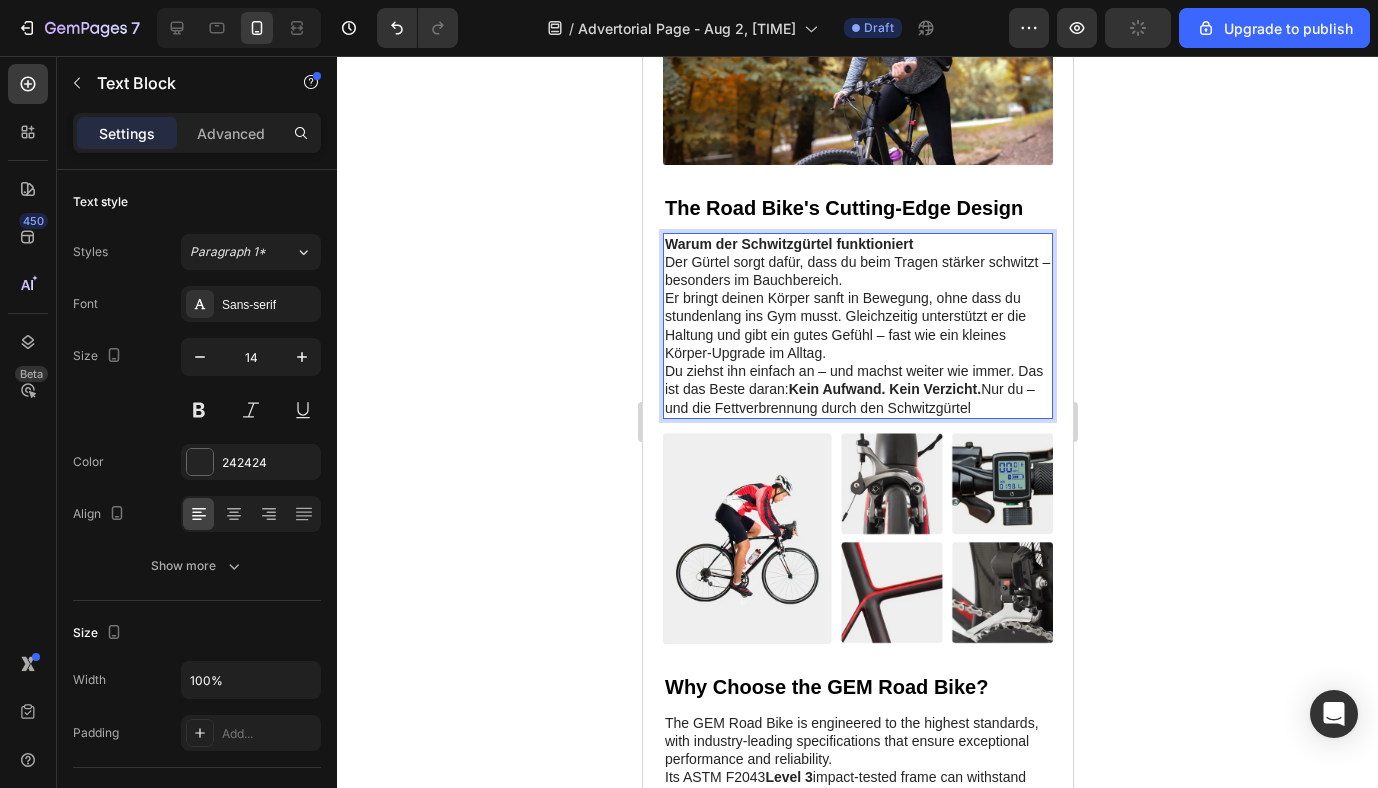 click on "Du ziehst ihn einfach an – und machst weiter wie immer. Das ist das Beste daran:  Kein Aufwand. Kein Verzicht.  Nur du – und die Fettverbrennung durch den Schwitzgürtel" at bounding box center (857, 389) 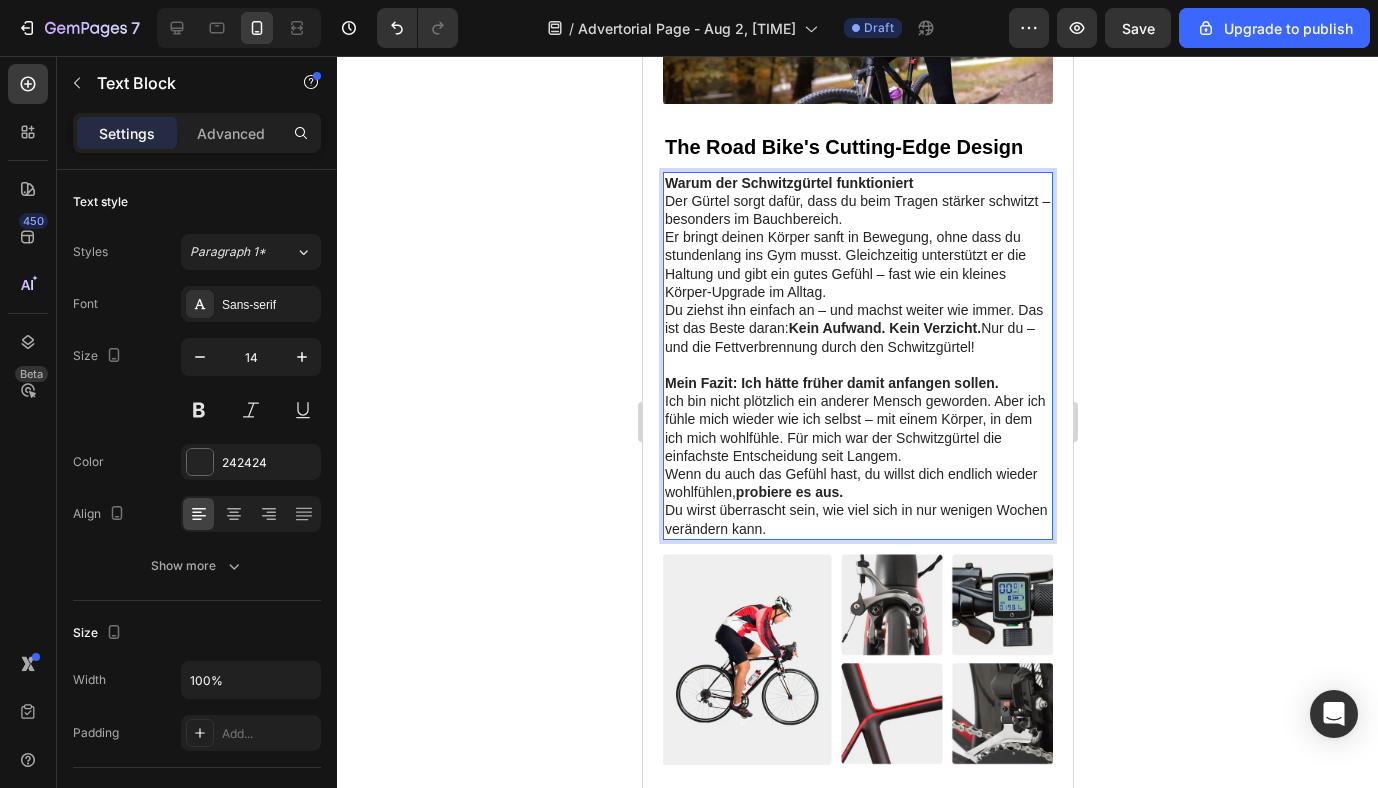scroll, scrollTop: 1352, scrollLeft: 0, axis: vertical 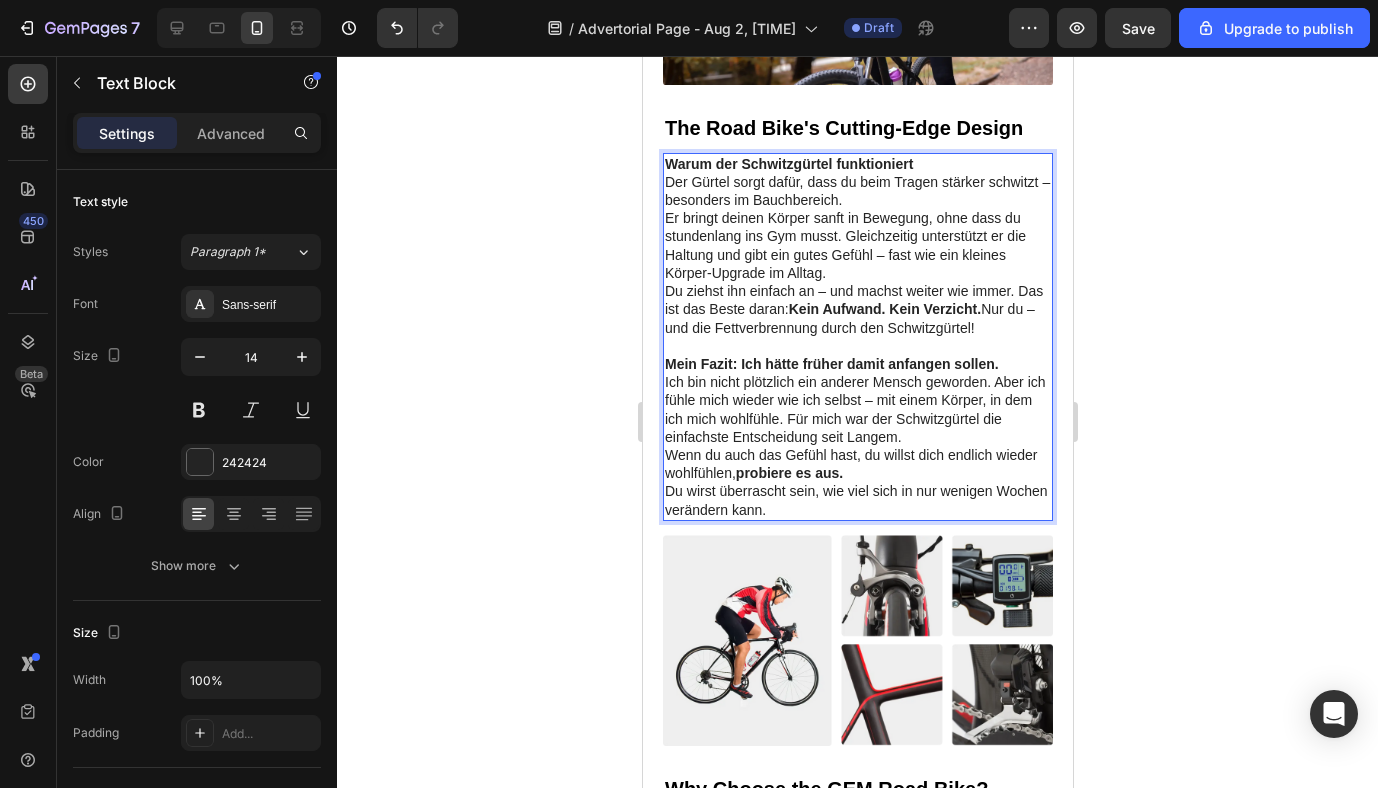 click on "Ich bin nicht plötzlich ein anderer Mensch geworden. Aber ich fühle mich wieder wie ich selbst – mit einem Körper, in dem ich mich wohlfühle. Für mich war der Schwitzgürtel die einfachste Entscheidung seit Langem." at bounding box center (857, 409) 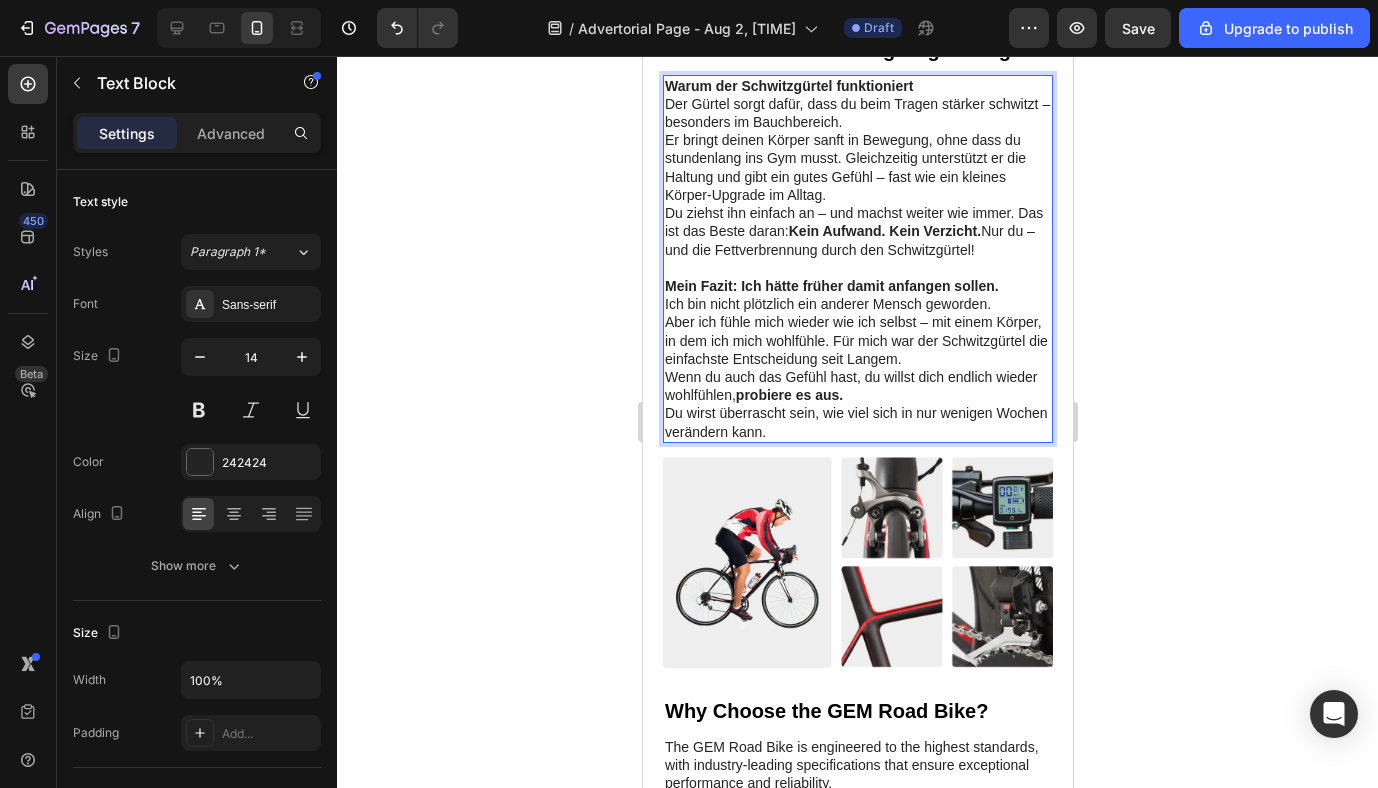 scroll, scrollTop: 1453, scrollLeft: 0, axis: vertical 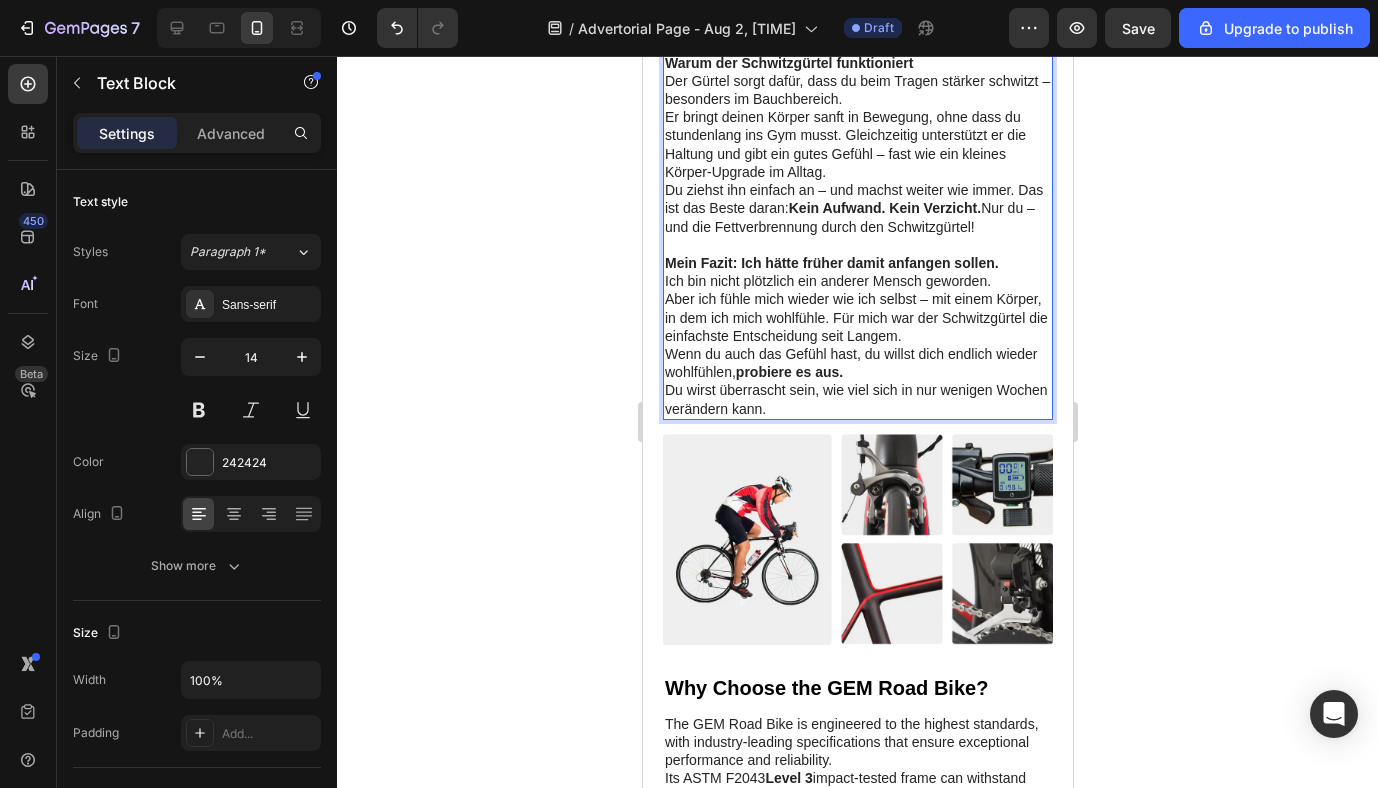 click on "probiere es aus." at bounding box center (788, 372) 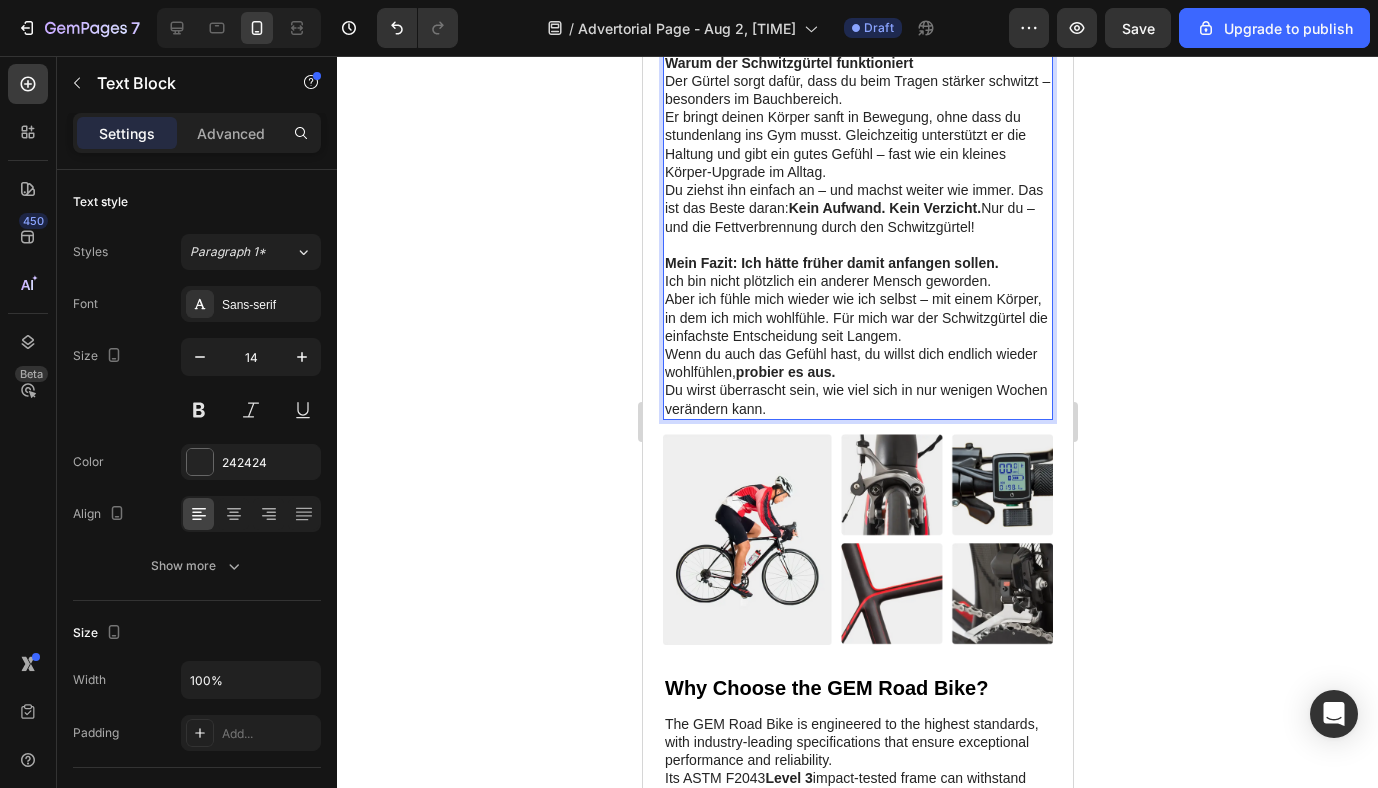 click on "Wenn du auch das Gefühl hast, du willst dich endlich wieder wohlfühlen,  probier es aus. Du wirst überrascht sein, wie viel sich in nur wenigen Wochen verändern kann." at bounding box center (857, 381) 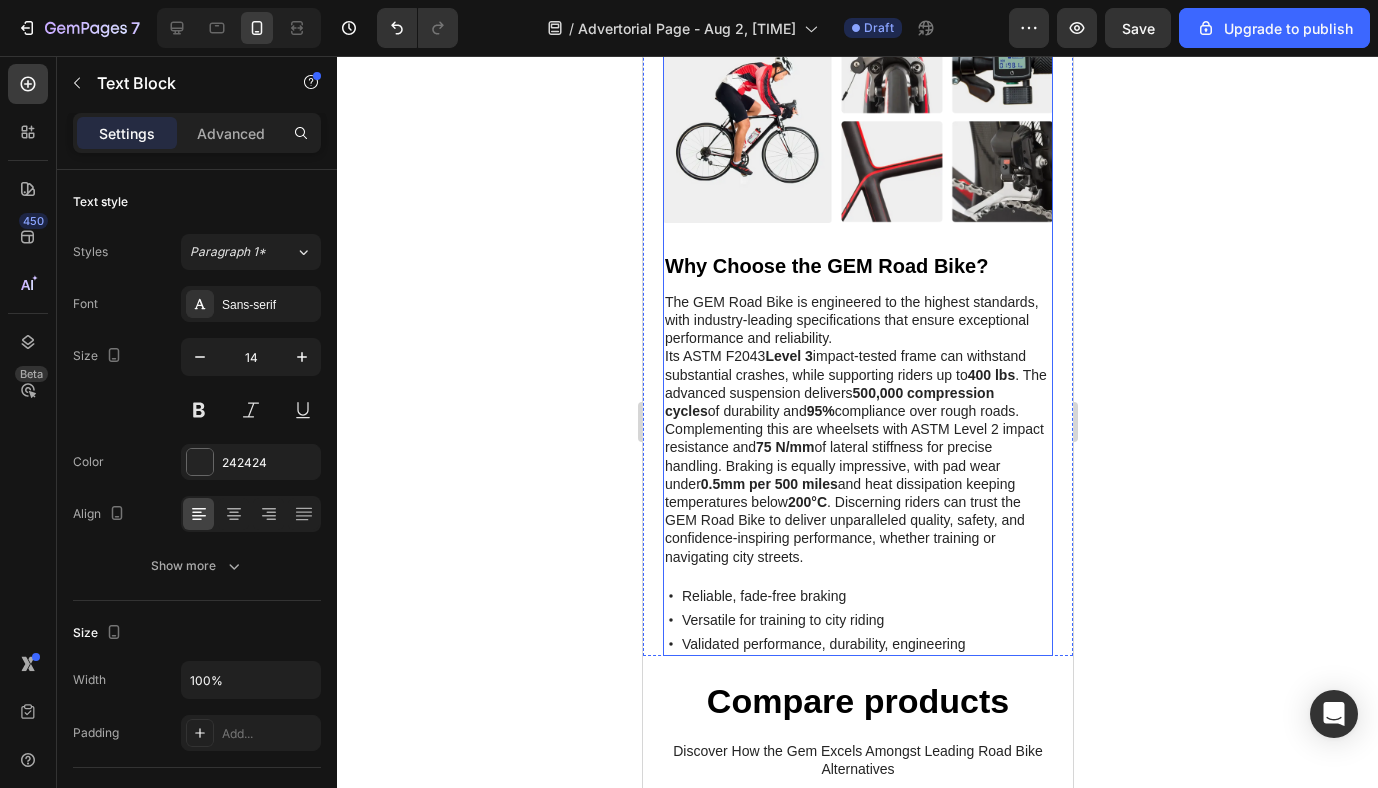 scroll, scrollTop: 1862, scrollLeft: 0, axis: vertical 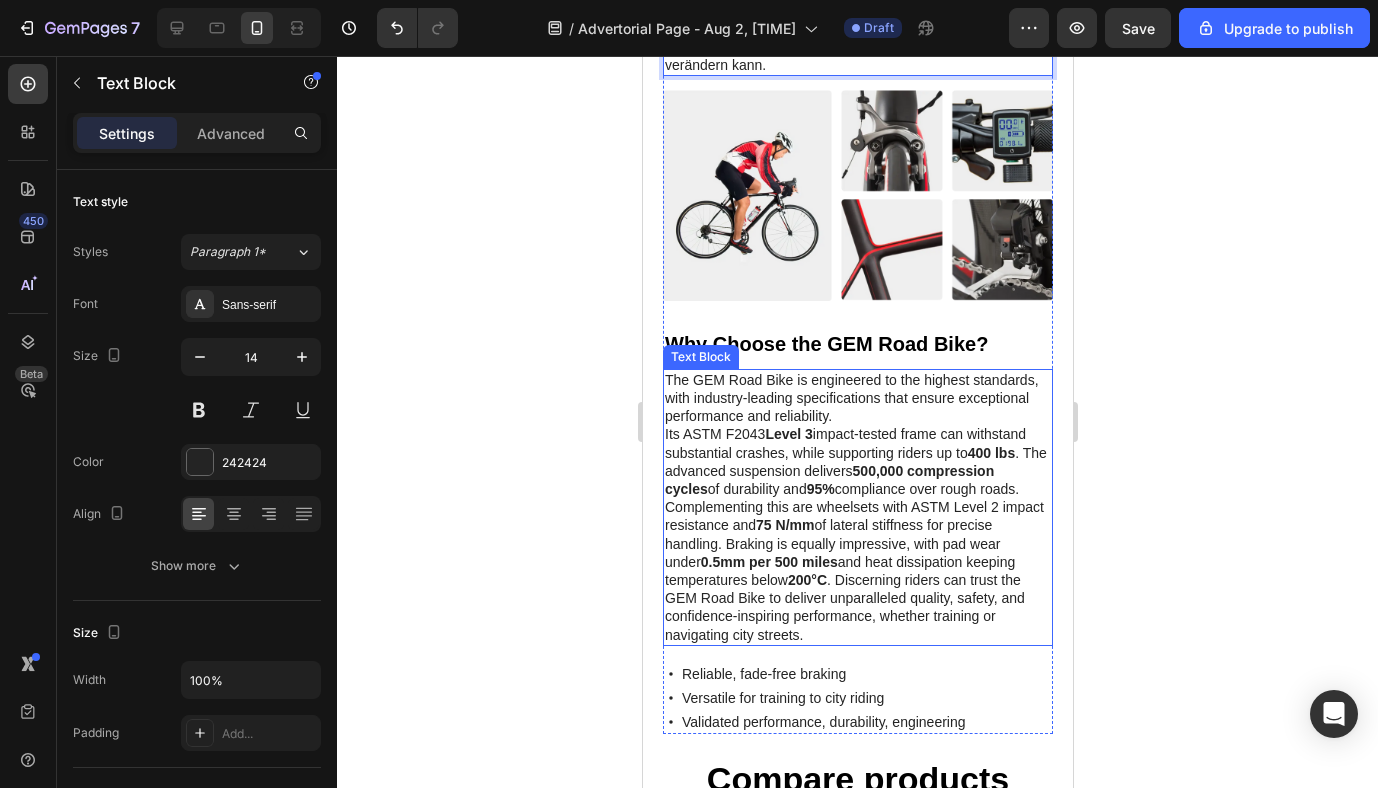 click on "The GEM Road Bike is engineered to the highest standards, with industry-leading specifications that ensure exceptional performance and reliability.  Its ASTM F2043  Level 3  impact-tested frame can withstand substantial crashes, while supporting riders up to  400 lbs . The advanced suspension delivers  500,000 compression cycles  of durability and  95%  compliance over rough roads. Complementing this are wheelsets with ASTM Level 2 impact resistance and  75 N/mm  of lateral stiffness for precise handling. Braking is equally impressive, with pad wear under  0.5mm per 500 miles  and heat dissipation keeping temperatures below  200°C . Discerning riders can trust the GEM Road Bike to deliver unparalleled quality, safety, and confidence-inspiring performance, whether training or navigating city streets." at bounding box center (857, 507) 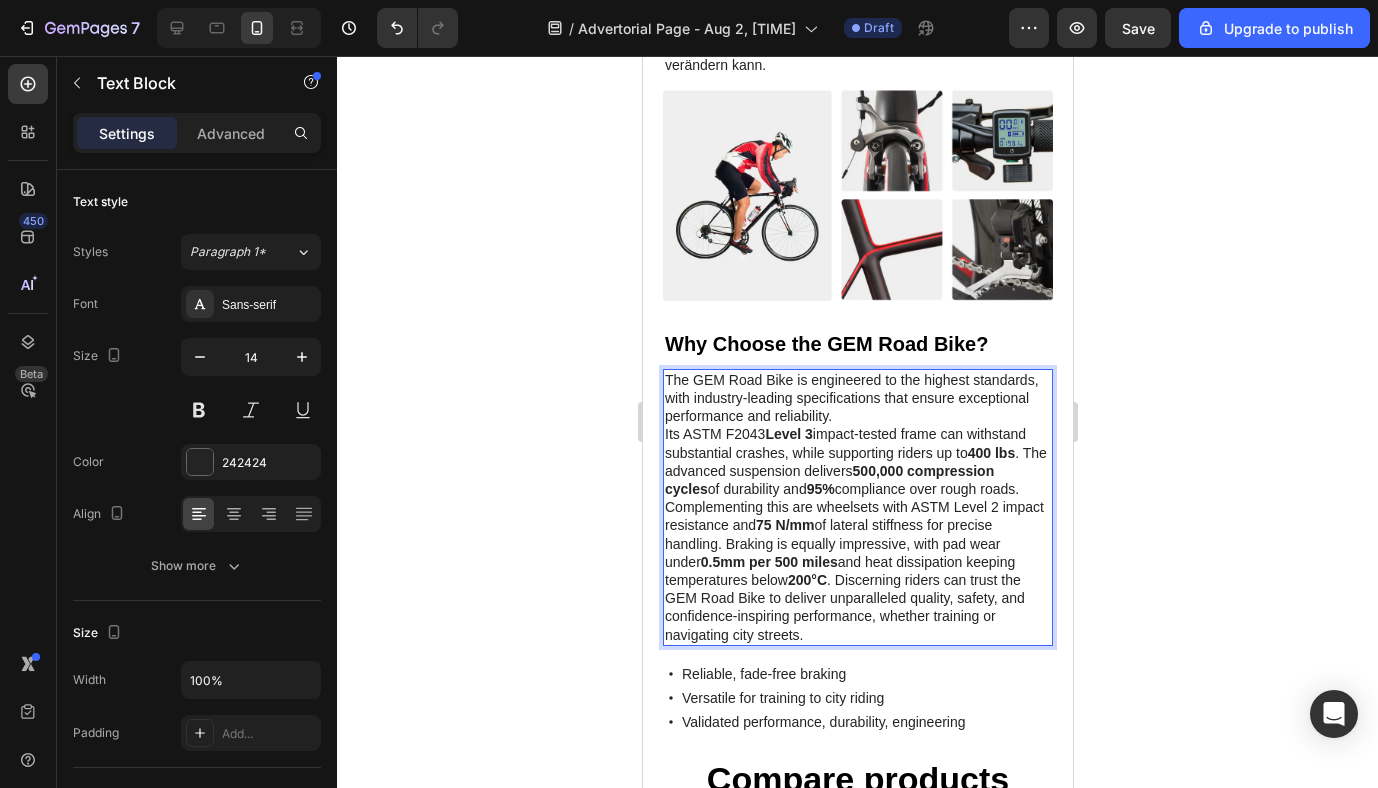 click on "The GEM Road Bike is engineered to the highest standards, with industry-leading specifications that ensure exceptional performance and reliability.  Its ASTM F2043  Level 3  impact-tested frame can withstand substantial crashes, while supporting riders up to  400 lbs . The advanced suspension delivers  500,000 compression cycles  of durability and  95%  compliance over rough roads. Complementing this are wheelsets with ASTM Level 2 impact resistance and  75 N/mm  of lateral stiffness for precise handling. Braking is equally impressive, with pad wear under  0.5mm per 500 miles  and heat dissipation keeping temperatures below  200°C . Discerning riders can trust the GEM Road Bike to deliver unparalleled quality, safety, and confidence-inspiring performance, whether training or navigating city streets." at bounding box center [857, 507] 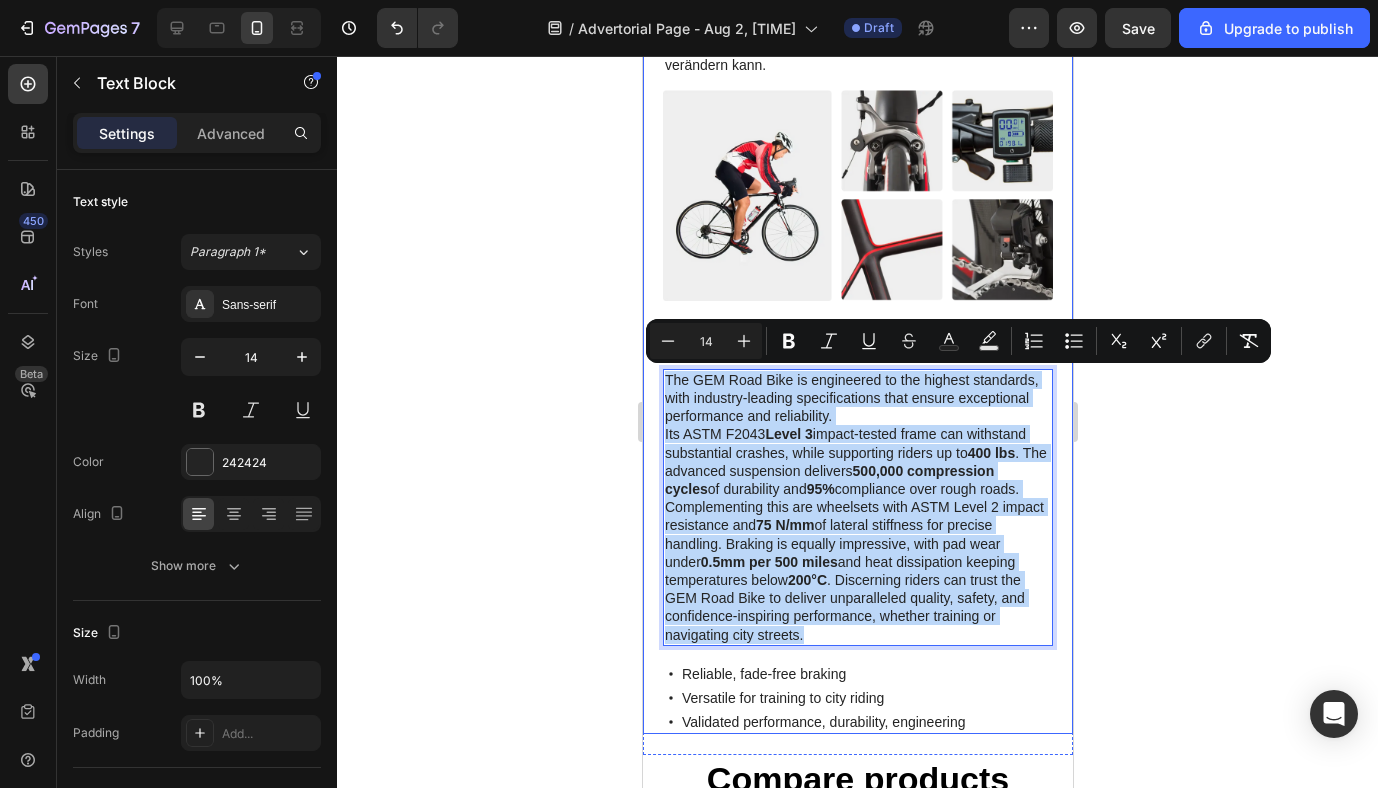 drag, startPoint x: 814, startPoint y: 635, endPoint x: 648, endPoint y: 382, distance: 302.5971 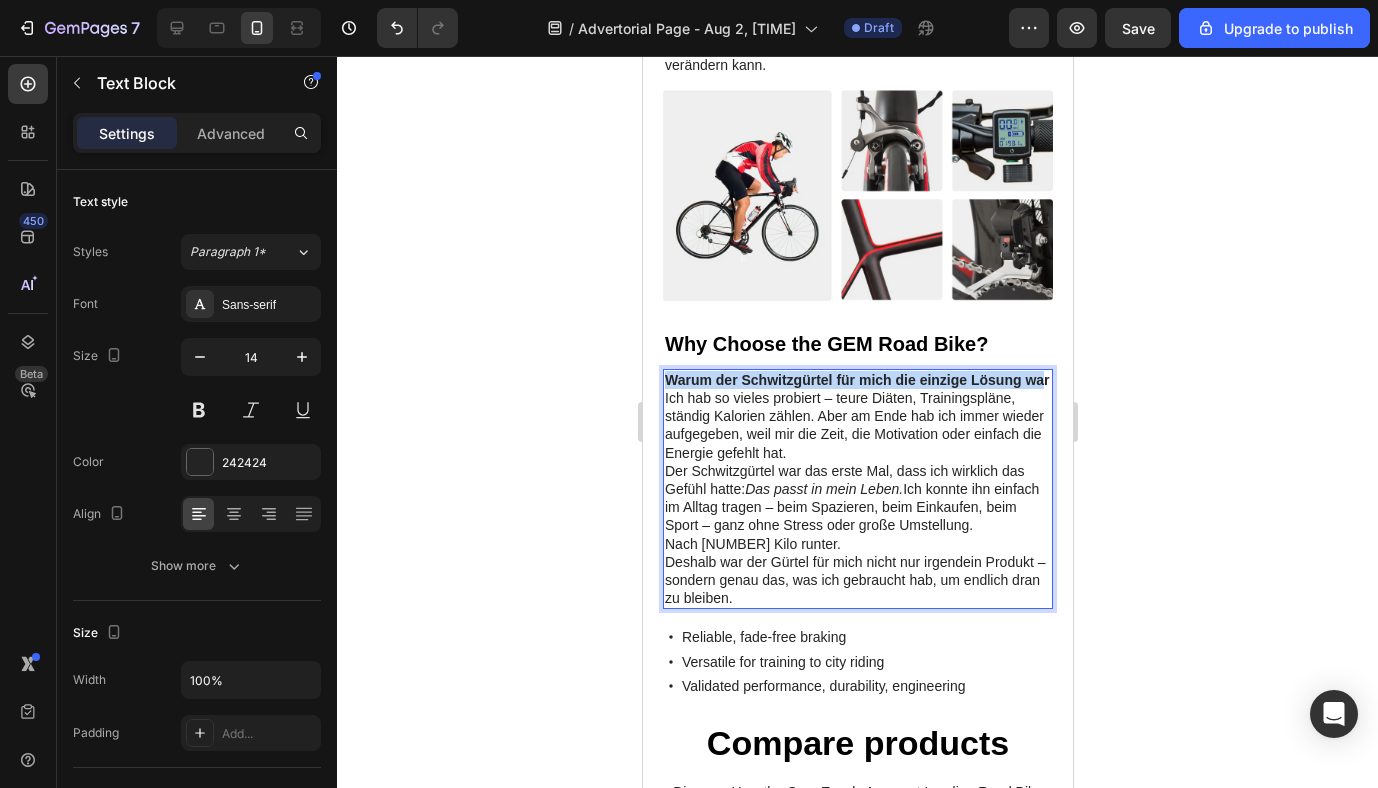 drag, startPoint x: 666, startPoint y: 381, endPoint x: 1045, endPoint y: 379, distance: 379.00528 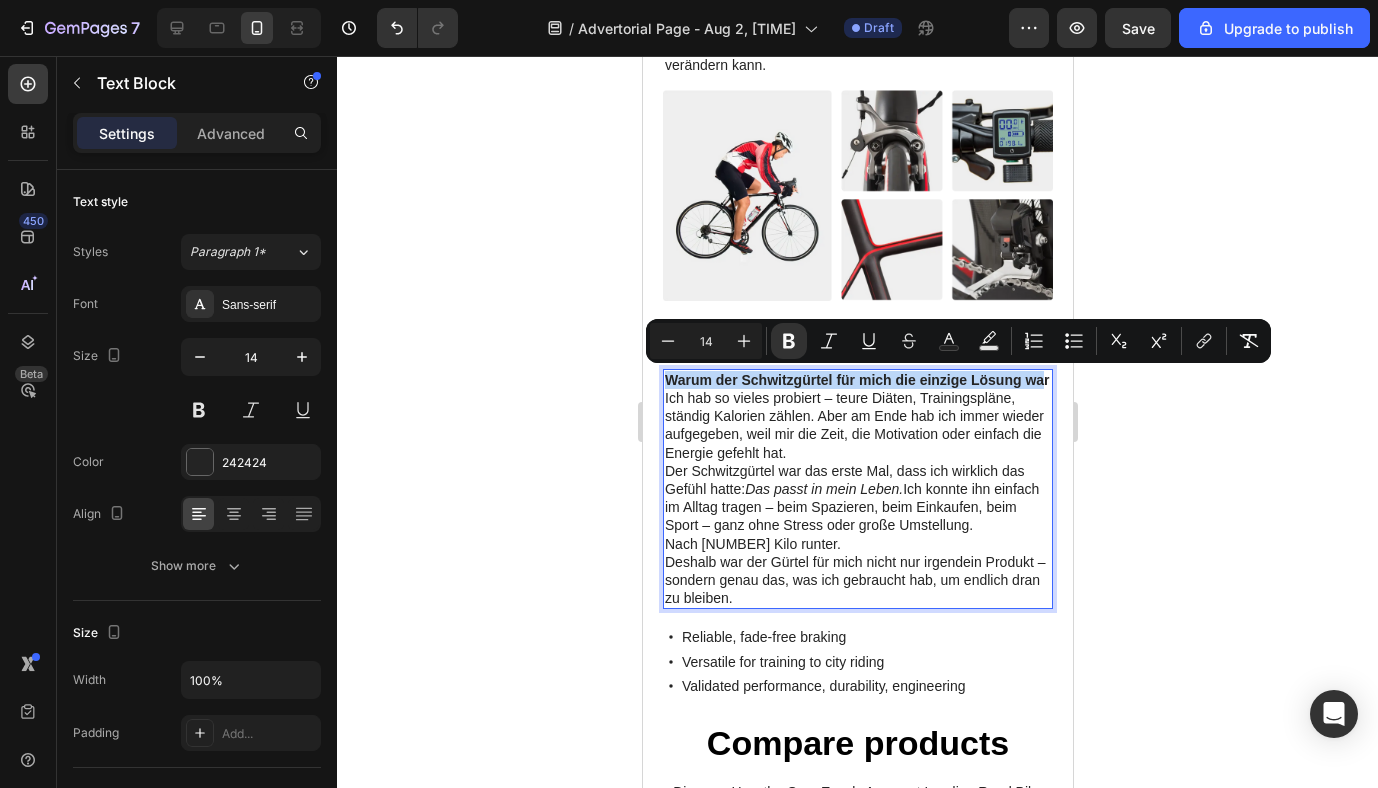 copy on "Warum der Schwitzgürtel für mich die einzige Lösung wa" 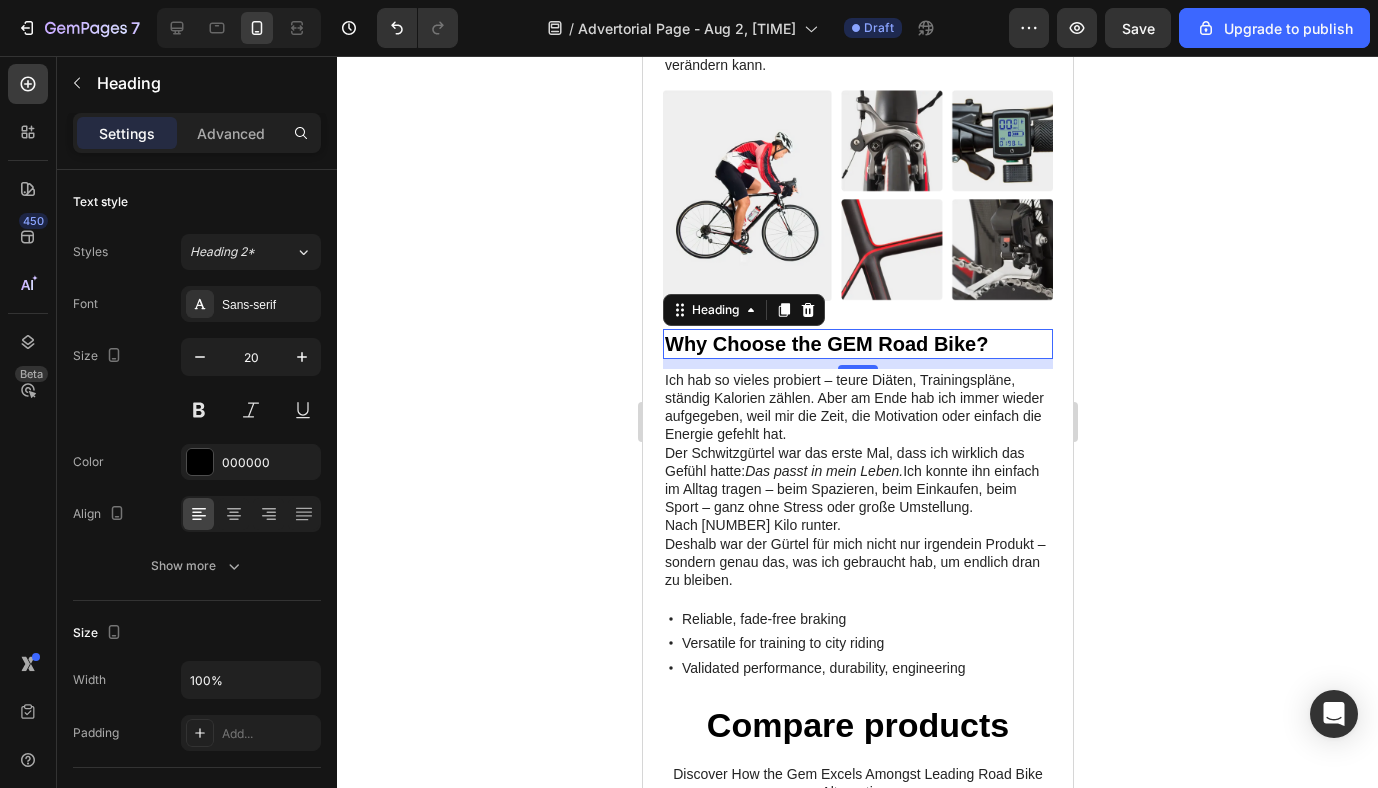 click on "Why Choose the GEM Road Bike?" at bounding box center [857, 344] 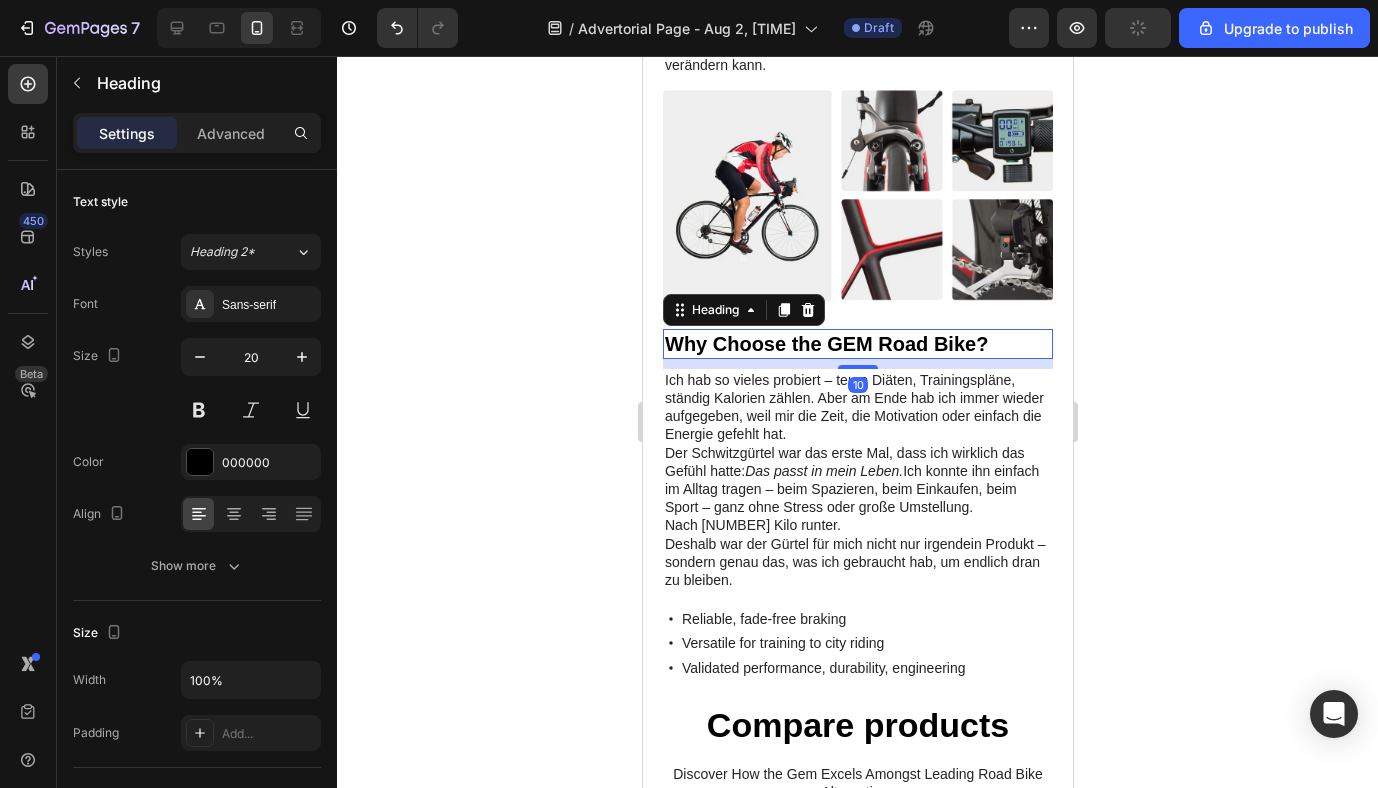 click on "Why Choose the GEM Road Bike?" at bounding box center [857, 344] 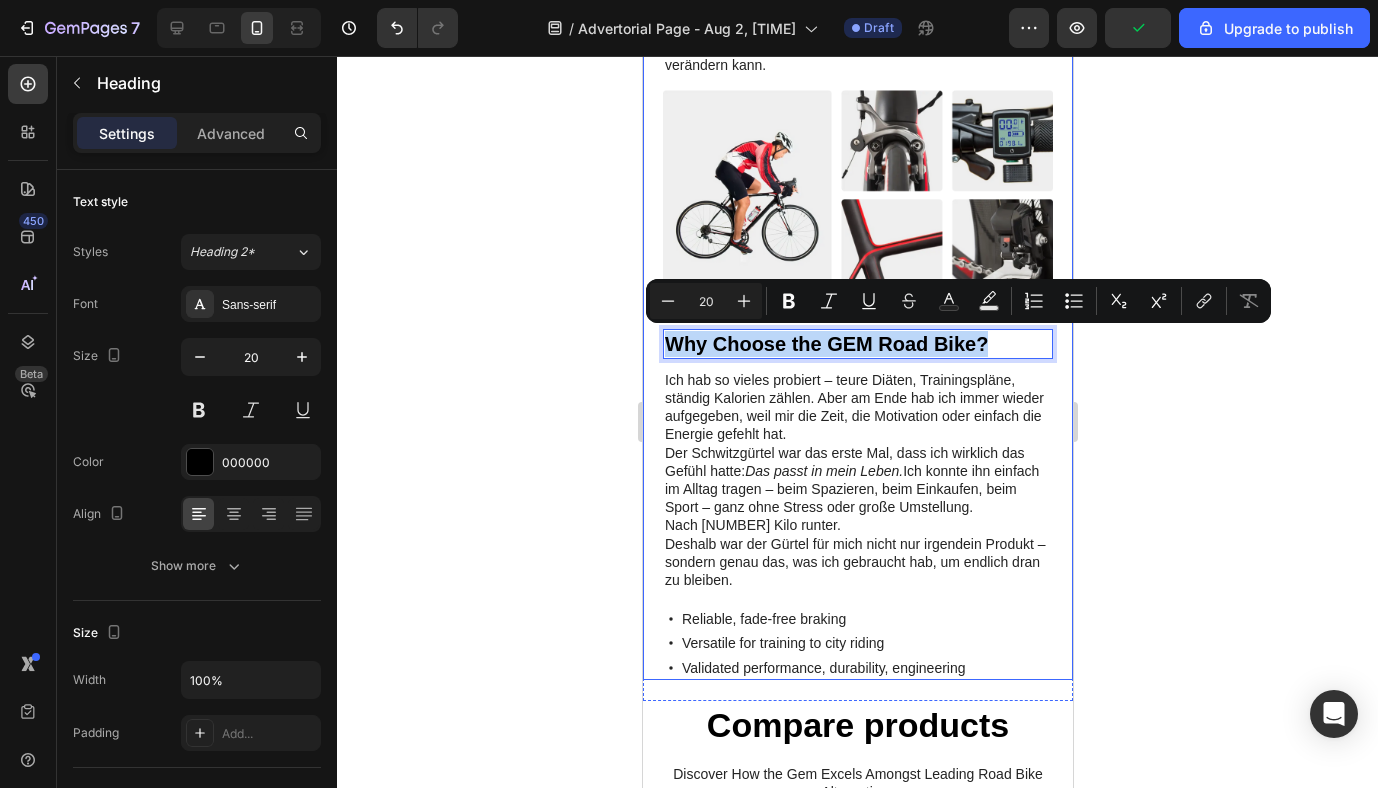 drag, startPoint x: 974, startPoint y: 343, endPoint x: 652, endPoint y: 351, distance: 322.09937 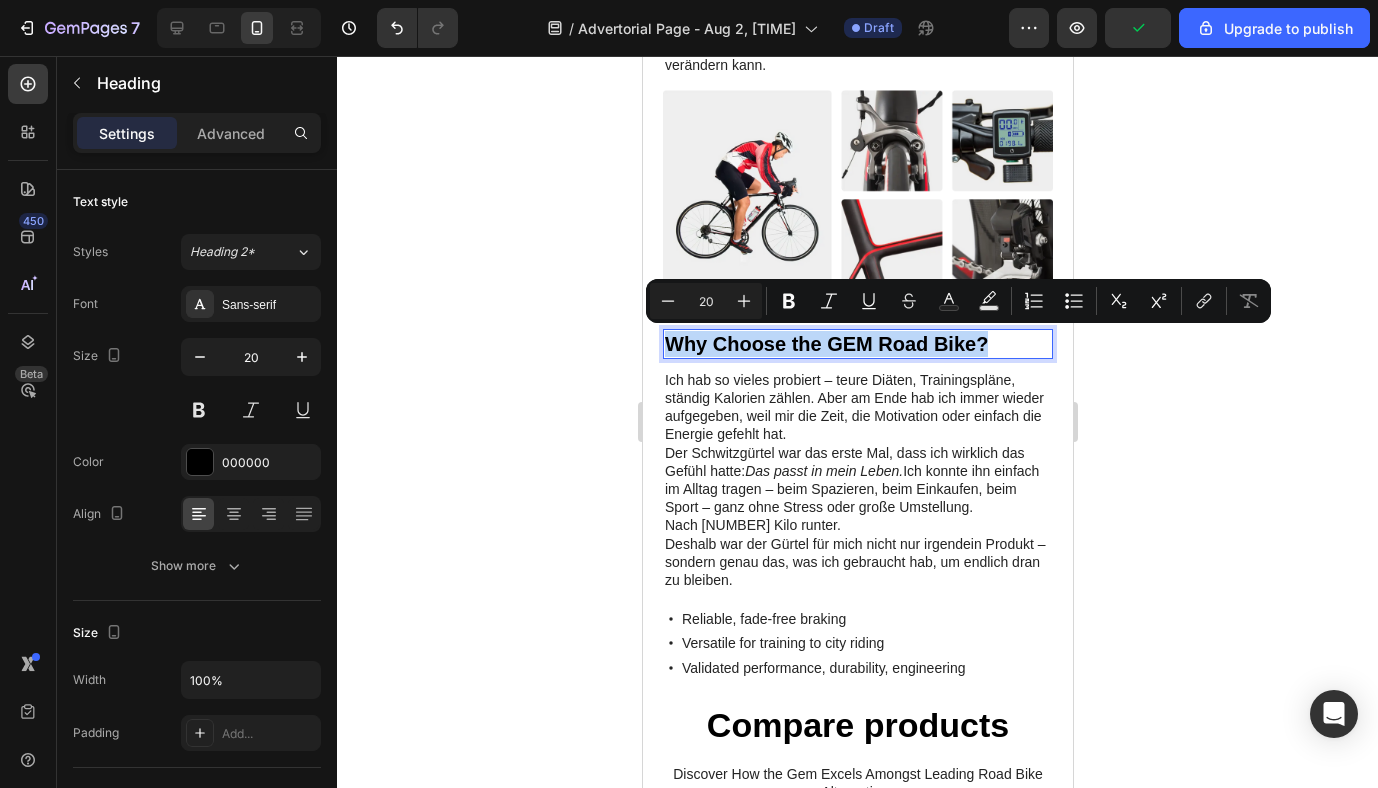 click on "Why Choose the GEM Road Bike?" at bounding box center [857, 344] 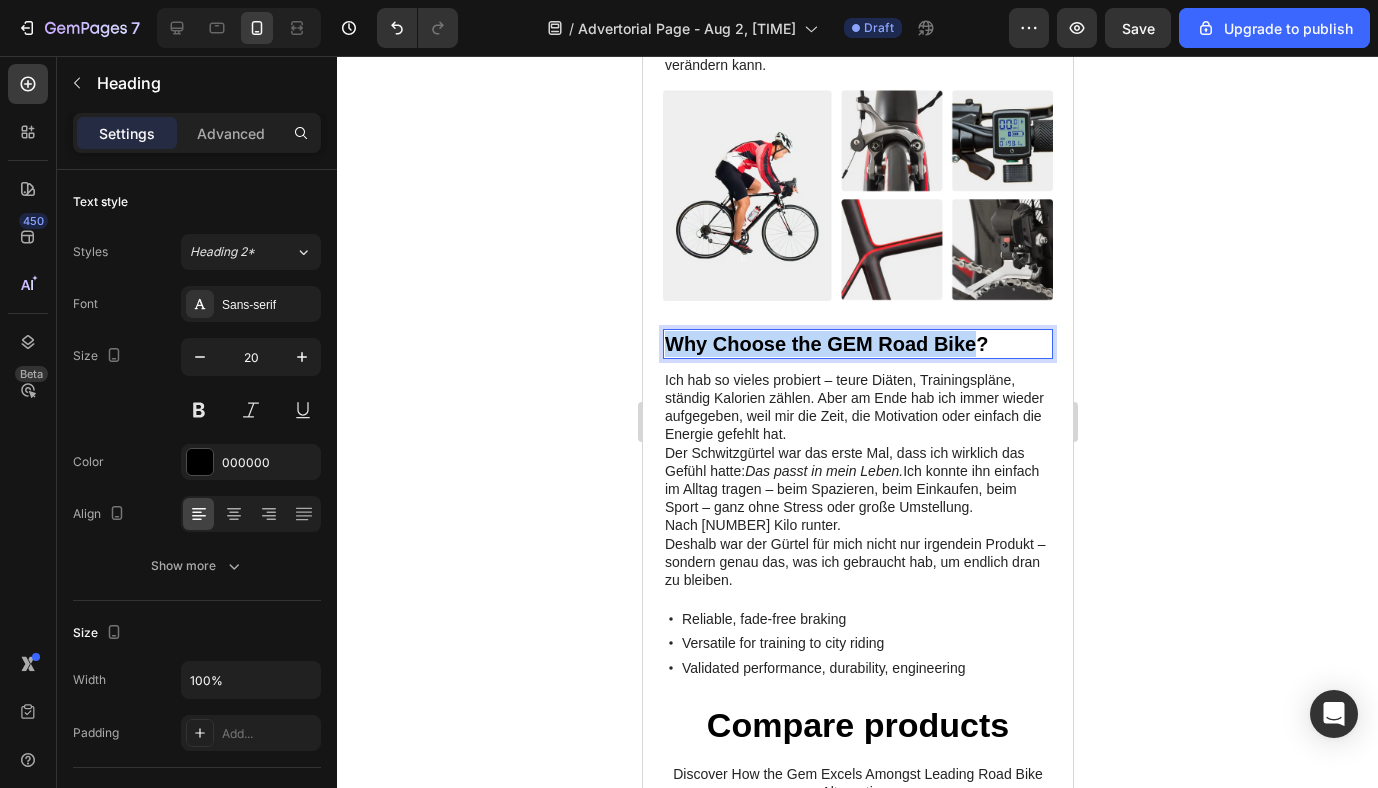 drag, startPoint x: 977, startPoint y: 348, endPoint x: 640, endPoint y: 336, distance: 337.2136 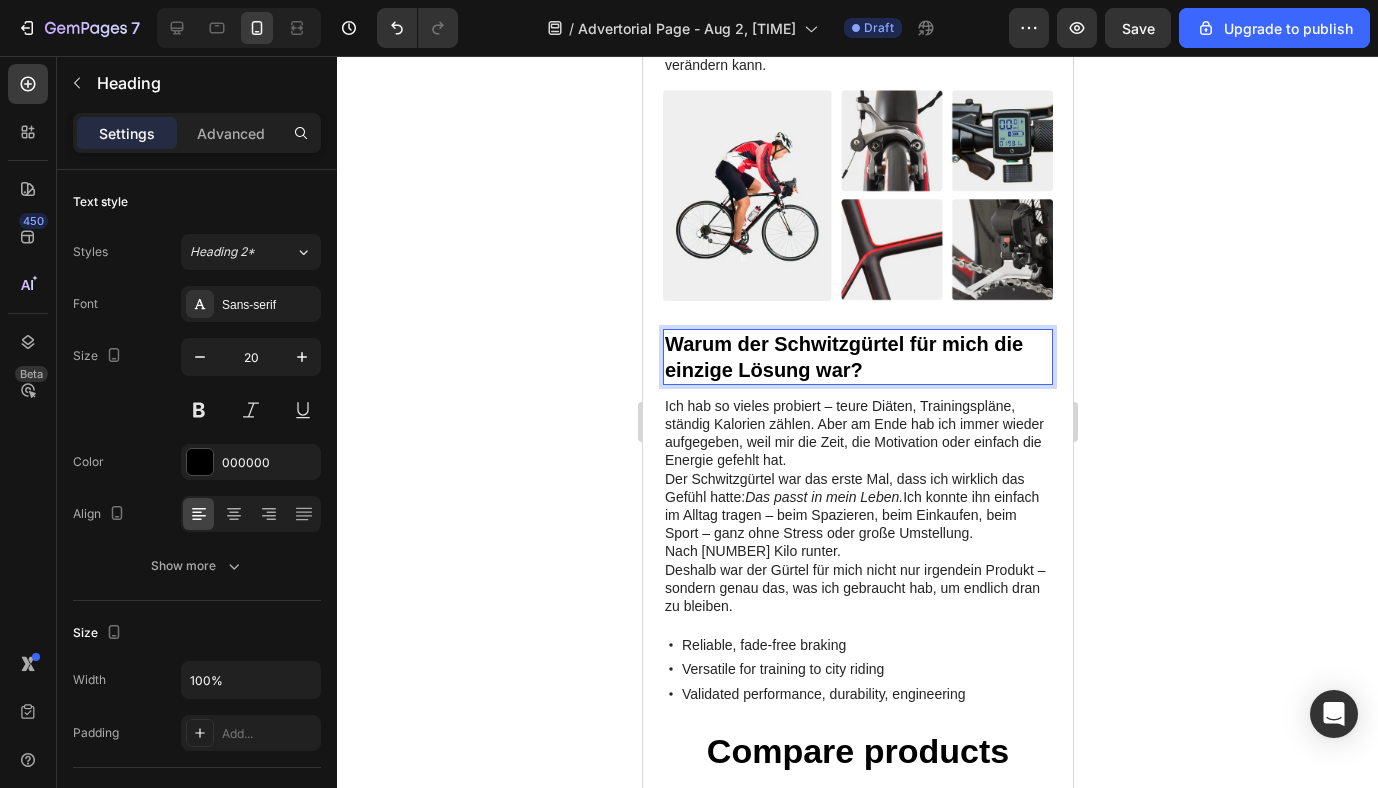click on "Warum der Schwitzgürtel für mich die einzige Lösung war ?" at bounding box center [857, 357] 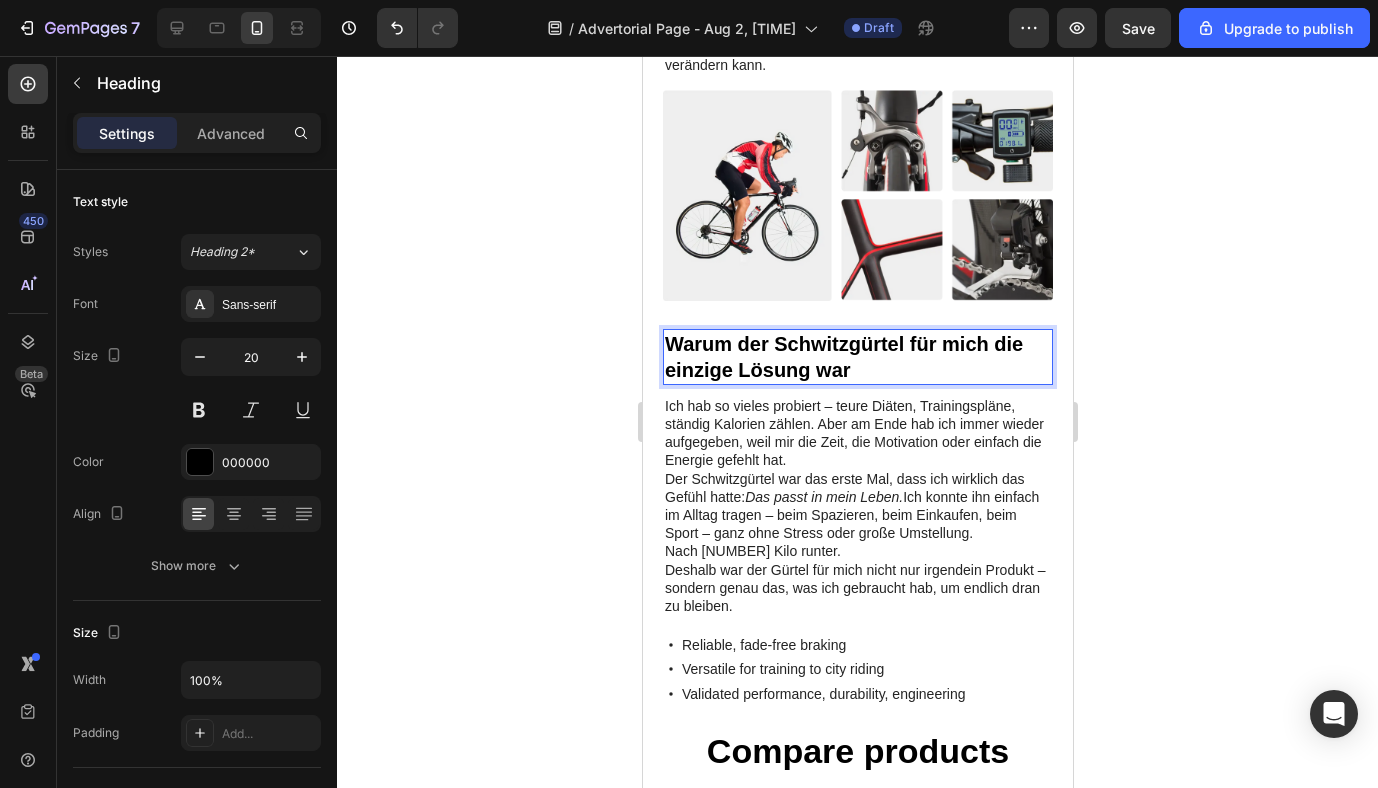 click 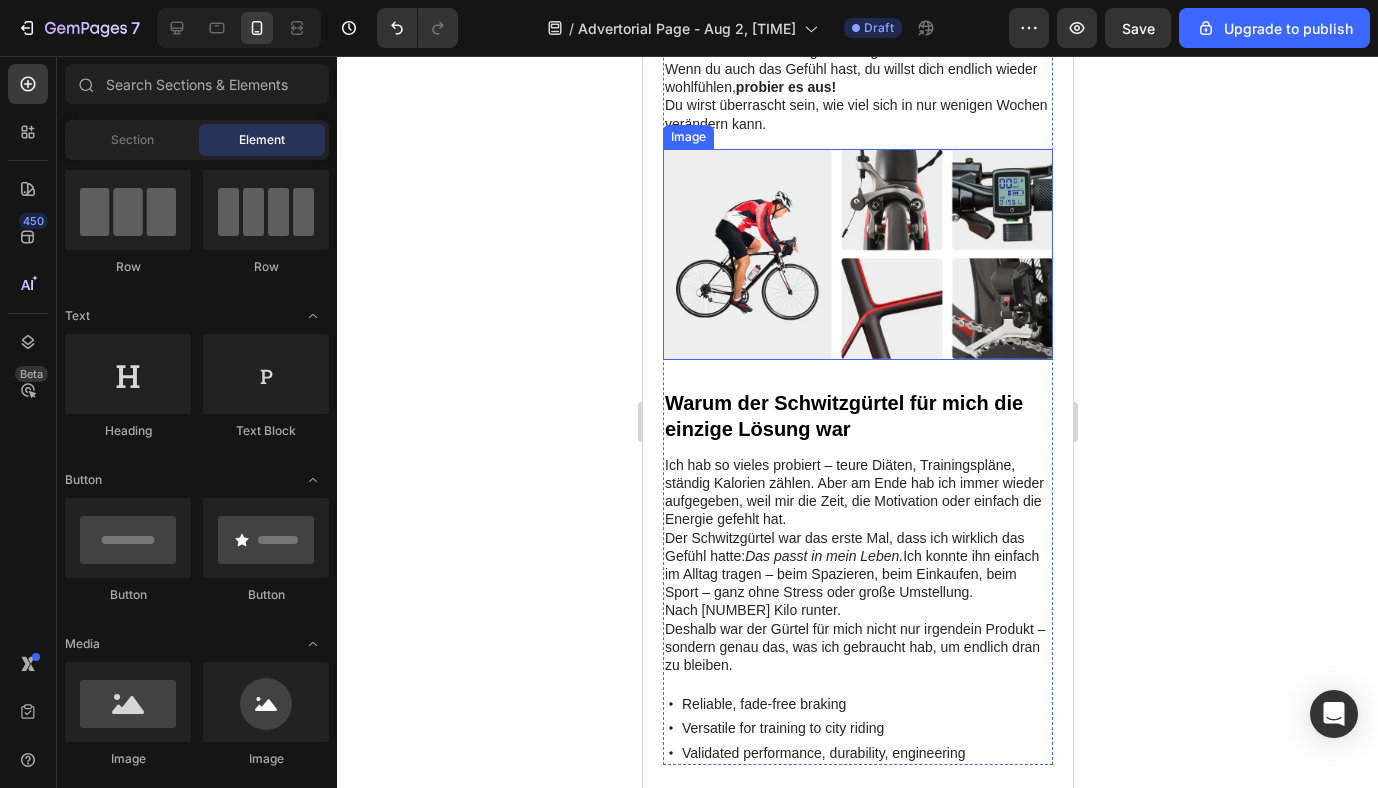 scroll, scrollTop: 1736, scrollLeft: 0, axis: vertical 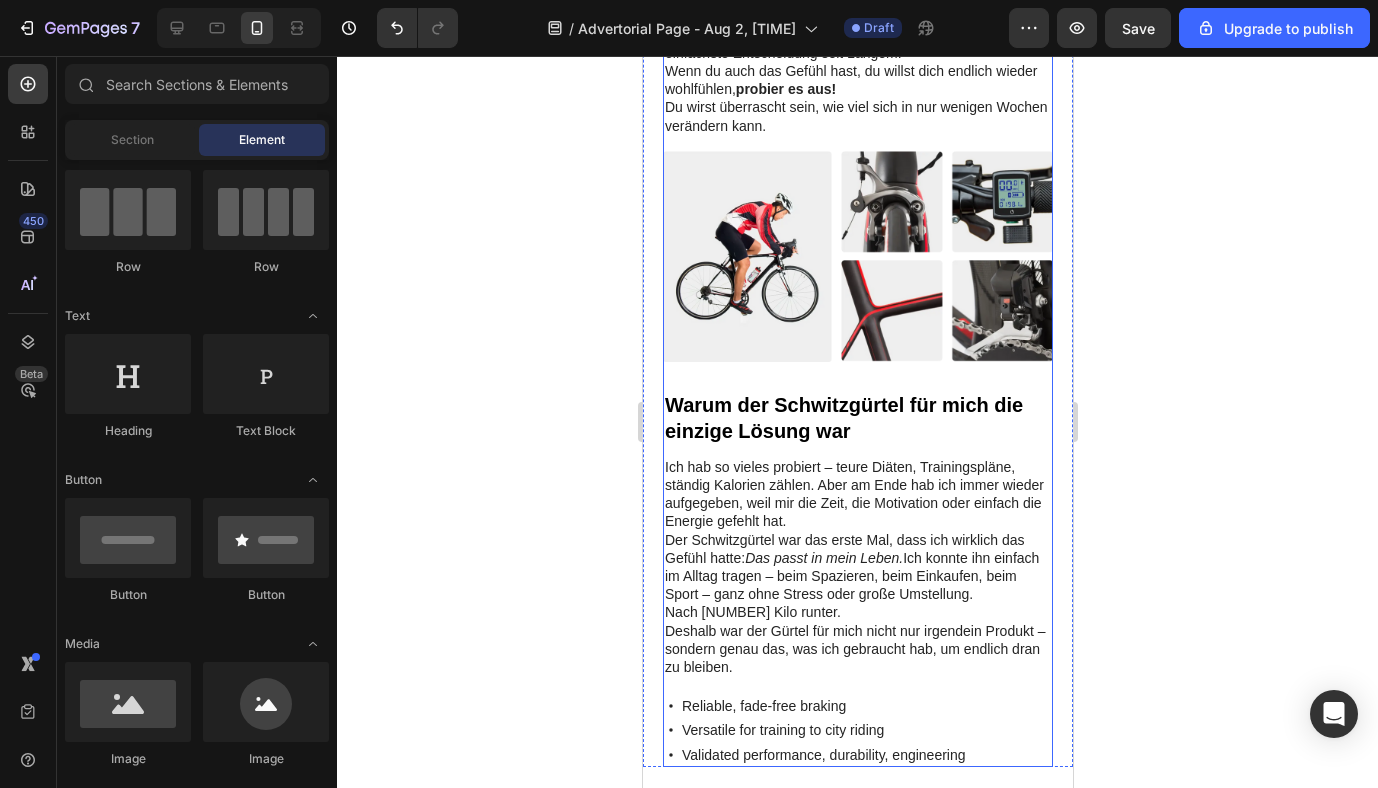 click on "Warum der Schwitzgürtel für mich die einzige Lösung war" at bounding box center [843, 418] 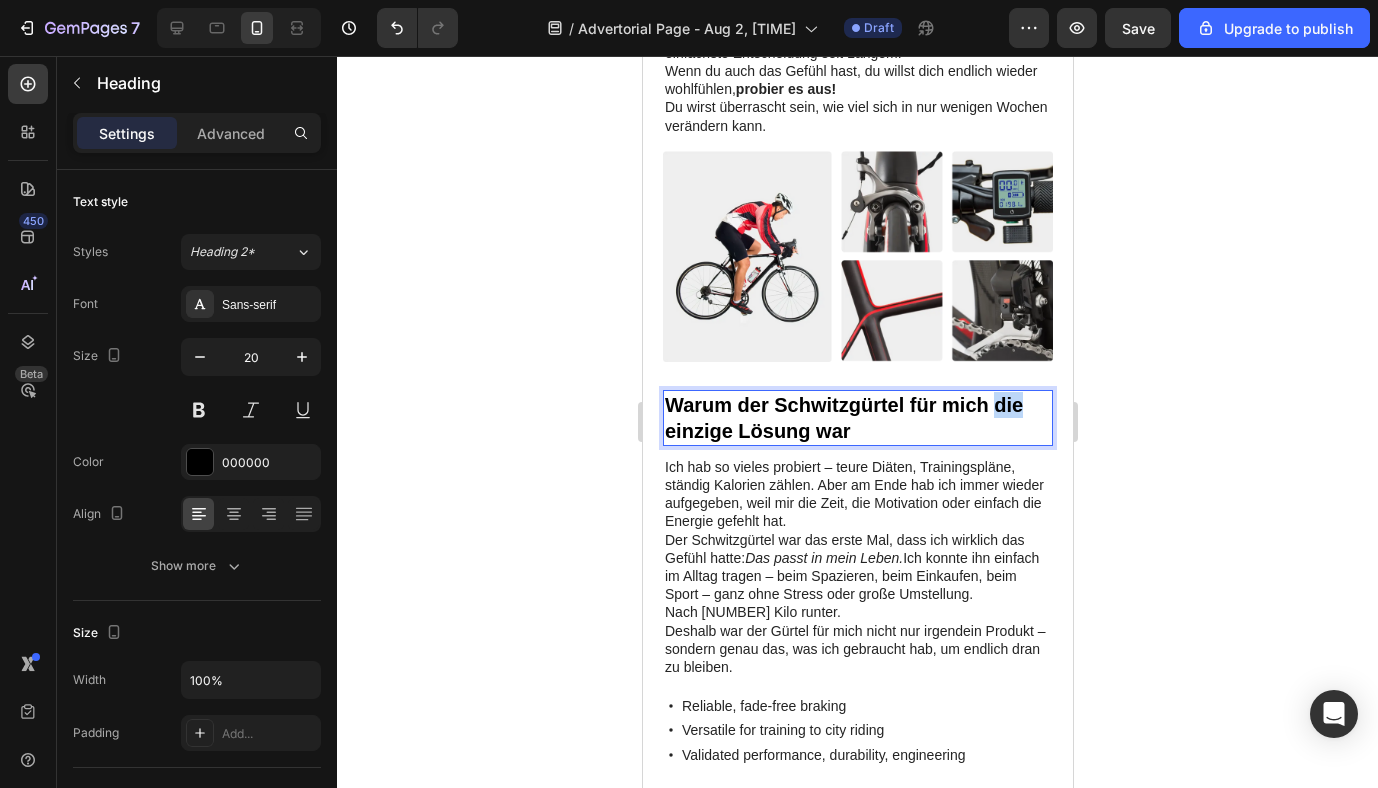 click on "Warum der Schwitzgürtel für mich die einzige Lösung war" at bounding box center (843, 418) 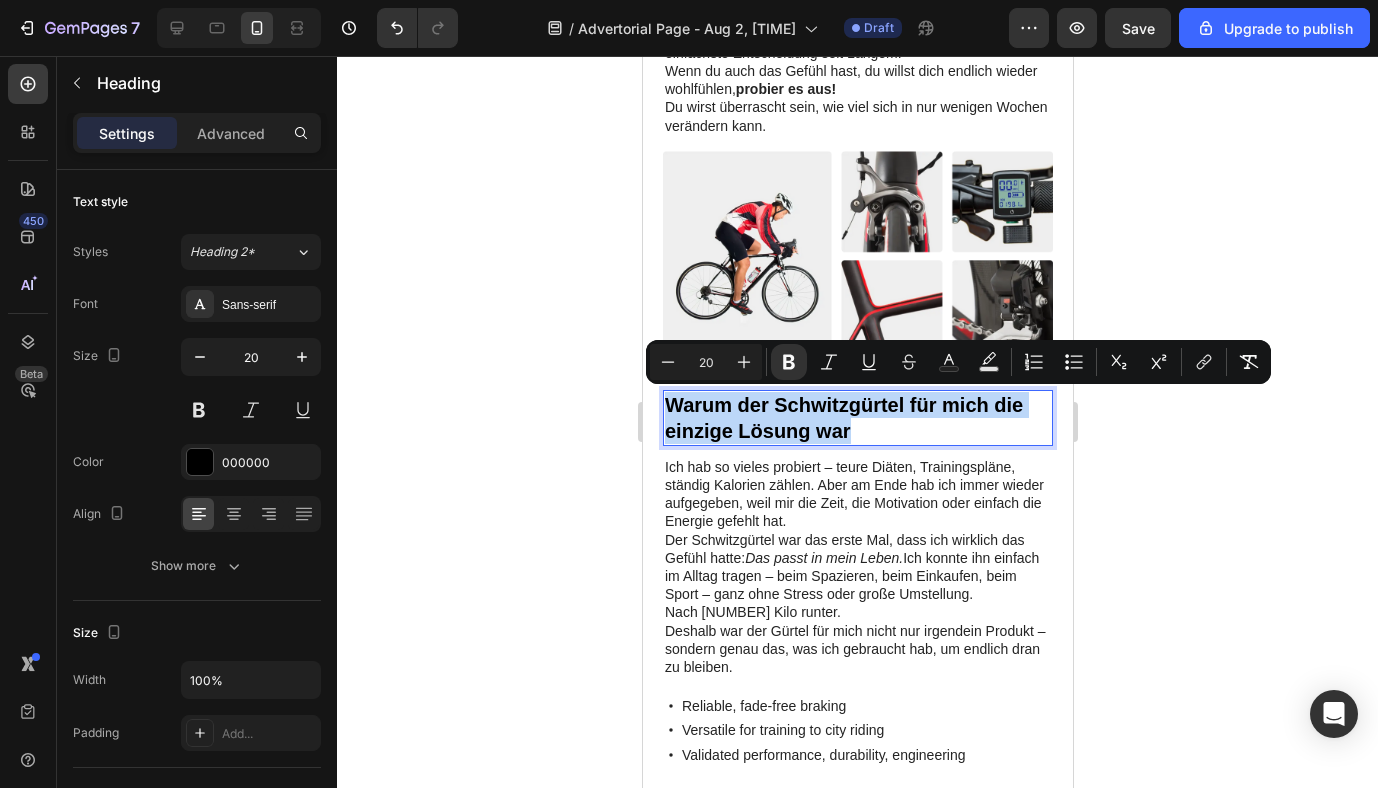 click on "Warum der Schwitzgürtel für mich die einzige Lösung war" at bounding box center [843, 418] 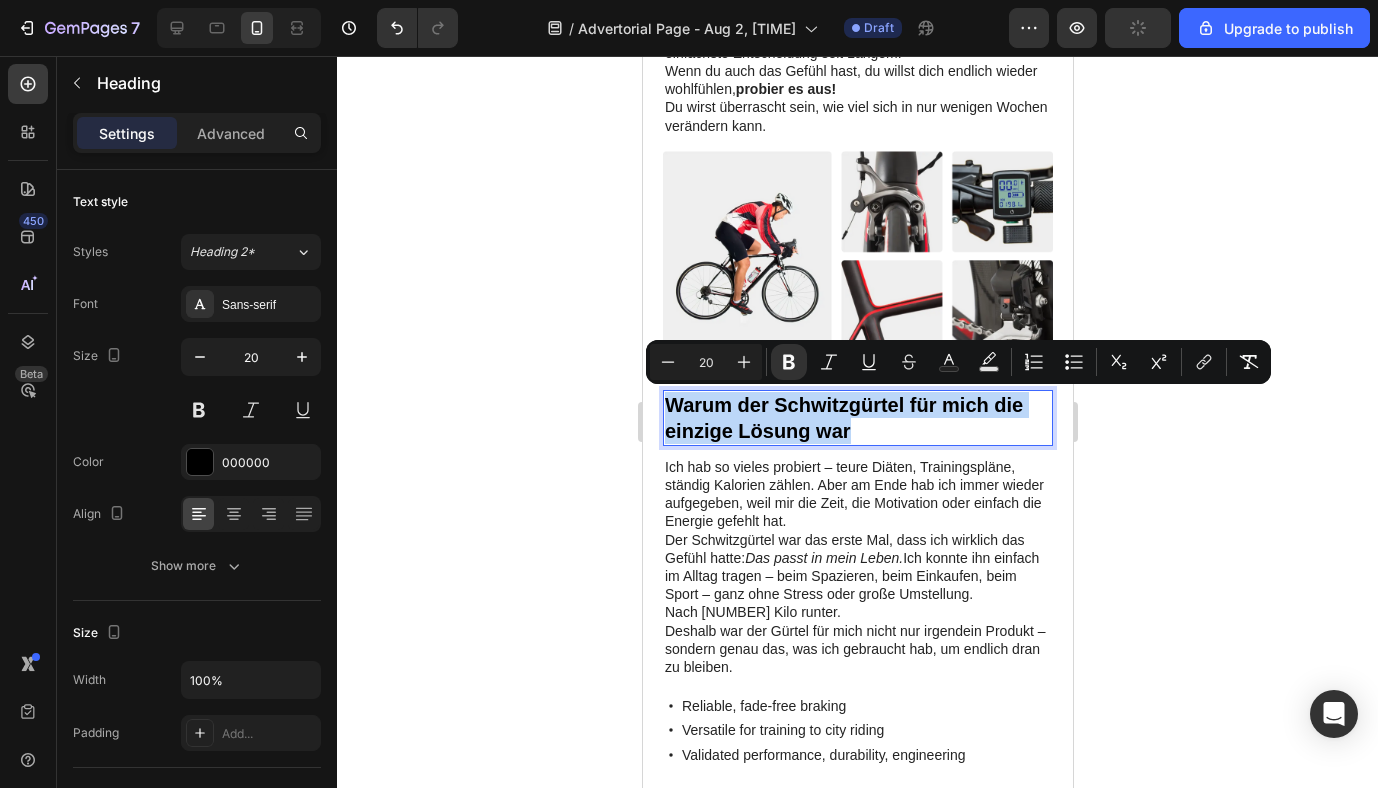 click on "Warum der Schwitzgürtel für mich die einzige Lösung war" at bounding box center (843, 418) 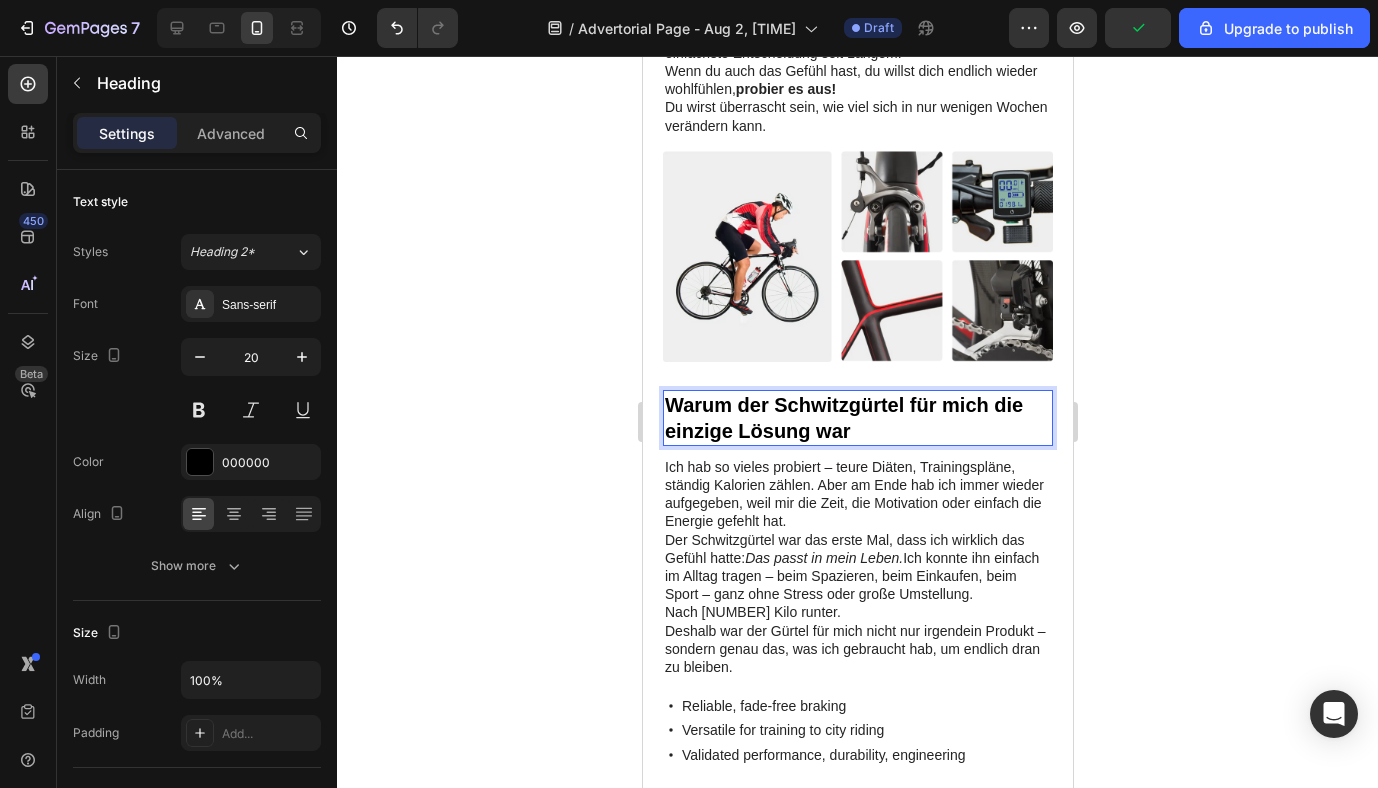 click on "Warum der Schwitzgürtel für mich die einzige Lösung war" at bounding box center [843, 418] 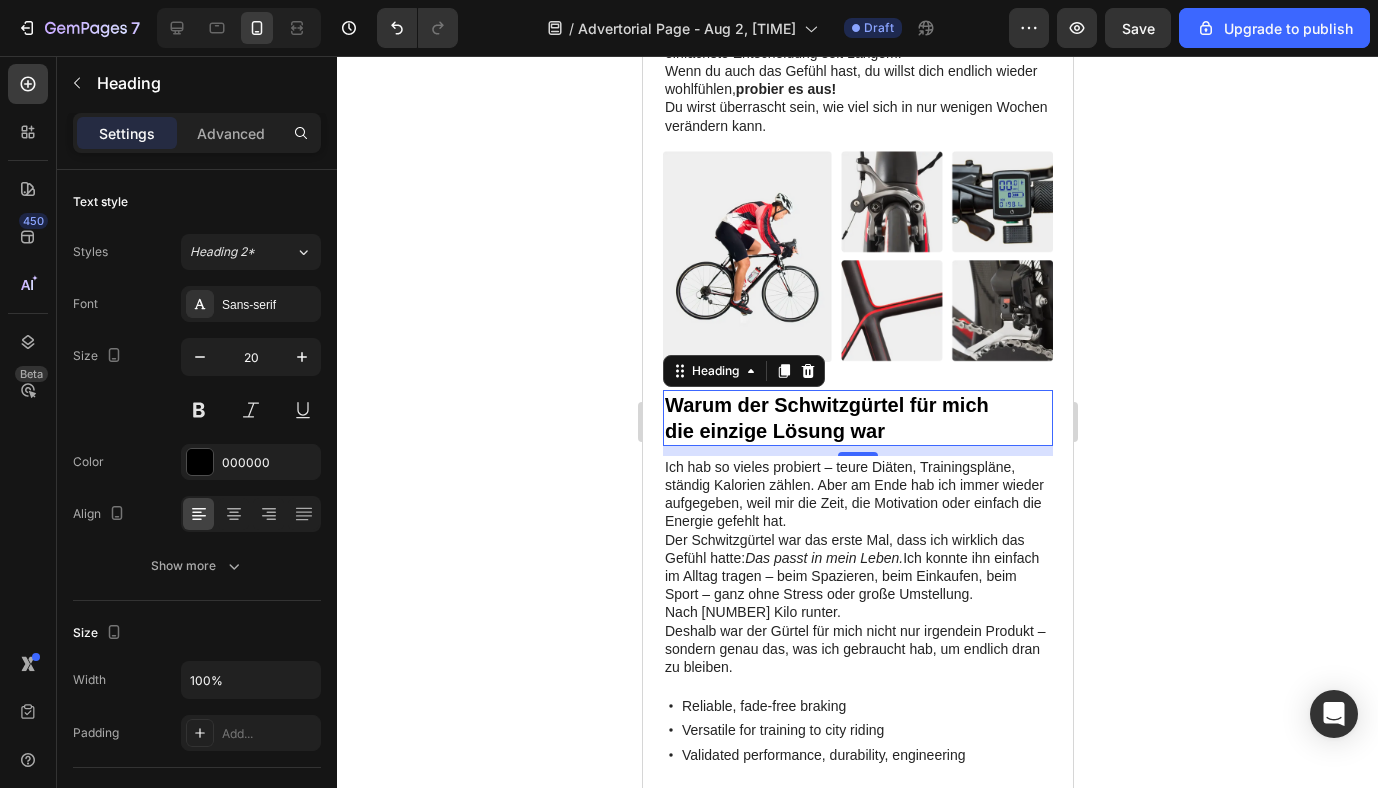 click 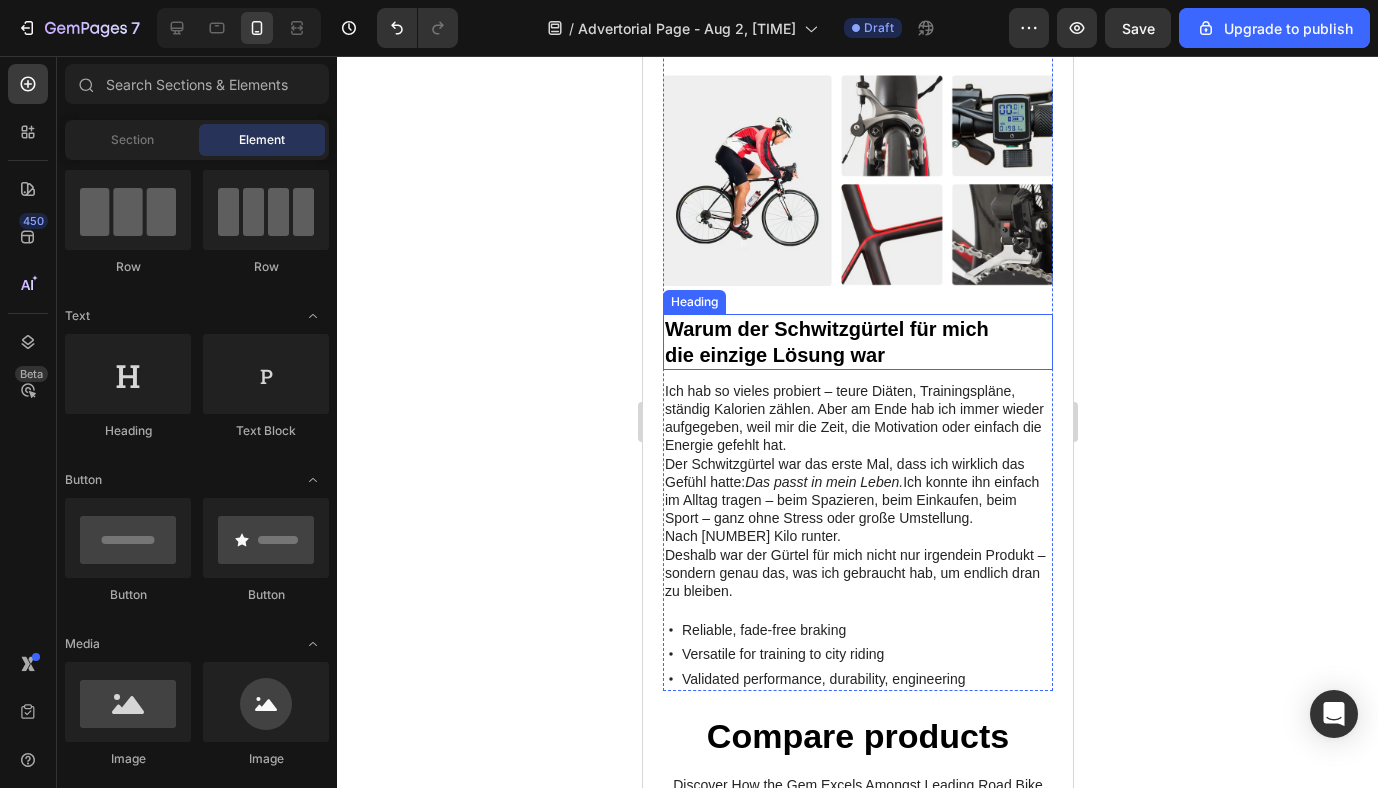 scroll, scrollTop: 1813, scrollLeft: 0, axis: vertical 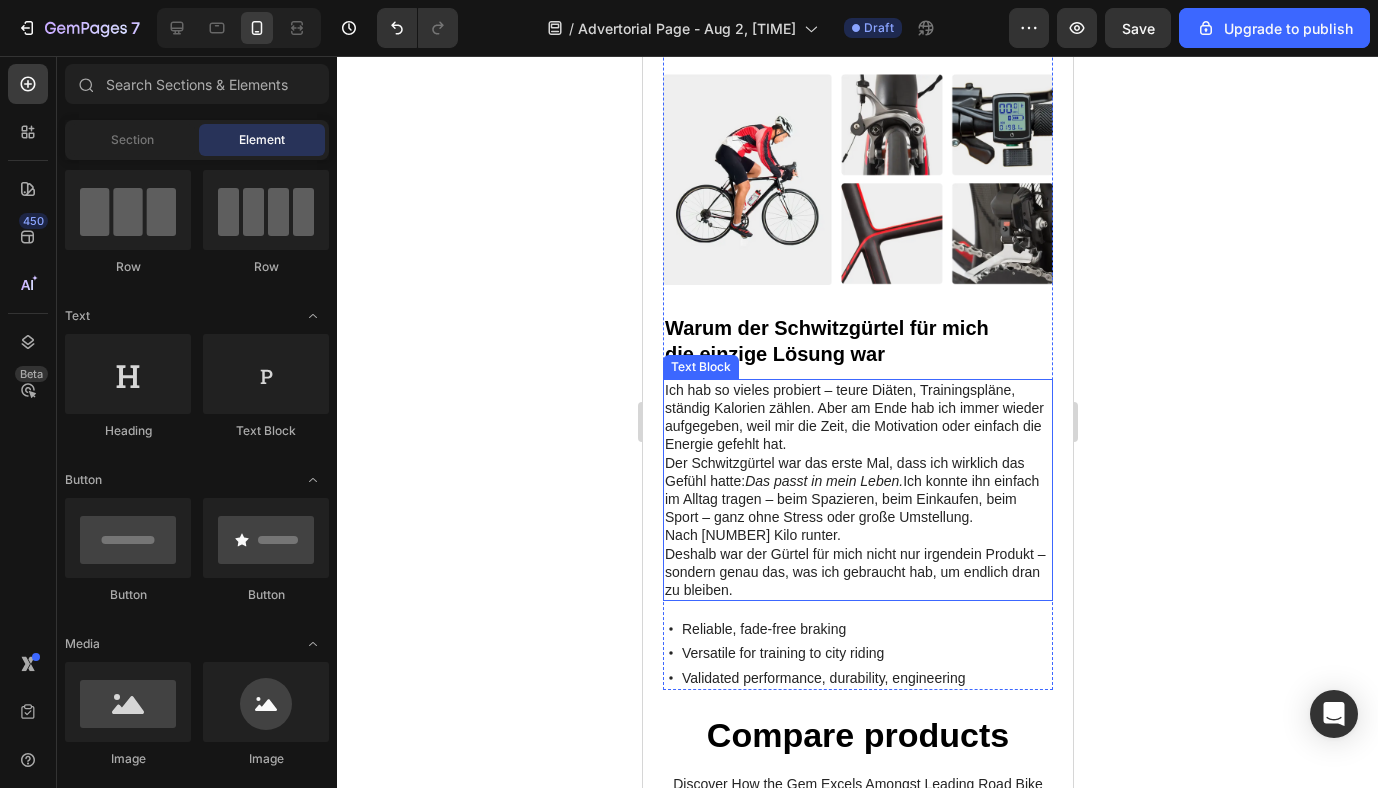 click on "Das passt in mein Leben." at bounding box center (823, 481) 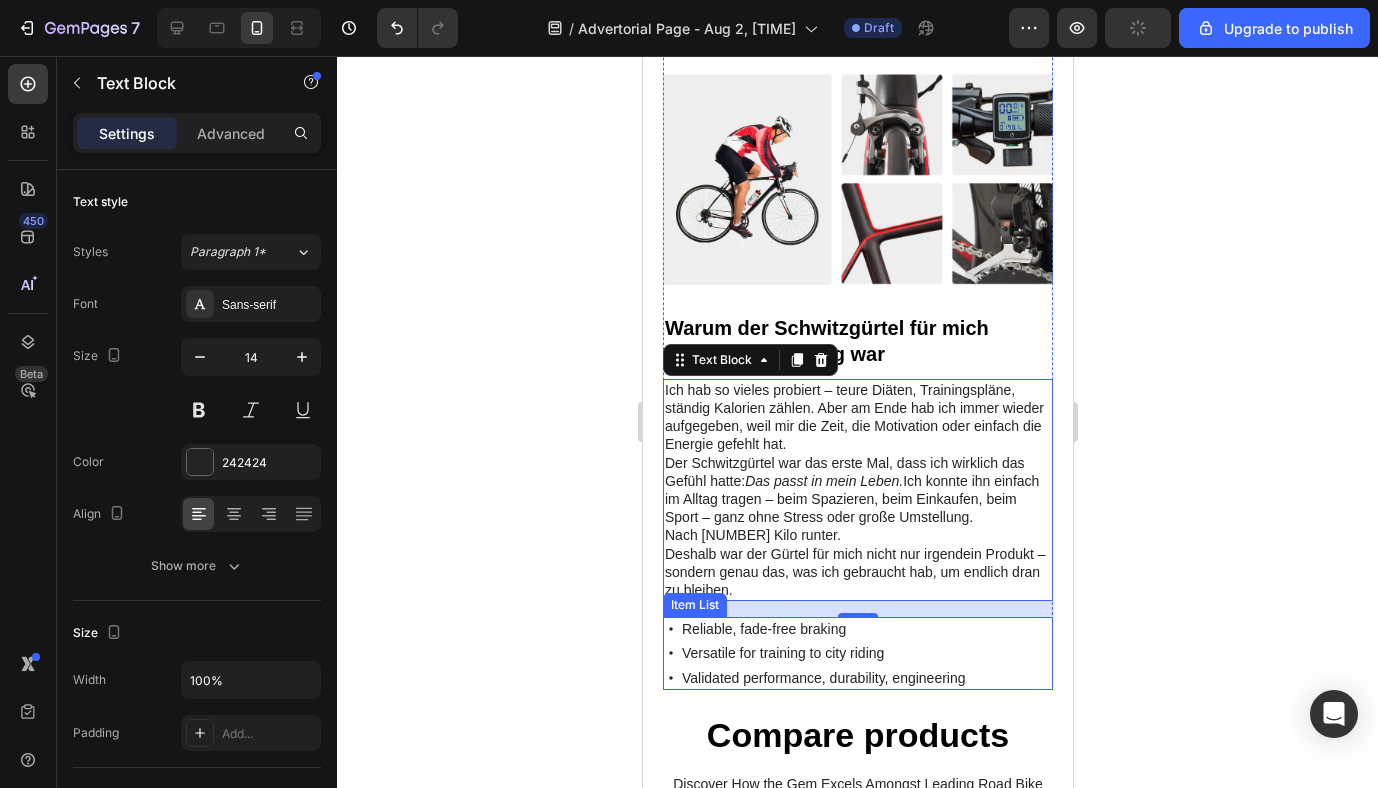 click on "Reliable, fade-free braking
Versatile for training to city riding
Validated performance, durability, engineering" at bounding box center [857, 653] 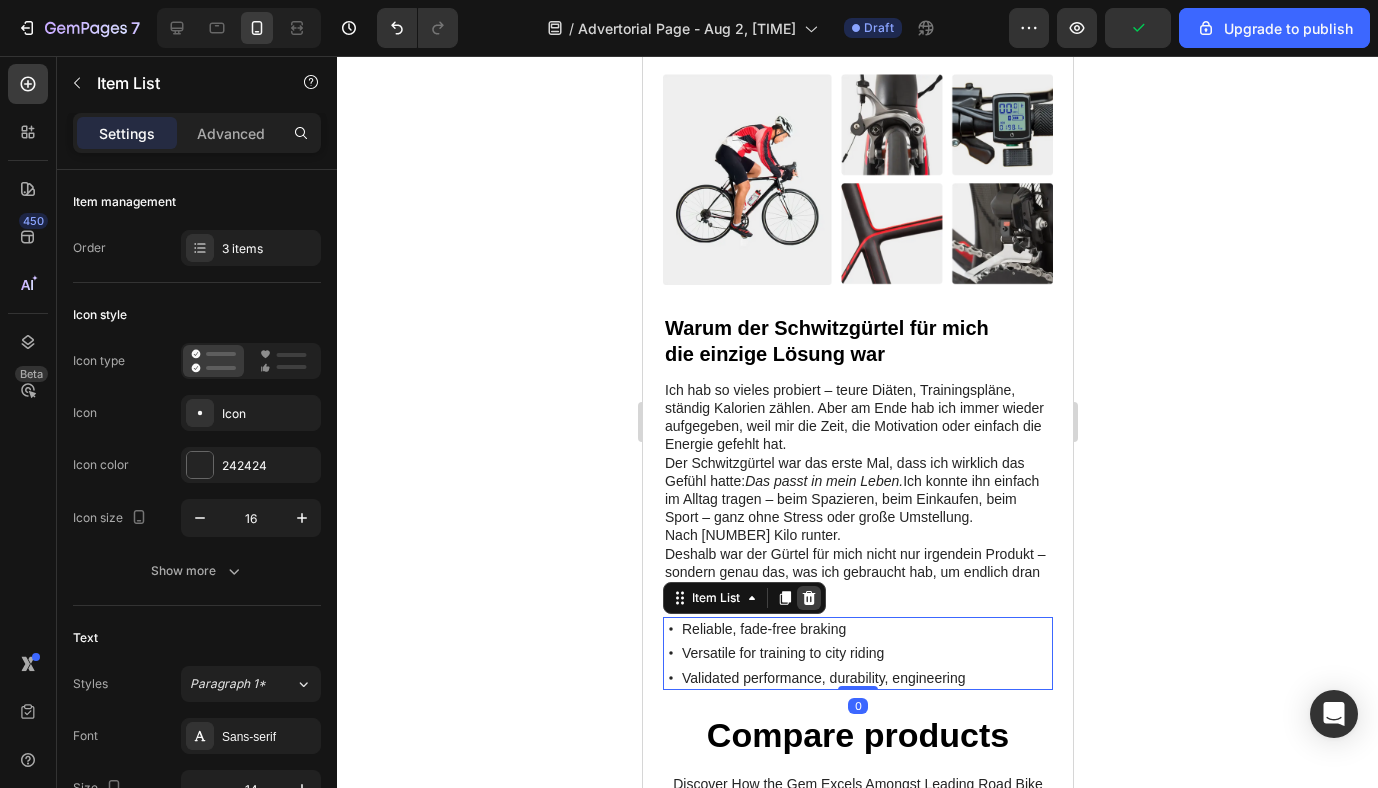 click 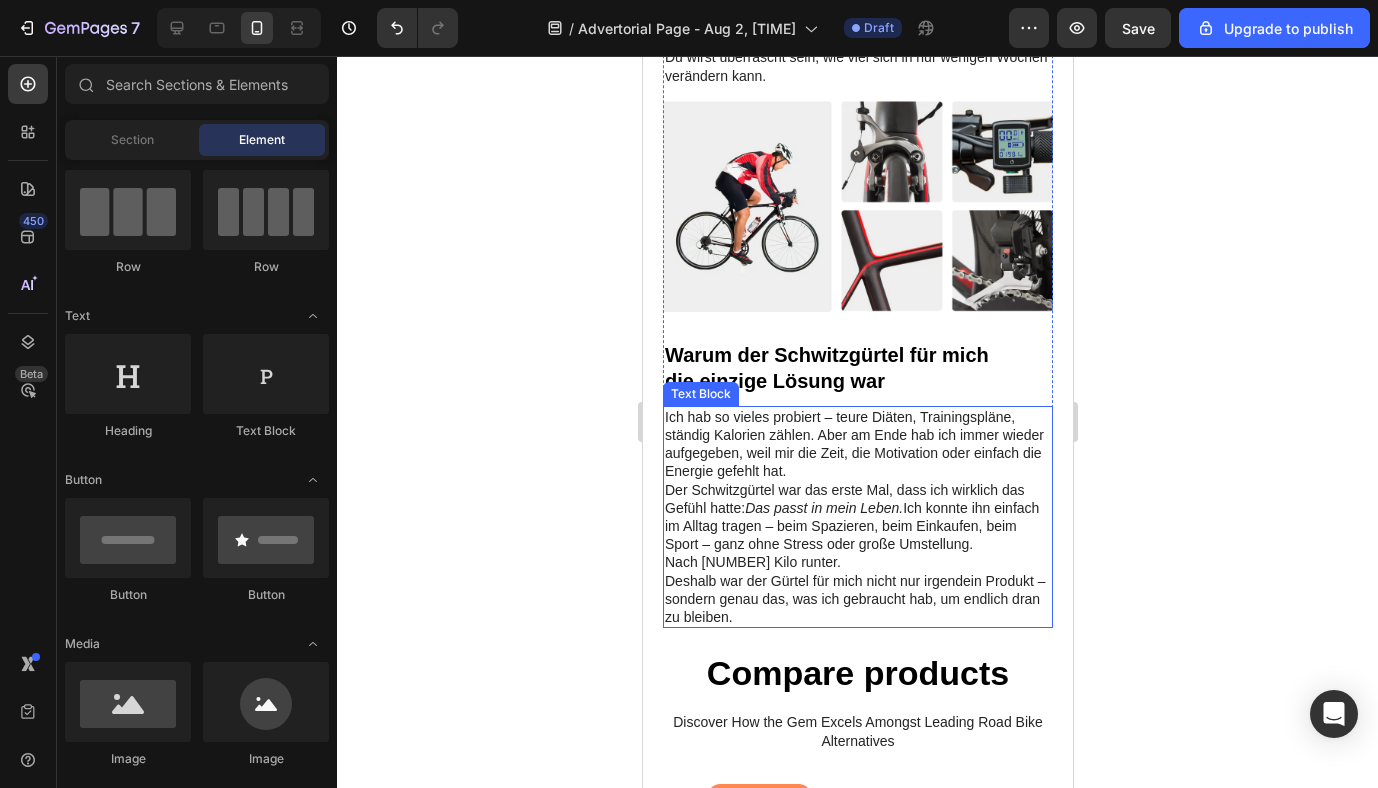 scroll, scrollTop: 1789, scrollLeft: 0, axis: vertical 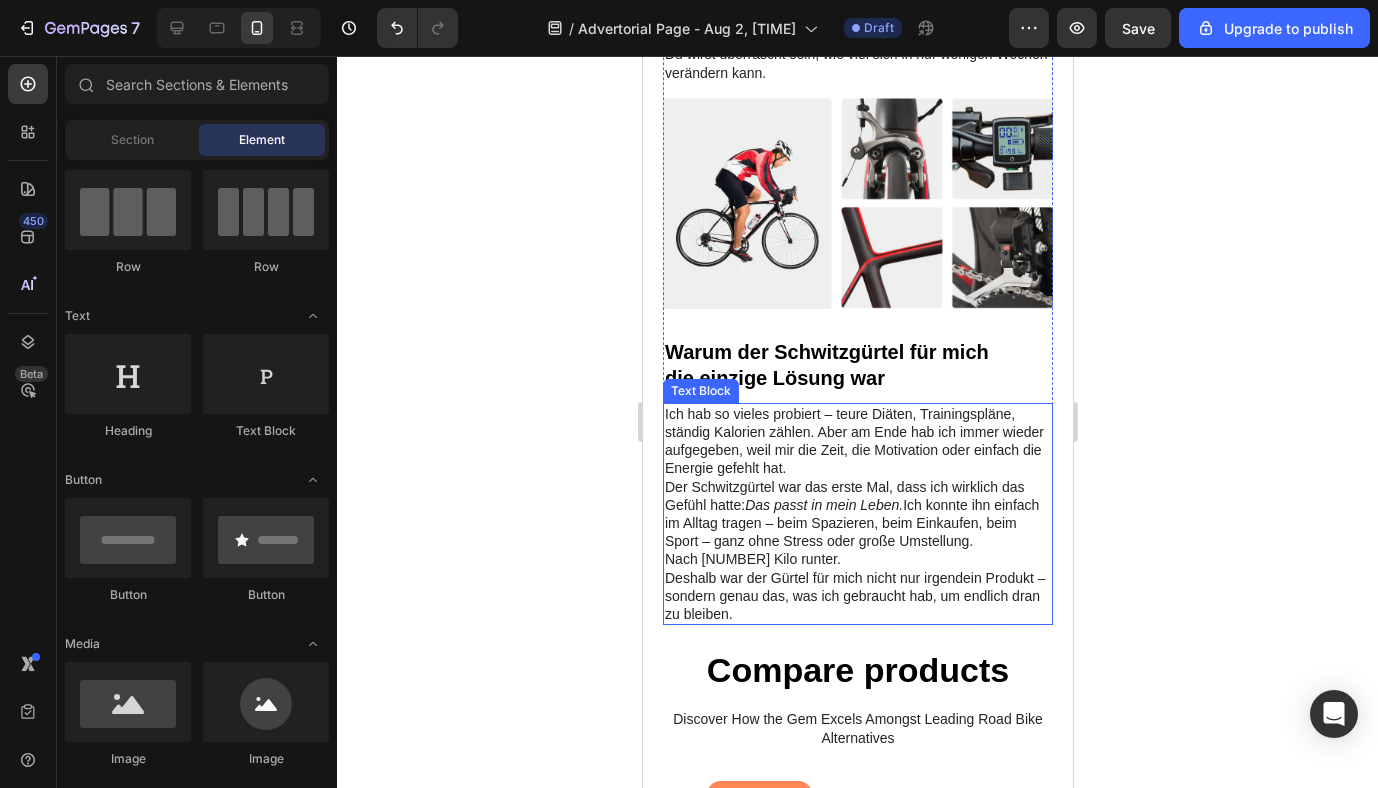 click on "Ich hab so vieles probiert – teure Diäten, Trainingspläne, ständig Kalorien zählen. Aber am Ende hab ich immer wieder aufgegeben, weil mir die Zeit, die Motivation oder einfach die Energie gefehlt hat. Der Schwitzgürtel war das erste Mal, dass ich wirklich das Gefühl hatte:  Das passt in mein Leben.  Ich konnte ihn einfach im Alltag tragen – beim Spazieren, beim Einkaufen, beim Sport – ganz ohne Stress oder große Umstellung. Nach ein paar Wochen war mein Bauch sichtbar flacher, meine Taille schmaler – und ich hab mich endlich wieder gern im Spiegel angeschaut. Deshalb war der Gürtel für mich nicht nur irgendein Produkt – sondern genau das, was ich gebraucht hab, um endlich dran zu bleiben." at bounding box center (857, 514) 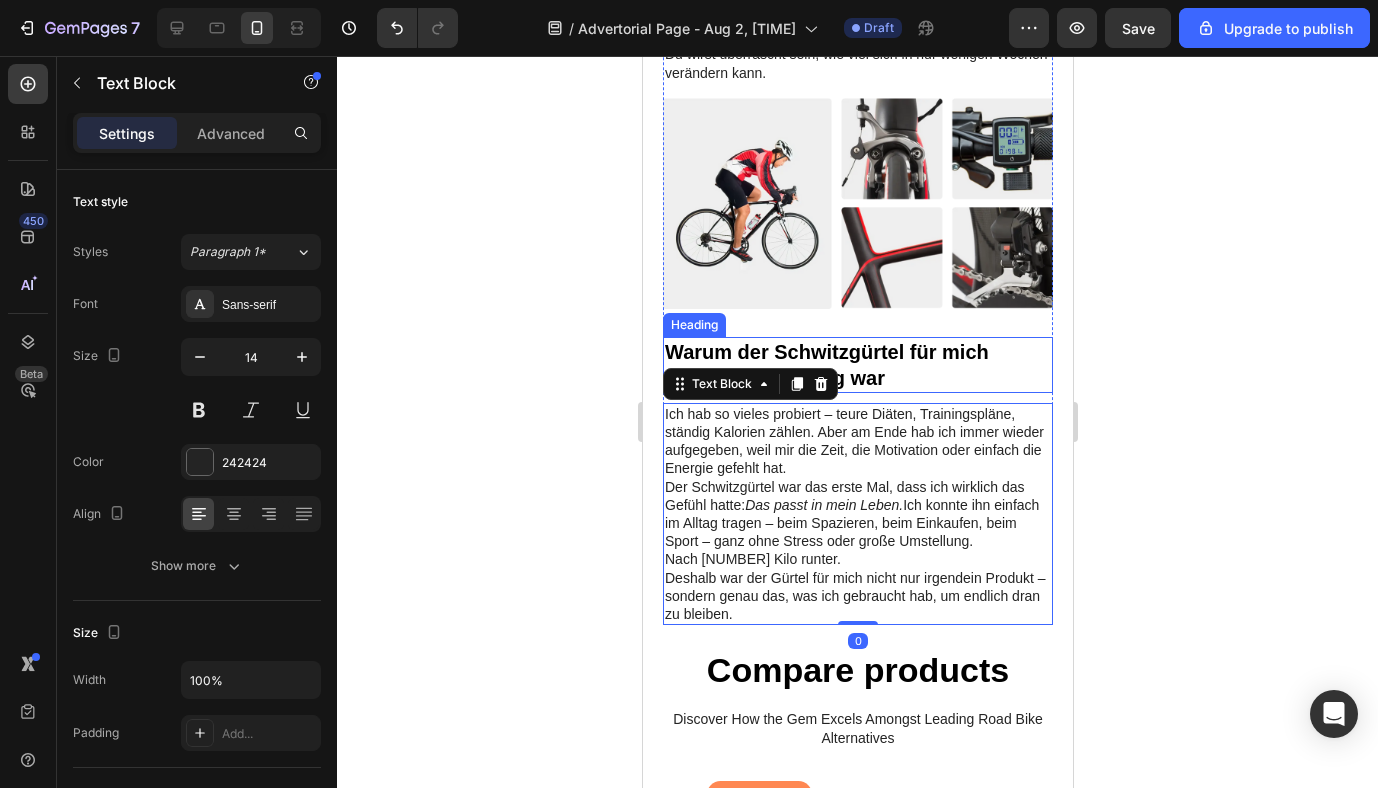 click 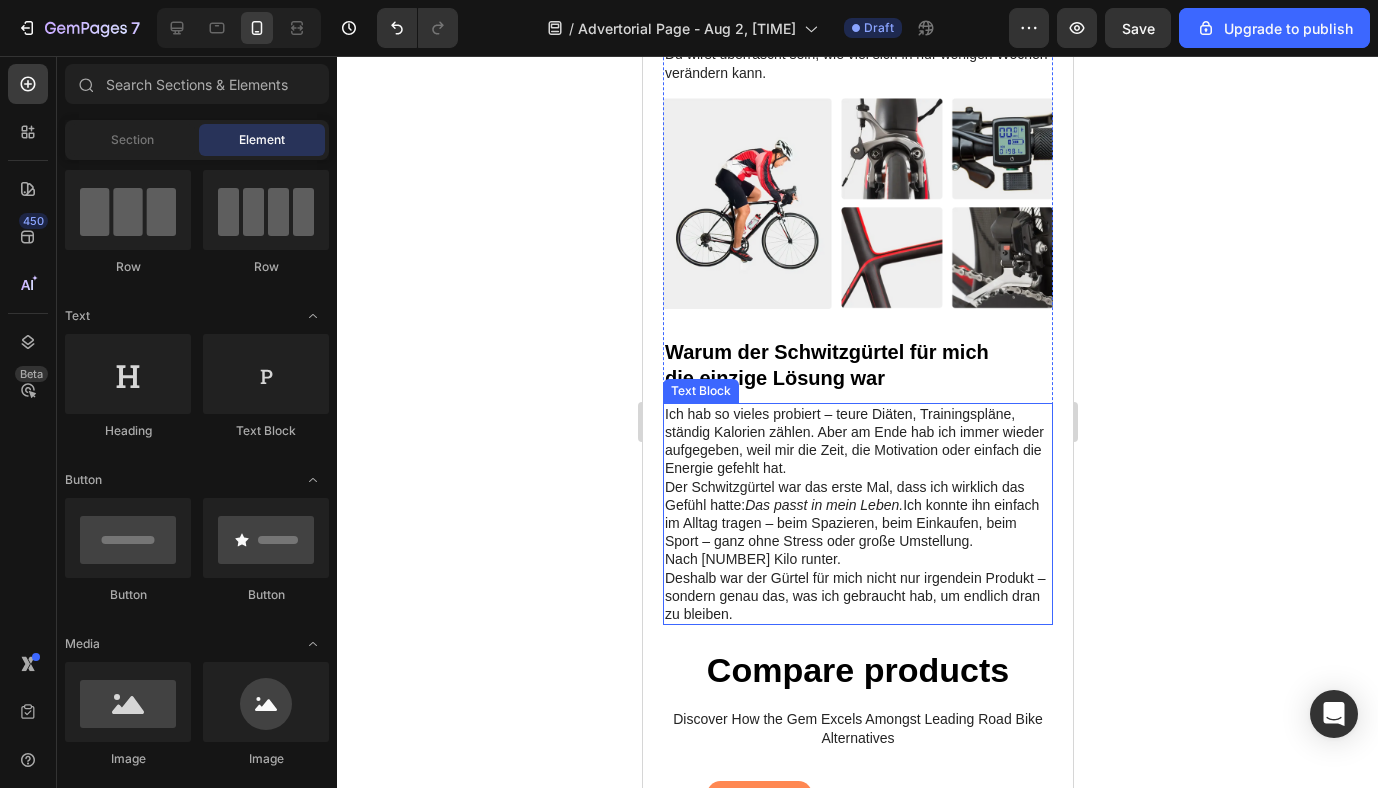 click on "Das passt in mein Leben." at bounding box center (823, 505) 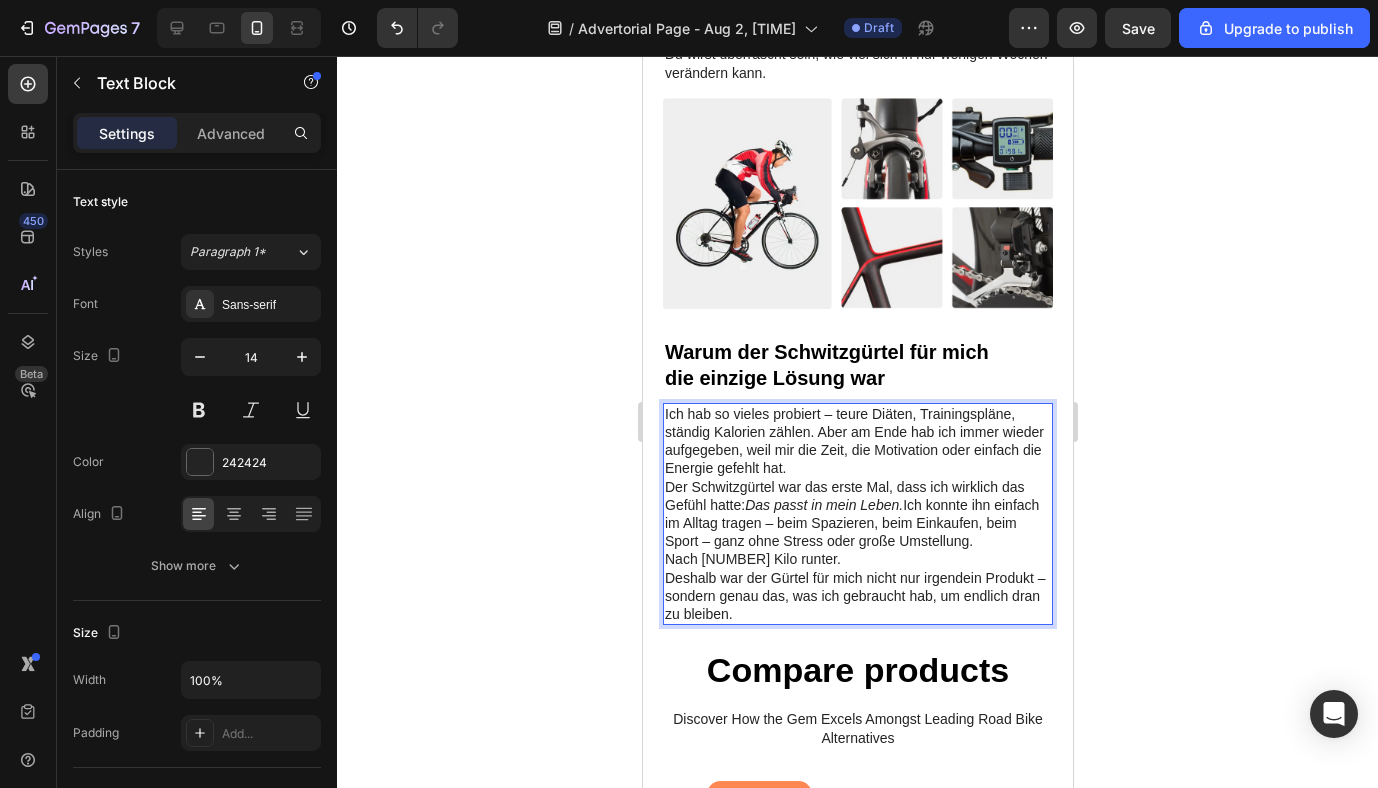 click on "Das passt in mein Leben." at bounding box center (823, 505) 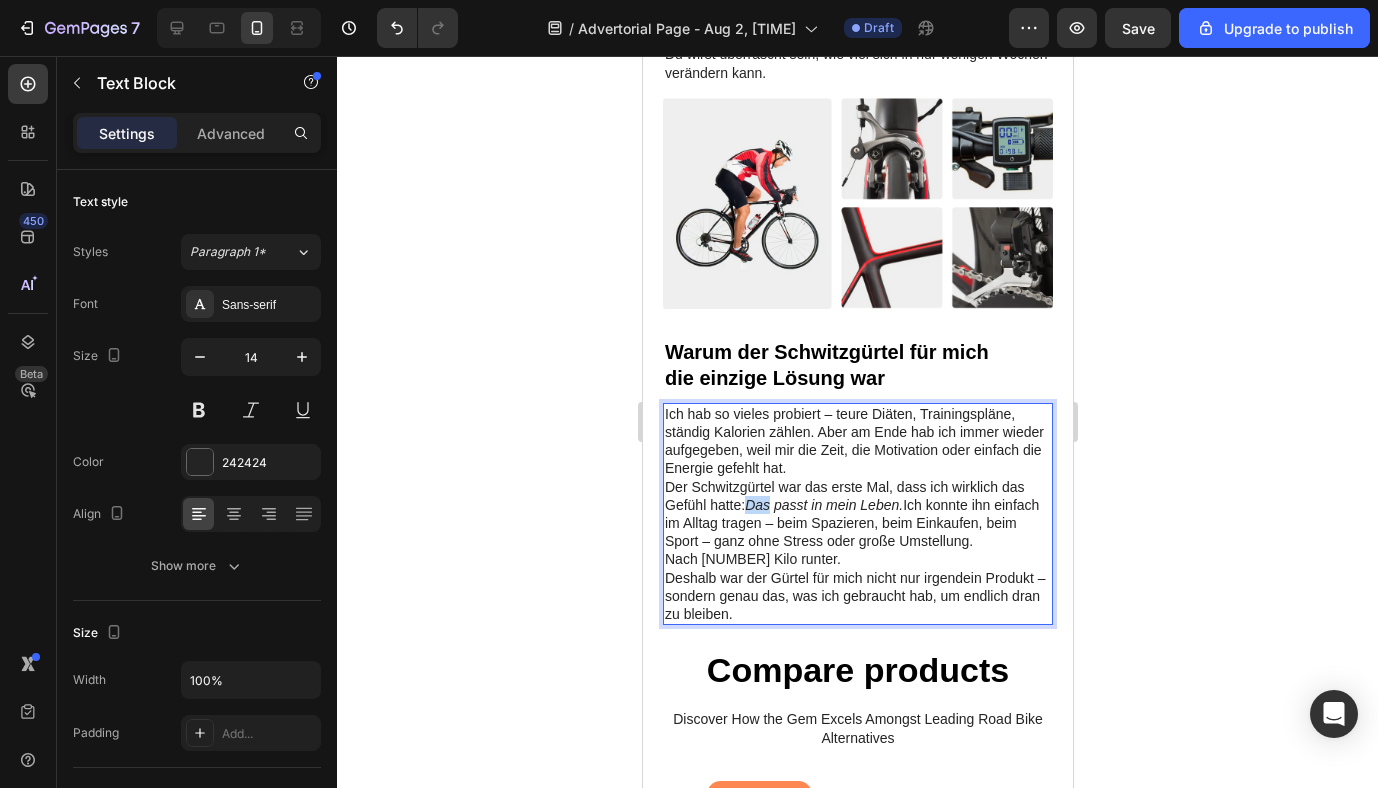 click on "Das passt in mein Leben." at bounding box center [823, 505] 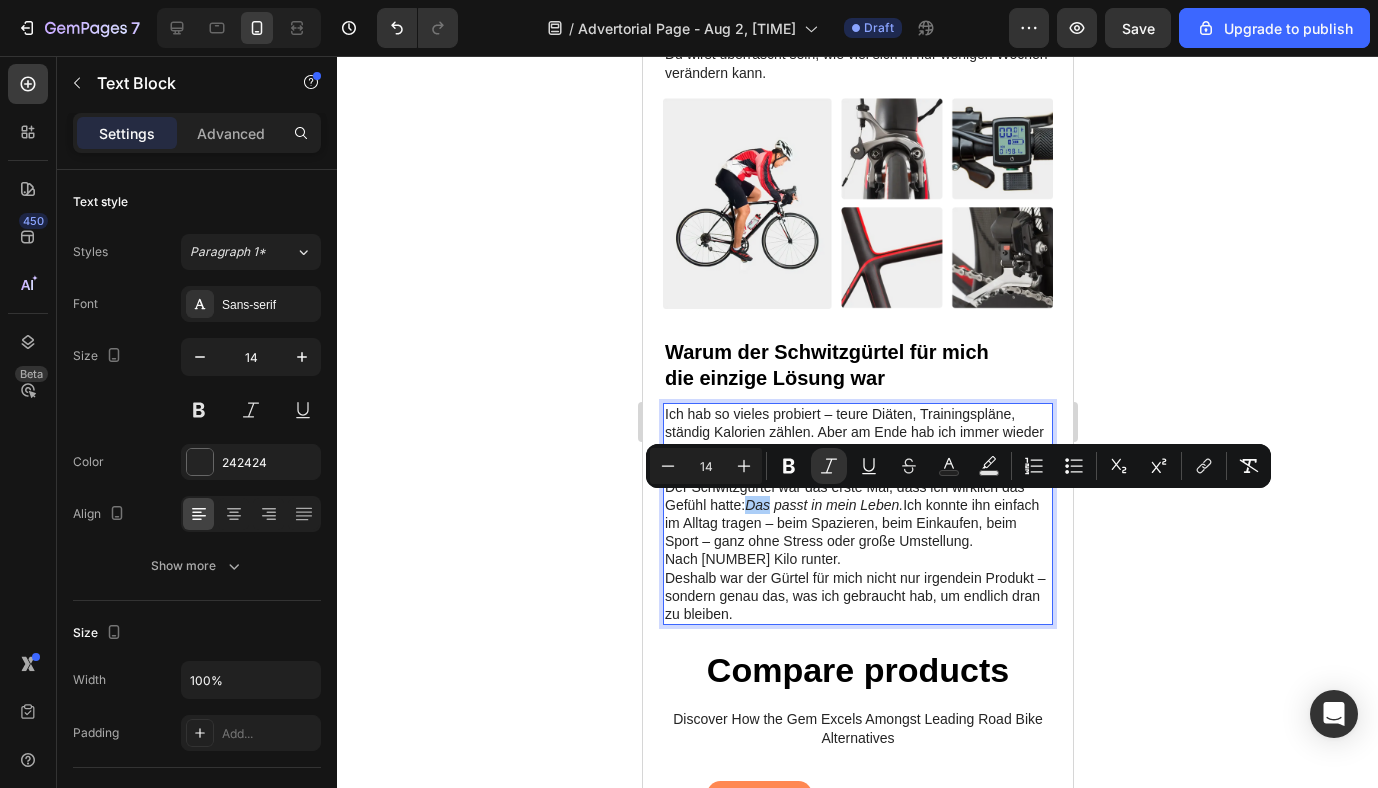 click 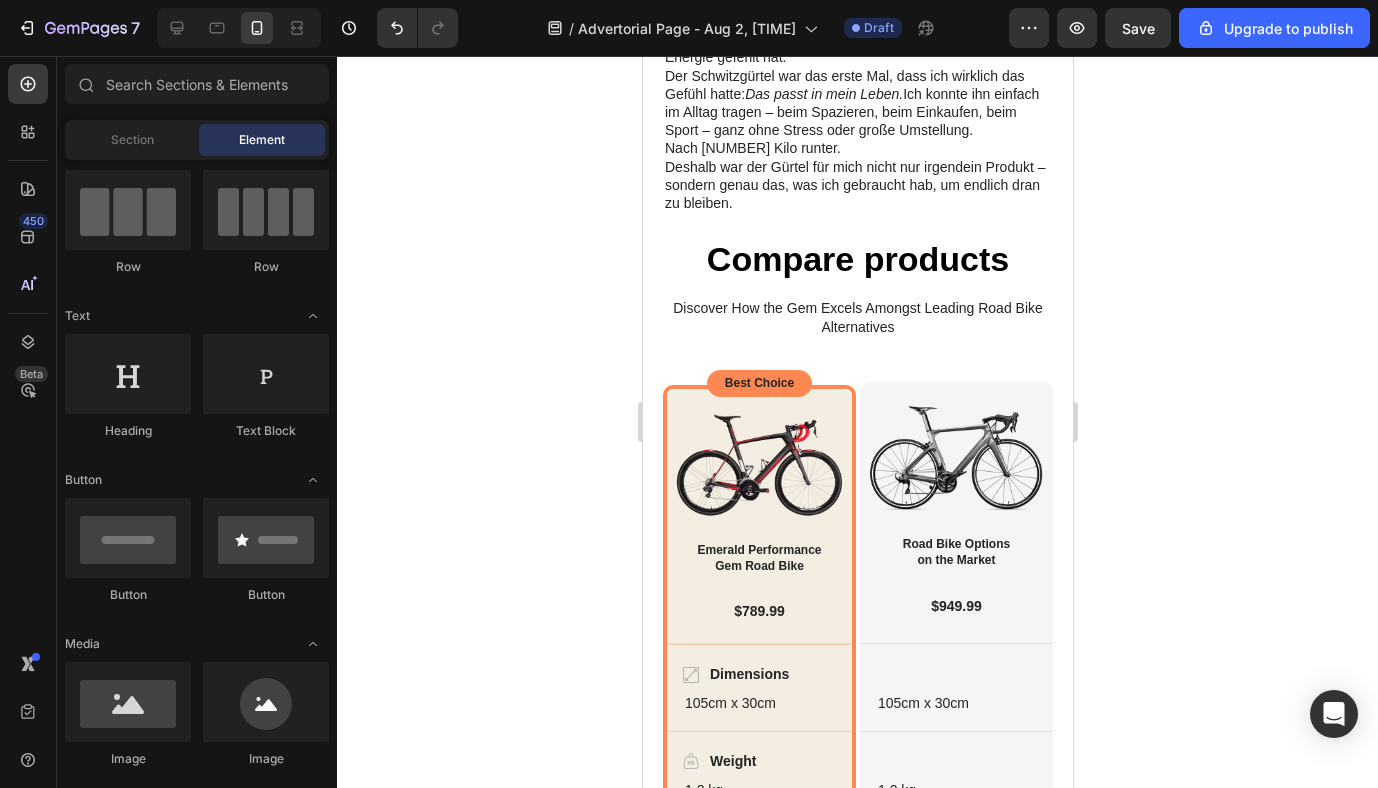 scroll, scrollTop: 2193, scrollLeft: 0, axis: vertical 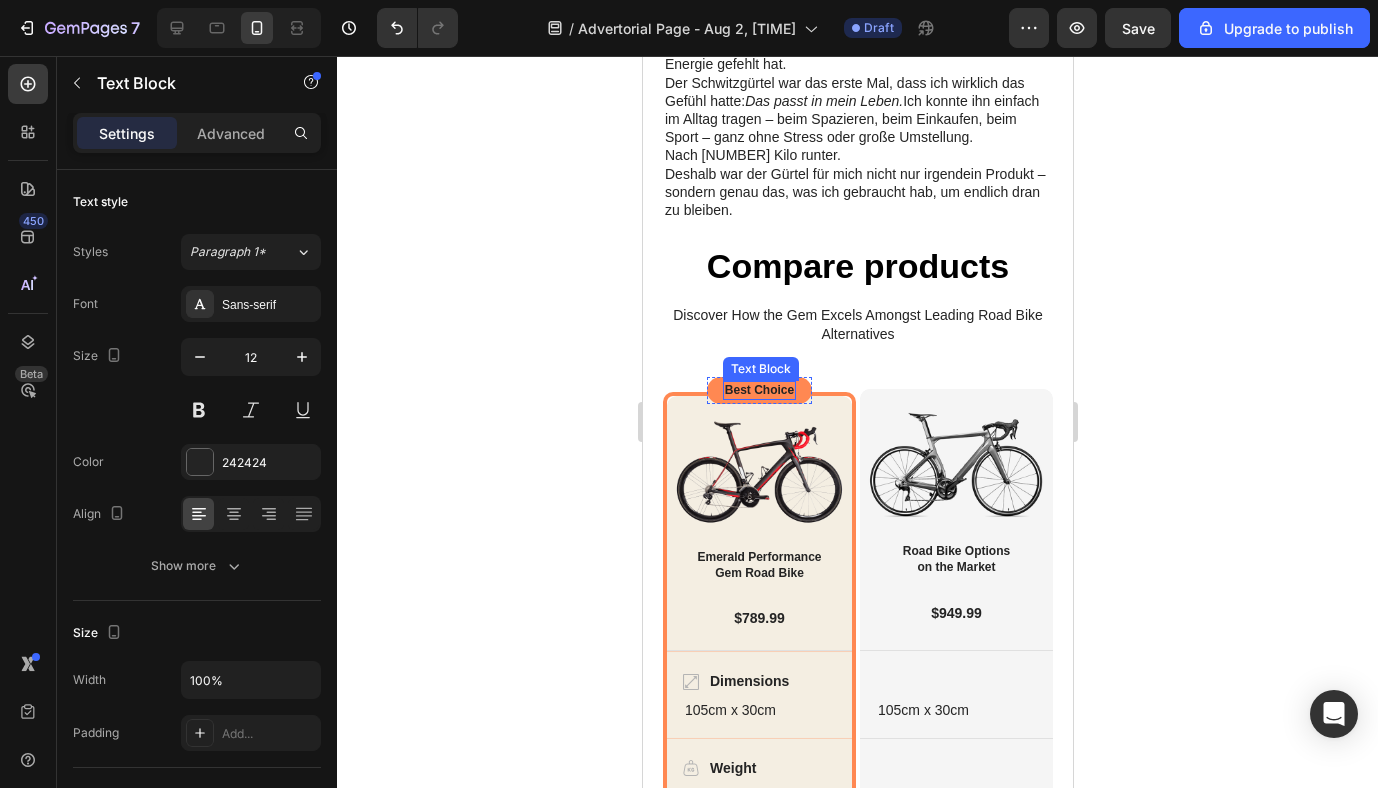 click on "Best Choice" at bounding box center [758, 391] 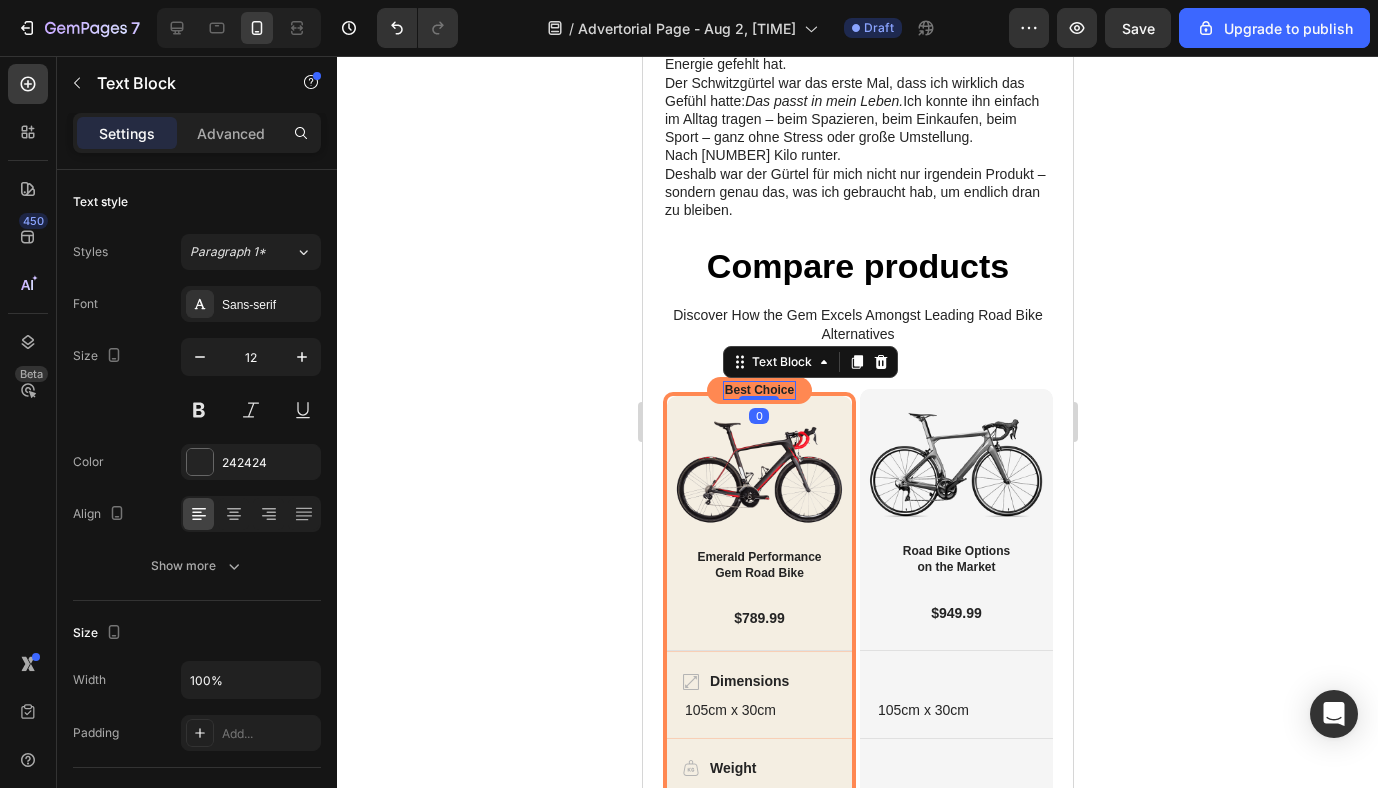 click on "Best Choice" at bounding box center [758, 391] 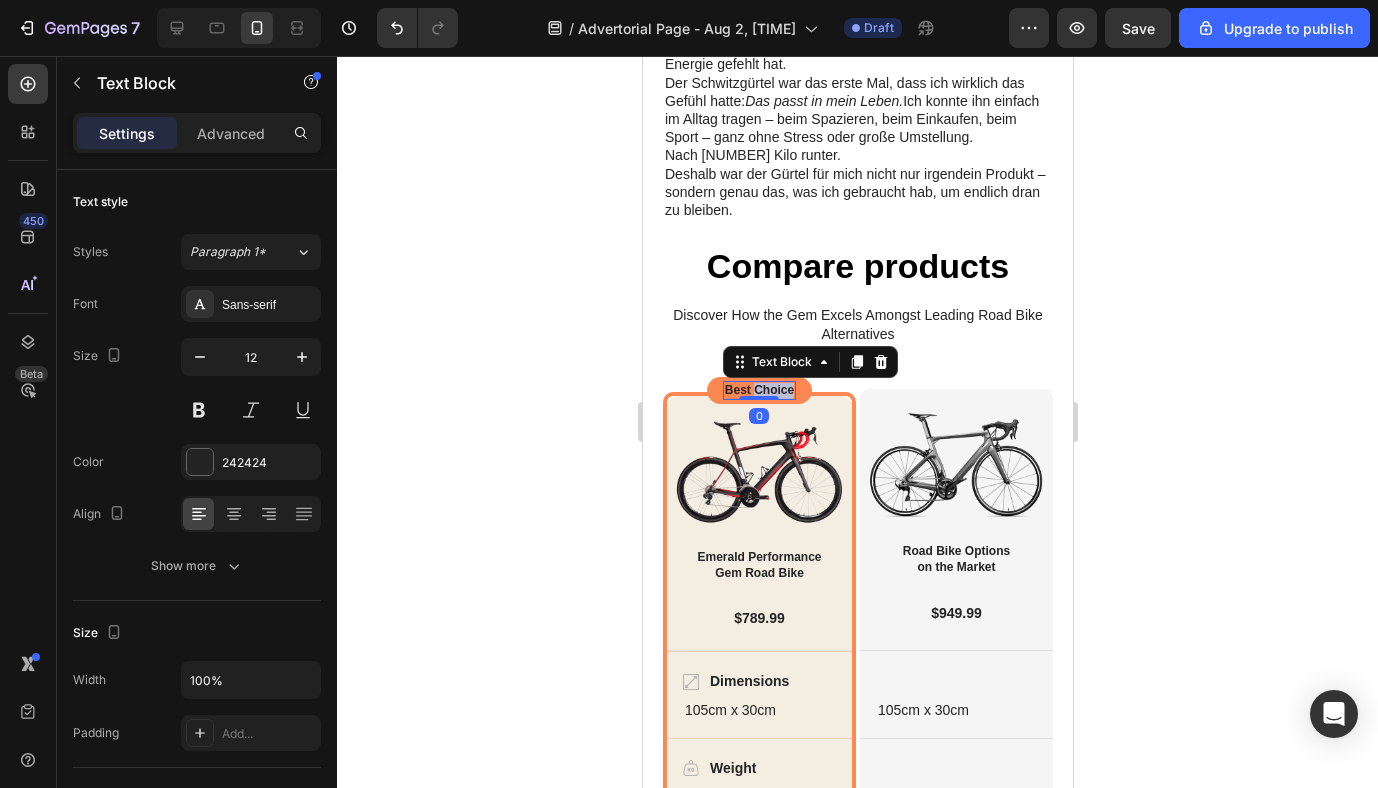 click on "Best Choice" at bounding box center (758, 391) 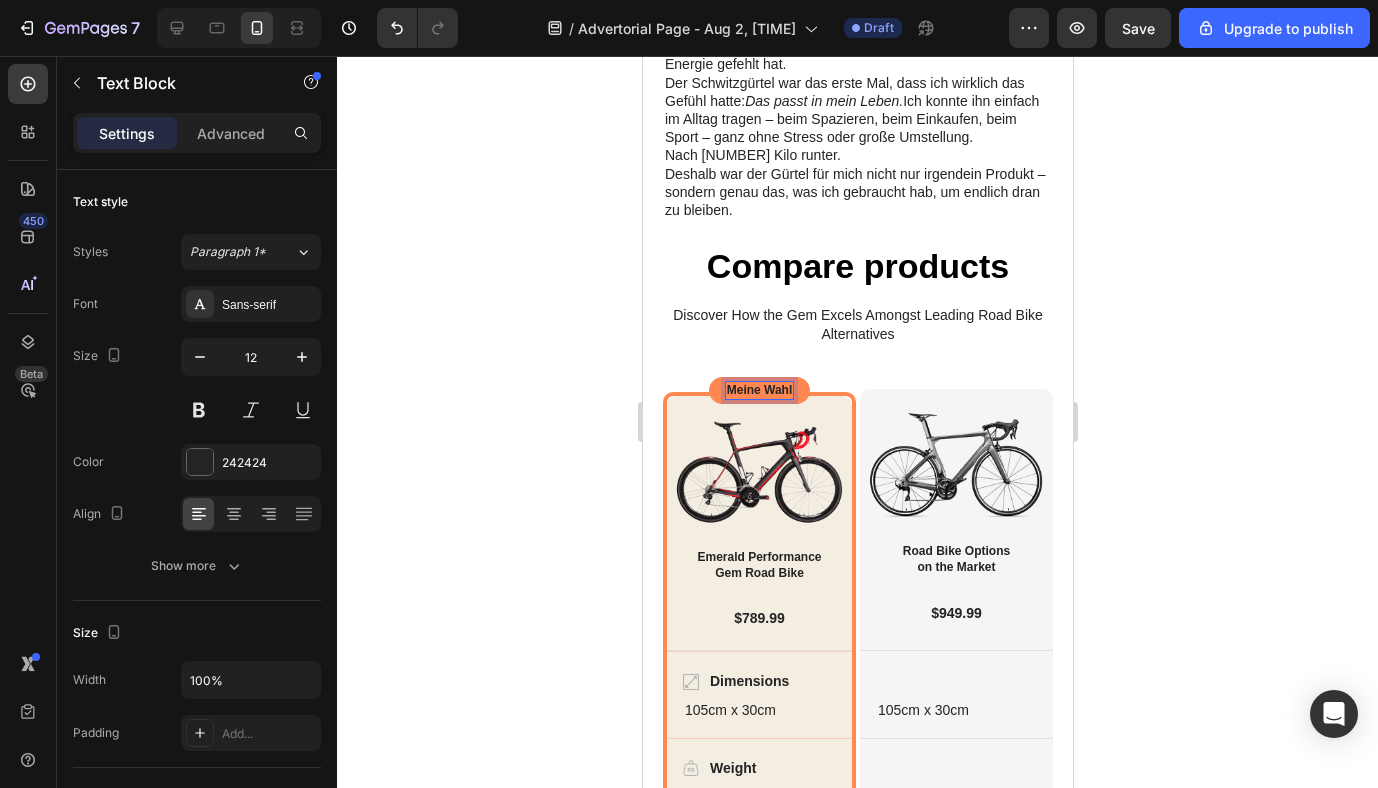 click 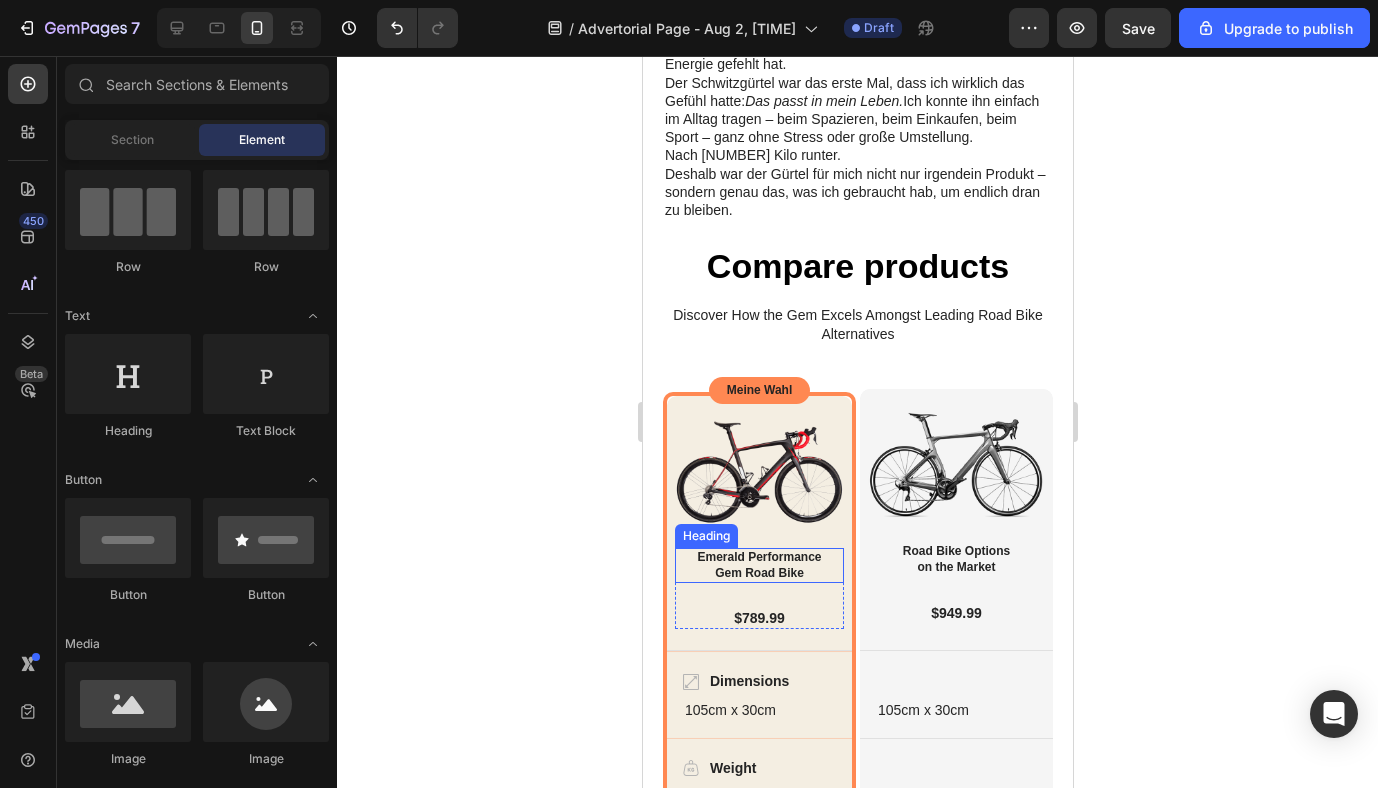 click on "Emerald Performance  Gem Road Bike" at bounding box center [758, 565] 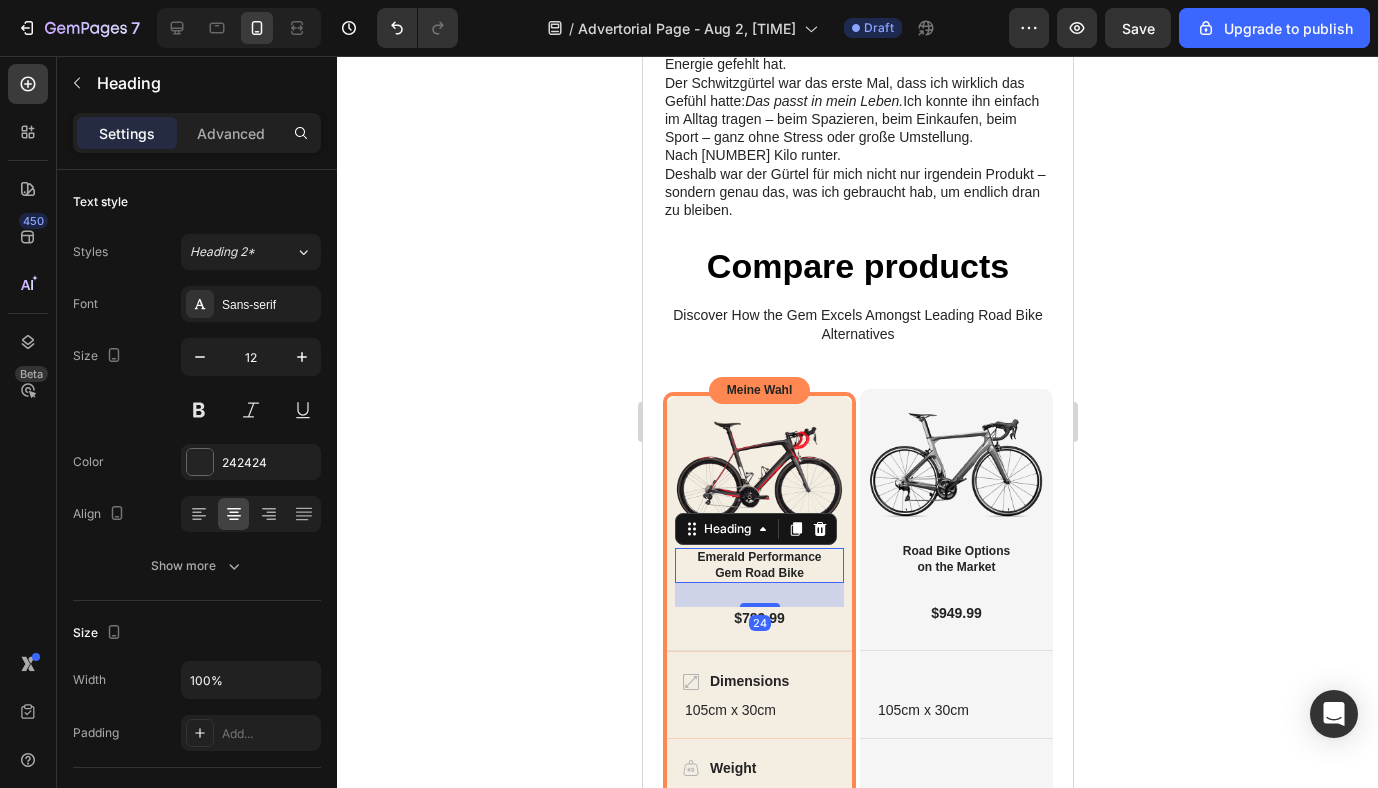click on "Emerald Performance  Gem Road Bike" at bounding box center (758, 565) 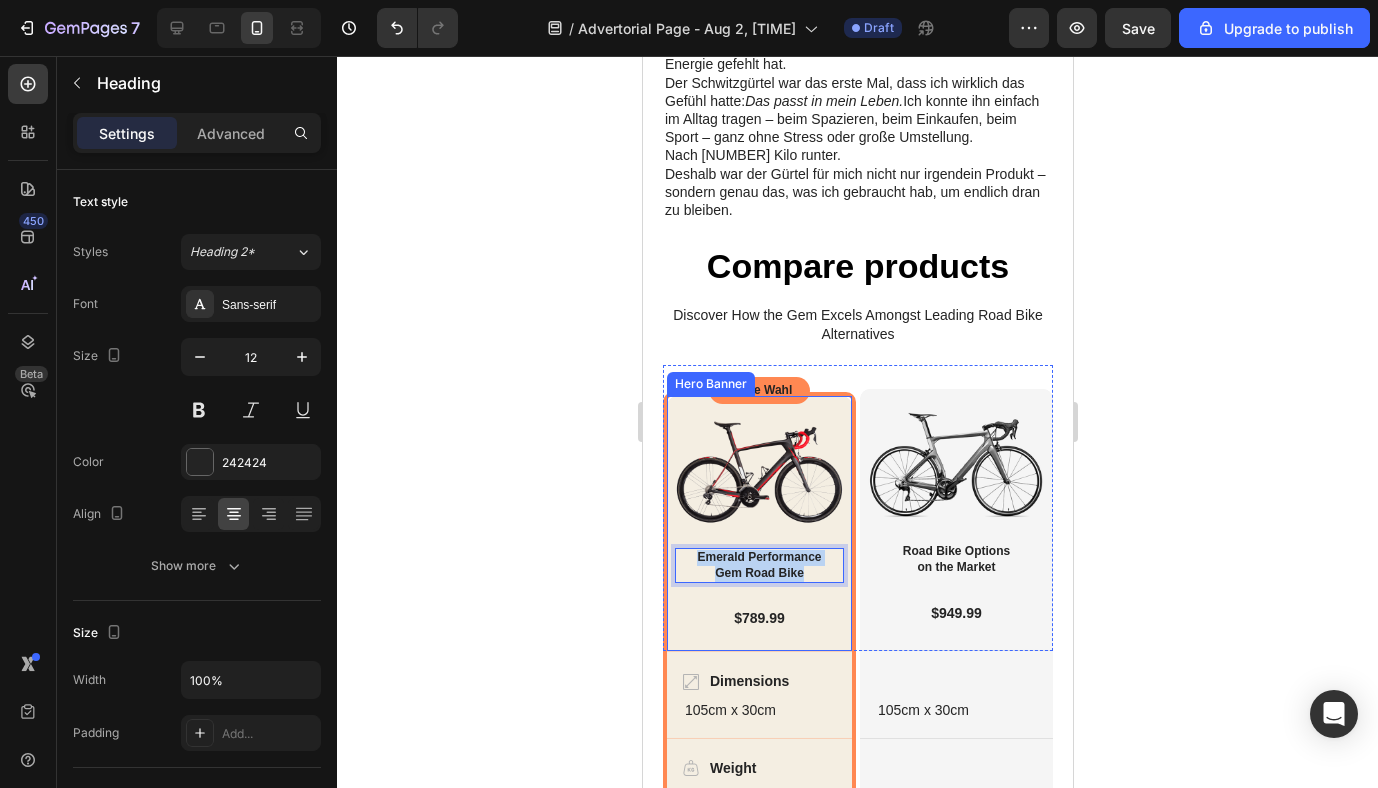drag, startPoint x: 815, startPoint y: 614, endPoint x: 671, endPoint y: 586, distance: 146.69696 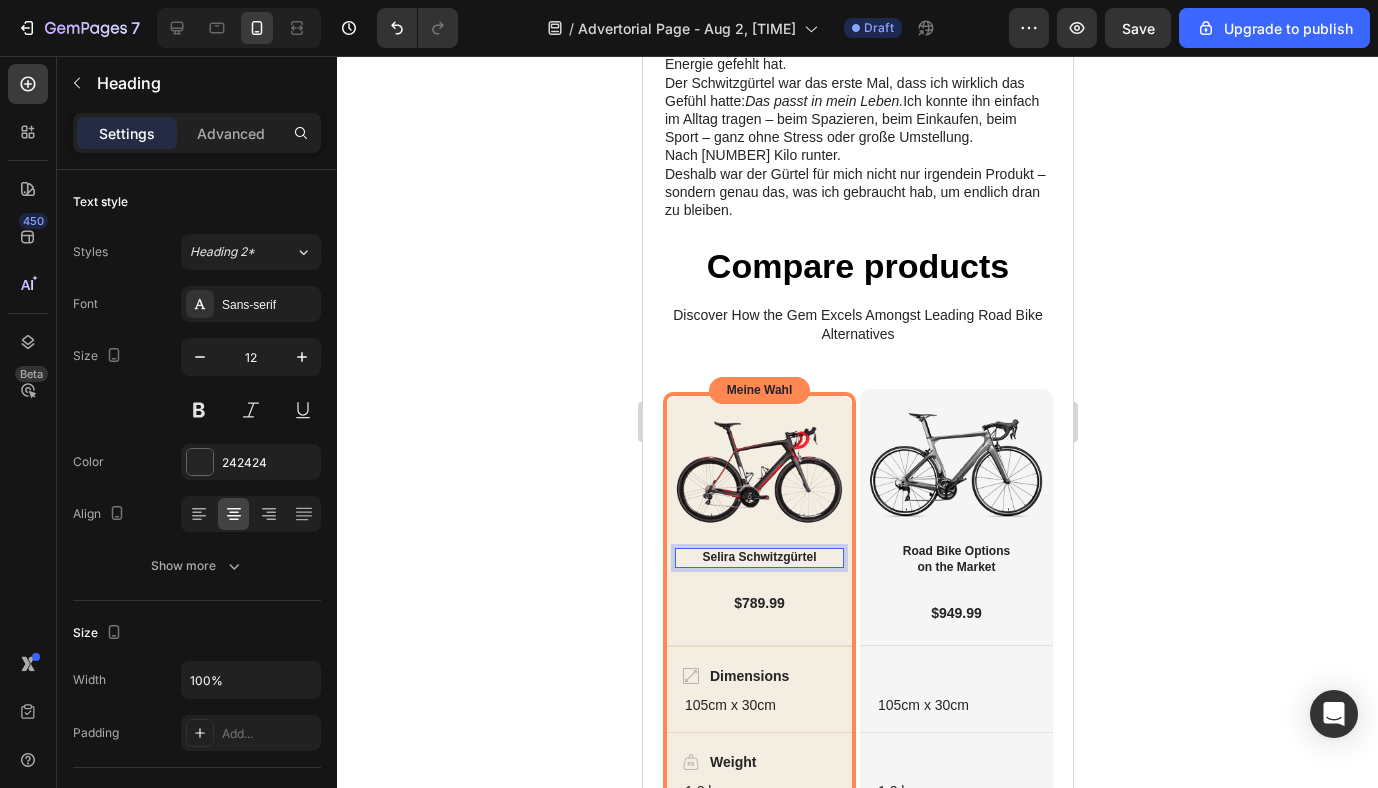 click 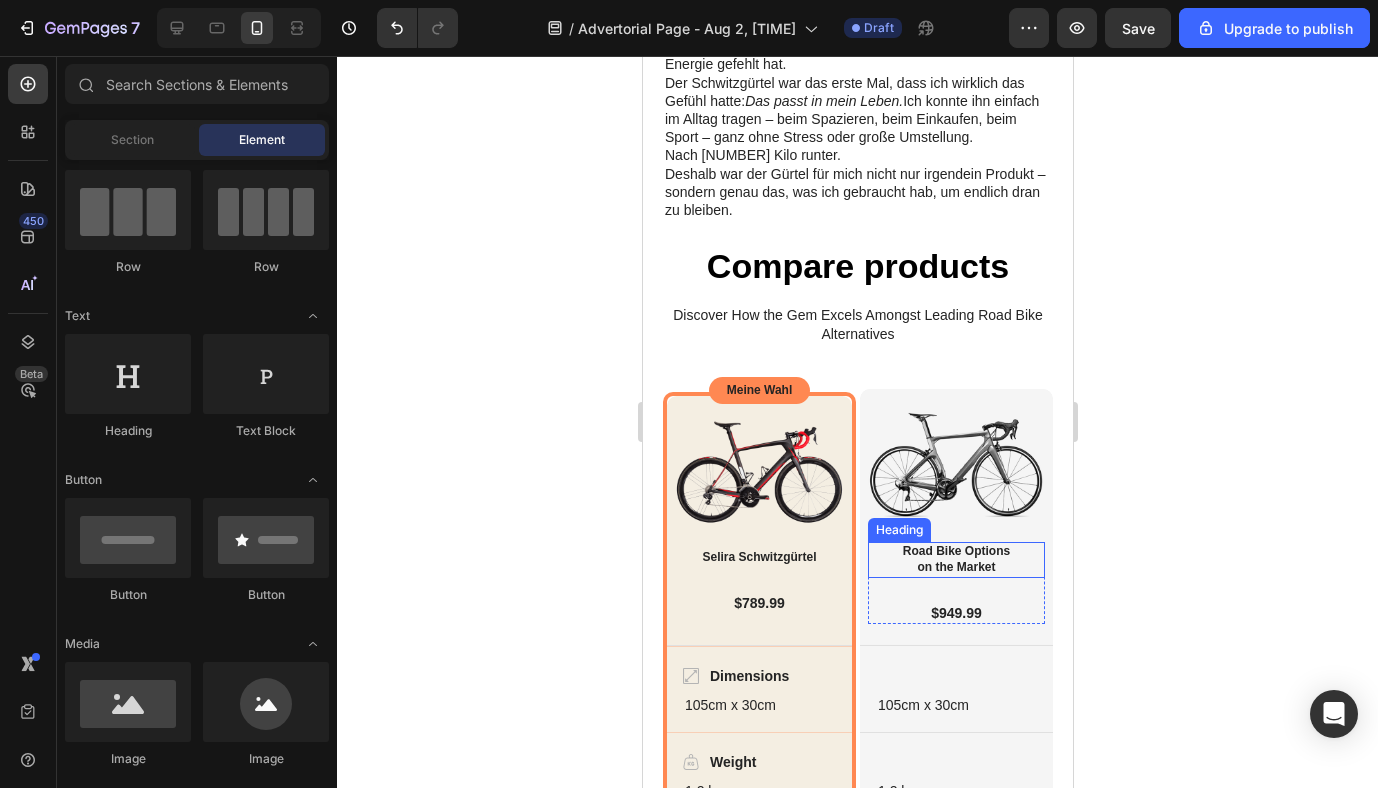 click on "Road Bike Options  on the Market" at bounding box center (955, 559) 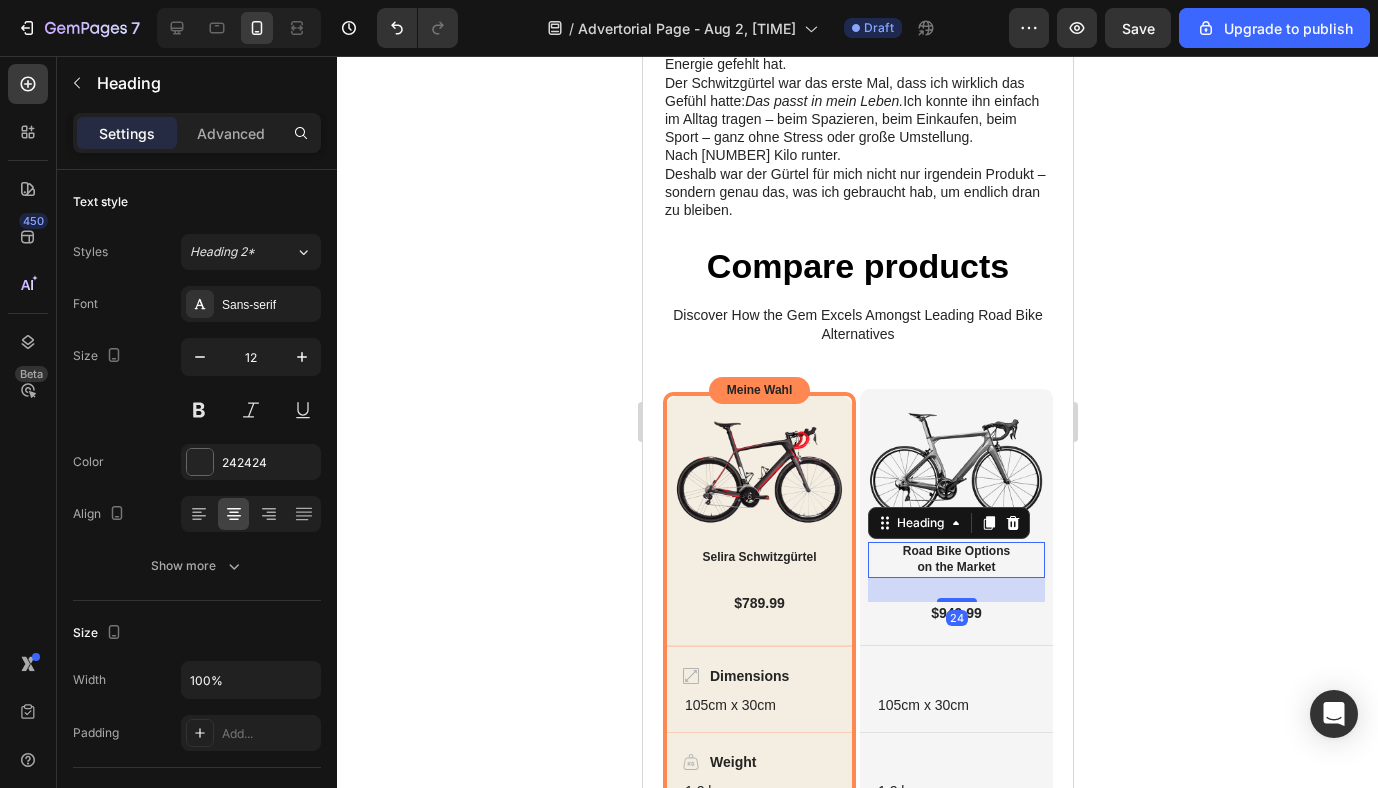 click on "Road Bike Options  on the Market" at bounding box center [955, 559] 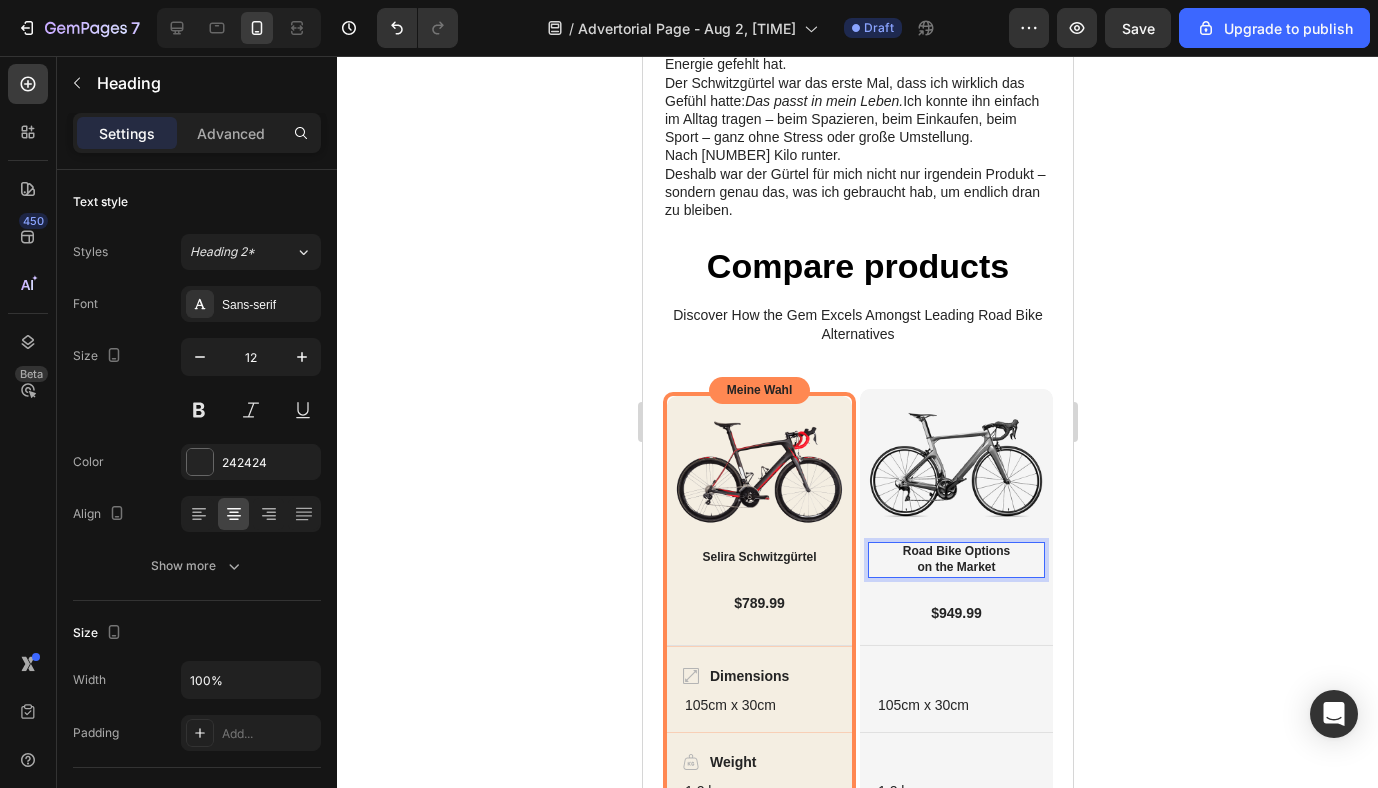 click on "Road Bike Options  on the Market" at bounding box center (955, 559) 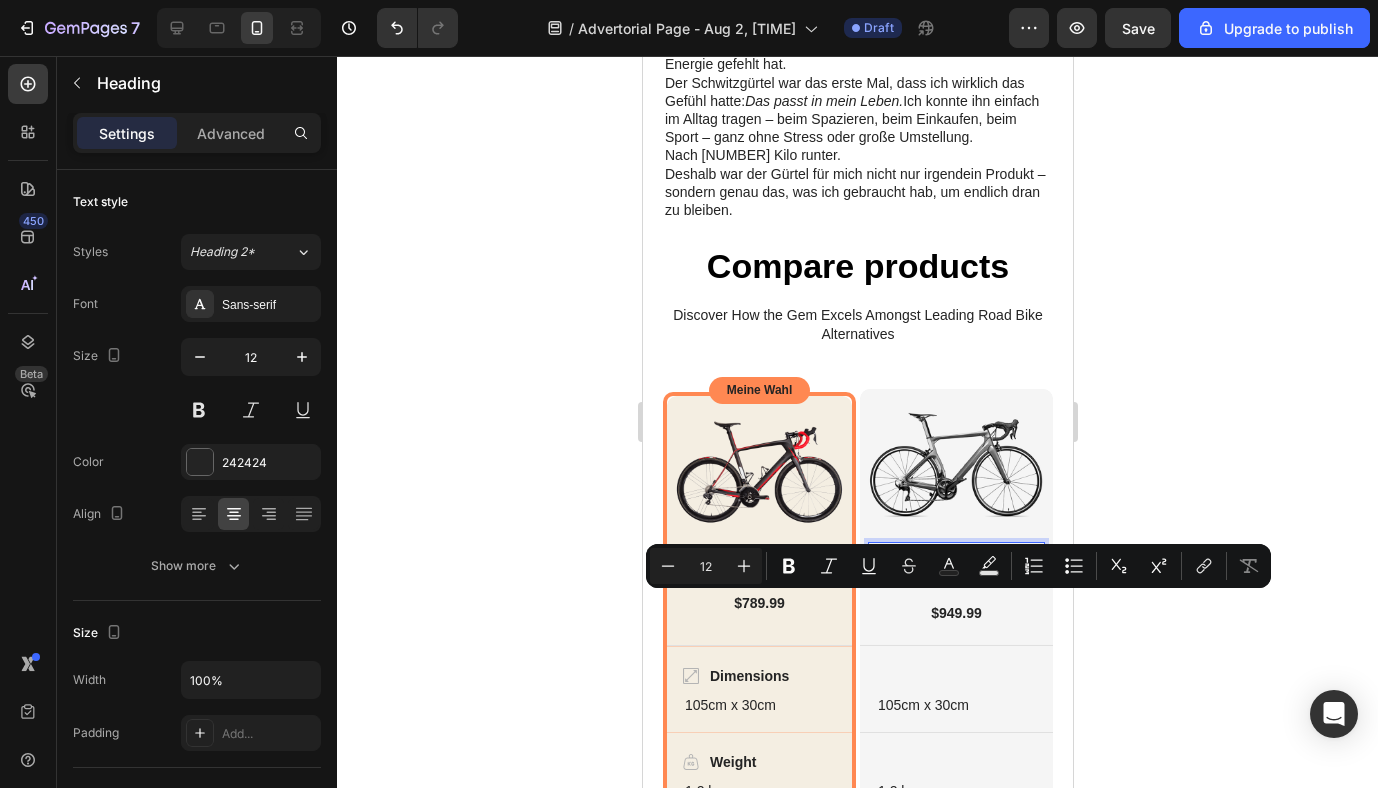 click on "Road Bike Options  on the Market" at bounding box center [955, 559] 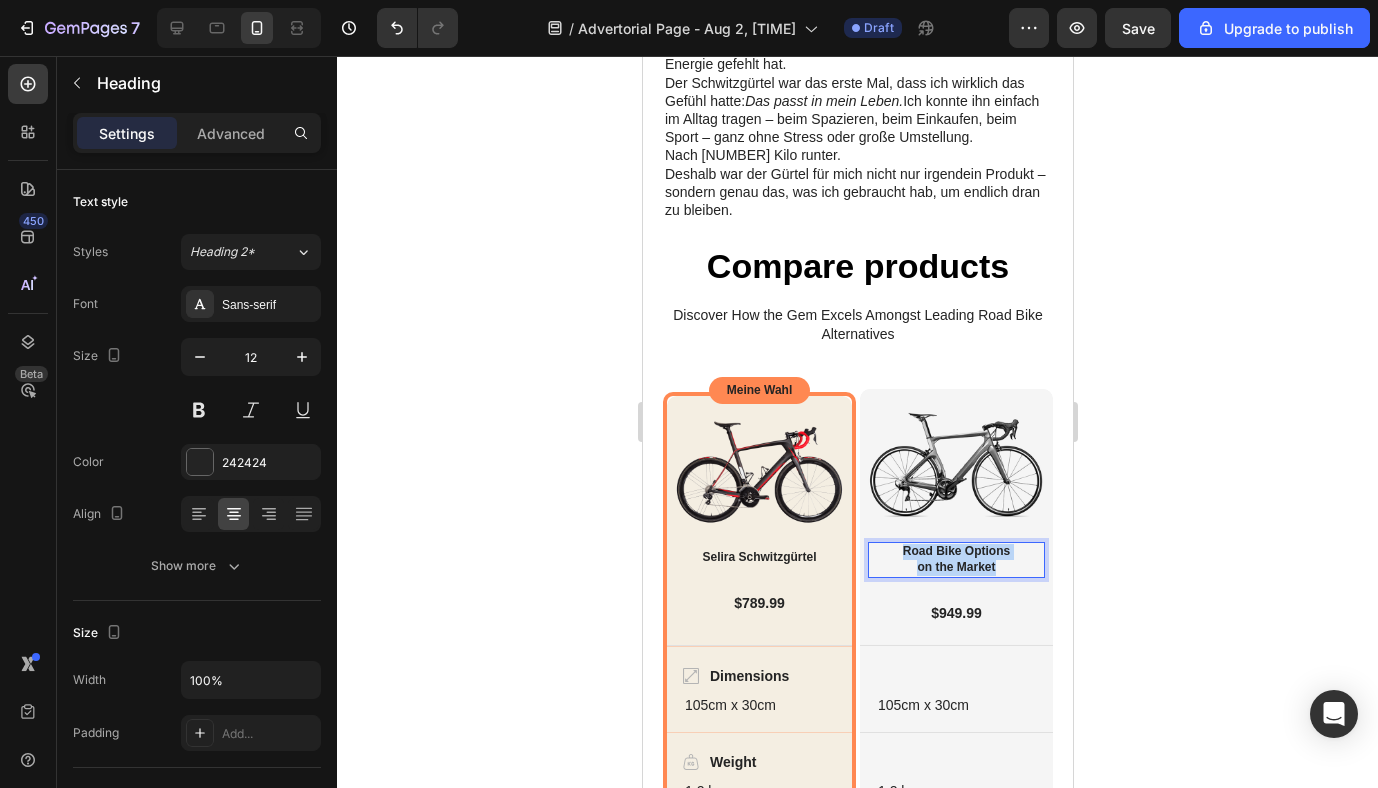 drag, startPoint x: 994, startPoint y: 598, endPoint x: 894, endPoint y: 579, distance: 101.788994 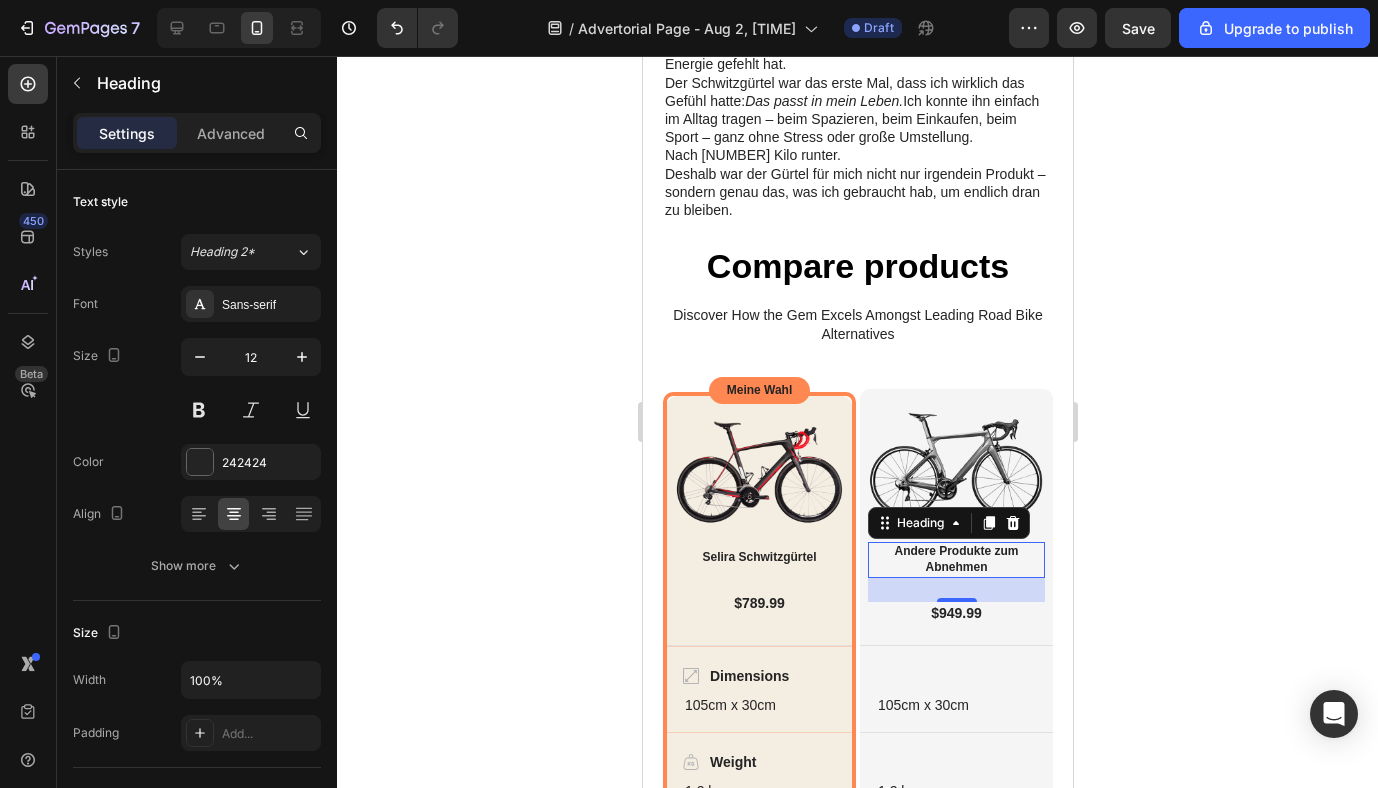click 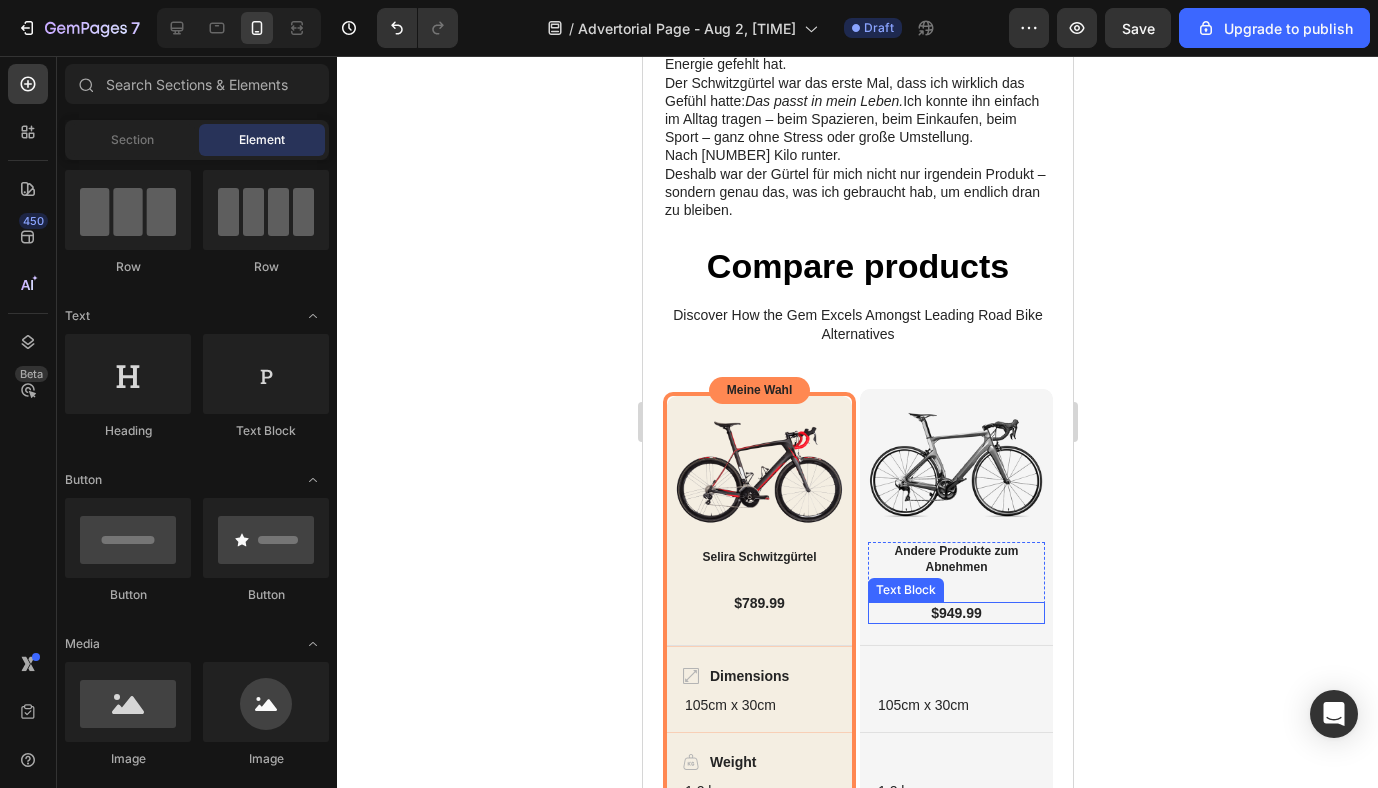 click on "$949.99" at bounding box center (955, 613) 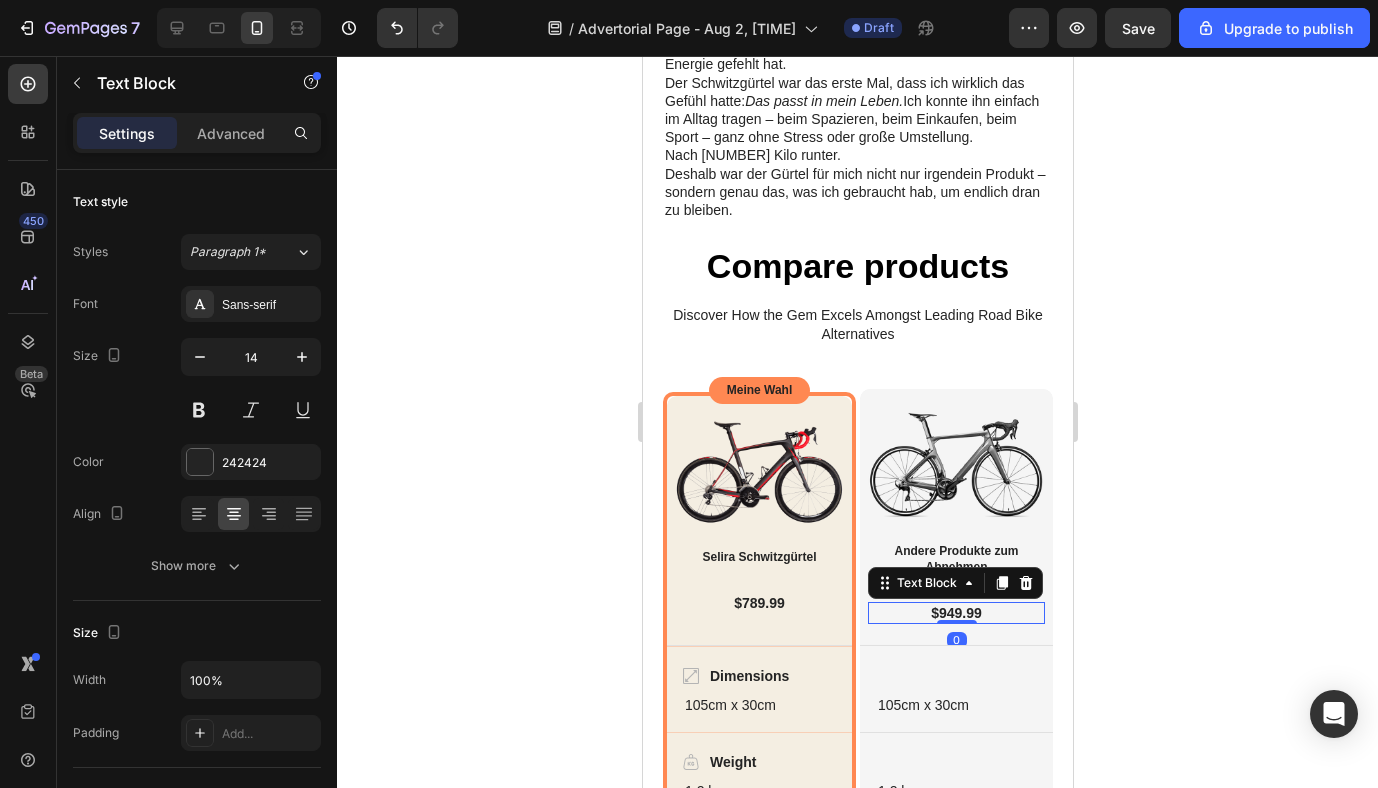 click on "$949.99" at bounding box center (955, 613) 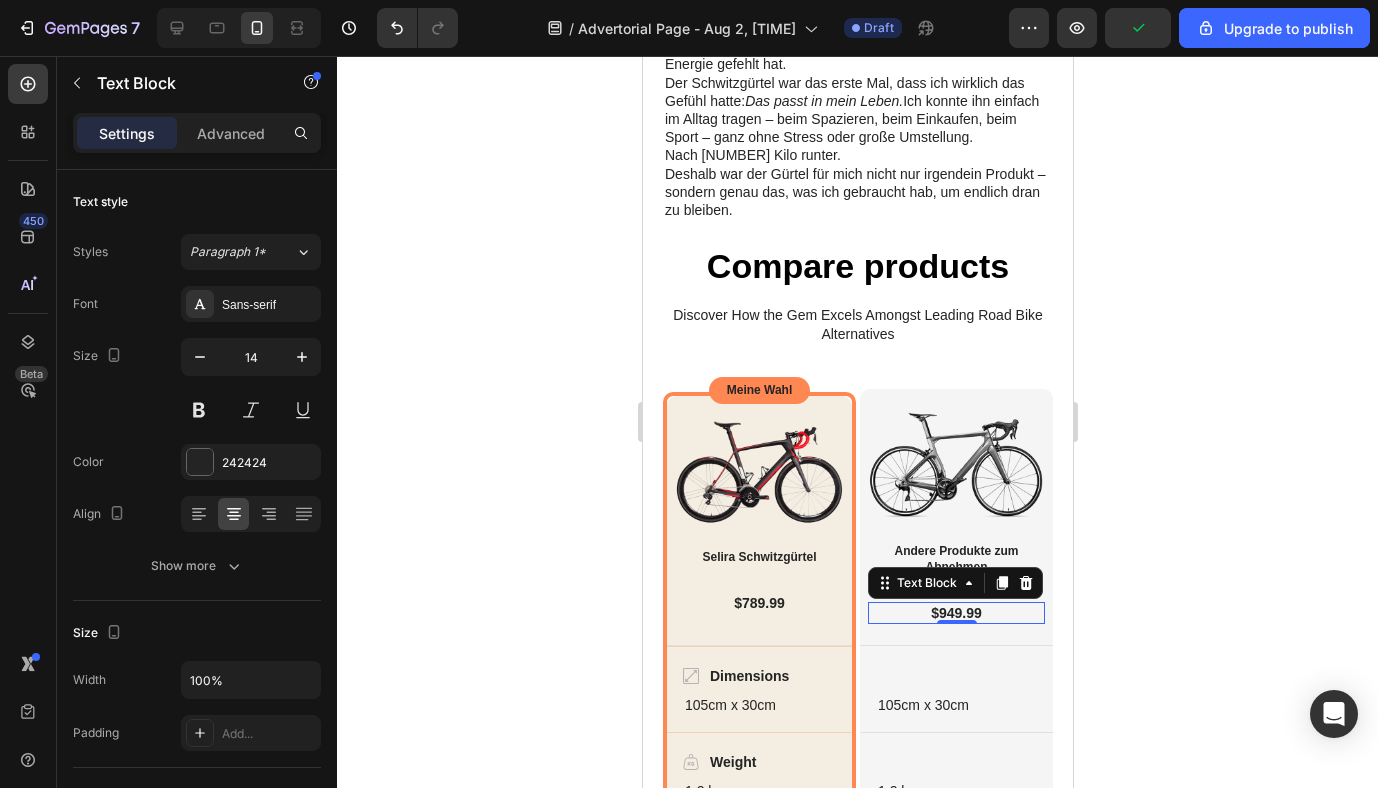 click 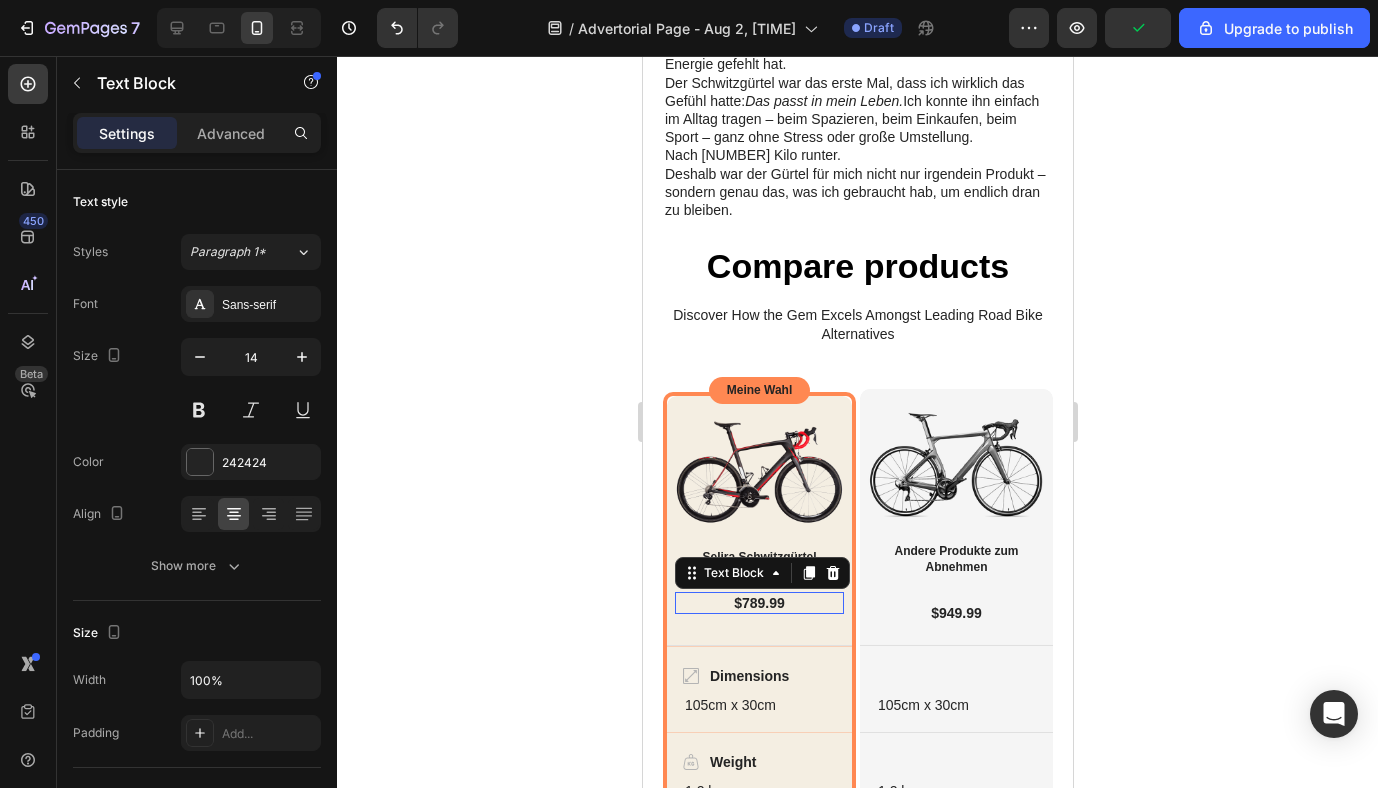 click on "$789.99" at bounding box center (758, 603) 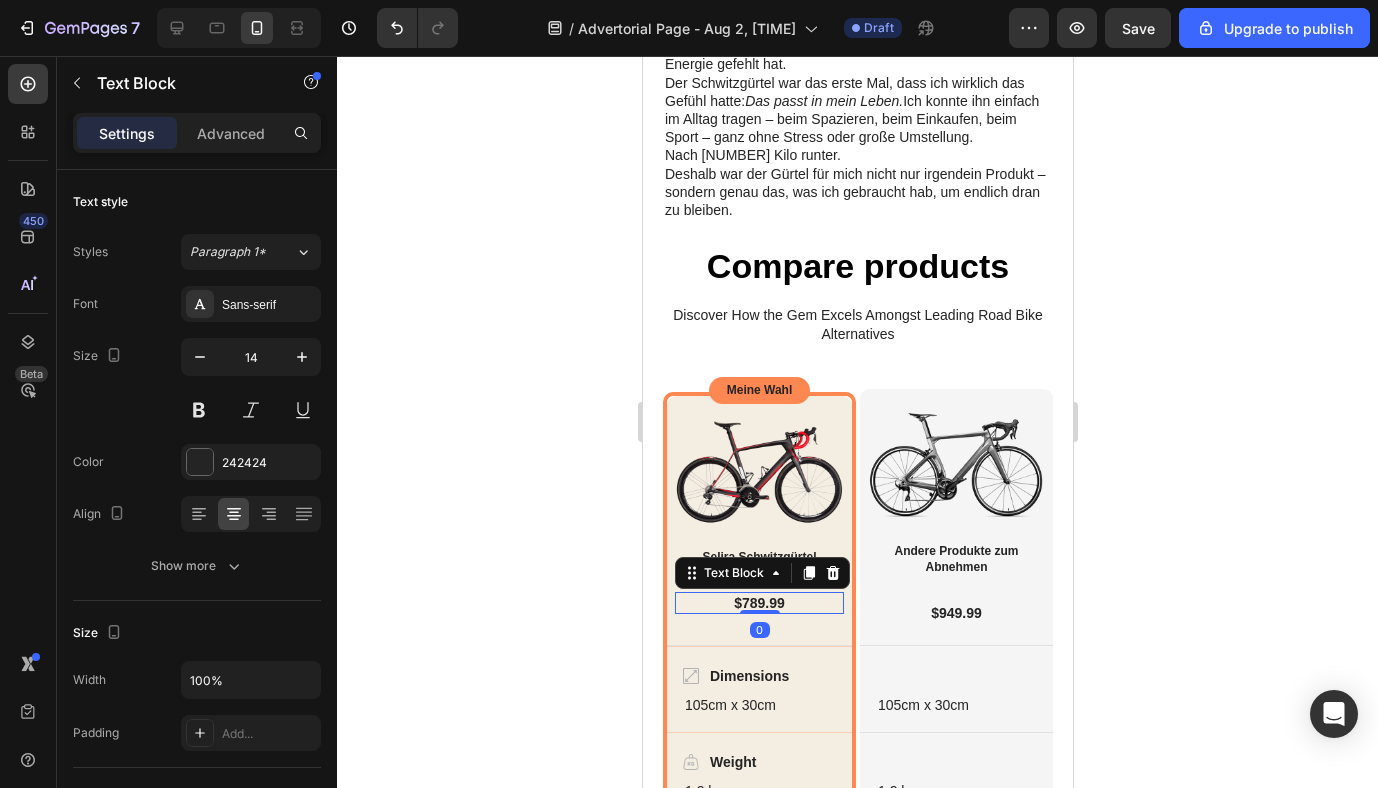 click on "$789.99" at bounding box center (758, 603) 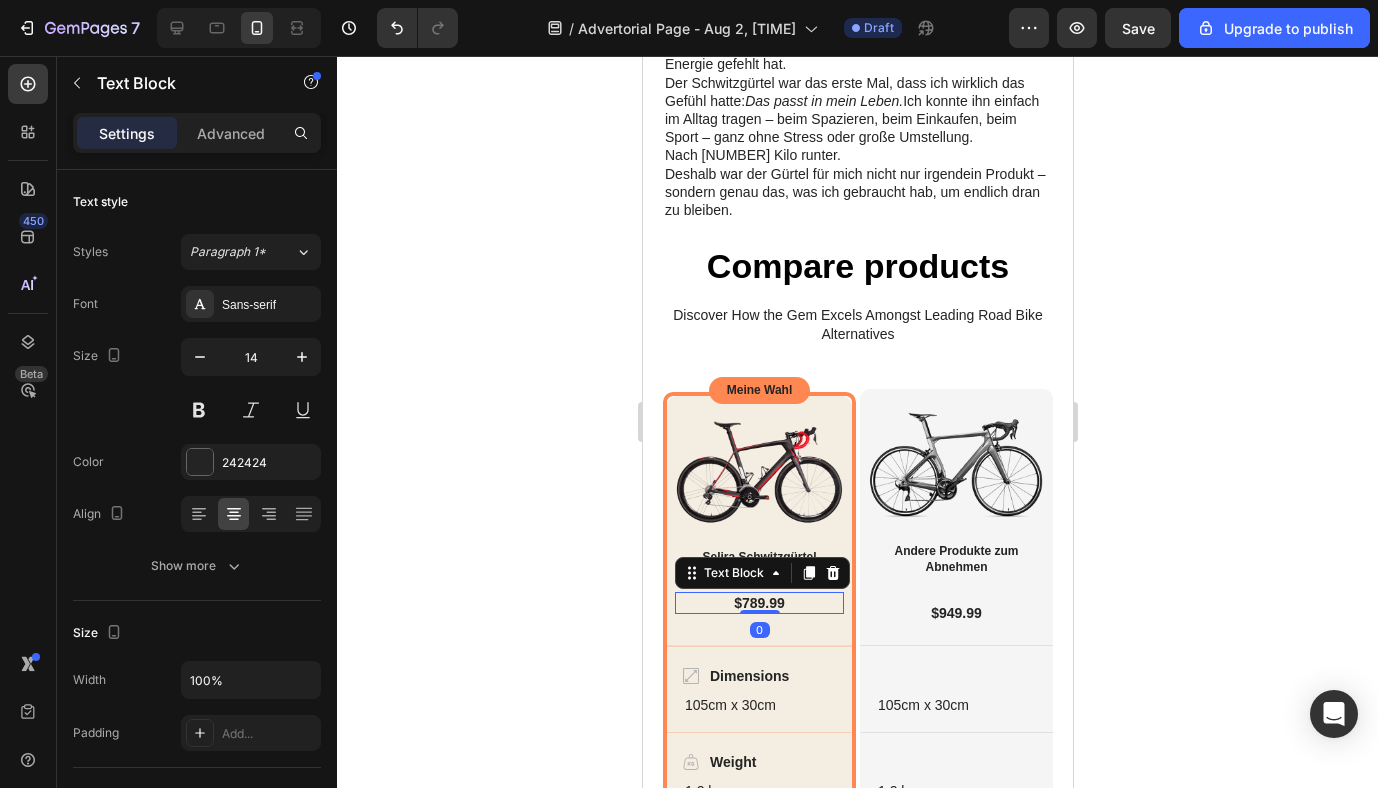 click on "$789.99" at bounding box center (758, 603) 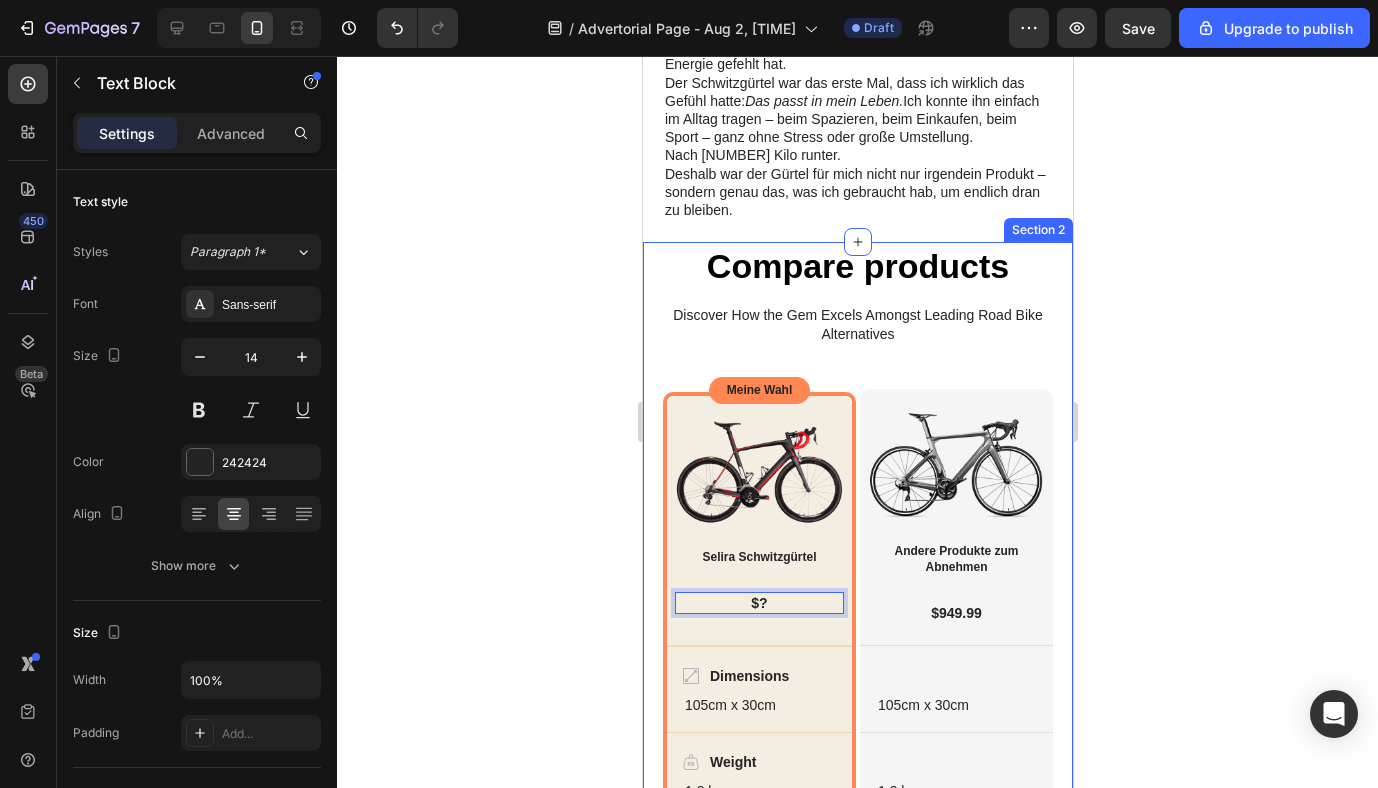 click 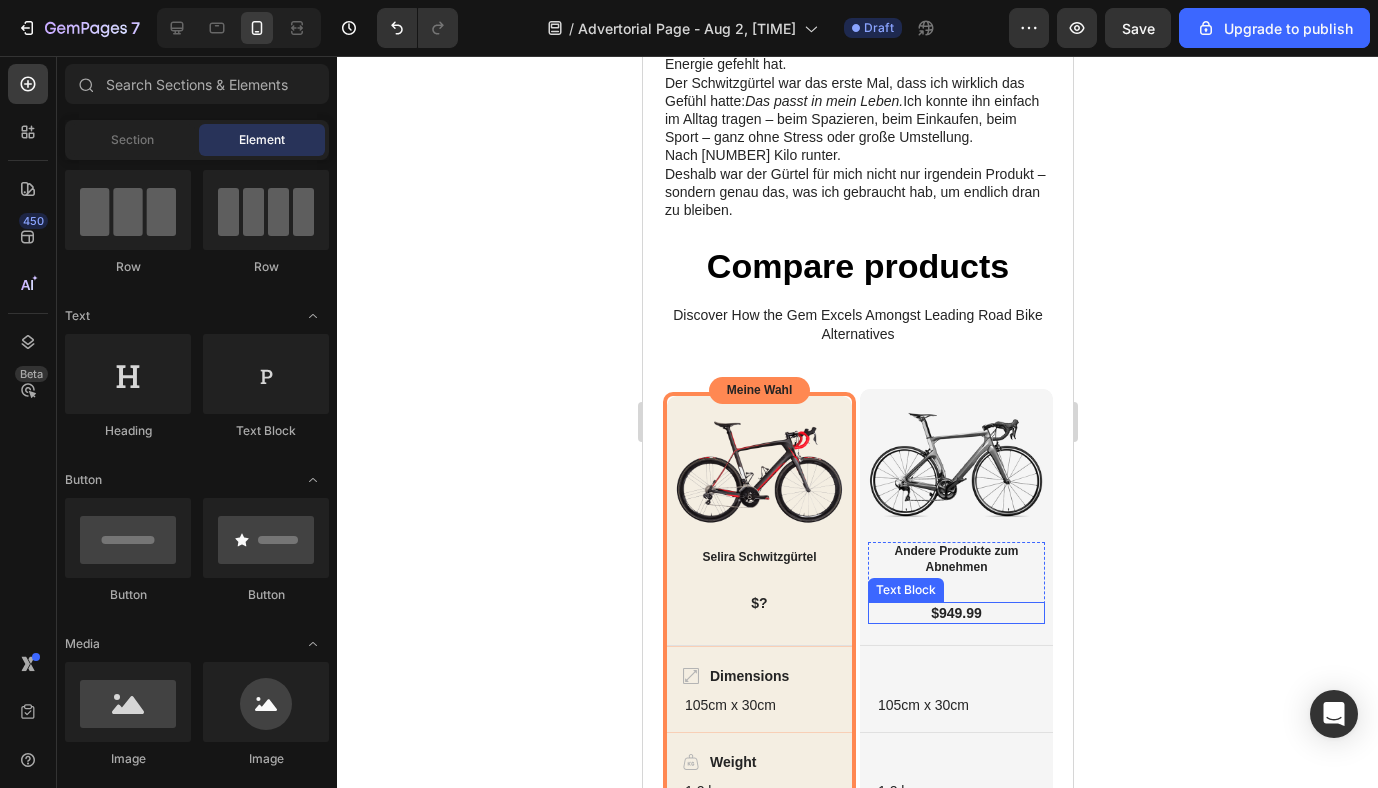 click on "$949.99" at bounding box center [955, 613] 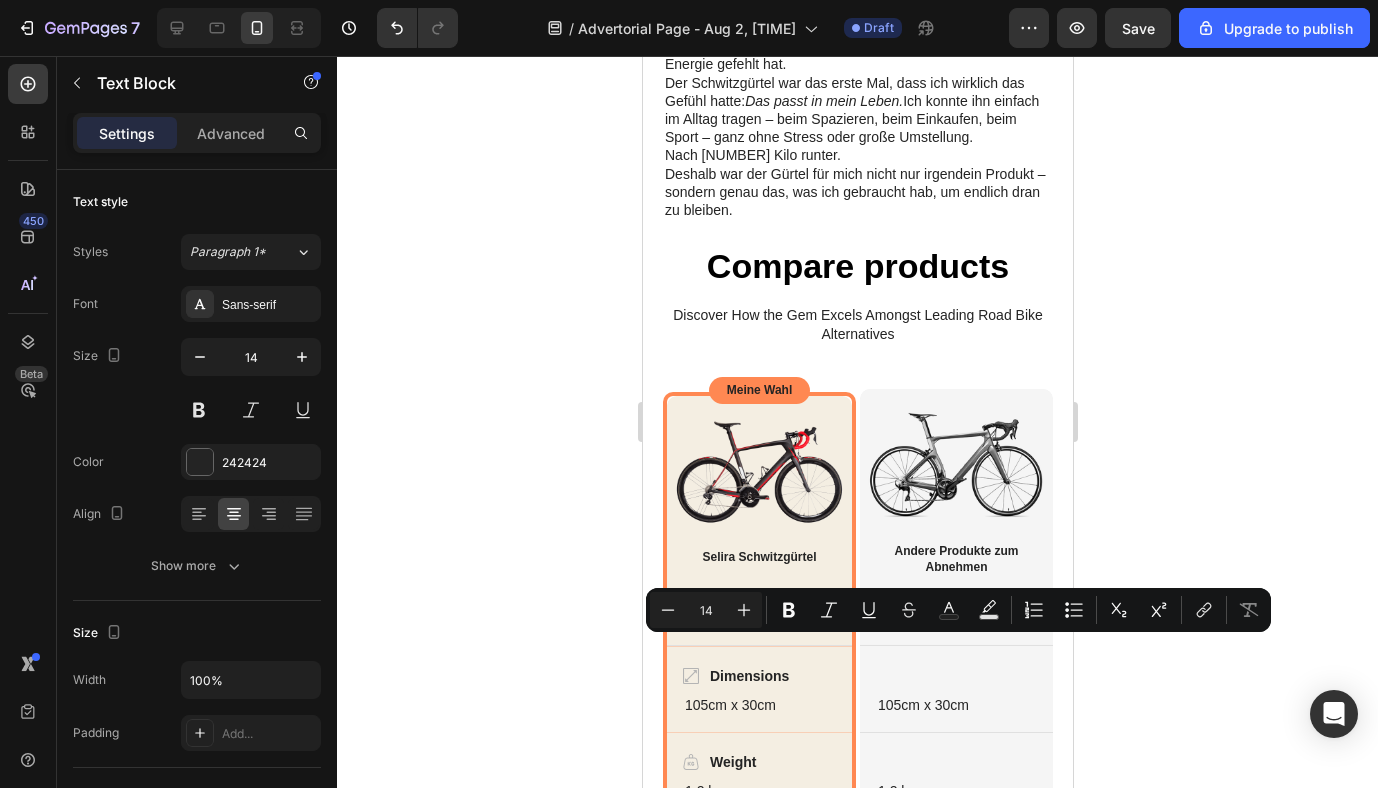 drag, startPoint x: 998, startPoint y: 650, endPoint x: 940, endPoint y: 648, distance: 58.034473 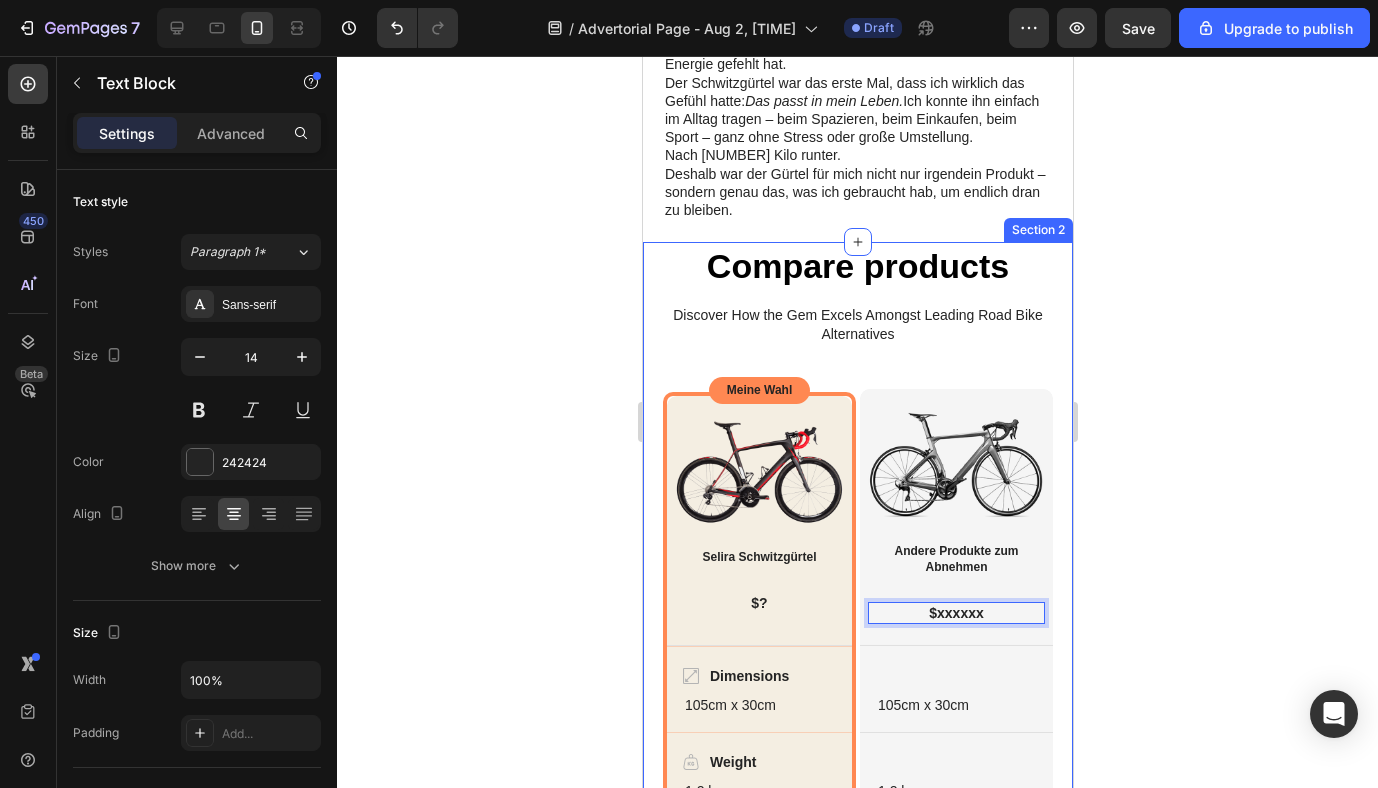click 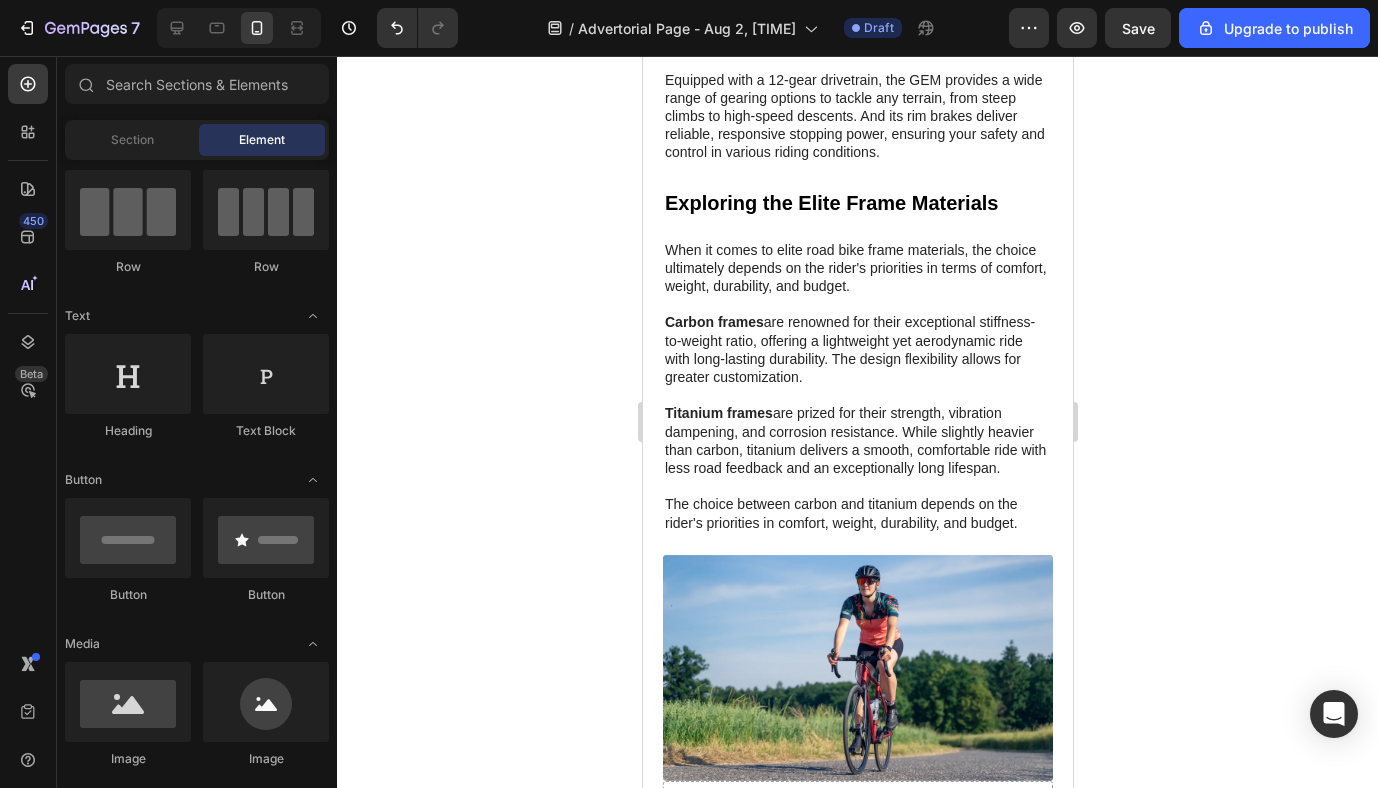 scroll, scrollTop: 3008, scrollLeft: 0, axis: vertical 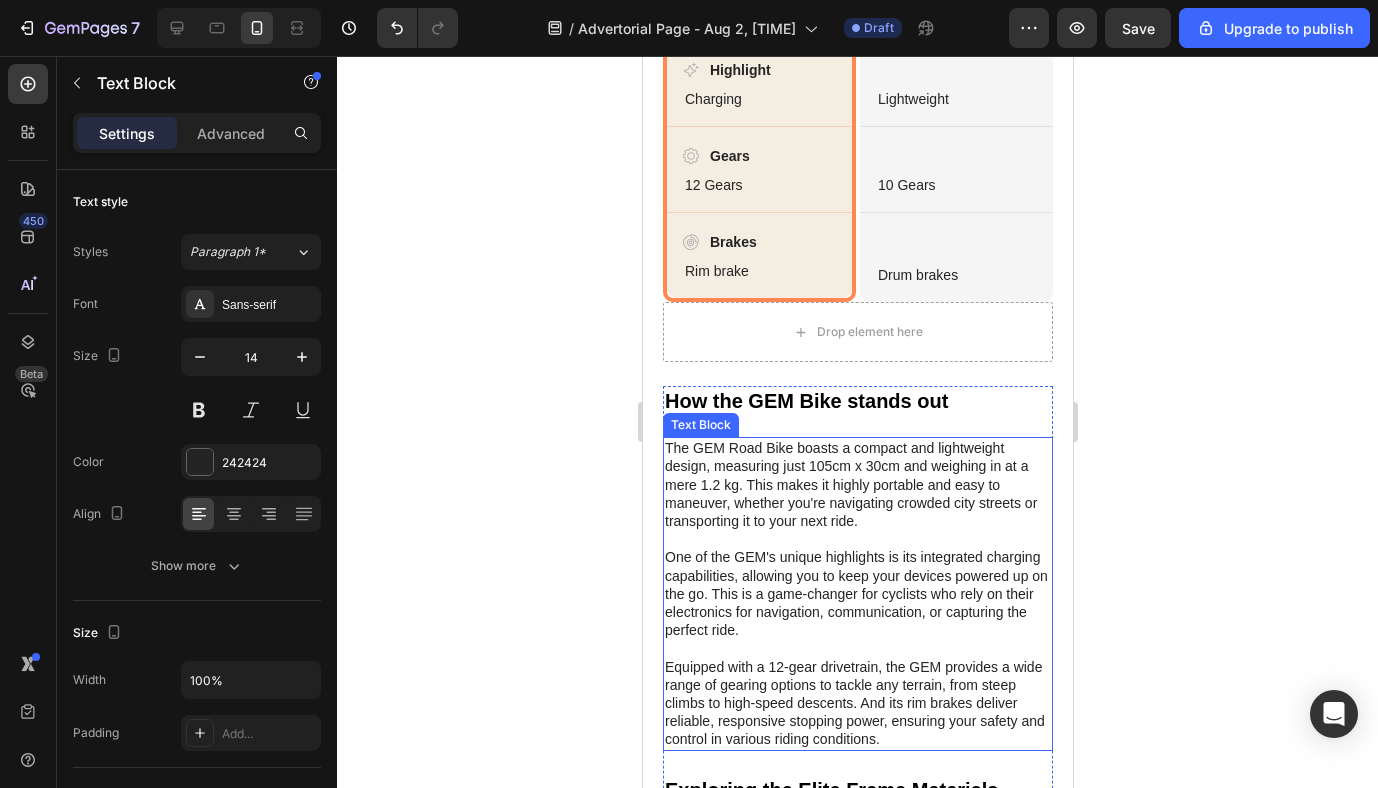 click on "The GEM Road Bike boasts a compact and lightweight design, measuring just 105cm x 30cm and weighing in at a mere 1.2 kg. This makes it highly portable and easy to maneuver, whether you're navigating crowded city streets or transporting it to your next ride. One of the GEM's unique highlights is its integrated charging capabilities, allowing you to keep your devices powered up on the go. This is a game-changer for cyclists who rely on their electronics for navigation, communication, or capturing the perfect ride. Equipped with a 12-gear drivetrain, the GEM provides a wide range of gearing options to tackle any terrain, from steep climbs to high-speed descents. And its rim brakes deliver reliable, responsive stopping power, ensuring your safety and control in various riding conditions." at bounding box center (857, 593) 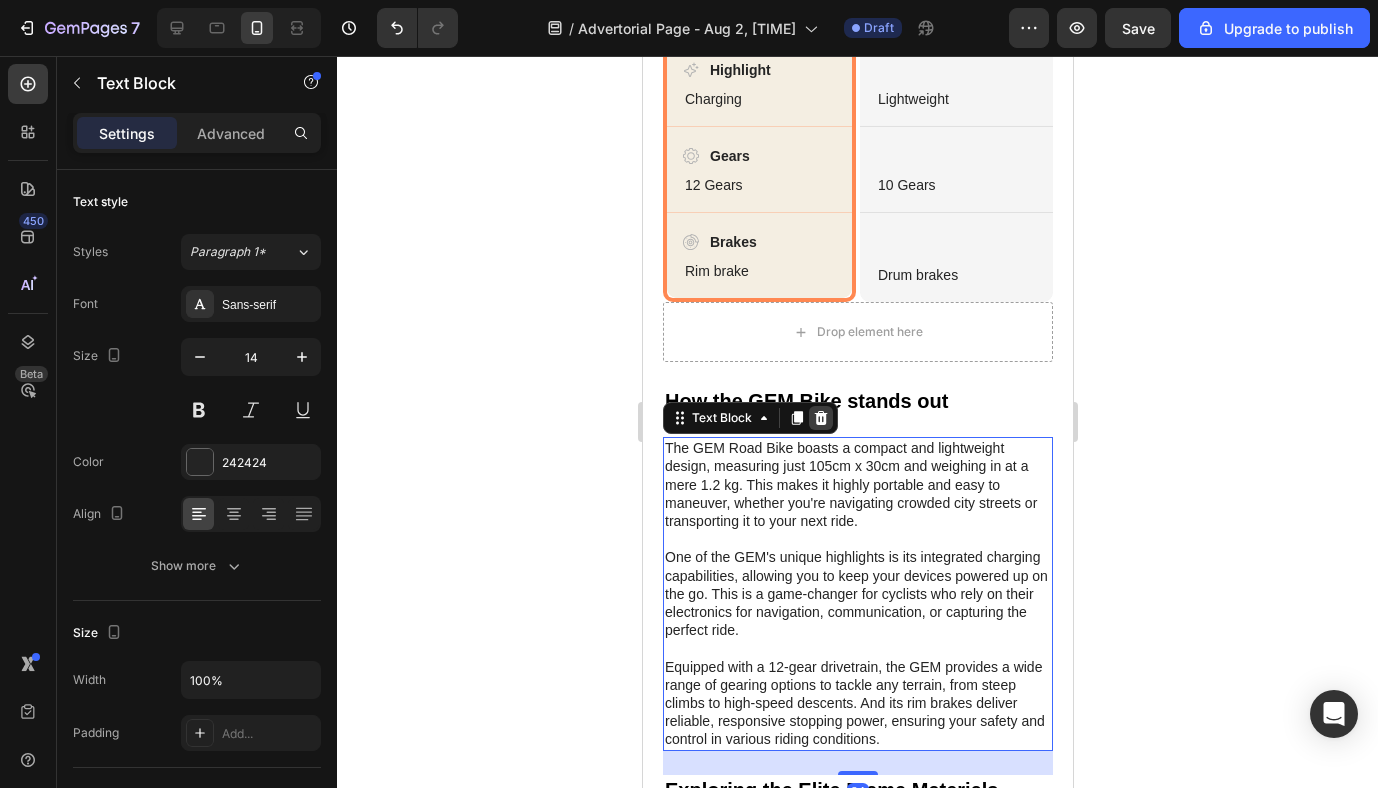 click 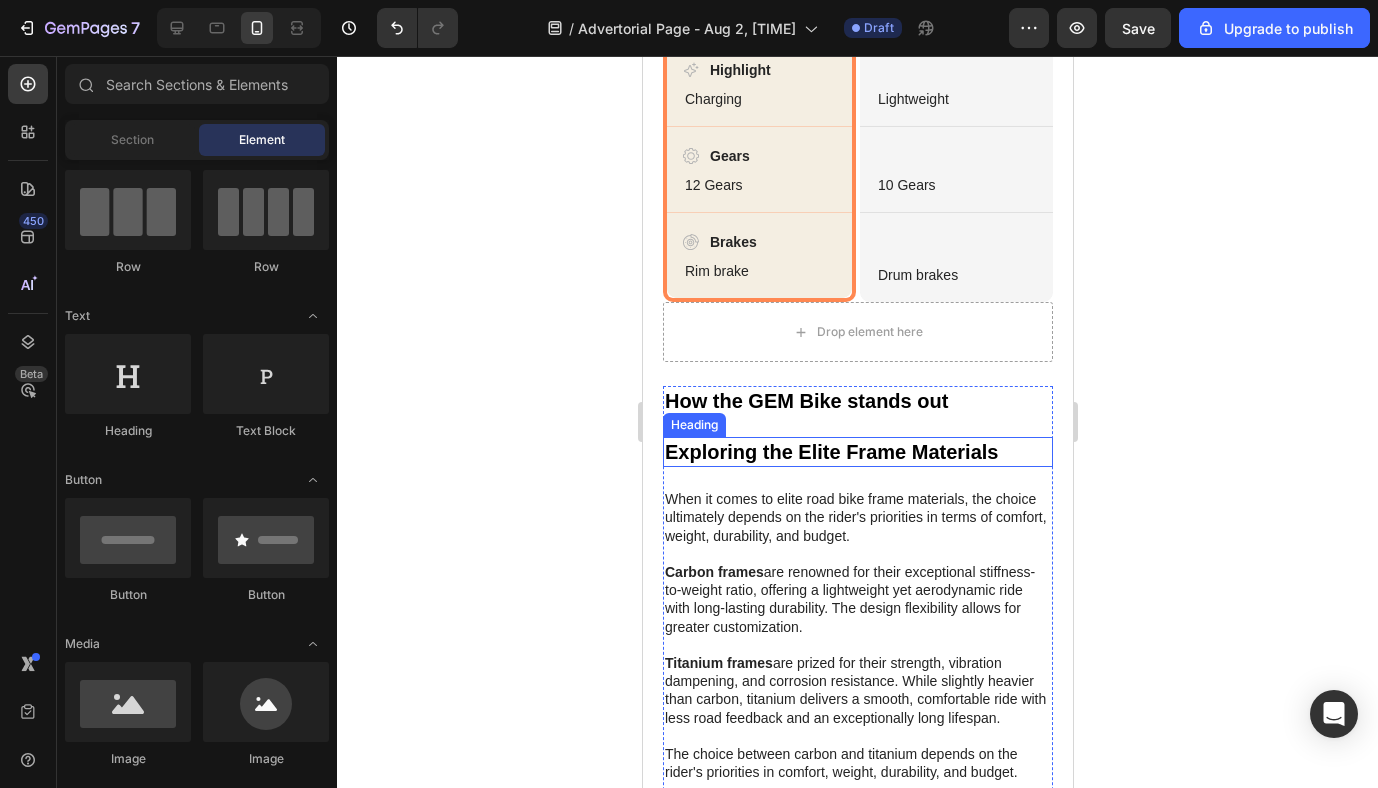 click on "Exploring the Elite Frame Materials" at bounding box center (857, 452) 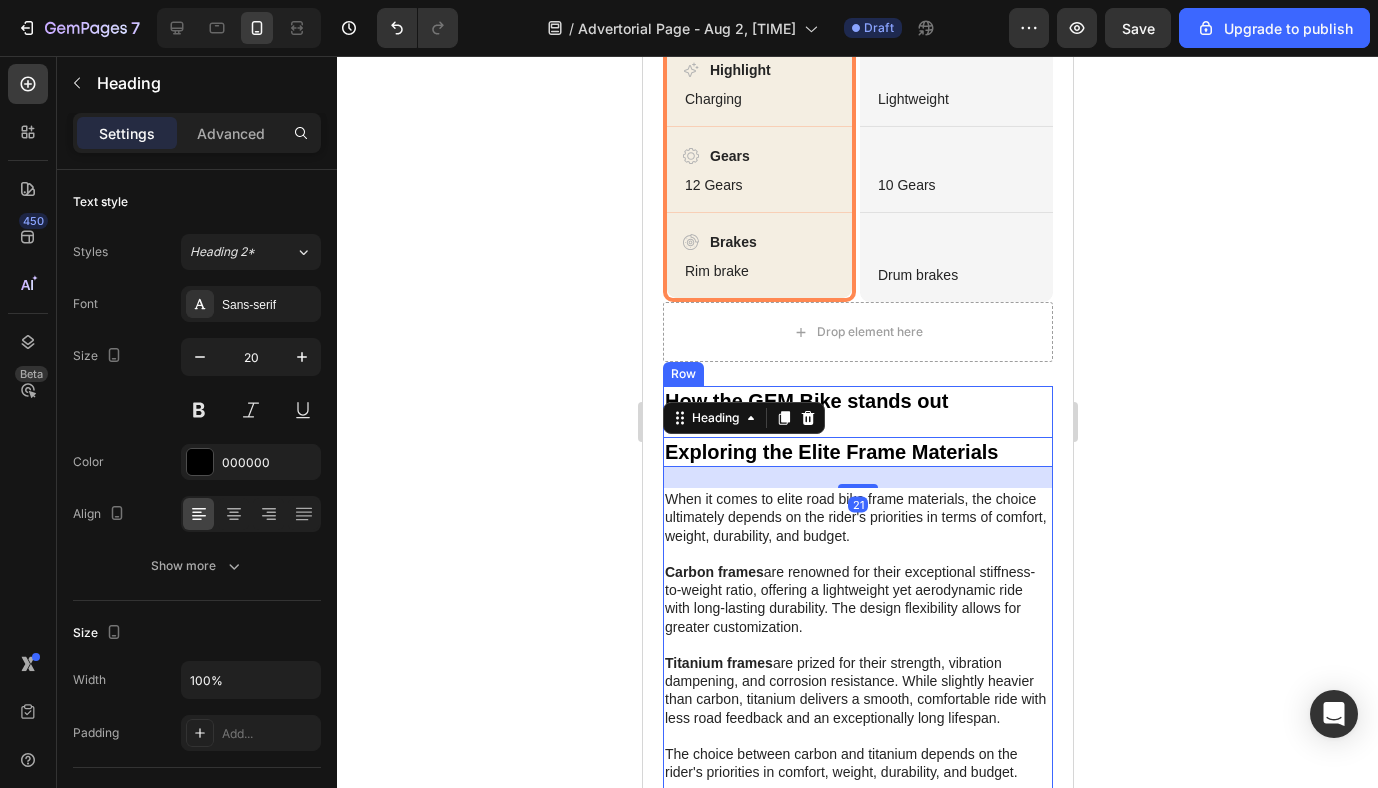 click on "How the GEM Bike stands out Heading Exploring the Elite Frame Materials Heading   21 When it comes to elite road bike frame materials, the choice ultimately depends on the rider's priorities in terms of comfort, weight, durability, and budget. Carbon frames  are renowned for their exceptional stiffness-to-weight ratio, offering a lightweight yet aerodynamic ride with long-lasting durability. The design flexibility allows for greater customization. Titanium frames  are prized for their strength, vibration dampening, and corrosion resistance. While slightly heavier than carbon, titanium delivers a smooth, comfortable ride with less road feedback and an exceptionally long lifespan. The choice between carbon and titanium depends on the rider's priorities in comfort, weight, durability, and budget. Text Block Image" at bounding box center [857, 708] 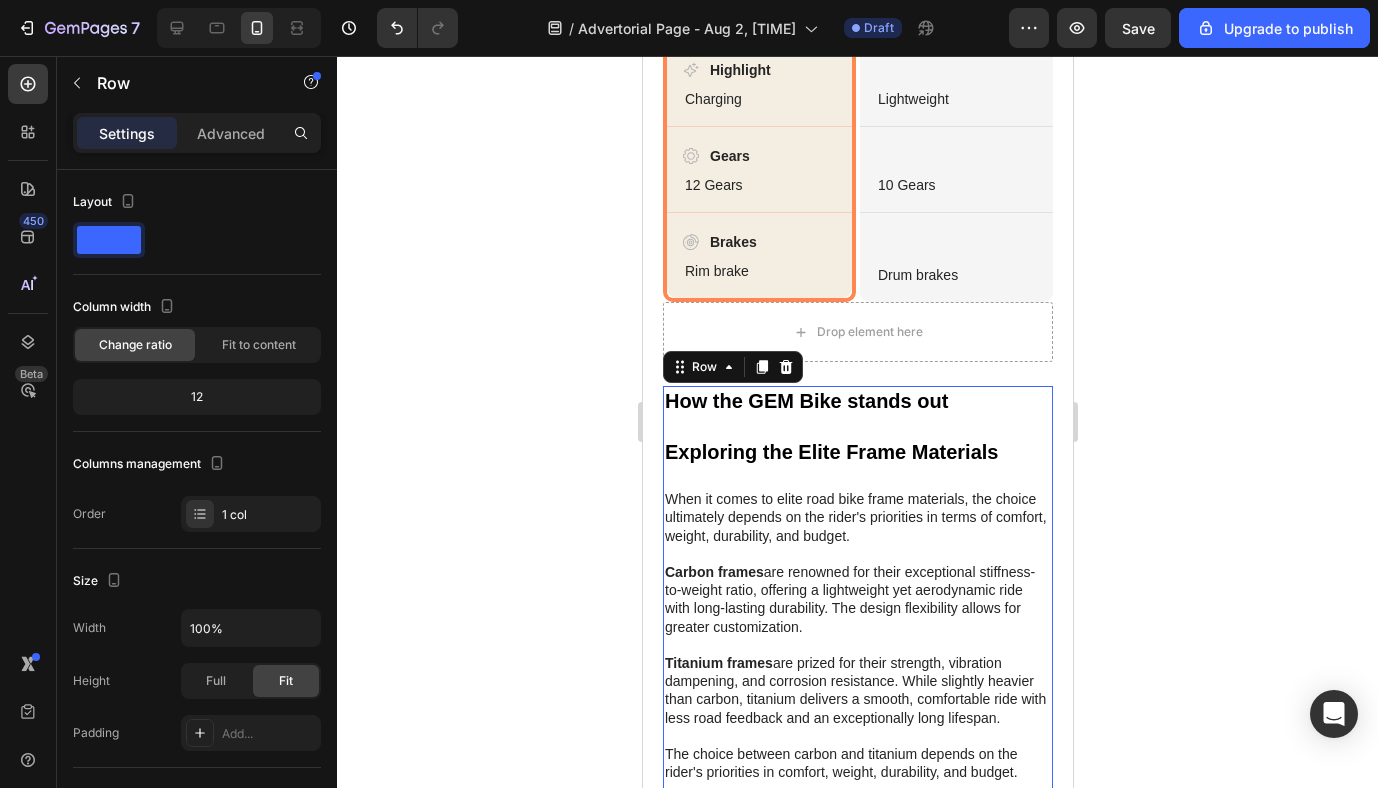 click 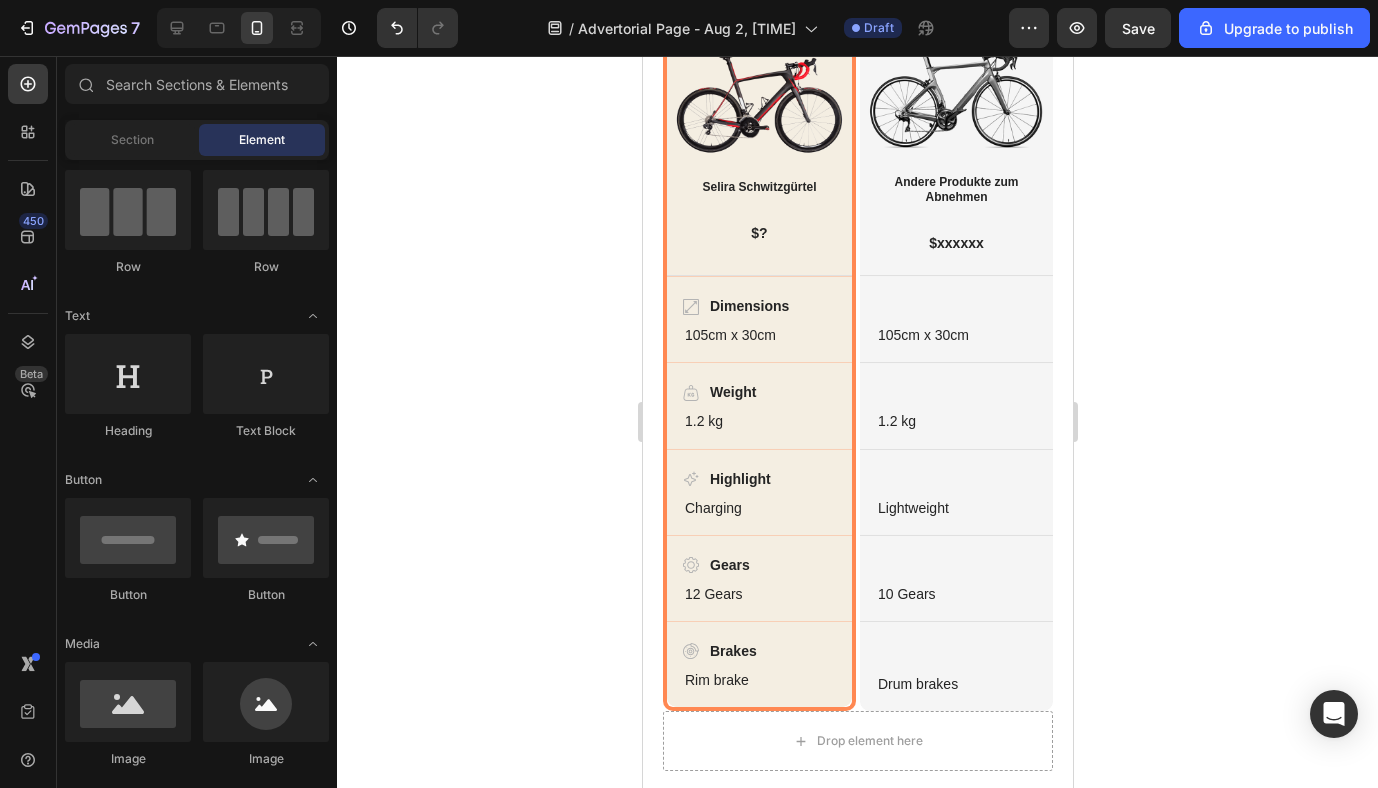 scroll, scrollTop: 2604, scrollLeft: 0, axis: vertical 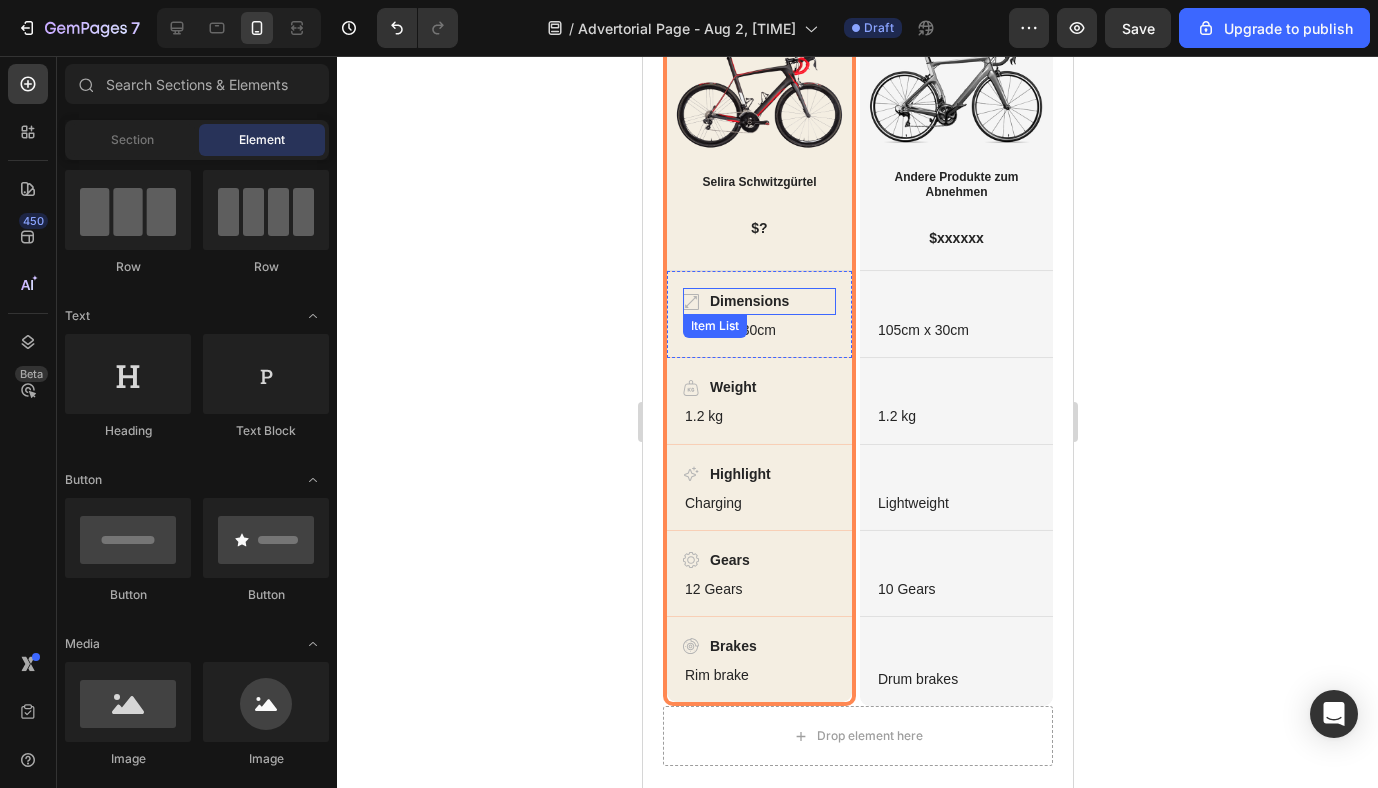 click 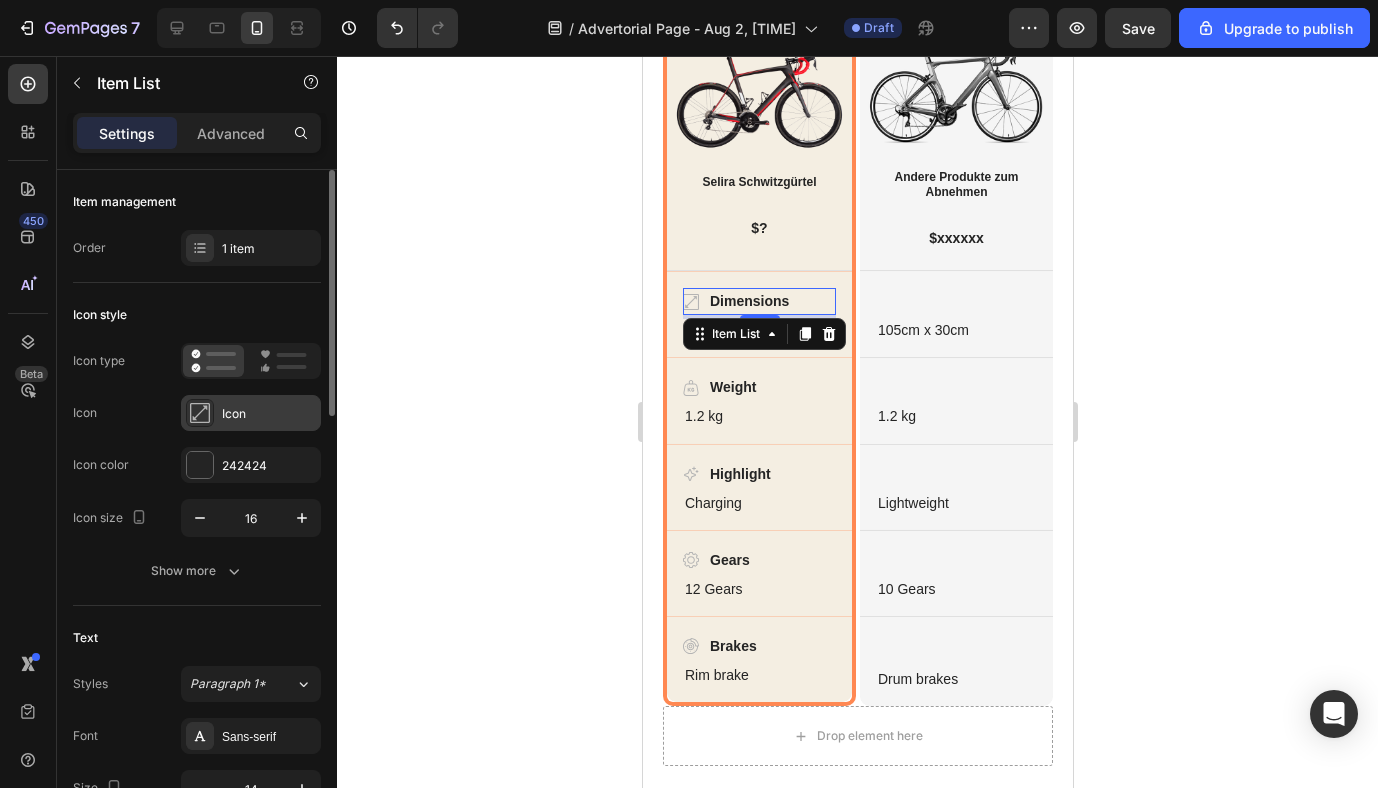 click 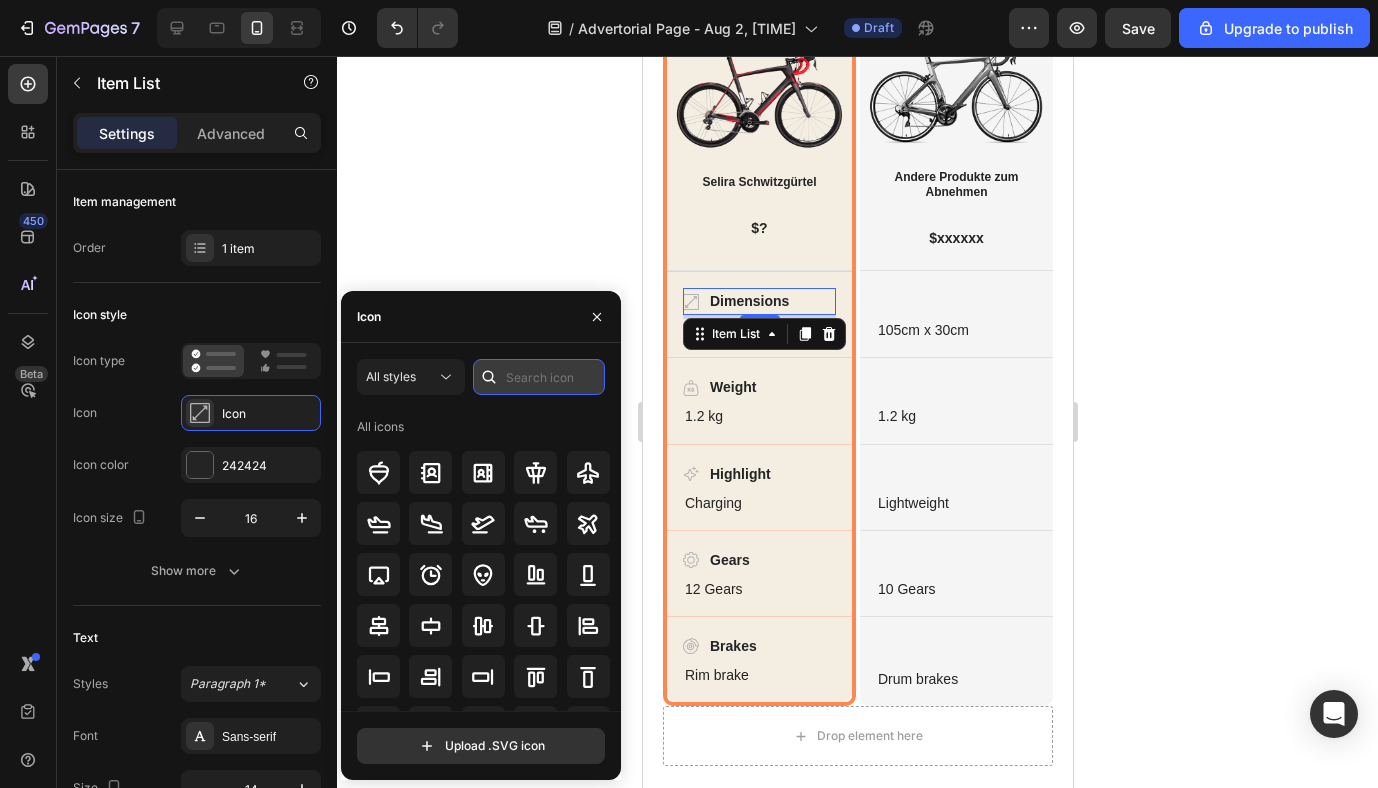 click at bounding box center [539, 377] 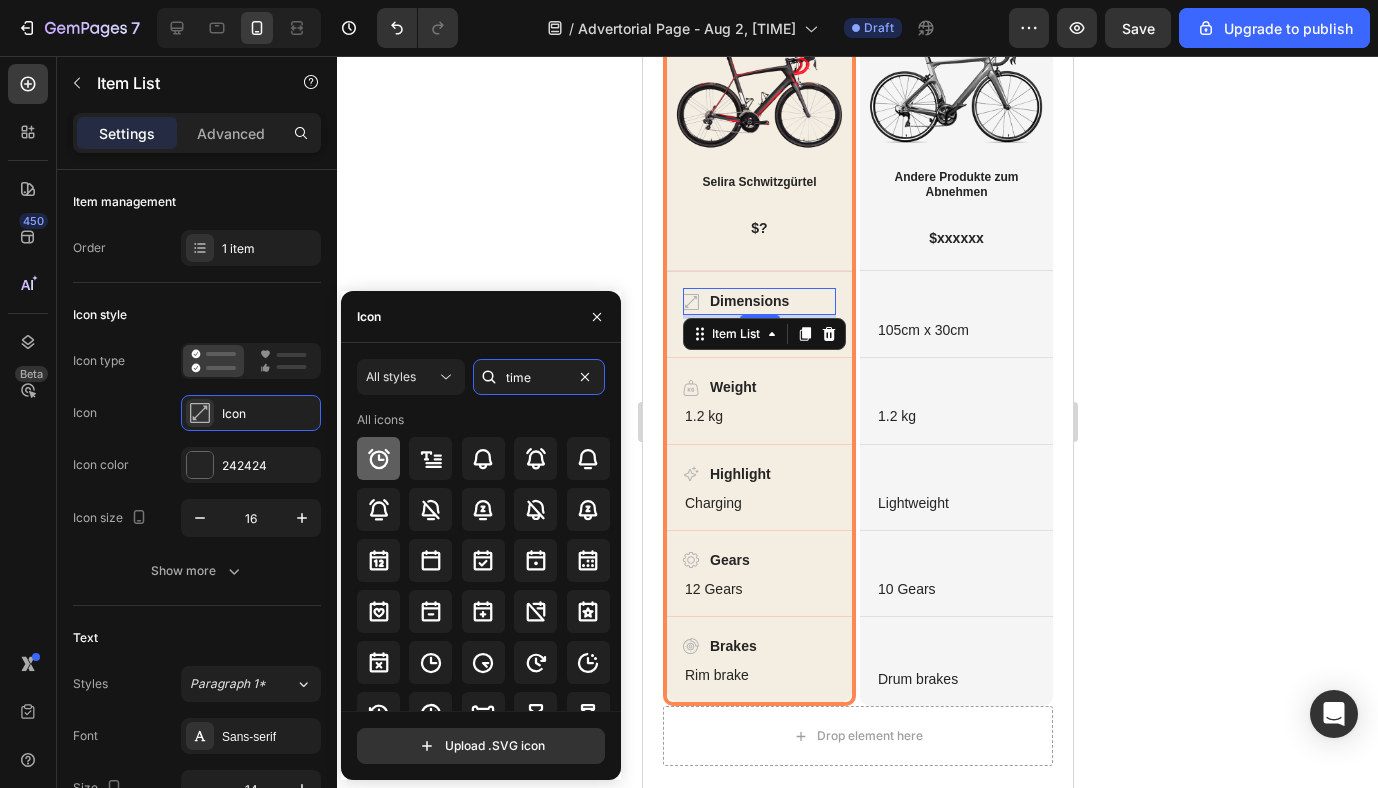 type on "time" 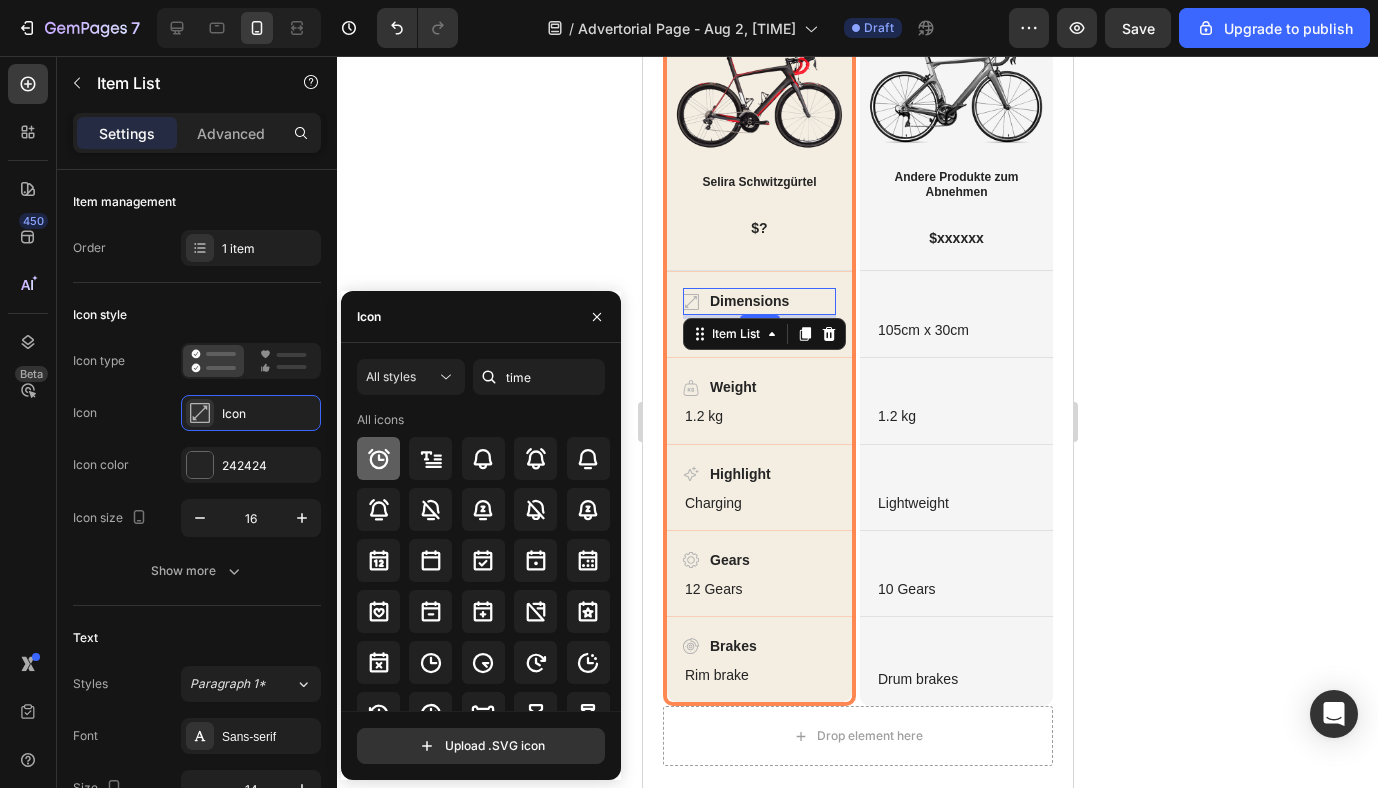 click 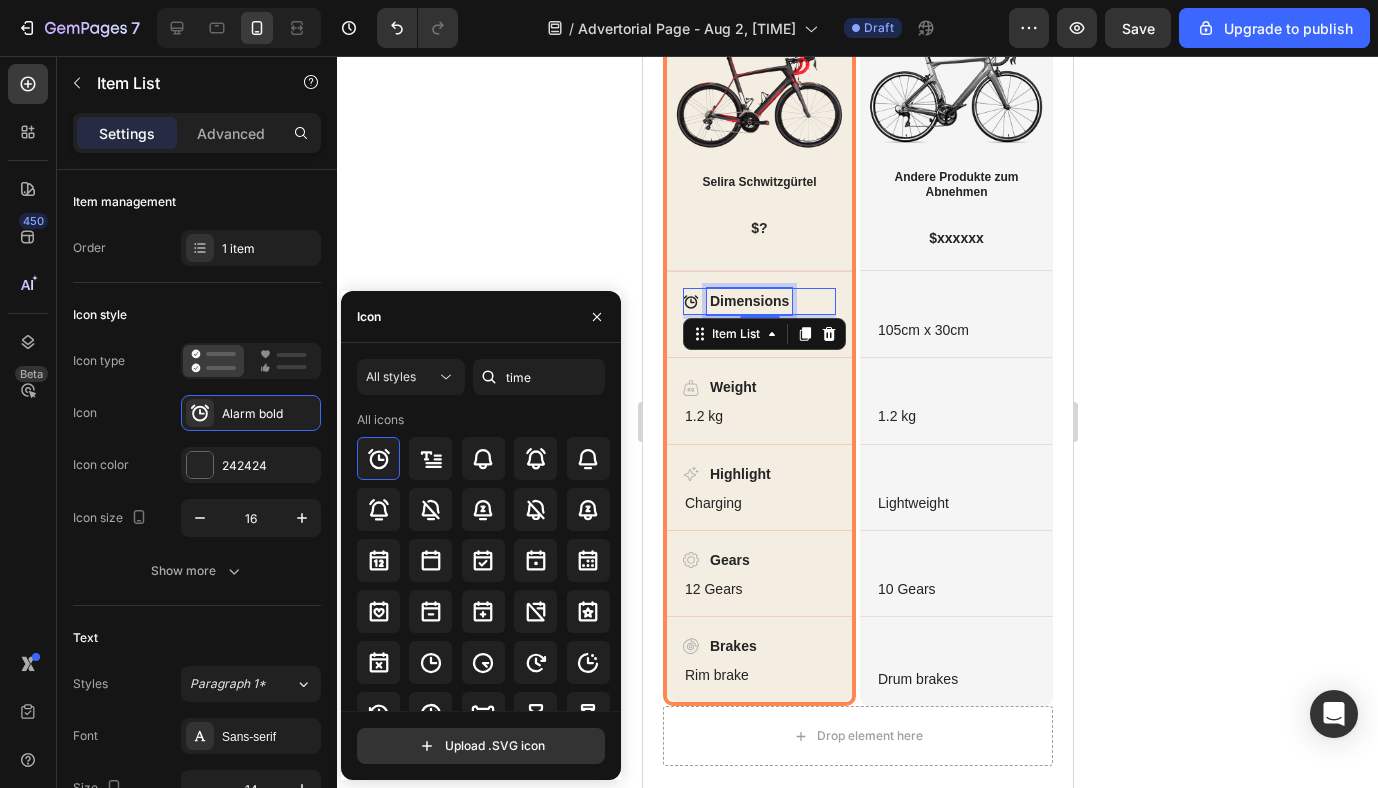 click on "Dimensions" at bounding box center [748, 301] 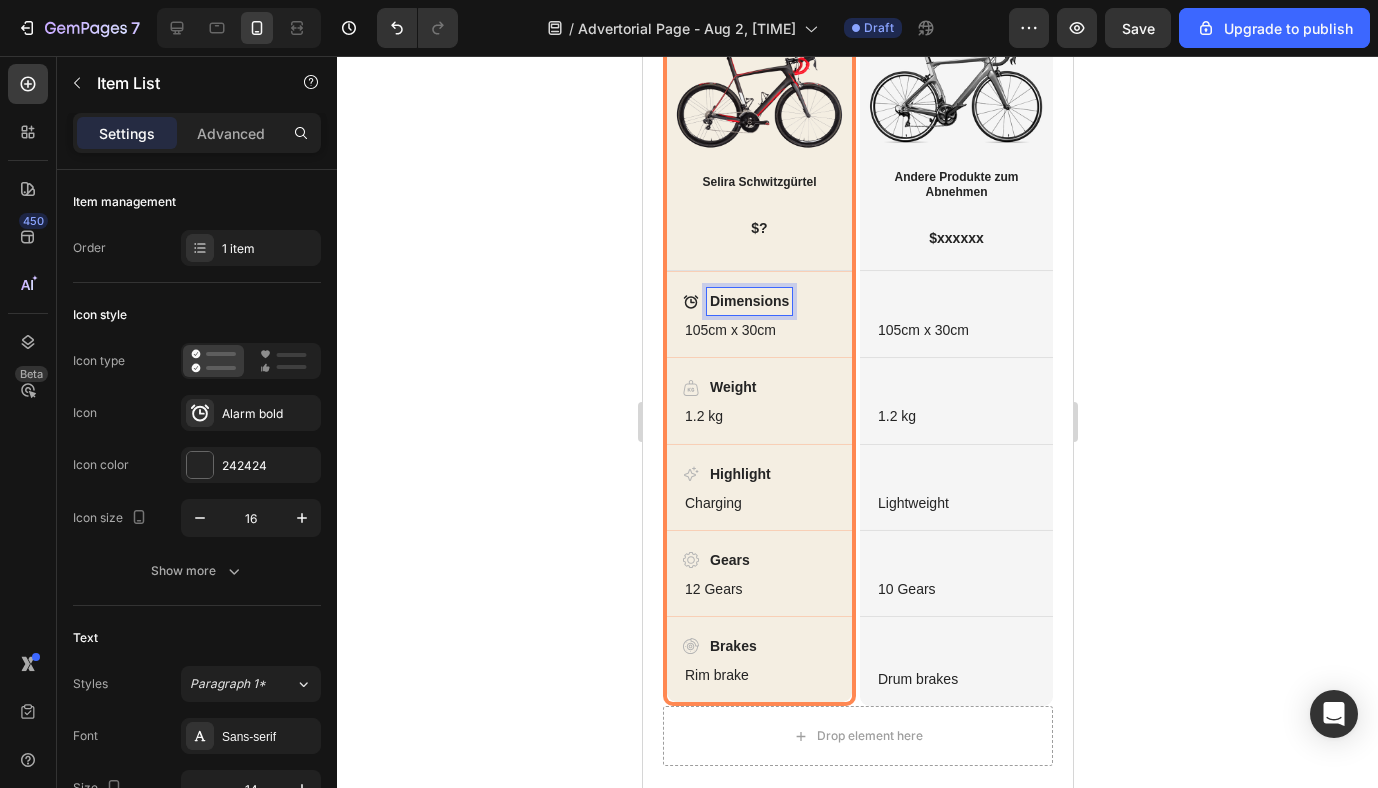 click on "Dimensions" at bounding box center [748, 301] 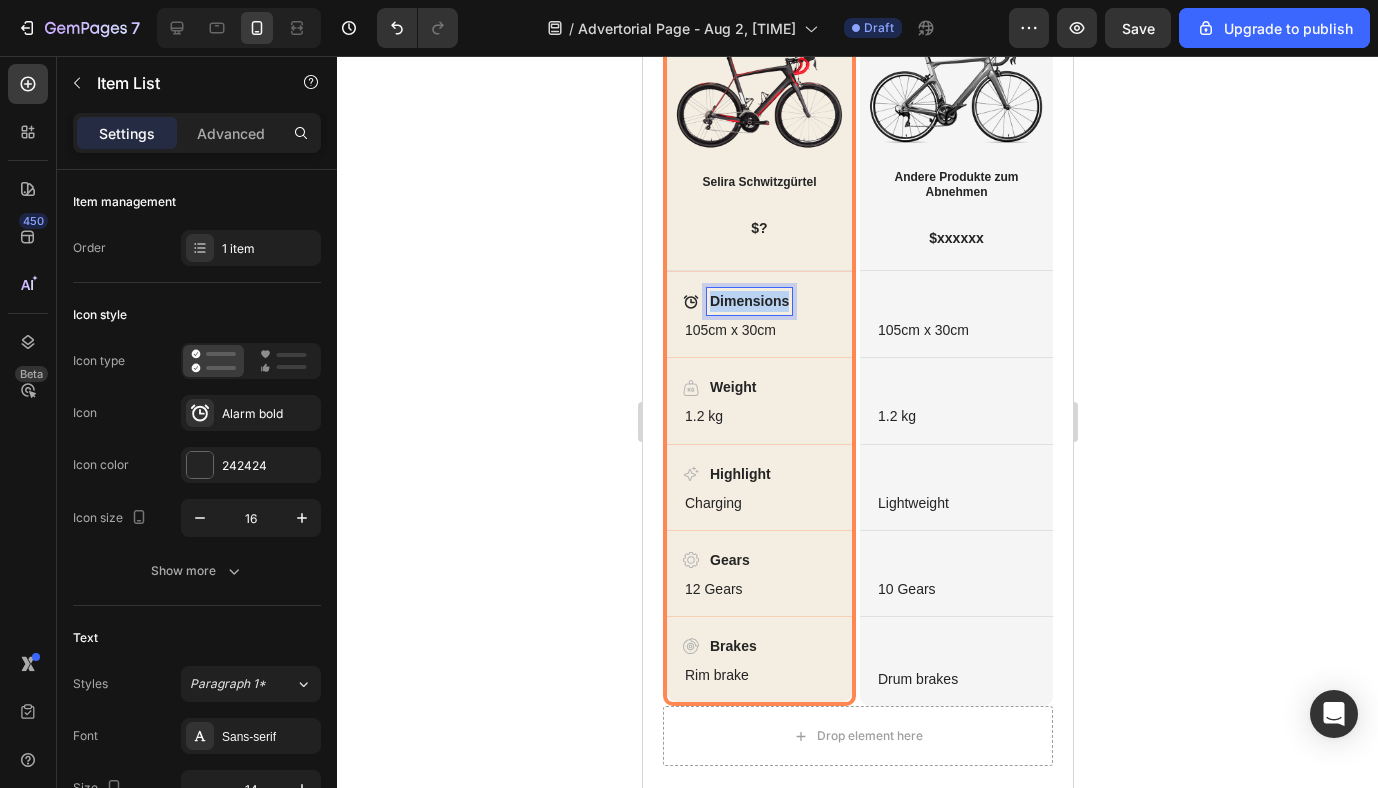 click on "Dimensions" at bounding box center (748, 301) 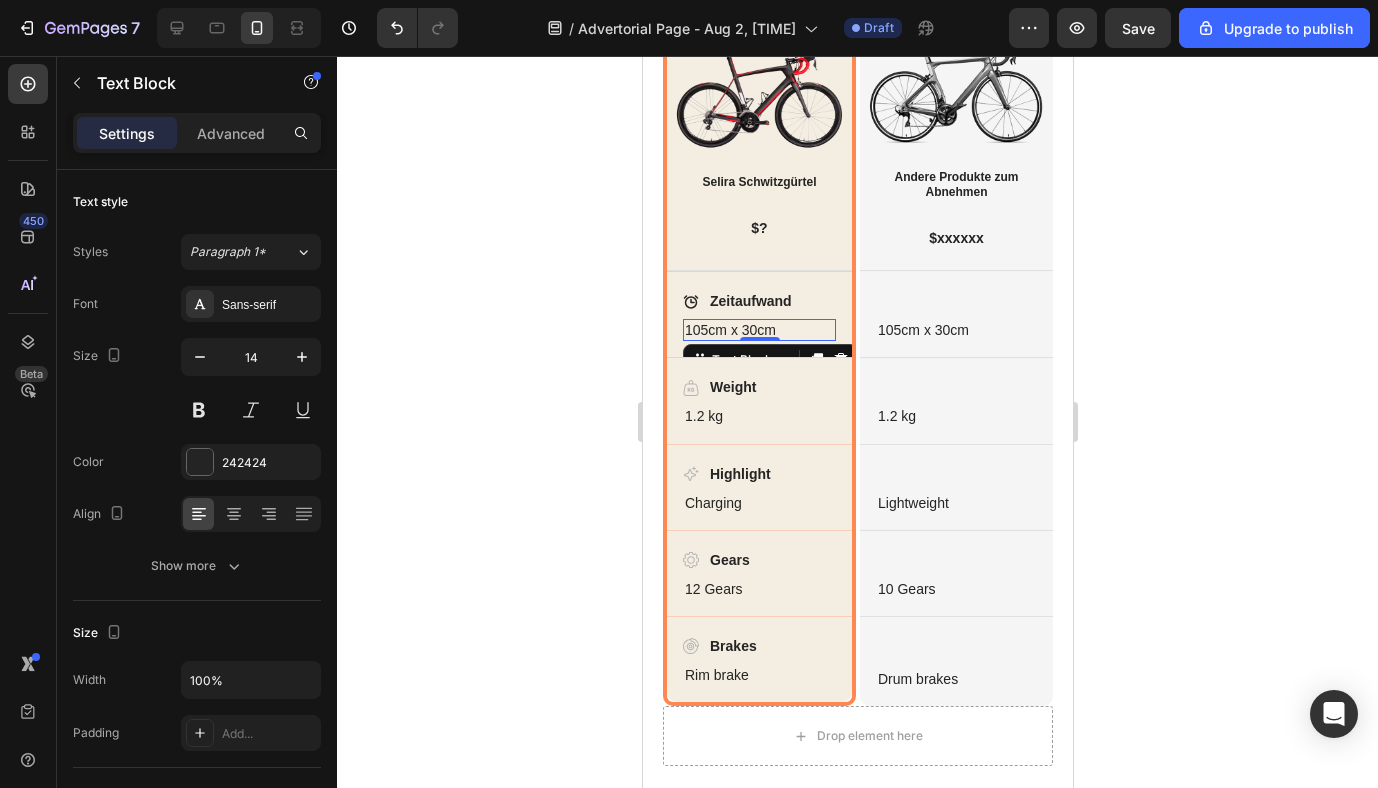 click on "105cm x 30cm" at bounding box center (758, 330) 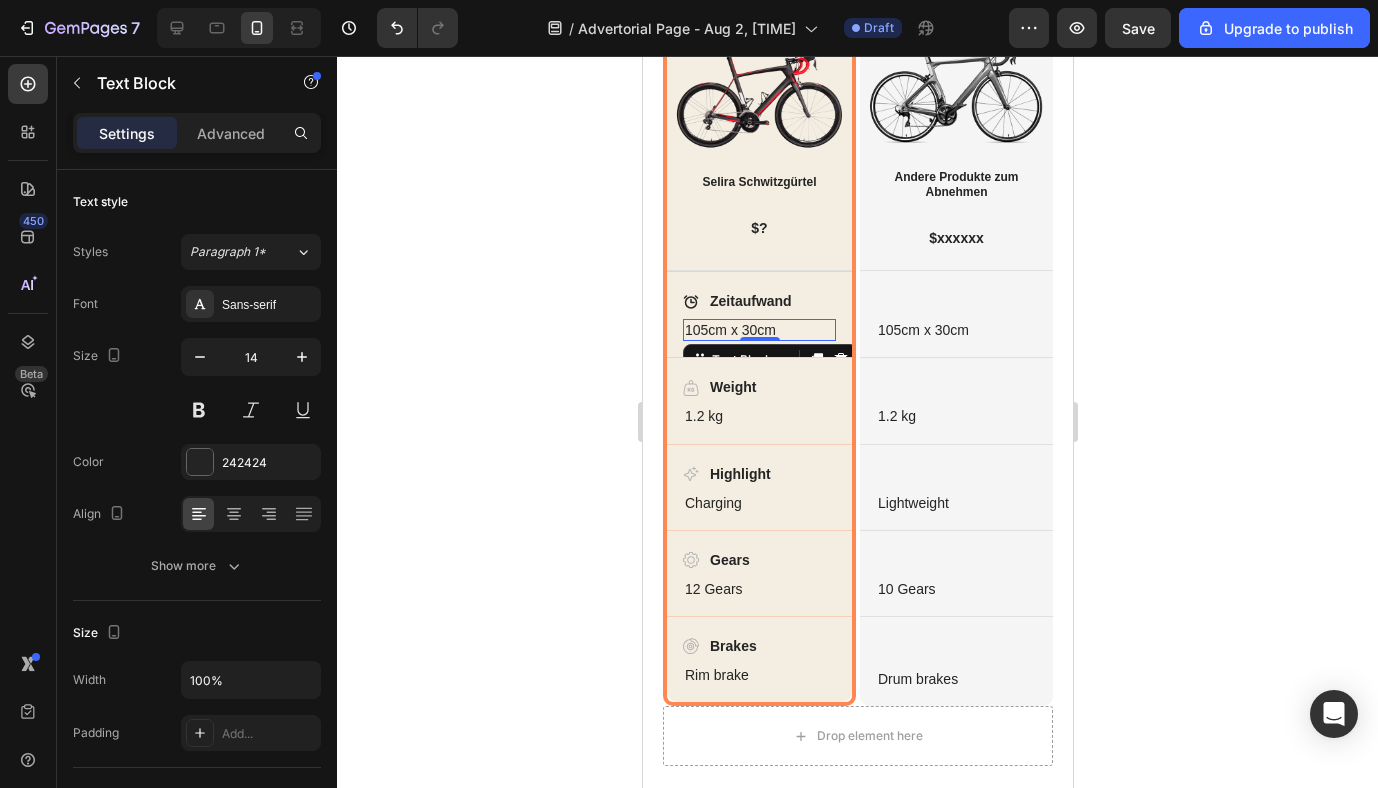 click on "105cm x 30cm" at bounding box center [758, 330] 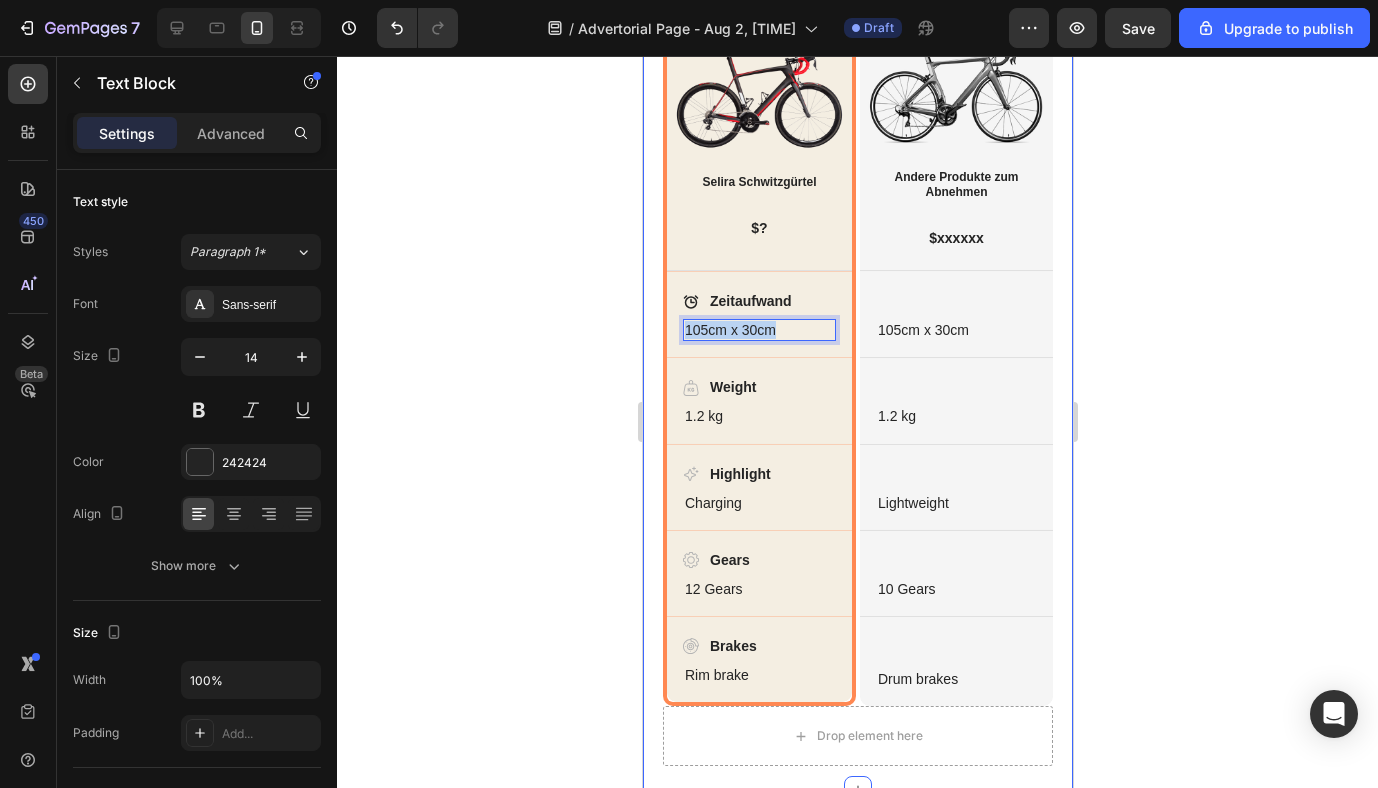 drag, startPoint x: 791, startPoint y: 332, endPoint x: 656, endPoint y: 330, distance: 135.01482 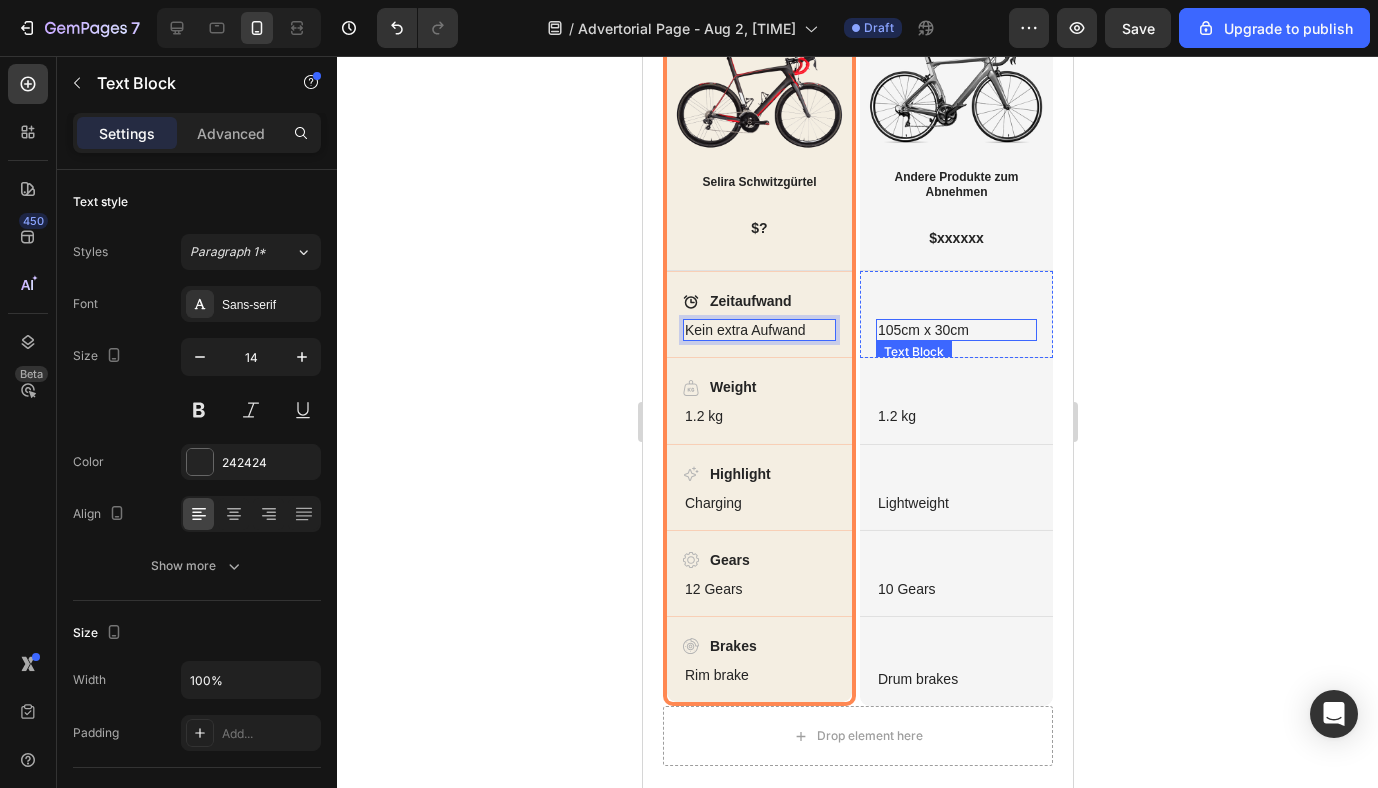 click on "105cm x 30cm" at bounding box center [955, 330] 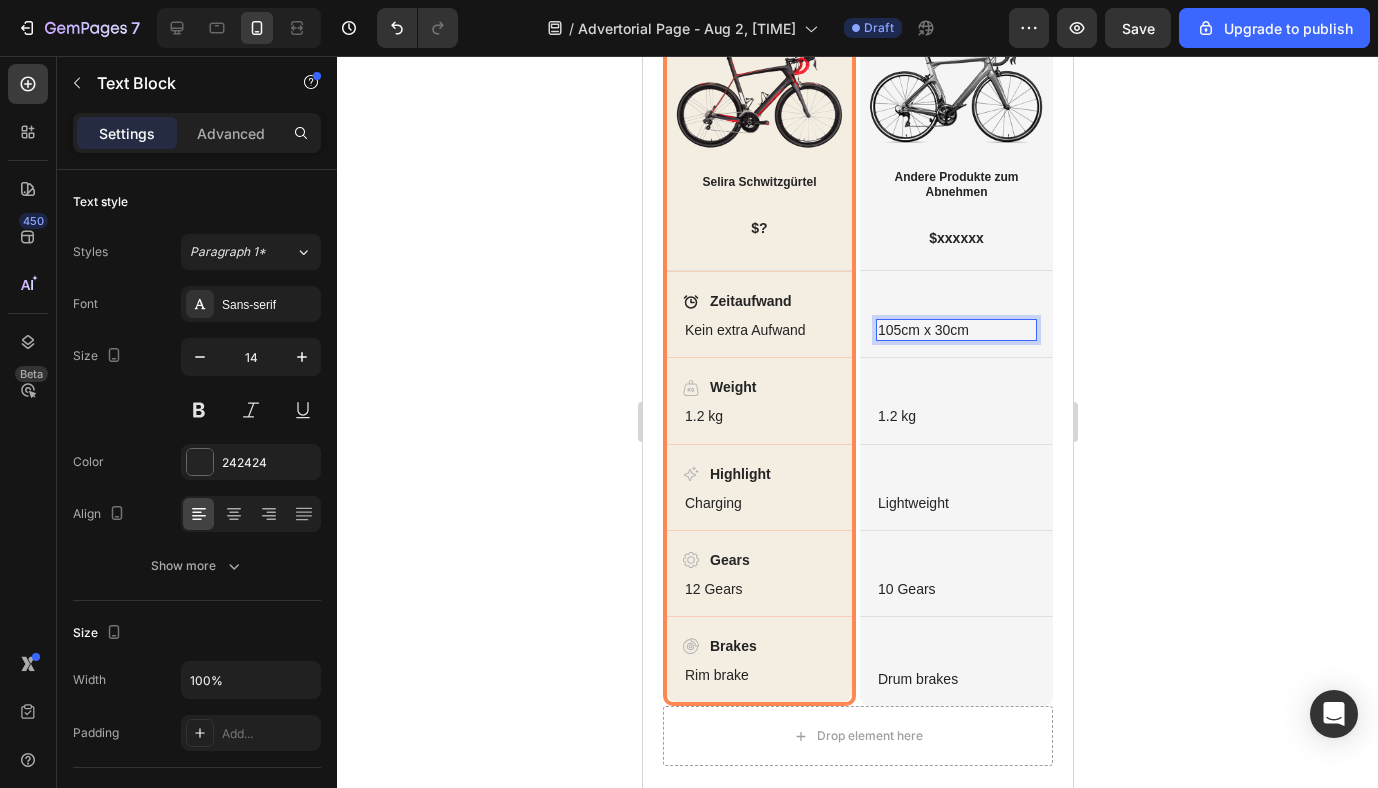 click on "105cm x 30cm" at bounding box center [955, 330] 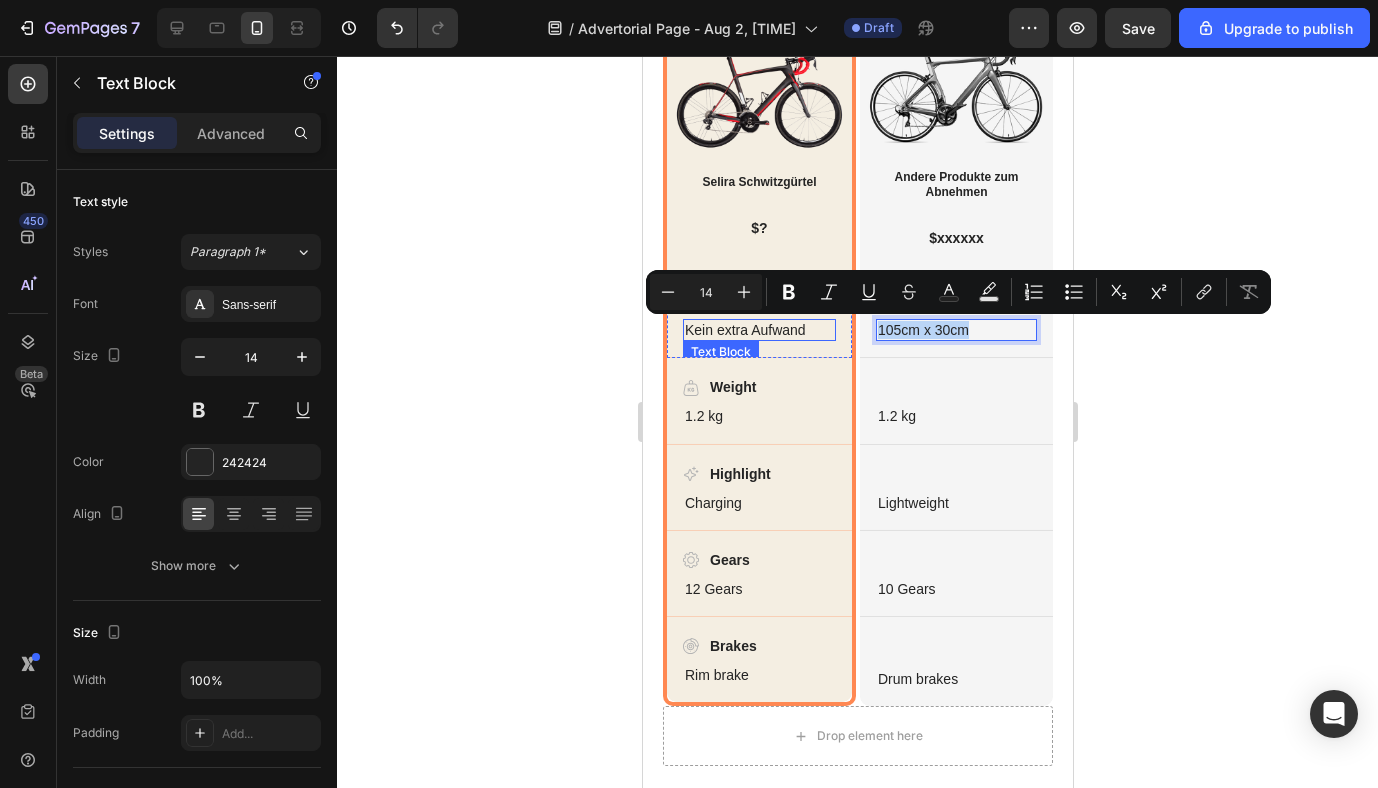 drag, startPoint x: 965, startPoint y: 325, endPoint x: 826, endPoint y: 325, distance: 139 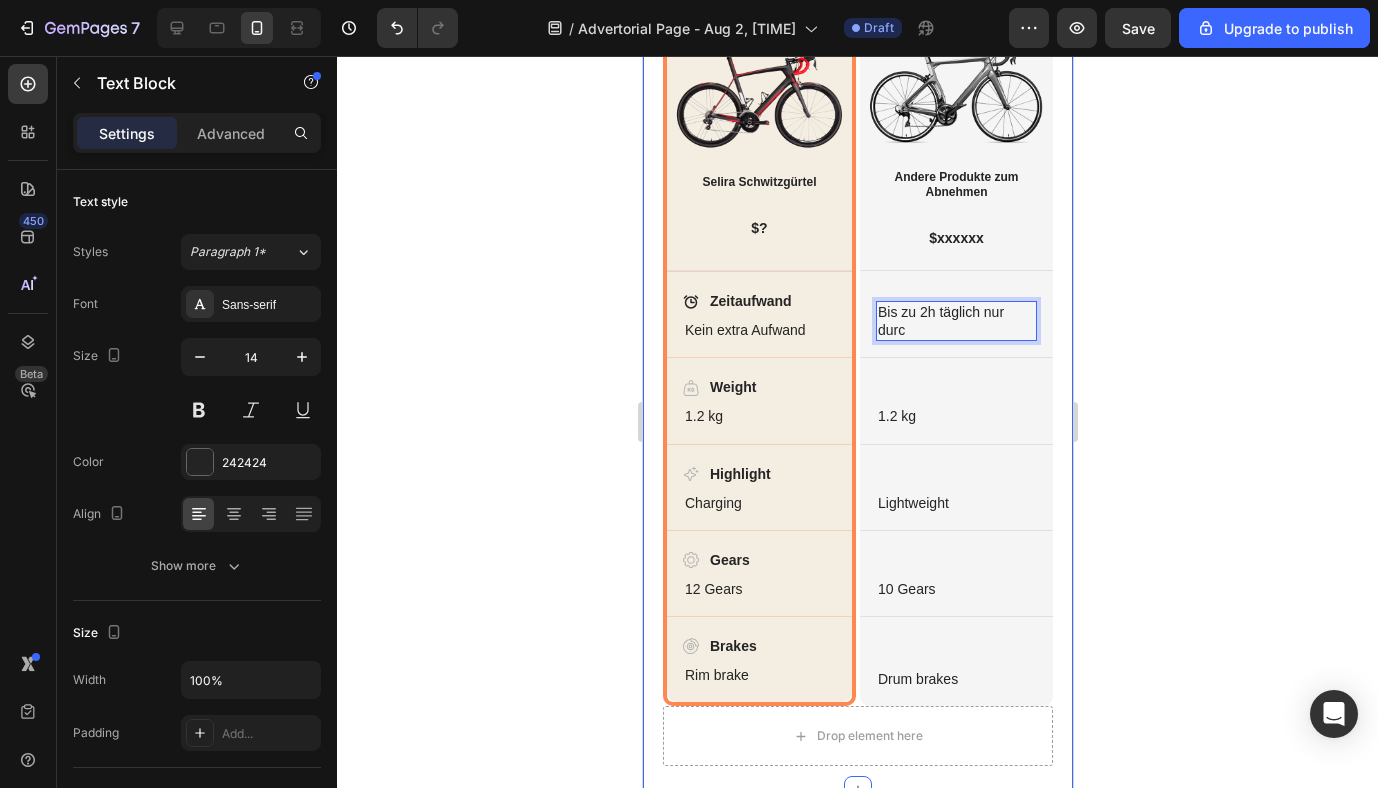 scroll, scrollTop: 2586, scrollLeft: 0, axis: vertical 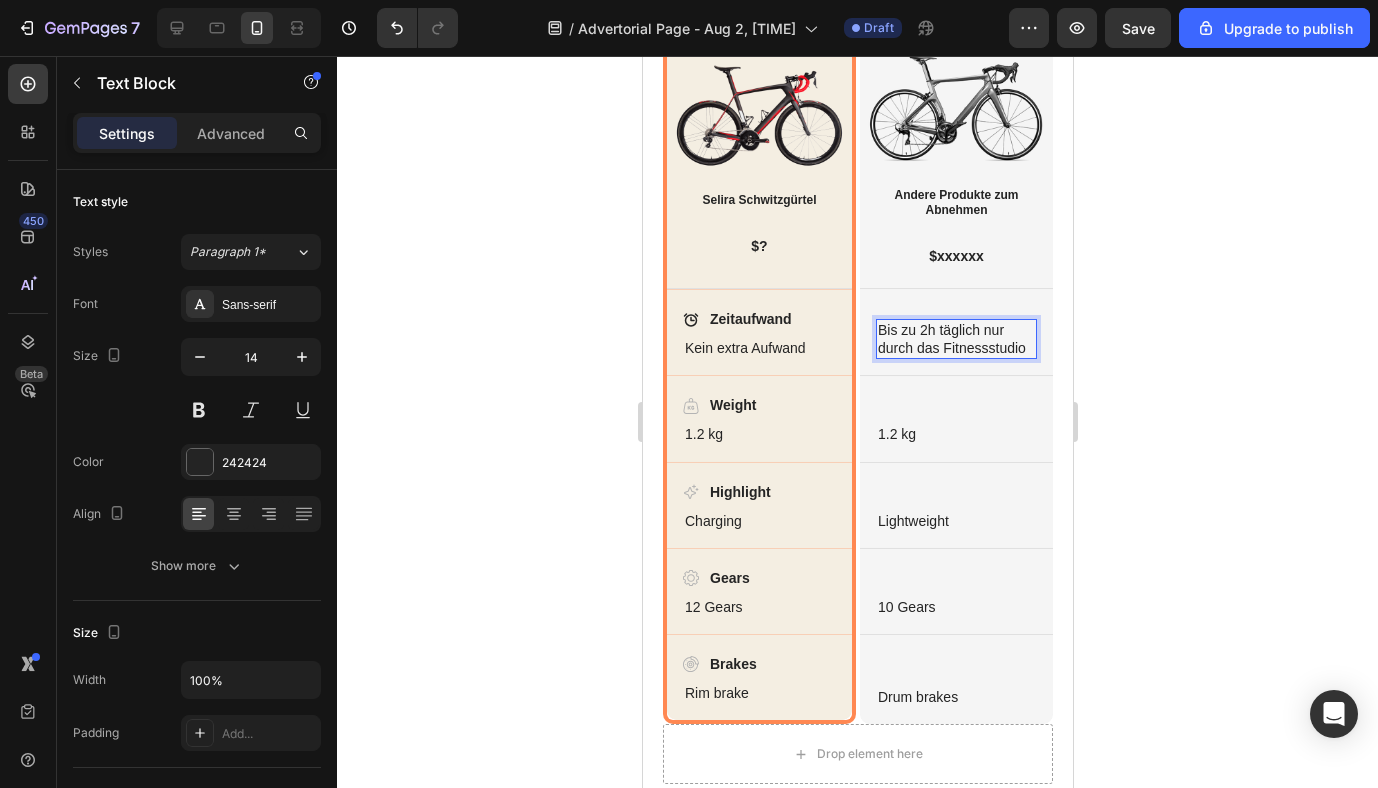 click 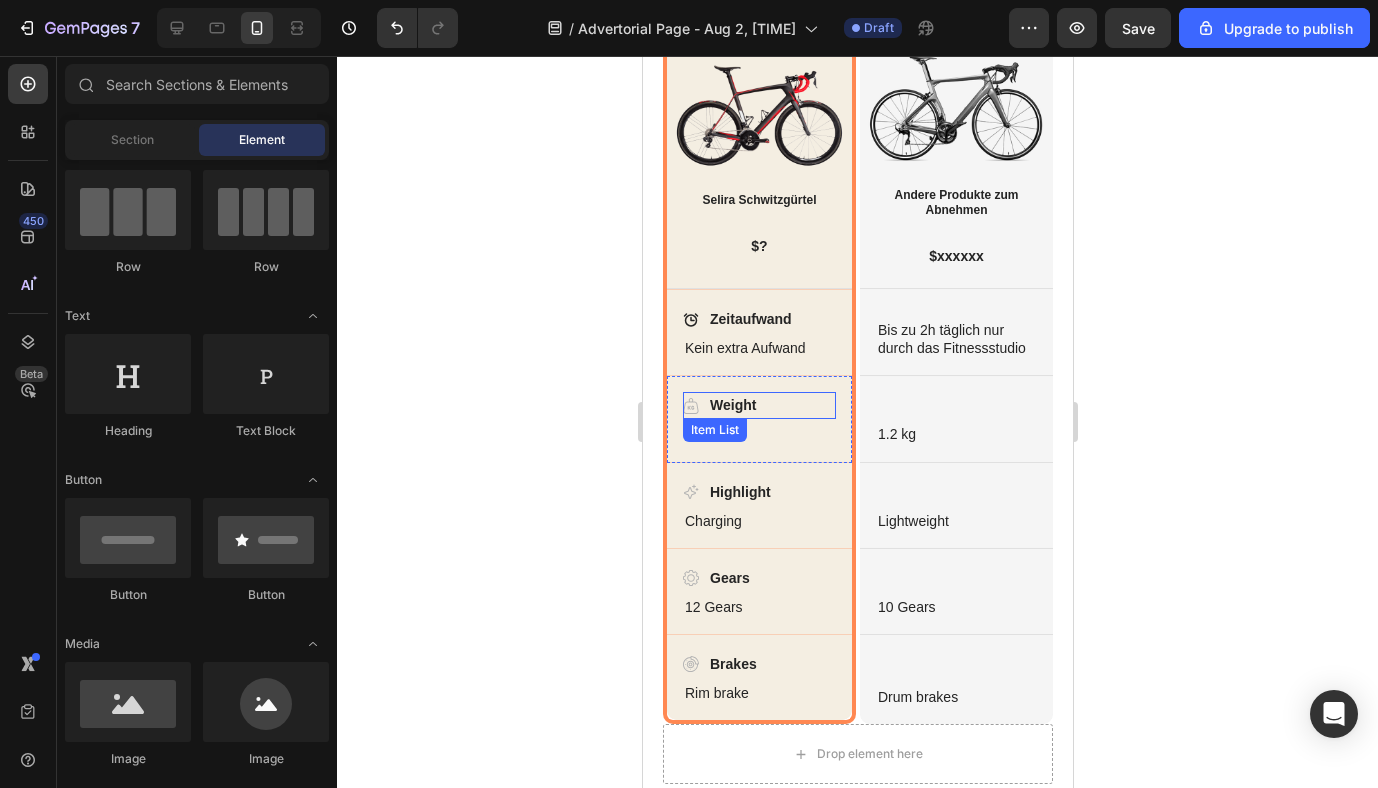 click on "Weight" at bounding box center [732, 405] 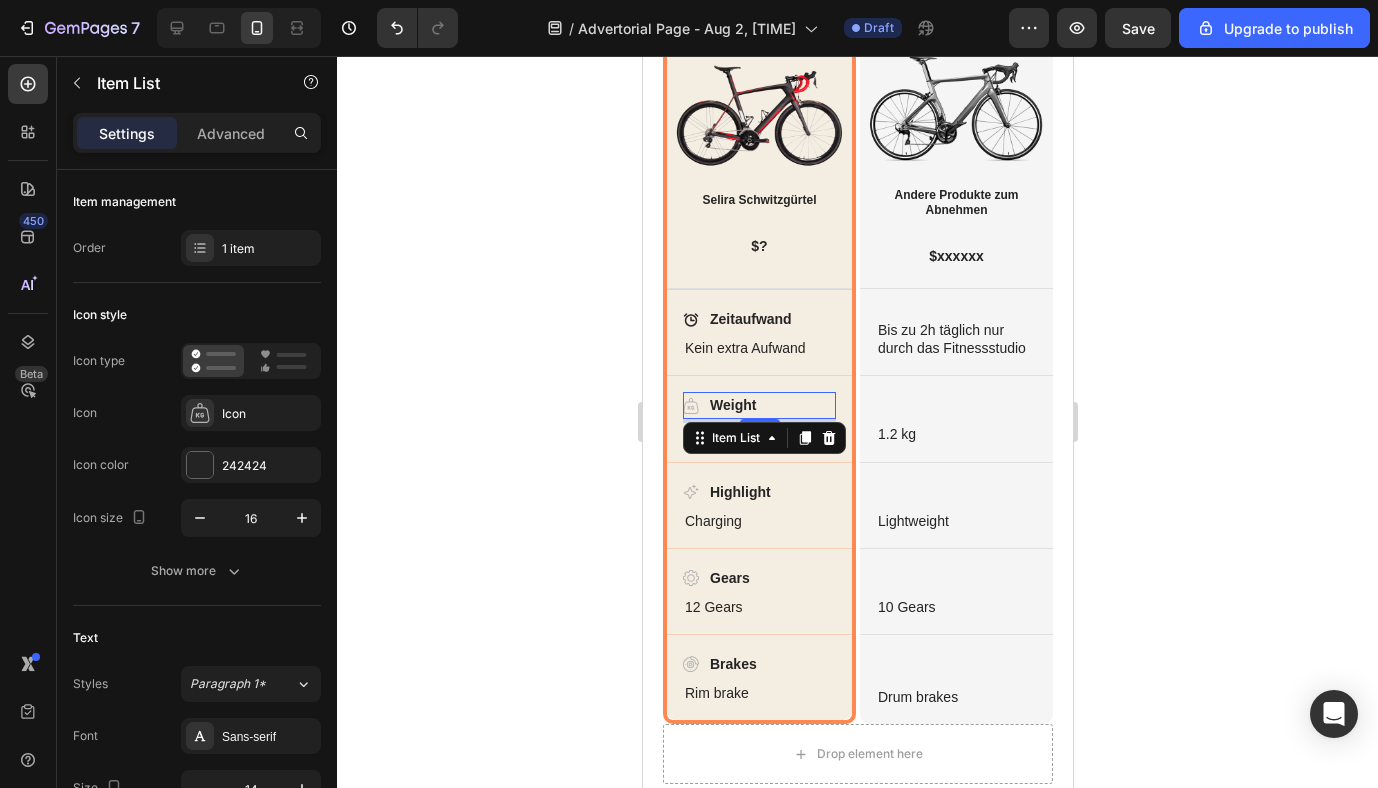 click 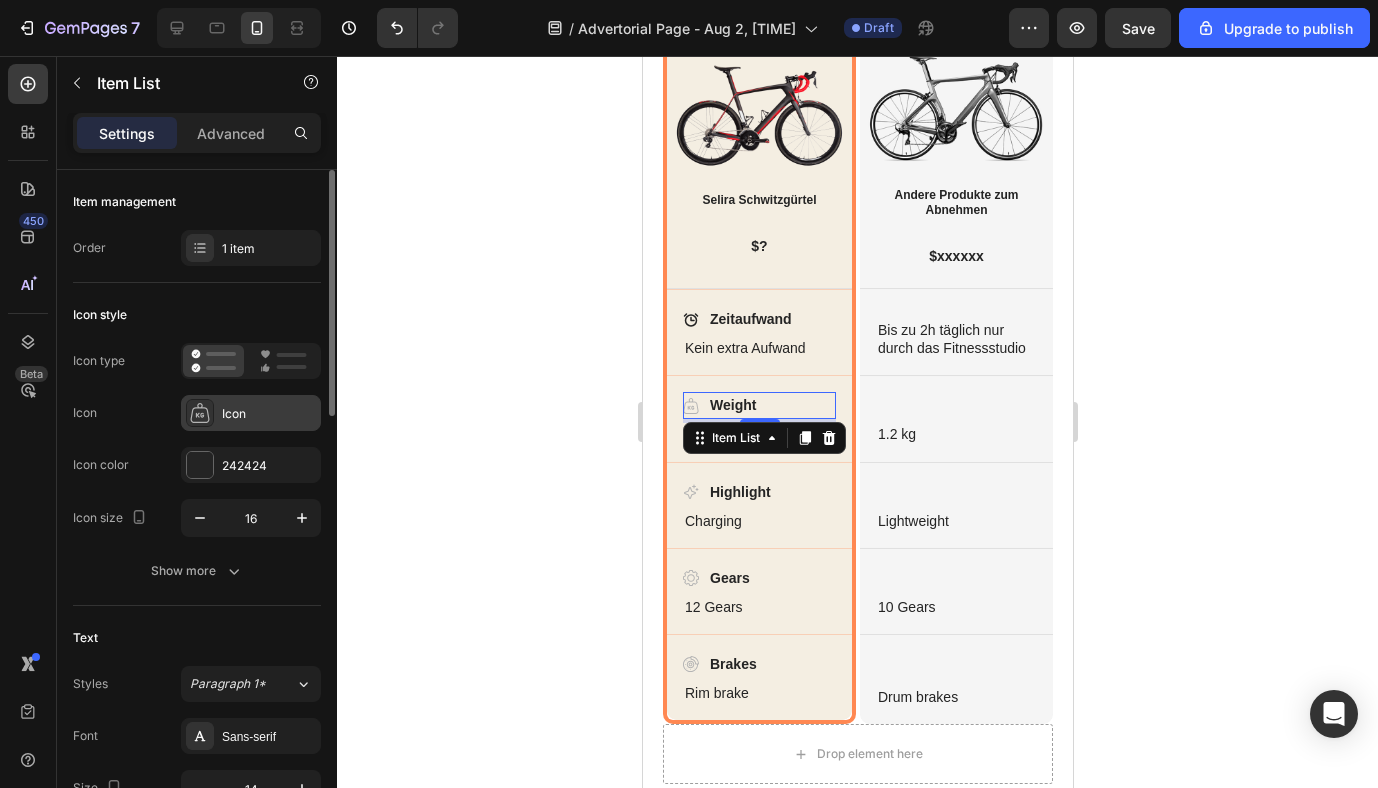 click 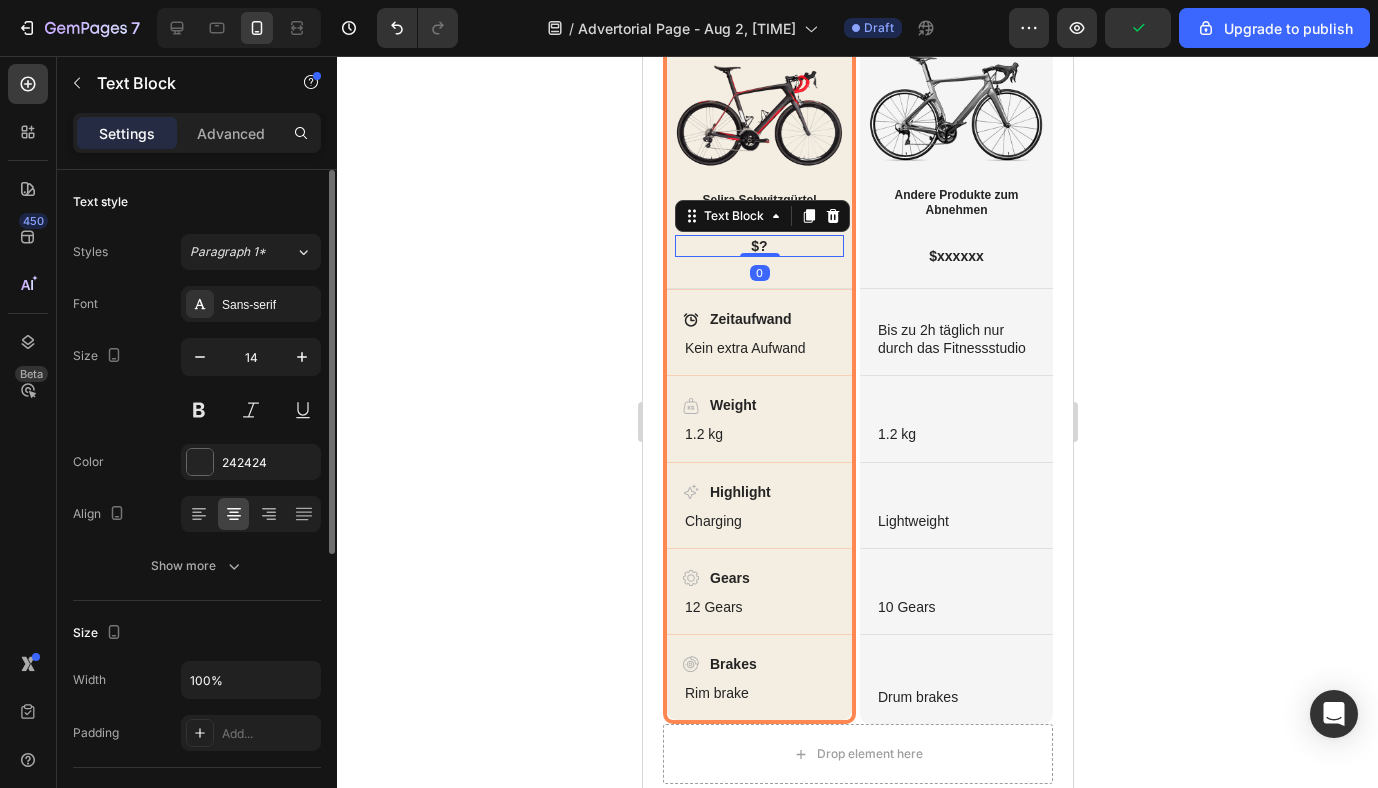 click on "$?" at bounding box center [758, 246] 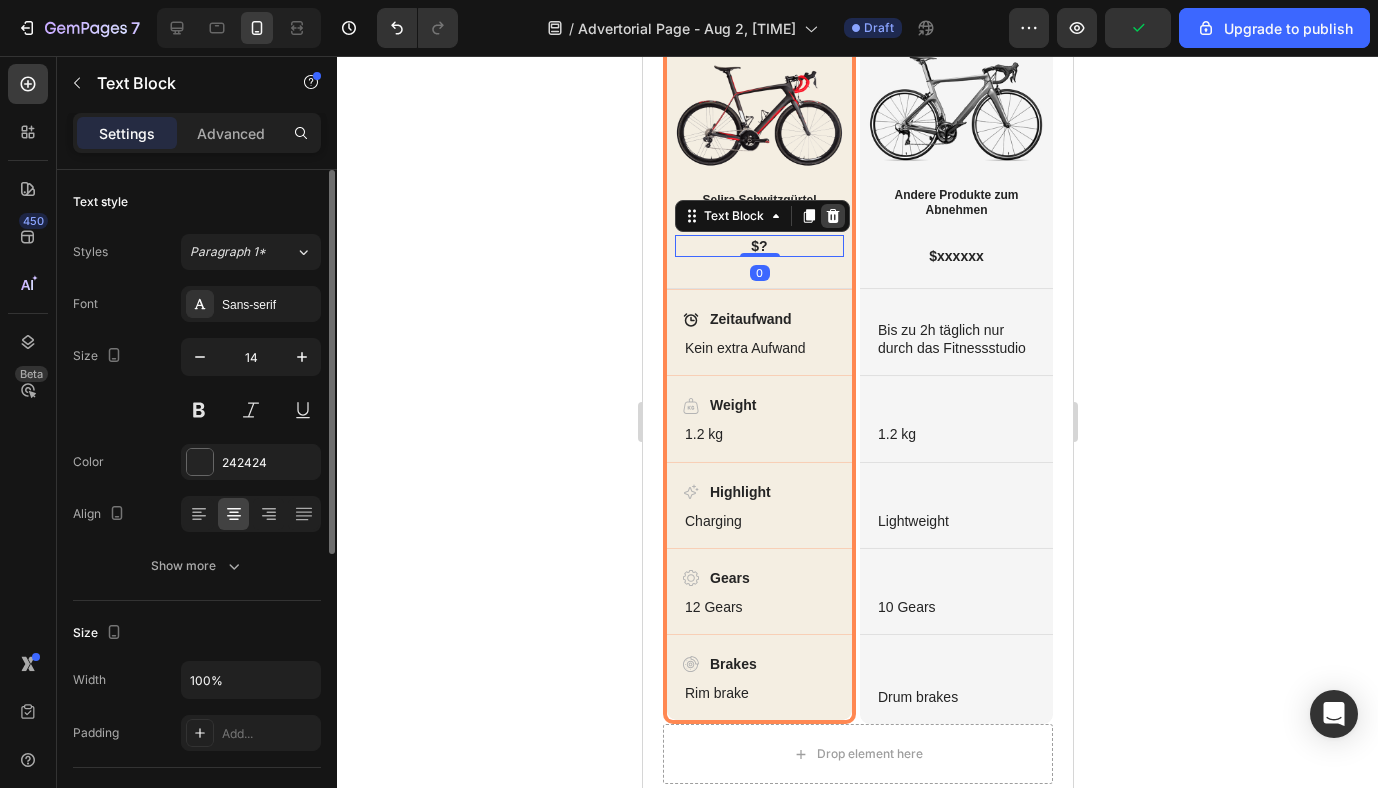 click 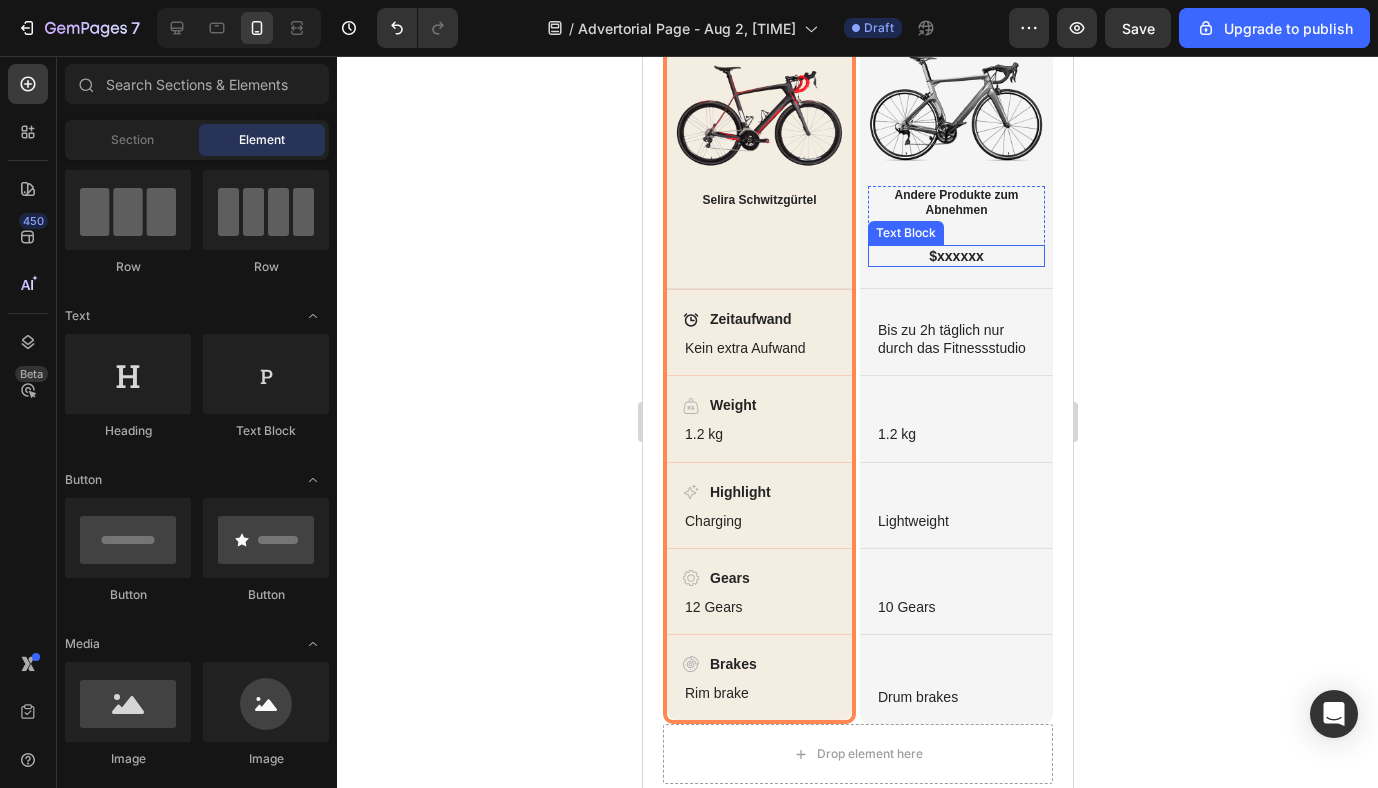 click on "$xxxxxx Text Block" at bounding box center (955, 256) 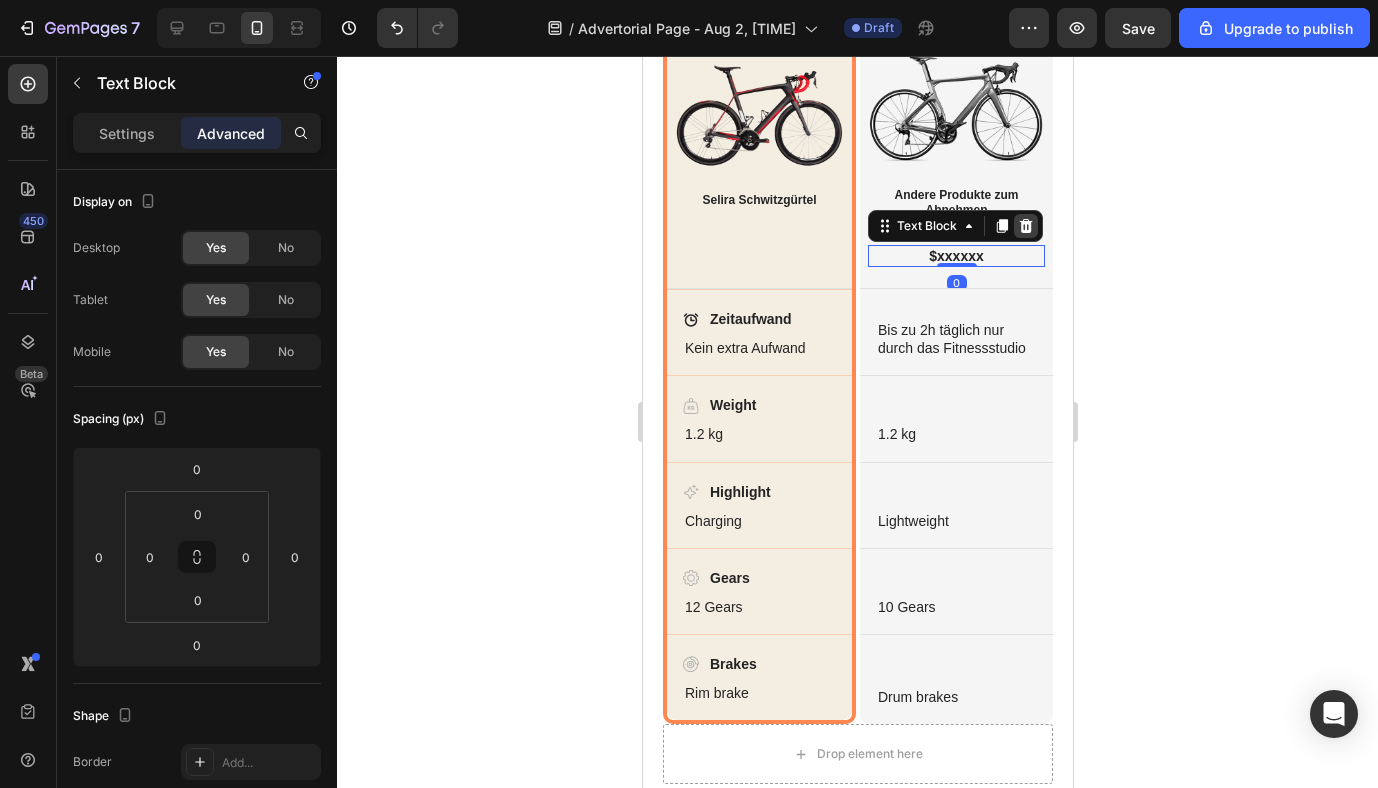 click 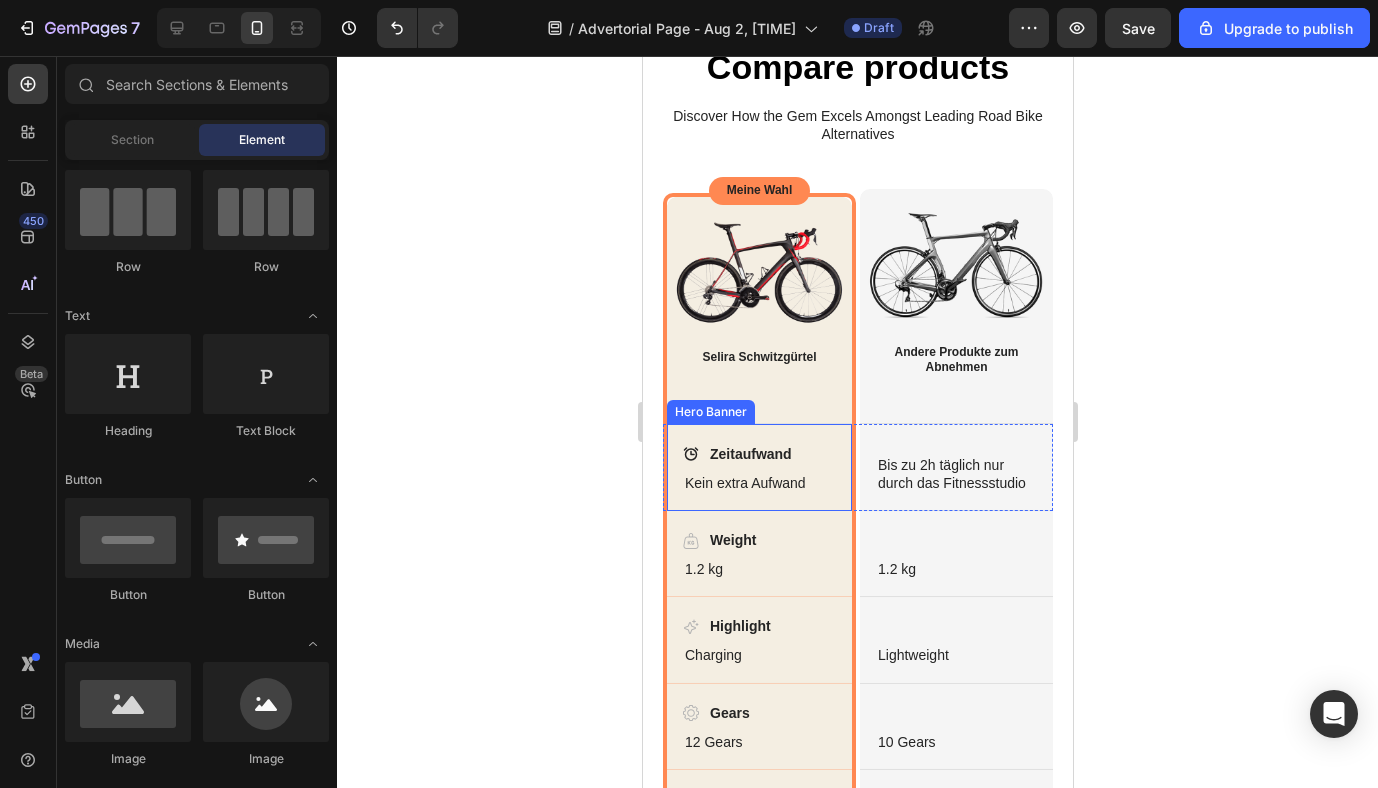scroll, scrollTop: 2428, scrollLeft: 0, axis: vertical 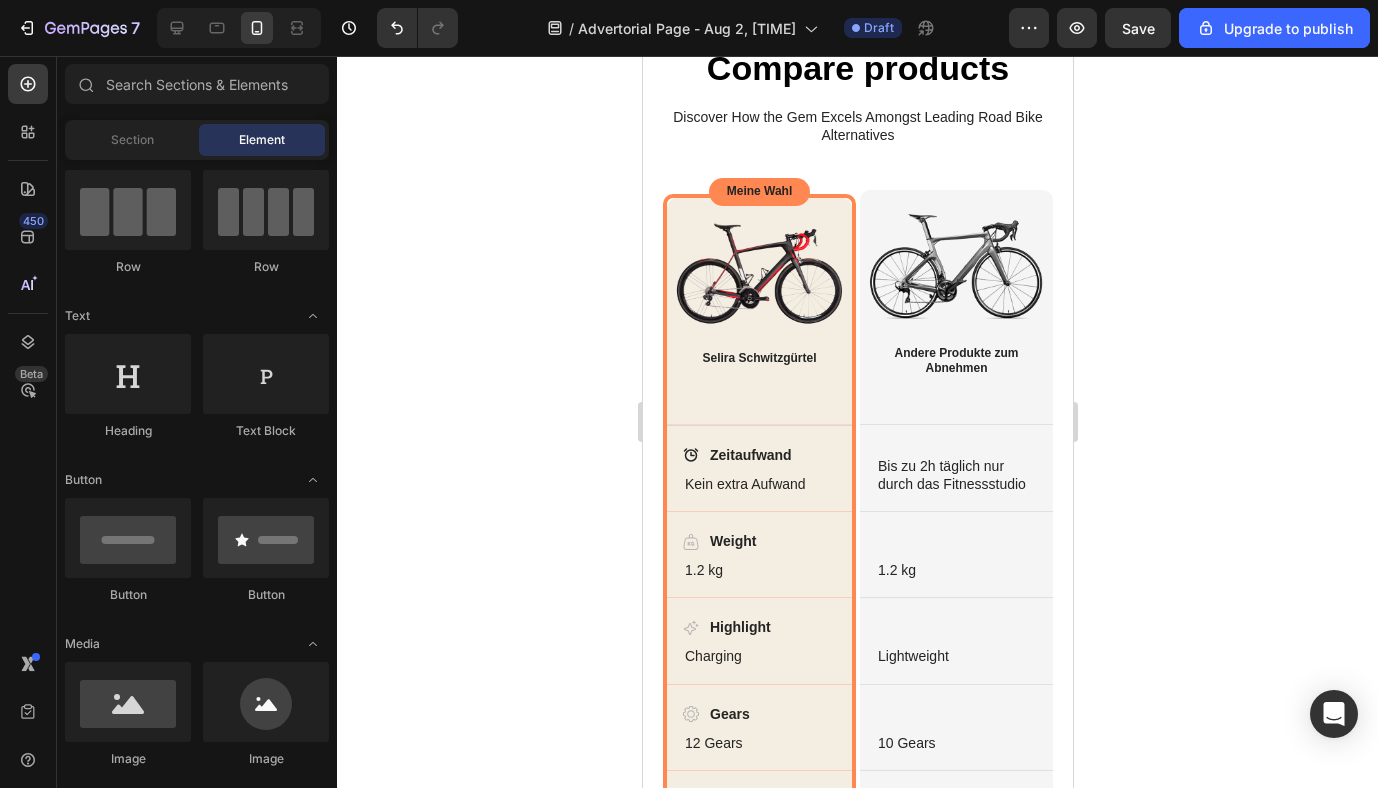 click 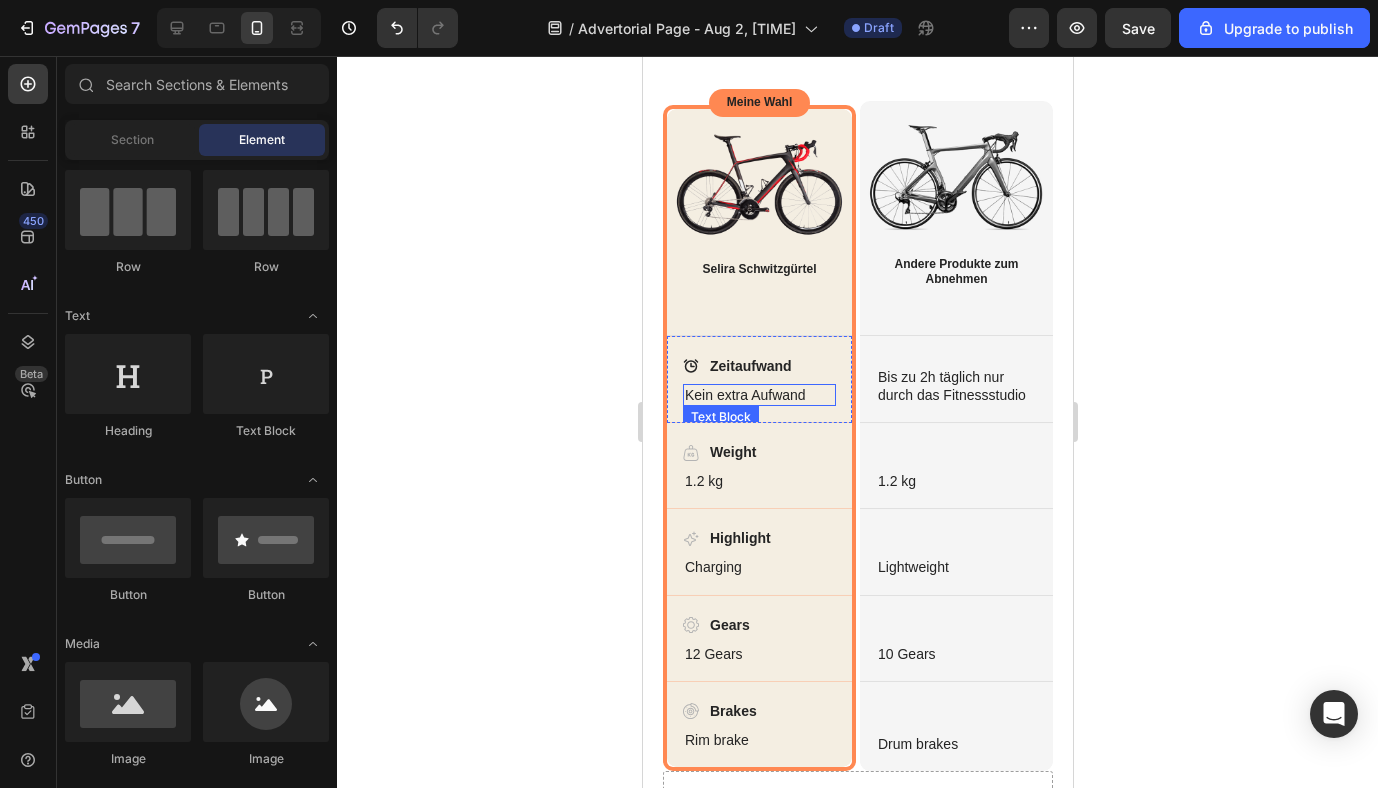 scroll, scrollTop: 2525, scrollLeft: 0, axis: vertical 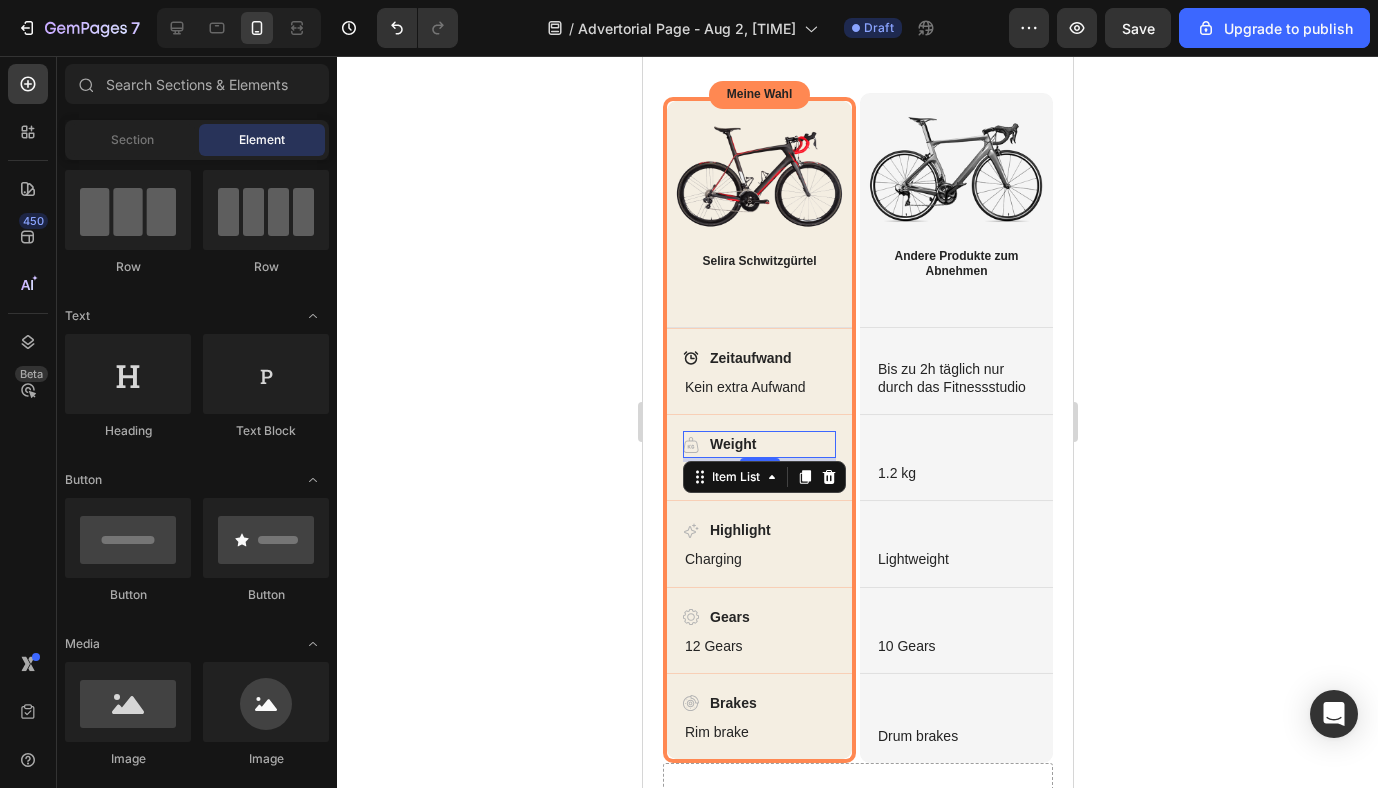 click 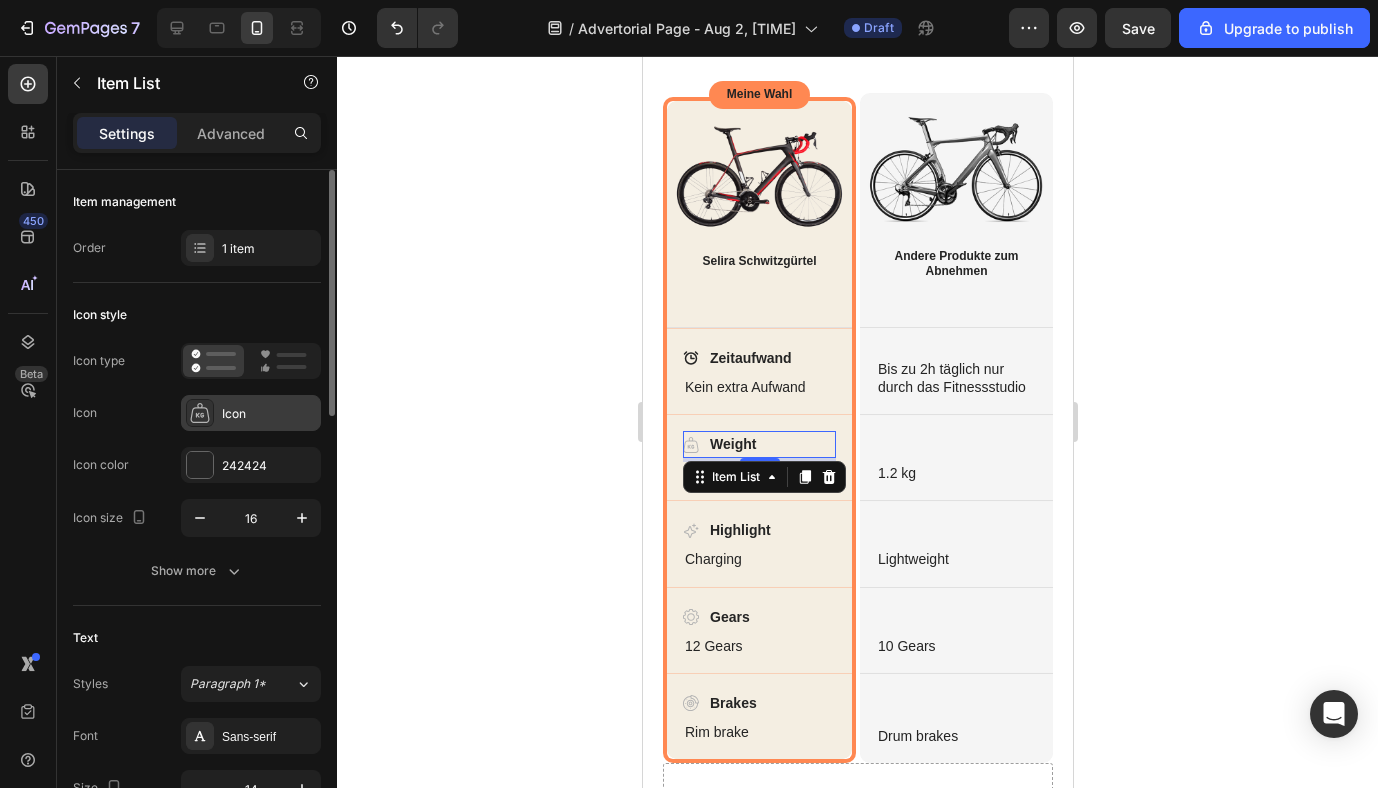 click 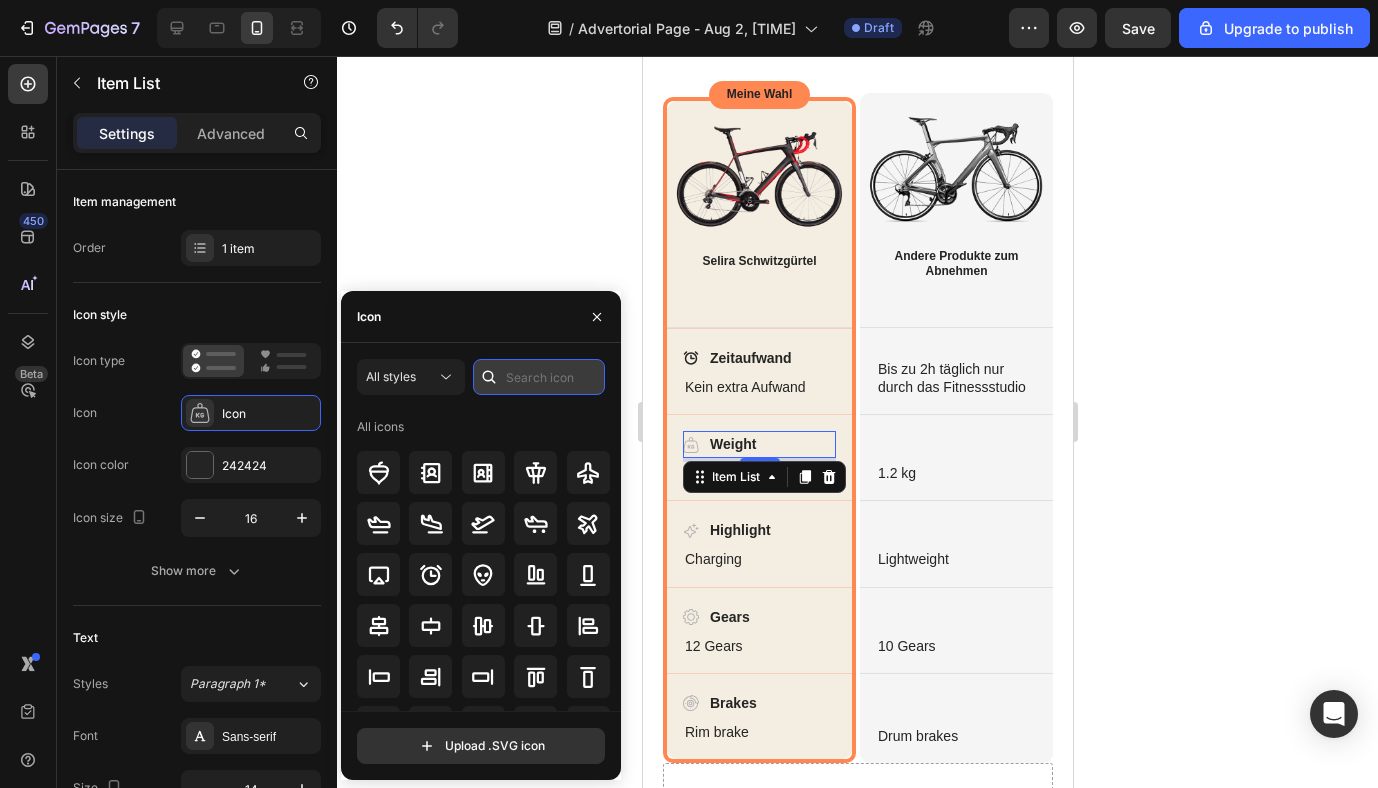 click at bounding box center [539, 377] 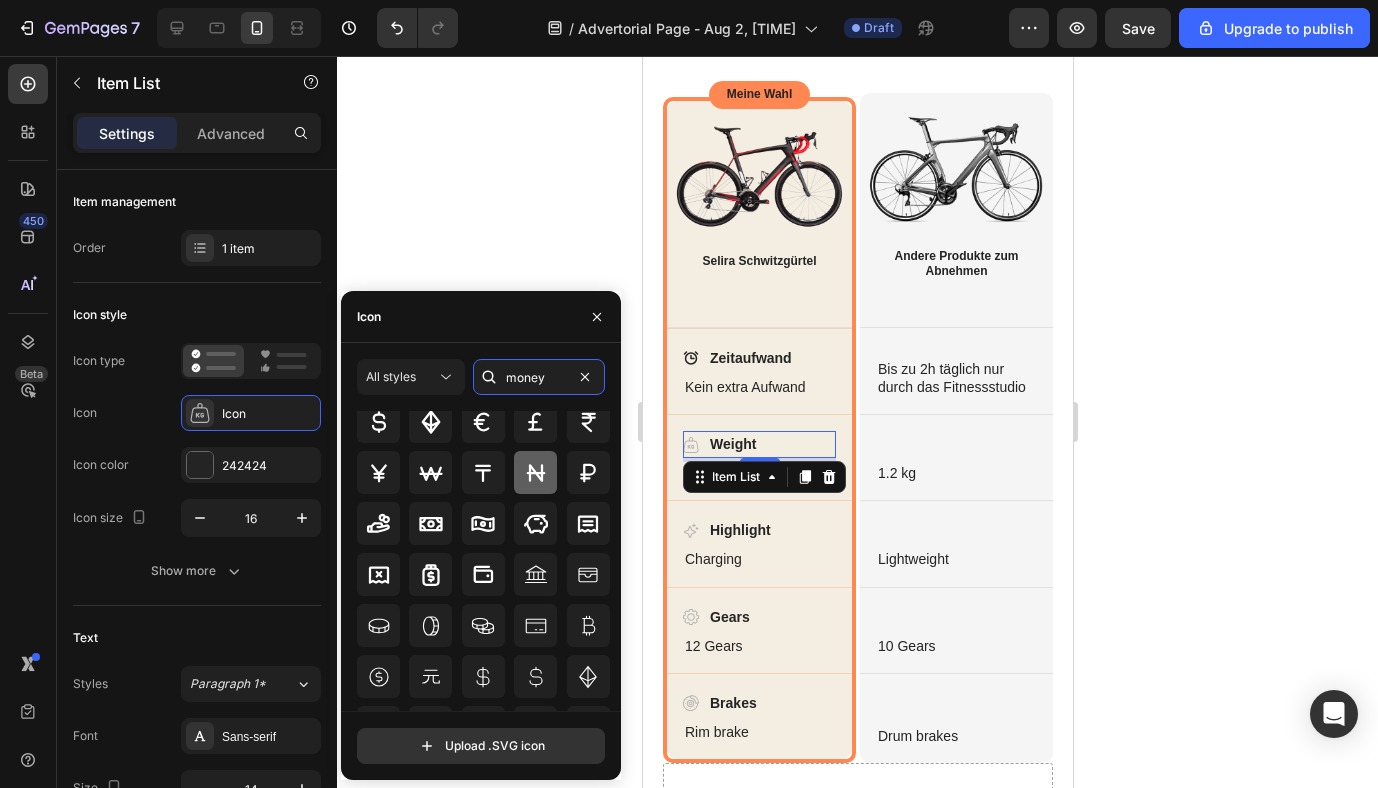 scroll, scrollTop: 140, scrollLeft: 0, axis: vertical 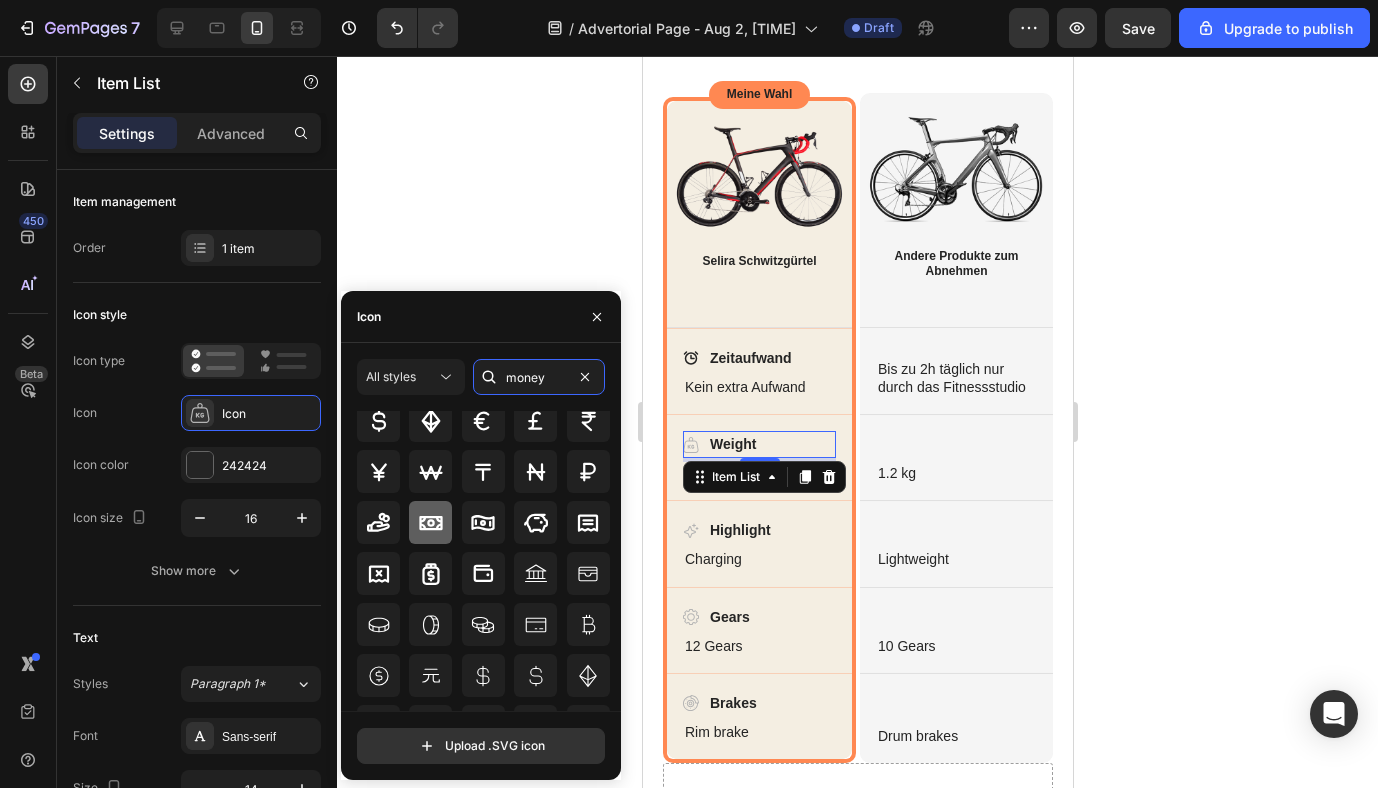 type on "money" 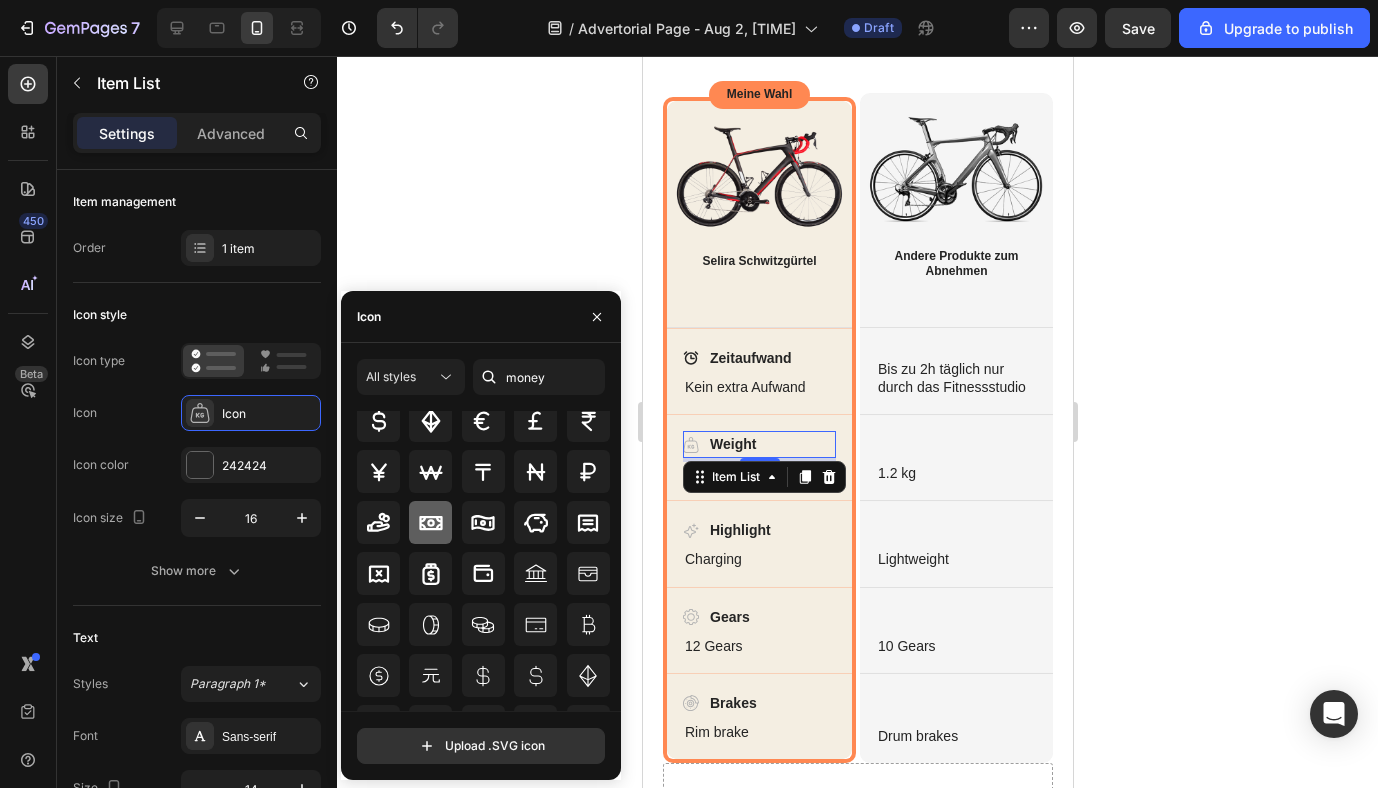 click 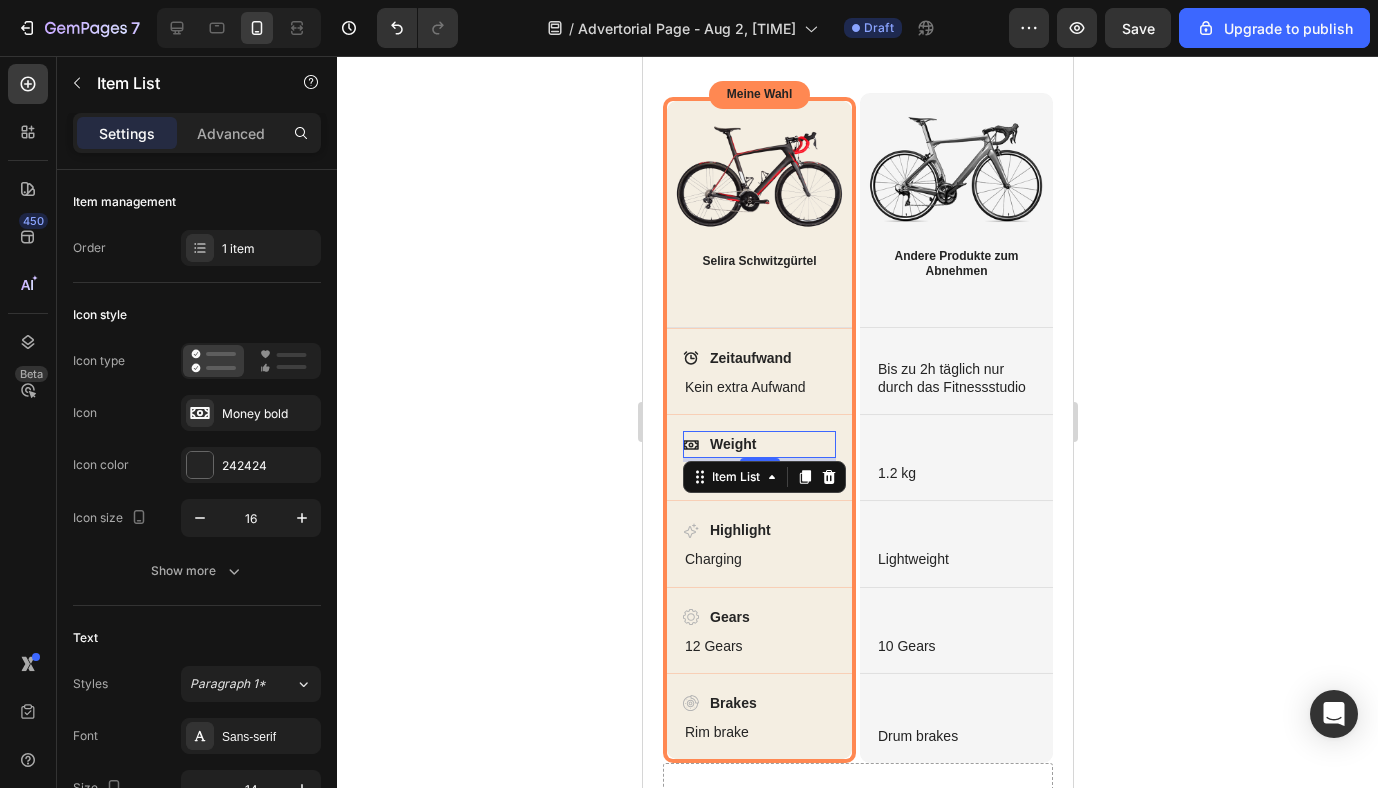 click 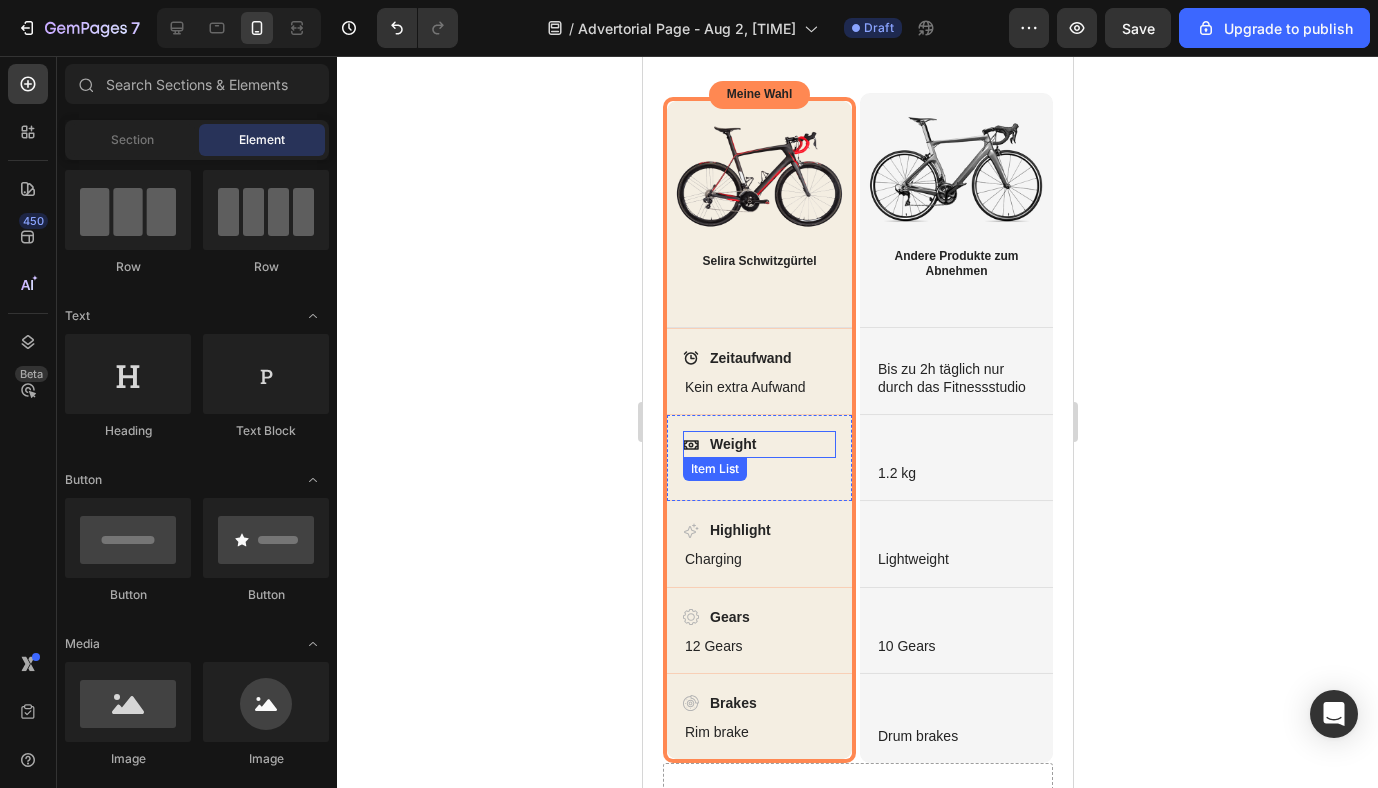 click on "Weight" at bounding box center [732, 444] 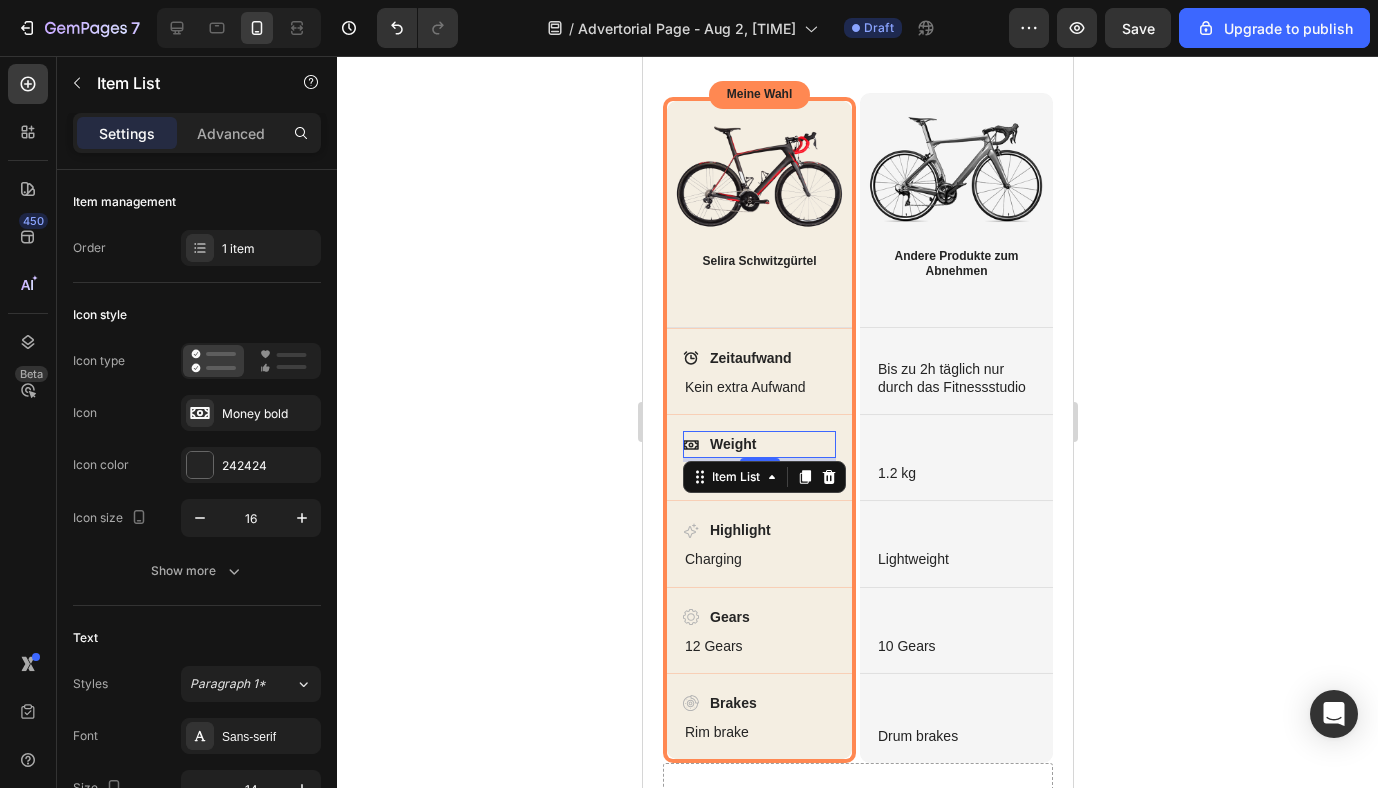 click on "Weight" at bounding box center (732, 444) 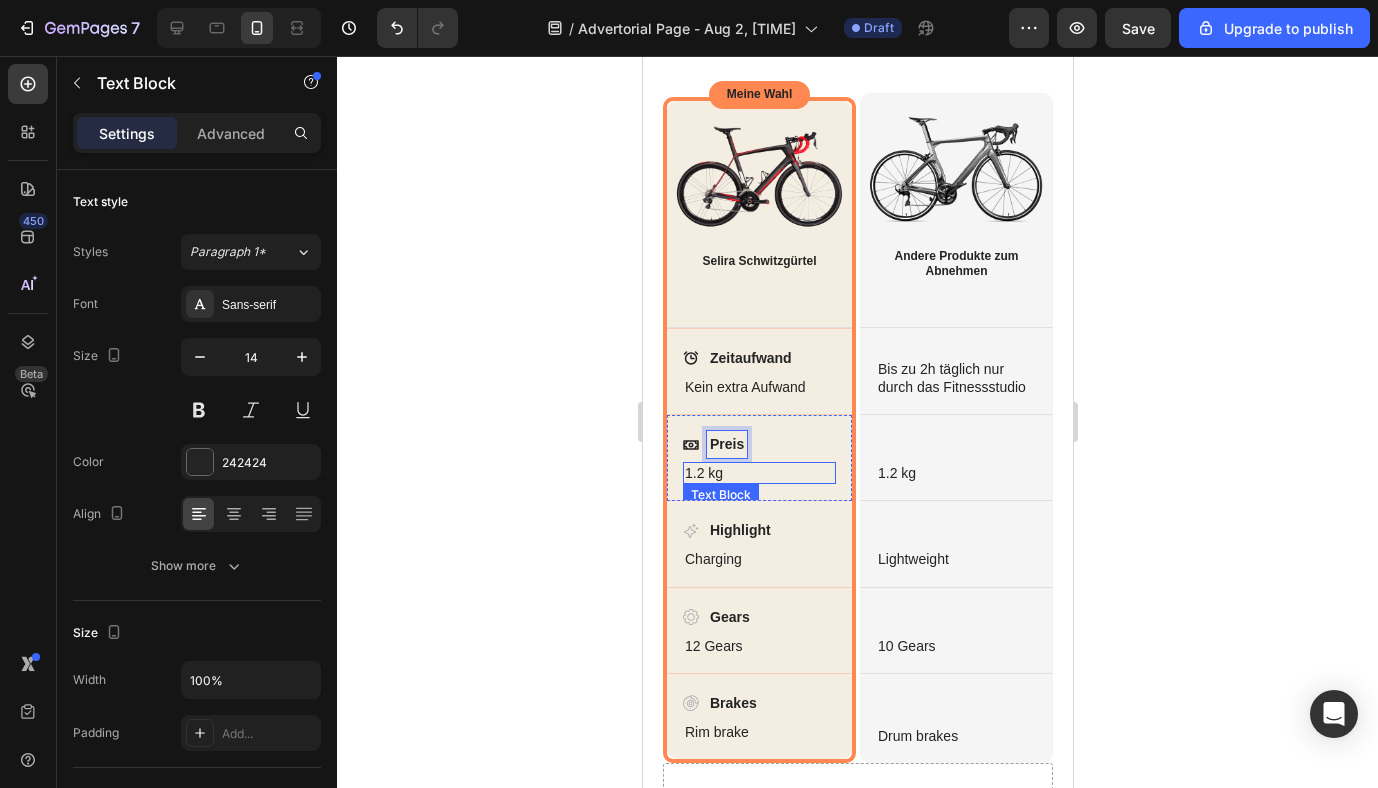 click on "1.2 kg" at bounding box center [758, 473] 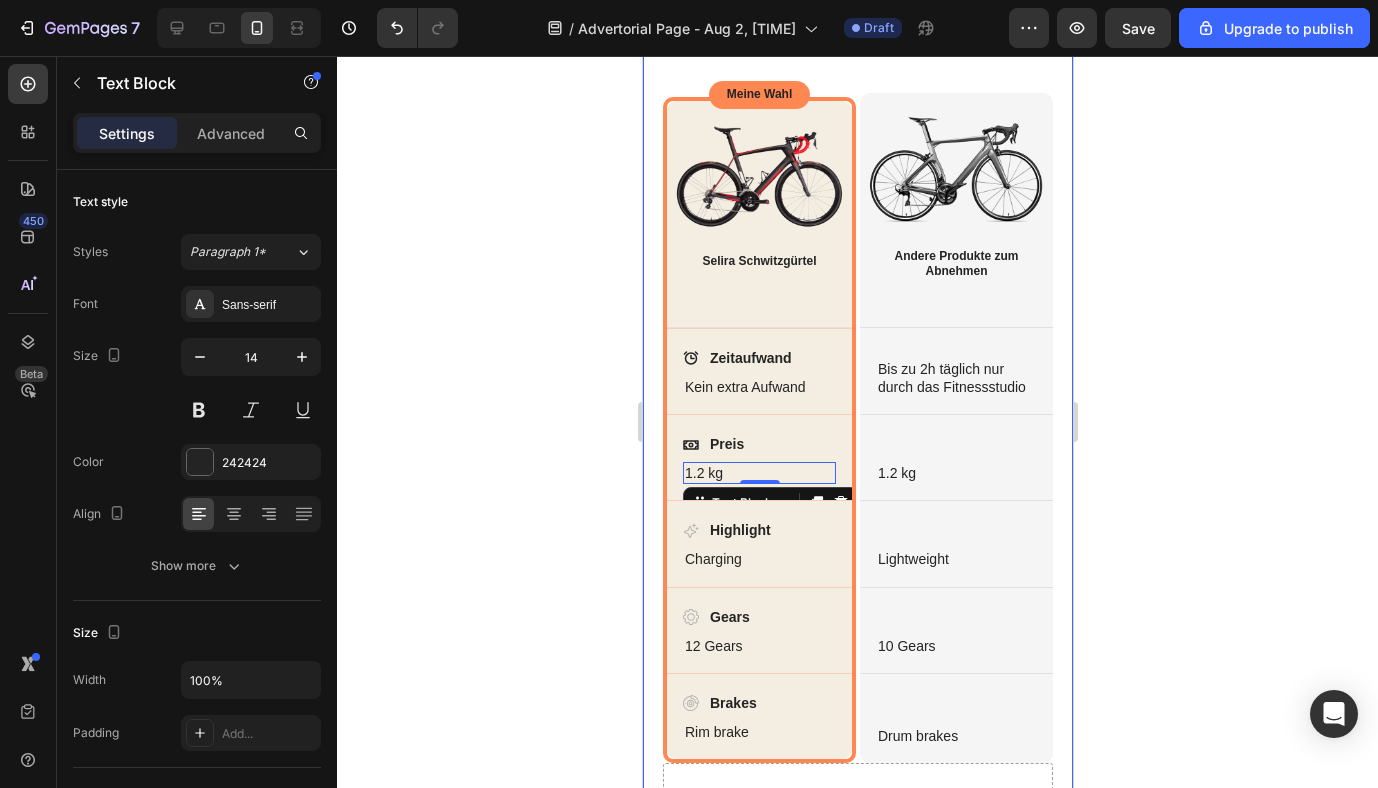 click 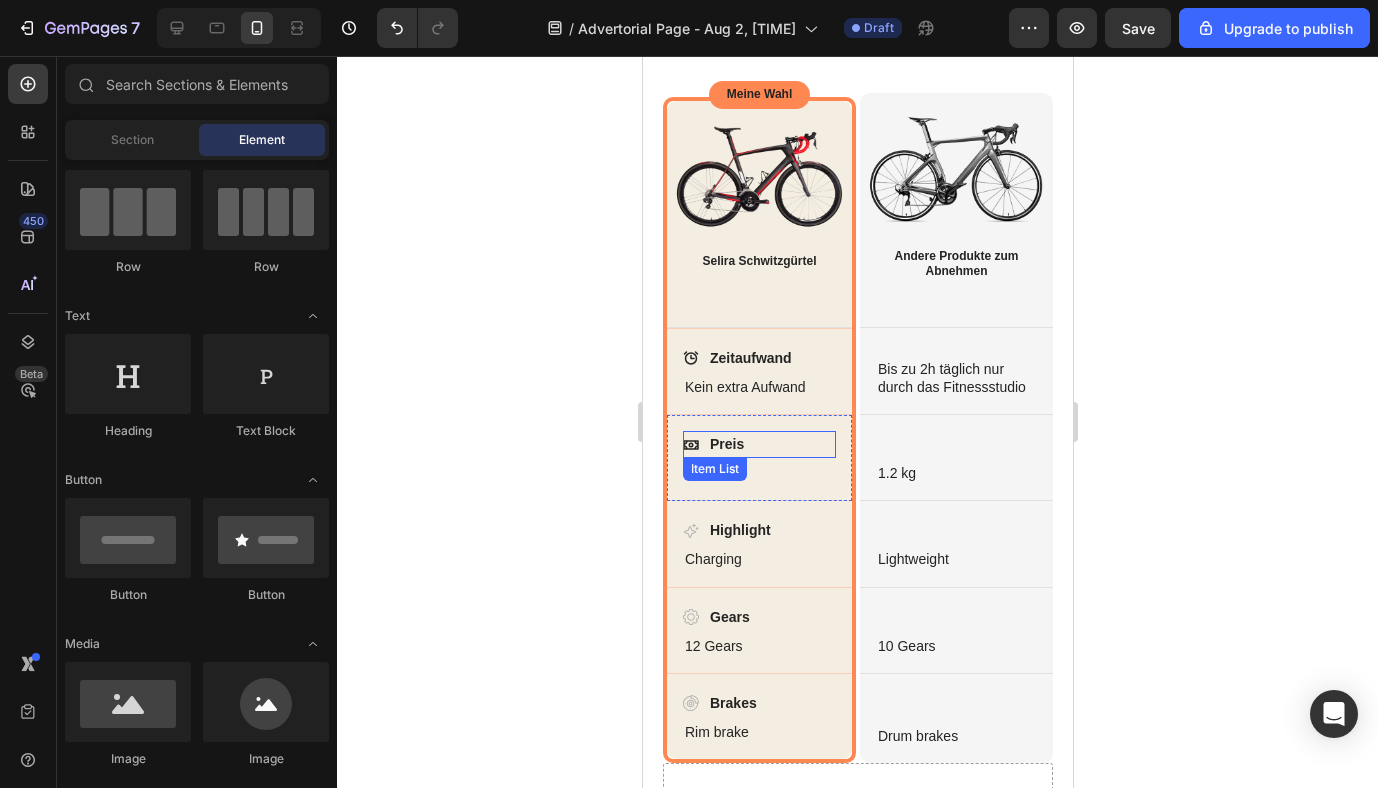 click on "Preis" at bounding box center (726, 444) 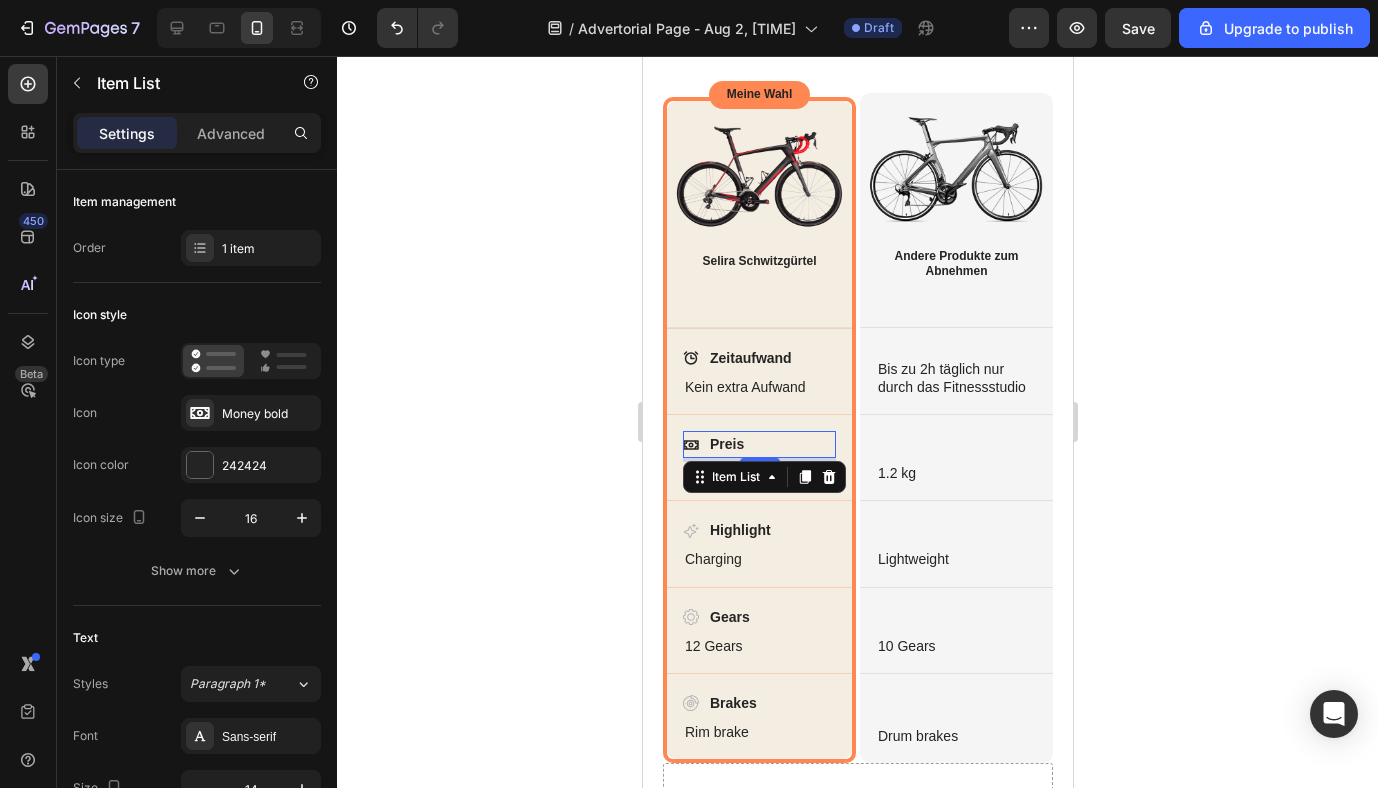 click 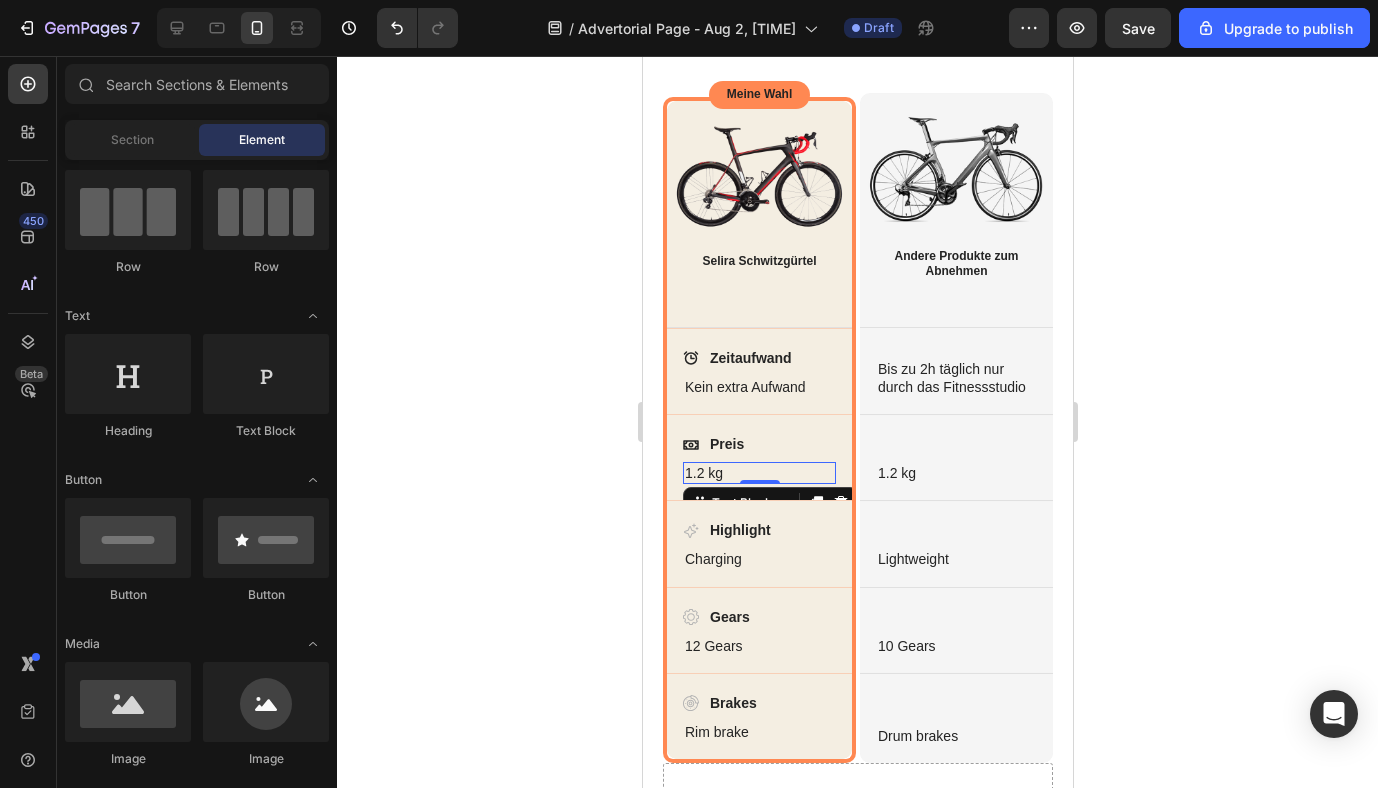 click on "1.2 kg" at bounding box center (758, 473) 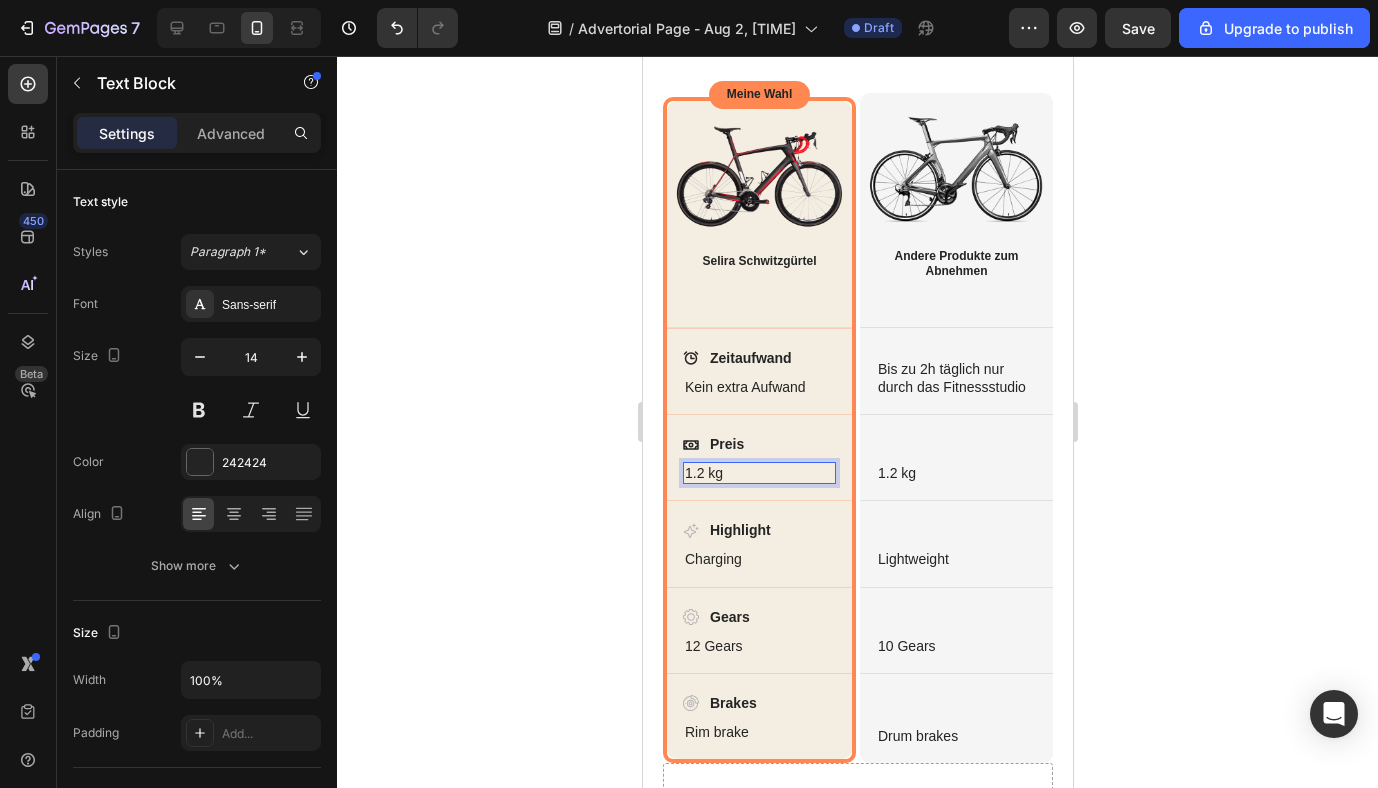 click on "1.2 kg" at bounding box center [758, 473] 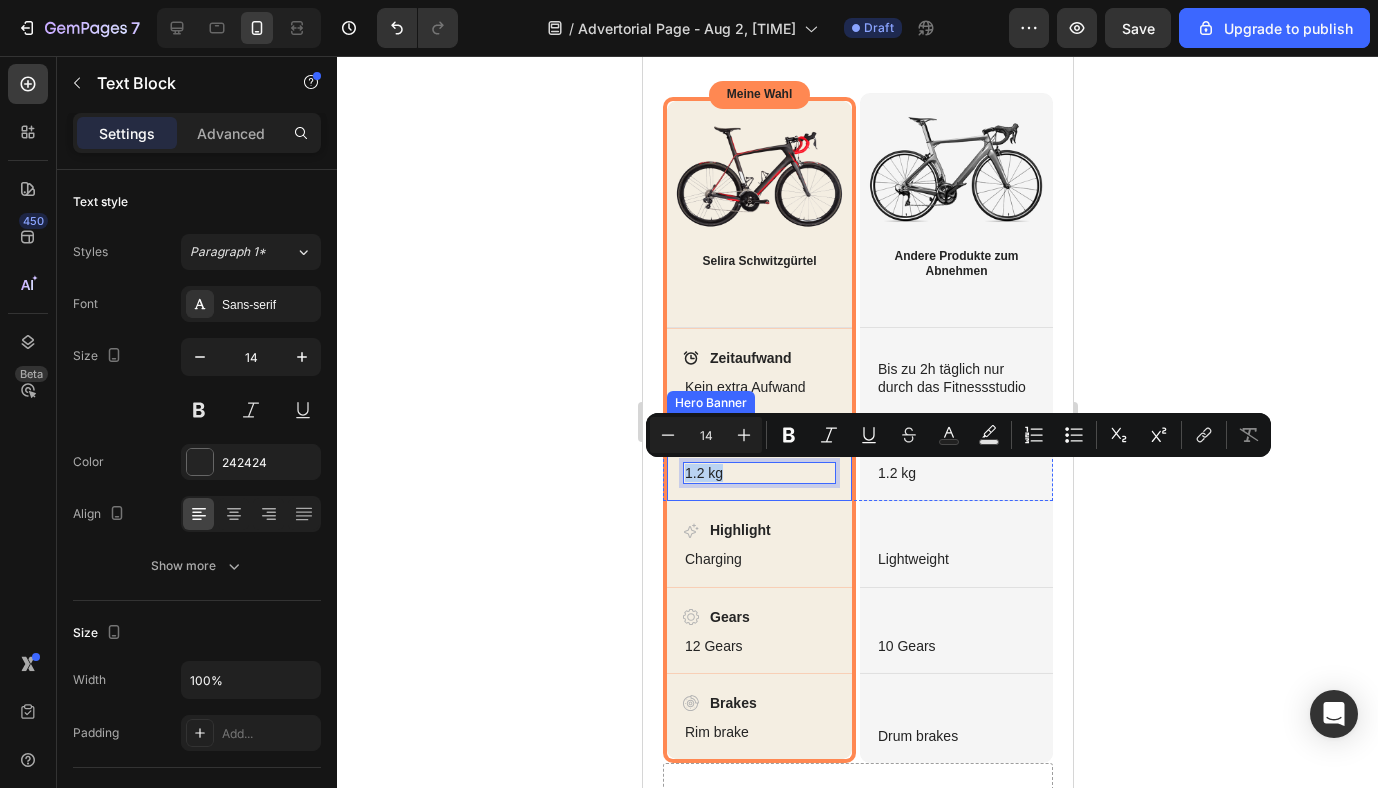 drag, startPoint x: 725, startPoint y: 471, endPoint x: 676, endPoint y: 471, distance: 49 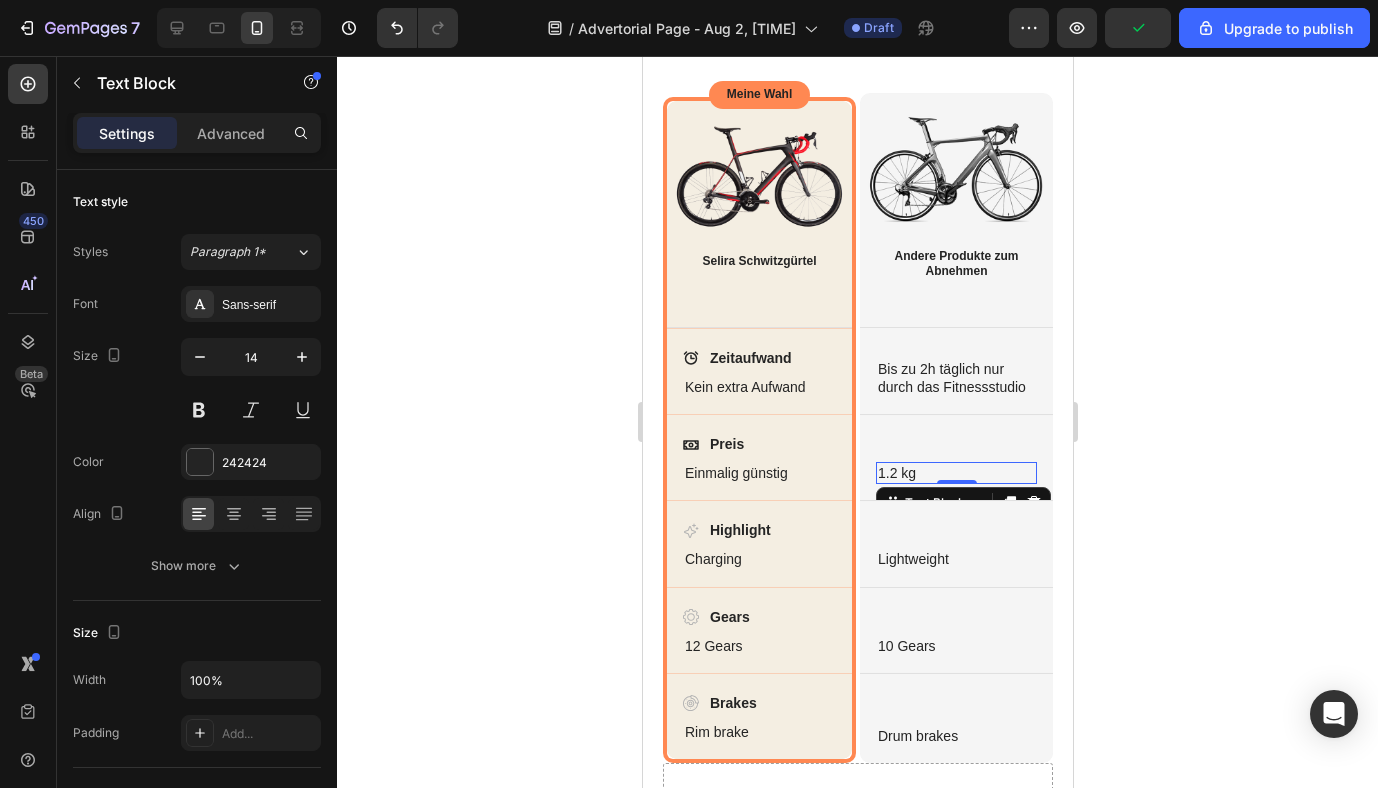 click on "1.2 kg" at bounding box center (955, 473) 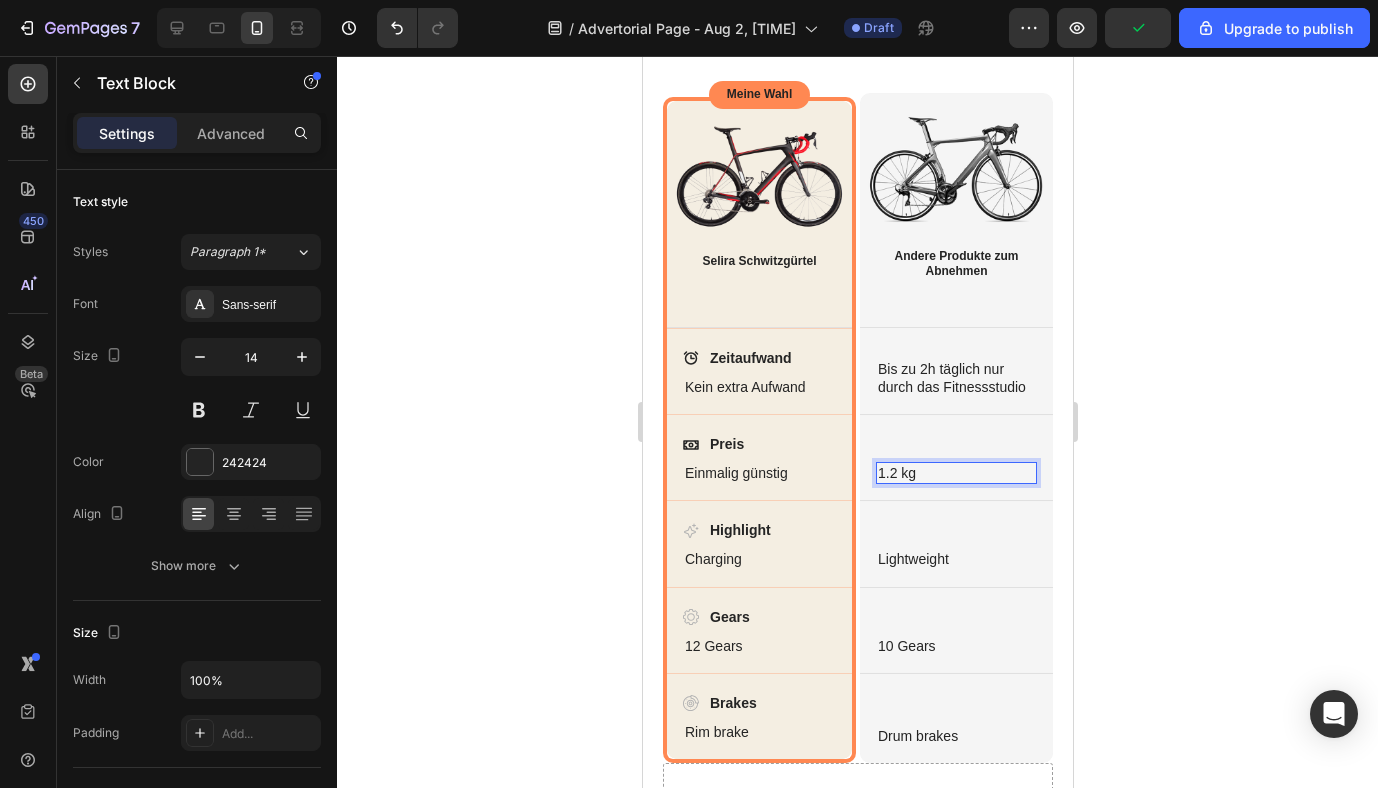 click on "1.2 kg" at bounding box center [955, 473] 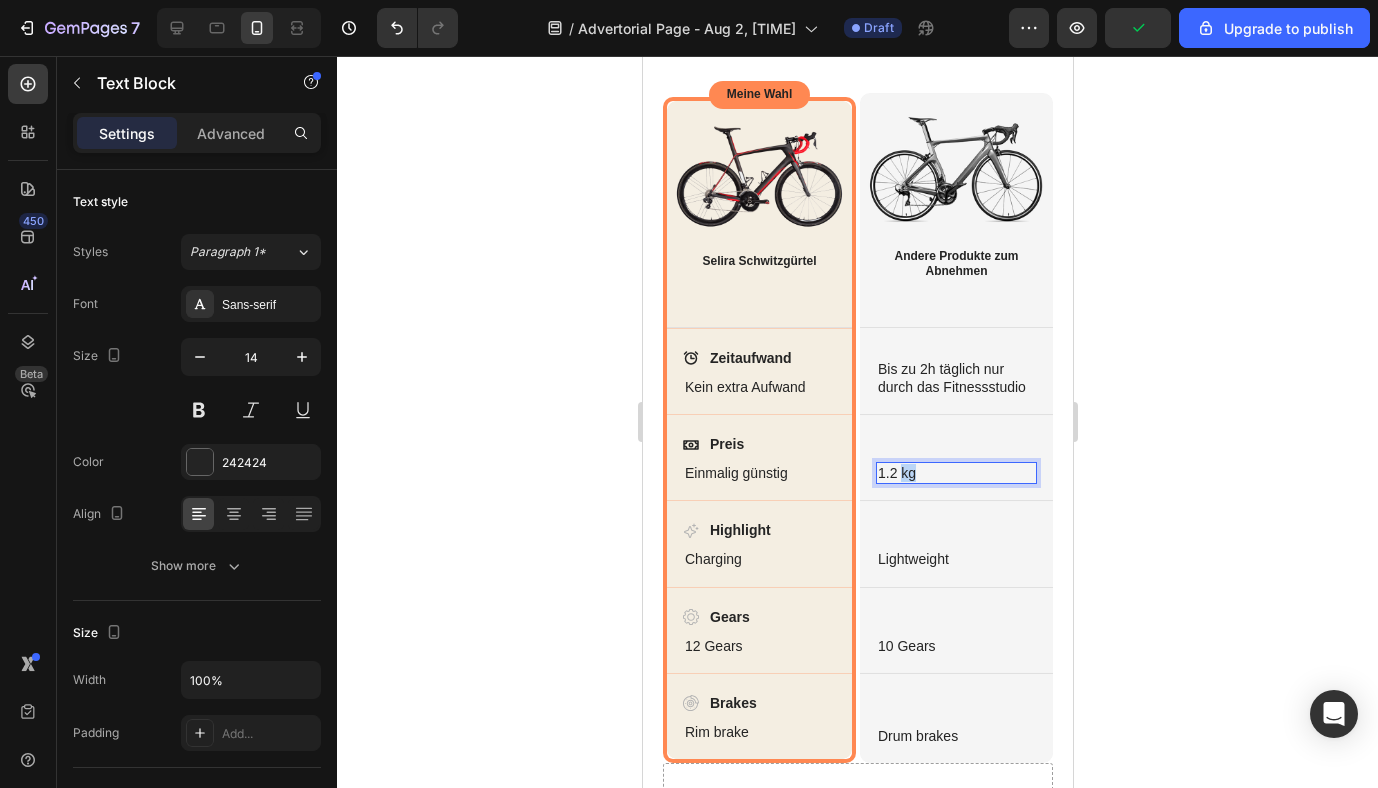 click on "1.2 kg" at bounding box center [955, 473] 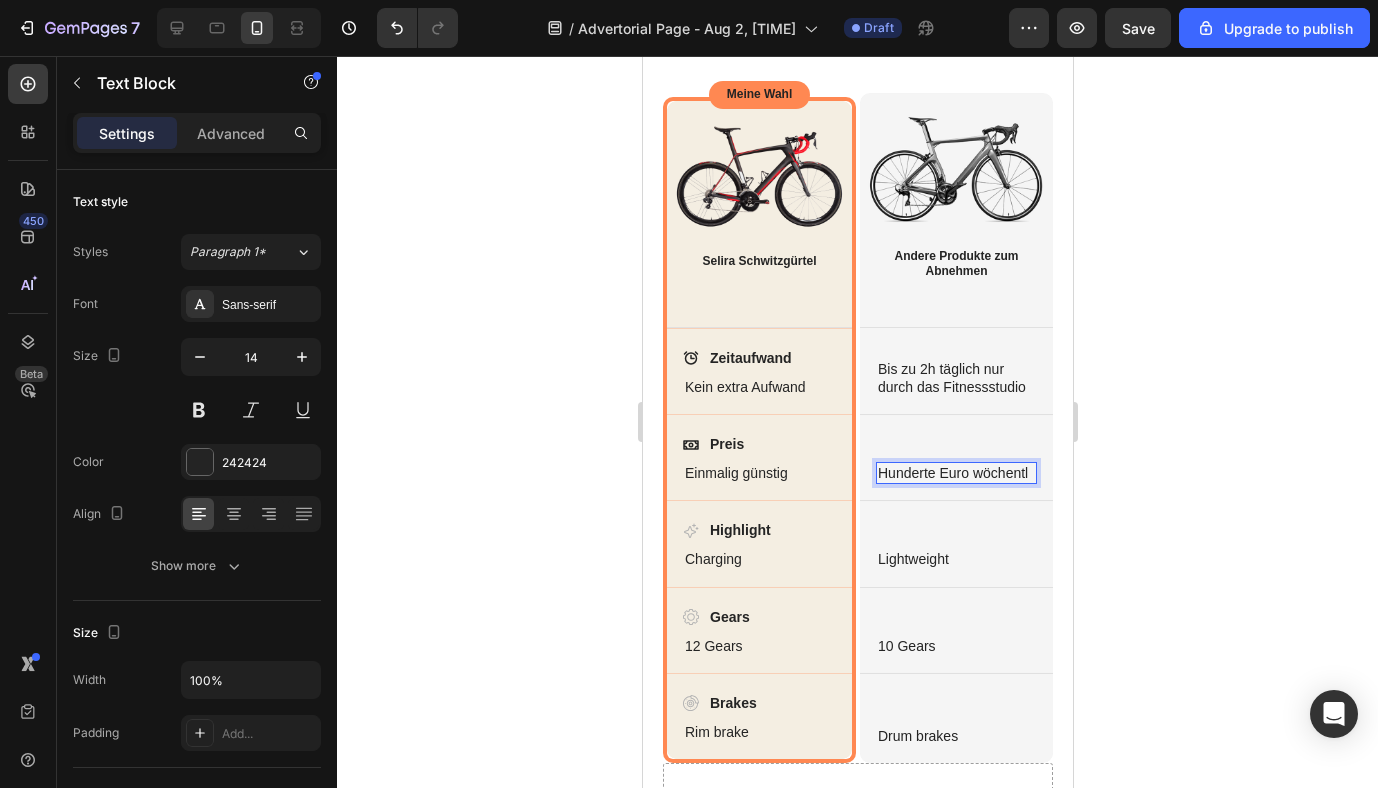 scroll, scrollTop: 2507, scrollLeft: 0, axis: vertical 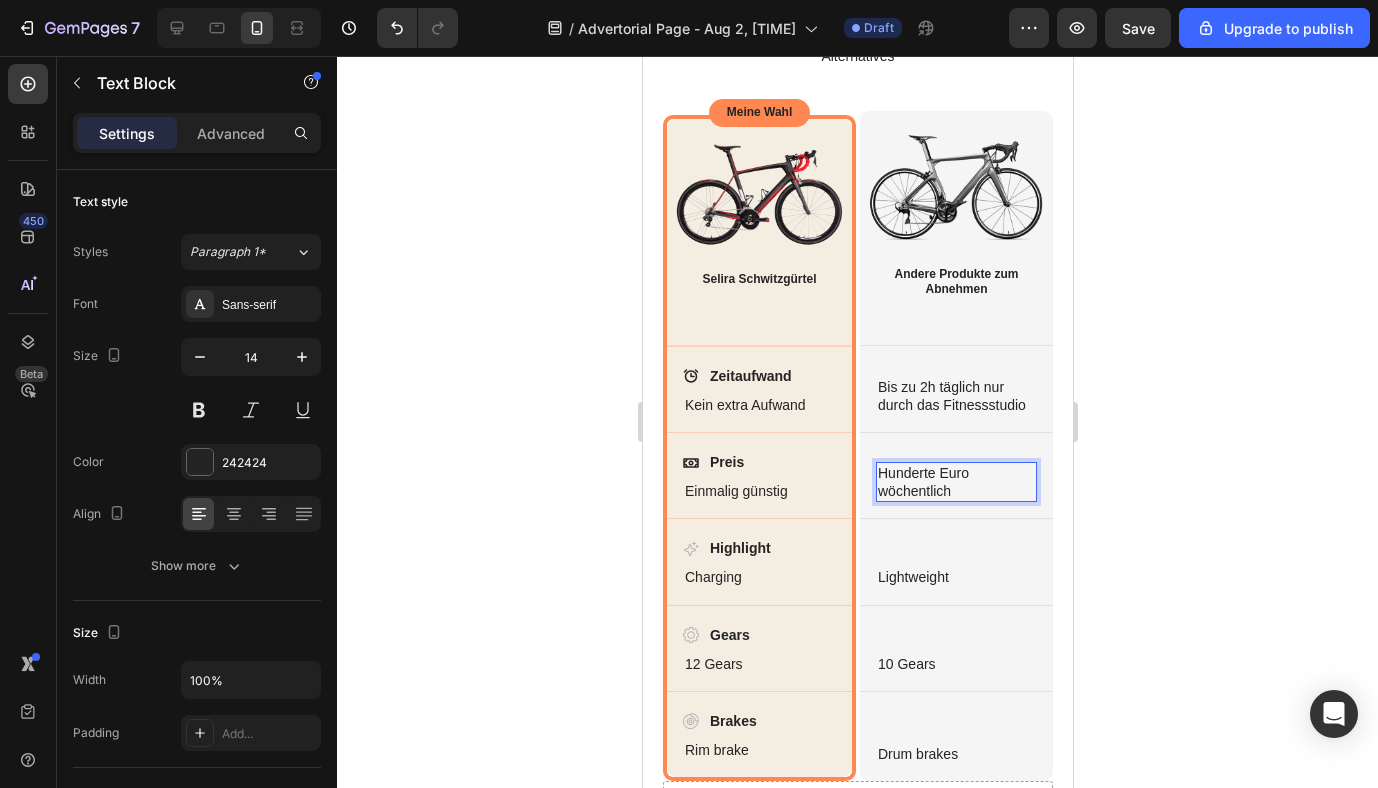 click 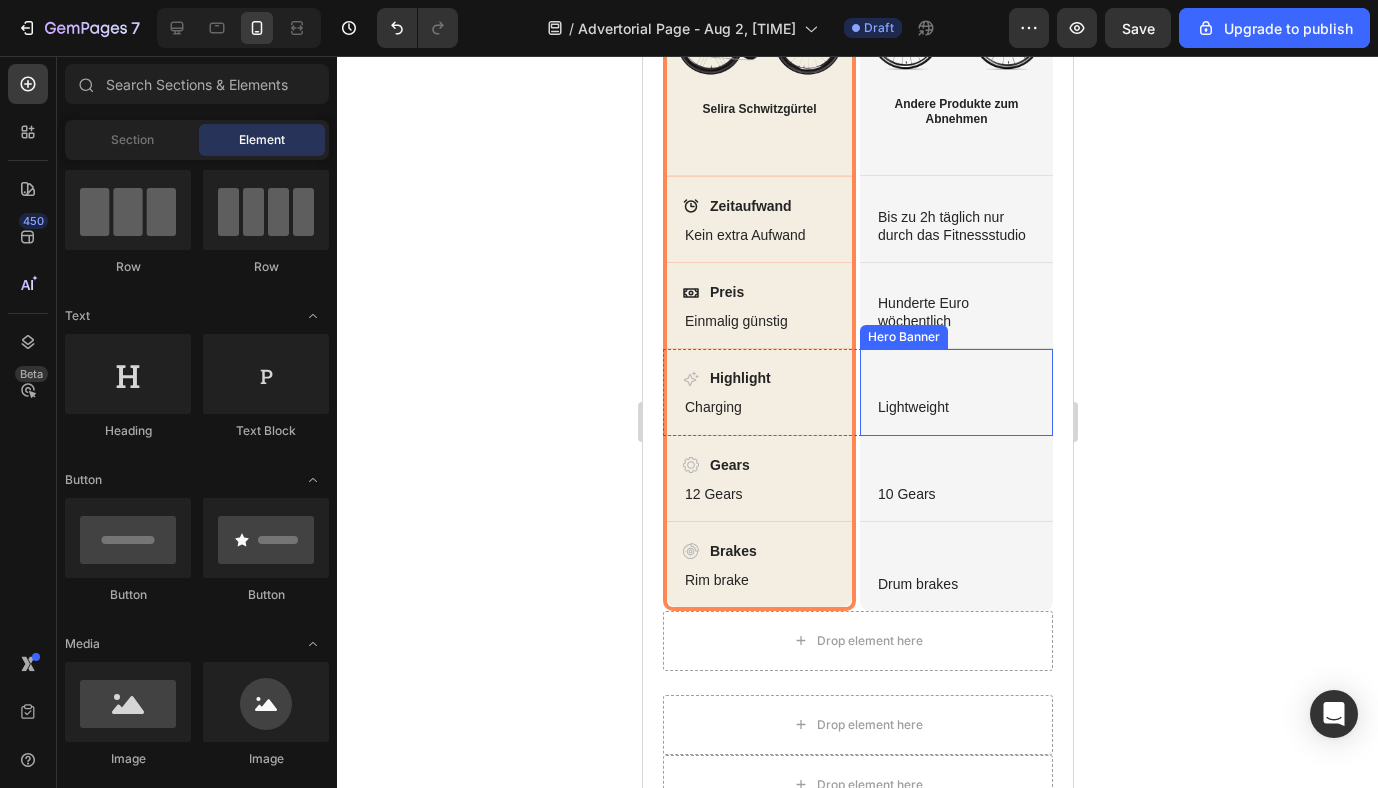 scroll, scrollTop: 2676, scrollLeft: 0, axis: vertical 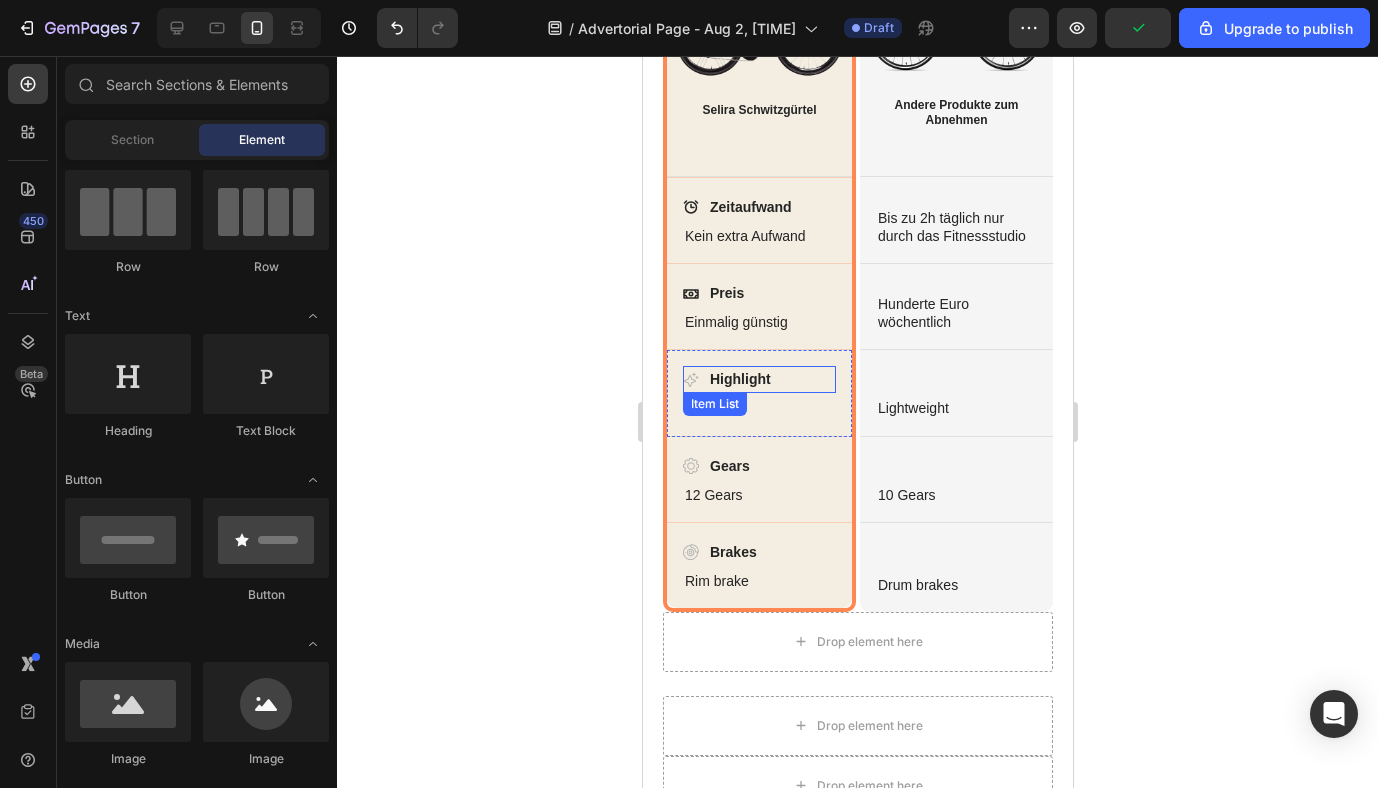 click 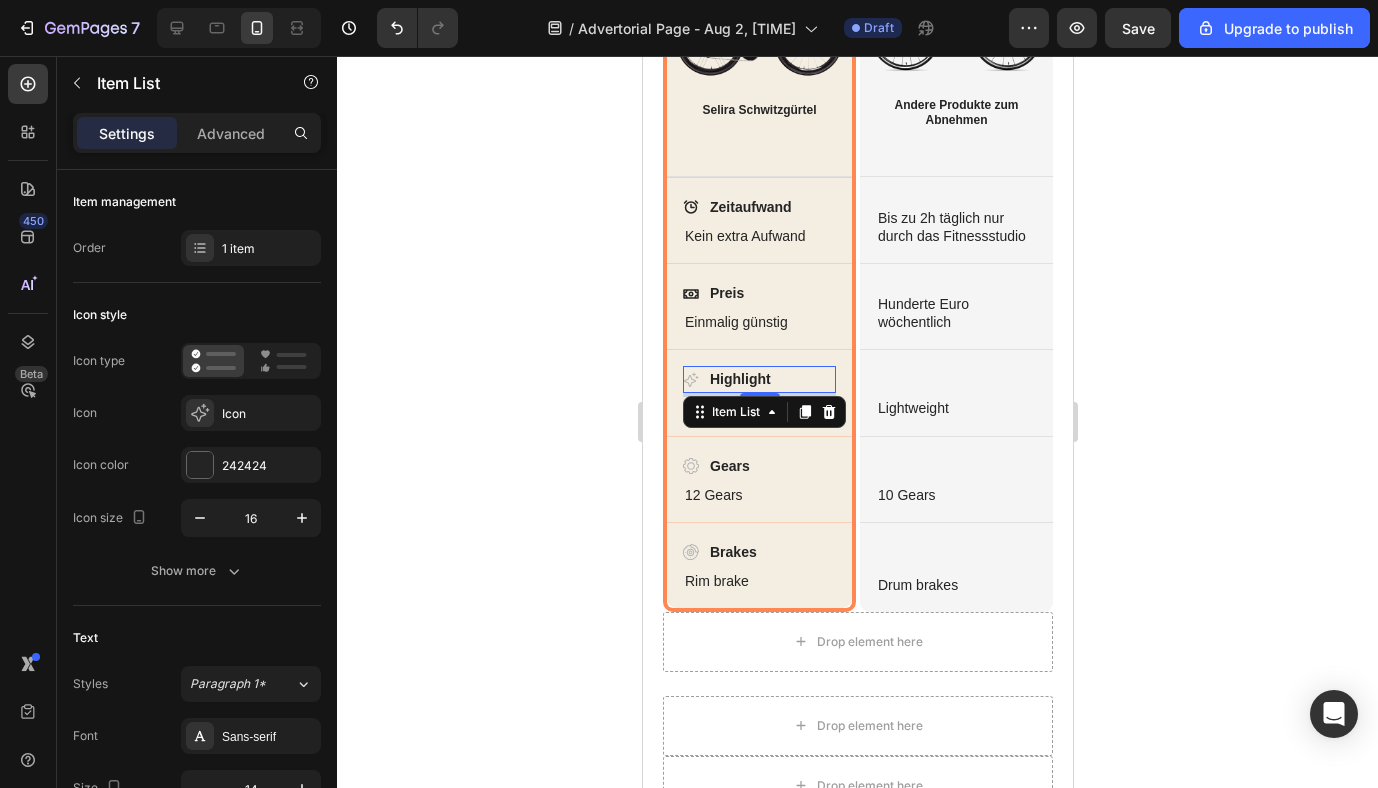 click 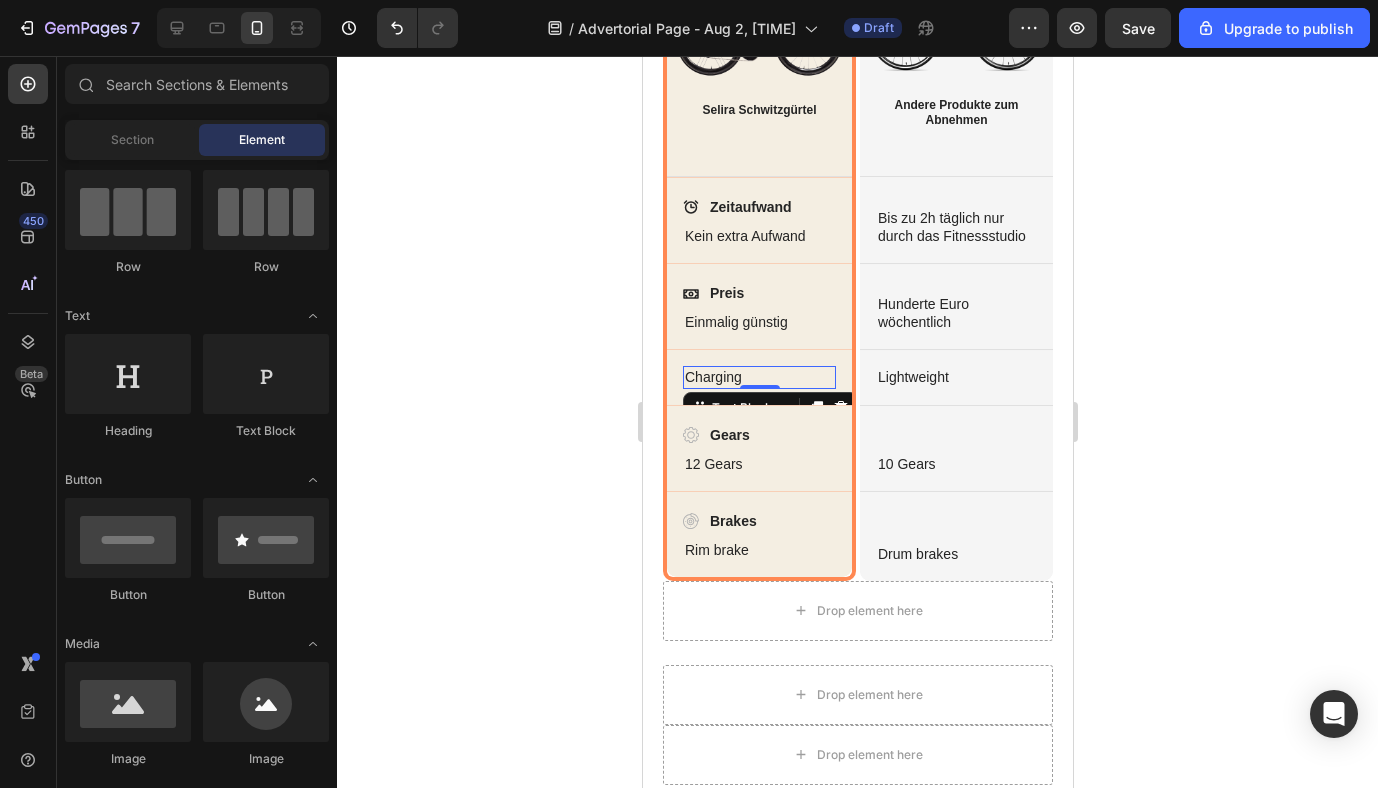 click on "Charging" at bounding box center [758, 377] 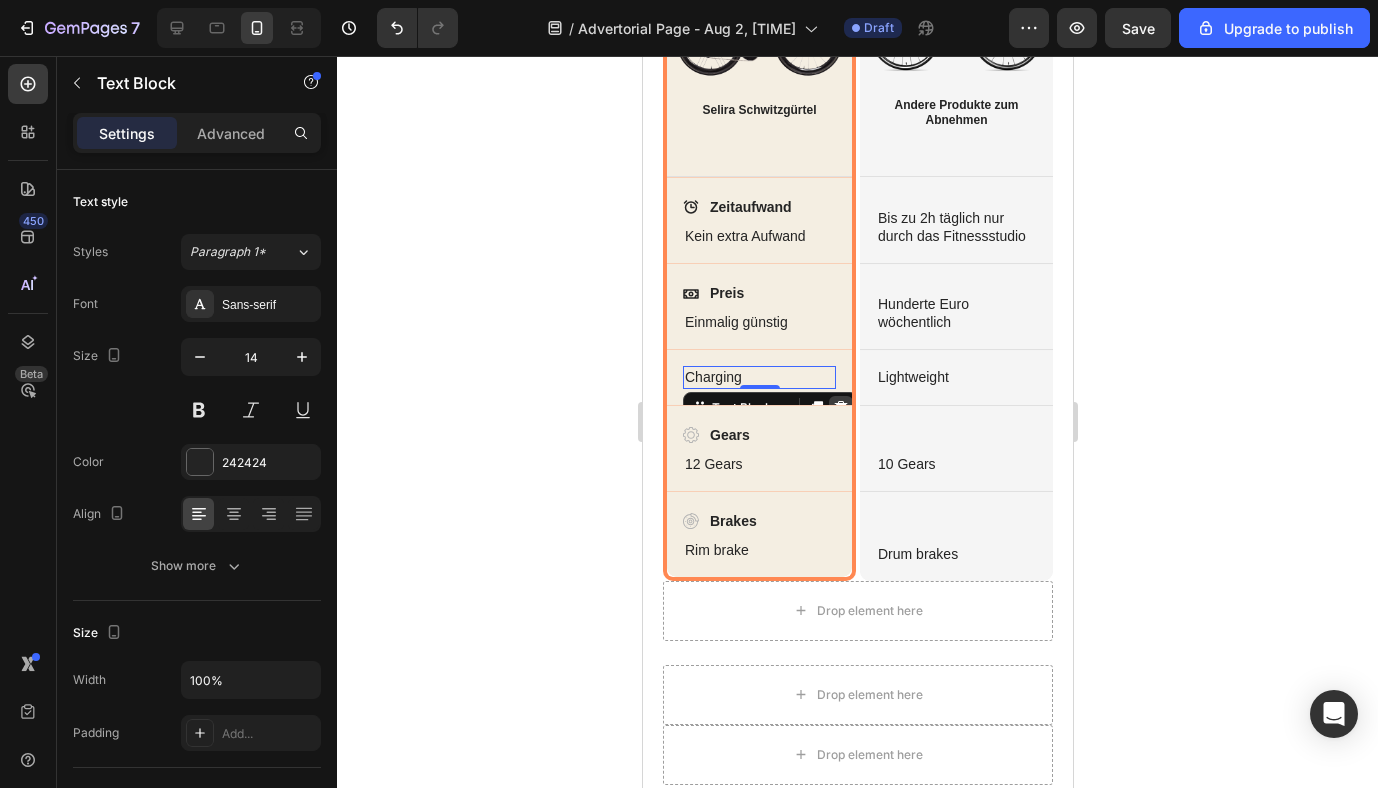click 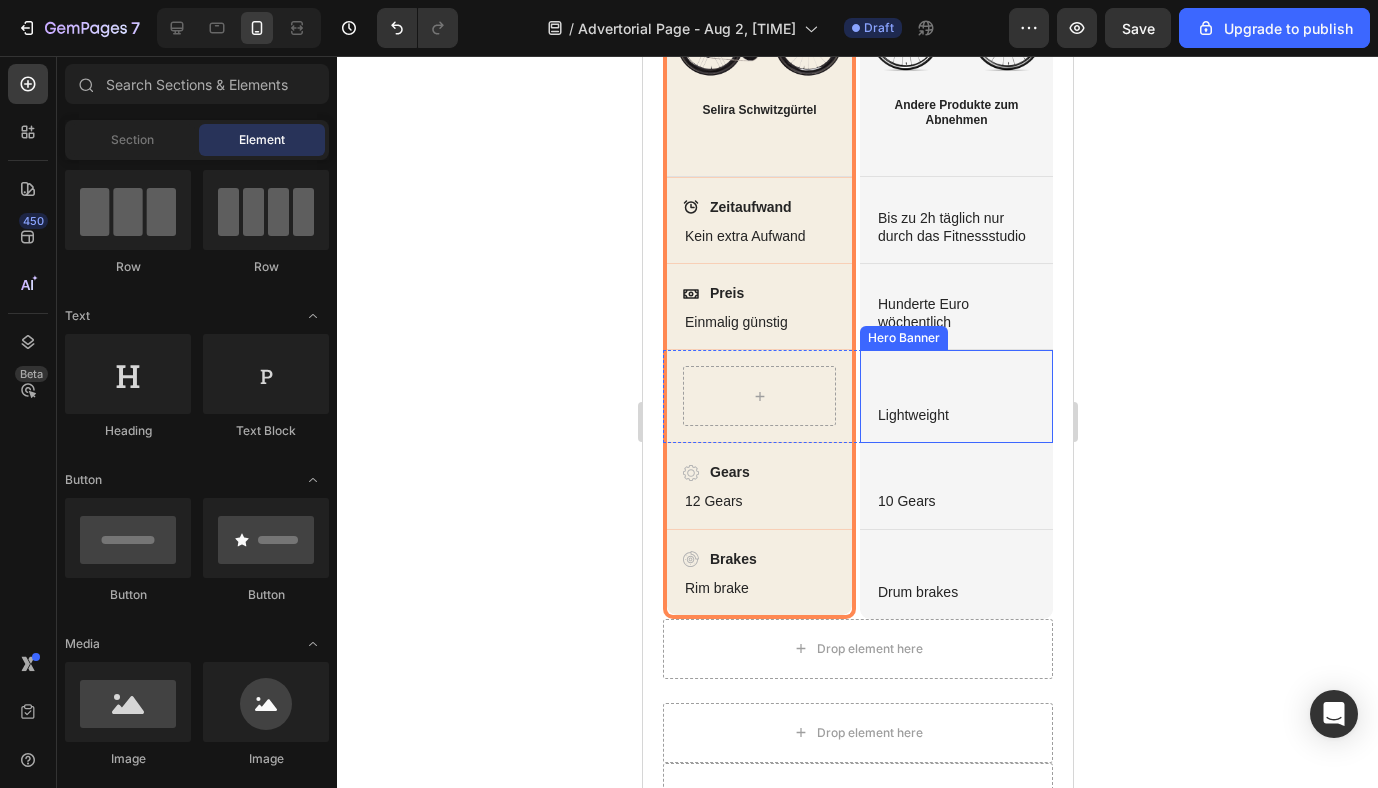 click on "Lightweight Text Block" at bounding box center (955, 415) 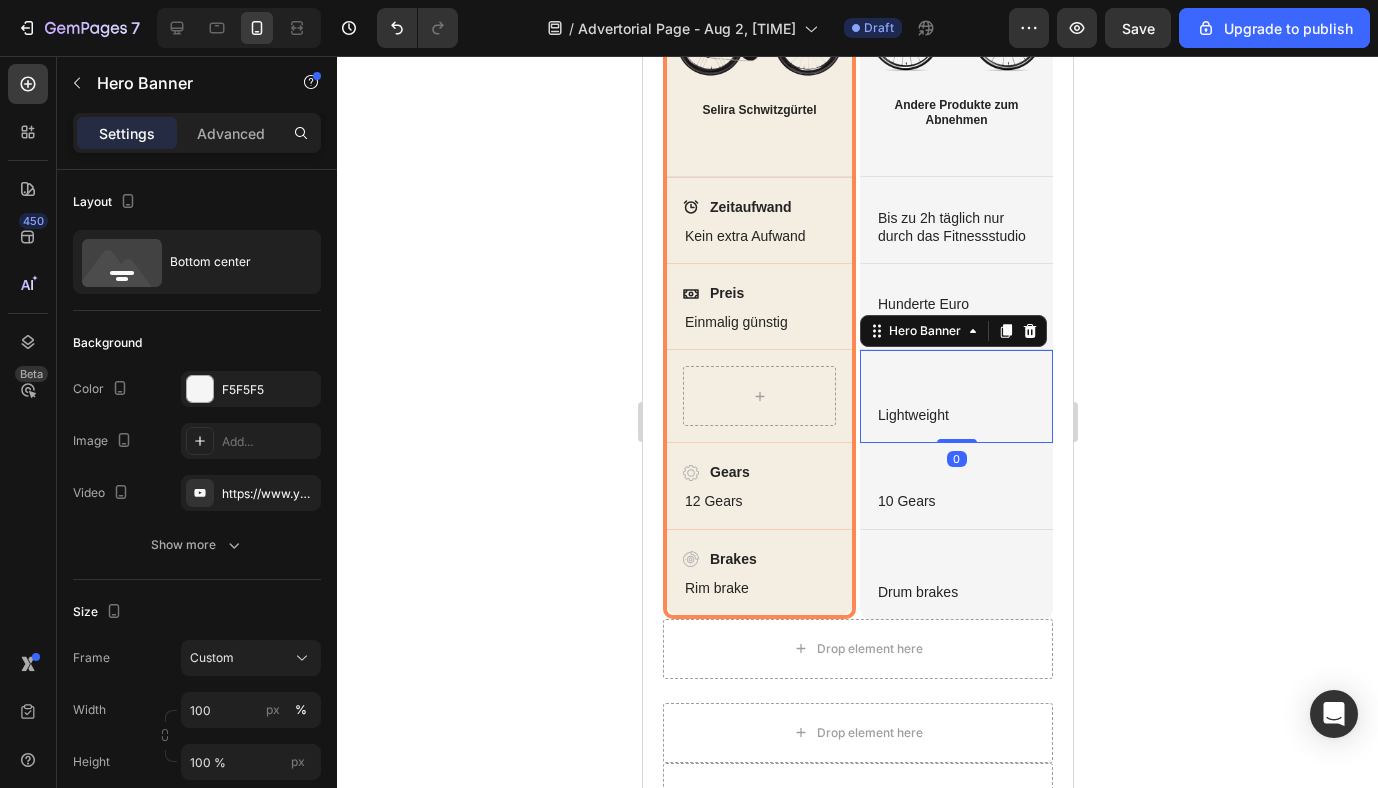 click 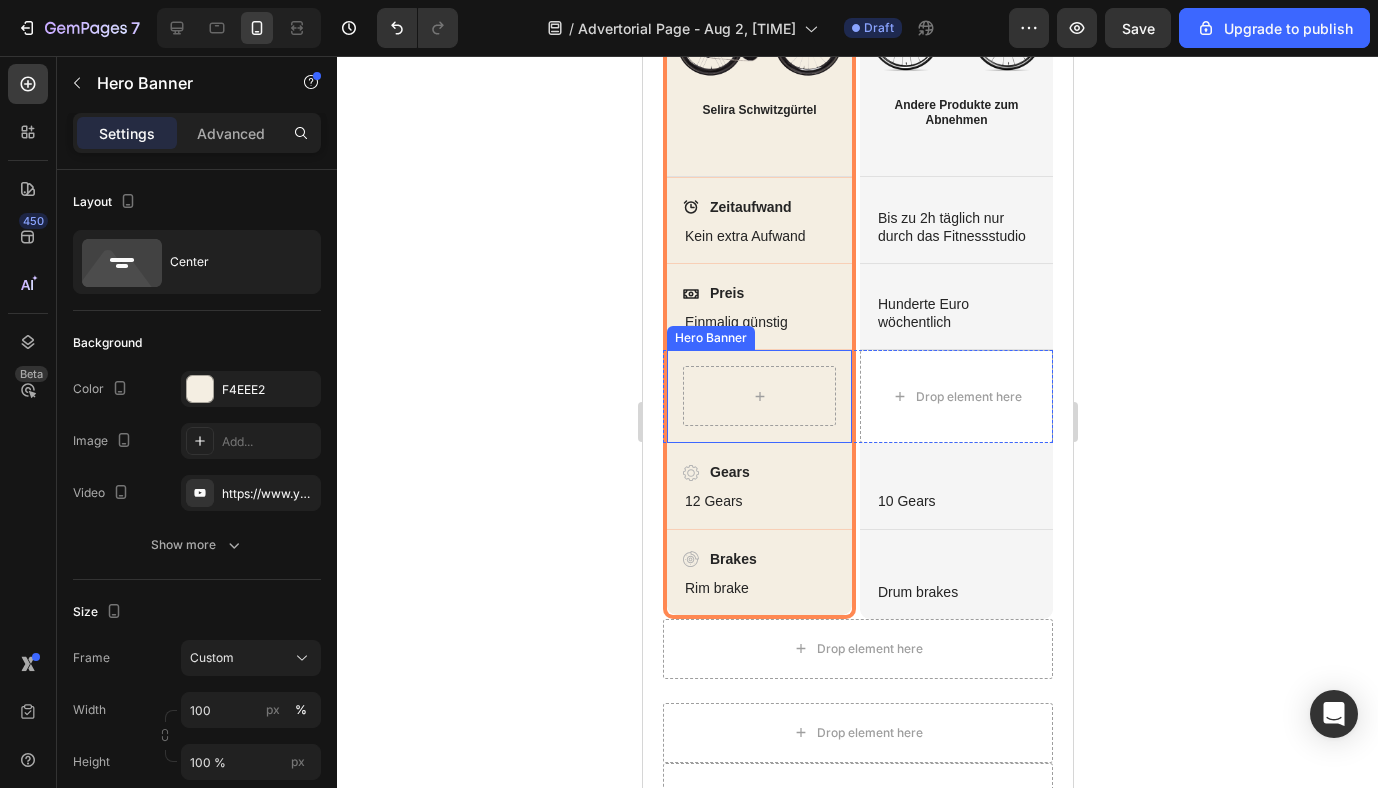 click at bounding box center (758, 396) 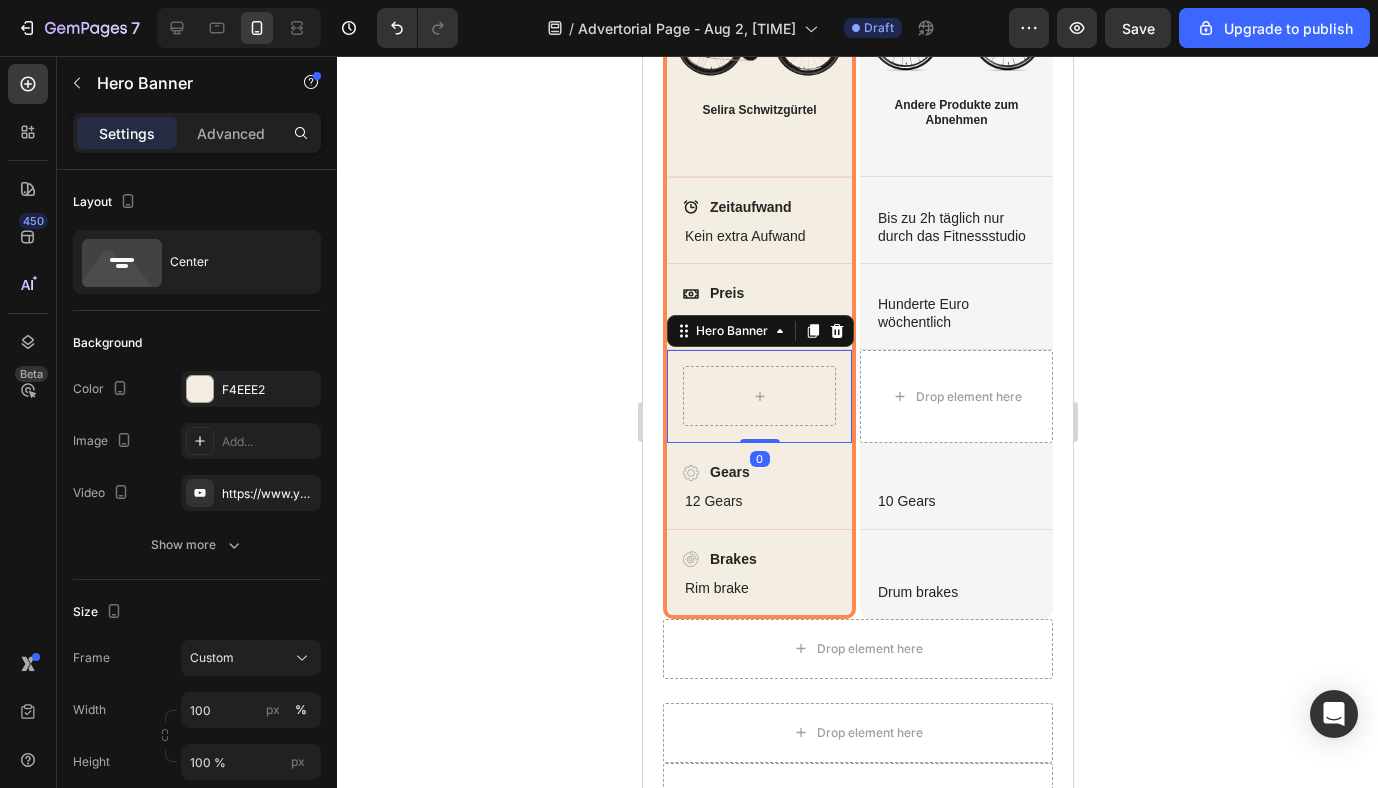 click 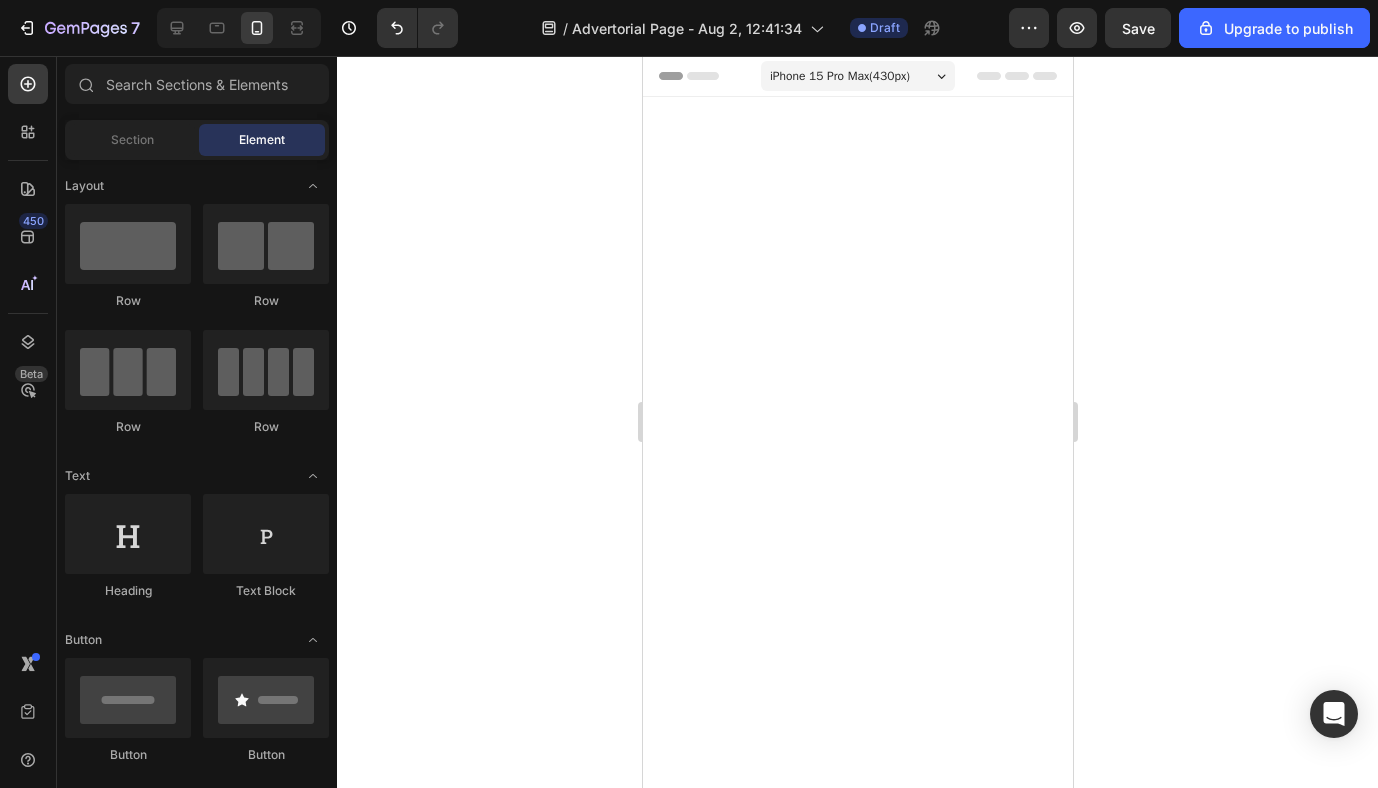 scroll, scrollTop: 2676, scrollLeft: 0, axis: vertical 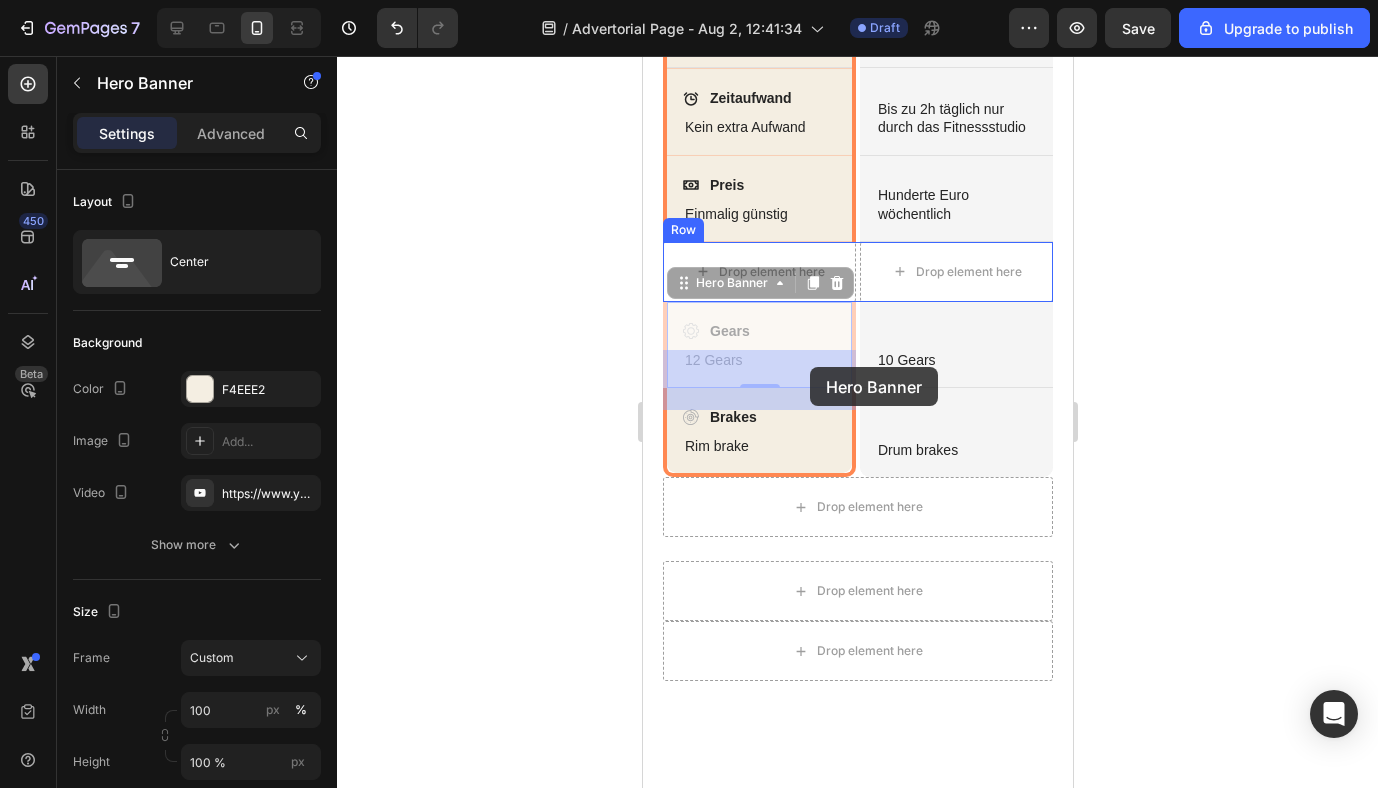 drag, startPoint x: 809, startPoint y: 415, endPoint x: 809, endPoint y: 367, distance: 48 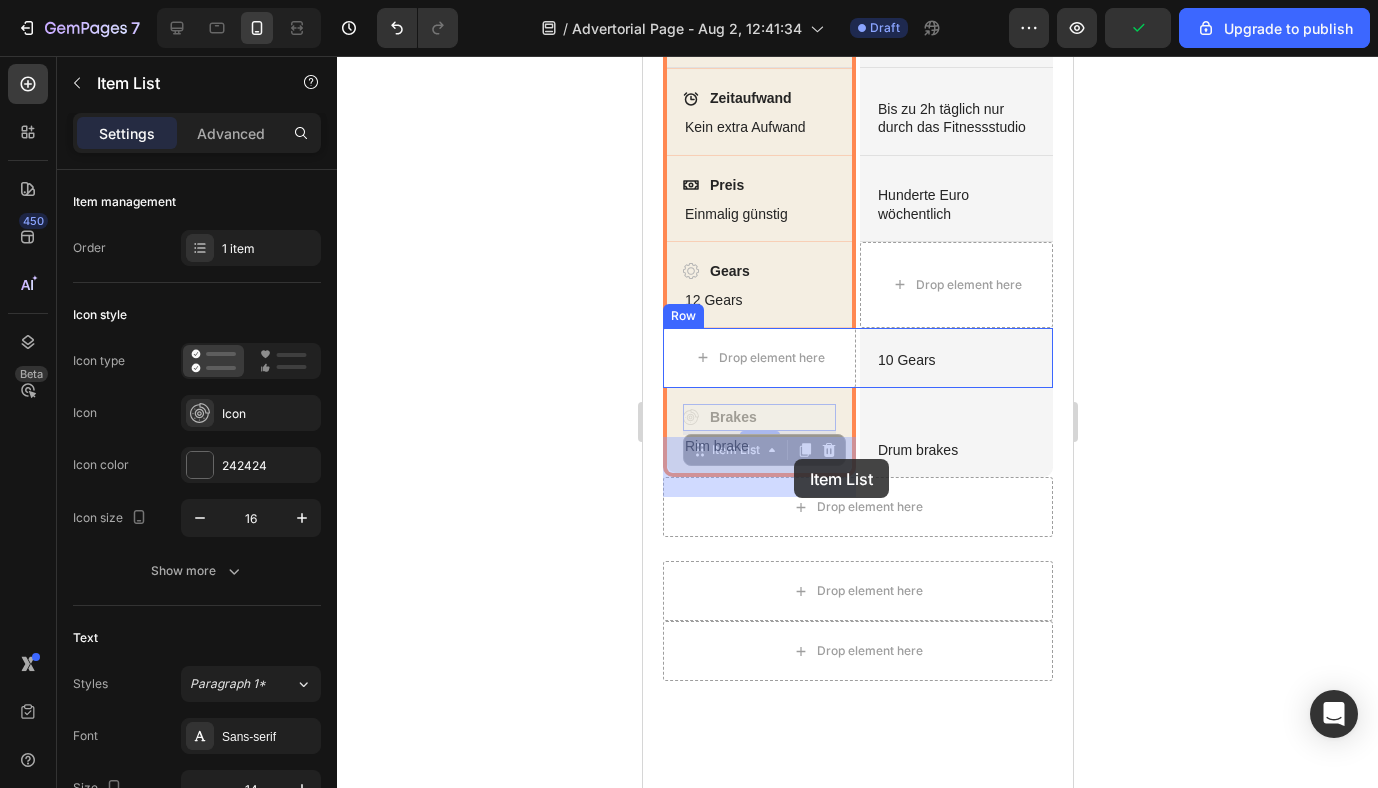 drag, startPoint x: 790, startPoint y: 514, endPoint x: 793, endPoint y: 459, distance: 55.081757 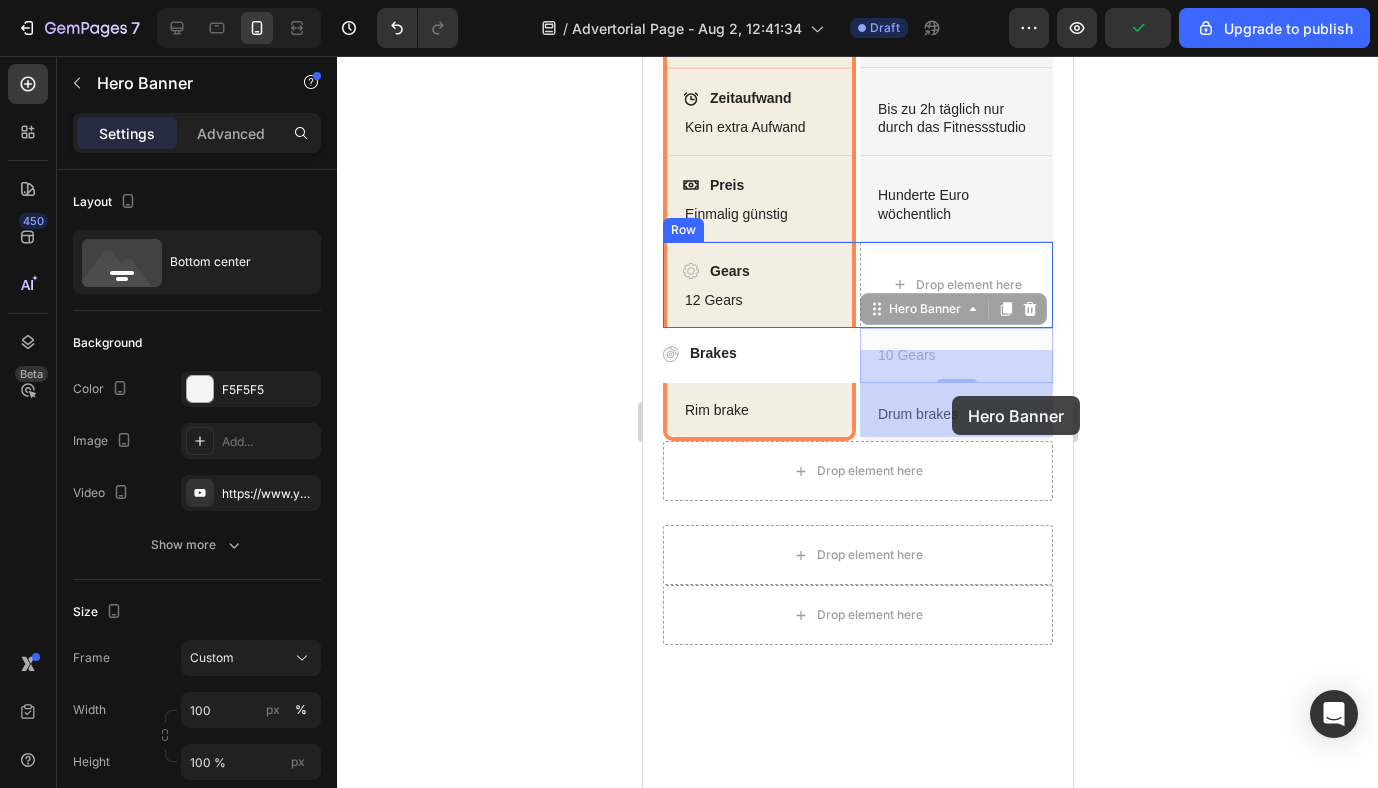 drag, startPoint x: 951, startPoint y: 449, endPoint x: 951, endPoint y: 396, distance: 53 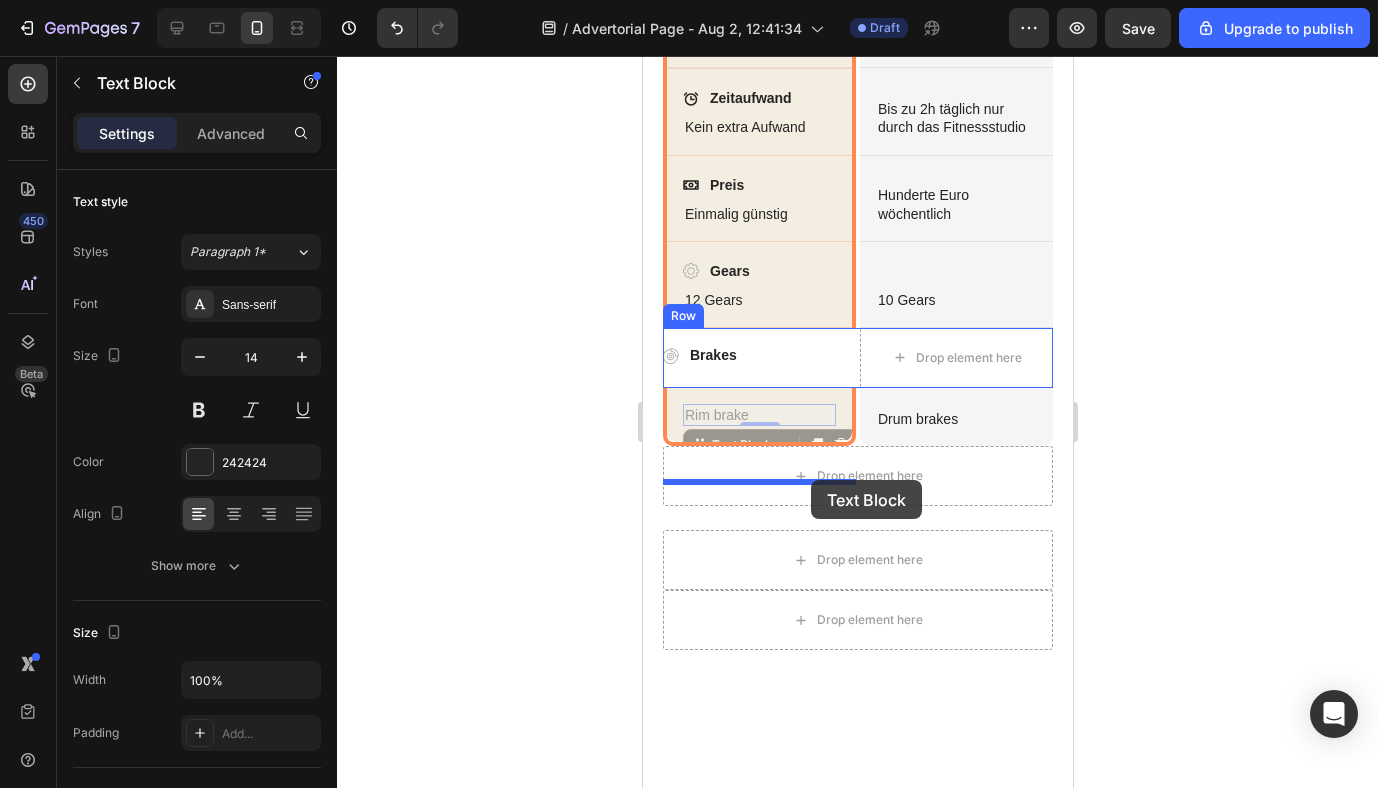 drag, startPoint x: 810, startPoint y: 512, endPoint x: 810, endPoint y: 473, distance: 39 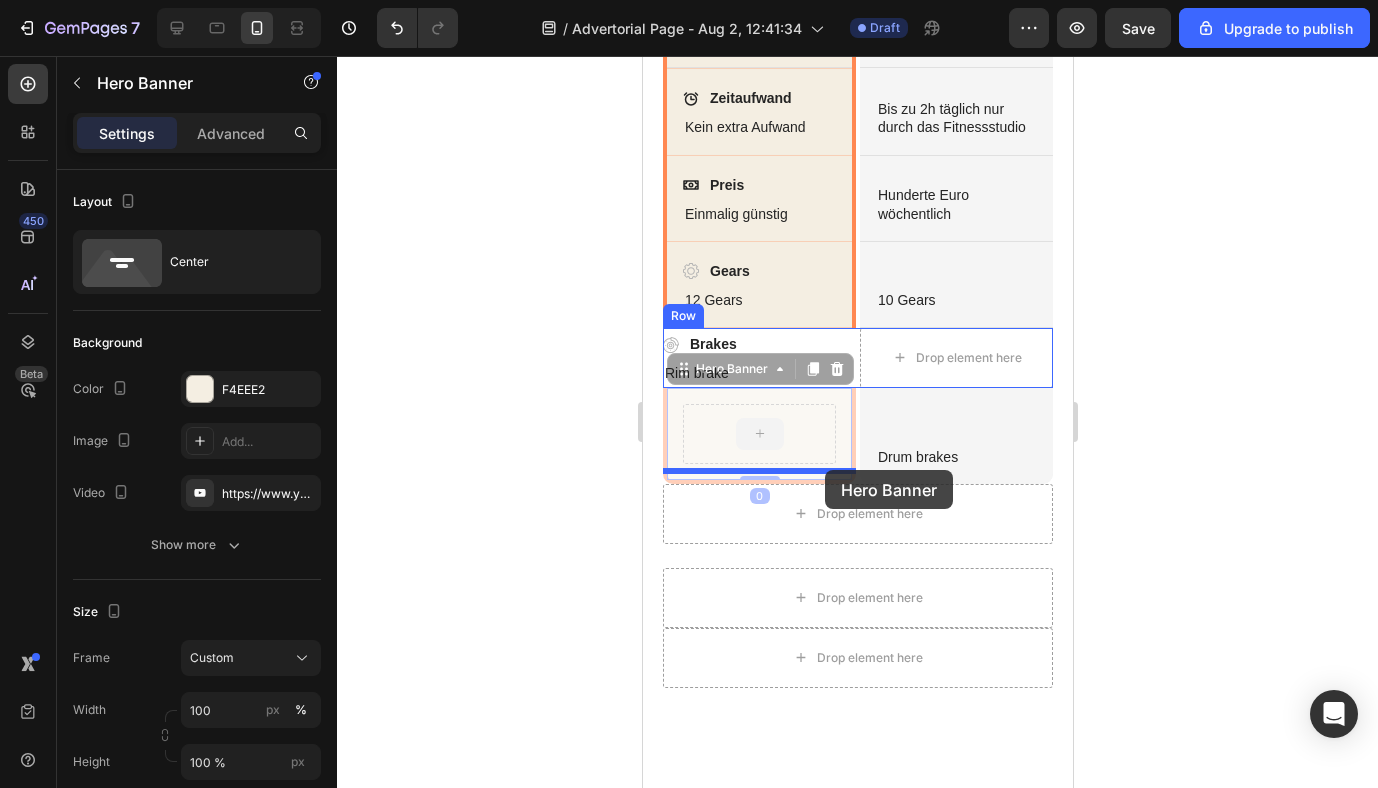 drag, startPoint x: 828, startPoint y: 527, endPoint x: 824, endPoint y: 470, distance: 57.14018 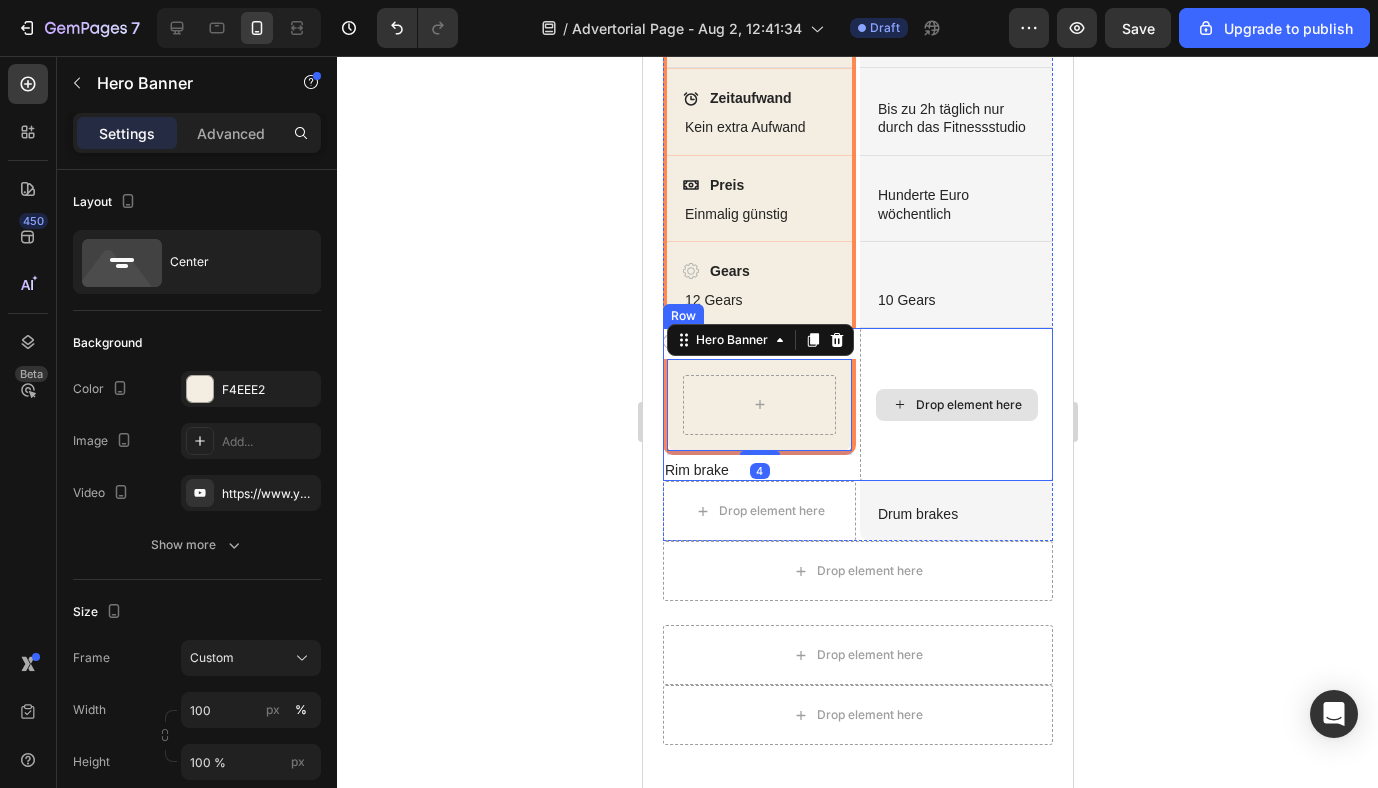 click on "Drop element here" at bounding box center (955, 404) 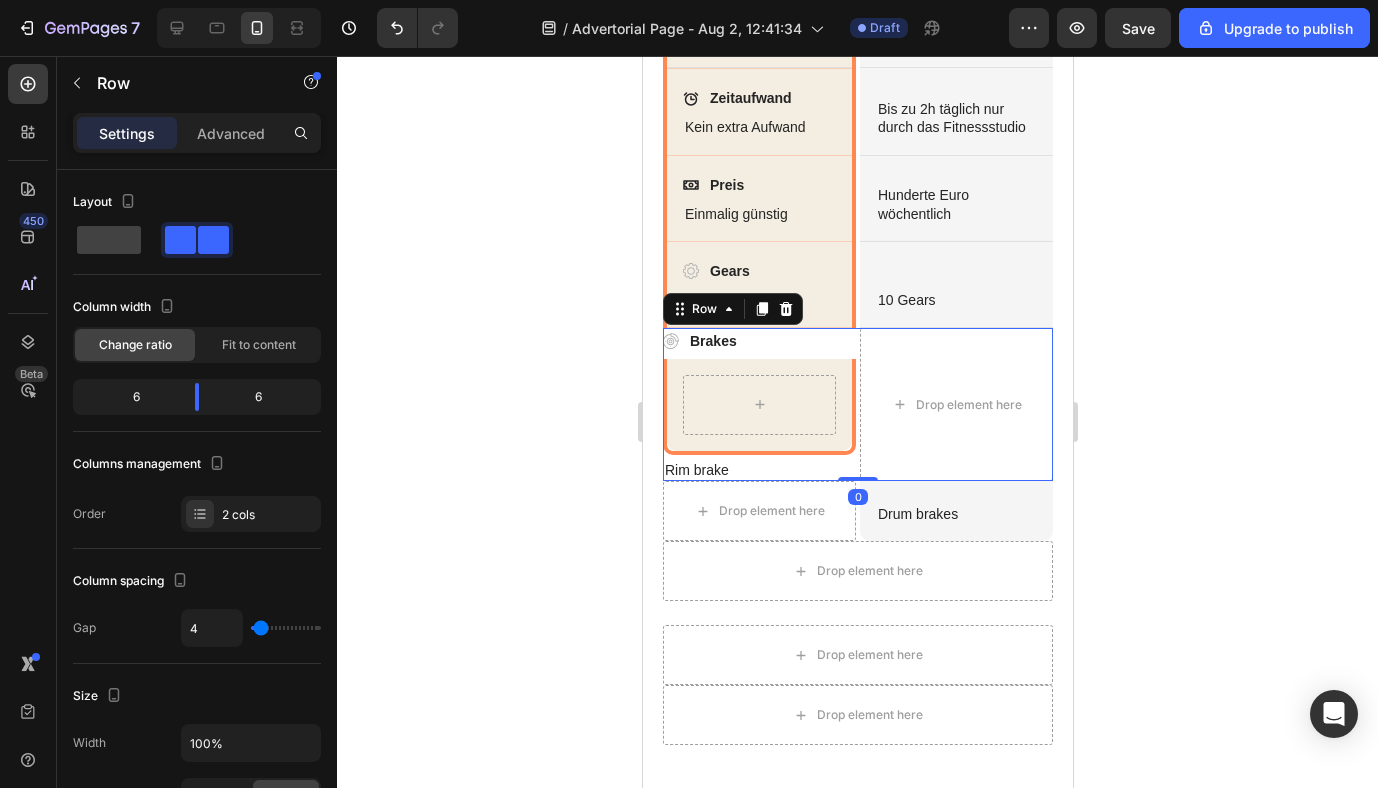 click 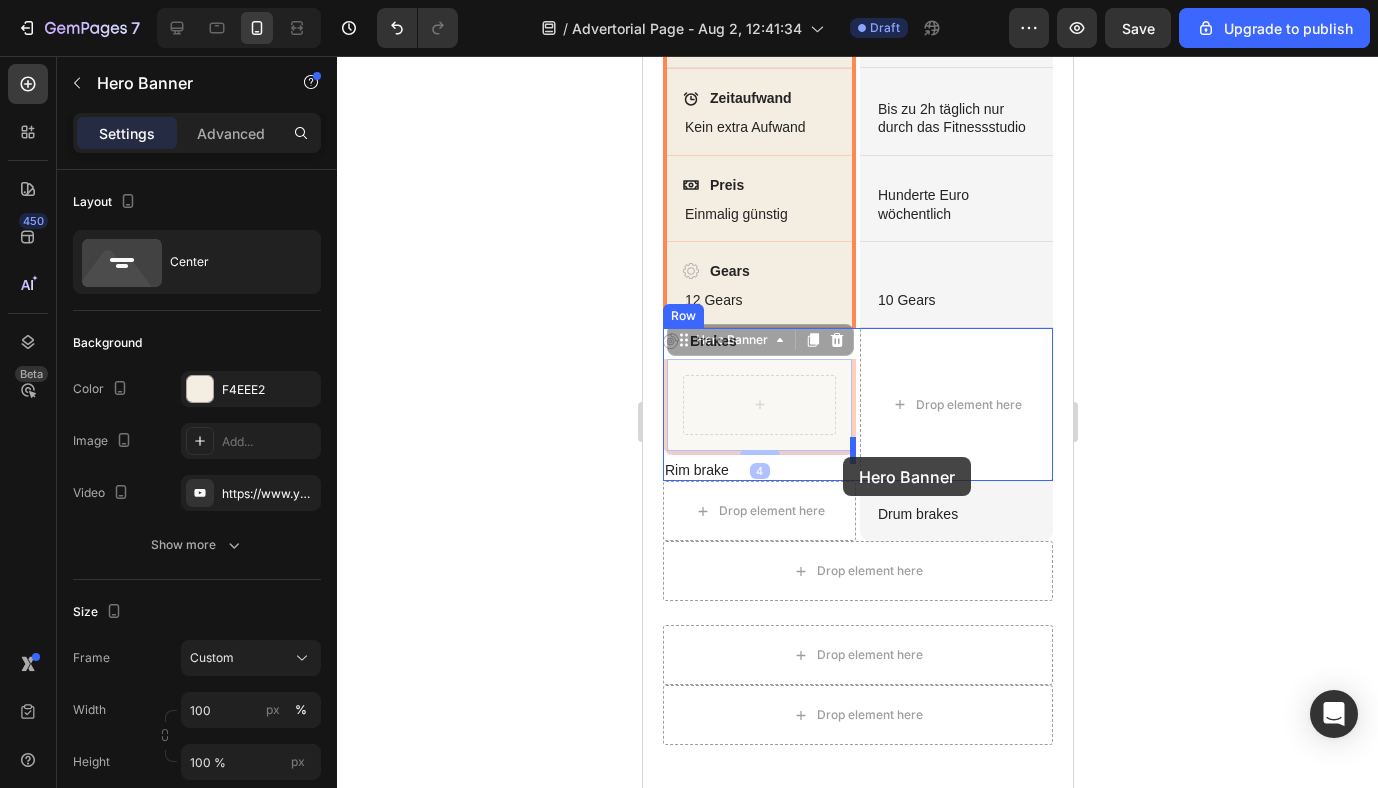 drag, startPoint x: 842, startPoint y: 487, endPoint x: 842, endPoint y: 457, distance: 30 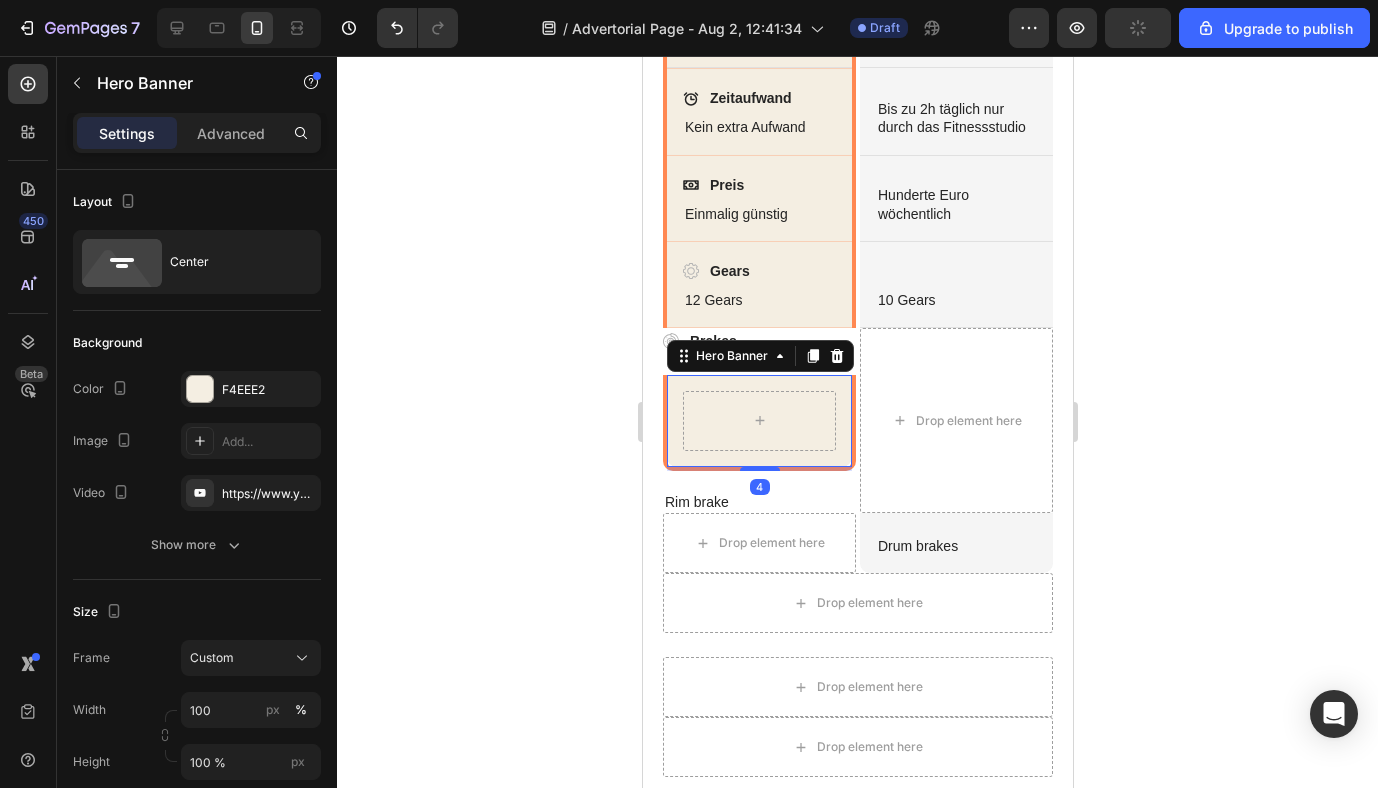 click 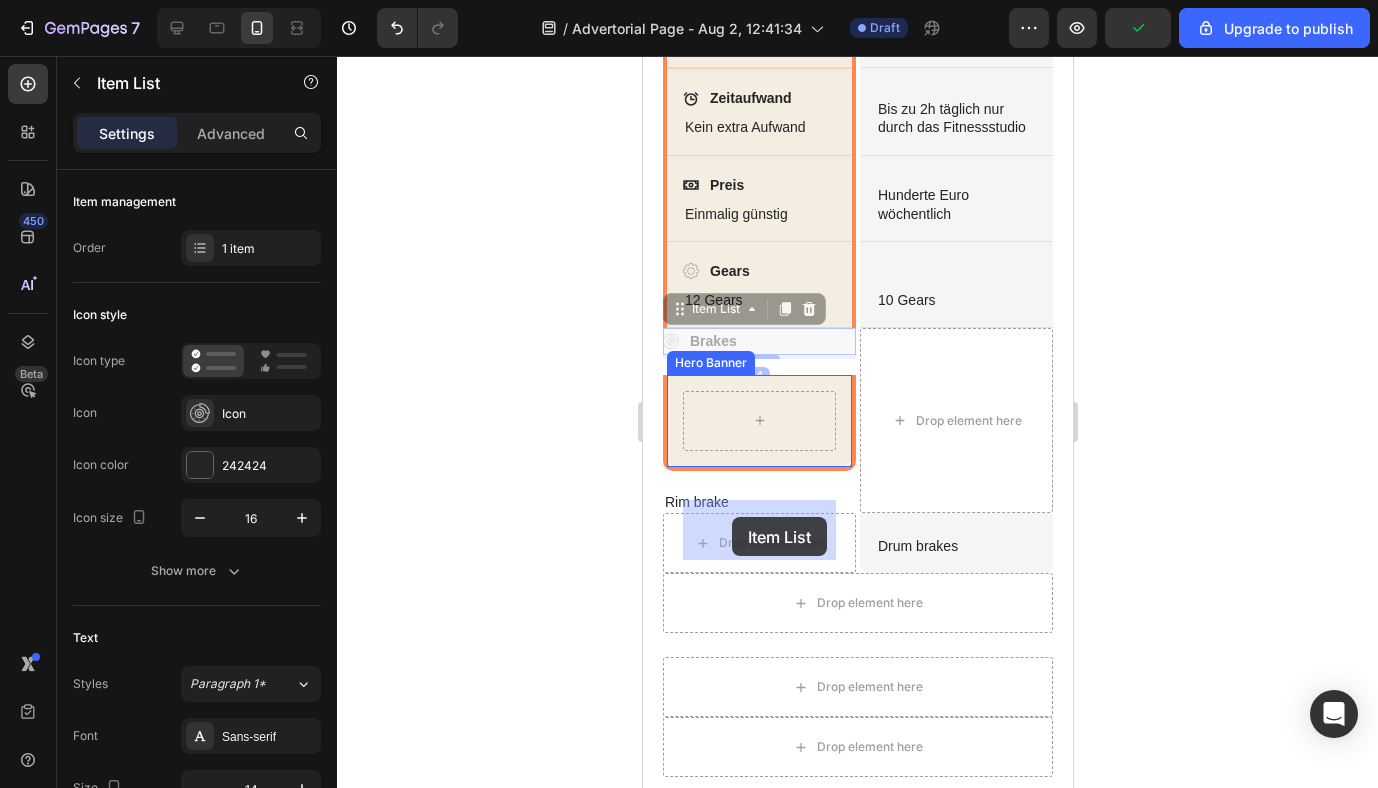drag, startPoint x: 708, startPoint y: 454, endPoint x: 729, endPoint y: 509, distance: 58.872746 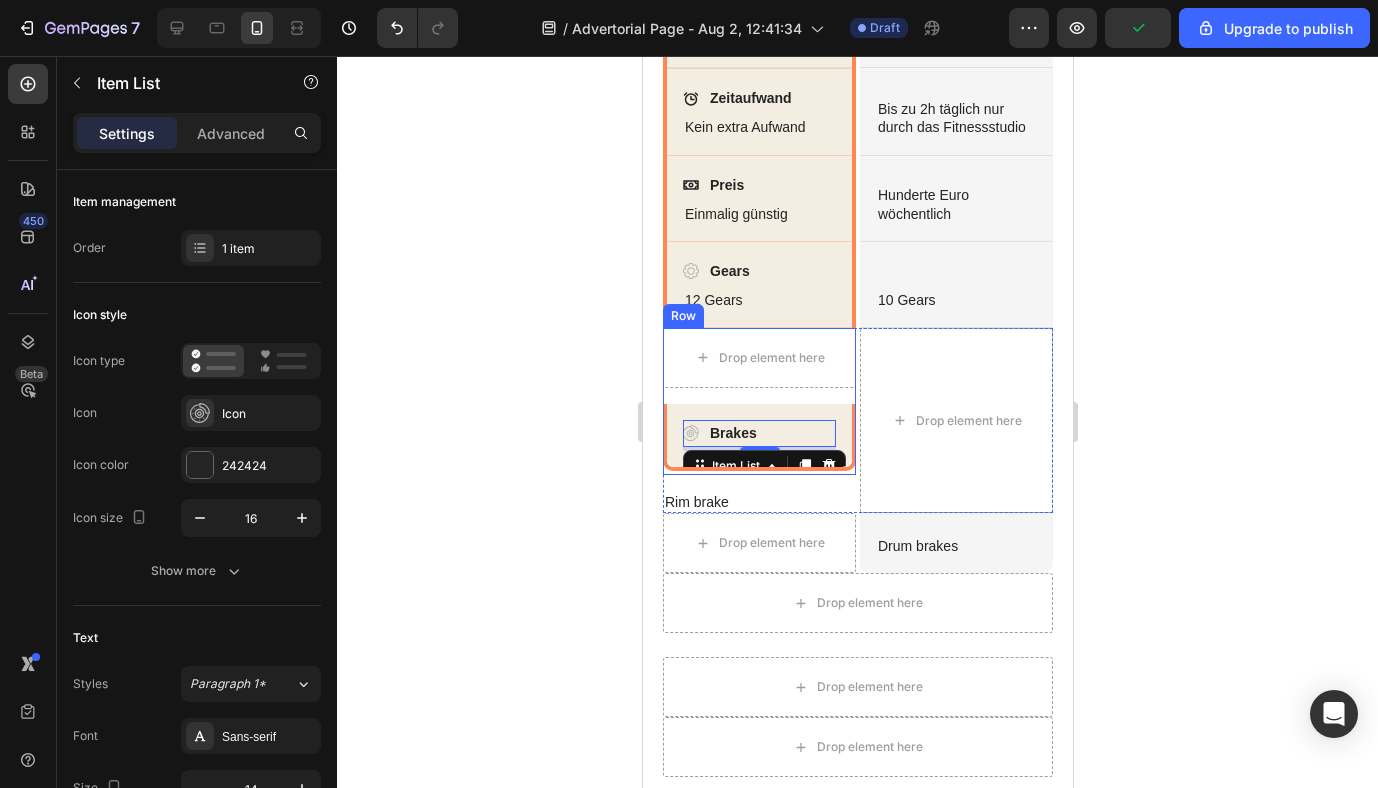 click 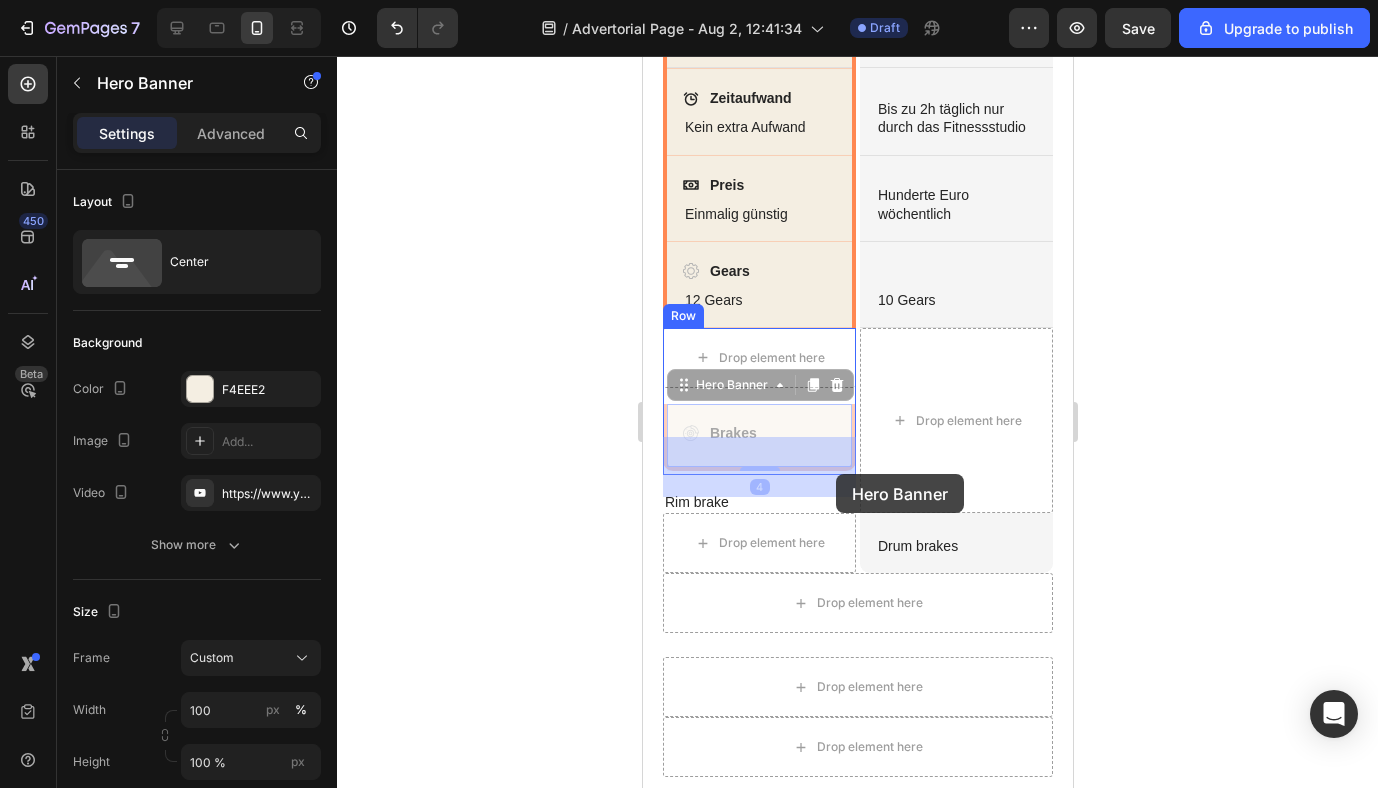 drag, startPoint x: 836, startPoint y: 528, endPoint x: 835, endPoint y: 474, distance: 54.00926 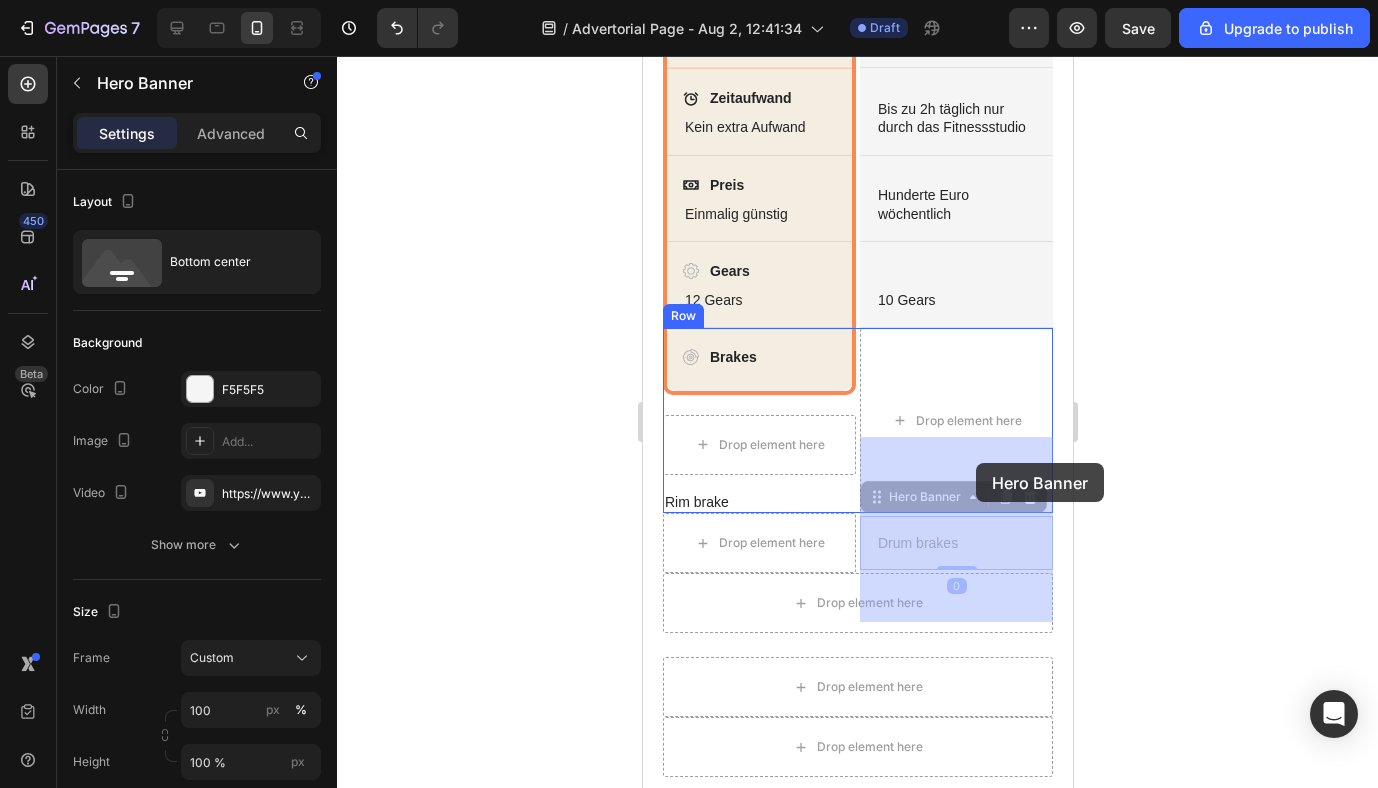 drag, startPoint x: 983, startPoint y: 638, endPoint x: 971, endPoint y: 462, distance: 176.40862 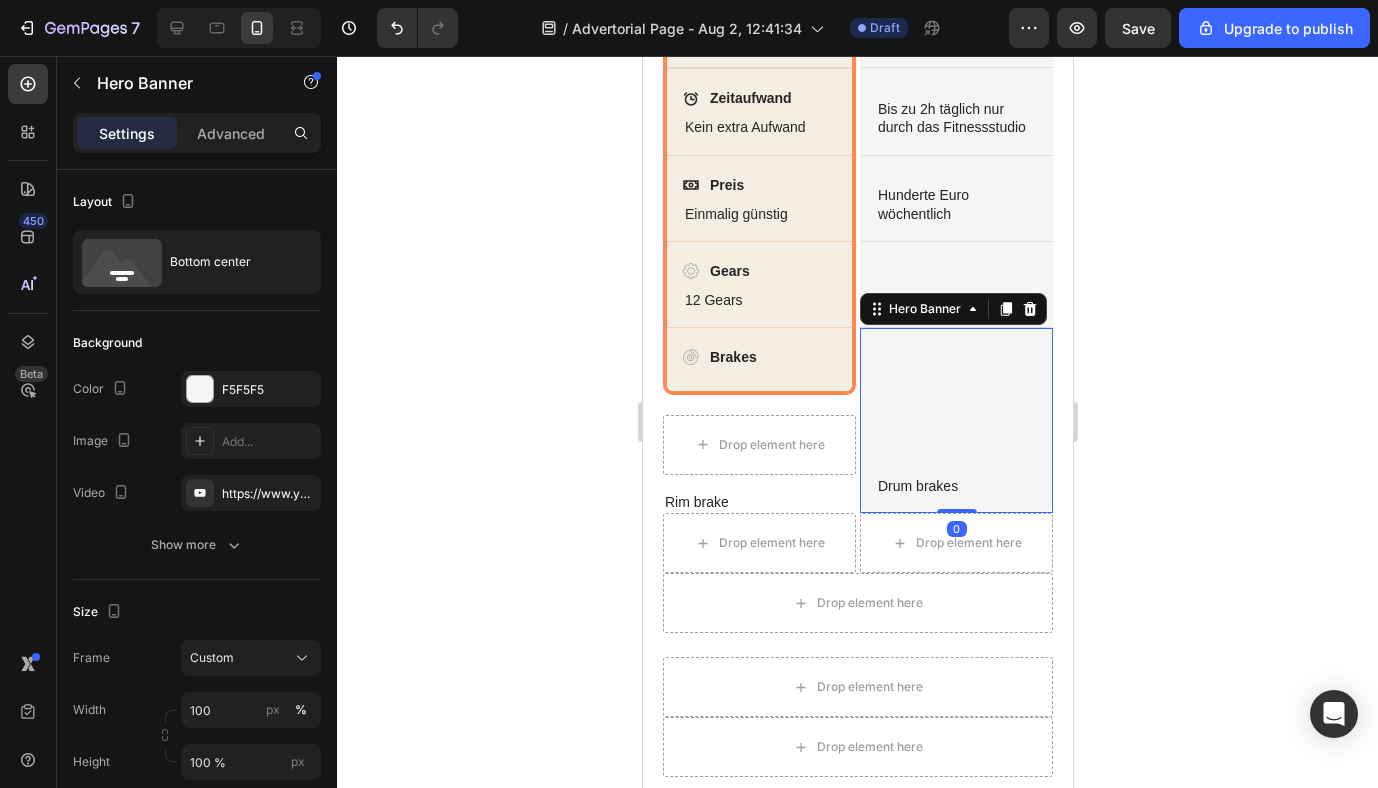 click at bounding box center [955, 420] 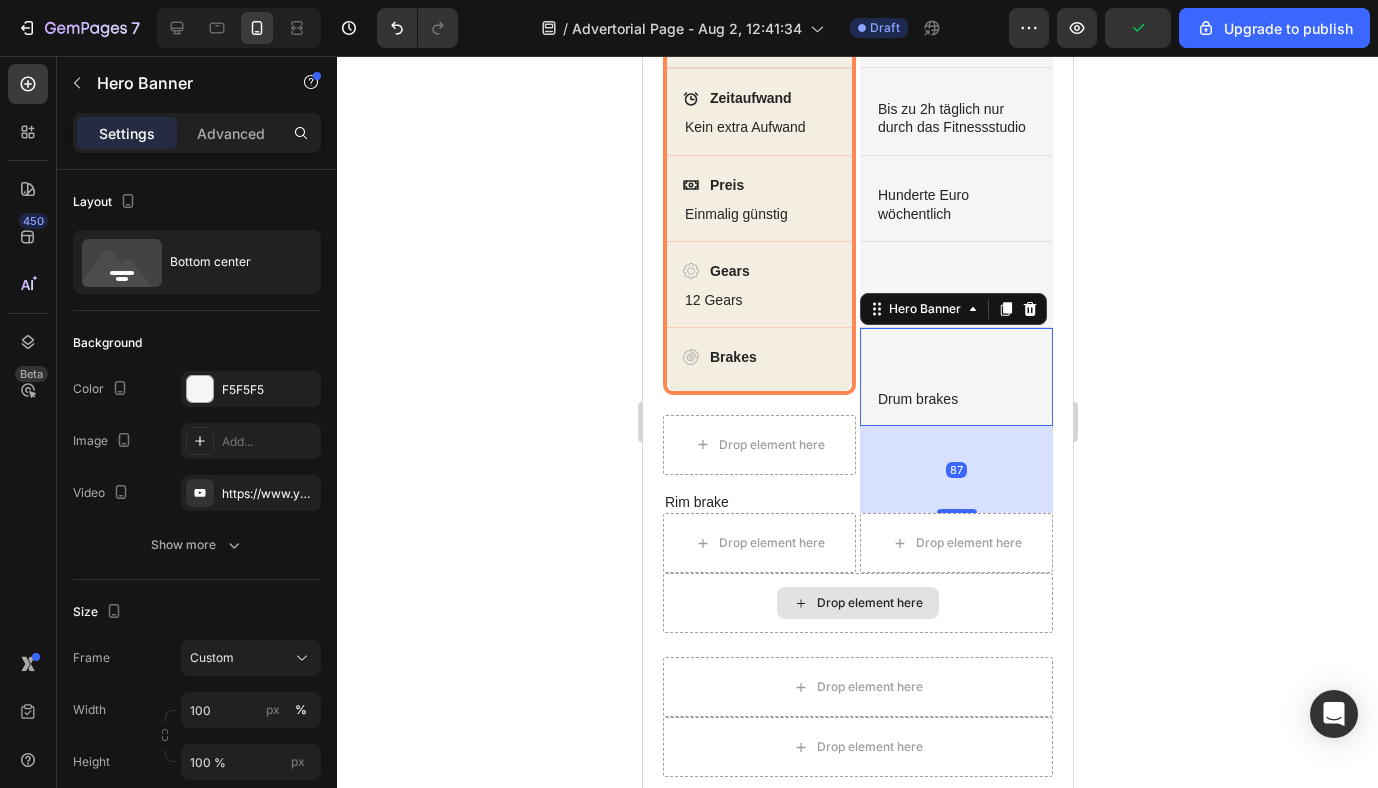 drag, startPoint x: 955, startPoint y: 620, endPoint x: 959, endPoint y: 707, distance: 87.0919 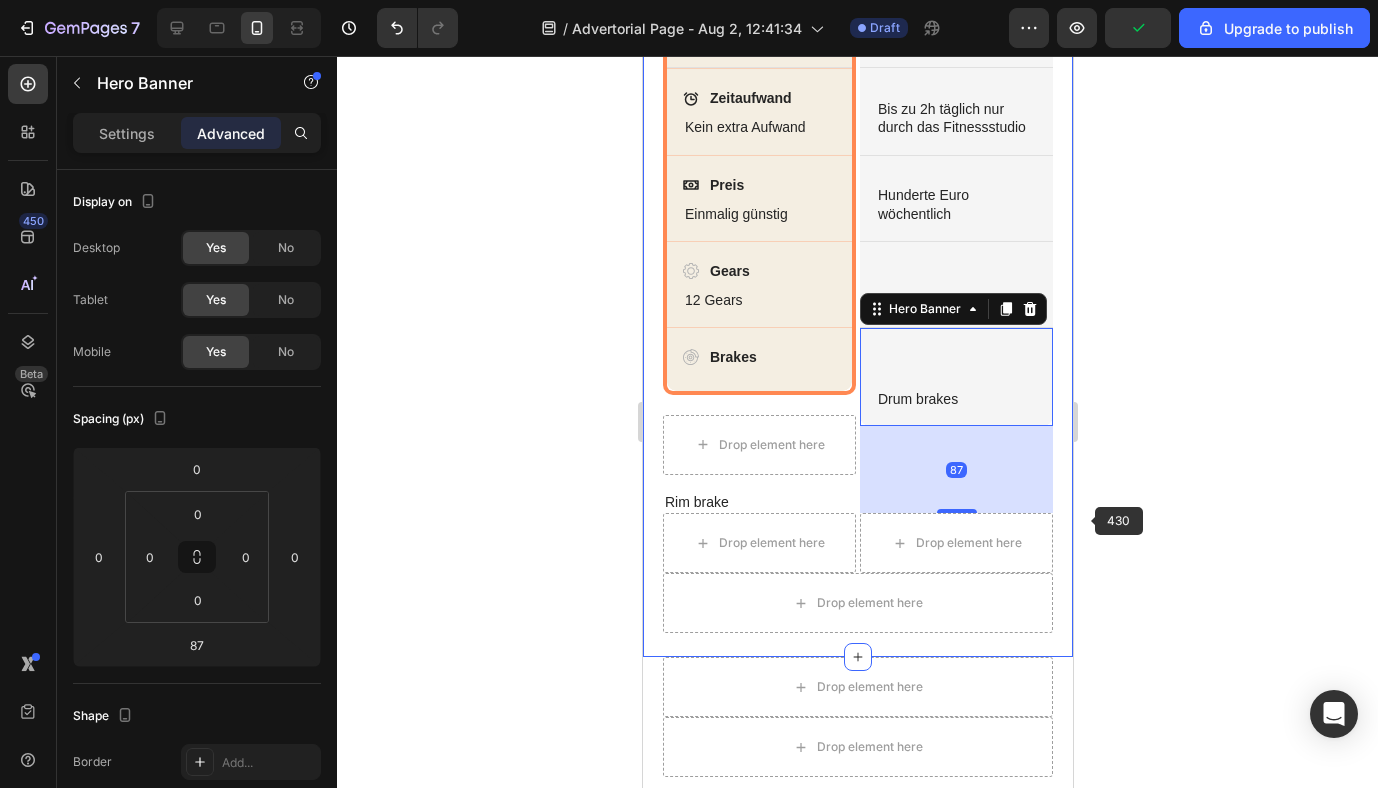 click 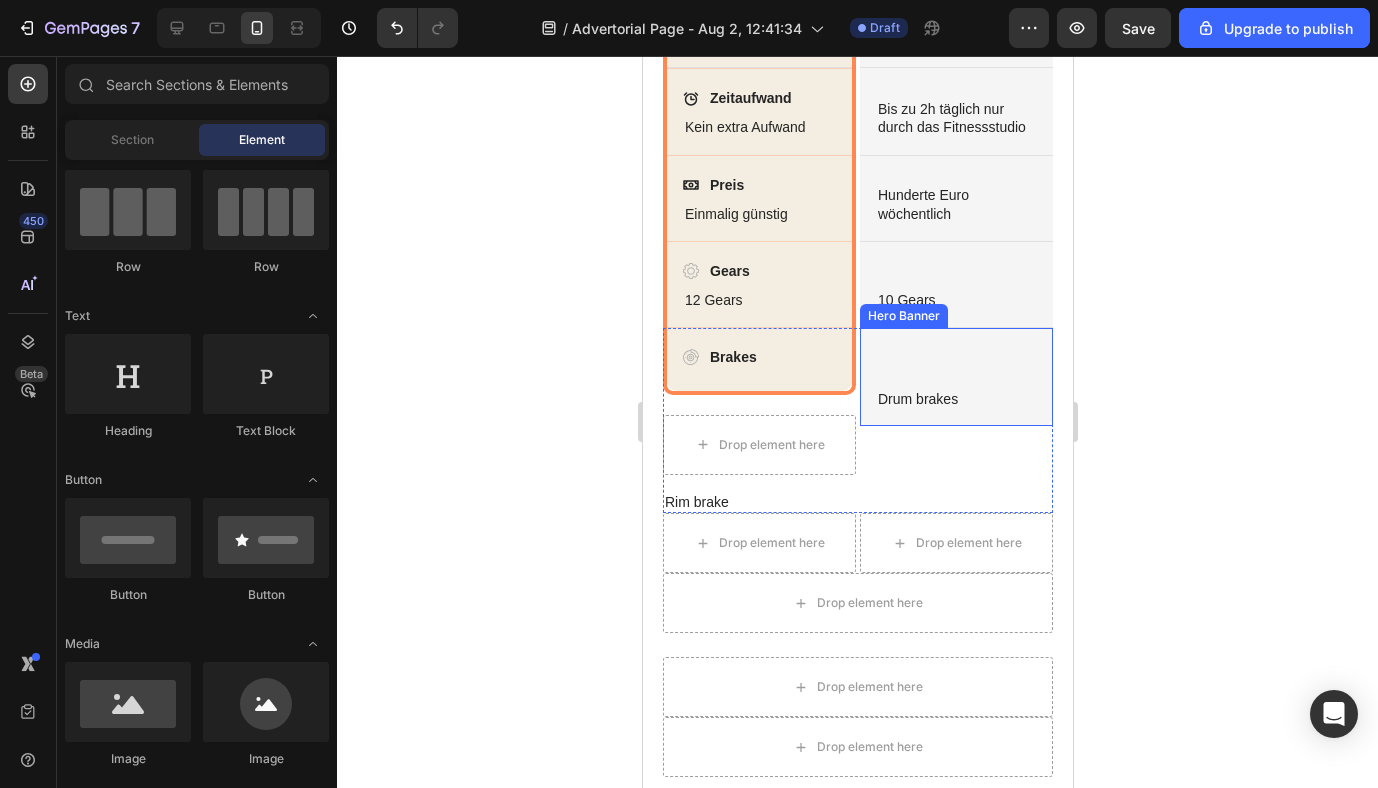click on "Drum brakes" at bounding box center (955, 399) 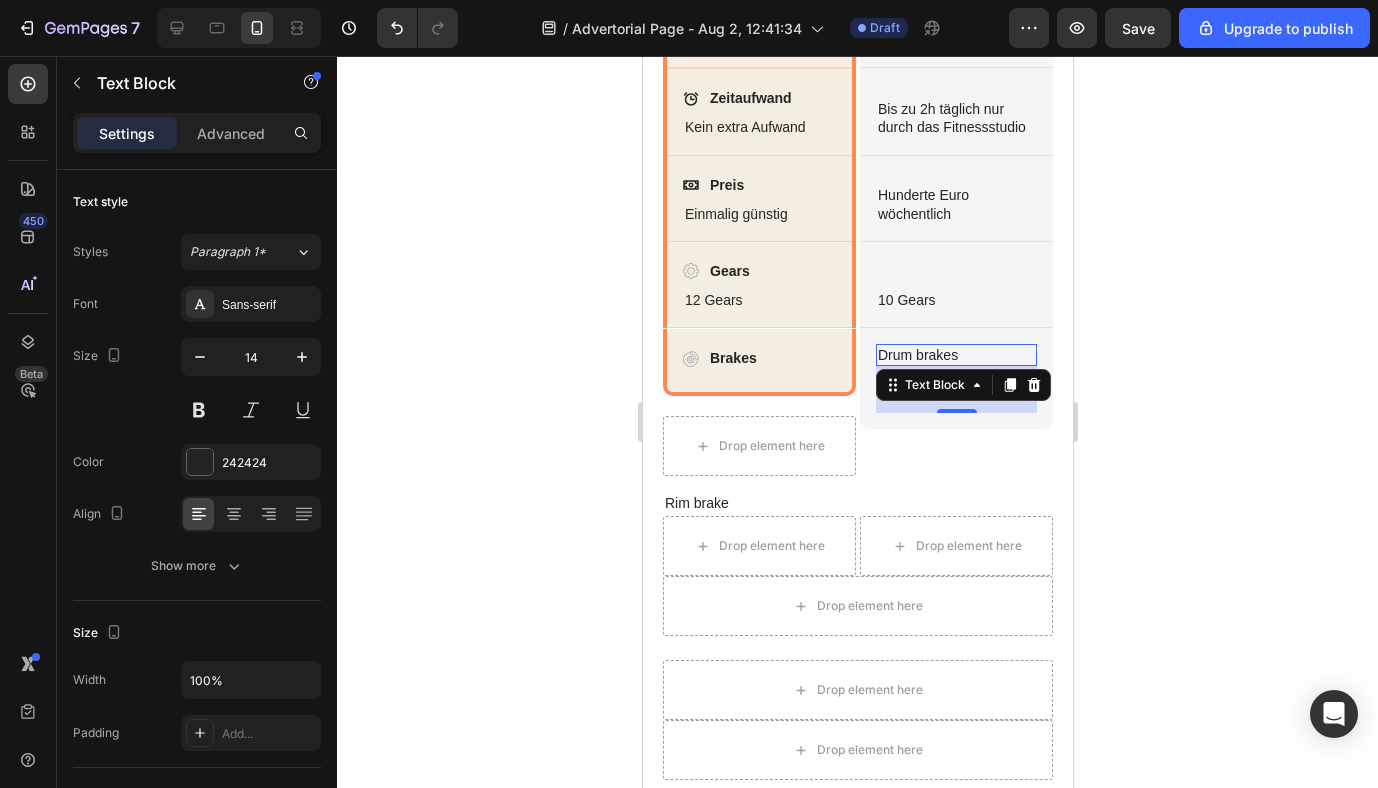 drag, startPoint x: 947, startPoint y: 515, endPoint x: 961, endPoint y: 593, distance: 79.24645 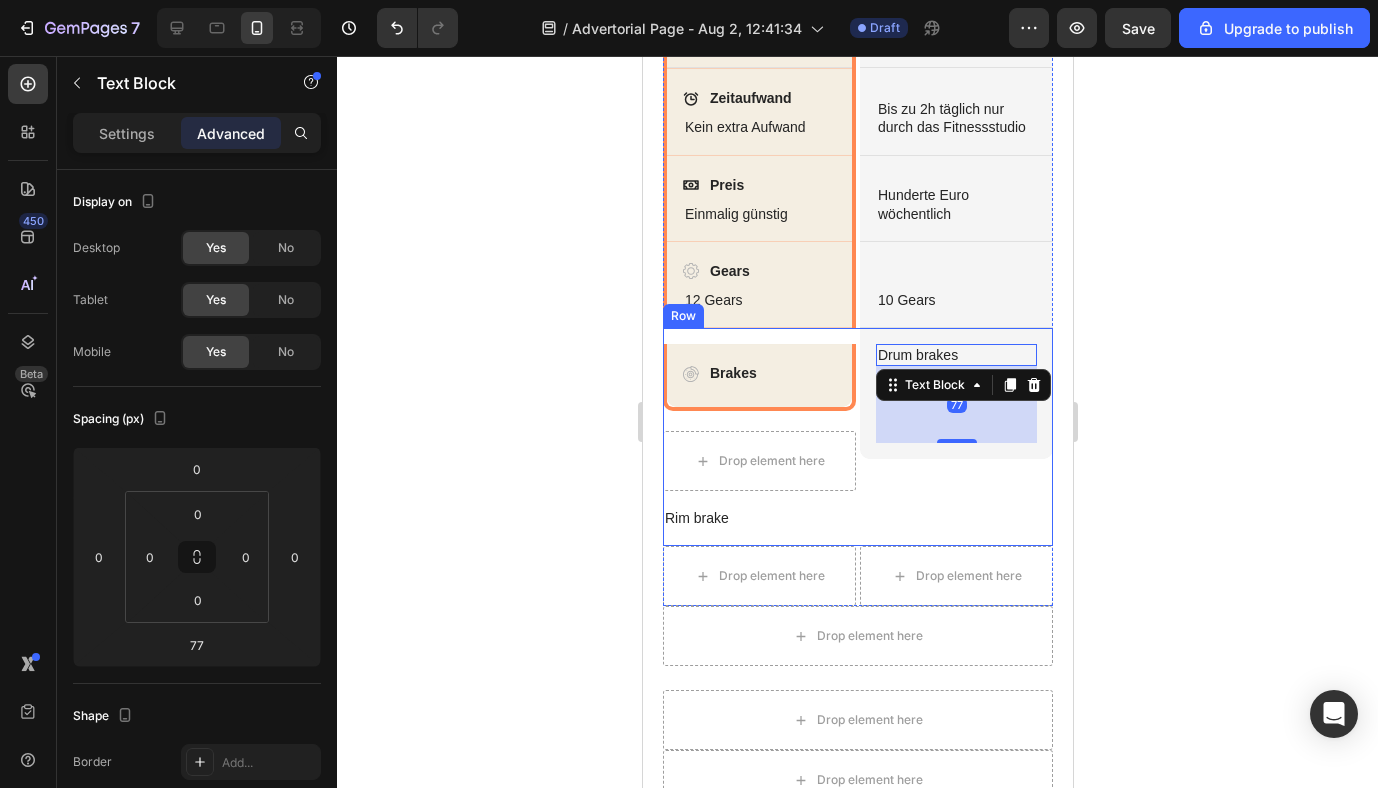 click 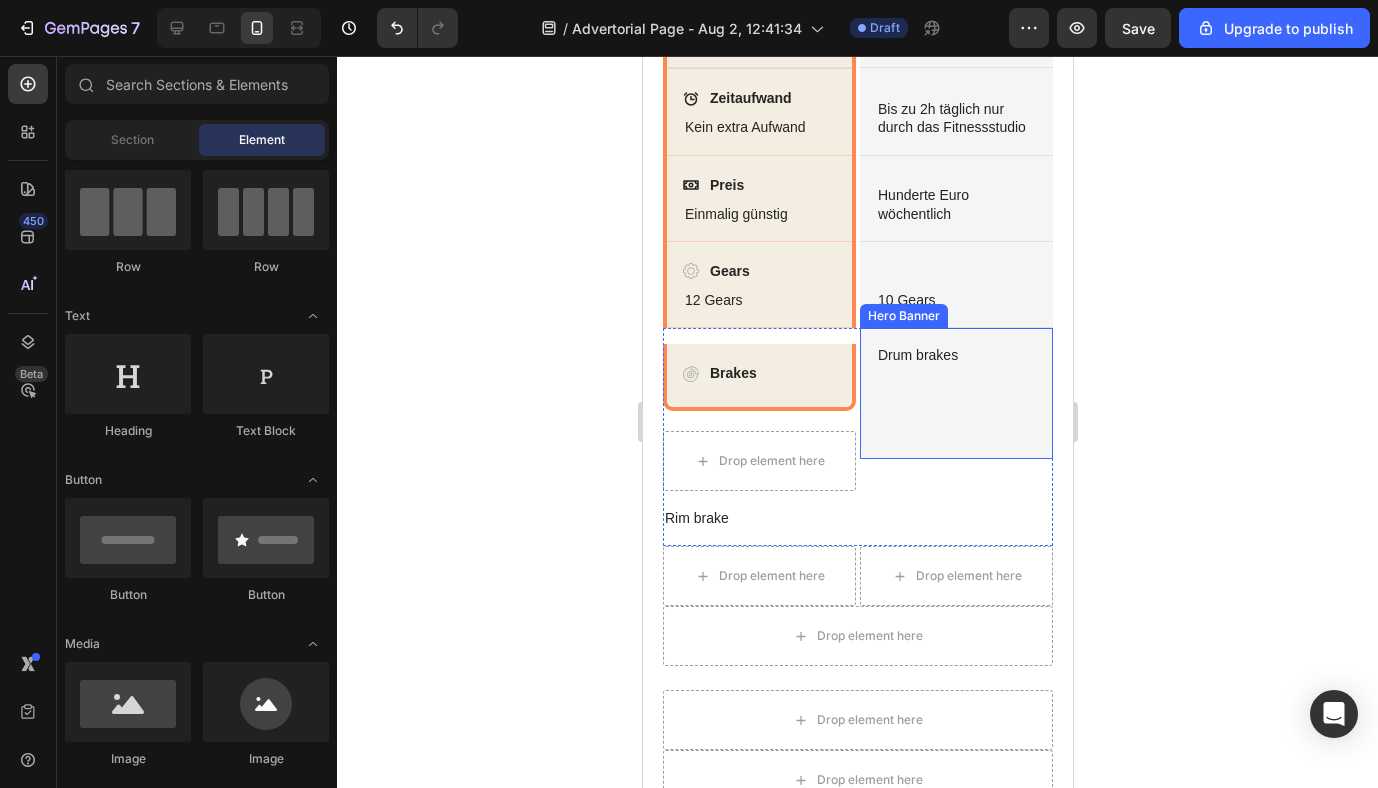 click on "Drum brakes Text Block" at bounding box center (955, 393) 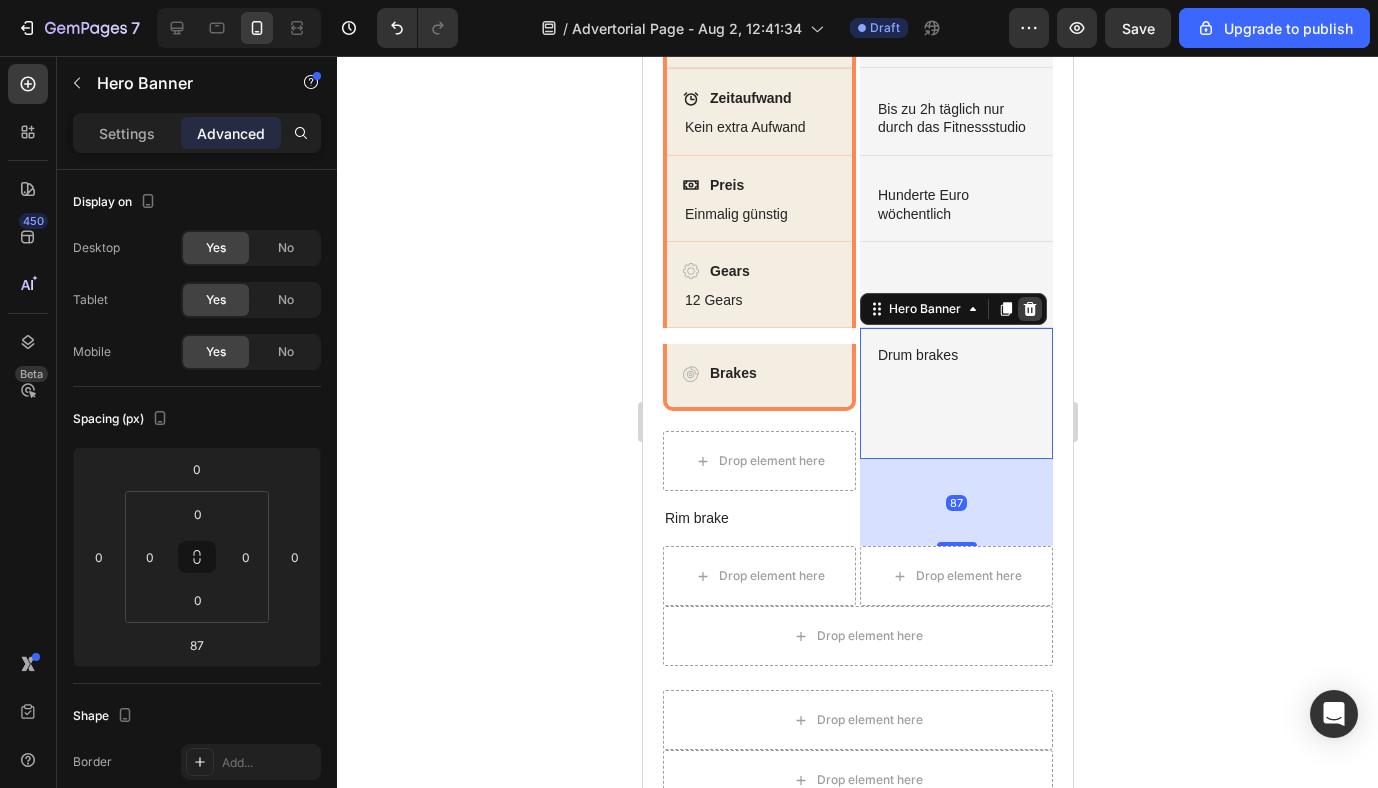 click 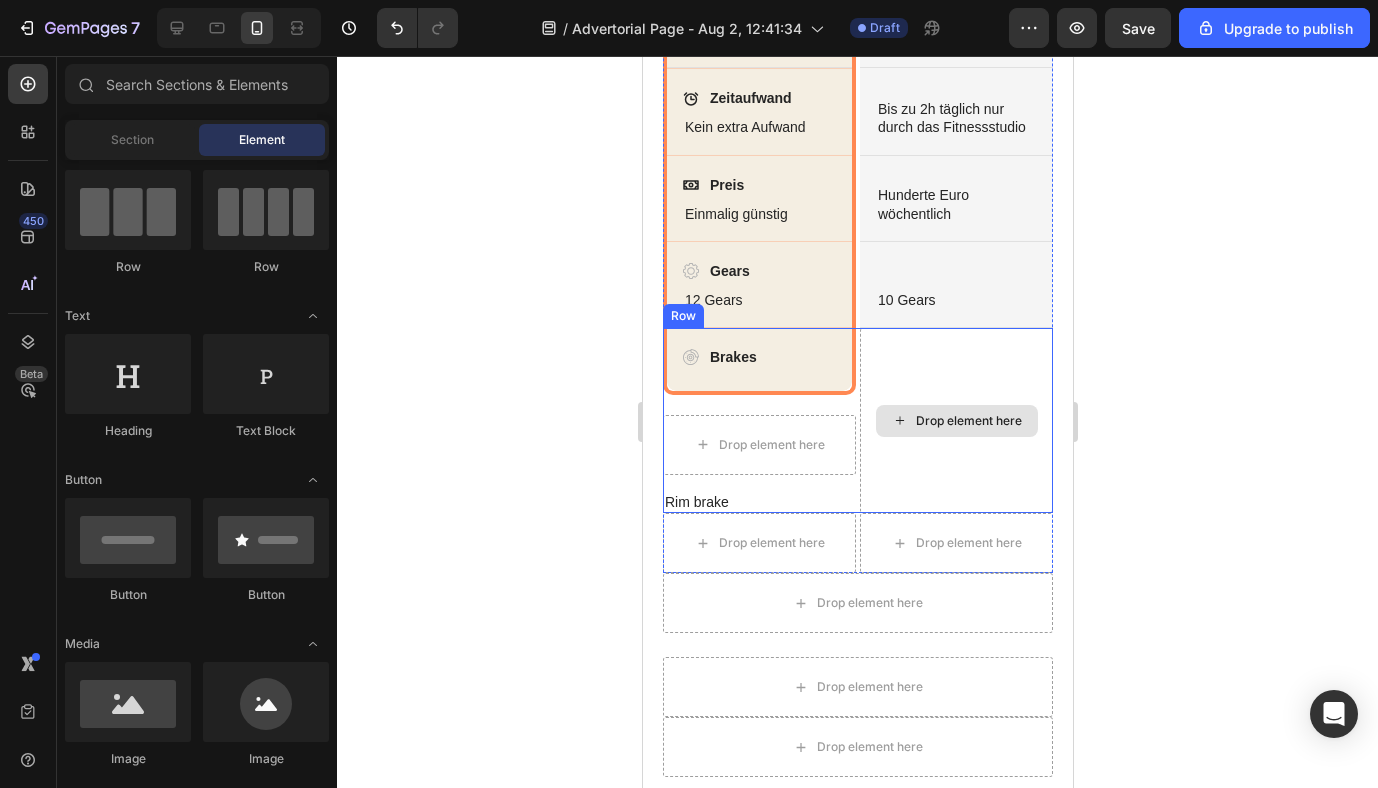click on "Drop element here" at bounding box center (955, 420) 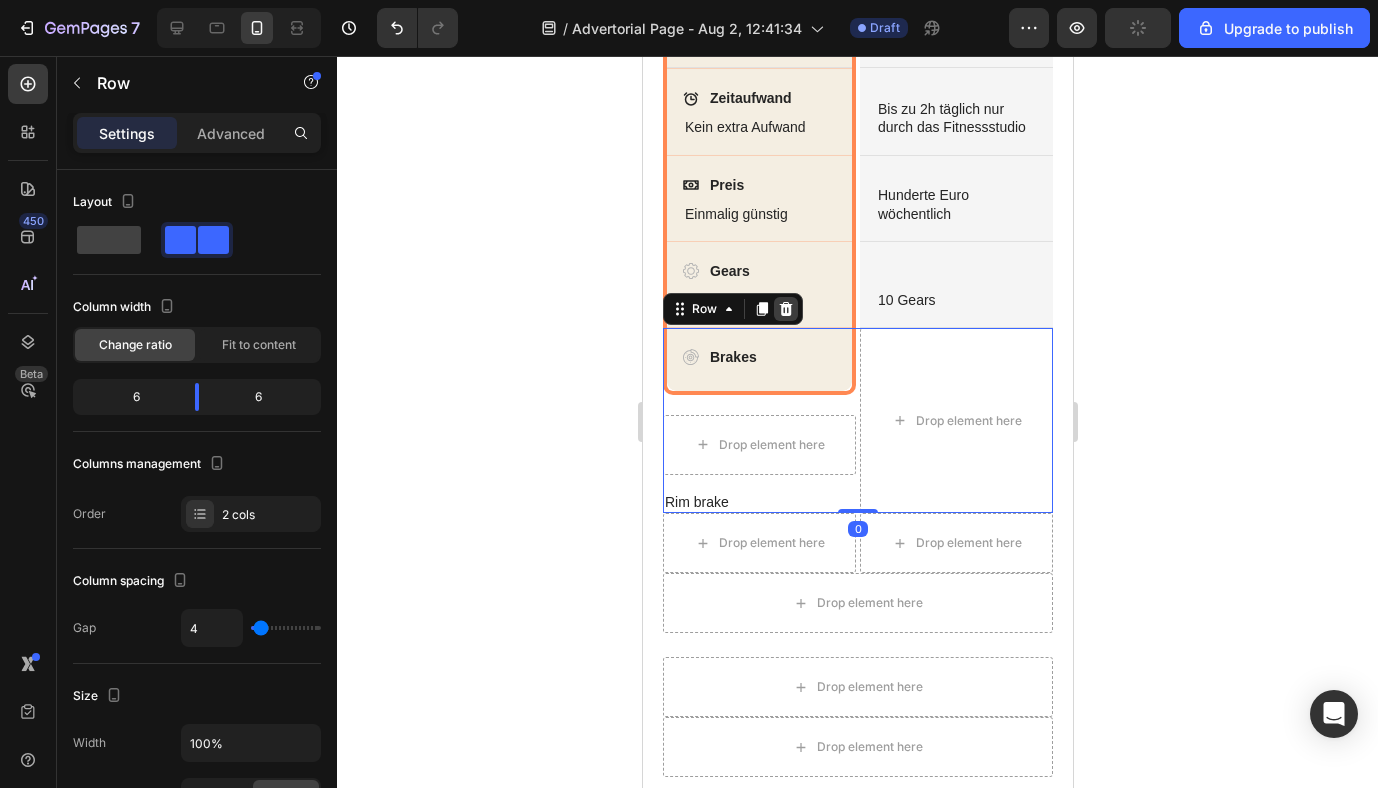 click 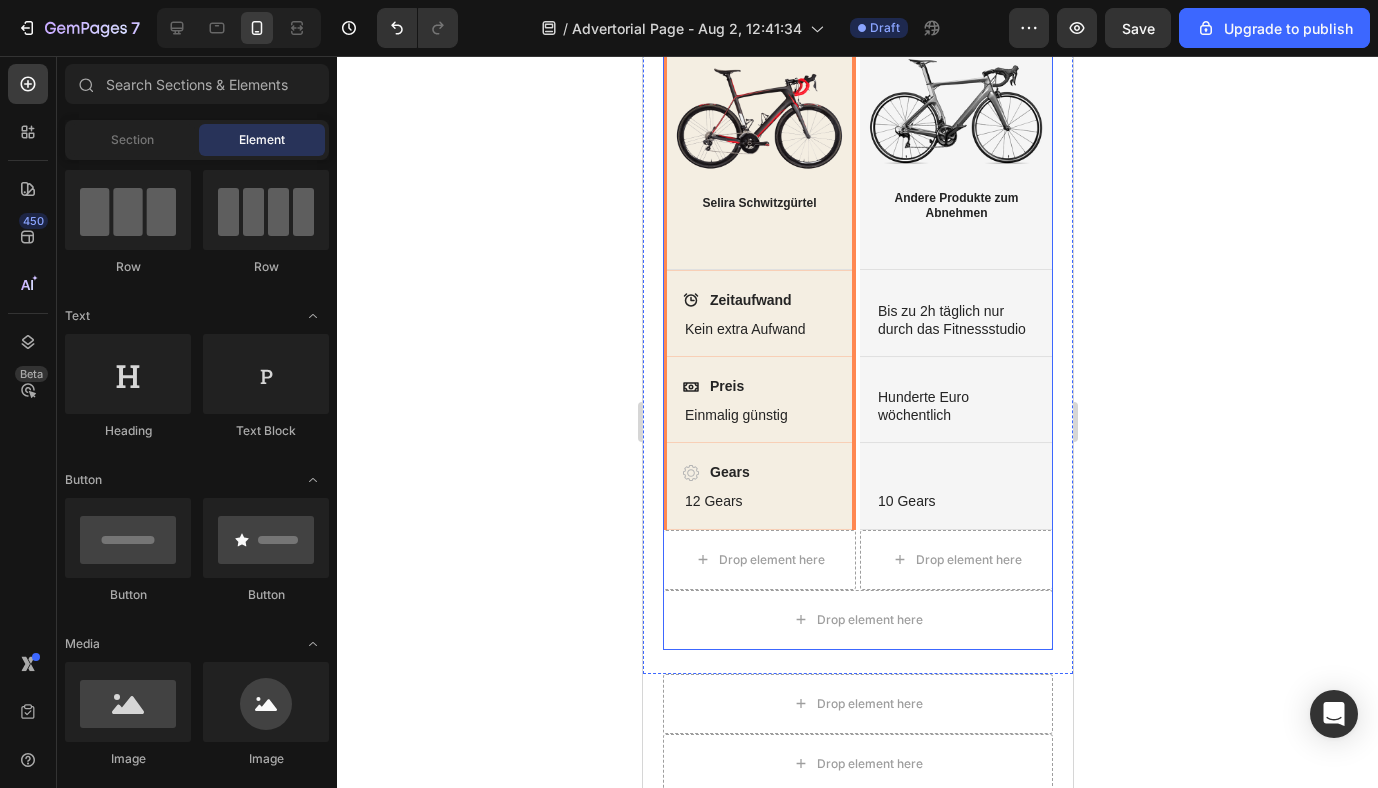 scroll, scrollTop: 2556, scrollLeft: 0, axis: vertical 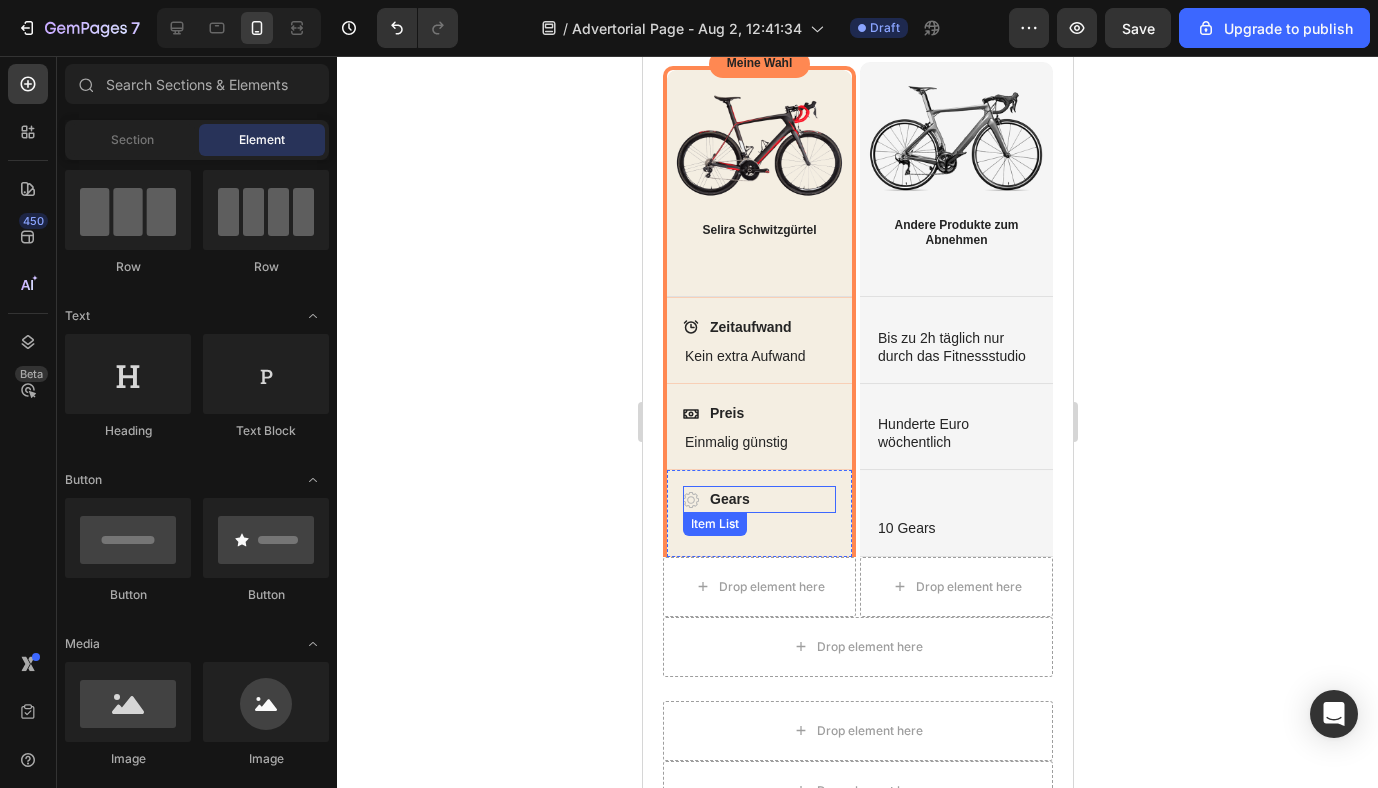 click on "Gears" at bounding box center (758, 499) 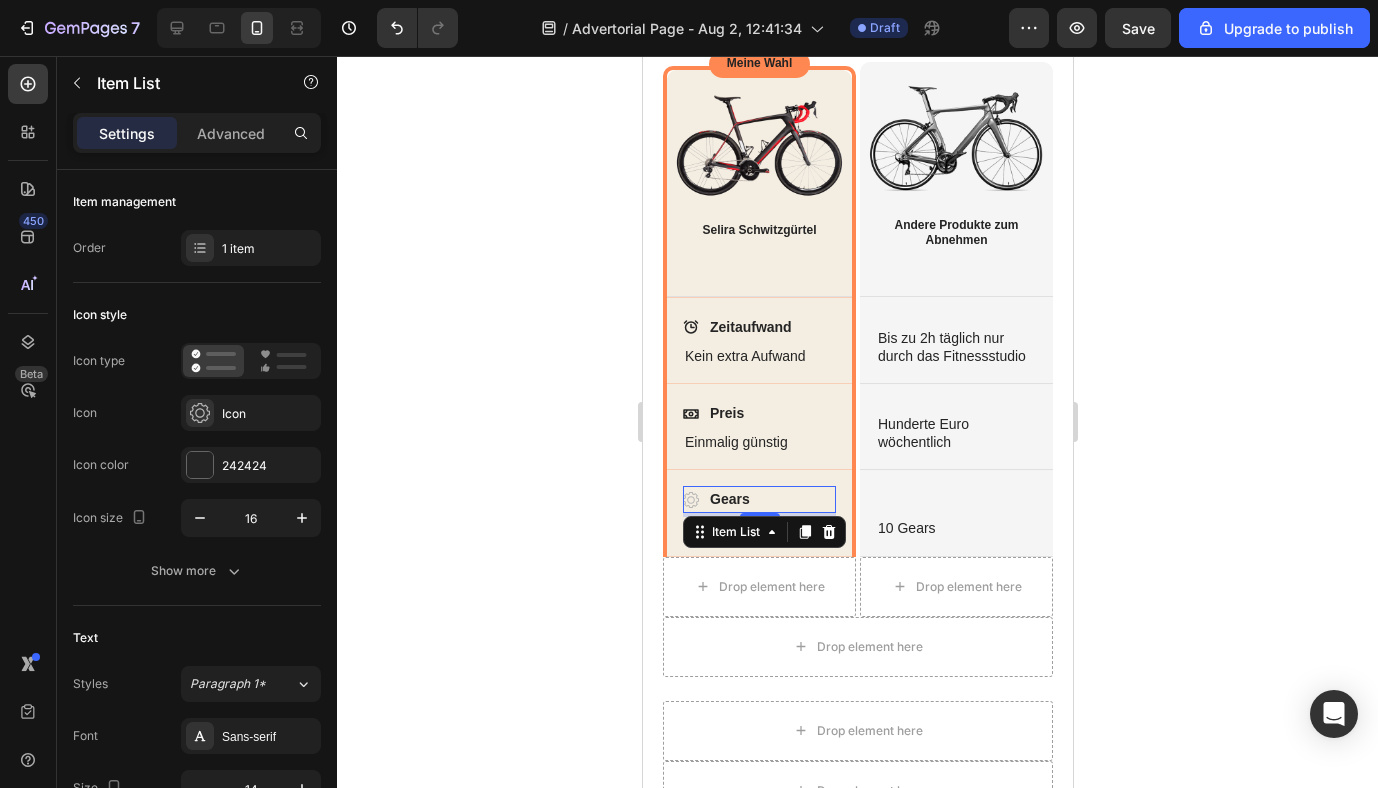 click 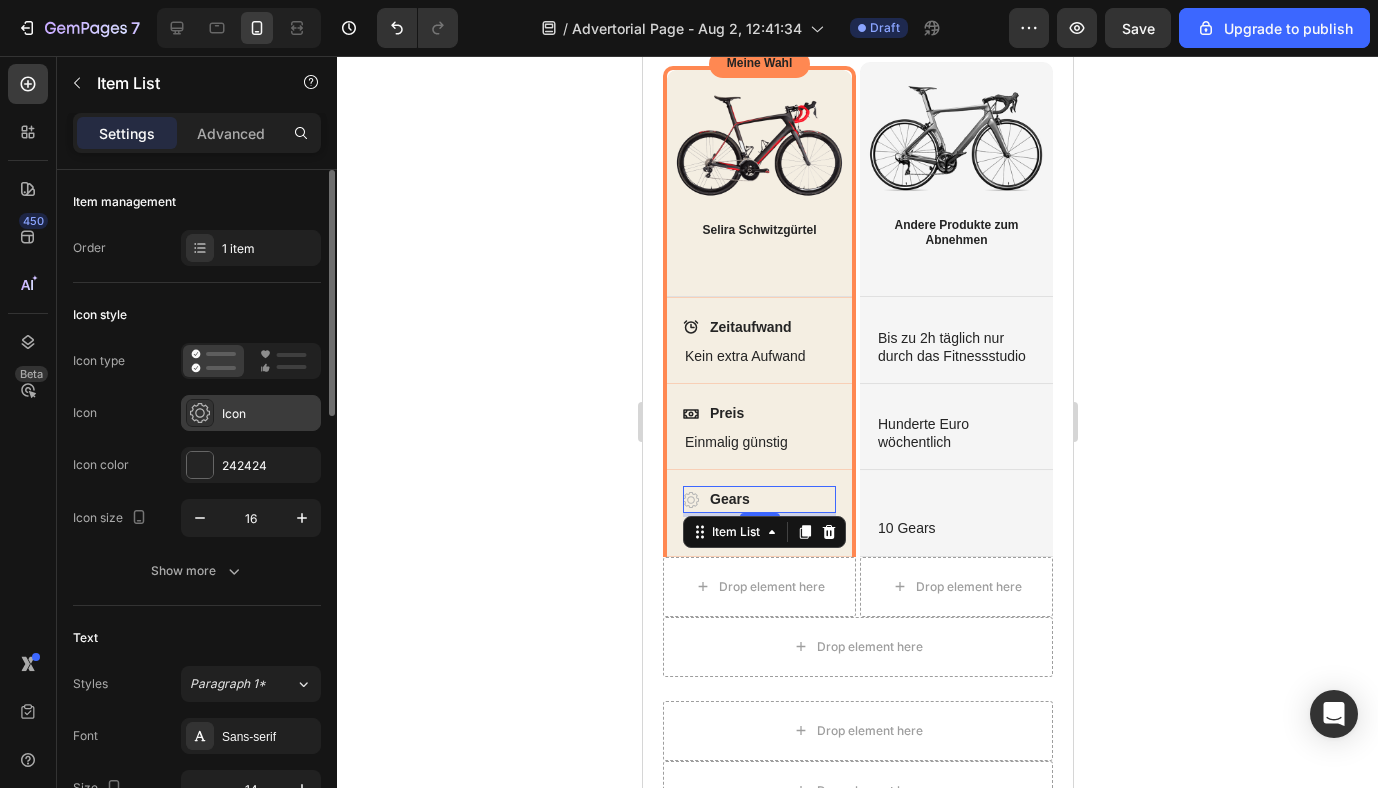 click 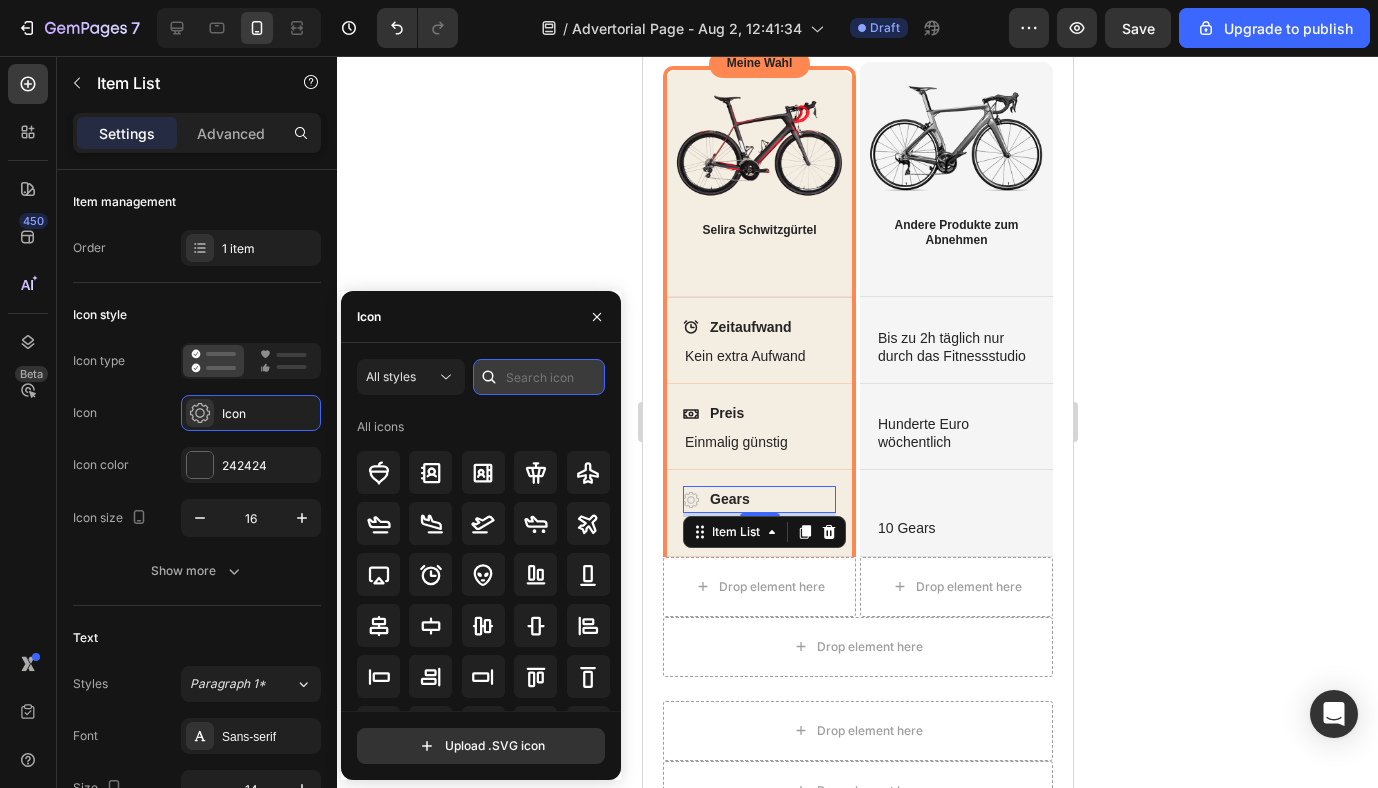 click at bounding box center [539, 377] 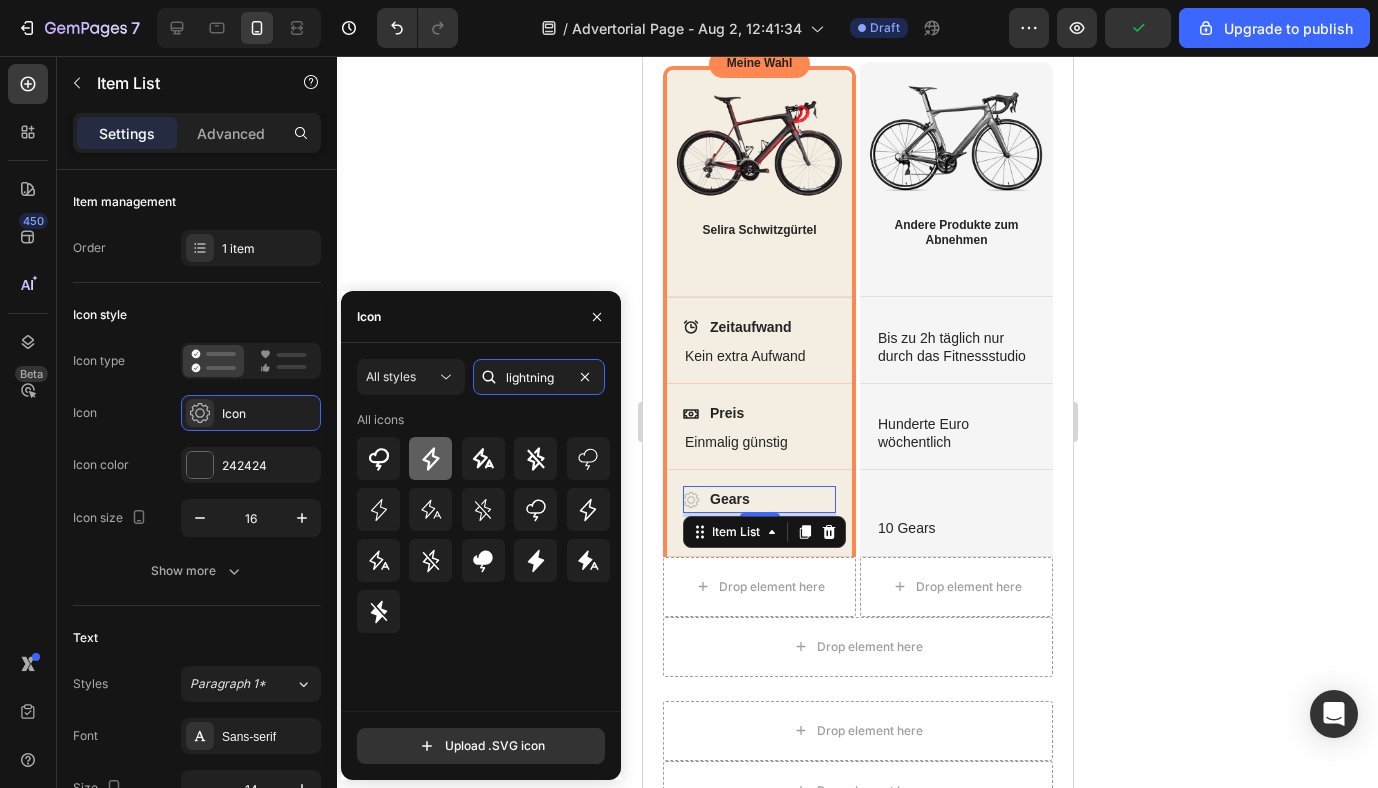 type on "lightning" 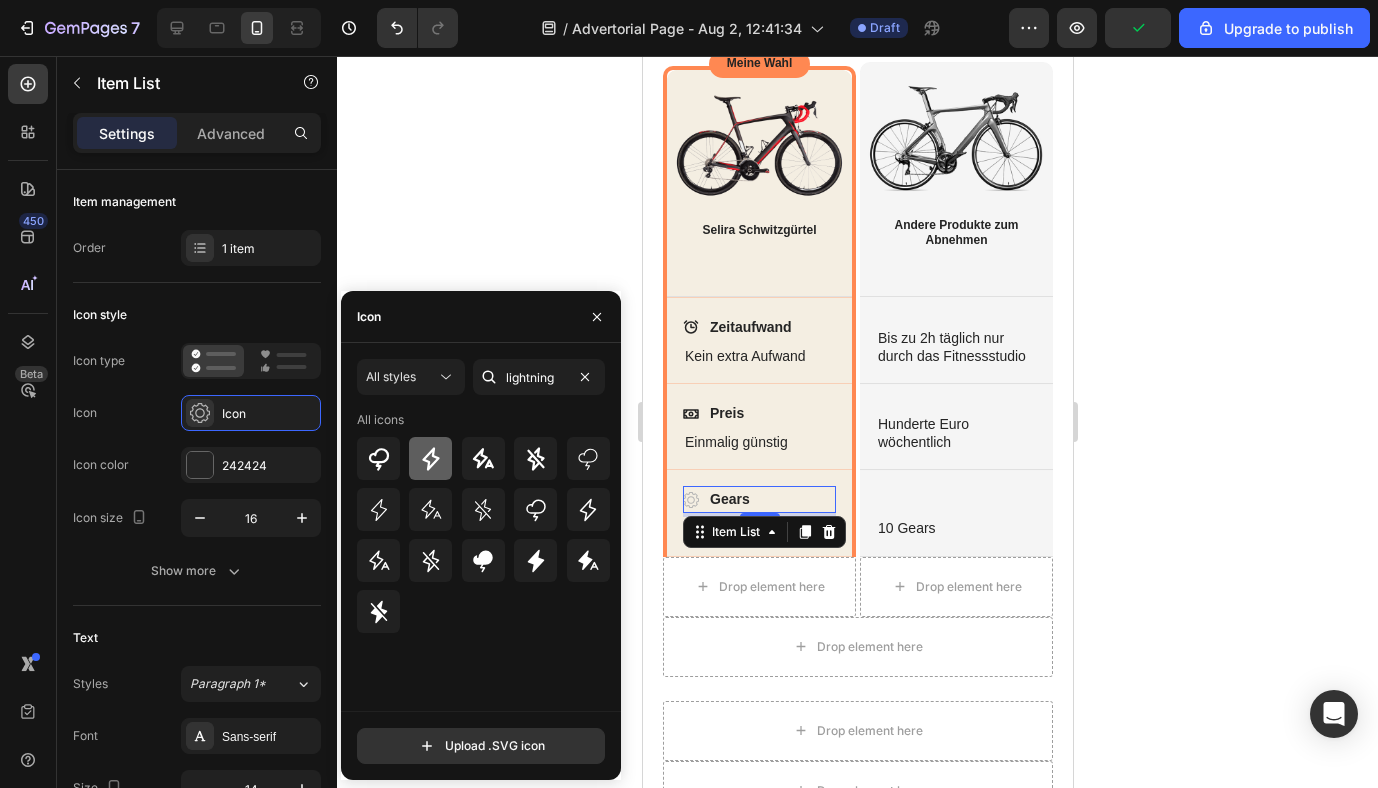 click 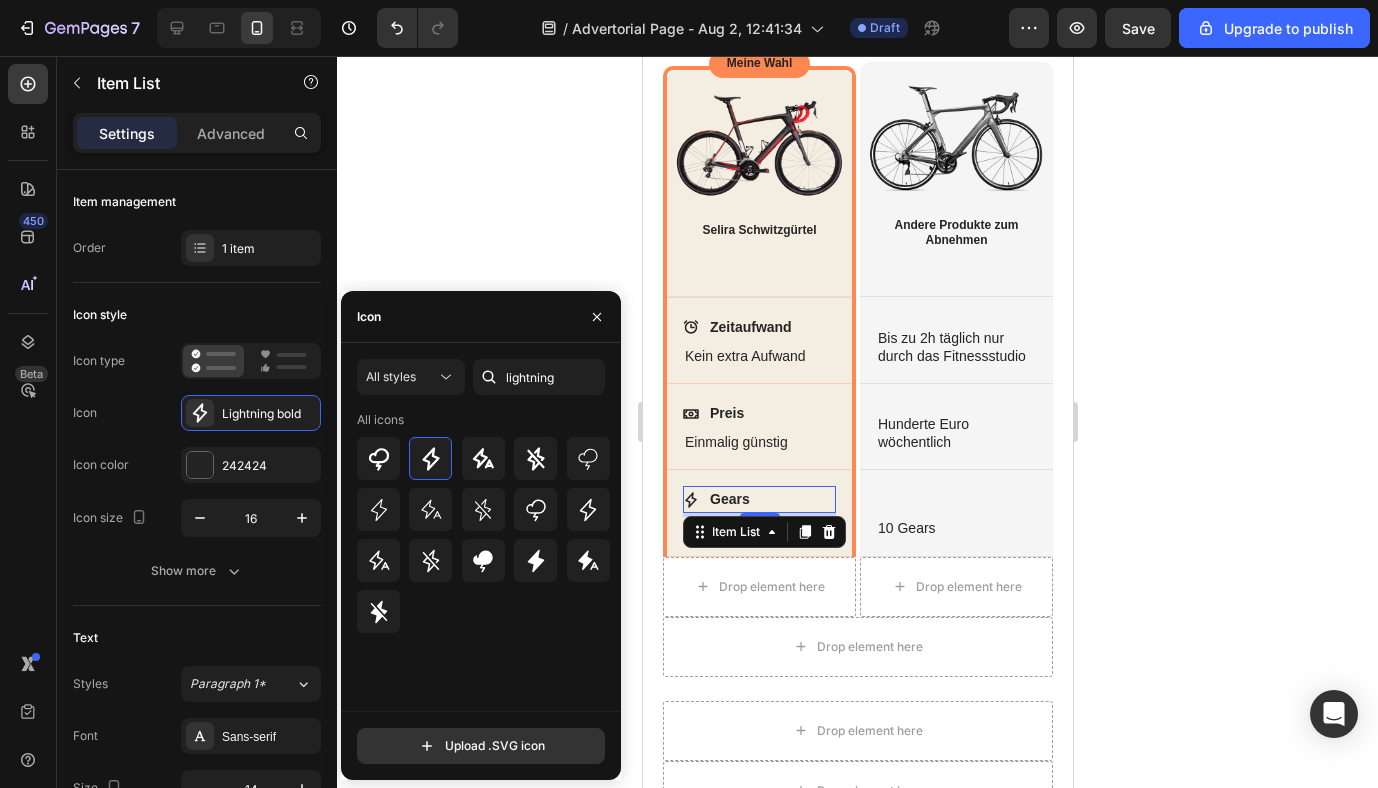 click on "Gears" at bounding box center (758, 499) 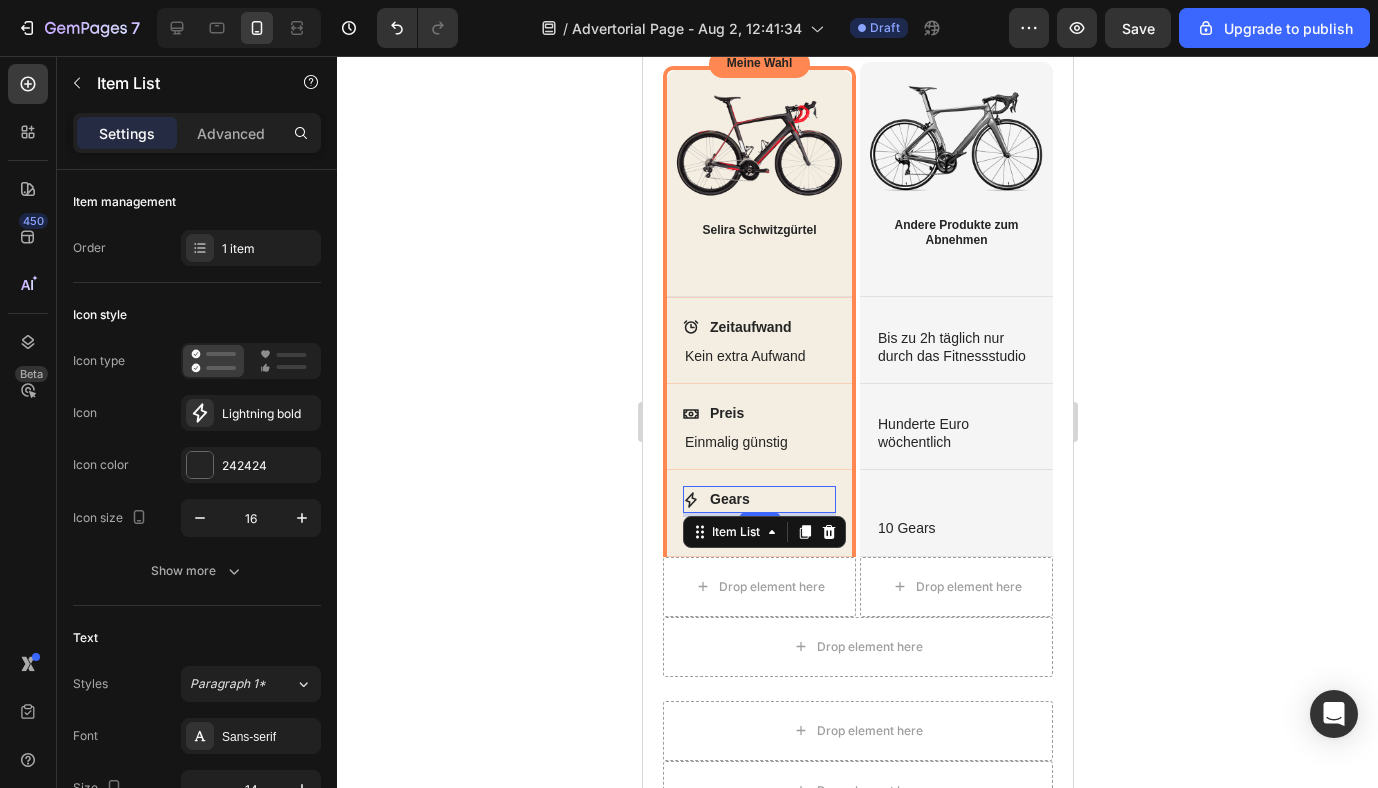 click on "Gears" at bounding box center (758, 499) 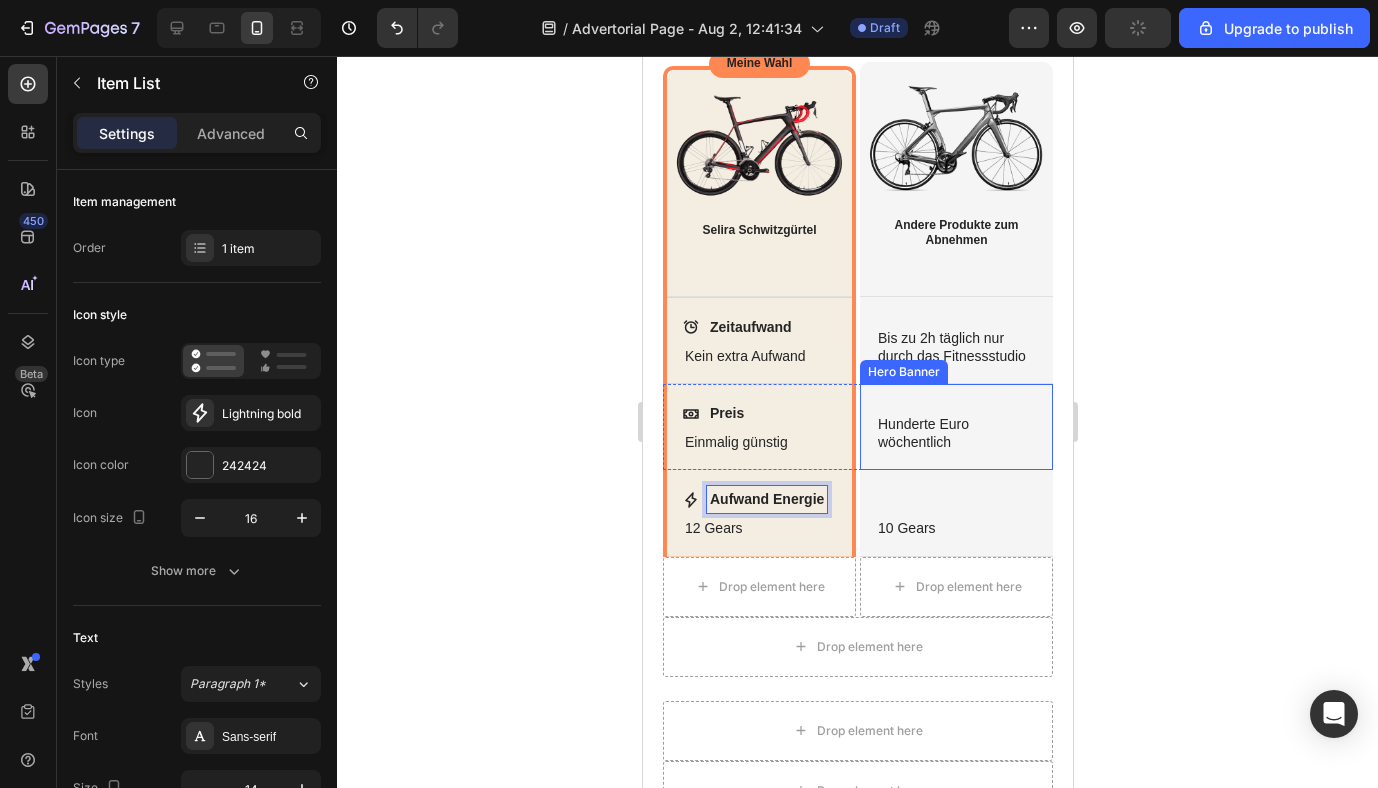 click 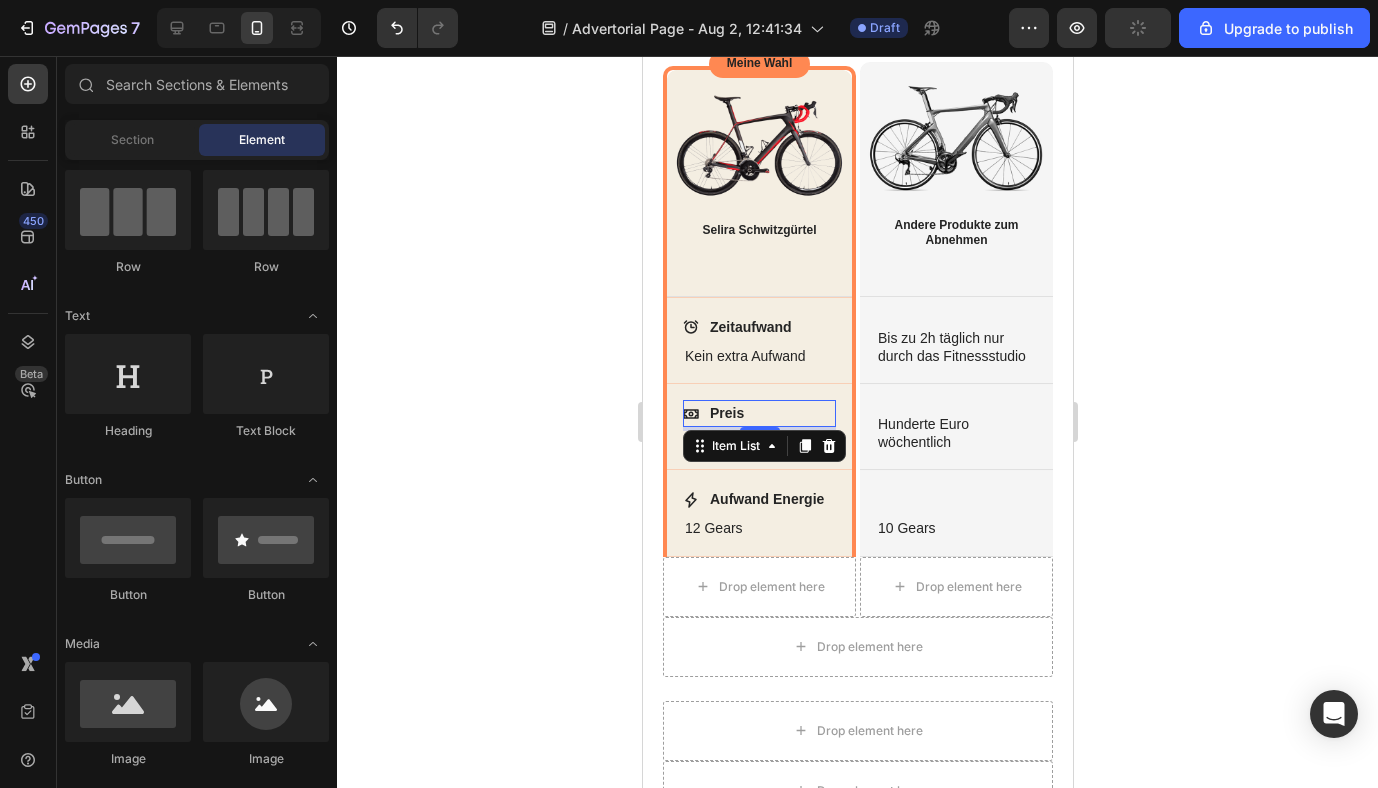 click on "Preis" at bounding box center (726, 413) 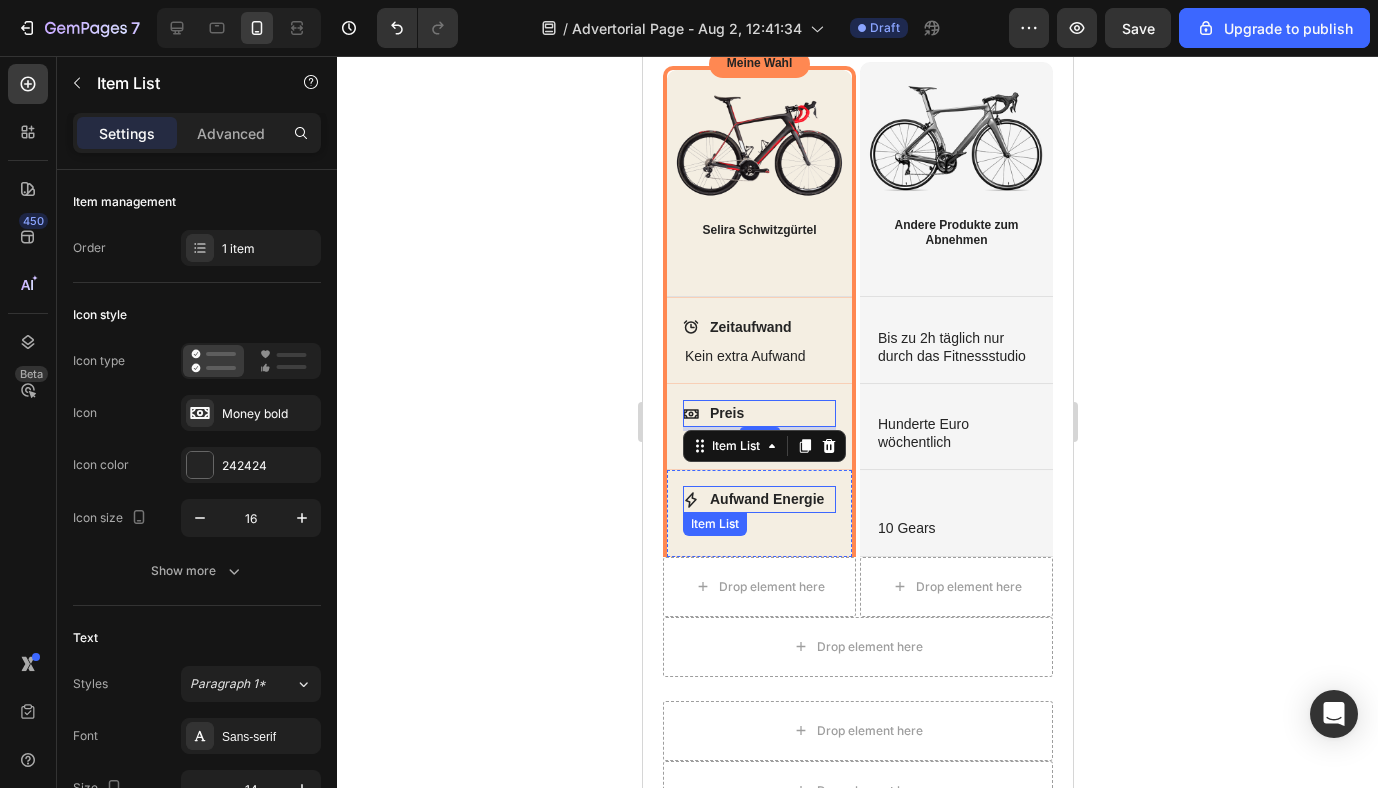 click on "Aufwand Energie" at bounding box center [766, 499] 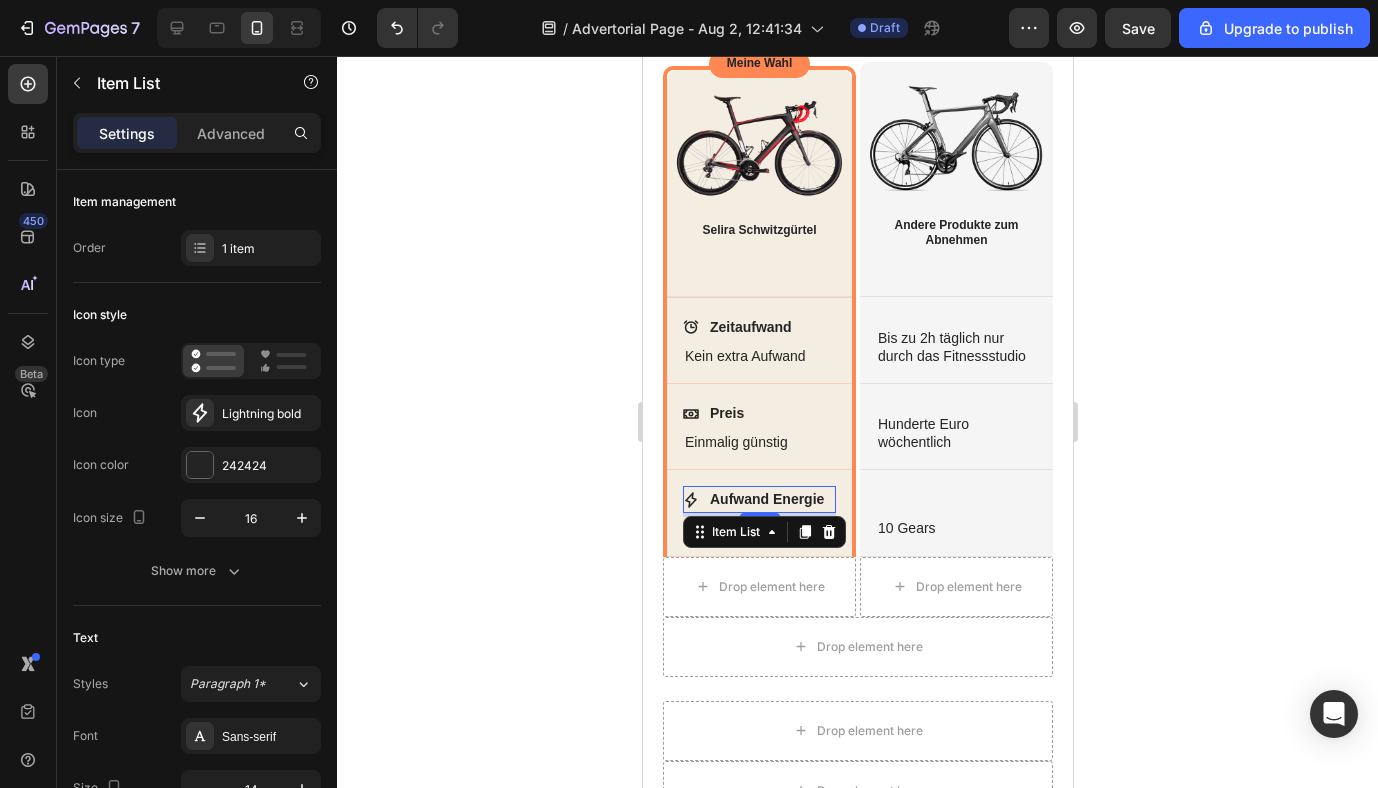 click 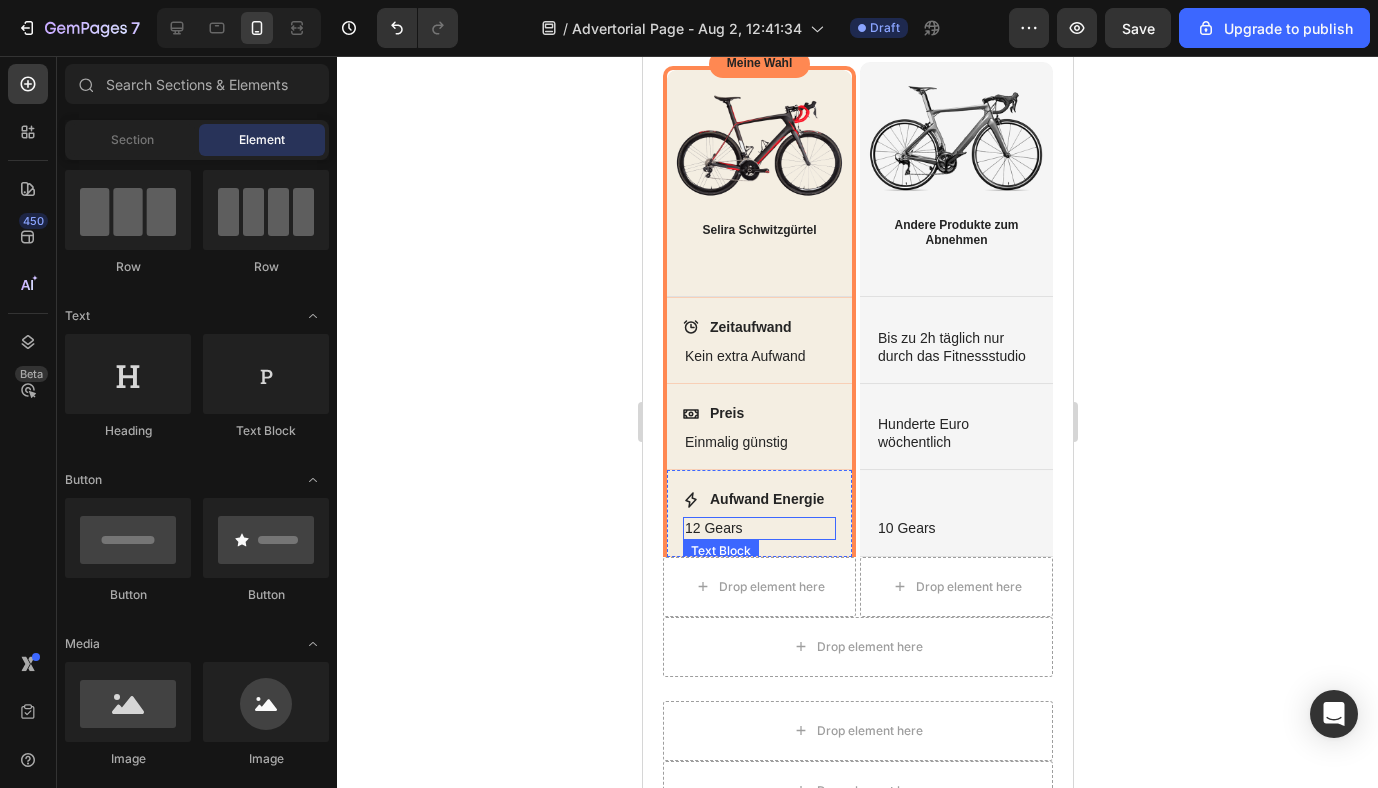 click on "12 Gears" at bounding box center [758, 528] 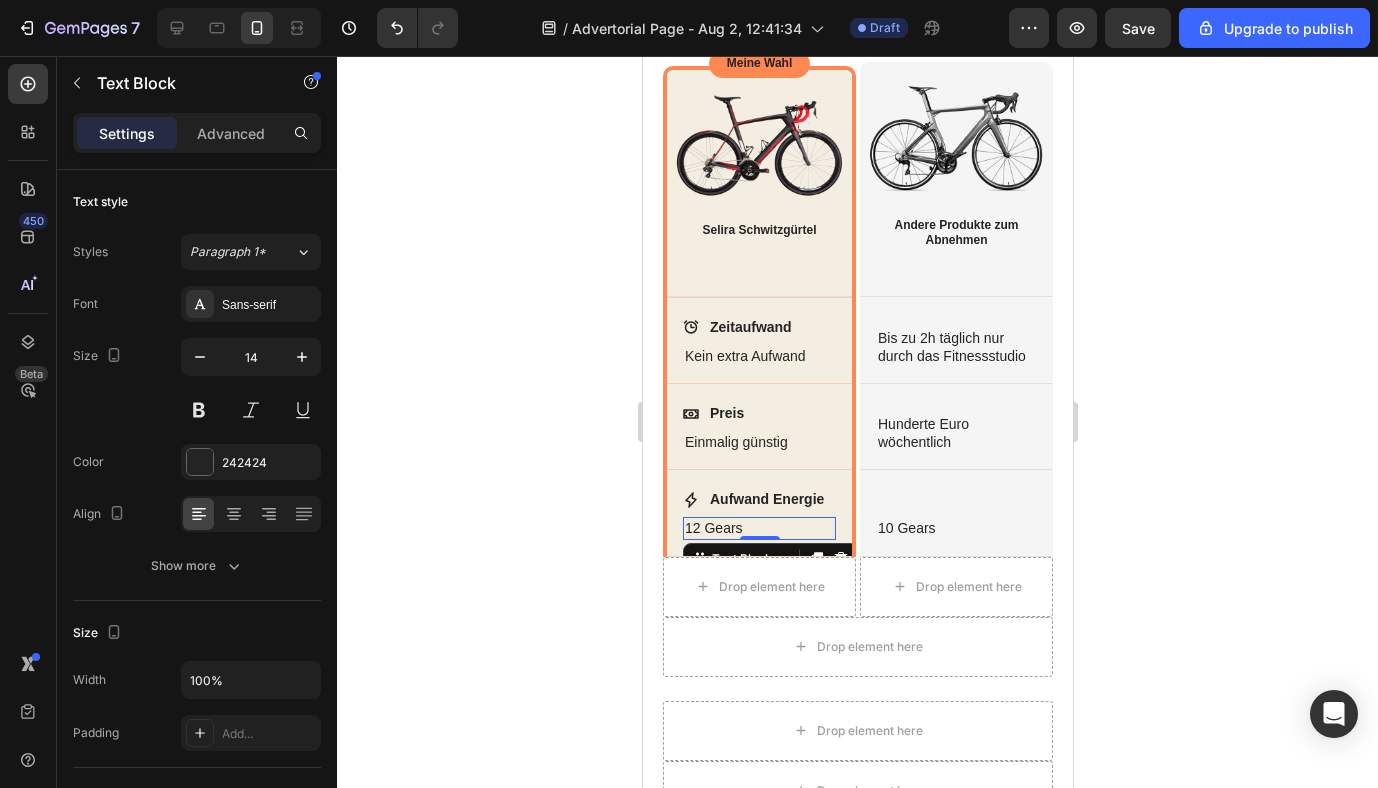 click on "12 Gears" at bounding box center (758, 528) 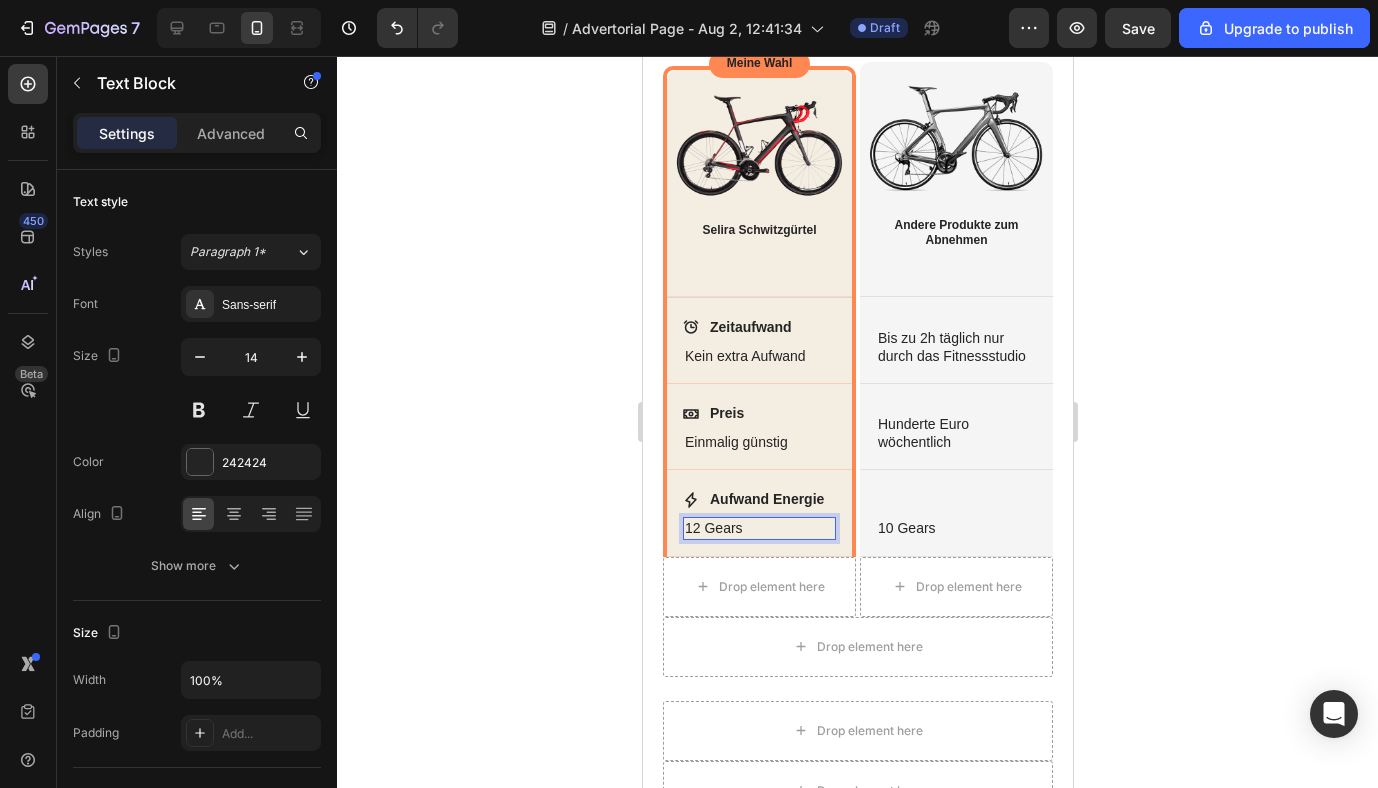 click on "12 Gears" at bounding box center [758, 528] 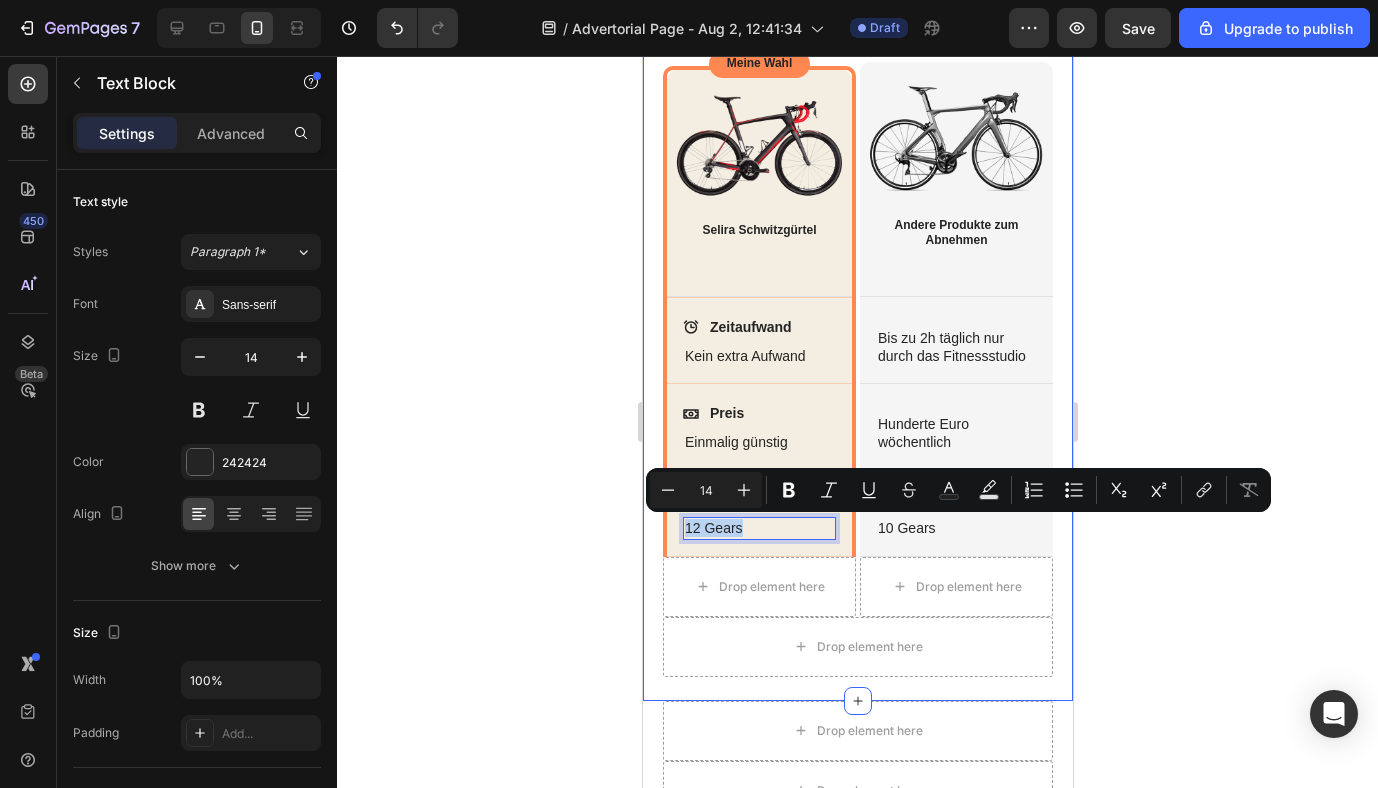 drag, startPoint x: 748, startPoint y: 526, endPoint x: 651, endPoint y: 526, distance: 97 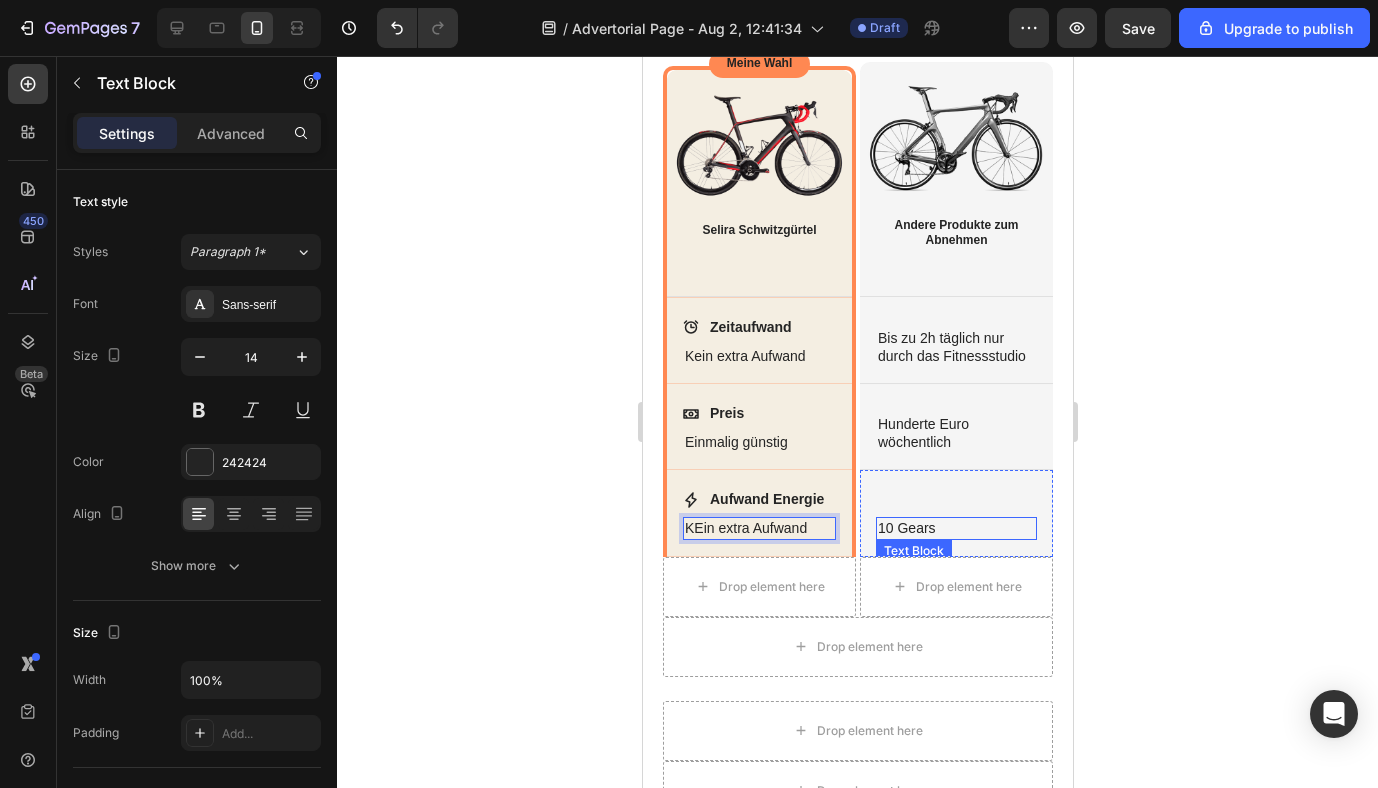 click on "10 Gears" at bounding box center [955, 528] 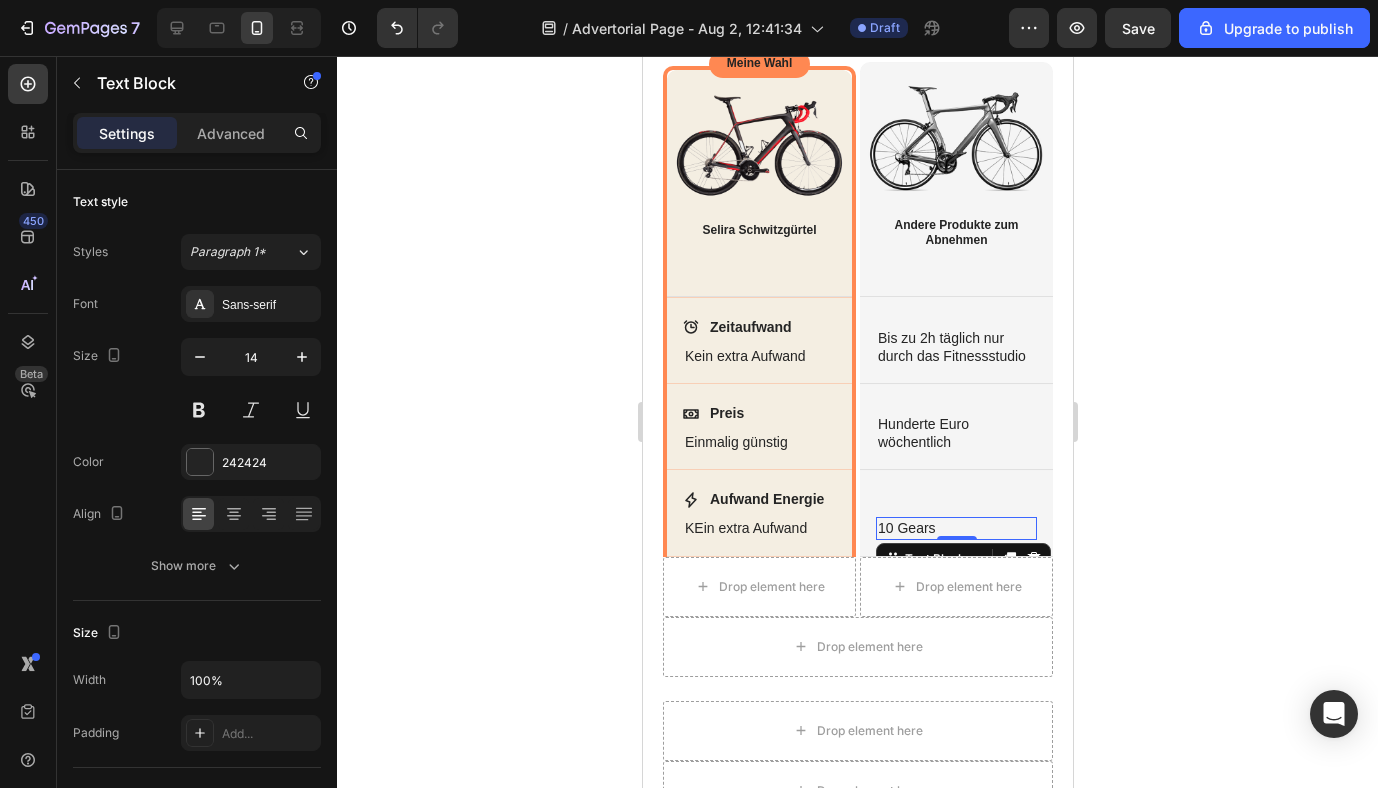 click on "10 Gears" at bounding box center [955, 528] 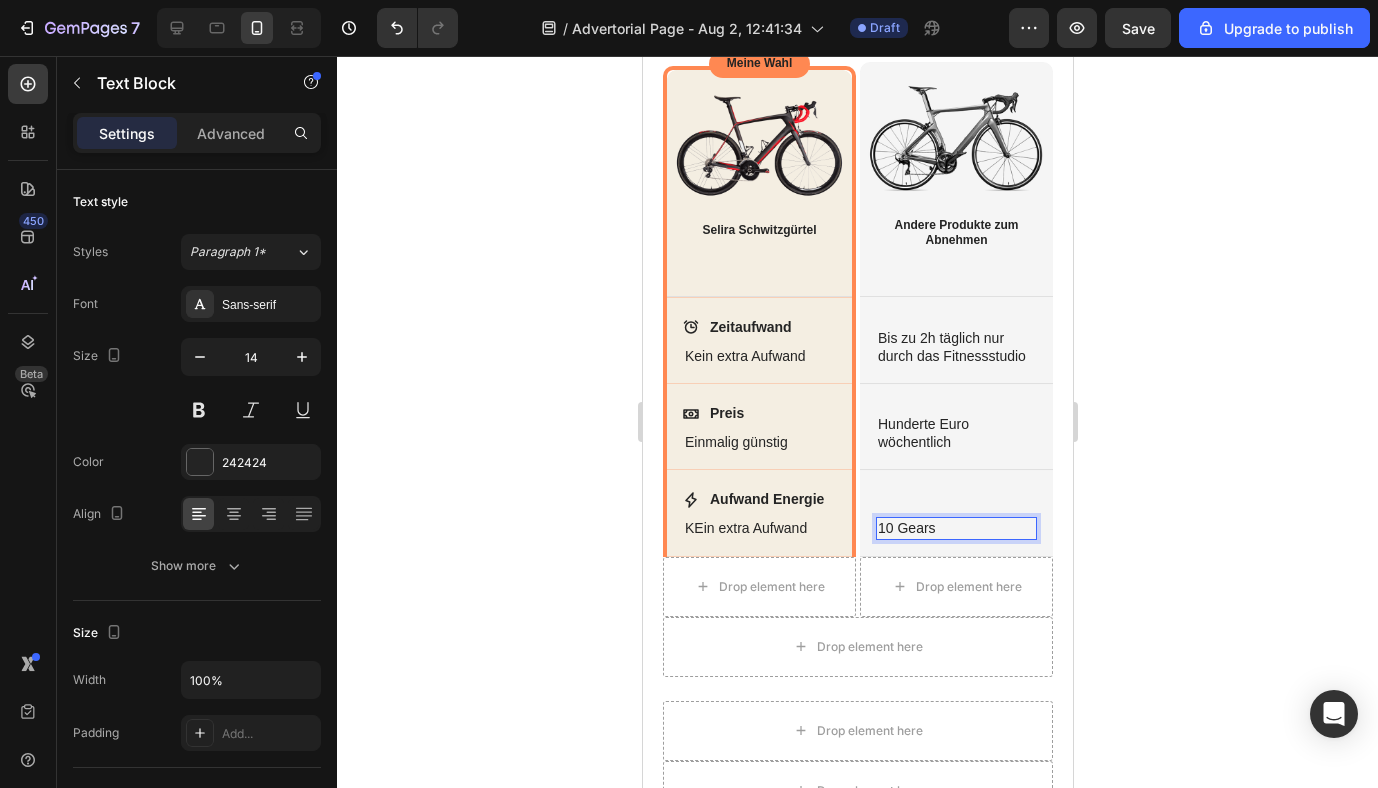 click on "10 Gears" at bounding box center [955, 528] 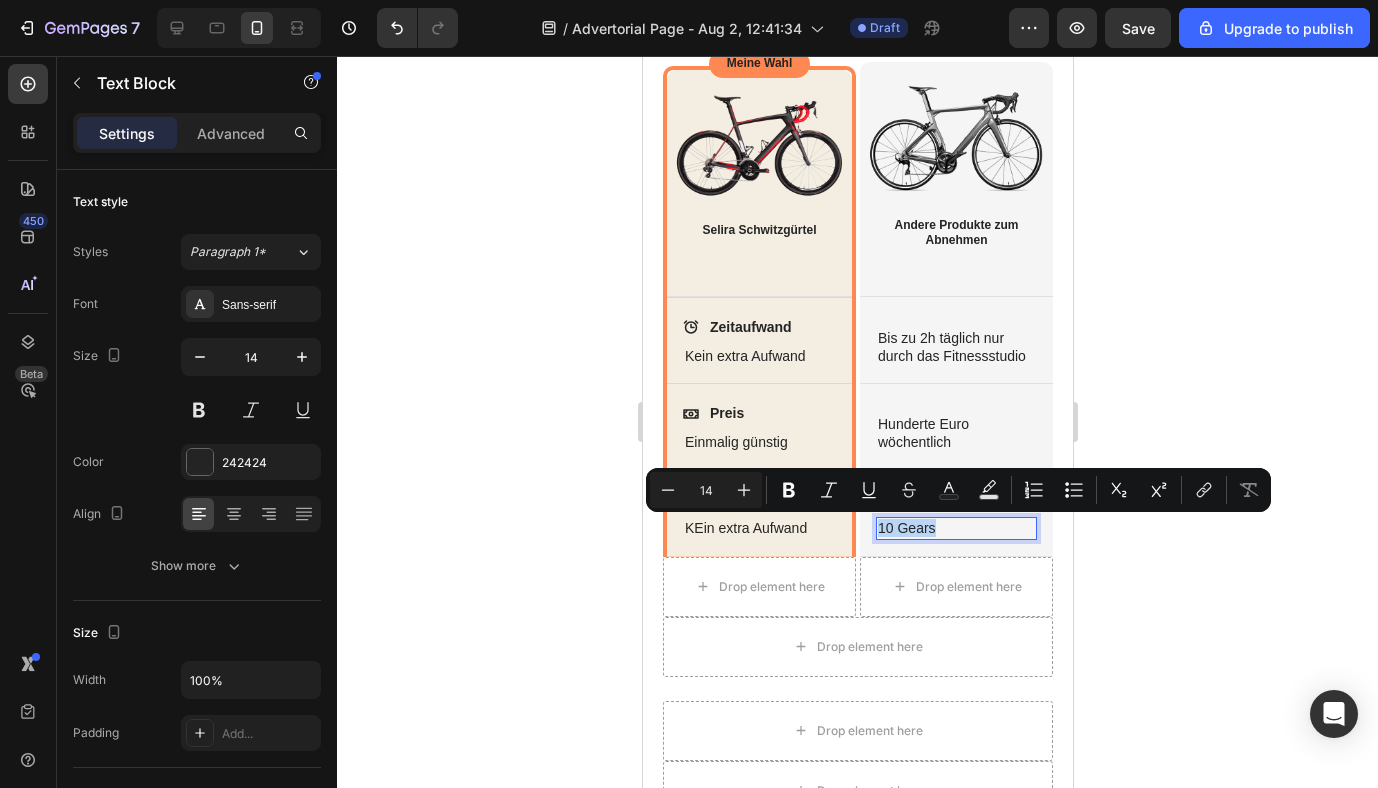 drag, startPoint x: 932, startPoint y: 526, endPoint x: 881, endPoint y: 526, distance: 51 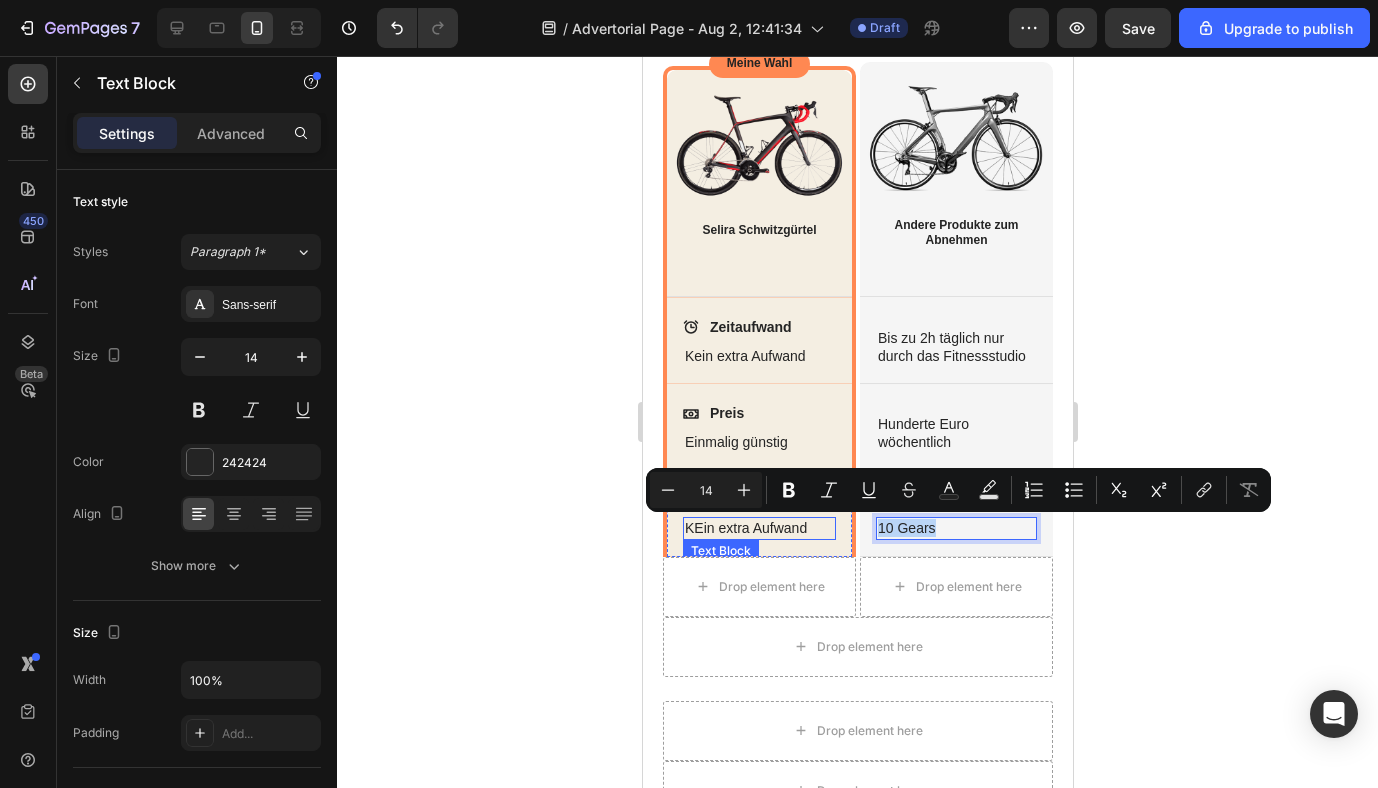 click on "KEin extra Aufwand" at bounding box center [758, 528] 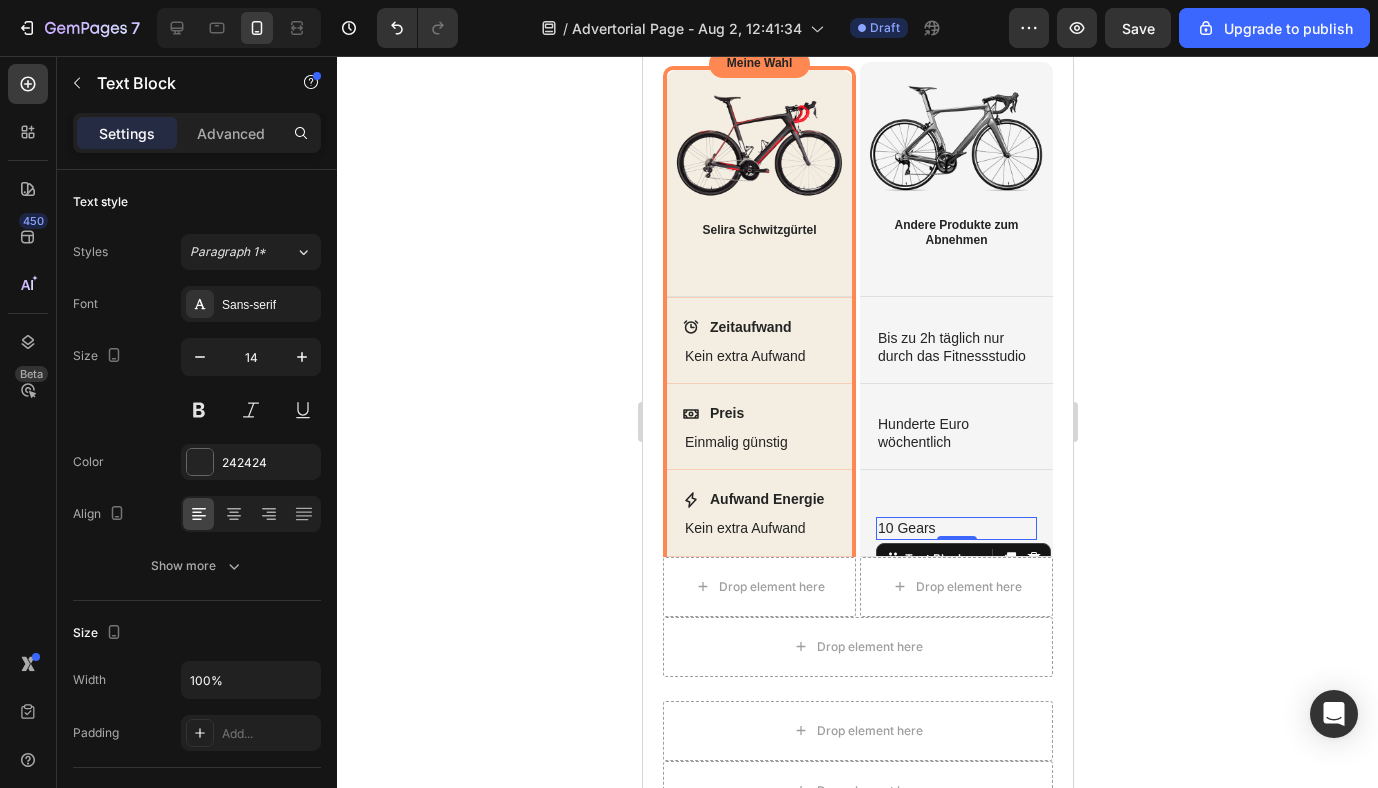 click on "10 Gears" at bounding box center (955, 528) 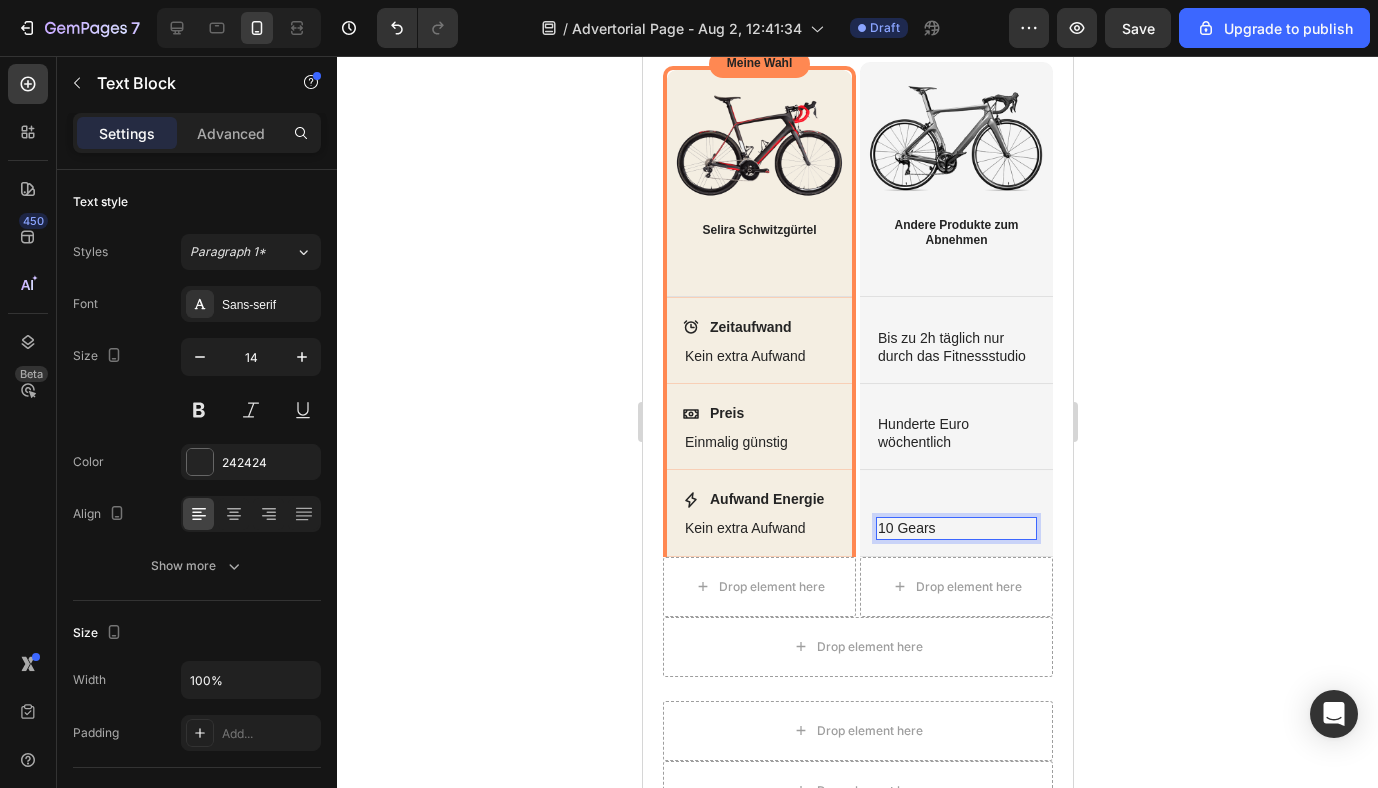 click on "10 Gears" at bounding box center [955, 528] 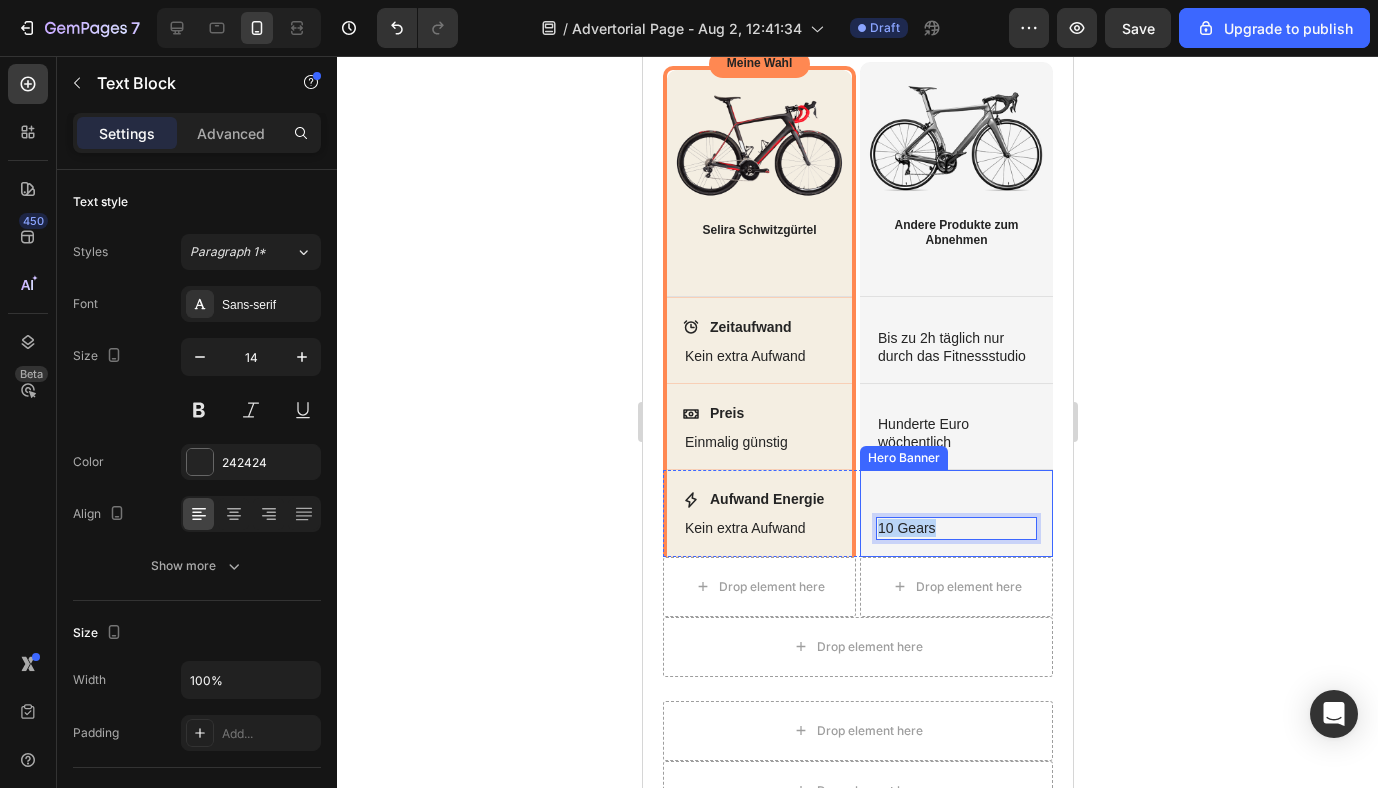 drag, startPoint x: 957, startPoint y: 523, endPoint x: 860, endPoint y: 527, distance: 97.082436 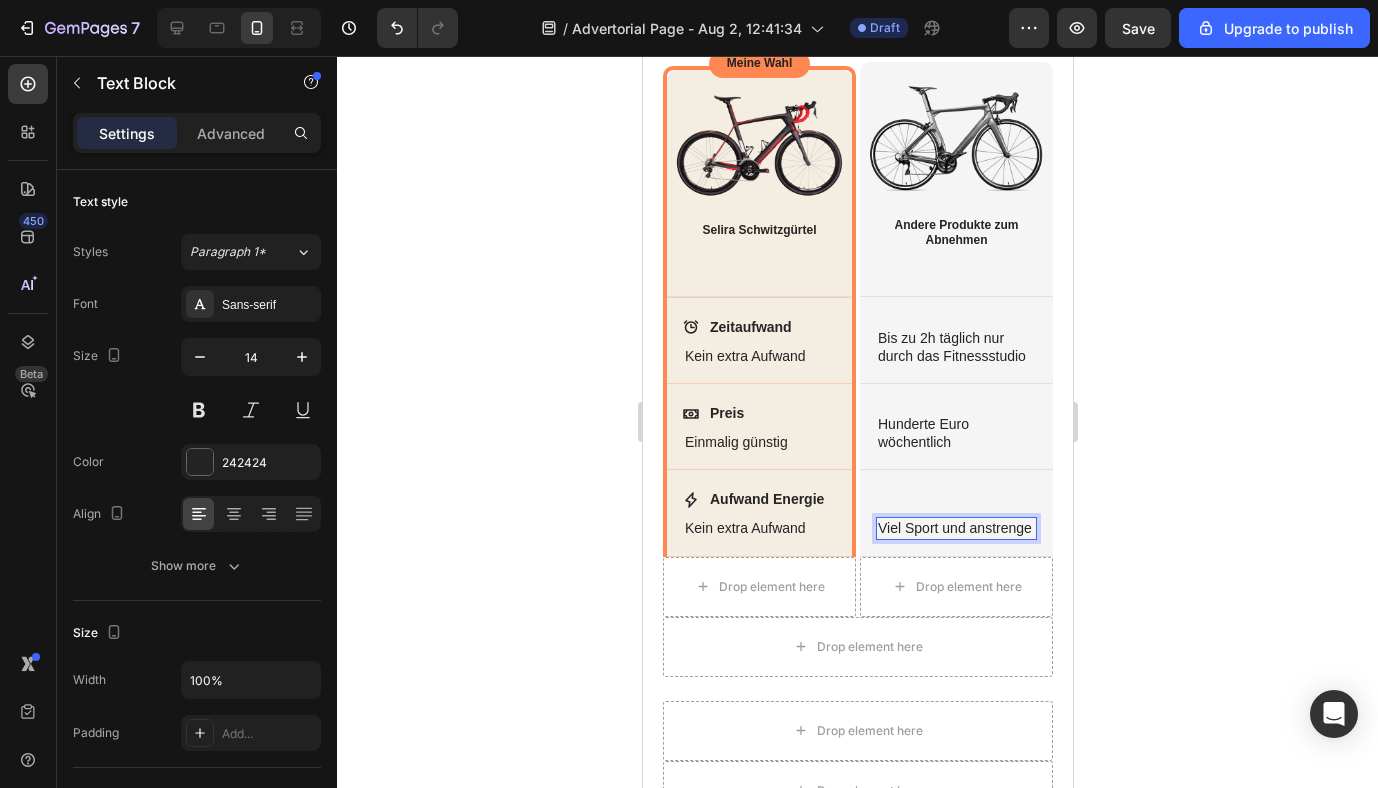 scroll, scrollTop: 2537, scrollLeft: 0, axis: vertical 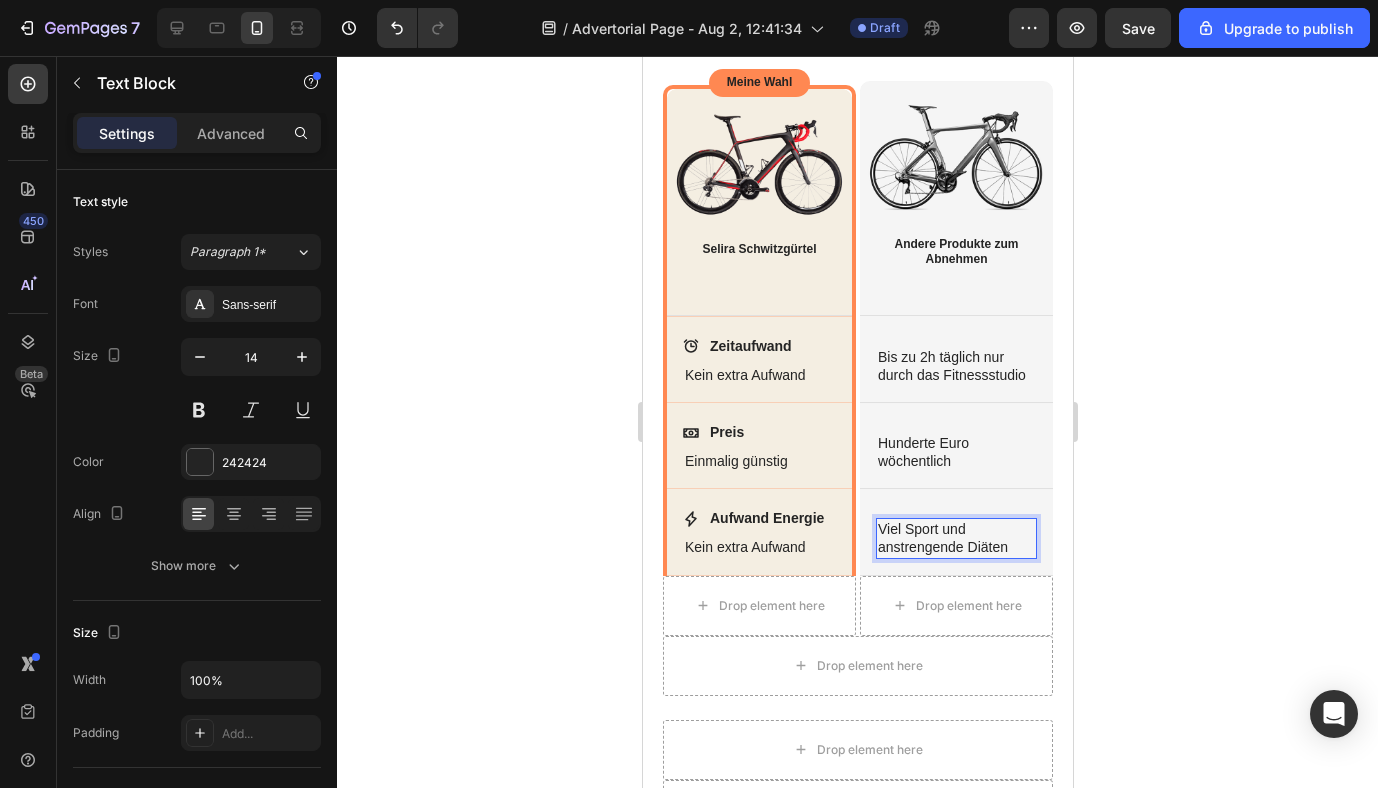 click 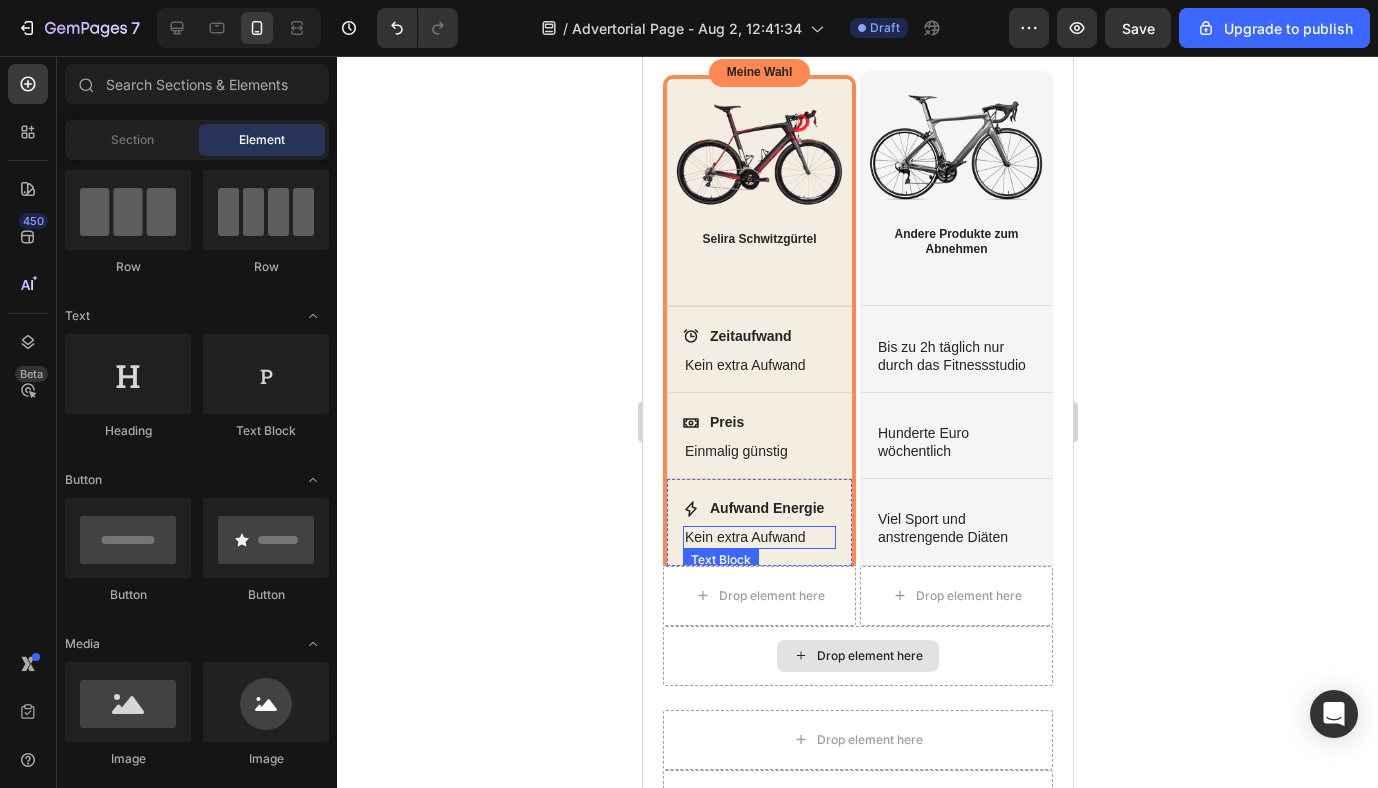 scroll, scrollTop: 2553, scrollLeft: 0, axis: vertical 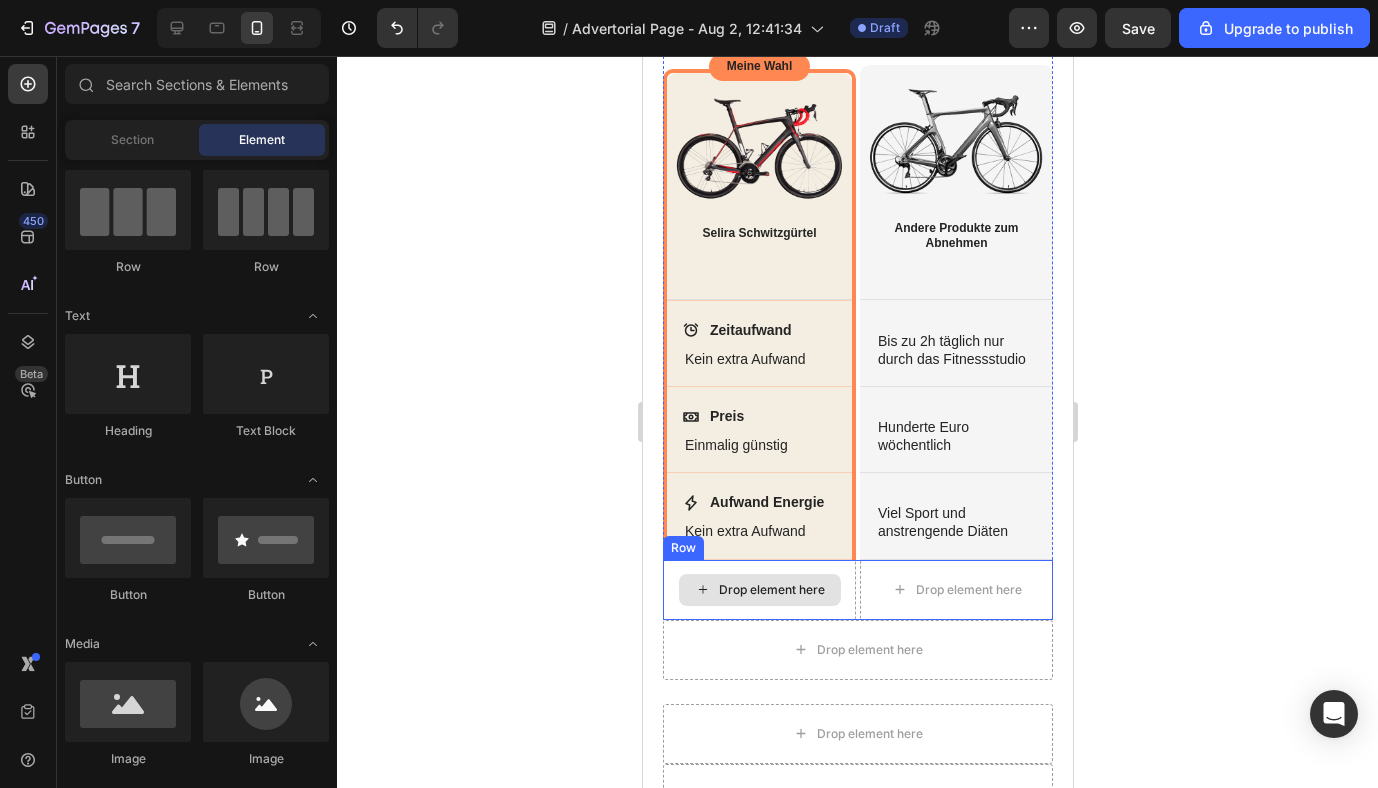 click on "Drop element here" at bounding box center [771, 590] 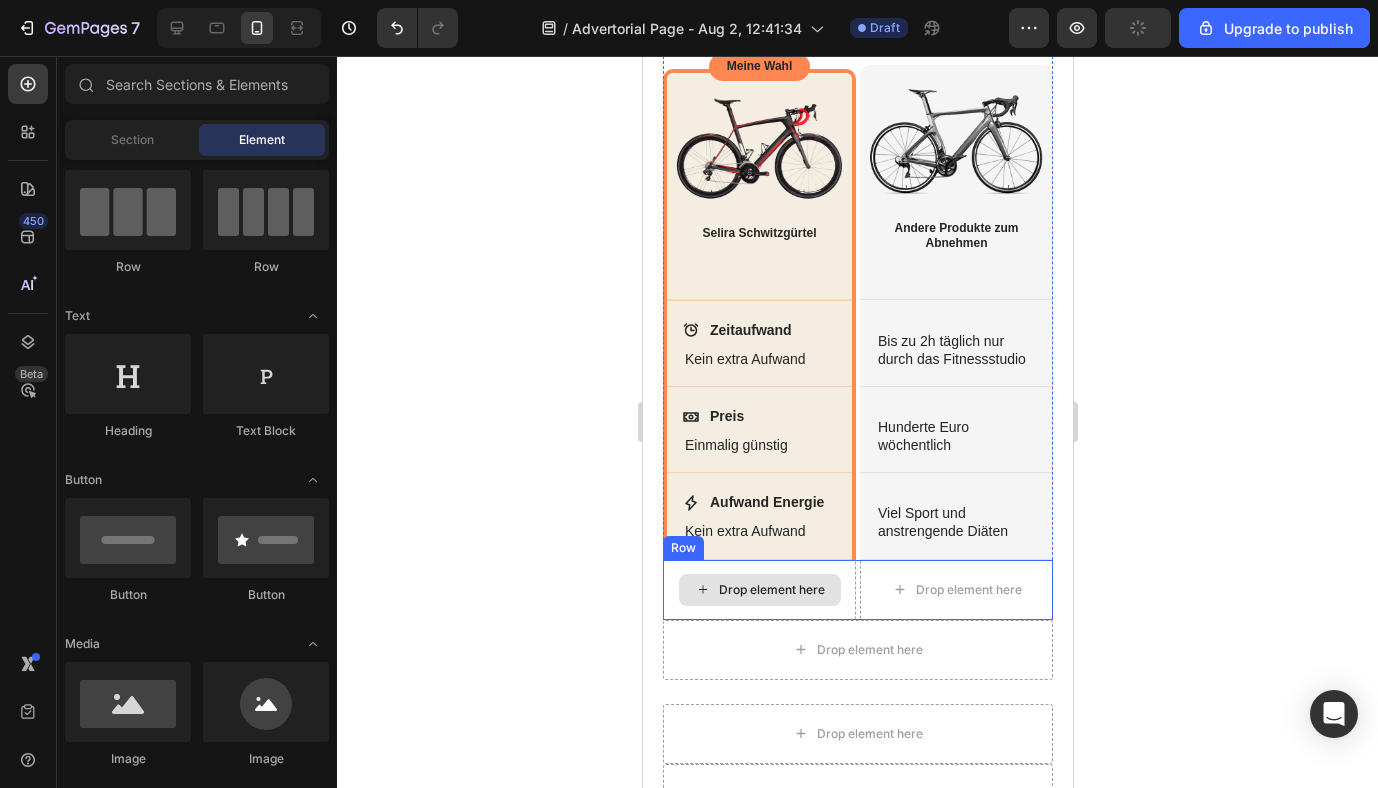 click on "Drop element here" at bounding box center (771, 590) 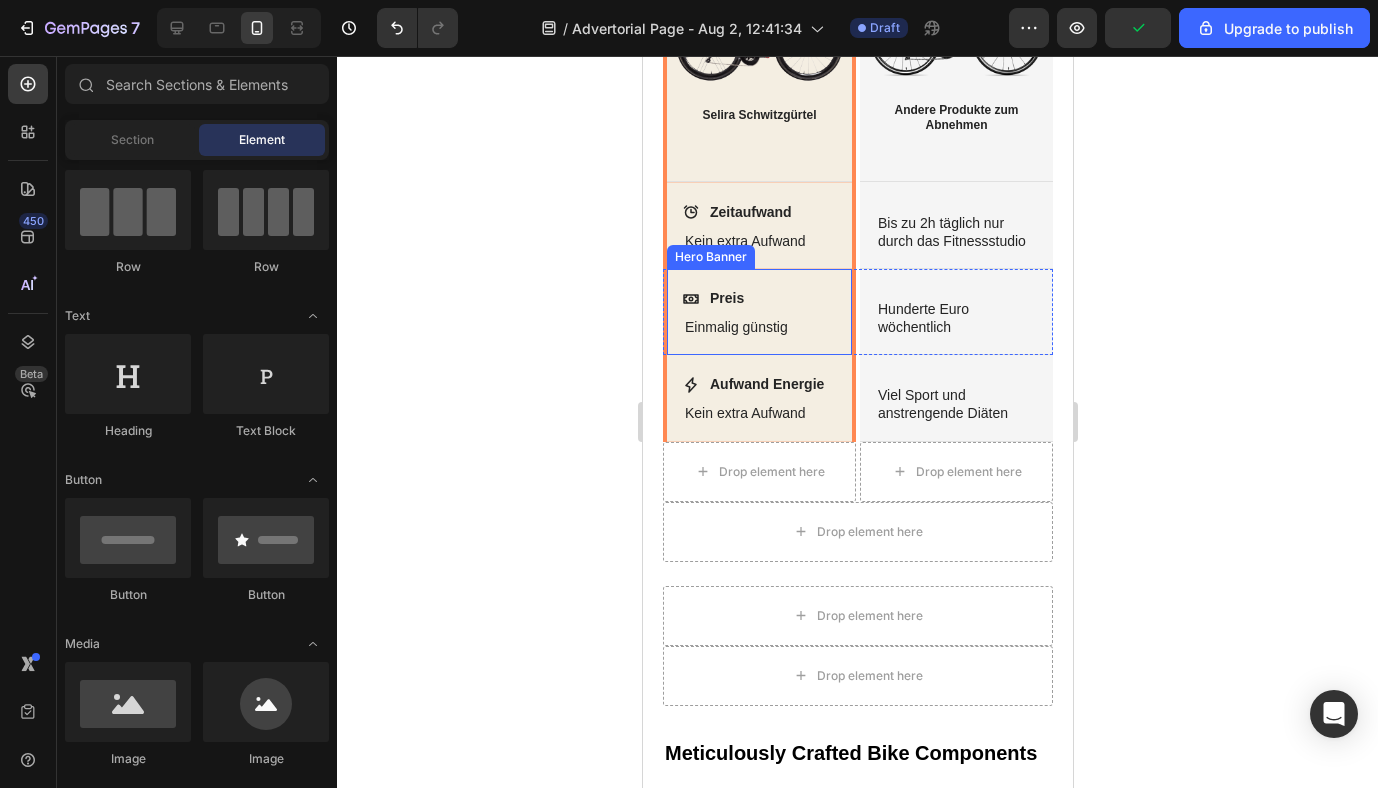 scroll, scrollTop: 2691, scrollLeft: 0, axis: vertical 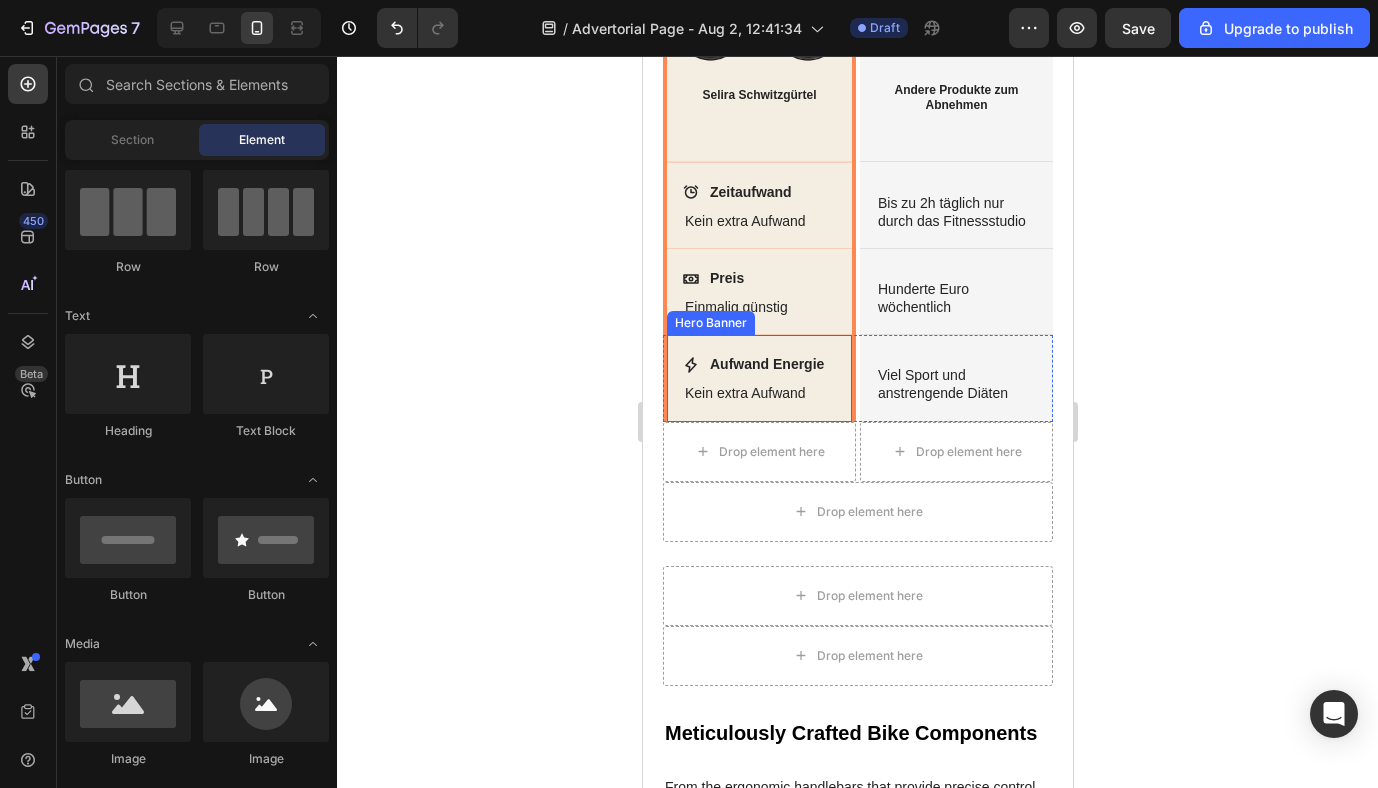 click on "Aufwand Energie Item List Kein extra Aufwand Text Block" at bounding box center (758, 377) 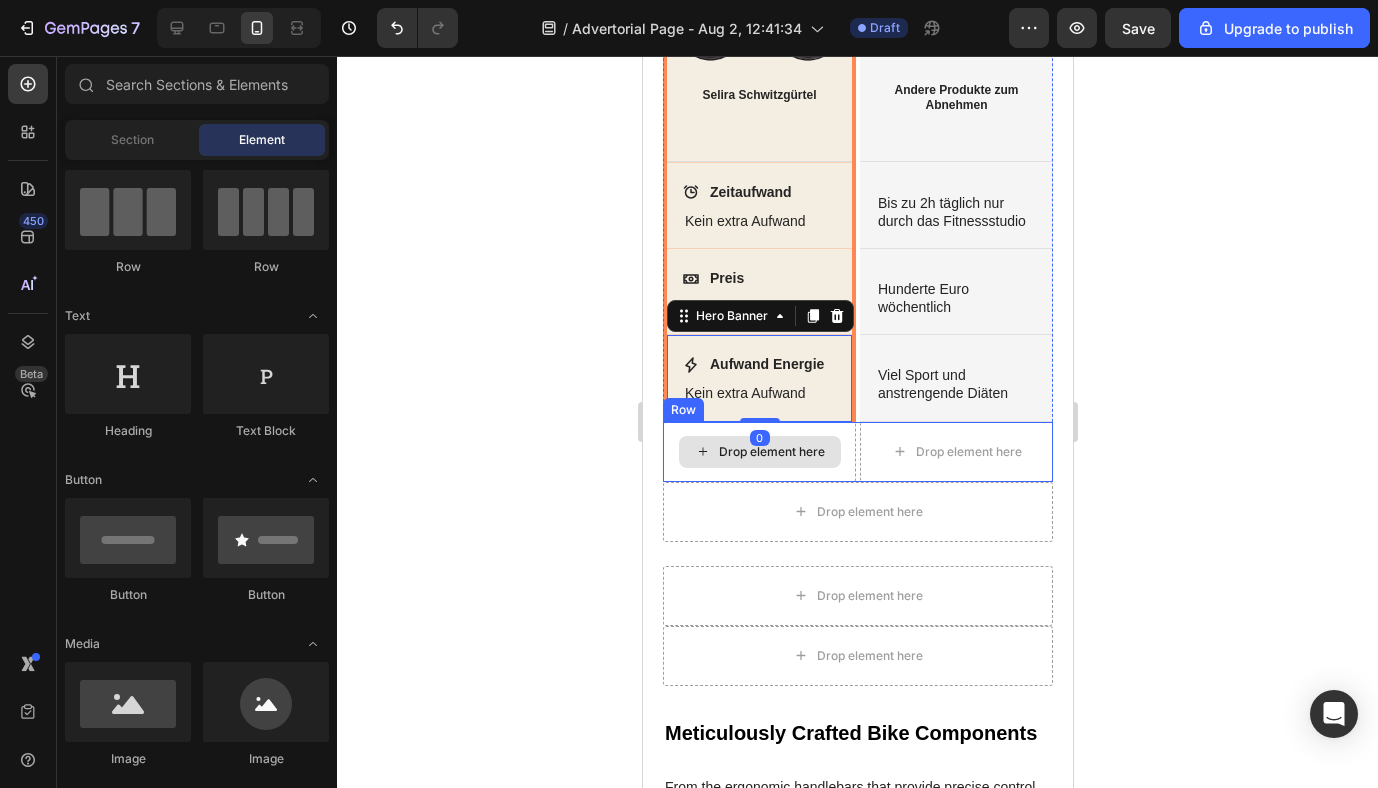 click on "Drop element here" at bounding box center [771, 452] 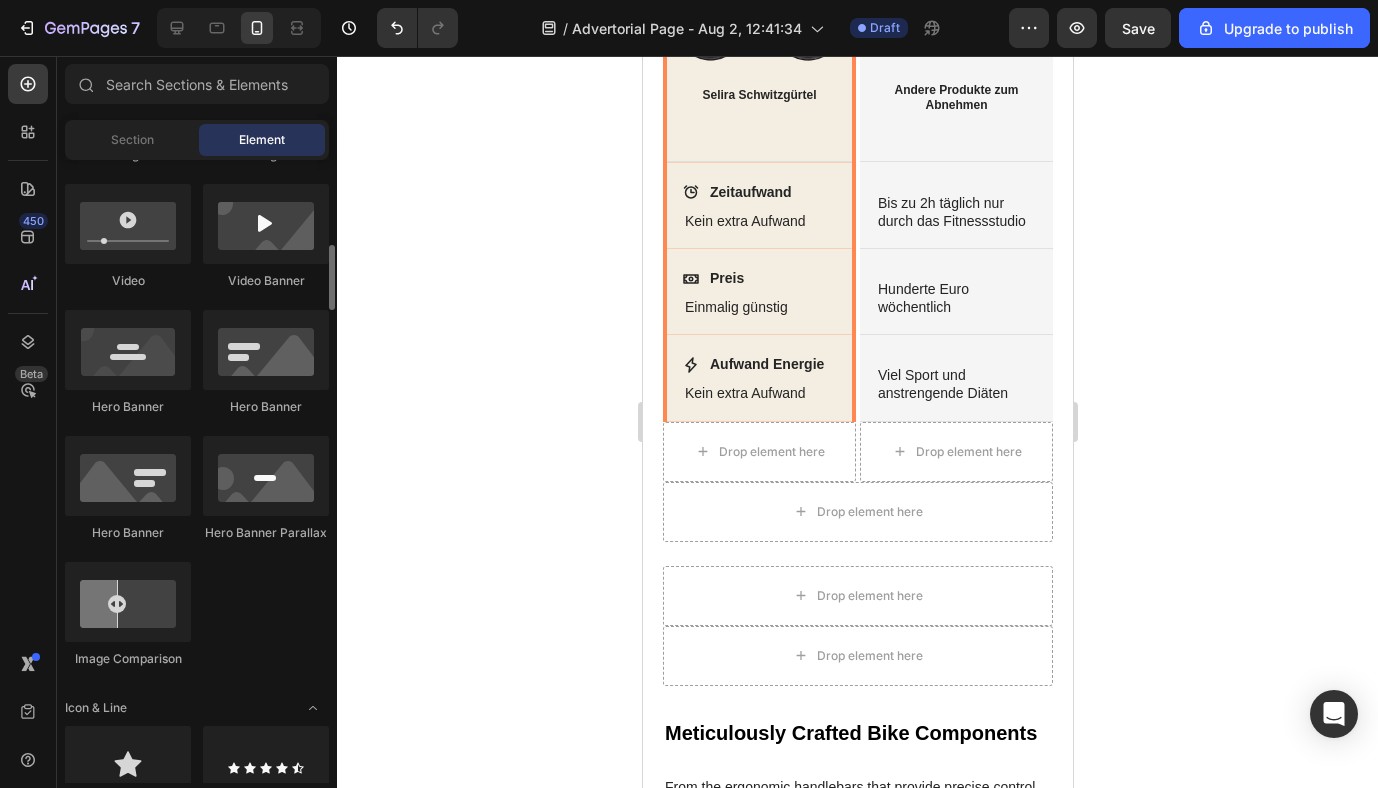 scroll, scrollTop: 771, scrollLeft: 0, axis: vertical 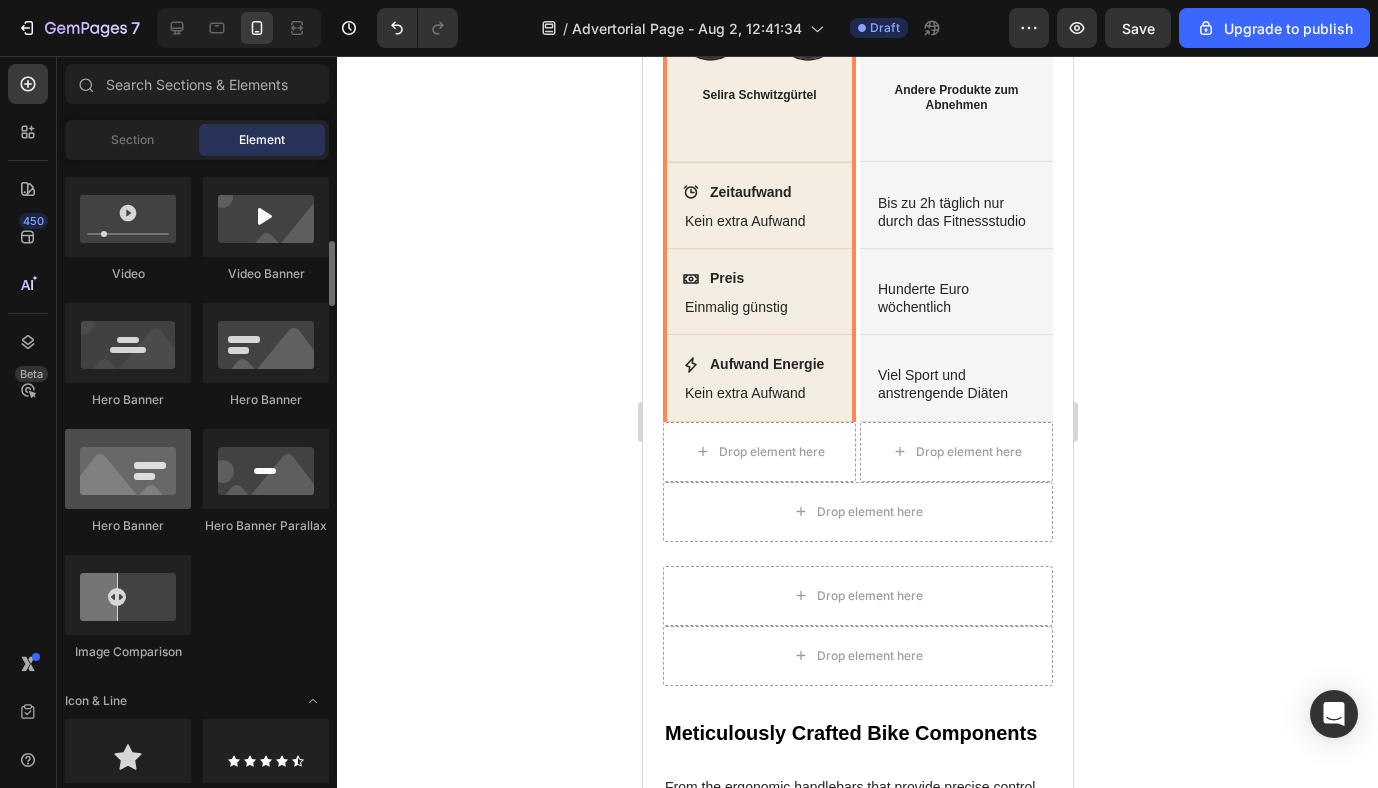 click at bounding box center [128, 469] 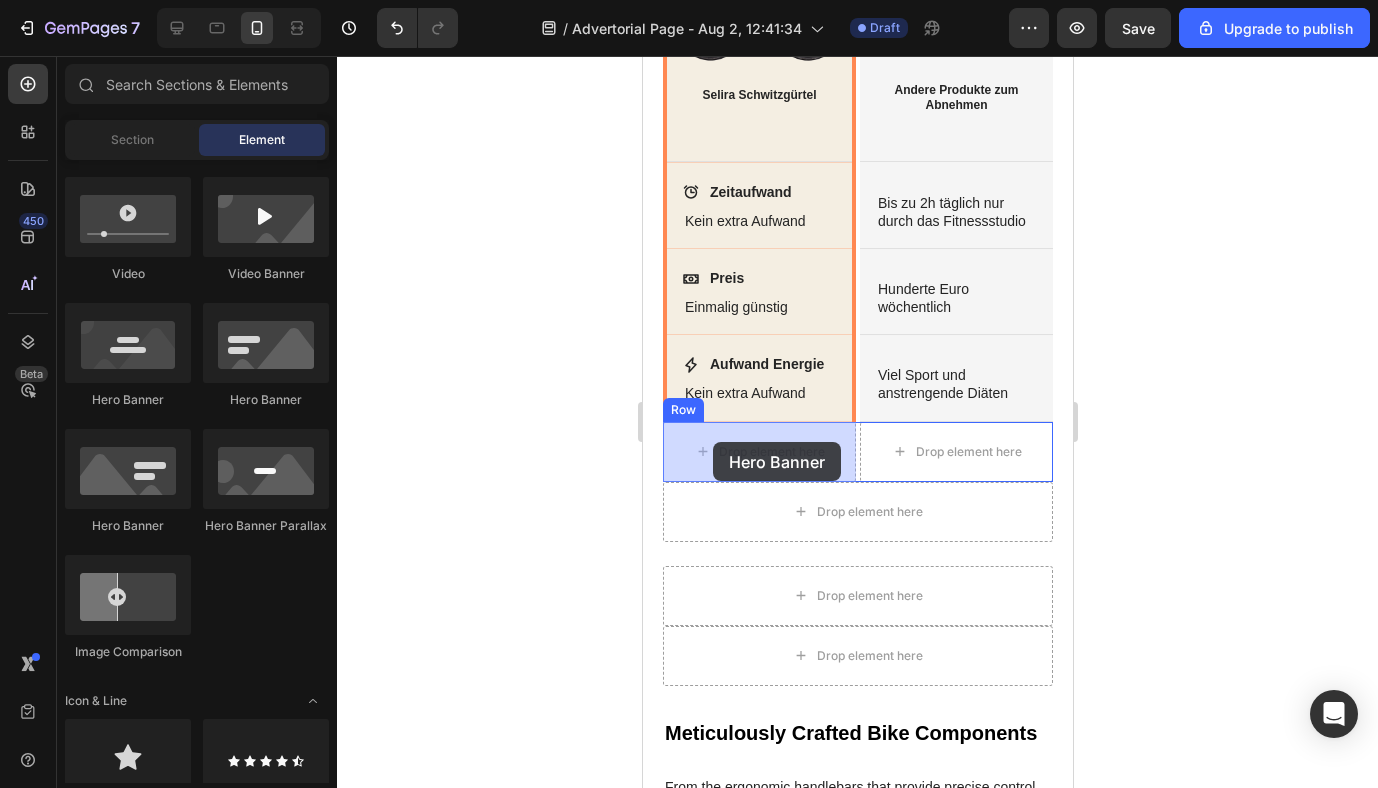 drag, startPoint x: 776, startPoint y: 524, endPoint x: 711, endPoint y: 441, distance: 105.42296 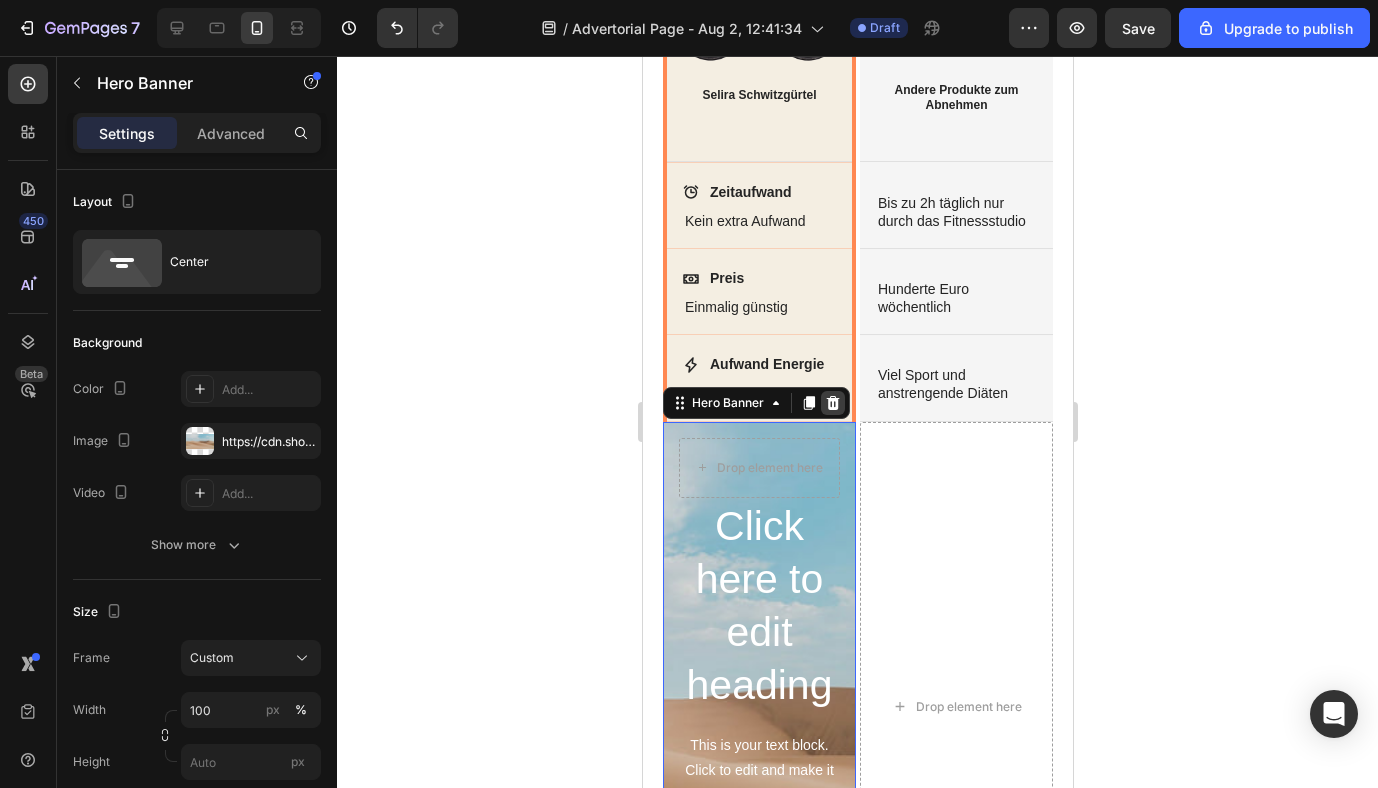 click 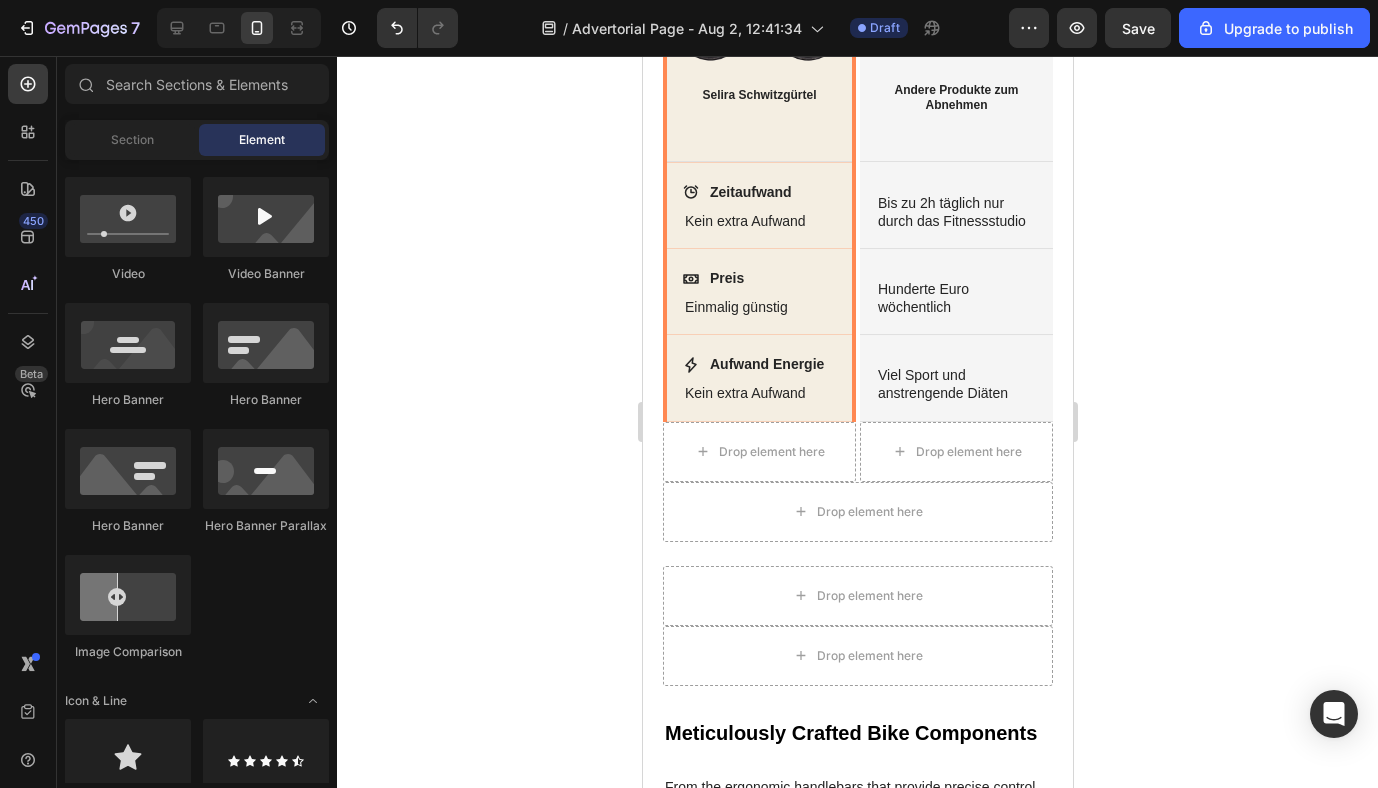 click 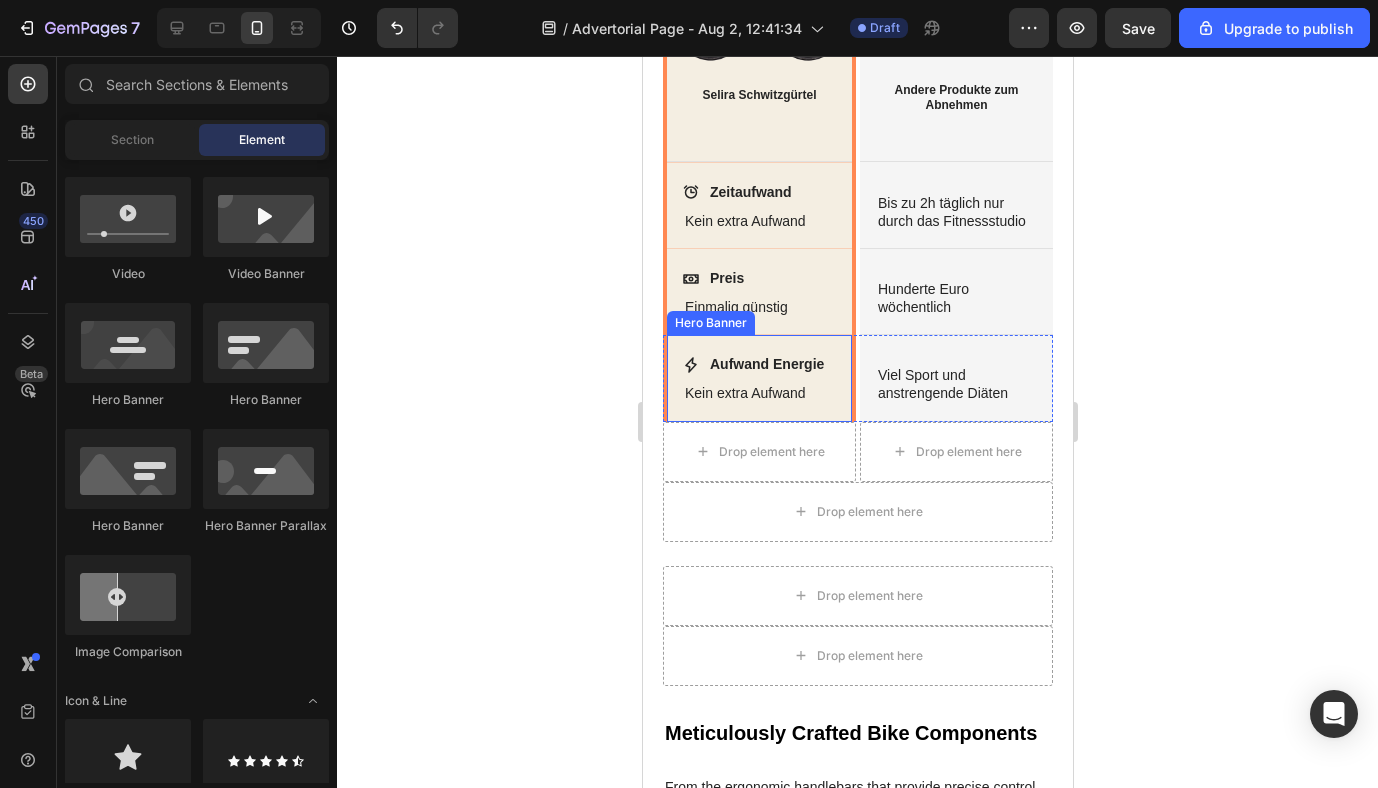click on "Aufwand Energie Item List Kein extra Aufwand Text Block" at bounding box center [758, 377] 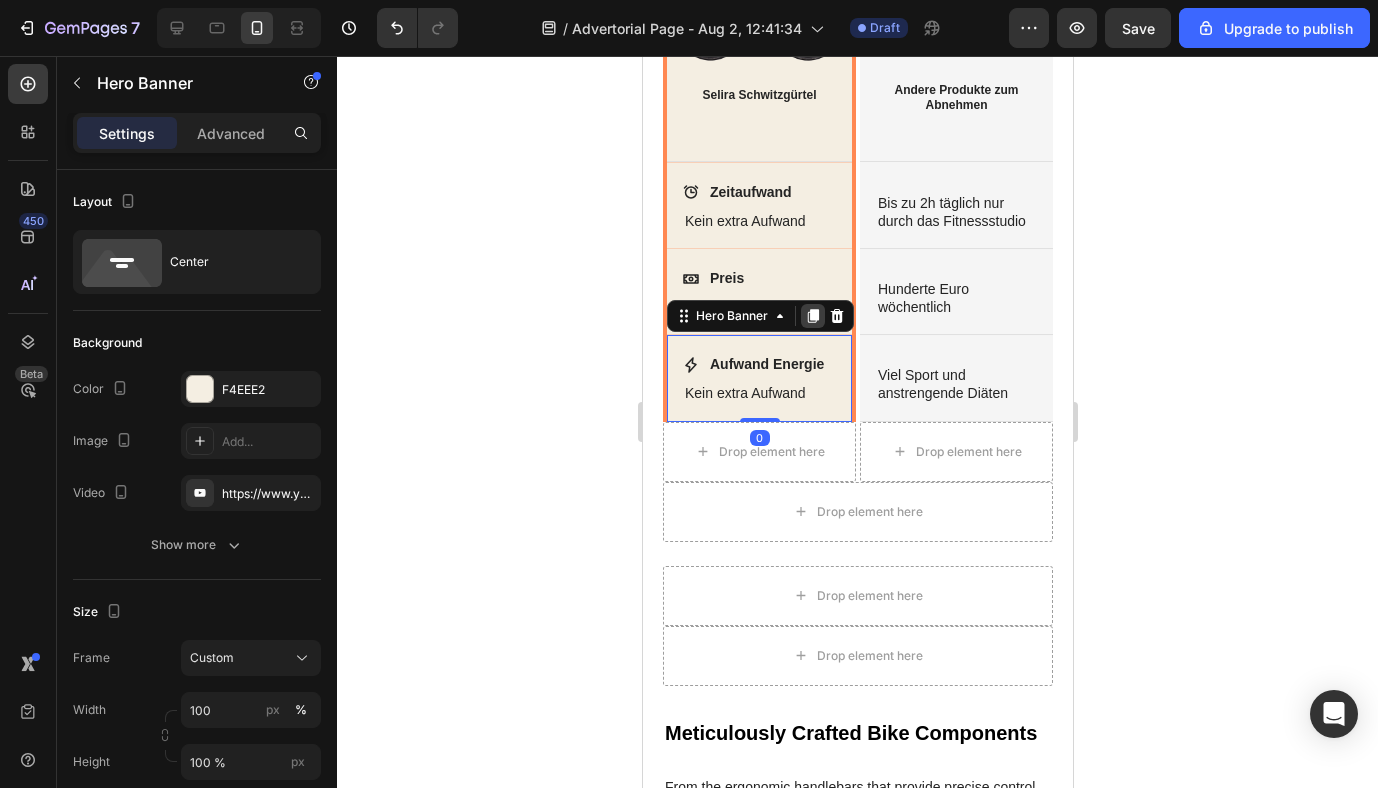 click 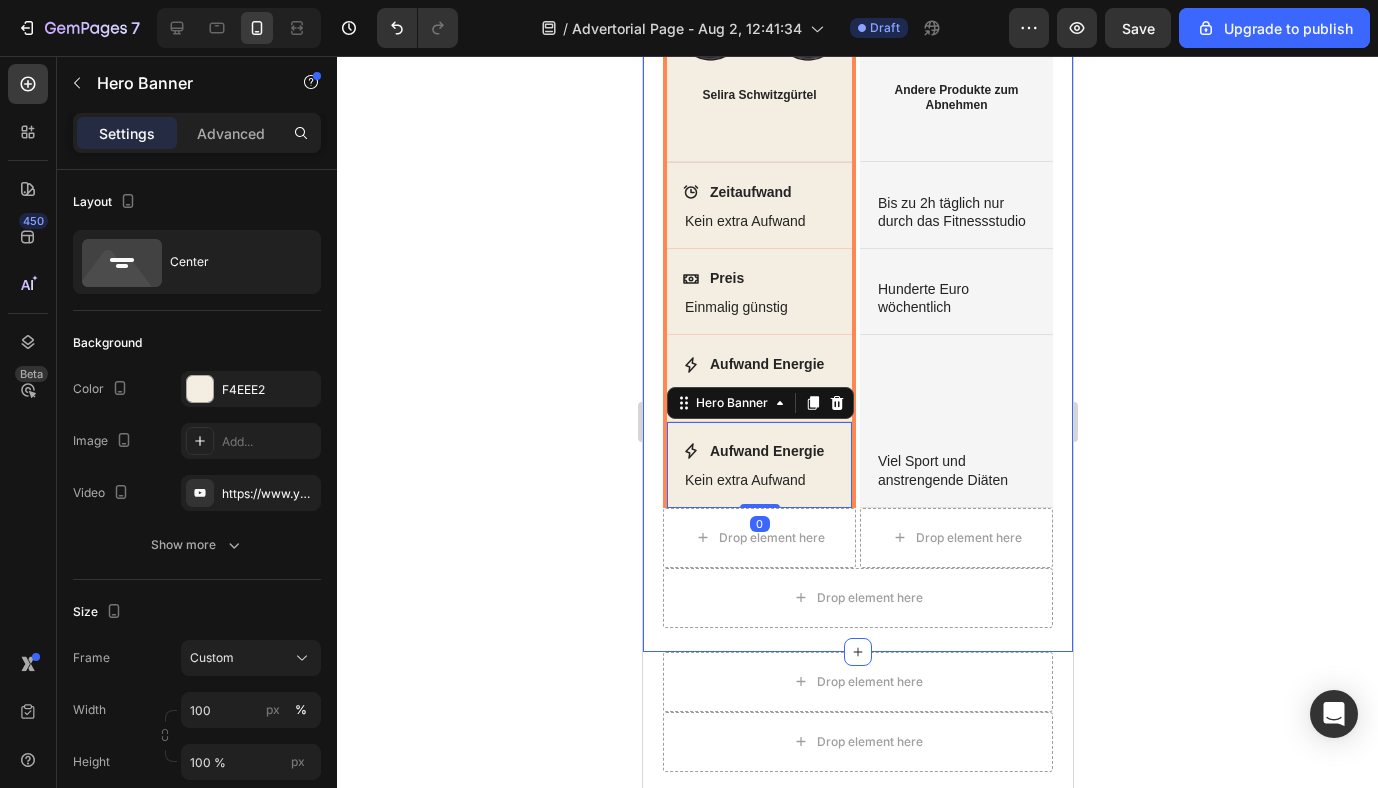 click 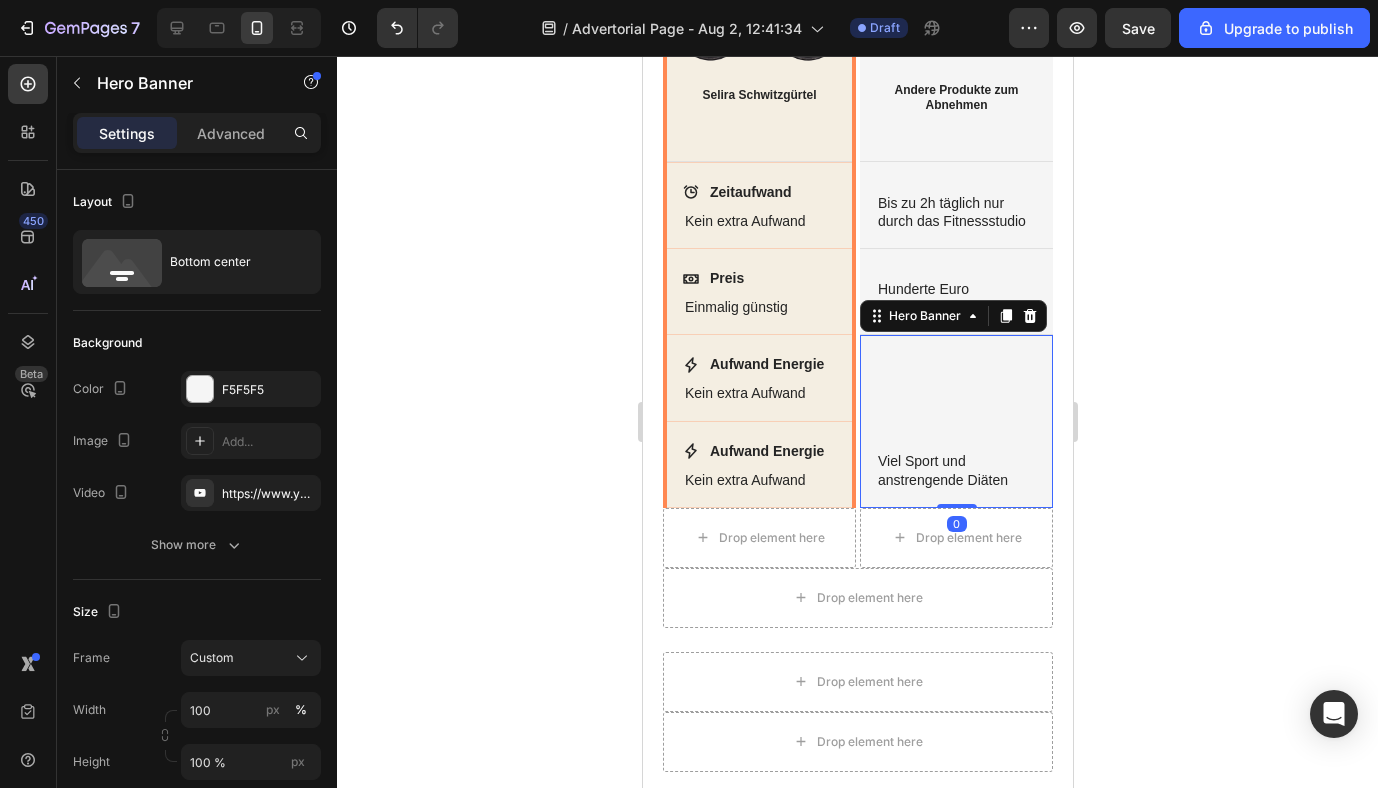 click at bounding box center (955, 420) 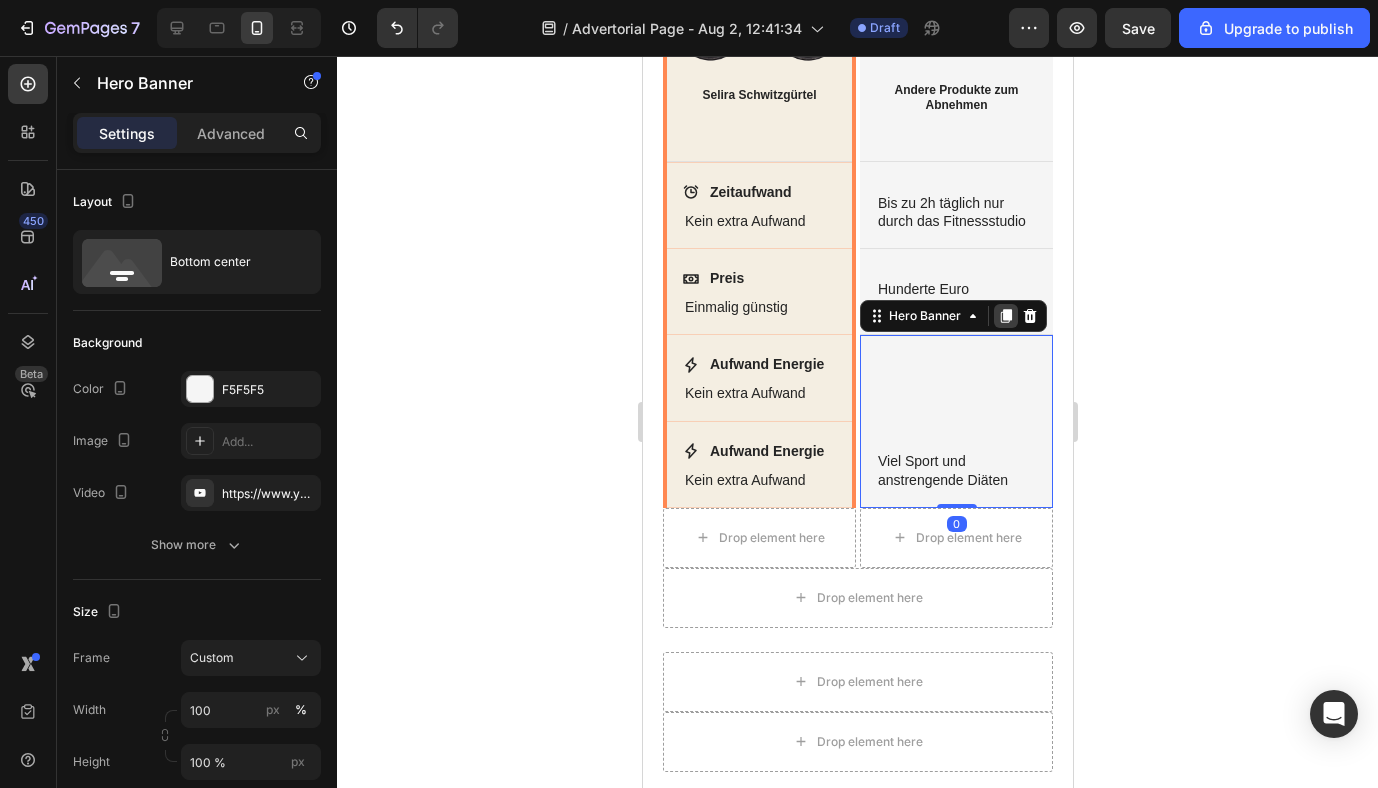 click 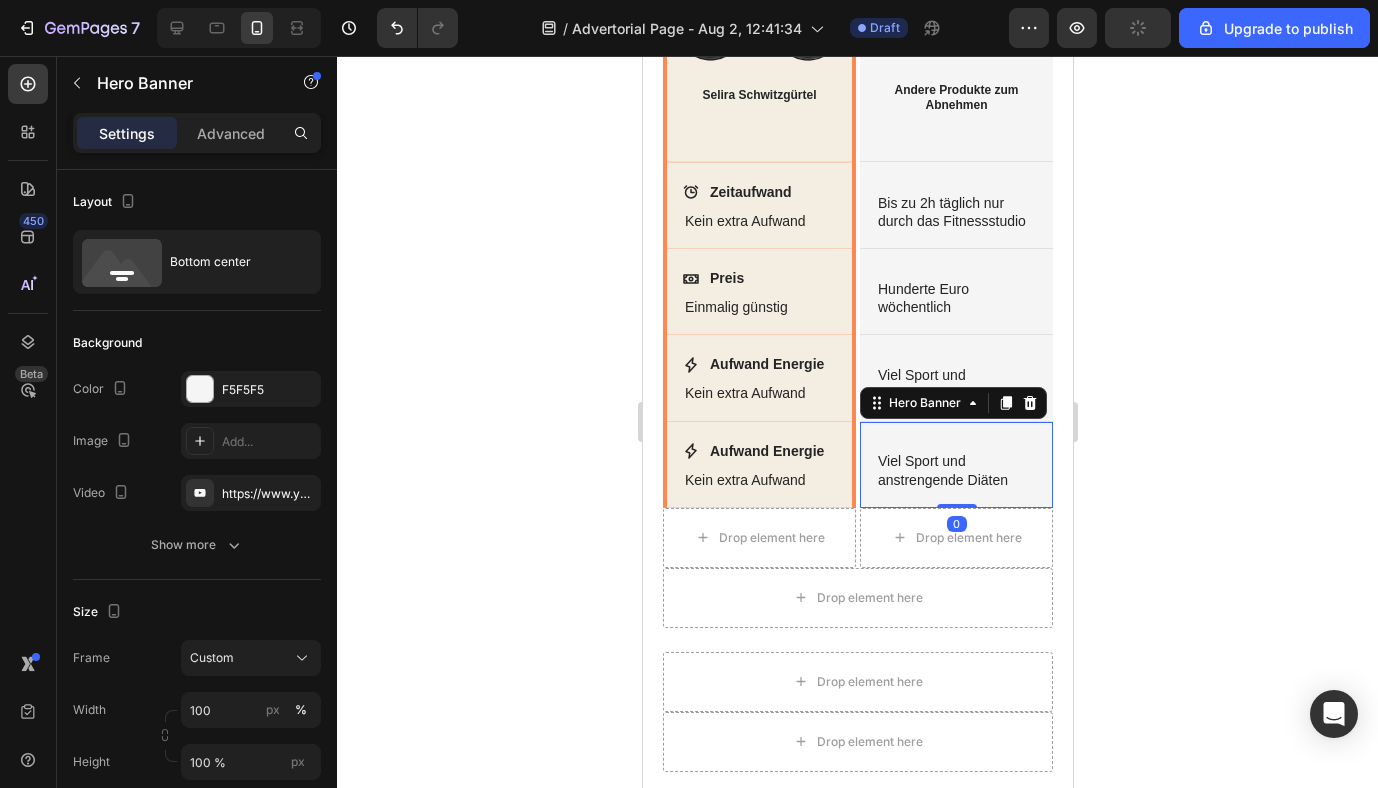 click 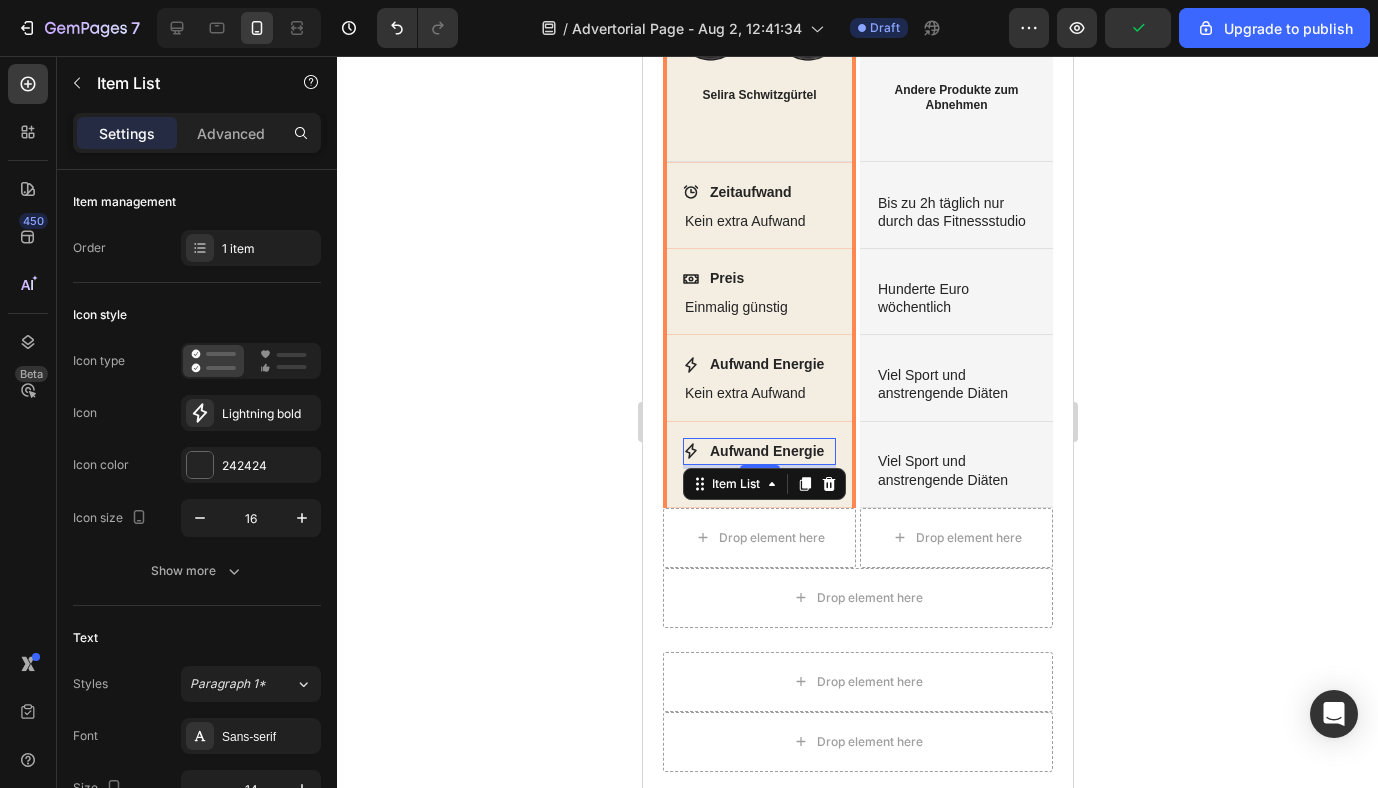 click 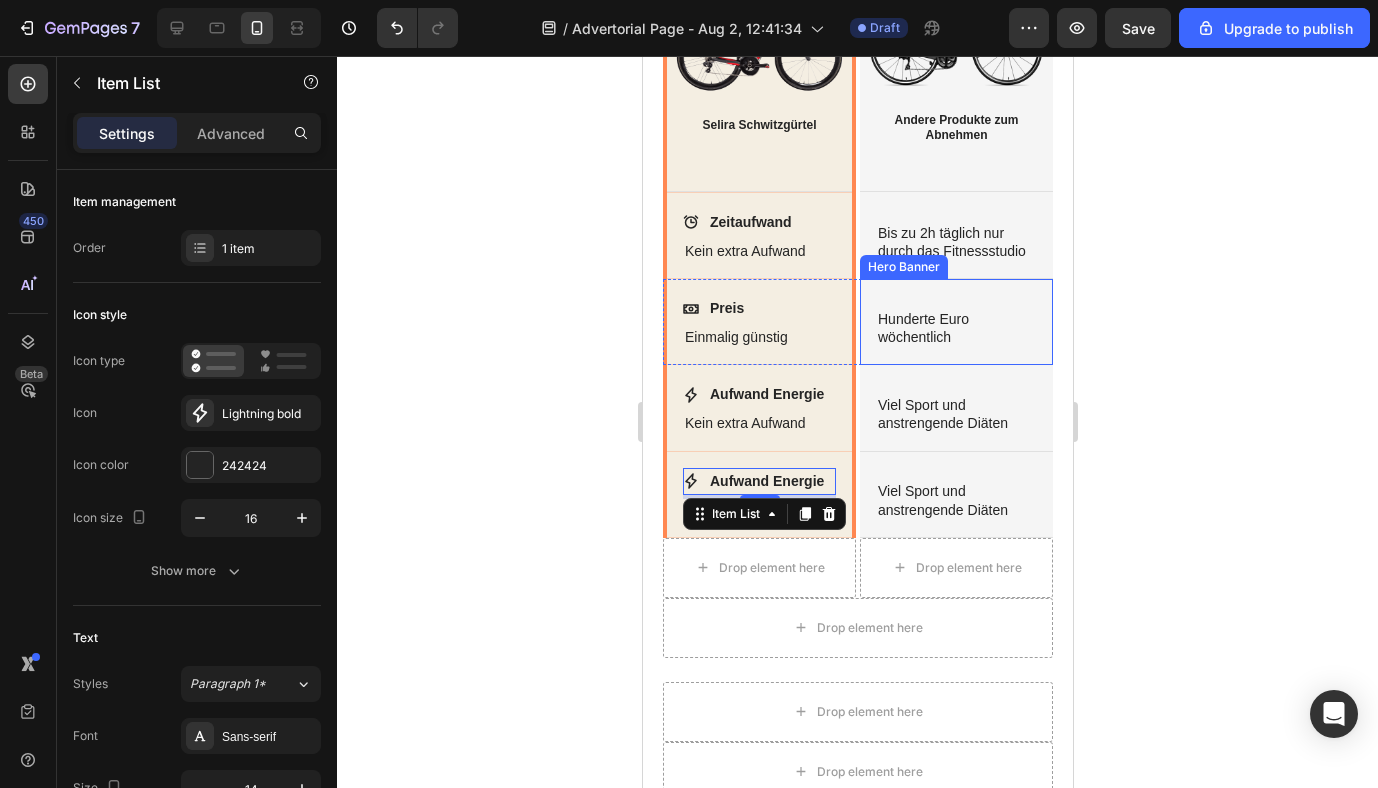 scroll, scrollTop: 2669, scrollLeft: 0, axis: vertical 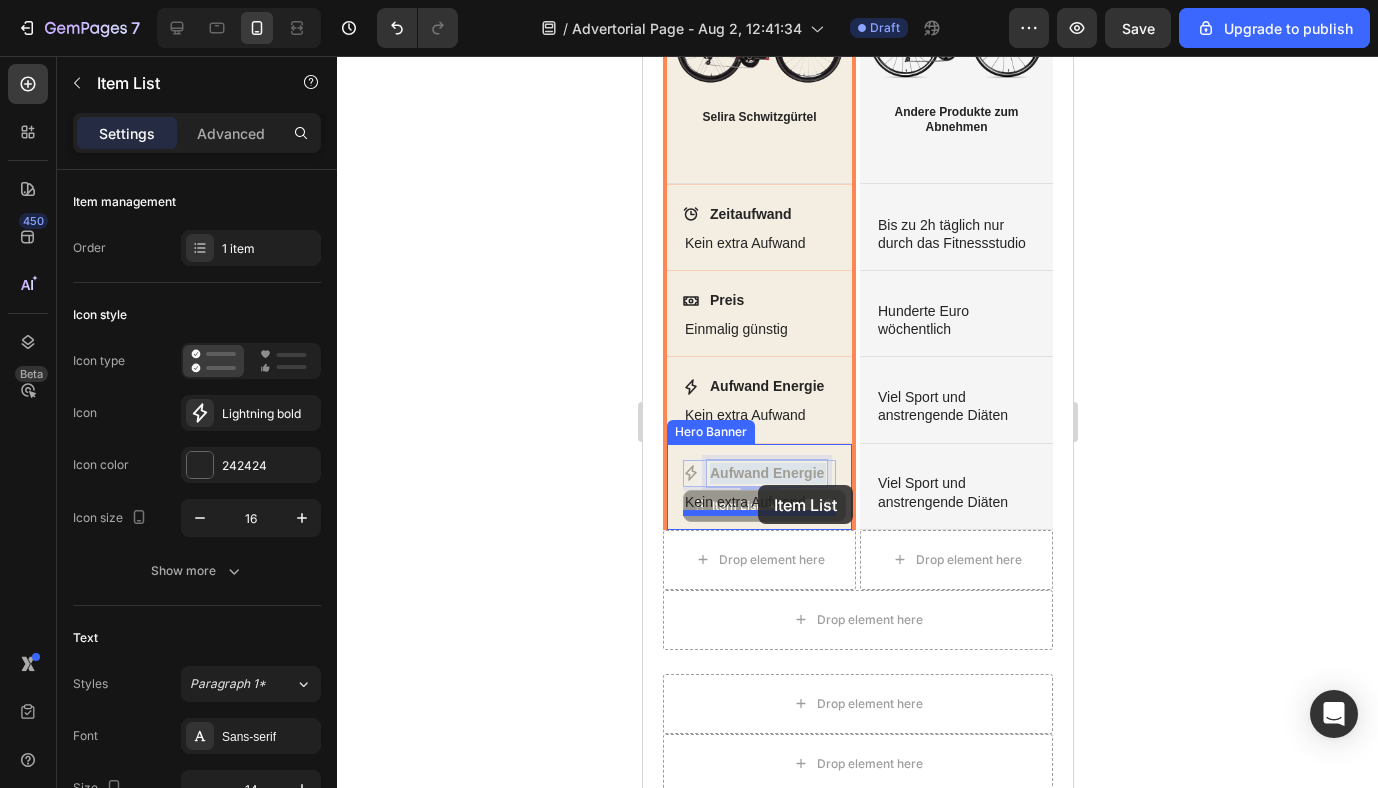 drag, startPoint x: 819, startPoint y: 470, endPoint x: 771, endPoint y: 493, distance: 53.225933 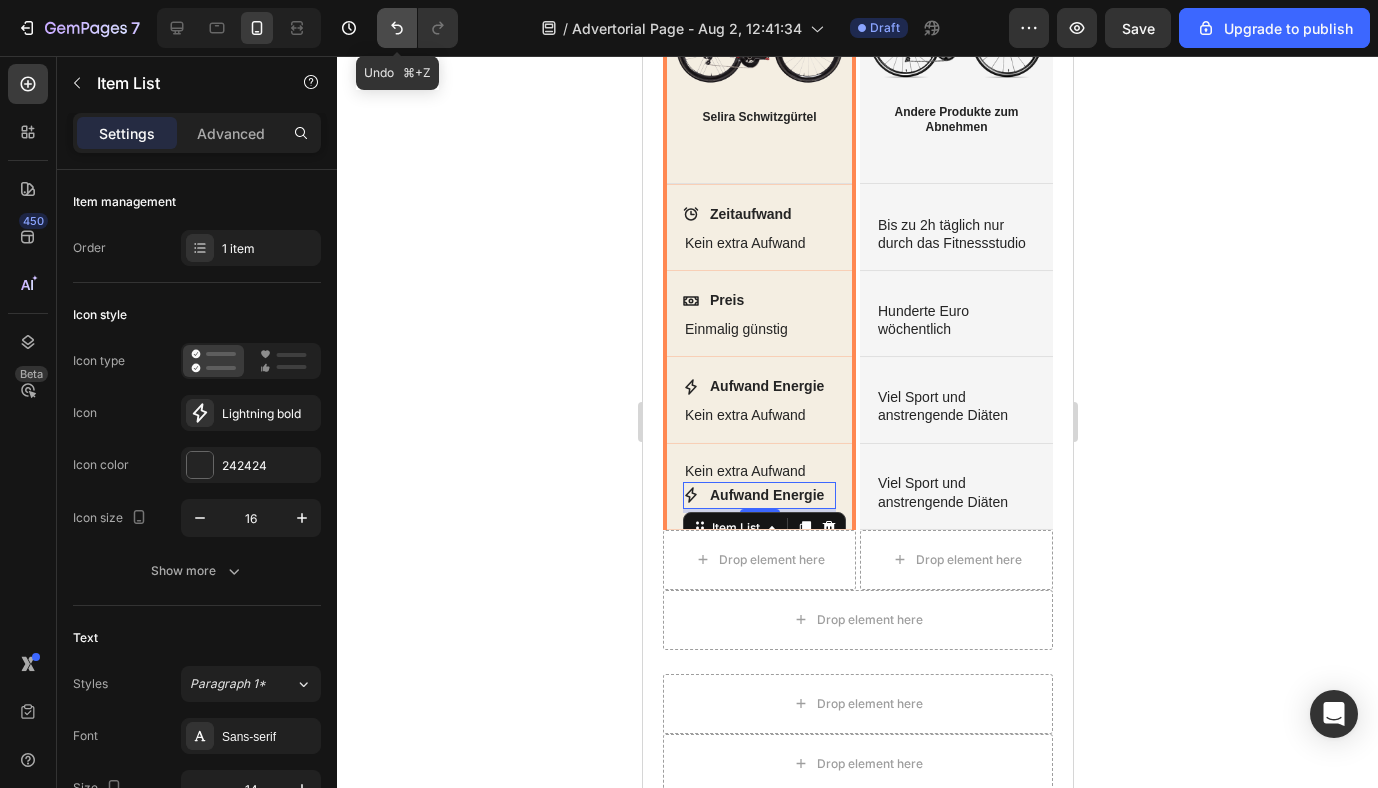 click 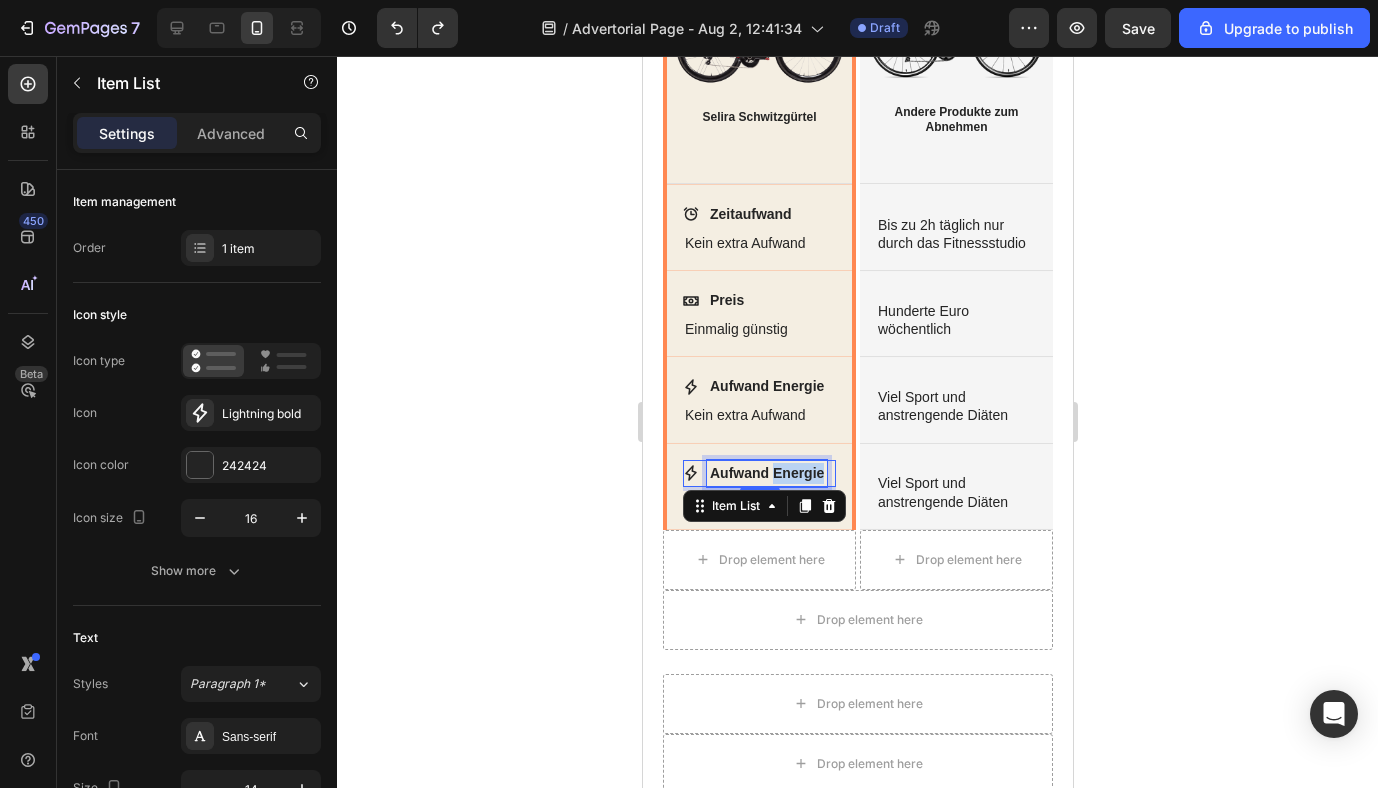 click on "Aufwand Energie" at bounding box center (766, 473) 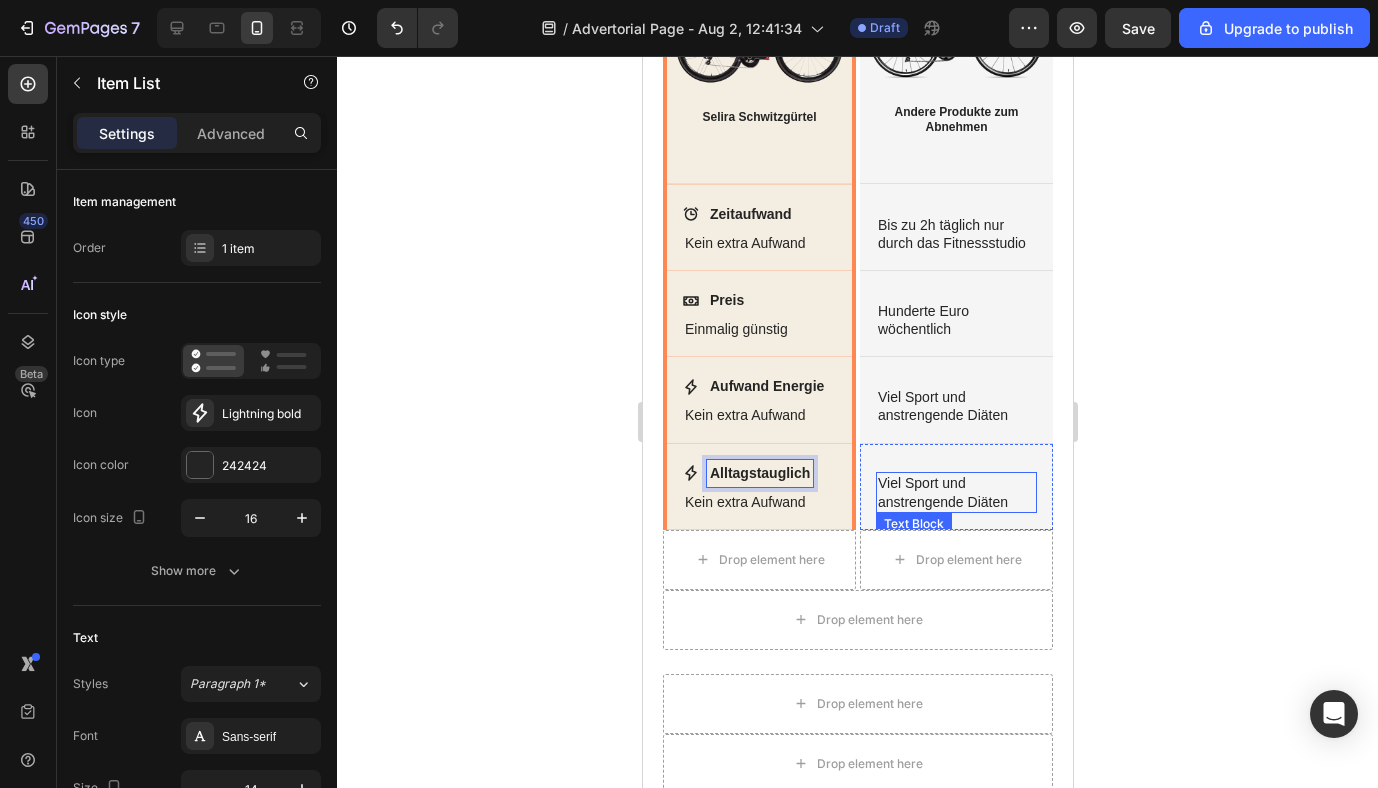click on "Viel Sport und anstrengende Diäten" at bounding box center (955, 492) 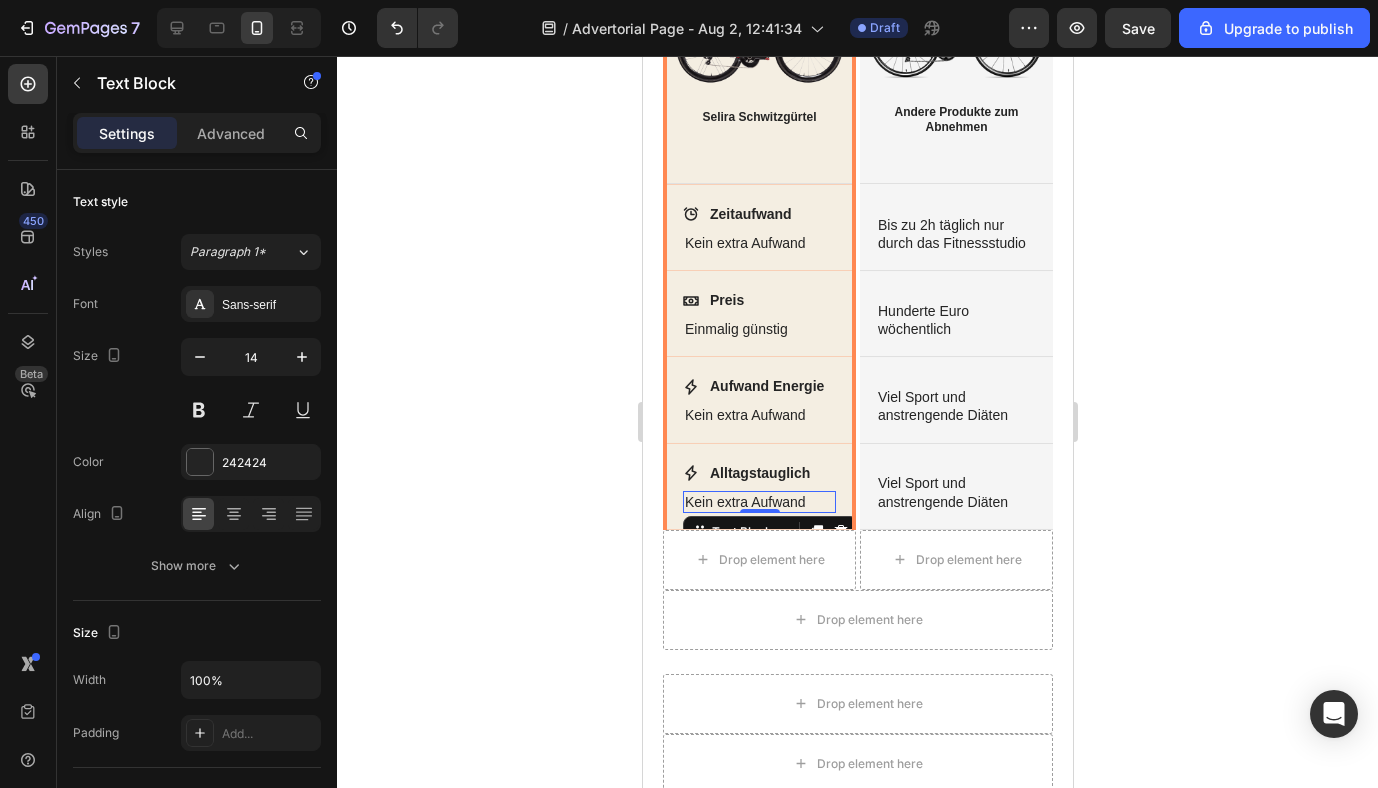 click on "Kein extra Aufwand" at bounding box center (758, 502) 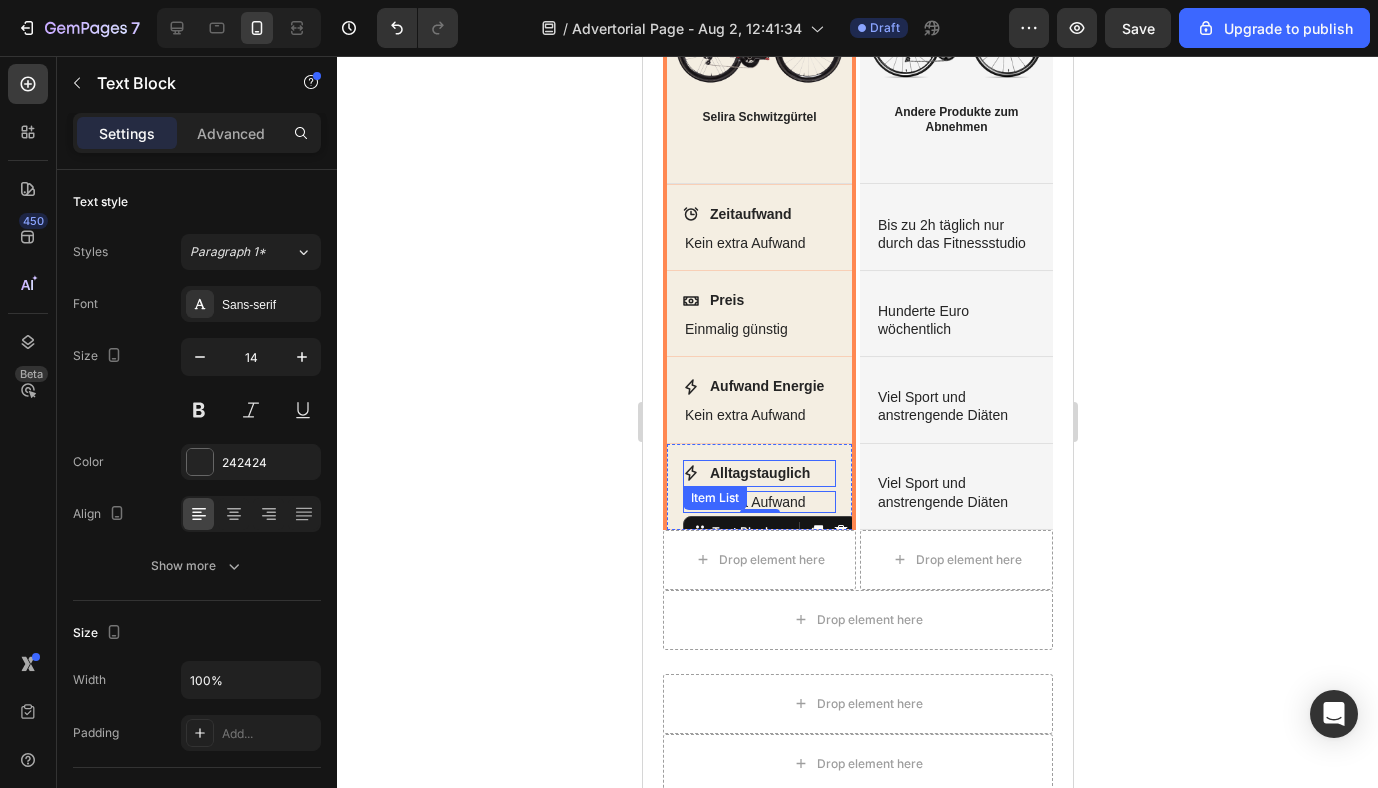 click 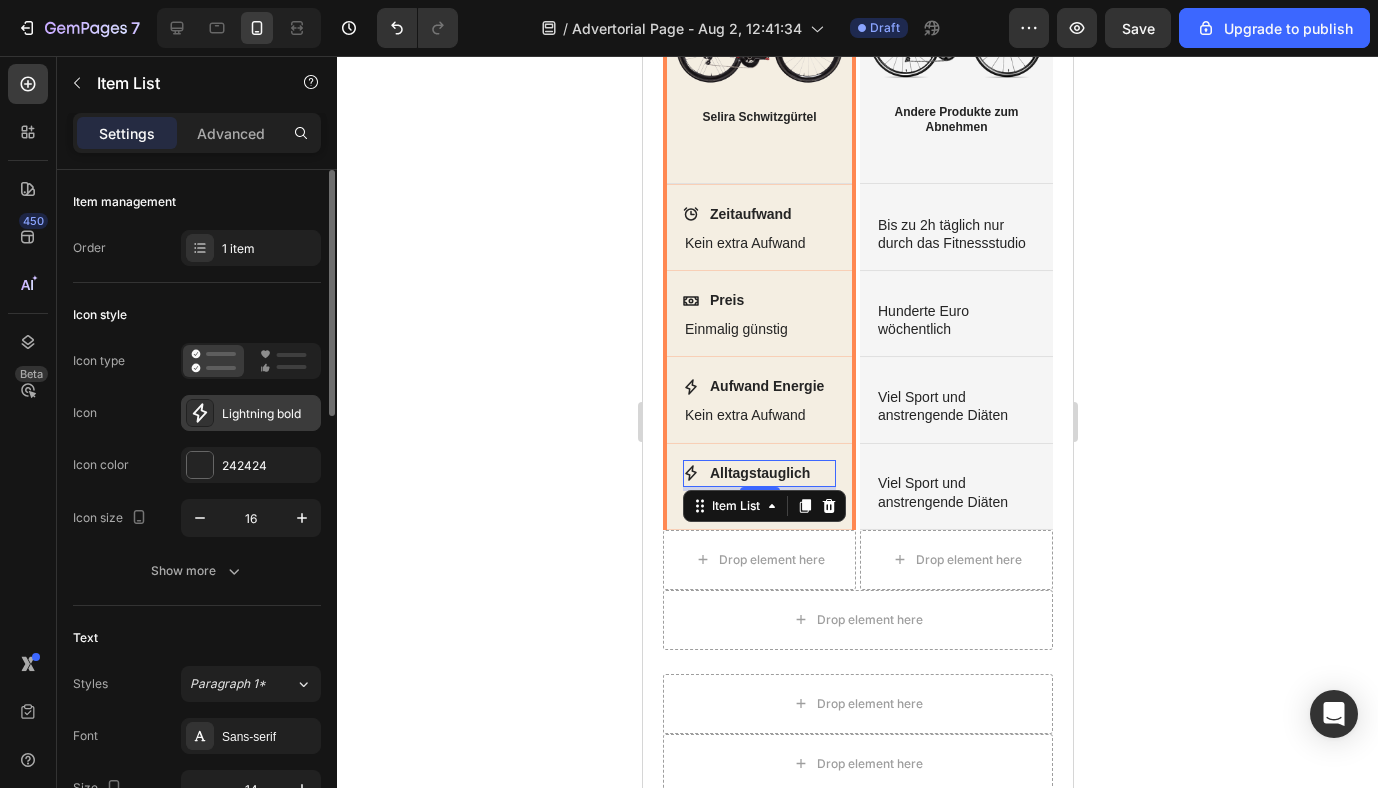 click 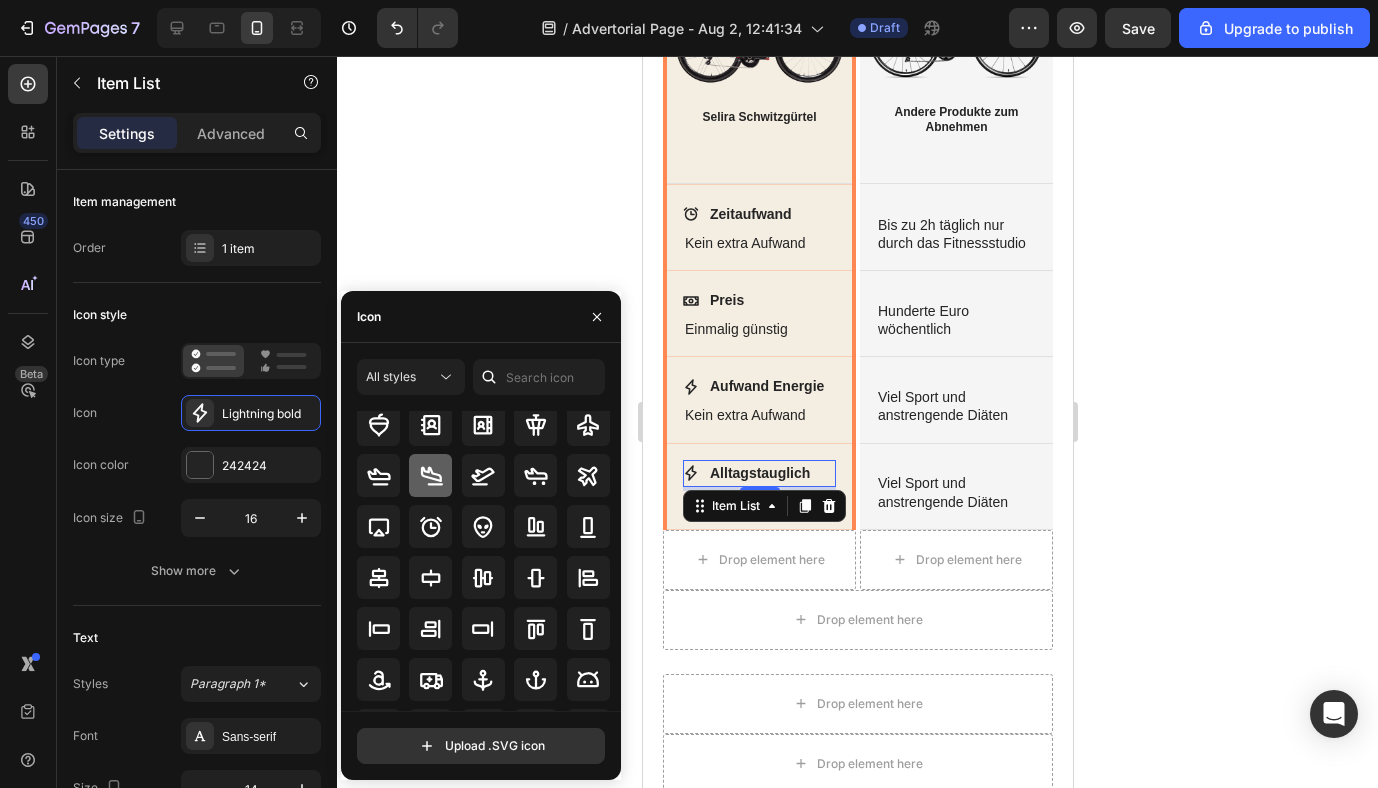 scroll, scrollTop: 49, scrollLeft: 0, axis: vertical 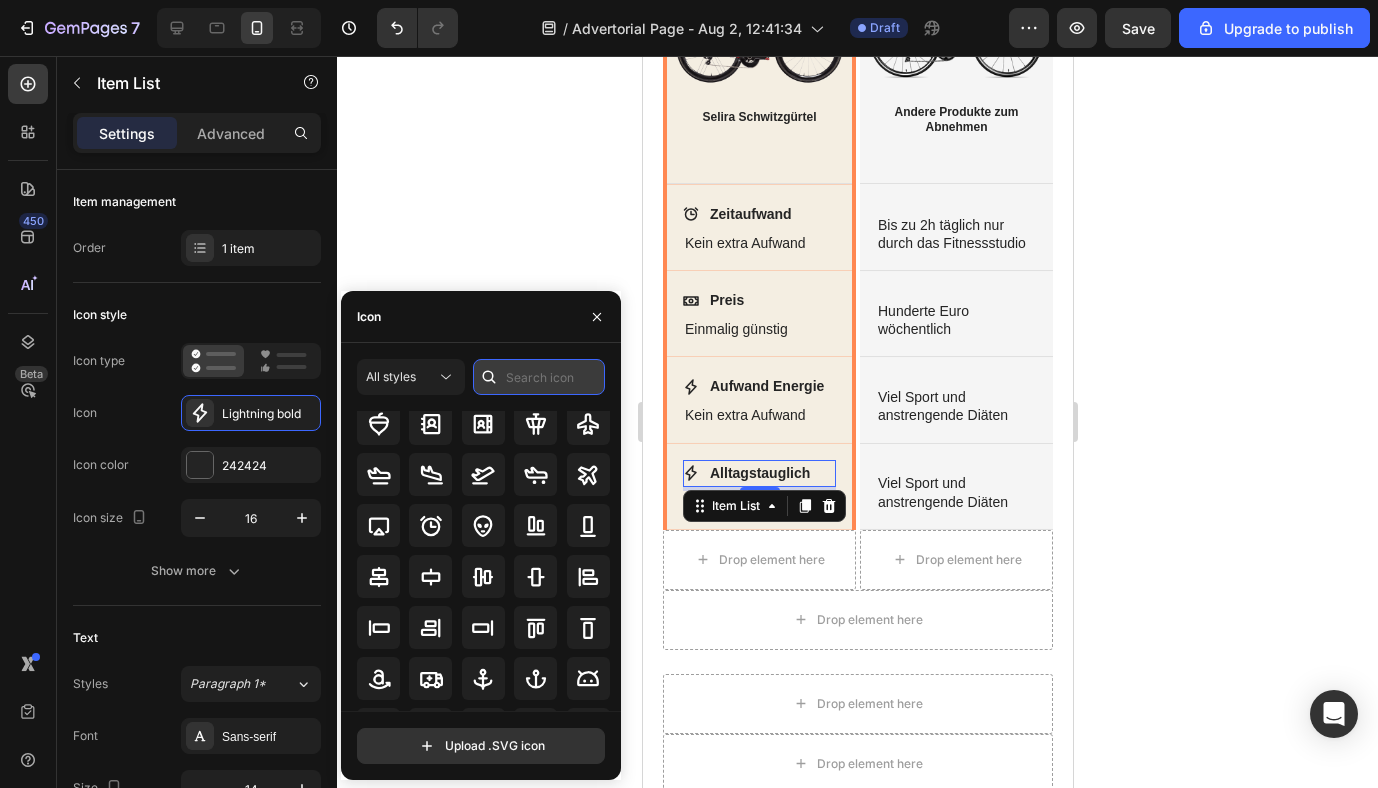 click at bounding box center (539, 377) 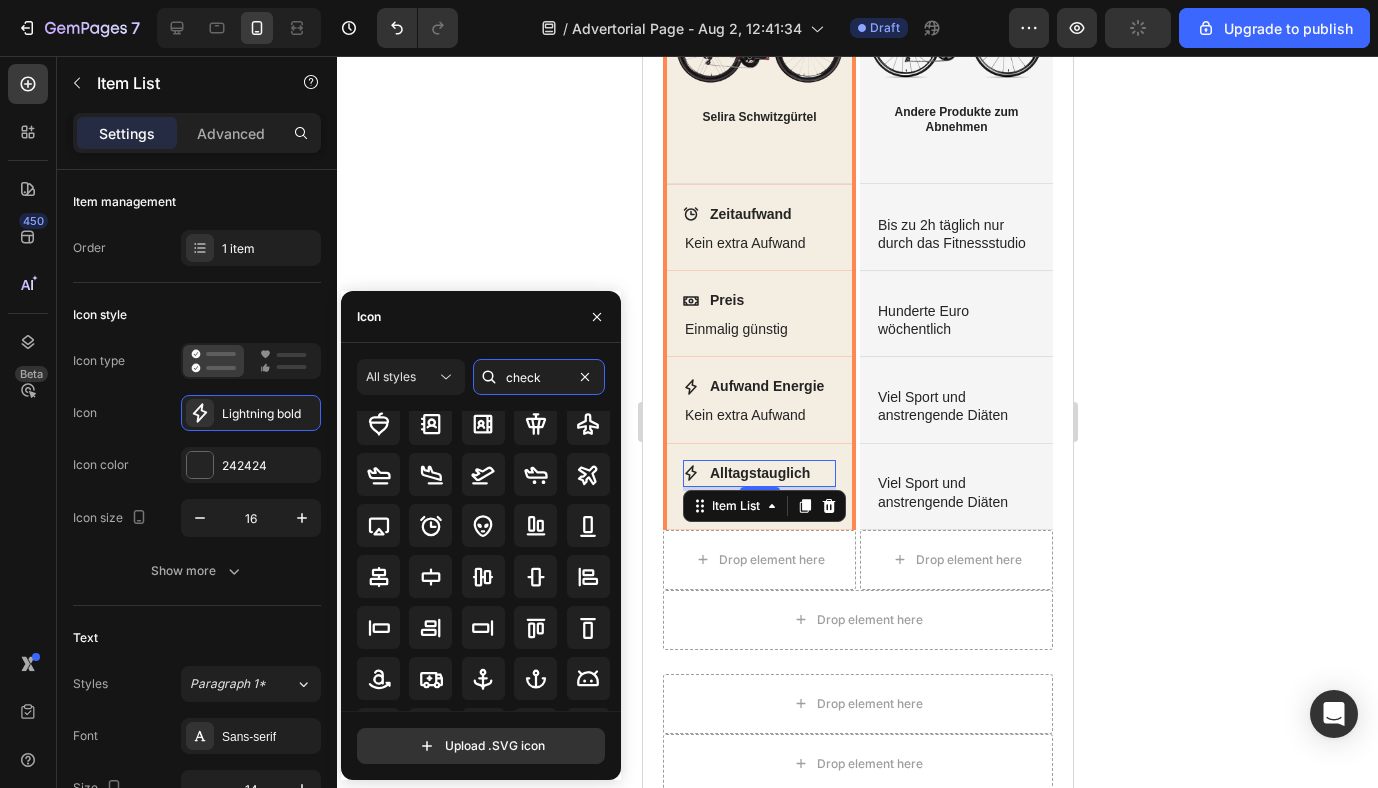 scroll, scrollTop: 0, scrollLeft: 0, axis: both 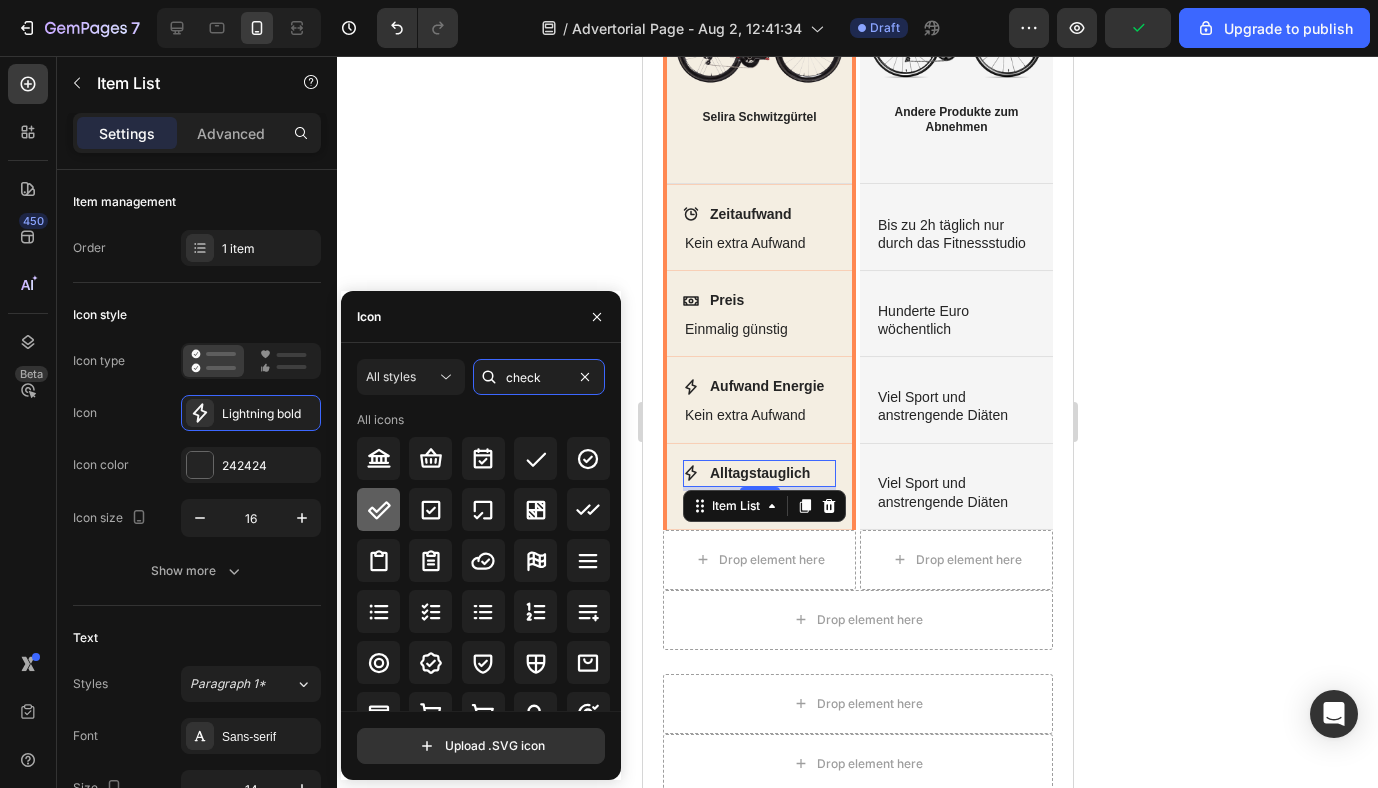 type on "check" 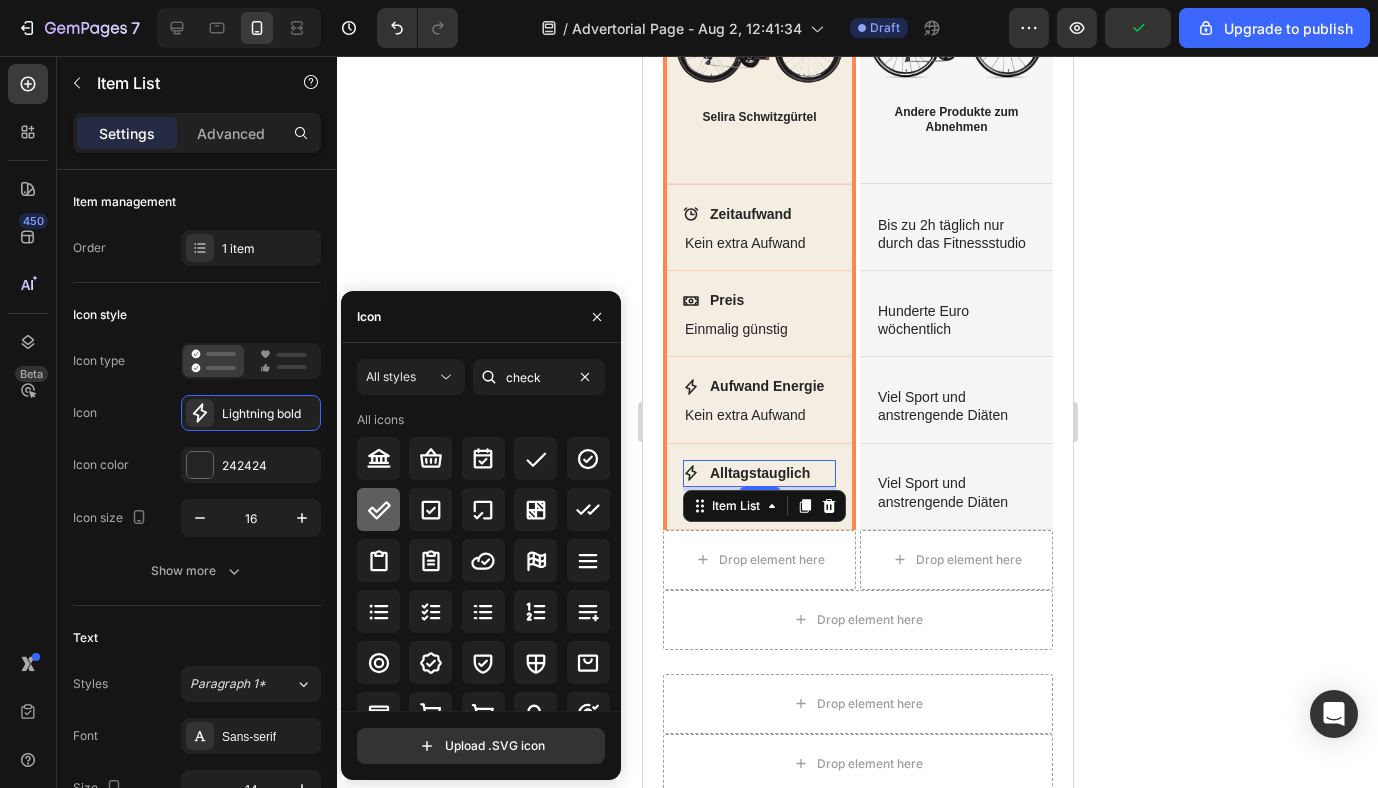 click 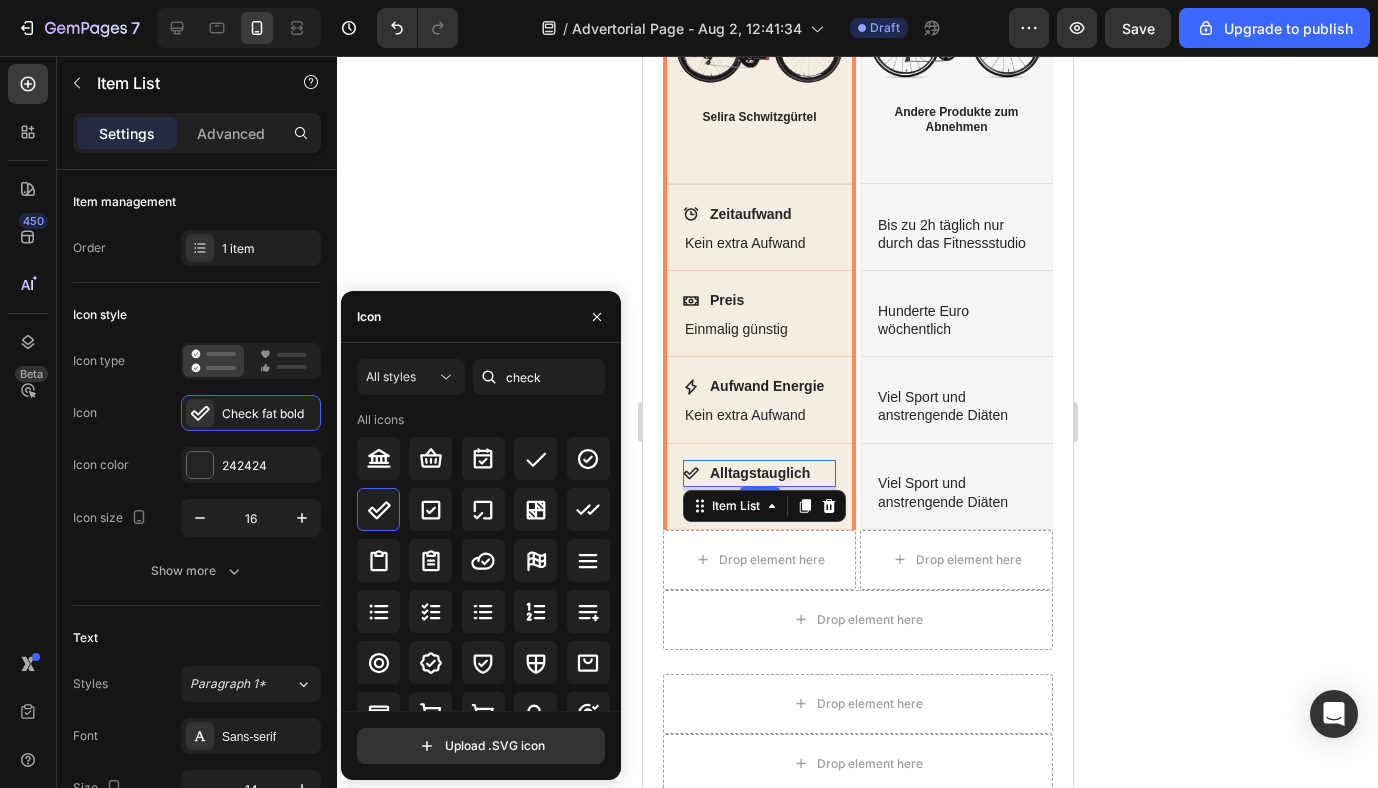 click on "Alltagstauglich Item List   4 Kein extra Aufwand Text Block" at bounding box center (758, 486) 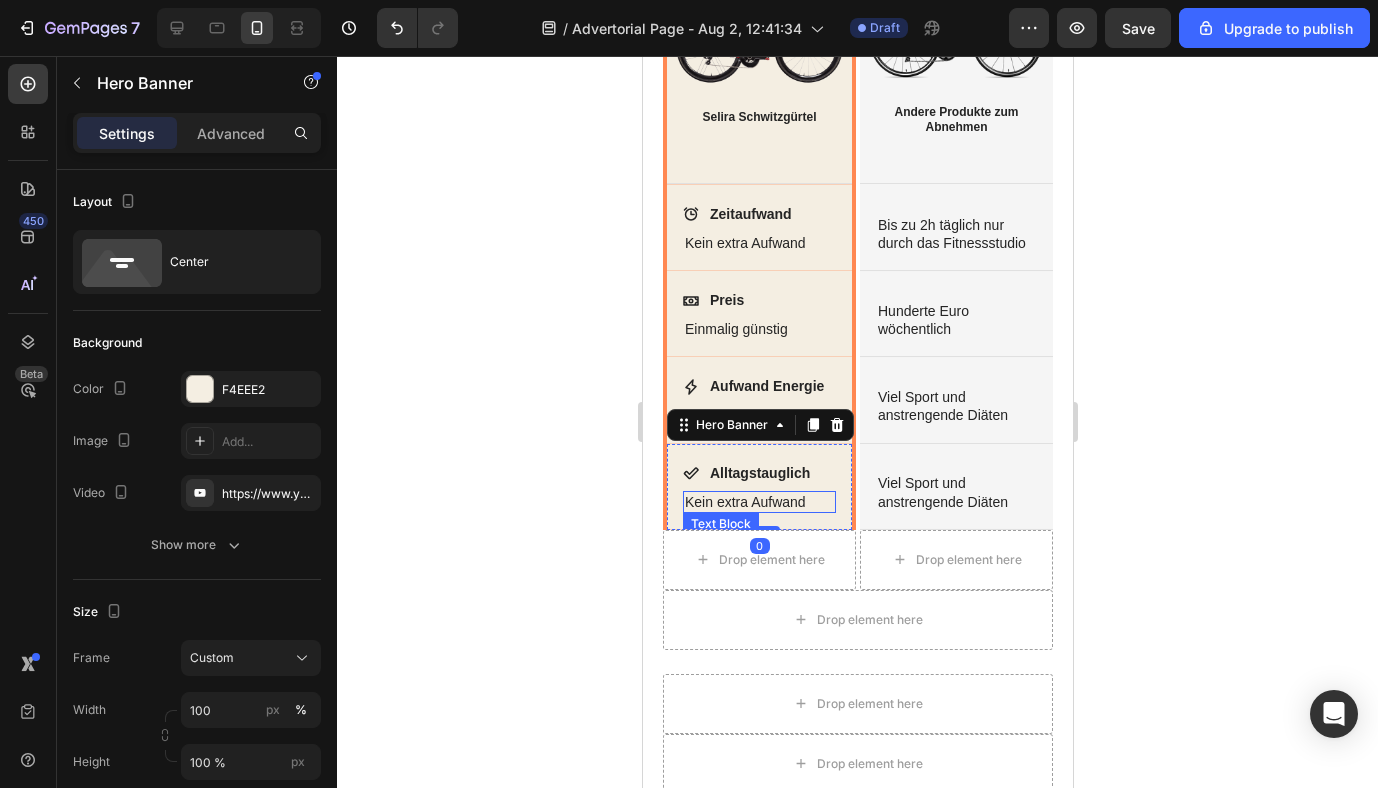 click on "Kein extra Aufwand" at bounding box center (758, 502) 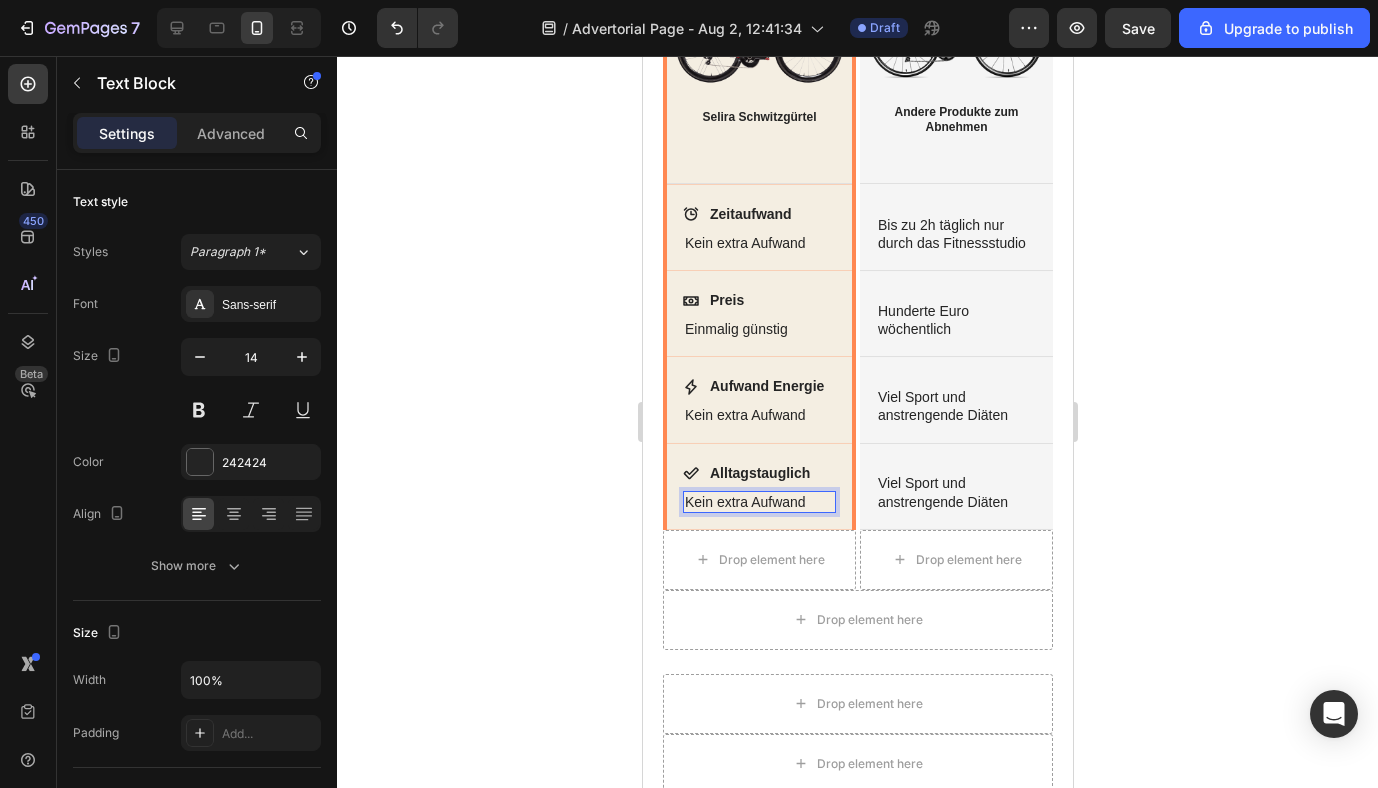 click on "Kein extra Aufwand" at bounding box center (758, 502) 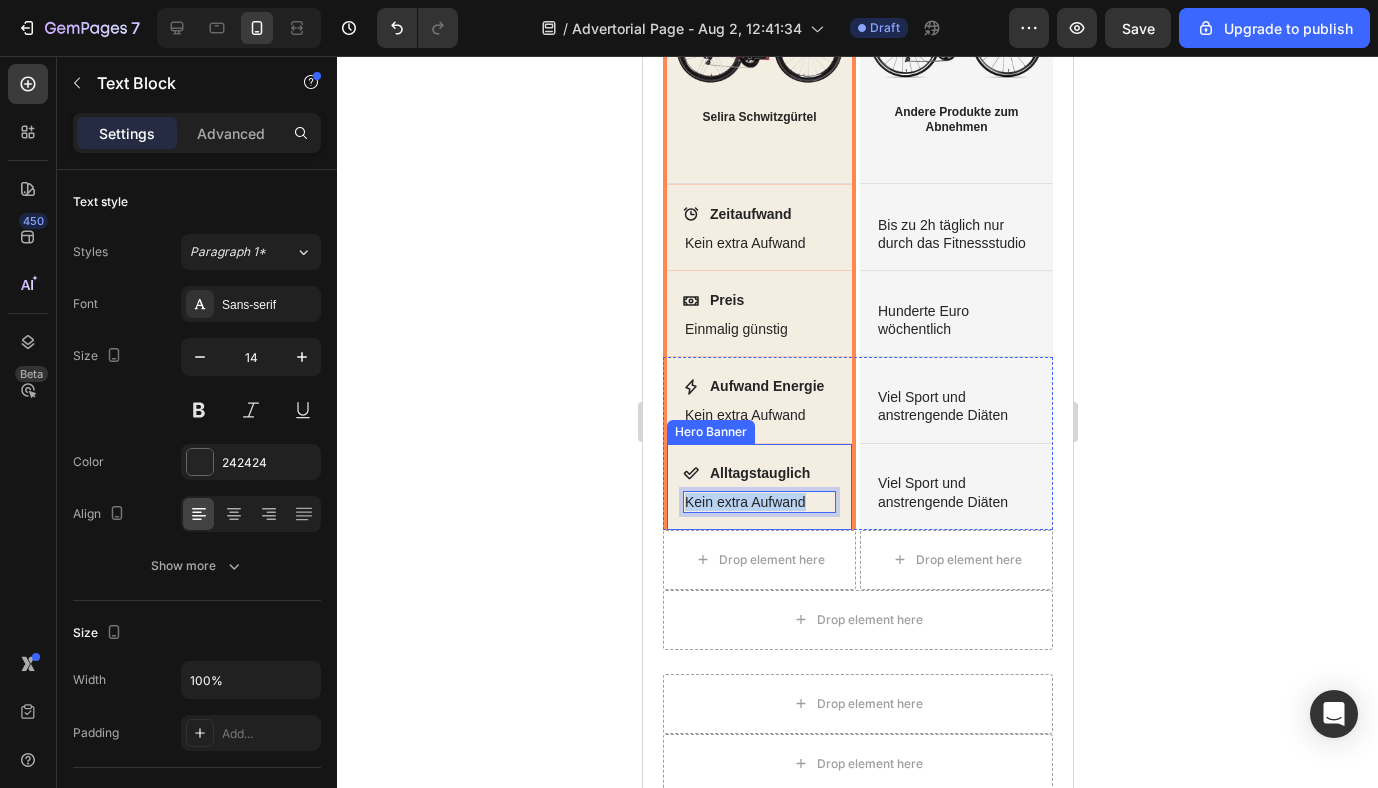 drag, startPoint x: 817, startPoint y: 498, endPoint x: 660, endPoint y: 497, distance: 157.00319 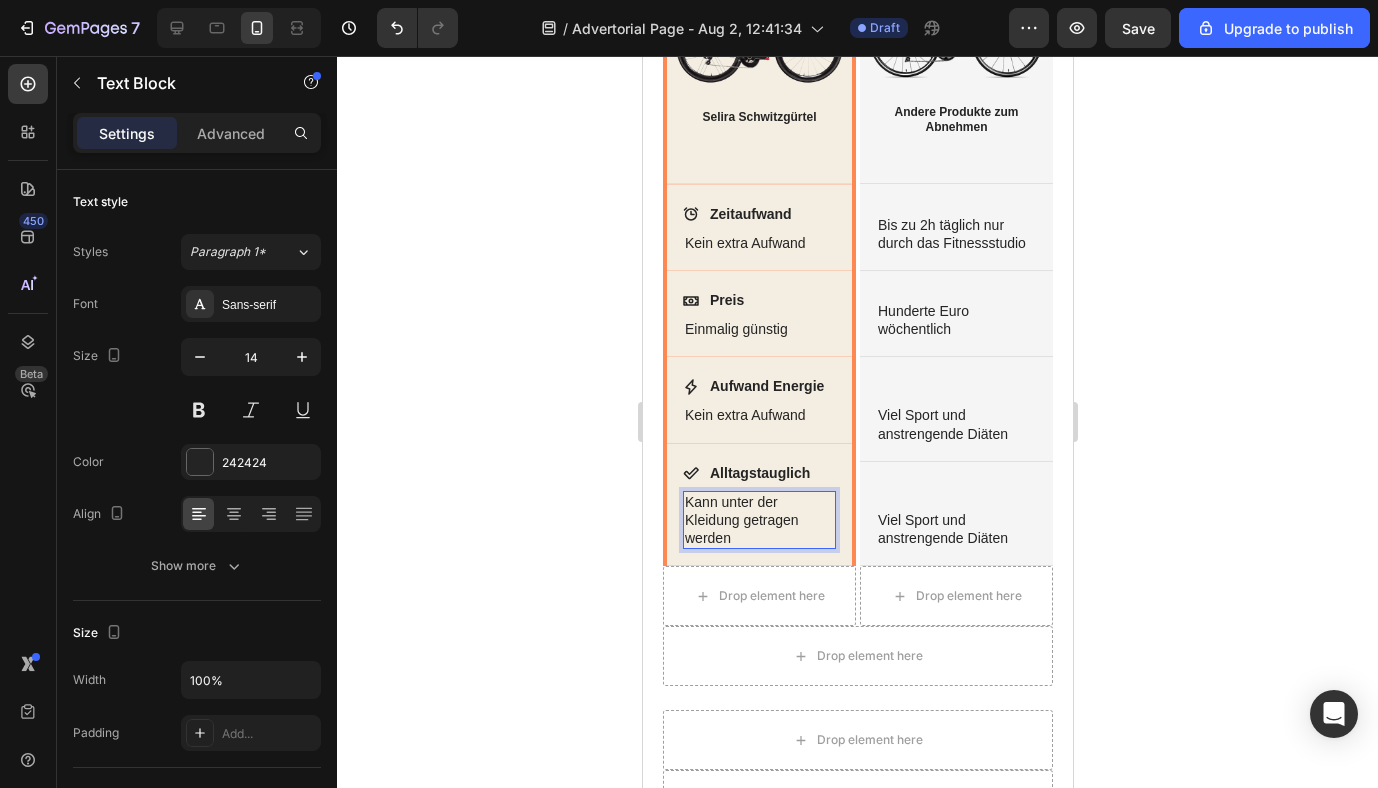 click 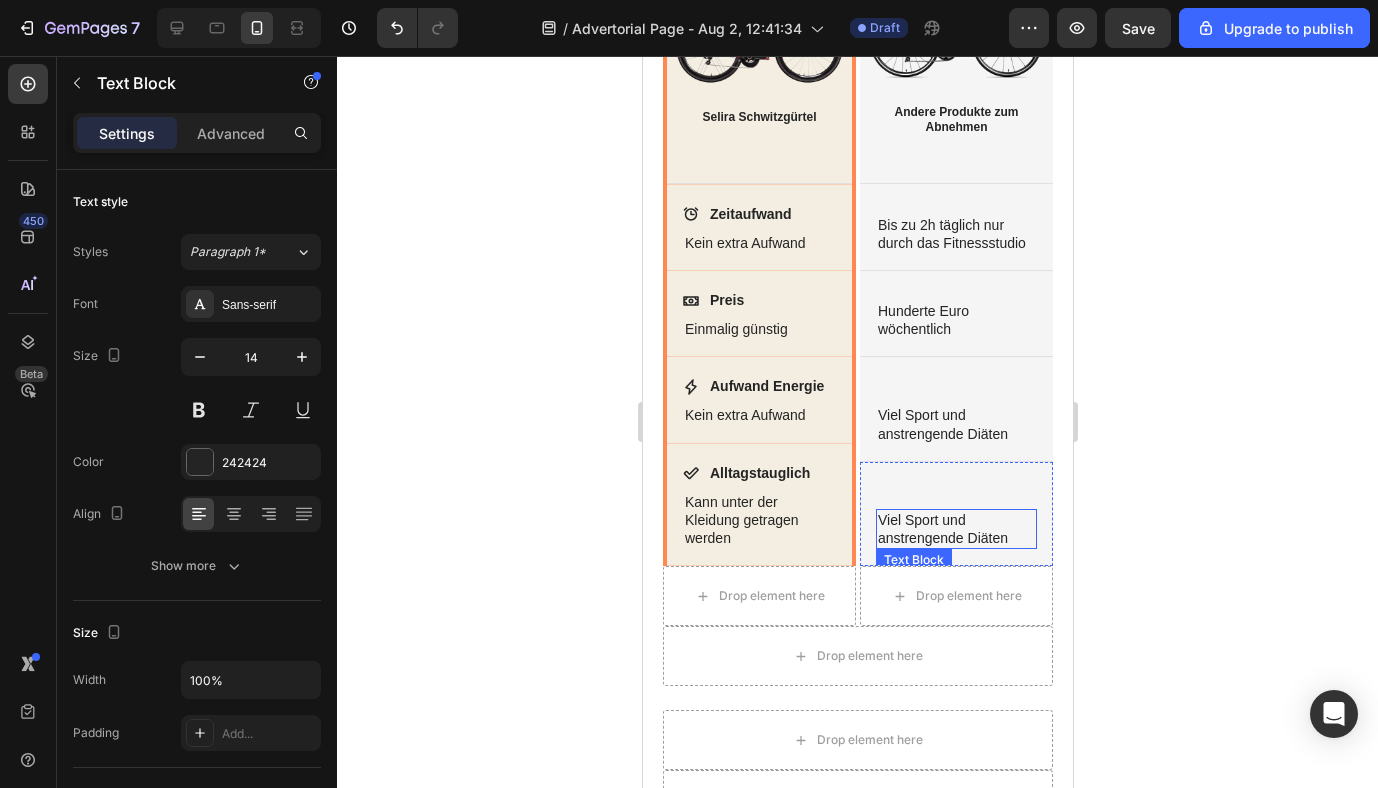 click on "Viel Sport und anstrengende Diäten" at bounding box center [955, 529] 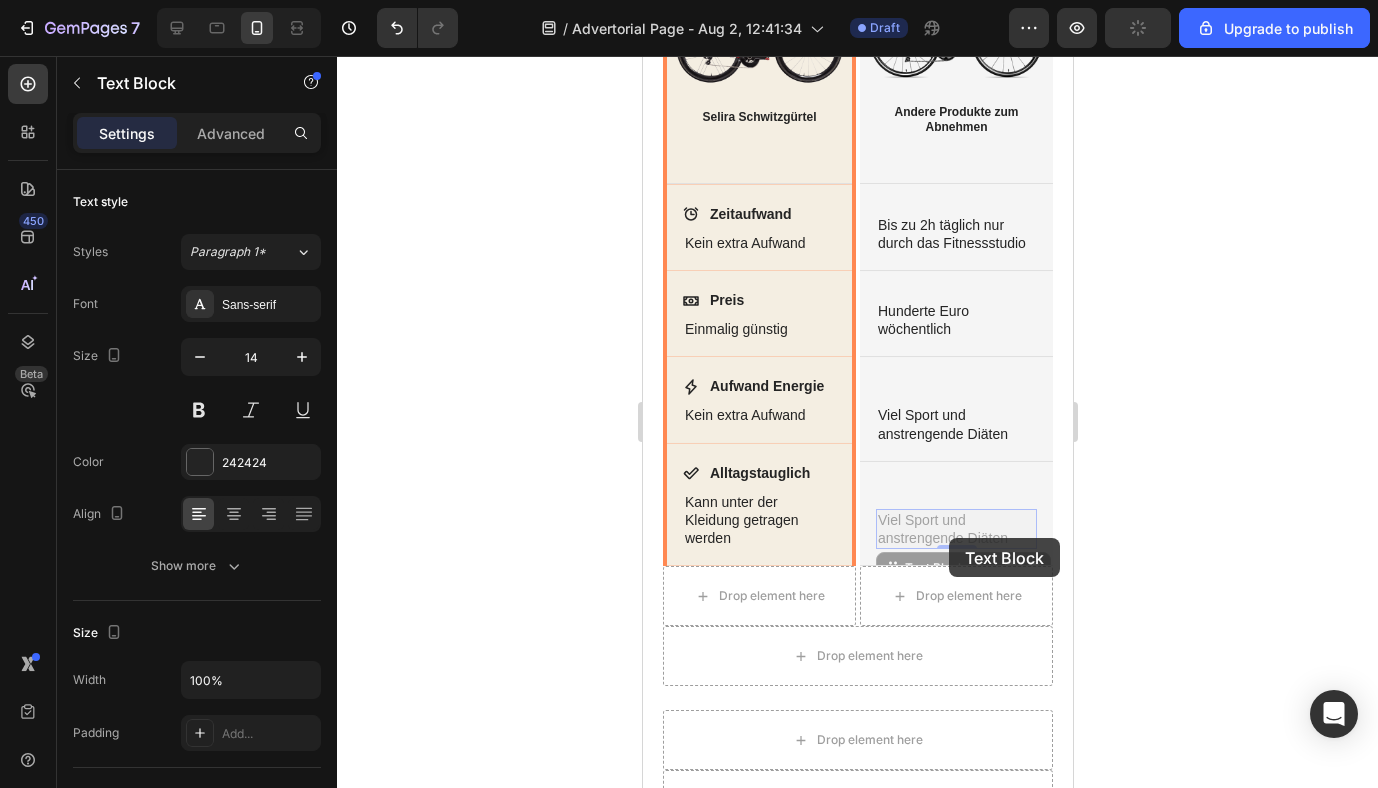 scroll, scrollTop: 2629, scrollLeft: 0, axis: vertical 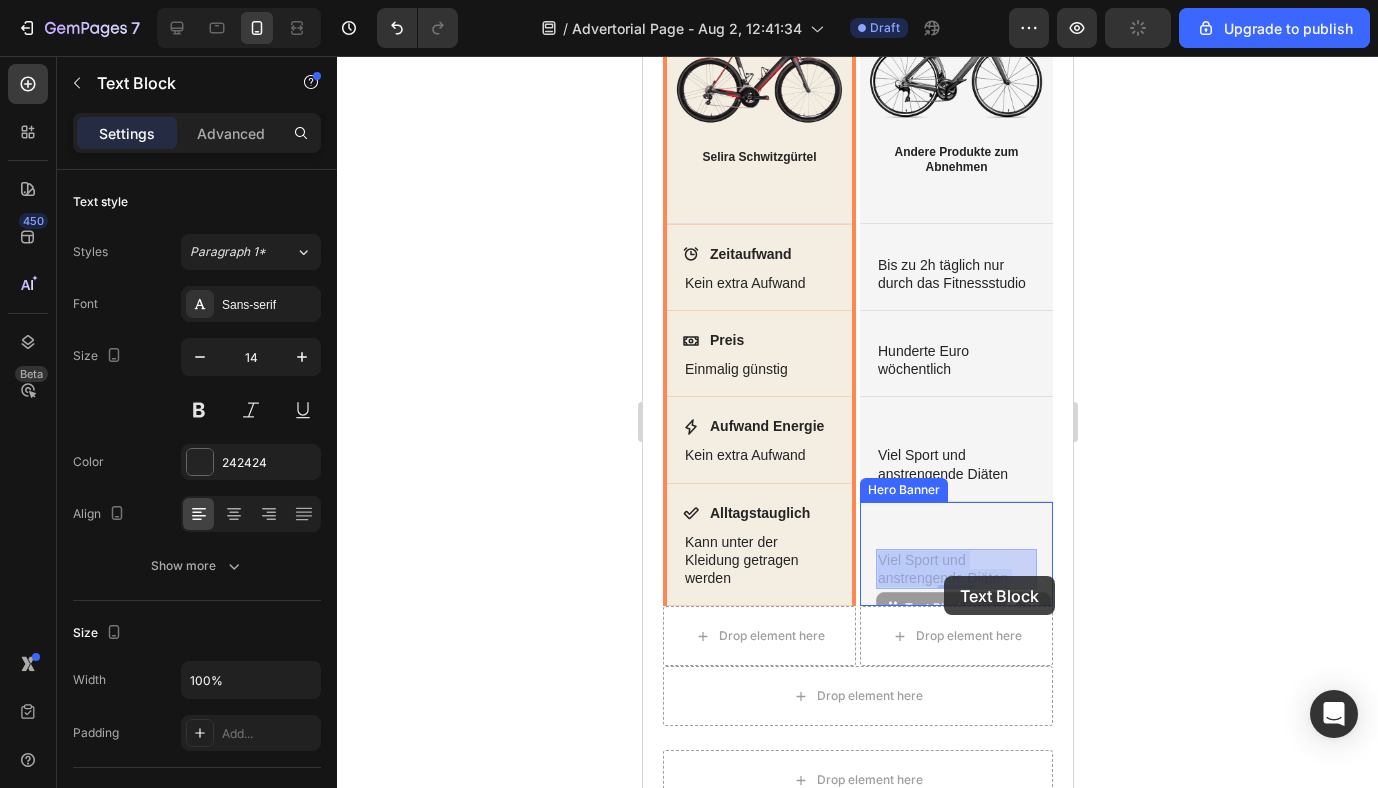drag, startPoint x: 1006, startPoint y: 538, endPoint x: 943, endPoint y: 576, distance: 73.57309 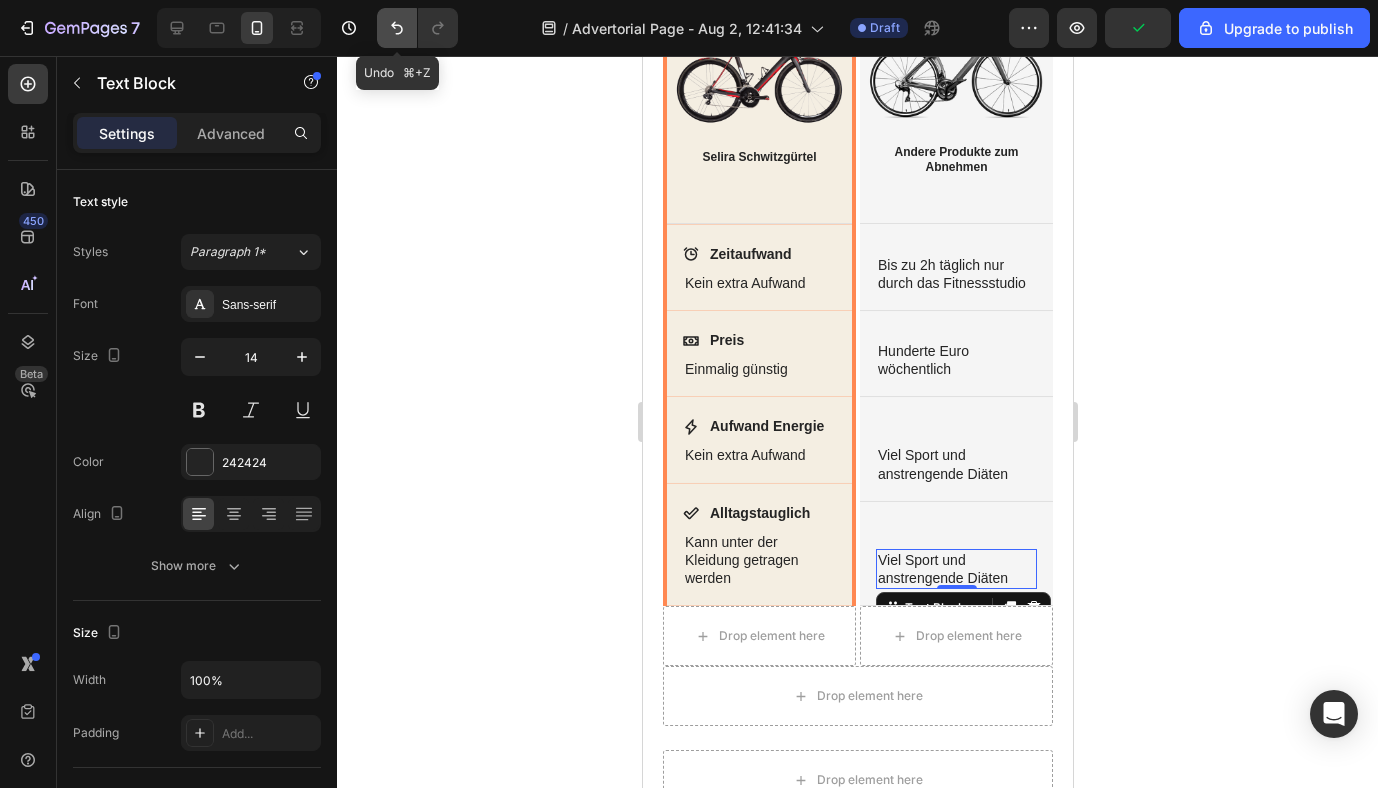click 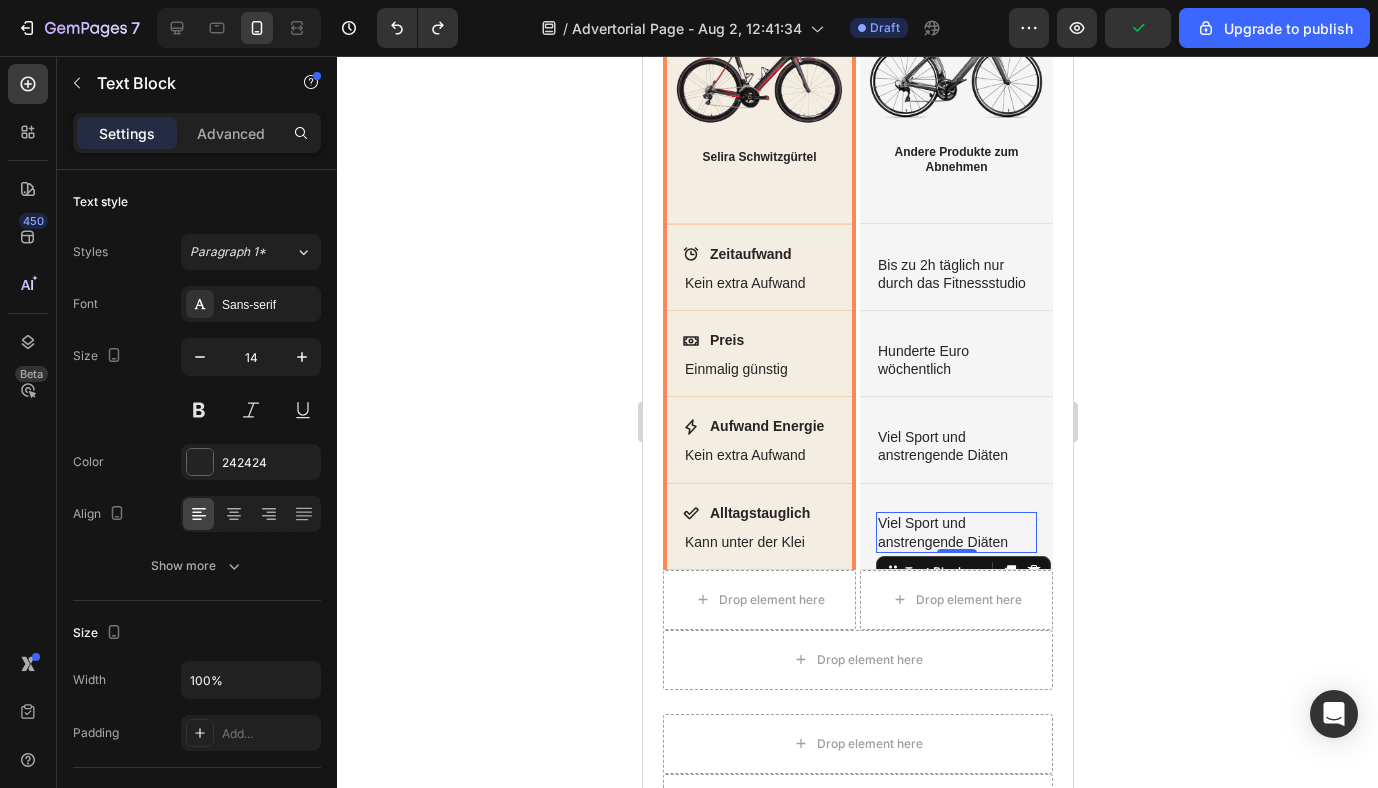 click 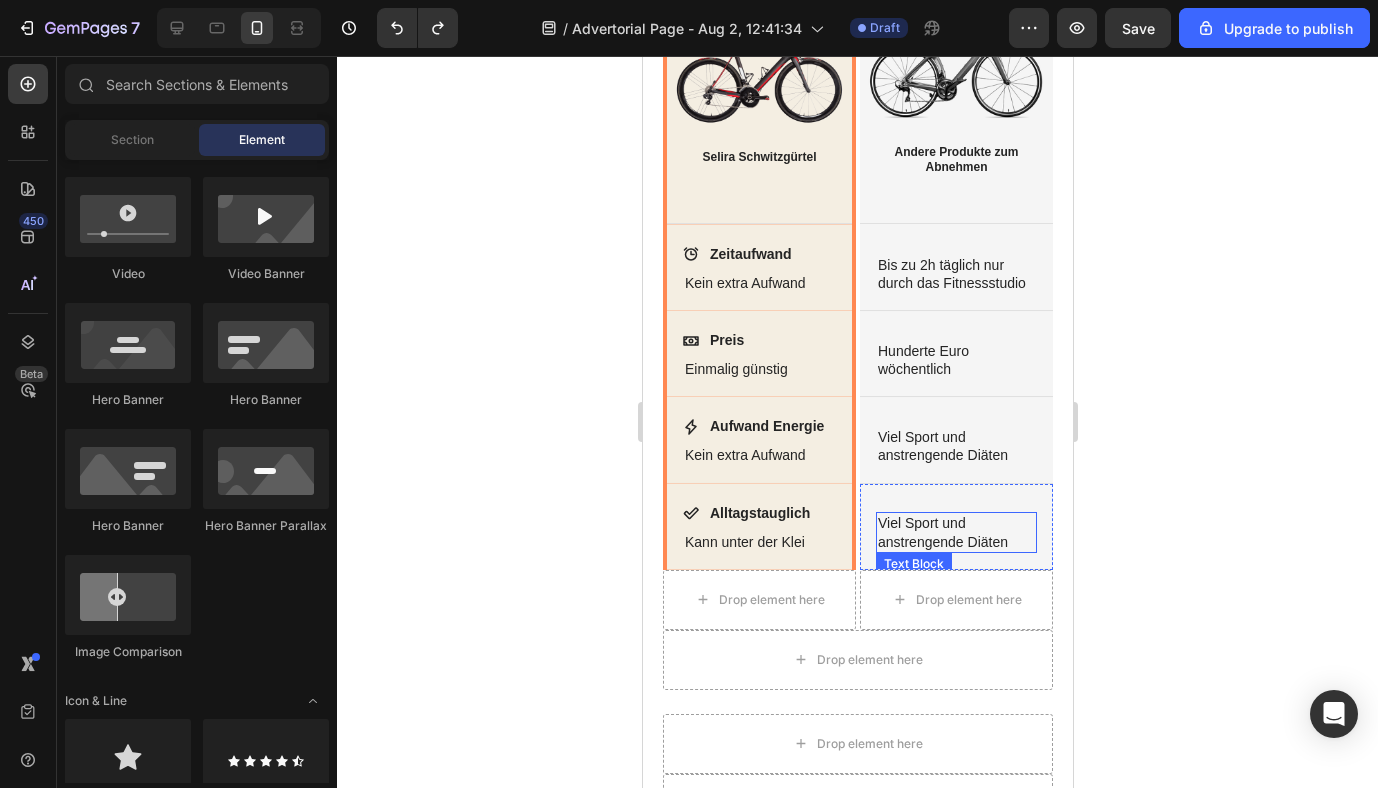 click on "Viel Sport und anstrengende Diäten" at bounding box center (955, 532) 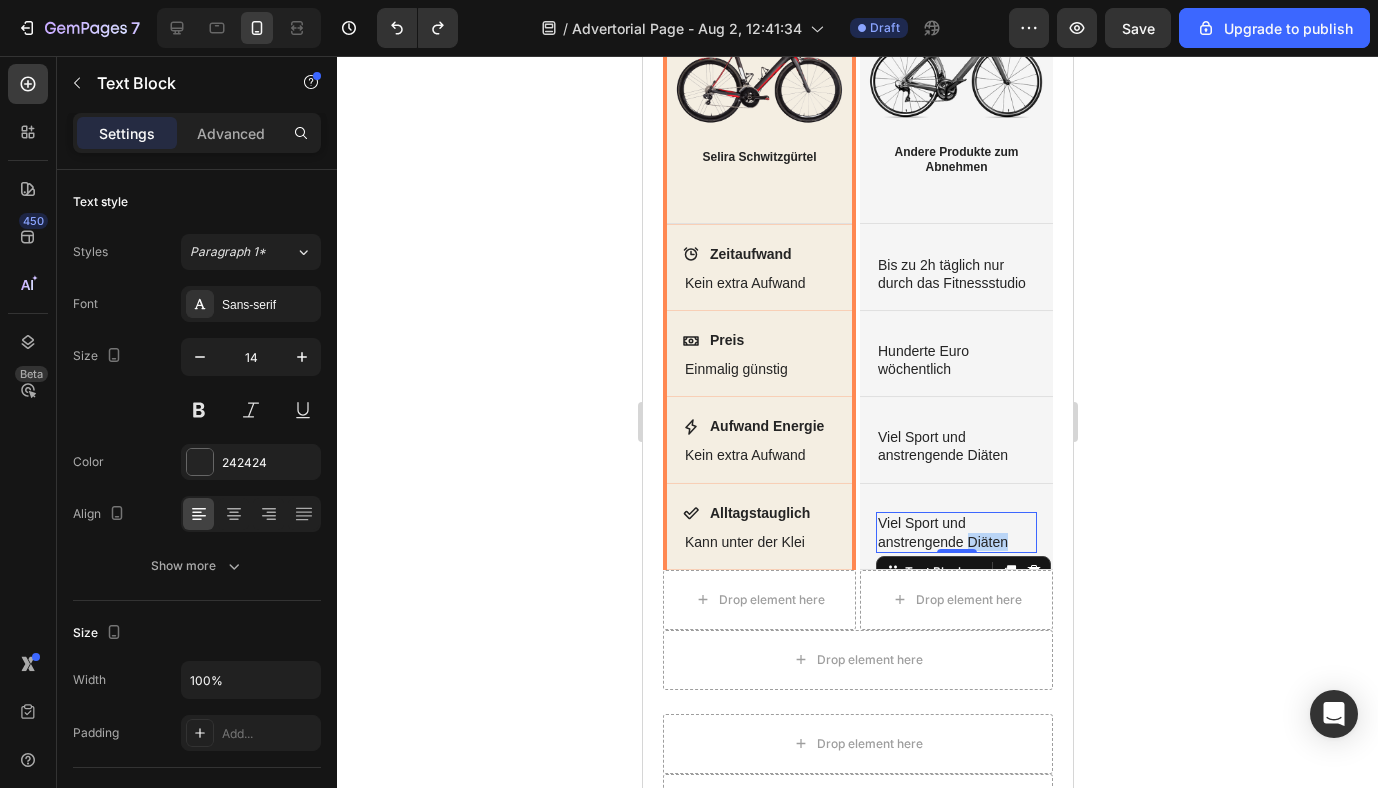 click on "Viel Sport und anstrengende Diäten" at bounding box center (955, 532) 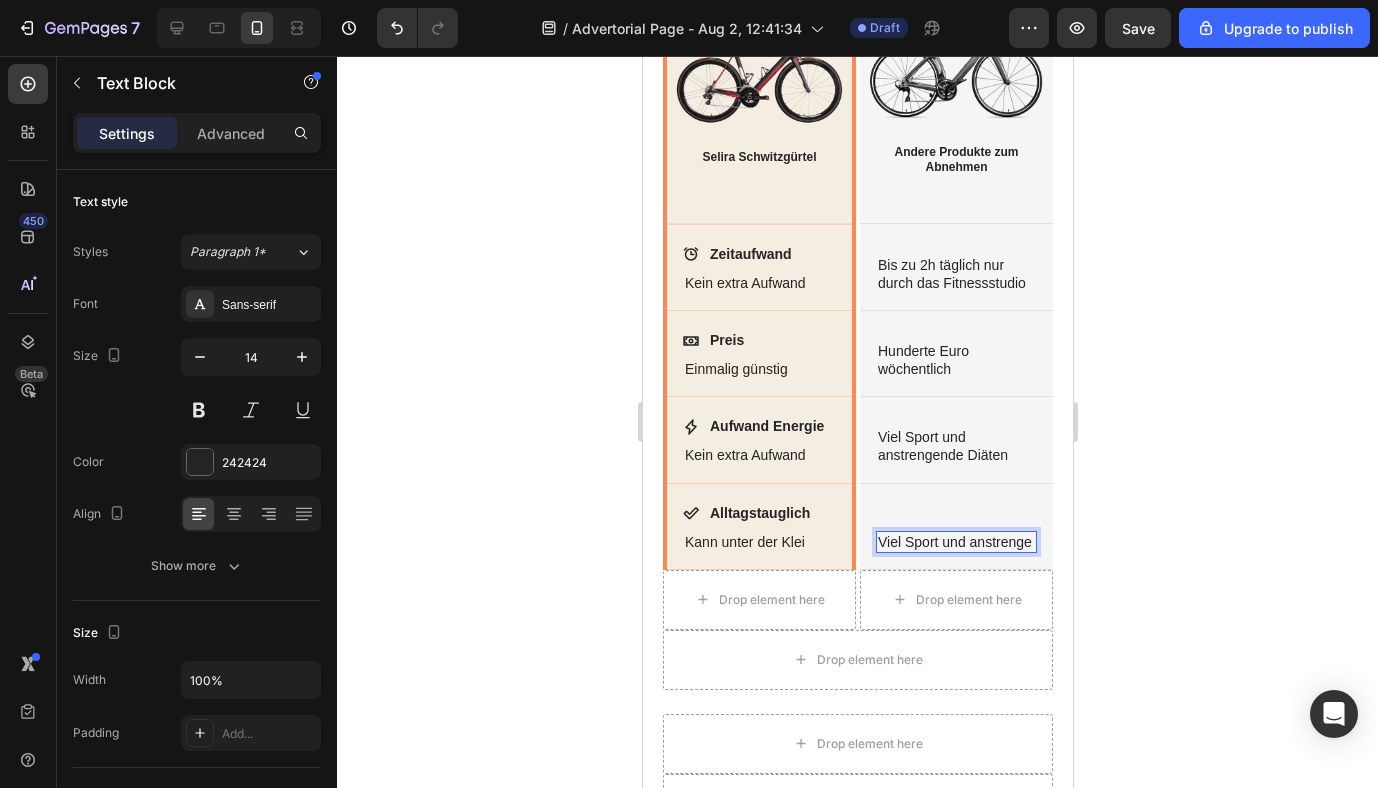 scroll, scrollTop: 2647, scrollLeft: 0, axis: vertical 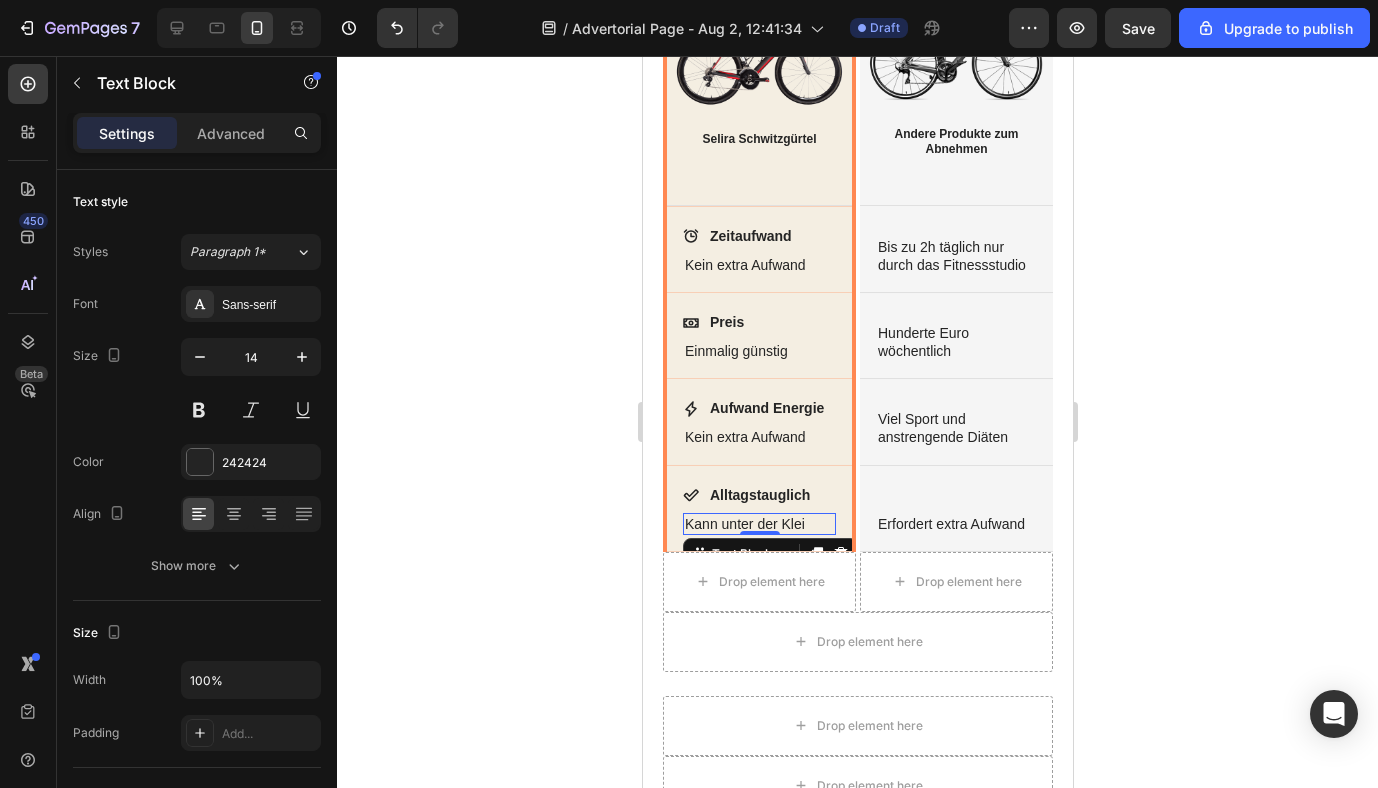 click on "Kann unter der Klei" at bounding box center (758, 524) 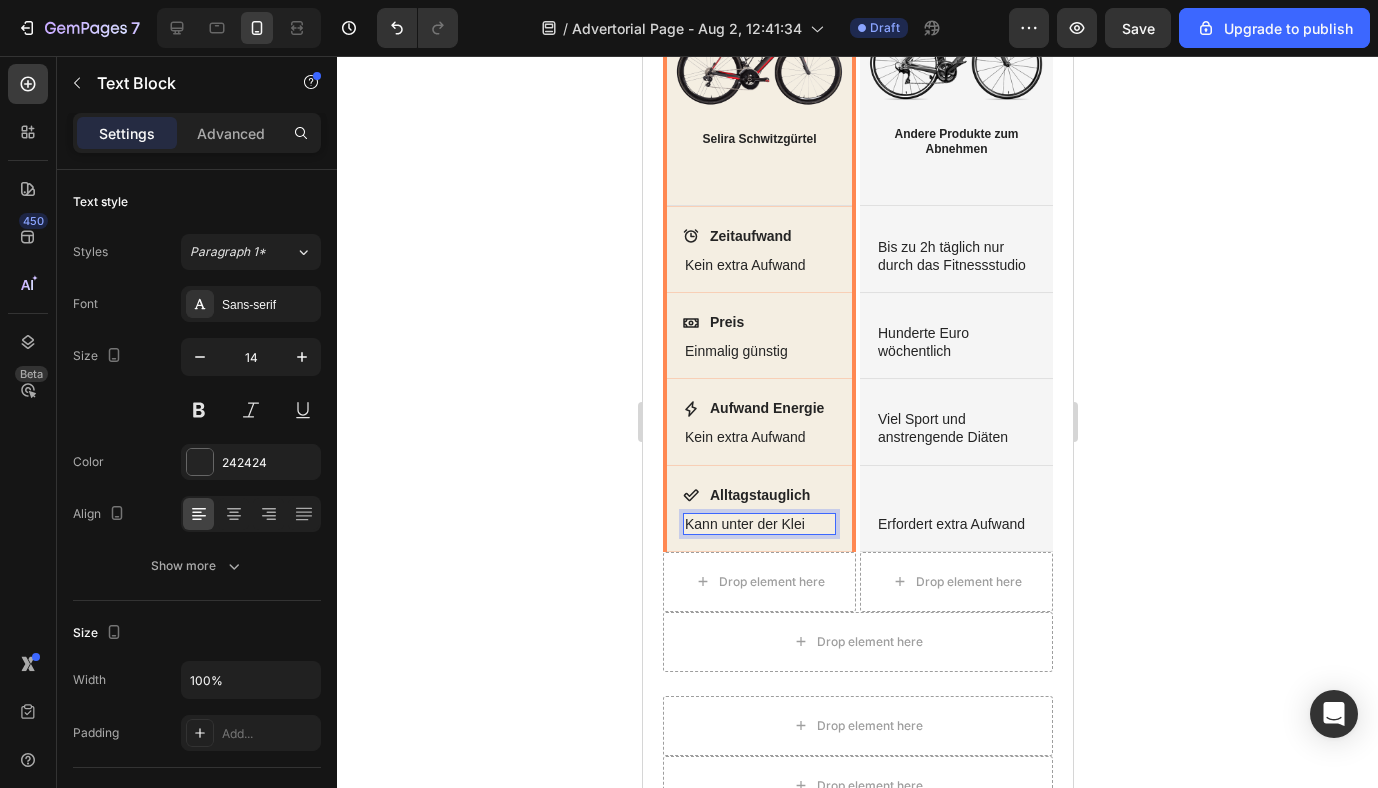click on "Kann unter der Klei" at bounding box center [758, 524] 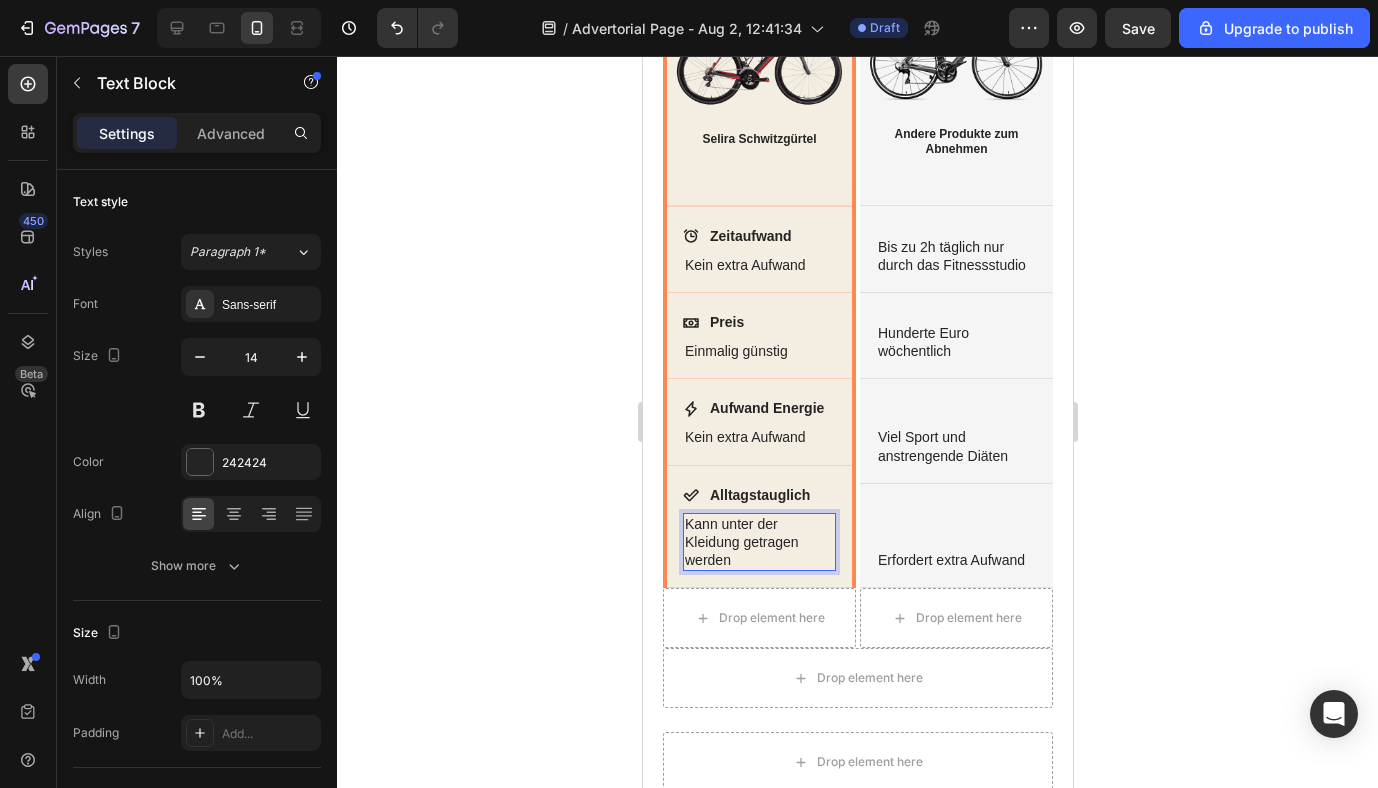 click 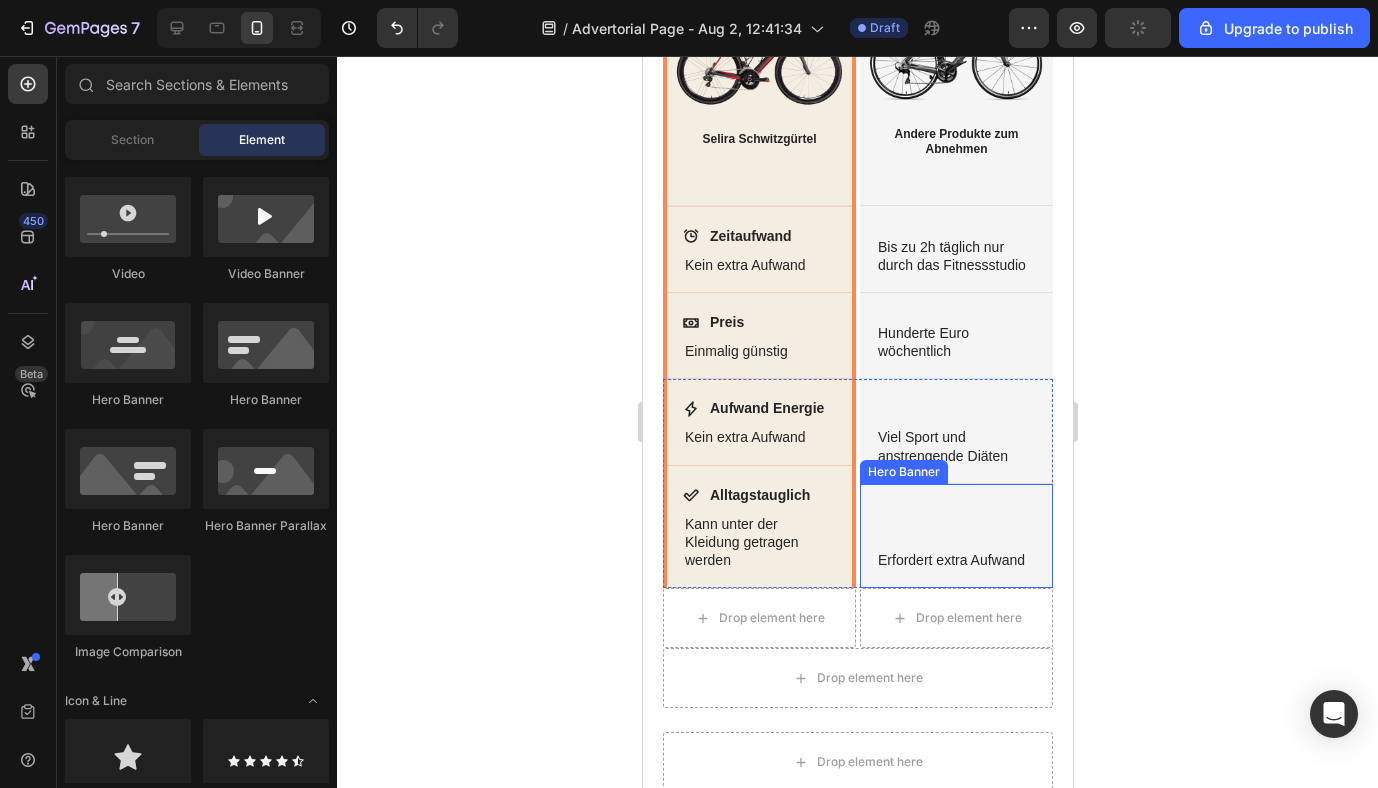click on "Erfordert extra Aufwand" at bounding box center [955, 560] 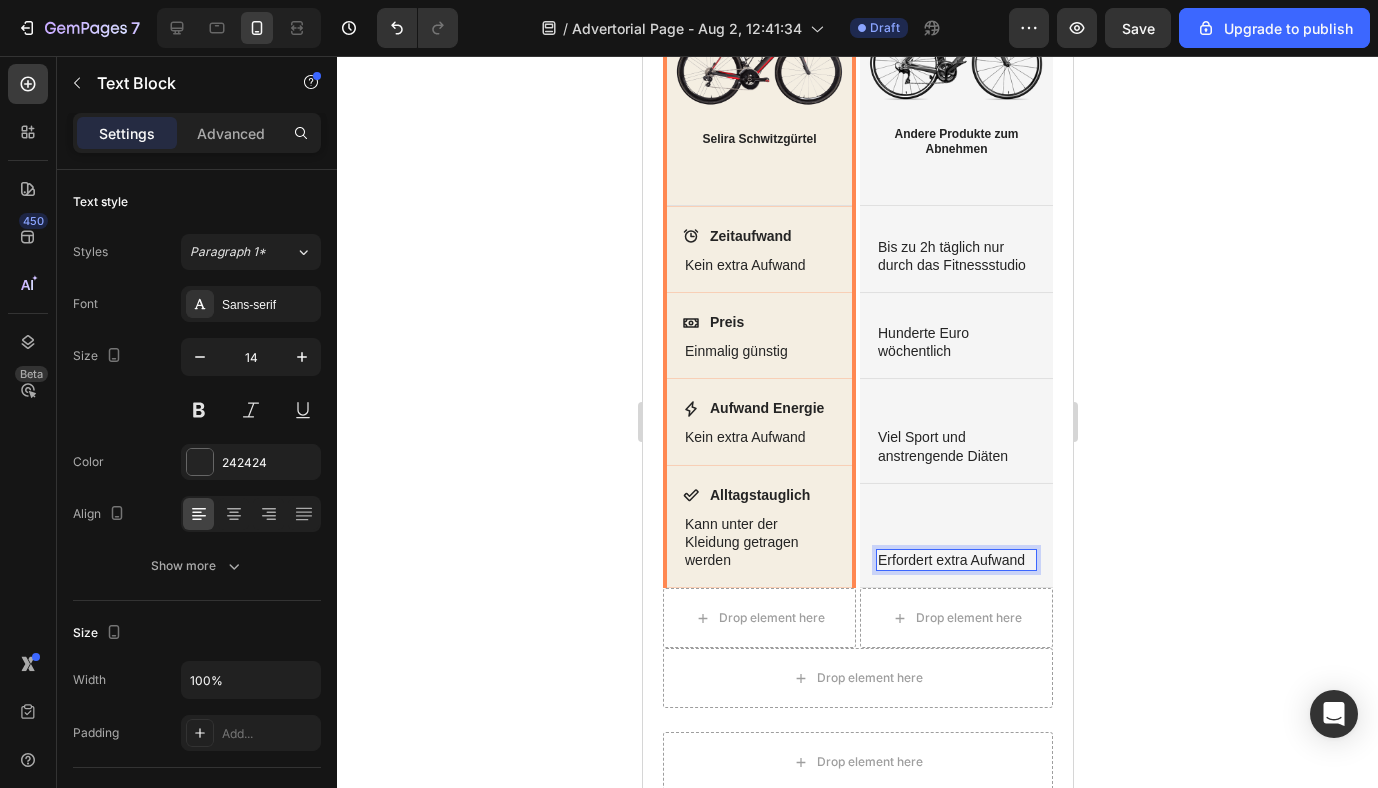 click on "Erfordert extra Aufwand" at bounding box center [955, 560] 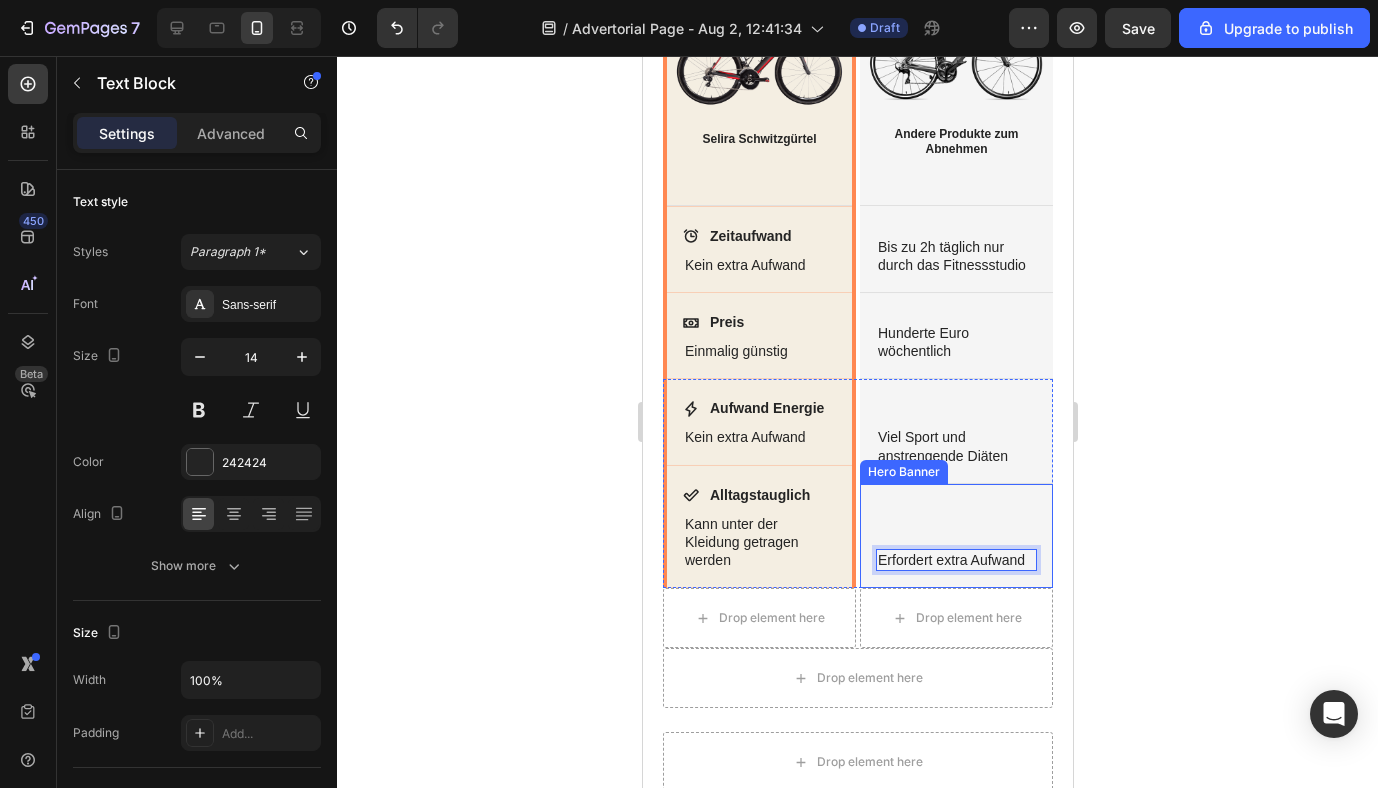 scroll, scrollTop: 2629, scrollLeft: 0, axis: vertical 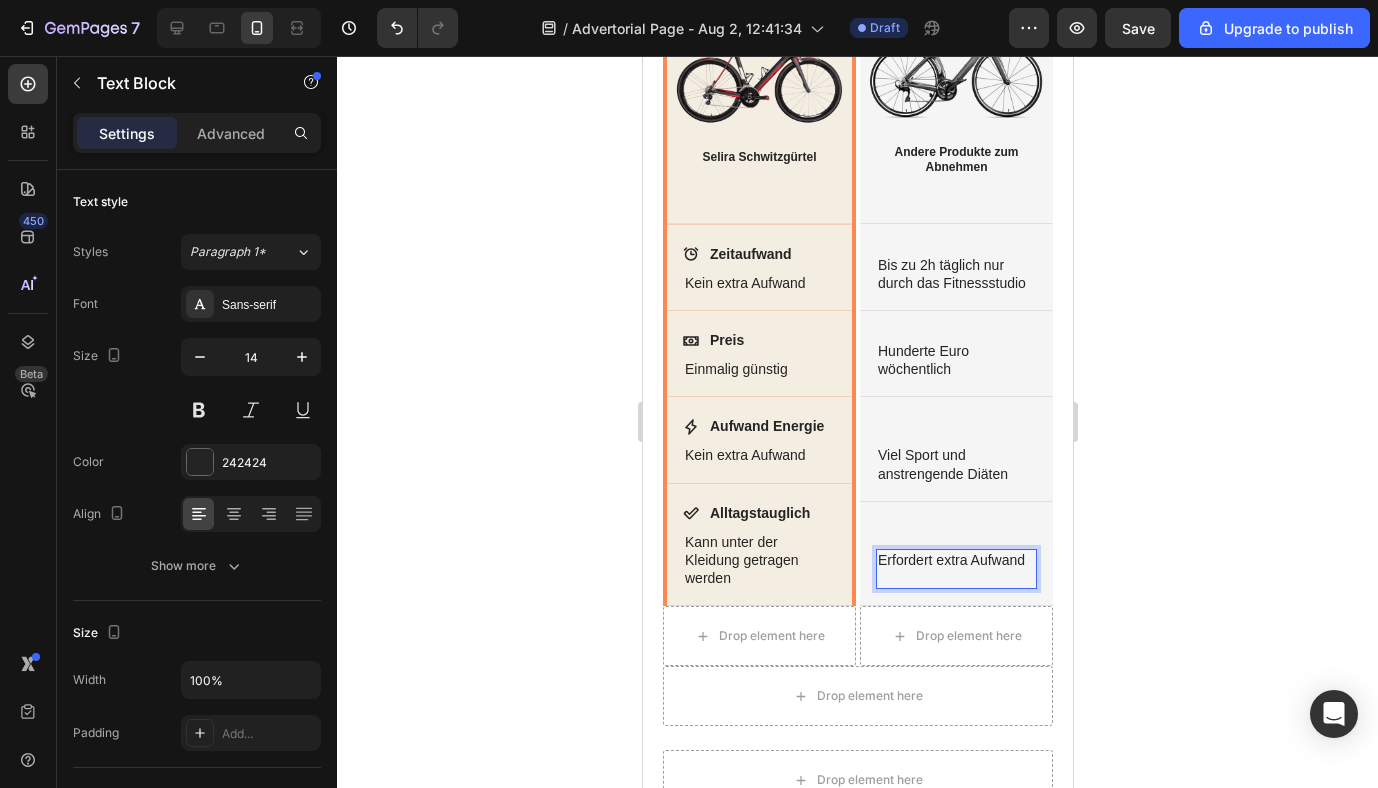 click 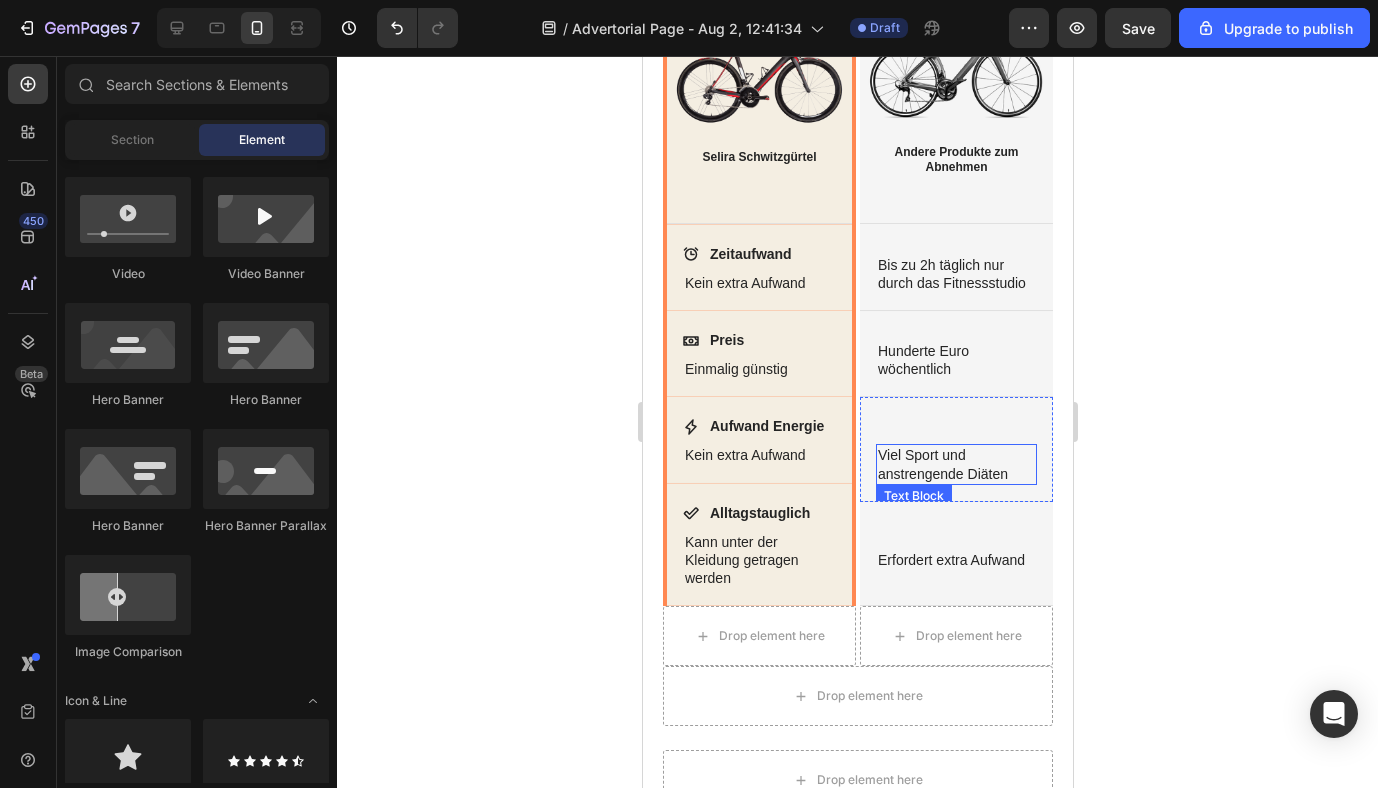 click on "Viel Sport und anstrengende Diäten" at bounding box center [955, 464] 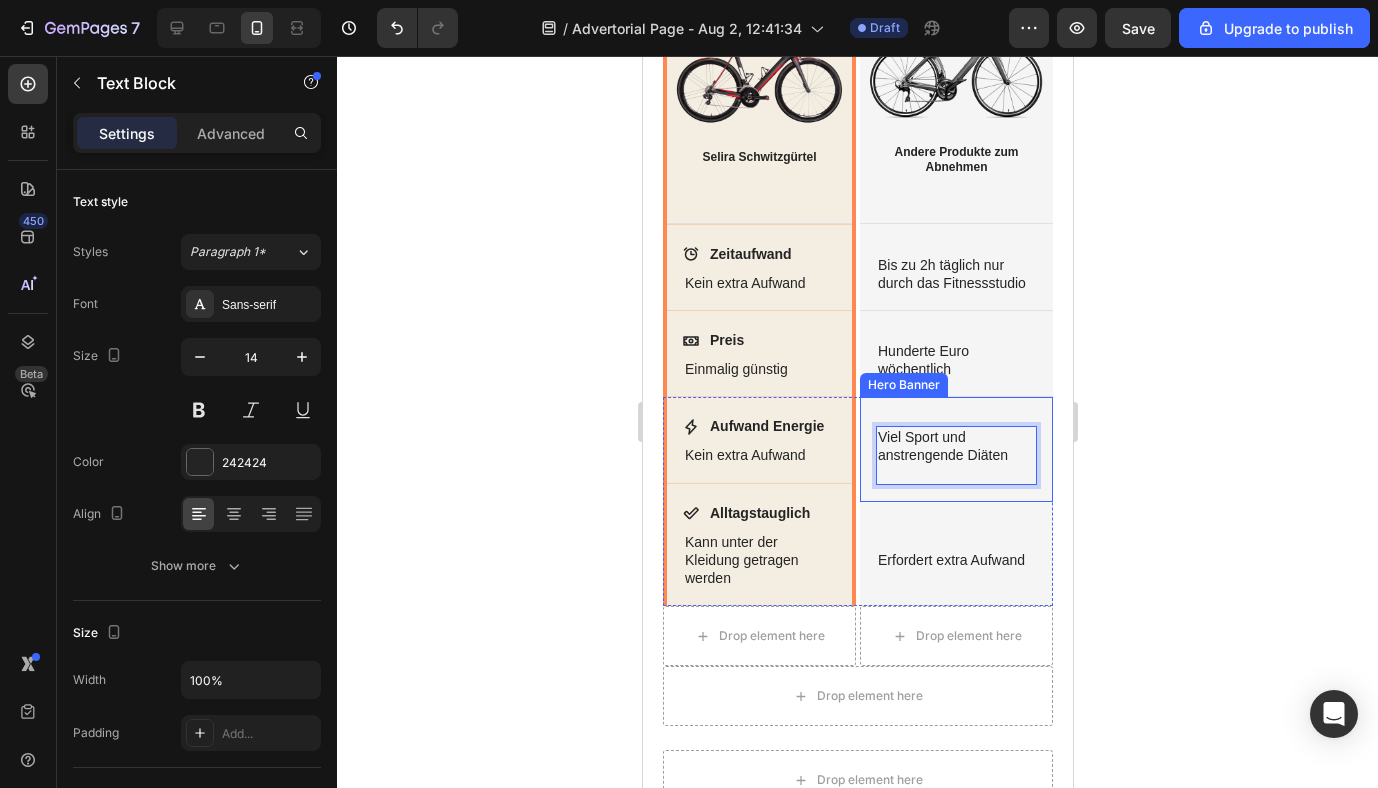 scroll, scrollTop: 2610, scrollLeft: 0, axis: vertical 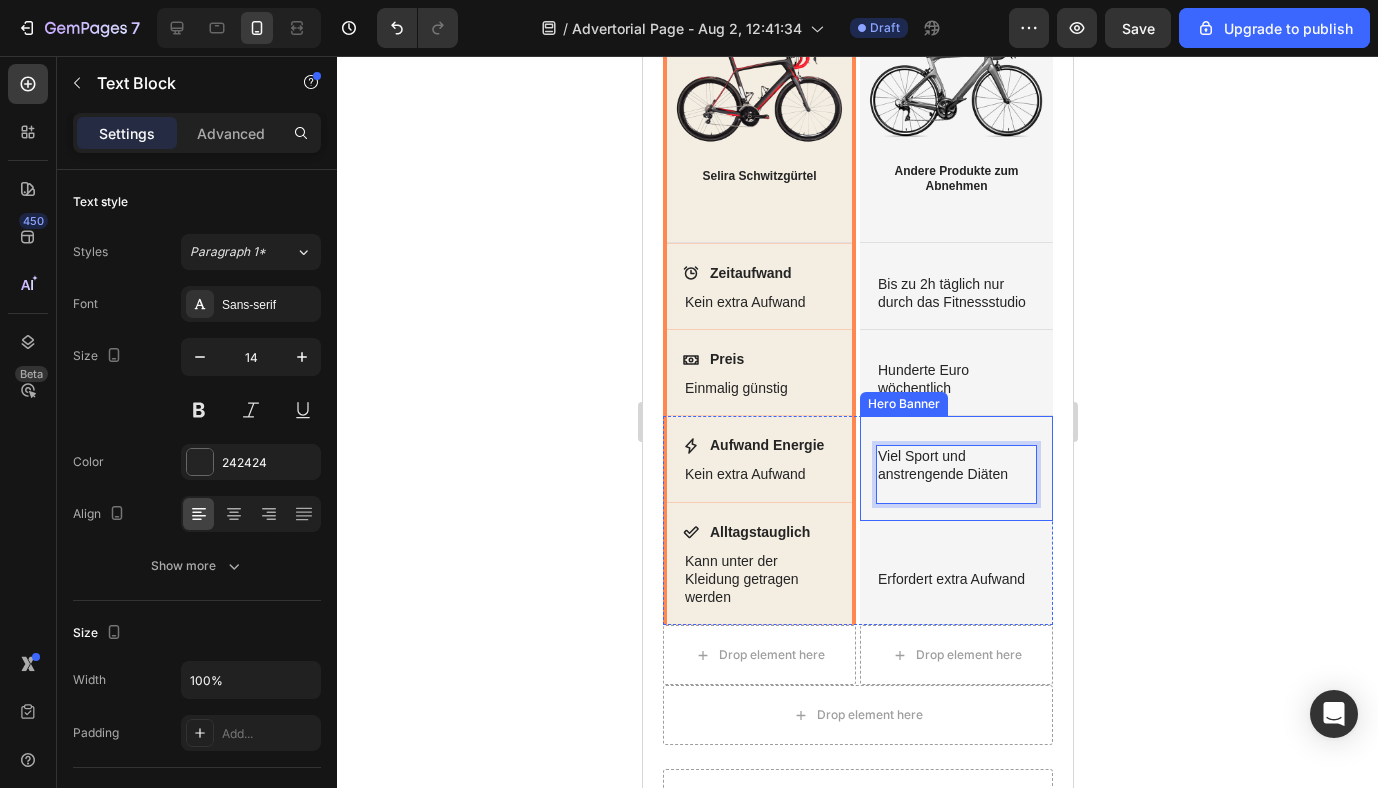 click 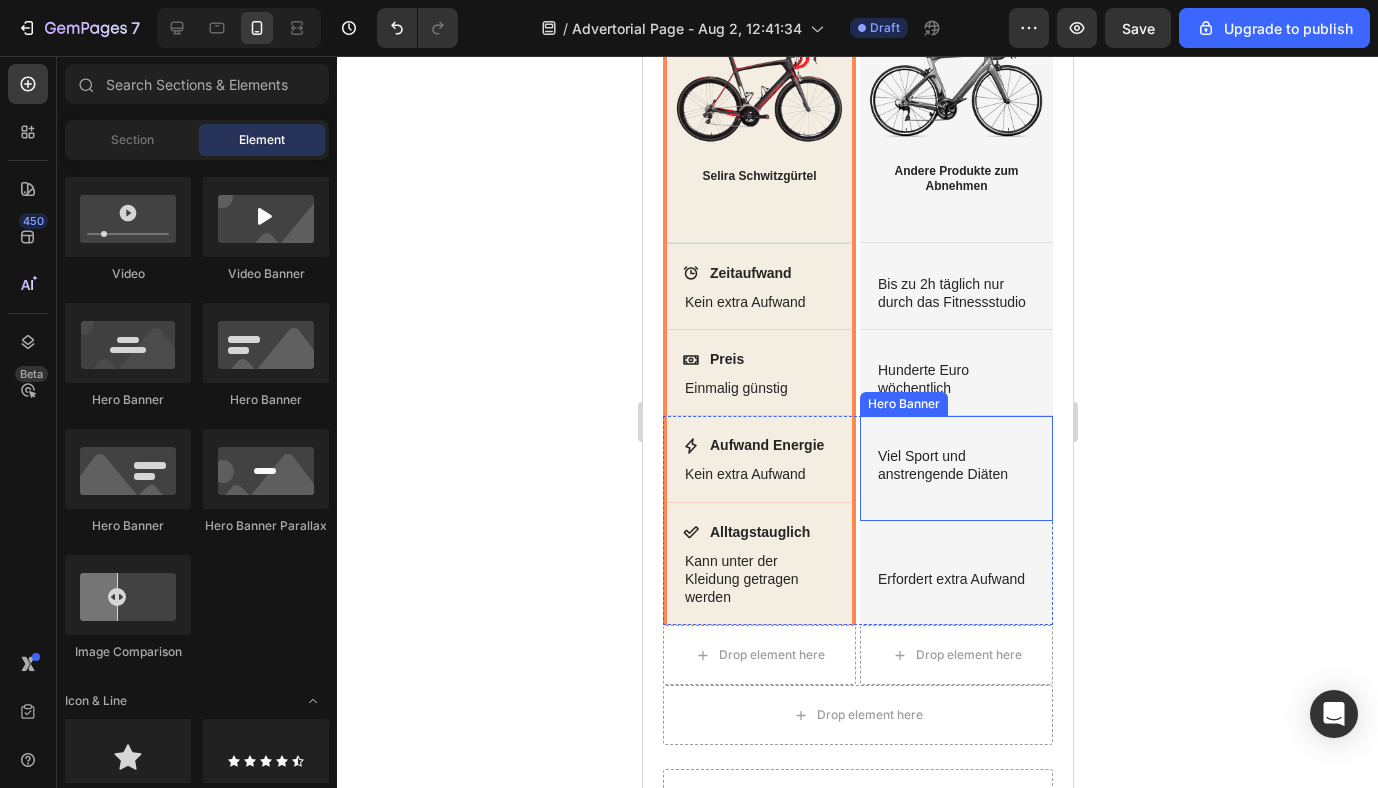 click 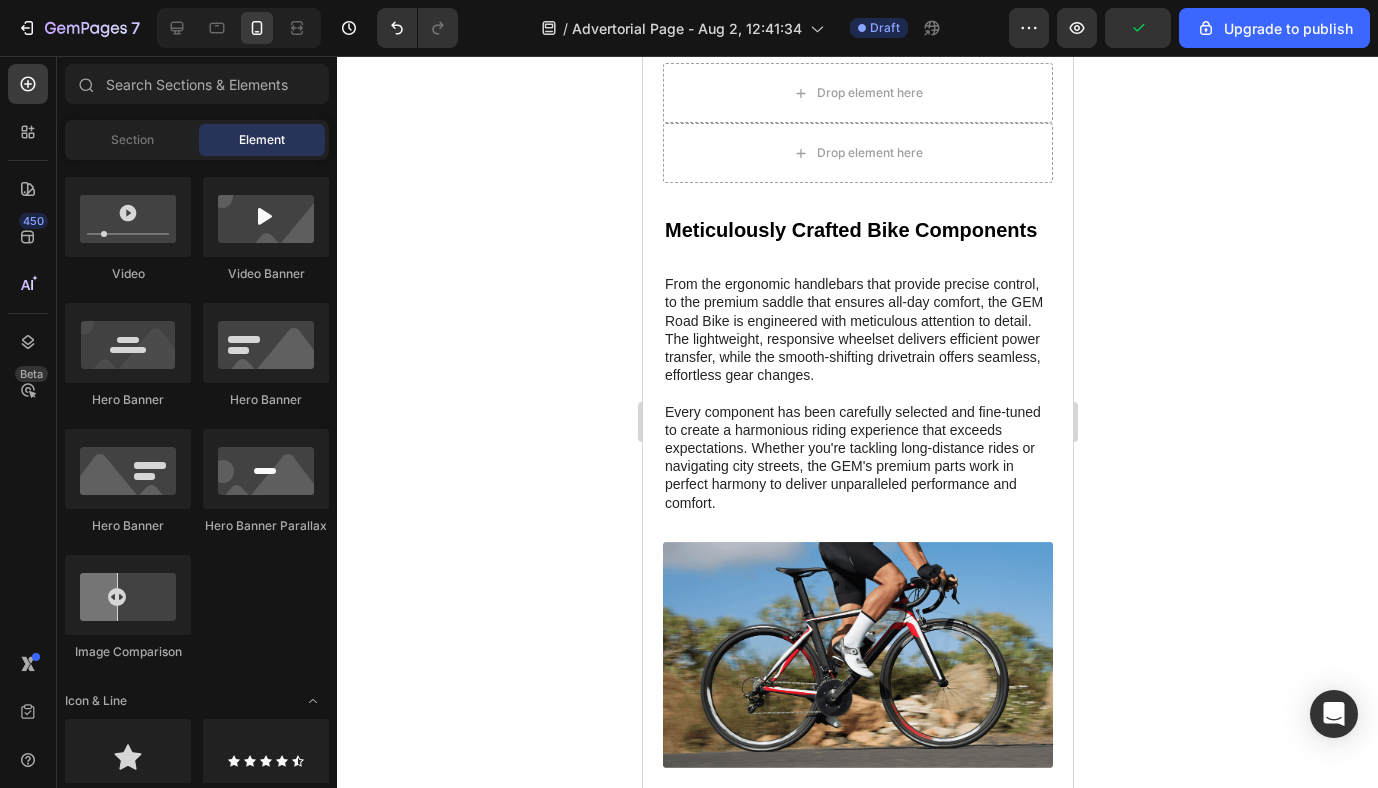 scroll, scrollTop: 3065, scrollLeft: 0, axis: vertical 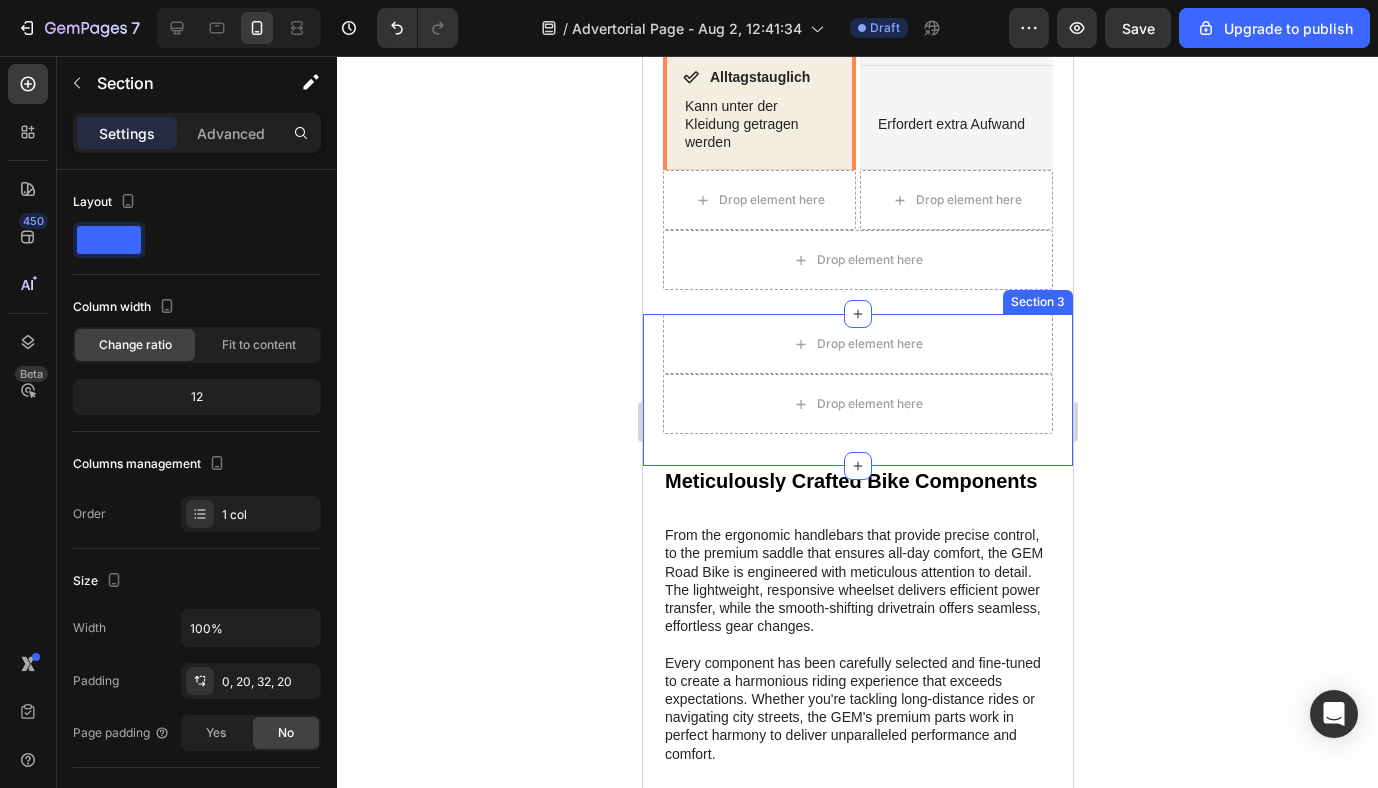 click on "Drop element here
Drop element here Row Section 3" at bounding box center (857, 390) 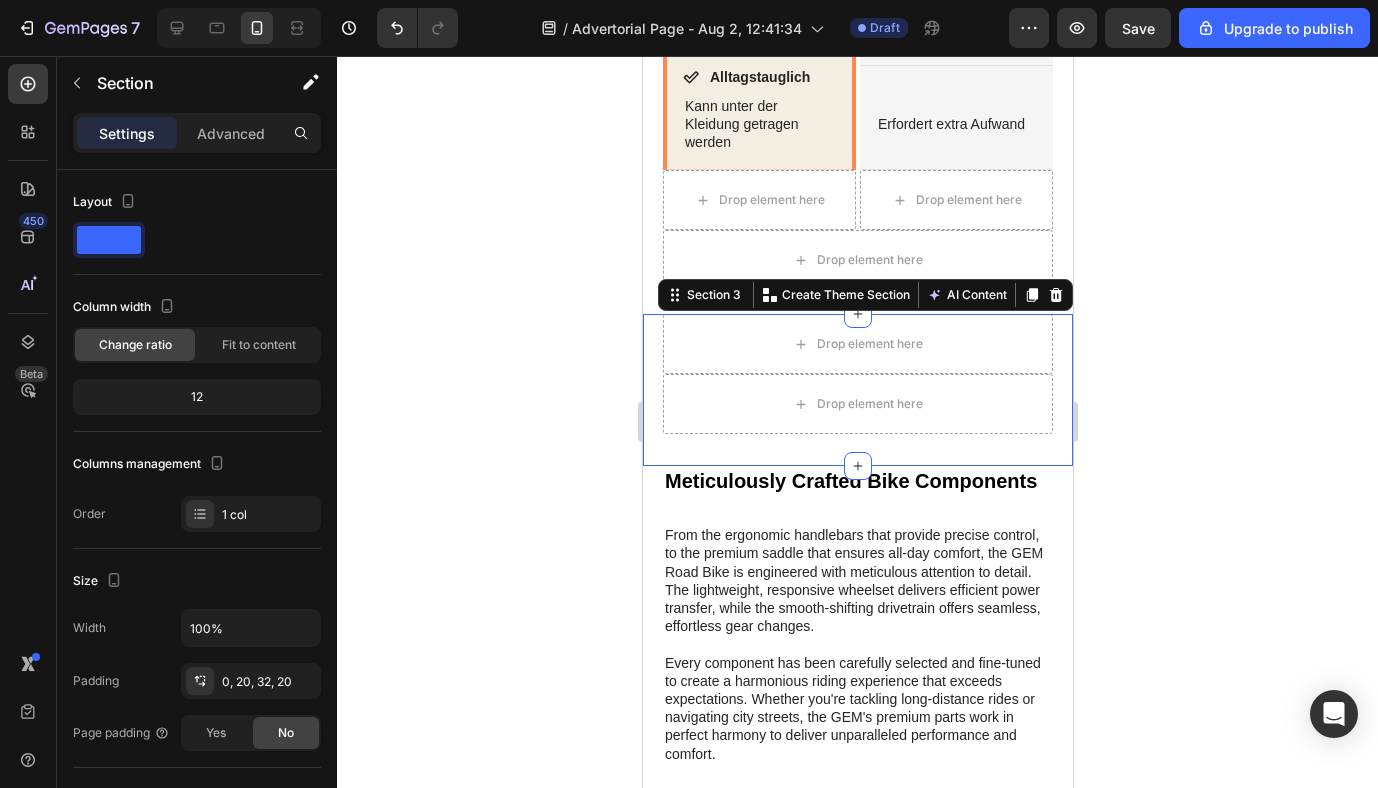 click 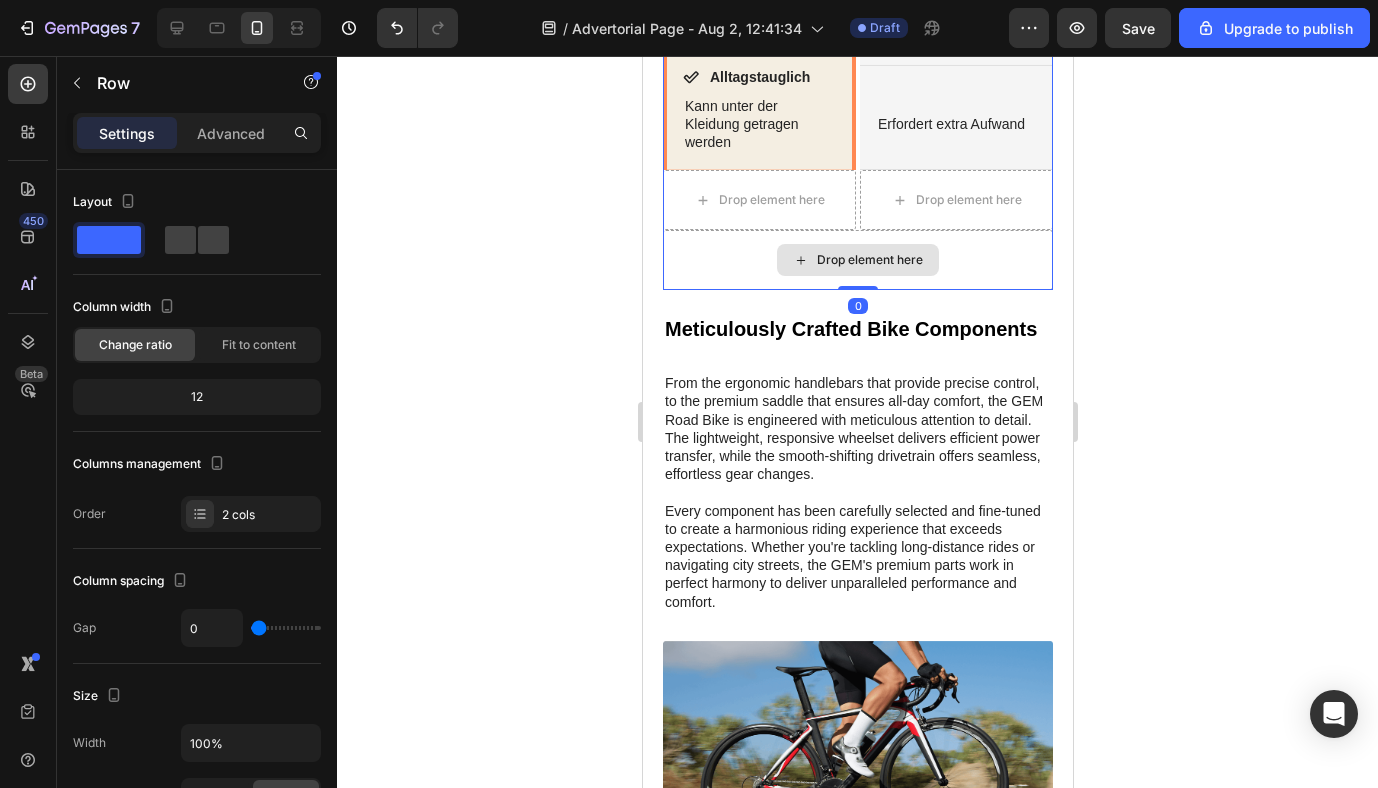 click on "Drop element here" at bounding box center (857, 260) 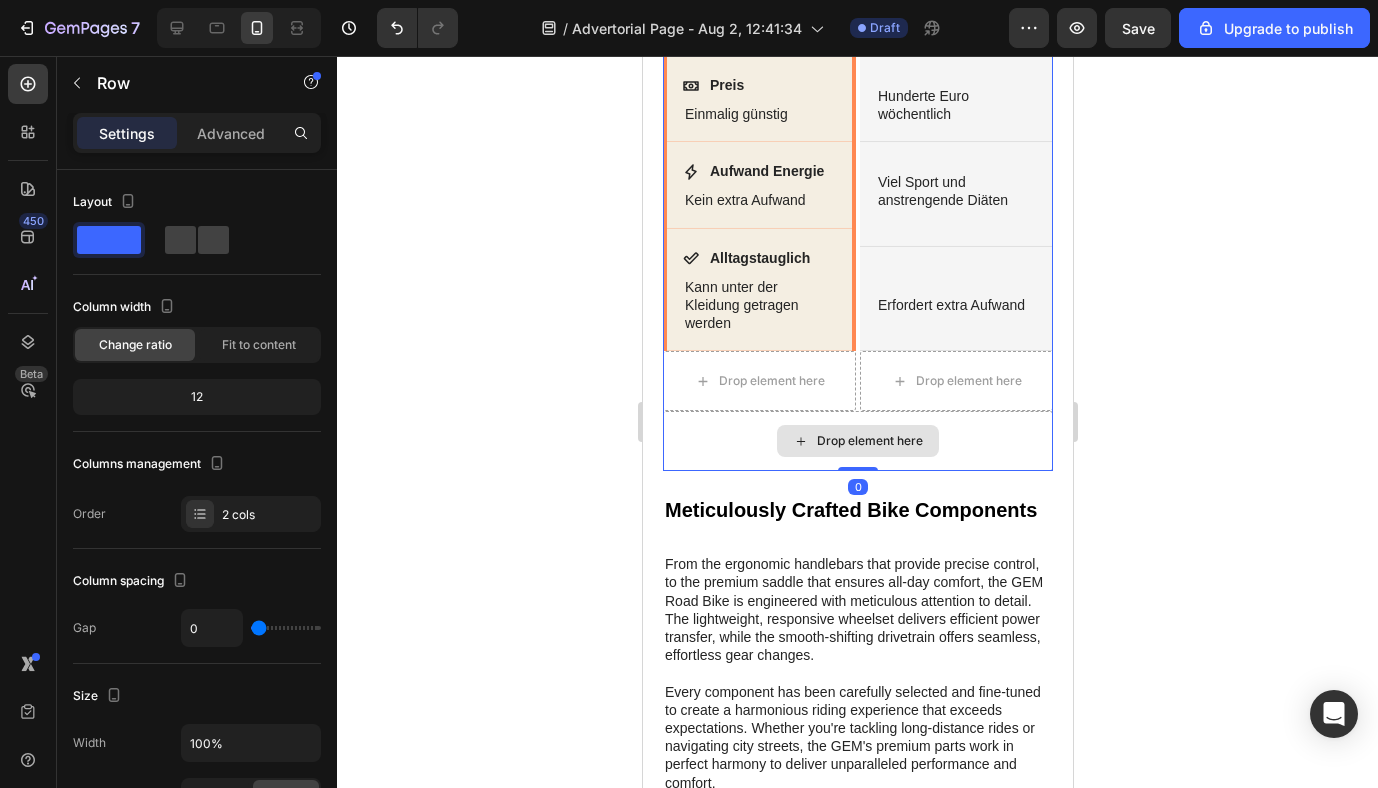 scroll, scrollTop: 2883, scrollLeft: 0, axis: vertical 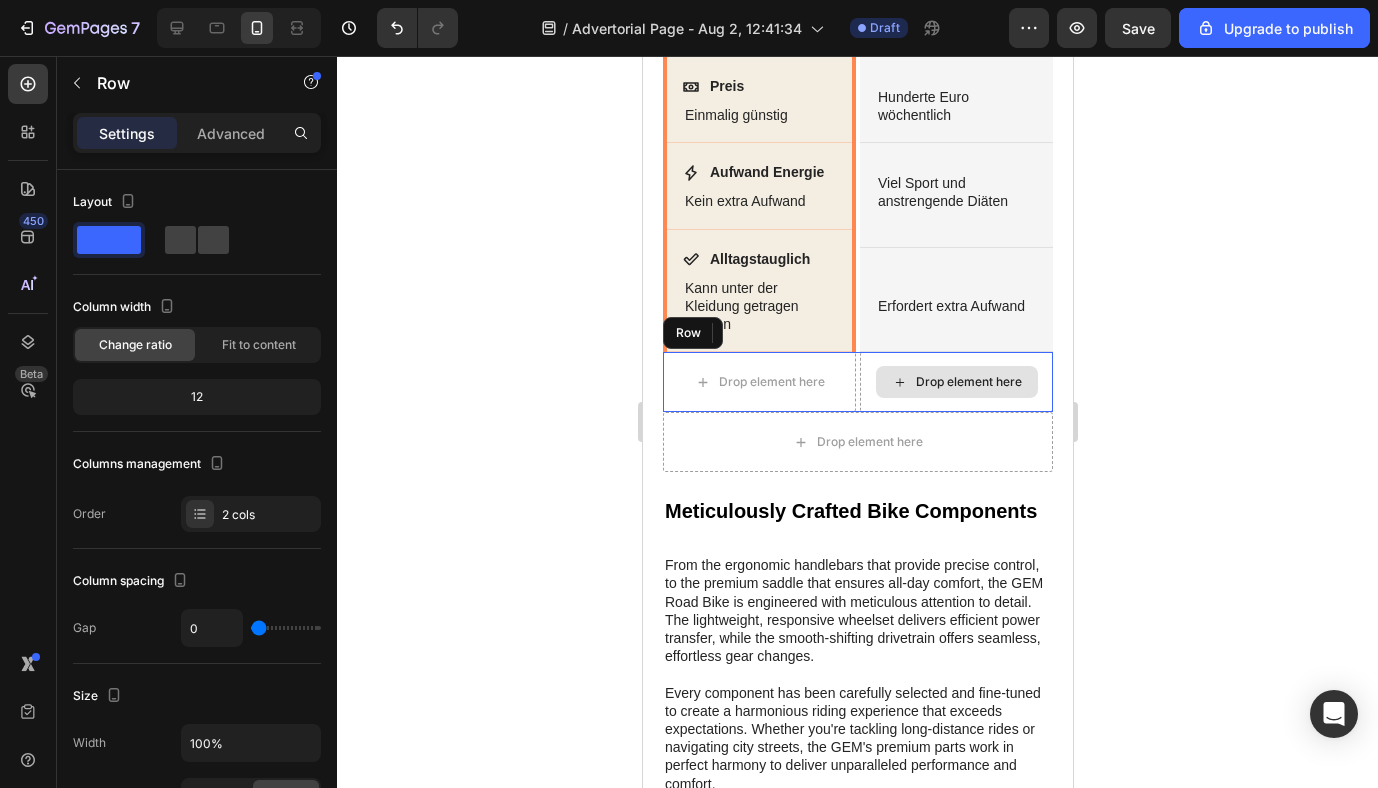 click on "Drop element here" at bounding box center (955, 382) 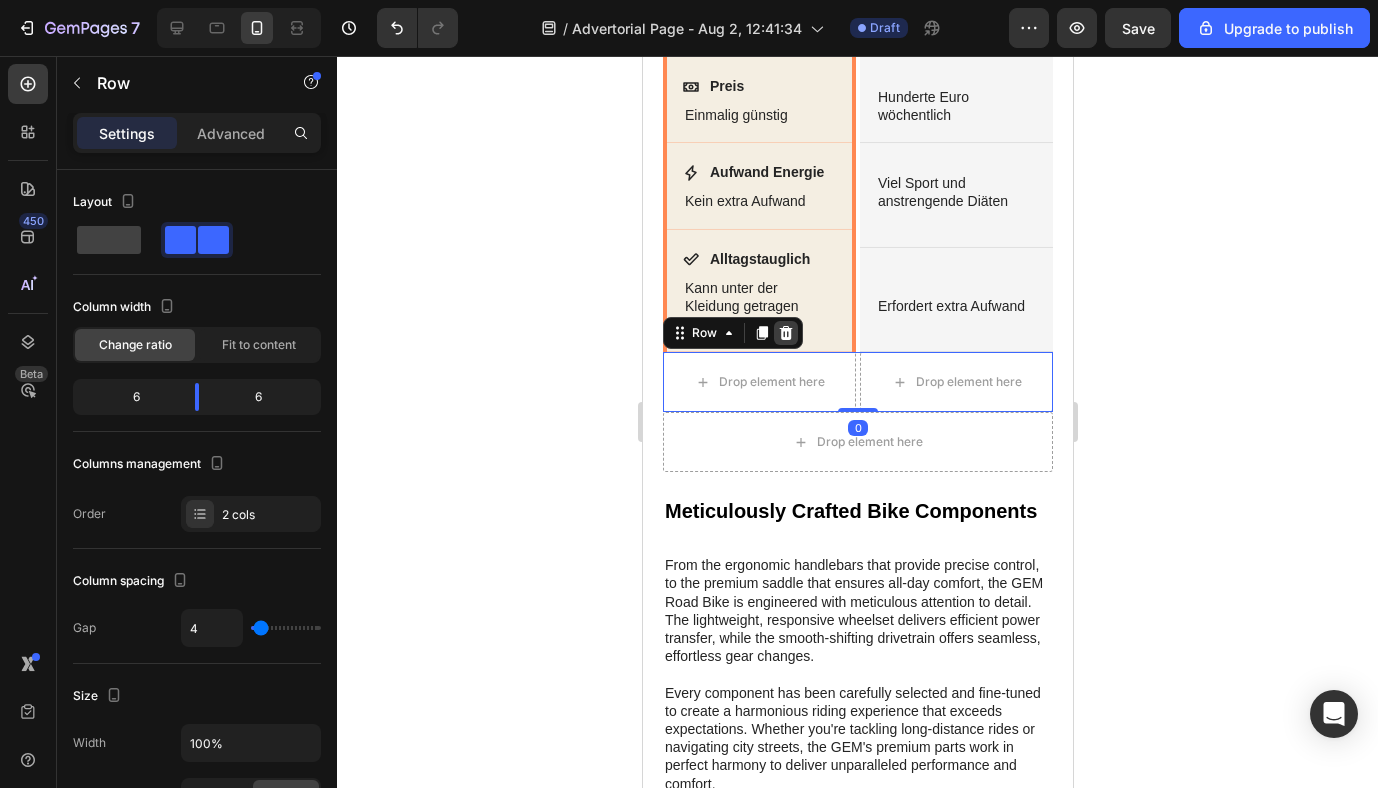 click 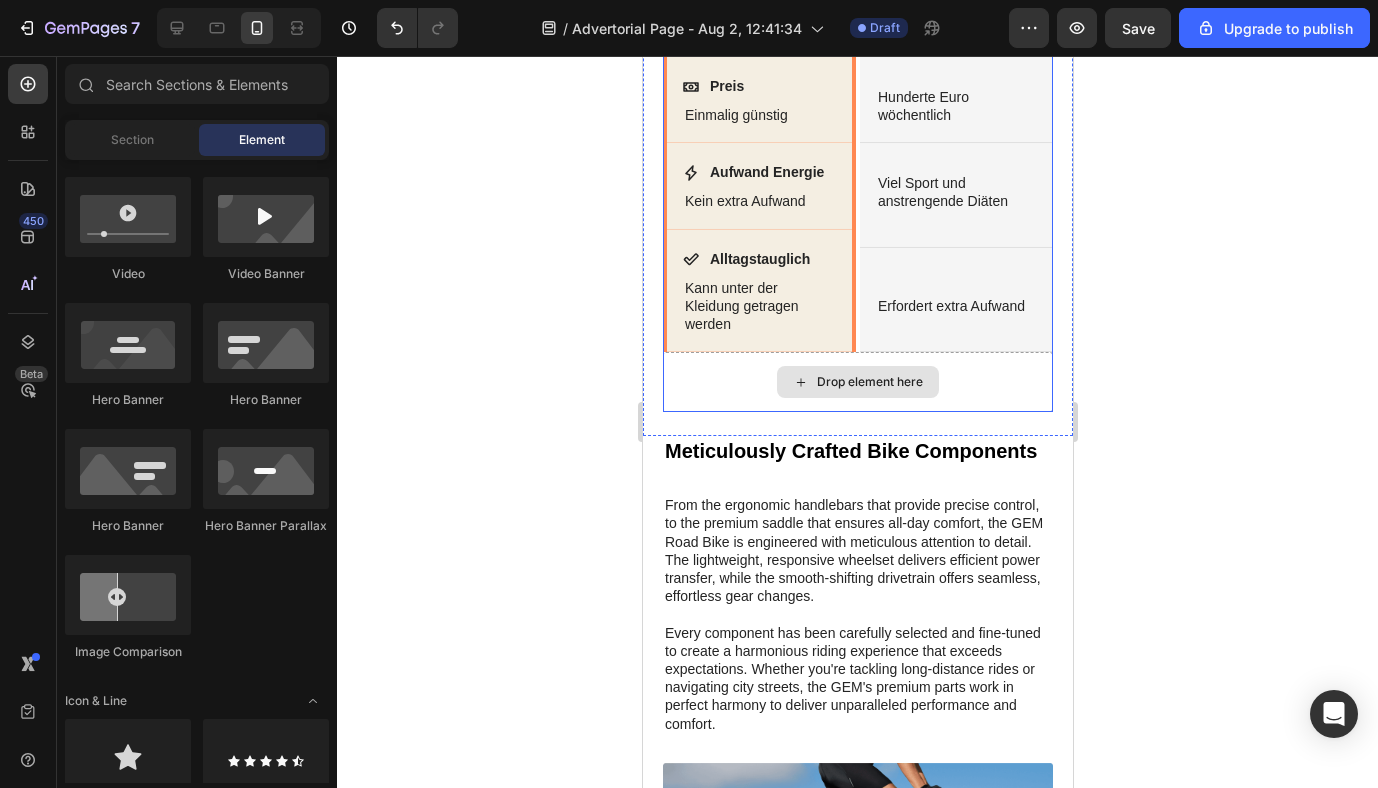 click on "Drop element here" at bounding box center (857, 382) 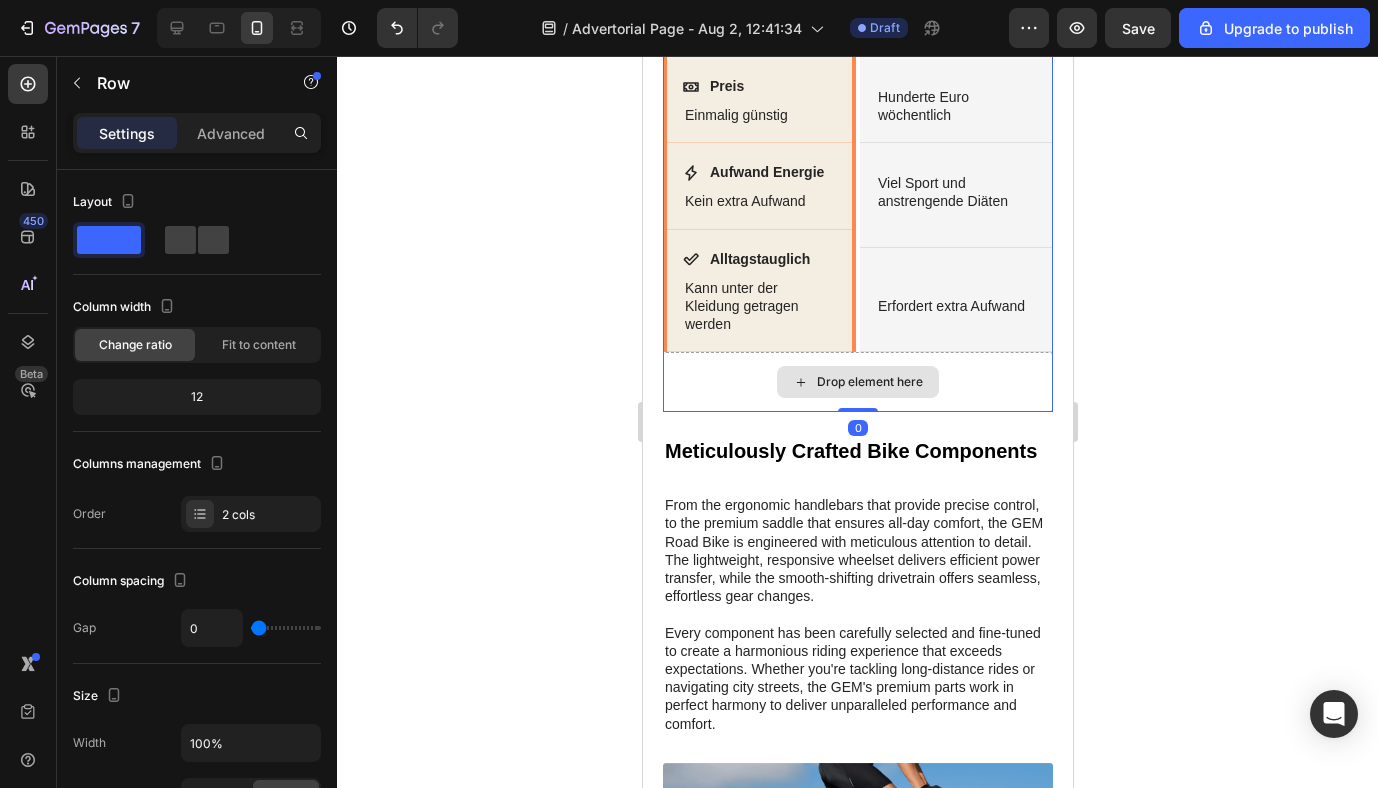 click on "Drop element here" at bounding box center (857, 382) 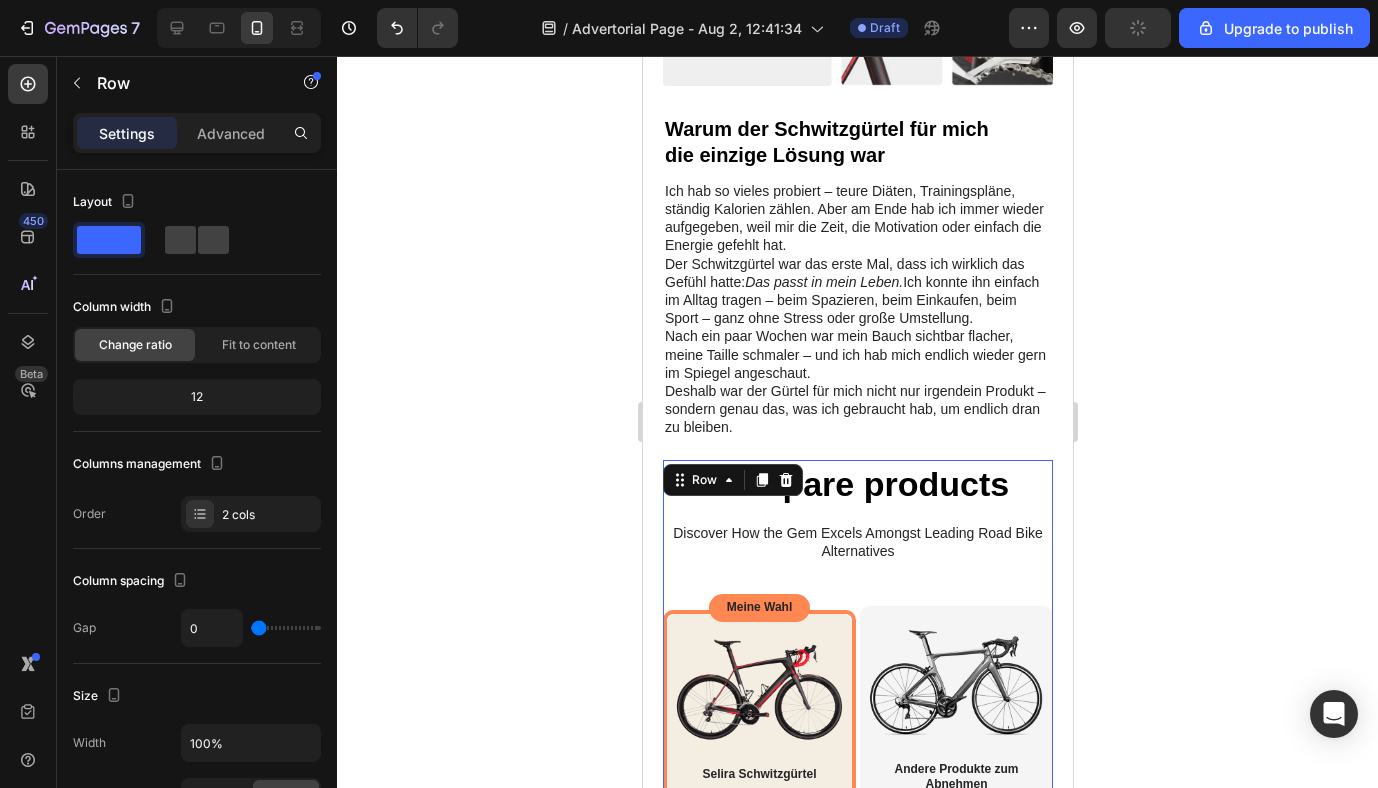 scroll, scrollTop: 2017, scrollLeft: 0, axis: vertical 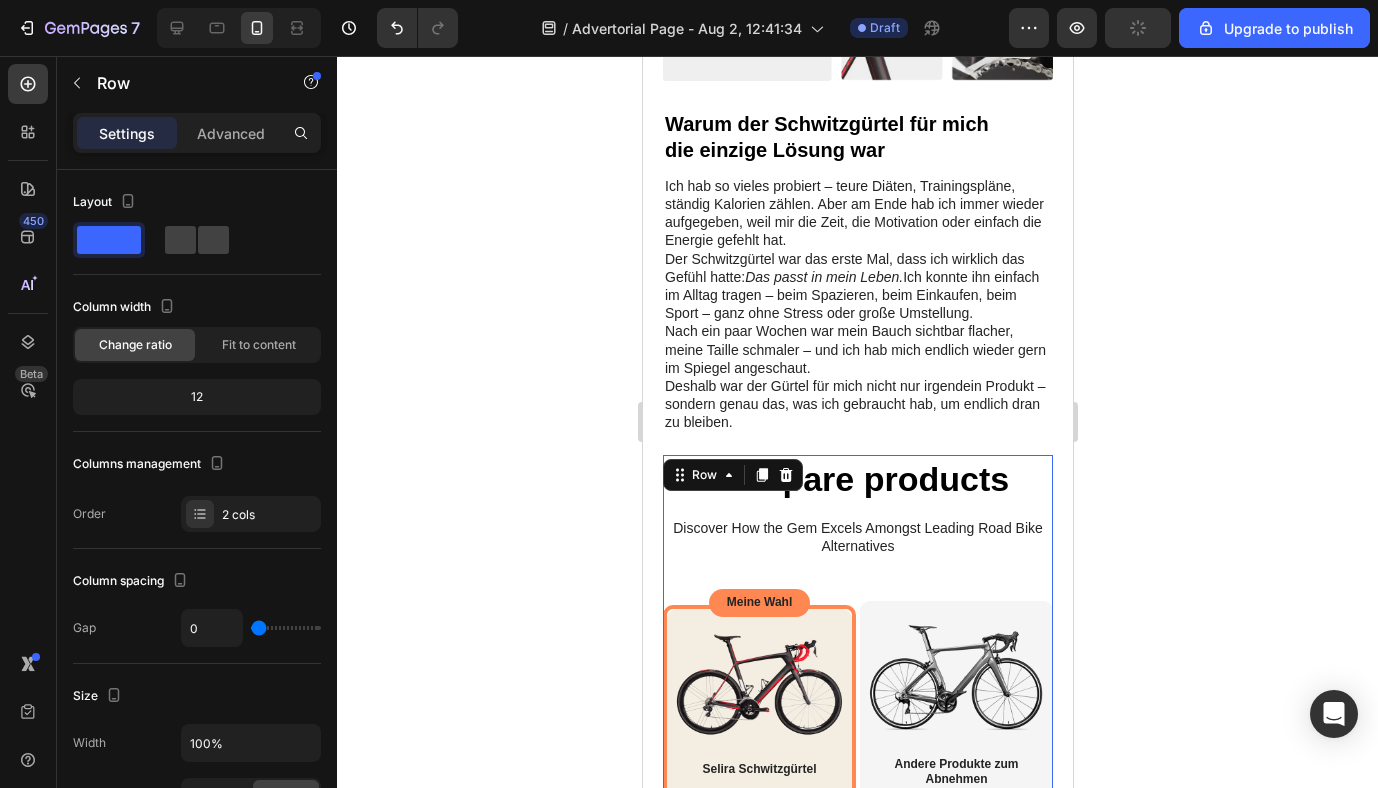 click 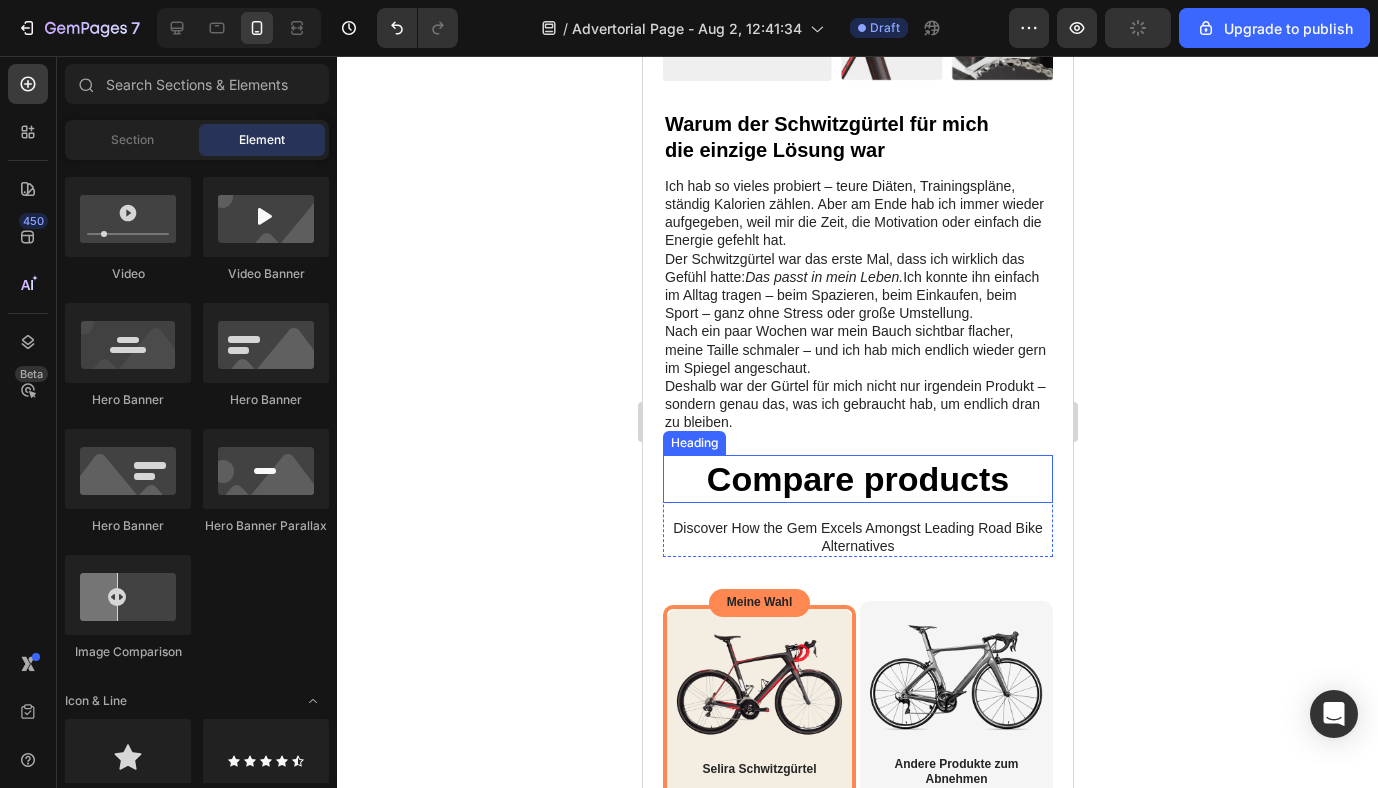 click on "Compare products" at bounding box center (857, 479) 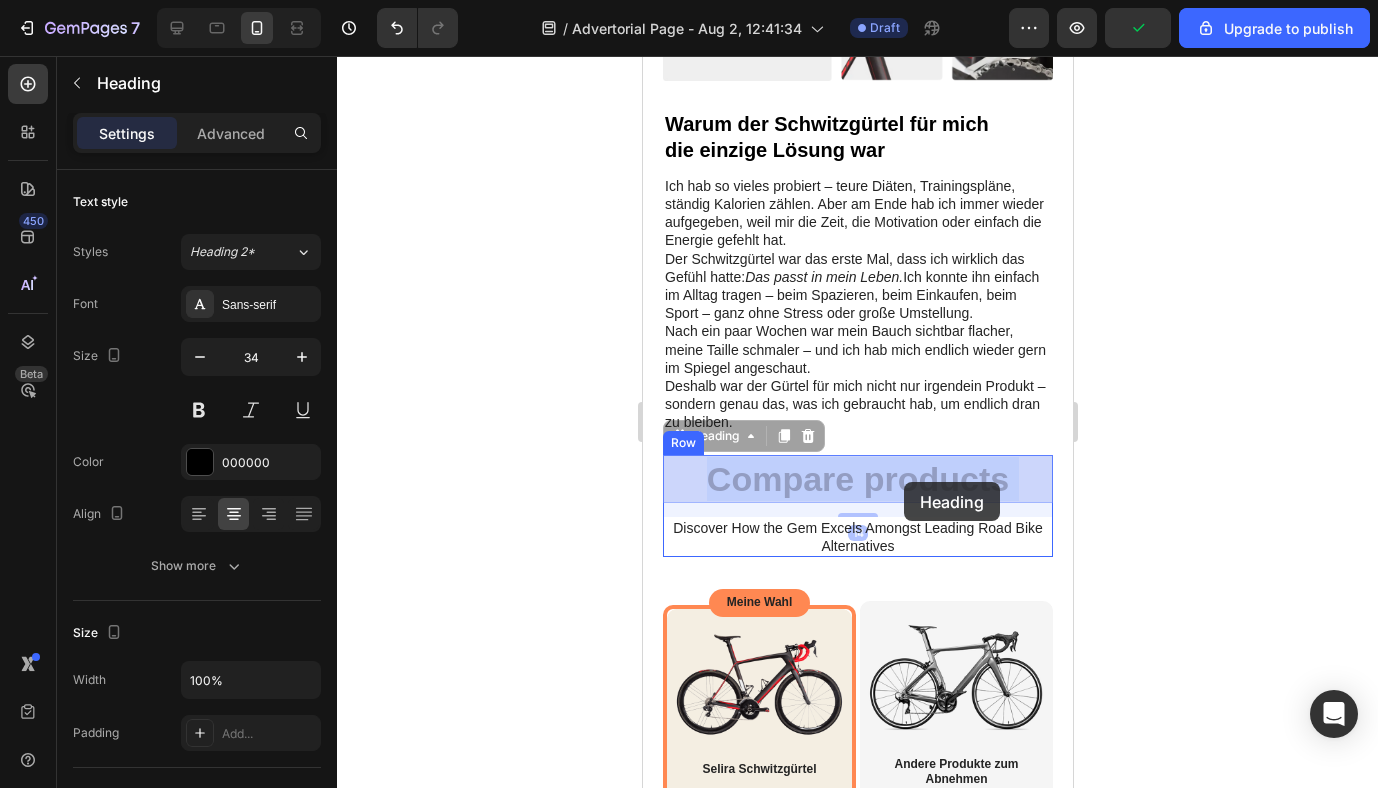 drag, startPoint x: 680, startPoint y: 475, endPoint x: 880, endPoint y: 488, distance: 200.42206 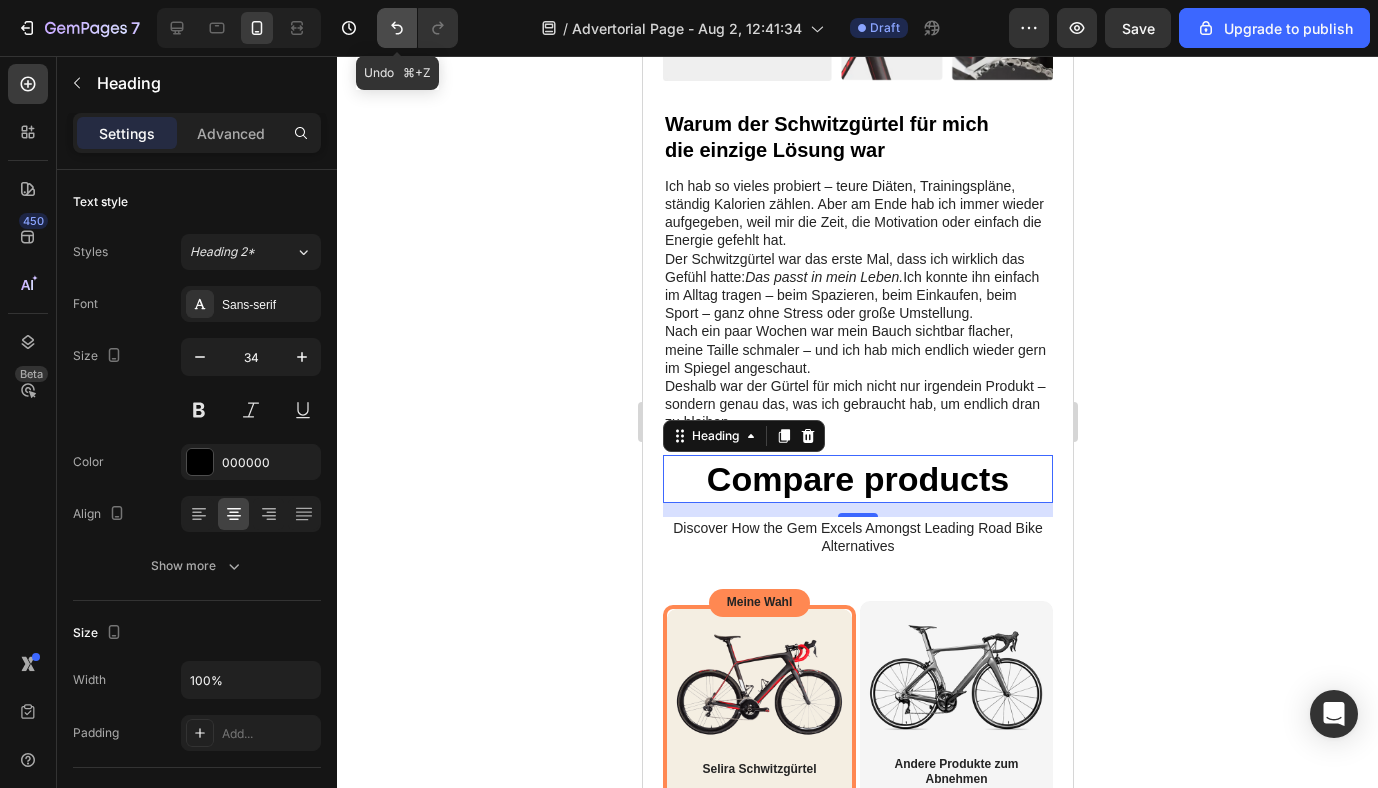 click 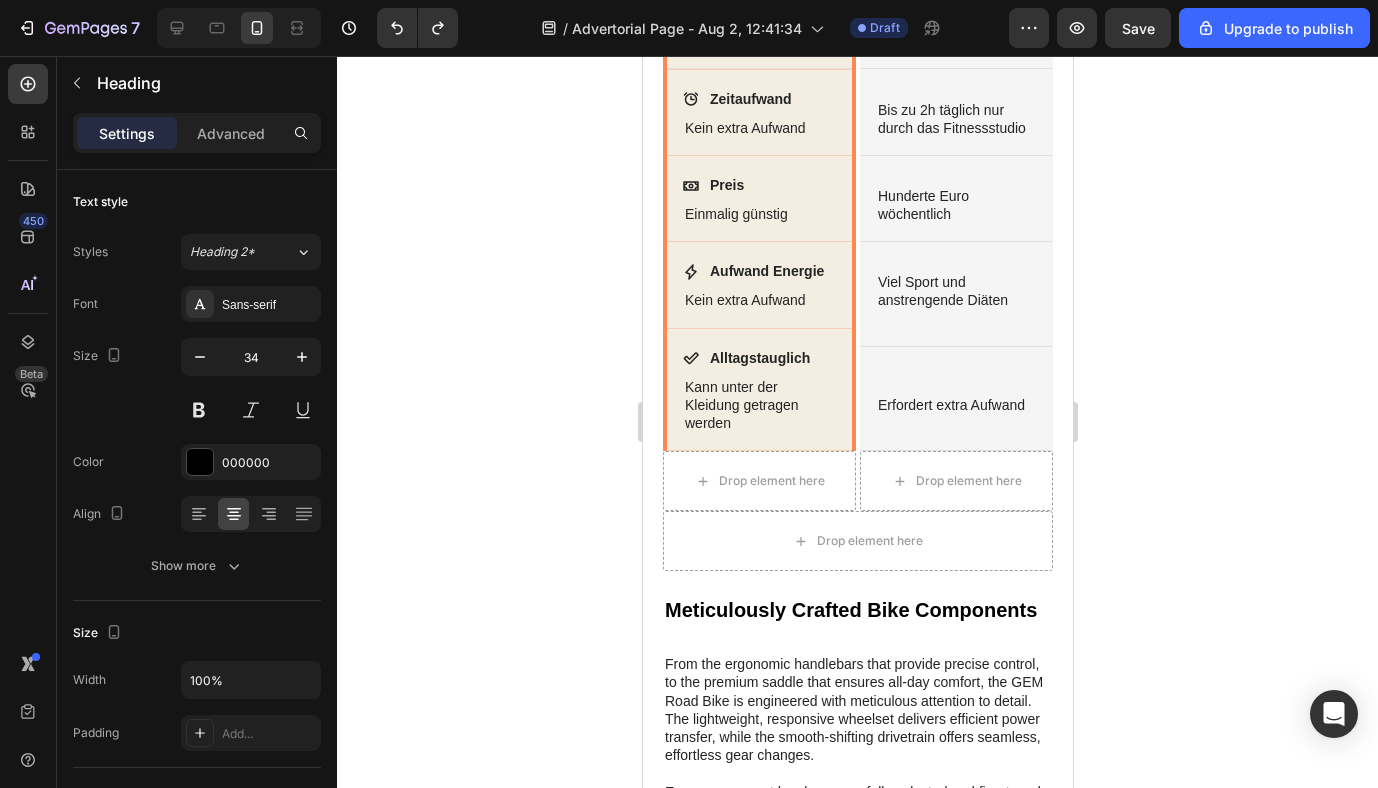 scroll, scrollTop: 2789, scrollLeft: 0, axis: vertical 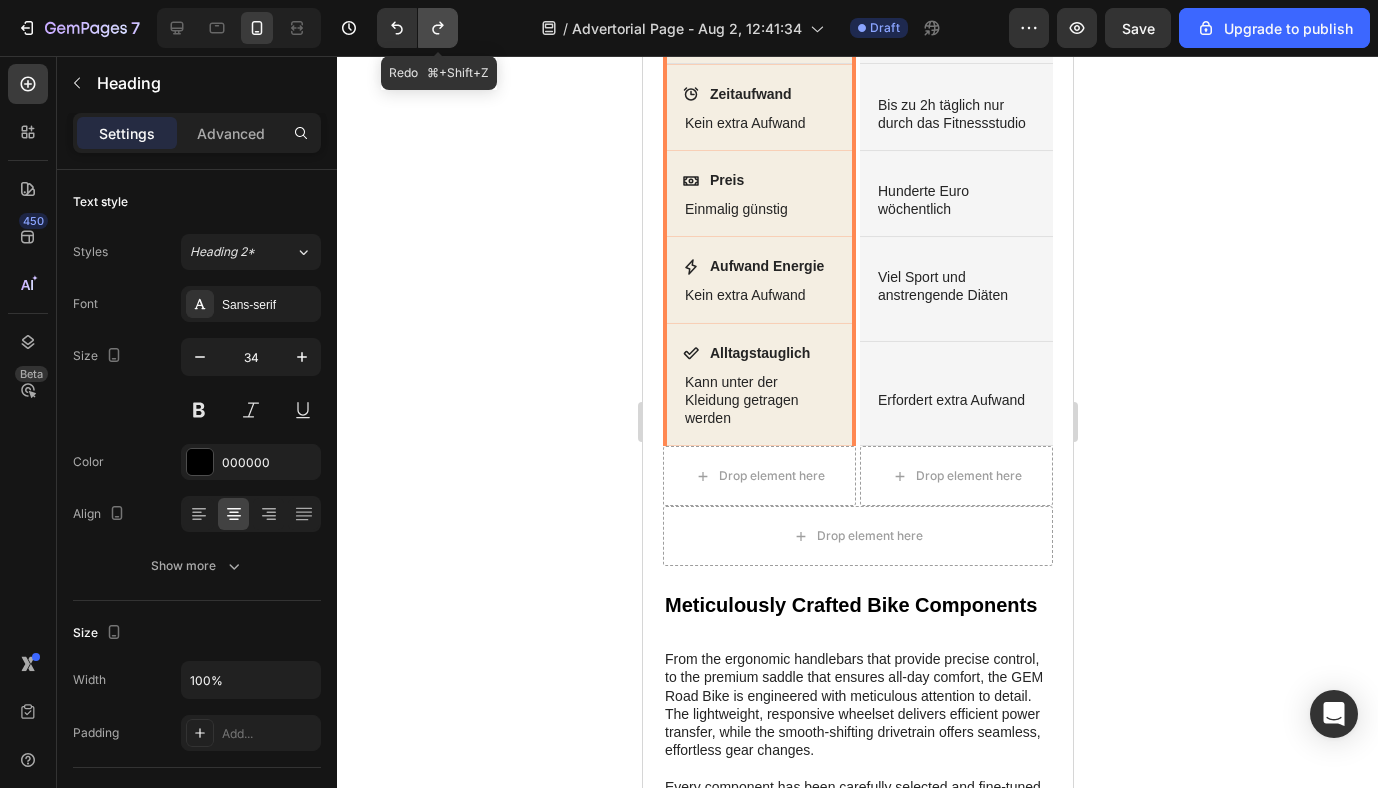 click 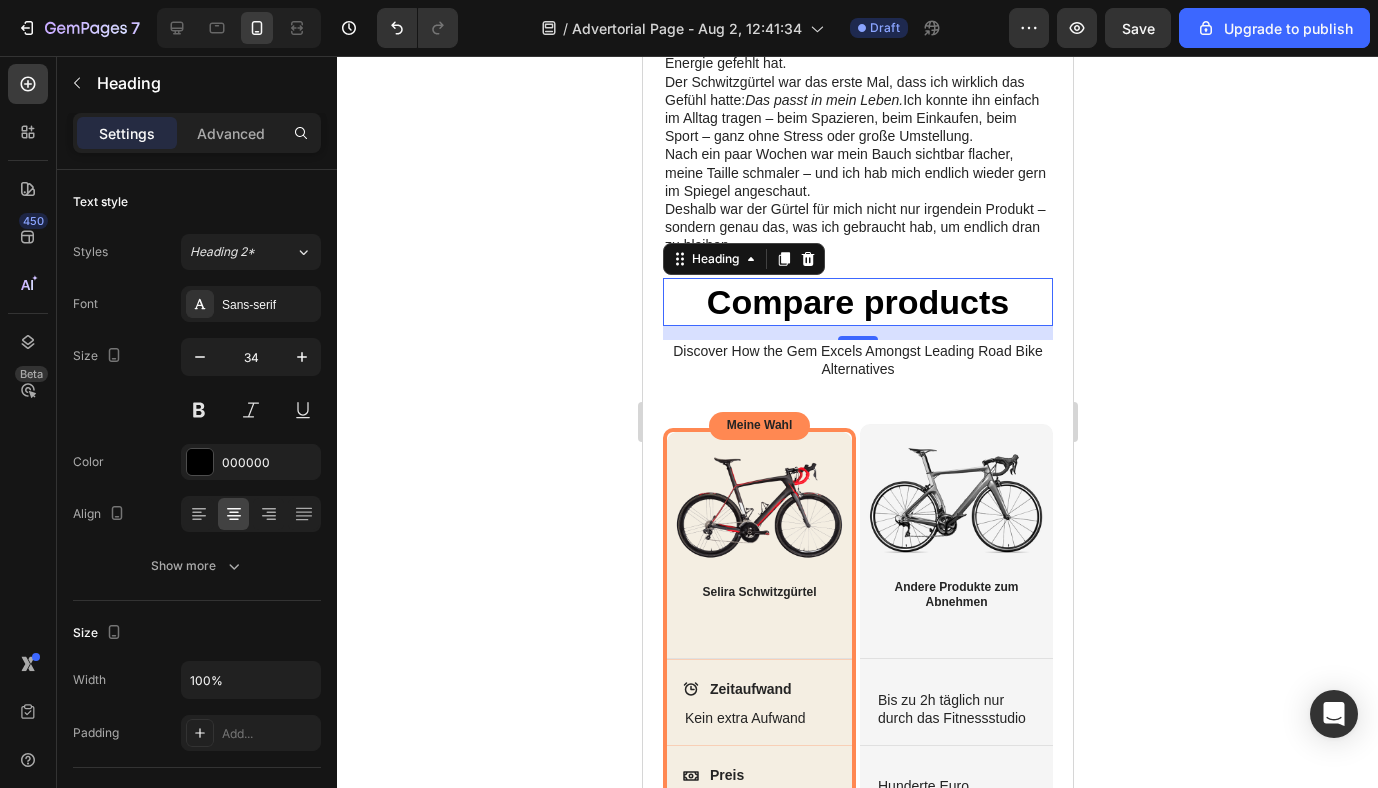 scroll, scrollTop: 2179, scrollLeft: 0, axis: vertical 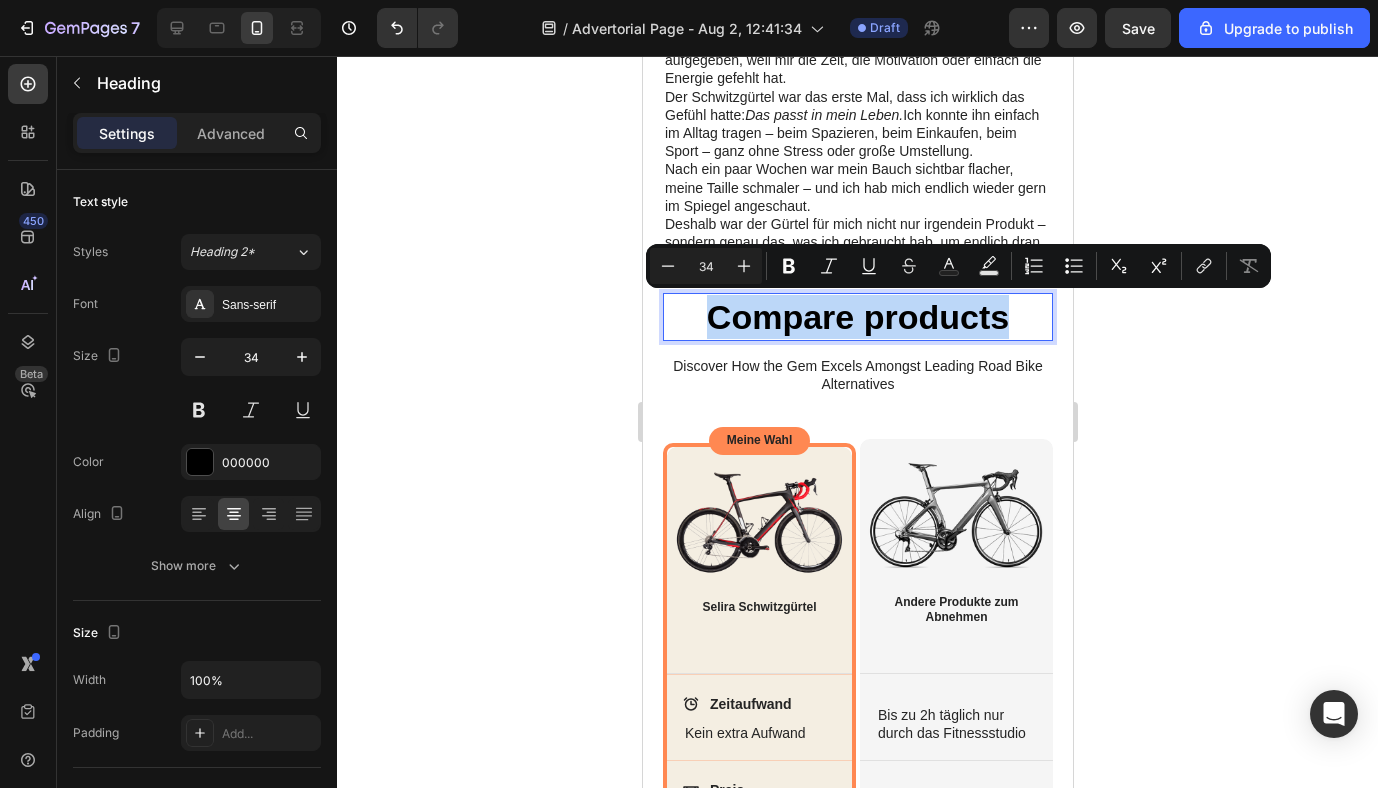 drag, startPoint x: 1020, startPoint y: 316, endPoint x: 691, endPoint y: 300, distance: 329.38882 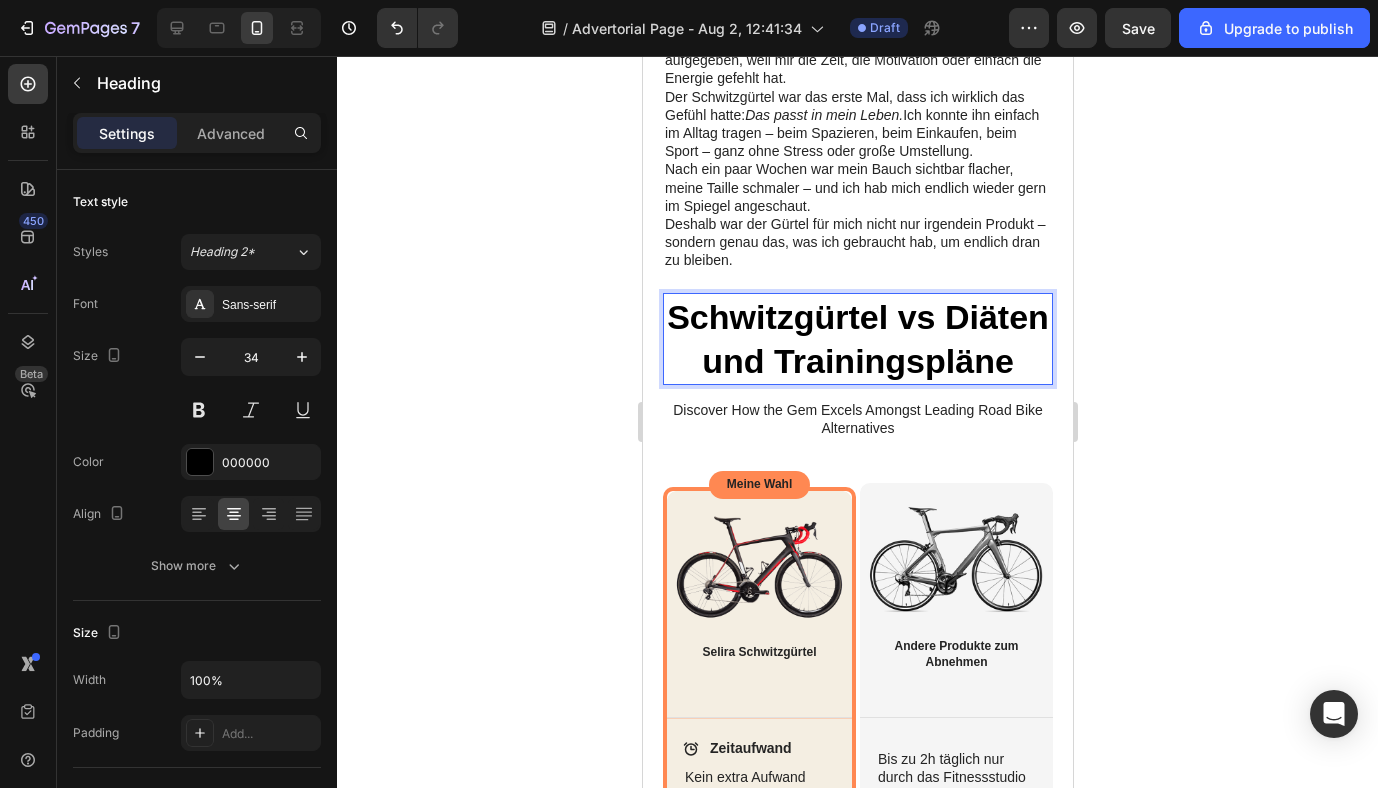 click 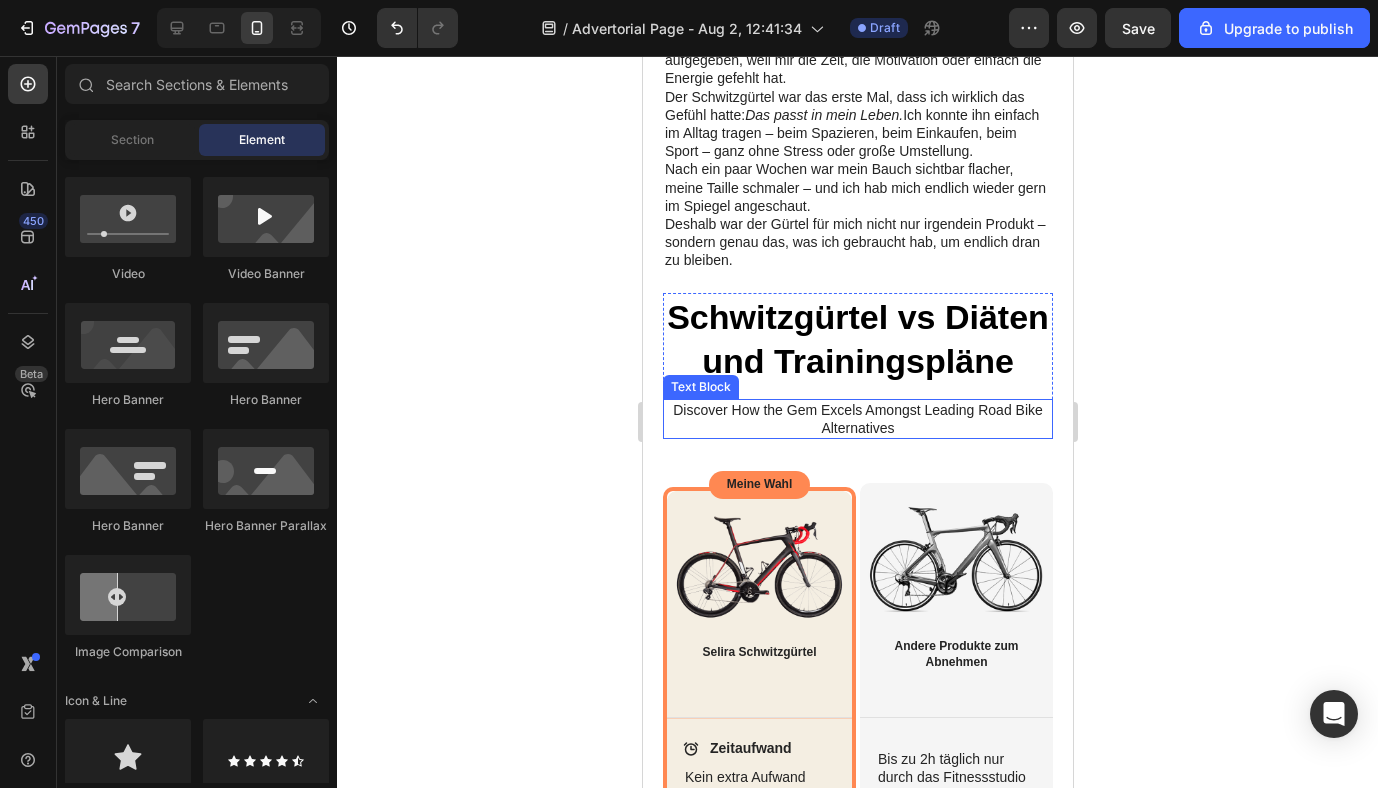 click on "Discover How the Gem Excels Amongst Leading Road Bike Alternatives" at bounding box center [857, 419] 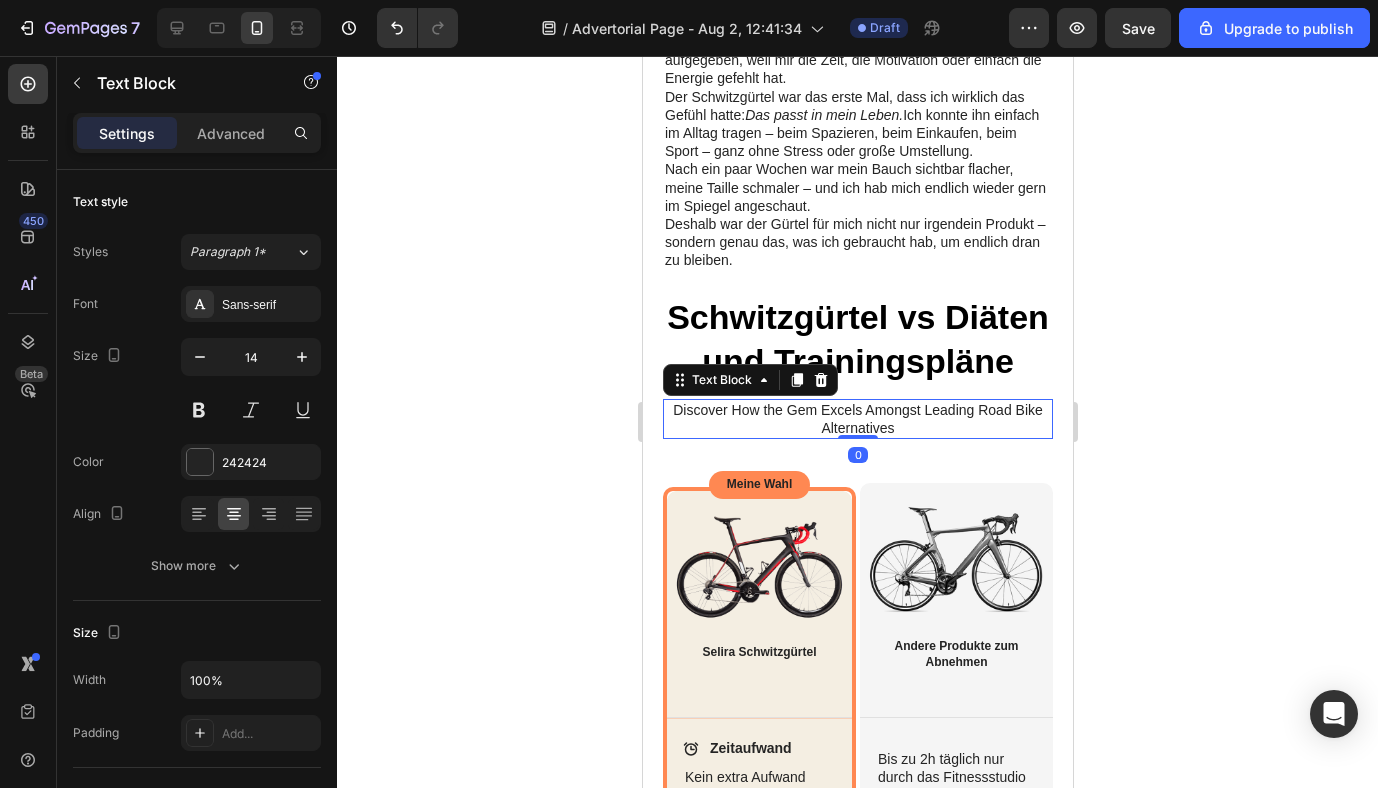 click on "Discover How the Gem Excels Amongst Leading Road Bike Alternatives" at bounding box center [857, 419] 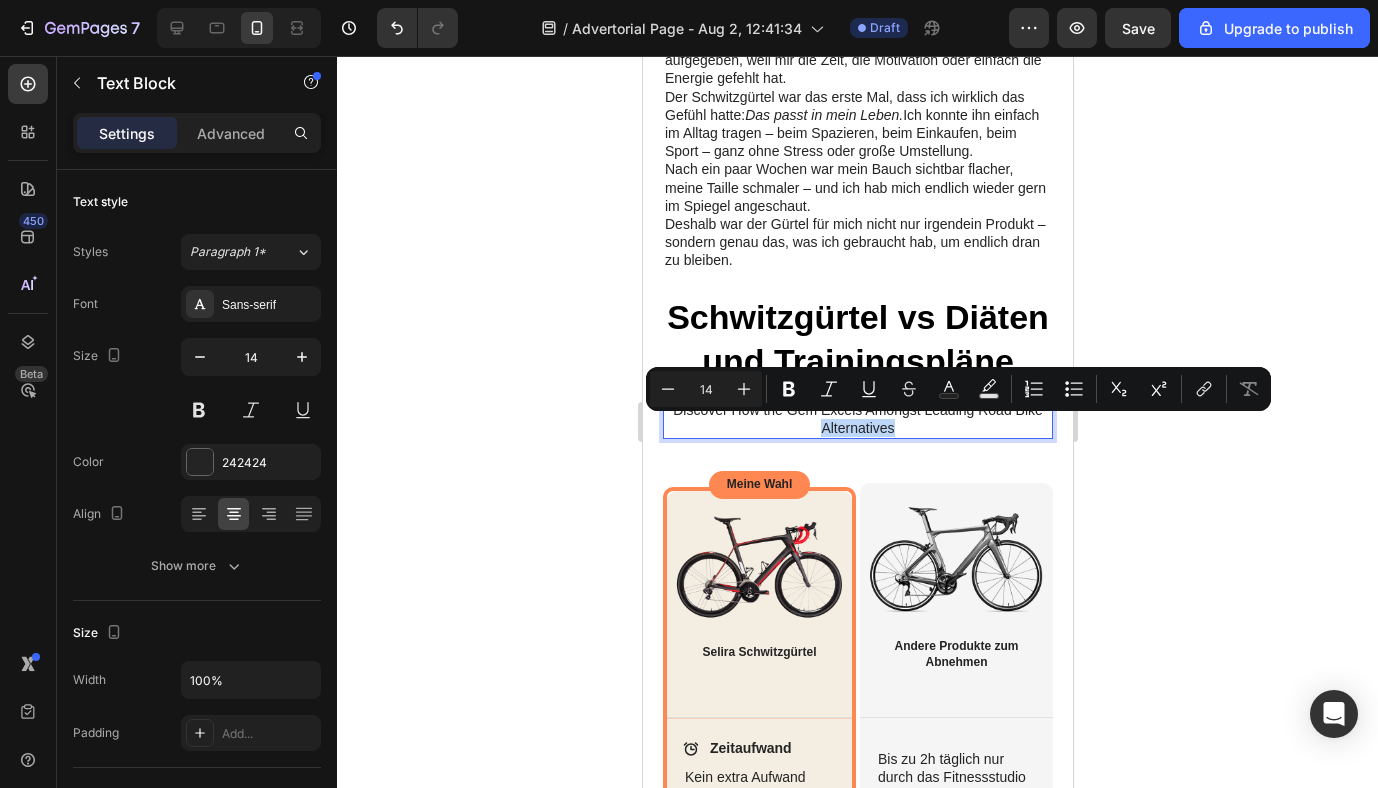 click on "Discover How the Gem Excels Amongst Leading Road Bike Alternatives" at bounding box center (857, 419) 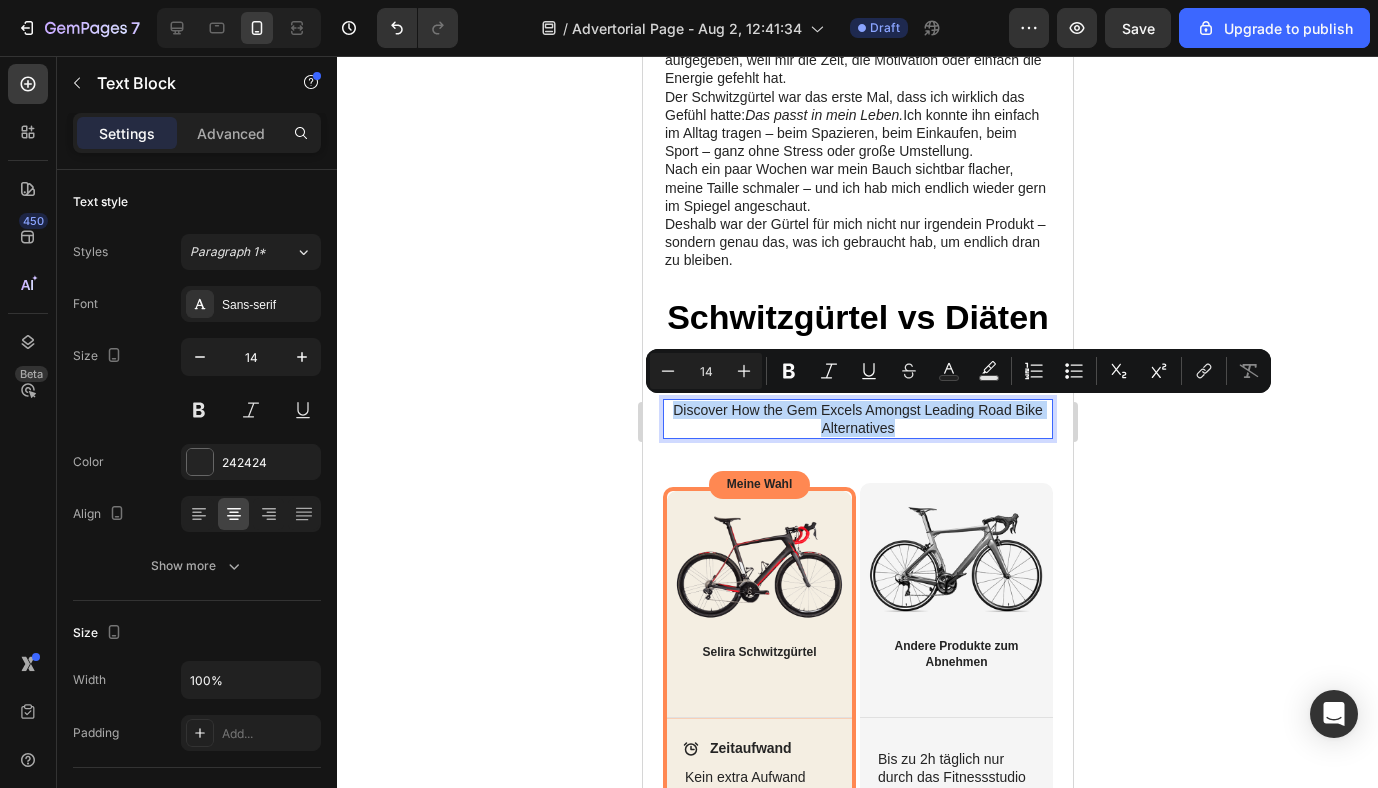 drag, startPoint x: 901, startPoint y: 426, endPoint x: 623, endPoint y: 397, distance: 279.50848 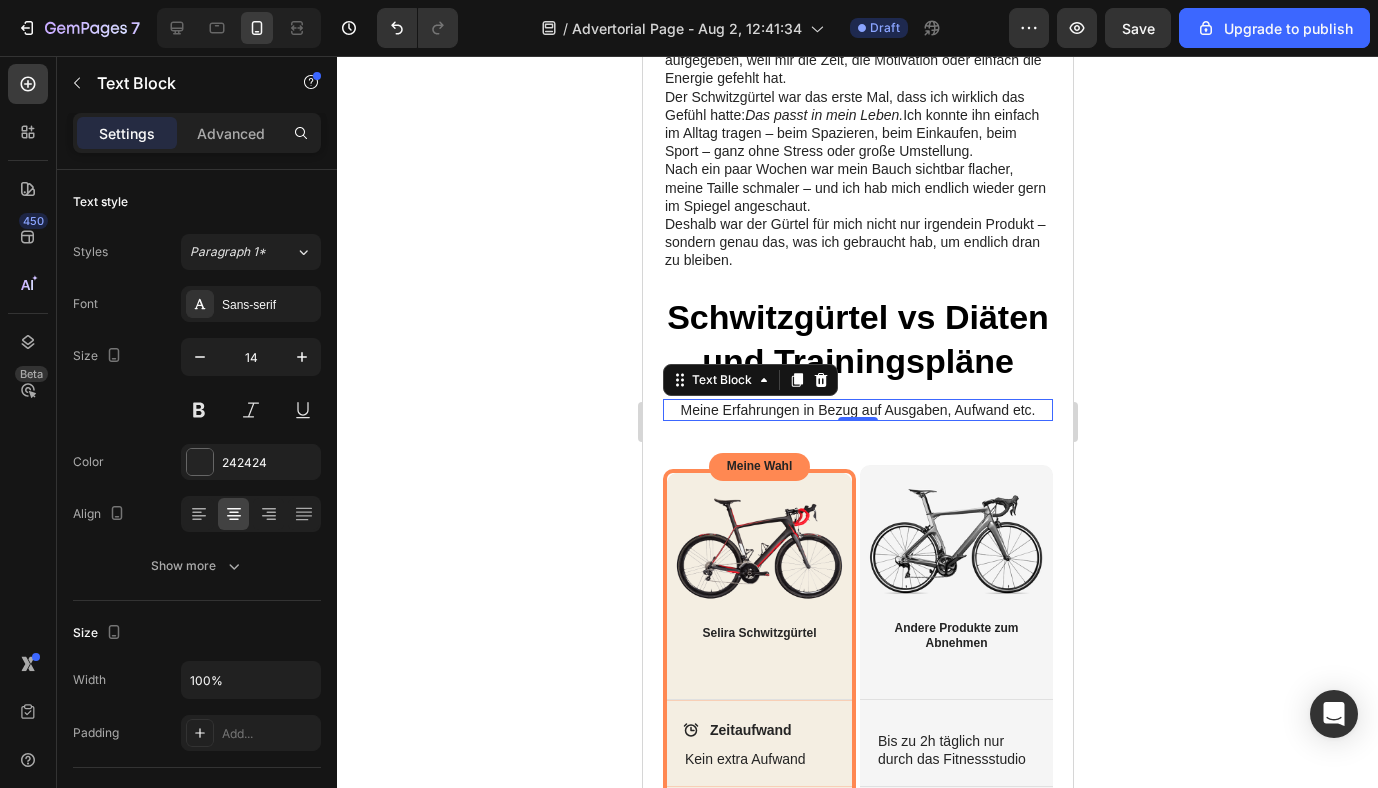 click 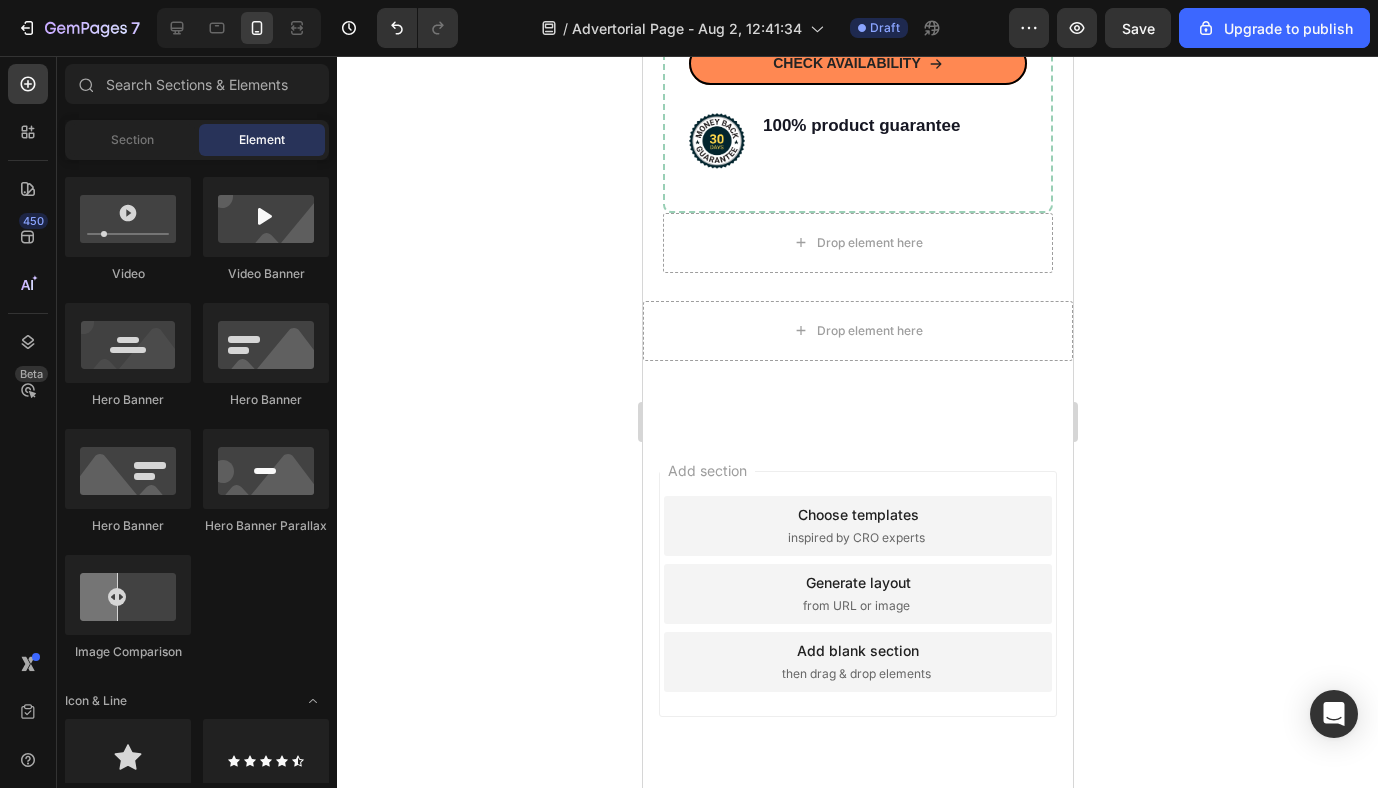 scroll, scrollTop: 5337, scrollLeft: 0, axis: vertical 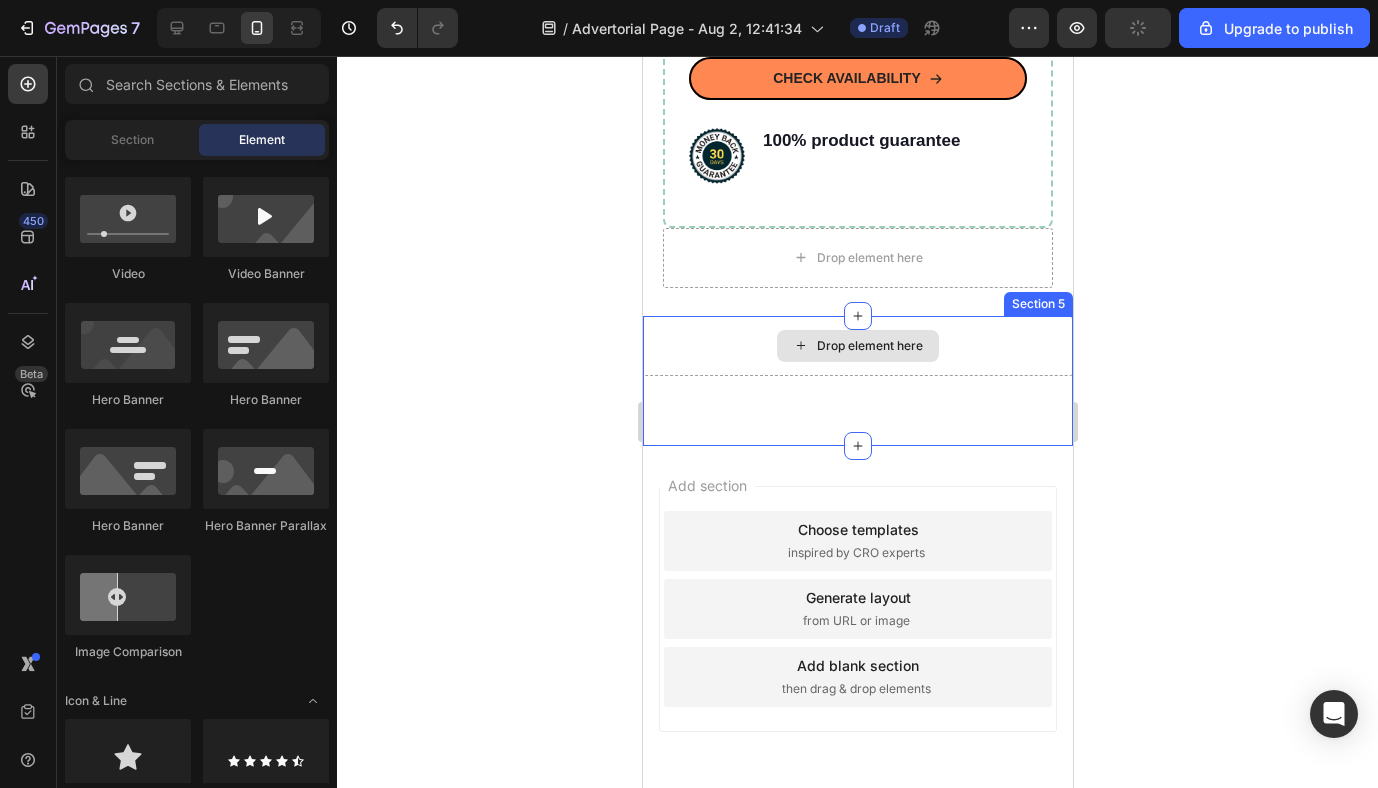 click on "Drop element here" at bounding box center (857, 346) 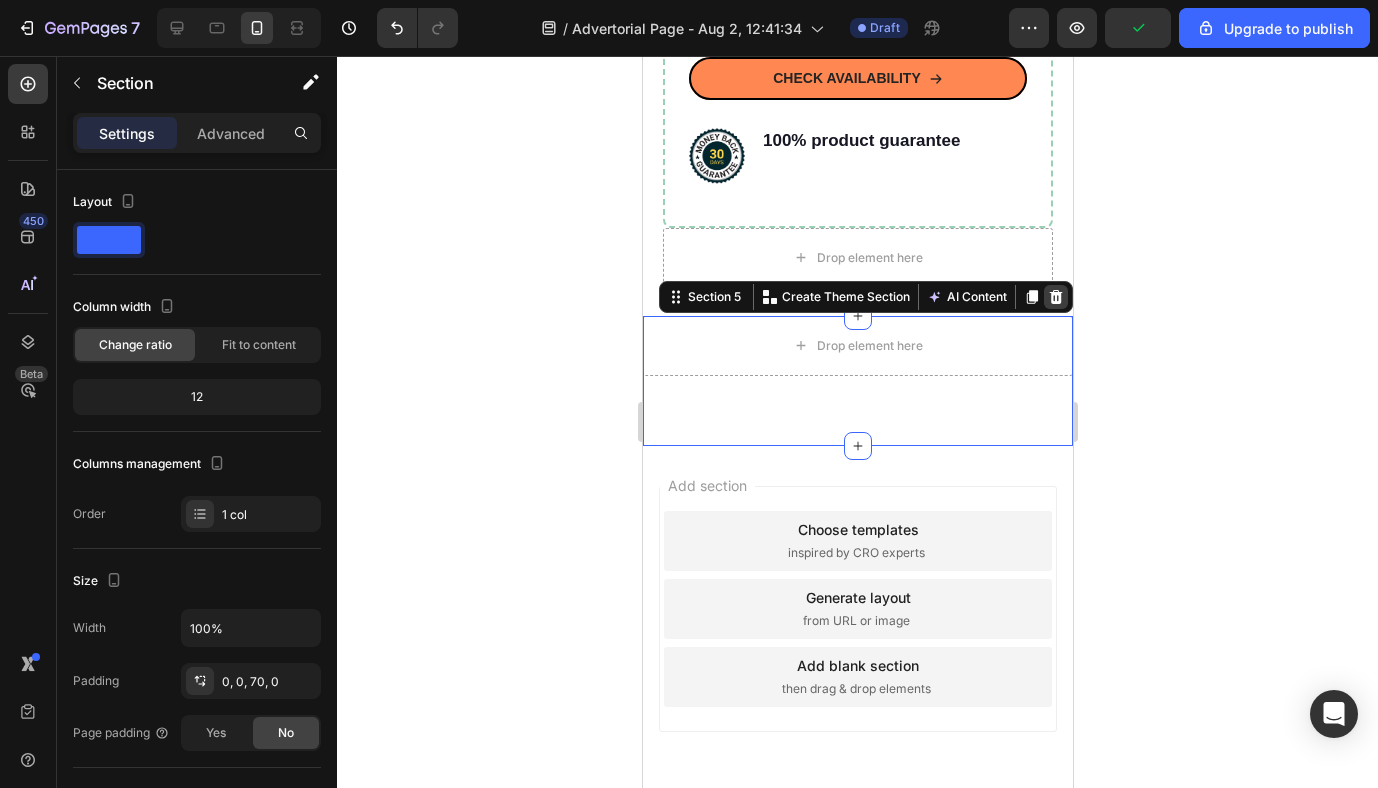 click 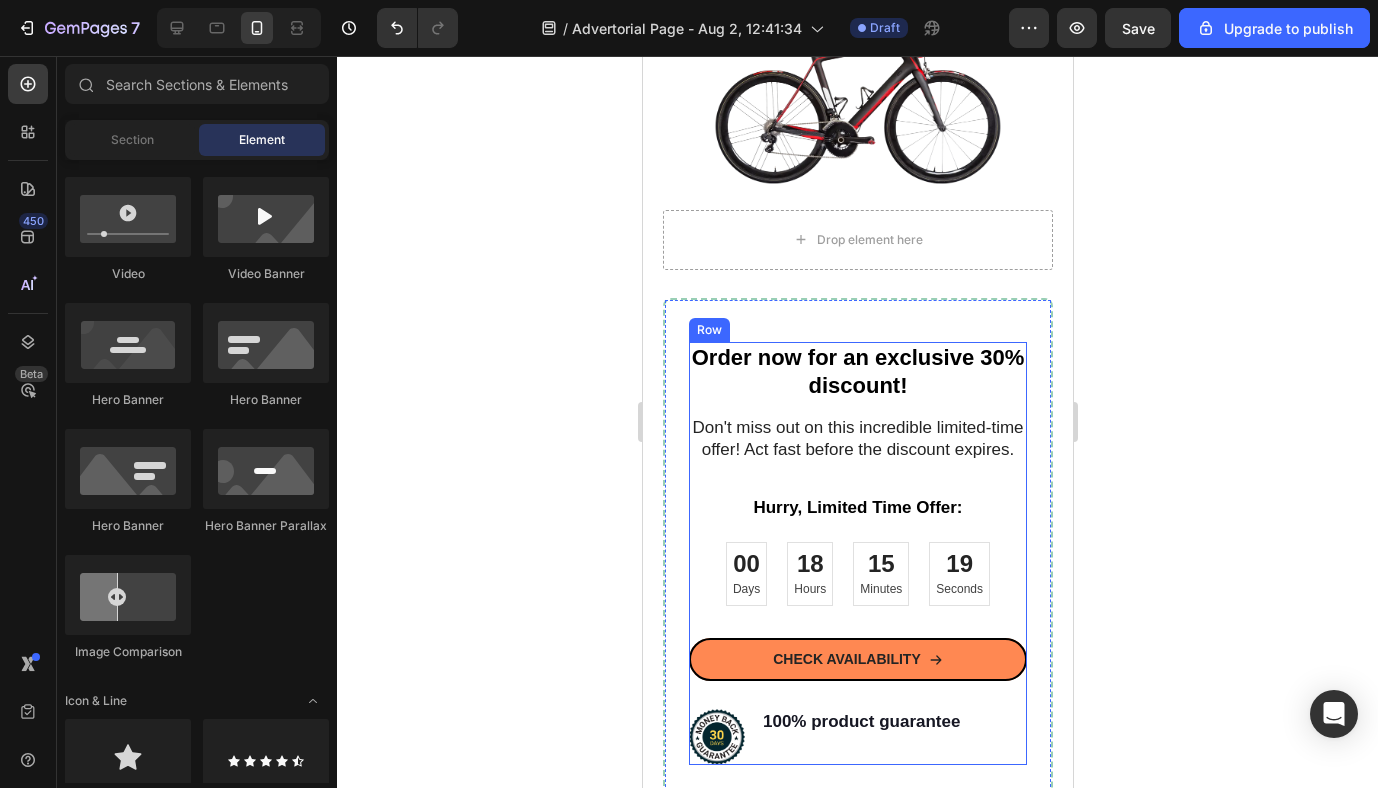 scroll, scrollTop: 4755, scrollLeft: 0, axis: vertical 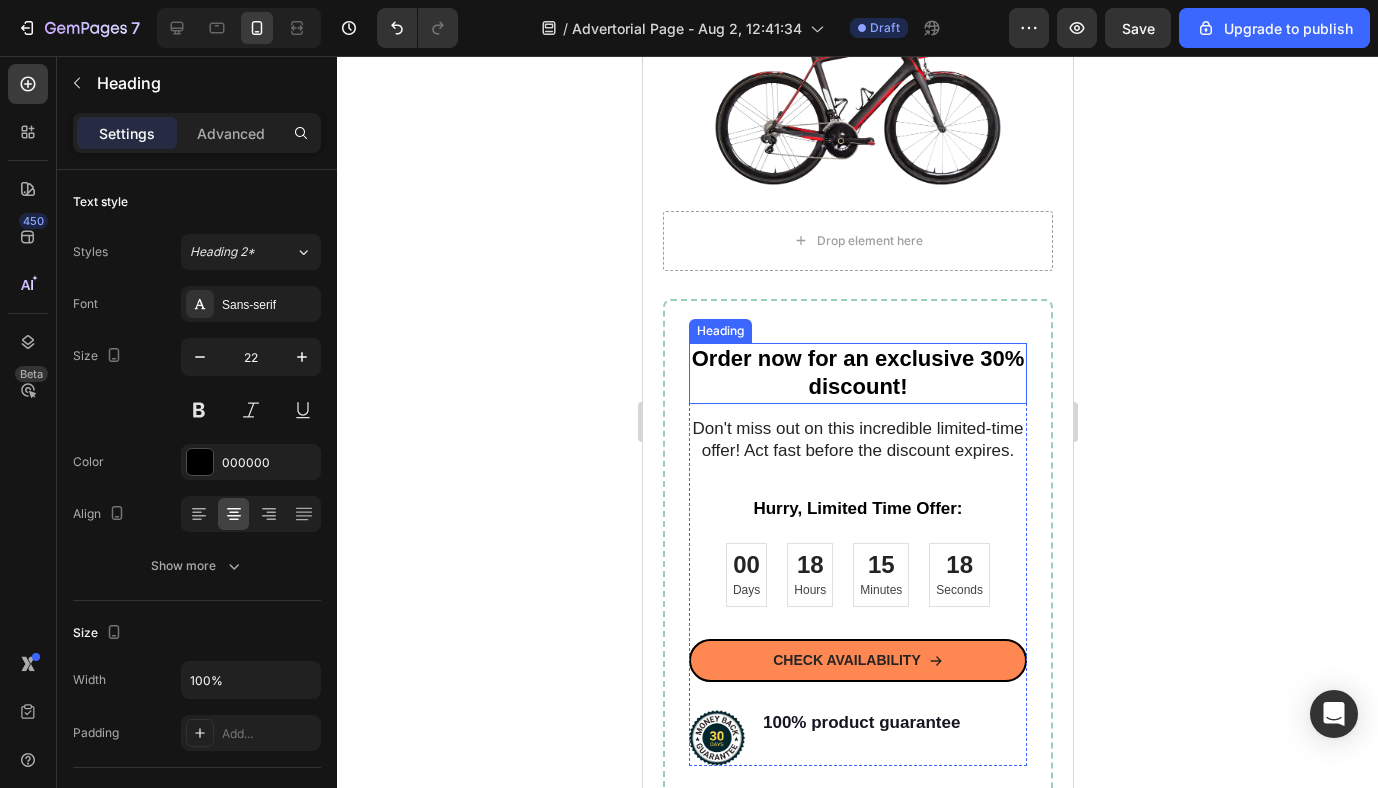 click on "Order now for an exclusive 30% discount!" at bounding box center (857, 373) 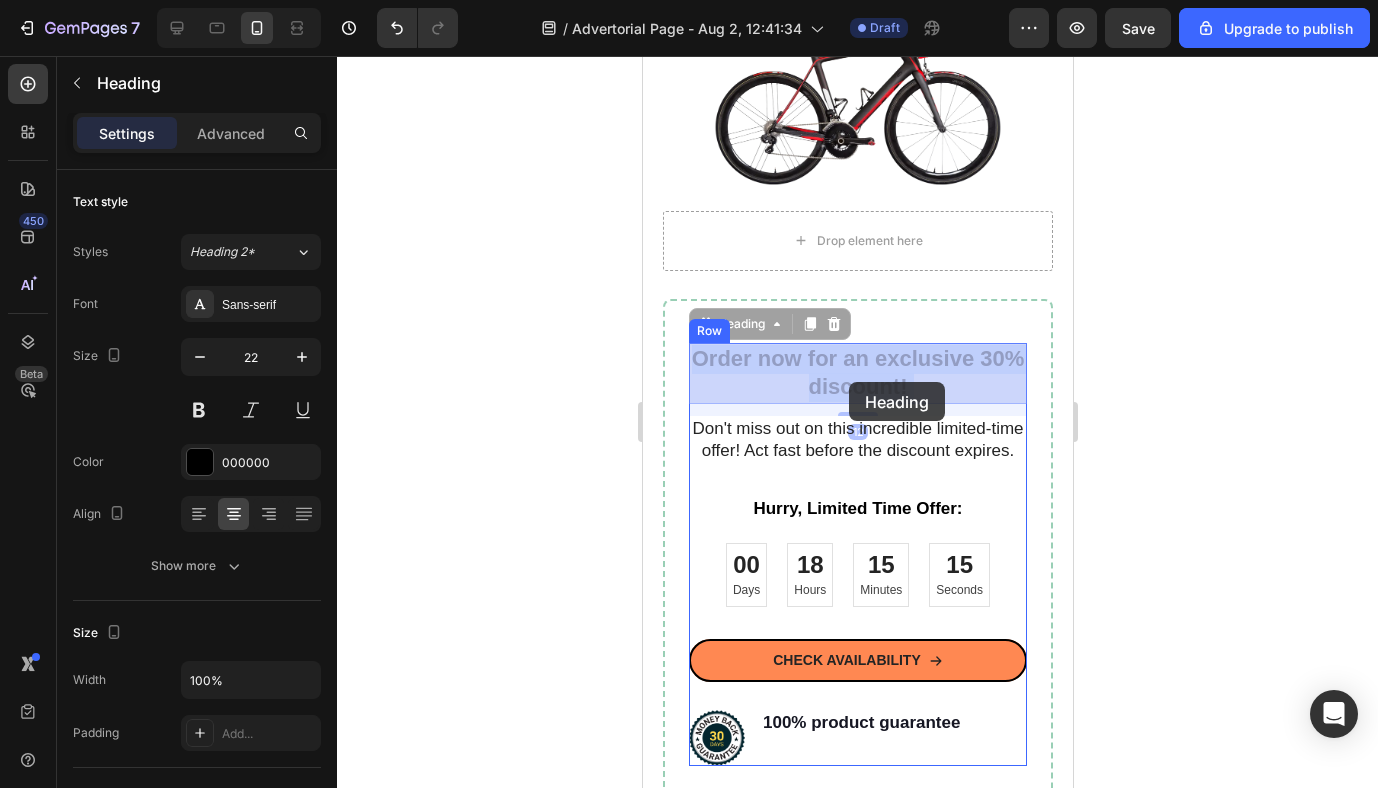 drag, startPoint x: 905, startPoint y: 389, endPoint x: 877, endPoint y: 395, distance: 28.635643 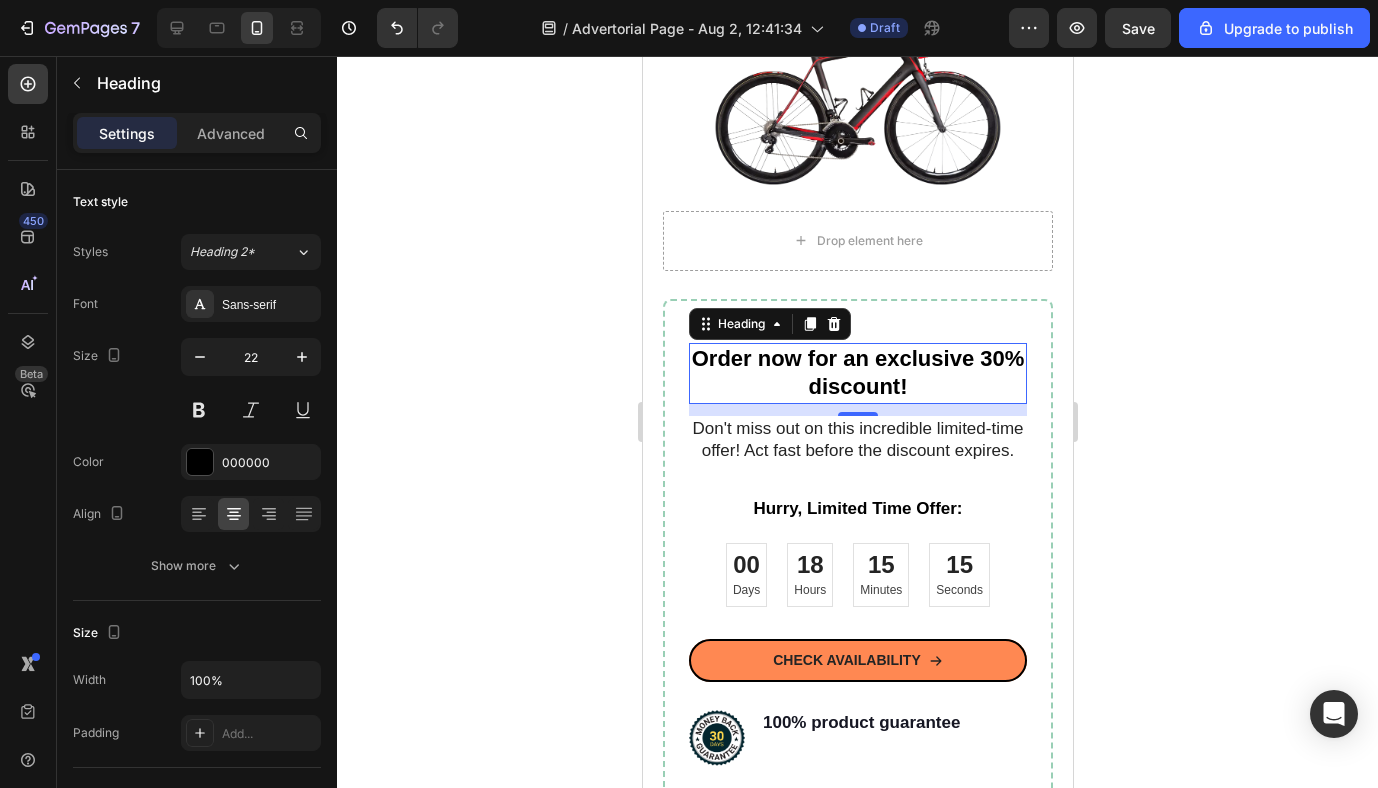 click 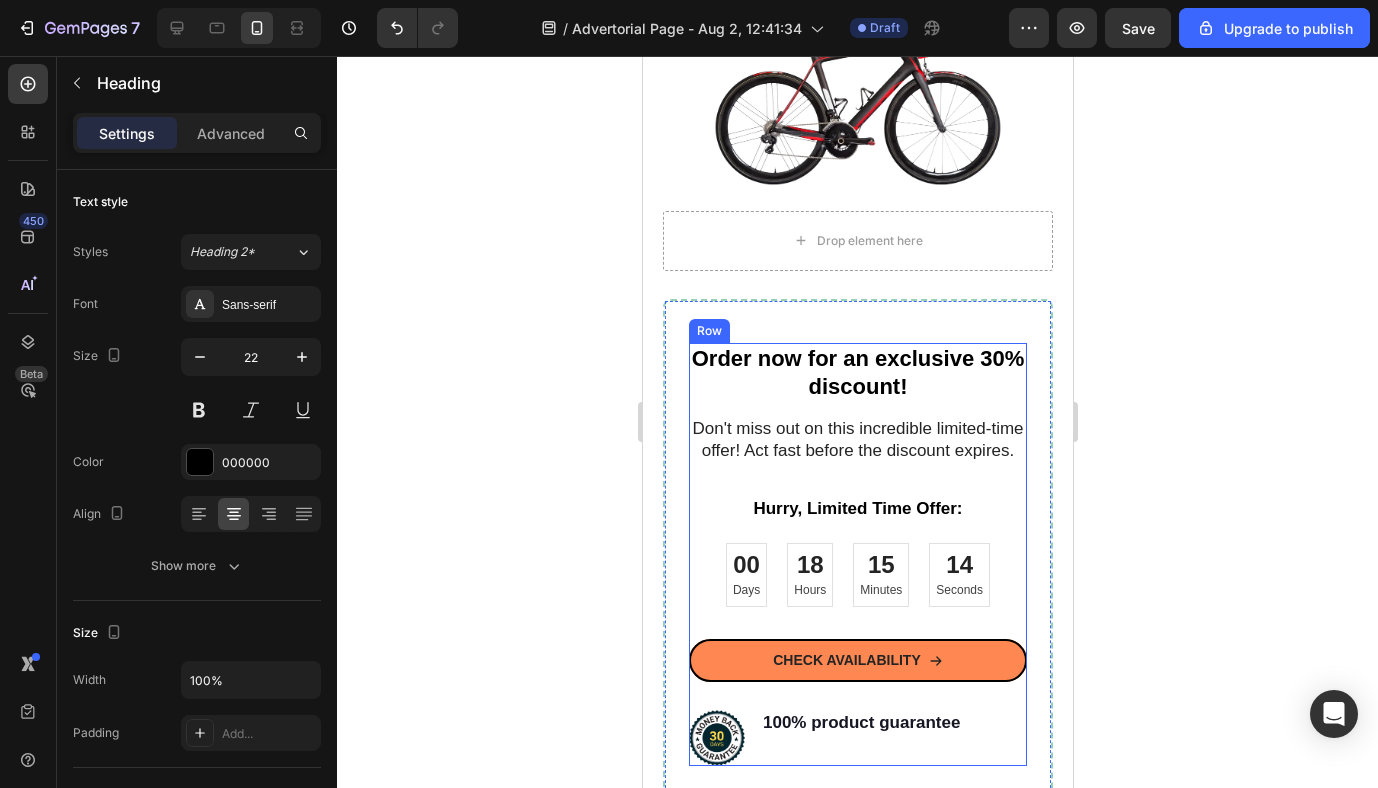 click on "Order now for an exclusive 30% discount!" at bounding box center (857, 373) 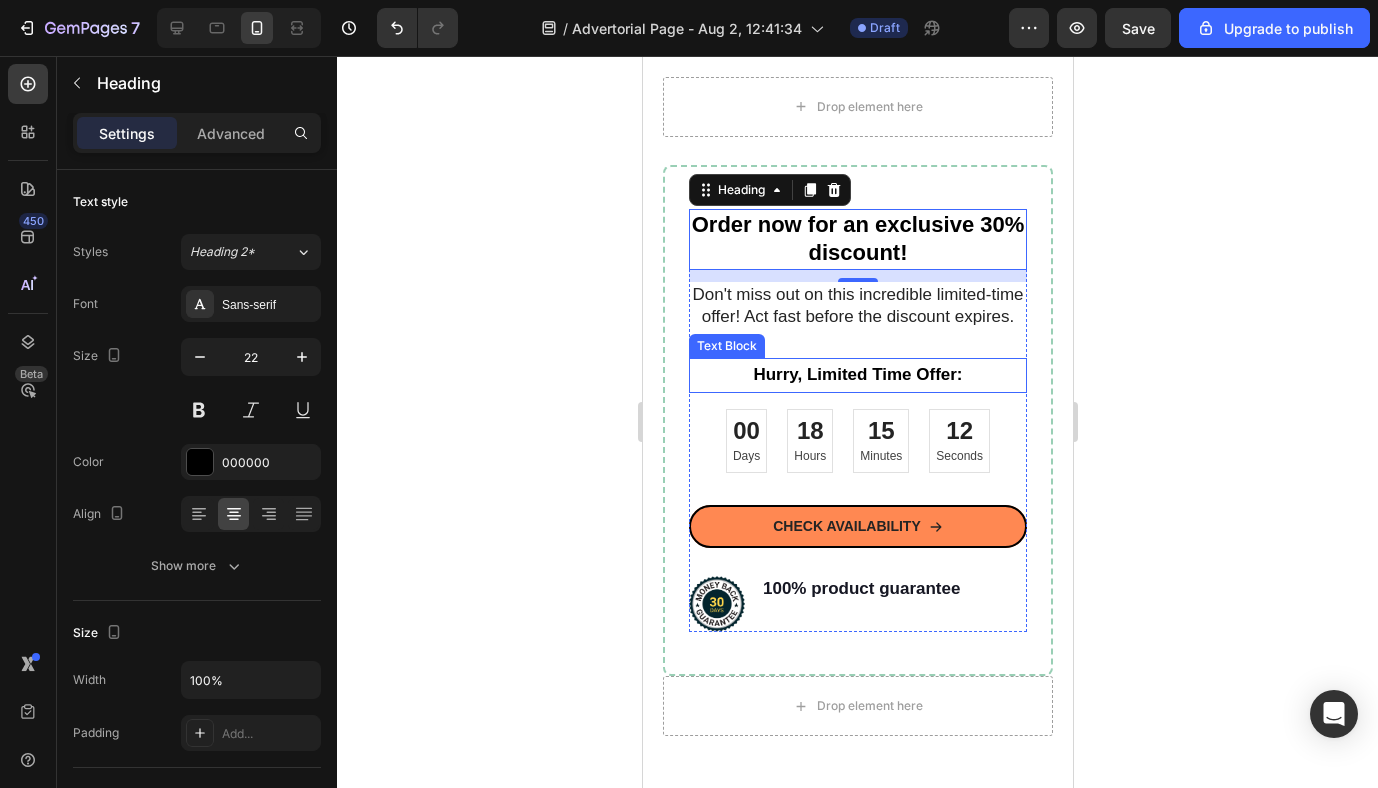 scroll, scrollTop: 4906, scrollLeft: 0, axis: vertical 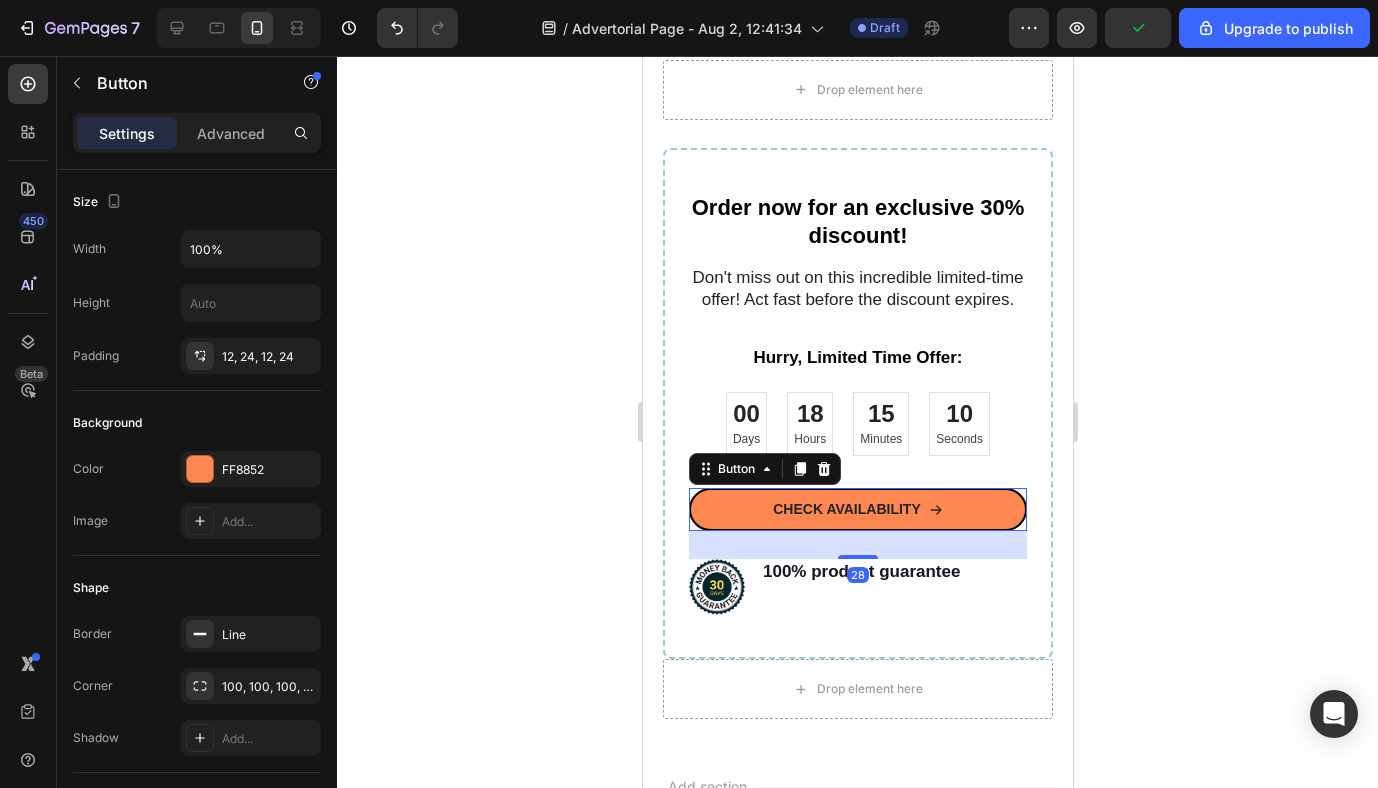 click on "CHECK AVAILABILITY" at bounding box center [857, 509] 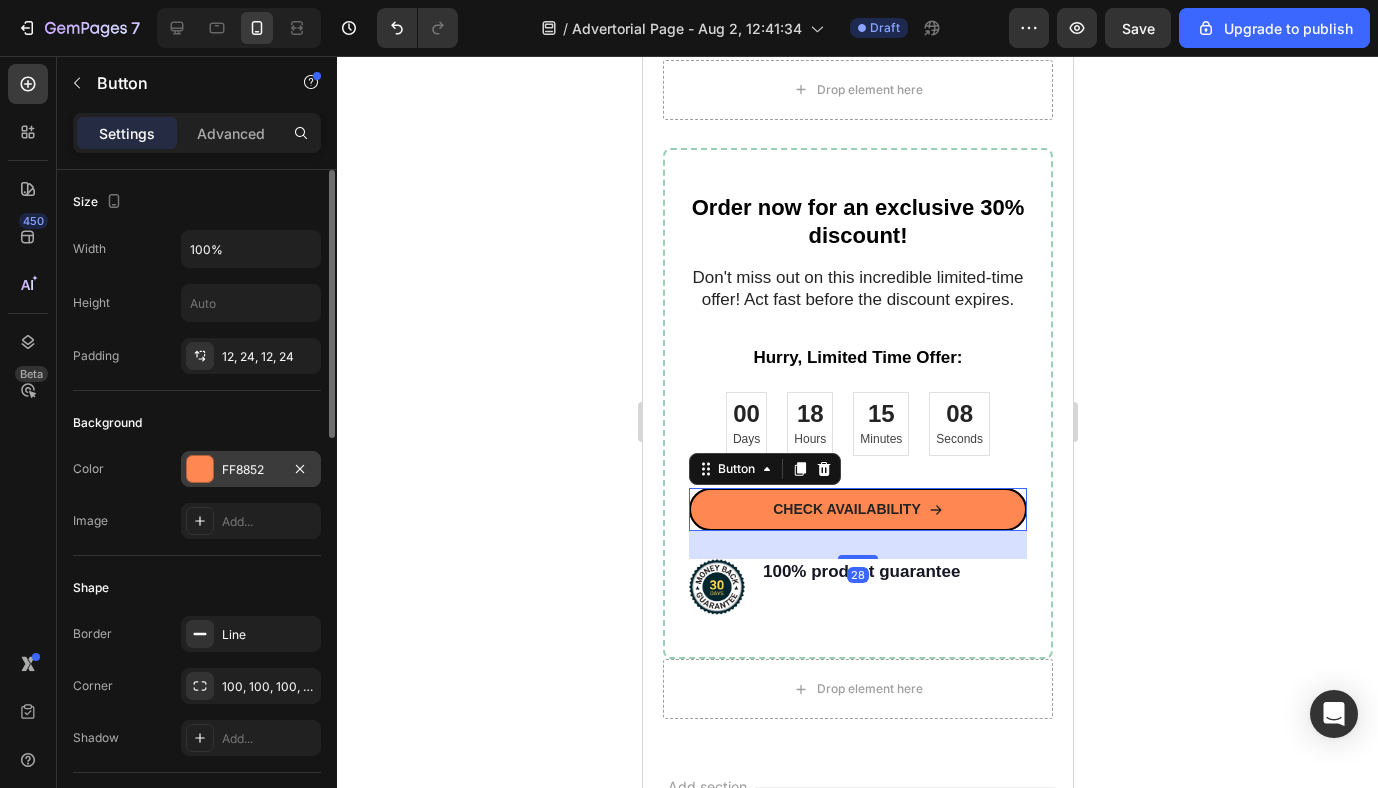 click at bounding box center [200, 469] 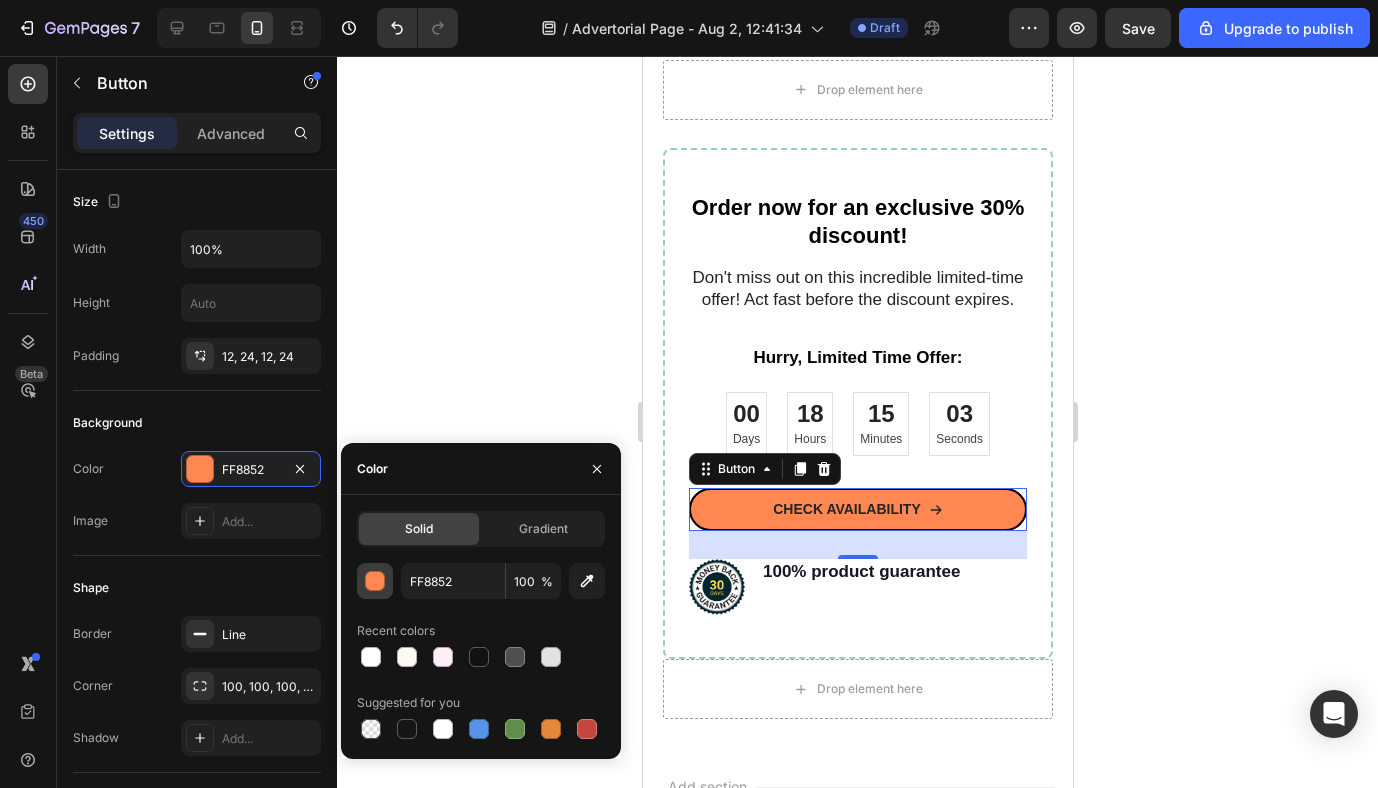 click at bounding box center (376, 582) 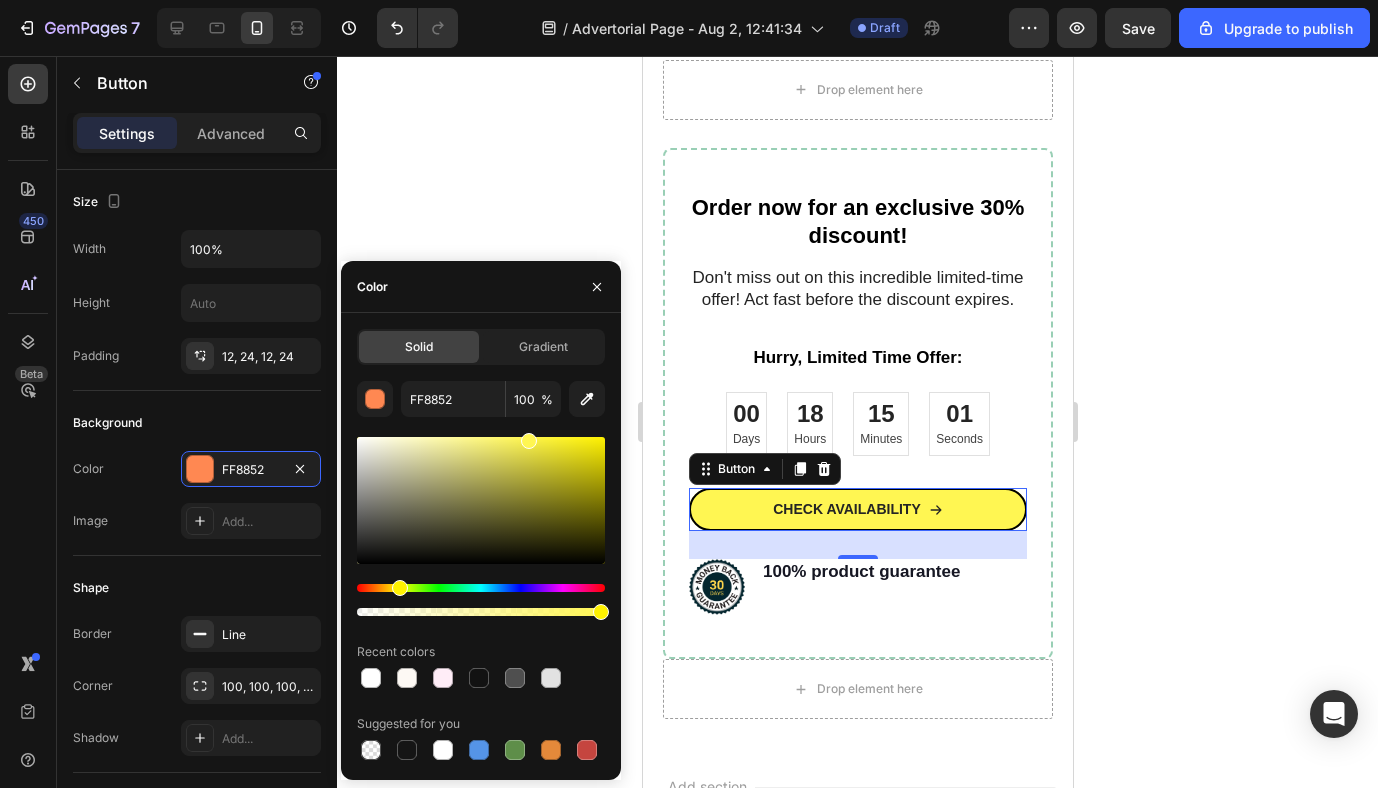 drag, startPoint x: 374, startPoint y: 589, endPoint x: 397, endPoint y: 590, distance: 23.021729 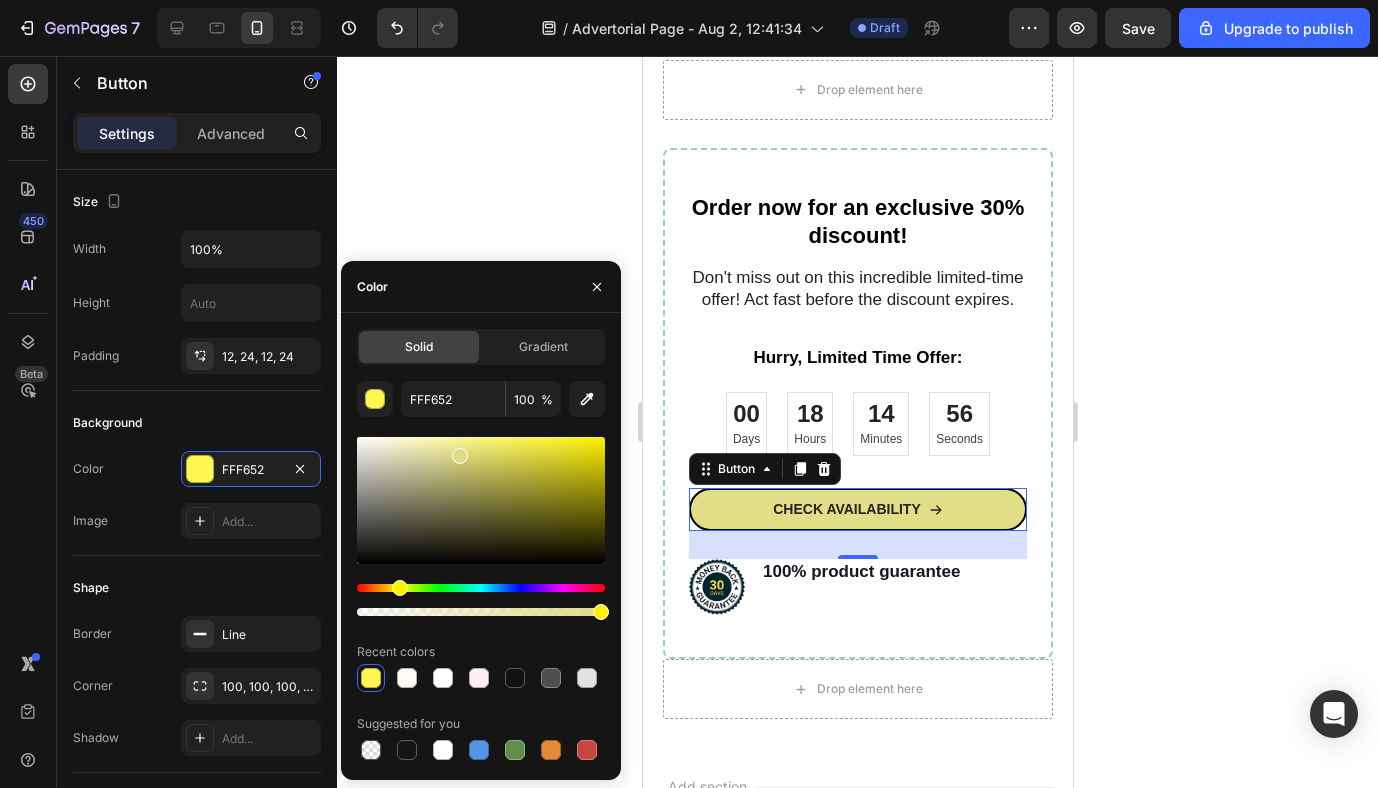 drag, startPoint x: 526, startPoint y: 446, endPoint x: 462, endPoint y: 446, distance: 64 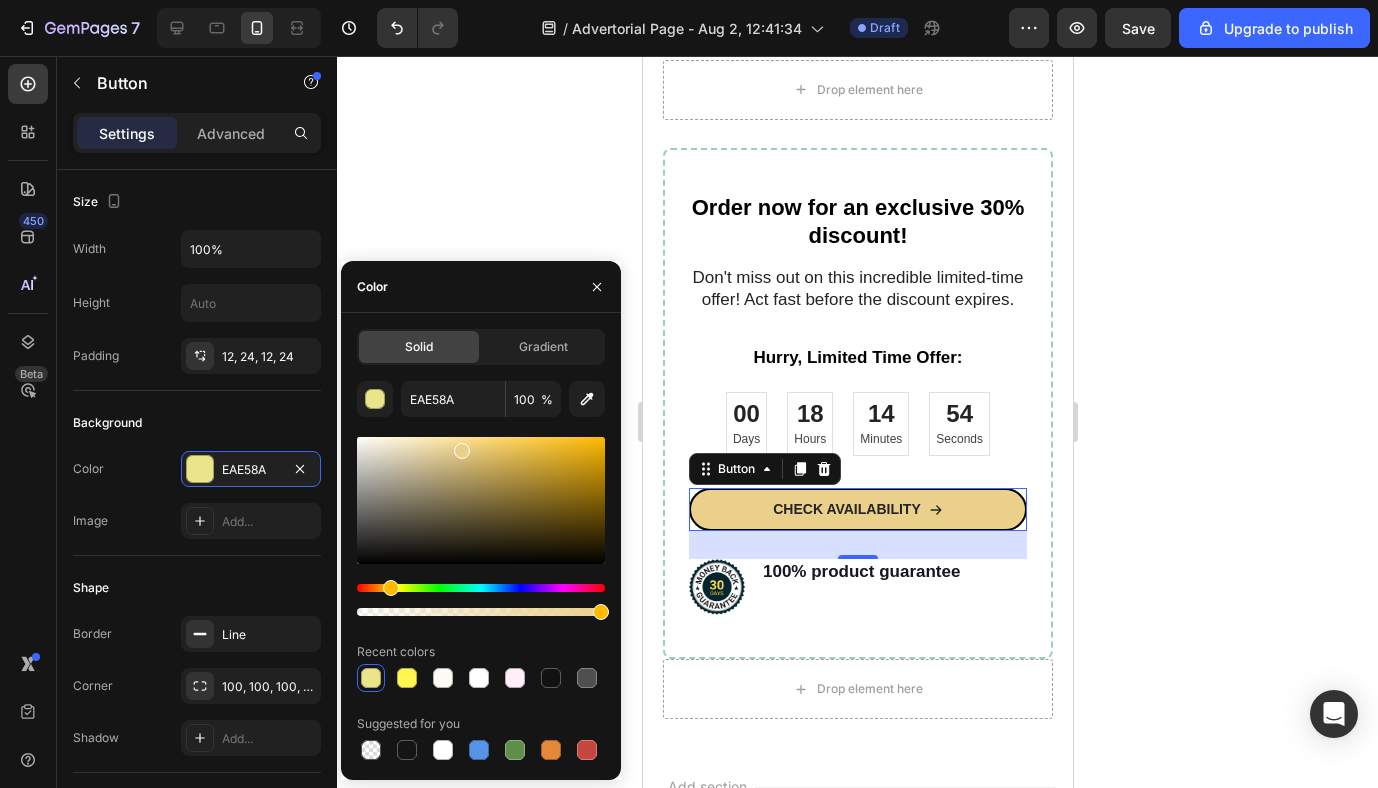 drag, startPoint x: 400, startPoint y: 592, endPoint x: 389, endPoint y: 590, distance: 11.18034 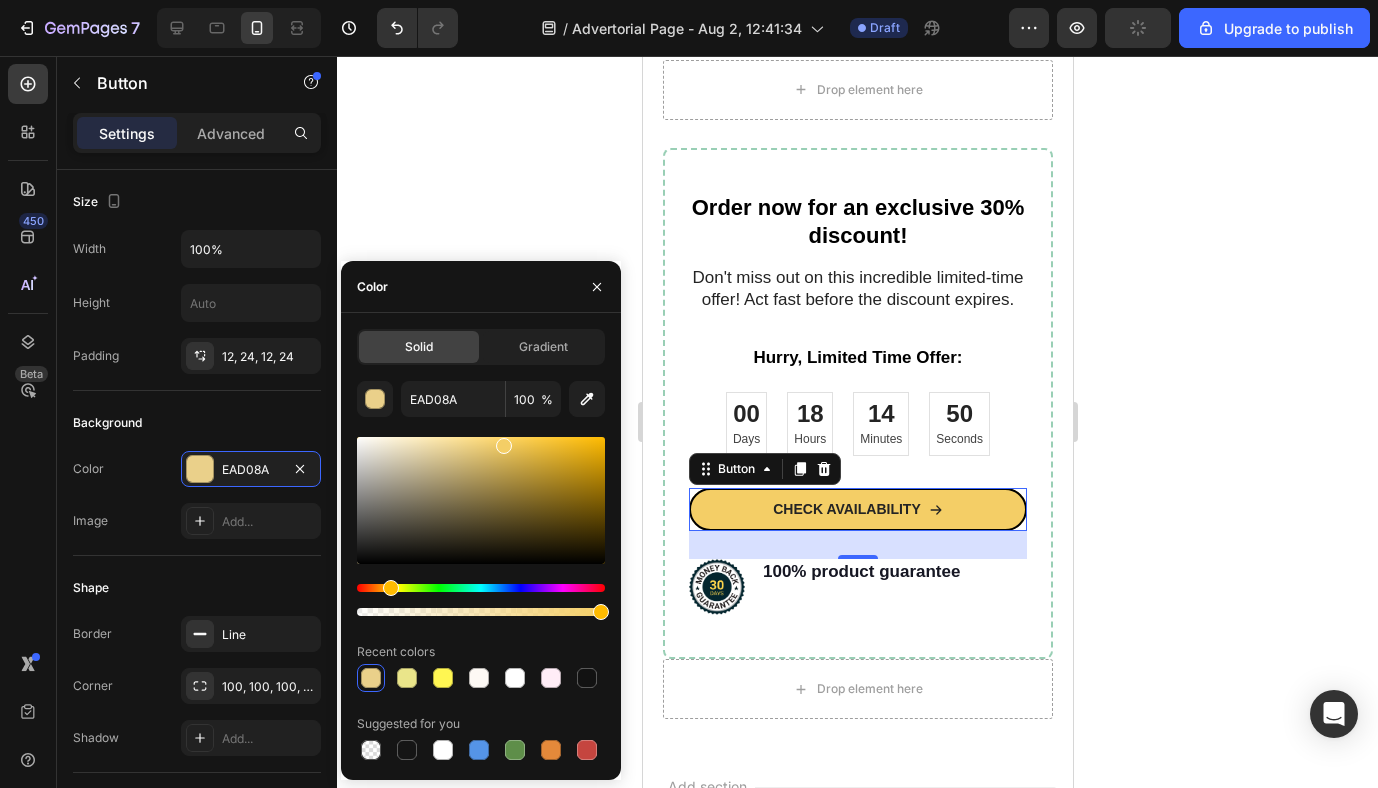 drag, startPoint x: 463, startPoint y: 452, endPoint x: 501, endPoint y: 441, distance: 39.56008 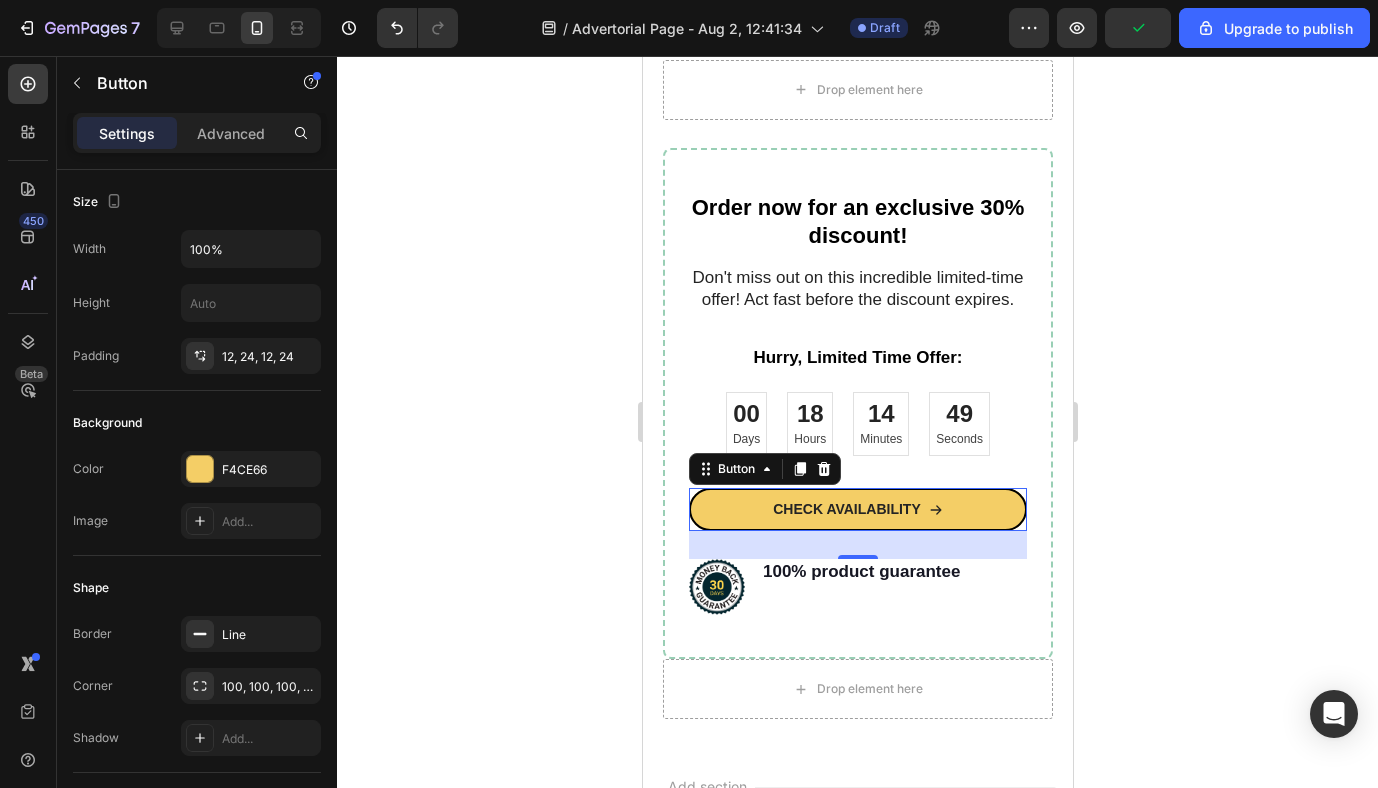 click 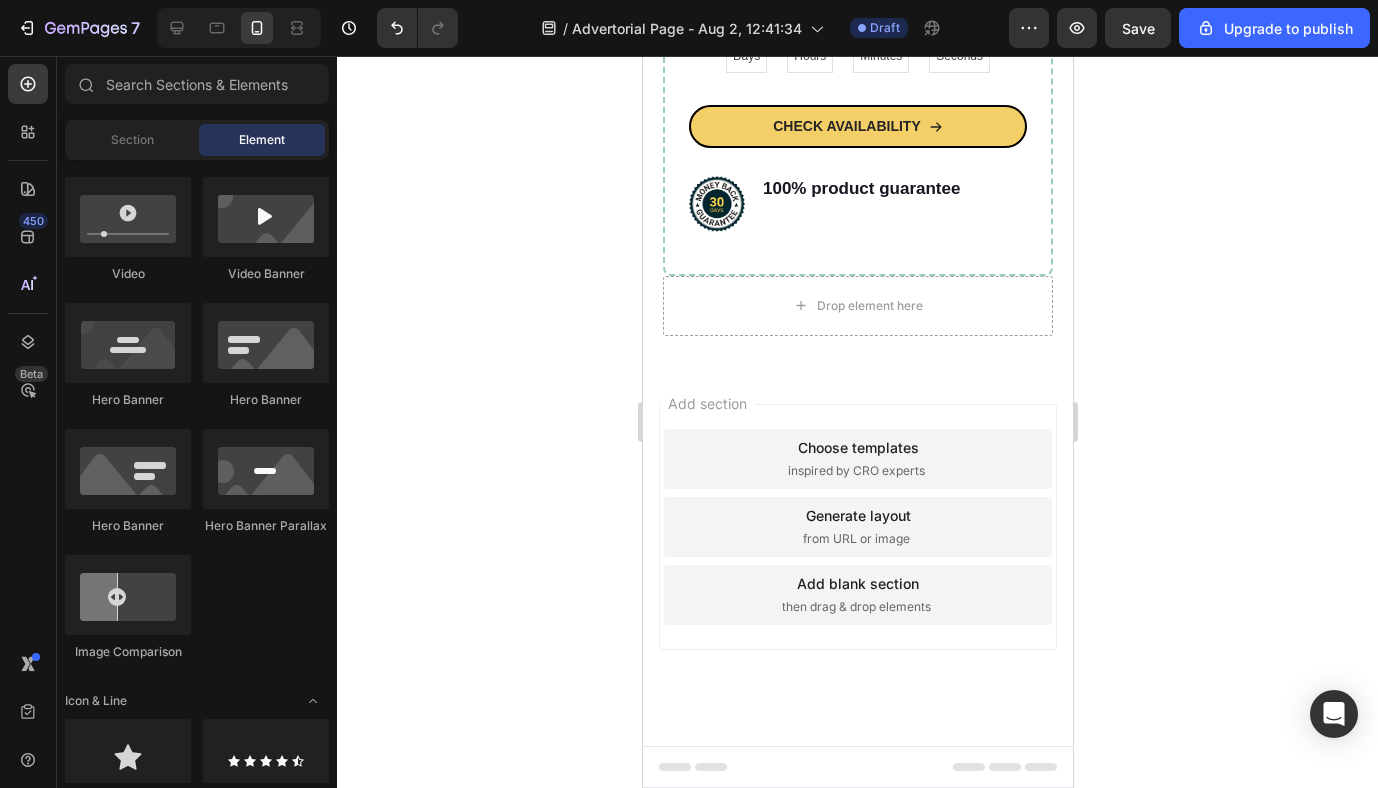 scroll, scrollTop: 5053, scrollLeft: 0, axis: vertical 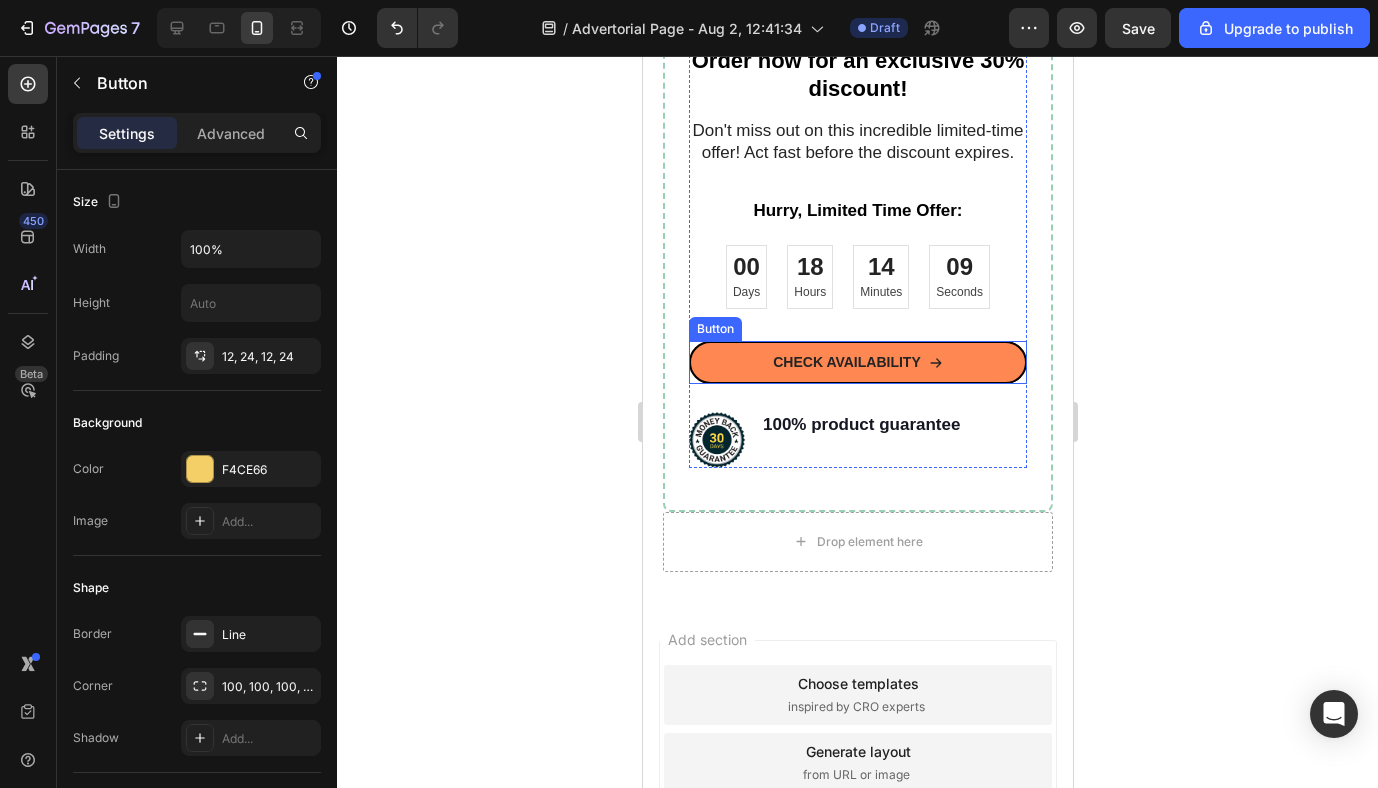 click on "CHECK AVAILABILITY" at bounding box center [857, 362] 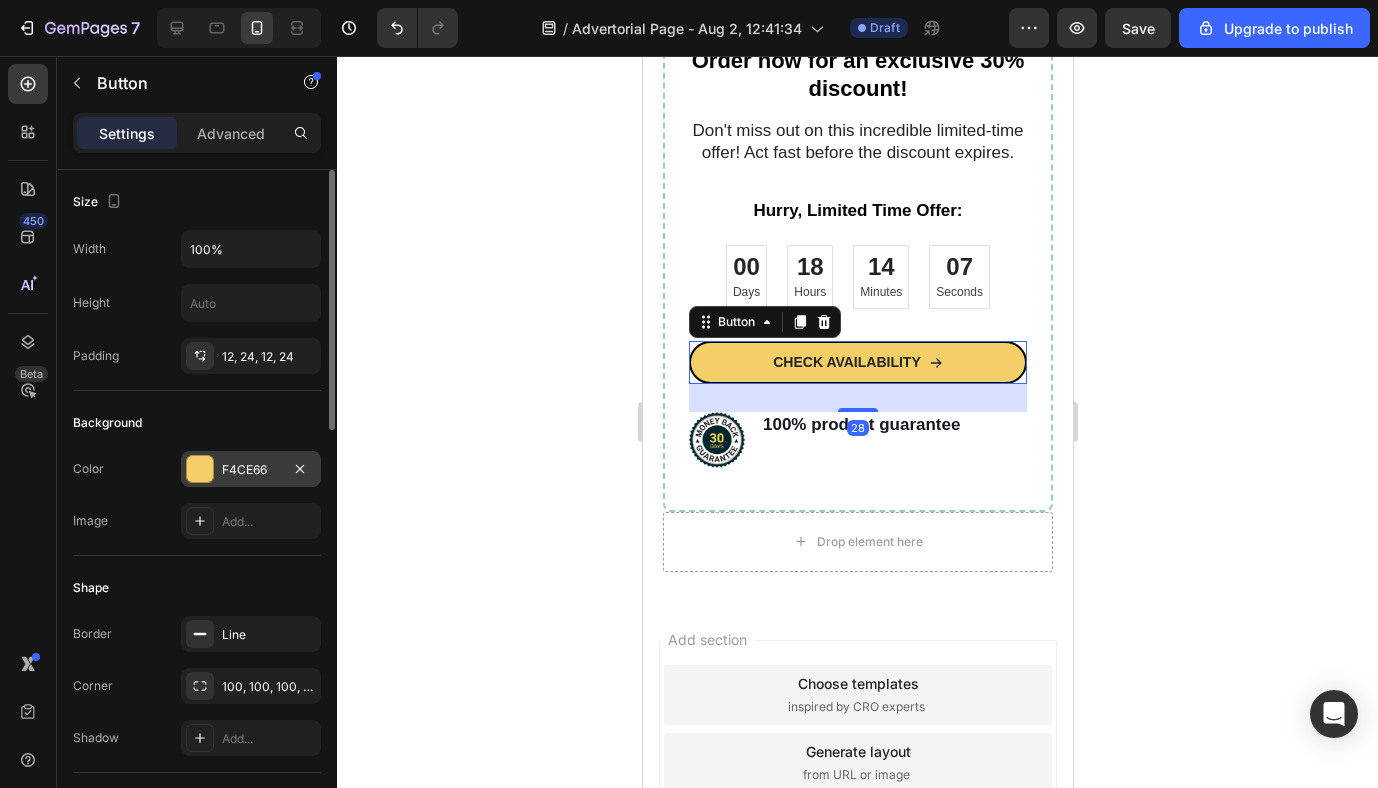 click at bounding box center (200, 469) 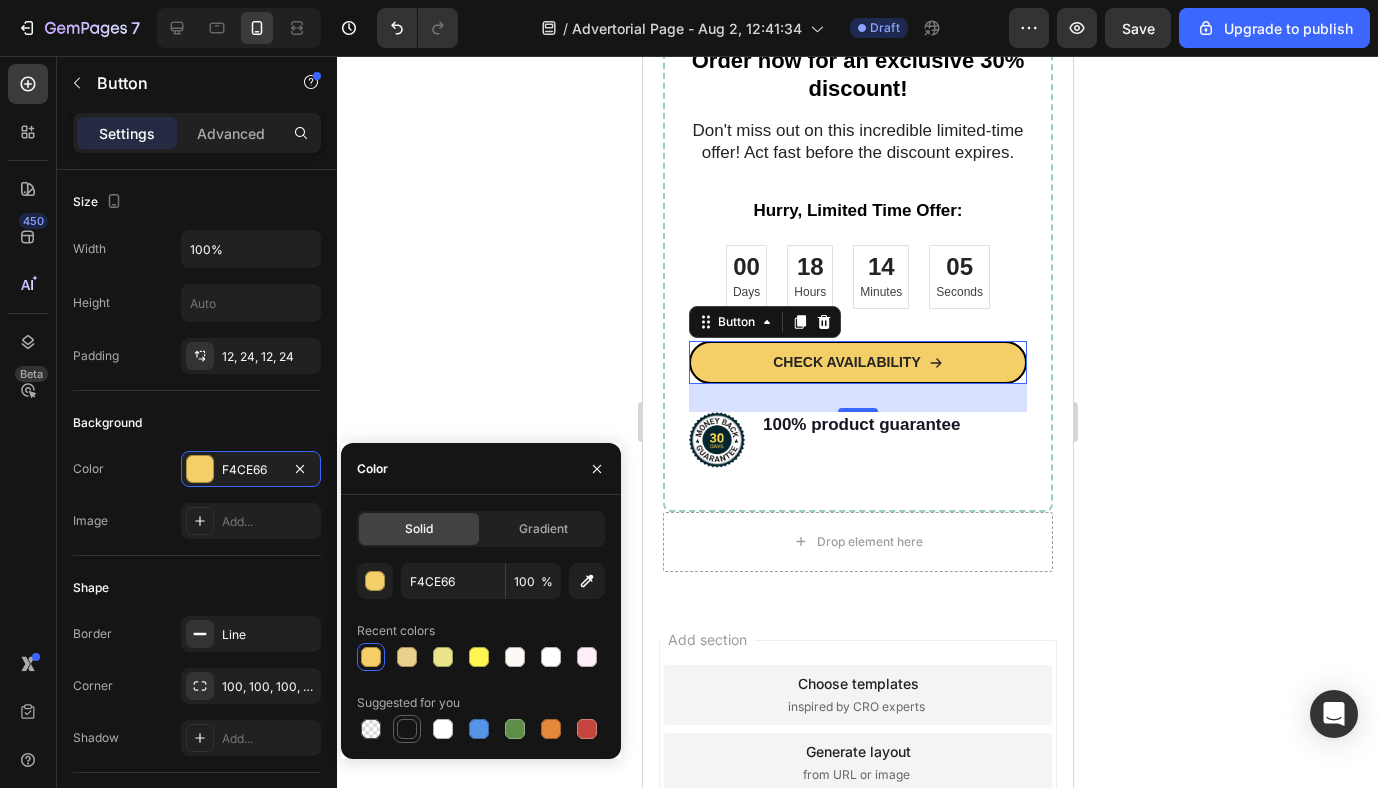 click at bounding box center [407, 729] 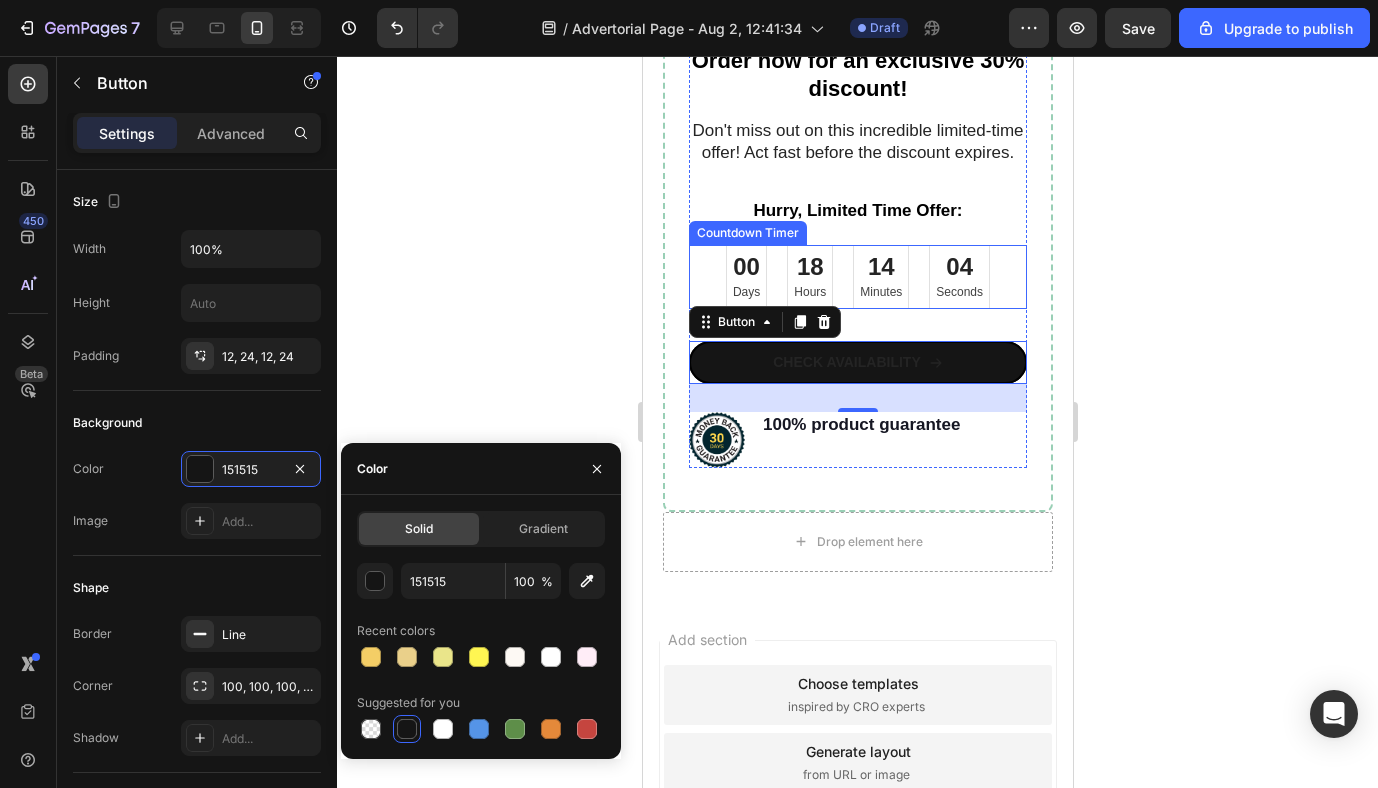 click on "00 Days 18 Hours 14 Minutes 04 Seconds" at bounding box center (857, 277) 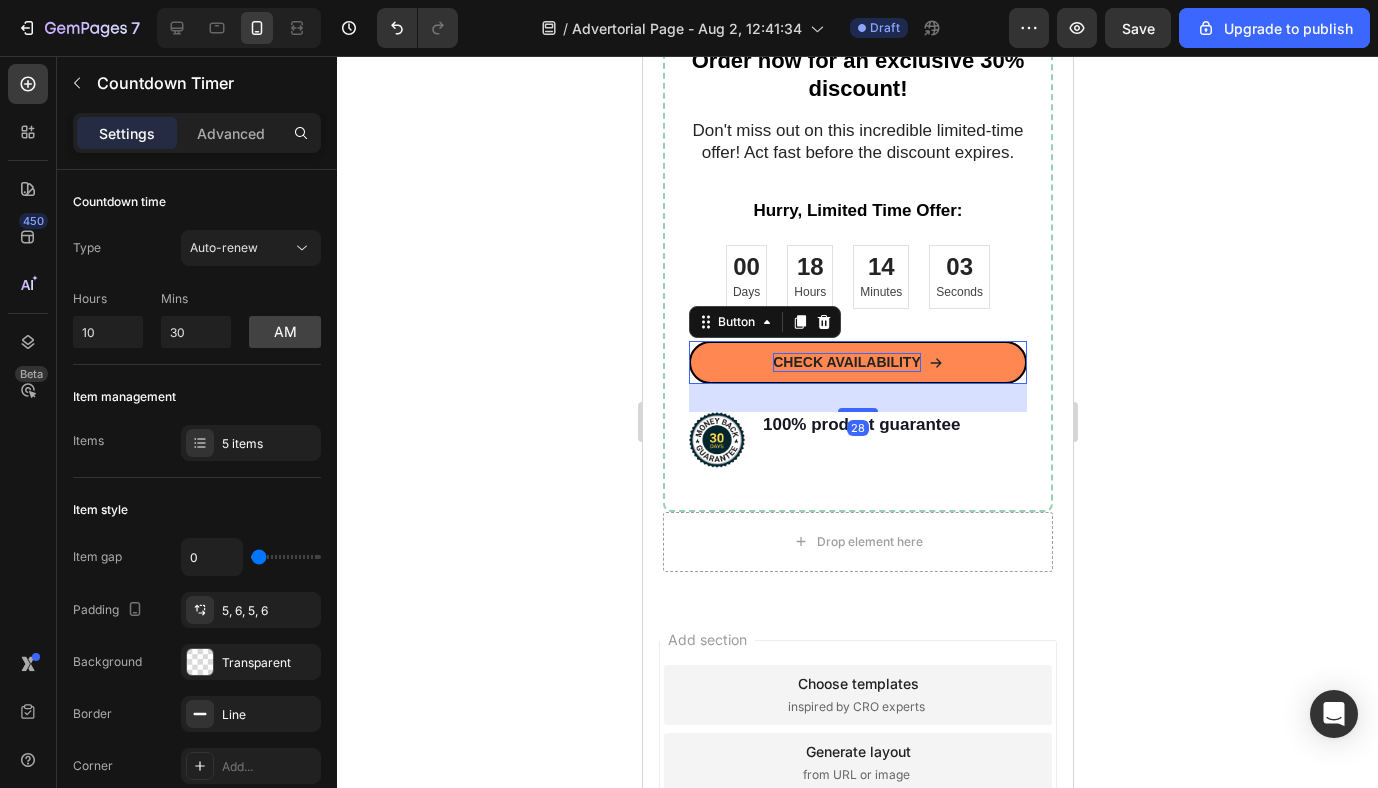 click on "CHECK AVAILABILITY" at bounding box center (846, 362) 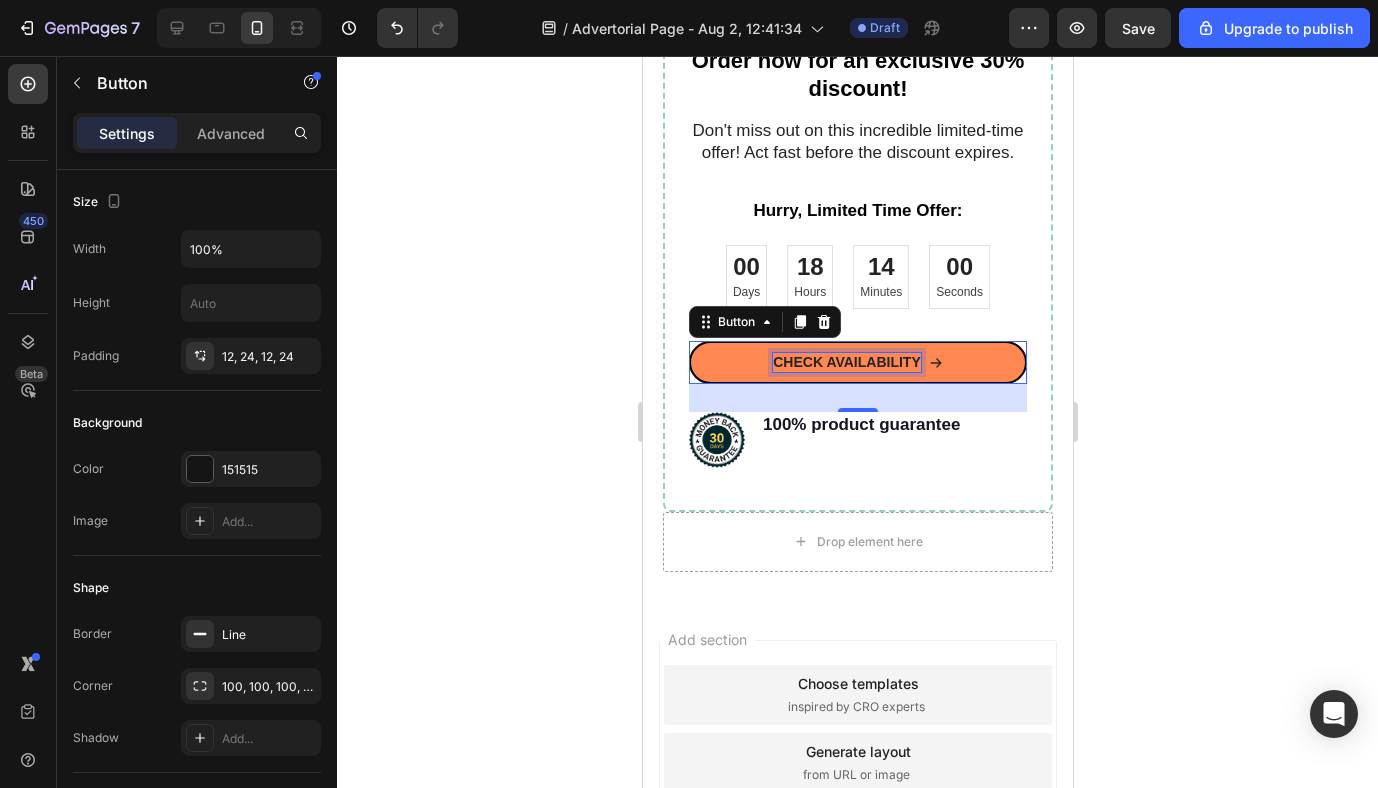 click on "CHECK AVAILABILITY" at bounding box center (846, 362) 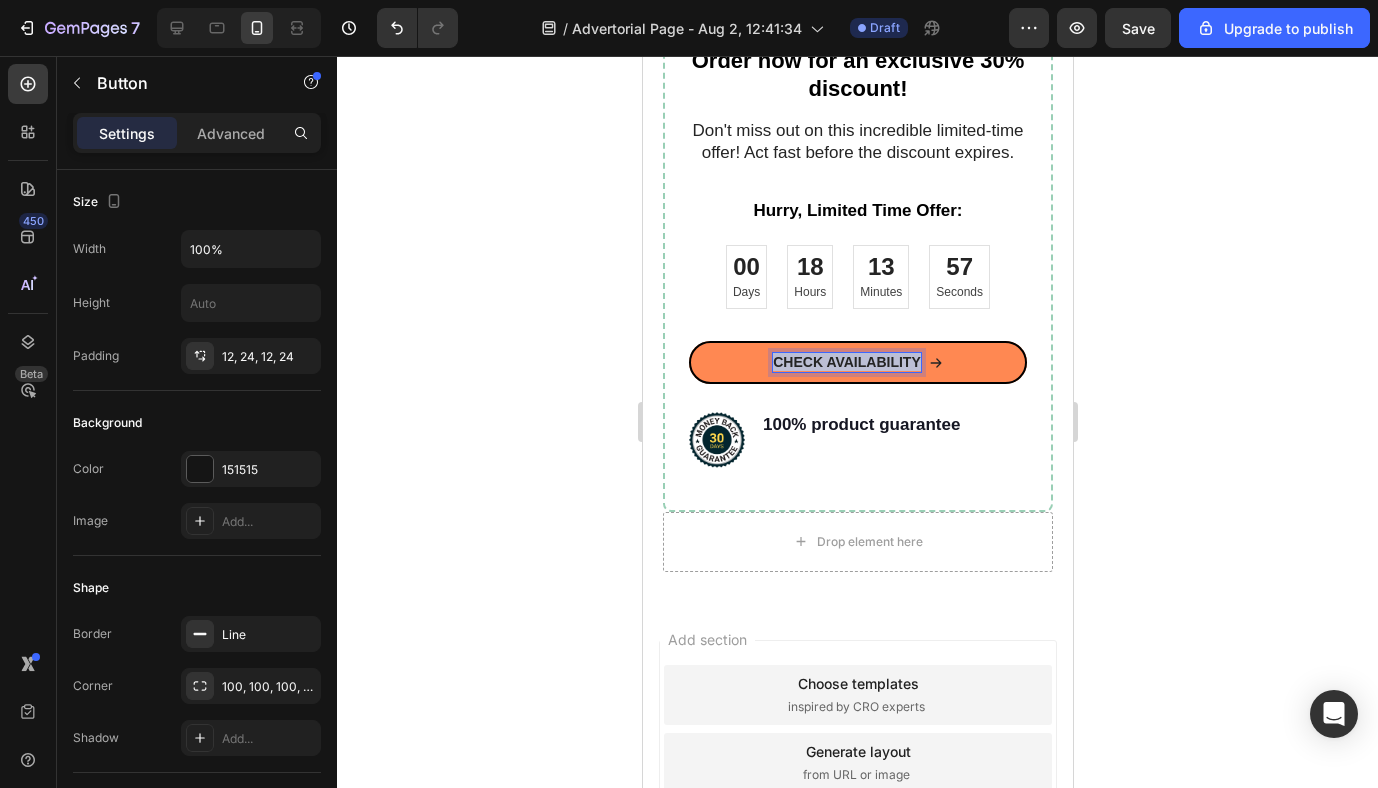 drag, startPoint x: 918, startPoint y: 362, endPoint x: 748, endPoint y: 362, distance: 170 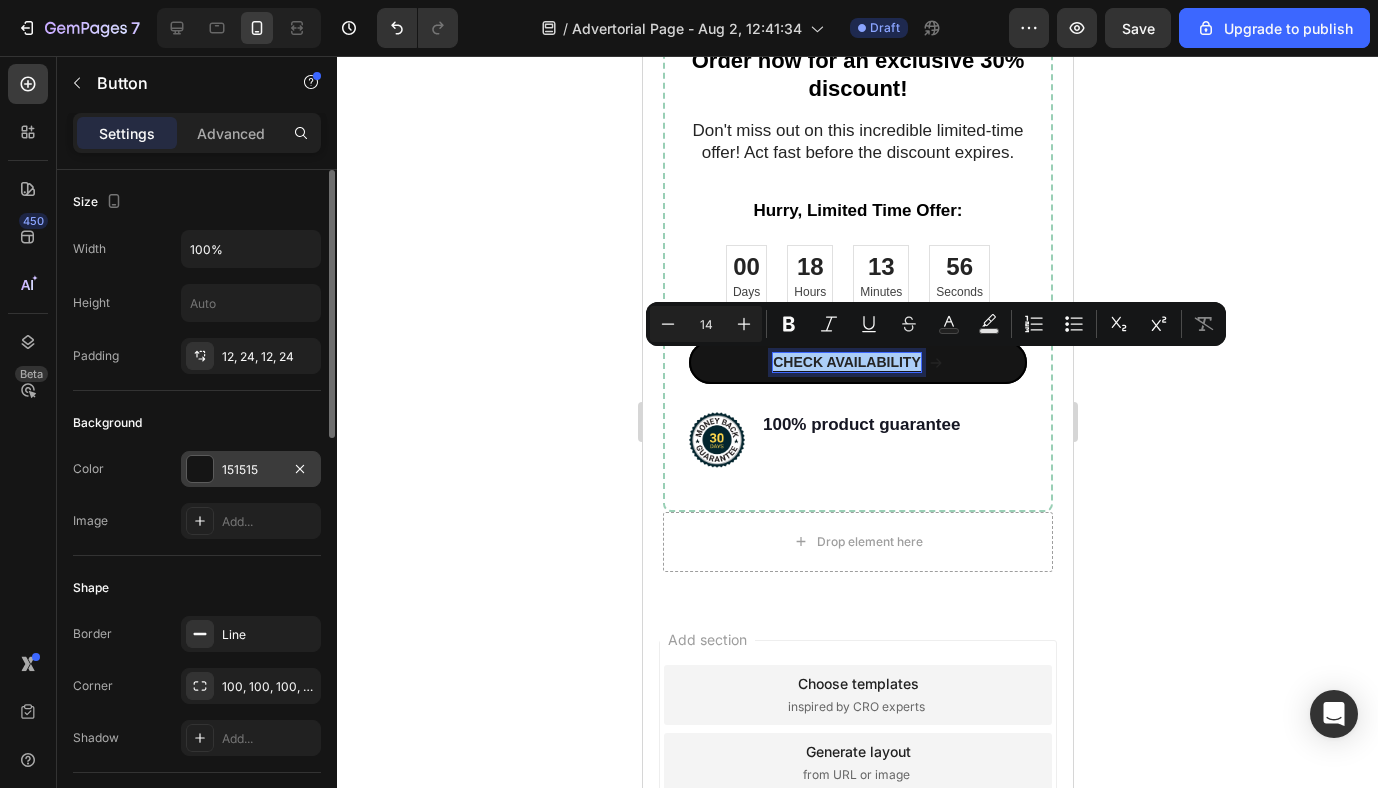 click at bounding box center [200, 469] 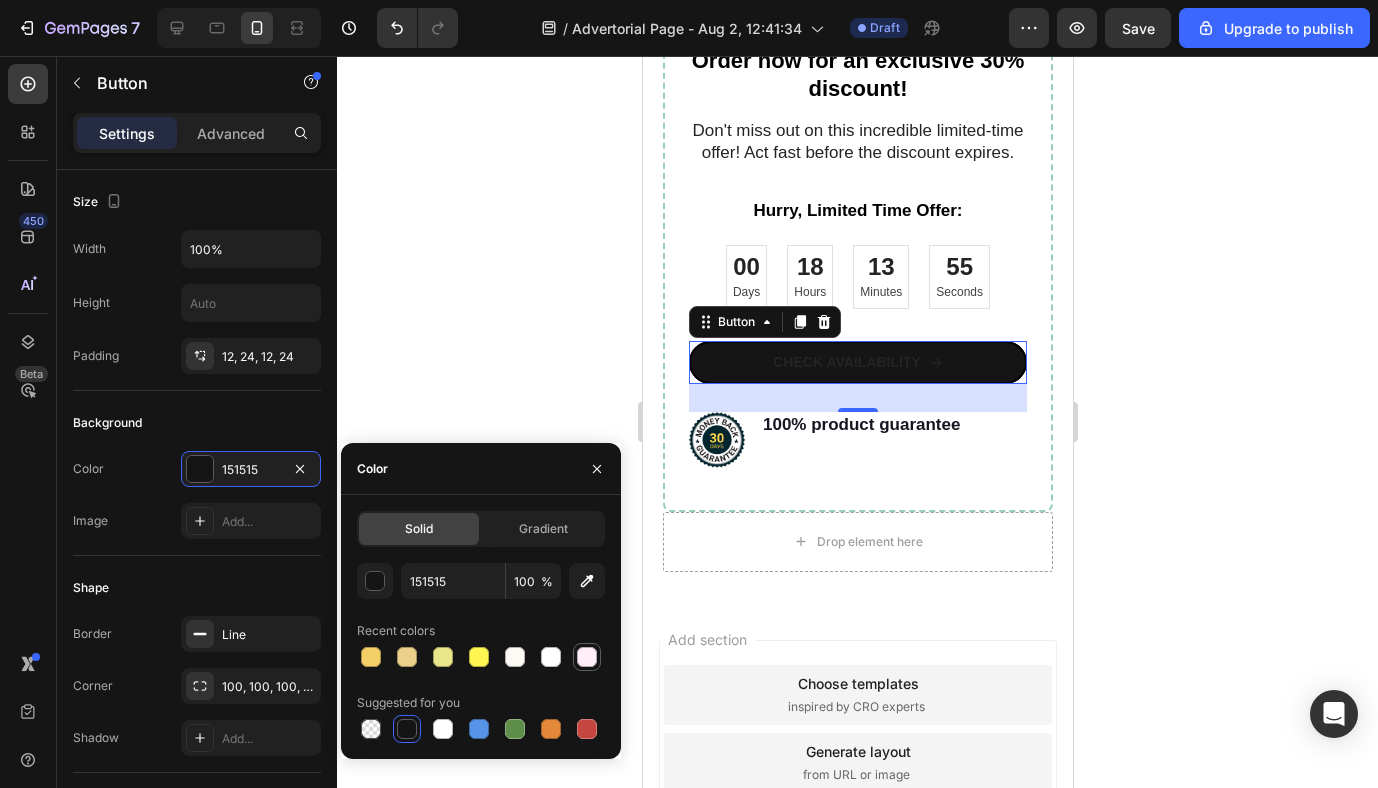 click at bounding box center (587, 657) 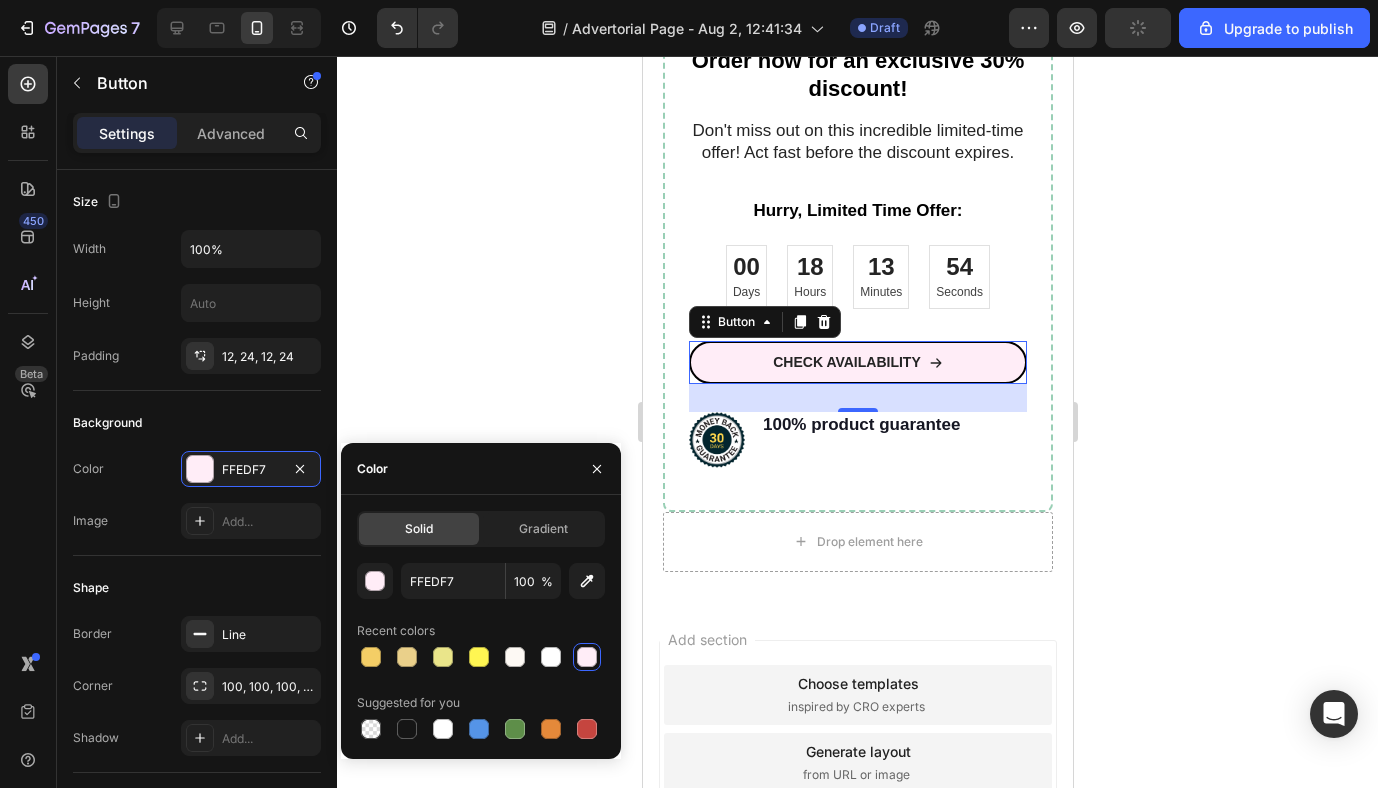 click 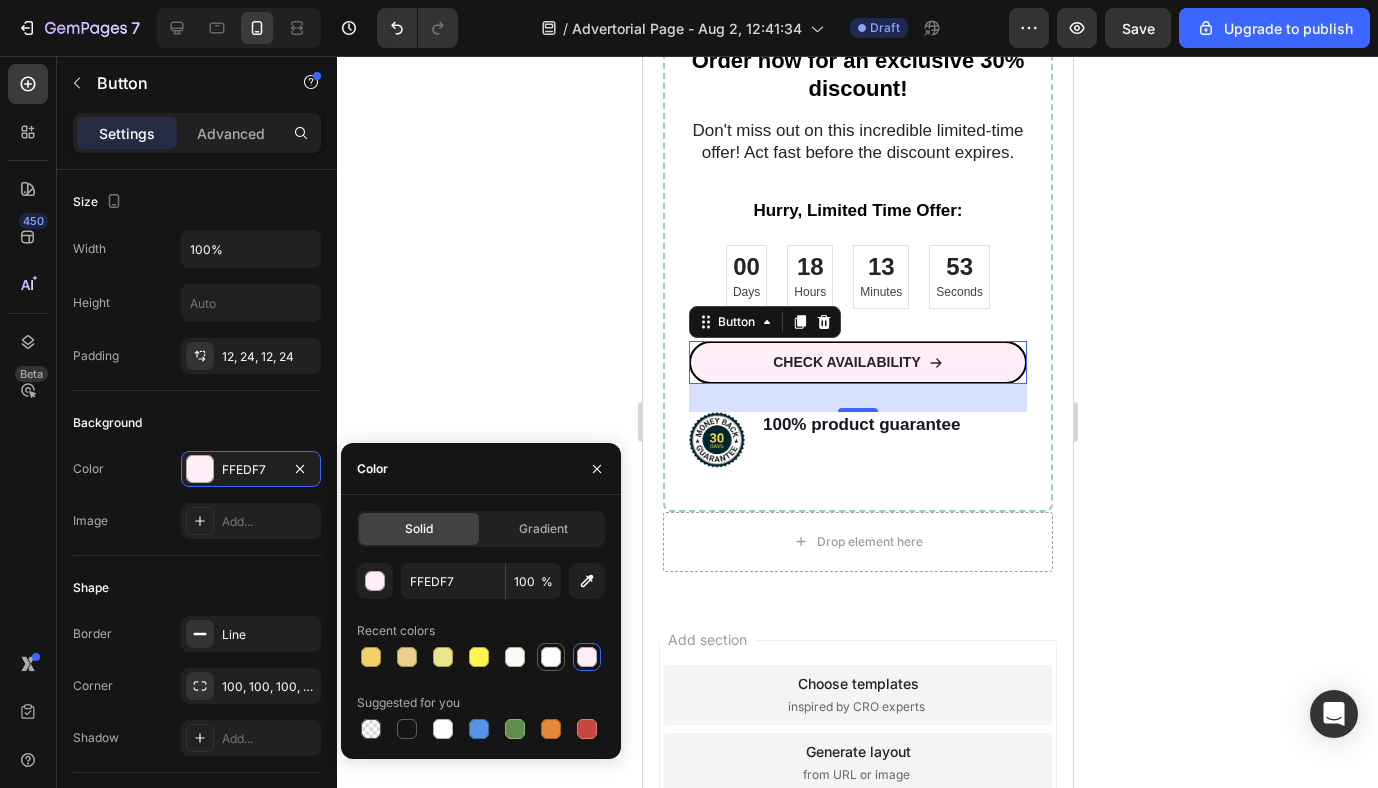 click at bounding box center [551, 657] 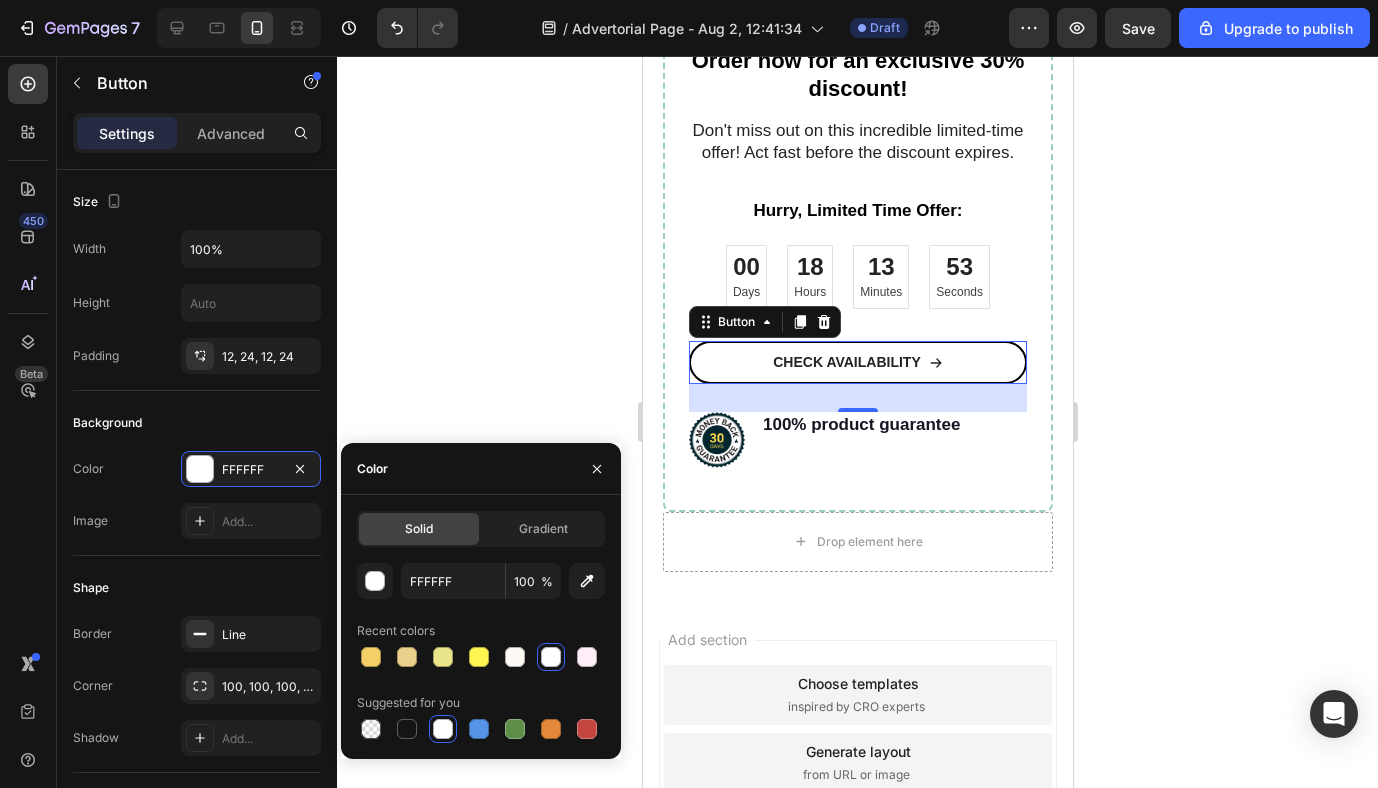 click 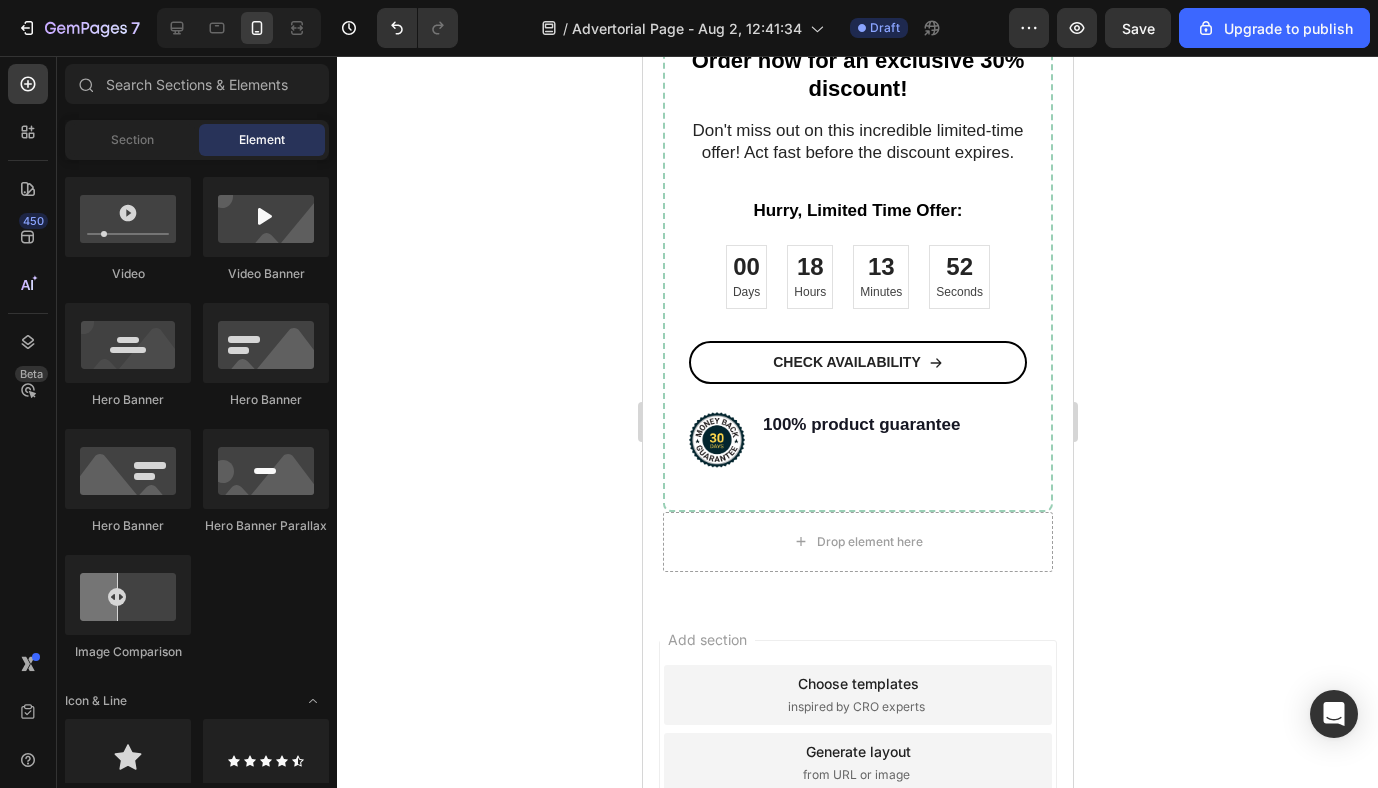 click 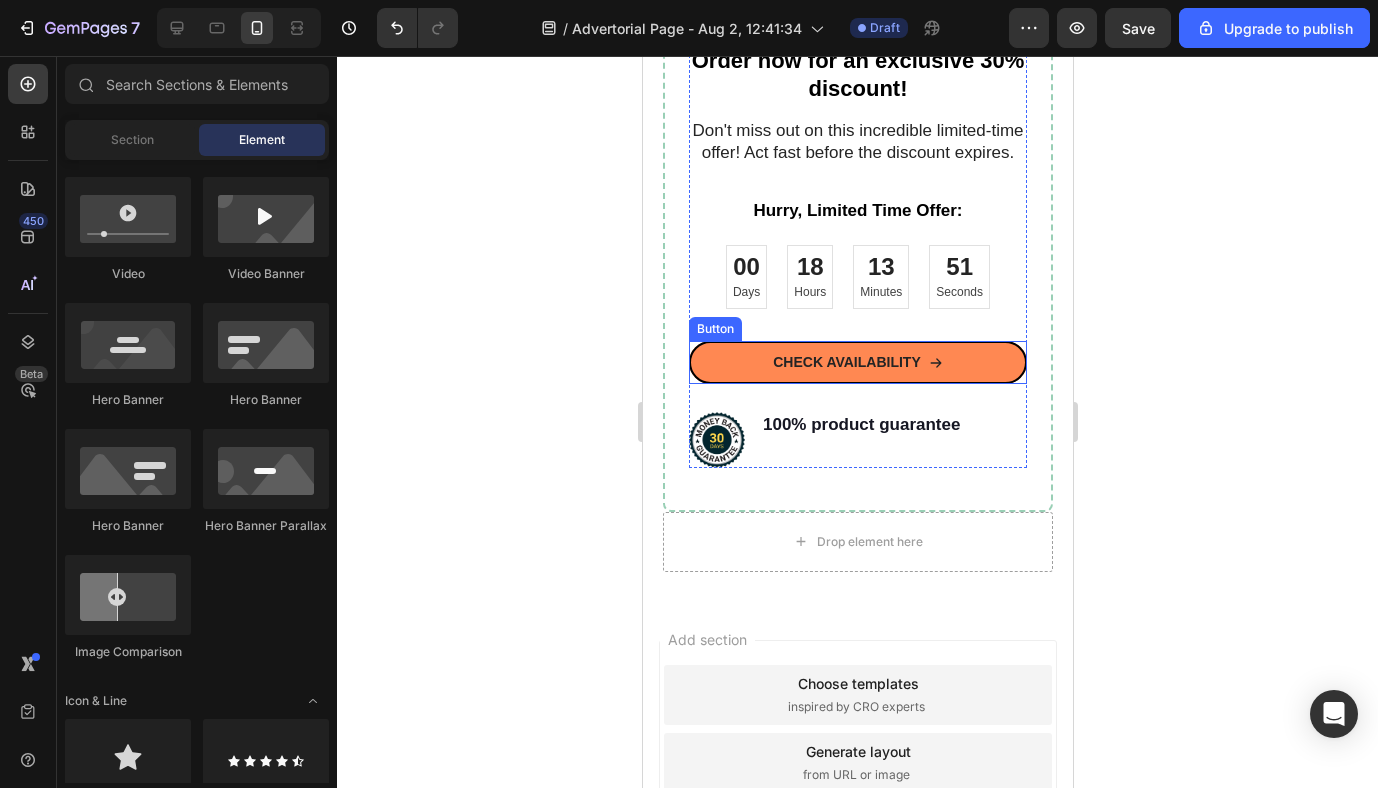click on "CHECK AVAILABILITY" at bounding box center [857, 362] 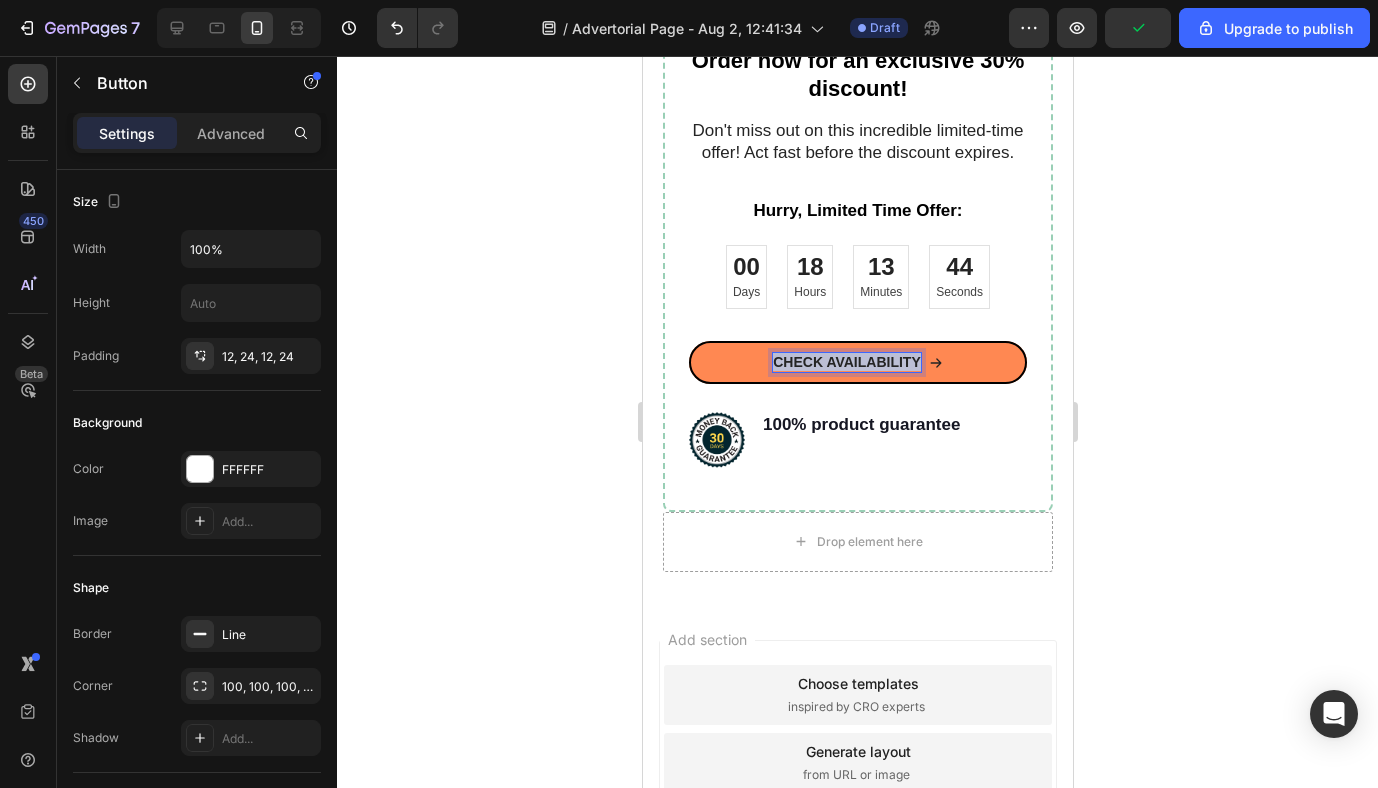 drag, startPoint x: 917, startPoint y: 362, endPoint x: 760, endPoint y: 362, distance: 157 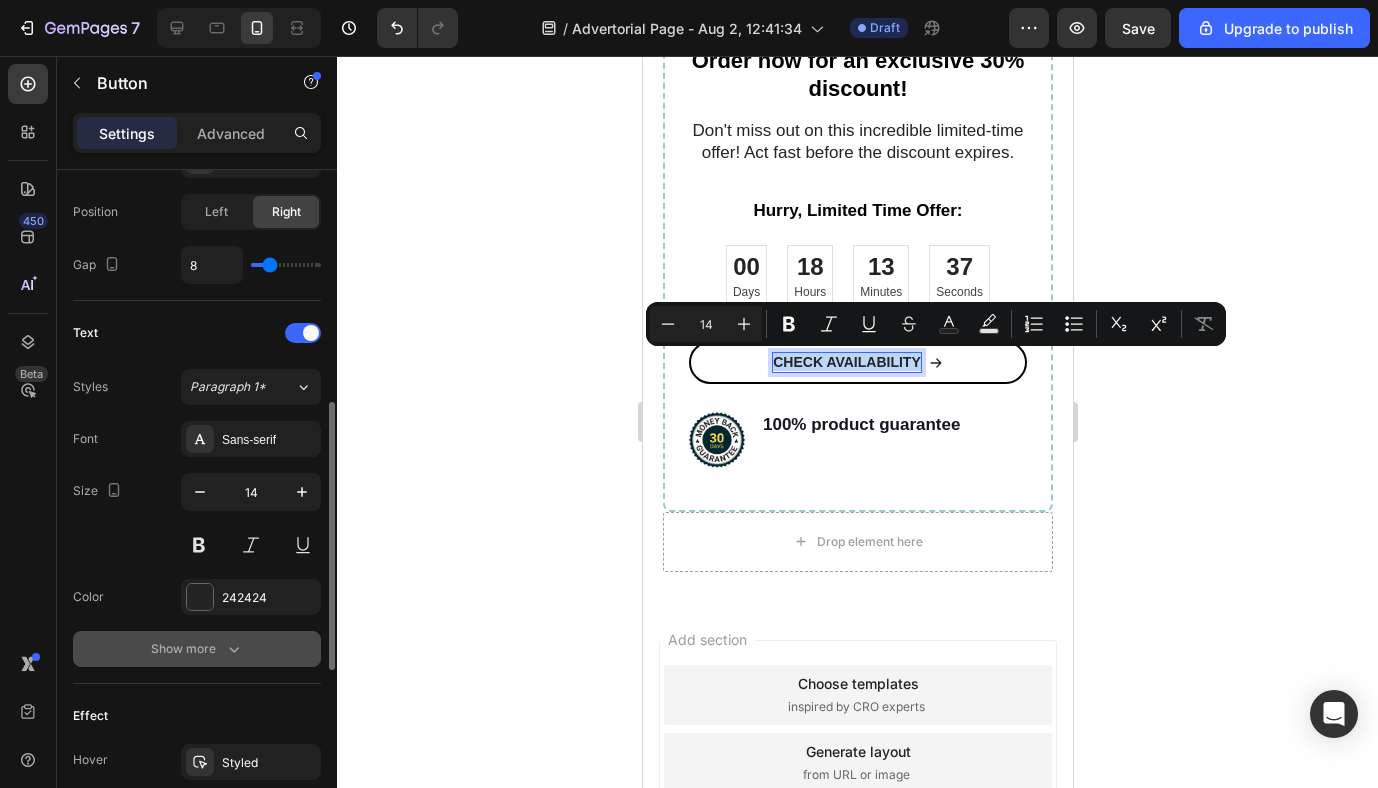 scroll, scrollTop: 651, scrollLeft: 0, axis: vertical 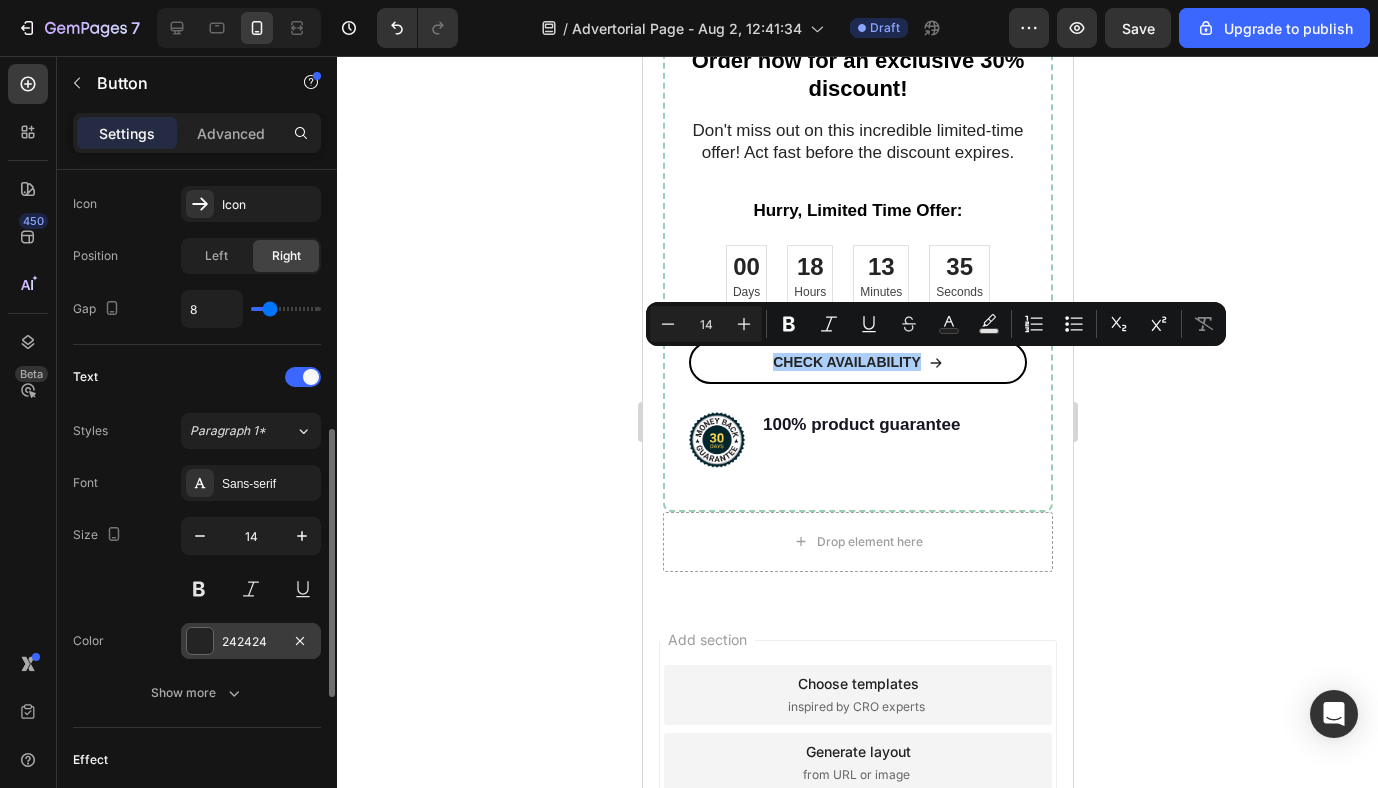 click at bounding box center (200, 641) 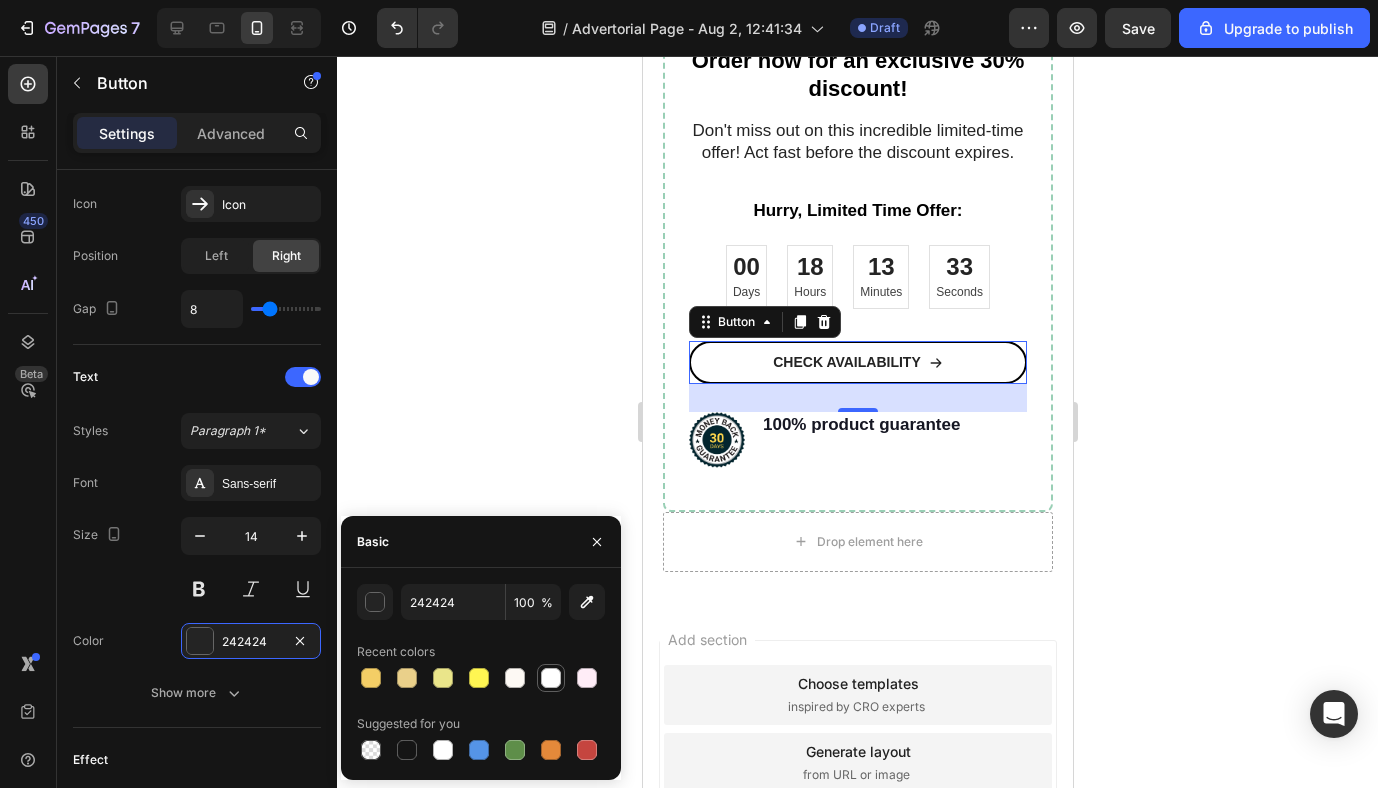 click at bounding box center [551, 678] 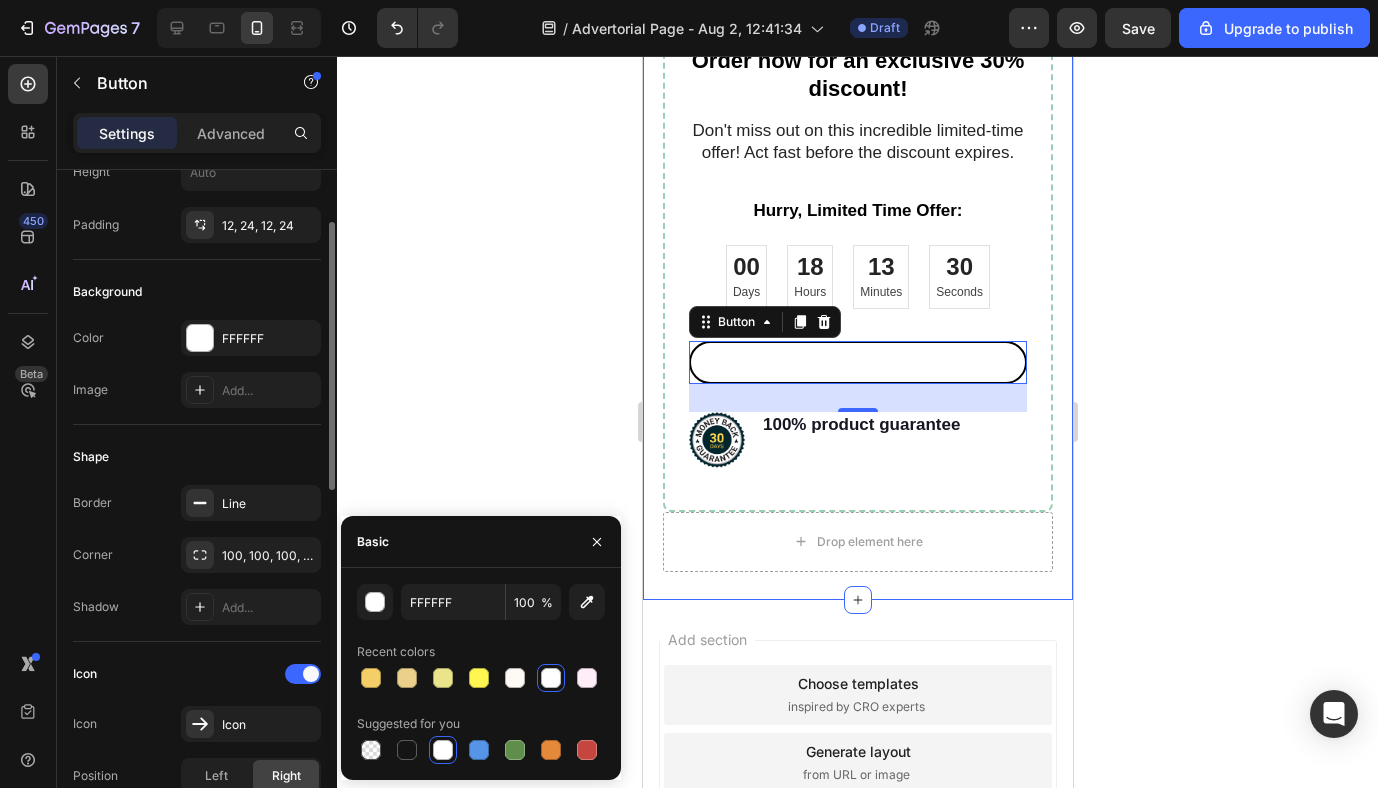 scroll, scrollTop: 130, scrollLeft: 0, axis: vertical 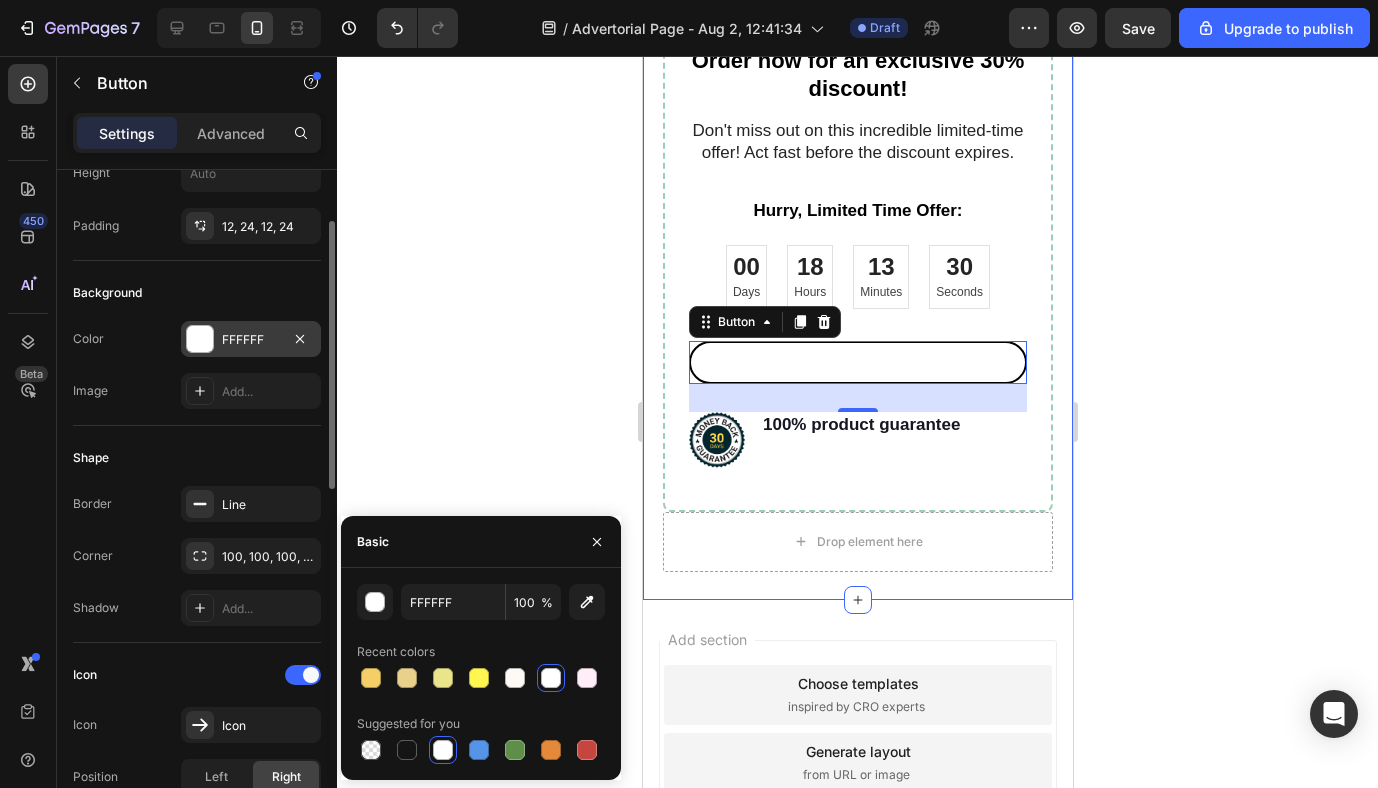 click at bounding box center (200, 339) 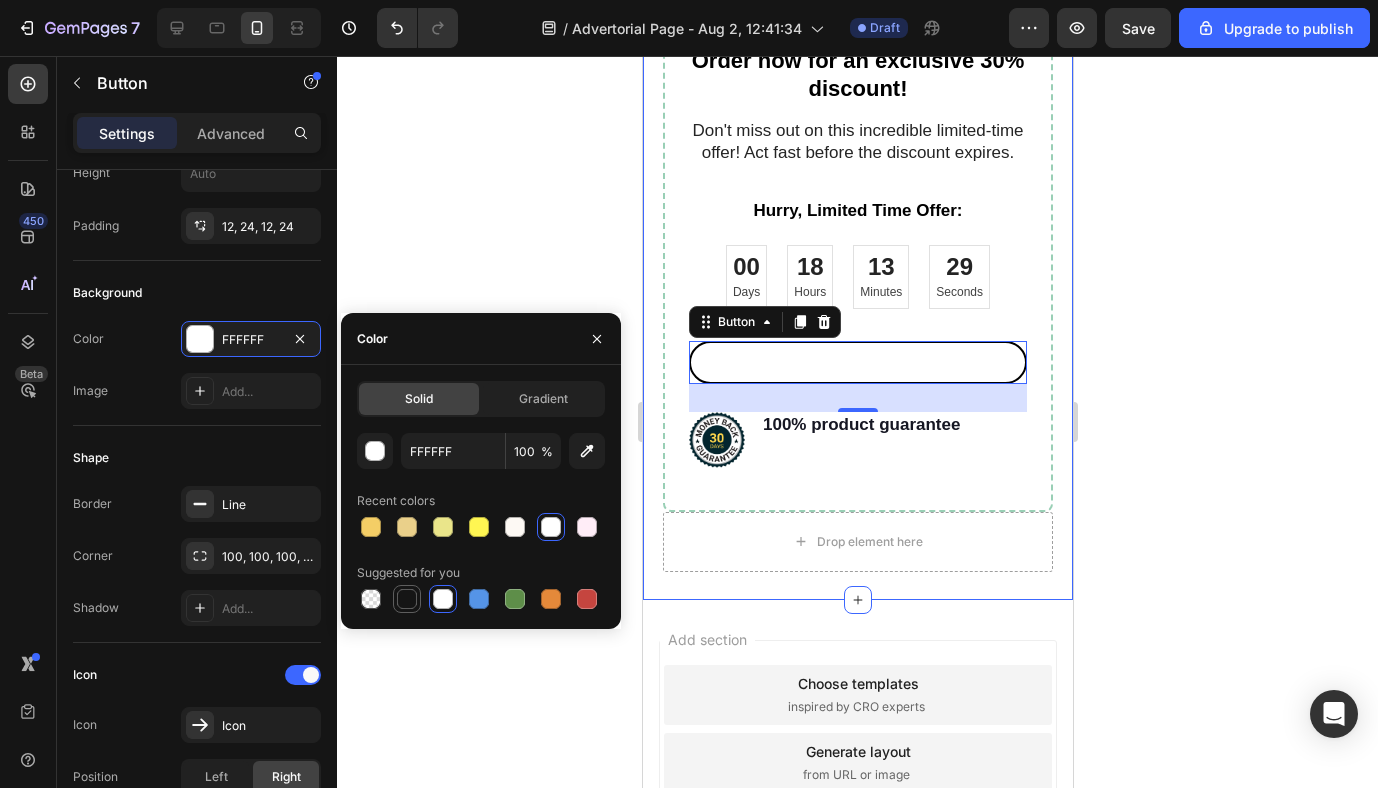 click at bounding box center (407, 599) 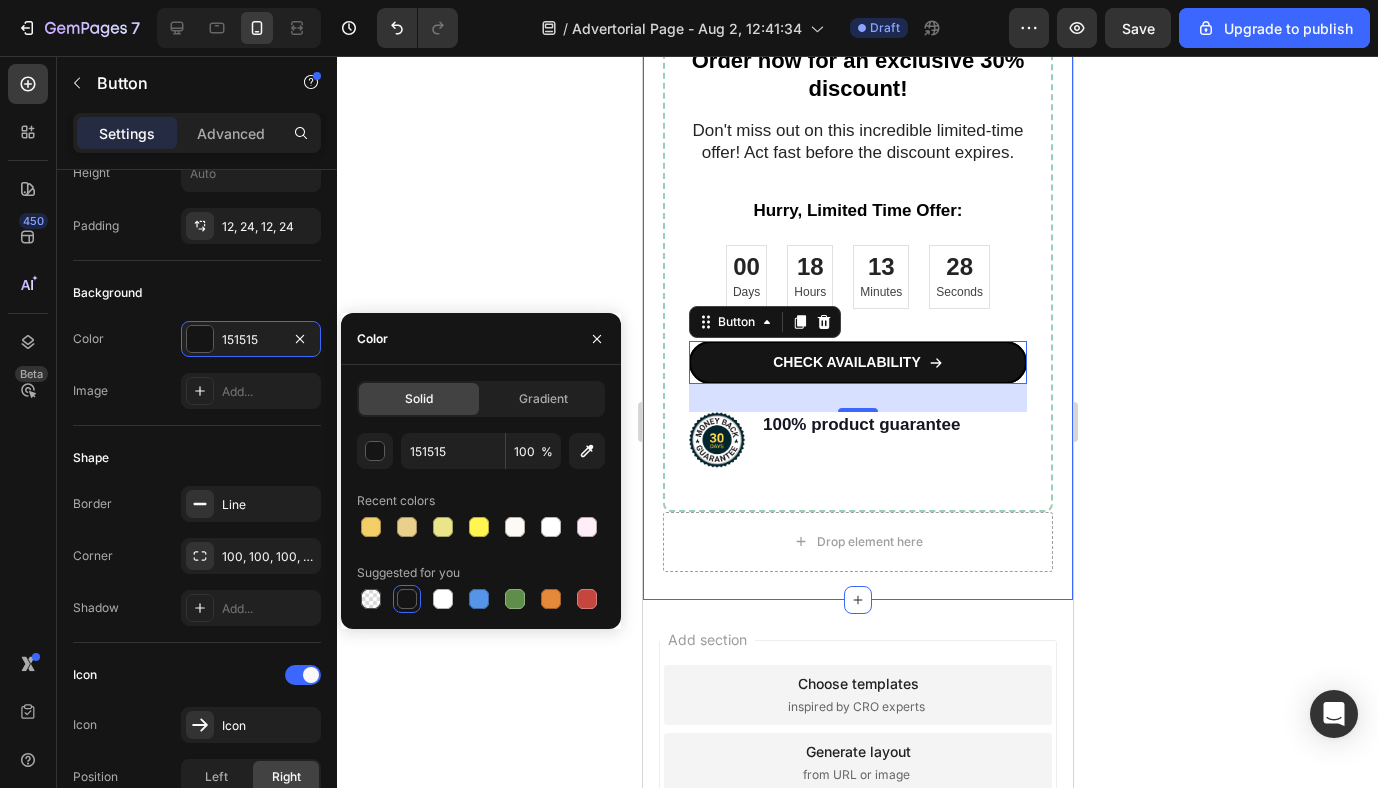click 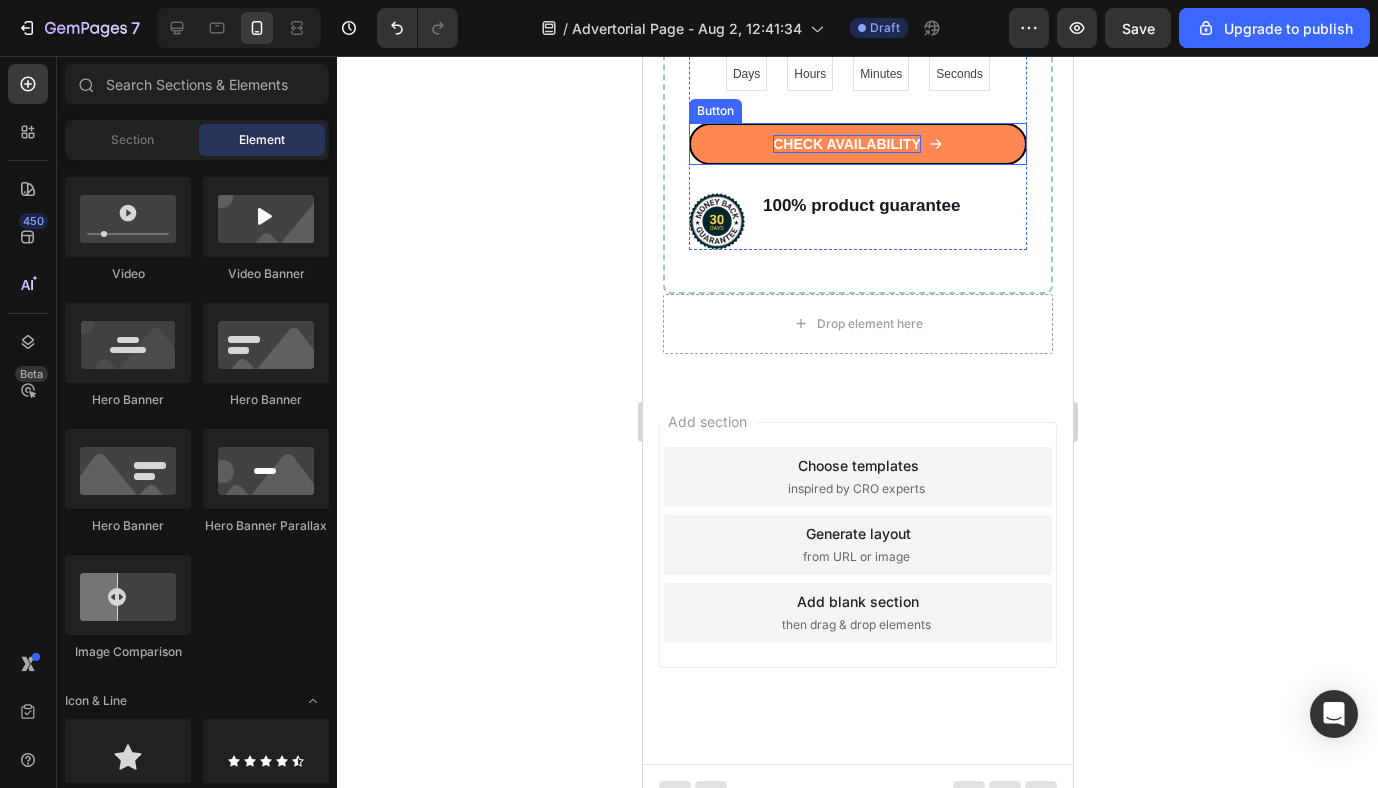 scroll, scrollTop: 4817, scrollLeft: 0, axis: vertical 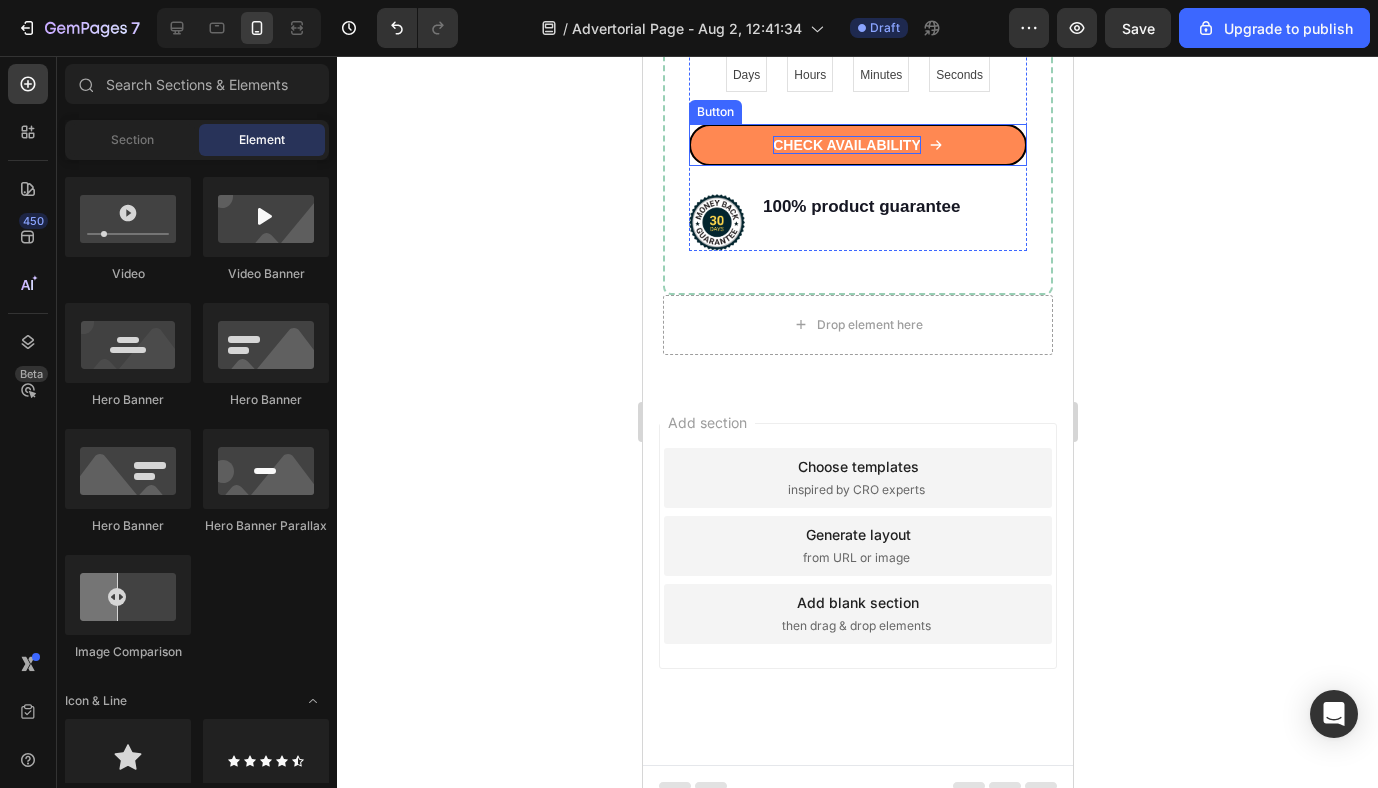 click on "CHECK AVAILABILITY" at bounding box center [846, 145] 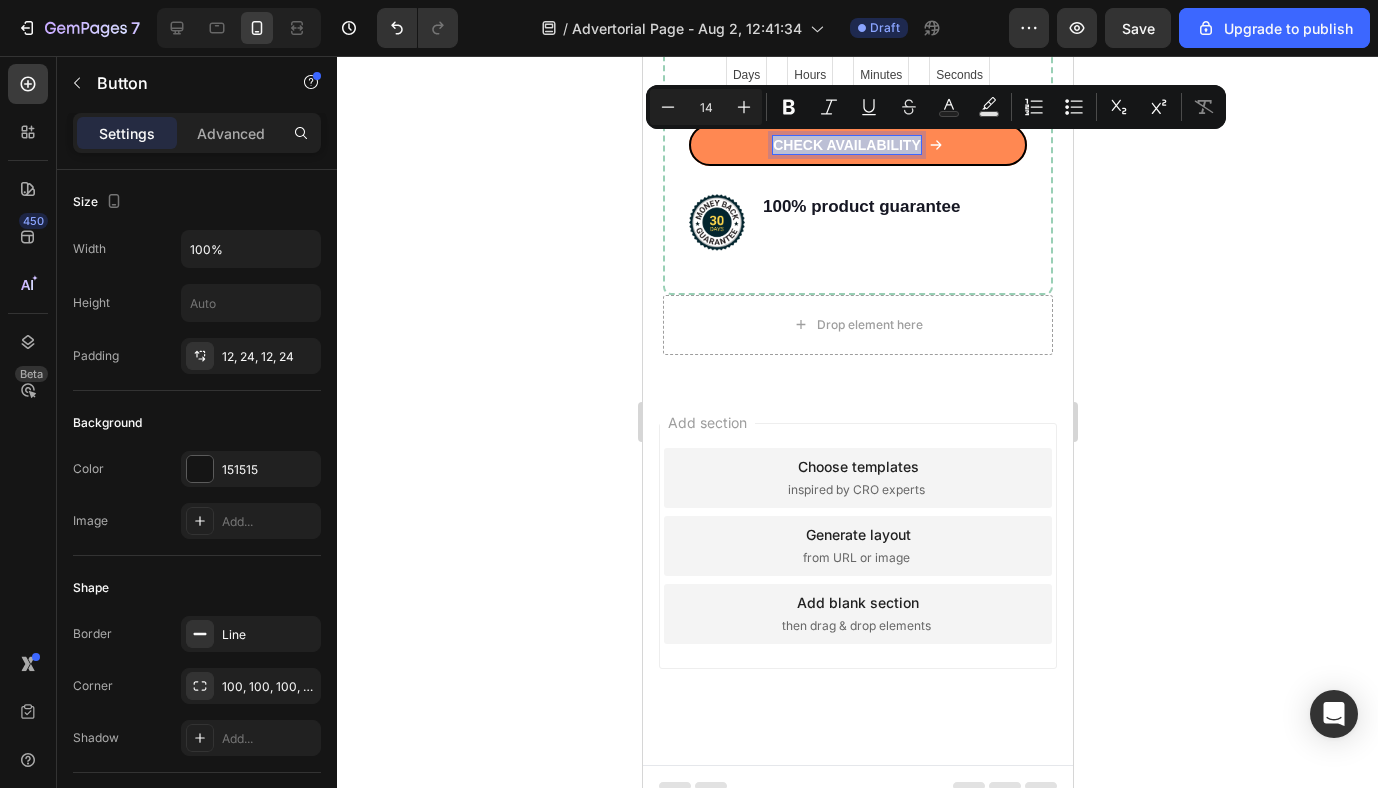 drag, startPoint x: 917, startPoint y: 142, endPoint x: 724, endPoint y: 138, distance: 193.04144 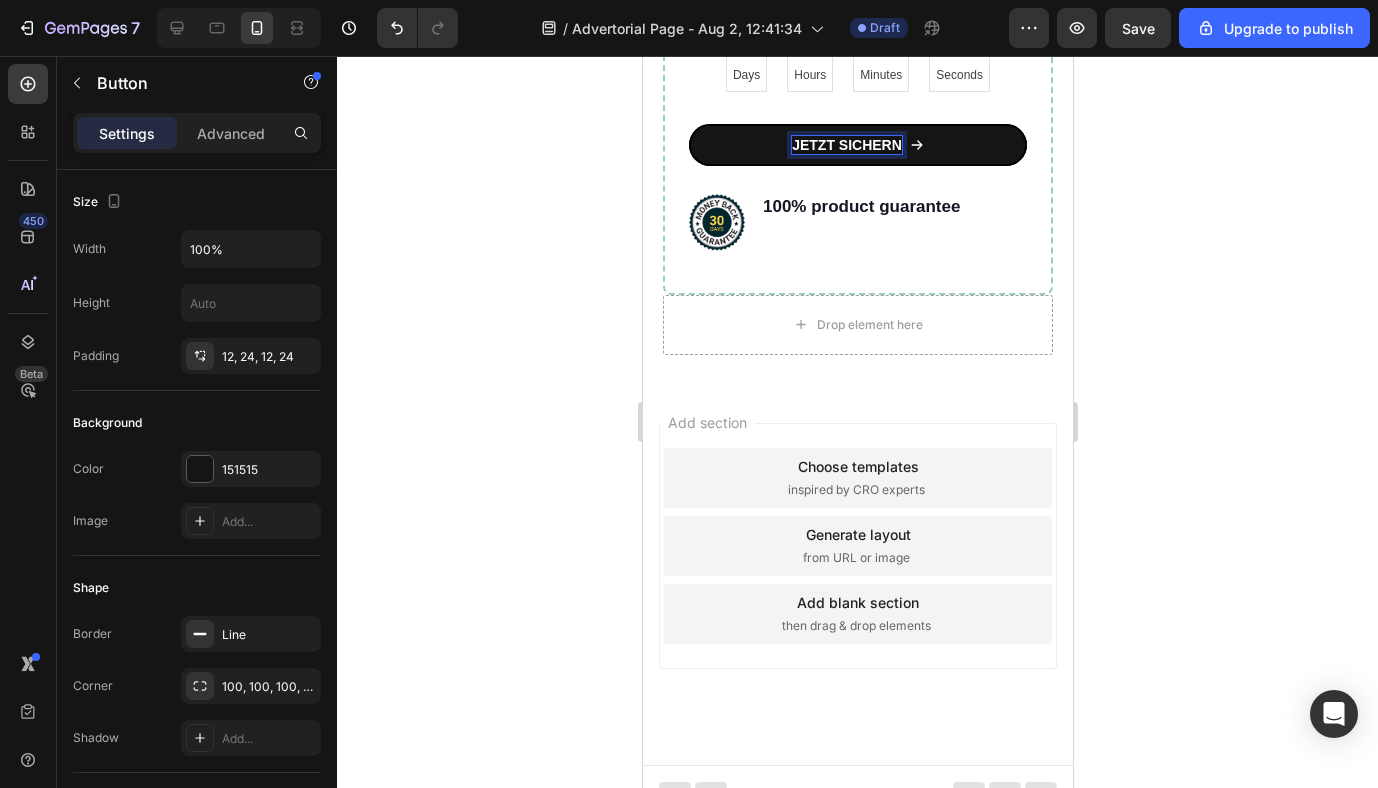 click 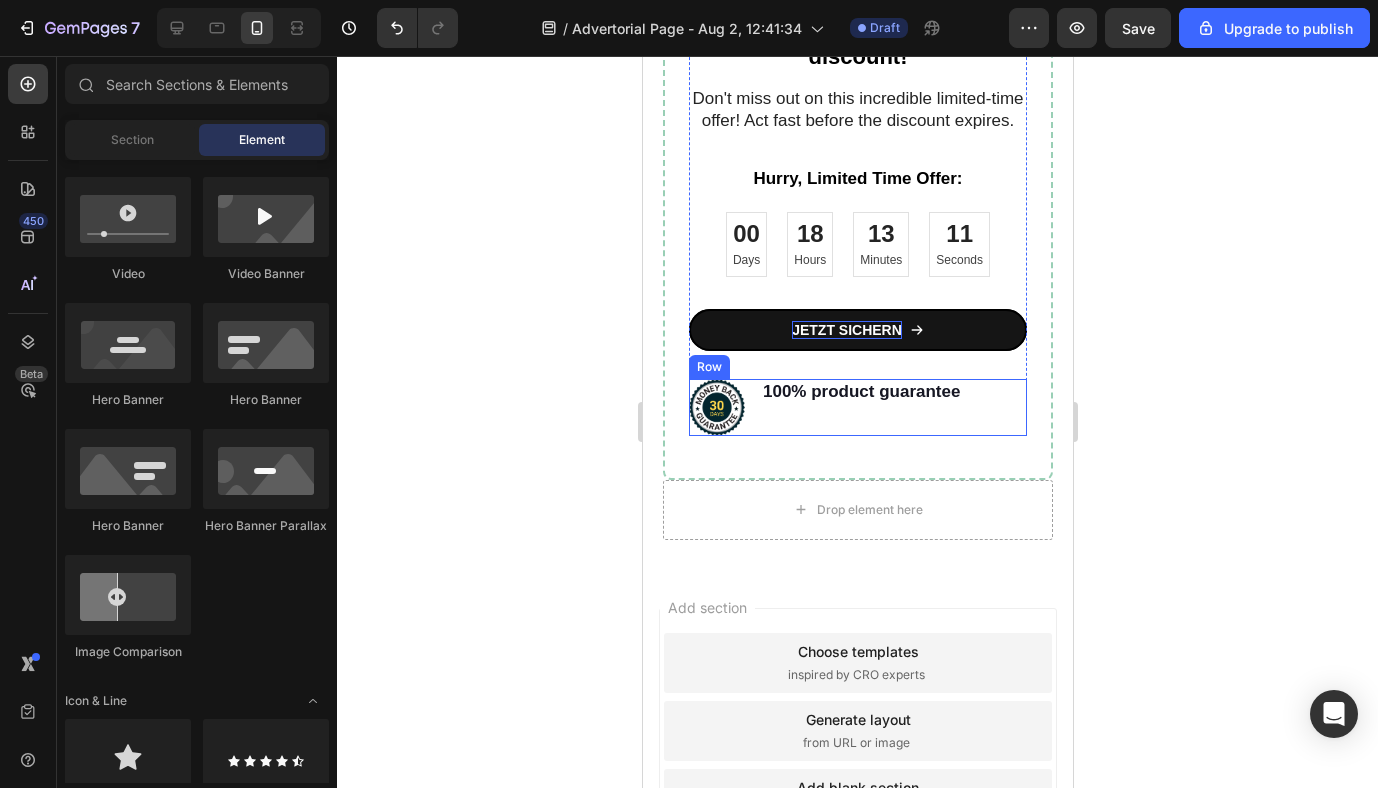 scroll, scrollTop: 4628, scrollLeft: 0, axis: vertical 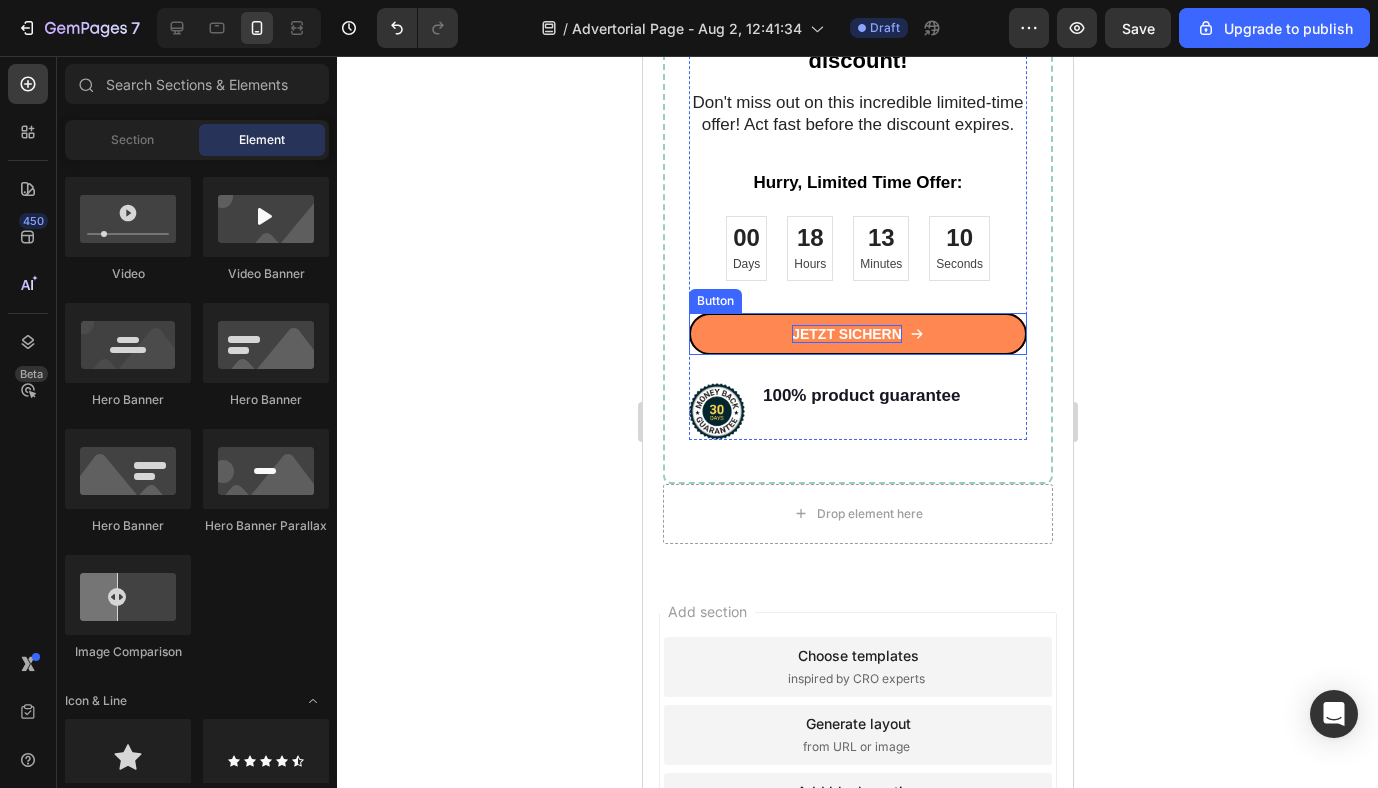 click on "JETZT SICHERN" at bounding box center (857, 334) 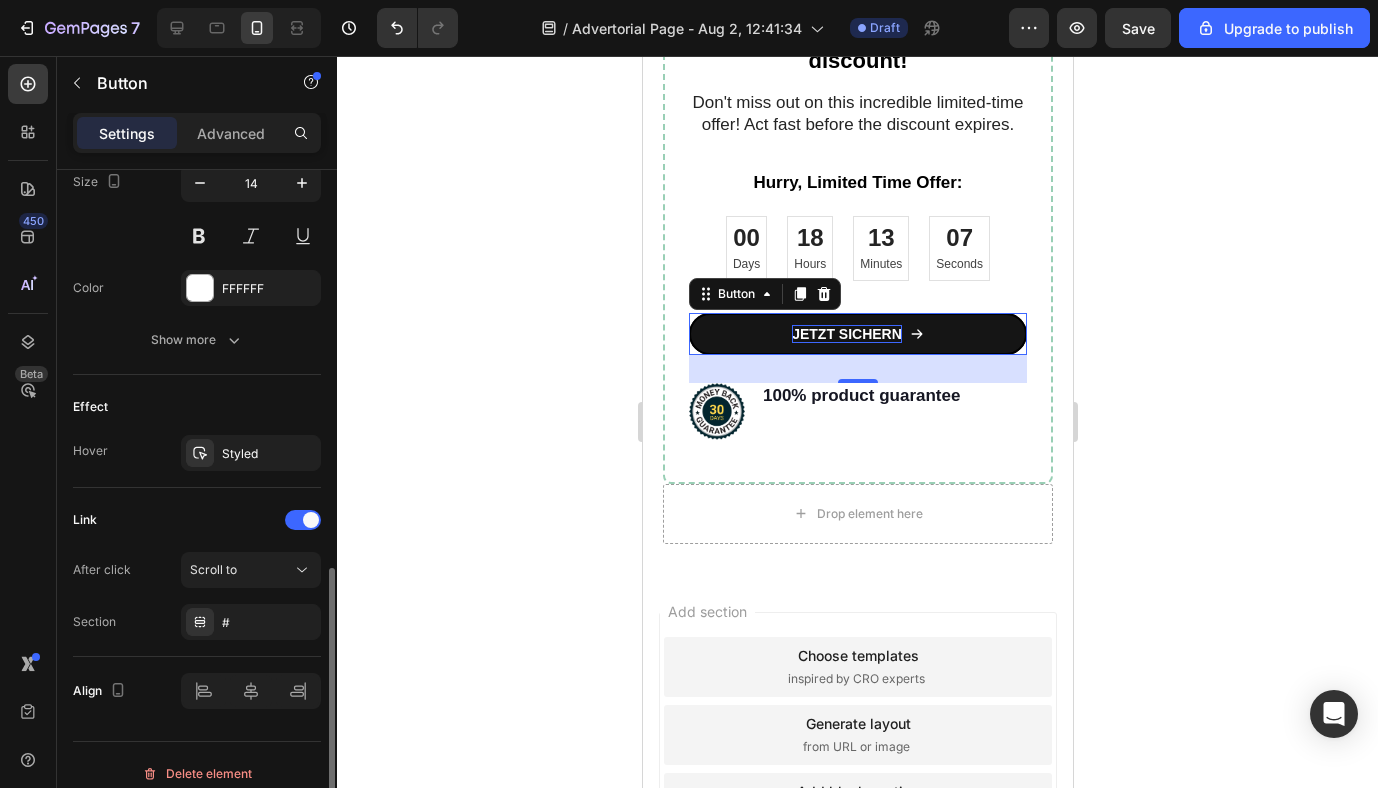 scroll, scrollTop: 999, scrollLeft: 0, axis: vertical 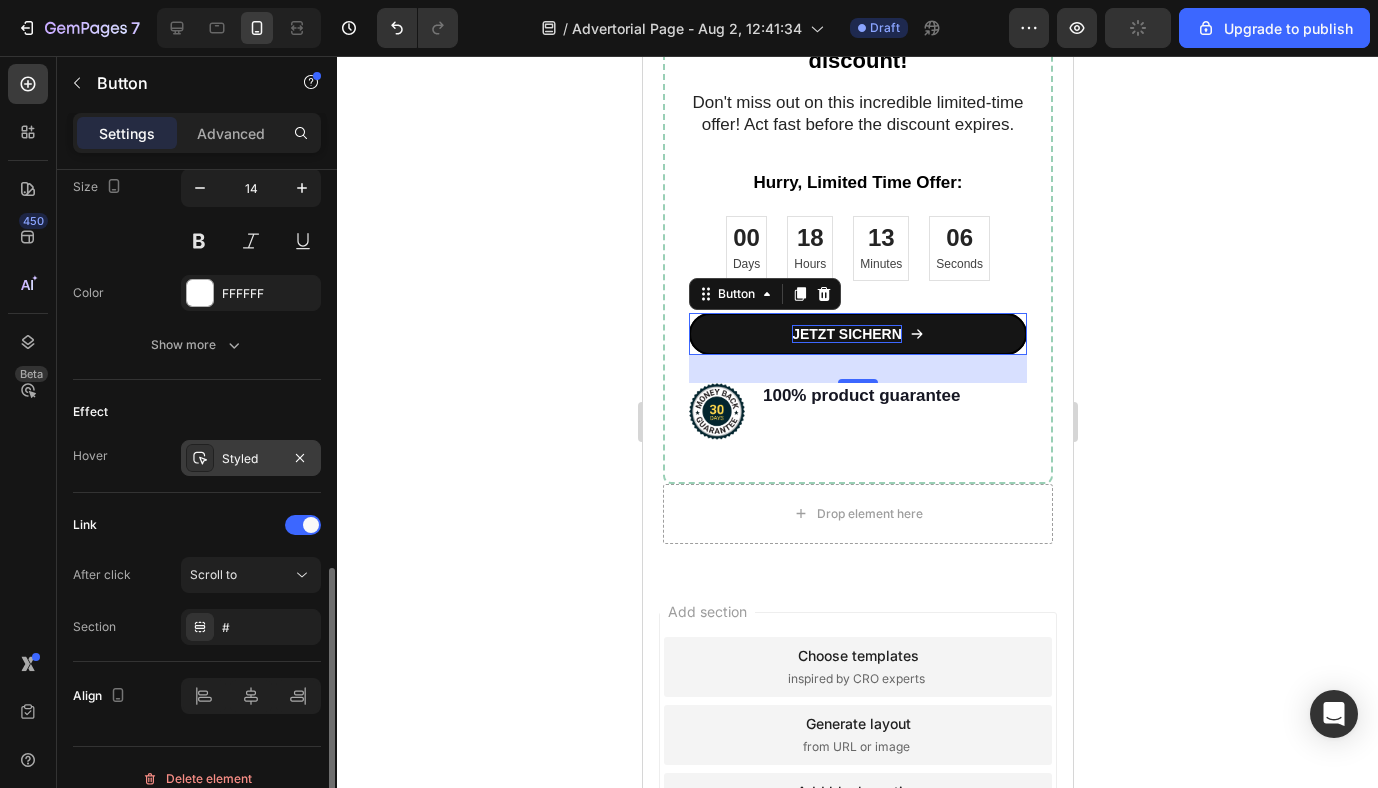 click on "Styled" at bounding box center [251, 459] 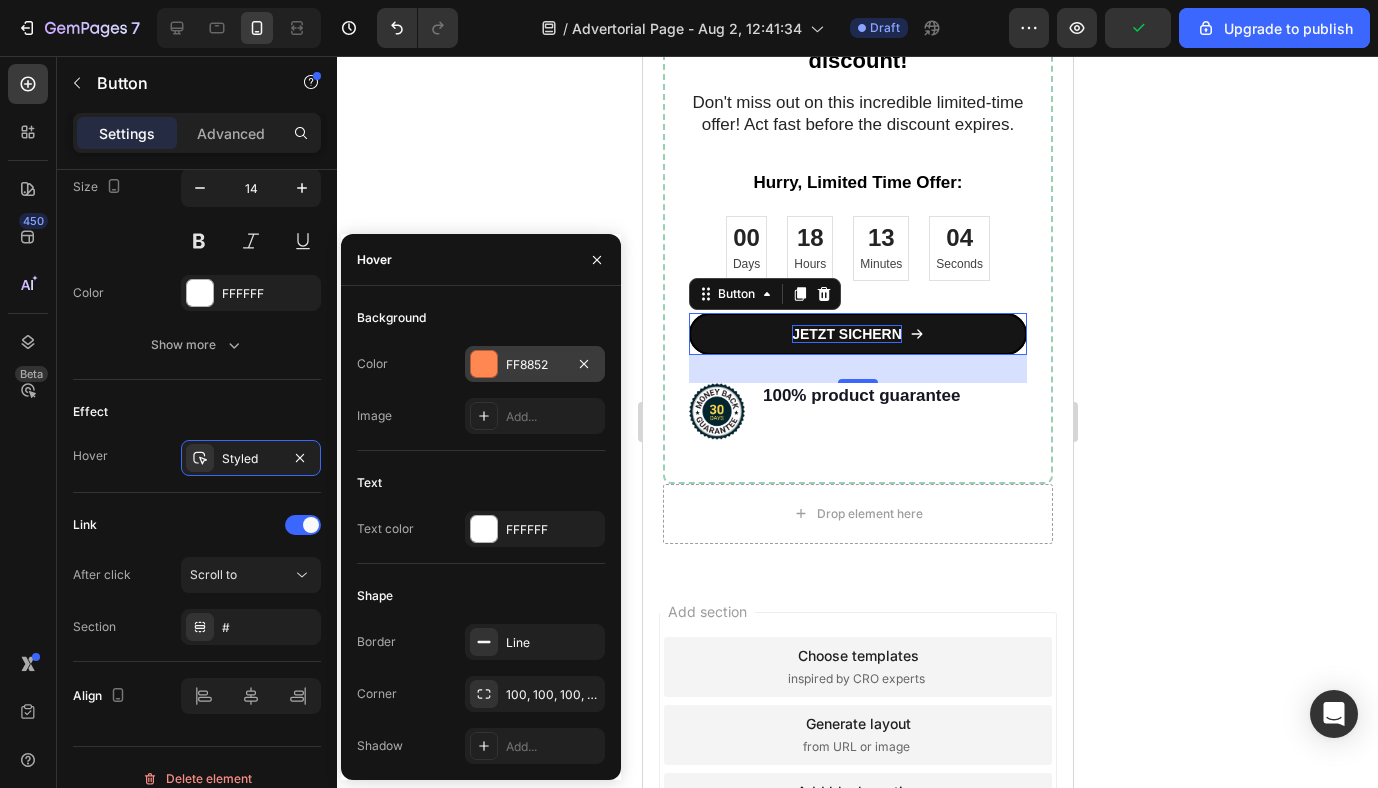 click at bounding box center (484, 364) 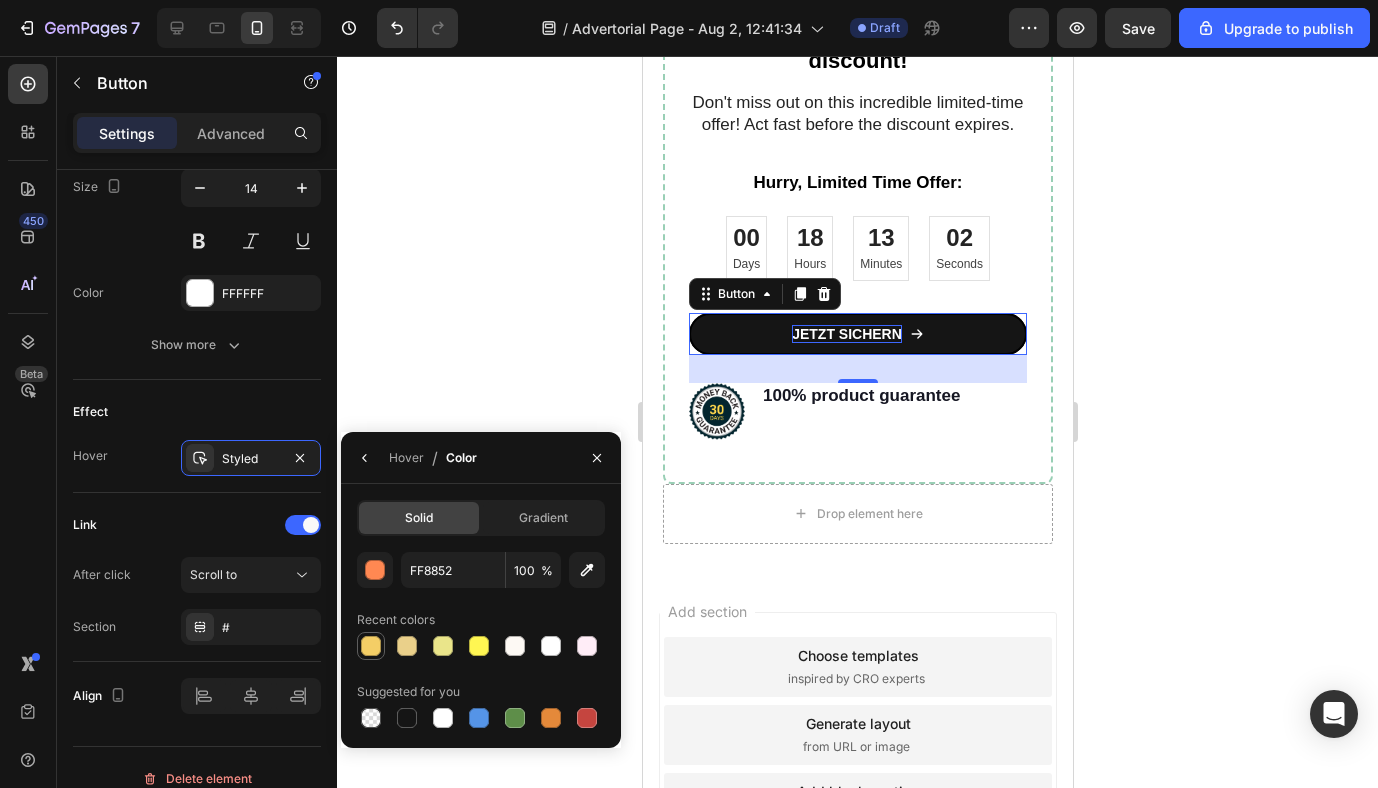click at bounding box center (371, 646) 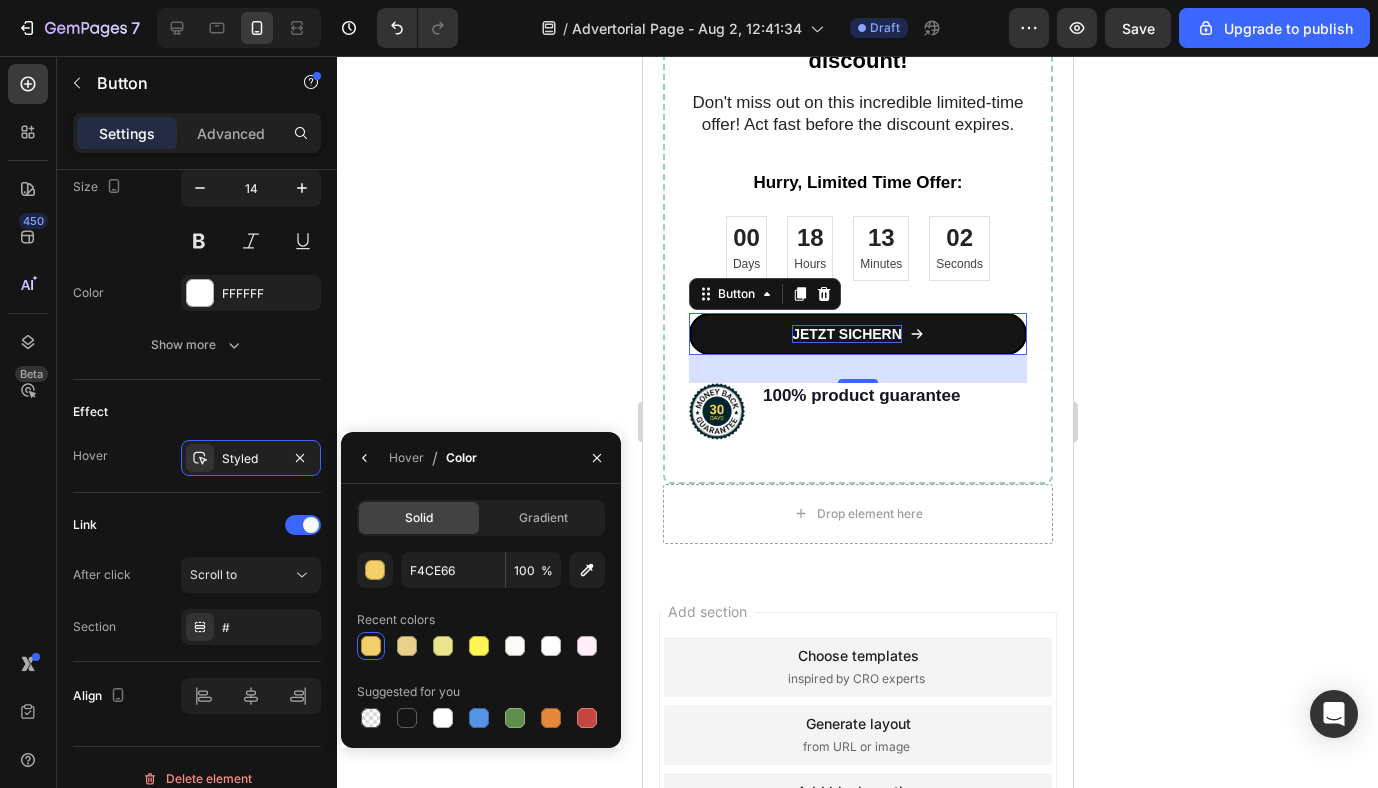 click 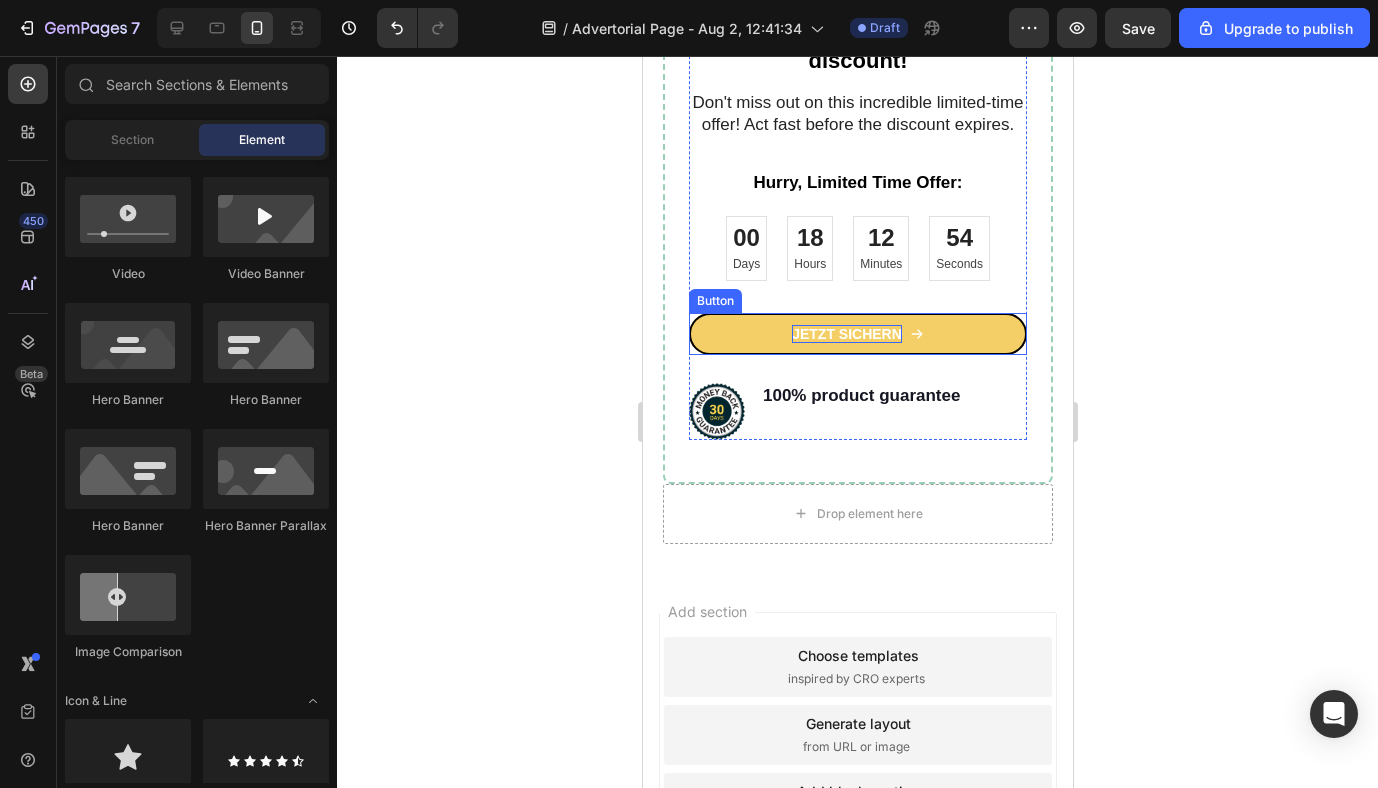 click on "JETZT SICHERN" at bounding box center [857, 334] 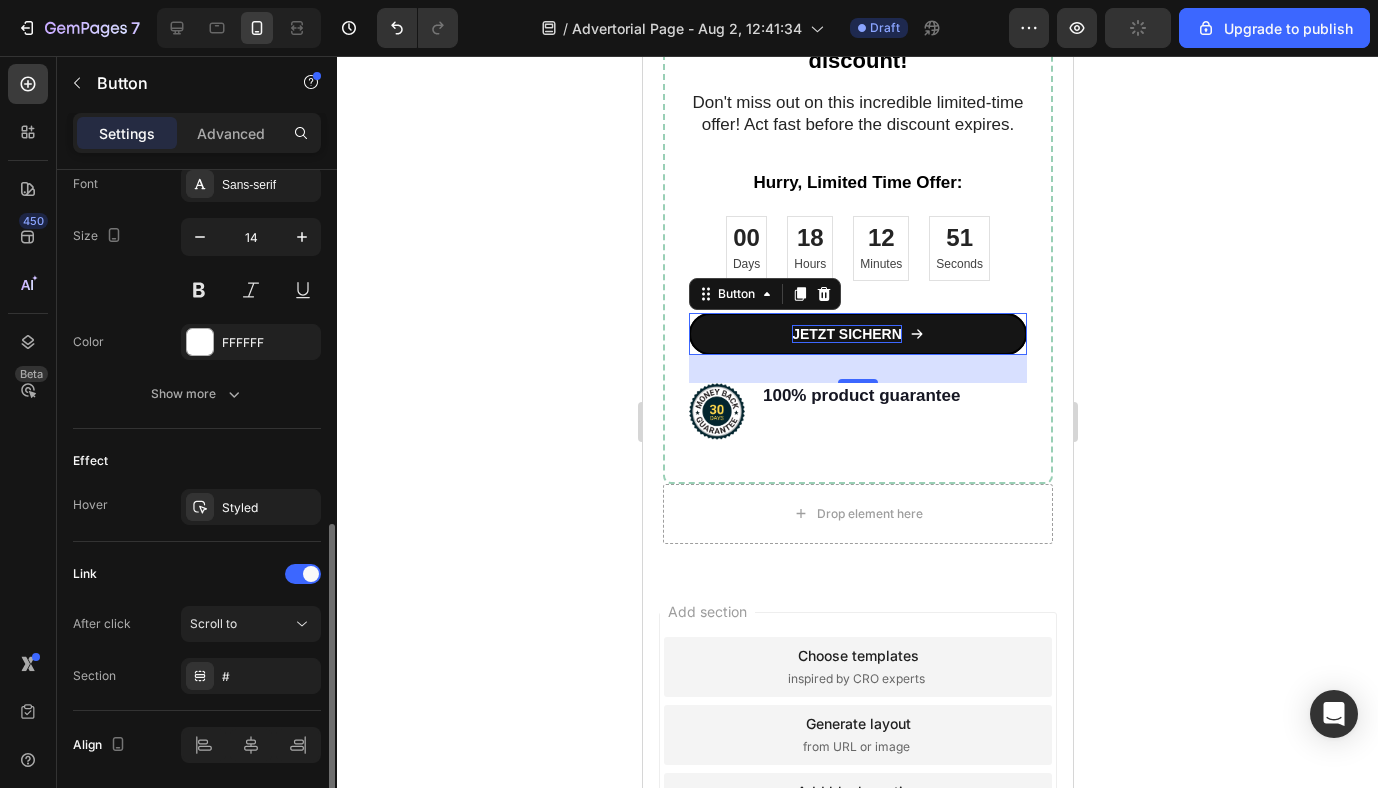 scroll, scrollTop: 1021, scrollLeft: 0, axis: vertical 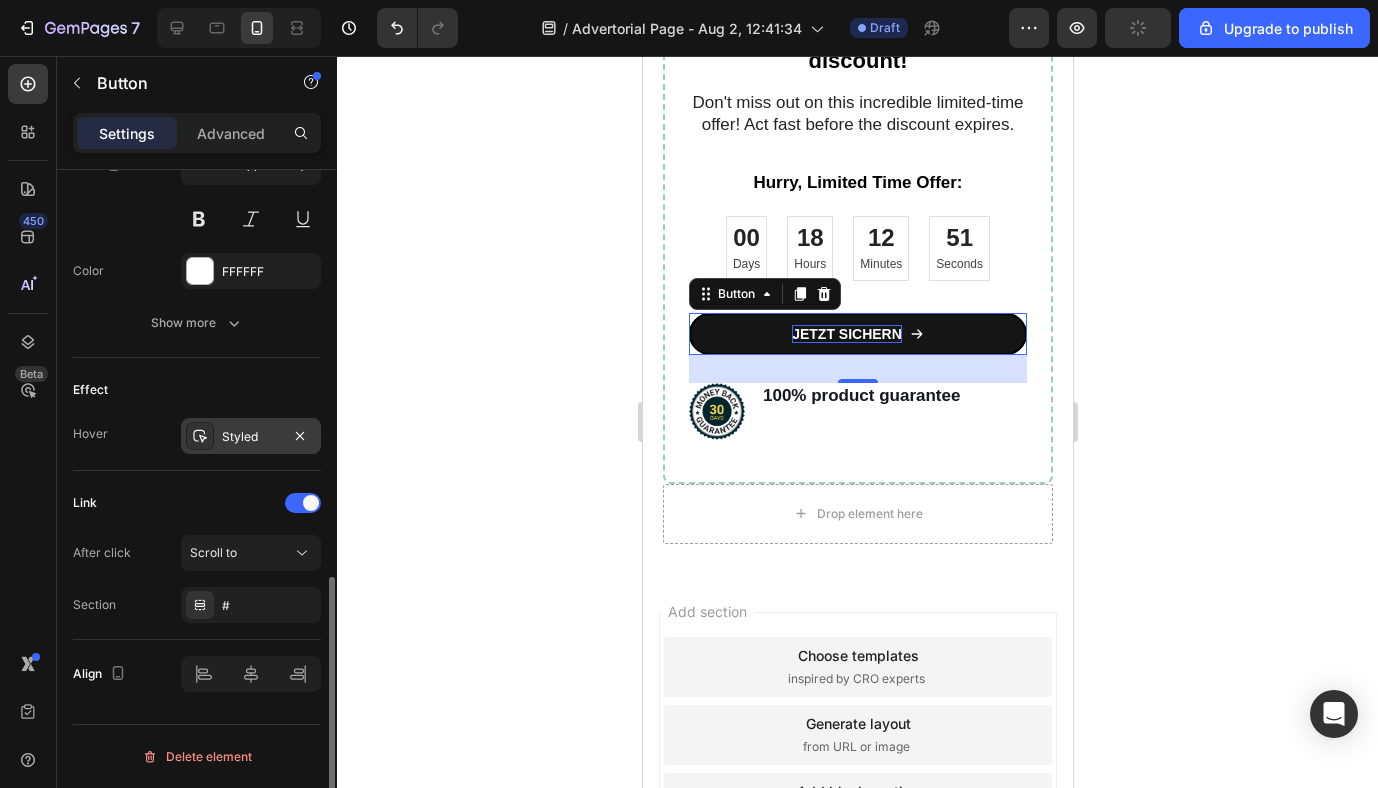 click on "Styled" at bounding box center (251, 436) 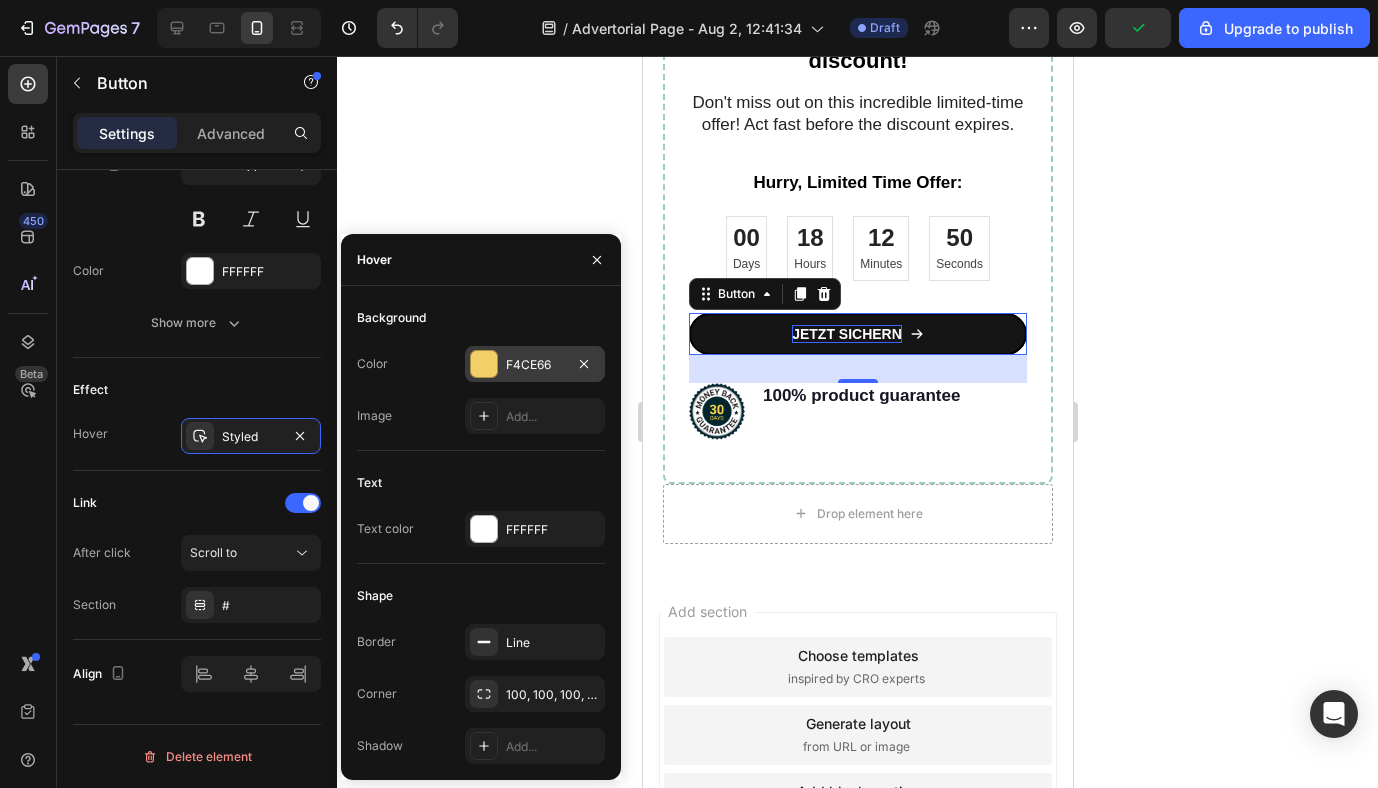 click on "F4CE66" at bounding box center (535, 364) 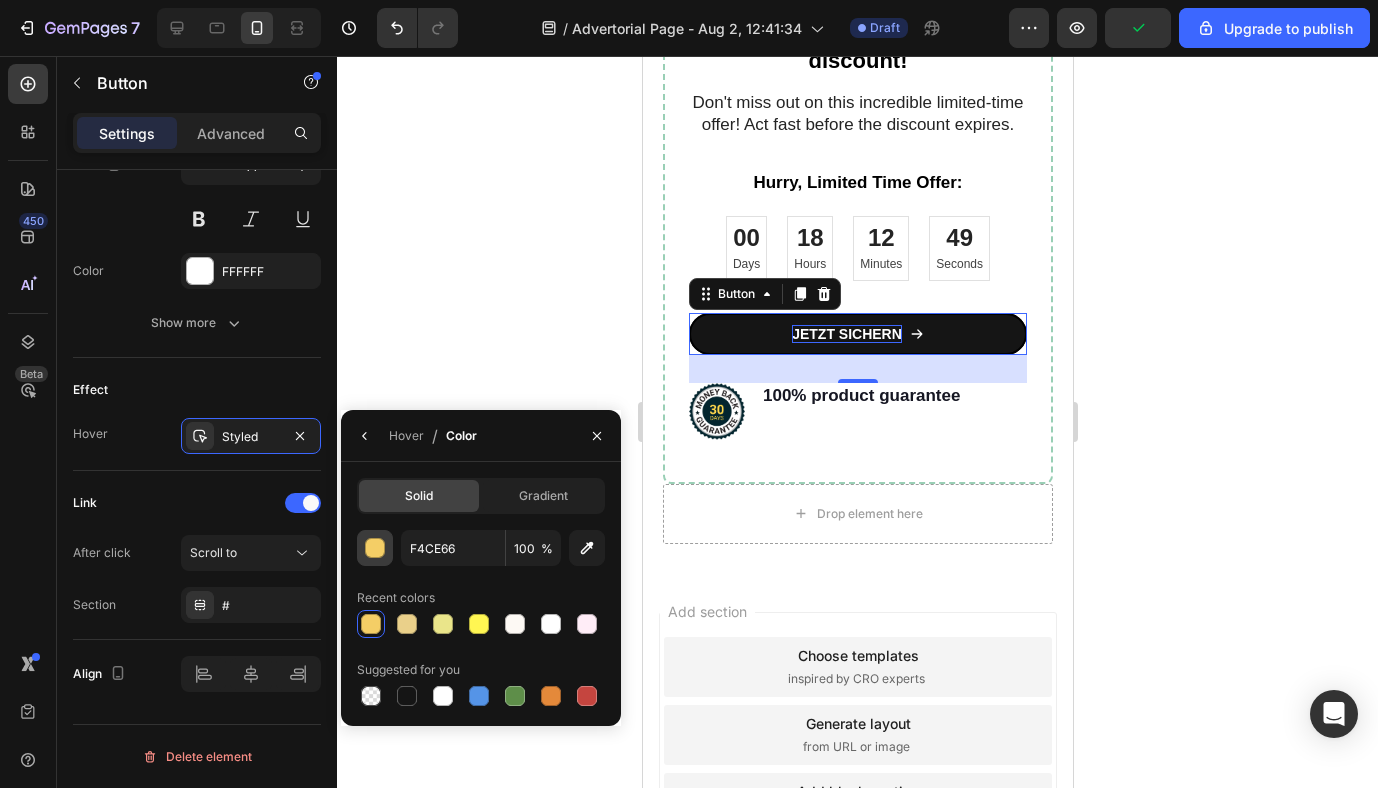 click at bounding box center (376, 549) 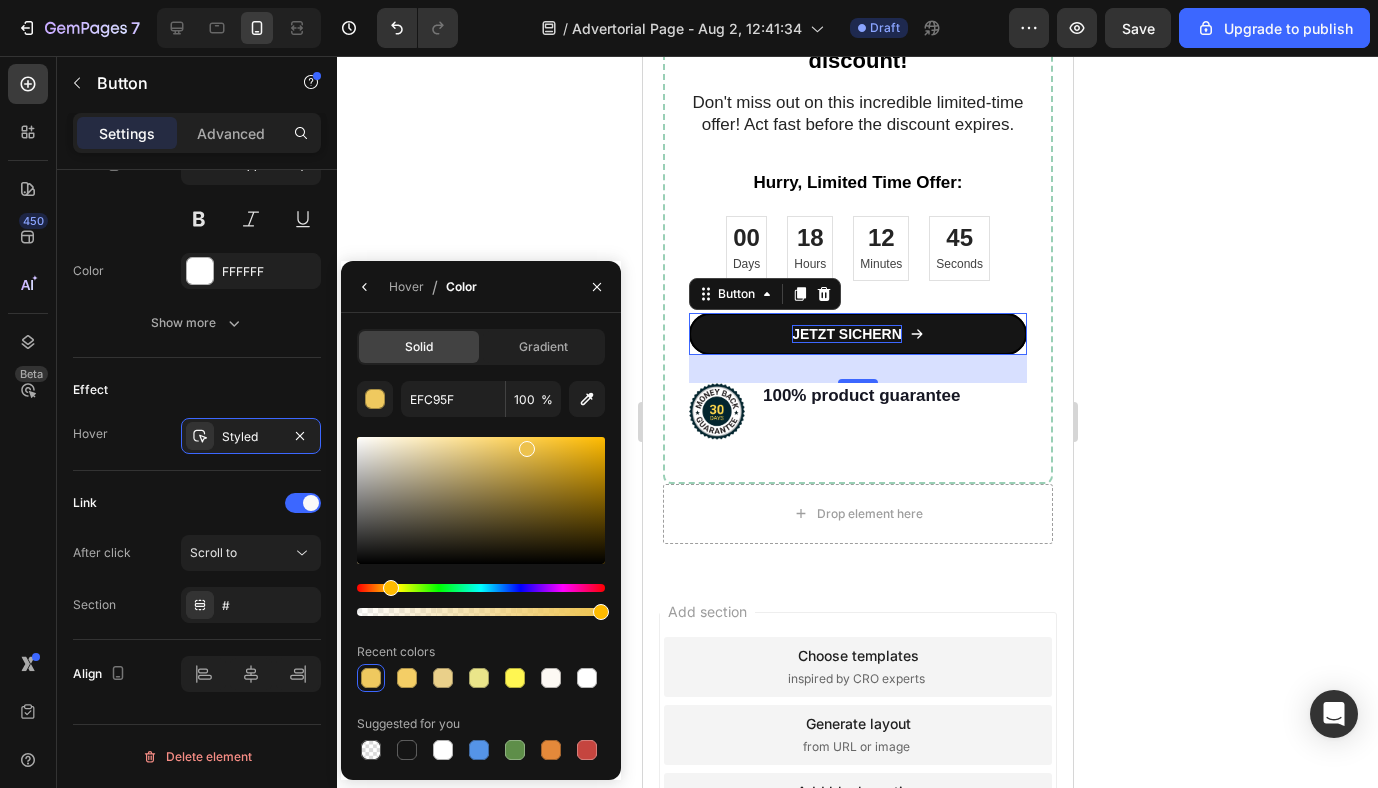 drag, startPoint x: 507, startPoint y: 444, endPoint x: 525, endPoint y: 445, distance: 18.027756 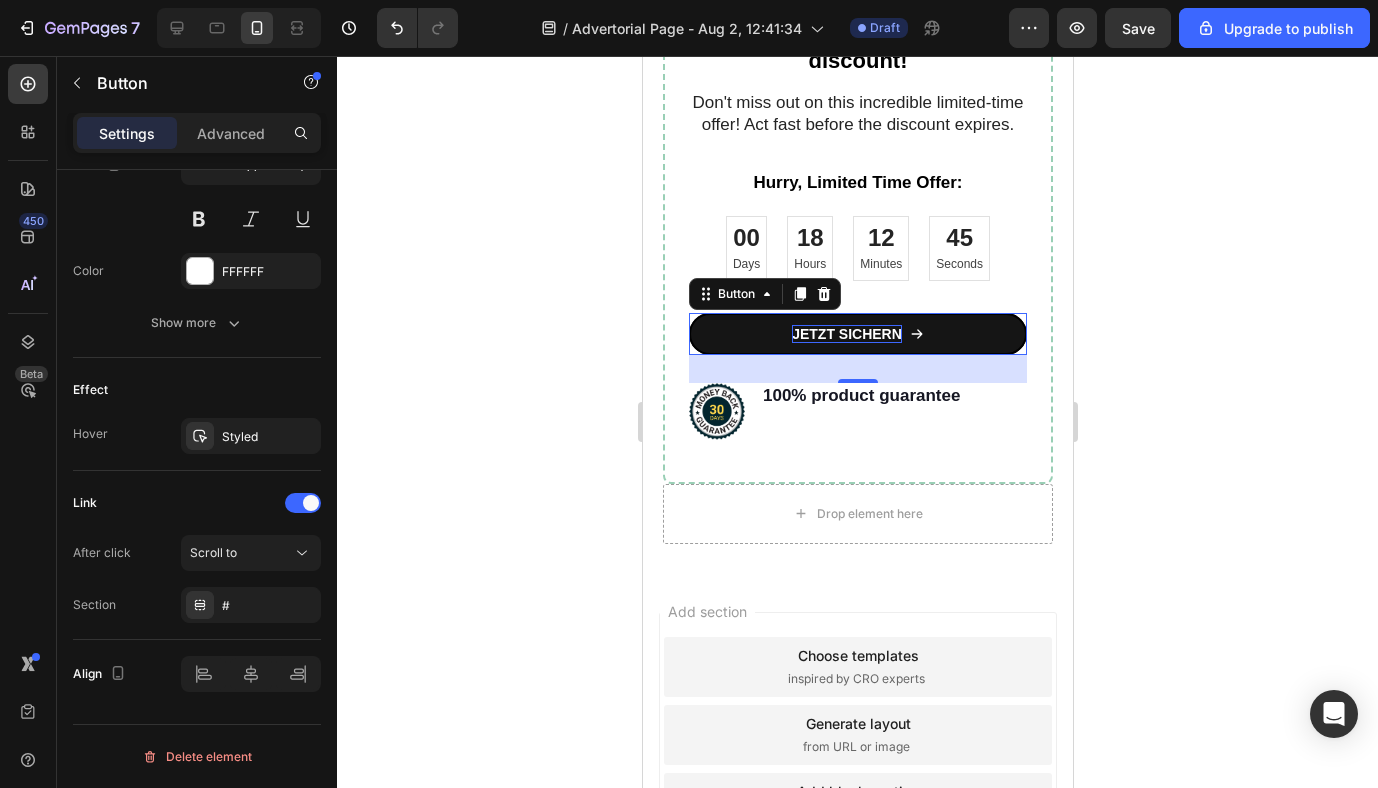 click 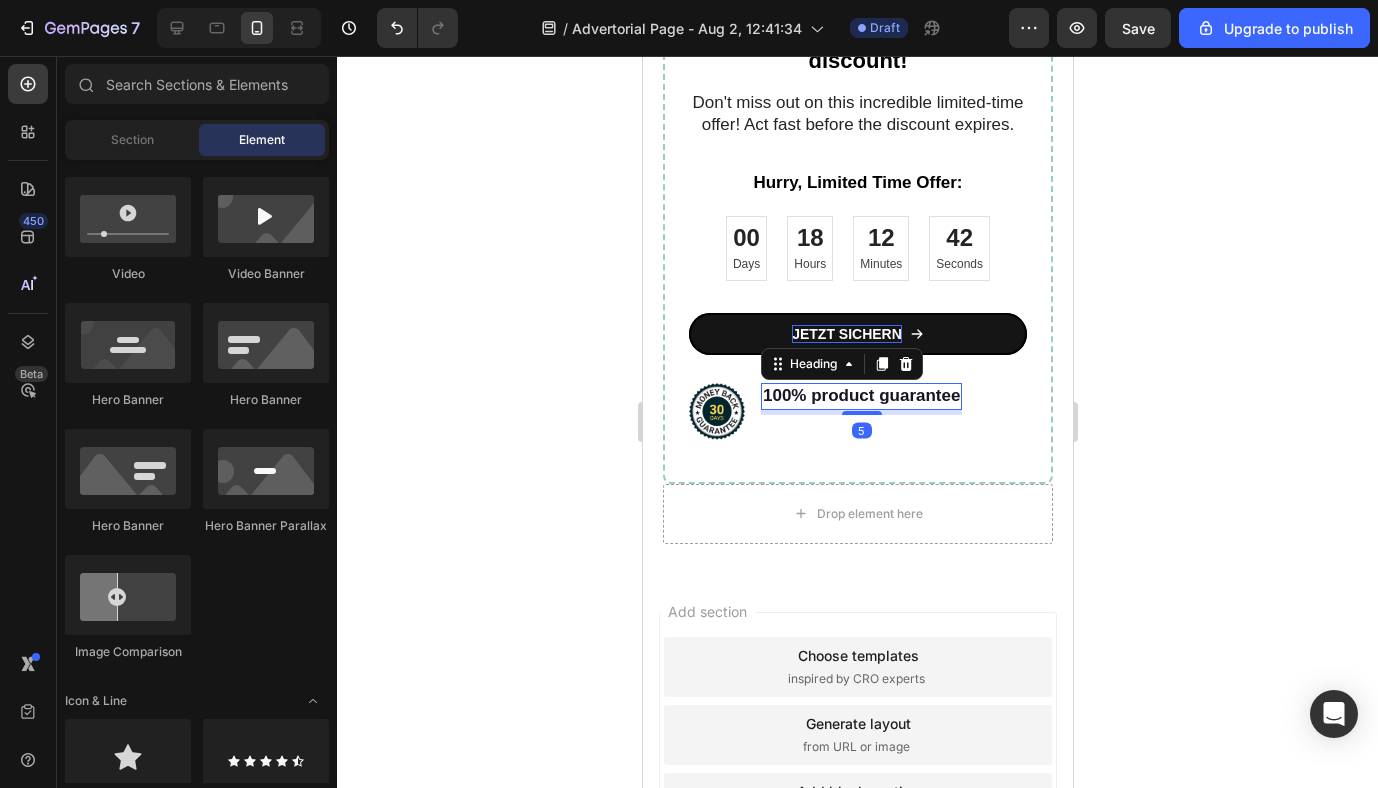 click on "100% product guarantee" at bounding box center [860, 396] 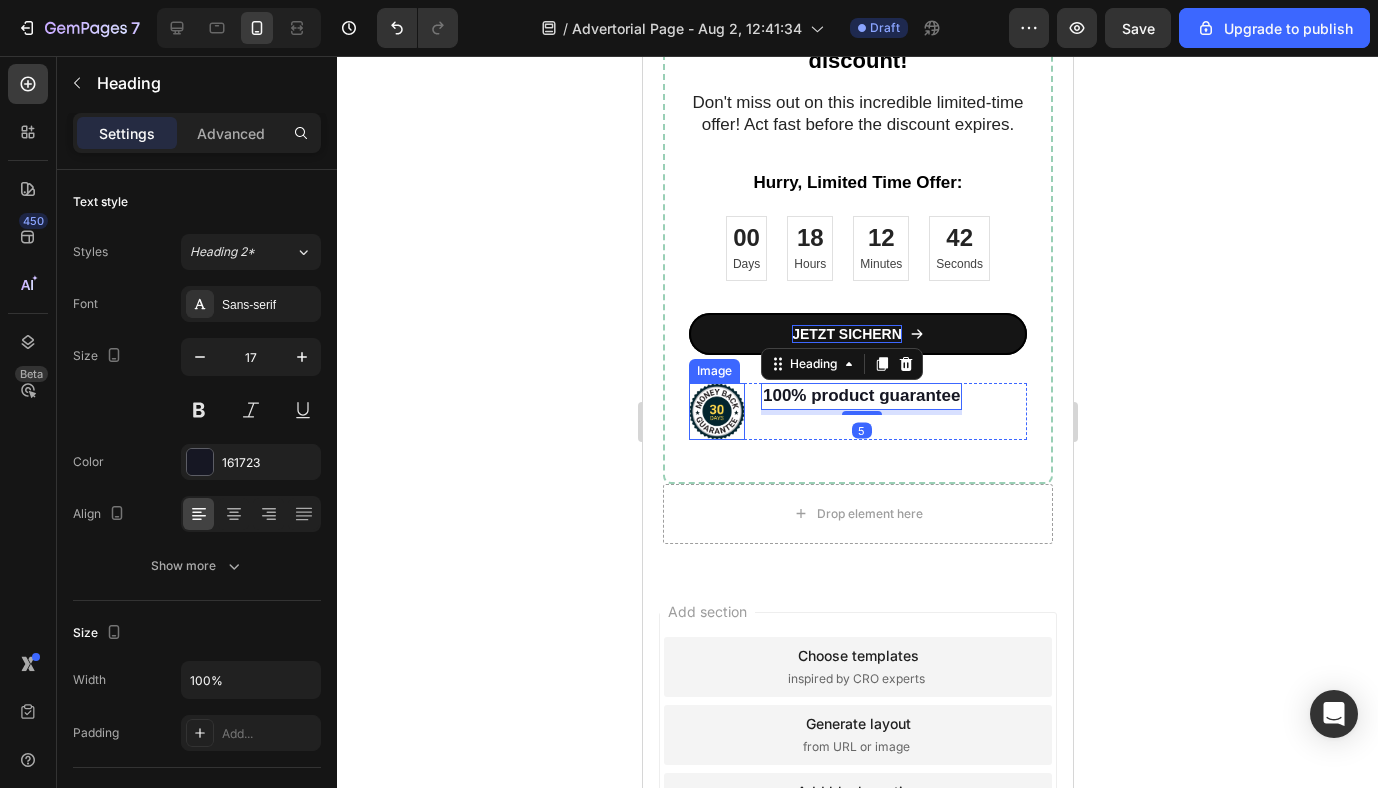 click at bounding box center [716, 411] 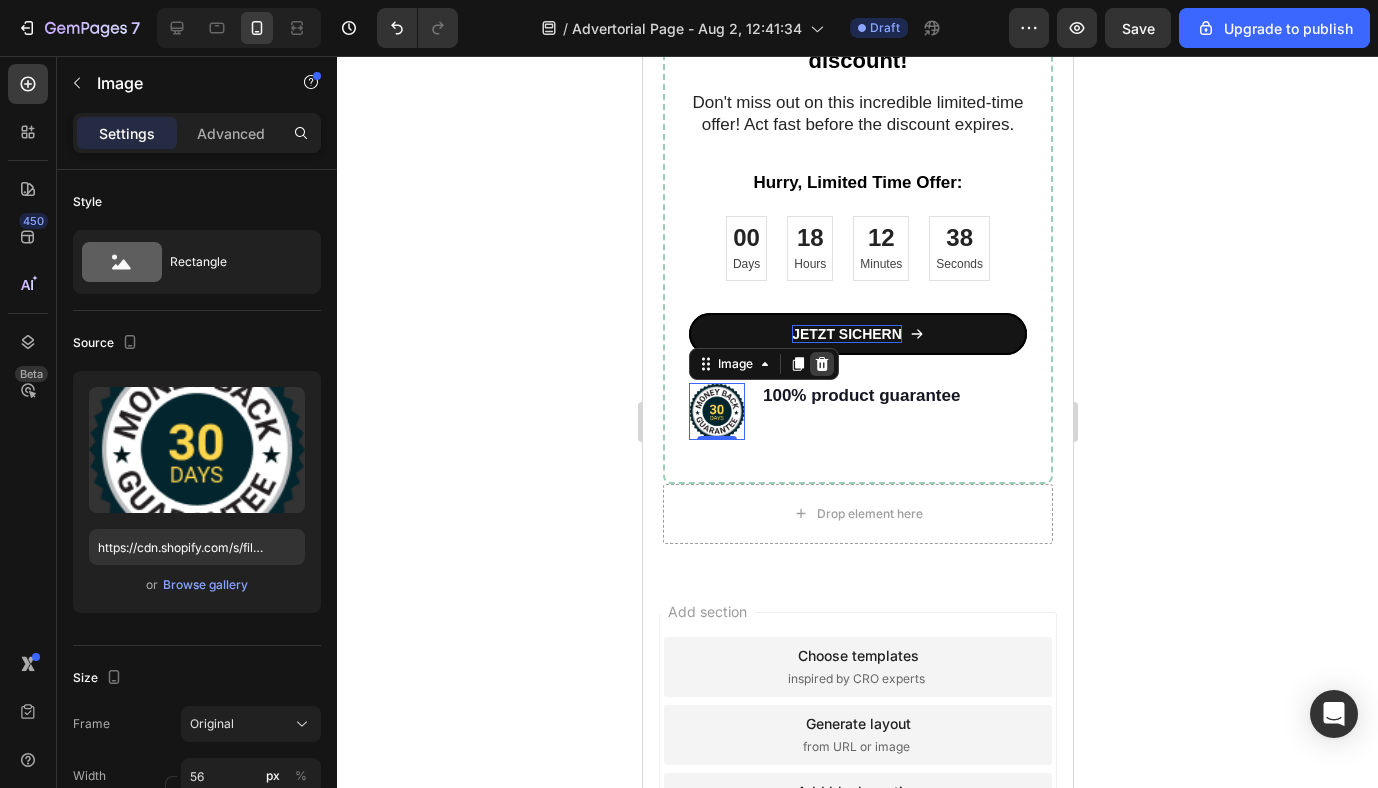 click 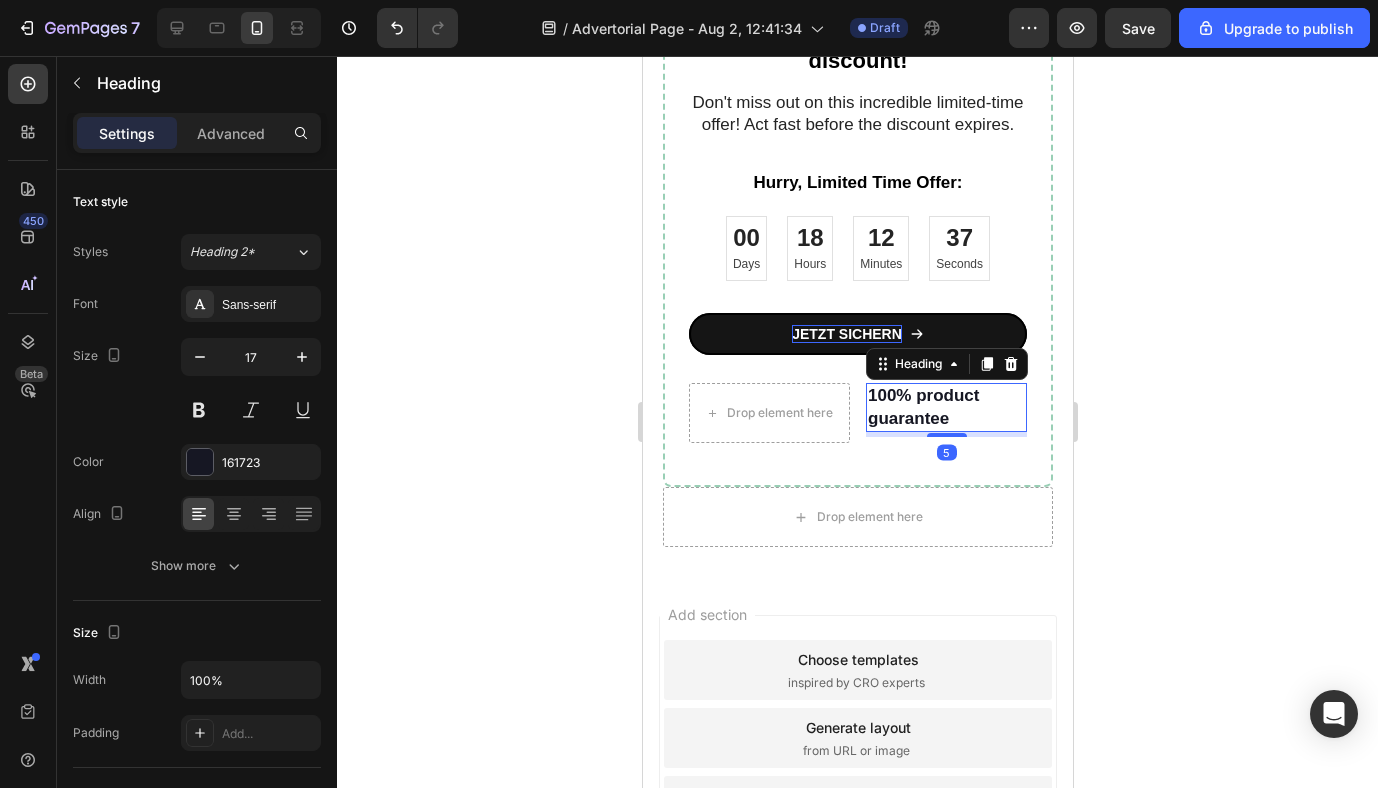 click on "100% product guarantee" at bounding box center [945, 407] 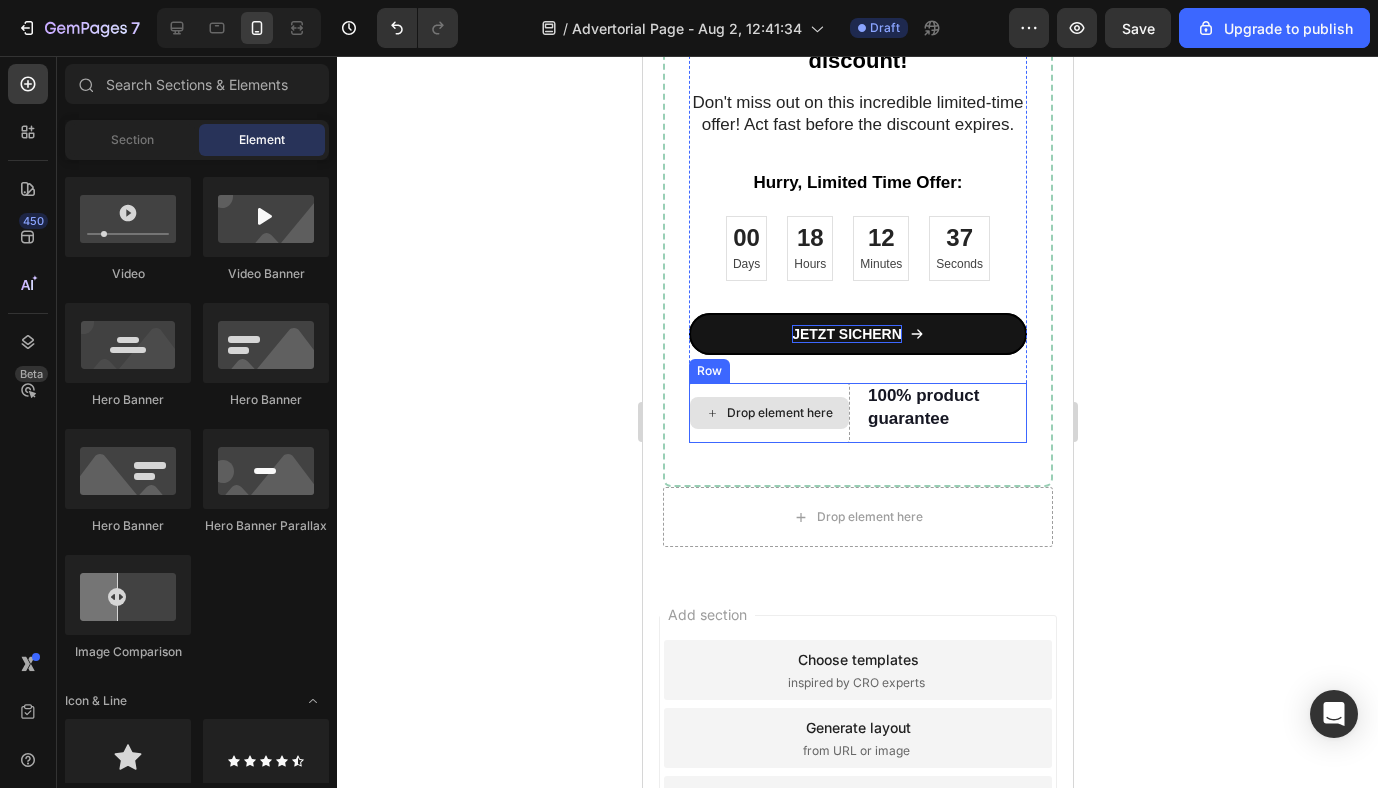 click on "Drop element here" at bounding box center (779, 413) 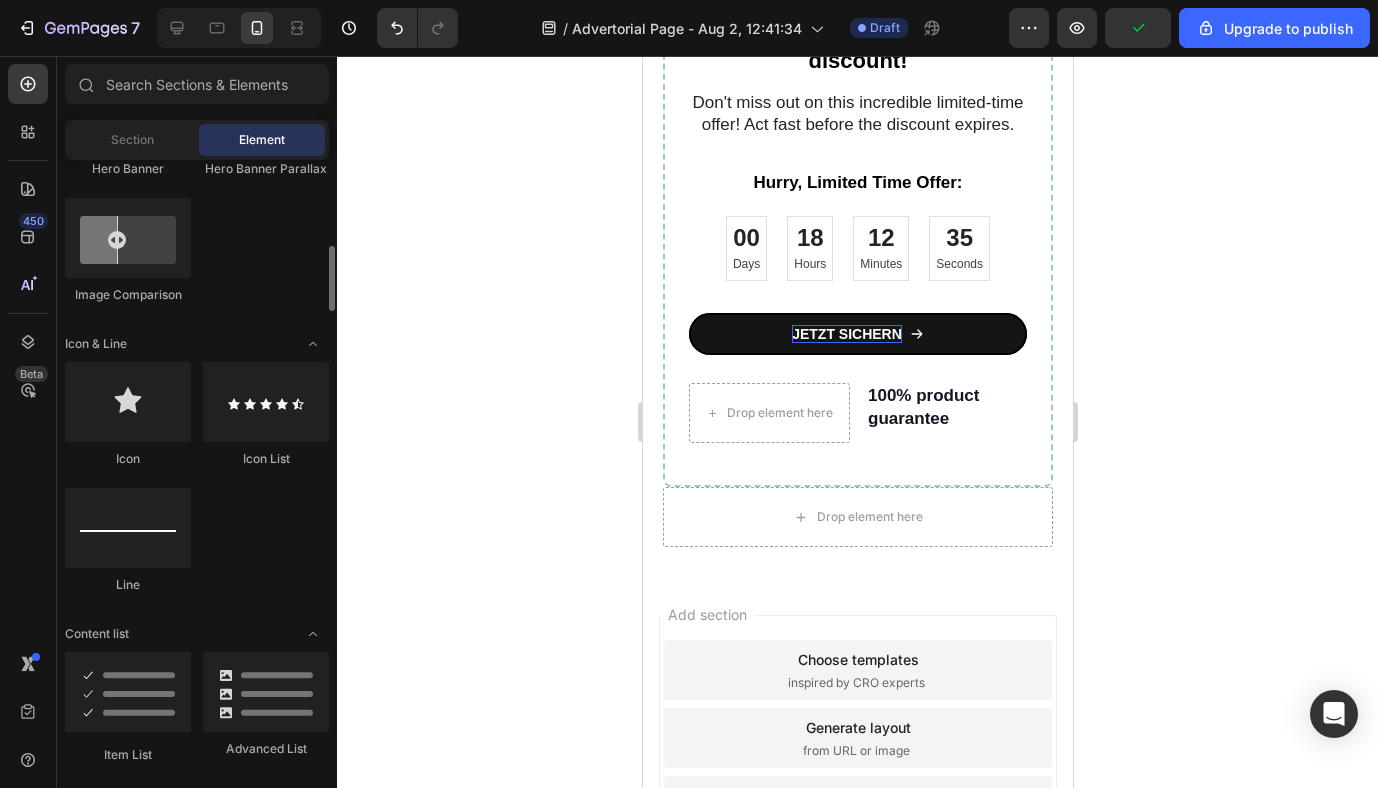 scroll, scrollTop: 1136, scrollLeft: 0, axis: vertical 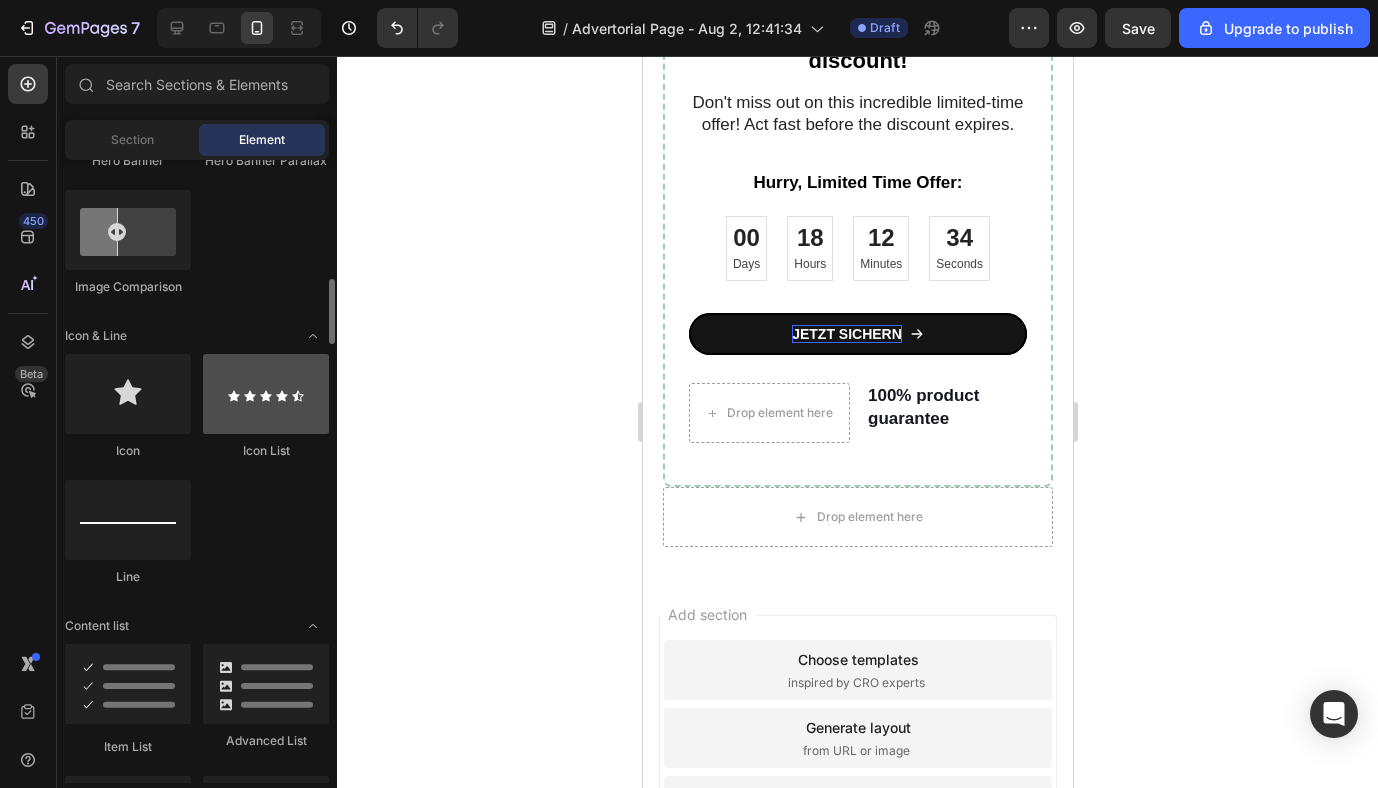 click at bounding box center [266, 394] 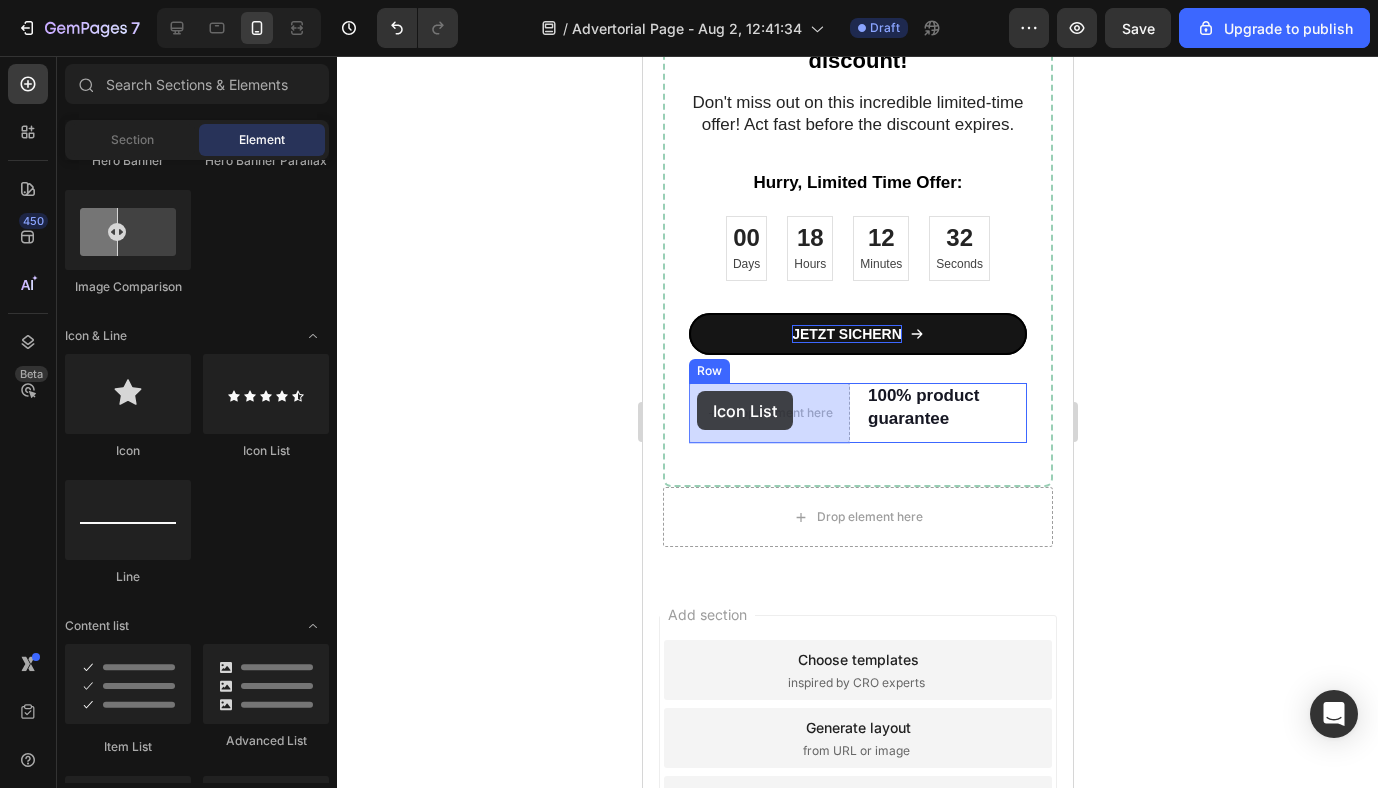 drag, startPoint x: 900, startPoint y: 449, endPoint x: 694, endPoint y: 393, distance: 213.476 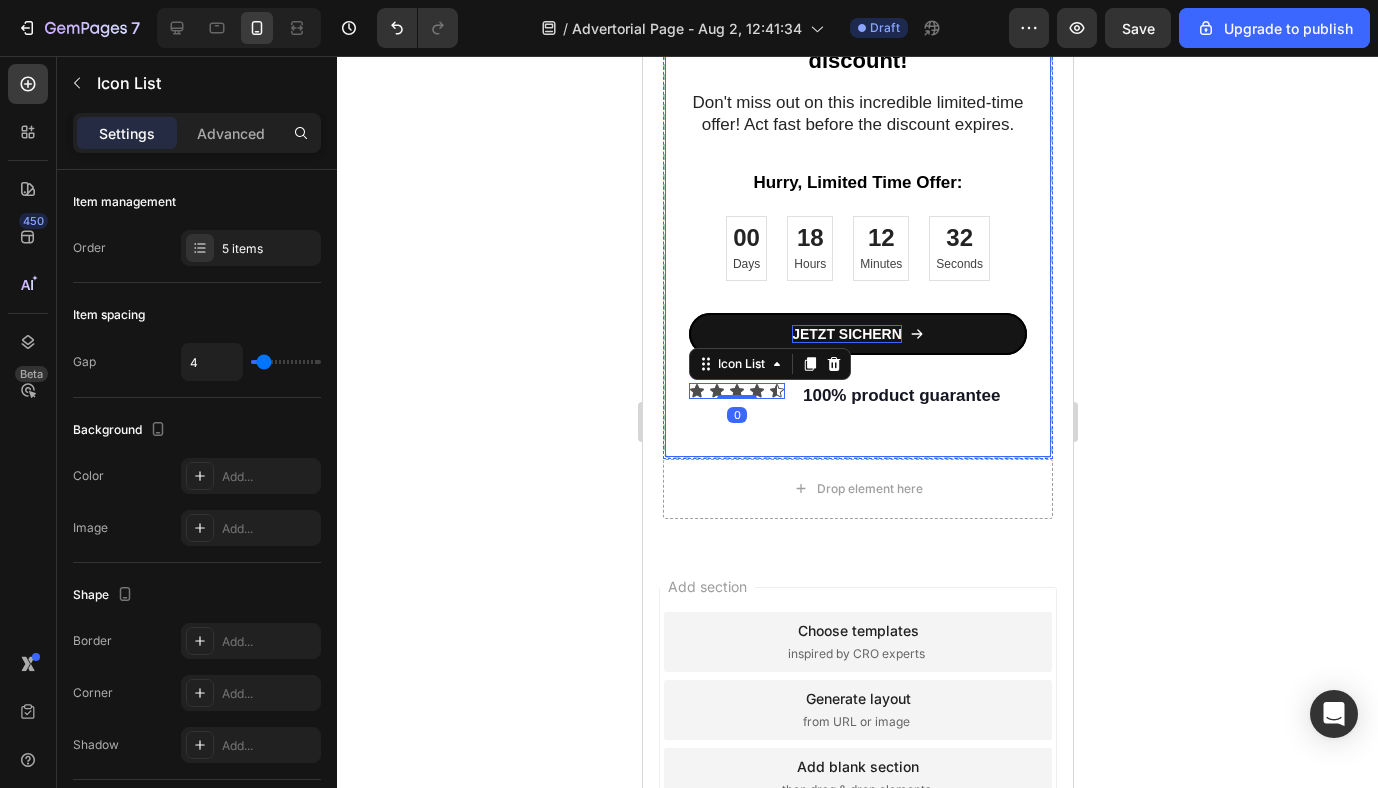 click 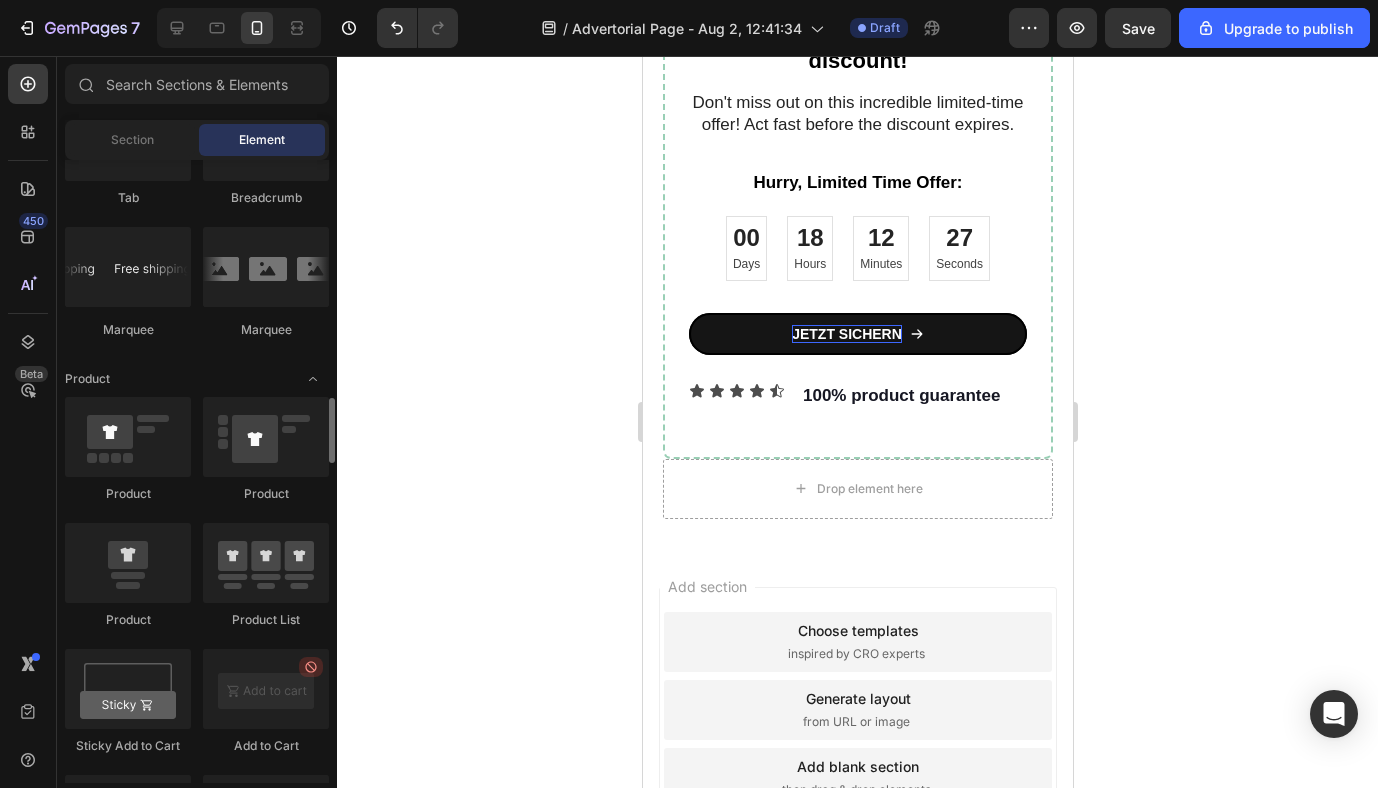 scroll, scrollTop: 2373, scrollLeft: 0, axis: vertical 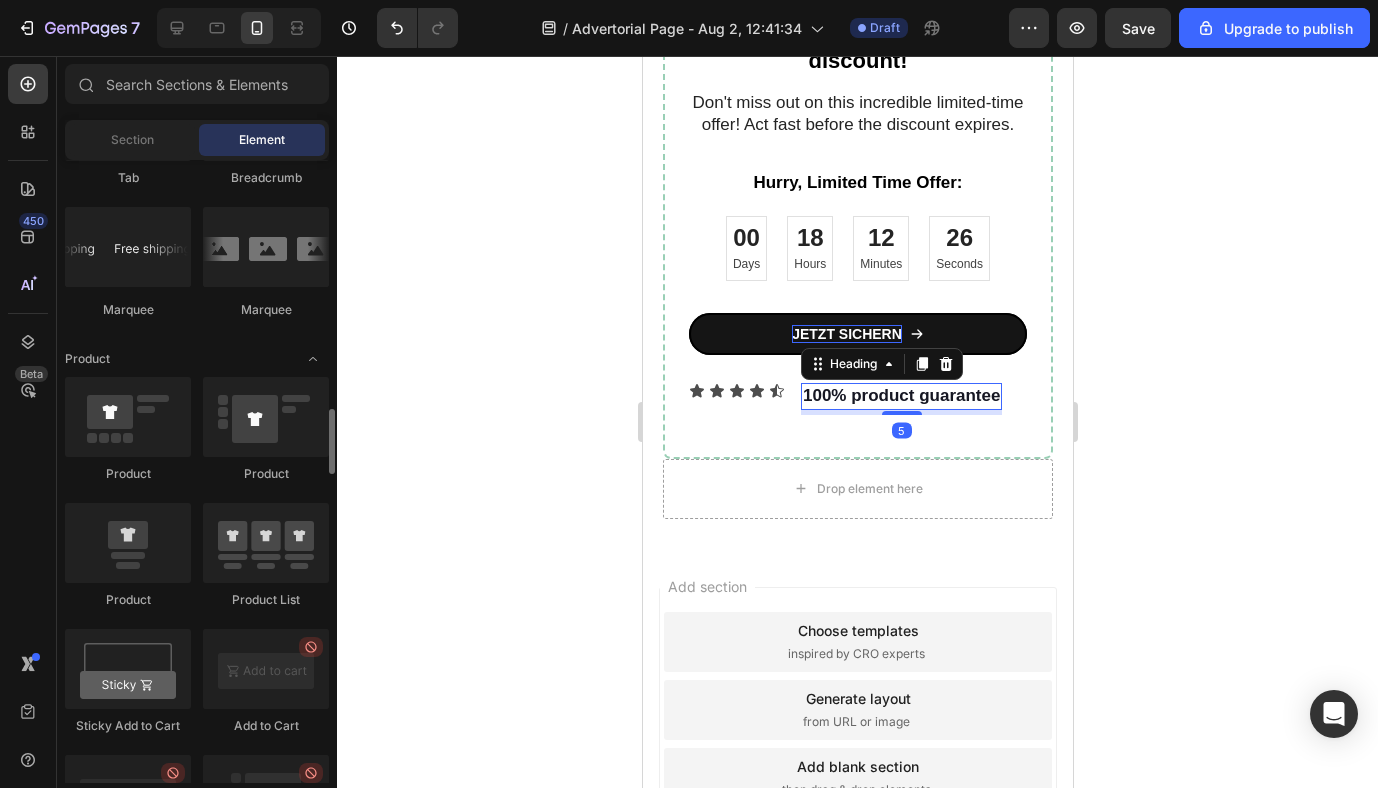 click on "100% product guarantee" at bounding box center (900, 396) 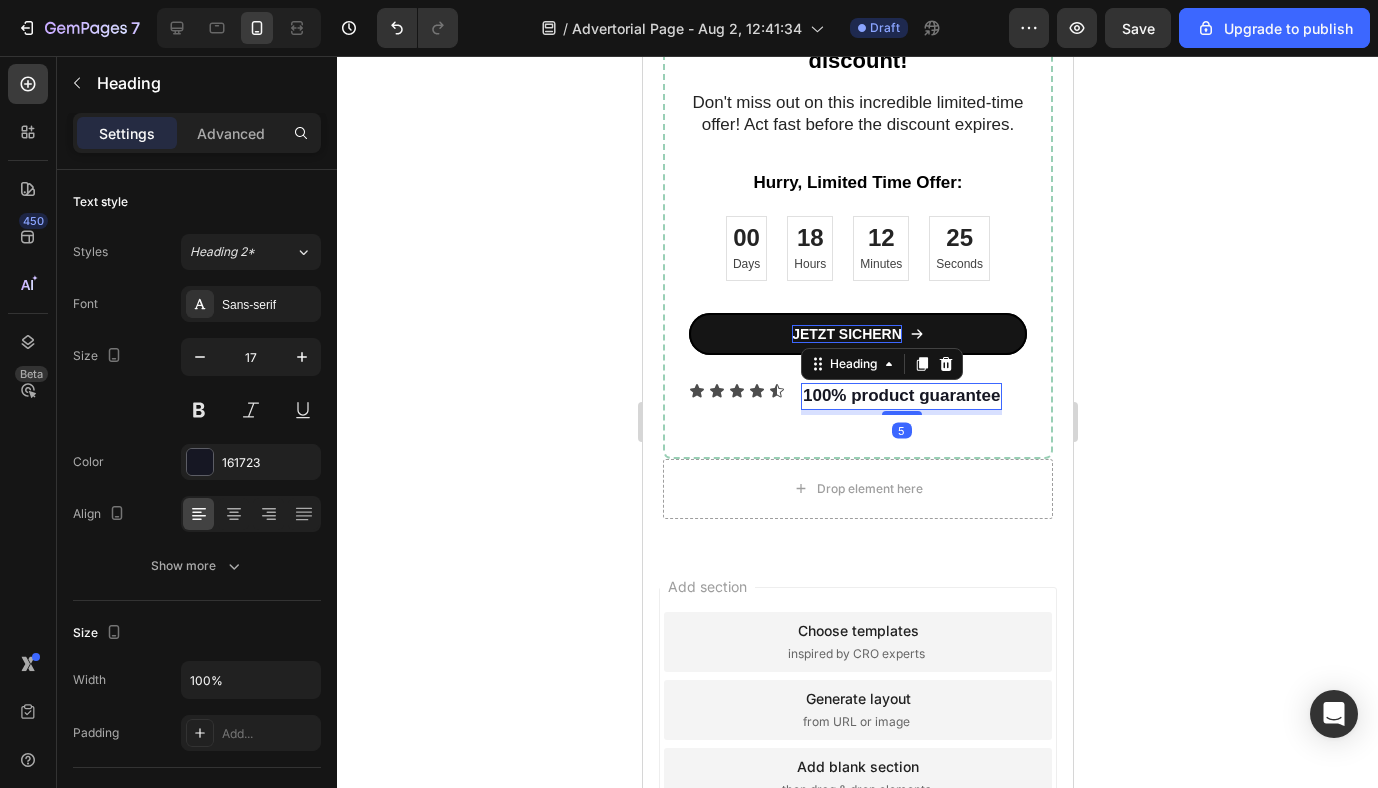 click on "100% product guarantee" at bounding box center (900, 396) 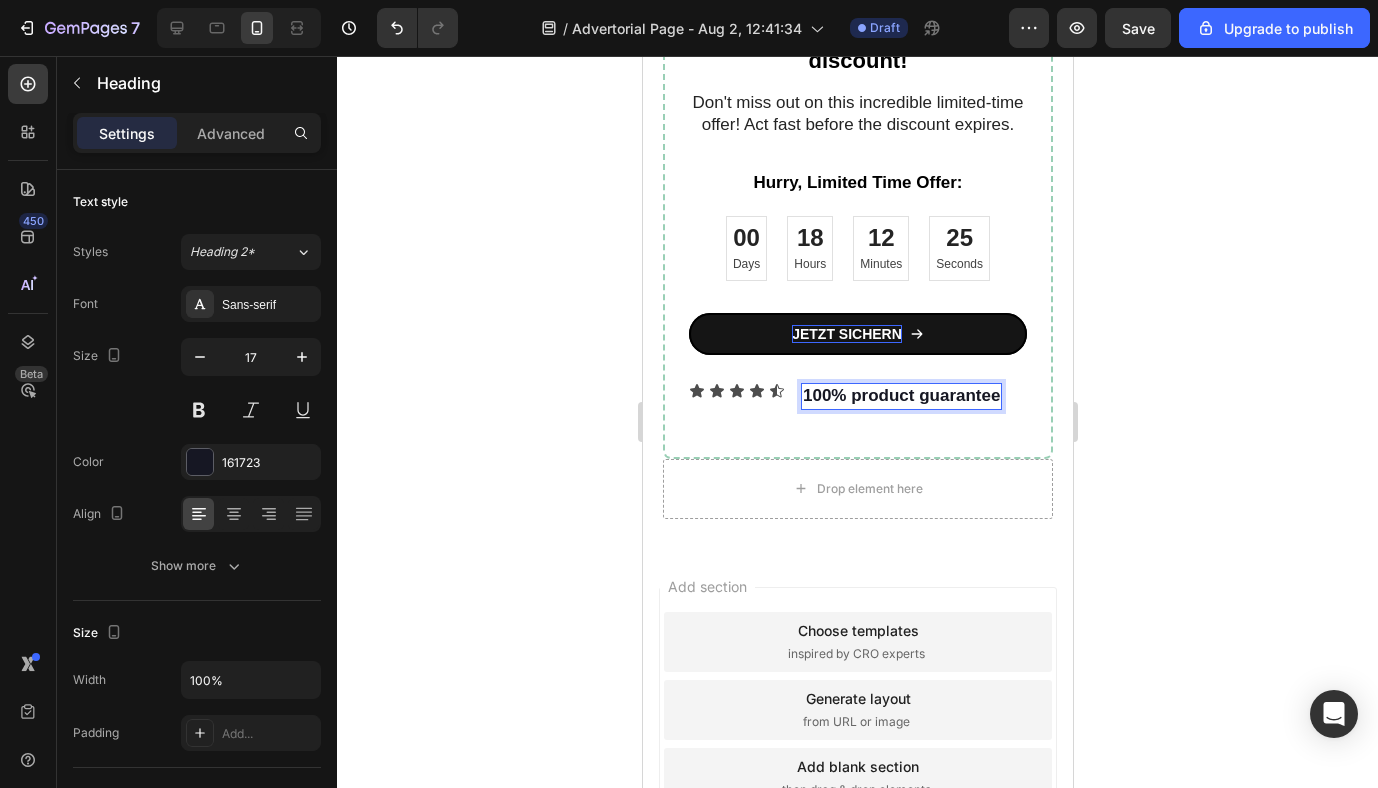click on "100% product guarantee" at bounding box center (900, 396) 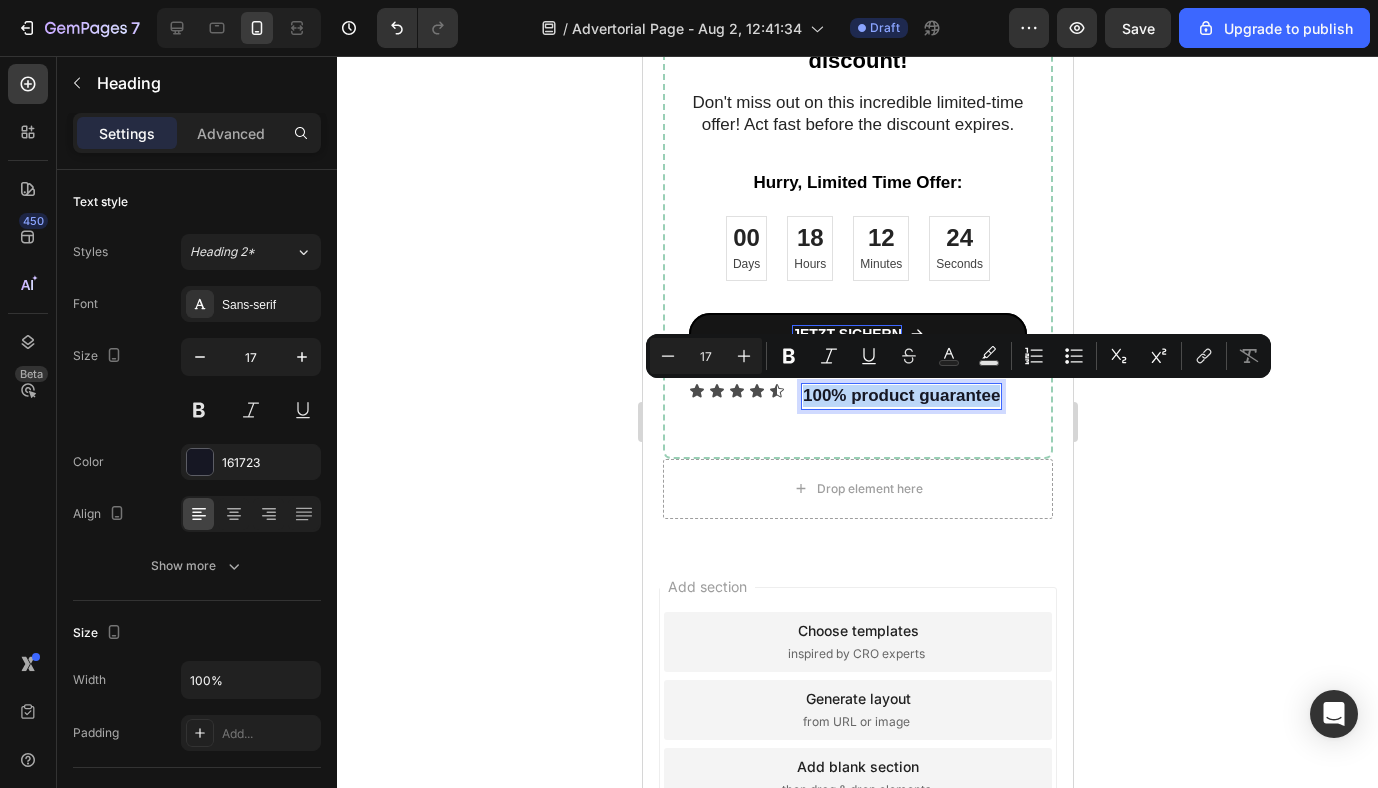 drag, startPoint x: 996, startPoint y: 397, endPoint x: 806, endPoint y: 389, distance: 190.16835 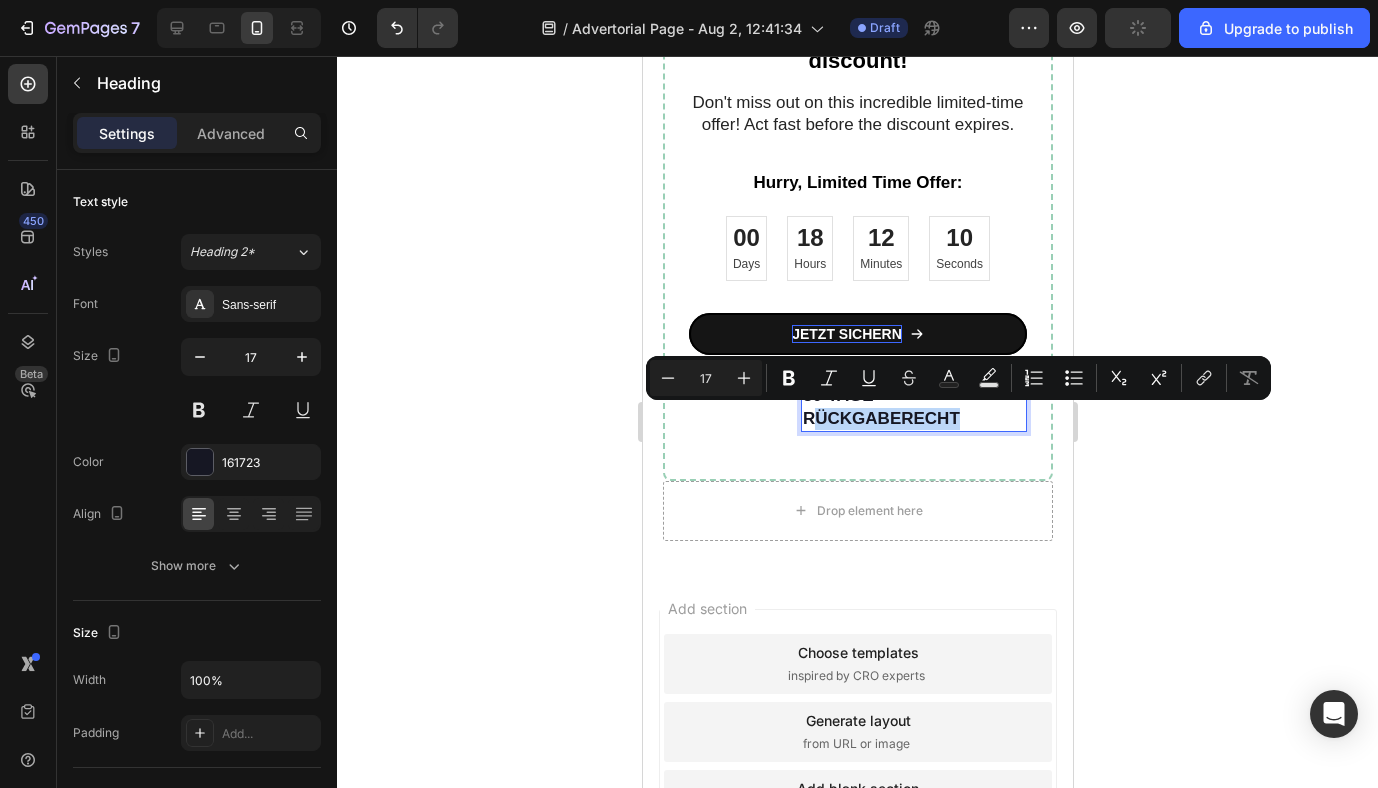 drag, startPoint x: 963, startPoint y: 415, endPoint x: 817, endPoint y: 415, distance: 146 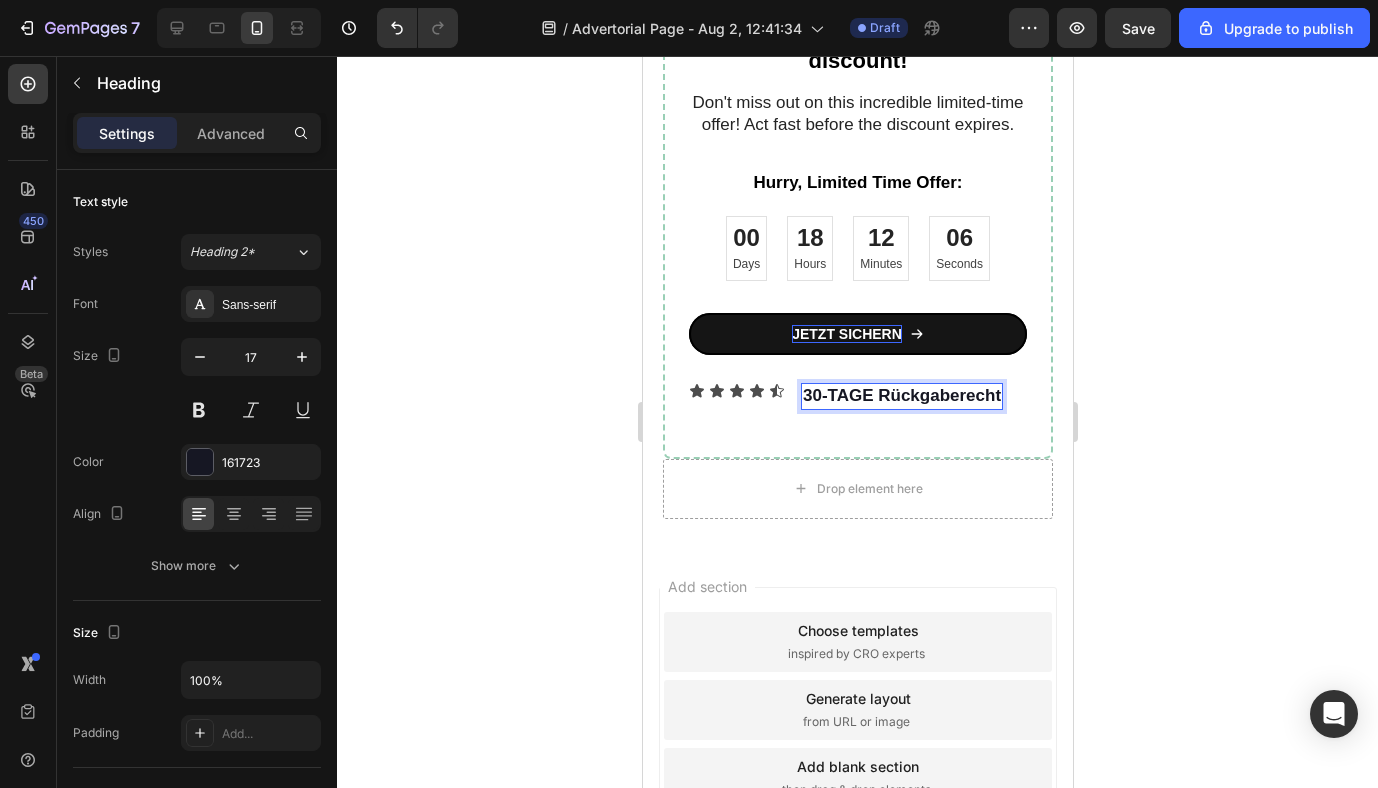 click on "30-TAGE Rückgaberecht" at bounding box center (901, 396) 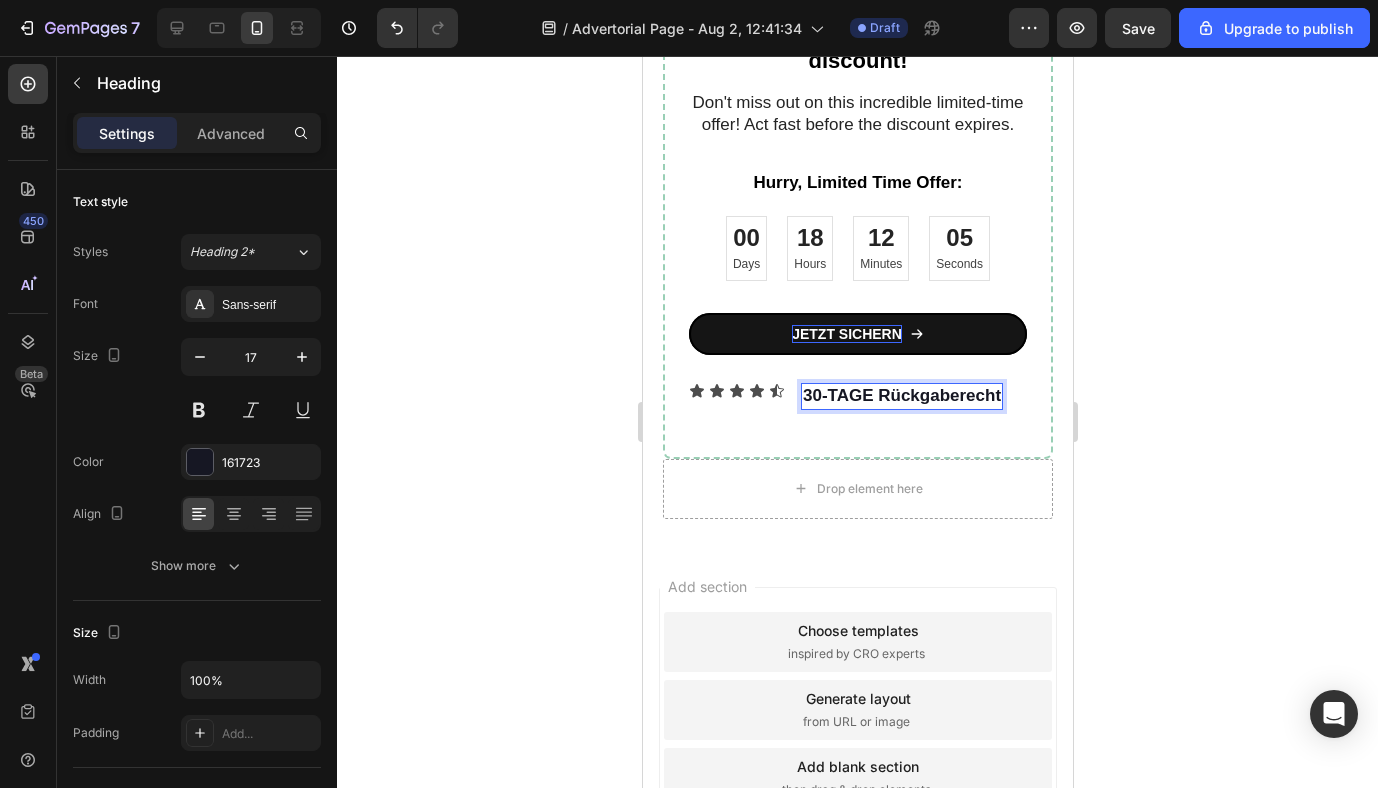 click on "30-TAGE Rückgaberecht" at bounding box center [901, 396] 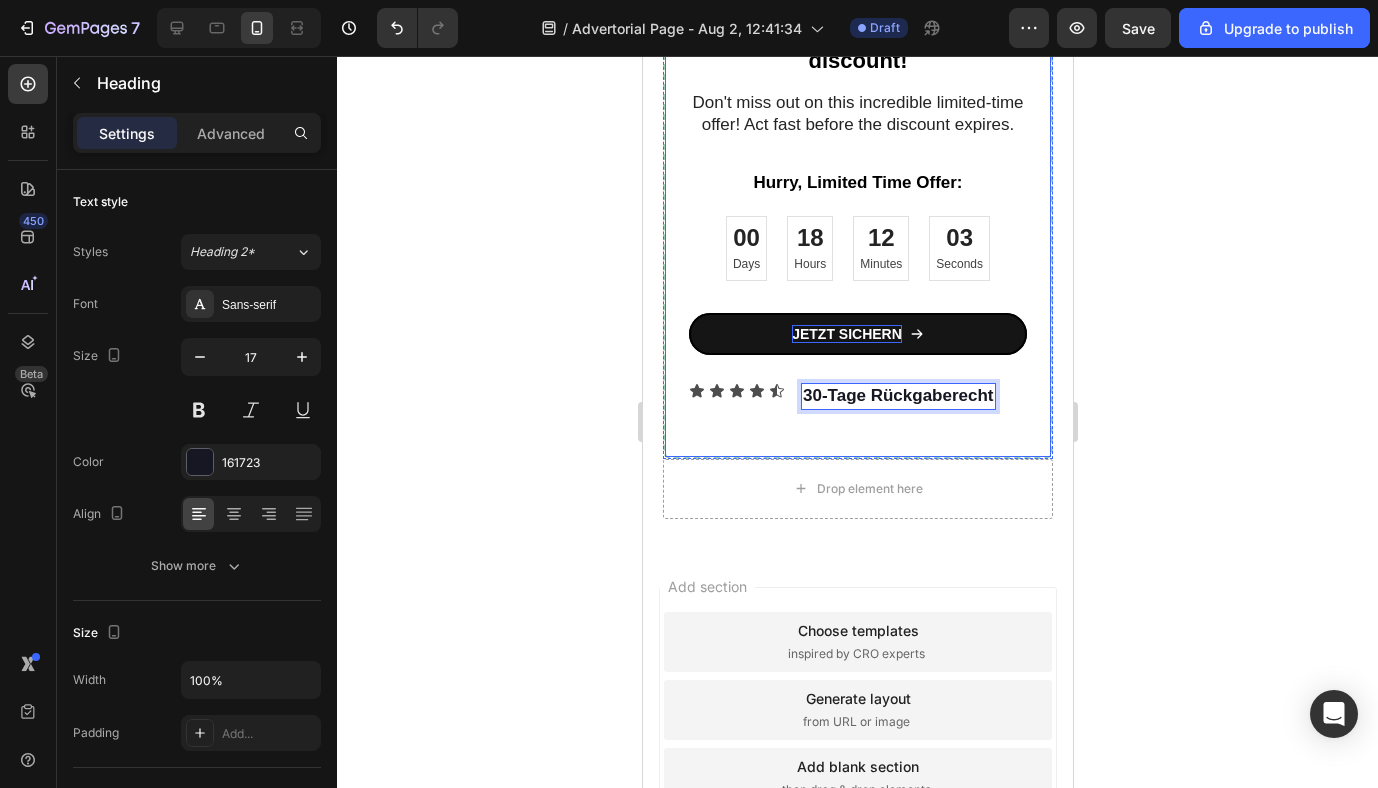 click 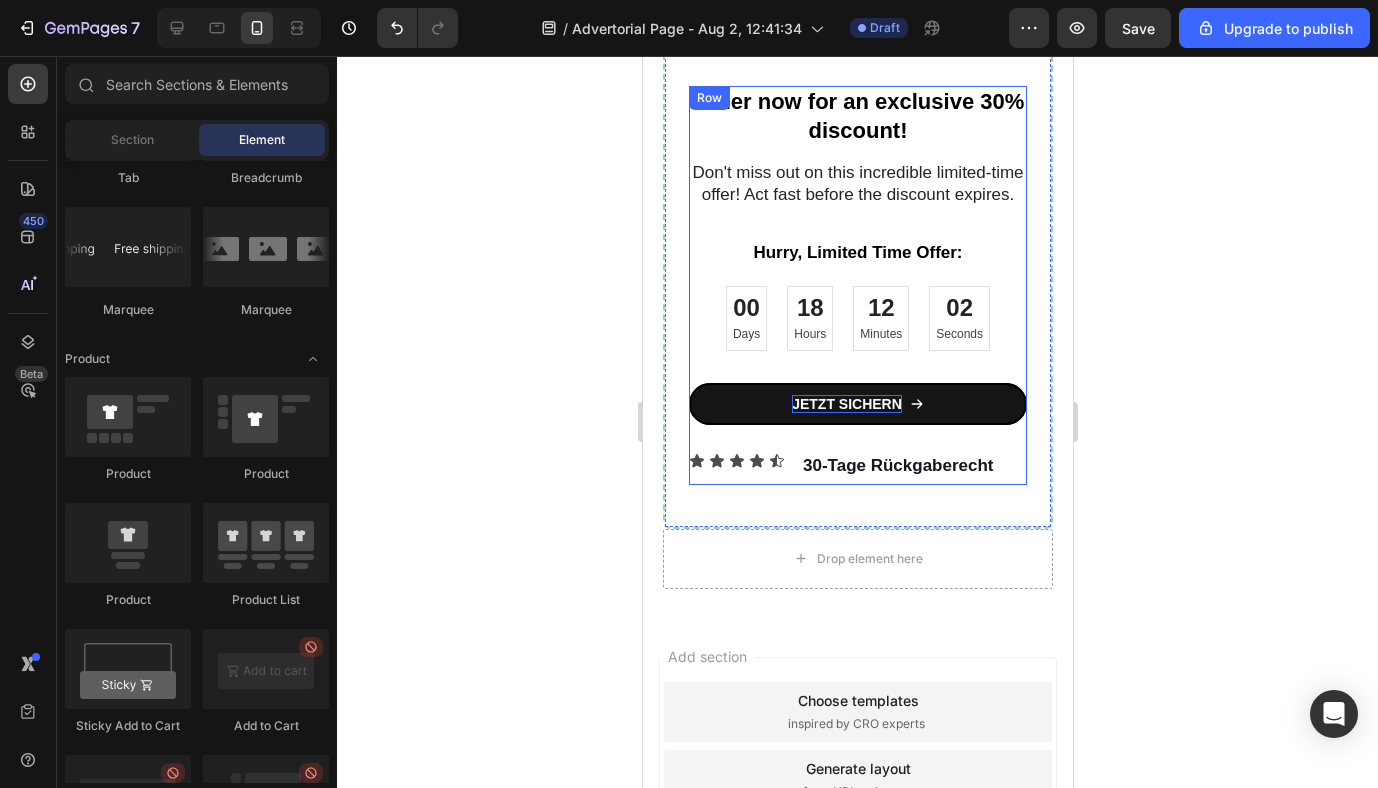 scroll, scrollTop: 4557, scrollLeft: 0, axis: vertical 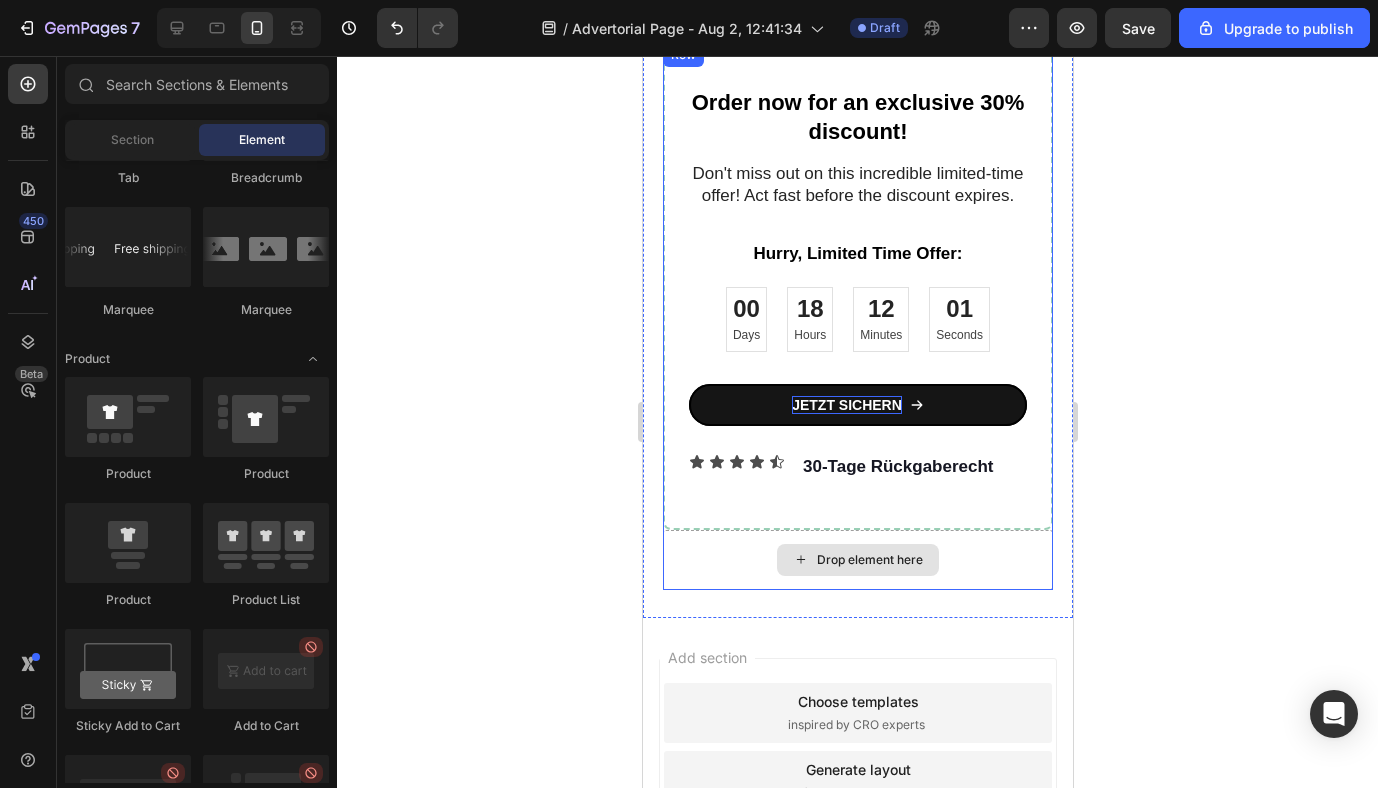 click on "Drop element here" at bounding box center [857, 560] 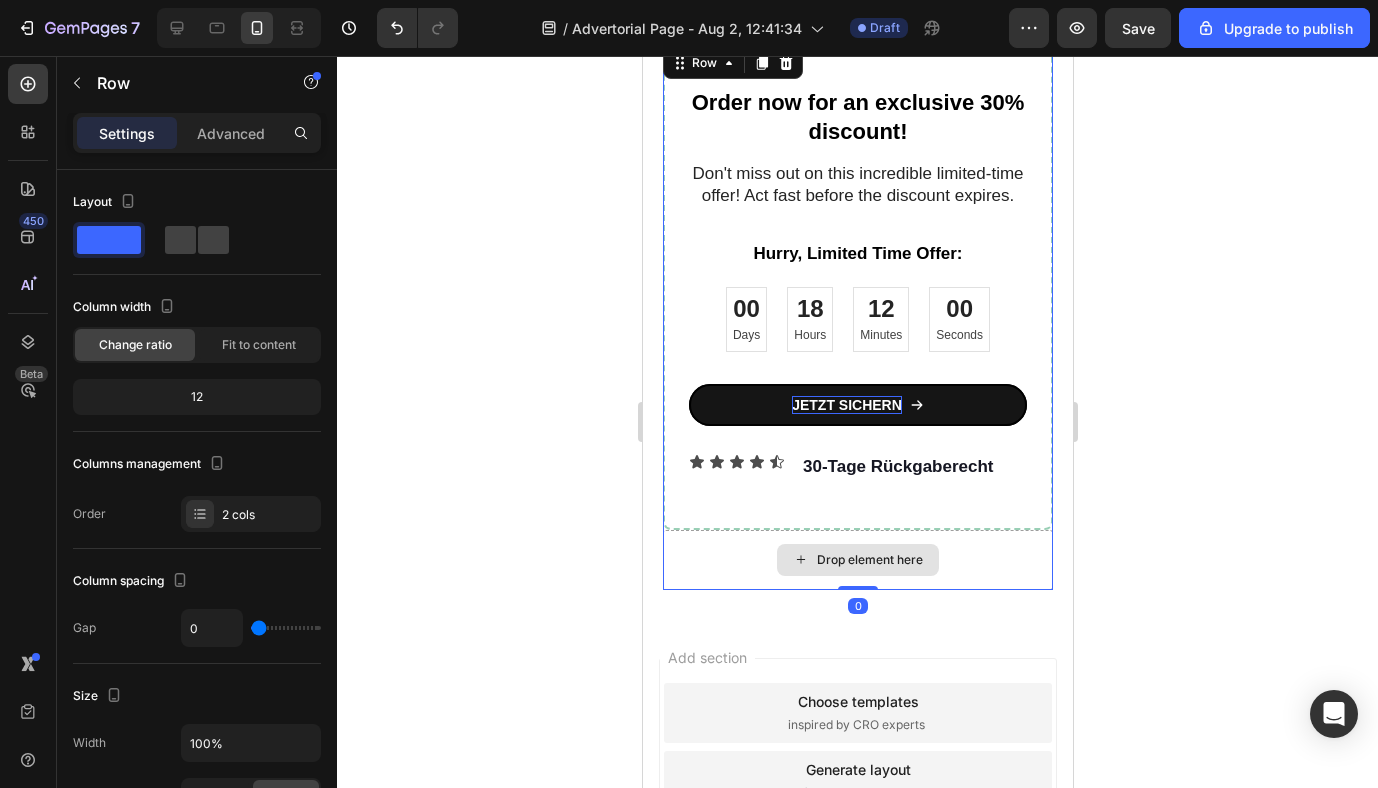 click on "Drop element here" at bounding box center [857, 560] 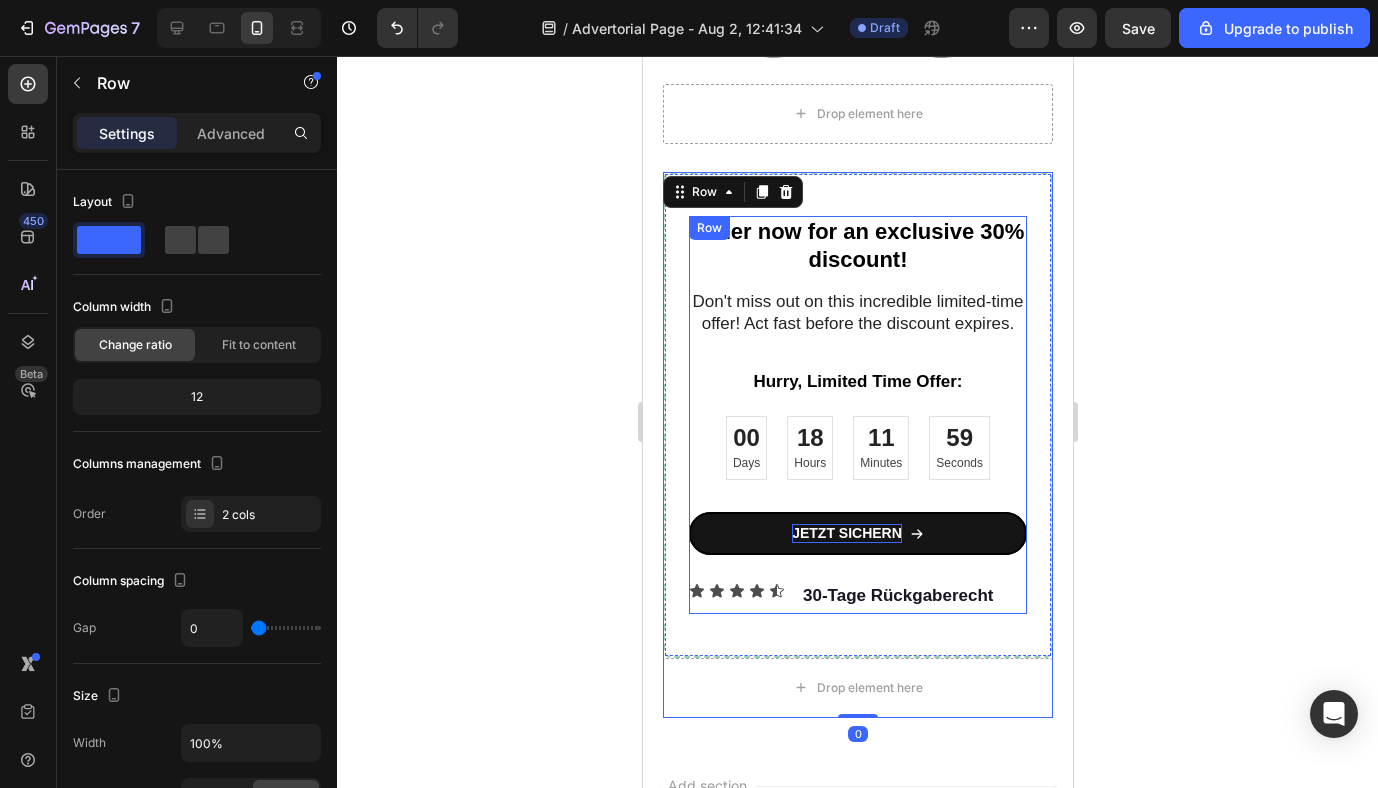 scroll, scrollTop: 4859, scrollLeft: 0, axis: vertical 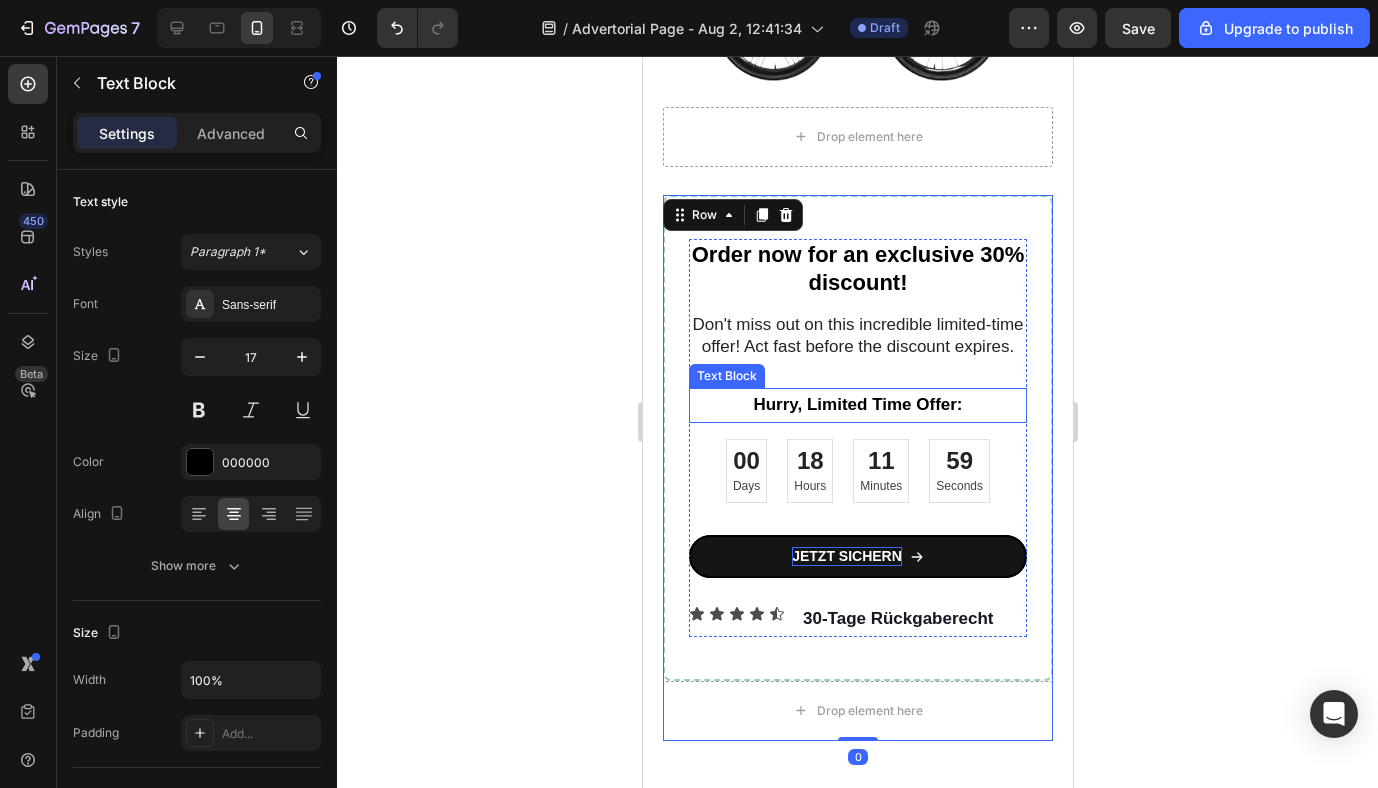 click on "Hurry, Limited Time Offer:" at bounding box center [857, 405] 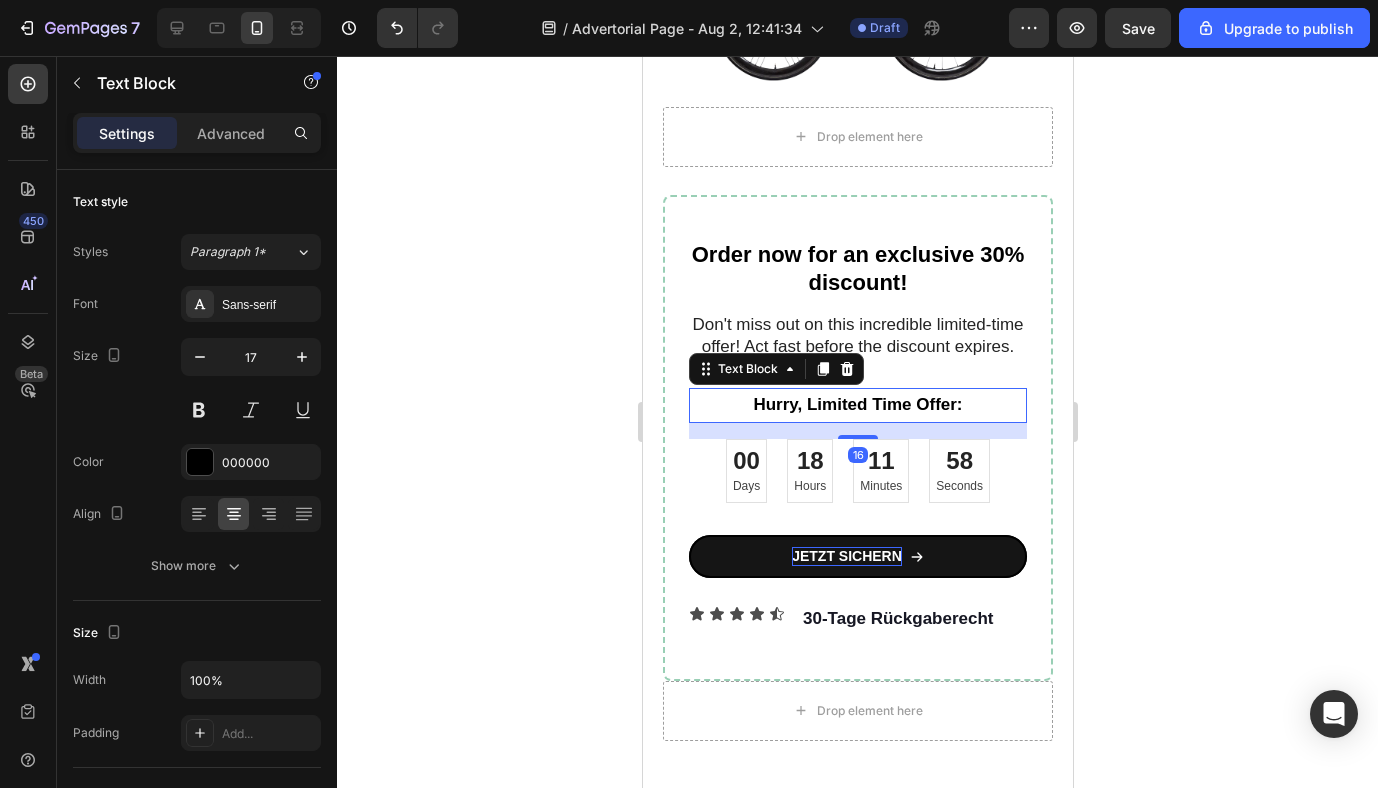 click on "Hurry, Limited Time Offer:" at bounding box center [857, 405] 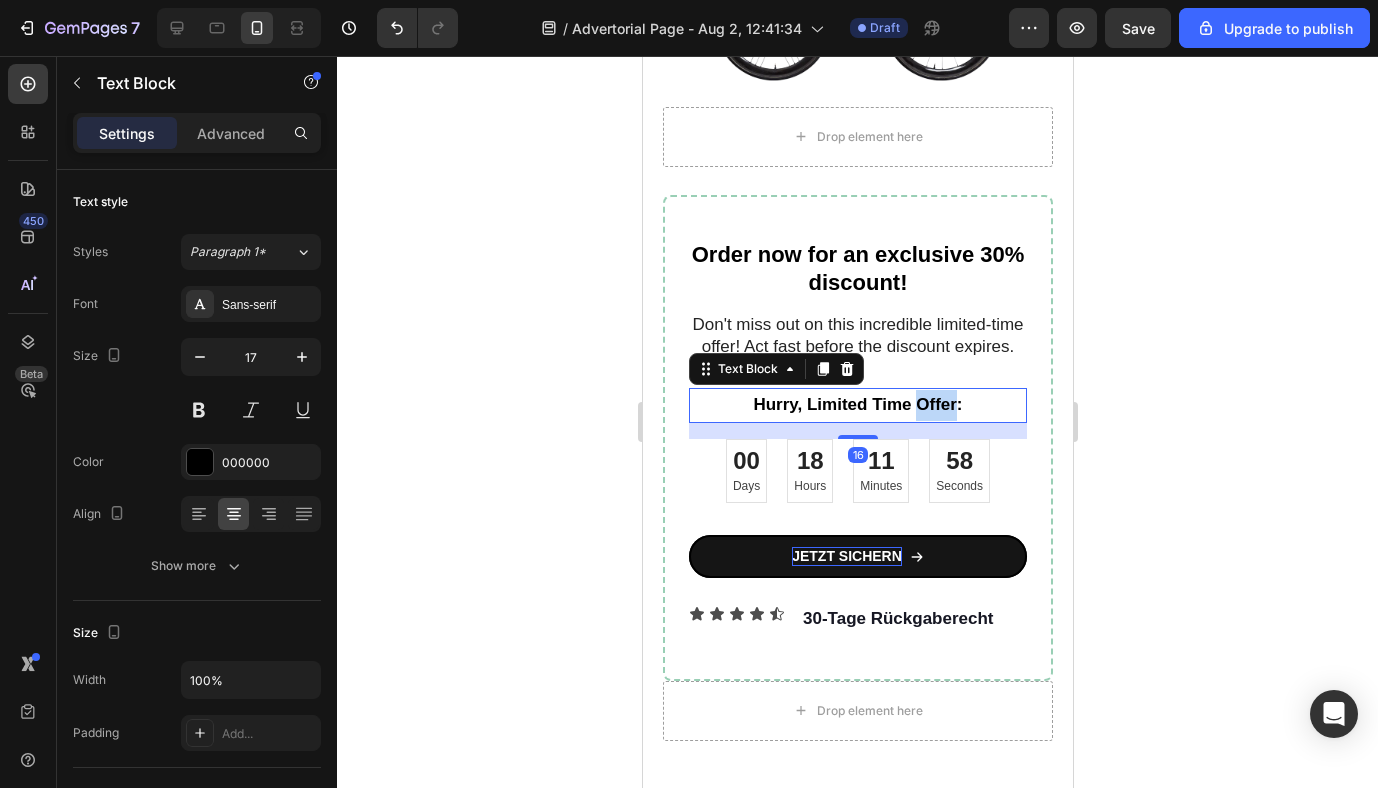 click on "Hurry, Limited Time Offer:" at bounding box center (857, 405) 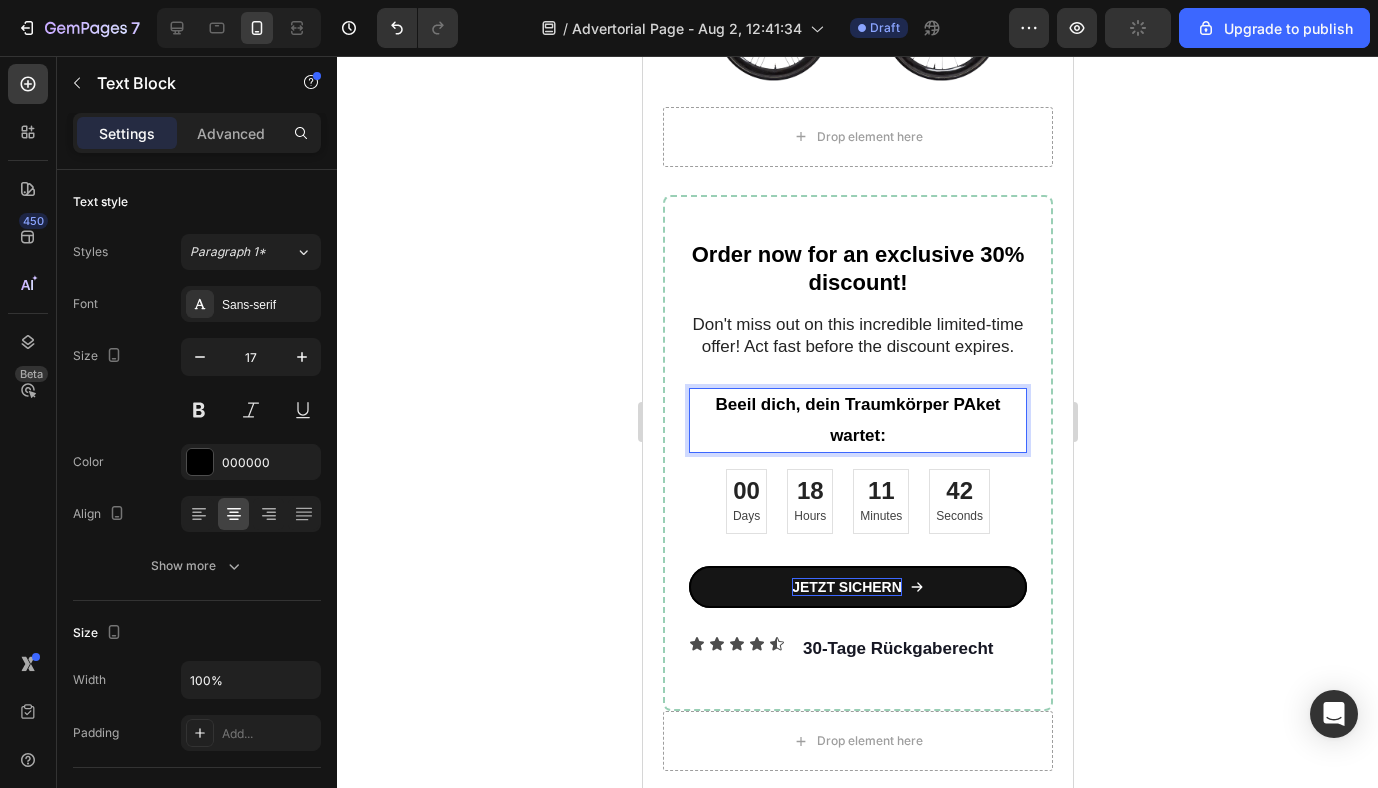 click on "Beeil dich, dein Traumkörper PAket wartet:" at bounding box center (857, 420) 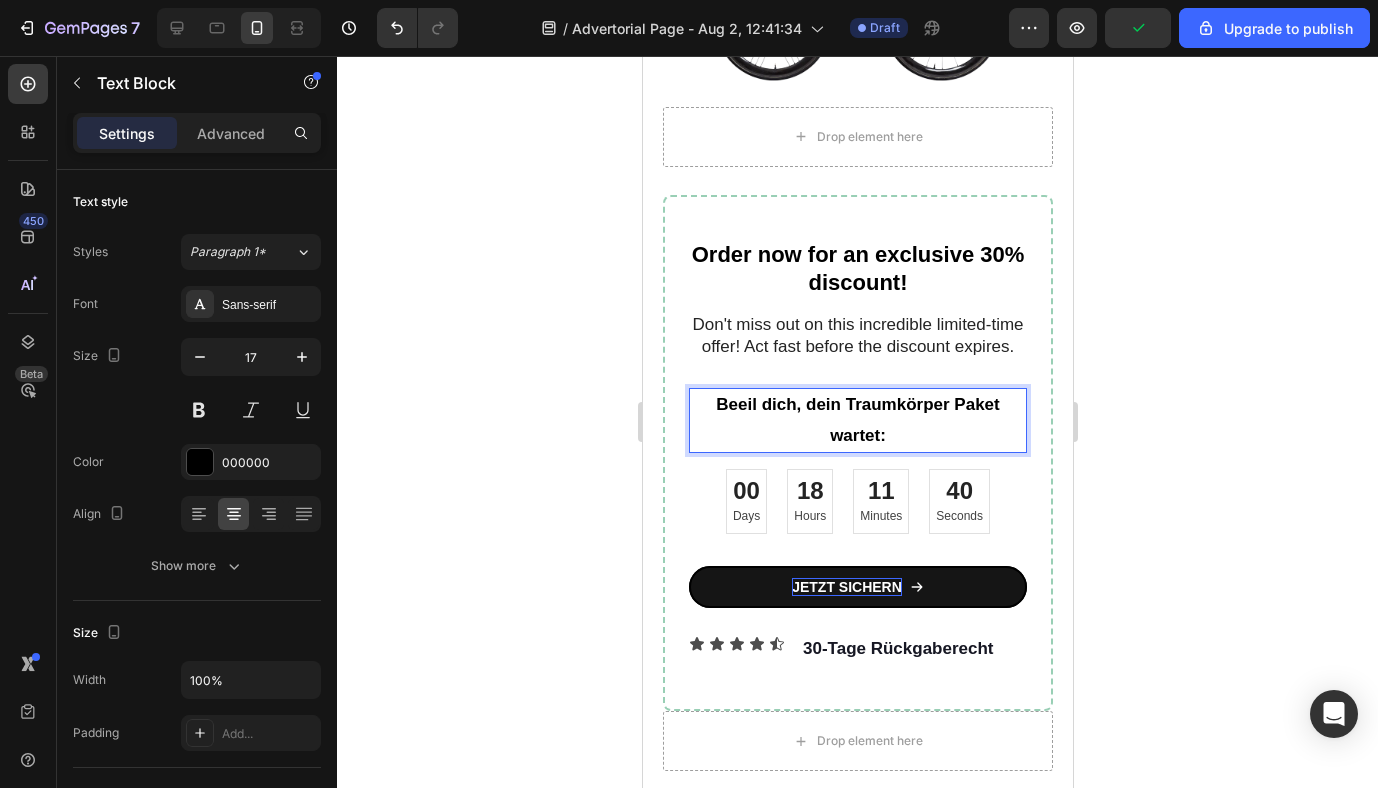 click on "Beeil dich, dein Traumkörper Paket wartet:" at bounding box center (857, 420) 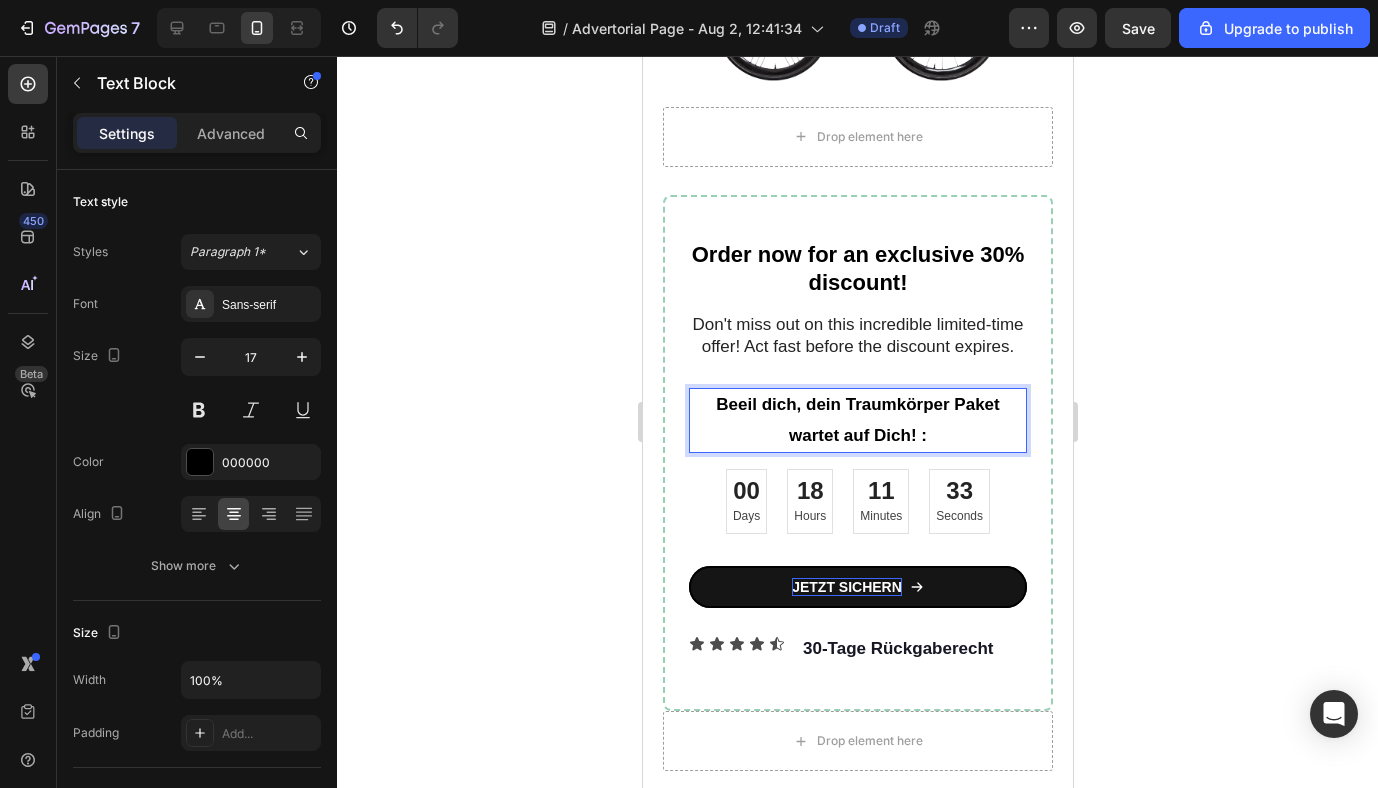 click on "Beeil dich, dein Traumkörper Paket wartet auf Dich! :" at bounding box center (857, 420) 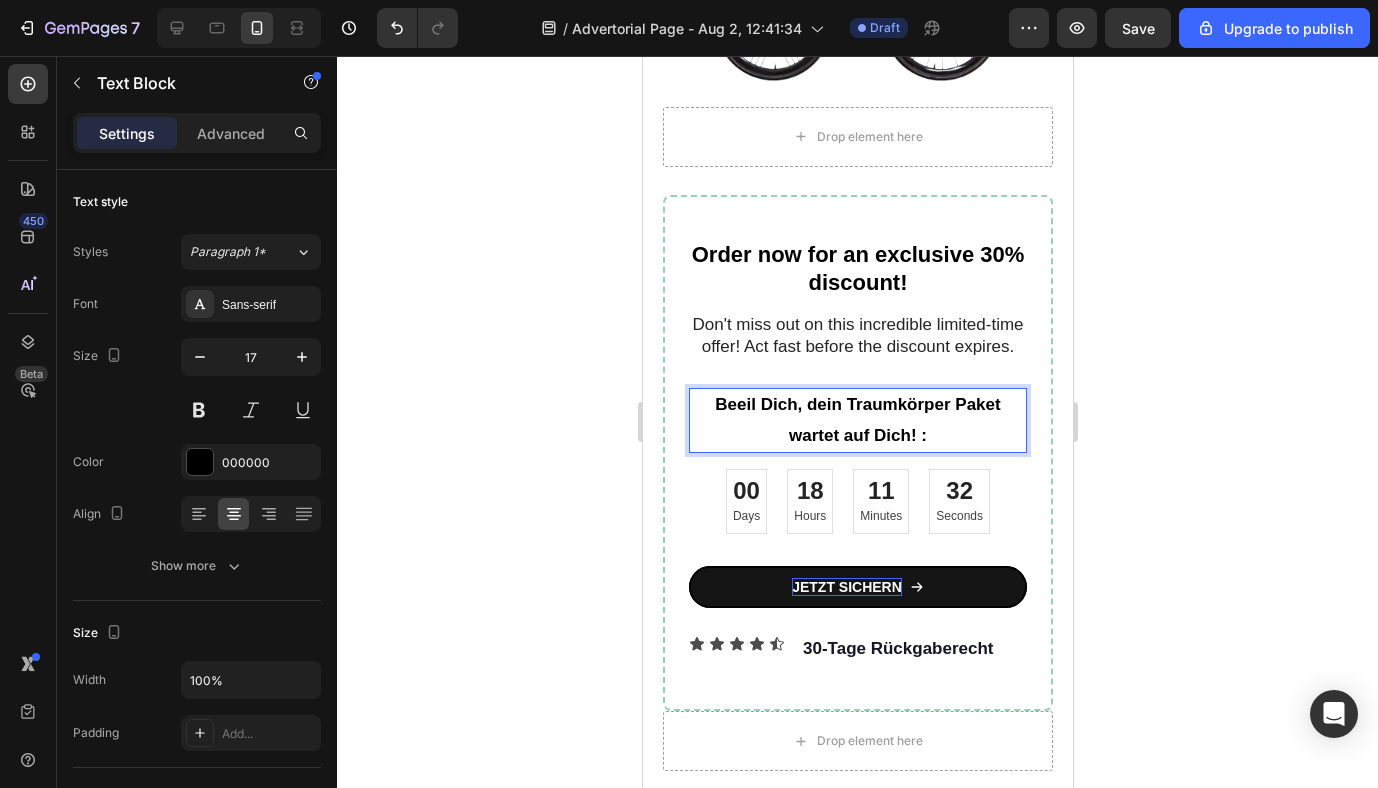 click 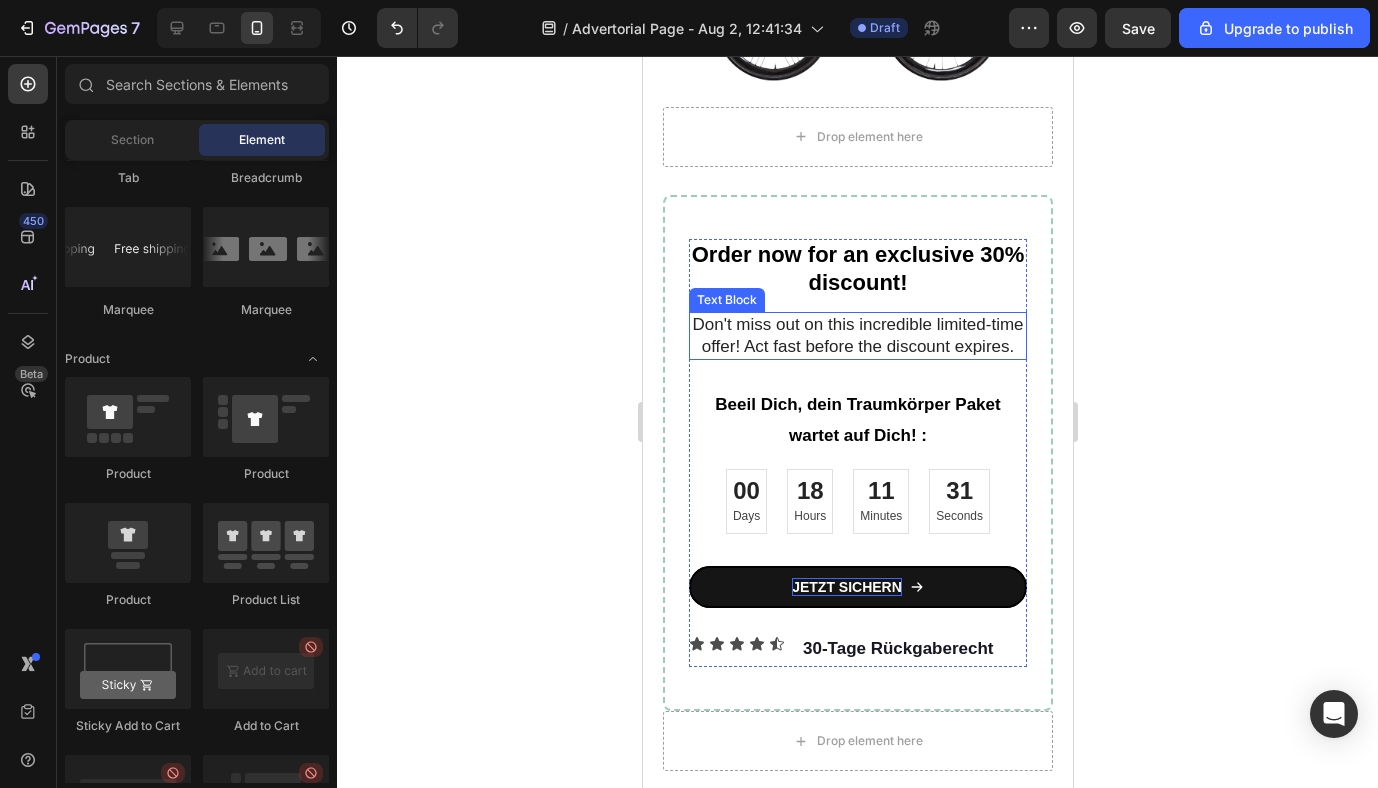 scroll, scrollTop: 4825, scrollLeft: 0, axis: vertical 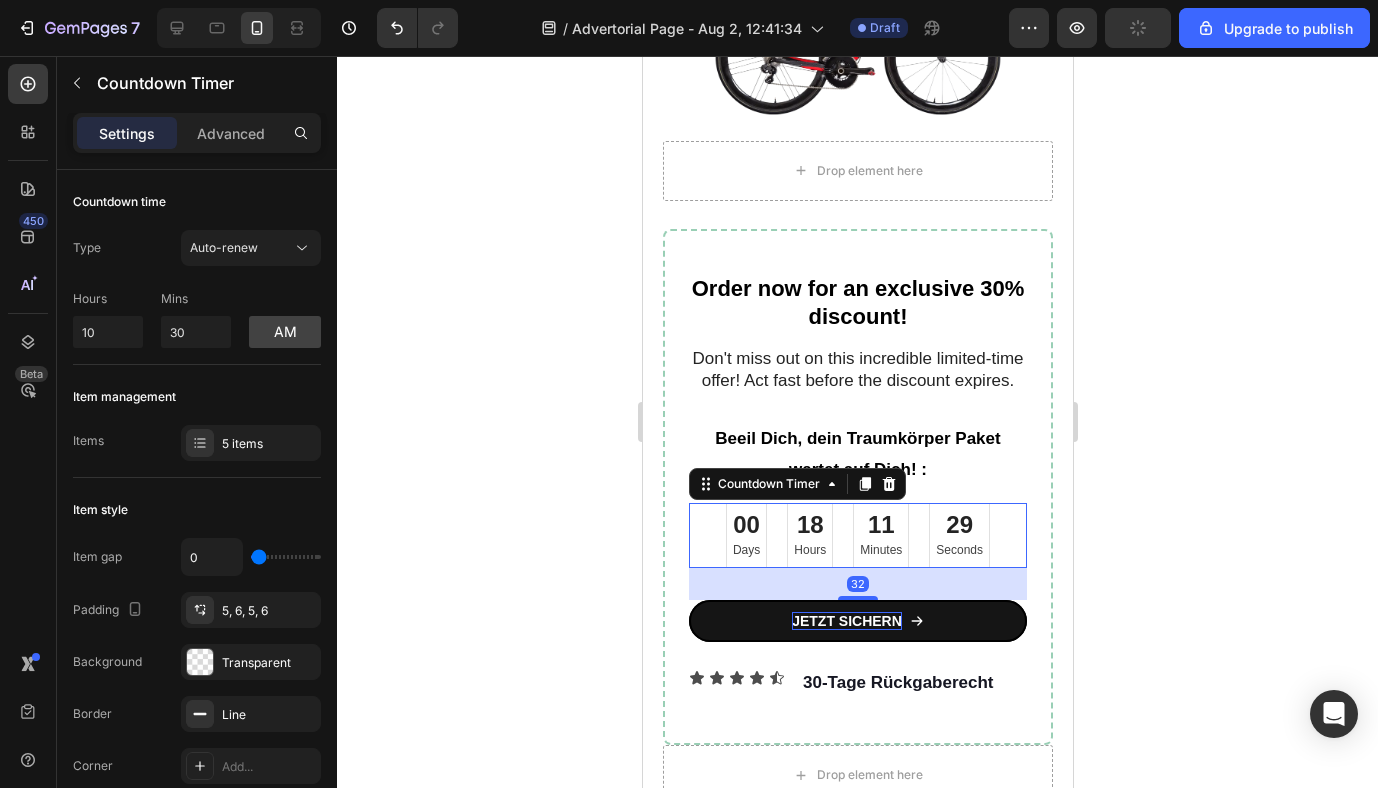 click on "Days" at bounding box center [745, 551] 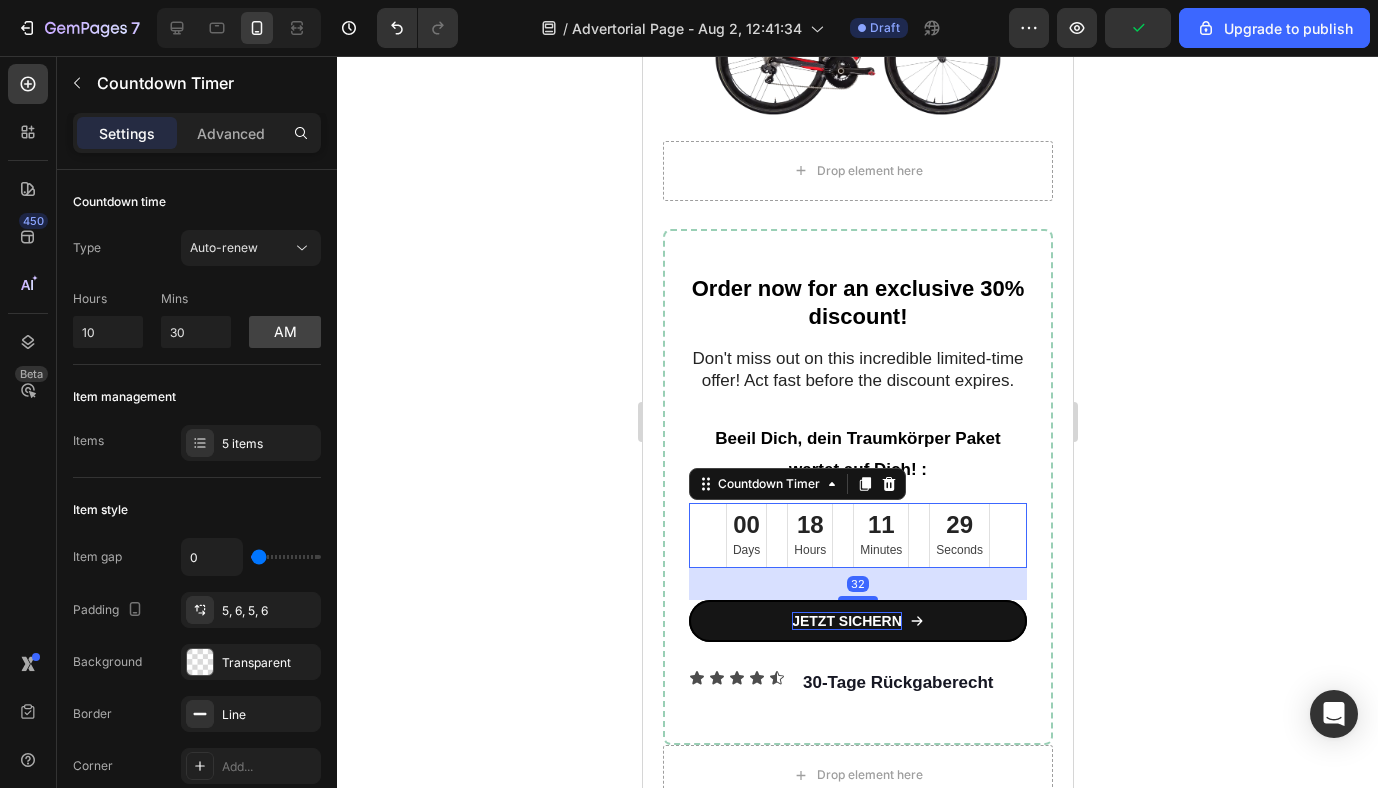 click on "Days" at bounding box center (745, 551) 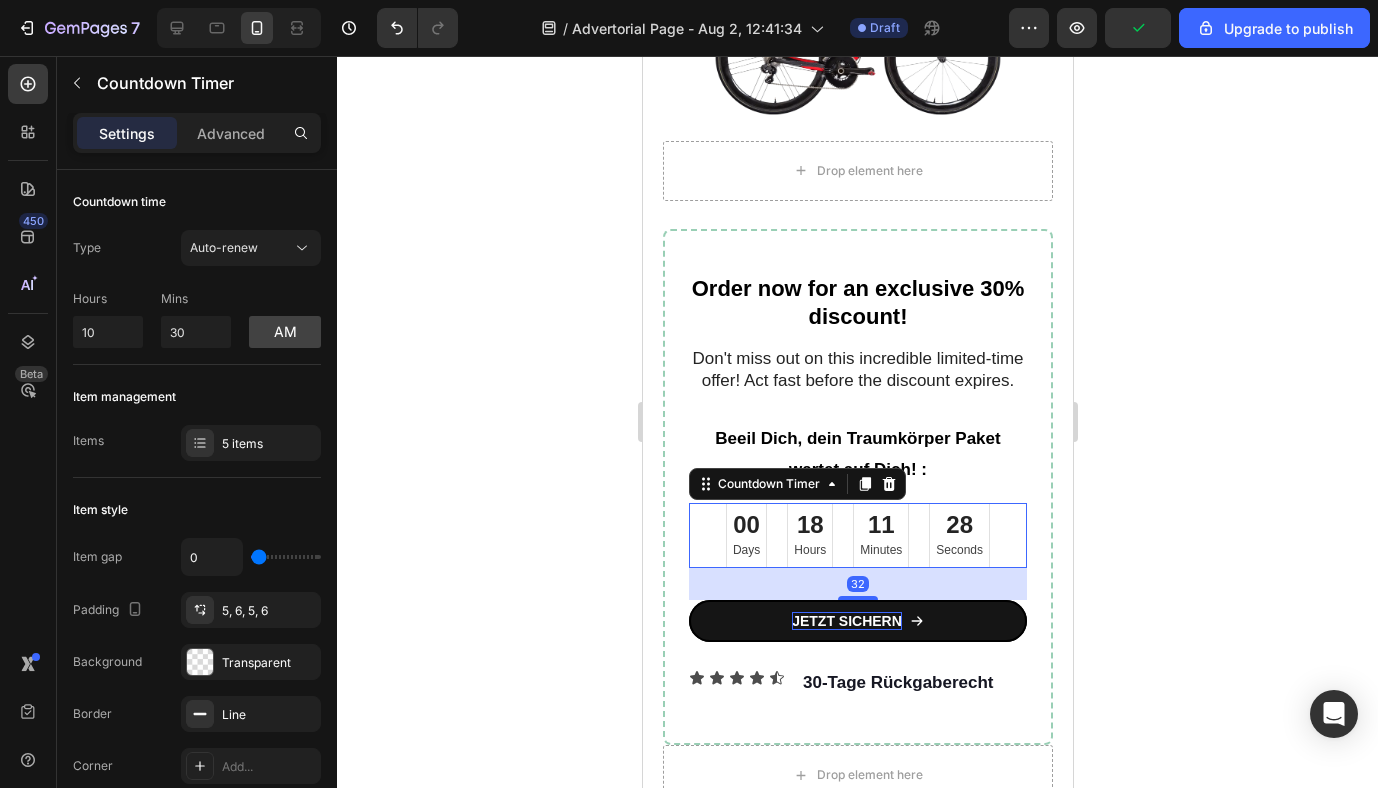 click on "Days" at bounding box center (745, 551) 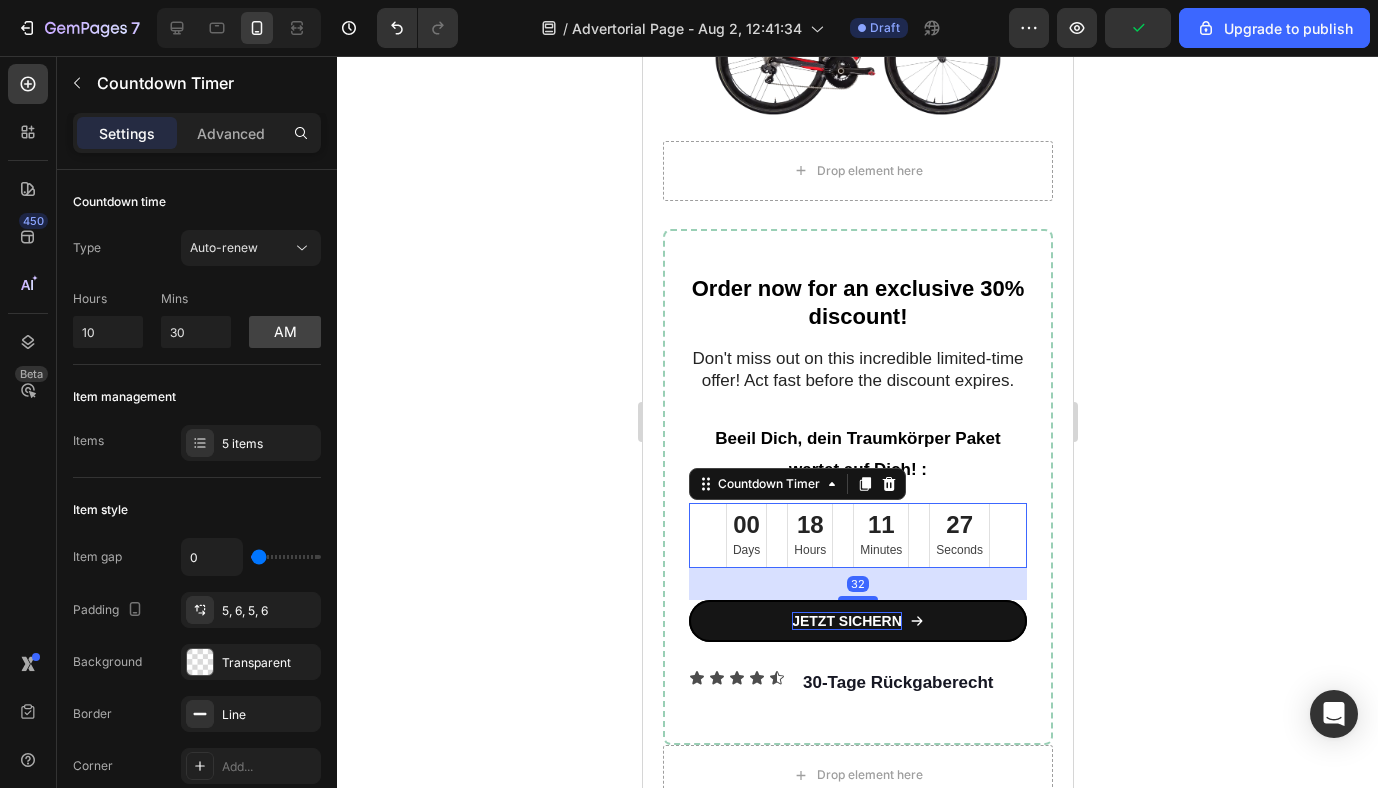 click on "00" at bounding box center (745, 524) 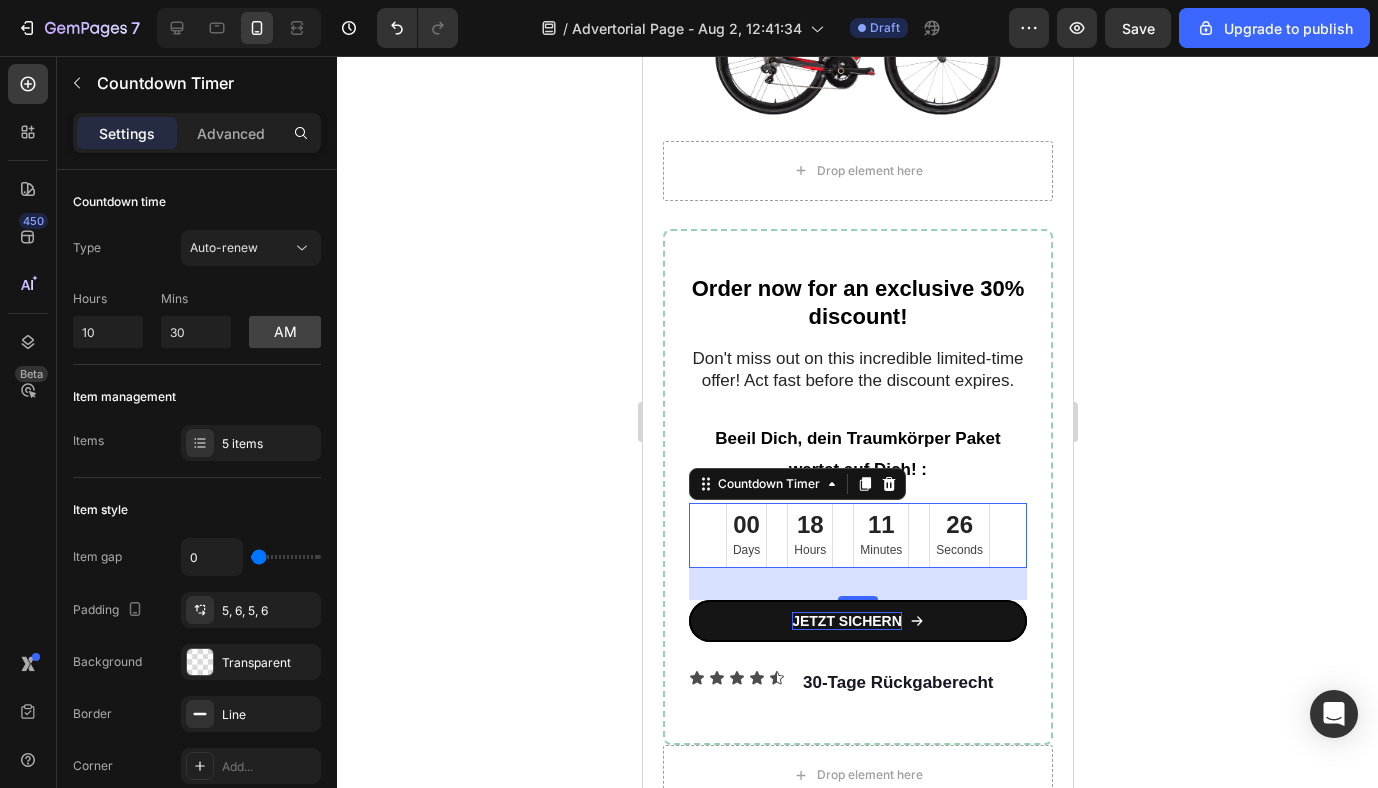 click 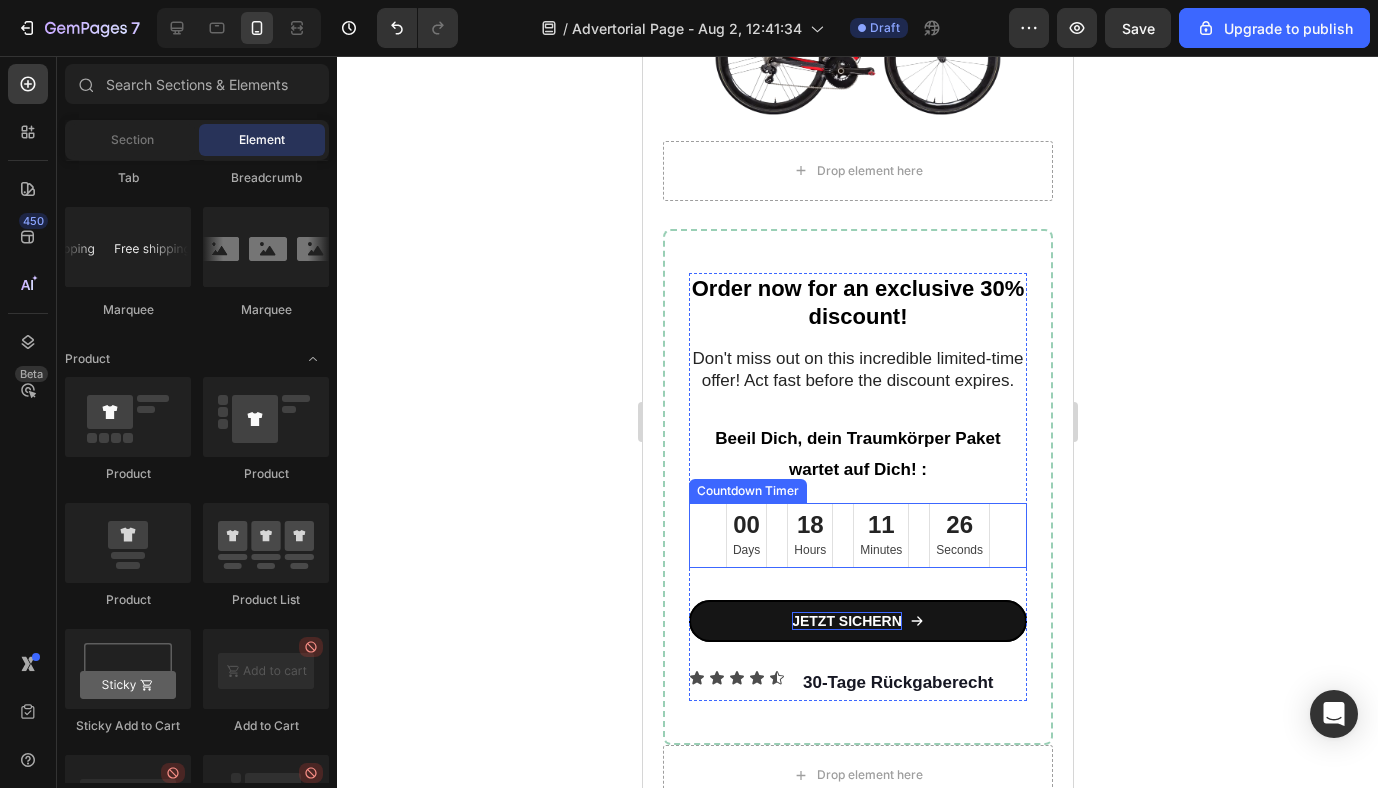 click on "Days" at bounding box center [745, 551] 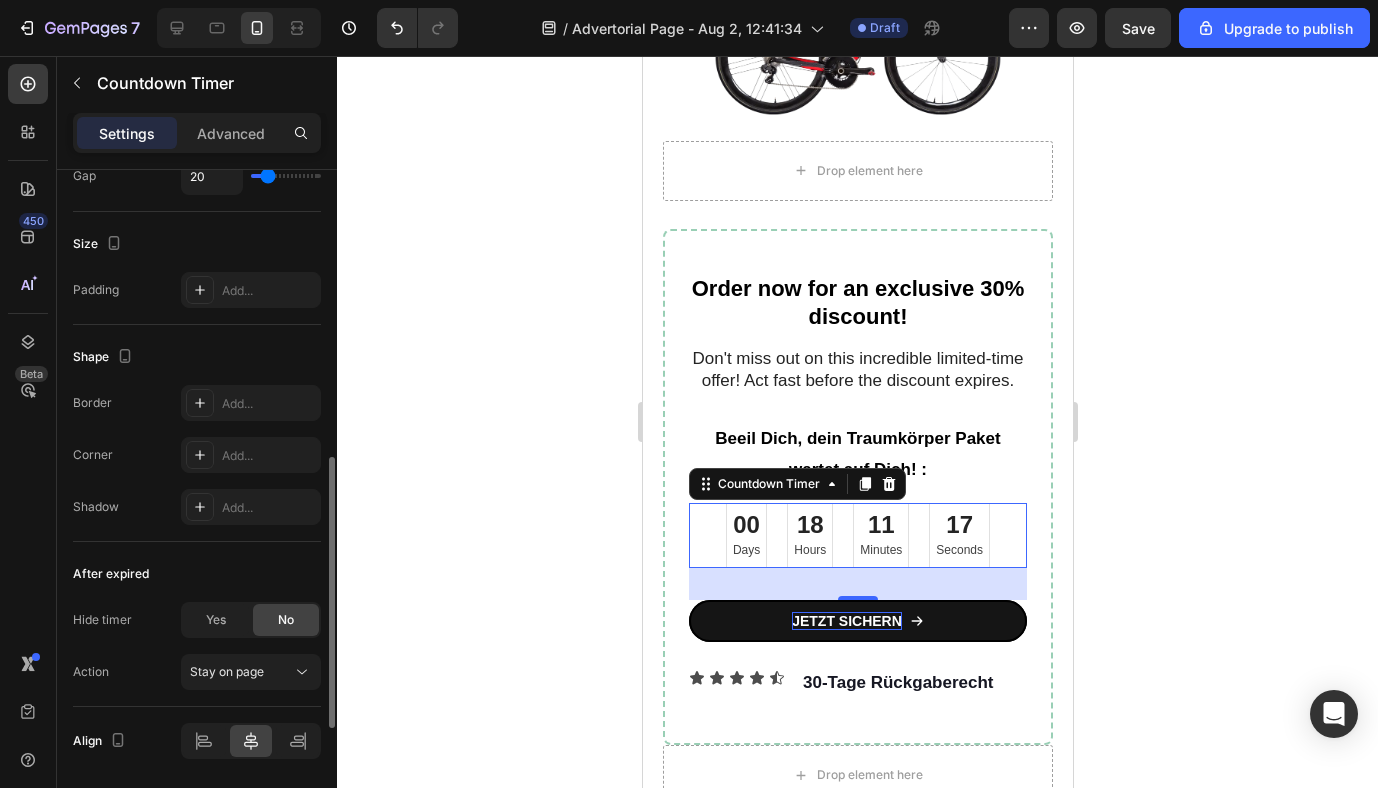 scroll, scrollTop: 1001, scrollLeft: 0, axis: vertical 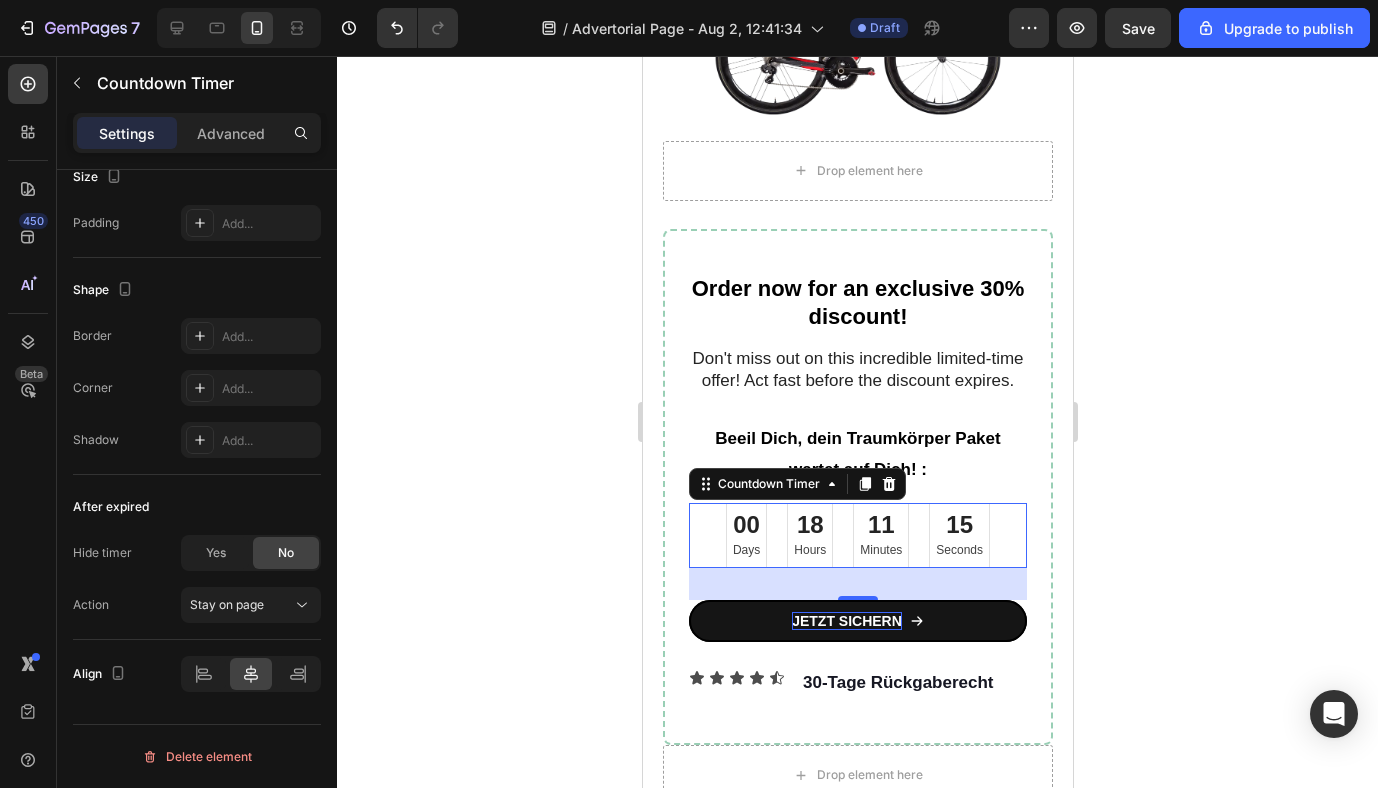 click on "Minutes" at bounding box center (880, 551) 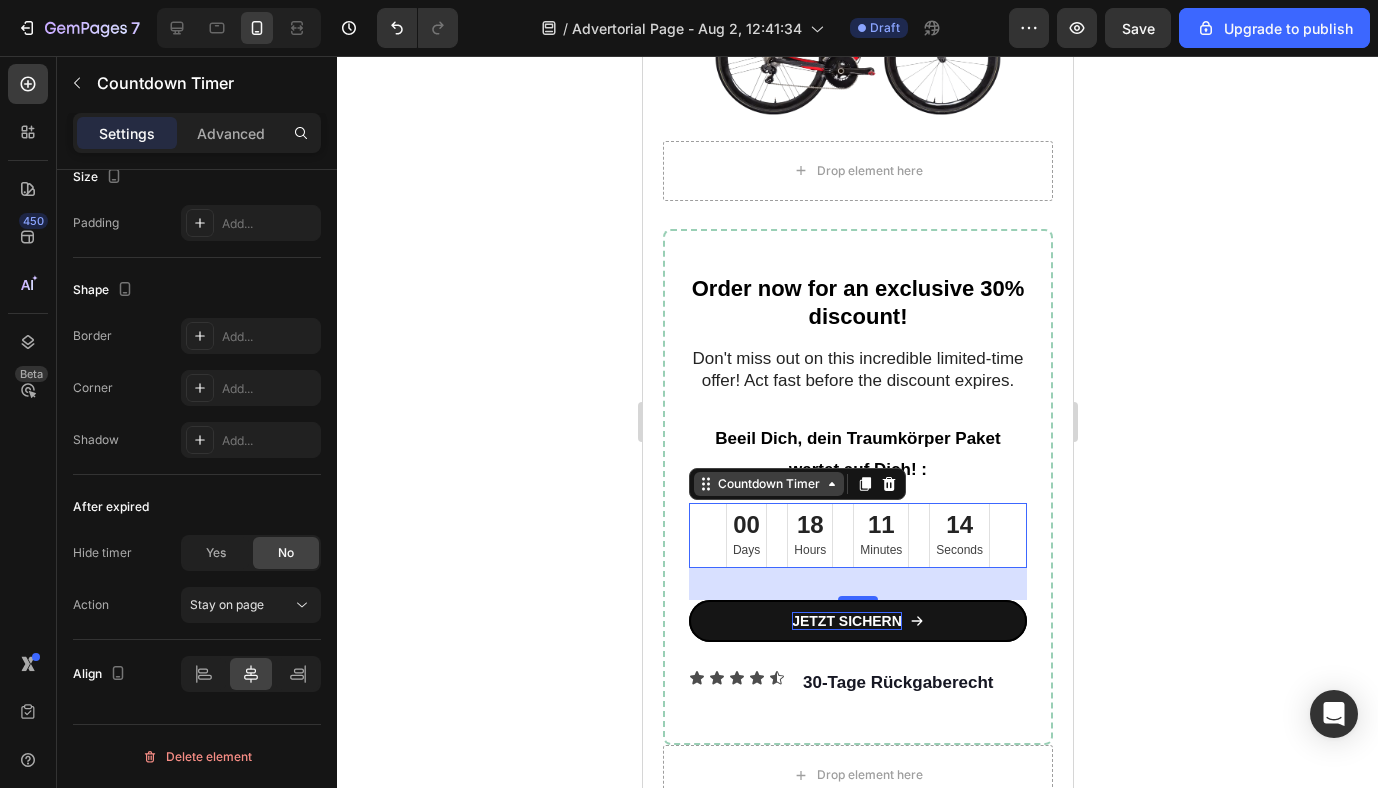 click on "Countdown Timer" at bounding box center (768, 484) 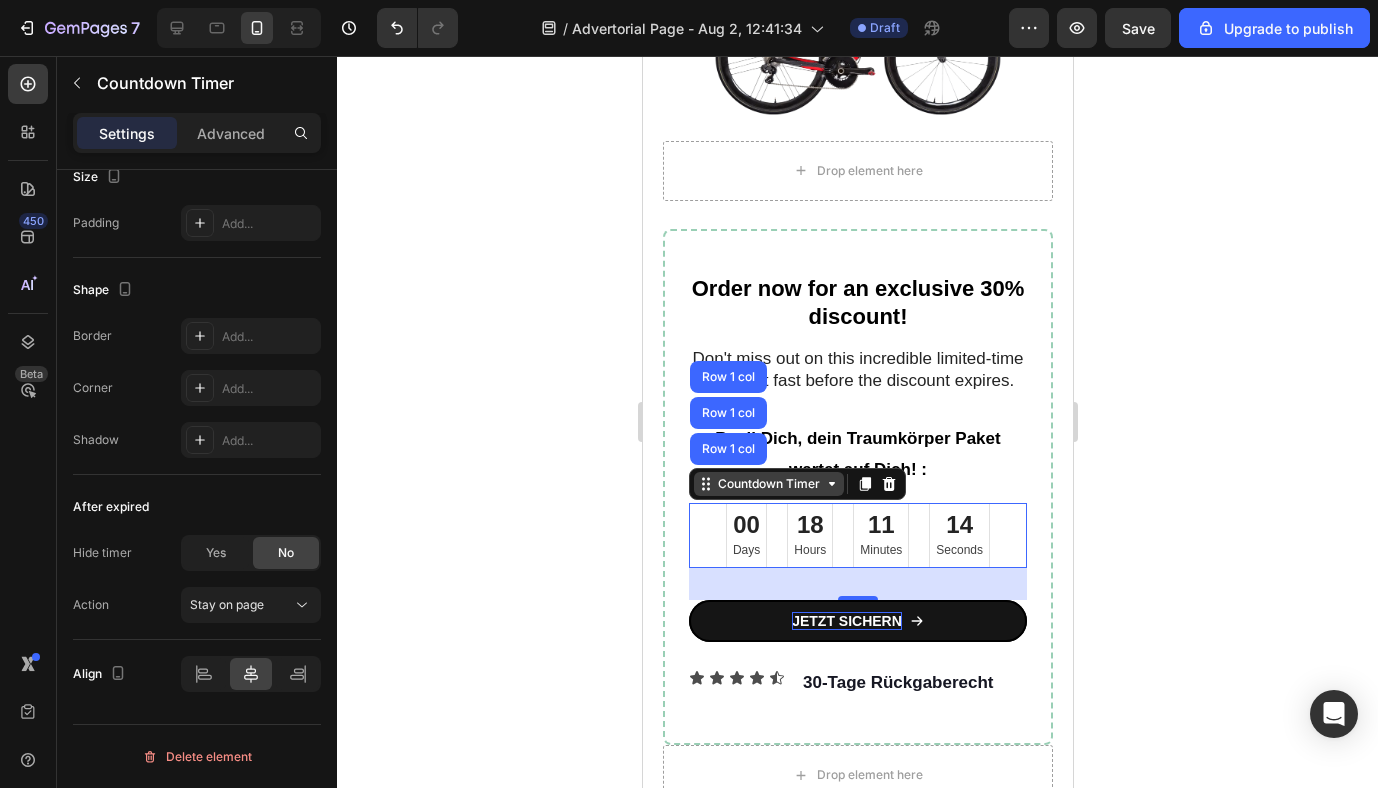 click on "Countdown Timer" at bounding box center [768, 484] 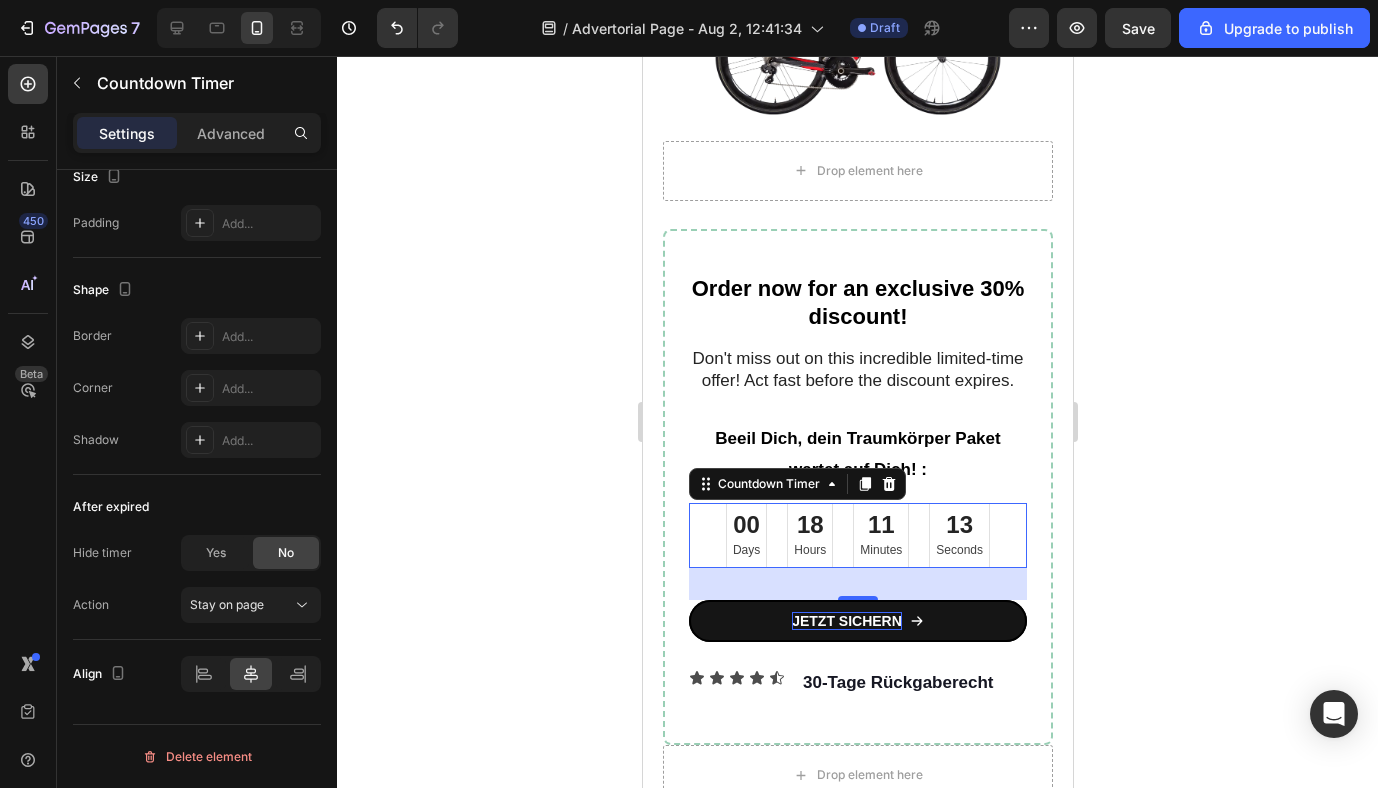 click on "Days" at bounding box center (745, 551) 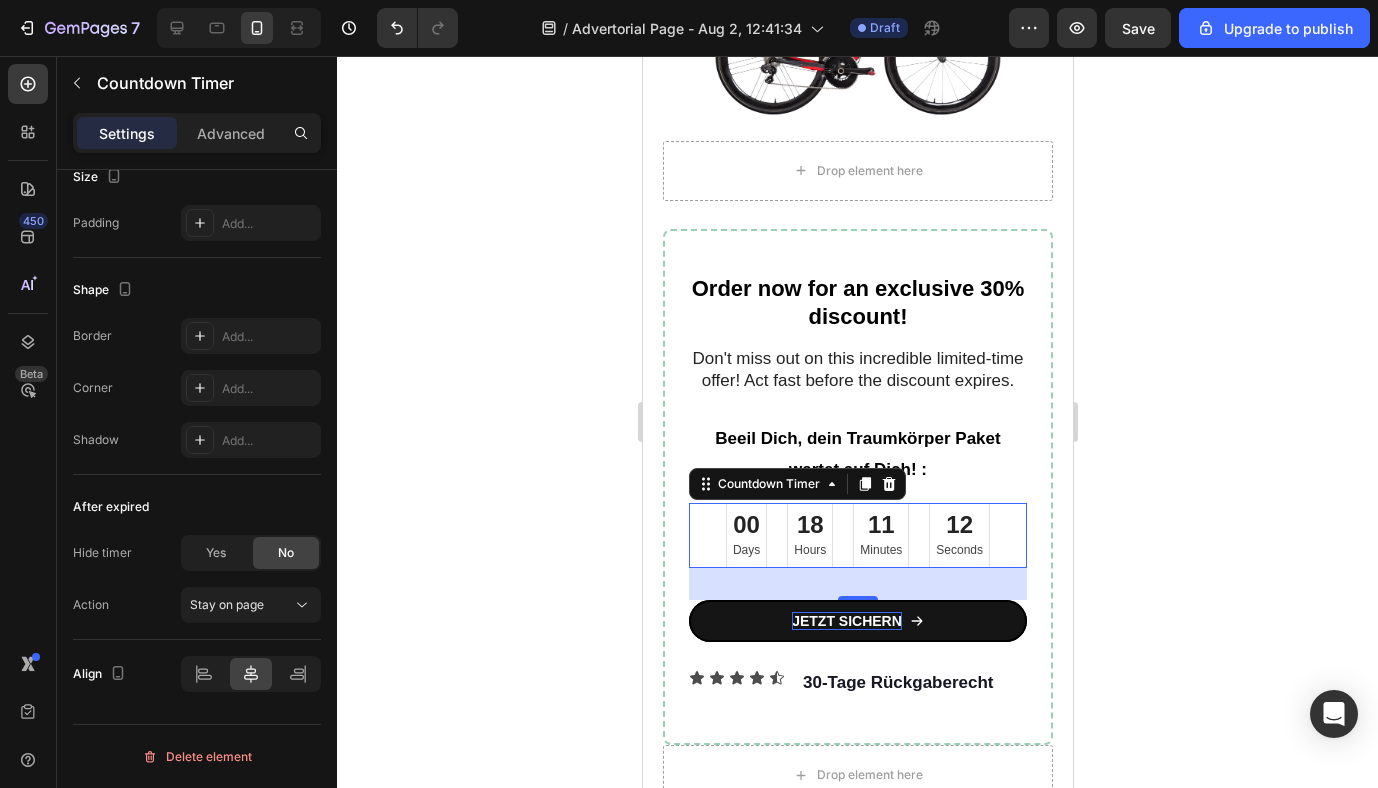 click on "Days" at bounding box center (745, 551) 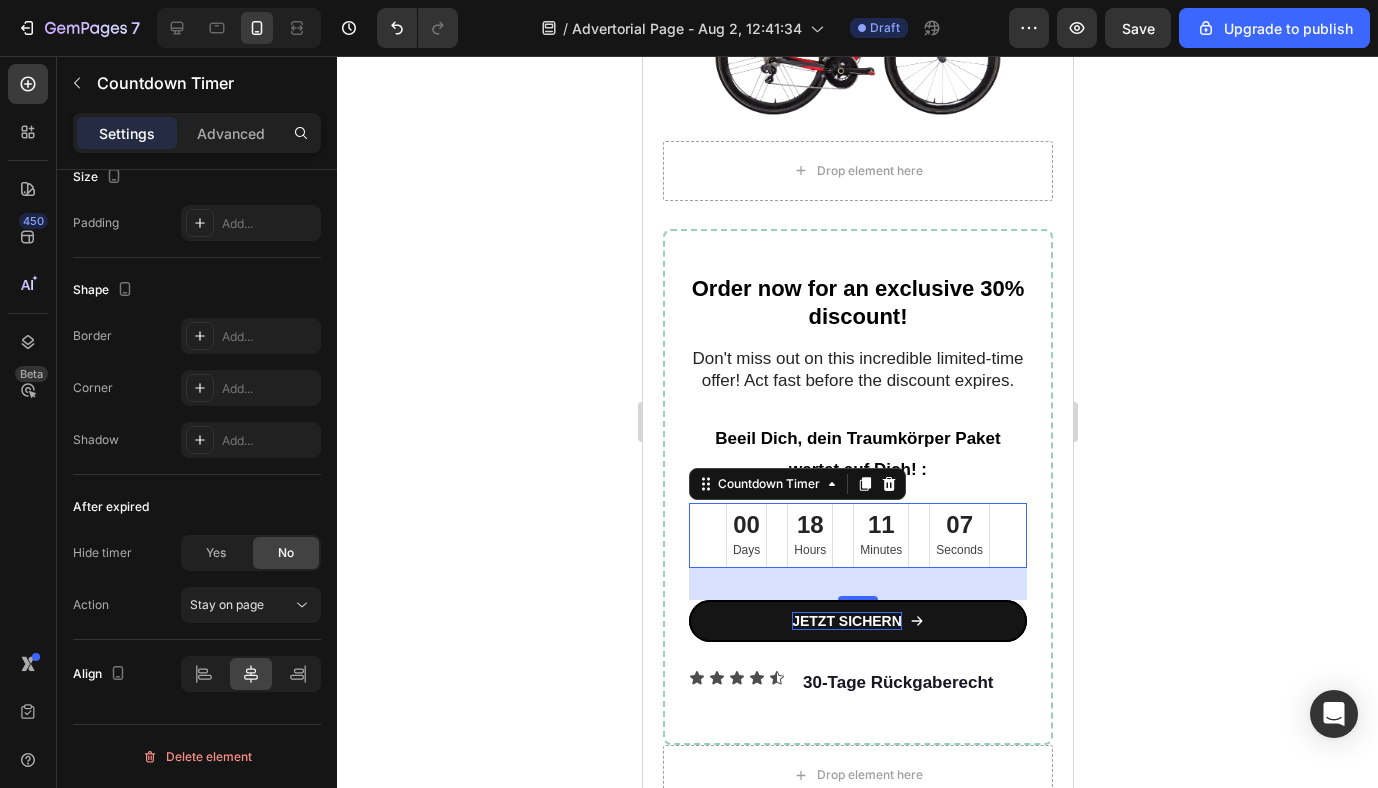 click on "00" at bounding box center [745, 524] 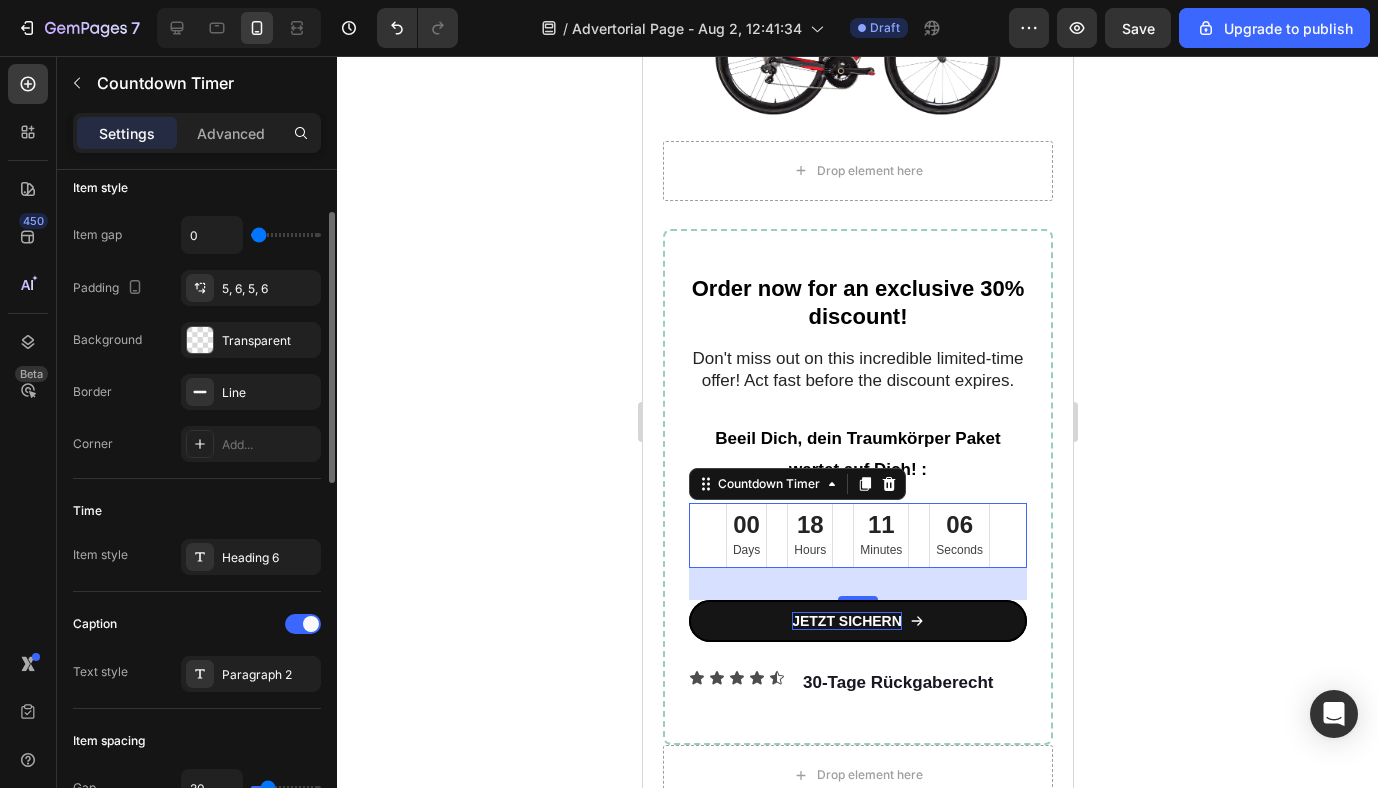 scroll, scrollTop: 260, scrollLeft: 0, axis: vertical 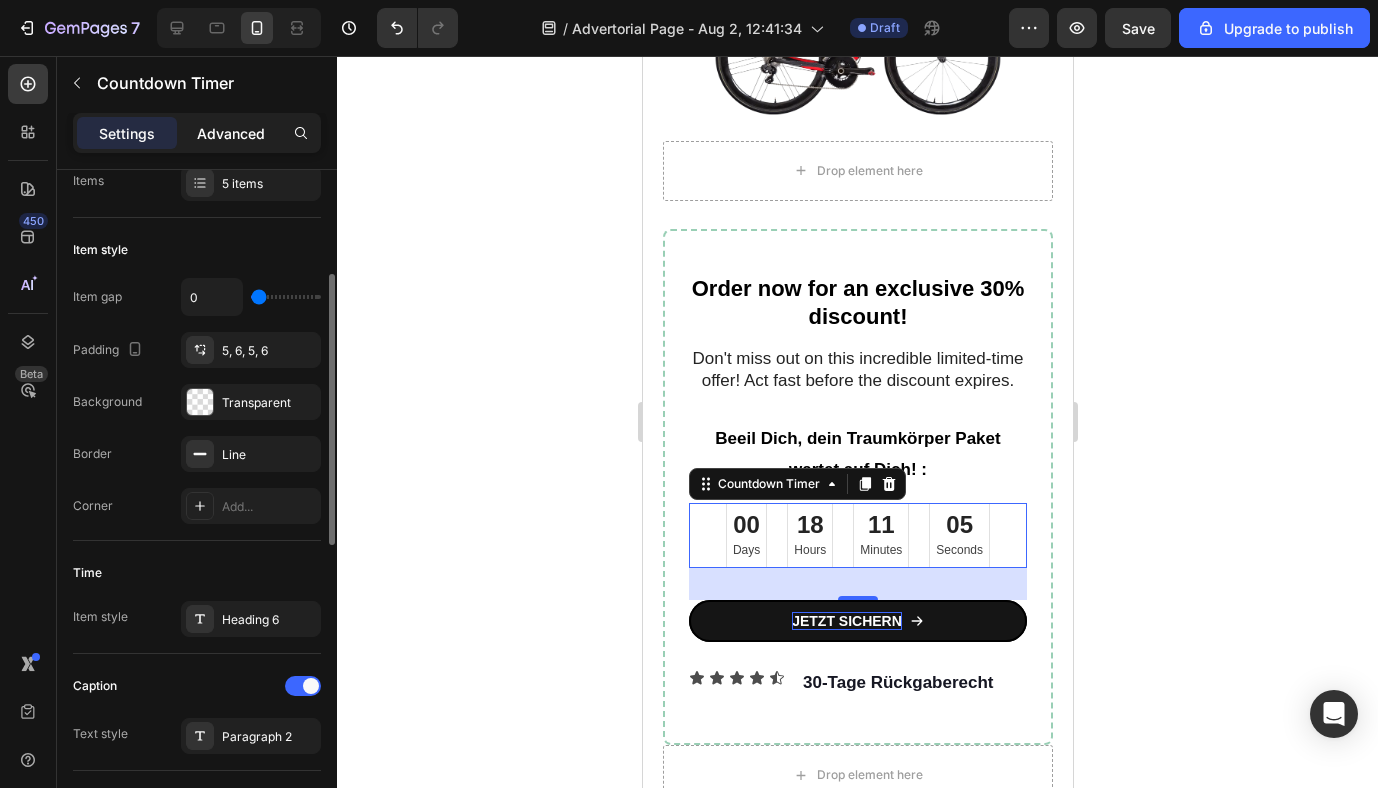 click on "Advanced" at bounding box center [231, 133] 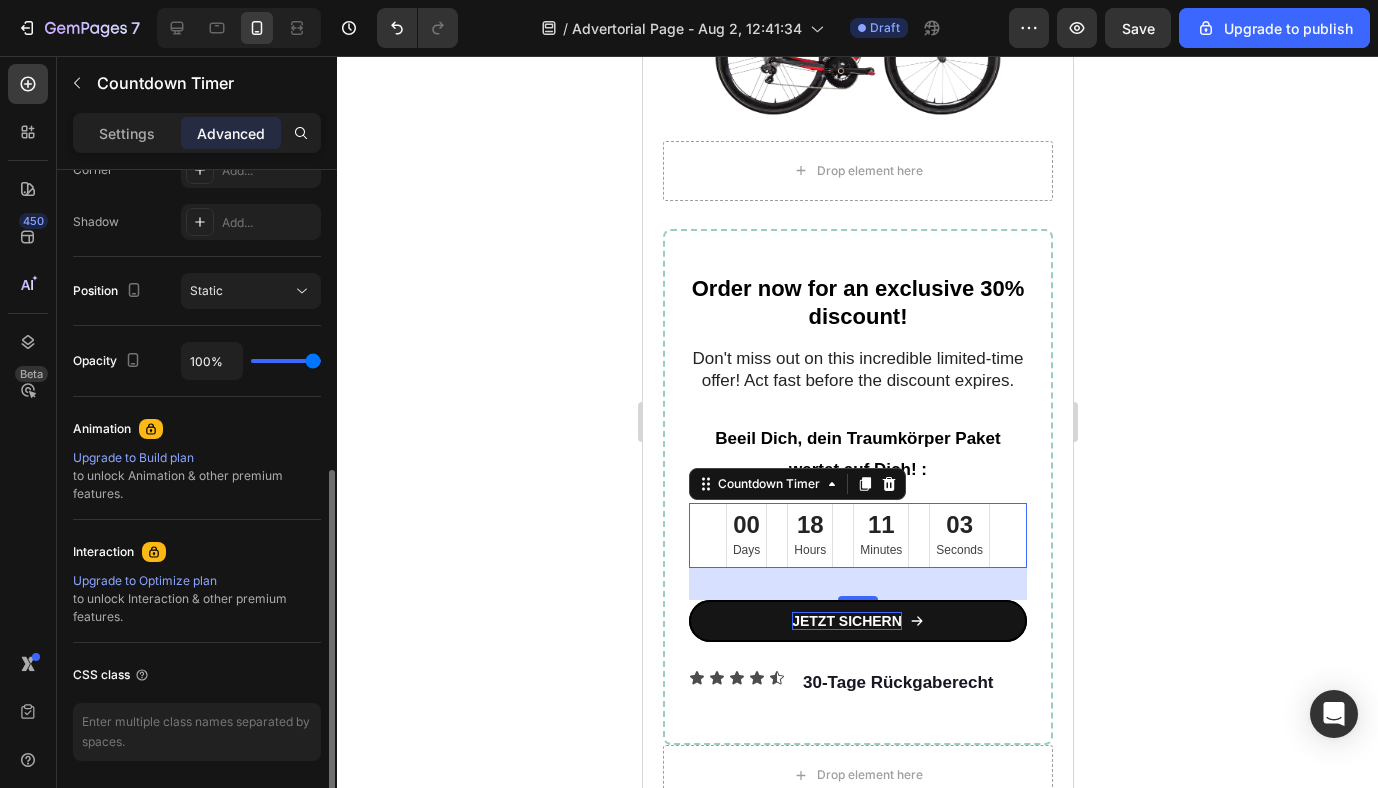 scroll, scrollTop: 713, scrollLeft: 0, axis: vertical 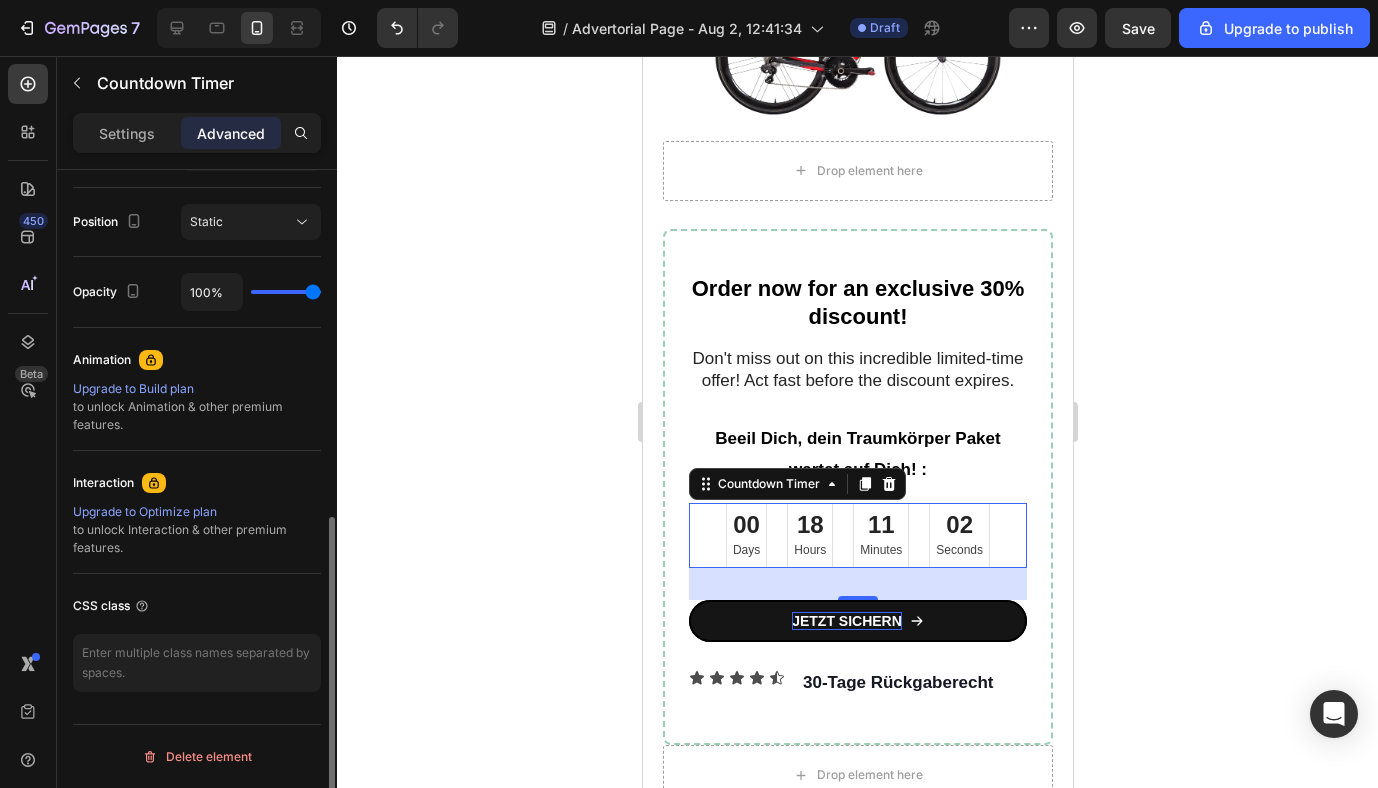click on "Settings Advanced" at bounding box center [197, 133] 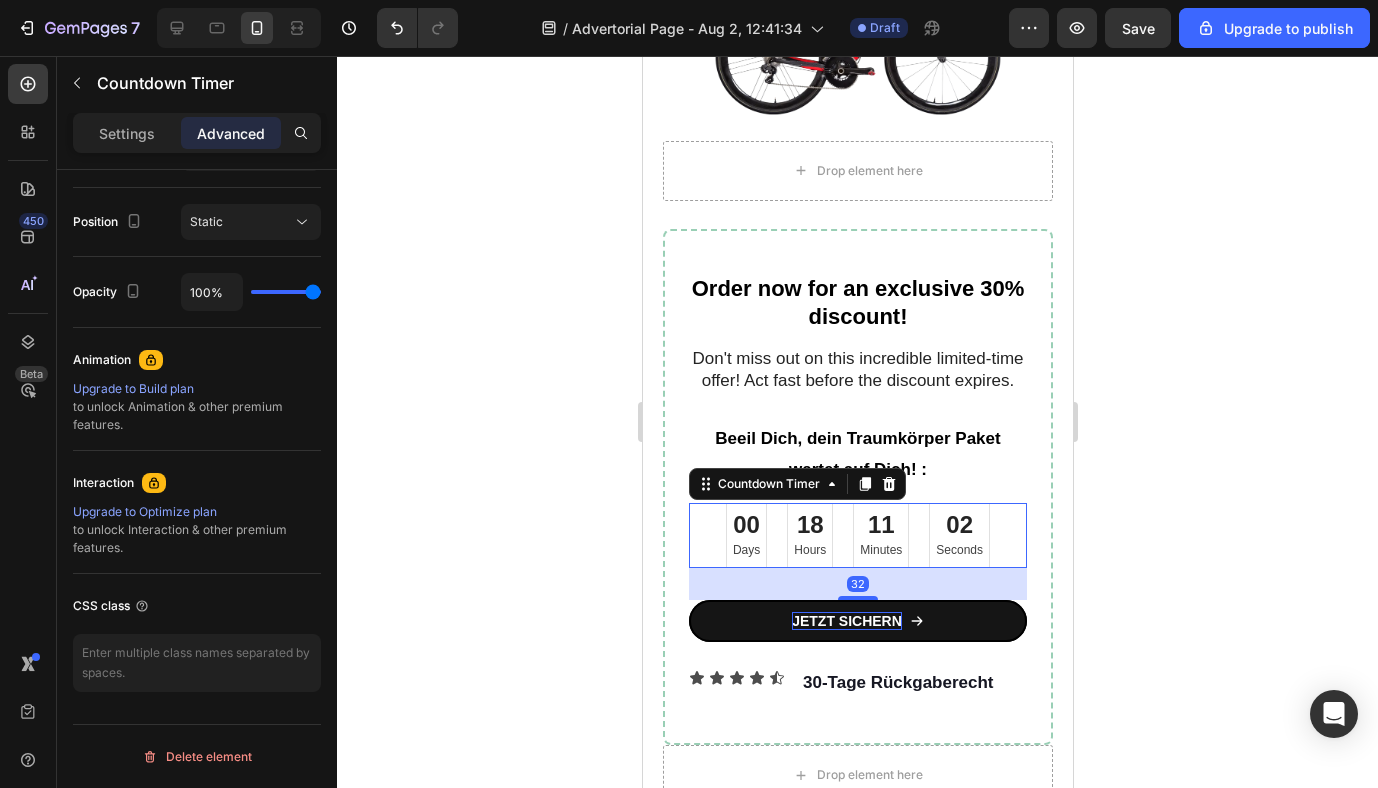 click on "Settings Advanced" at bounding box center [197, 133] 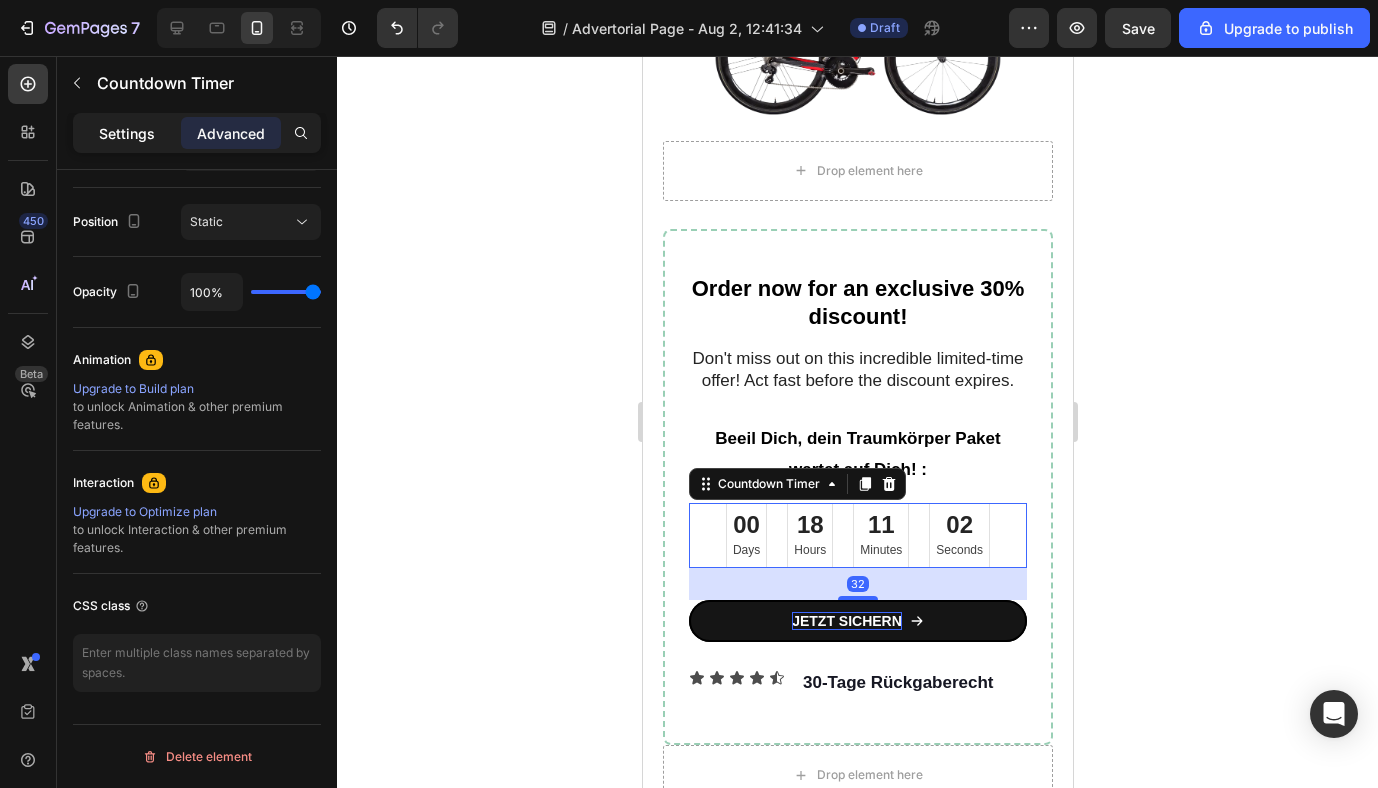 click on "Settings" at bounding box center (127, 133) 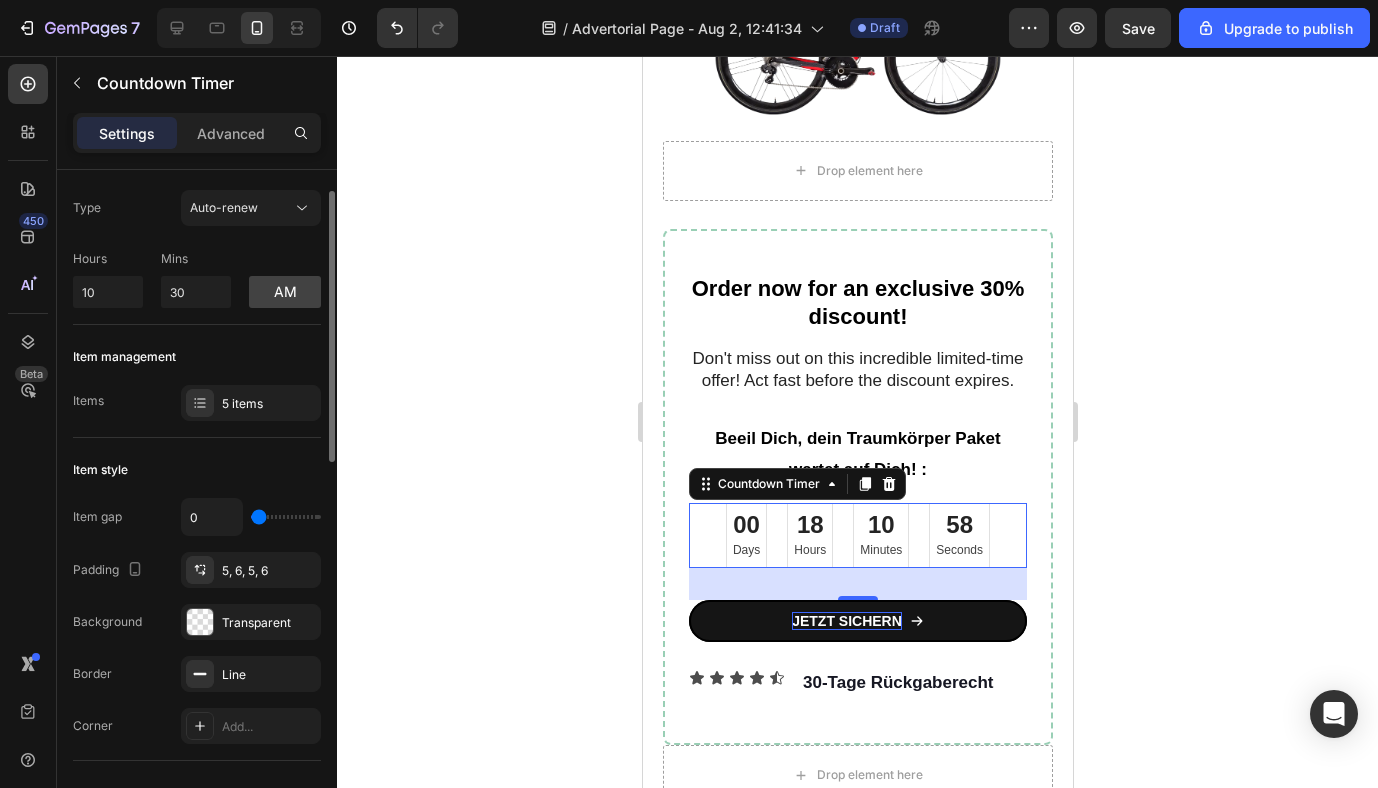 scroll, scrollTop: 44, scrollLeft: 0, axis: vertical 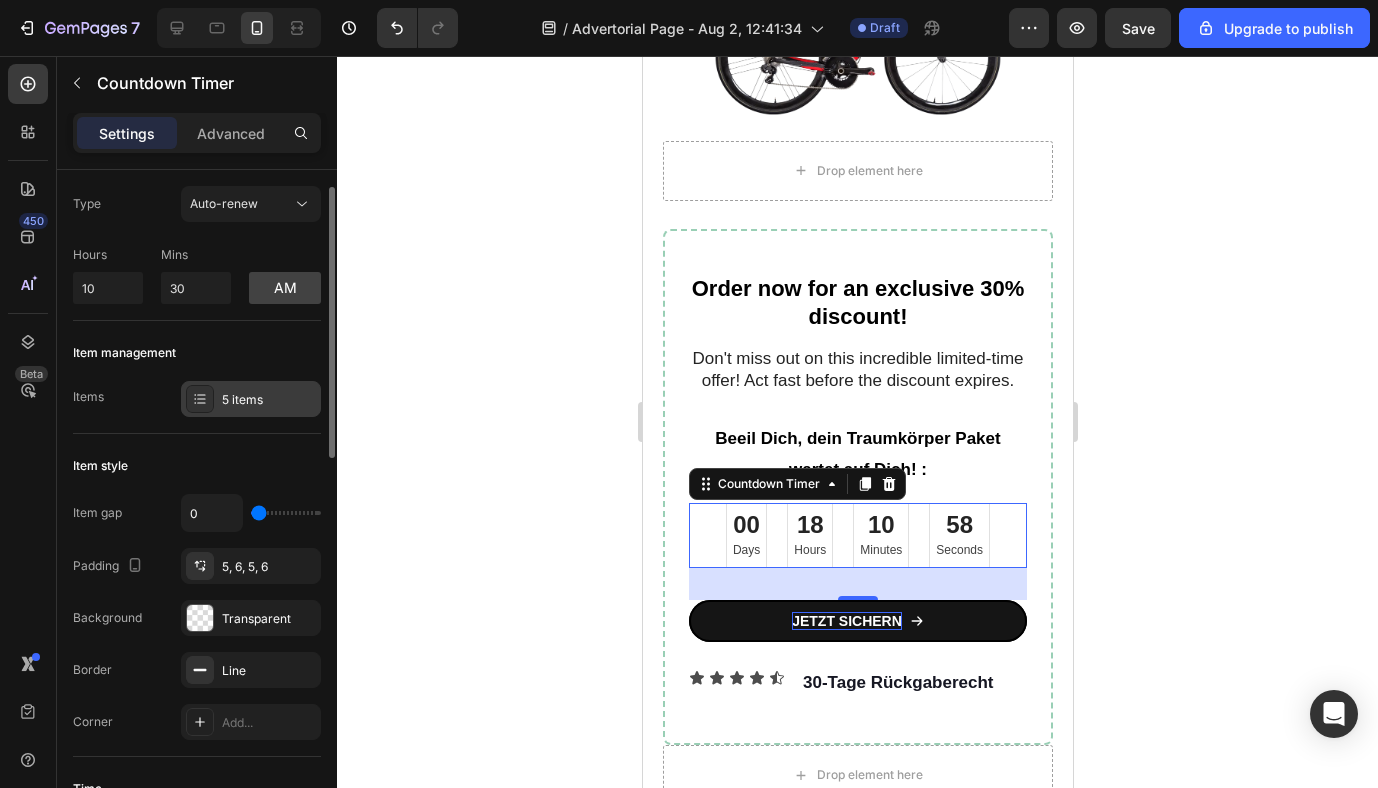 click on "5 items" at bounding box center [269, 400] 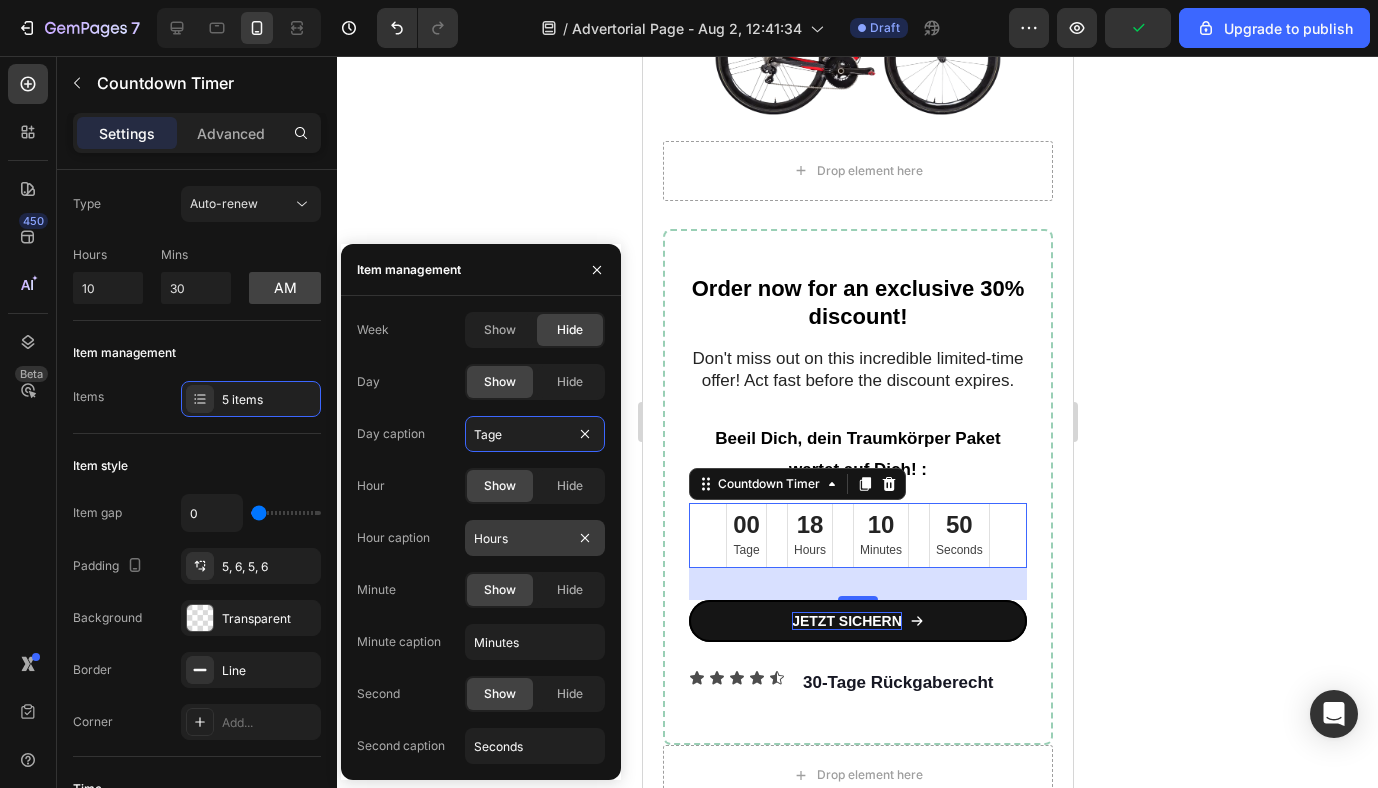 type on "Tage" 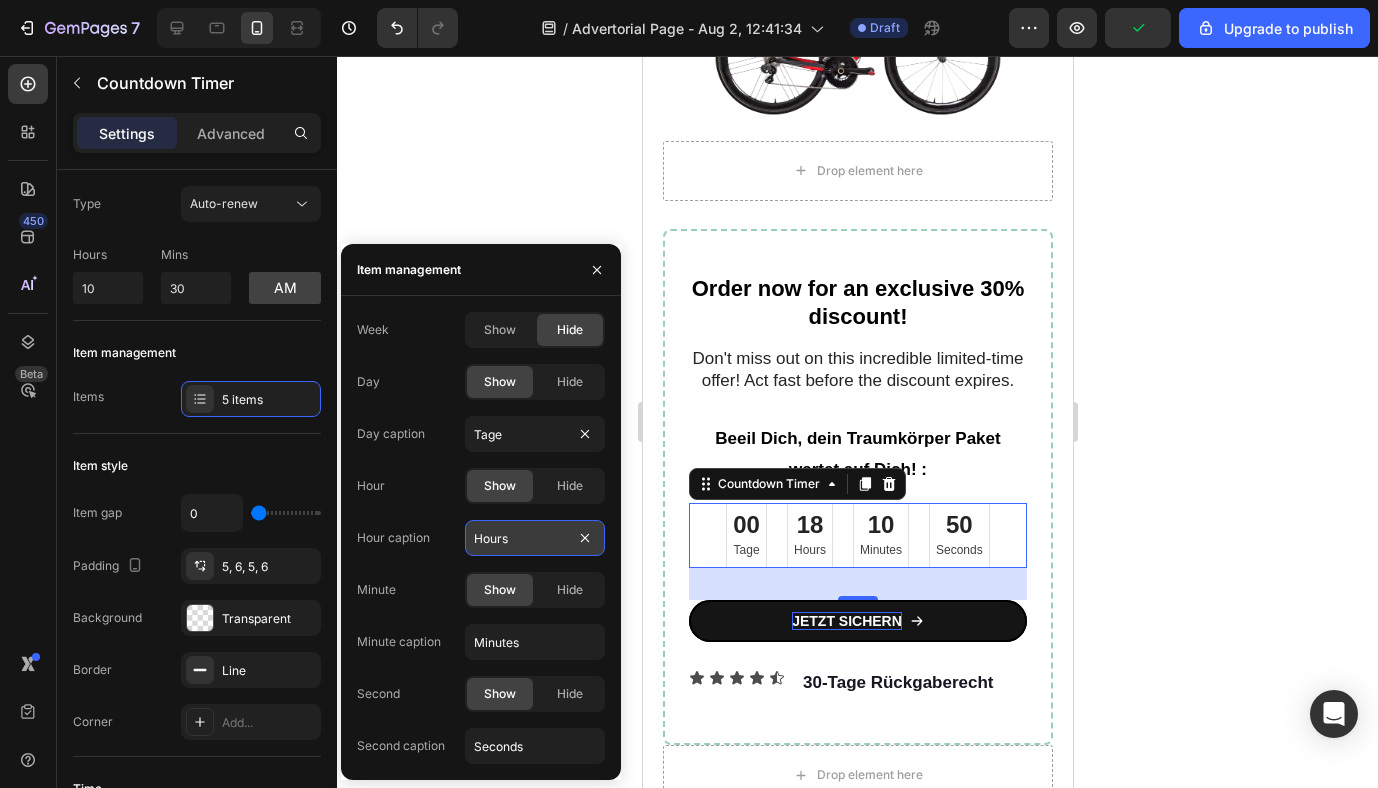 click on "Hours" at bounding box center [535, 538] 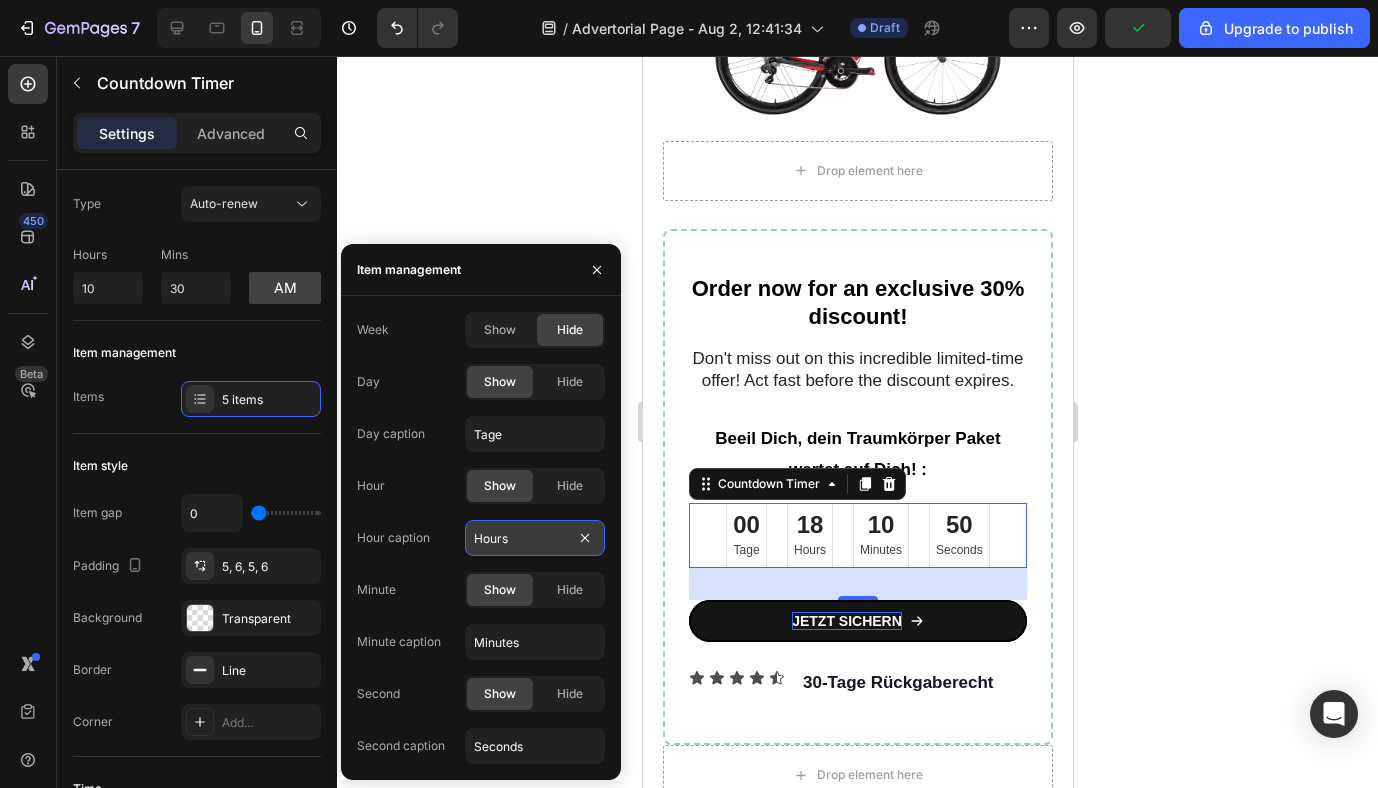 drag, startPoint x: 528, startPoint y: 538, endPoint x: 510, endPoint y: 538, distance: 18 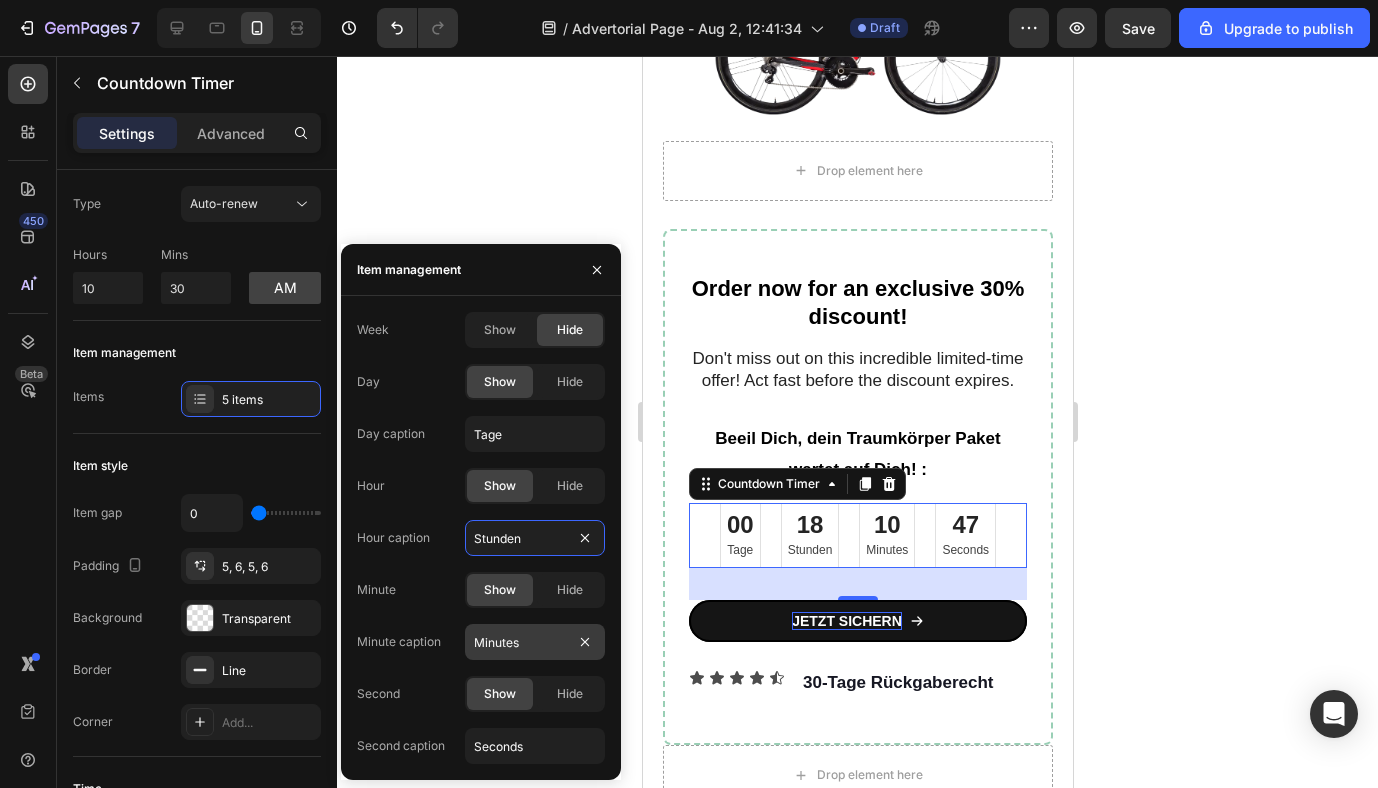 type on "Stunden" 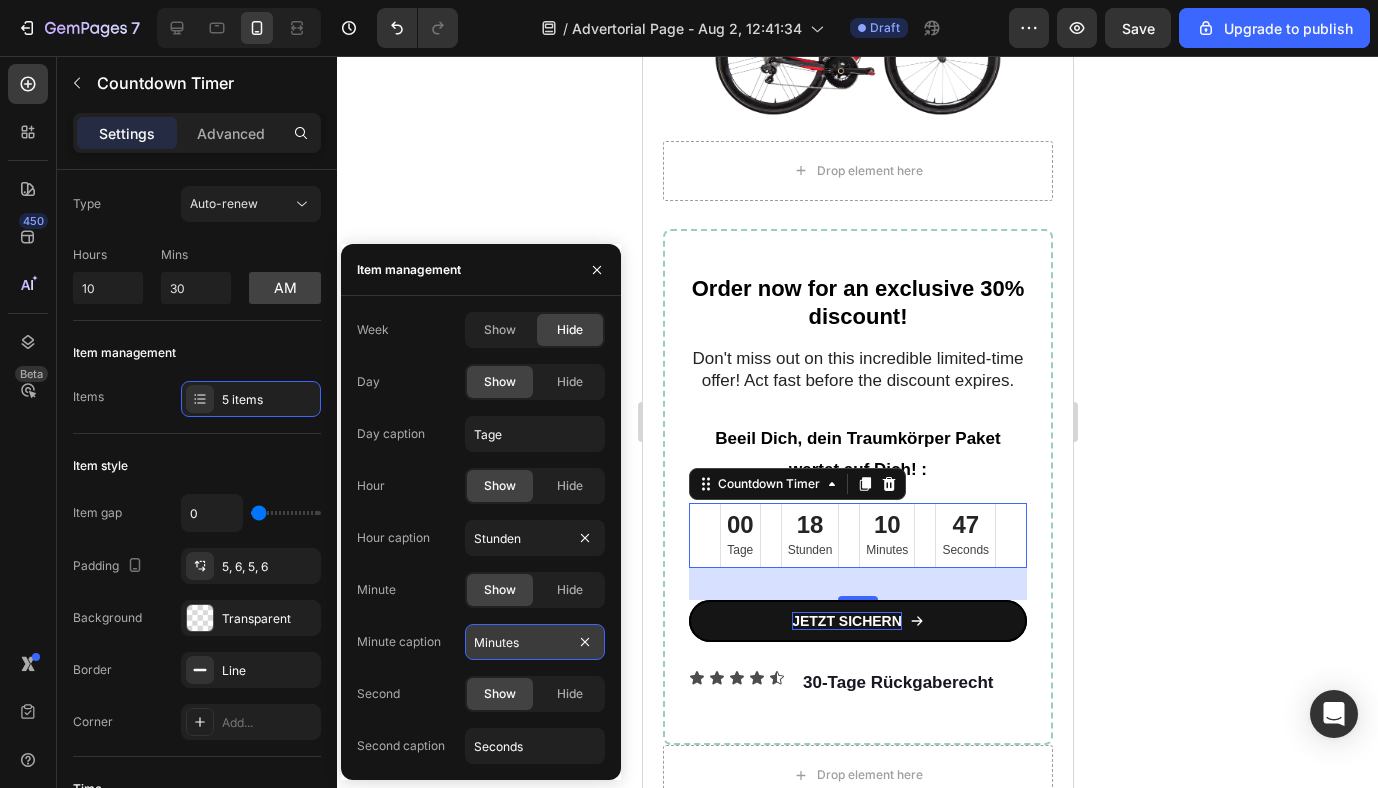 click on "Minutes" at bounding box center (535, 642) 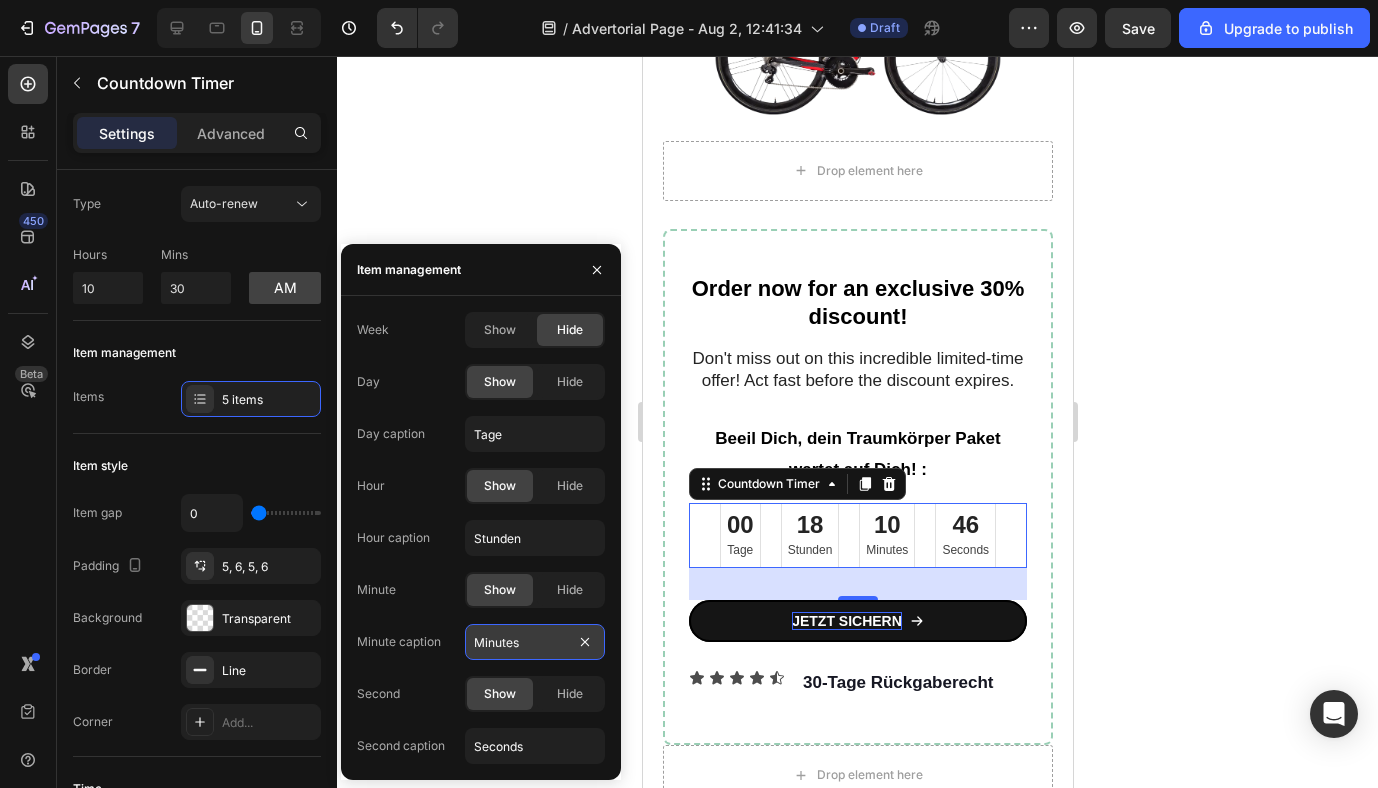 click on "Minutes" at bounding box center (535, 642) 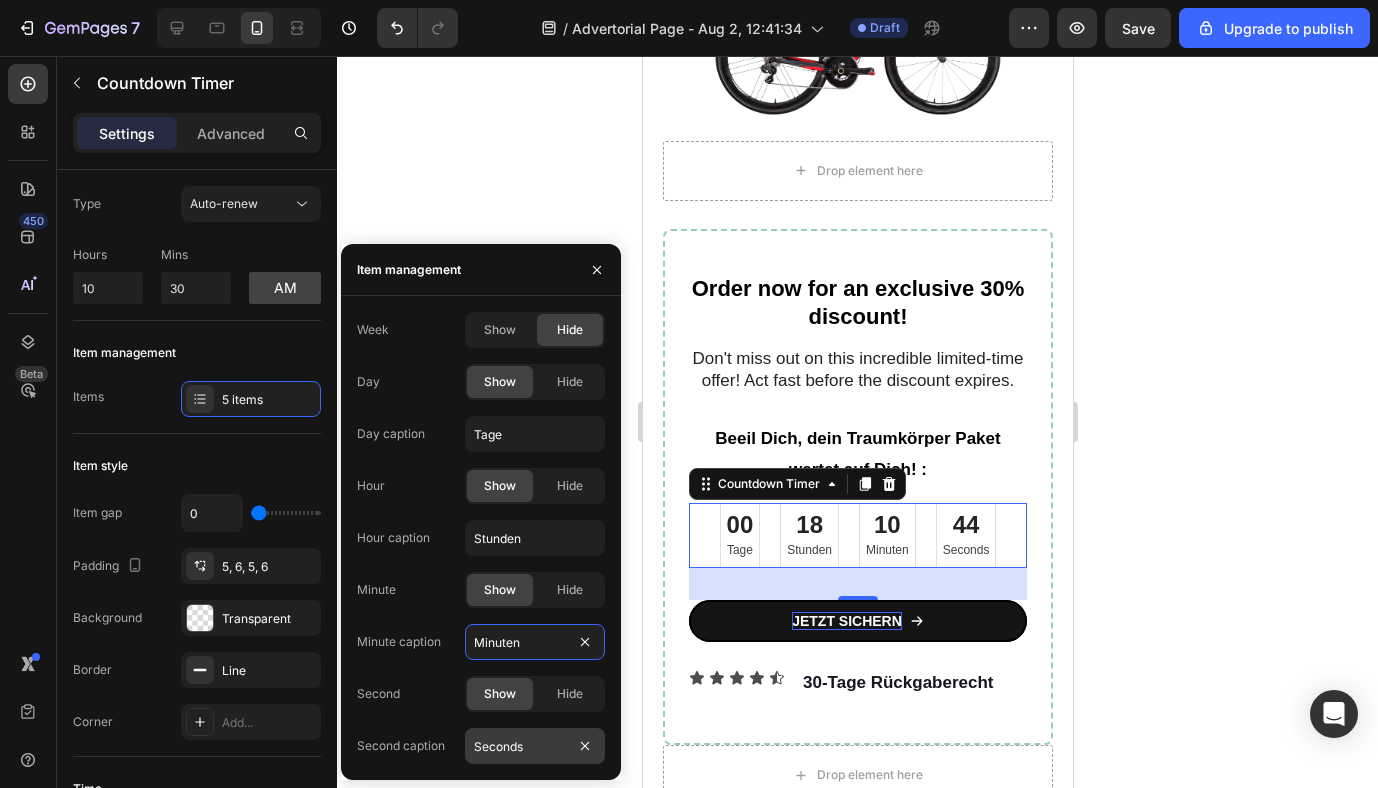 type on "Minuten" 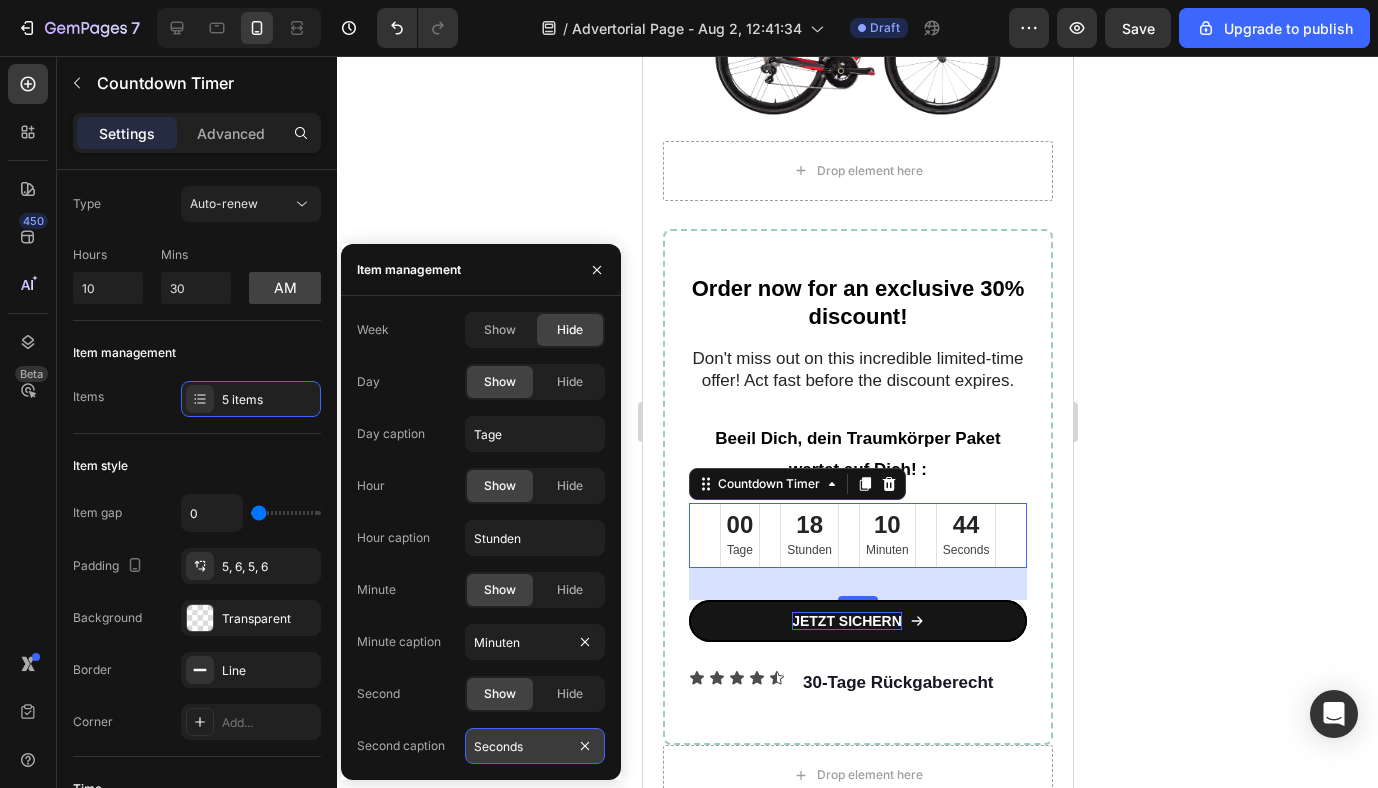click on "Seconds" at bounding box center [535, 746] 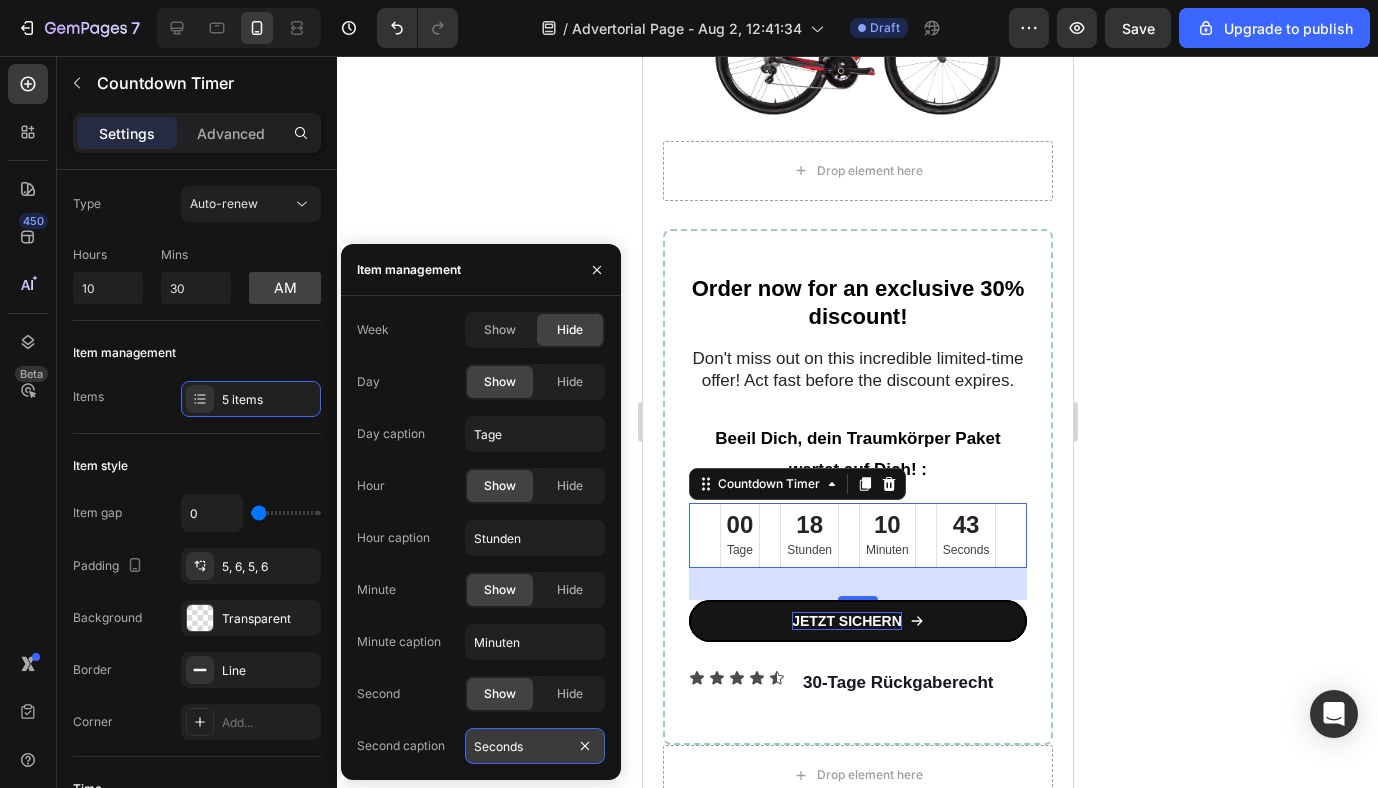 click on "Seconds" at bounding box center [535, 746] 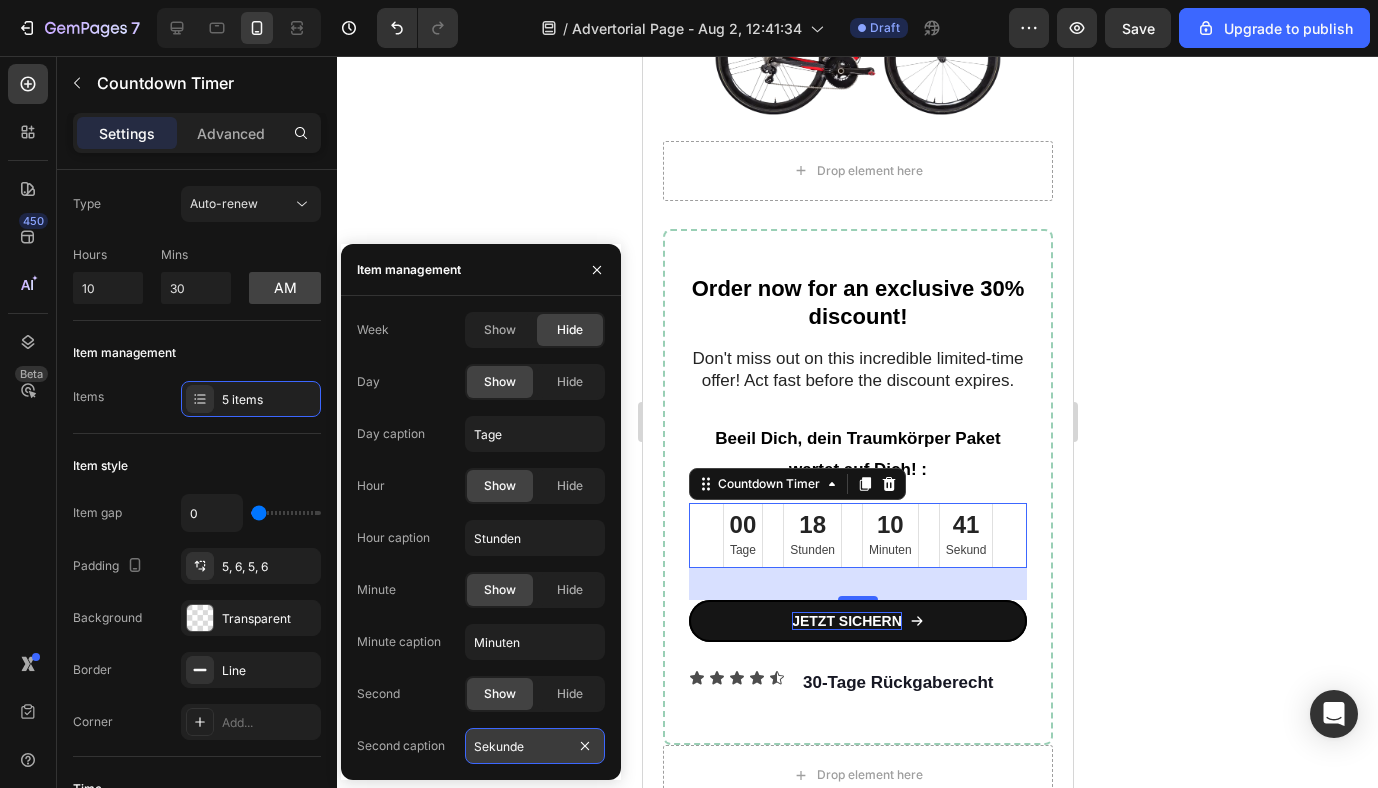 type on "Sekunden" 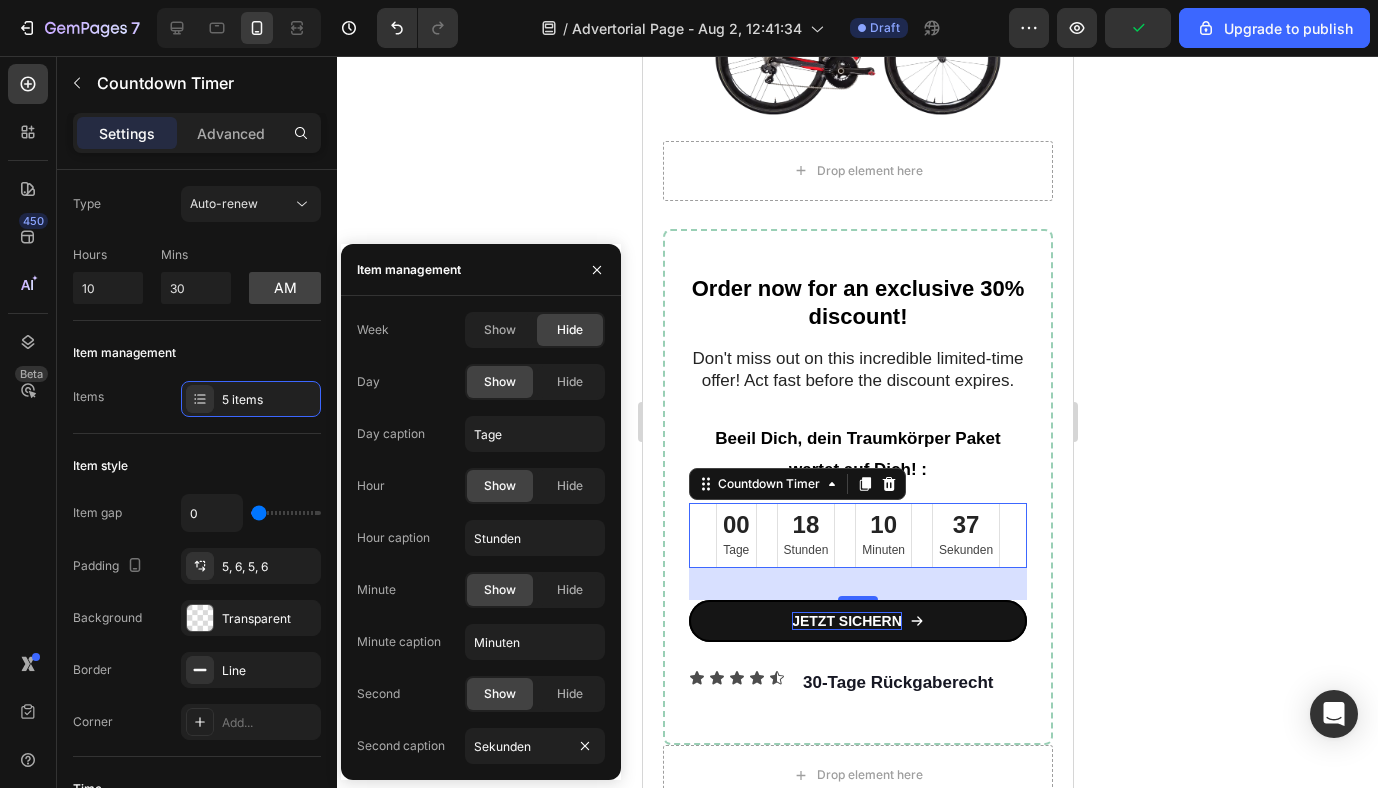 click 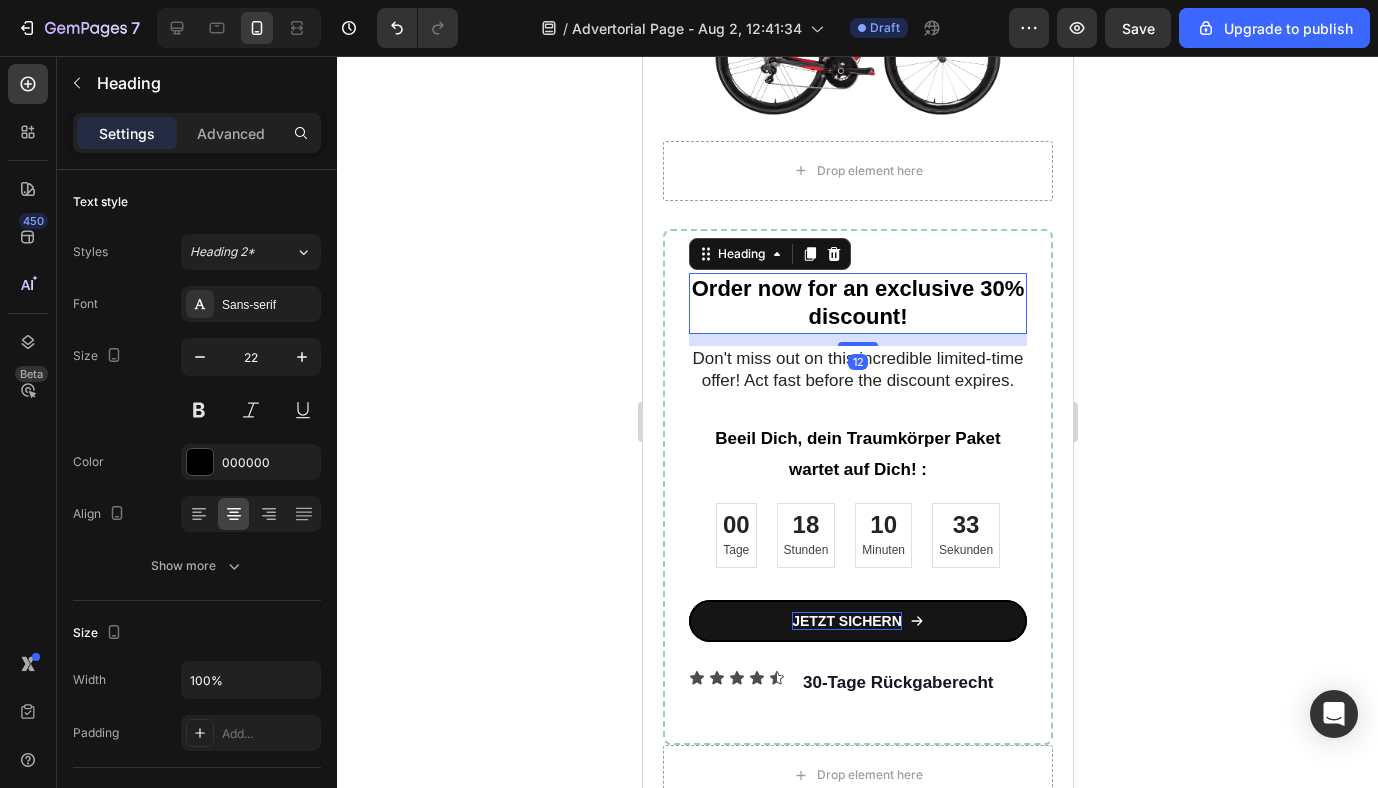 click on "Order now for an exclusive 30% discount!" at bounding box center [857, 303] 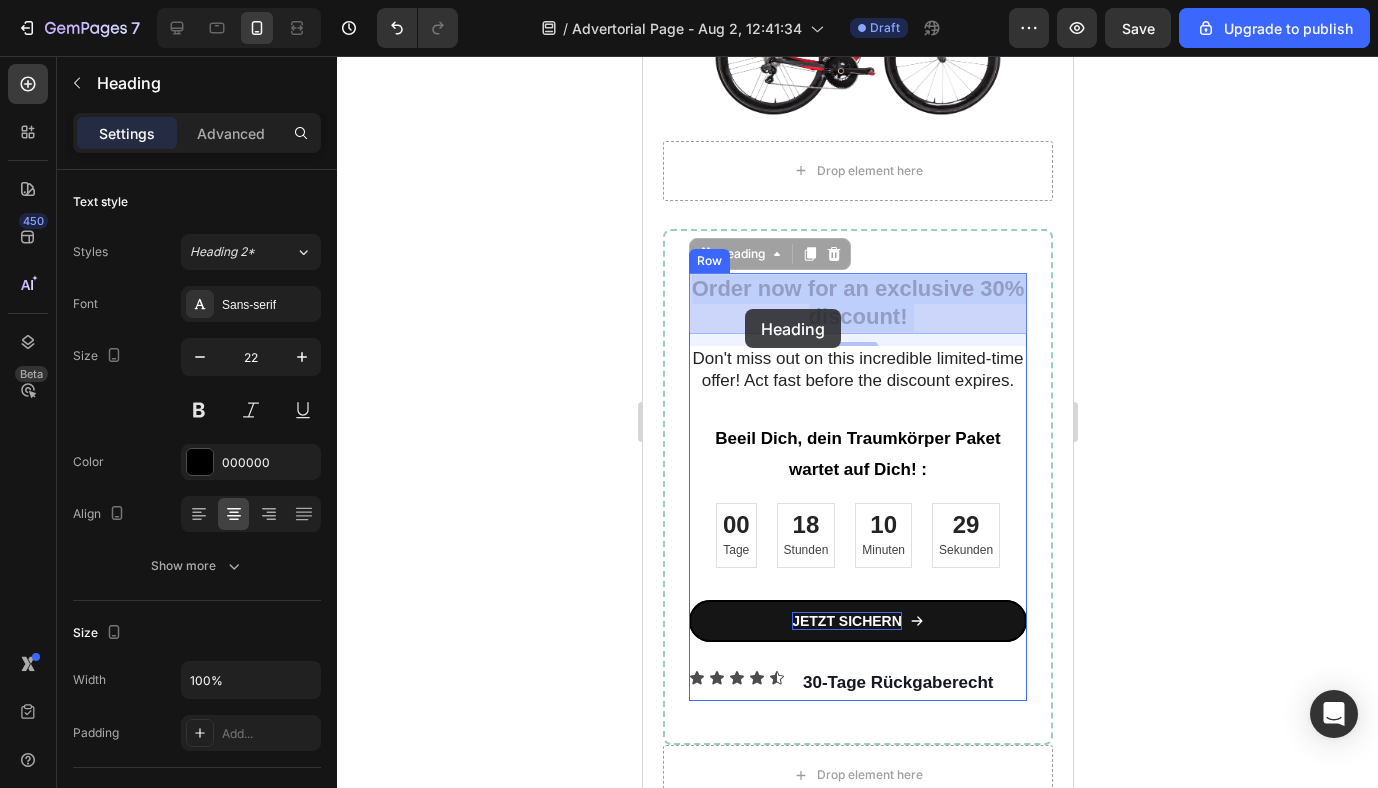 drag, startPoint x: 900, startPoint y: 318, endPoint x: 745, endPoint y: 310, distance: 155.20631 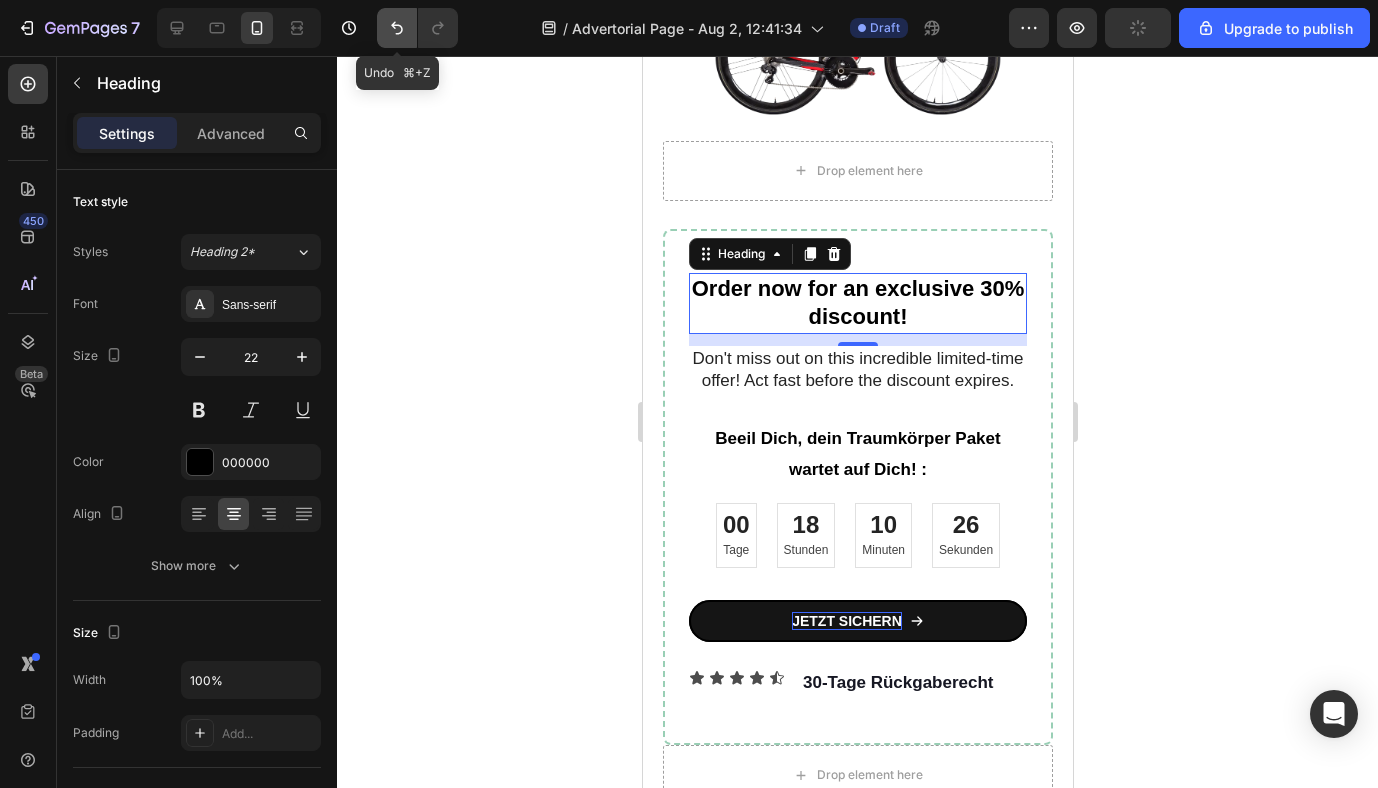 click 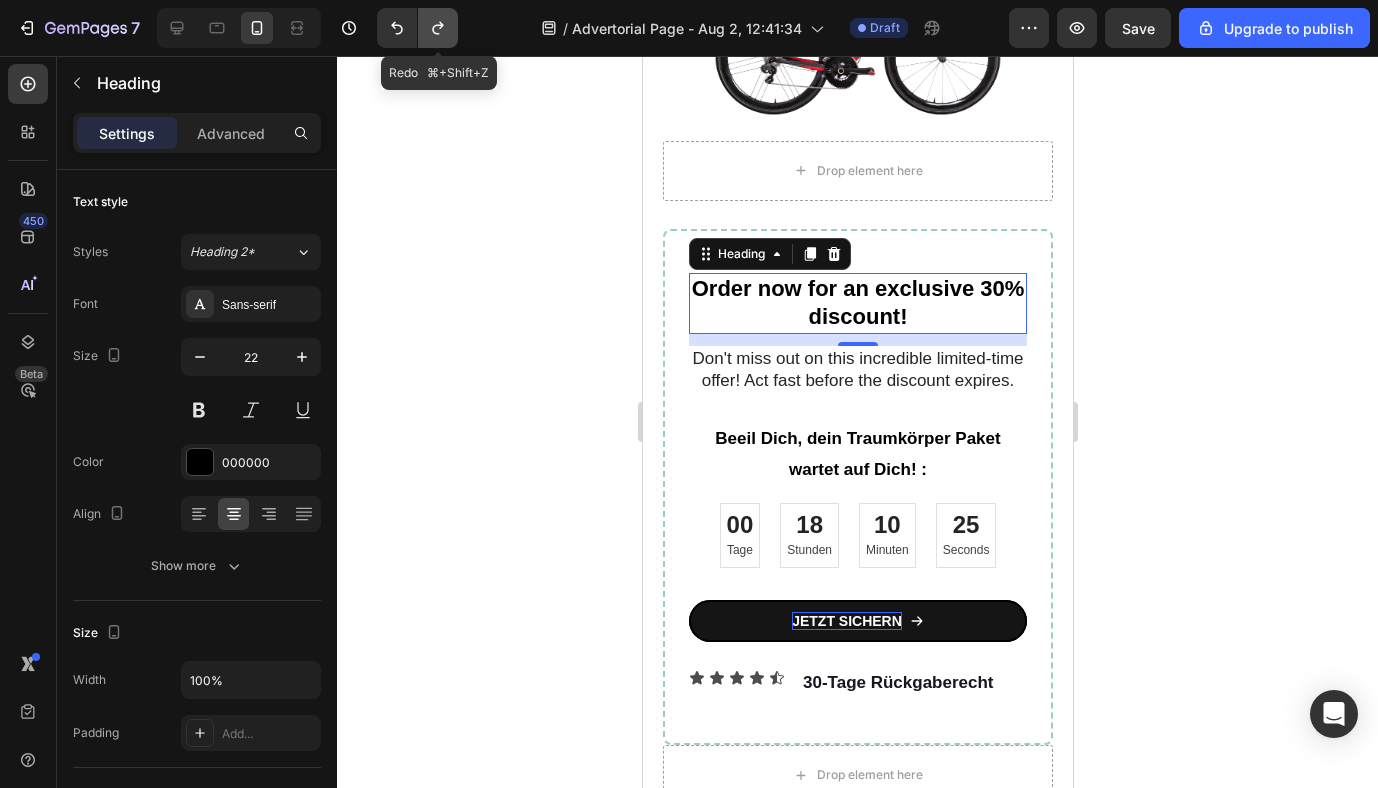 click 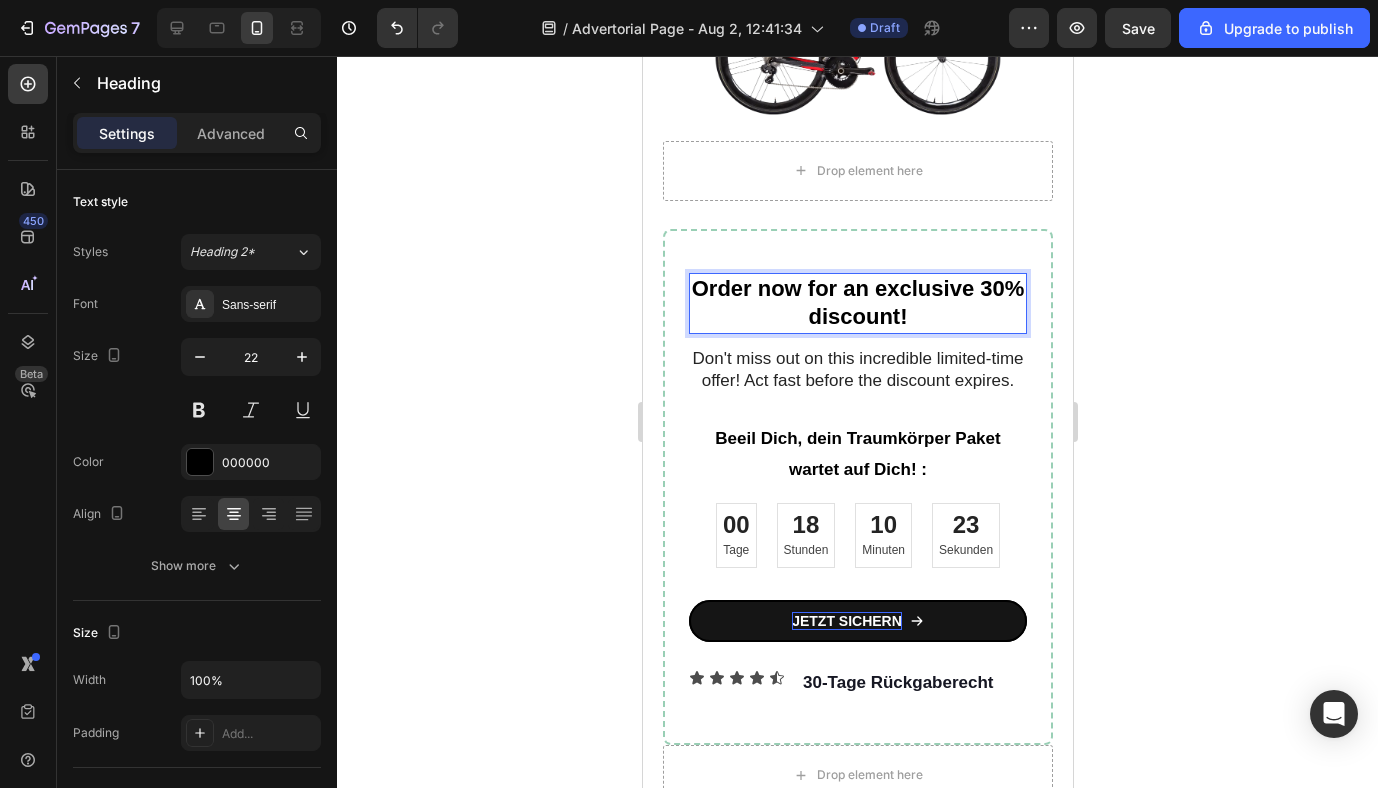 click on "Order now for an exclusive 30% discount!" at bounding box center (857, 303) 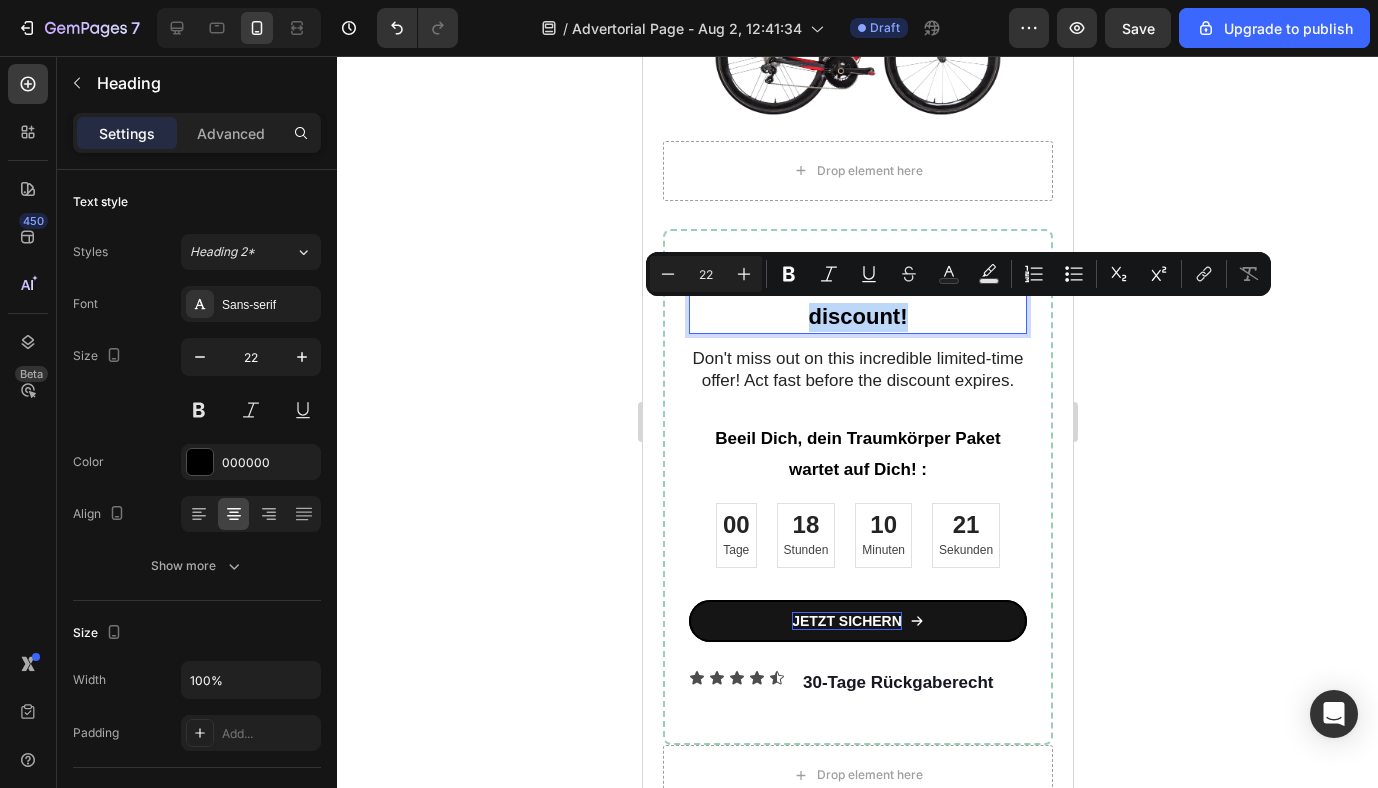 drag, startPoint x: 899, startPoint y: 322, endPoint x: 886, endPoint y: 324, distance: 13.152946 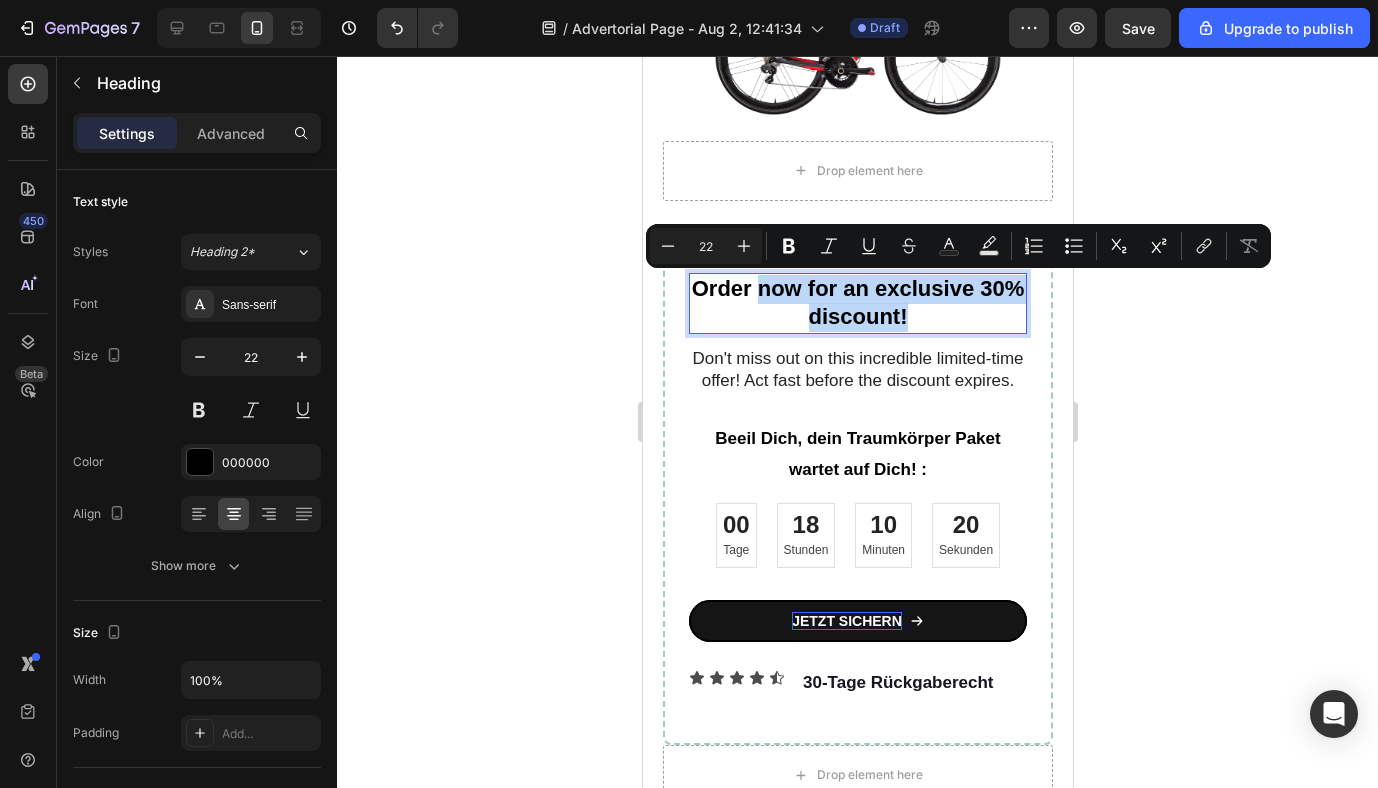 drag, startPoint x: 900, startPoint y: 319, endPoint x: 779, endPoint y: 302, distance: 122.18838 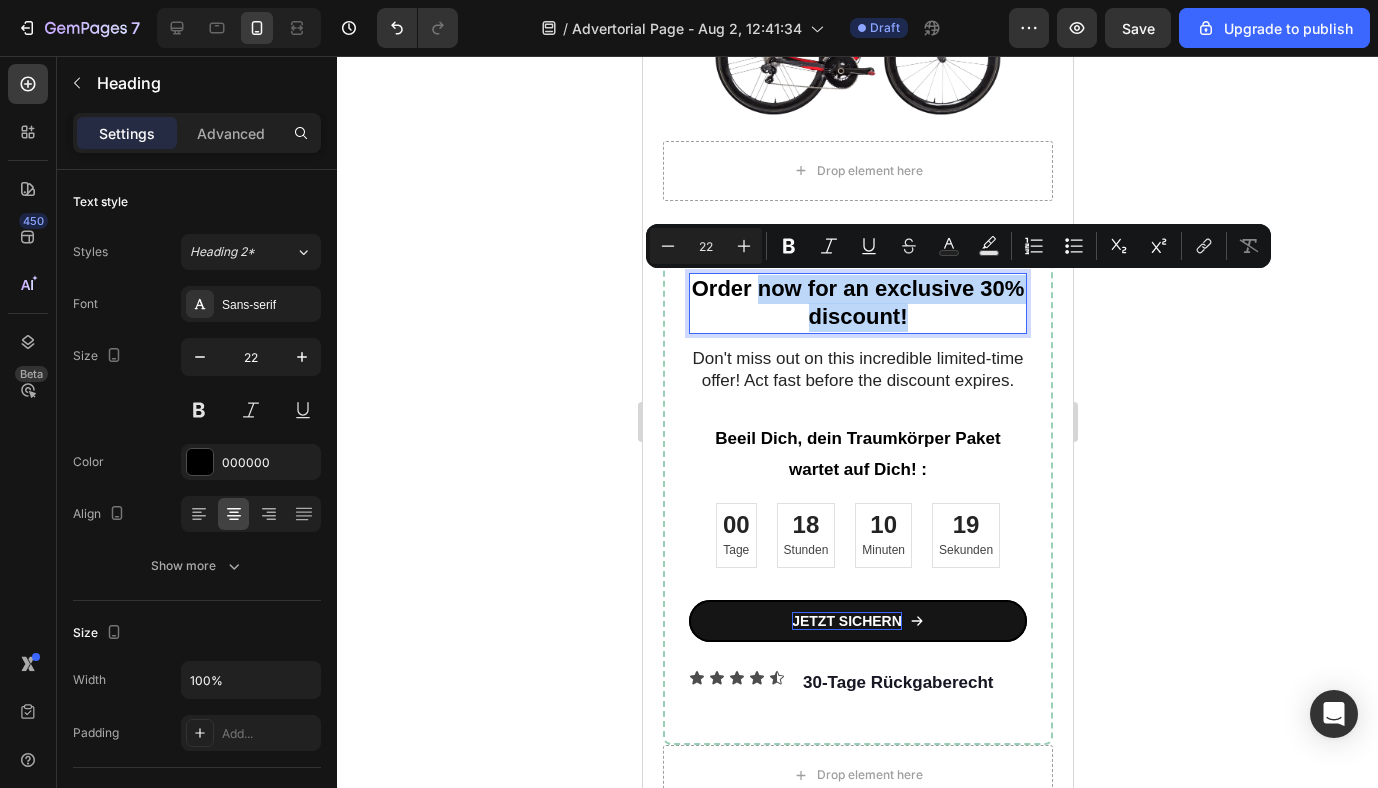 click on "Order now for an exclusive 30% discount!" at bounding box center (857, 303) 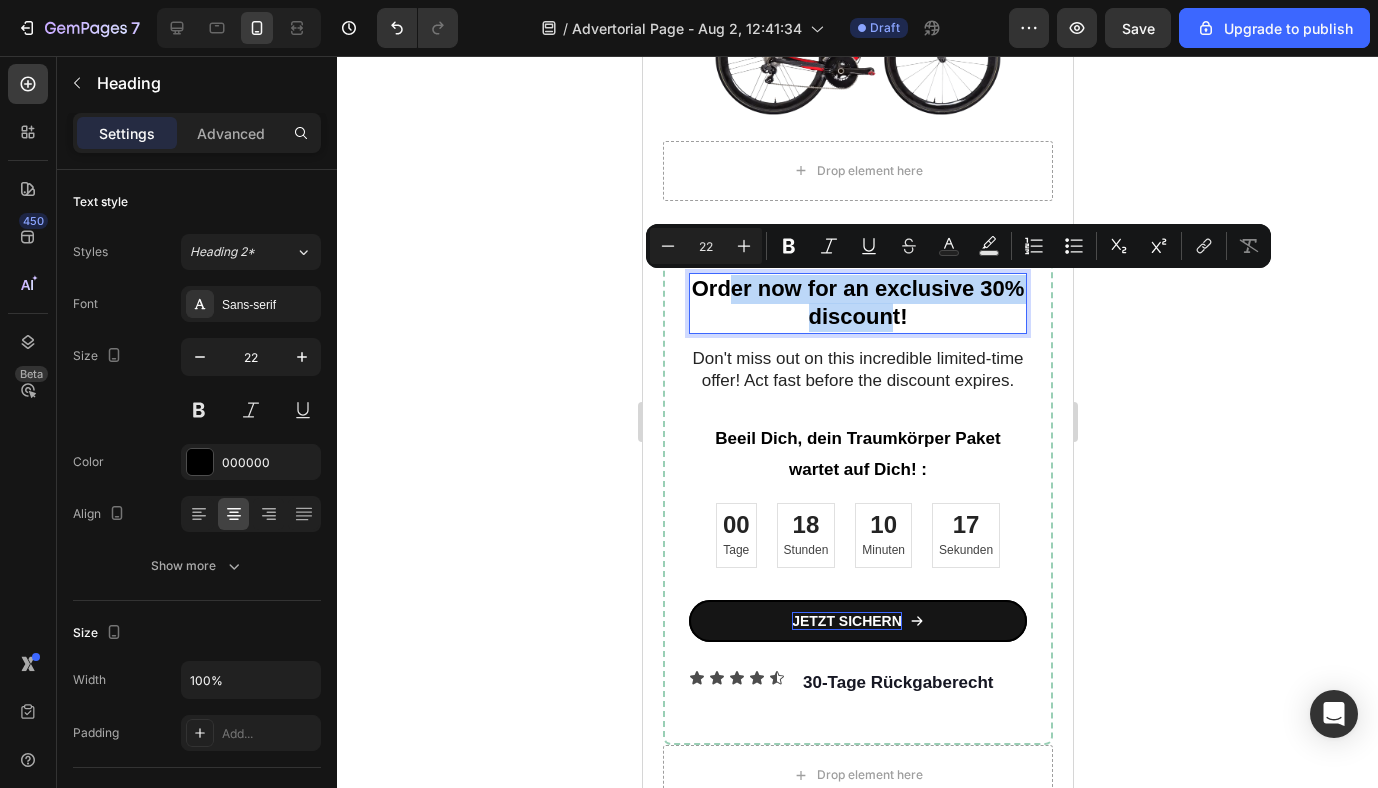 drag, startPoint x: 895, startPoint y: 322, endPoint x: 723, endPoint y: 297, distance: 173.80736 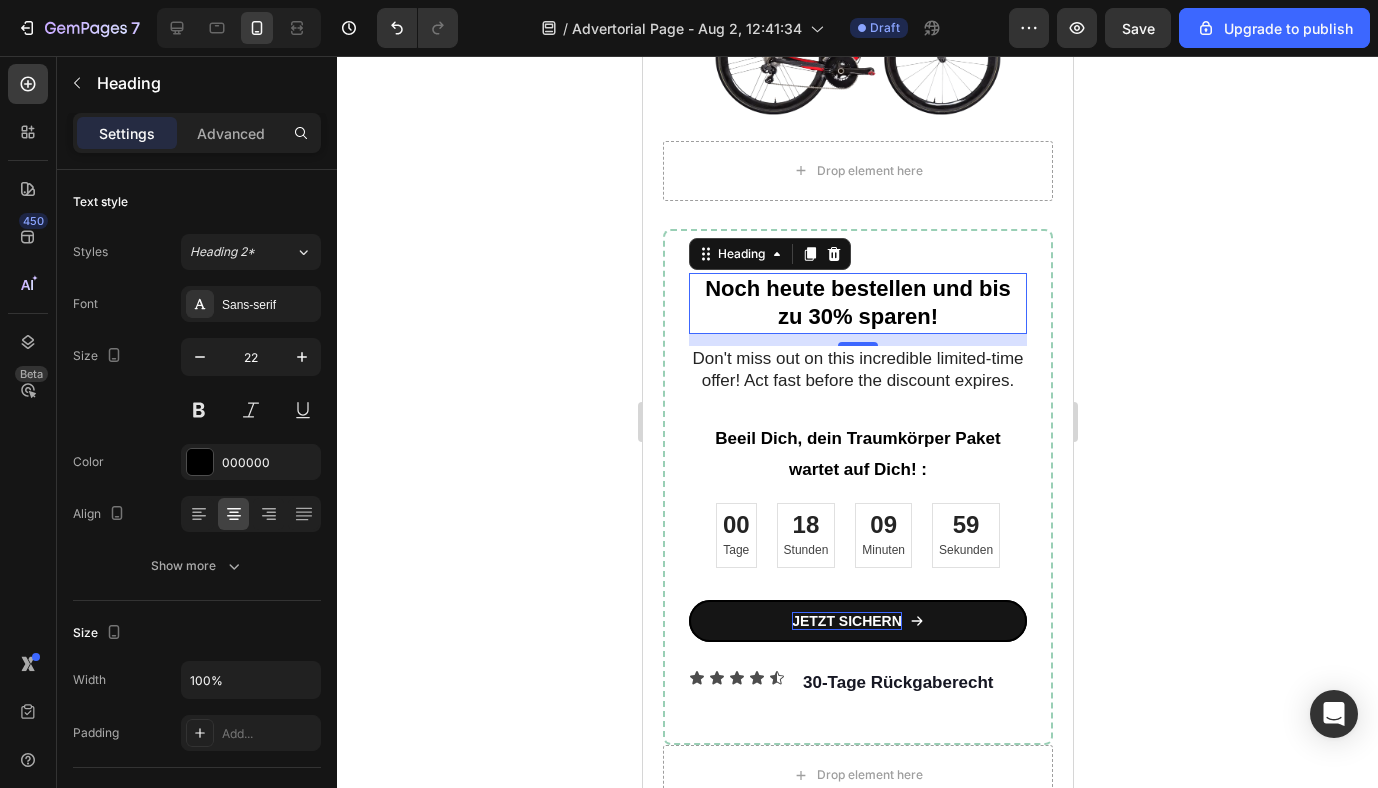click 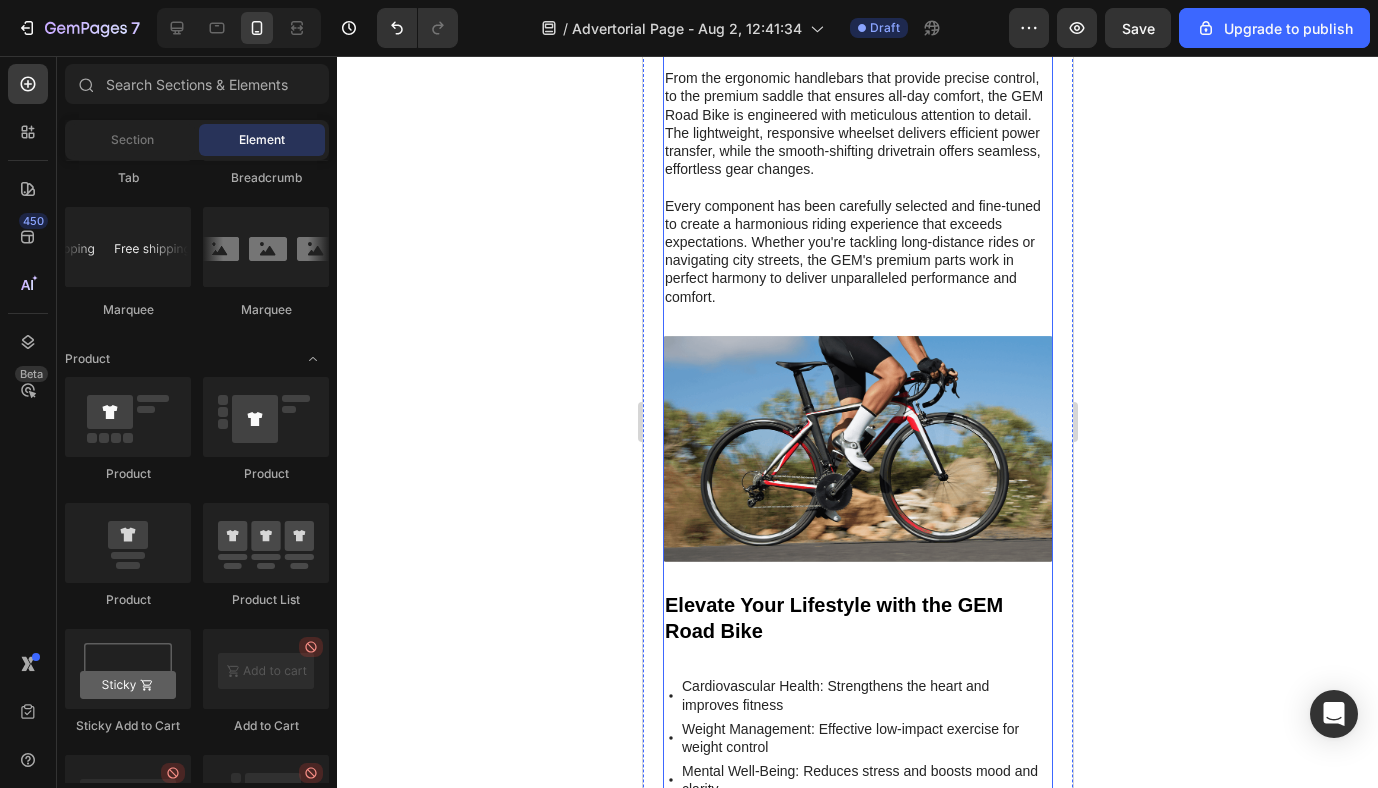 scroll, scrollTop: 3098, scrollLeft: 0, axis: vertical 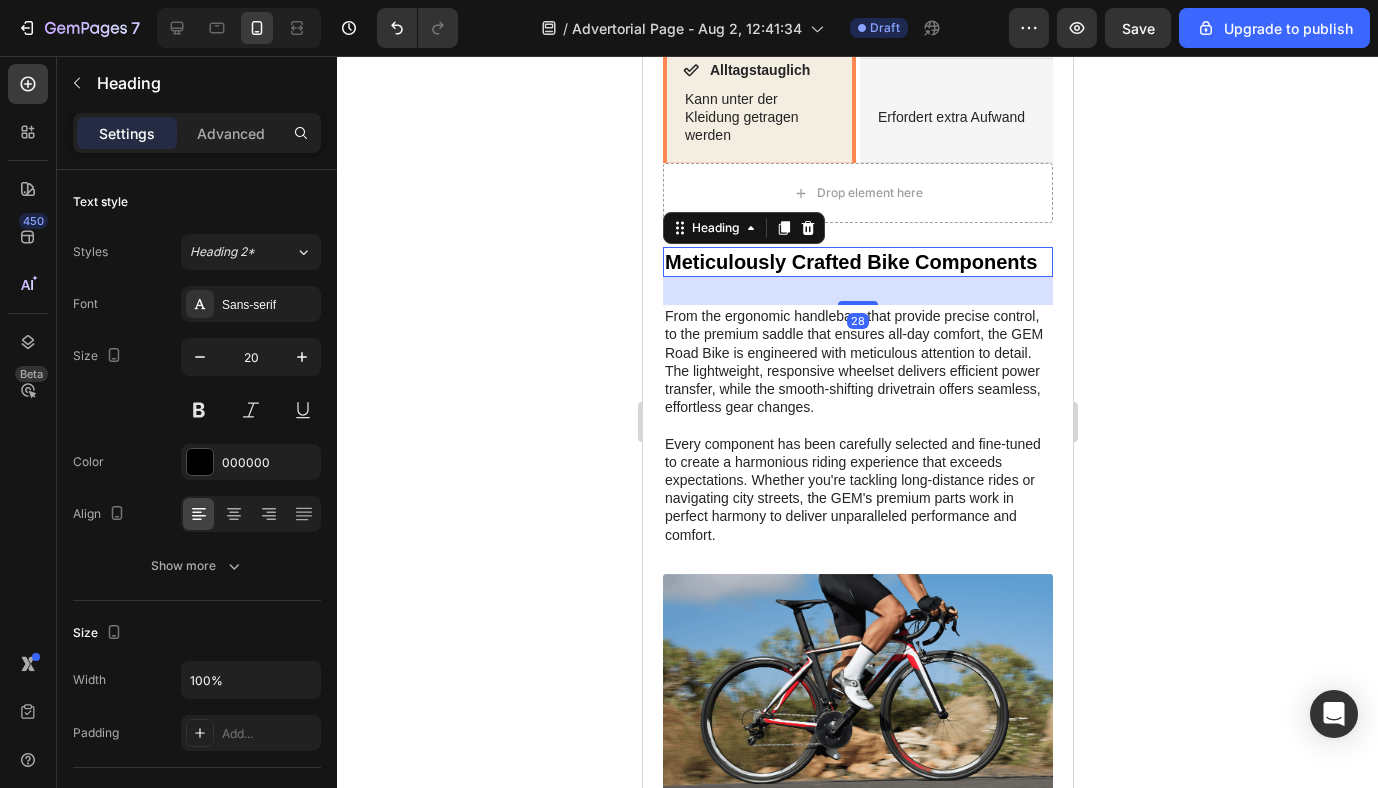 click on "Meticulously Crafted Bike Components" at bounding box center [857, 262] 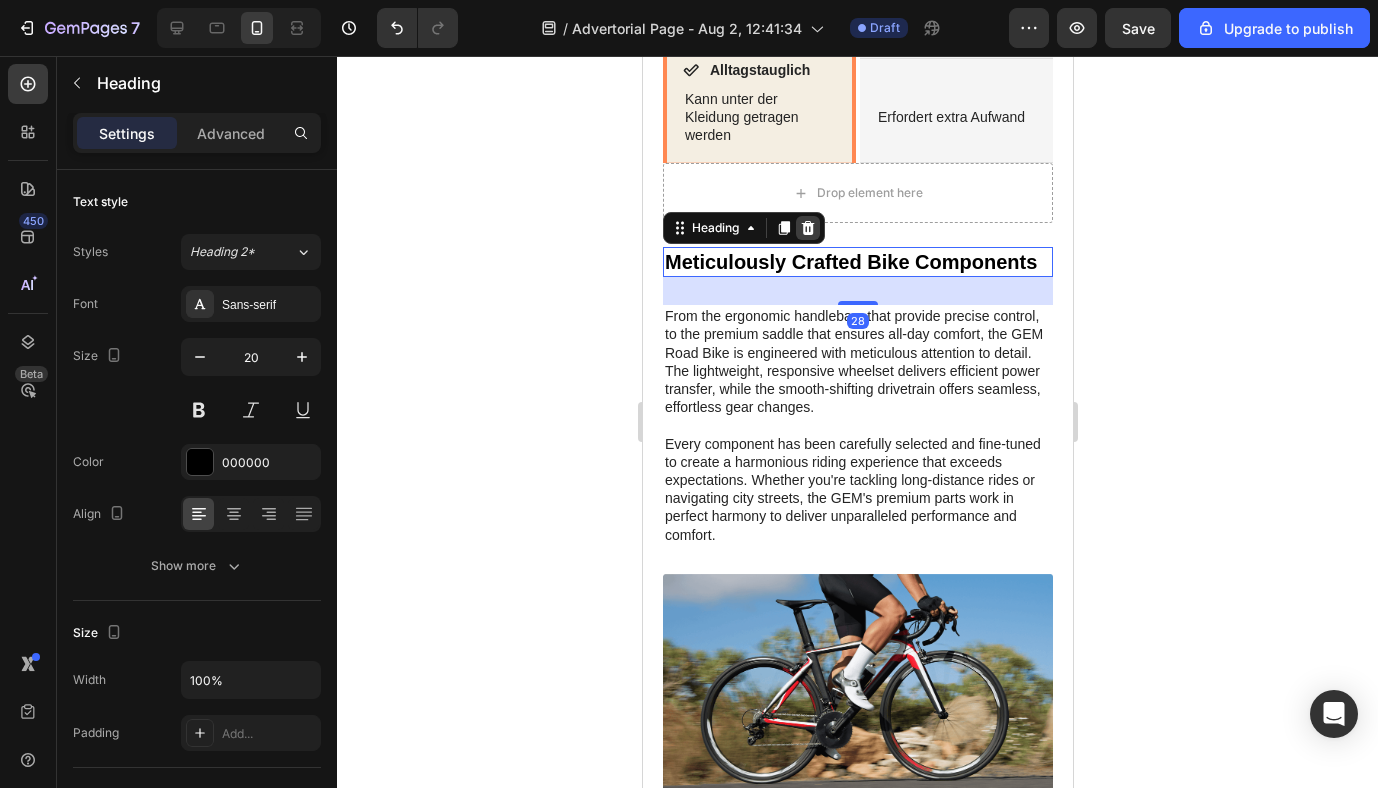 click 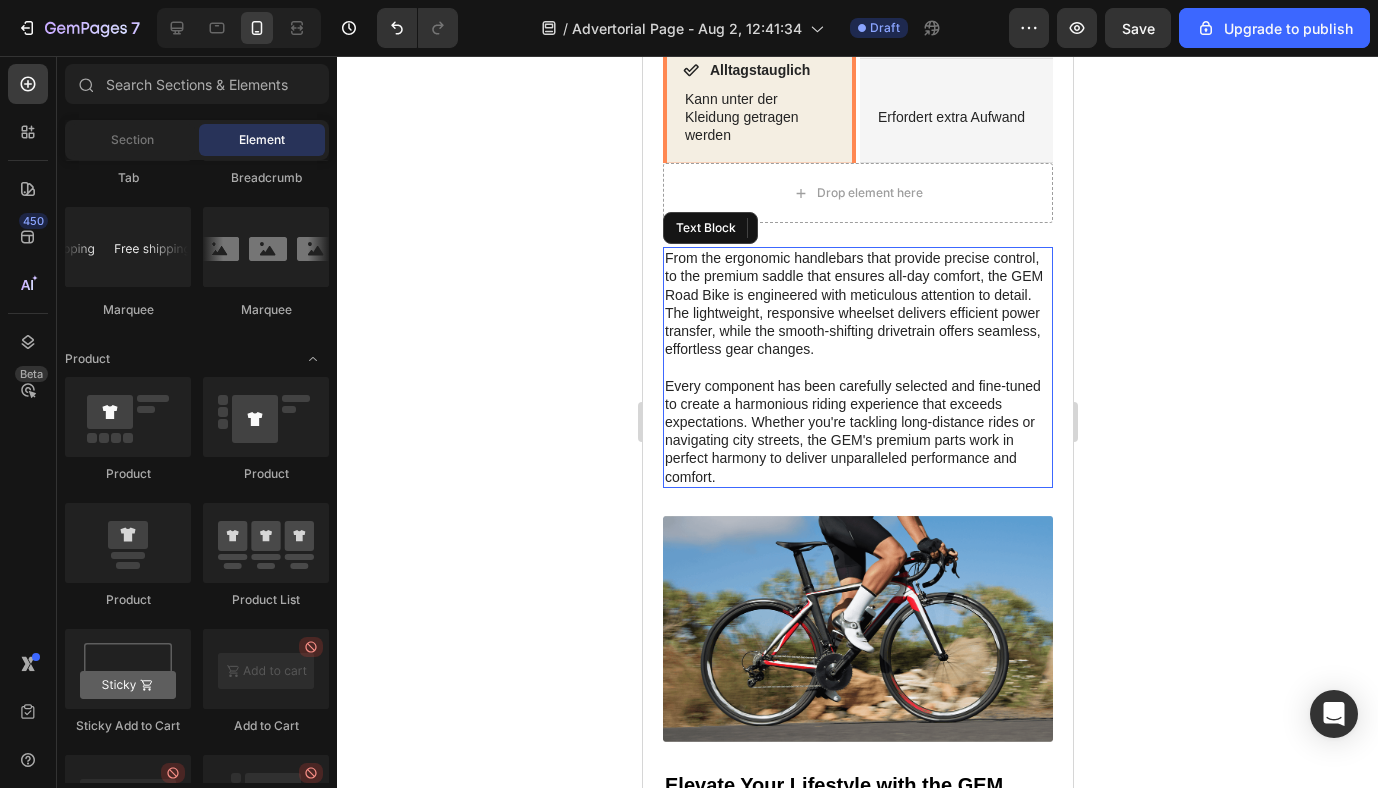 click on "From the ergonomic handlebars that provide precise control, to the premium saddle that ensures all-day comfort, the GEM Road Bike is engineered with meticulous attention to detail. The lightweight, responsive wheelset delivers efficient power transfer, while the smooth-shifting drivetrain offers seamless, effortless gear changes.  Every component has been carefully selected and fine-tuned to create a harmonious riding experience that exceeds expectations. Whether you're tackling long-distance rides or navigating city streets, the GEM's premium parts work in perfect harmony to deliver unparalleled performance and comfort." at bounding box center (857, 367) 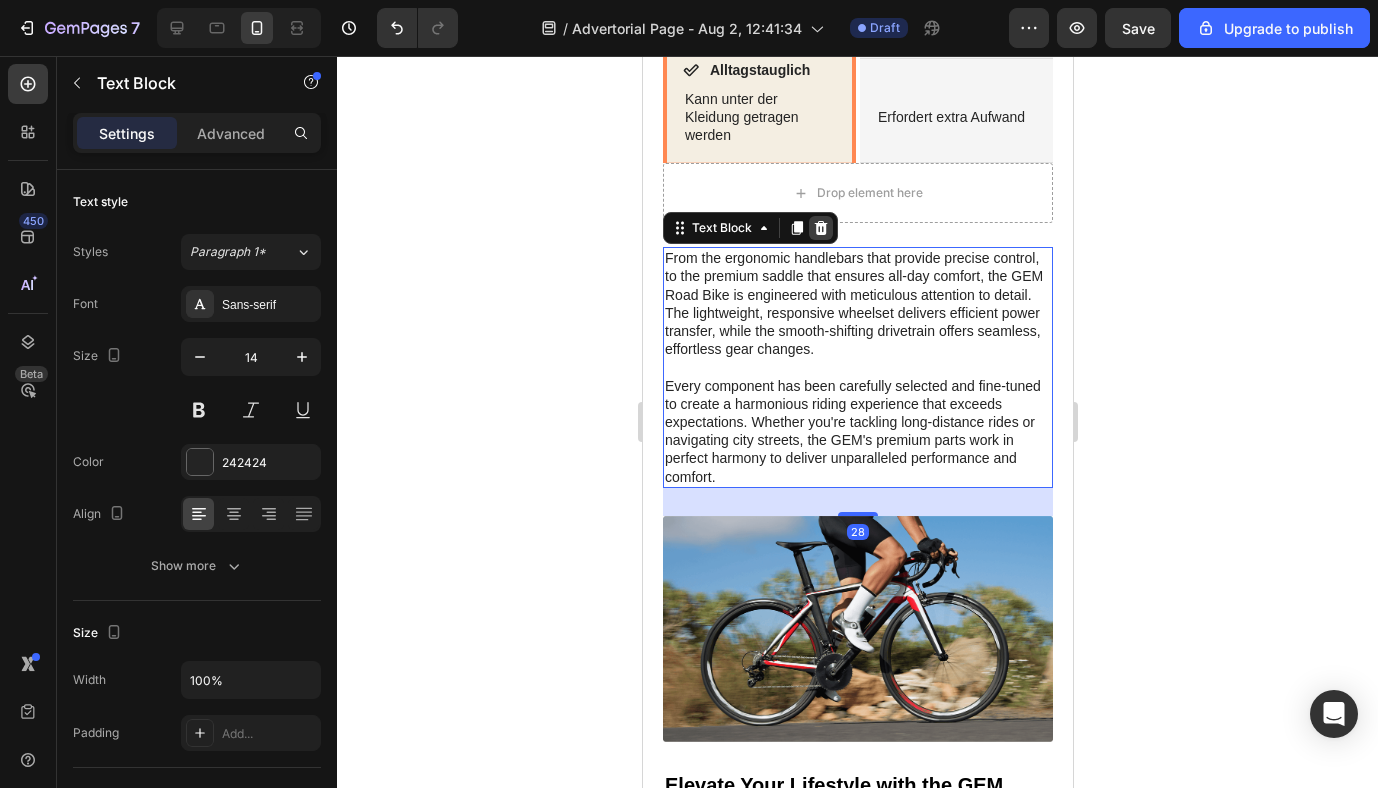 click 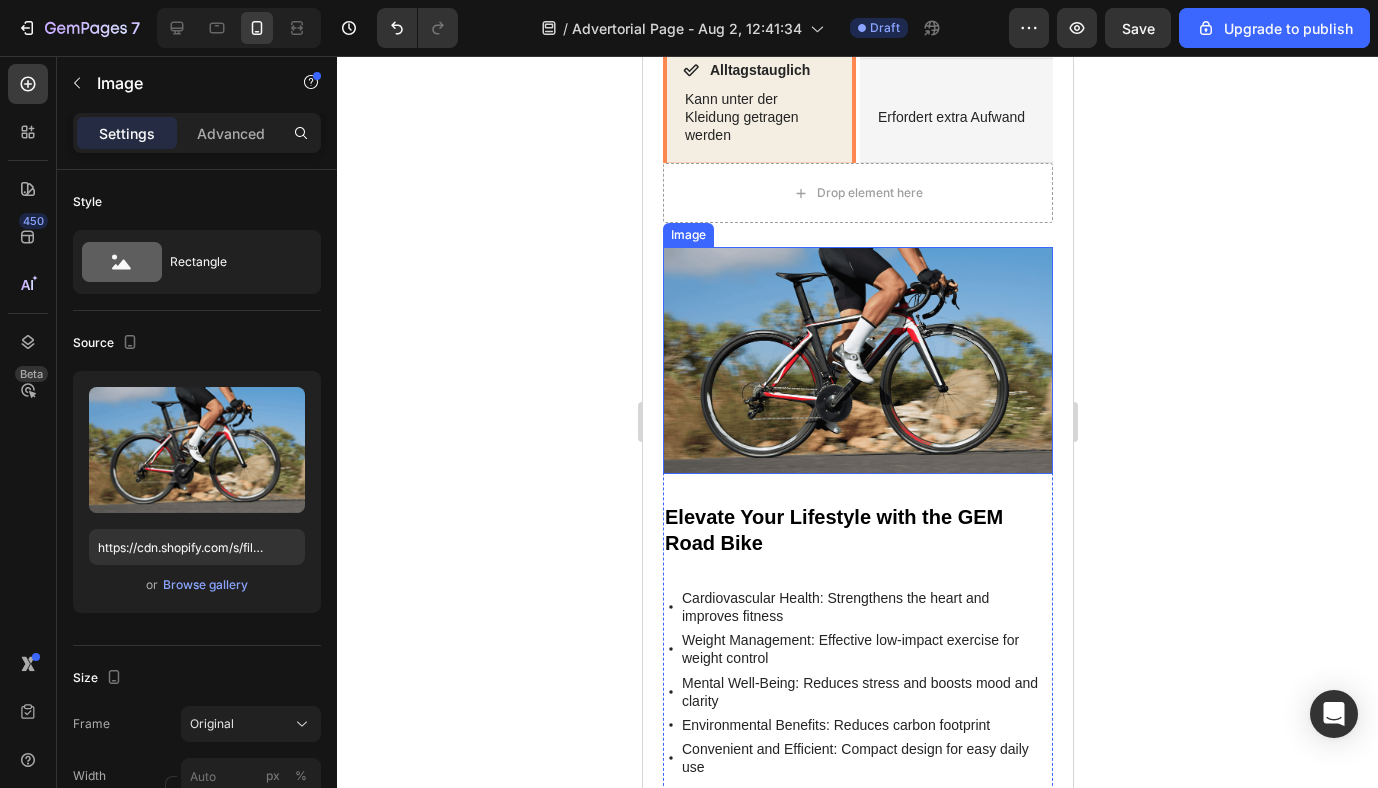 click at bounding box center (857, 360) 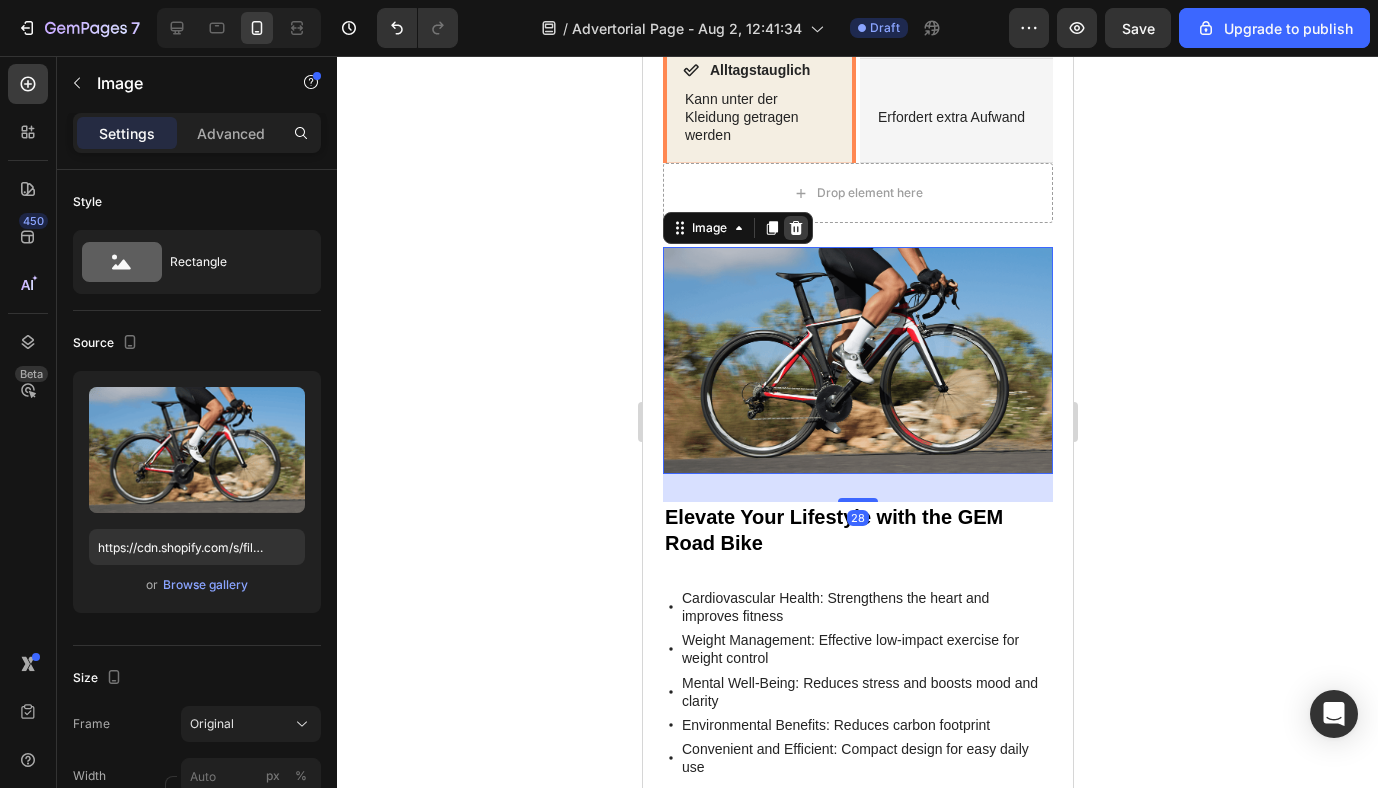 click 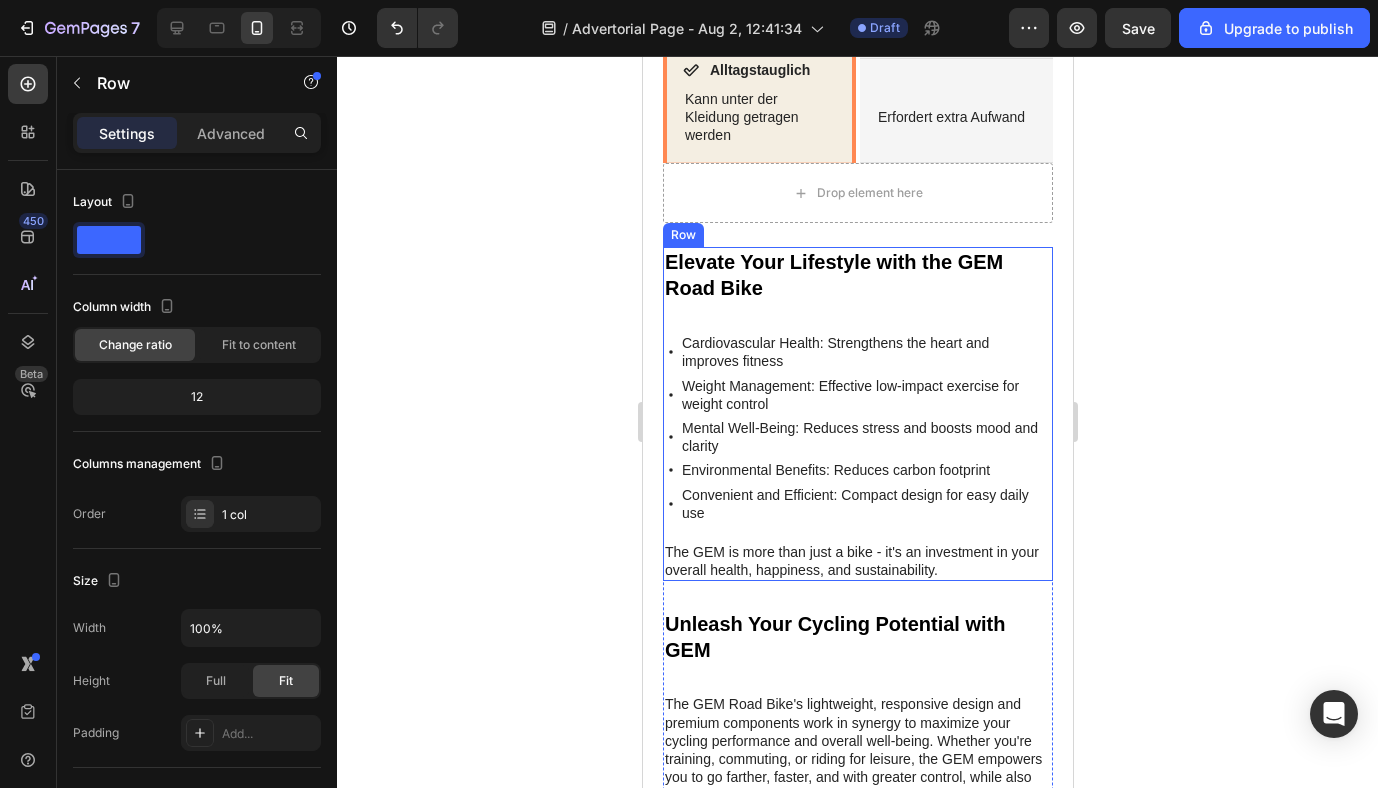 click on "Elevate Your Lifestyle with the GEM Road Bike Heading
Cardiovascular Health: Strengthens the heart and improves fitness
Weight Management: Effective low-impact exercise for weight control
Mental Well-Being: Reduces stress and boosts mood and clarity
Environmental Benefits: Reduces carbon footprint
Convenient and Efficient: Compact design for easy daily use Item List The GEM is more than just a bike - it's an investment in your overall health, happiness, and sustainability. Text Block" at bounding box center [857, 414] 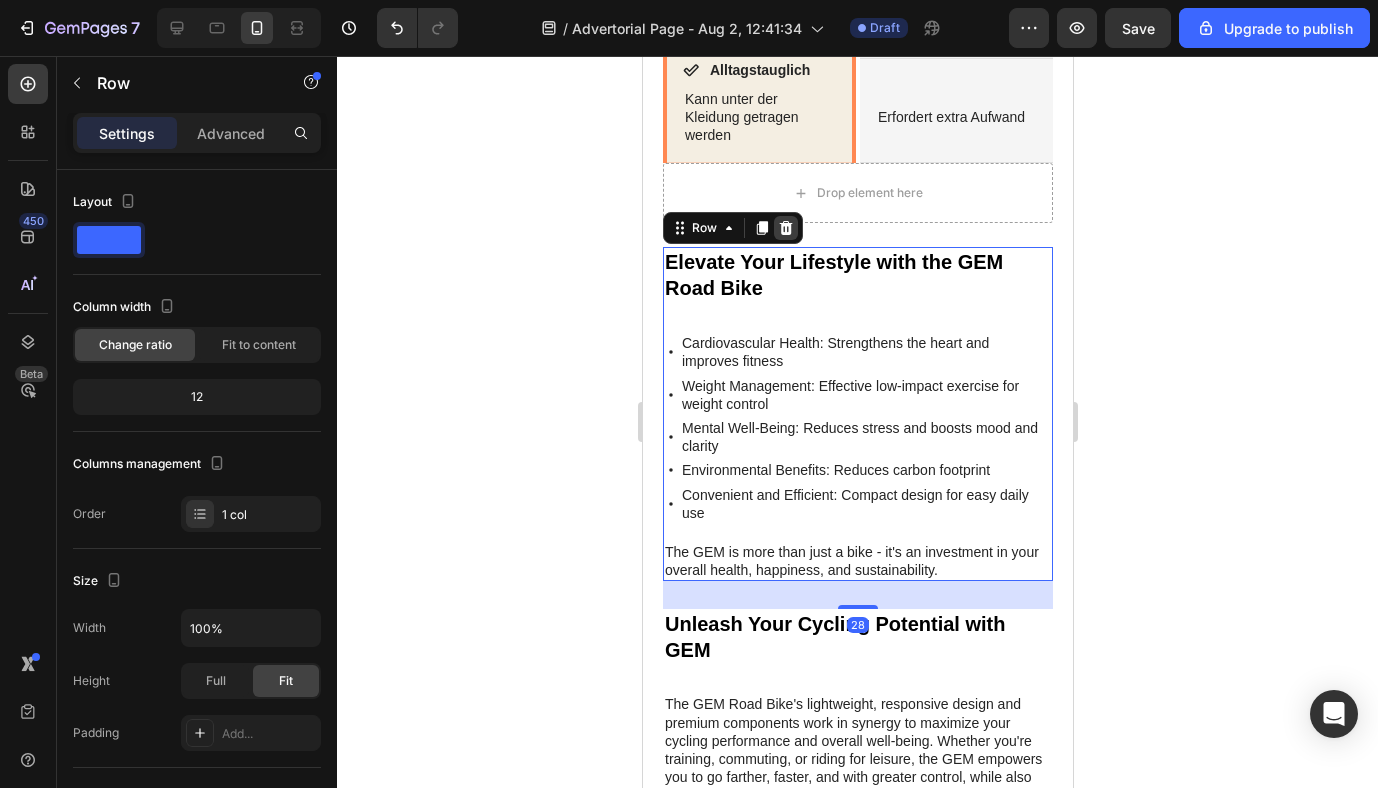 click 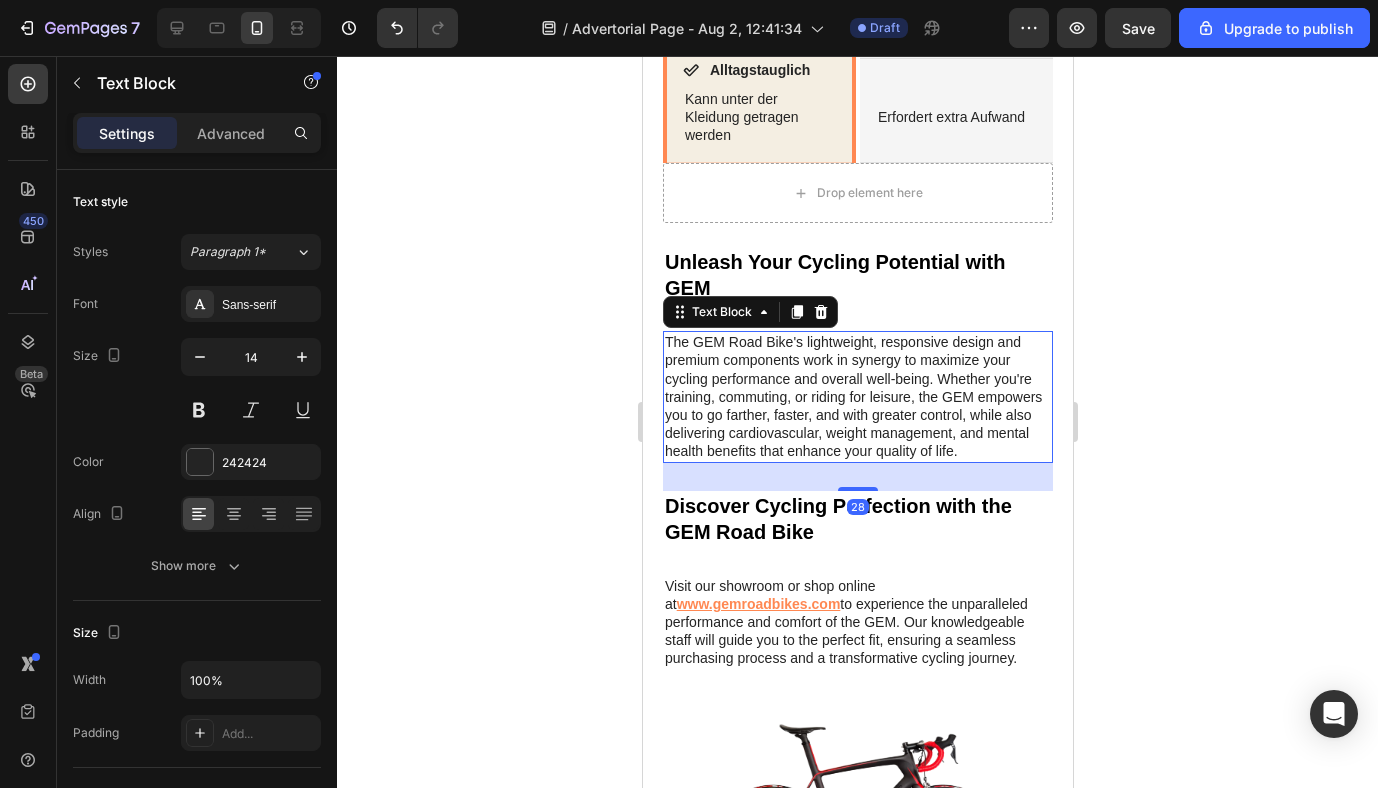 click on "The GEM Road Bike's lightweight, responsive design and premium components work in synergy to maximize your cycling performance and overall well-being. Whether you're training, commuting, or riding for leisure, the GEM empowers you to go farther, faster, and with greater control, while also delivering cardiovascular, weight management, and mental health benefits that enhance your quality of life." at bounding box center (857, 396) 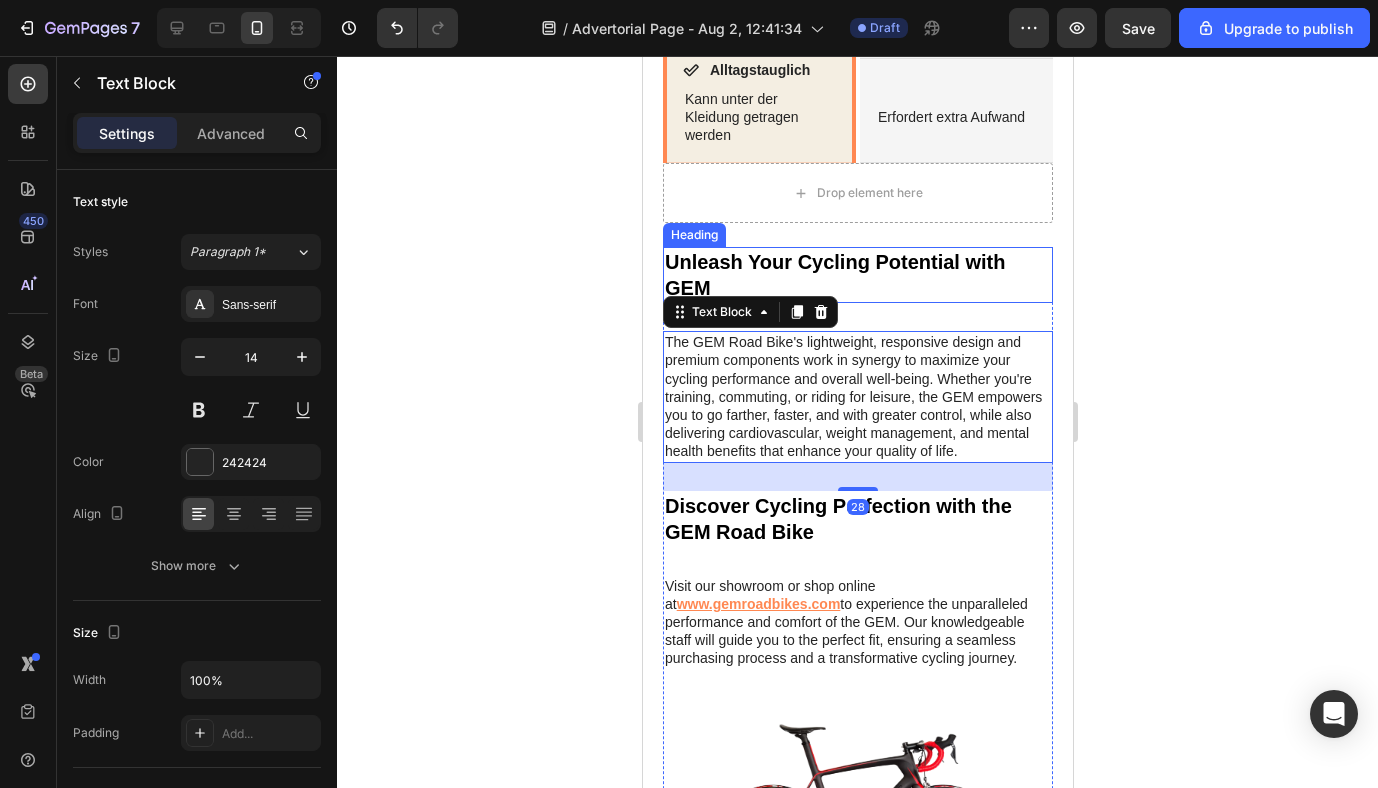 click on "Unleash Your Cycling Potential with GEM" at bounding box center (857, 275) 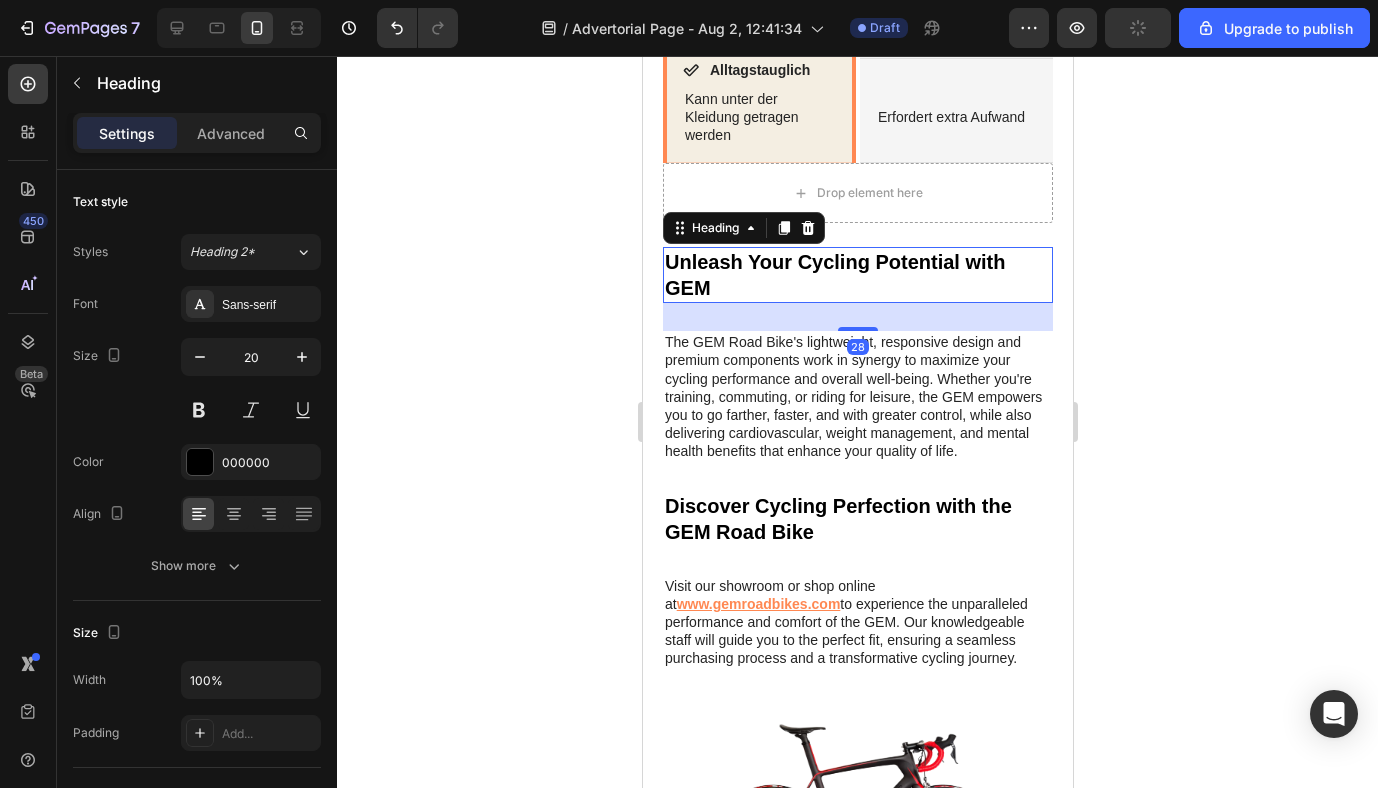 click at bounding box center (807, 228) 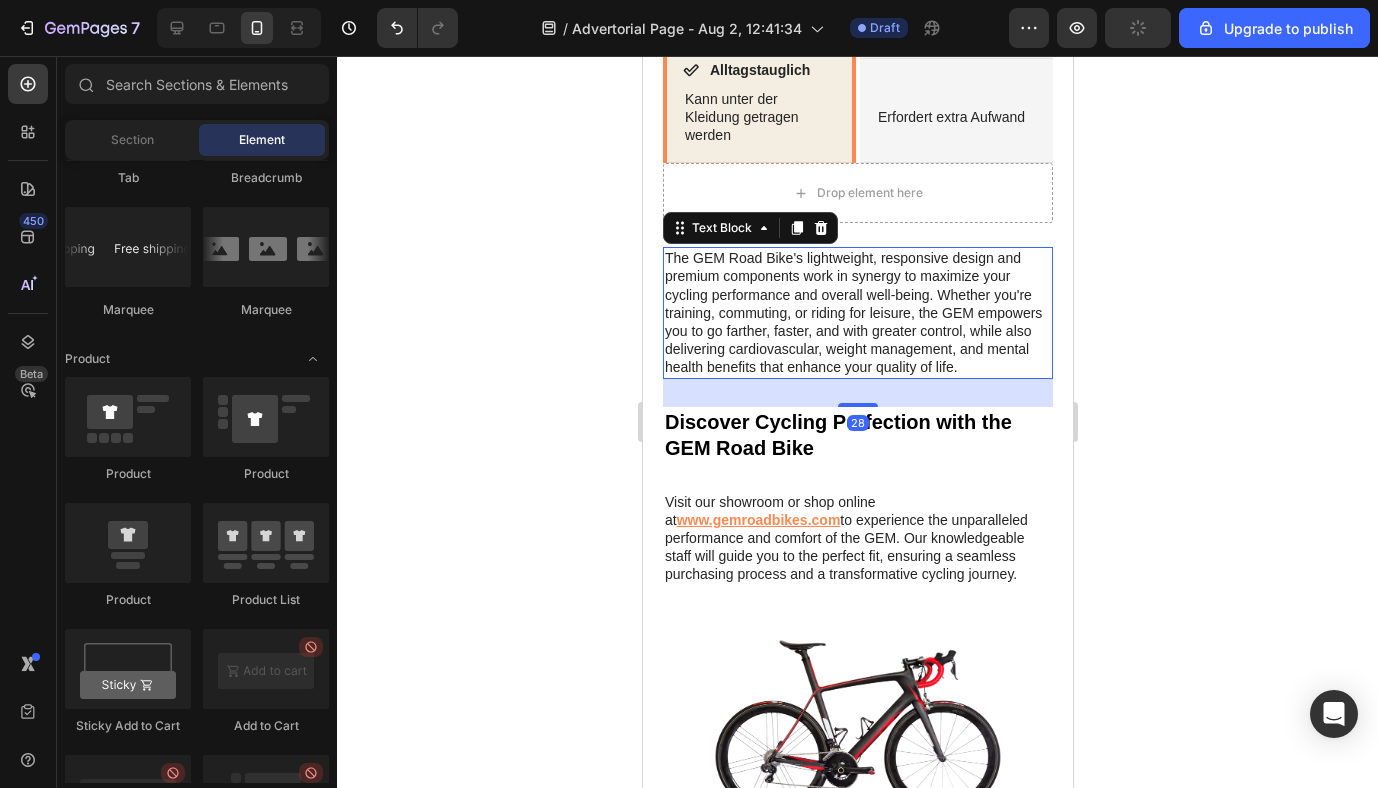 click on "The GEM Road Bike's lightweight, responsive design and premium components work in synergy to maximize your cycling performance and overall well-being. Whether you're training, commuting, or riding for leisure, the GEM empowers you to go farther, faster, and with greater control, while also delivering cardiovascular, weight management, and mental health benefits that enhance your quality of life." at bounding box center [857, 312] 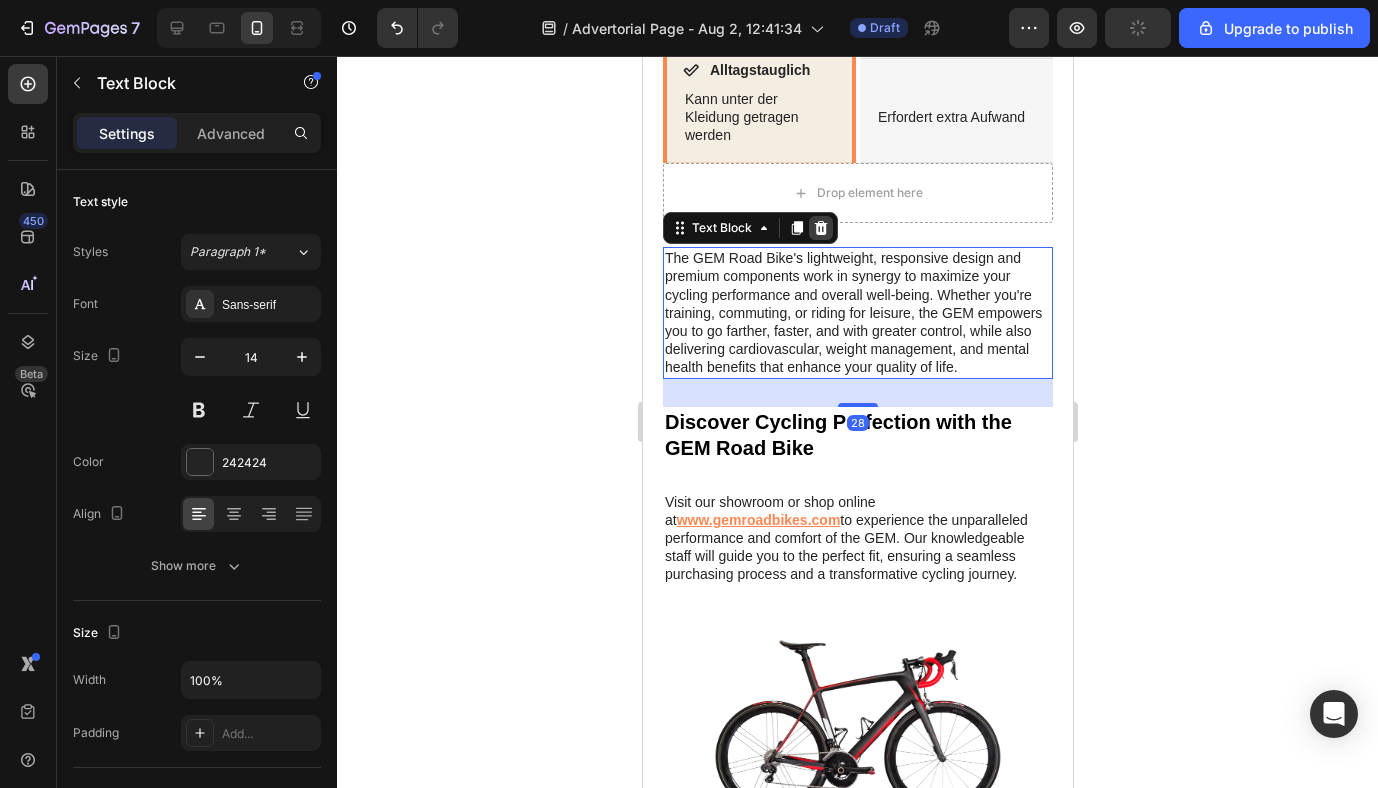 click 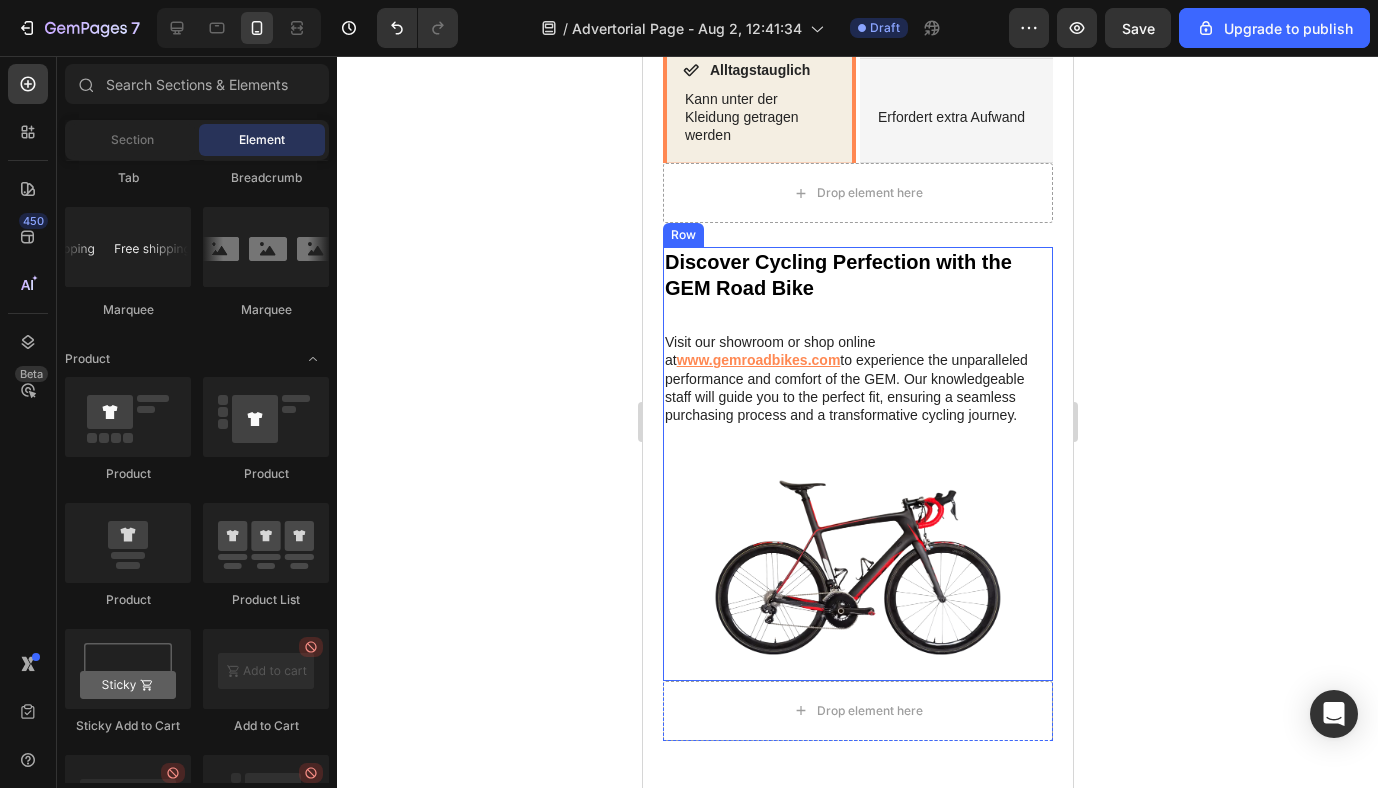 click on "Discover Cycling Perfection with the GEM Road Bike Heading Visit our showroom or shop online at  www.gemroadbikes.com  to experience the unparalleled performance and comfort of the GEM. Our knowledgeable staff will guide you to the perfect fit, ensuring a seamless purchasing process and a transformative cycling journey. Text Block Image" at bounding box center [857, 464] 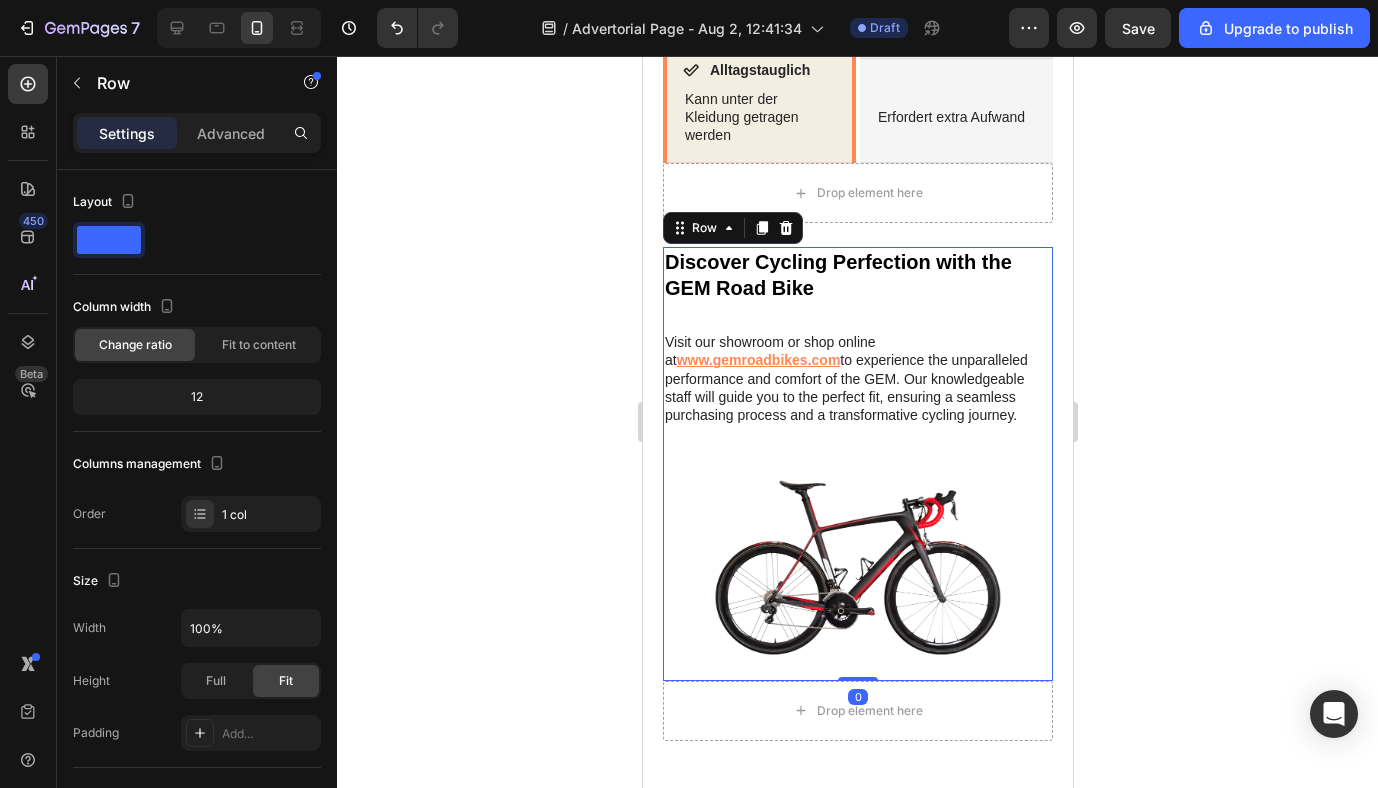 click at bounding box center [785, 228] 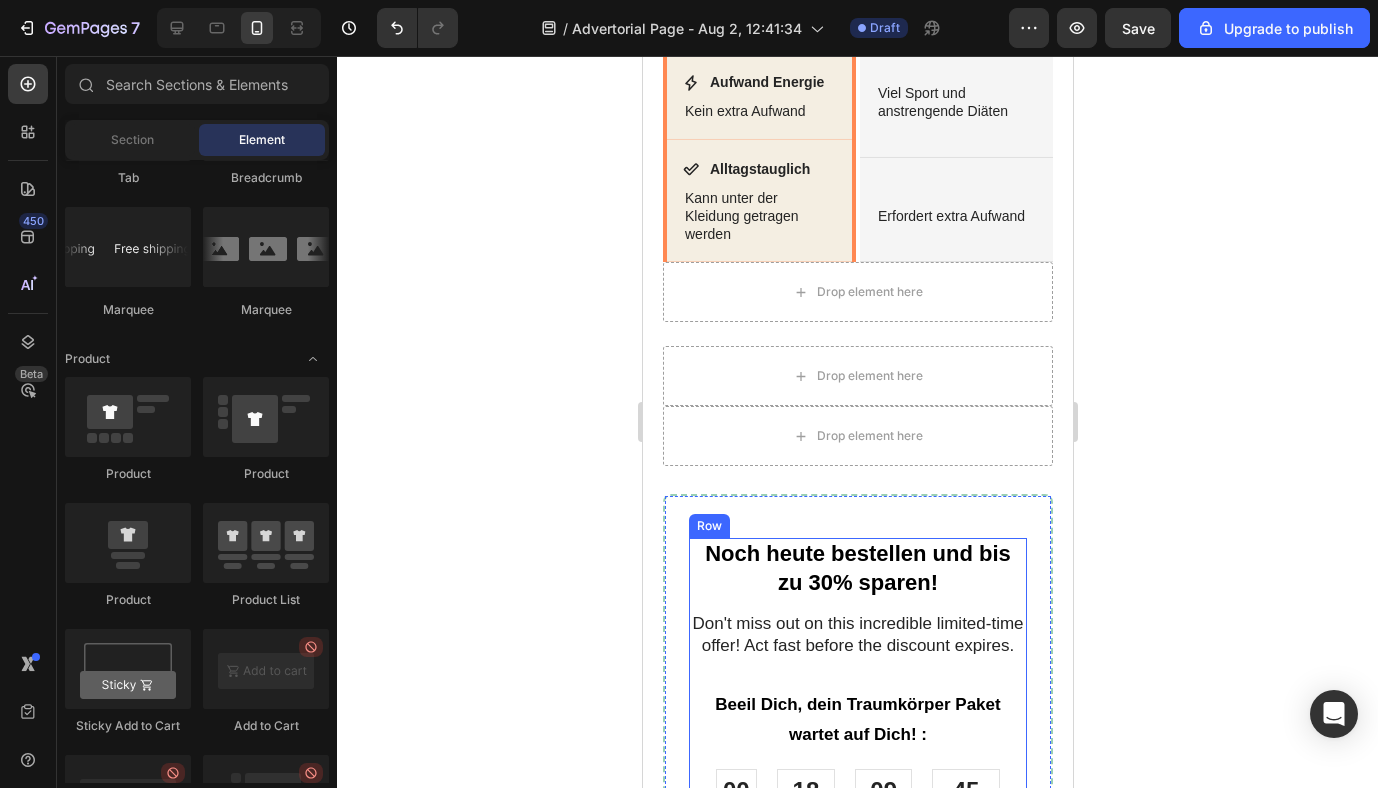 scroll, scrollTop: 2953, scrollLeft: 0, axis: vertical 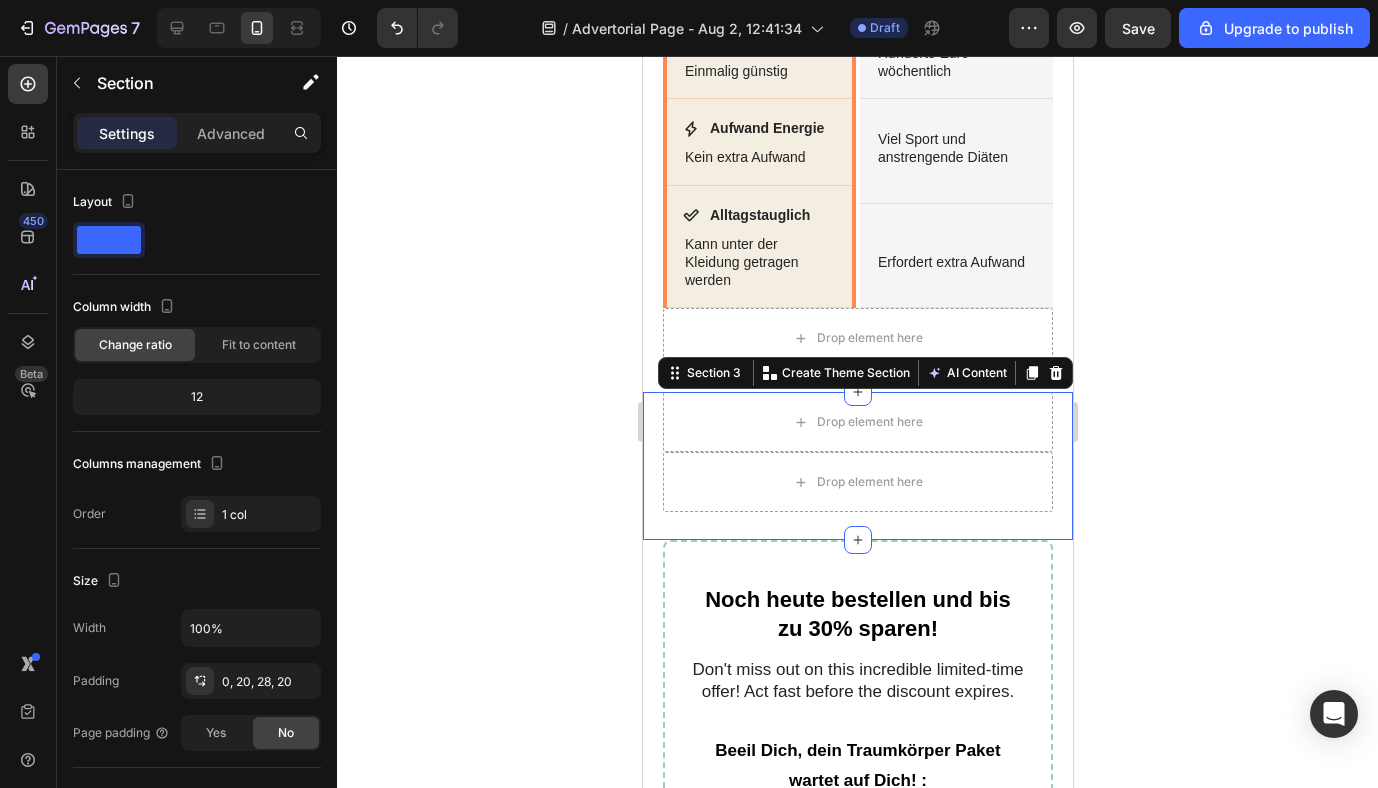 click on "Drop element here
Drop element here Row Section 3   You can create reusable sections Create Theme Section AI Content Write with GemAI What would you like to describe here? Tone and Voice Persuasive Product Show more Generate" at bounding box center [857, 466] 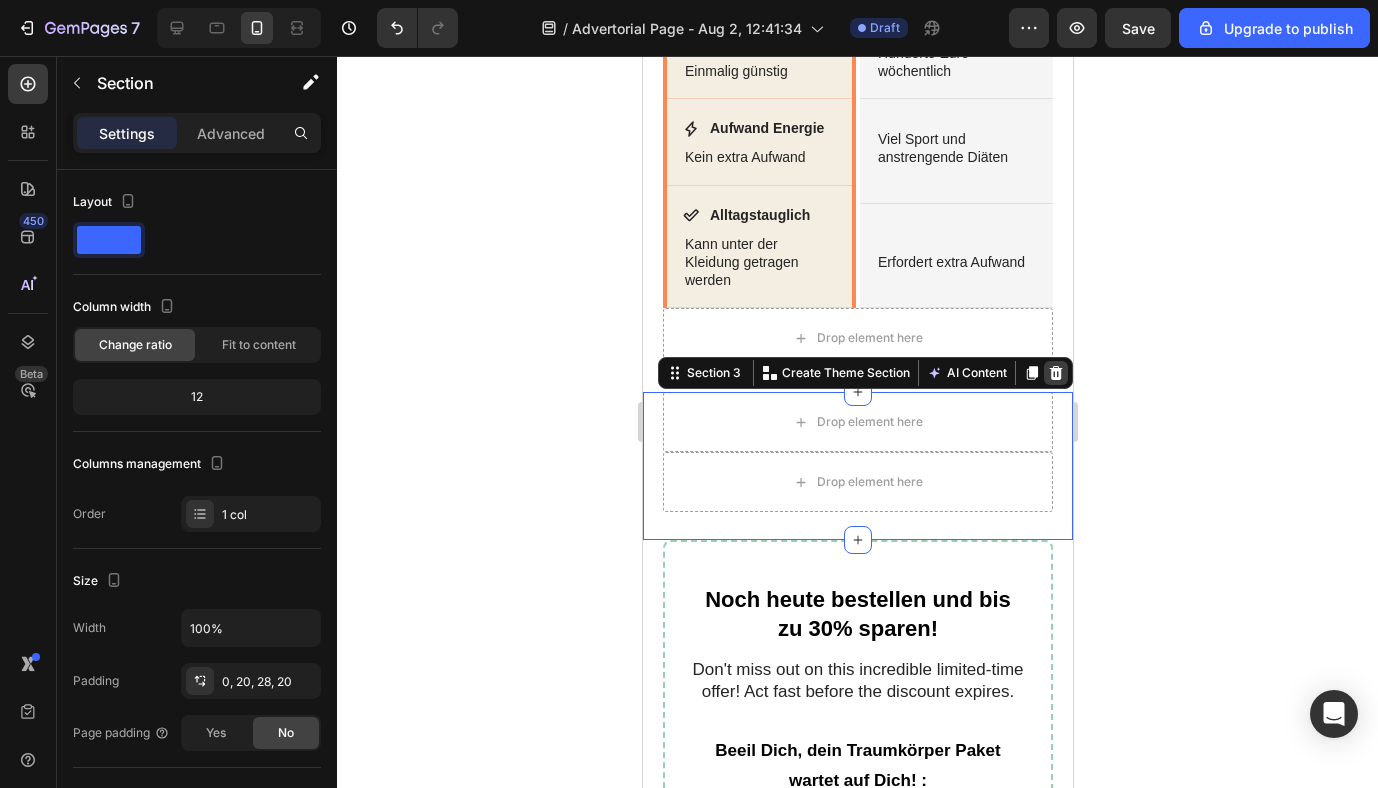 click 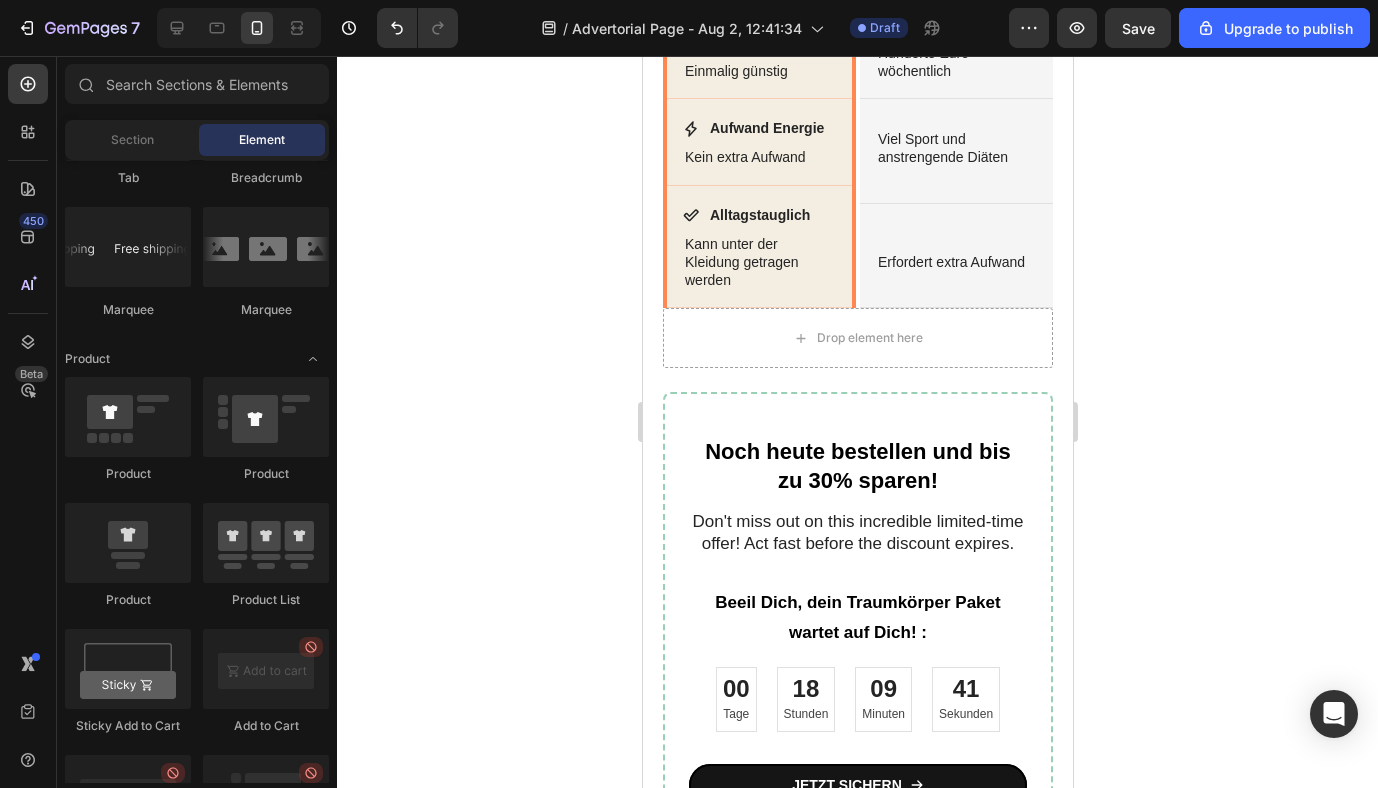 click 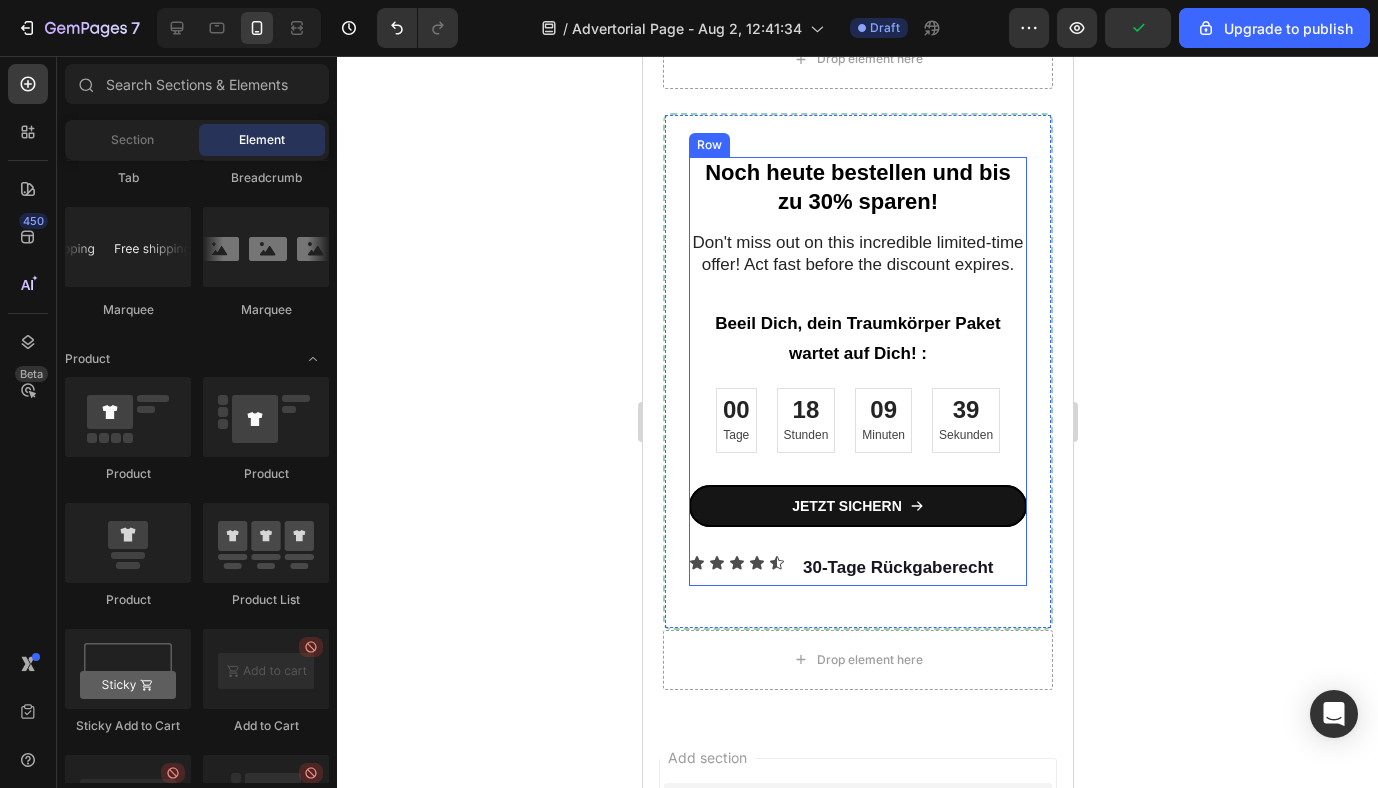 scroll, scrollTop: 3227, scrollLeft: 0, axis: vertical 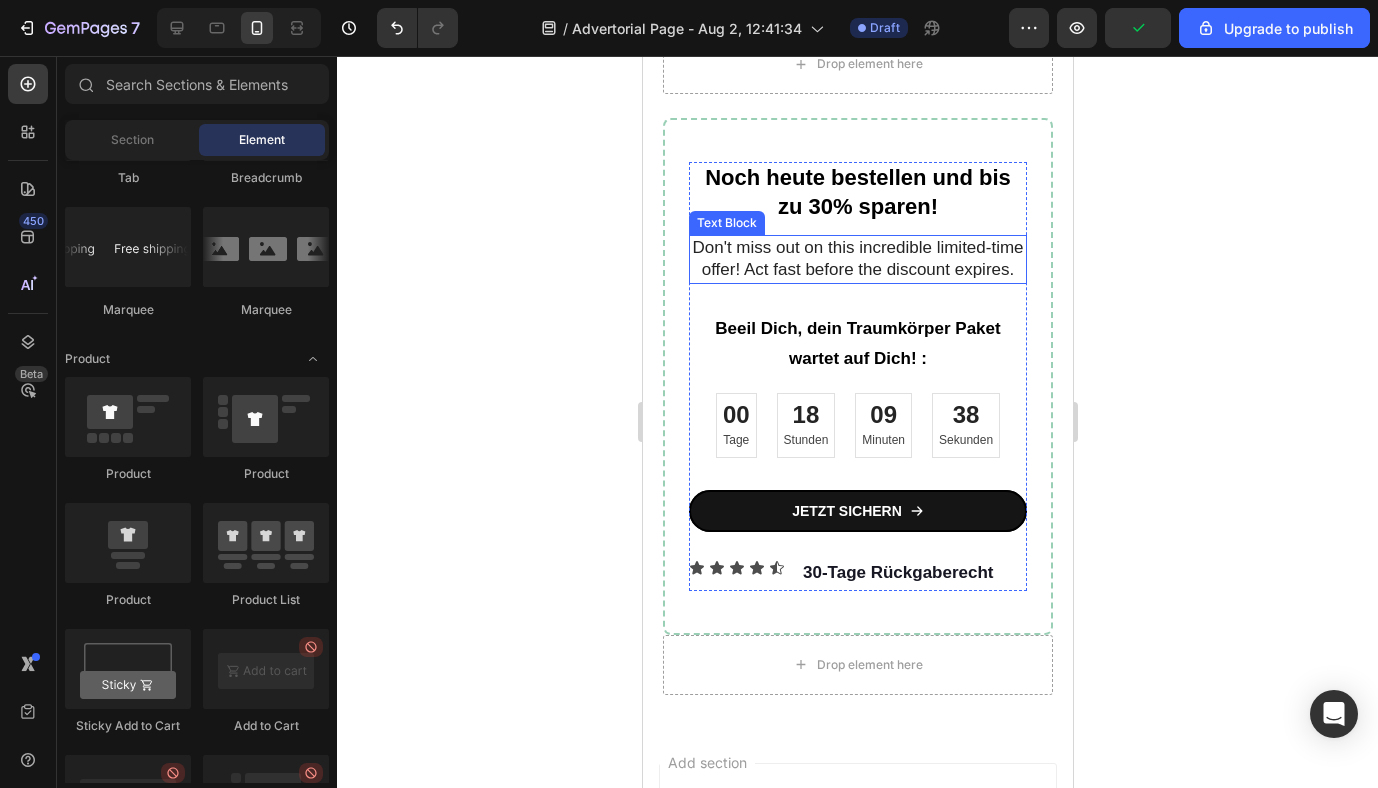 click on "Don't miss out on this incredible limited-time offer! Act fast before the discount expires." at bounding box center (857, 259) 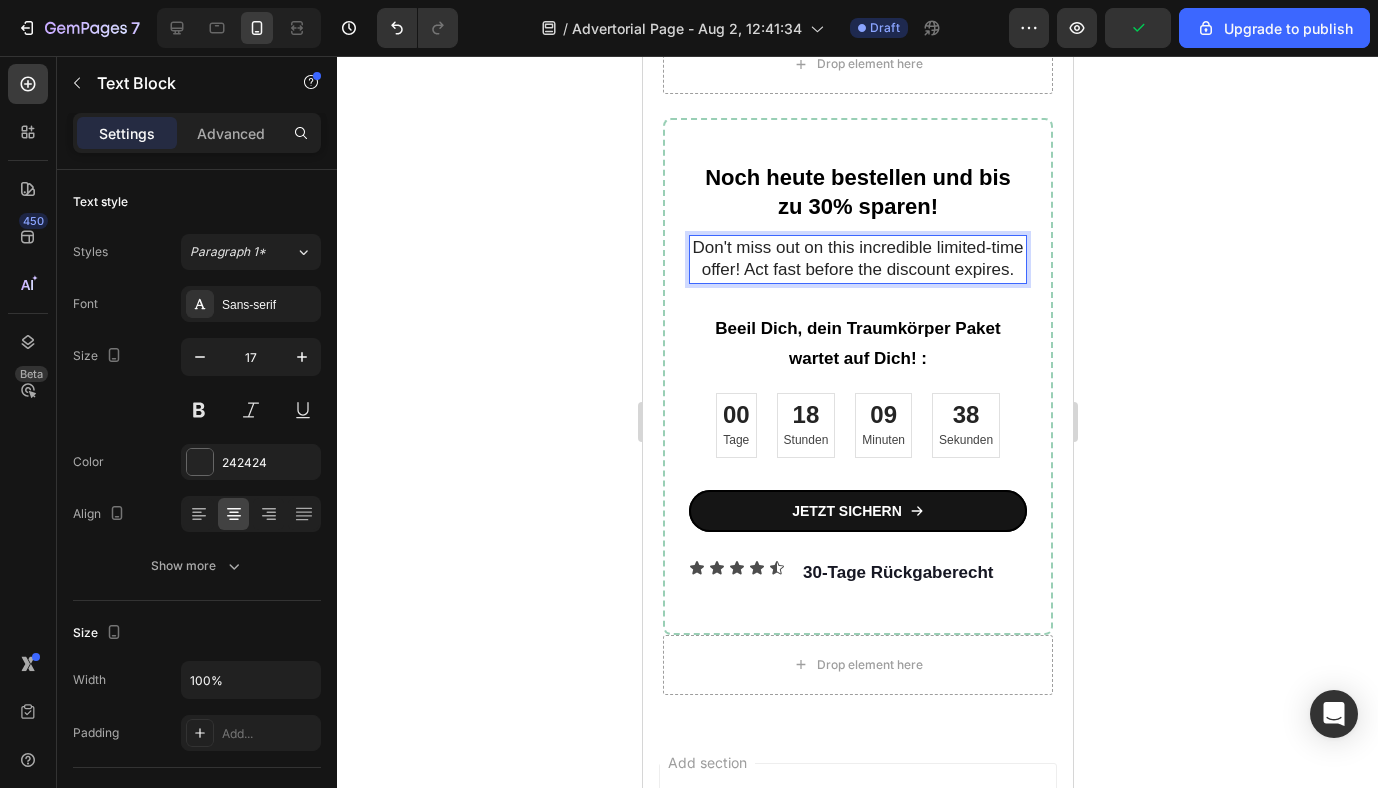 click on "Don't miss out on this incredible limited-time offer! Act fast before the discount expires." at bounding box center [857, 259] 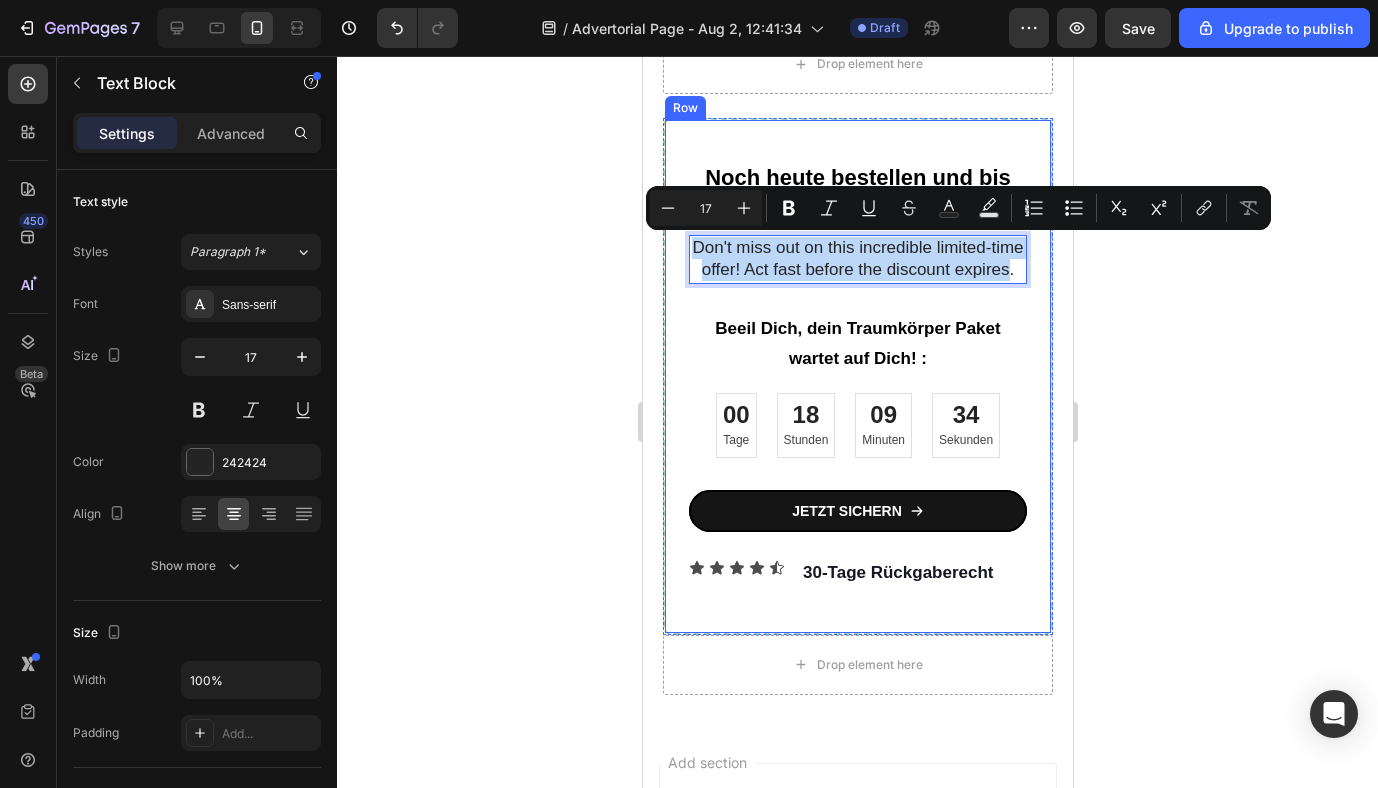 drag, startPoint x: 1005, startPoint y: 270, endPoint x: 669, endPoint y: 241, distance: 337.24918 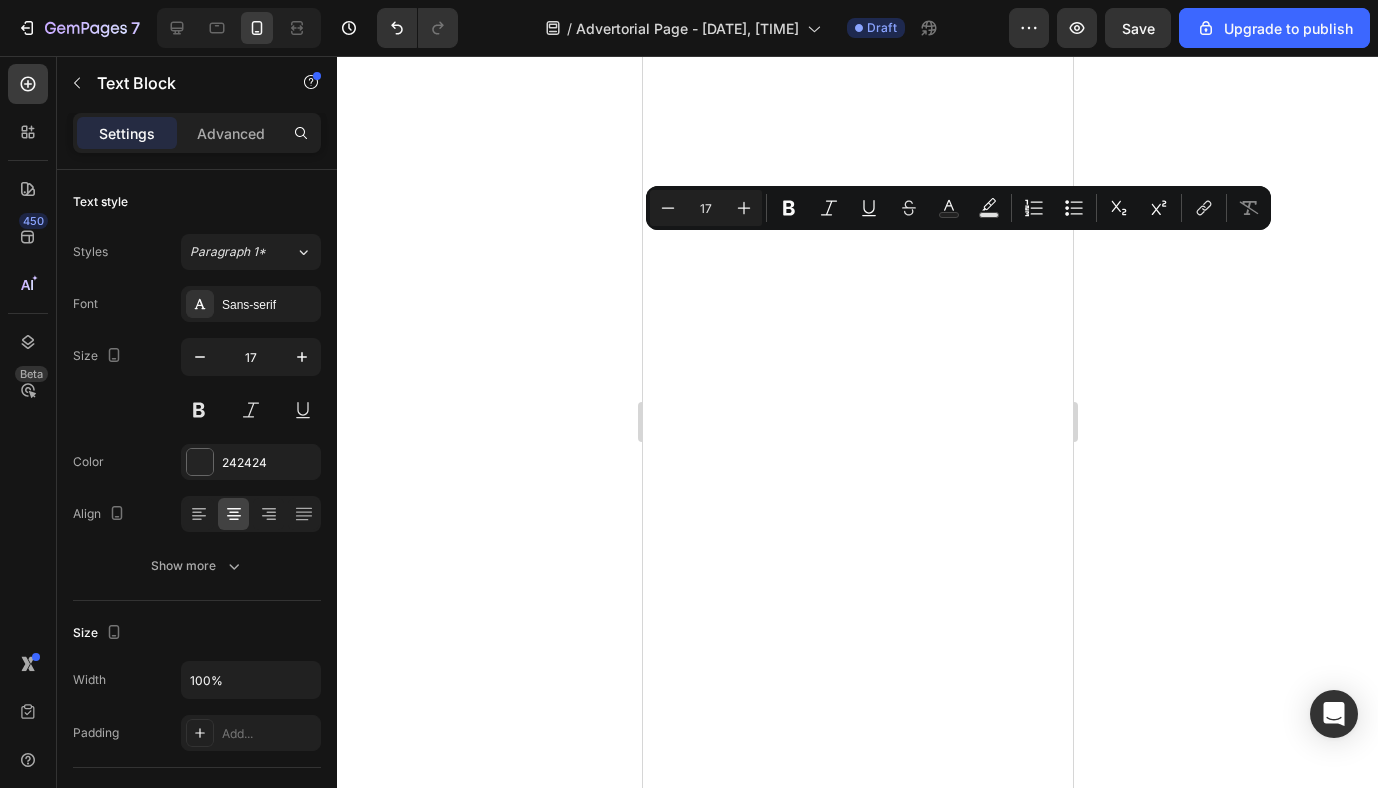 scroll, scrollTop: 0, scrollLeft: 0, axis: both 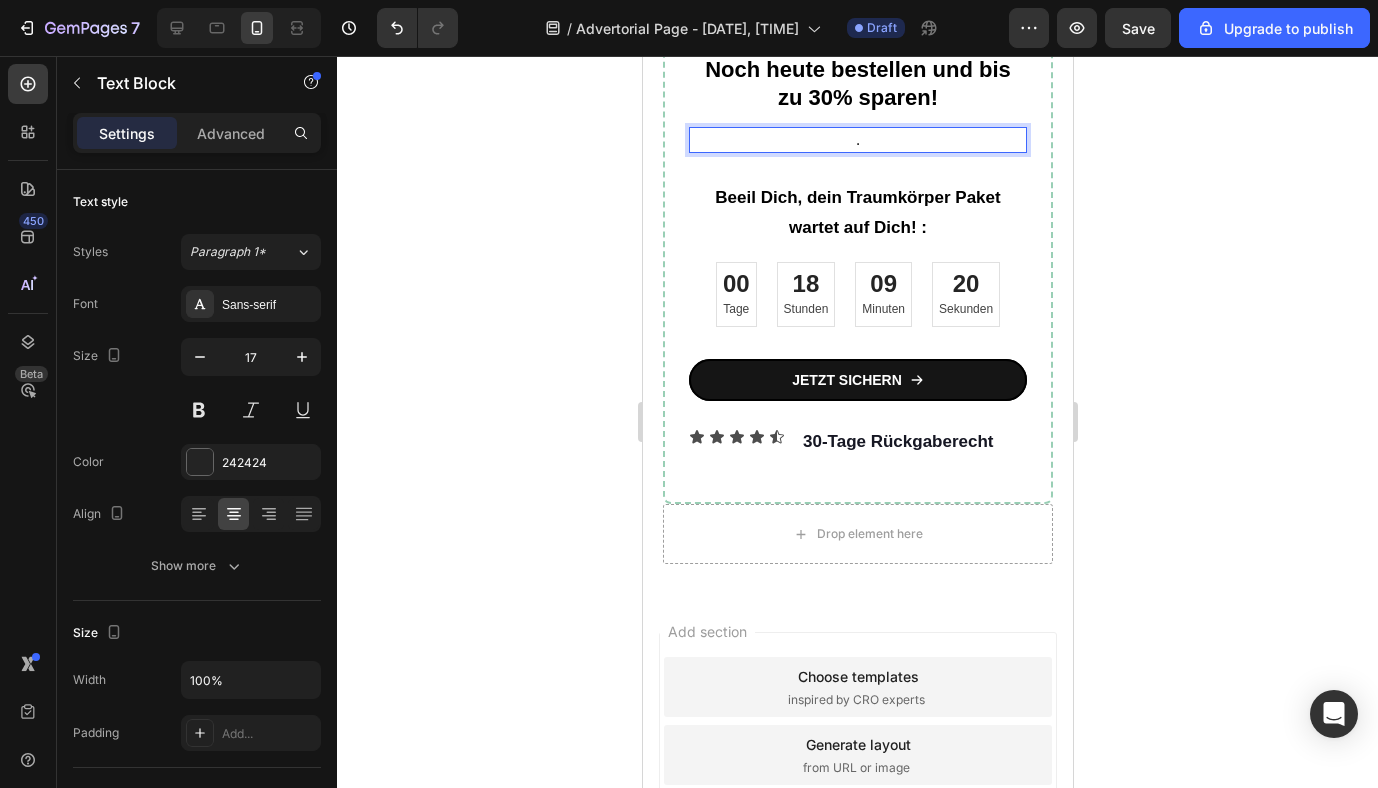 click on "." at bounding box center (857, 140) 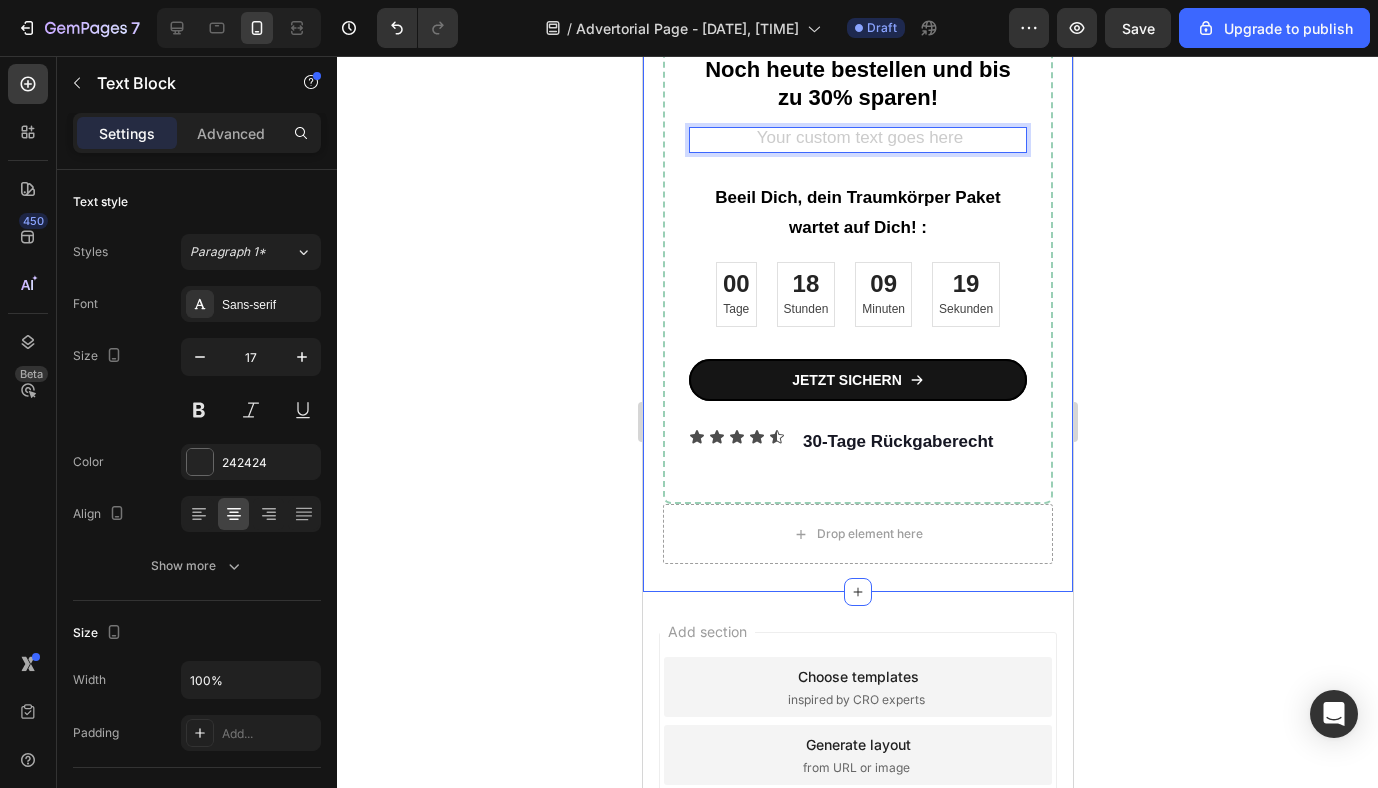 click 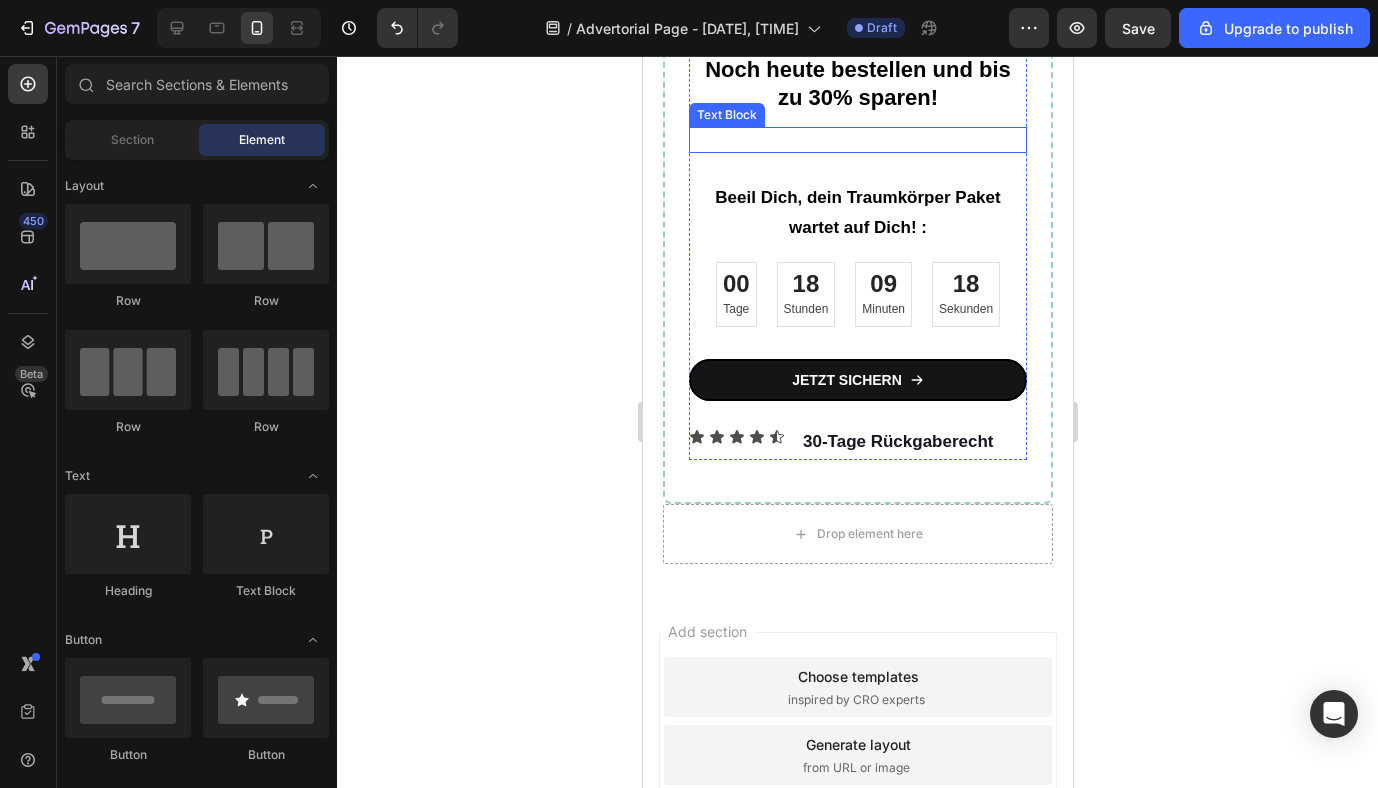 click at bounding box center (857, 140) 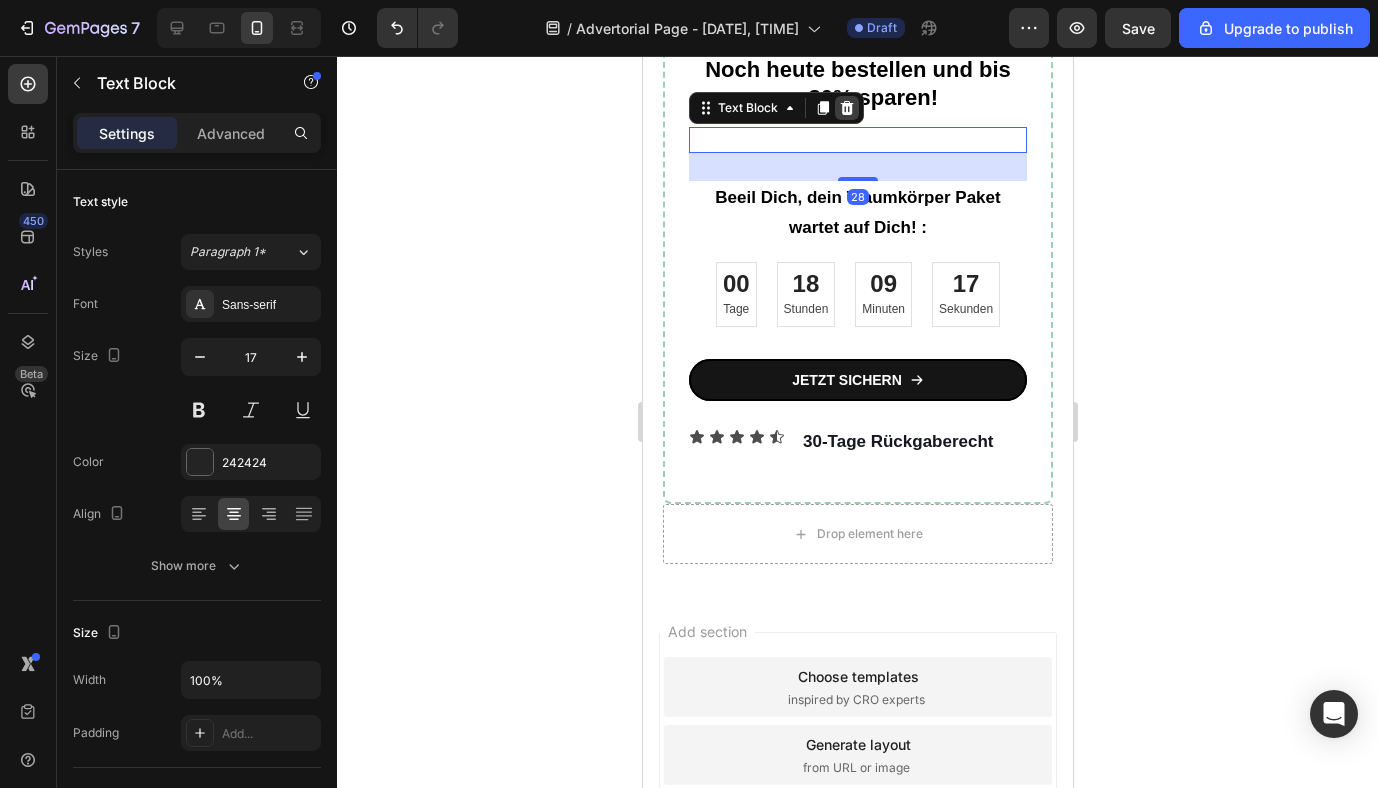 click 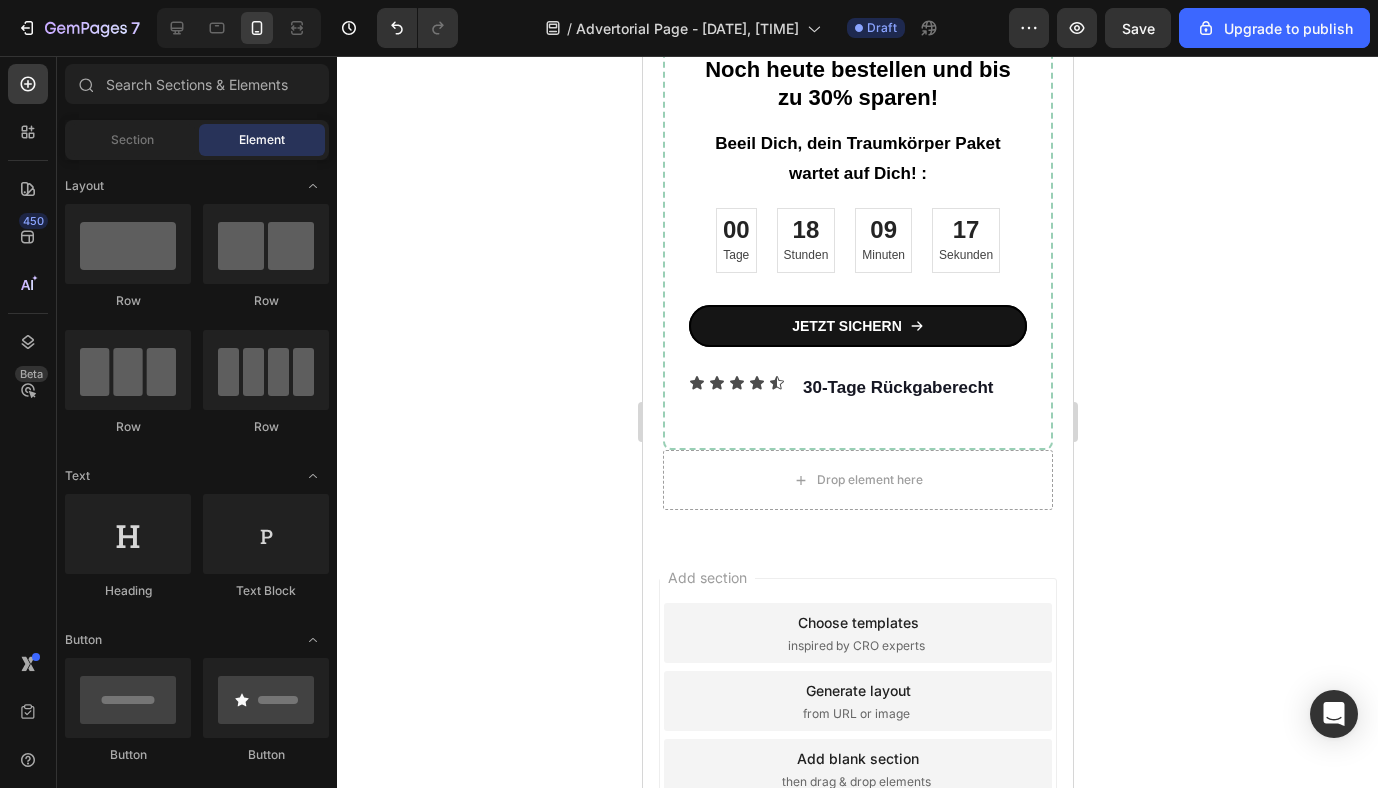 click 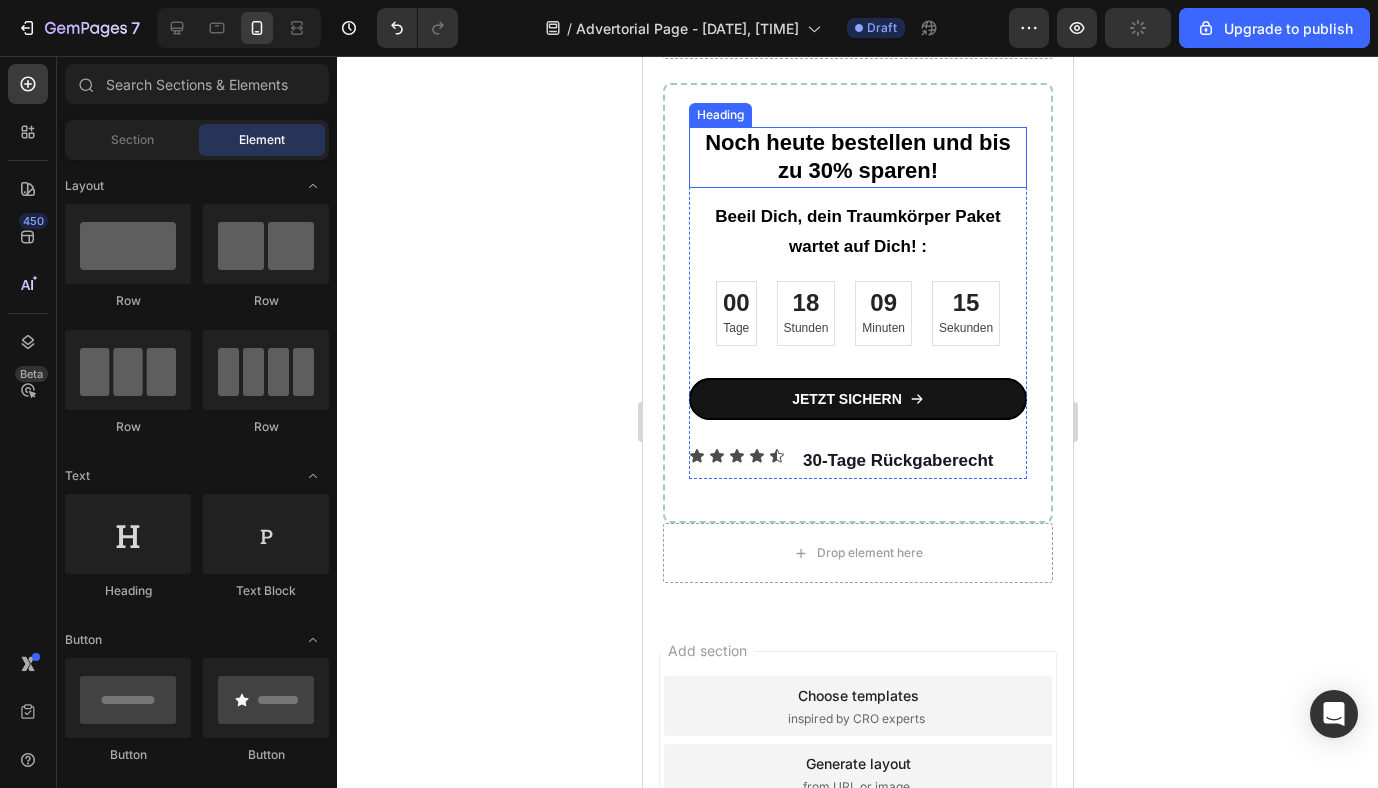 scroll, scrollTop: 3144, scrollLeft: 0, axis: vertical 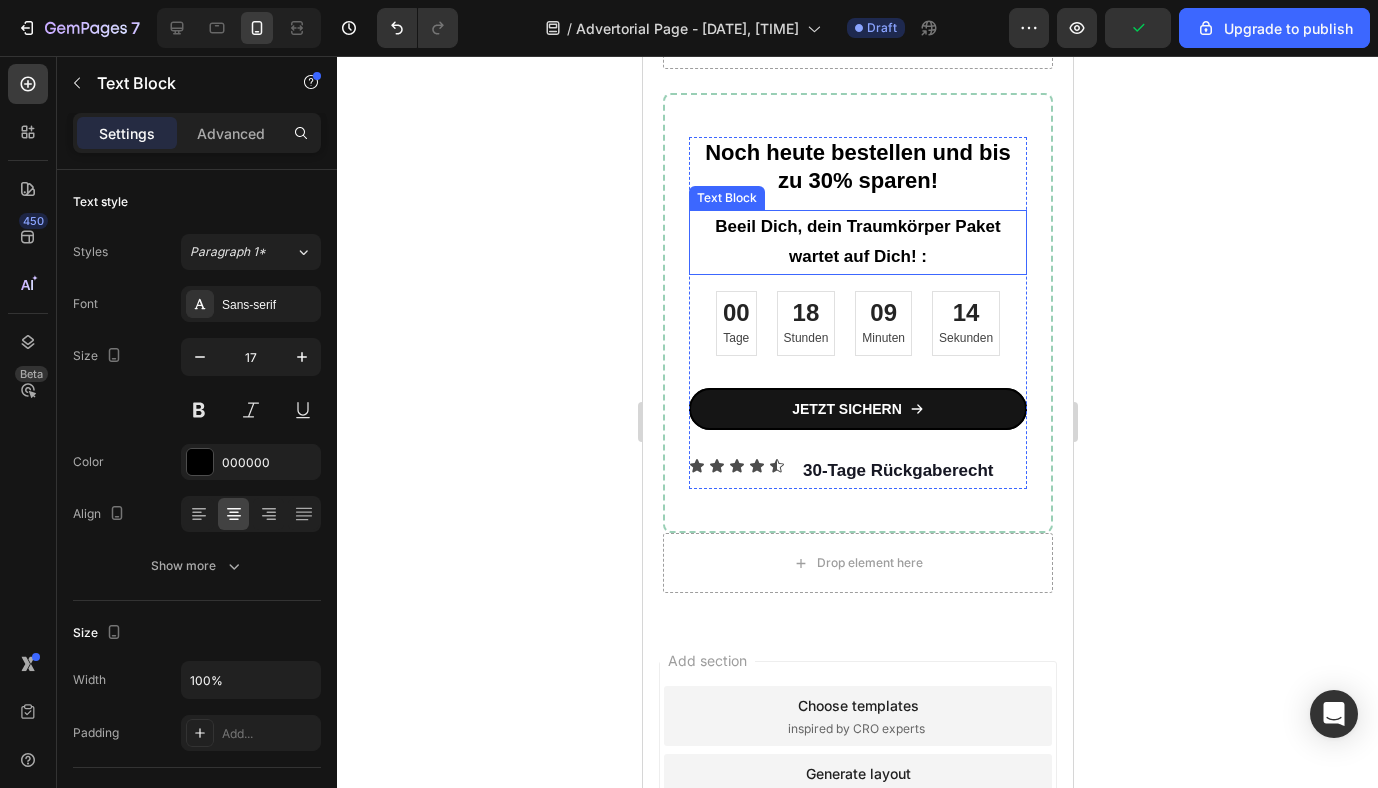 click on "Beeil Dich, dein Traumkörper Paket wartet auf Dich! :" at bounding box center (857, 242) 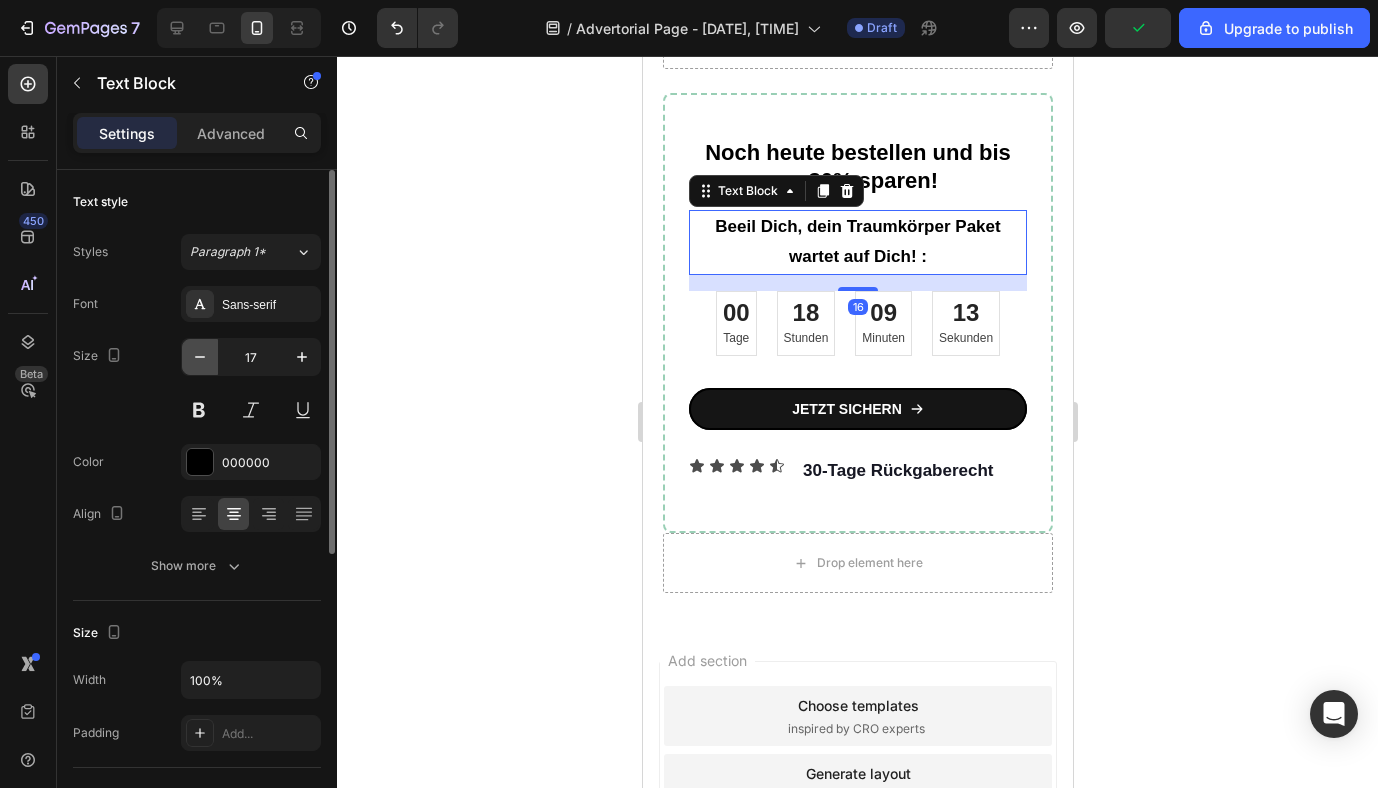 click at bounding box center (200, 357) 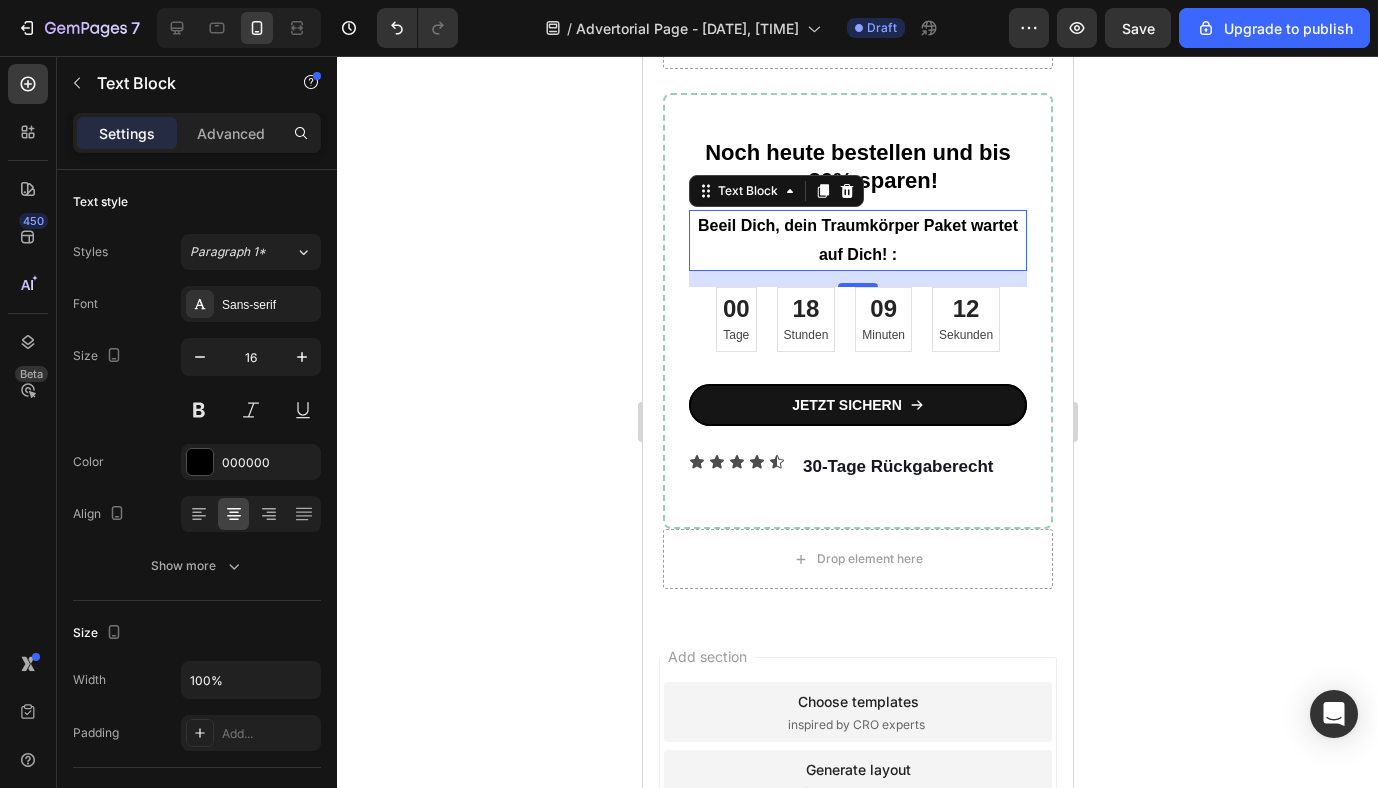 click 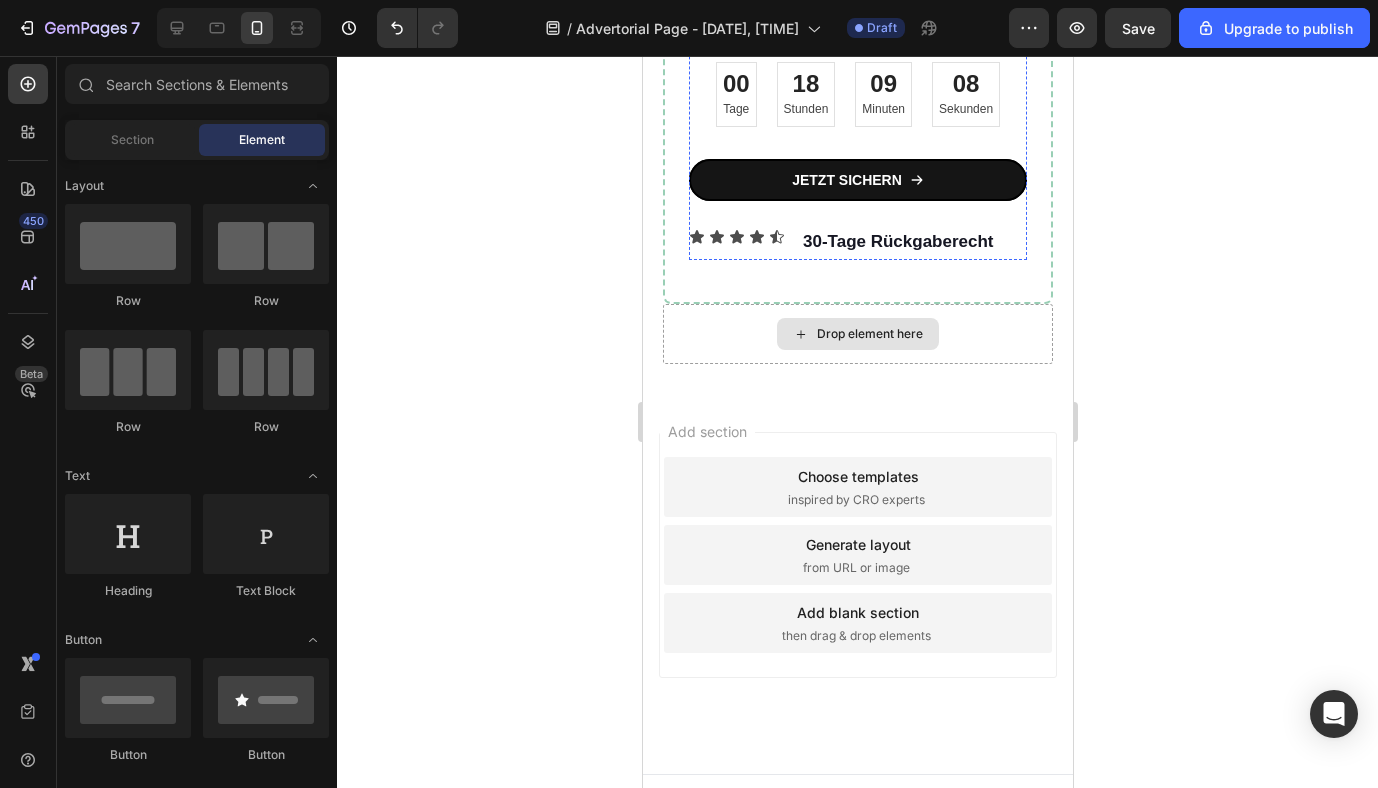 scroll, scrollTop: 3506, scrollLeft: 0, axis: vertical 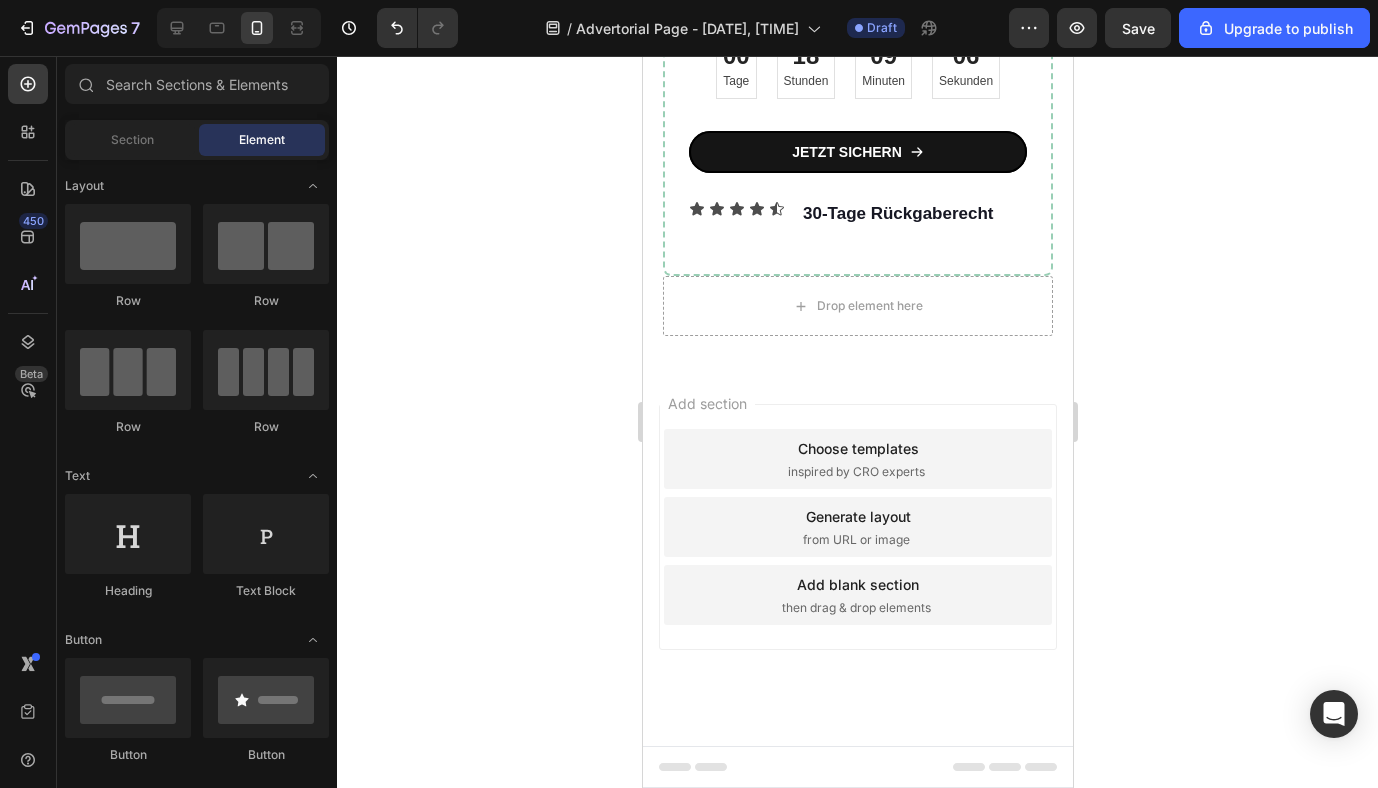 click on "Add section Choose templates inspired by CRO experts Generate layout from URL or image Add blank section then drag & drop elements" at bounding box center [857, 527] 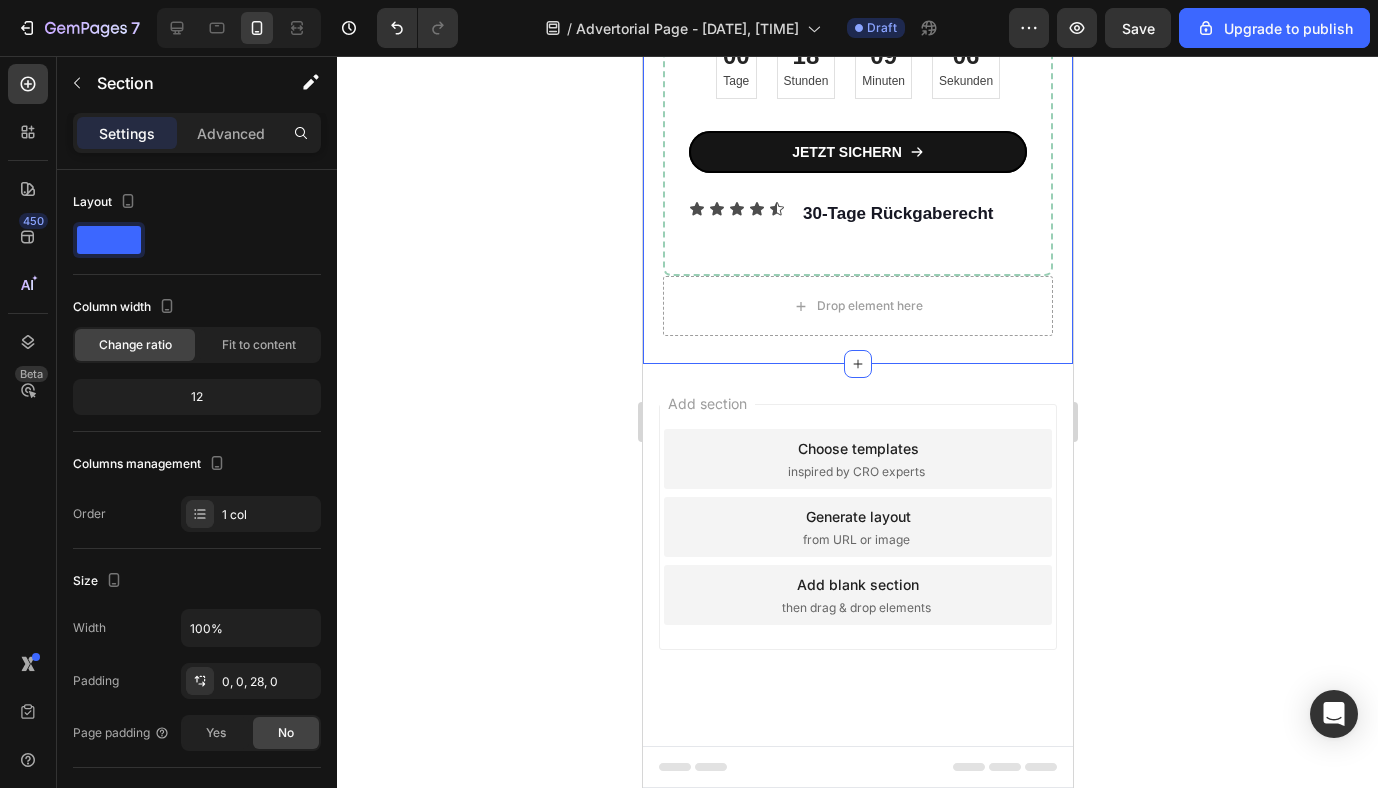 click on "Noch heute bestellen und bis zu 30% sparen! Heading Beeil Dich, dein Traumkörper Paket wartet auf Dich! : Text Block 00 Tage 18 Stunden 09 Minuten 06 Sekunden Countdown Timer
JETZT SICHERN Button Icon Icon Icon Icon Icon Icon List 30-Tage Rückgaberecht Heading Row Row Row Row
Drop element here Row Section 3   You can create reusable sections Create Theme Section AI Content Write with GemAI What would you like to describe here? Tone and Voice Persuasive Product Prioritätsbearbeitung Show more Generate" at bounding box center [857, 101] 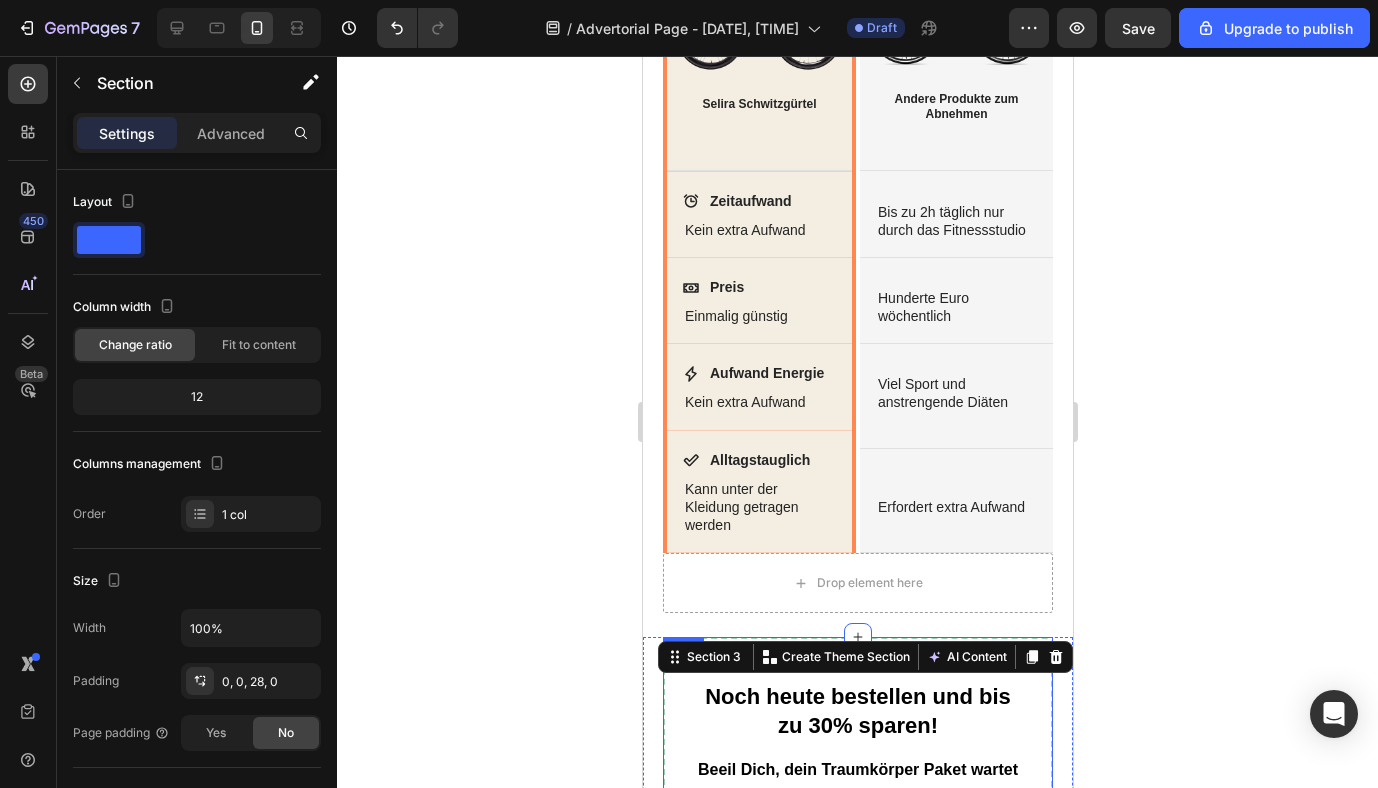 scroll, scrollTop: 2705, scrollLeft: 0, axis: vertical 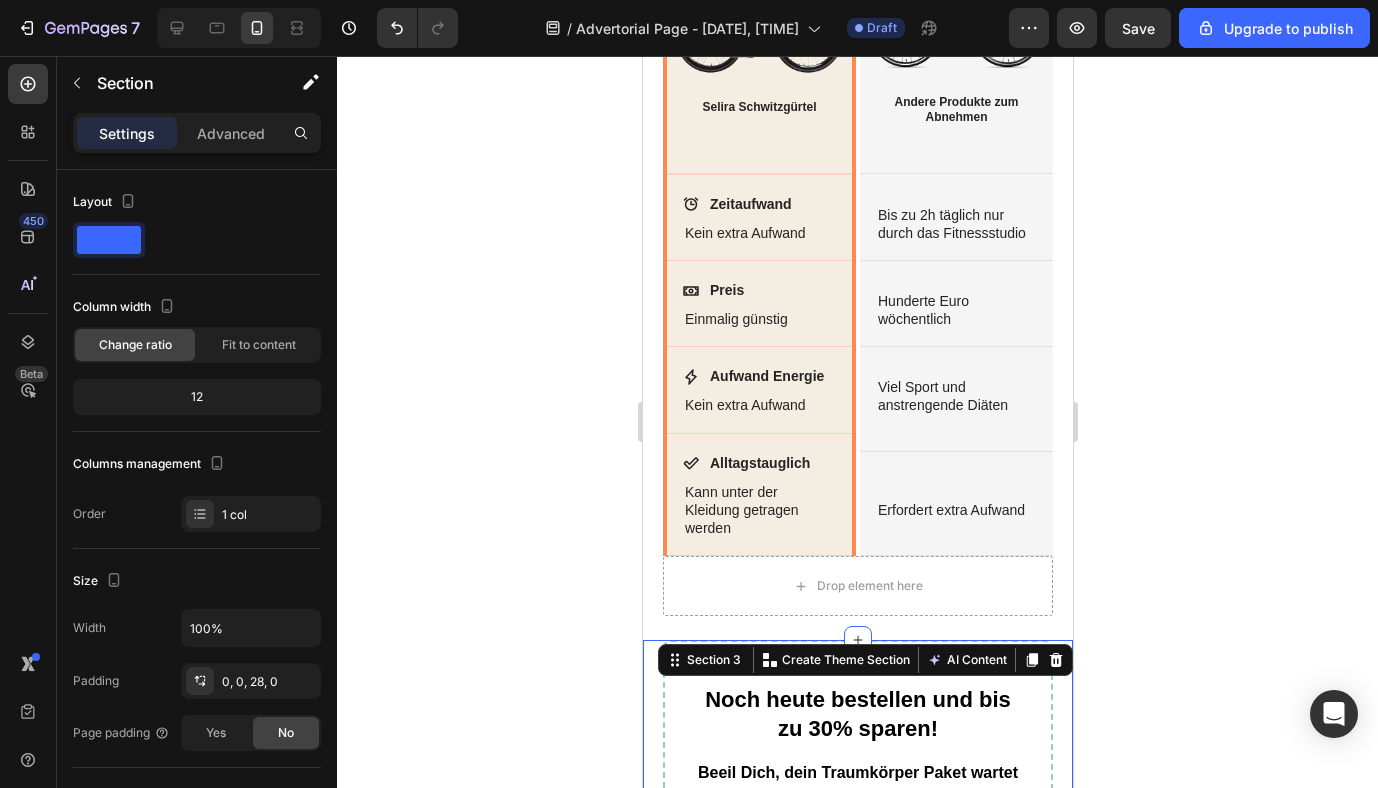 click 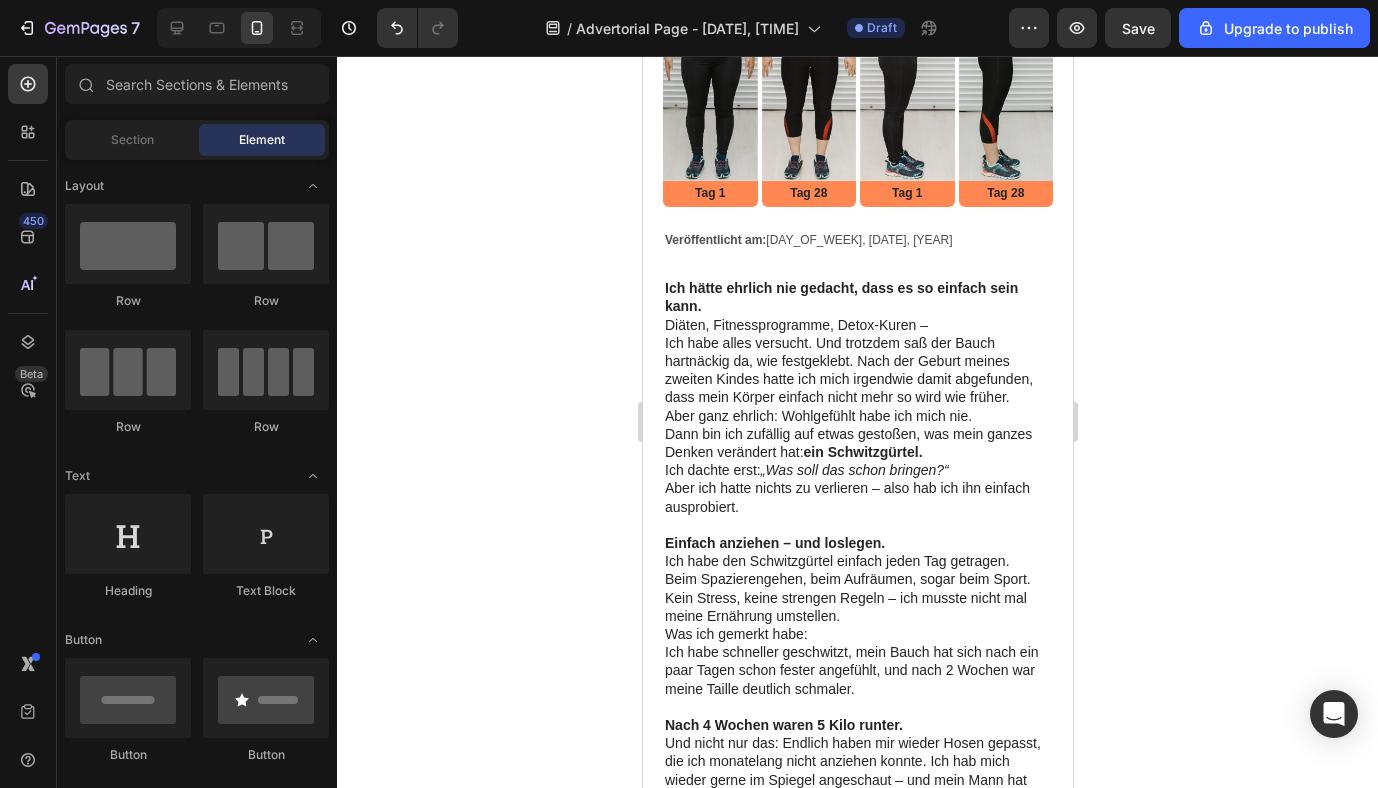 scroll, scrollTop: 0, scrollLeft: 0, axis: both 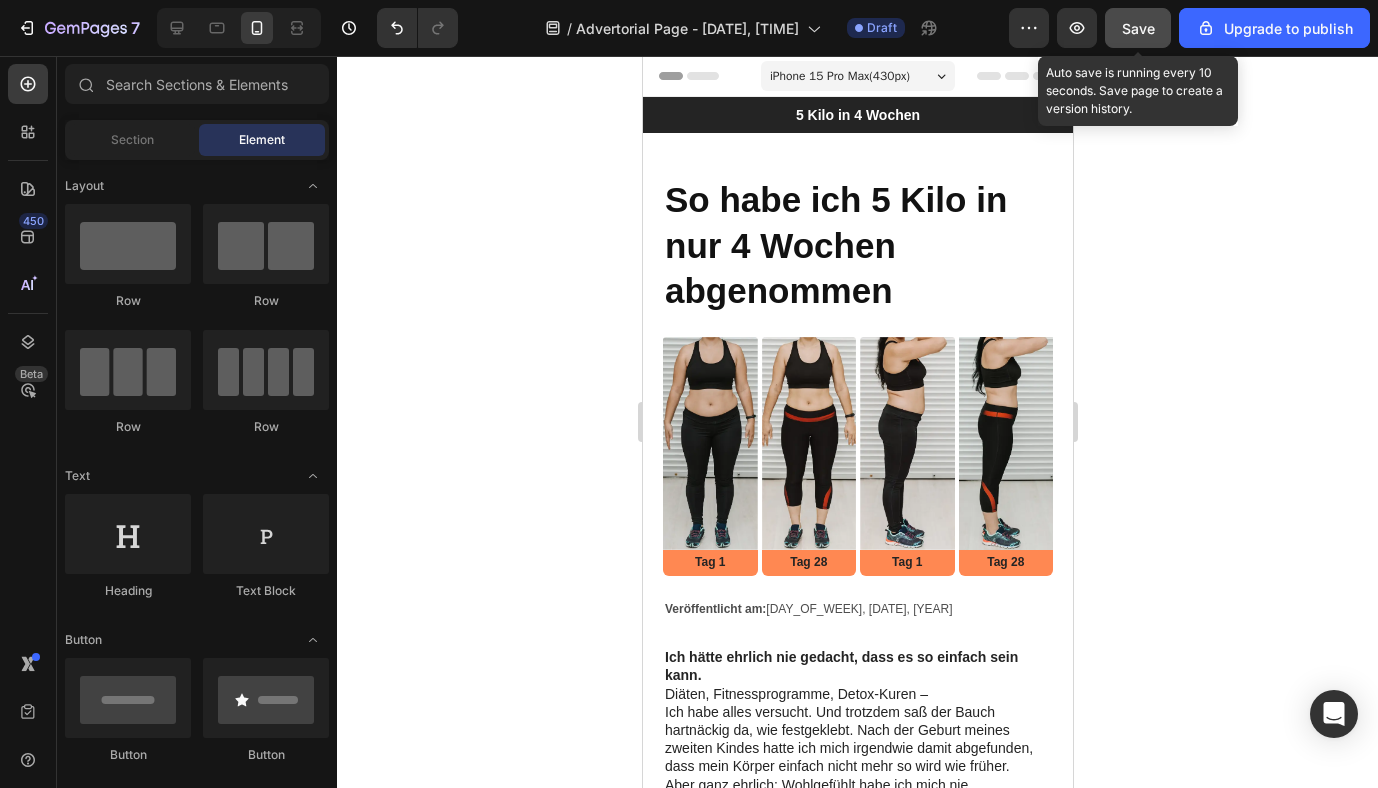click on "Save" at bounding box center (1138, 28) 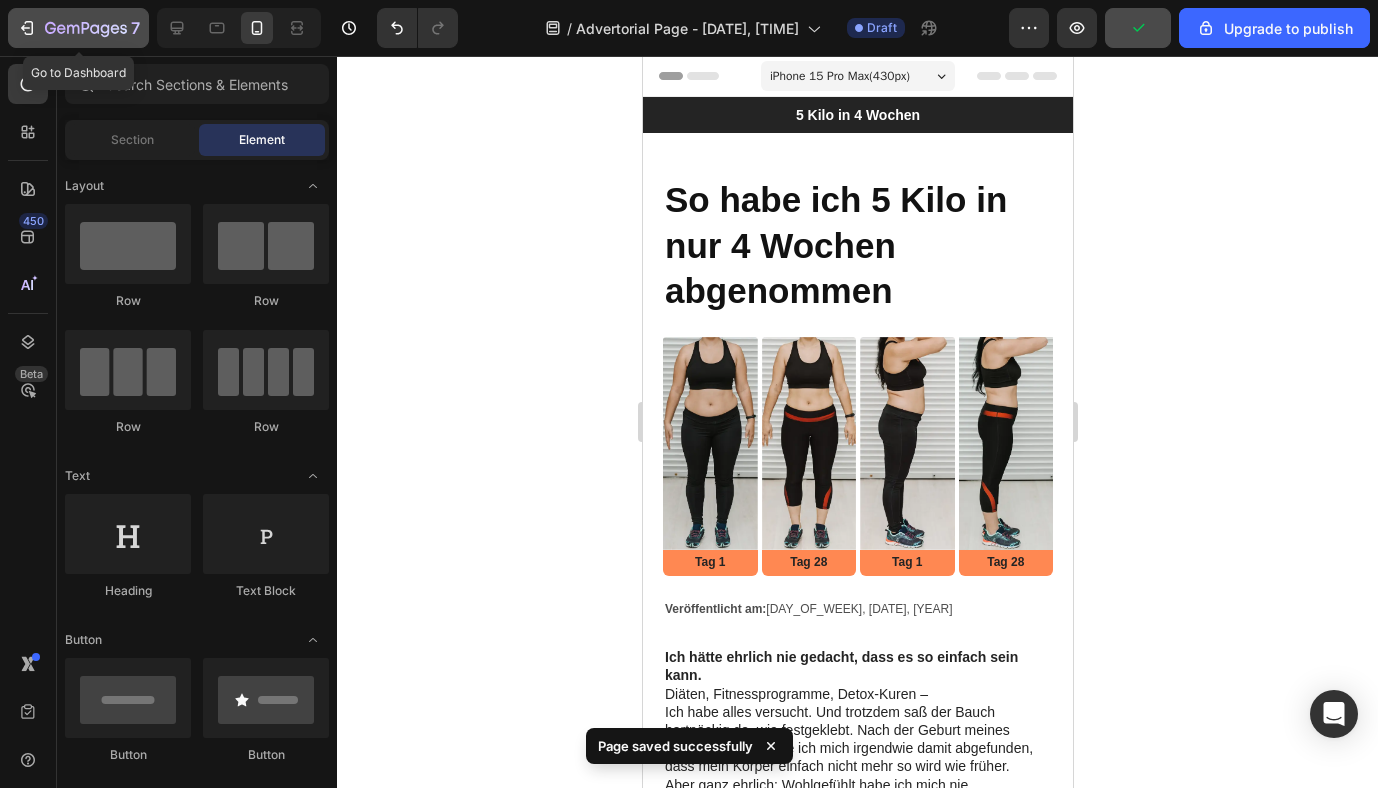 click on "7" at bounding box center (78, 28) 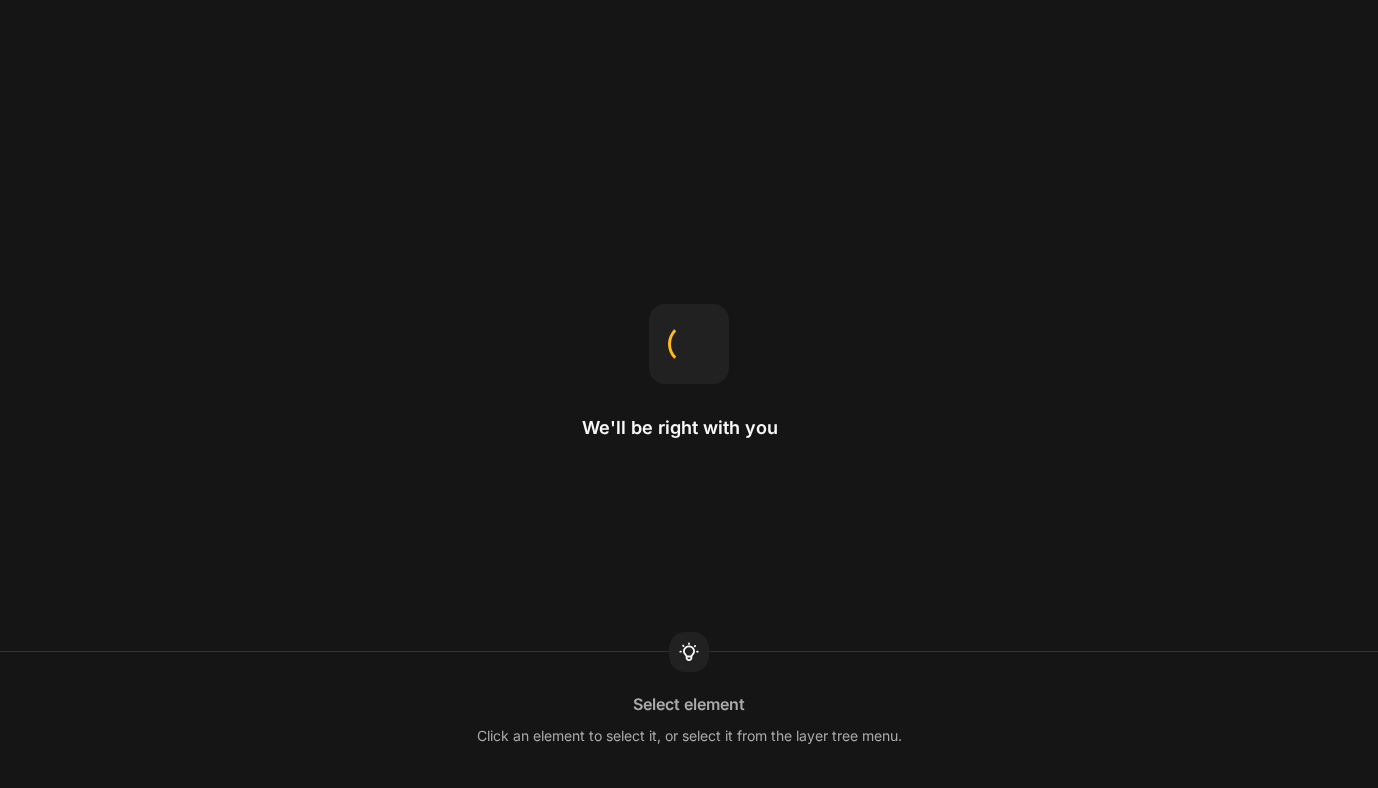 scroll, scrollTop: 0, scrollLeft: 0, axis: both 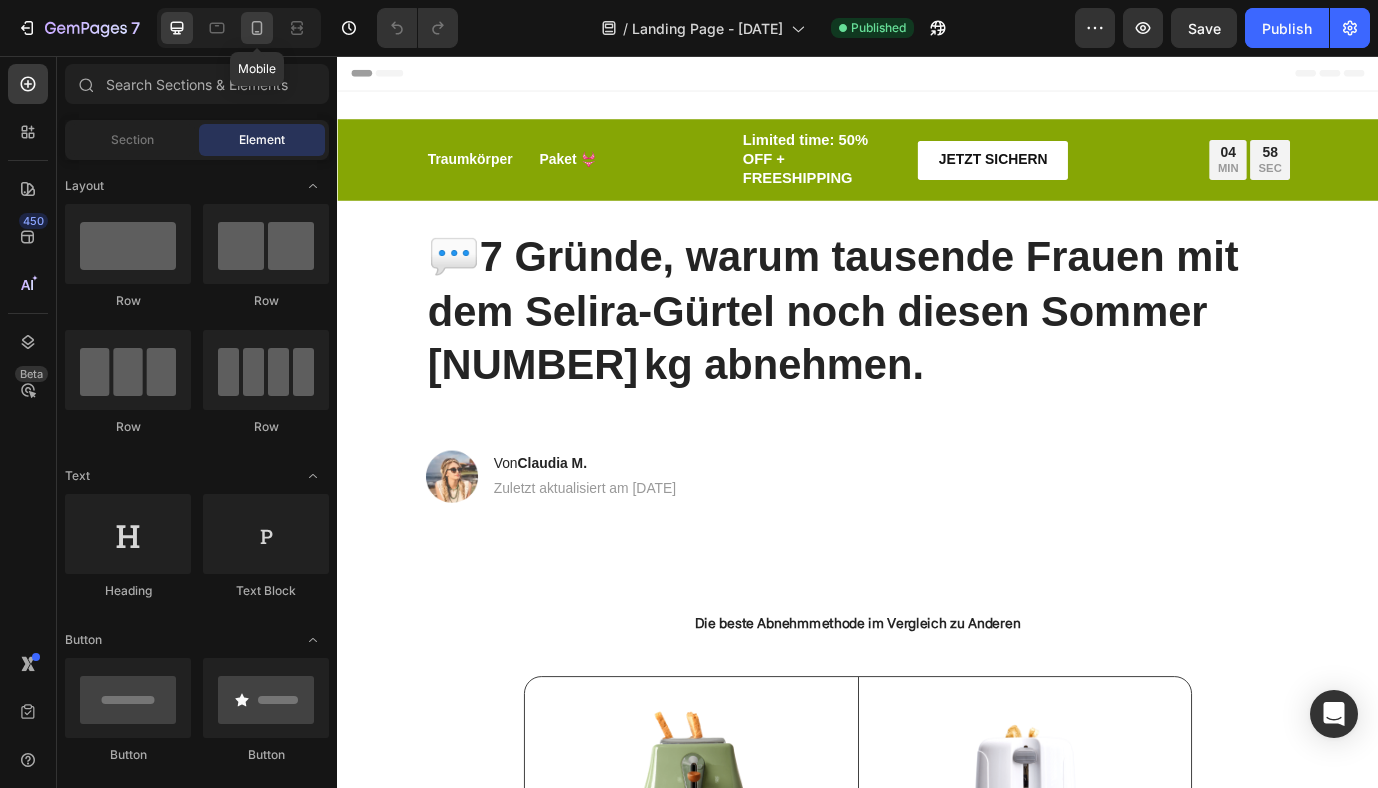 click 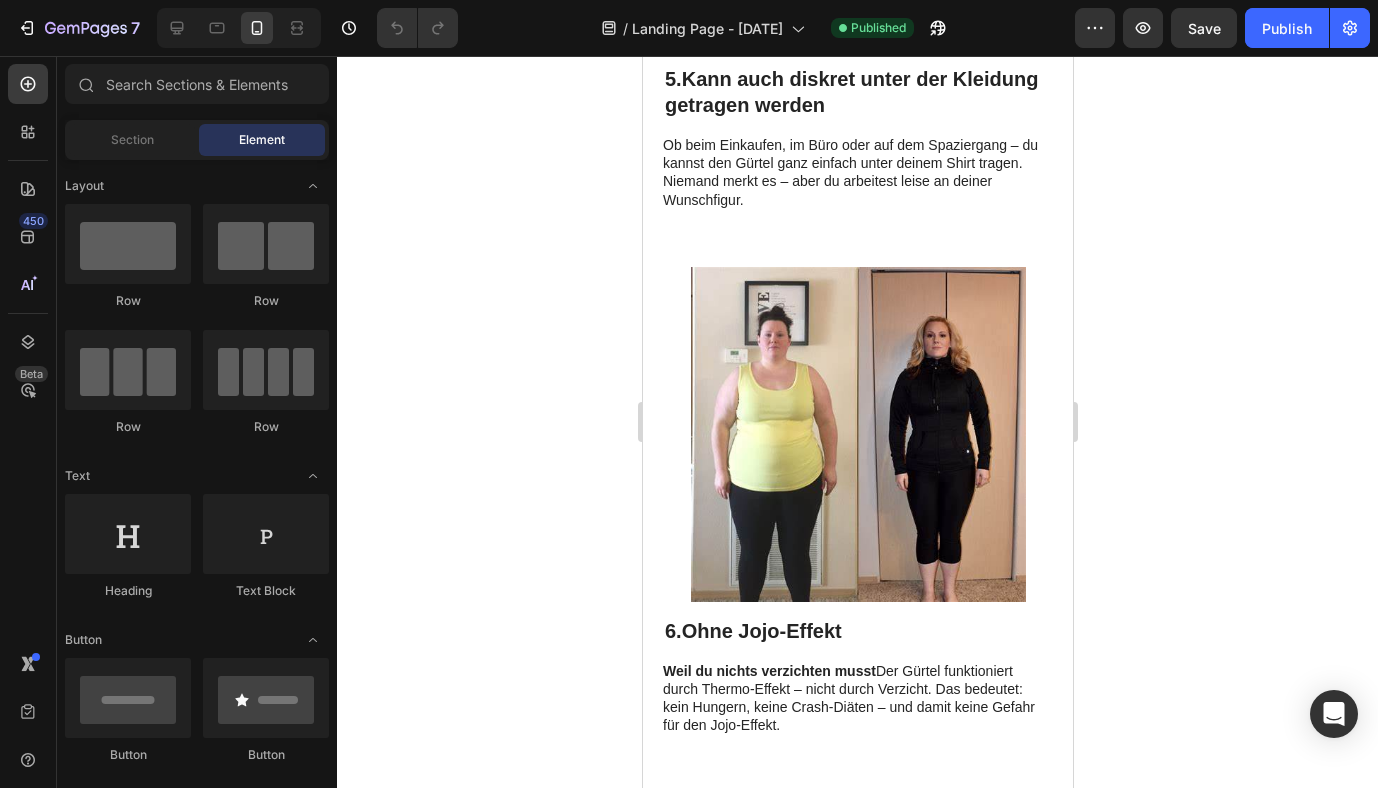 scroll, scrollTop: 3551, scrollLeft: 0, axis: vertical 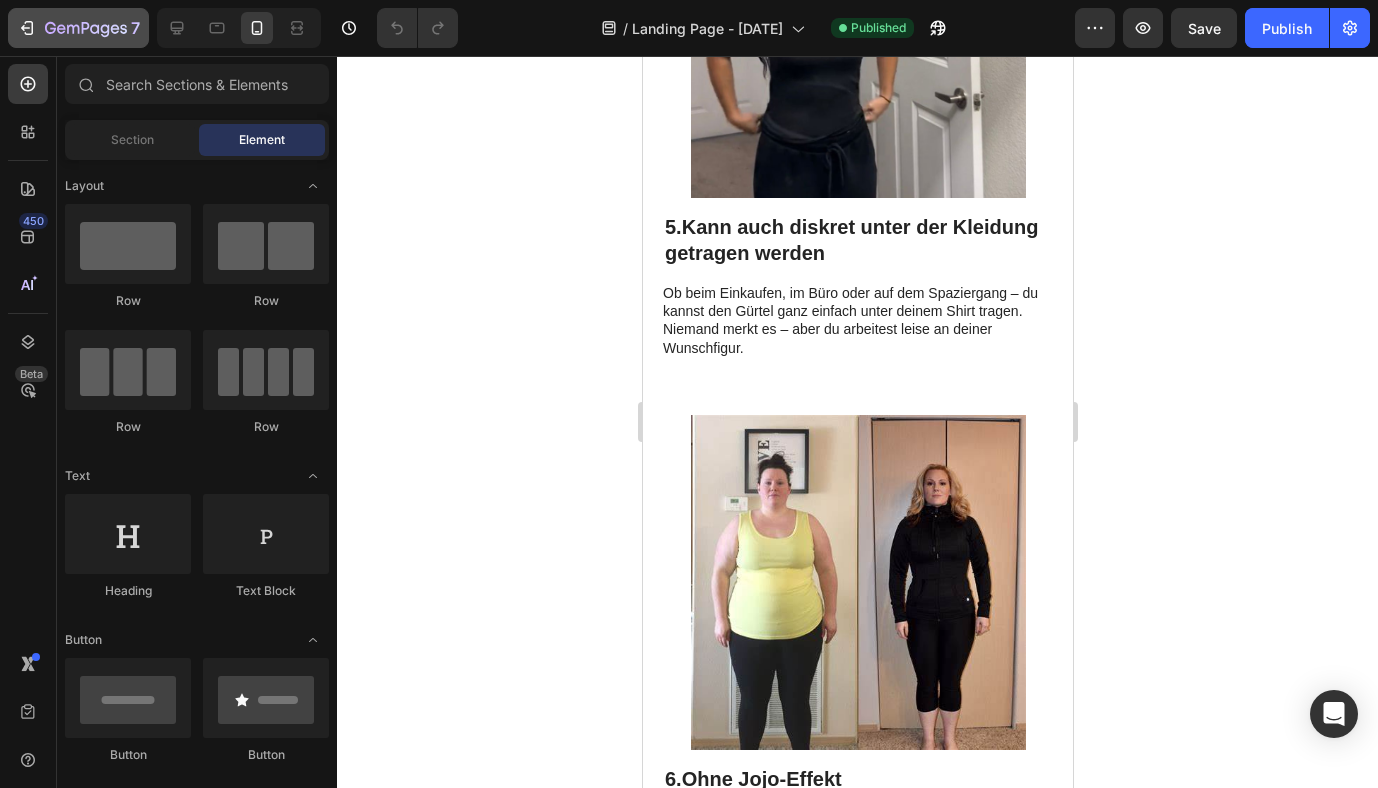 click 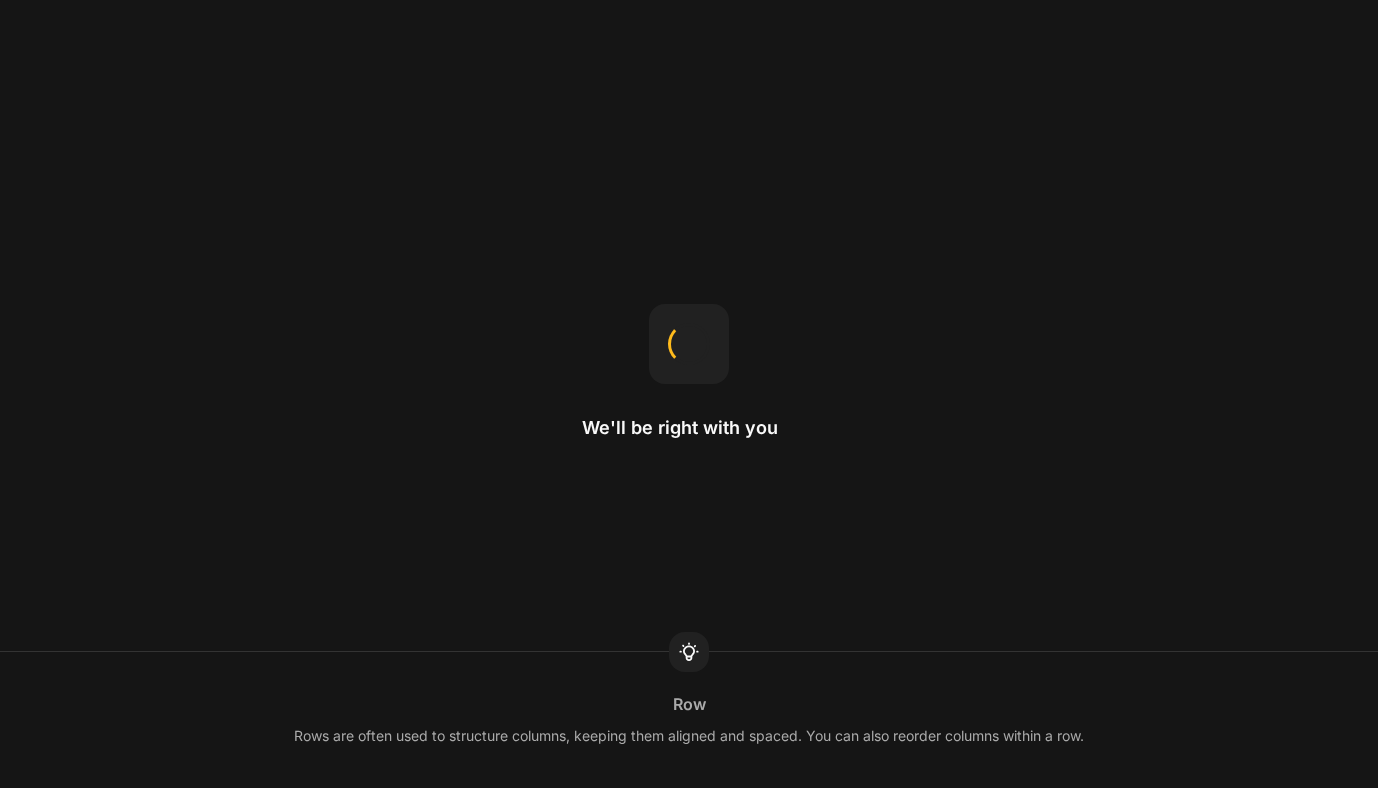 scroll, scrollTop: 0, scrollLeft: 0, axis: both 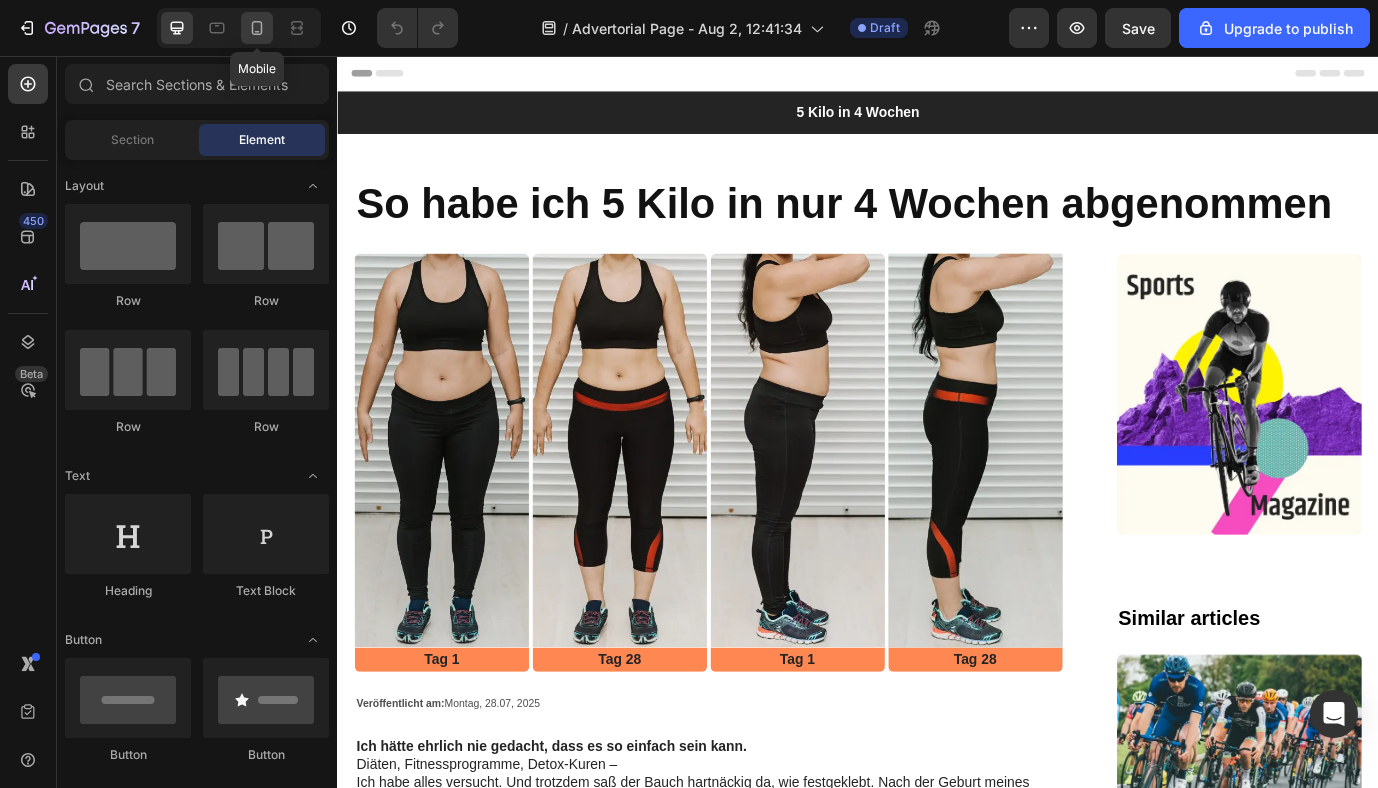 click 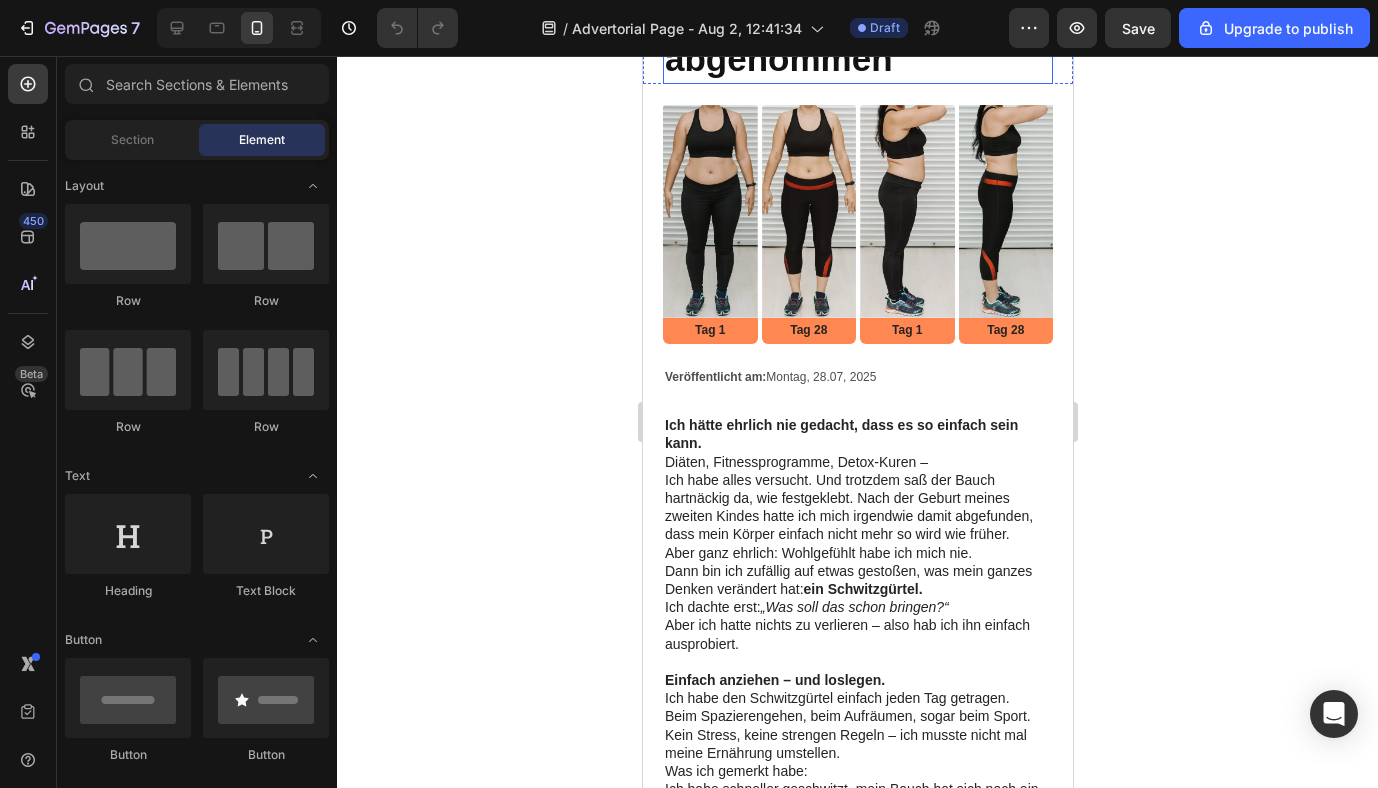 scroll, scrollTop: 223, scrollLeft: 0, axis: vertical 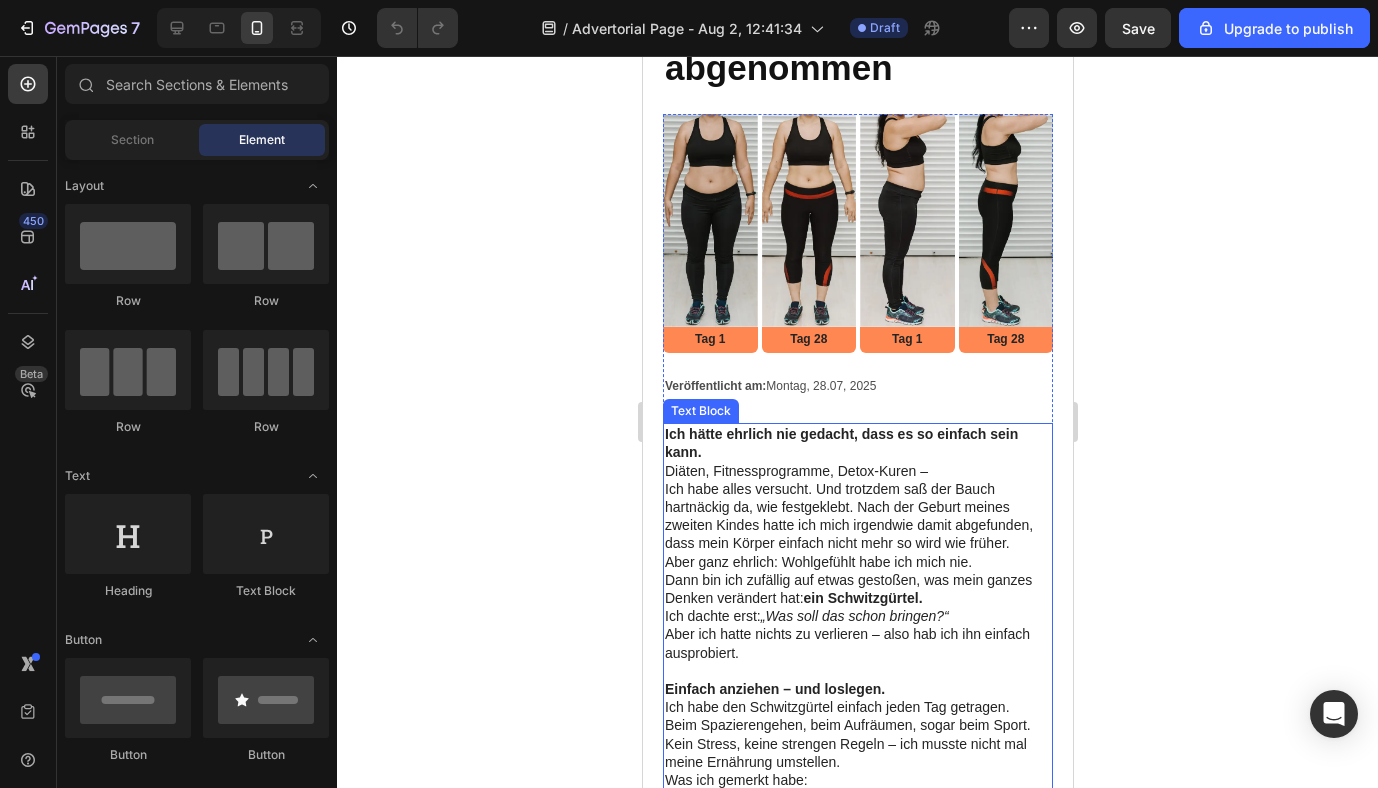 click on "Ich hätte ehrlich nie gedacht, dass es so einfach sein kann." at bounding box center [857, 443] 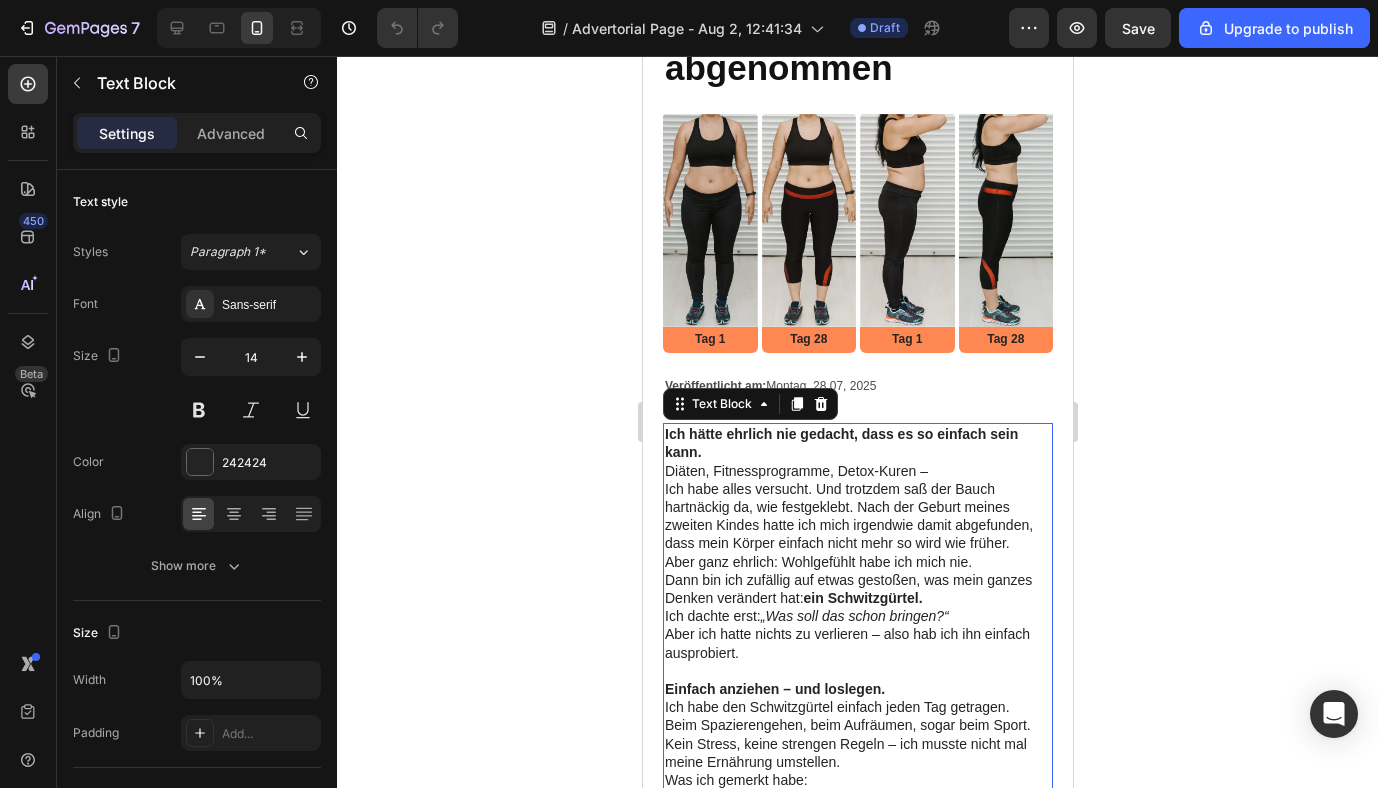click on "Ich hätte ehrlich nie gedacht, dass es so einfach sein kann." at bounding box center [857, 443] 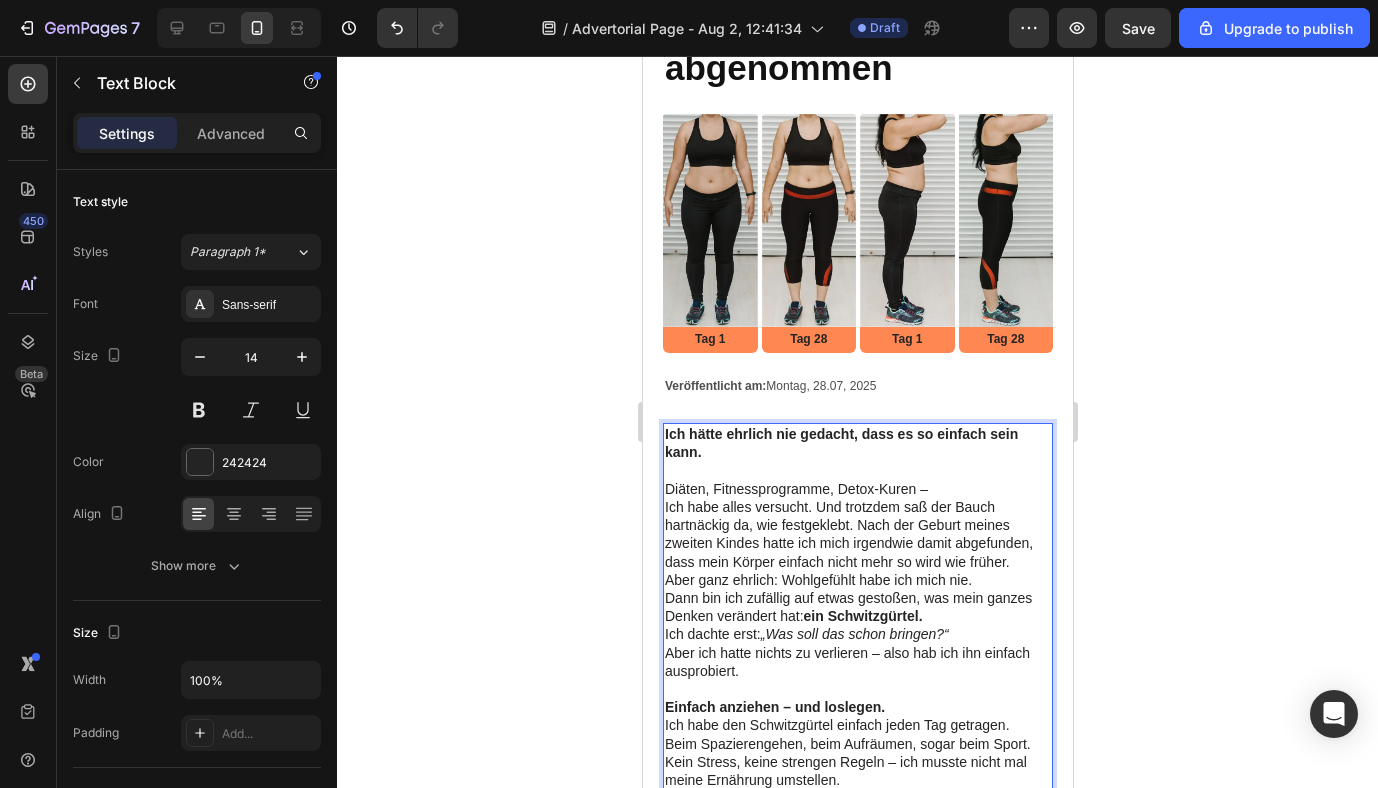 click 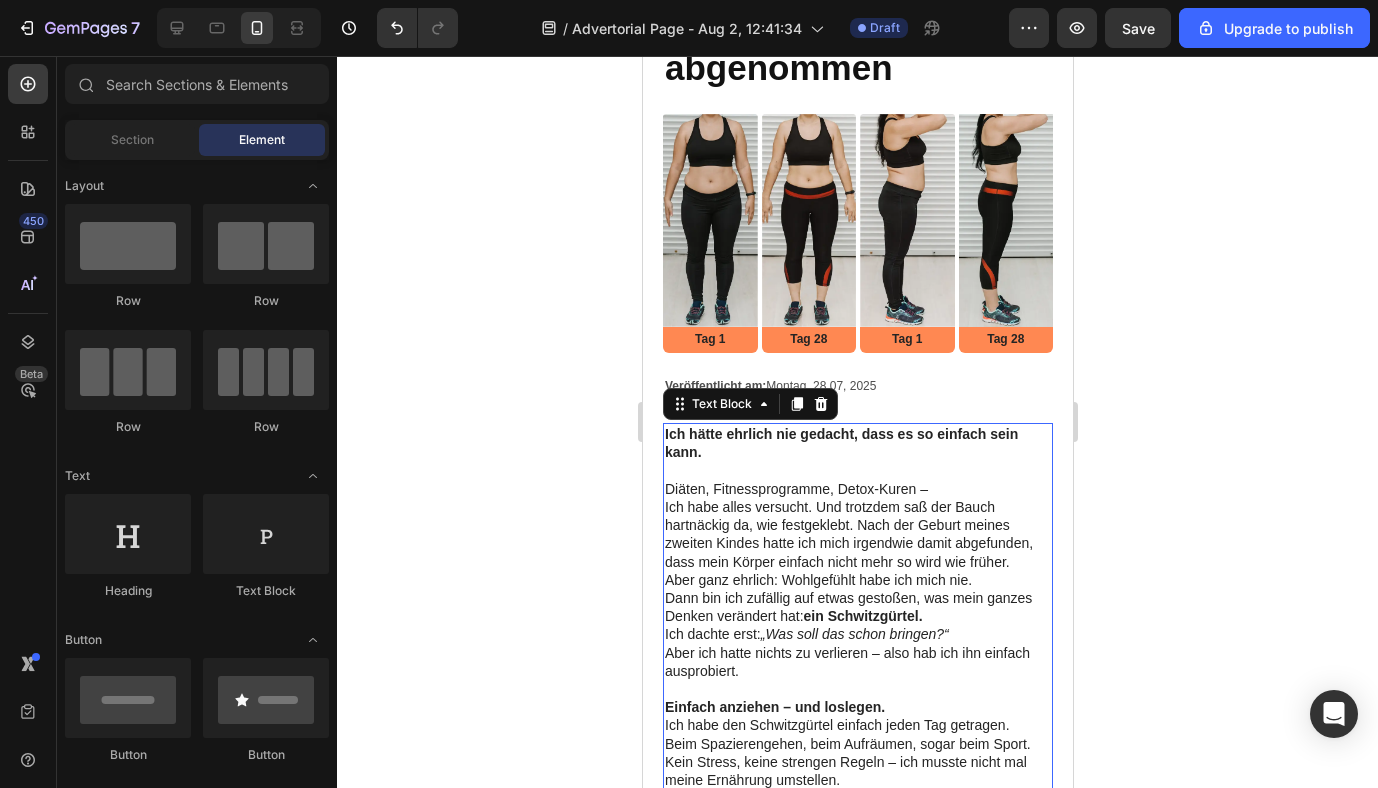 click on "Ich hätte ehrlich nie gedacht, dass es so einfach sein kann." at bounding box center [857, 443] 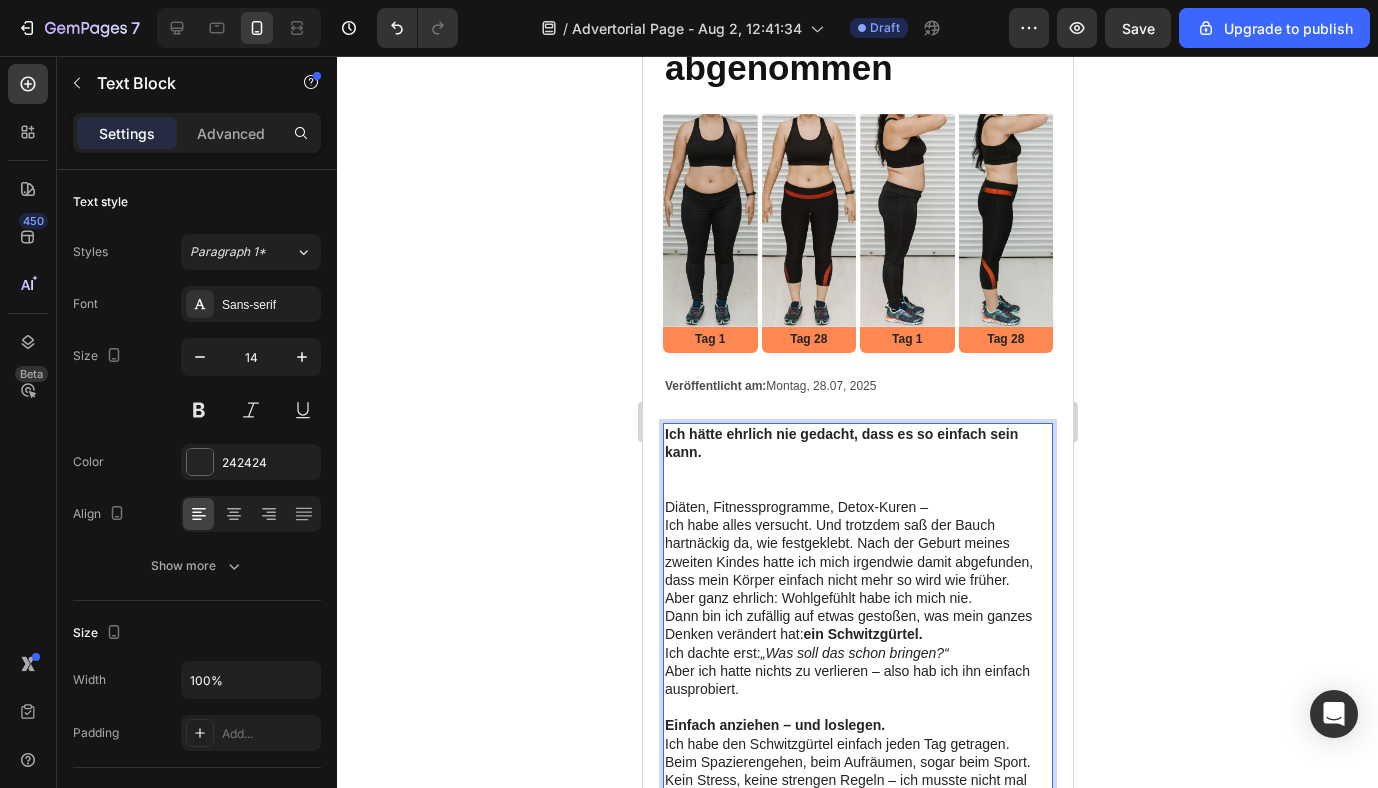 click at bounding box center [857, 480] 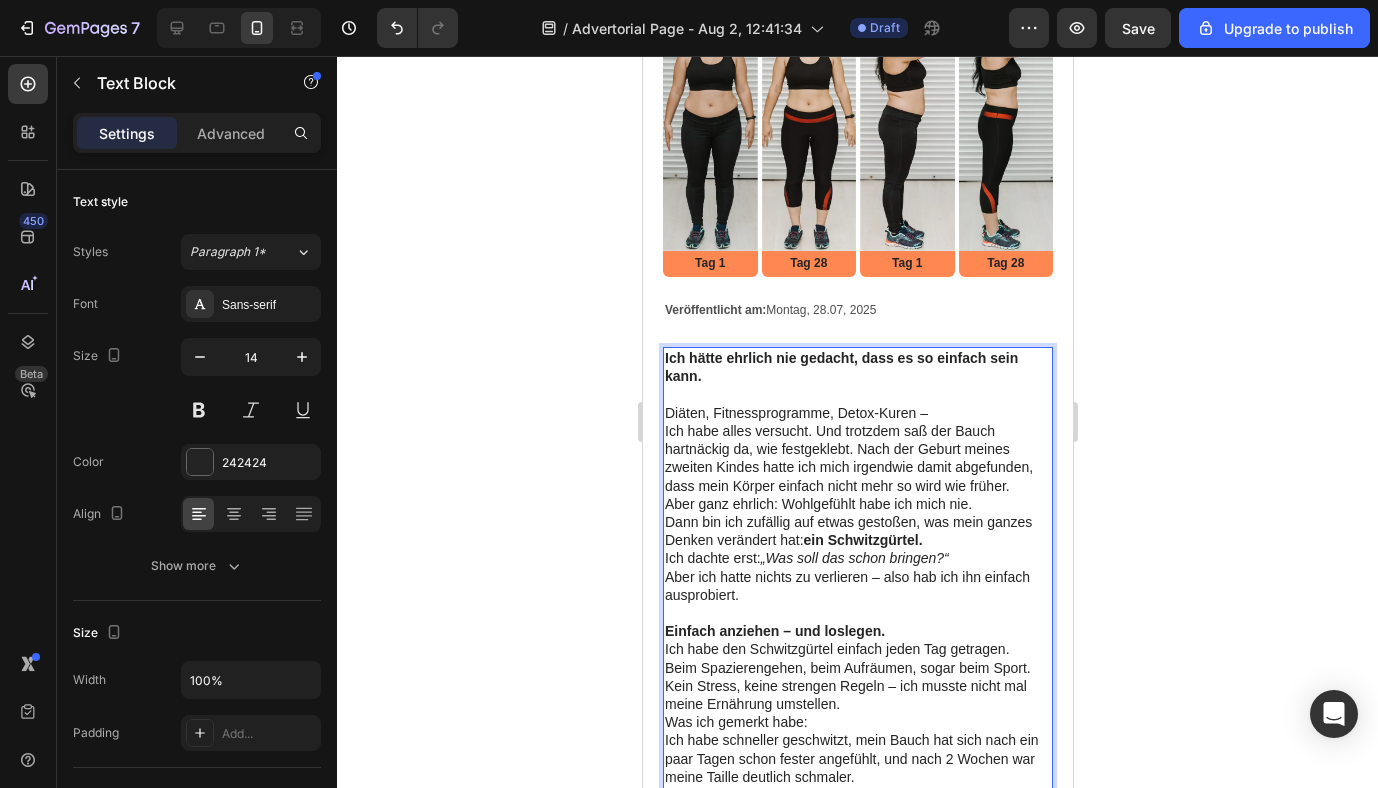 scroll, scrollTop: 390, scrollLeft: 0, axis: vertical 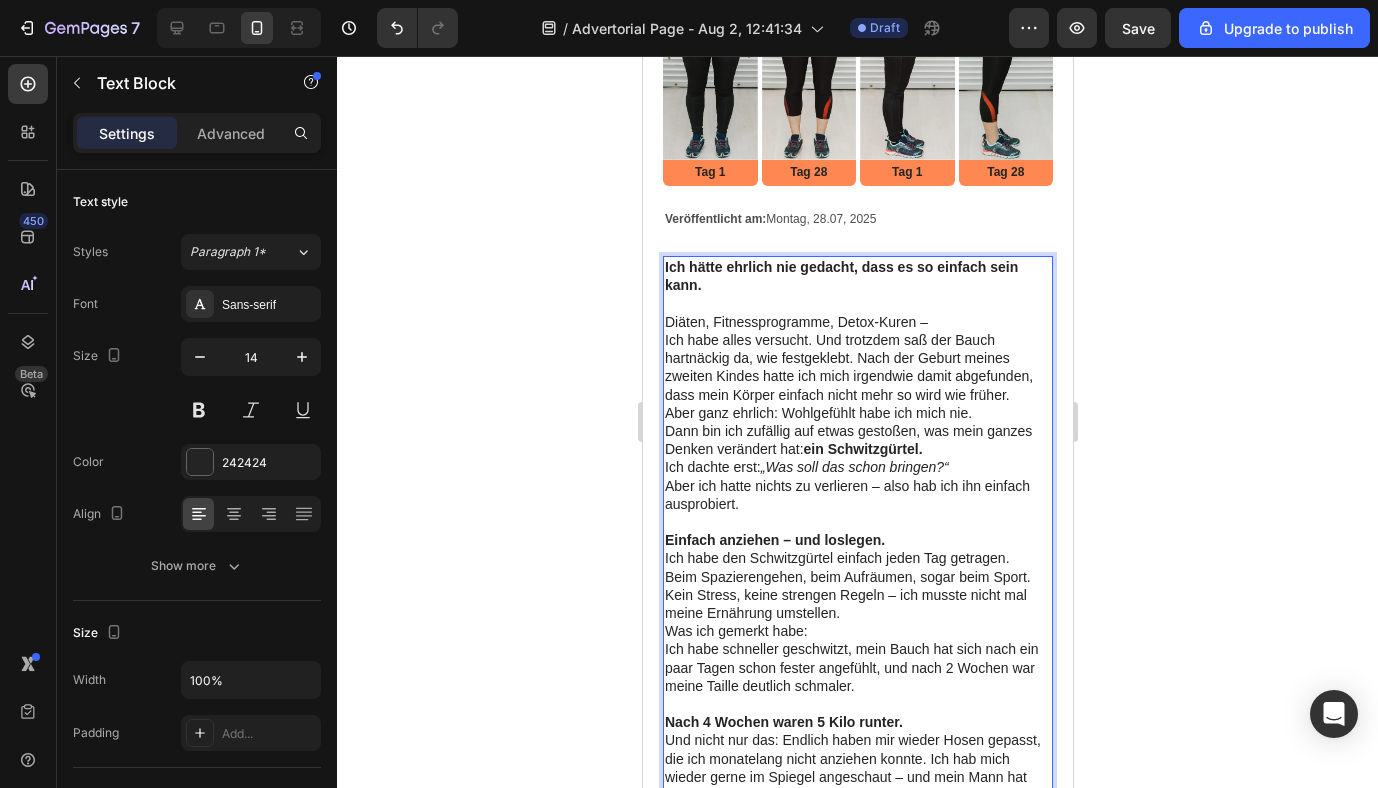click on "Einfach anziehen – und loslegen." at bounding box center (857, 540) 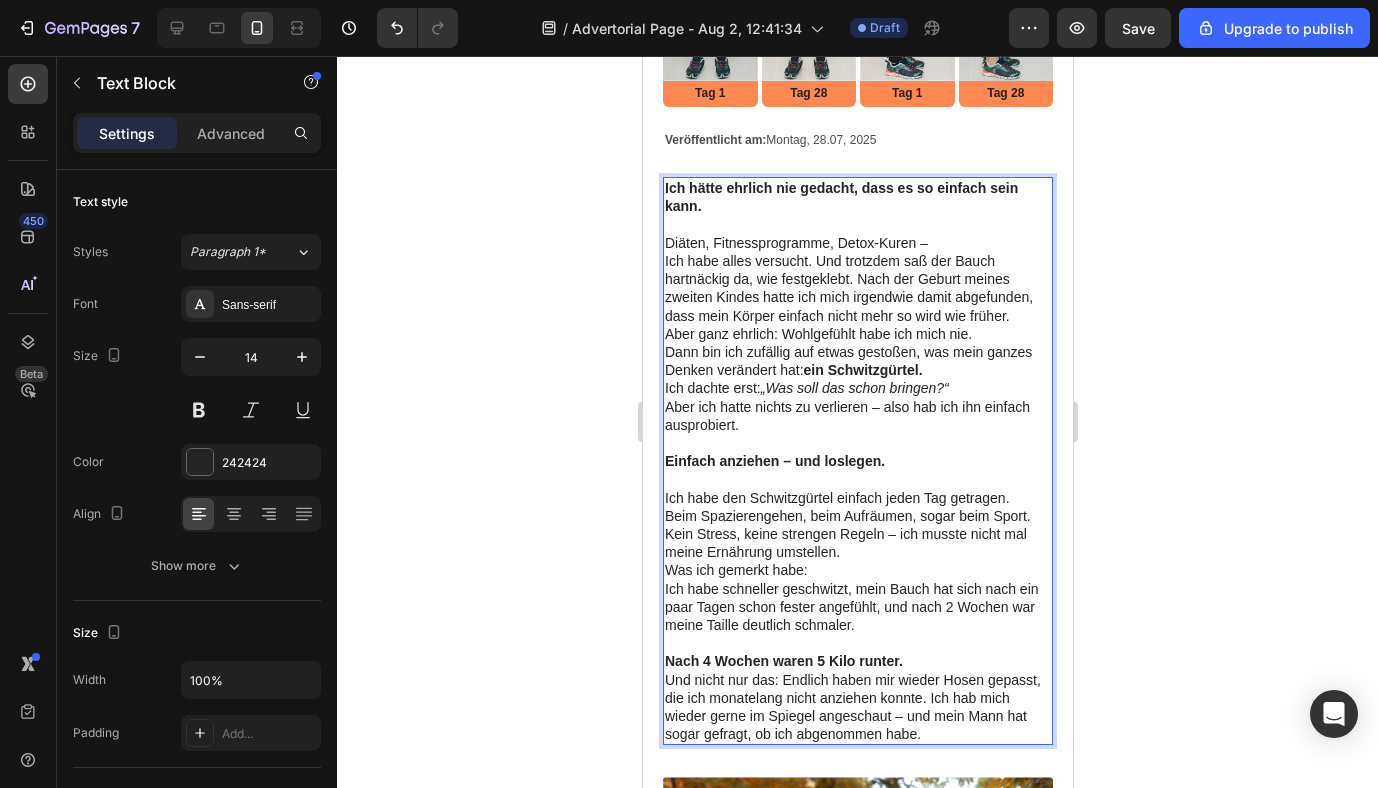 scroll, scrollTop: 562, scrollLeft: 0, axis: vertical 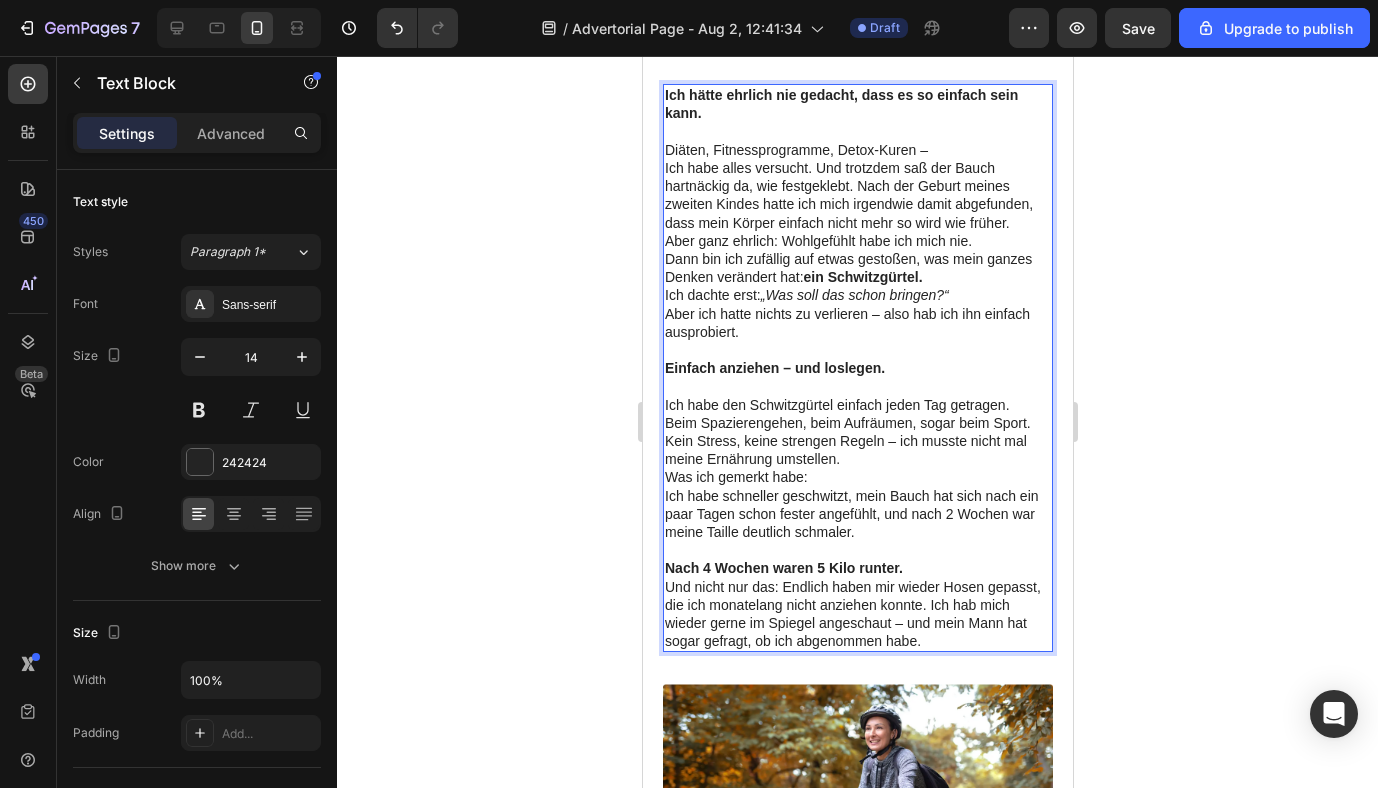 click on "Nach 4 Wochen waren 5 Kilo runter. Und nicht nur das: Endlich haben mir wieder Hosen gepasst, die ich monatelang nicht anziehen konnte. Ich hab mich wieder gerne im Spiegel angeschaut – und mein Mann hat sogar gefragt, ob ich abgenommen habe." at bounding box center (857, 604) 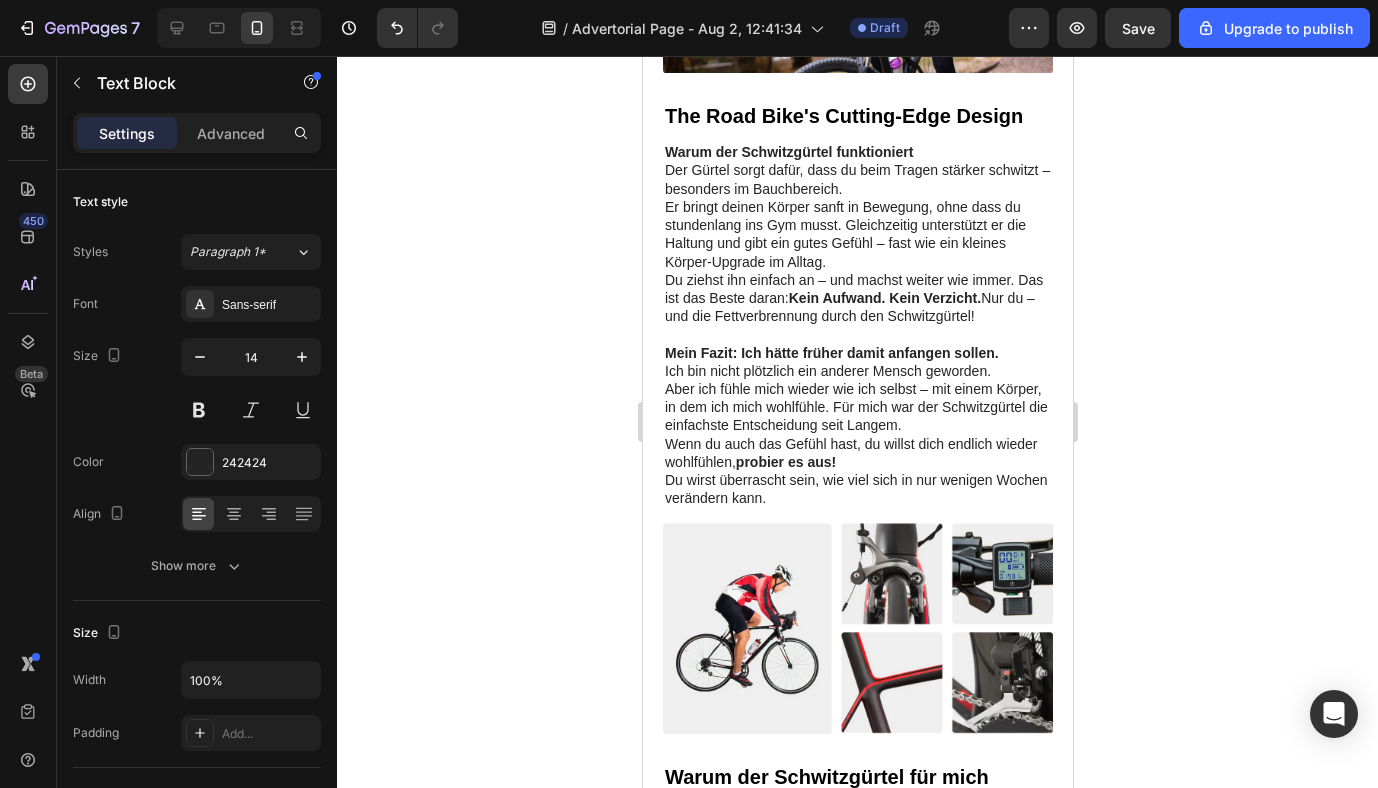 scroll, scrollTop: 1413, scrollLeft: 0, axis: vertical 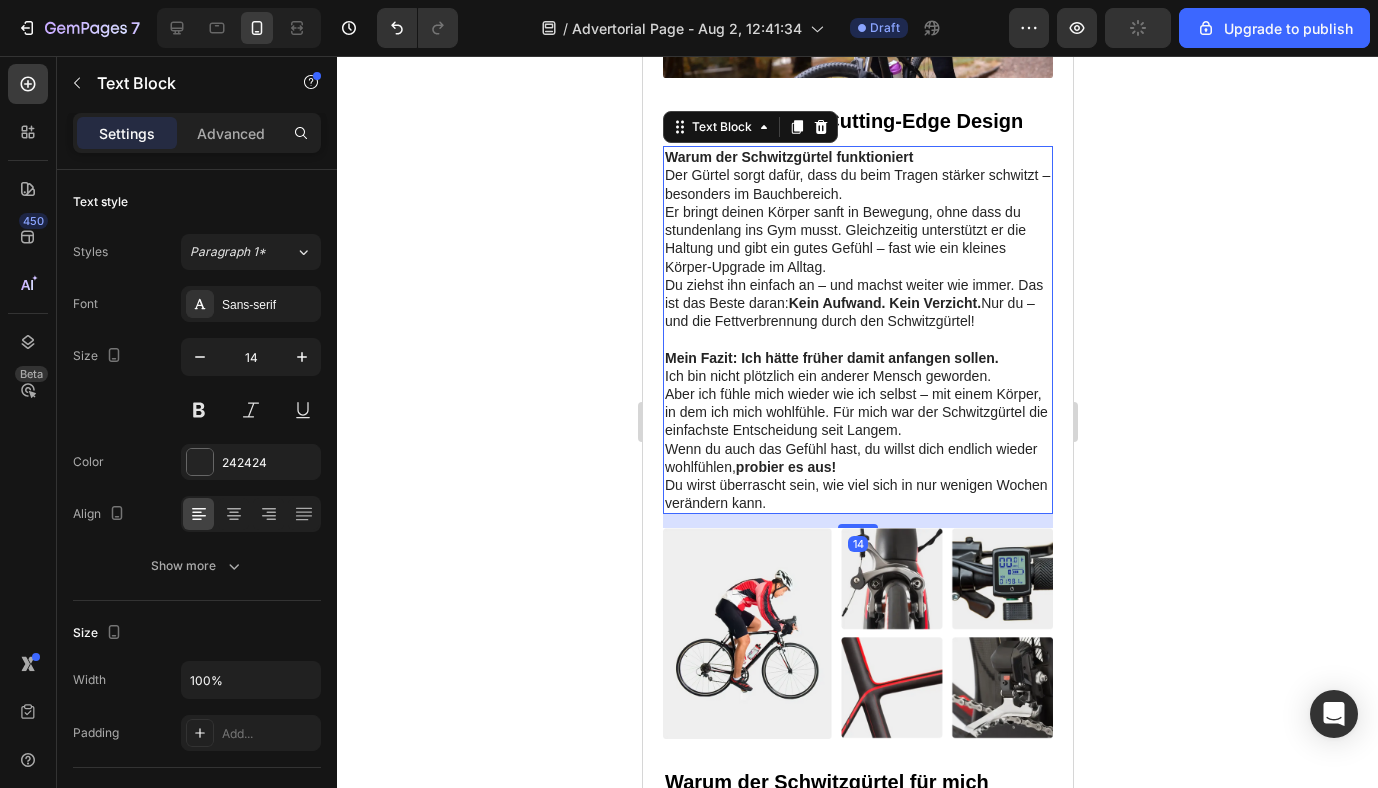 click on "Warum der Schwitzgürtel funktioniert" at bounding box center (857, 157) 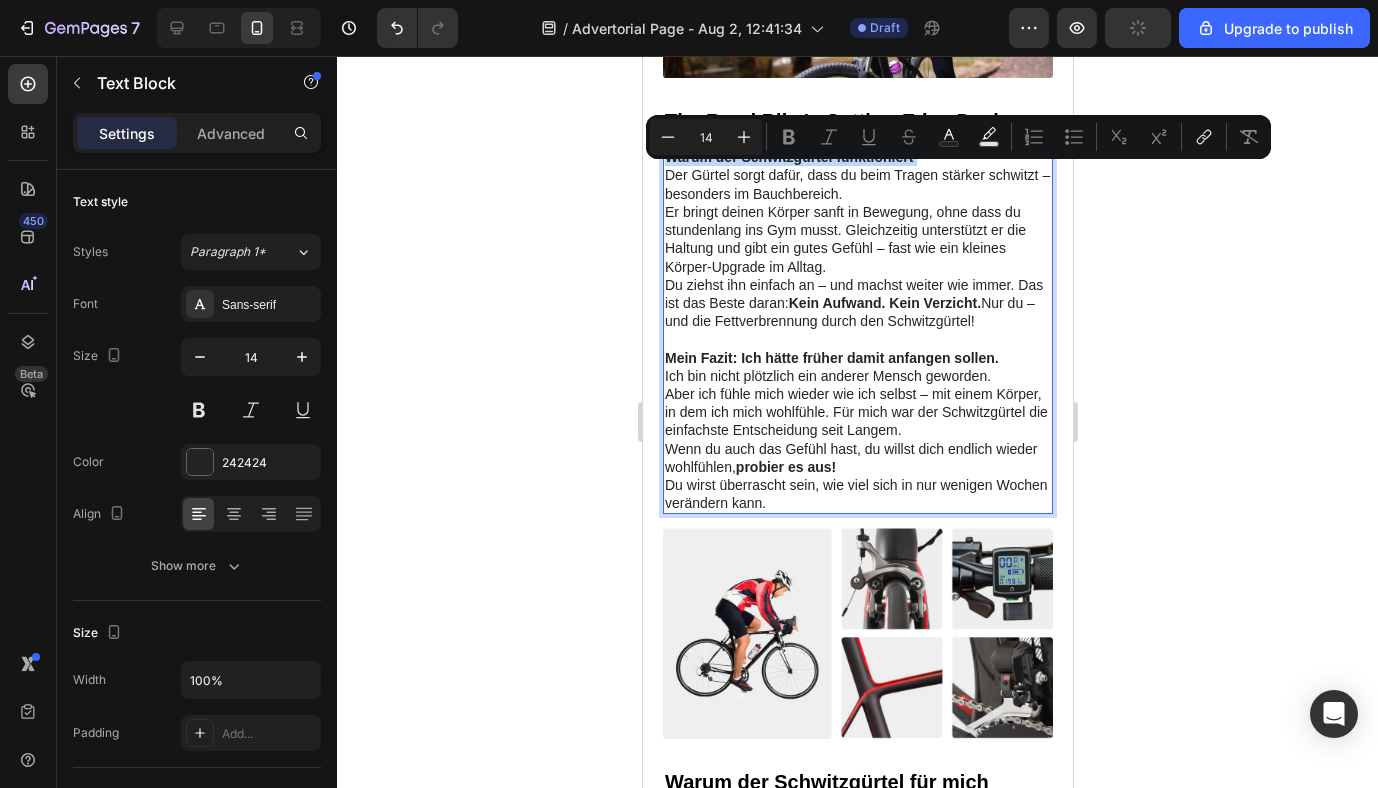click on "Warum der Schwitzgürtel funktioniert" at bounding box center (857, 157) 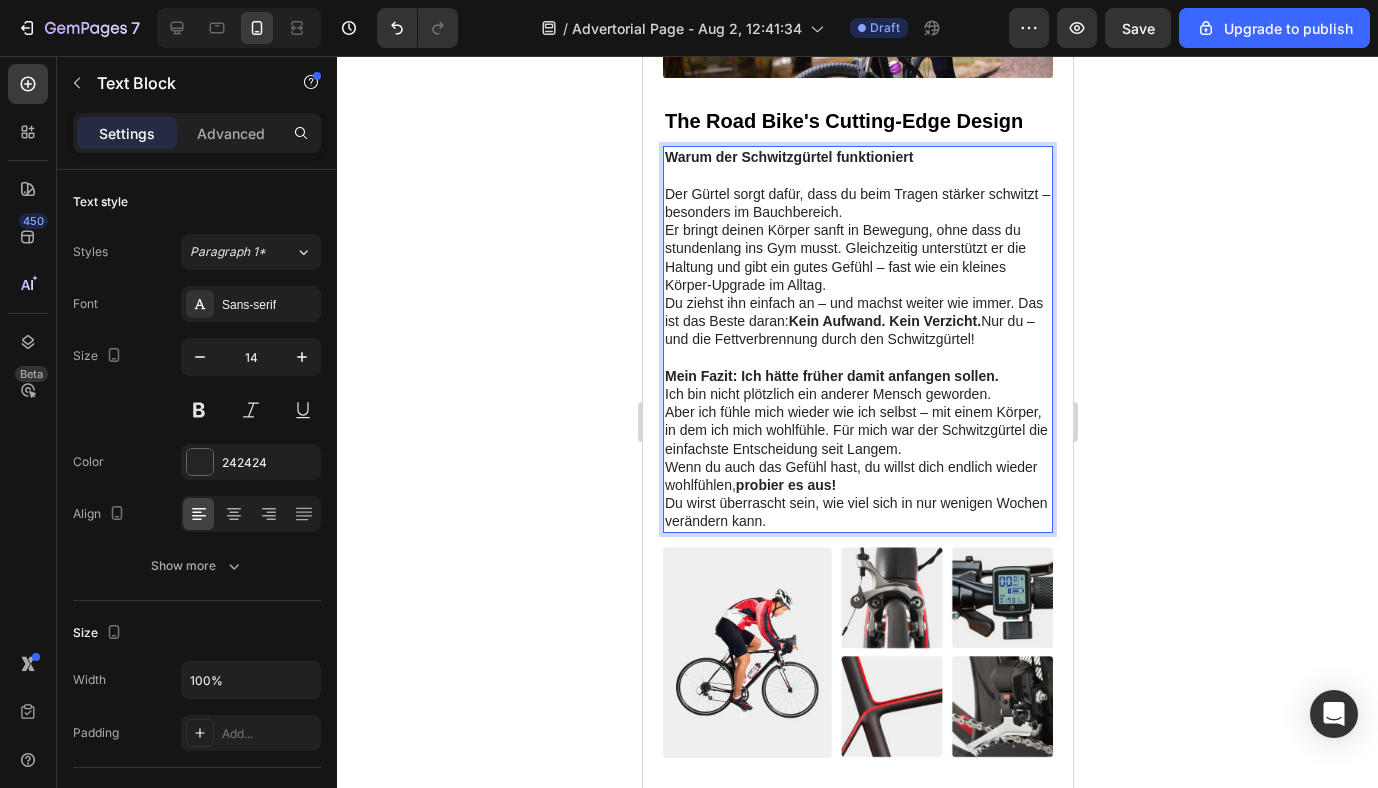 click on "Mein Fazit: Ich hätte früher damit anfangen sollen." at bounding box center [857, 376] 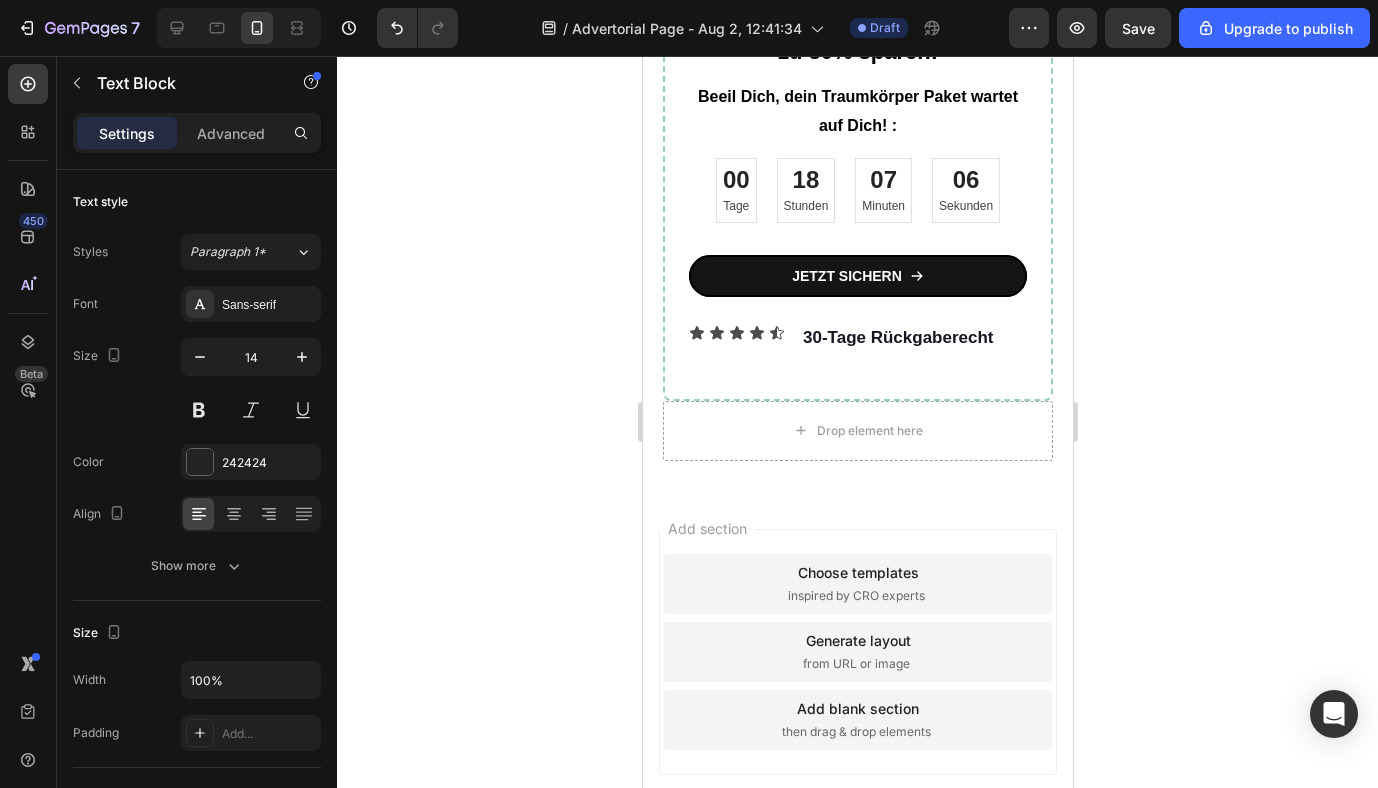 scroll, scrollTop: 3207, scrollLeft: 0, axis: vertical 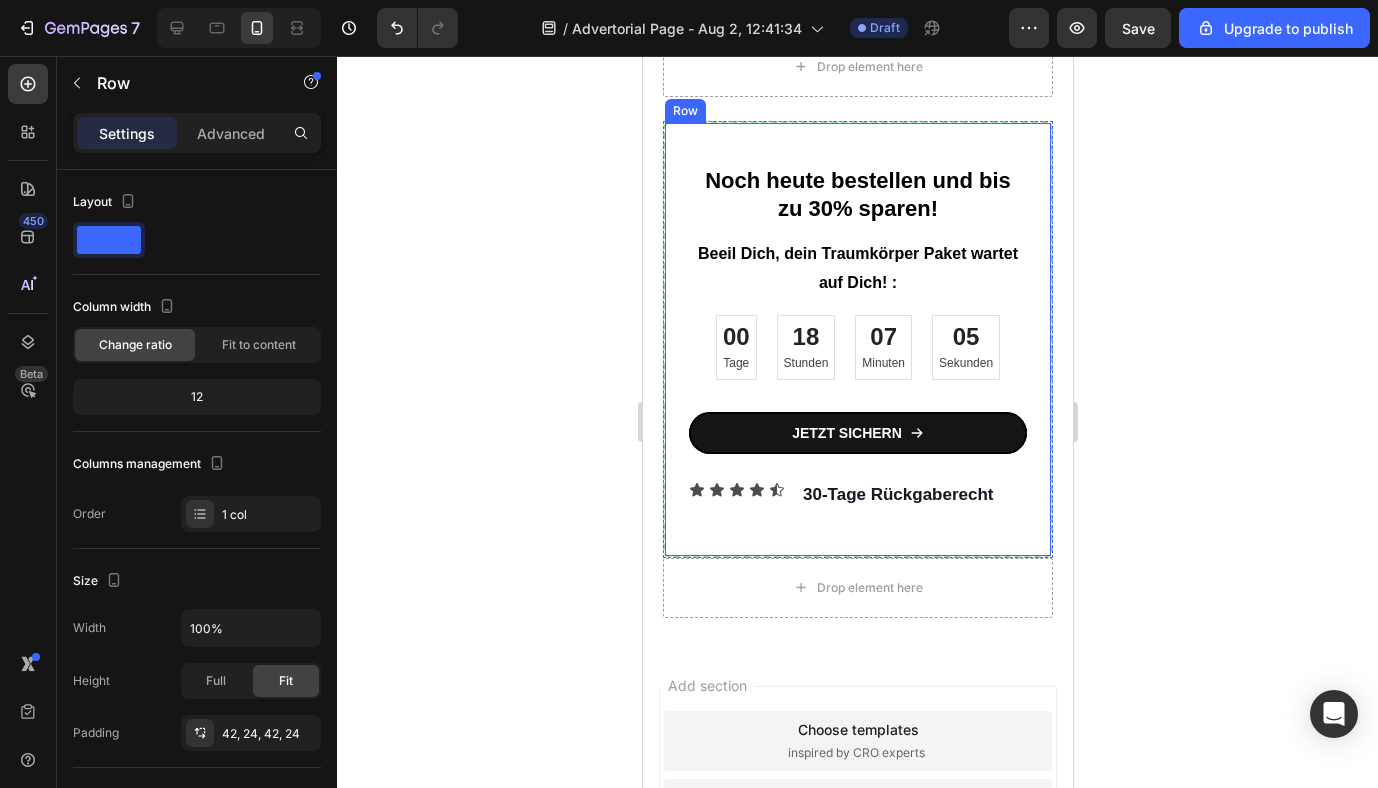 click on "Noch heute bestellen und bis zu 30% sparen! Heading Beeil Dich, dein Traumkörper Paket wartet auf Dich! : Text Block 00 Tage 18 Stunden 07 Minuten 05 Sekunden Countdown Timer
JETZT SICHERN Button Icon Icon Icon Icon Icon Icon List 30-Tage Rückgaberecht Heading Row Row Row" at bounding box center (857, 339) 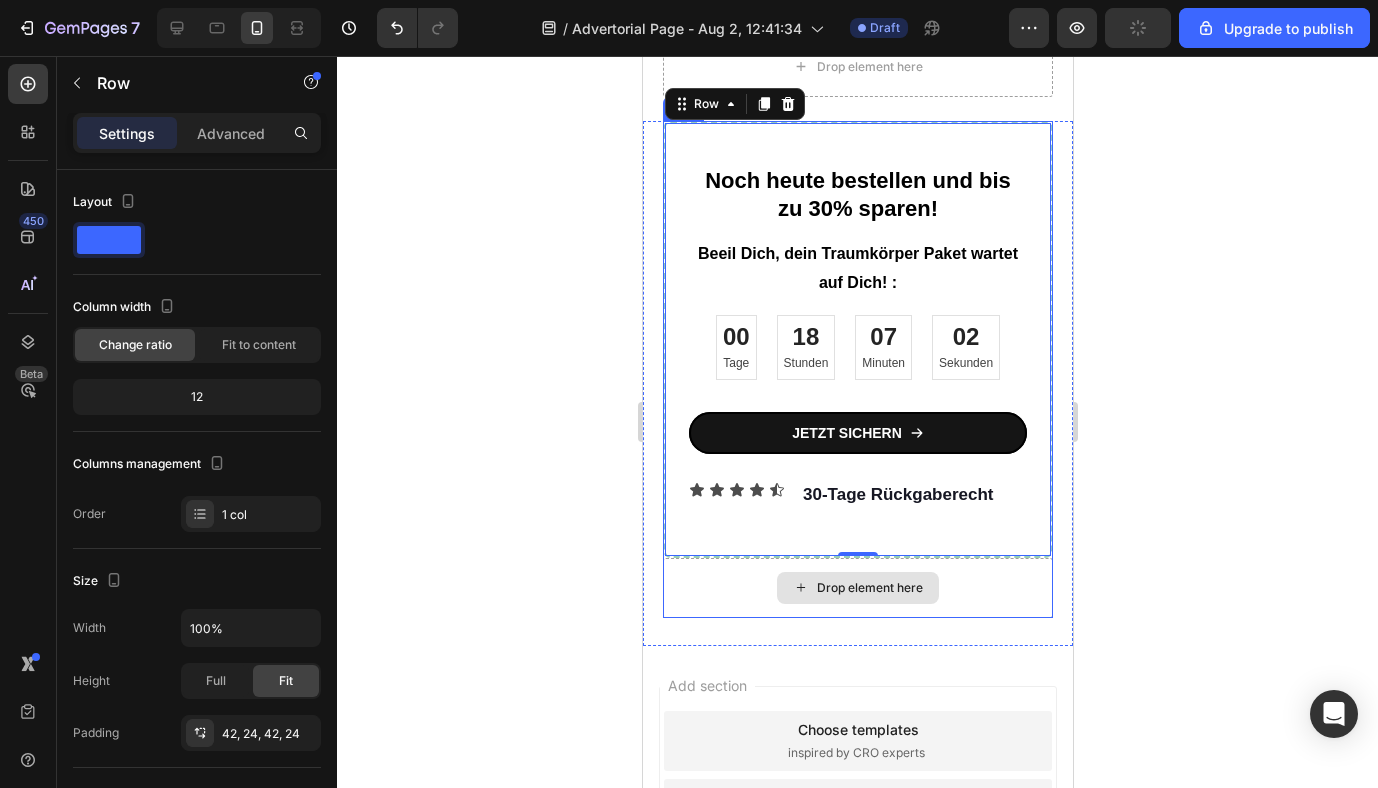 click on "Drop element here" at bounding box center (869, 588) 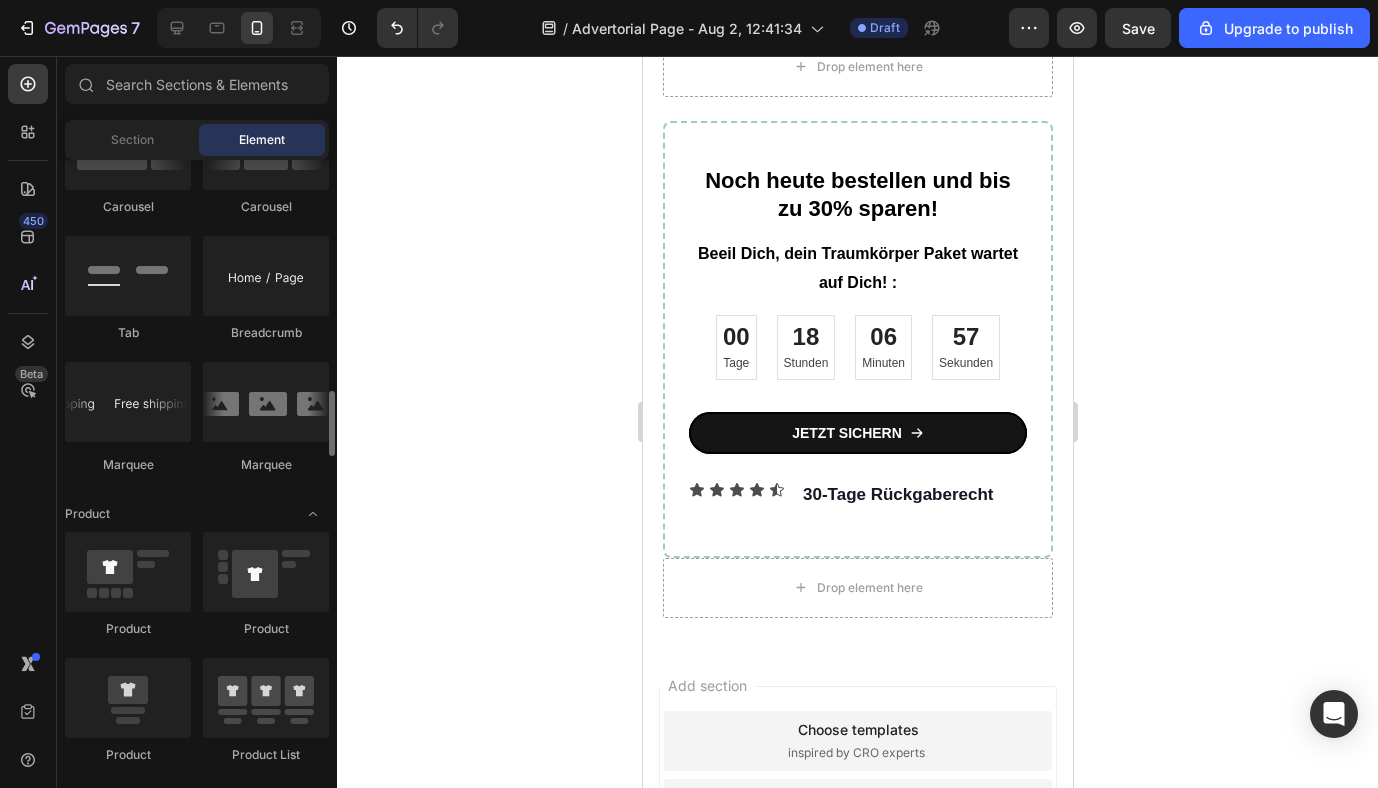 scroll, scrollTop: 2220, scrollLeft: 0, axis: vertical 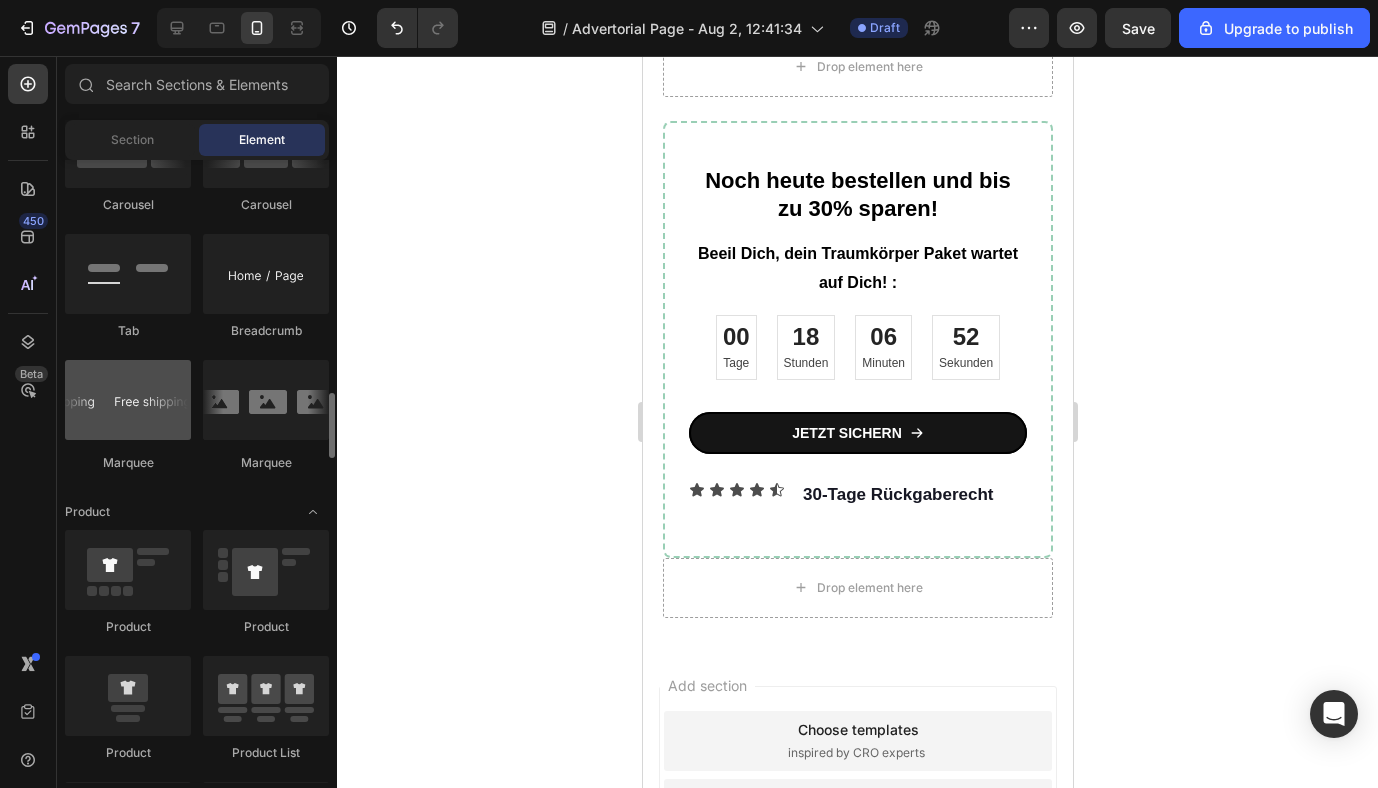 click at bounding box center (128, 400) 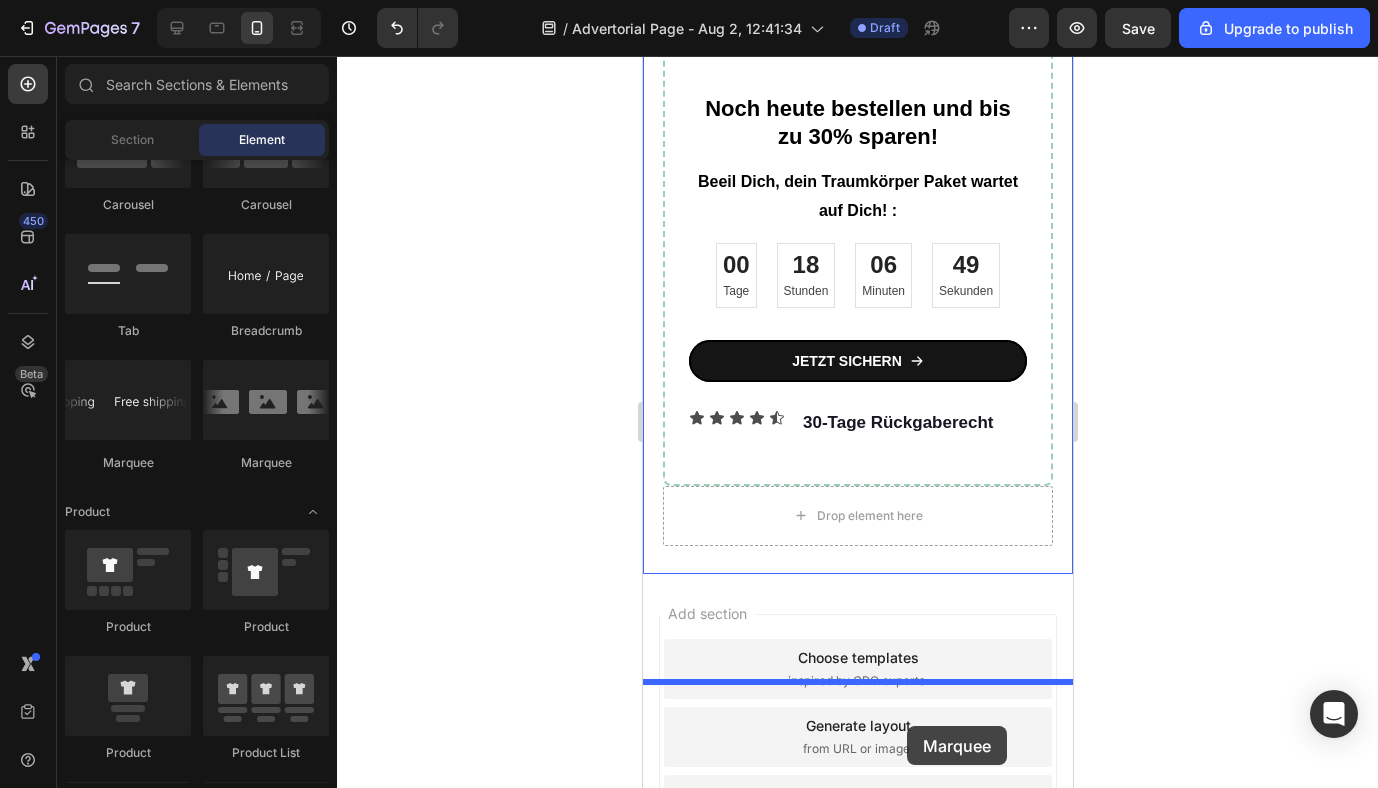 scroll, scrollTop: 3309, scrollLeft: 0, axis: vertical 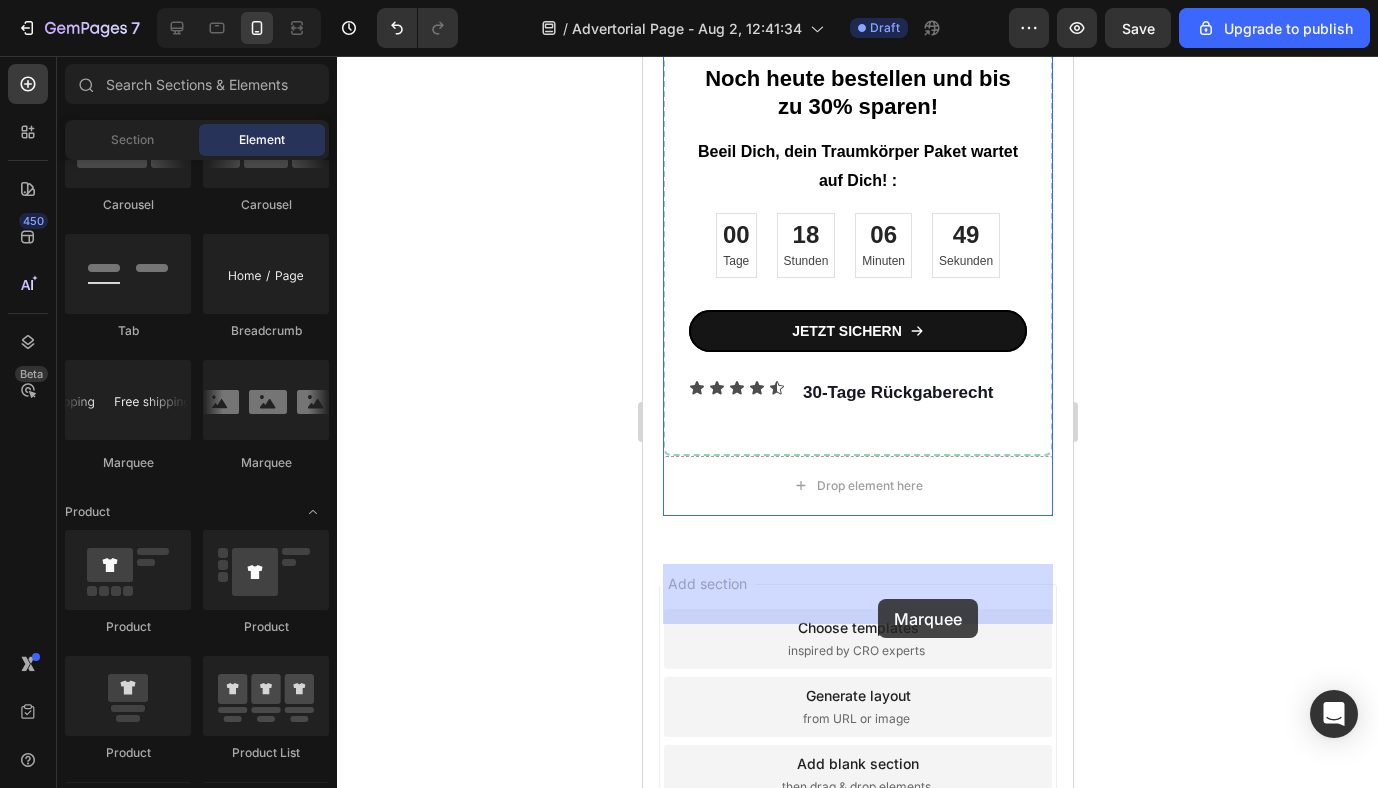 drag, startPoint x: 808, startPoint y: 472, endPoint x: 877, endPoint y: 599, distance: 144.53374 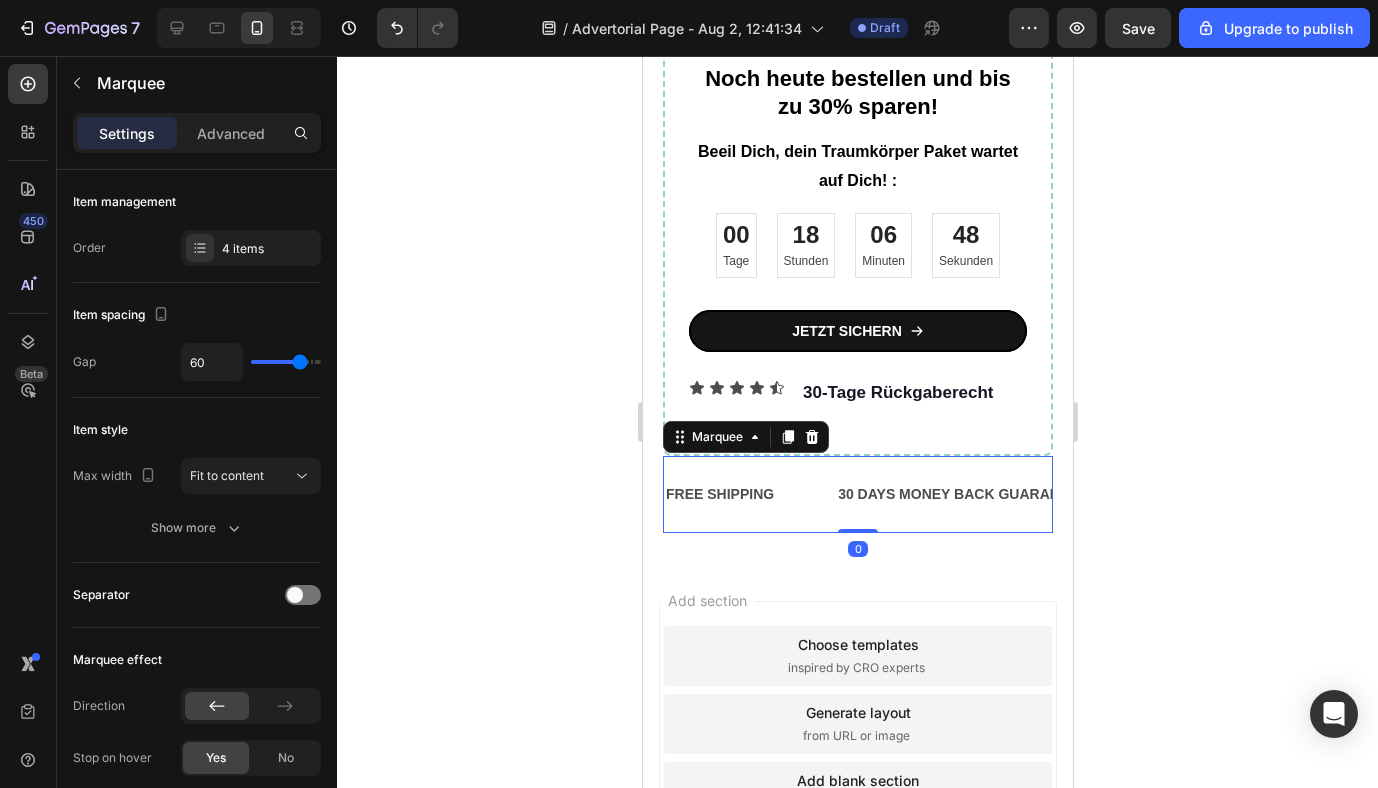 click 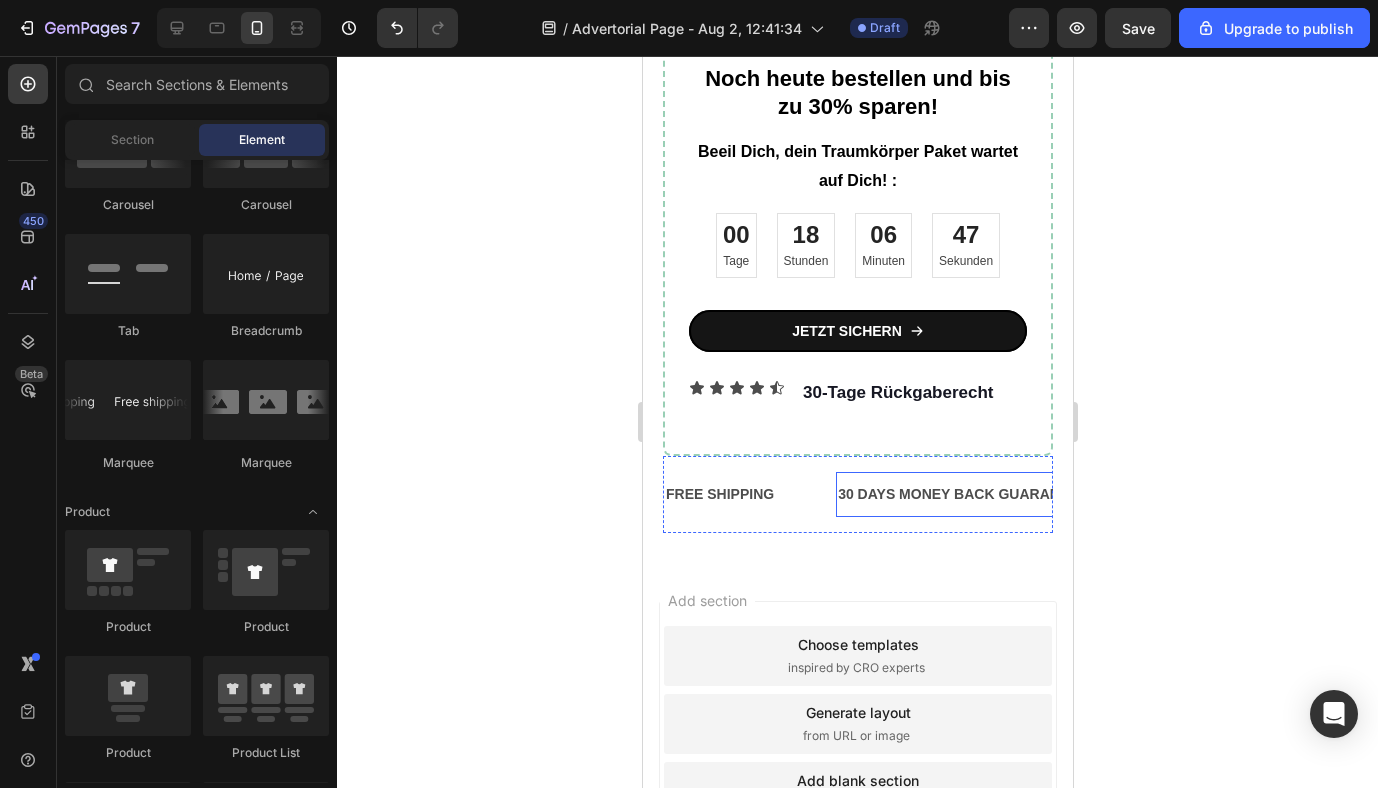 click on "30 DAYS MONEY BACK GUARANTEE" at bounding box center (961, 494) 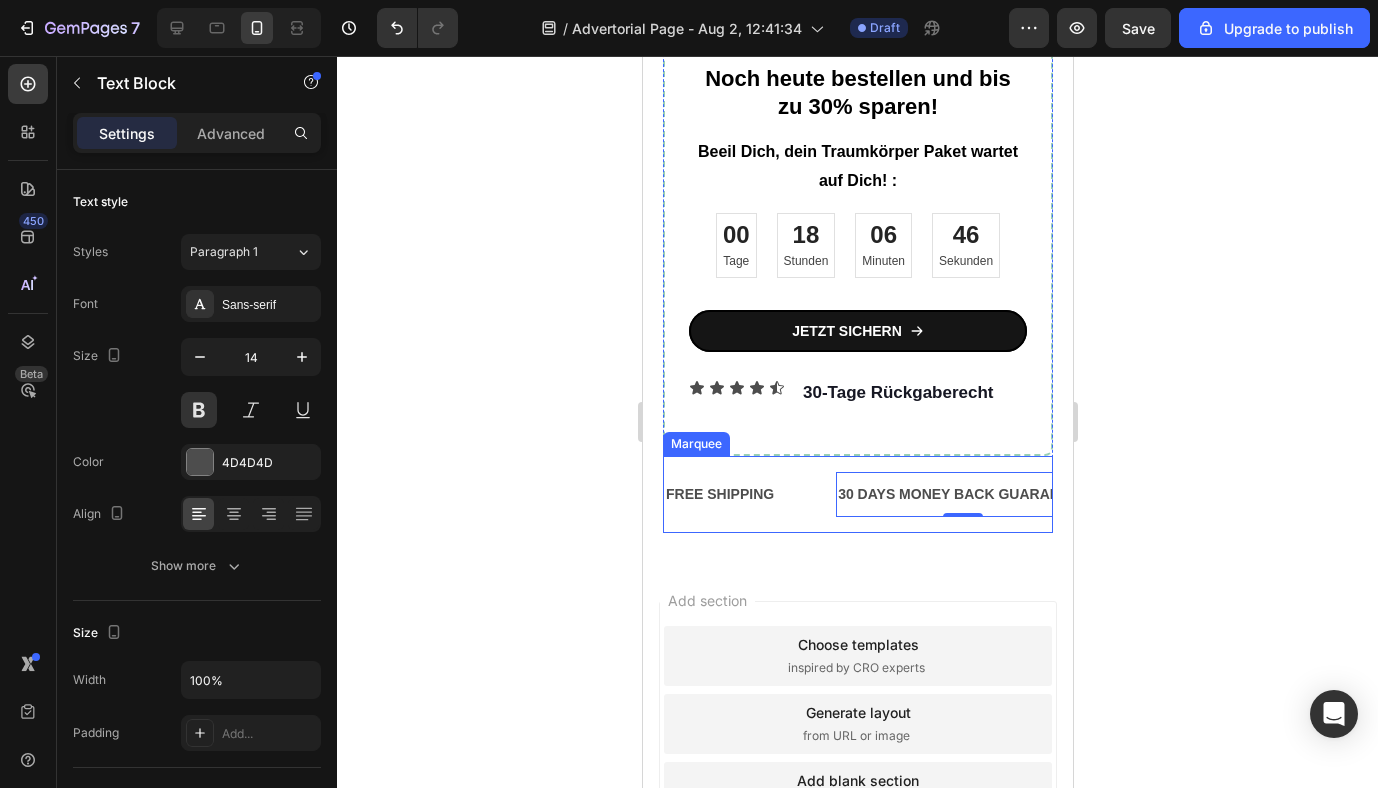 click on "FREE SHIPPING" at bounding box center (719, 494) 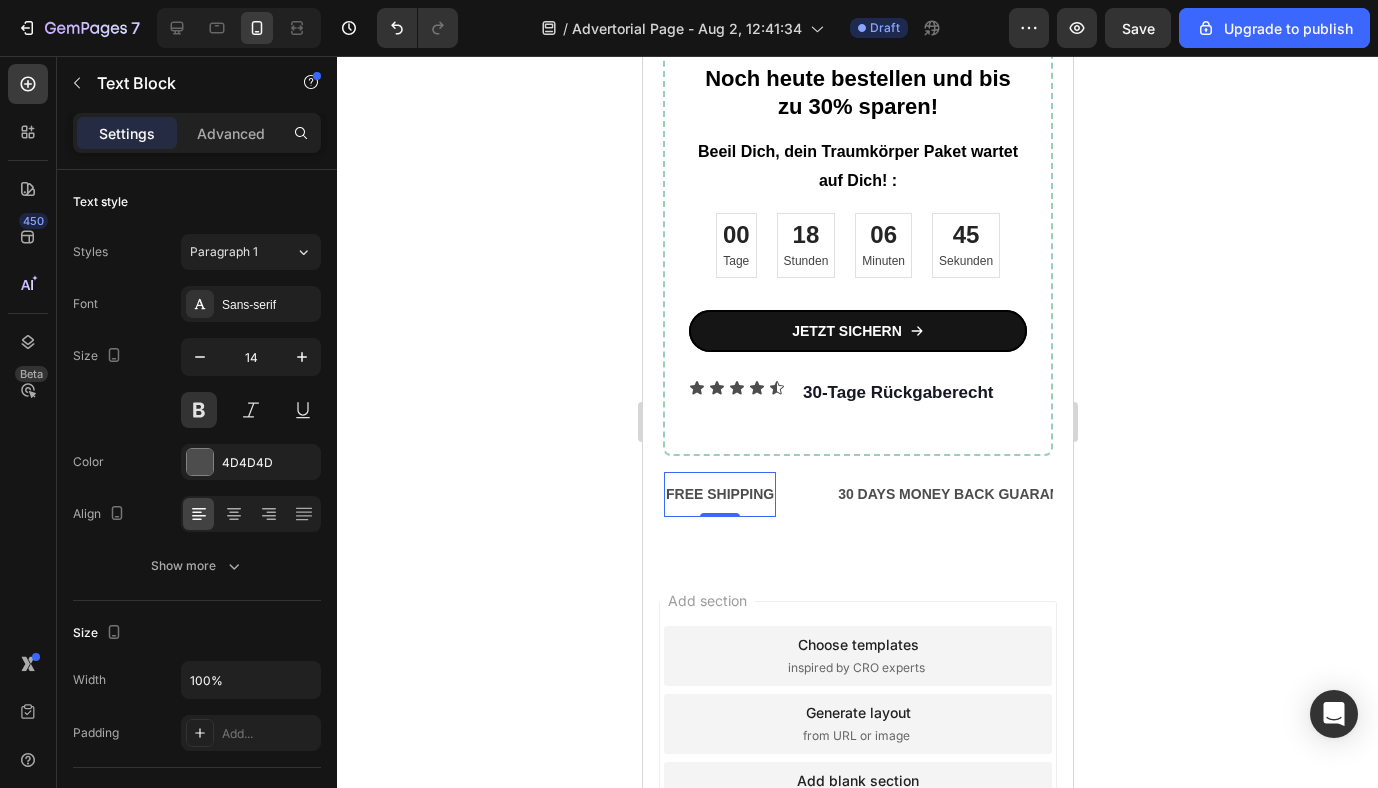 click on "FREE SHIPPING" at bounding box center [719, 494] 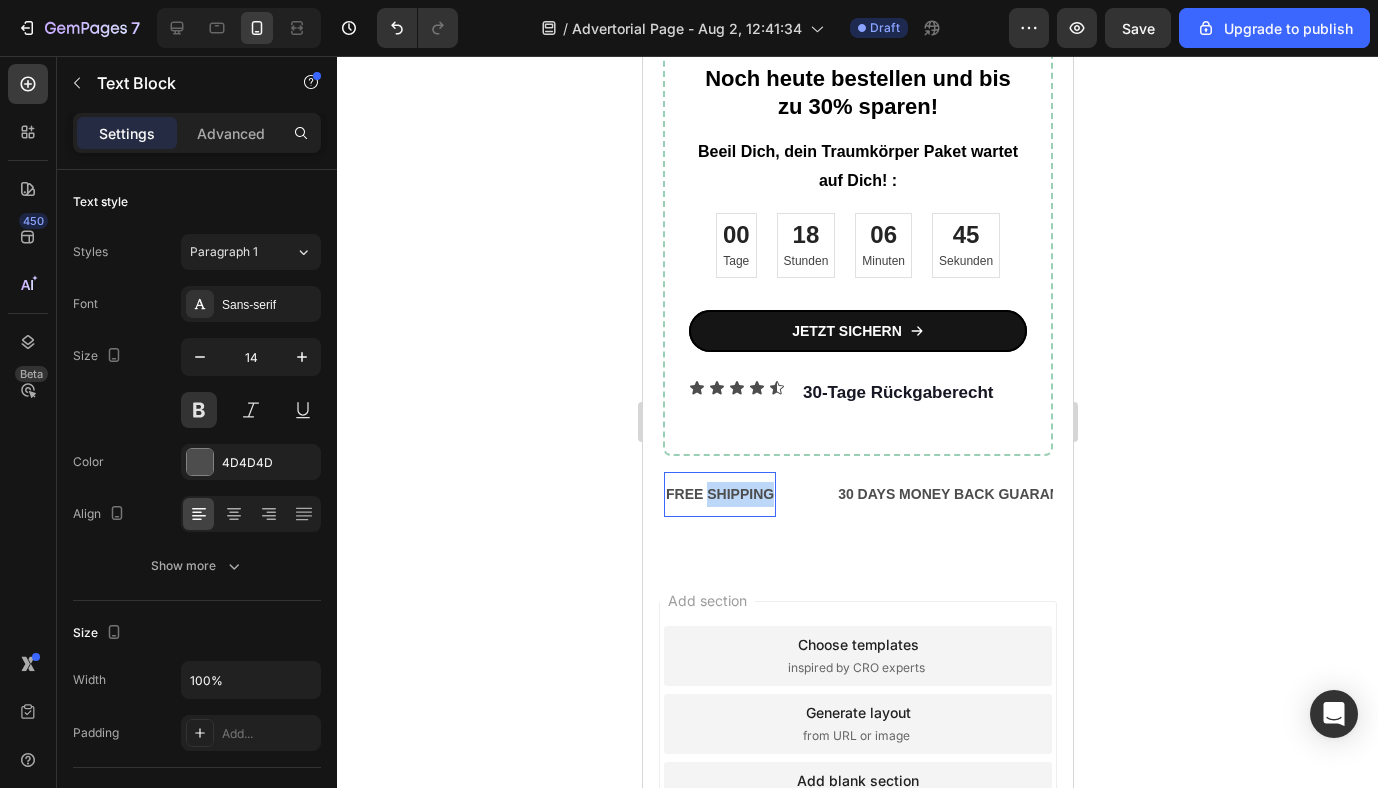 click on "FREE SHIPPING" at bounding box center [719, 494] 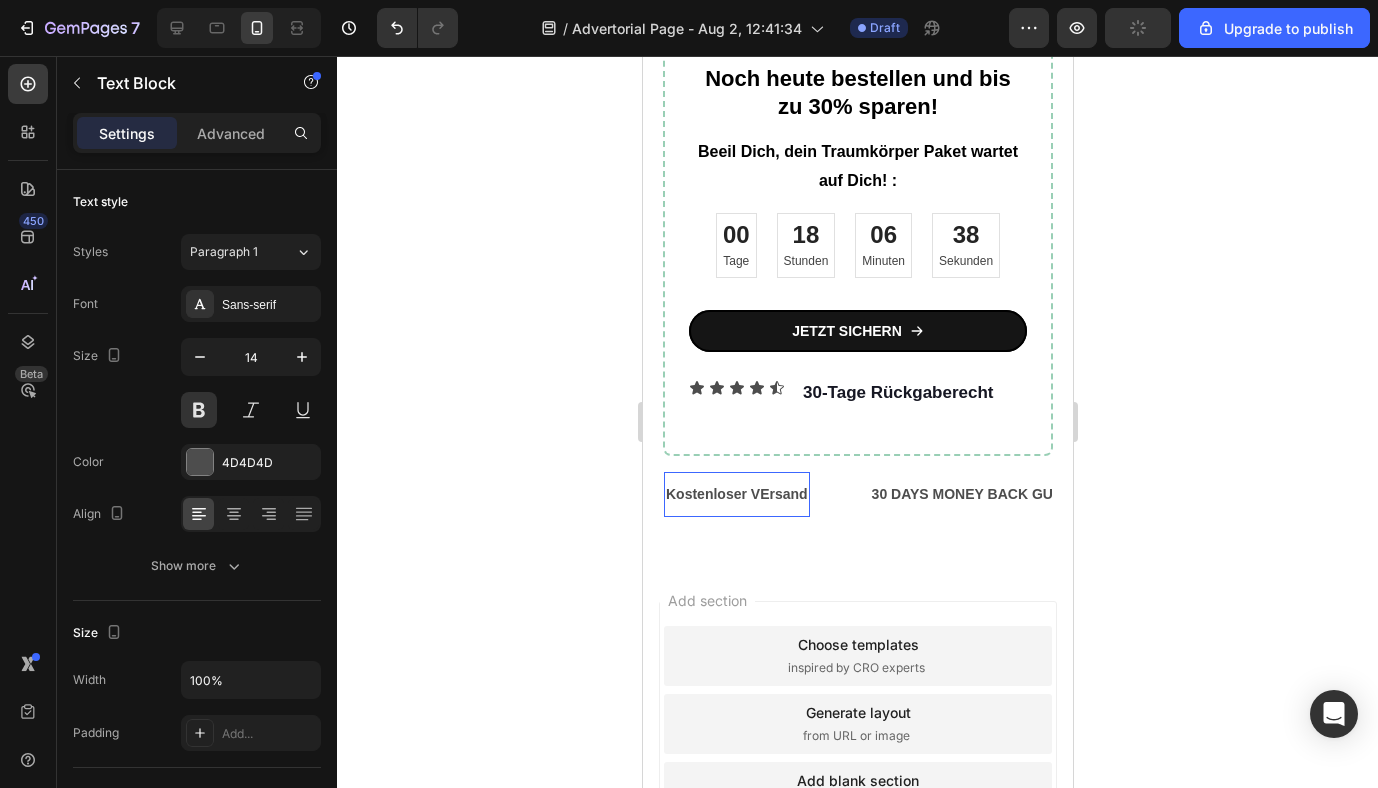 click on "Kostenloser VErsand" at bounding box center (736, 494) 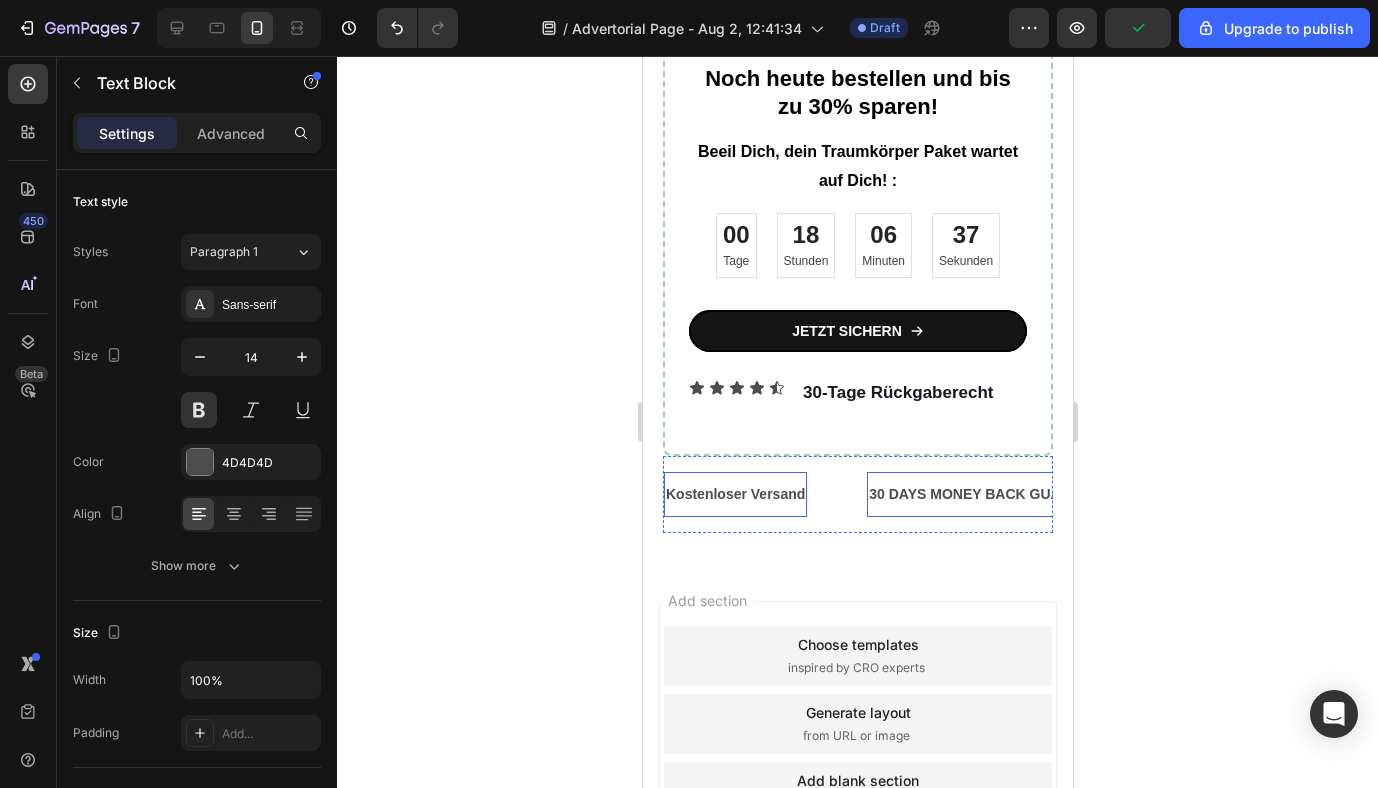 click on "30 DAYS MONEY BACK GUARANTEE" at bounding box center (992, 494) 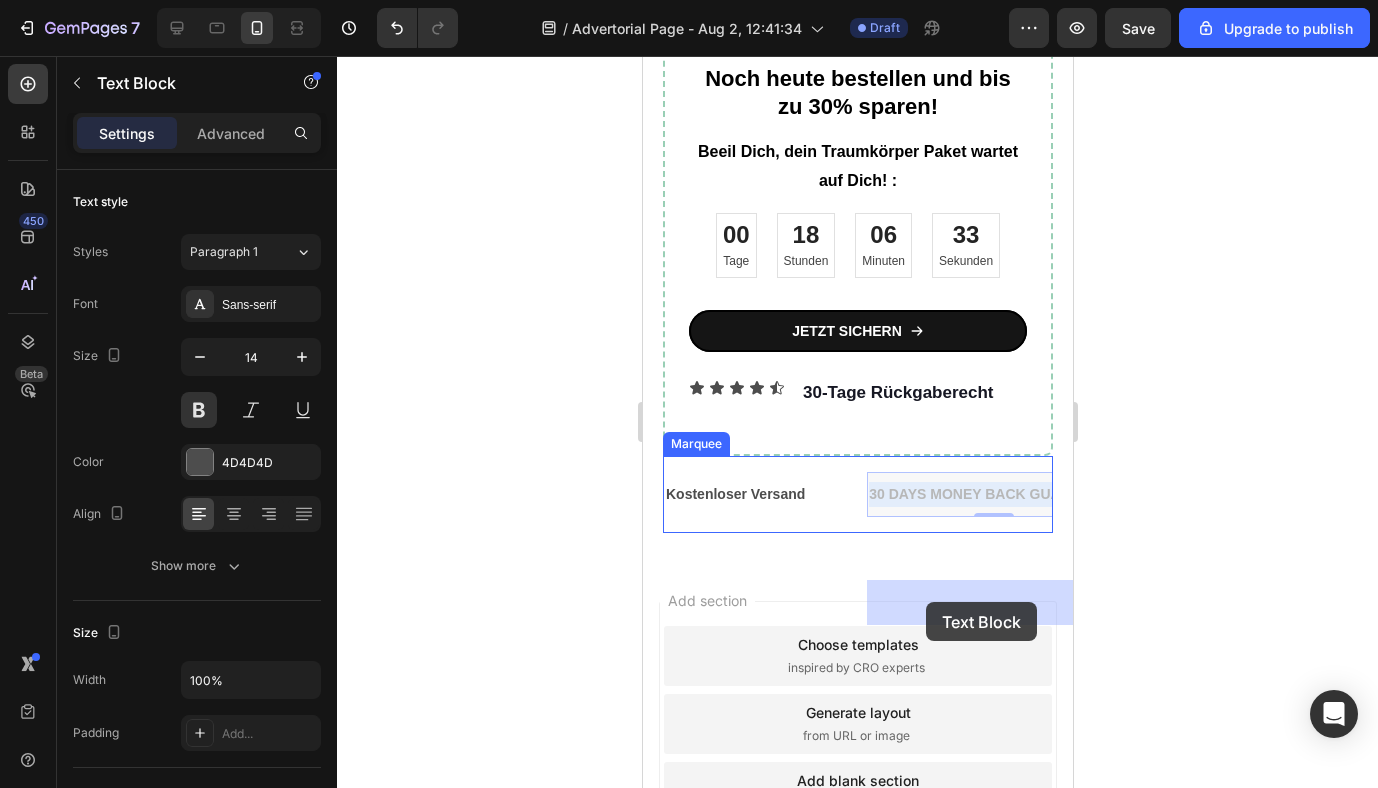 drag, startPoint x: 876, startPoint y: 602, endPoint x: 909, endPoint y: 599, distance: 33.13608 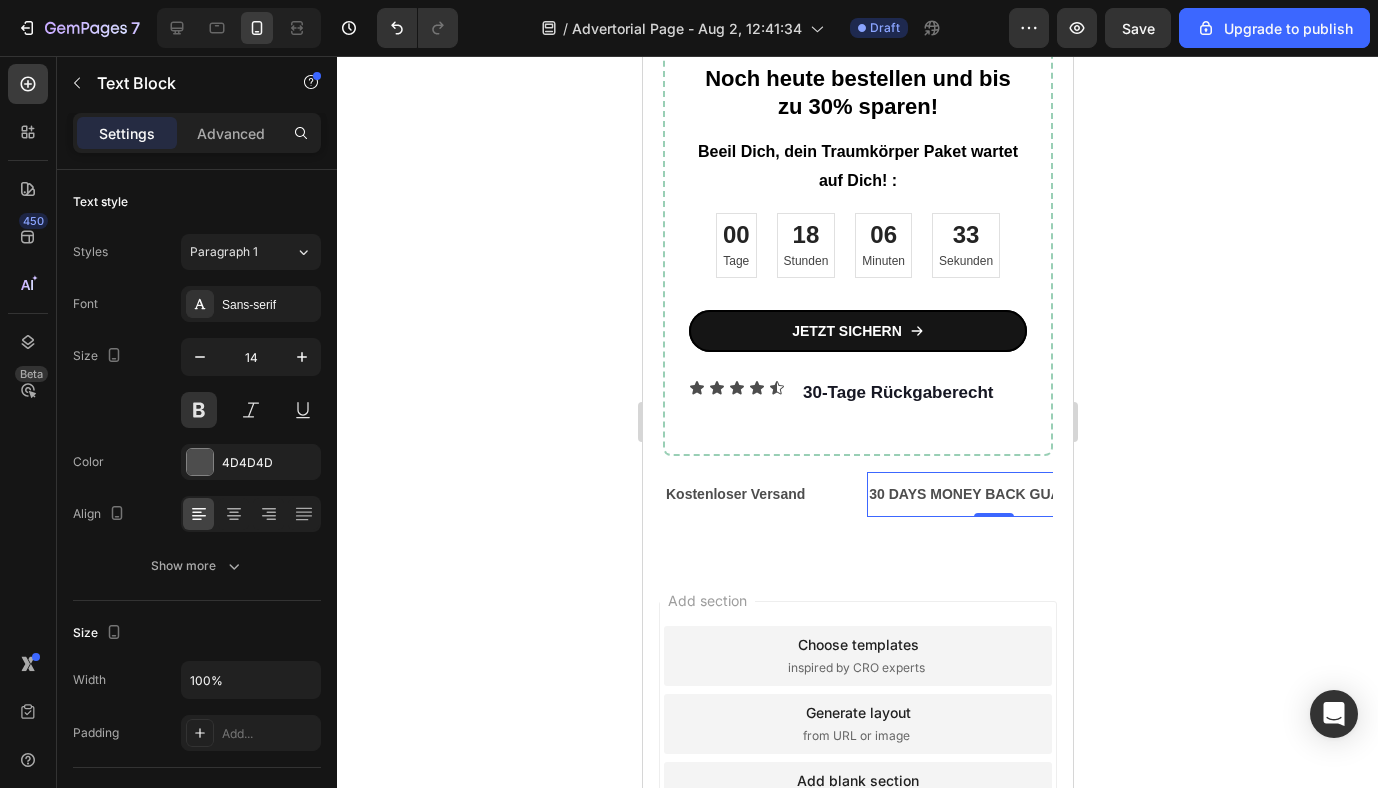 click 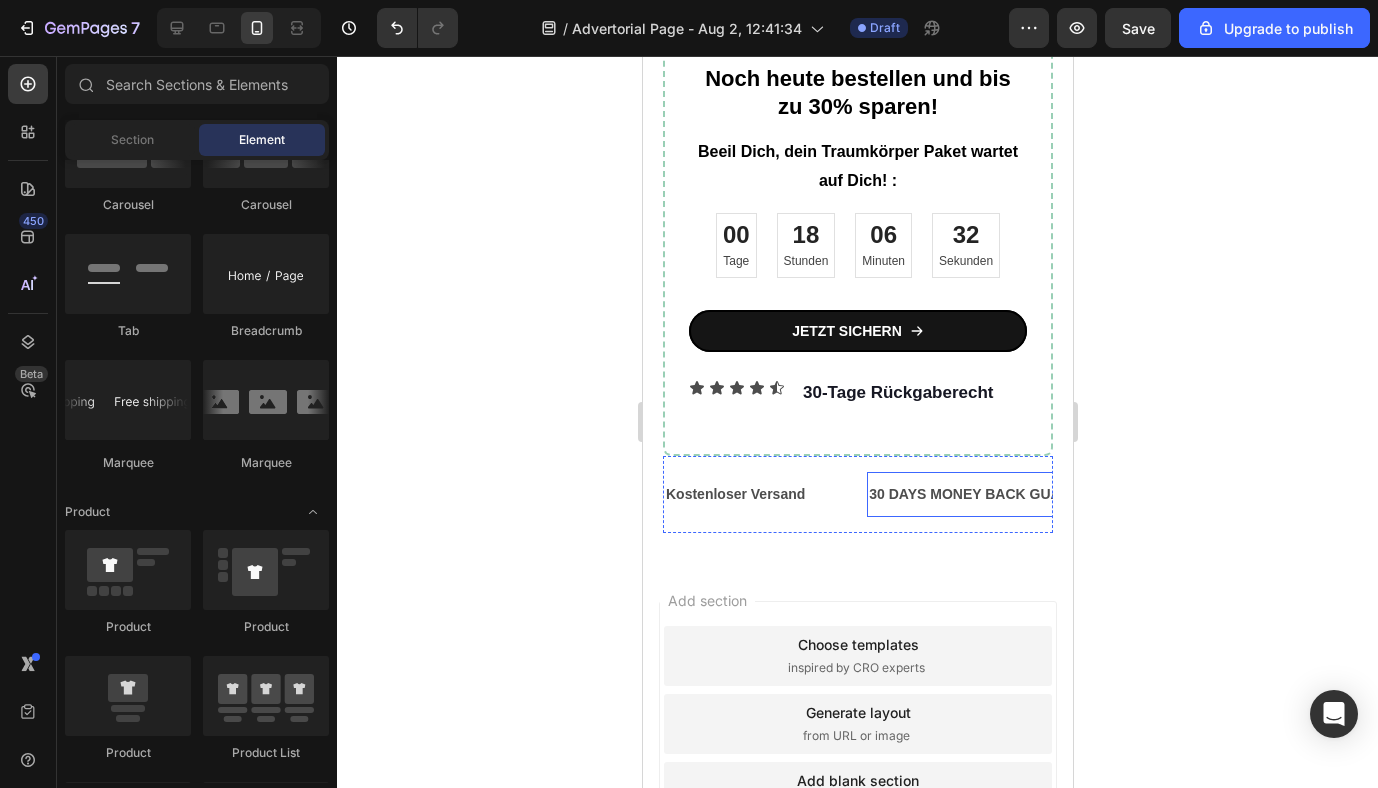 click on "30 DAYS MONEY BACK GUARANTEE" at bounding box center [992, 494] 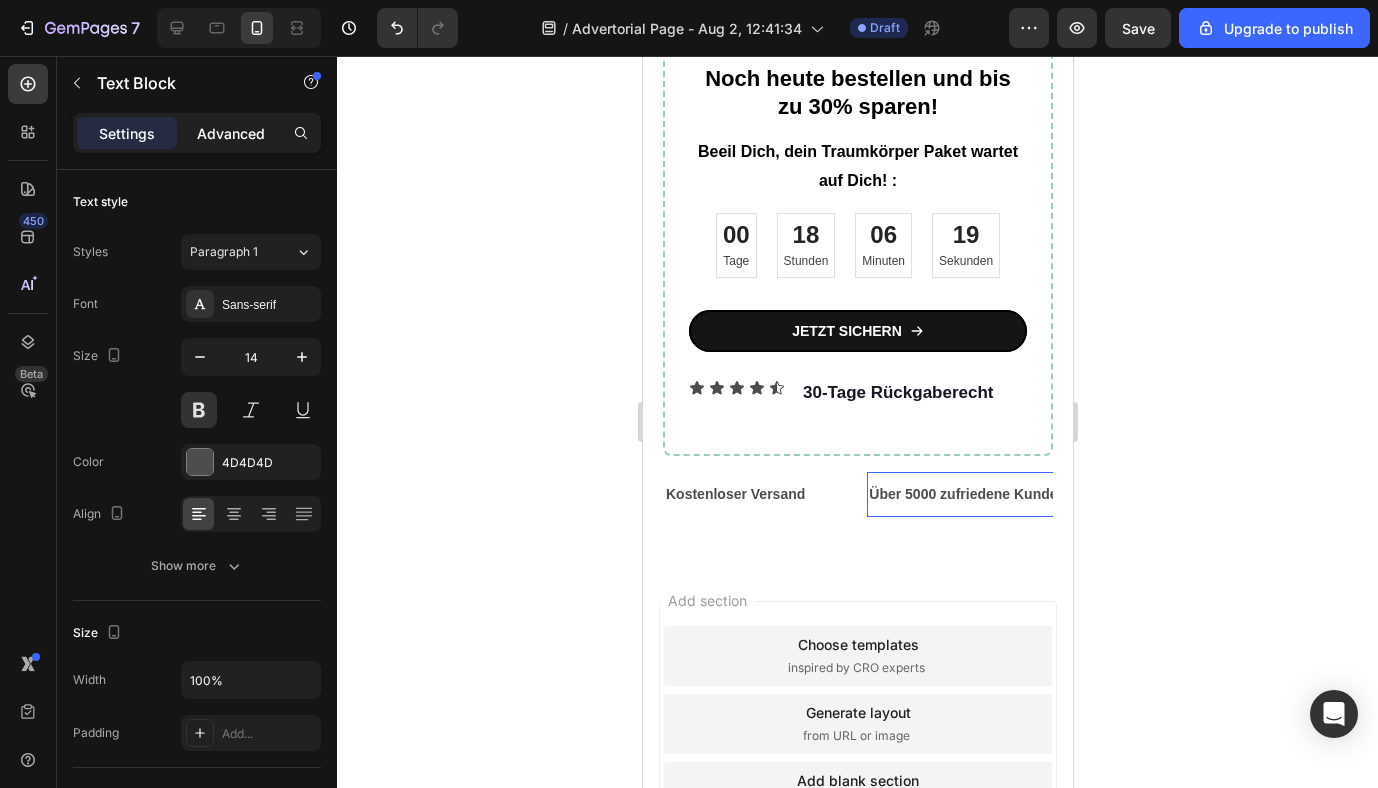 click on "Advanced" at bounding box center [231, 133] 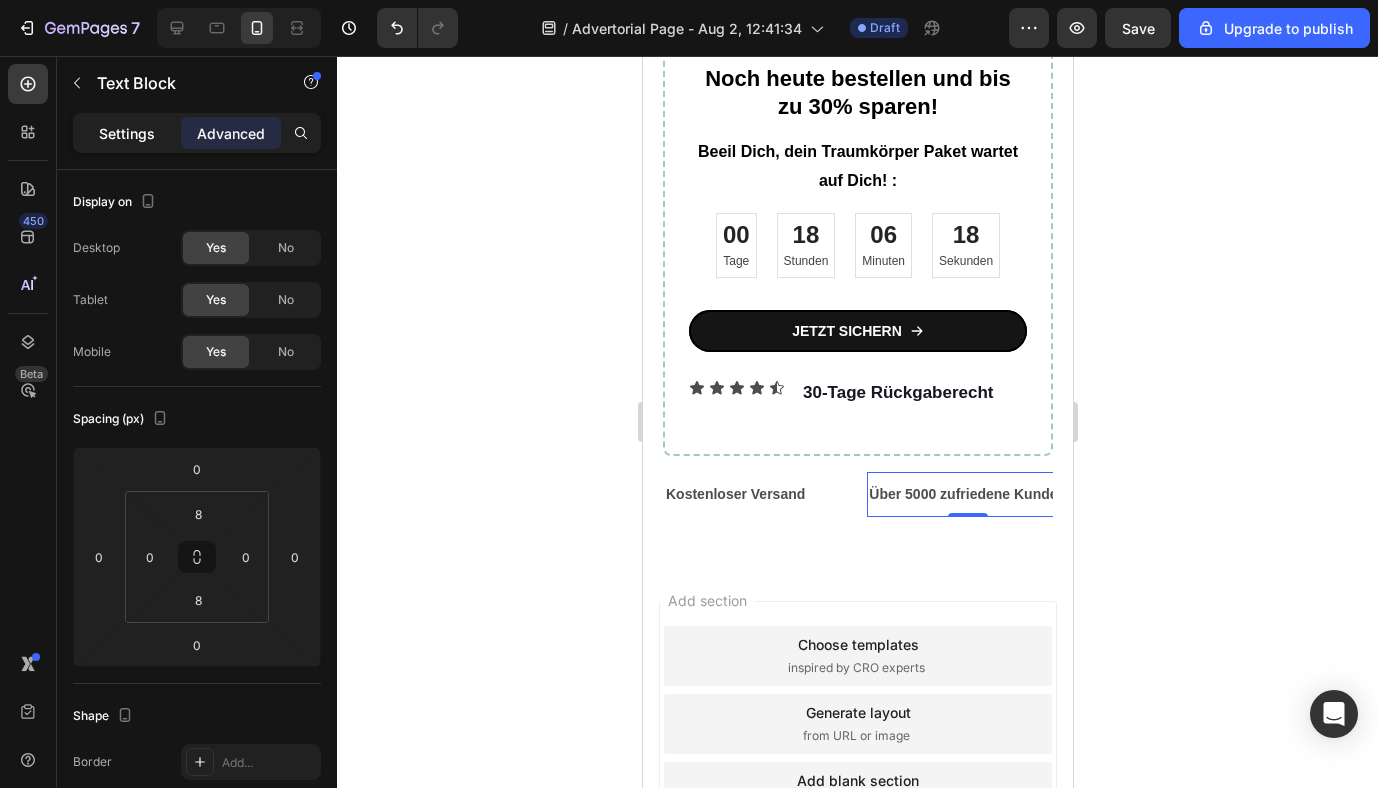 click on "Settings" at bounding box center (127, 133) 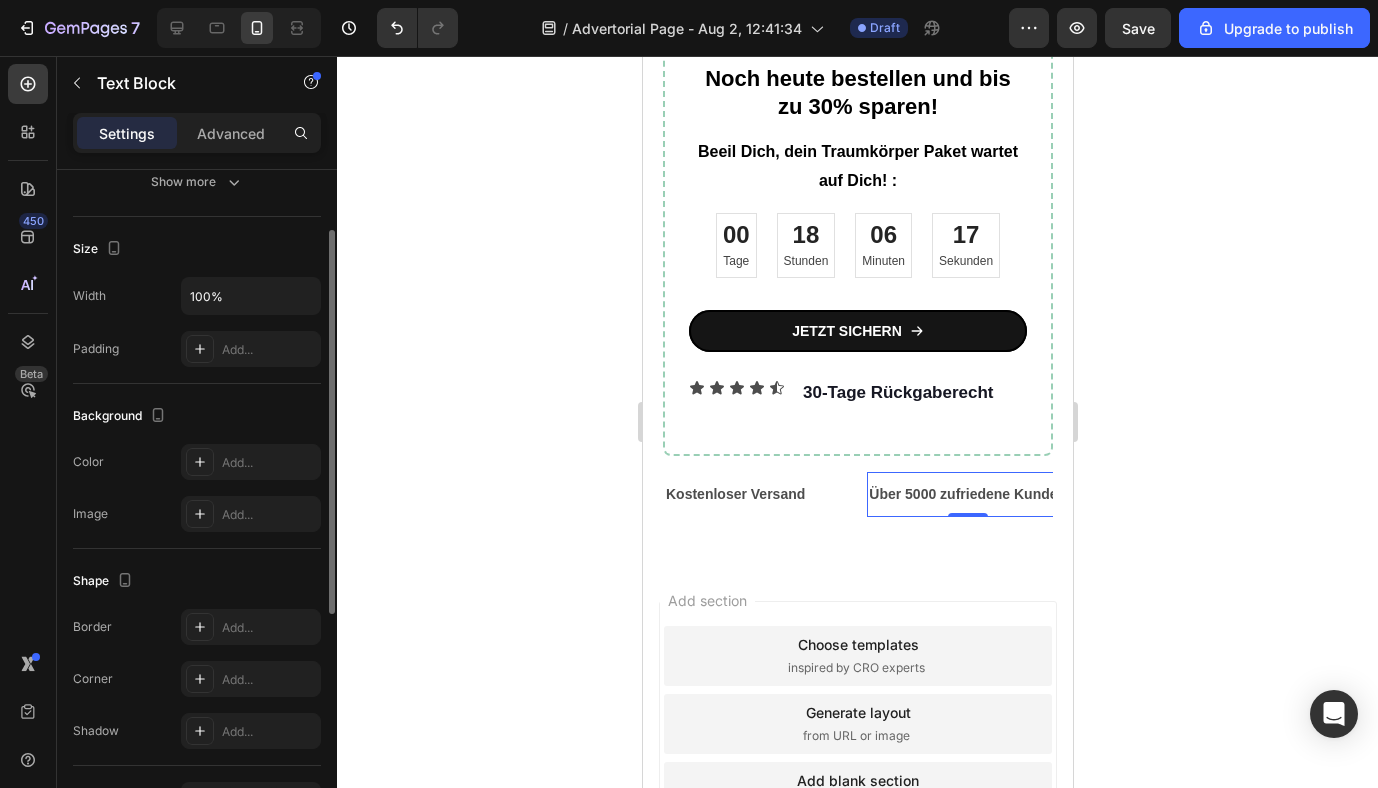 scroll, scrollTop: 510, scrollLeft: 0, axis: vertical 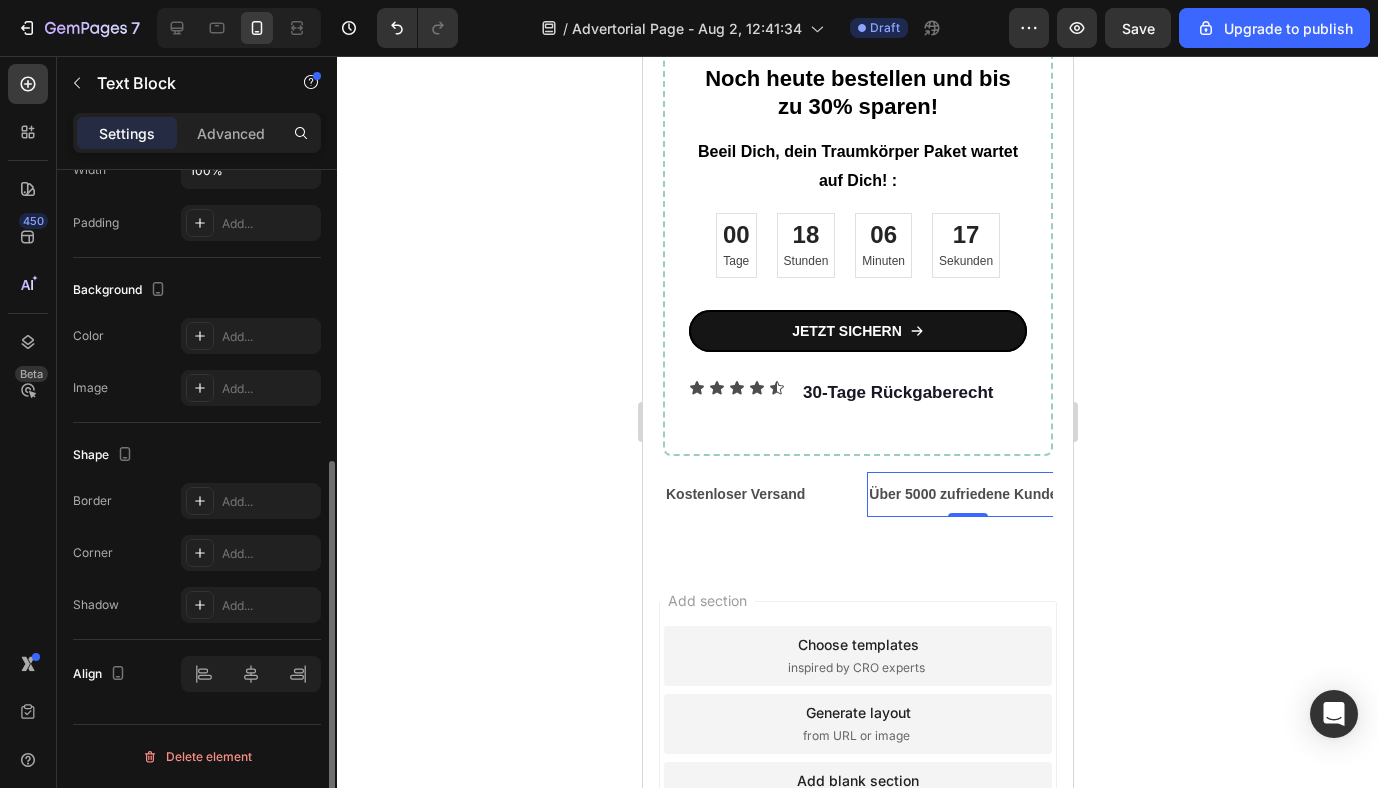 click 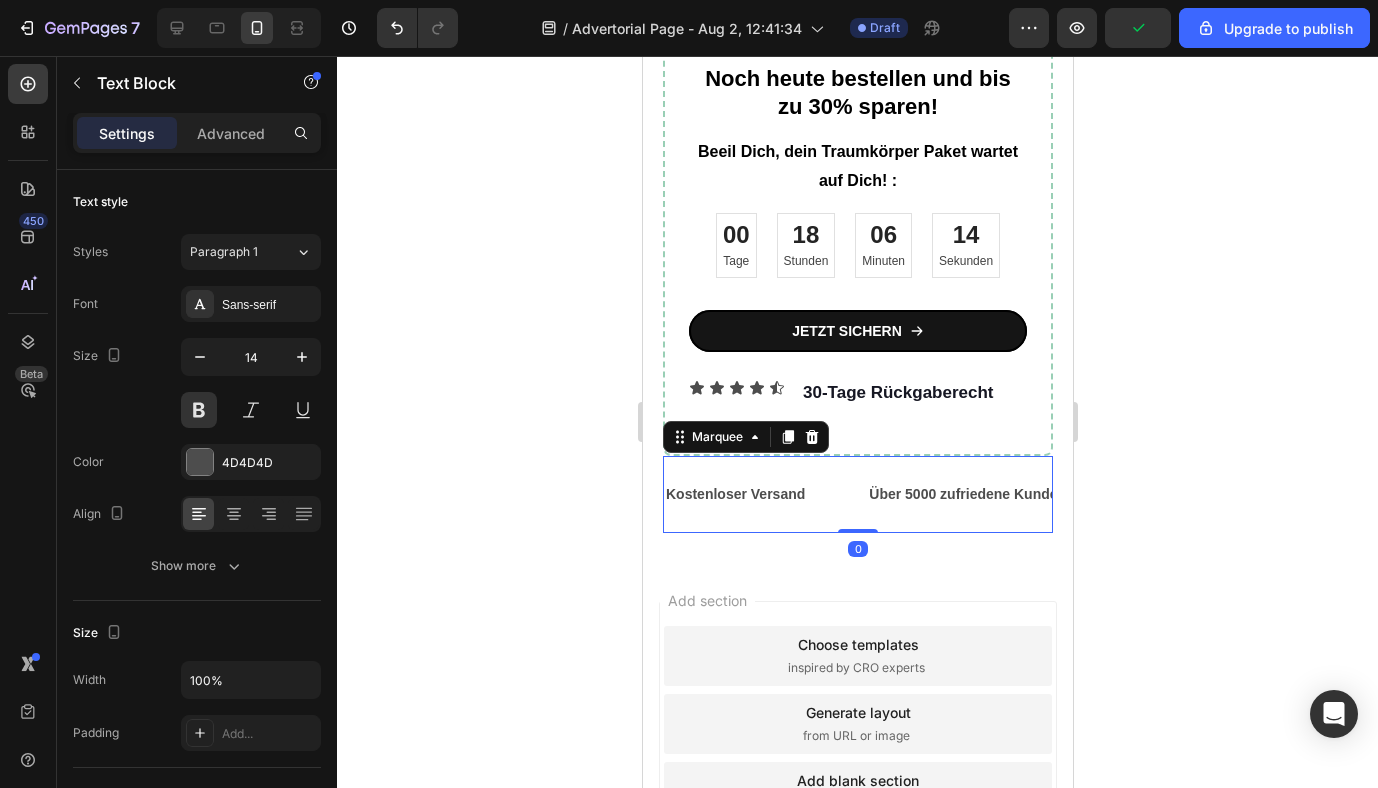 click on "Kostenloser Versand Text Block Über 5000 zufriedene Kunden Text Block LIMITED TIME 50% OFF SALE Text Block LIFE TIME WARRANTY Text Block Kostenloser Versand Text Block Über 5000 zufriedene Kunden Text Block LIMITED TIME 50% OFF SALE Text Block LIFE TIME WARRANTY Text Block Marquee   0" at bounding box center (857, 494) 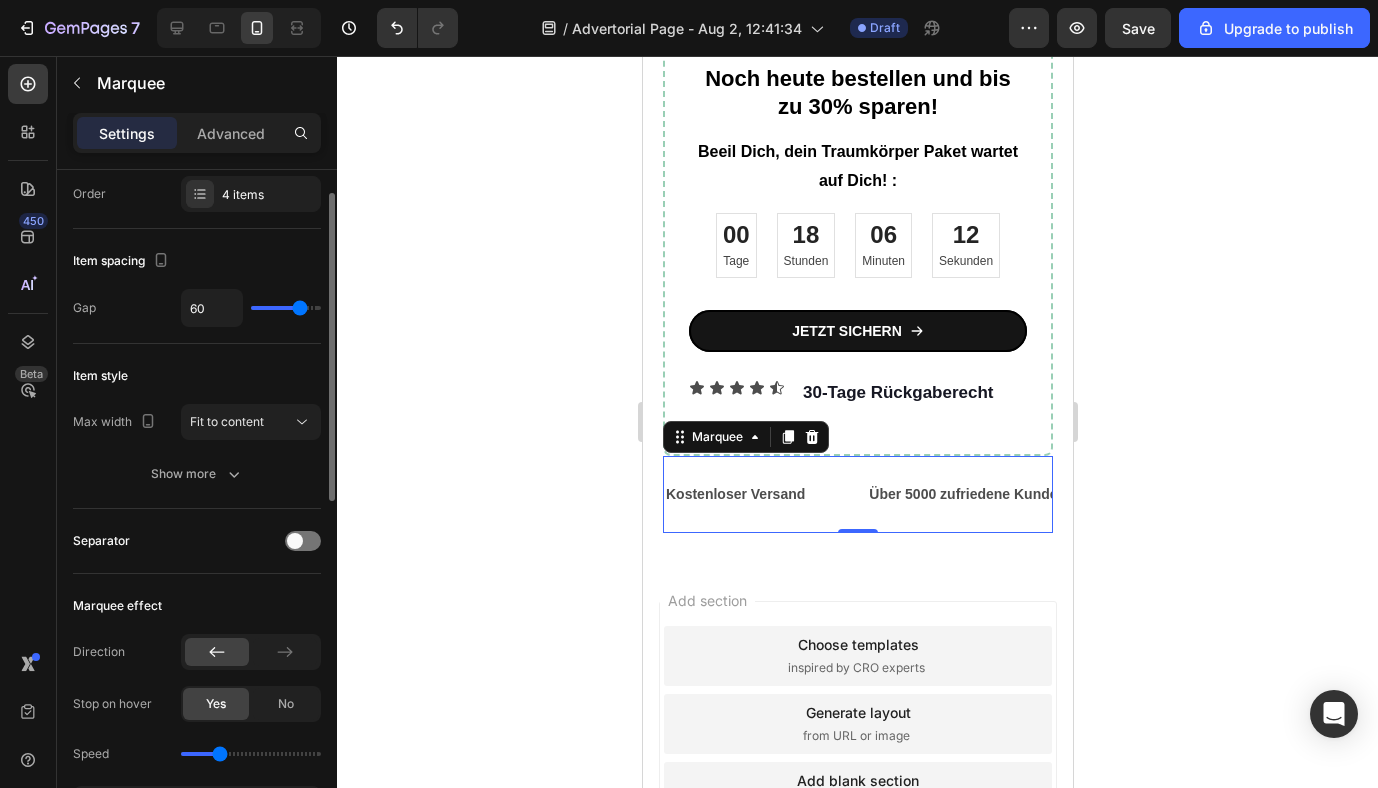 scroll, scrollTop: 10, scrollLeft: 0, axis: vertical 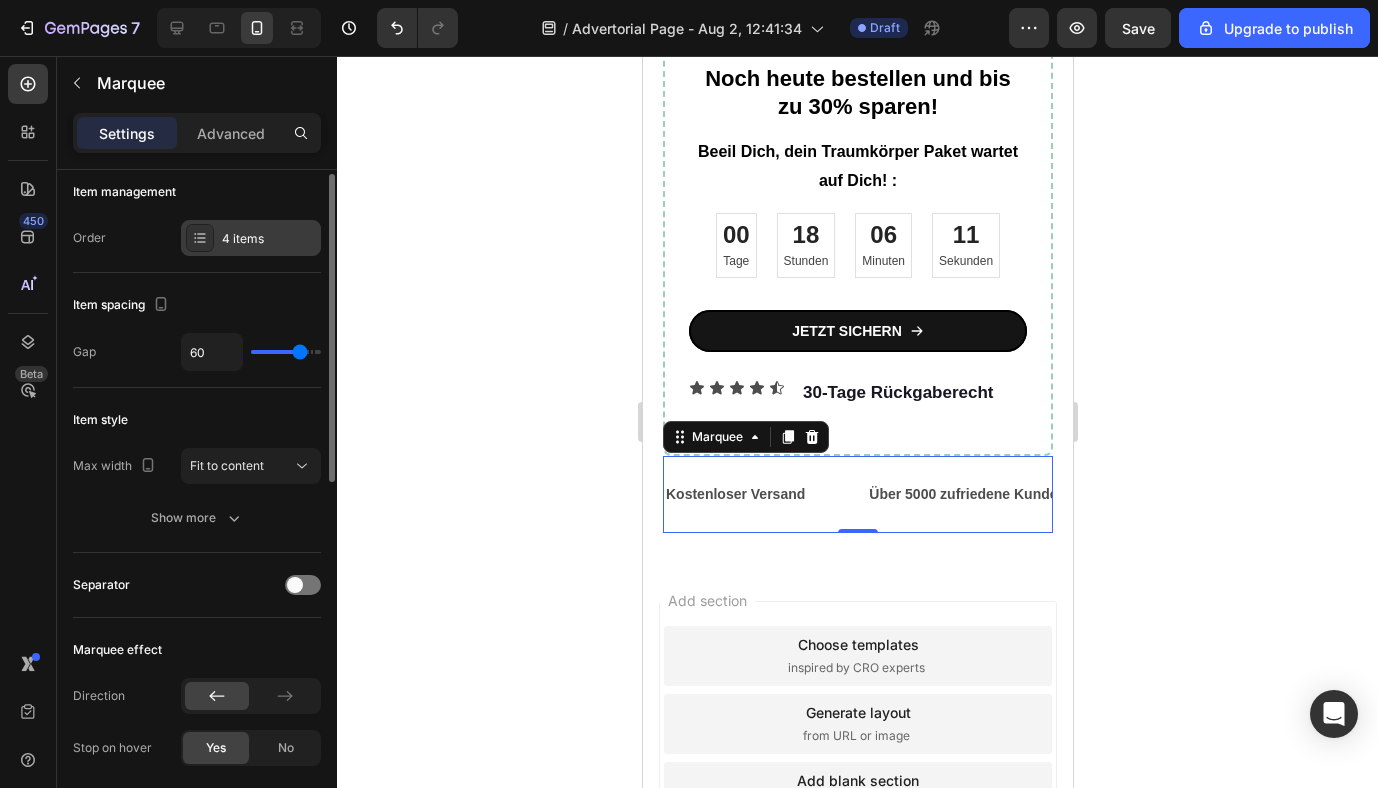 click at bounding box center [200, 238] 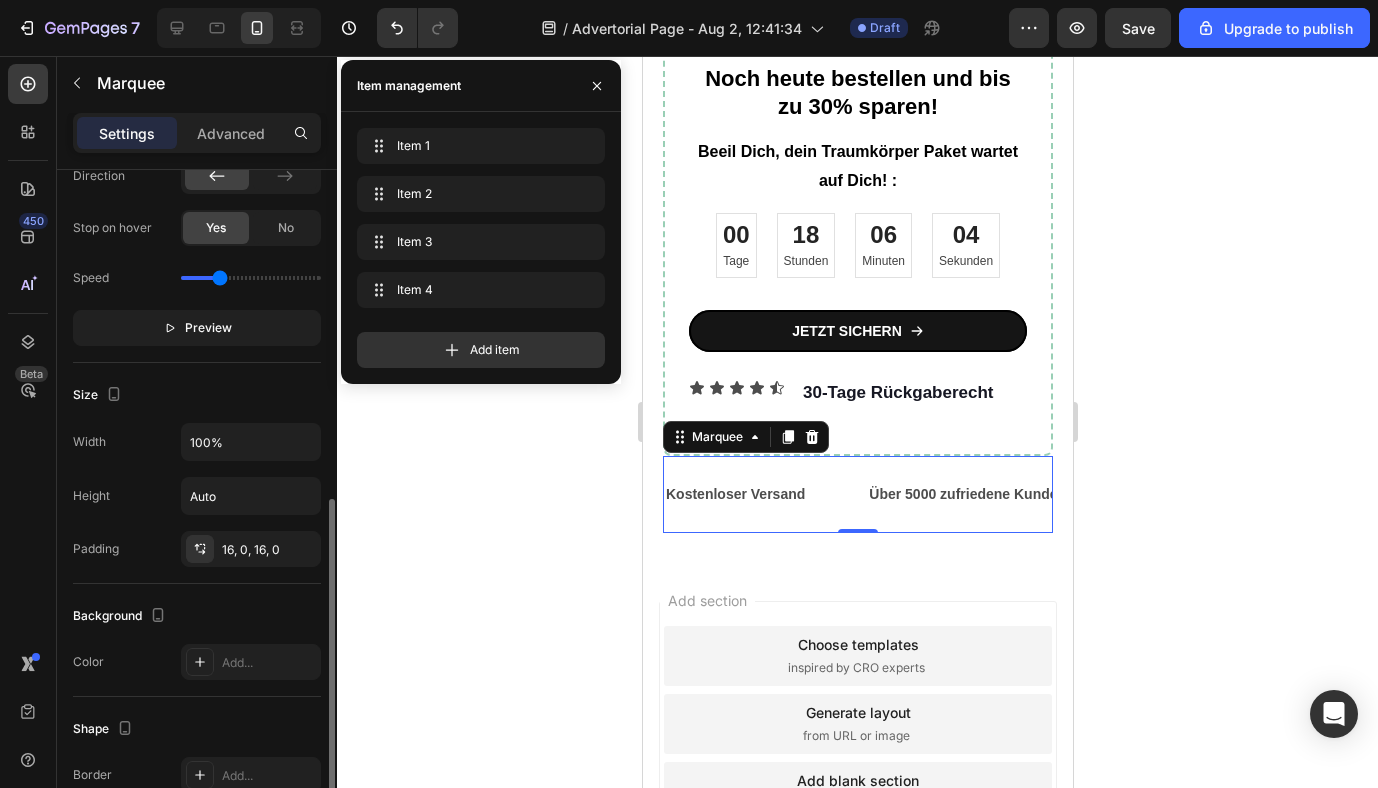 scroll, scrollTop: 0, scrollLeft: 0, axis: both 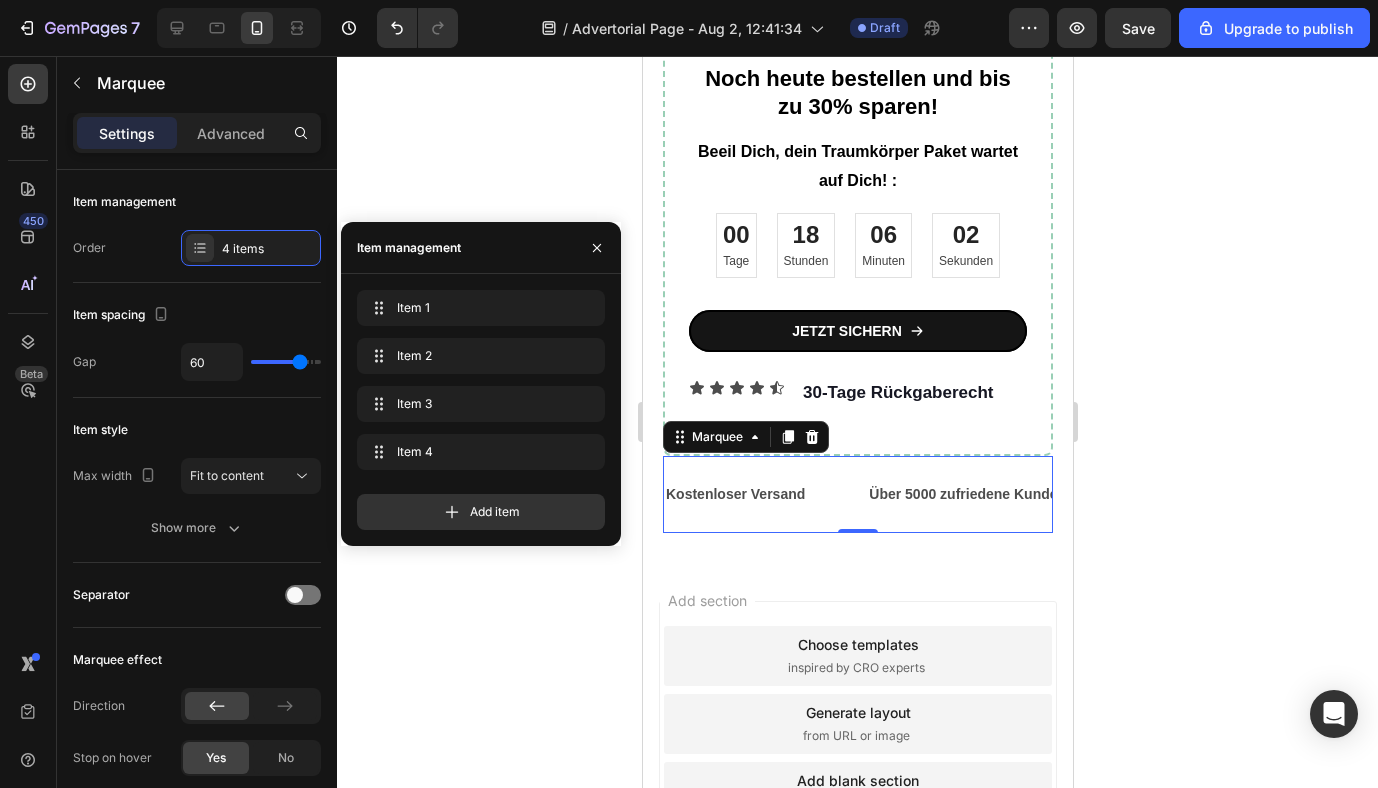 click 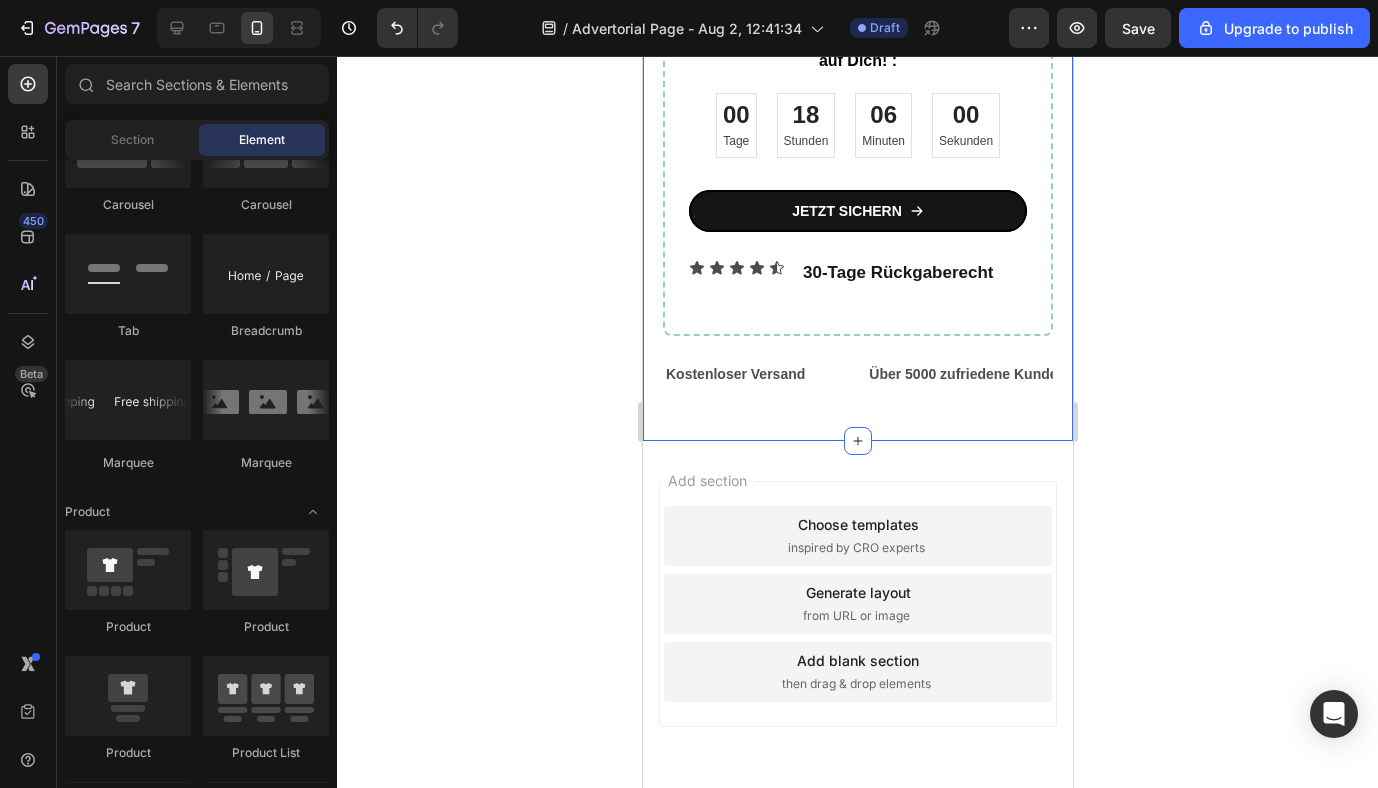 scroll, scrollTop: 3434, scrollLeft: 0, axis: vertical 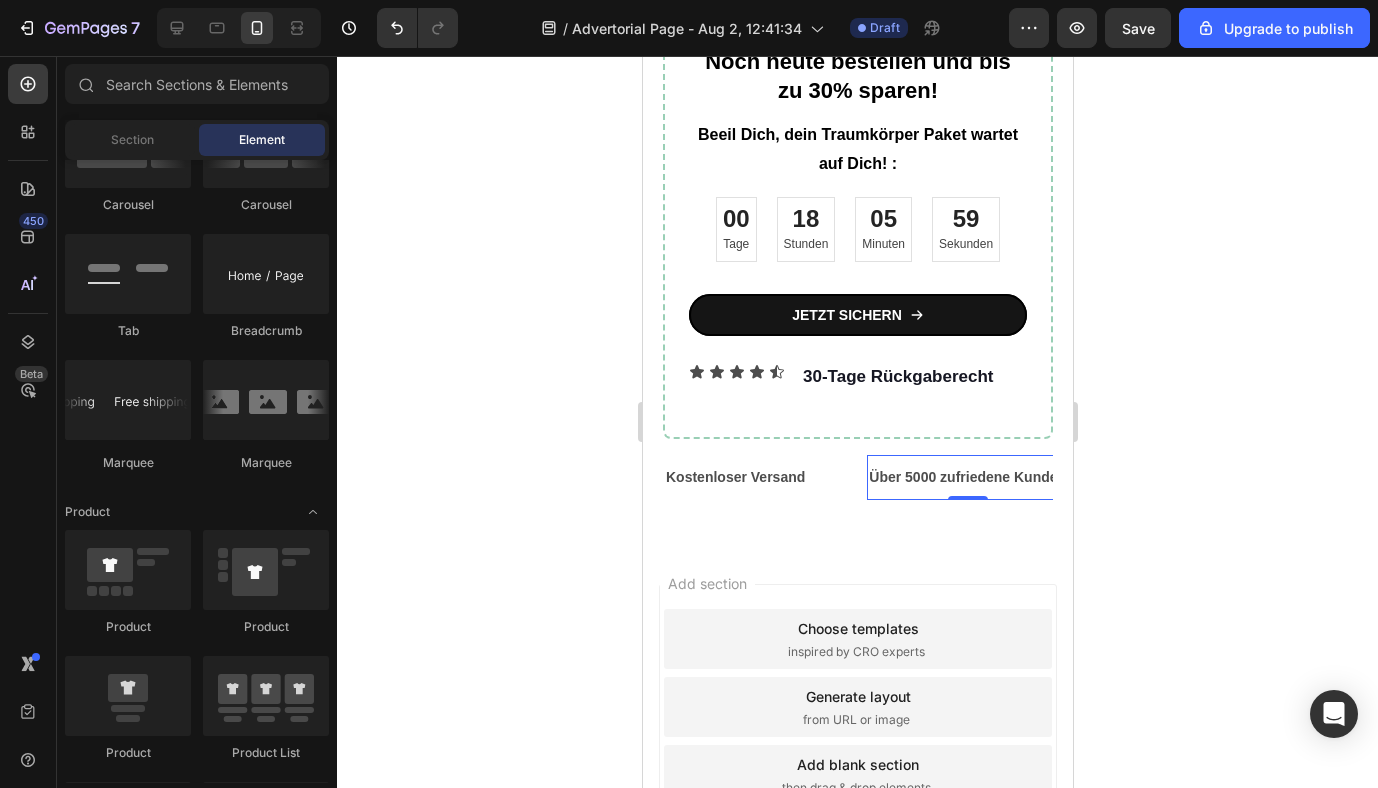 click on "Über 5000 zufriedene Kunden" at bounding box center [966, 477] 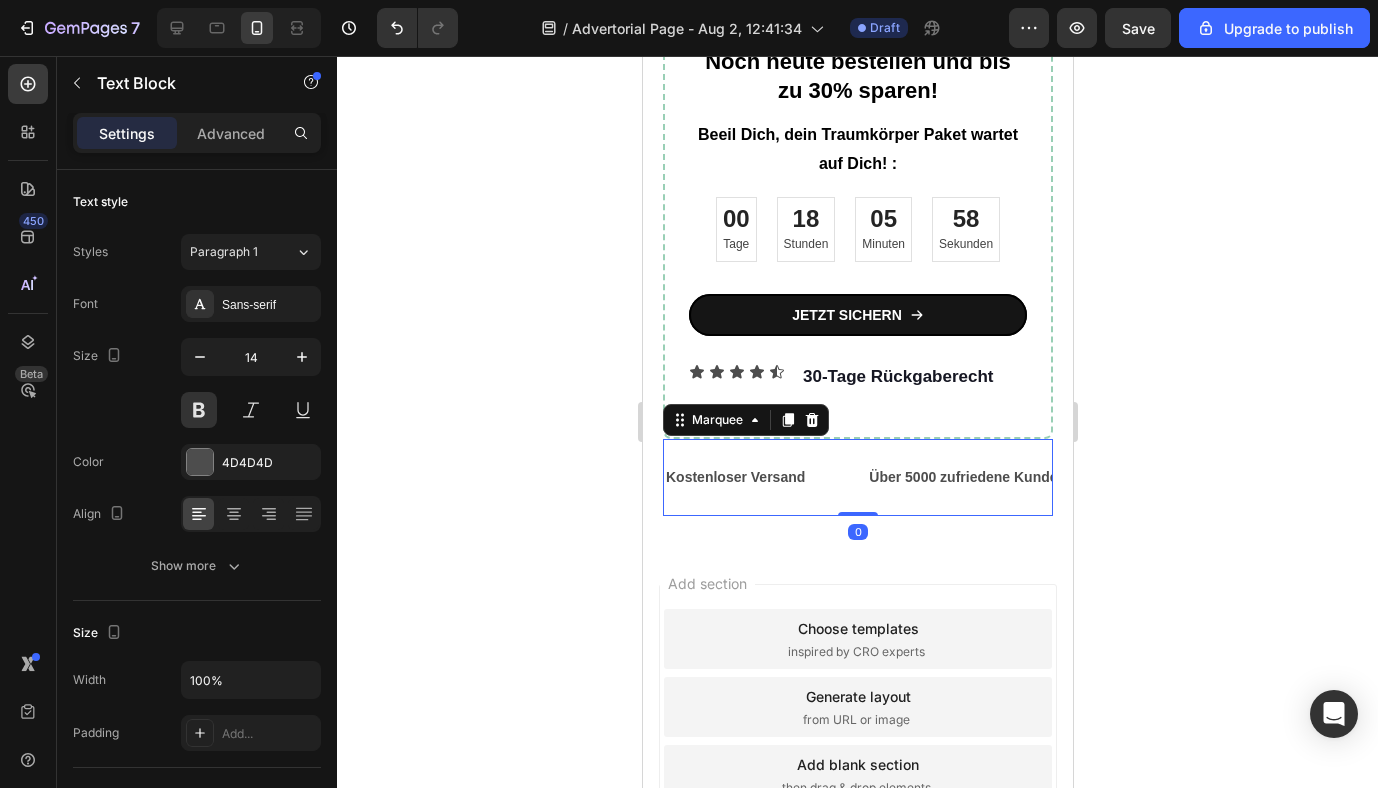 click on "Kostenloser Versand Text Block" at bounding box center (764, 477) 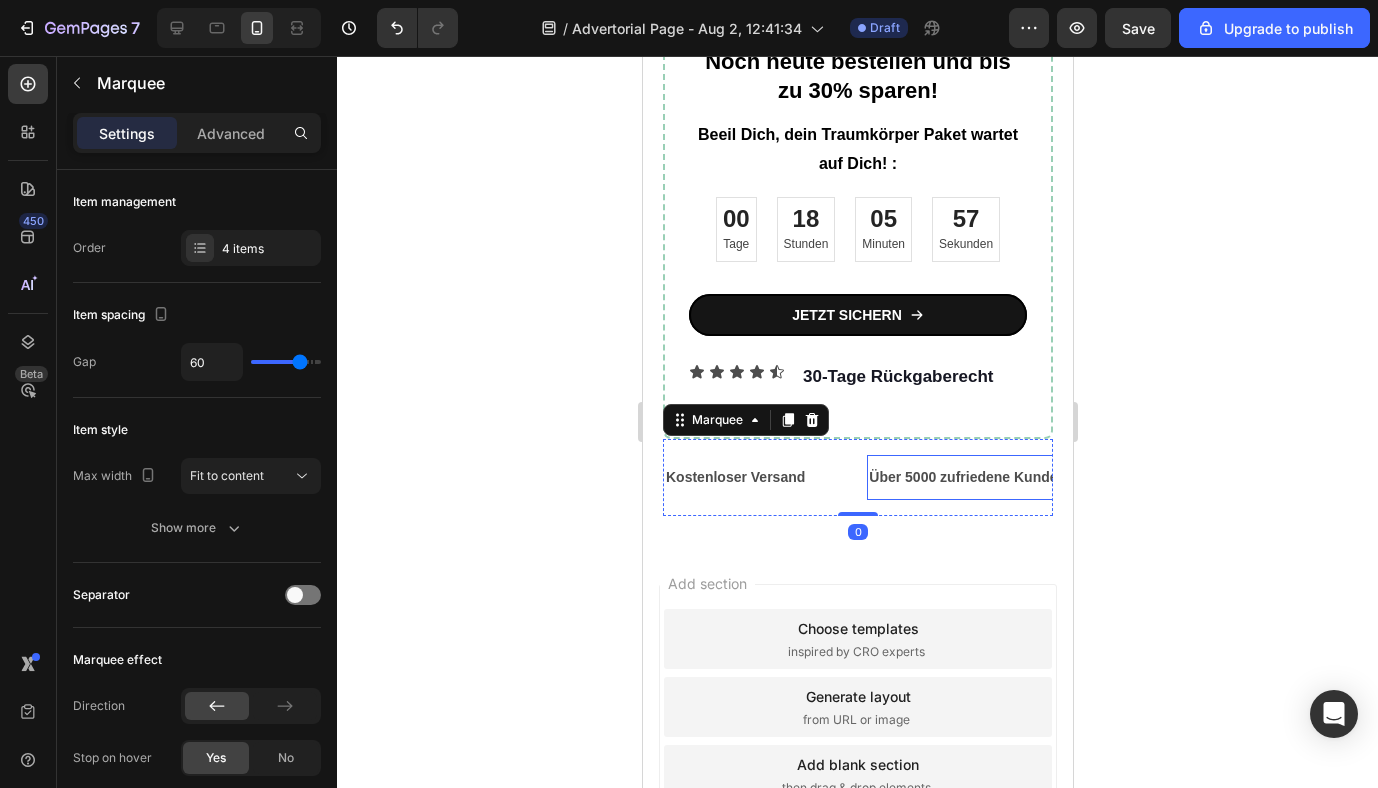 click on "Über 5000 zufriedene Kunden" at bounding box center (966, 477) 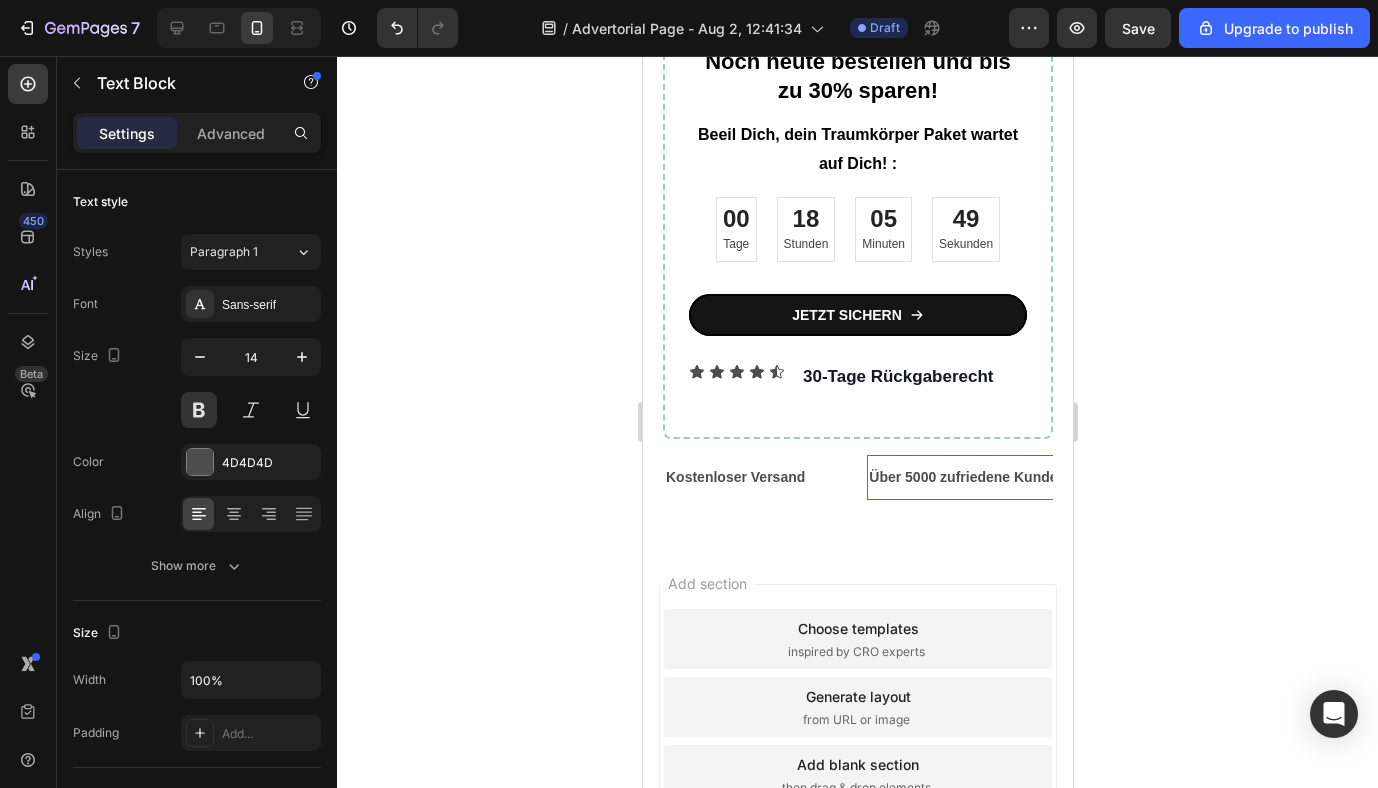 click on "Über 5000 zufriedene Kunden" at bounding box center (966, 477) 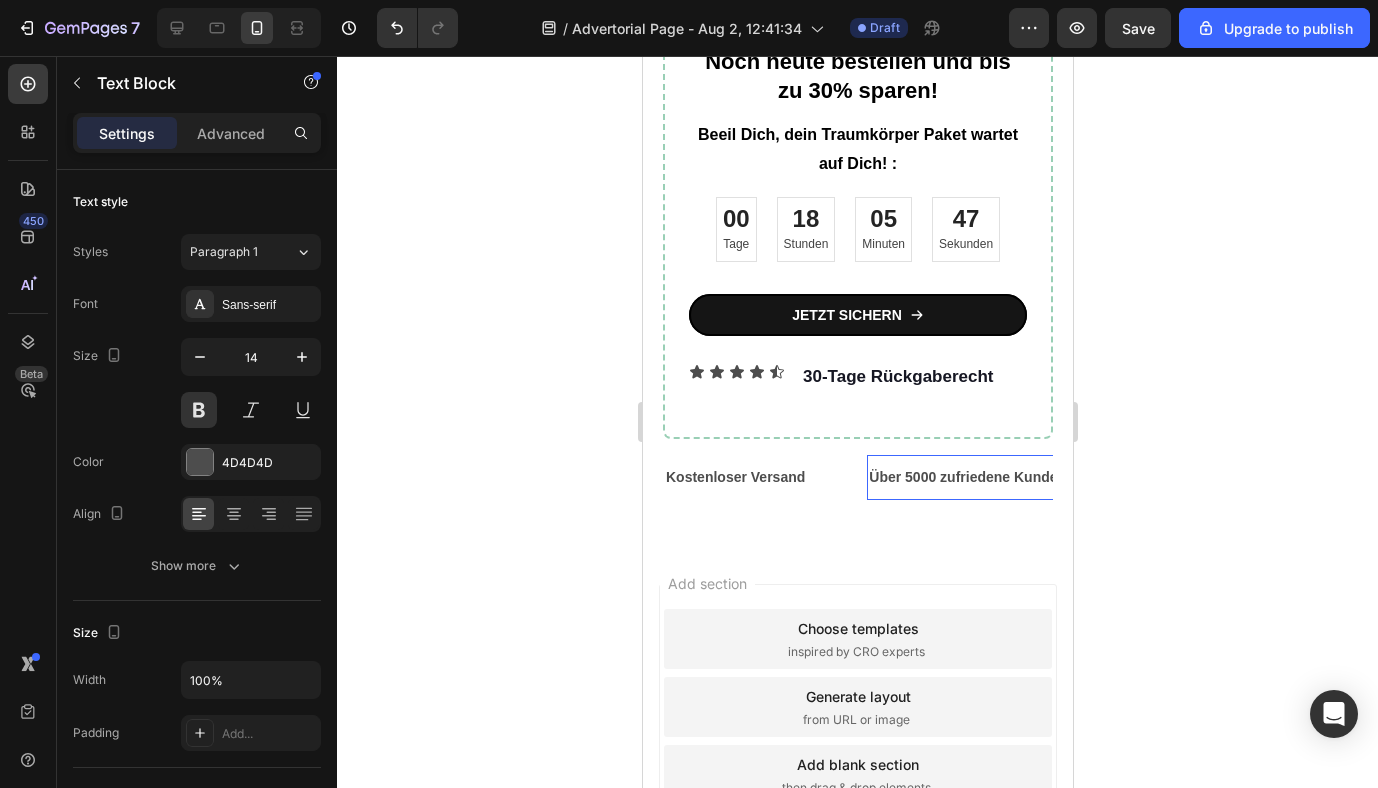 scroll, scrollTop: 0, scrollLeft: 200, axis: horizontal 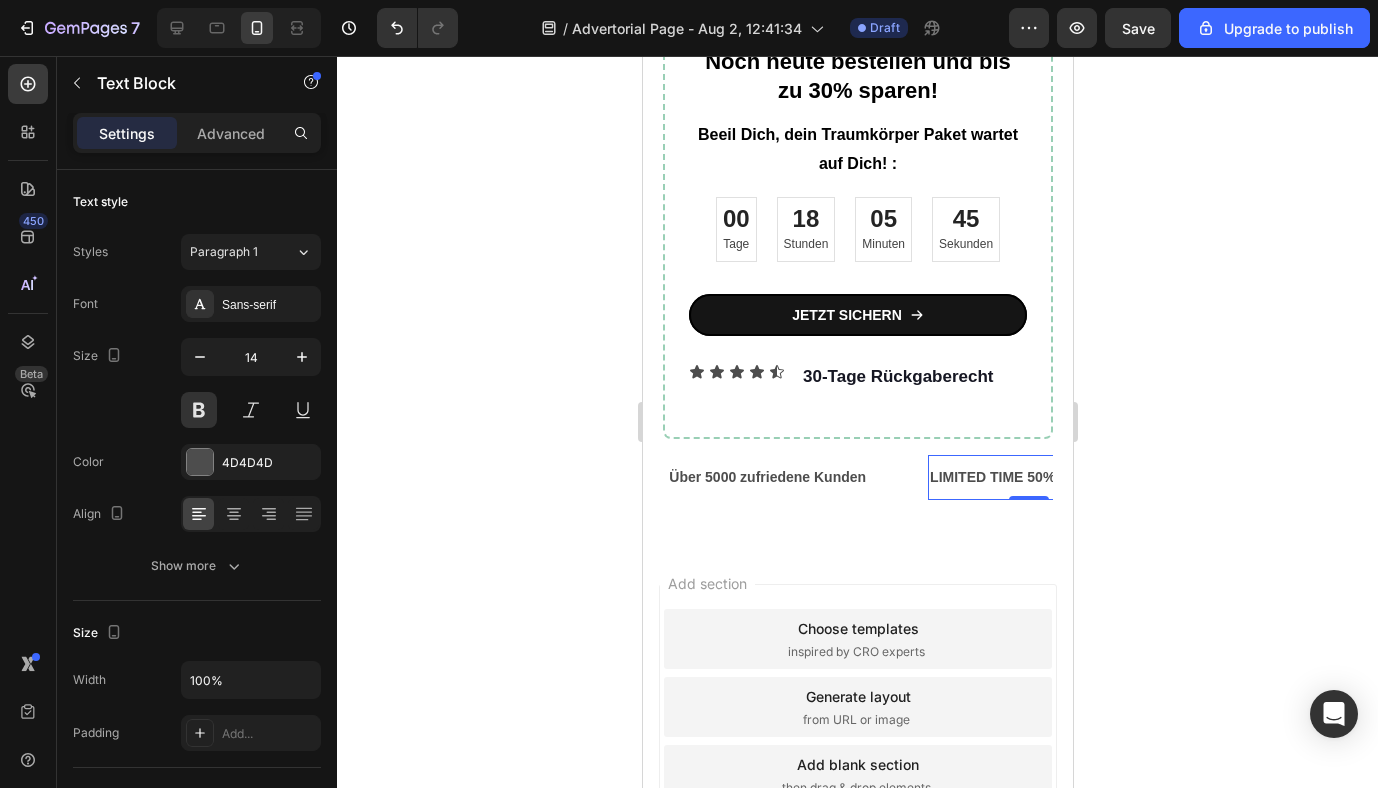 click on "LIMITED TIME 50% OFF SALE" at bounding box center (1028, 477) 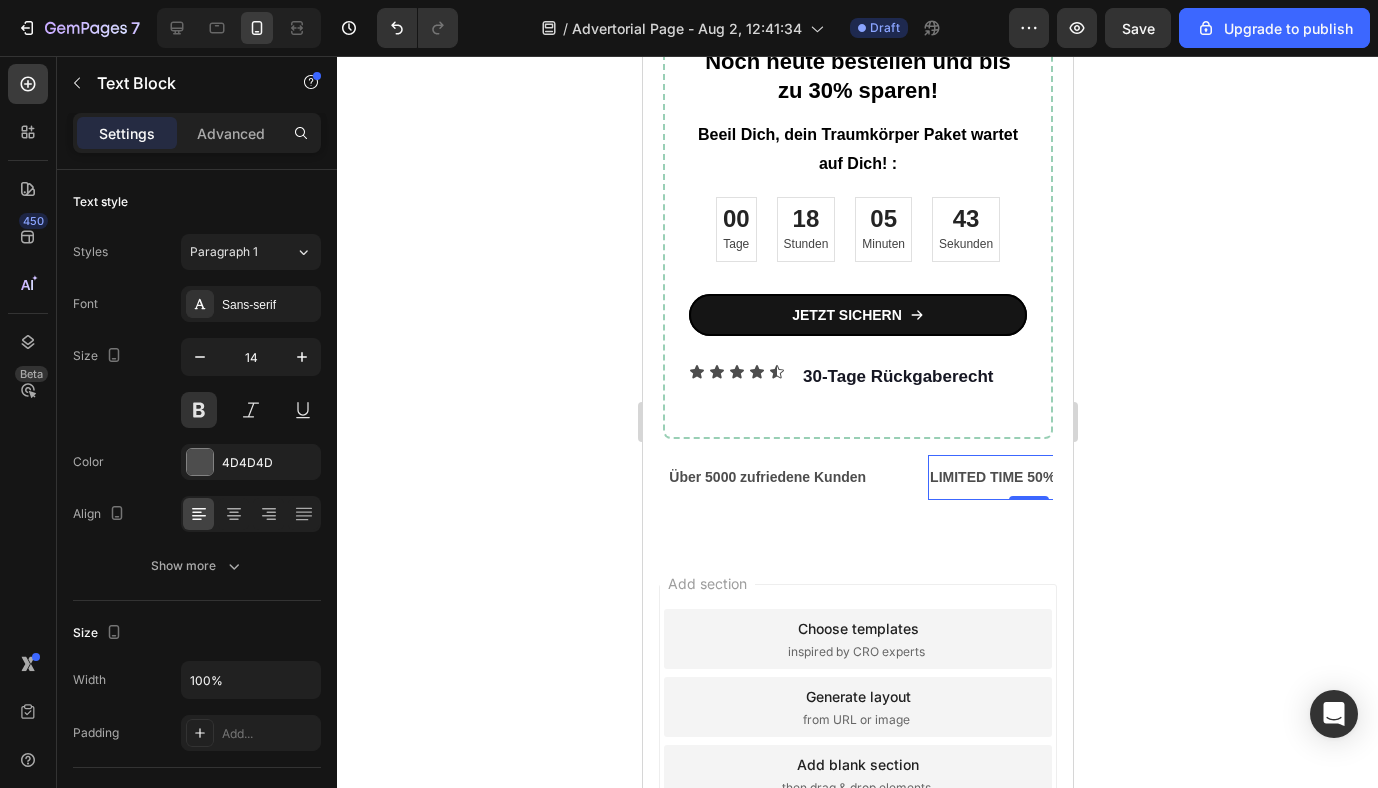 click on "LIMITED TIME 50% OFF SALE" at bounding box center [1028, 477] 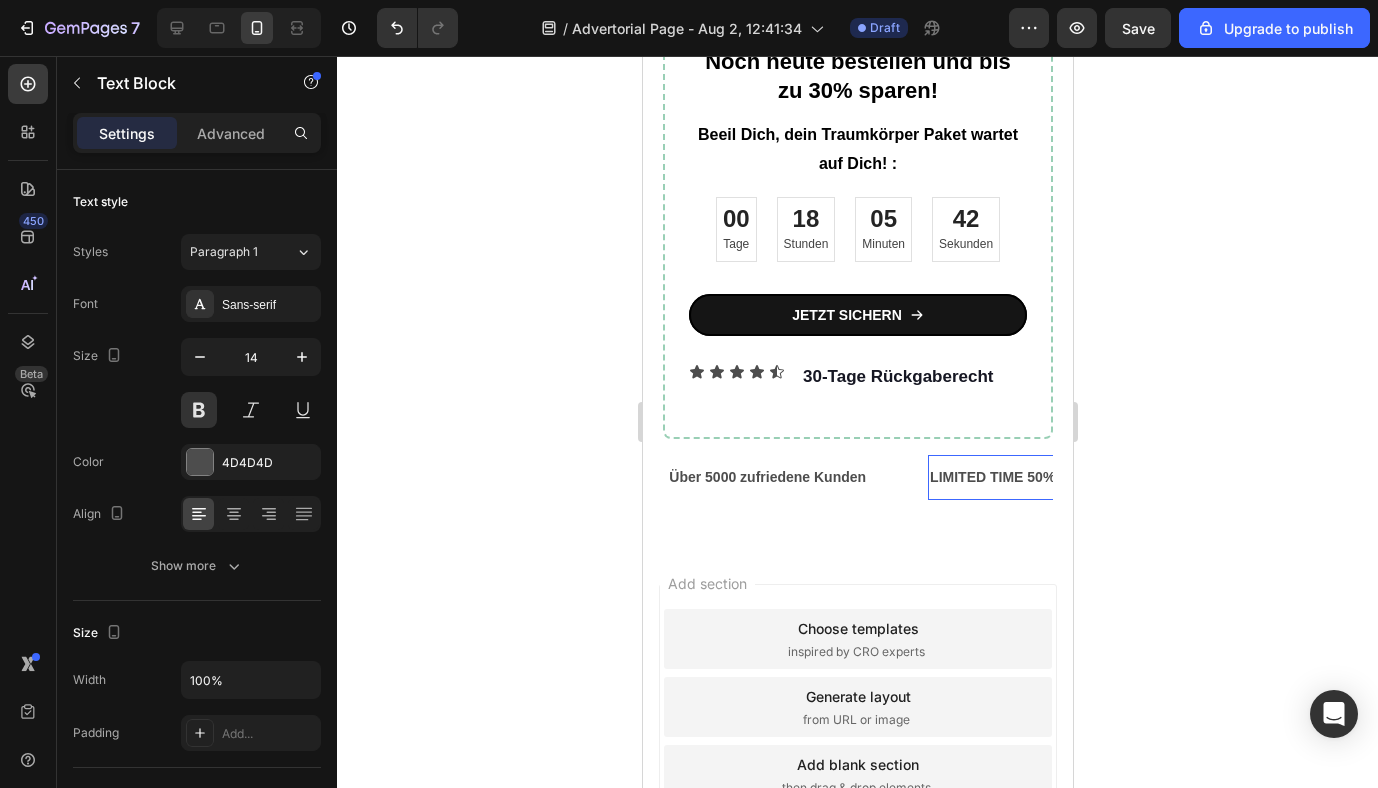 scroll, scrollTop: 0, scrollLeft: 397, axis: horizontal 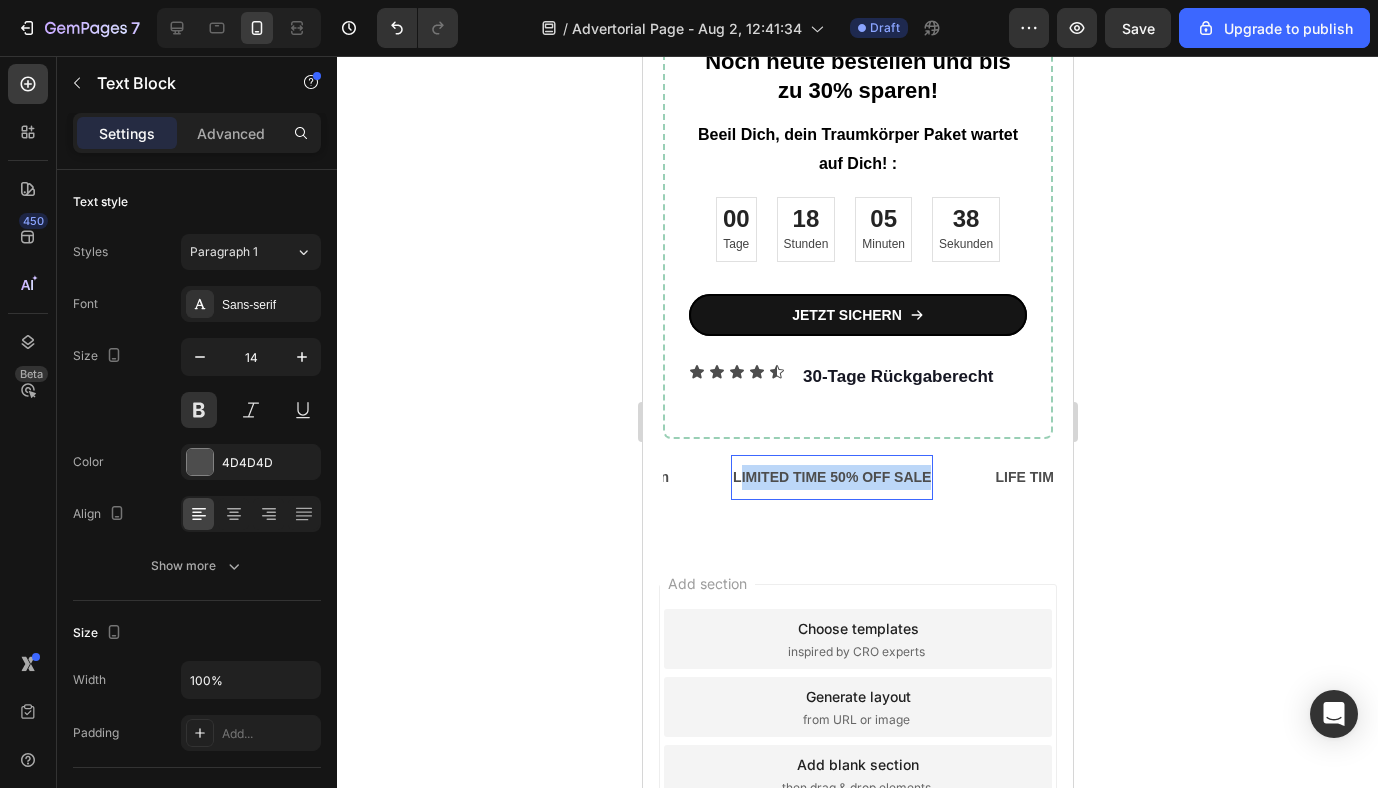 drag, startPoint x: 925, startPoint y: 476, endPoint x: 732, endPoint y: 476, distance: 193 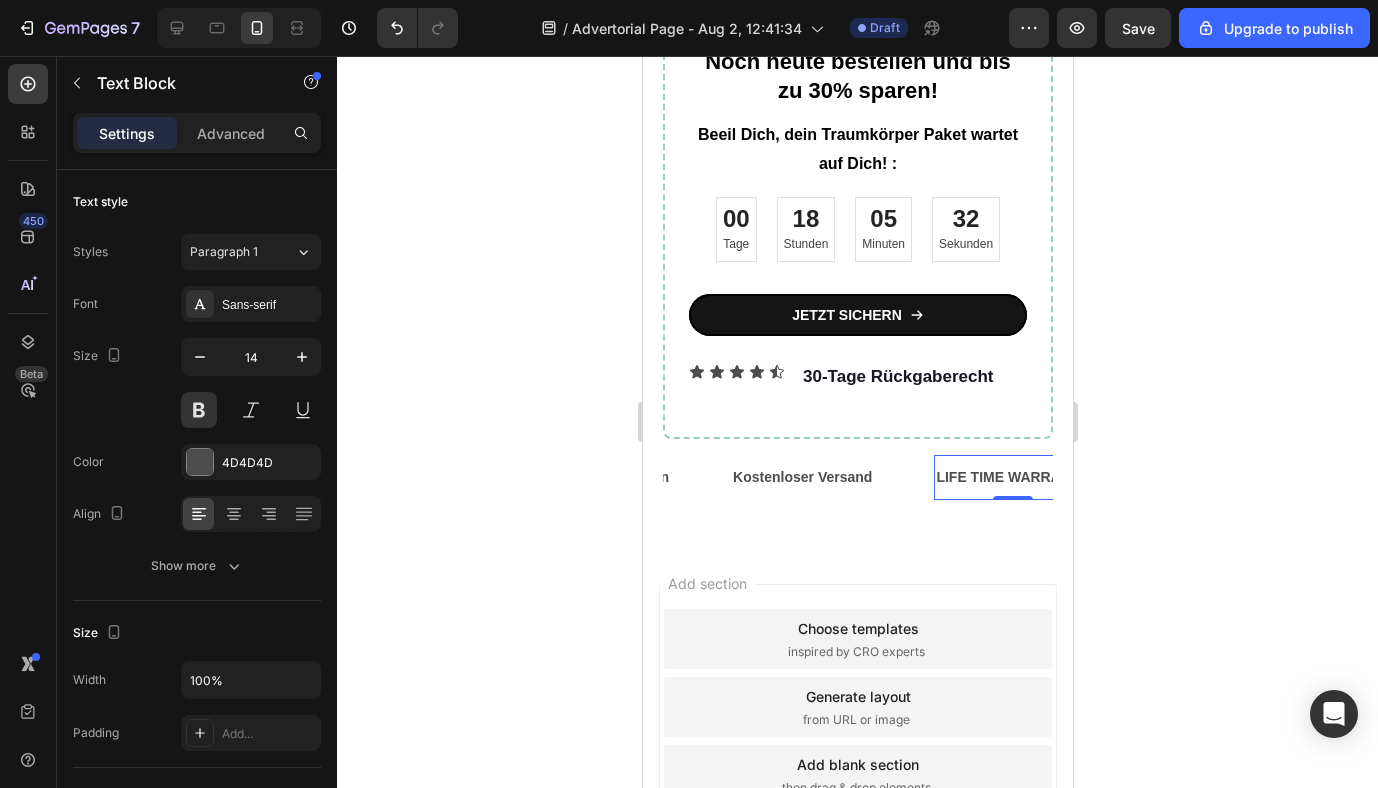 click on "LIFE TIME WARRANTY" at bounding box center [1011, 477] 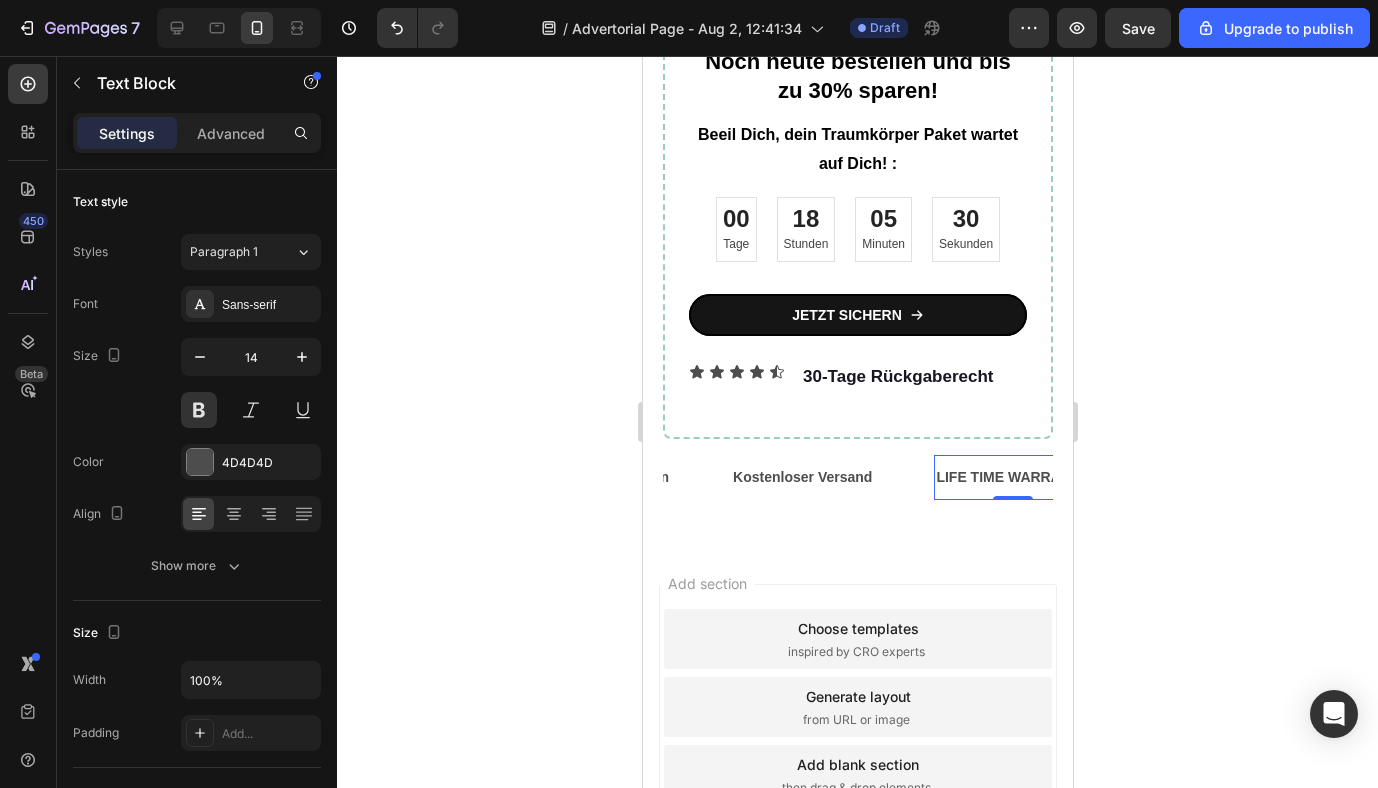 click on "LIFE TIME WARRANTY" at bounding box center [1011, 477] 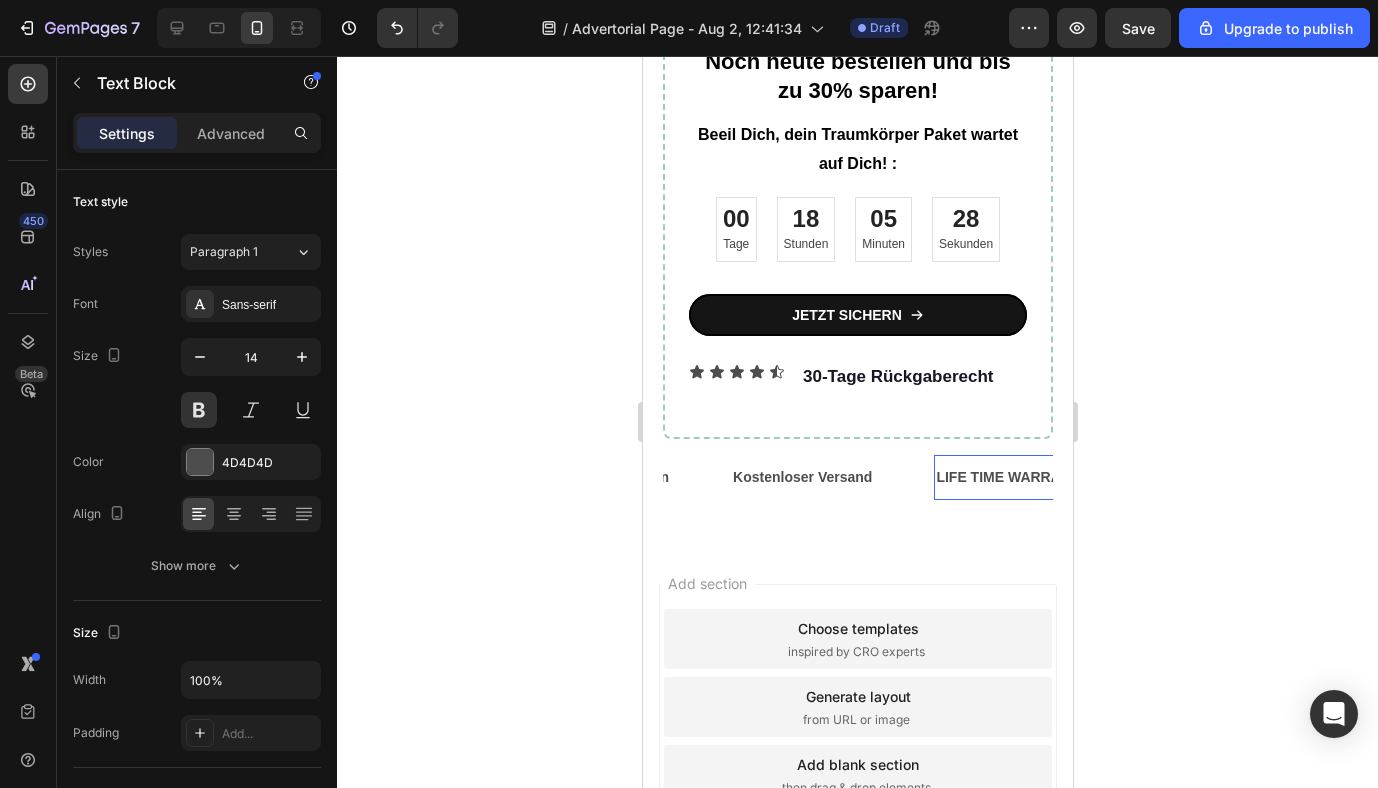 scroll, scrollTop: 0, scrollLeft: 600, axis: horizontal 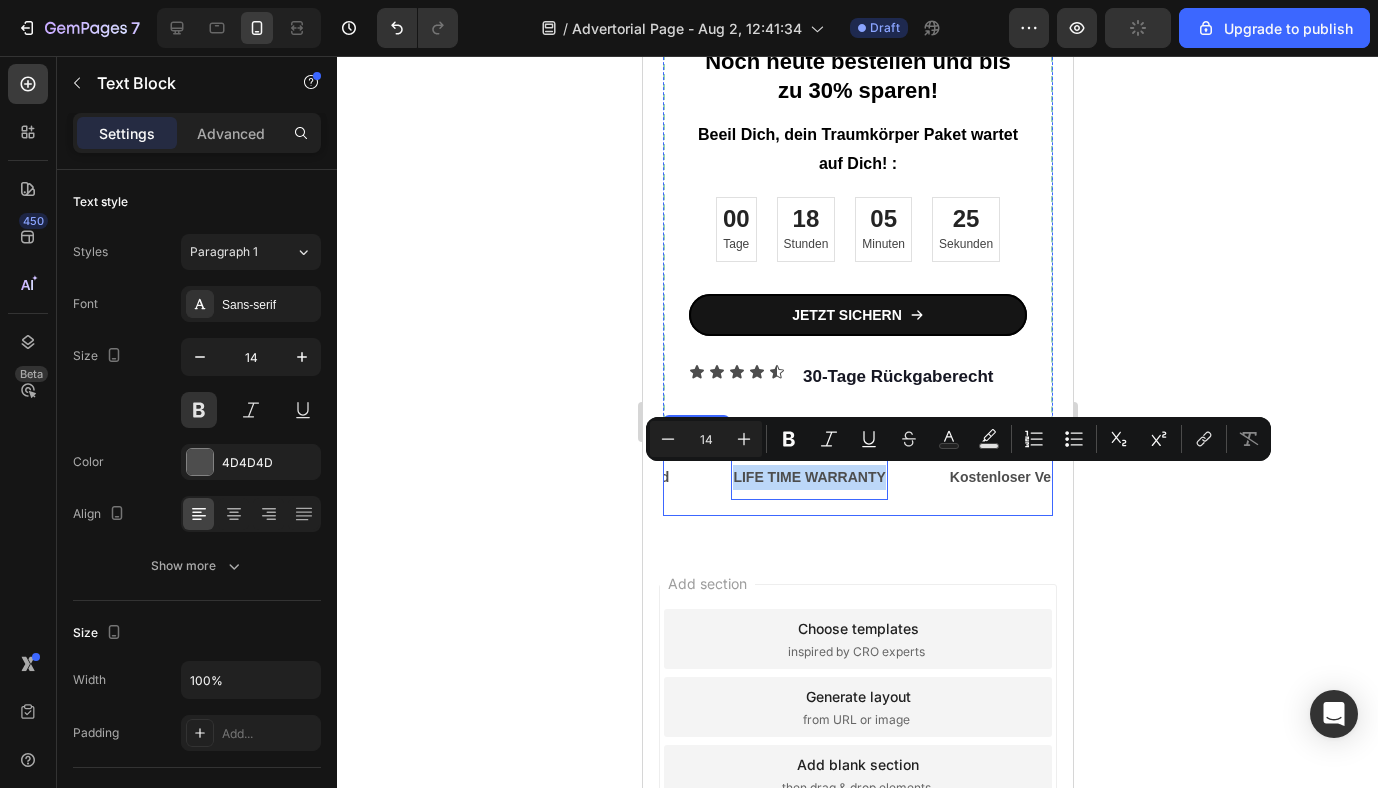drag, startPoint x: 880, startPoint y: 472, endPoint x: 701, endPoint y: 477, distance: 179.06982 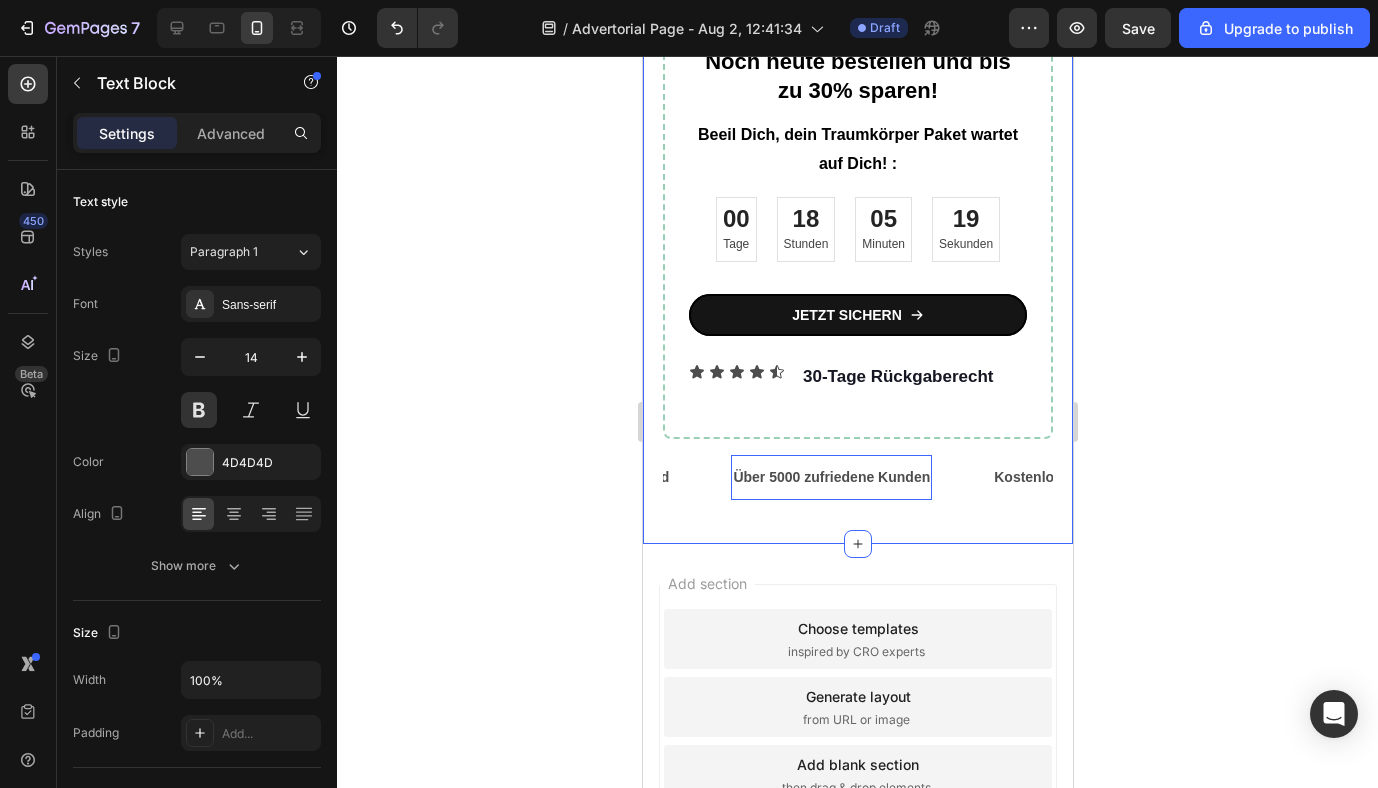 click 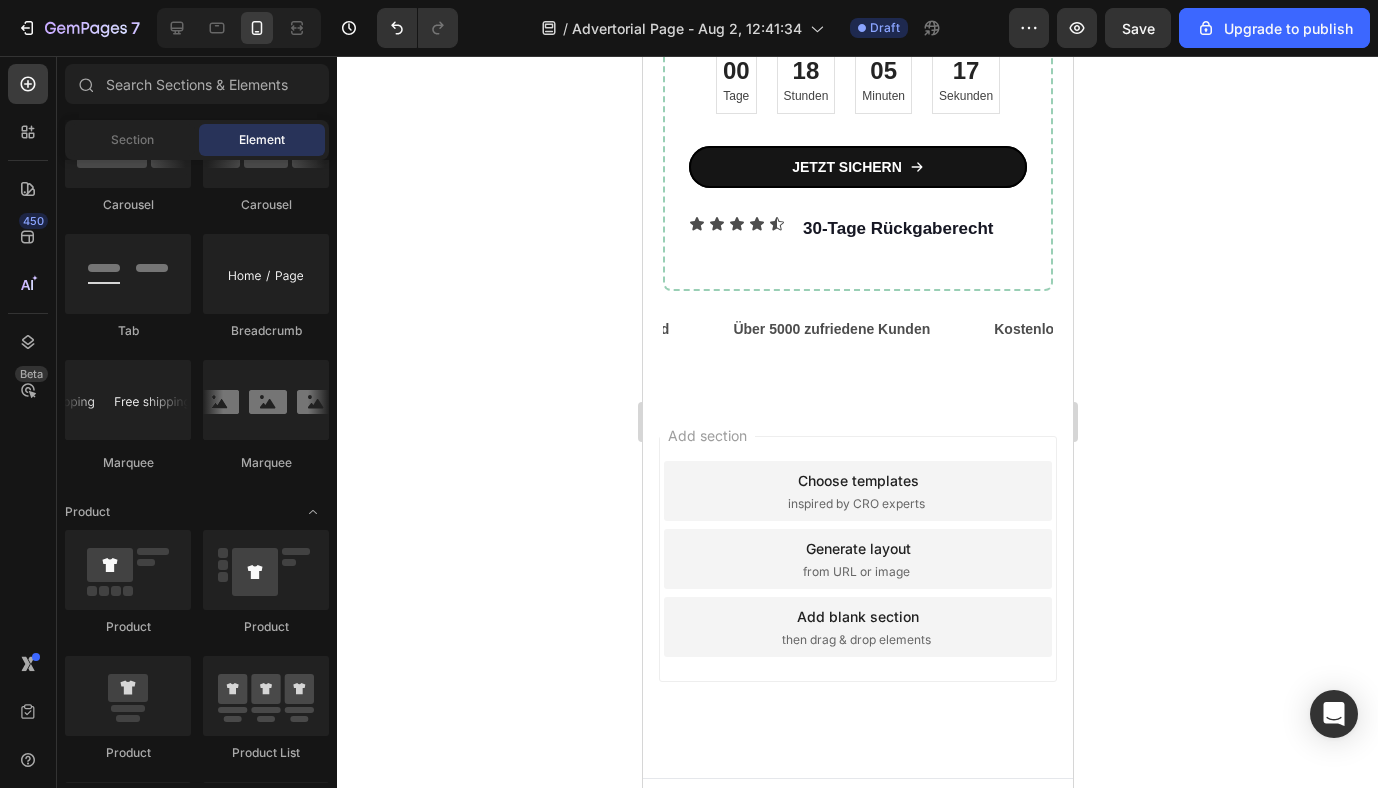 scroll, scrollTop: 3439, scrollLeft: 0, axis: vertical 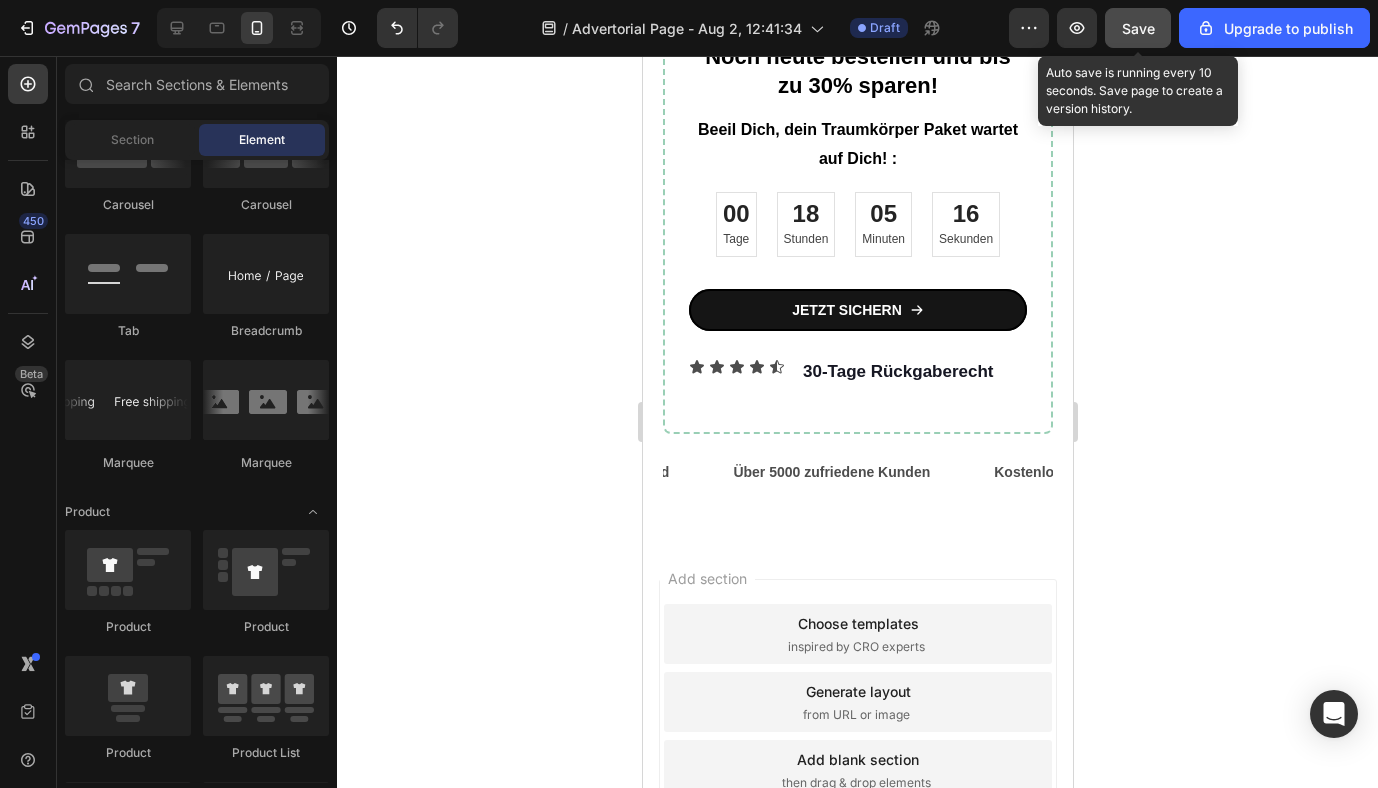 click on "Save" at bounding box center (1138, 28) 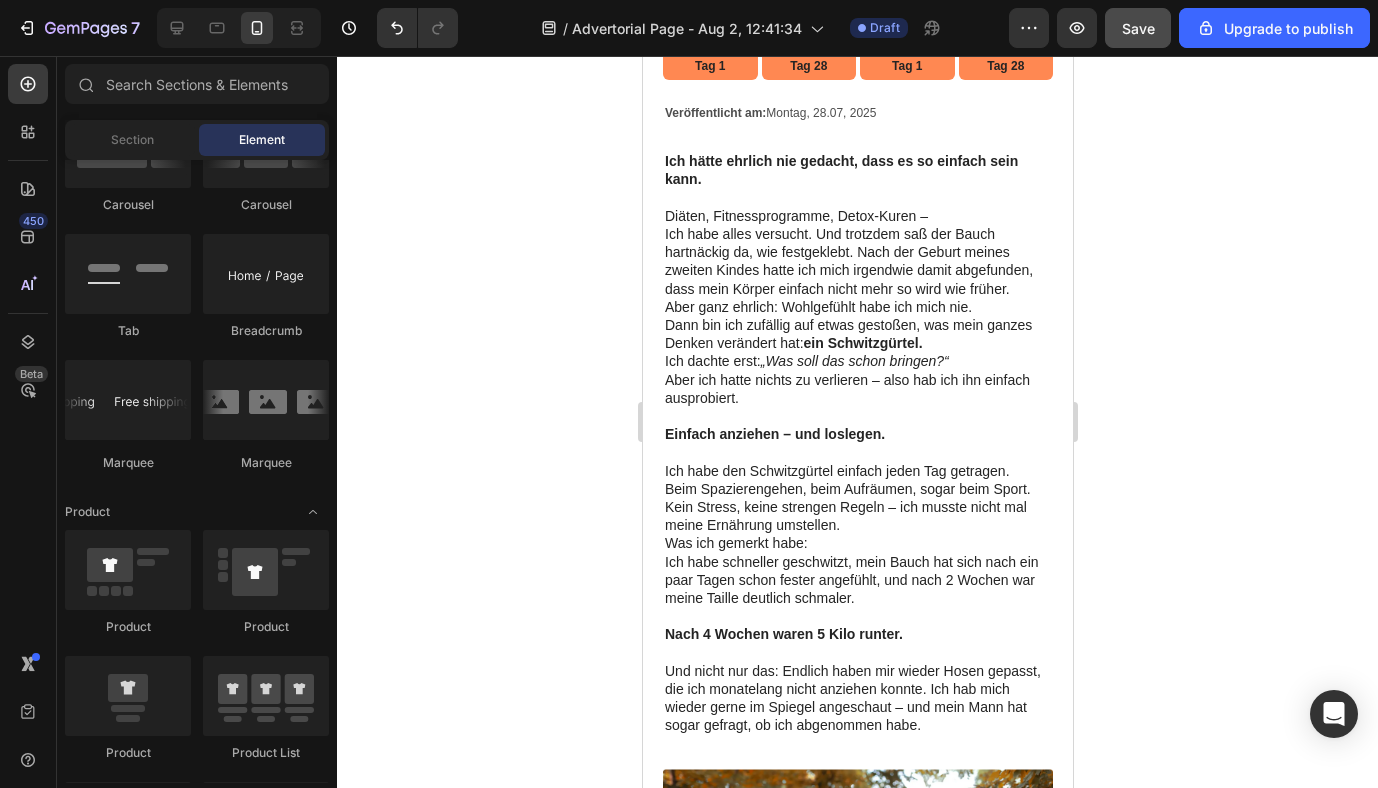 scroll, scrollTop: 0, scrollLeft: 0, axis: both 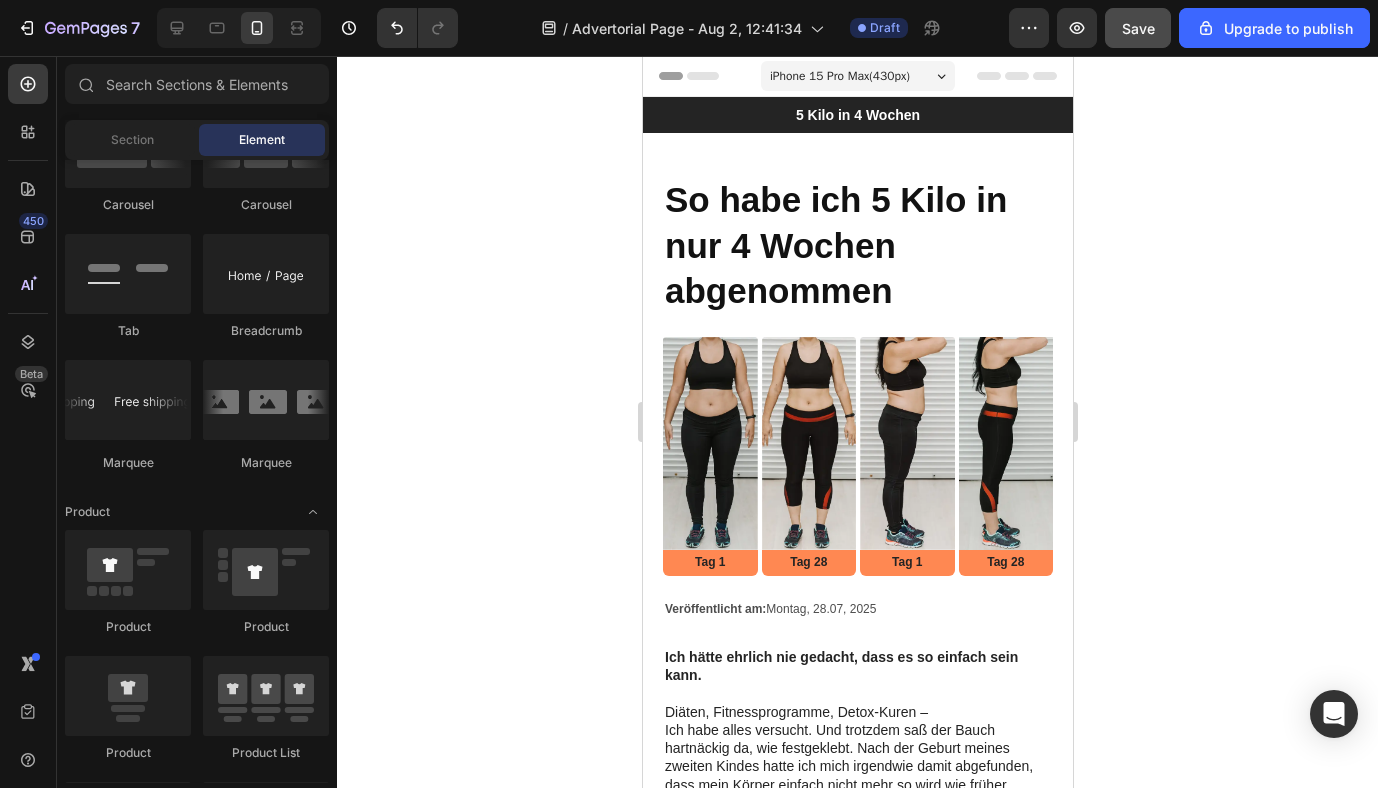 click 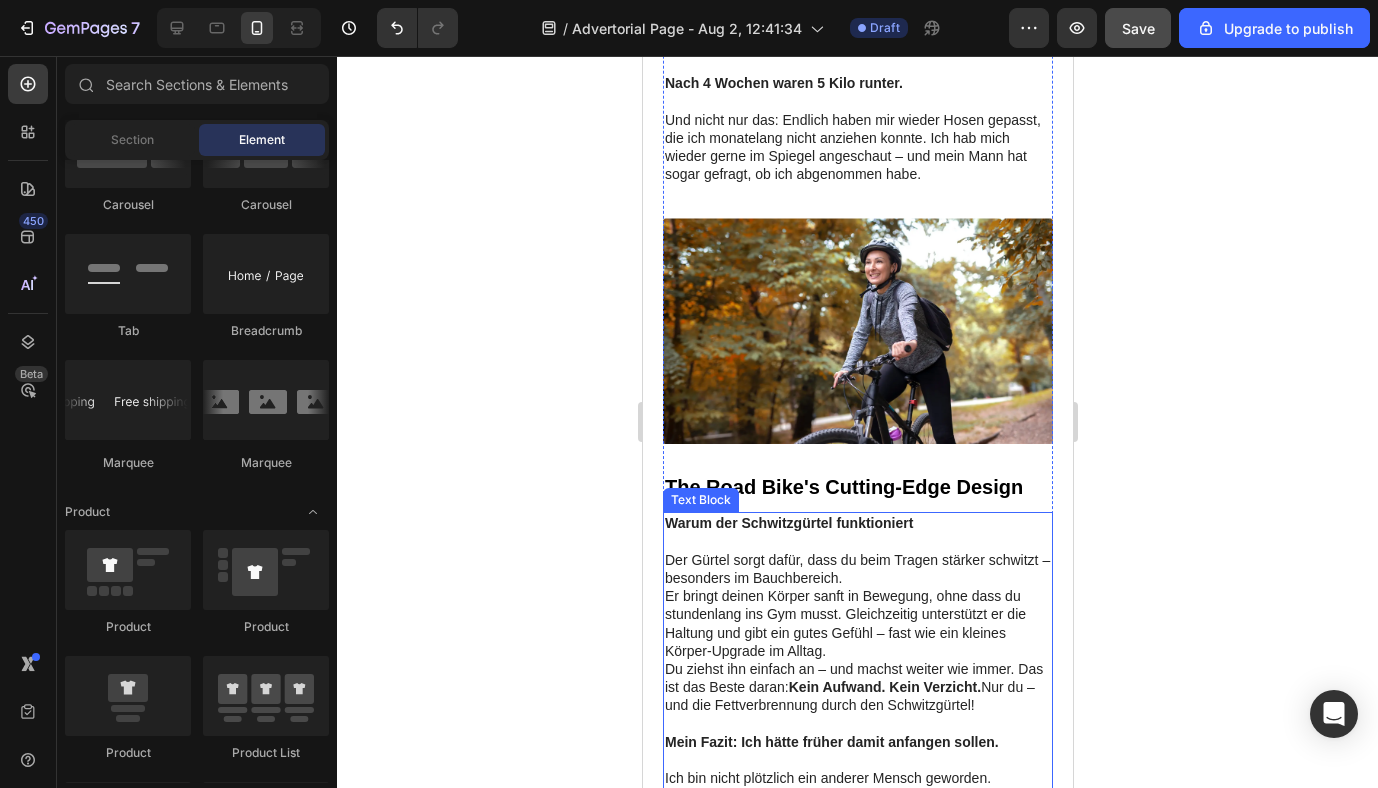 scroll, scrollTop: 1032, scrollLeft: 0, axis: vertical 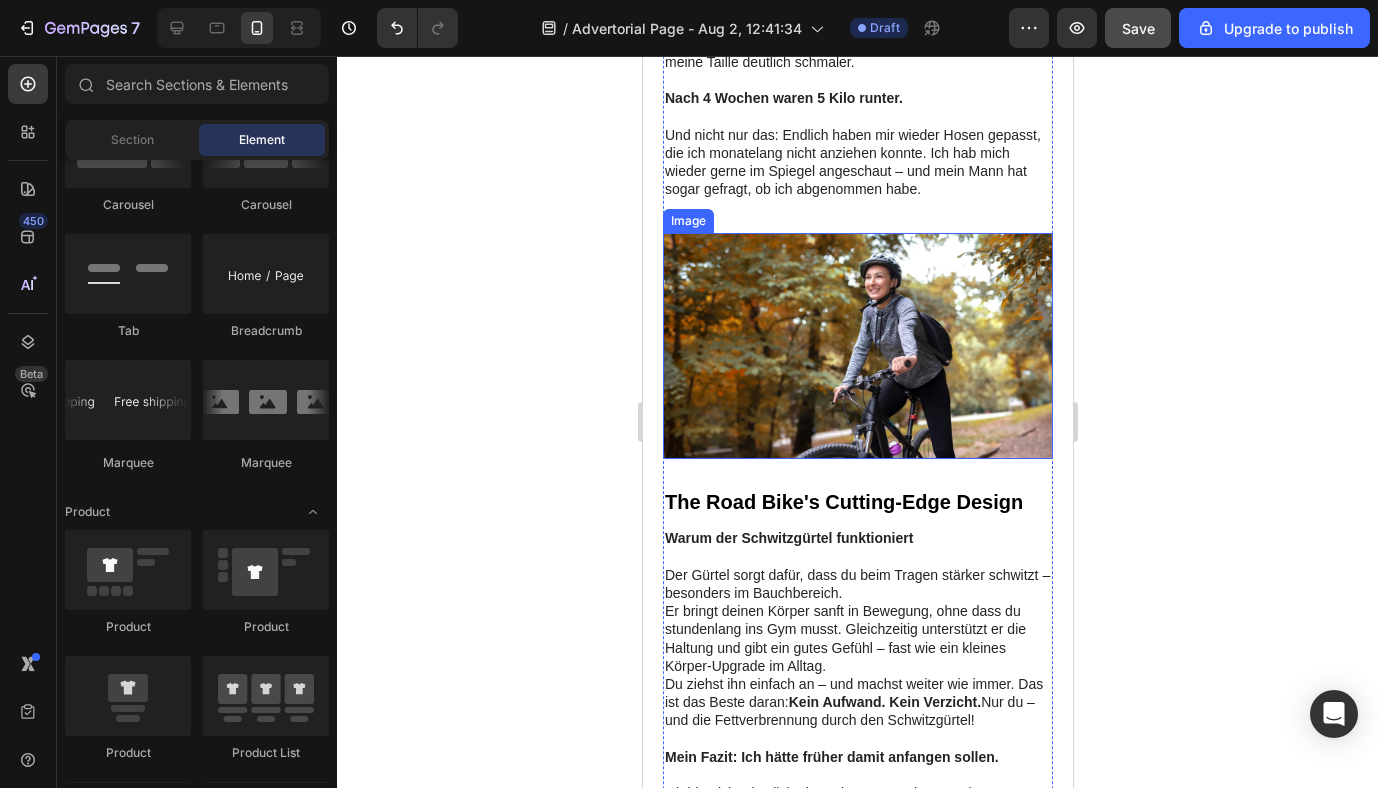 click at bounding box center (857, 346) 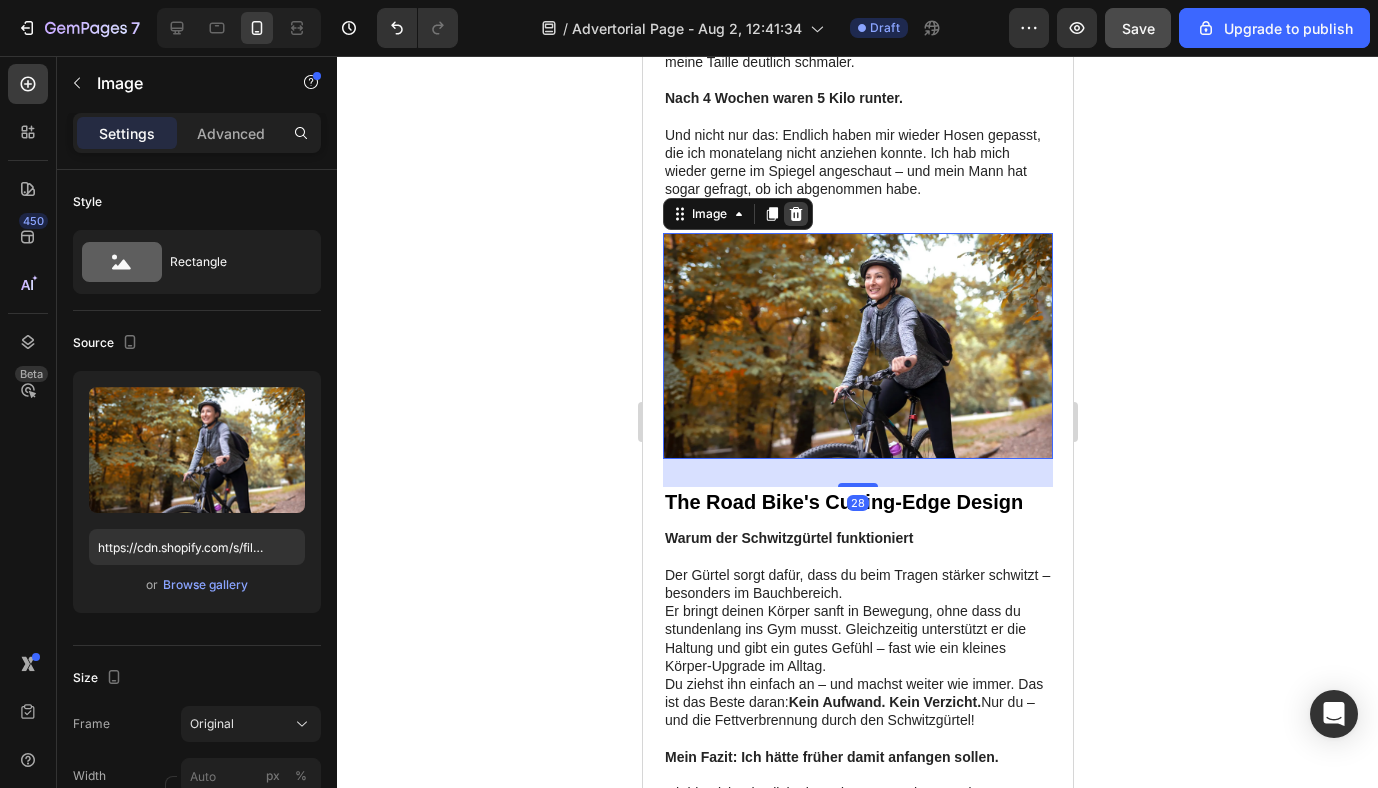 click 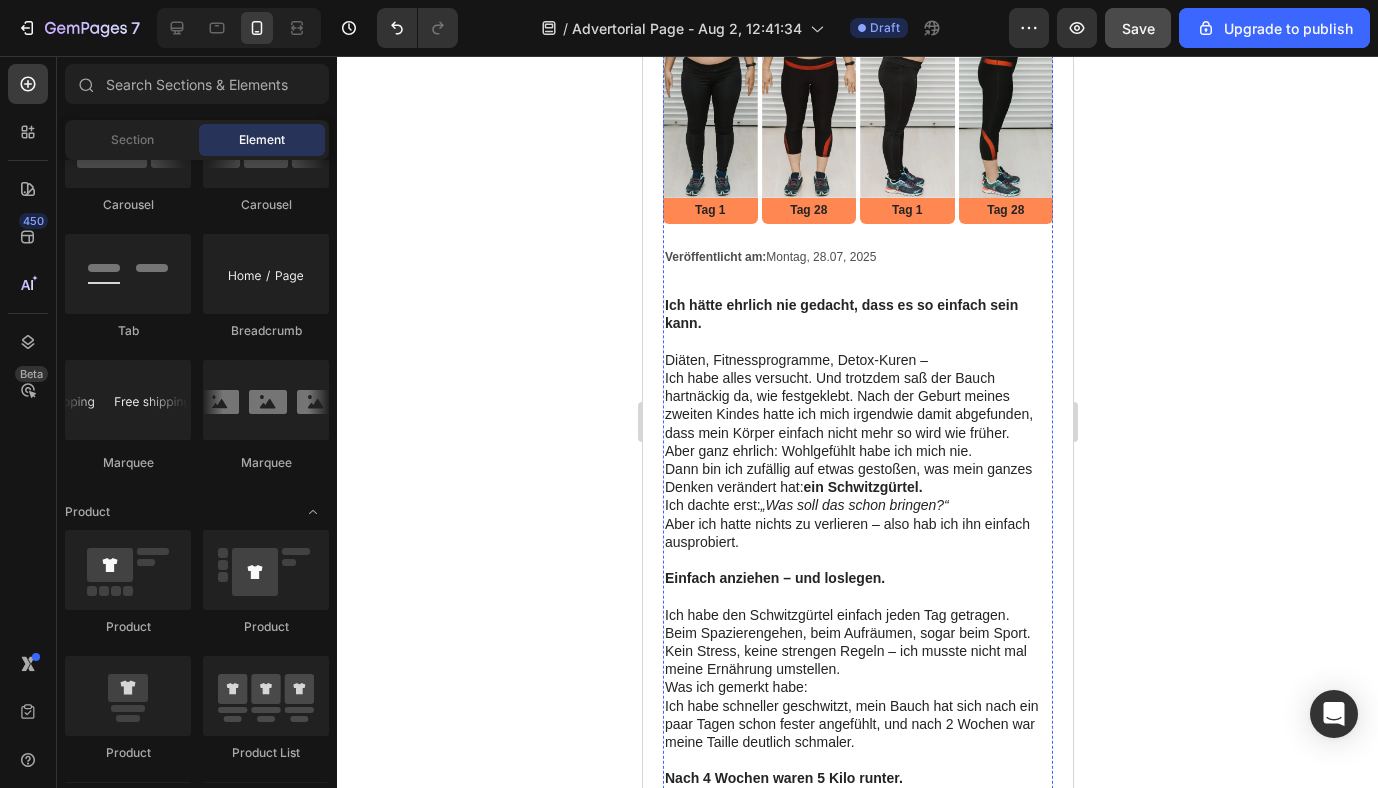 scroll, scrollTop: 116, scrollLeft: 0, axis: vertical 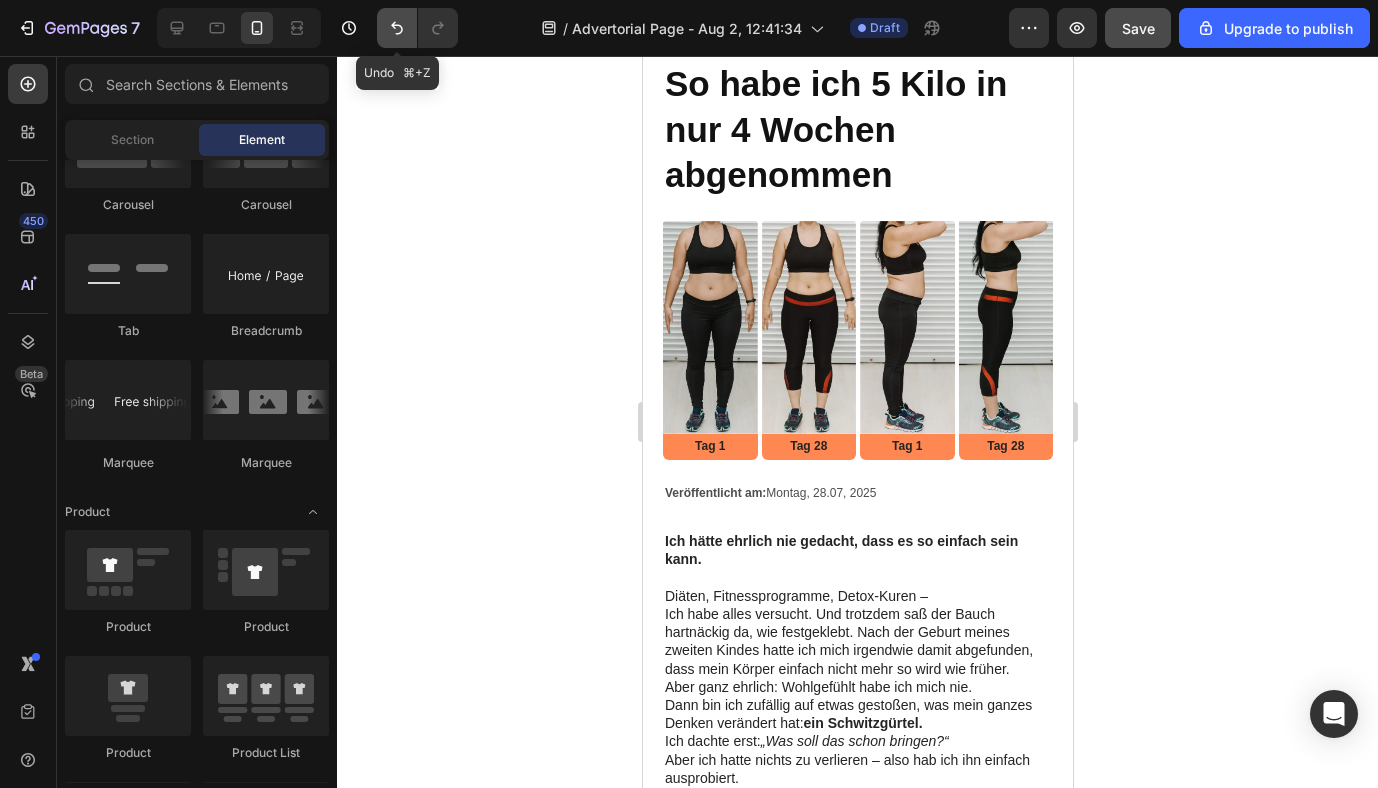 click 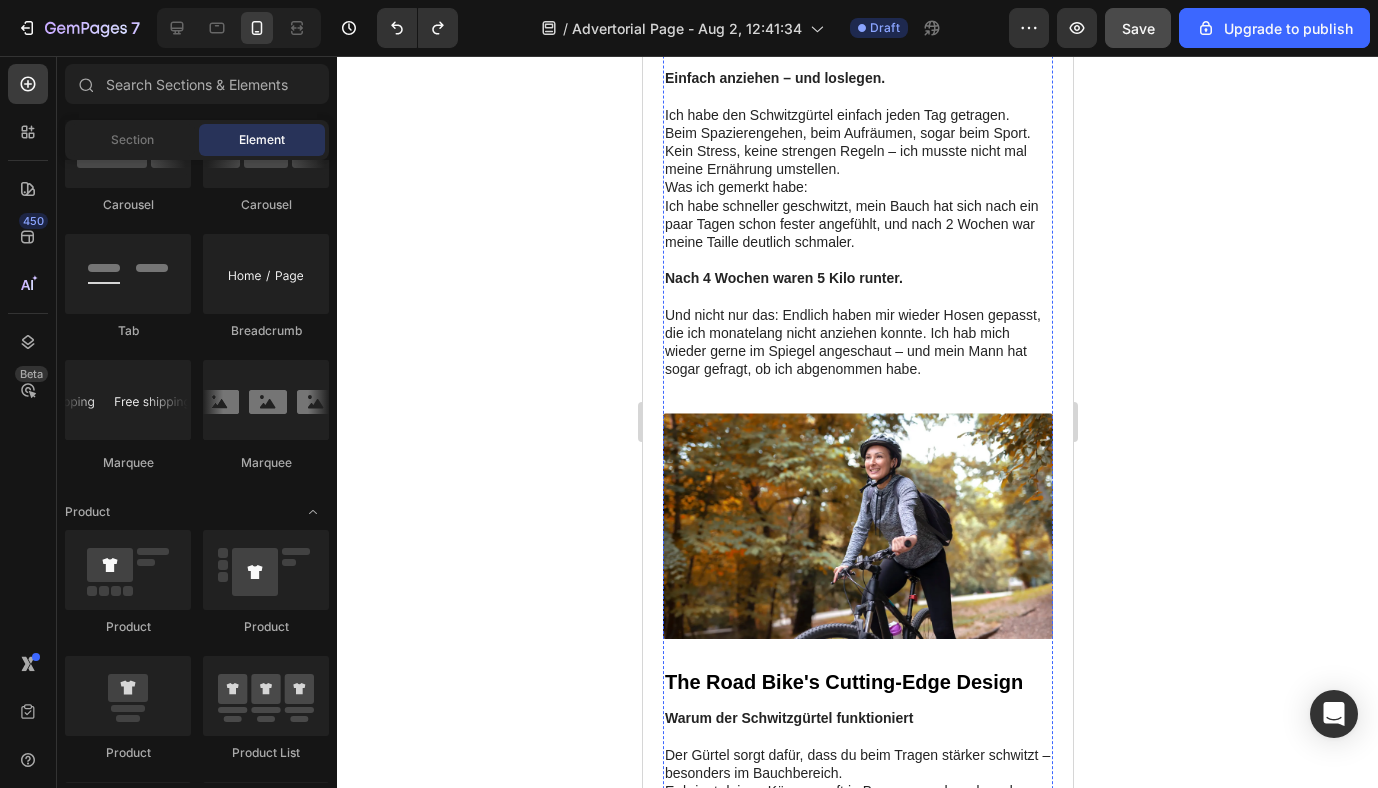 scroll, scrollTop: 866, scrollLeft: 0, axis: vertical 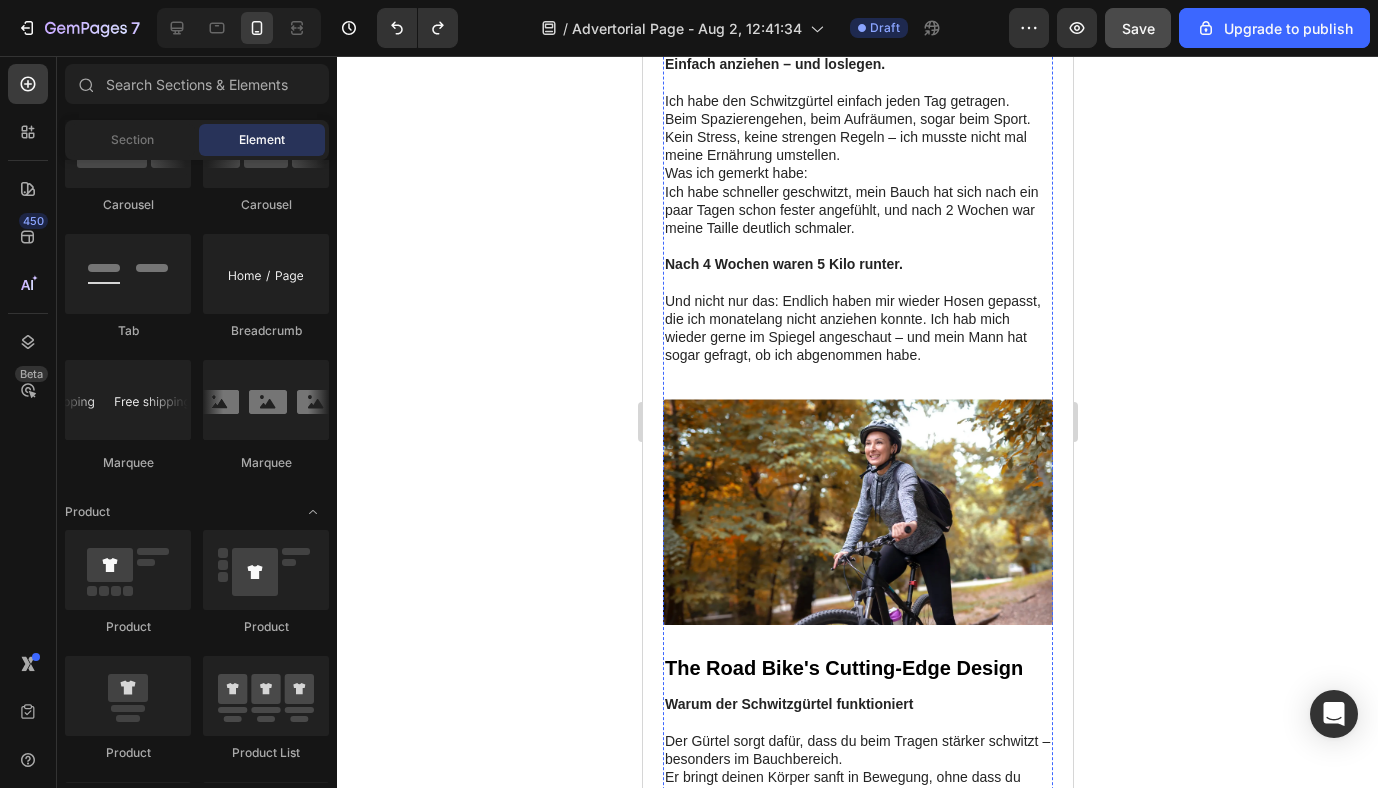click at bounding box center (857, 512) 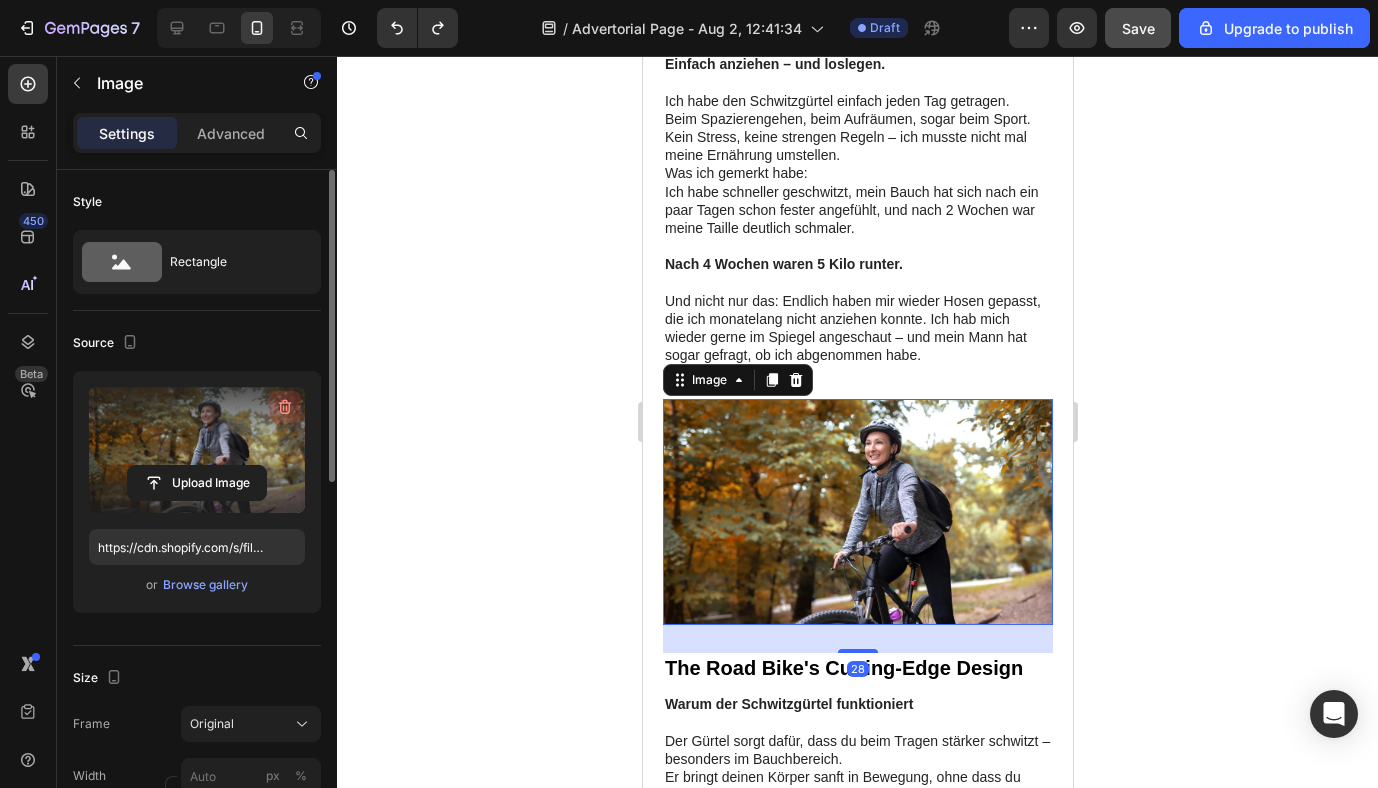 click 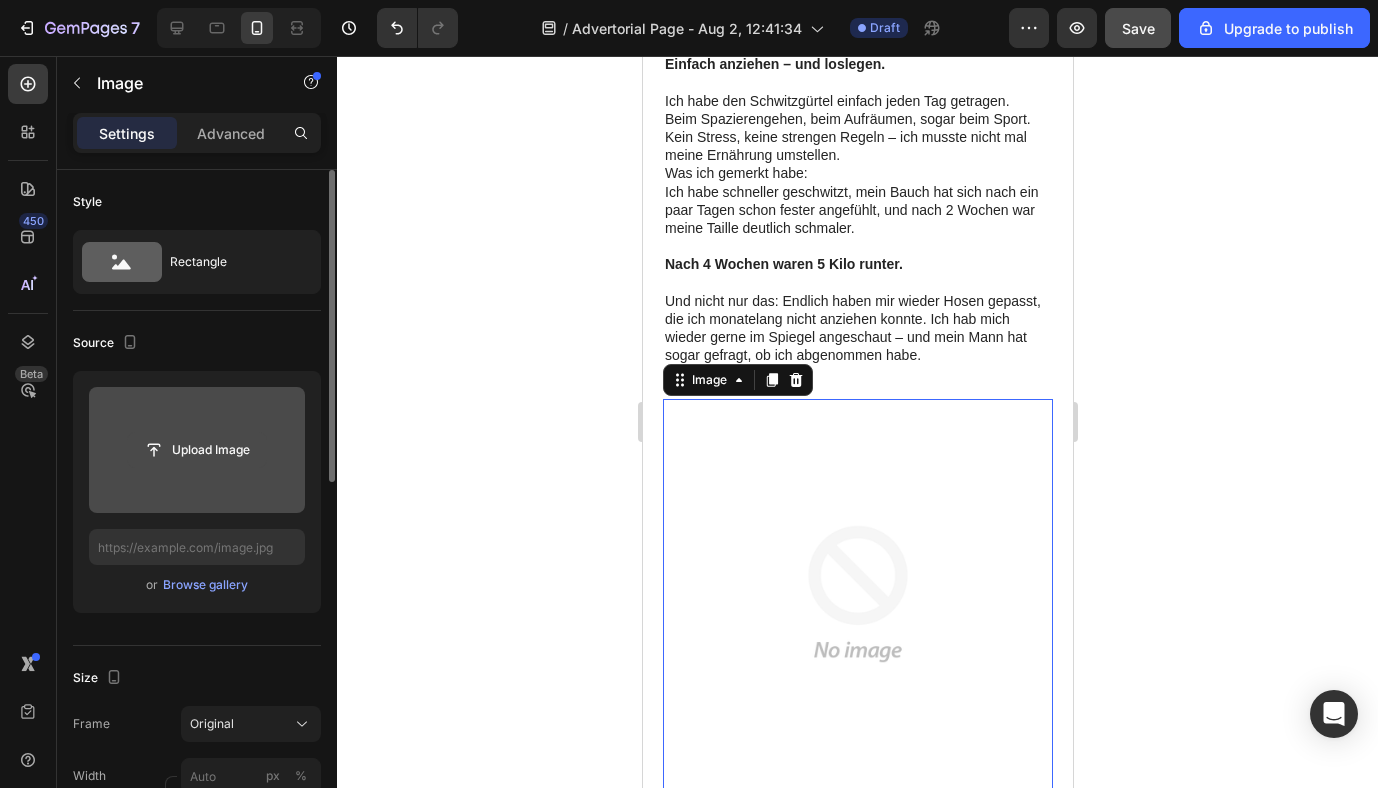 click 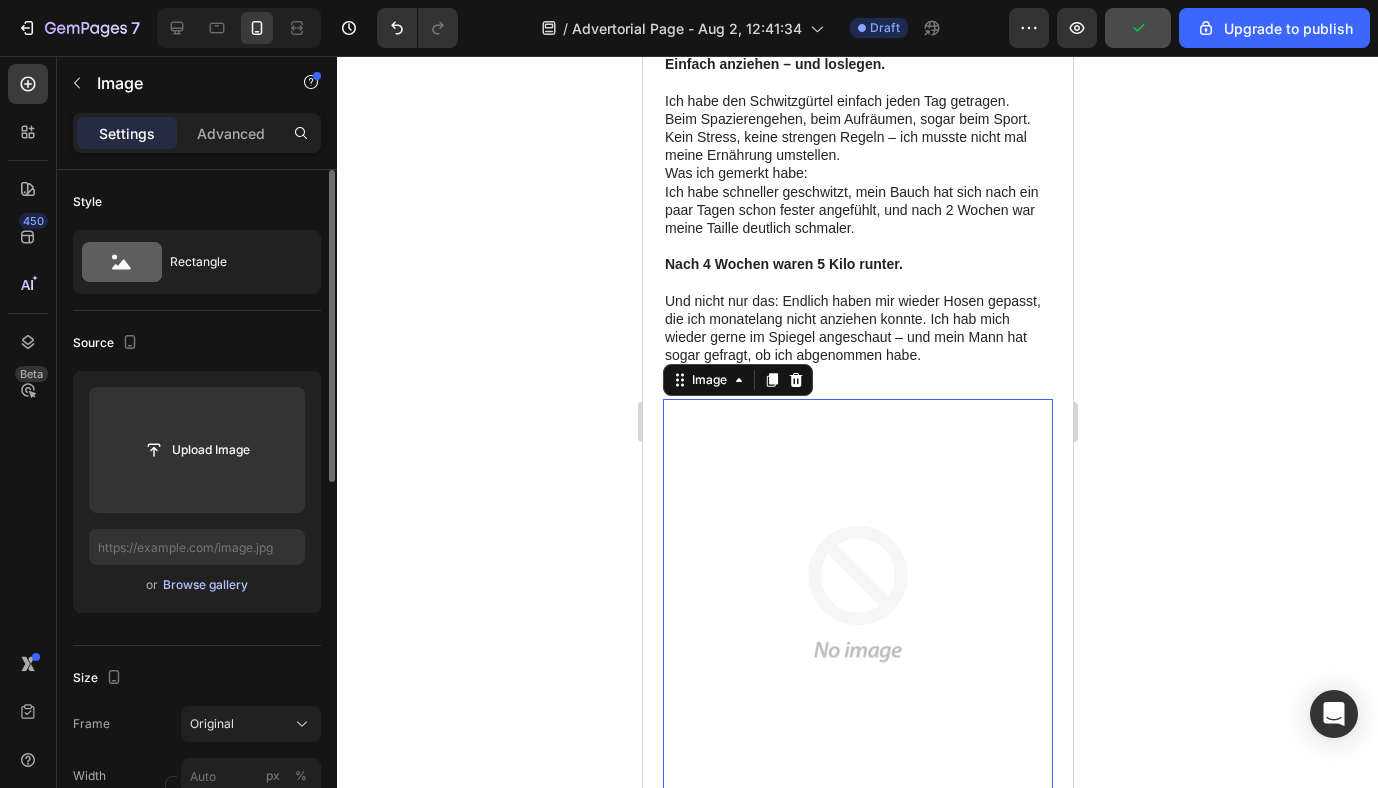 click on "Browse gallery" at bounding box center (205, 585) 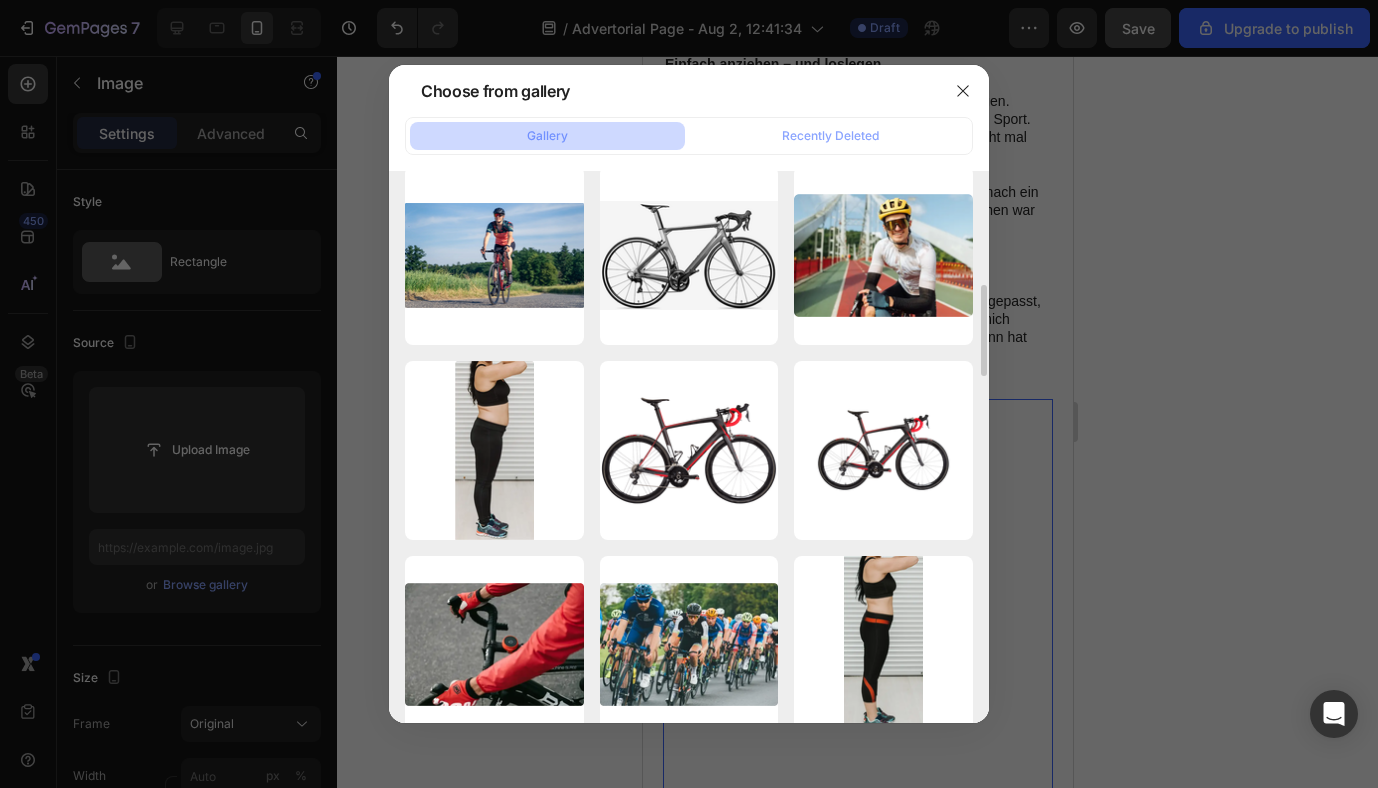 scroll, scrollTop: 600, scrollLeft: 0, axis: vertical 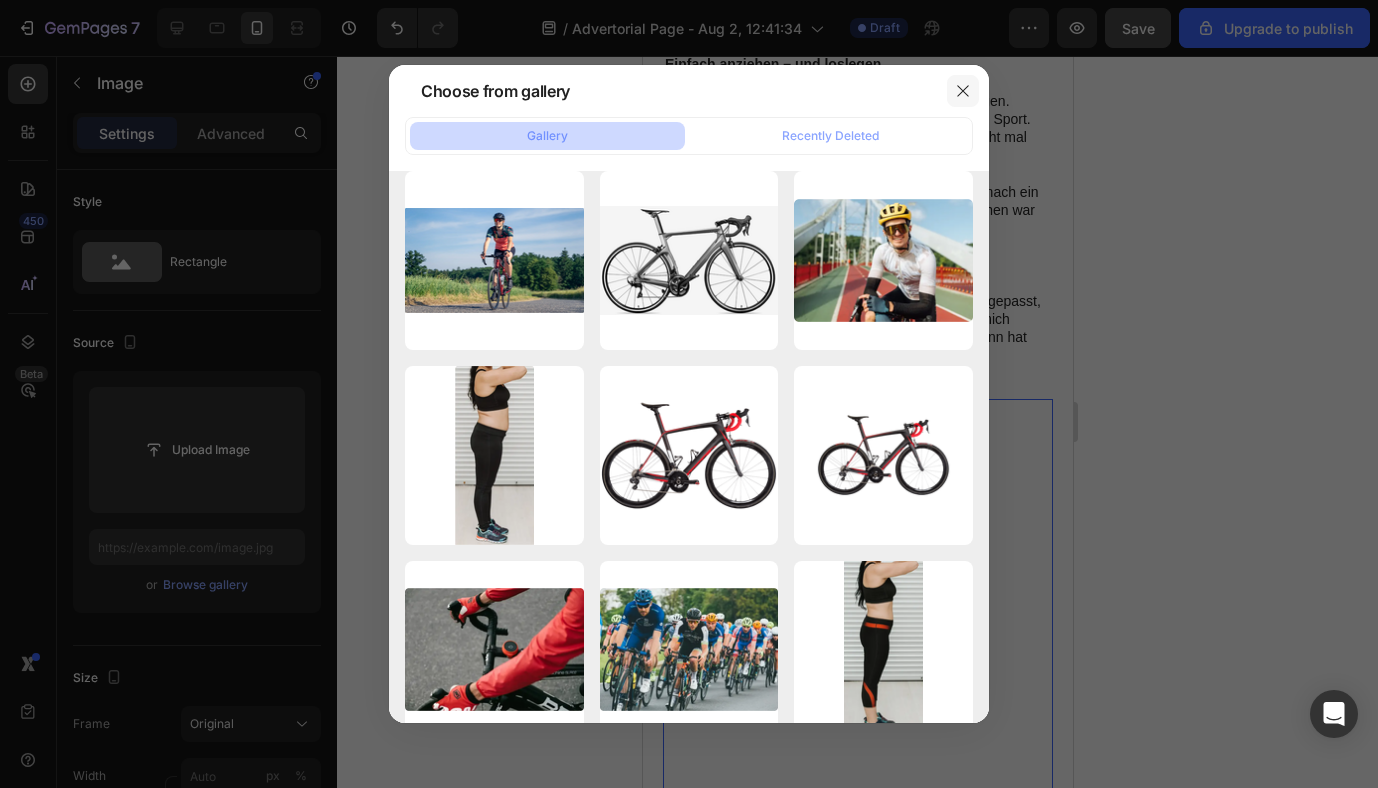 click 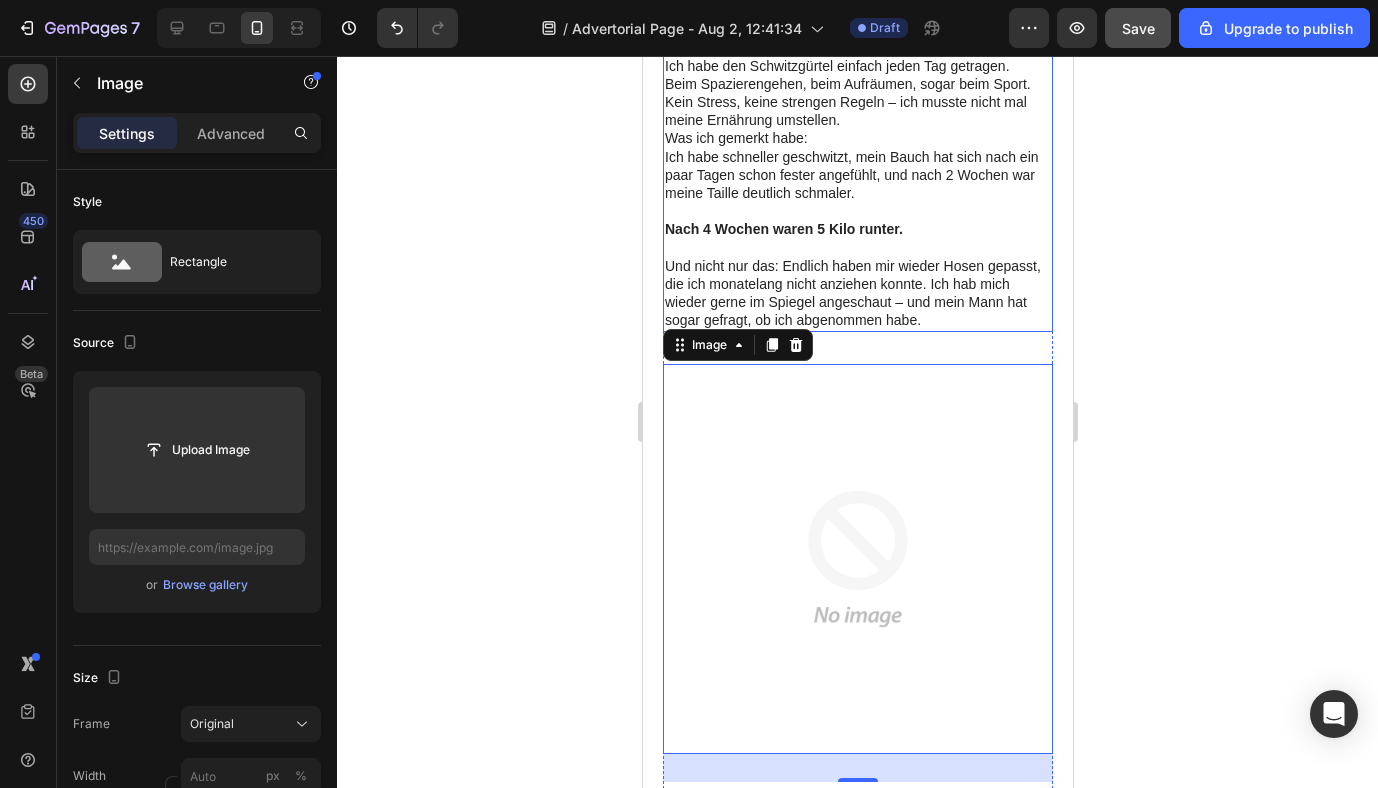 scroll, scrollTop: 933, scrollLeft: 0, axis: vertical 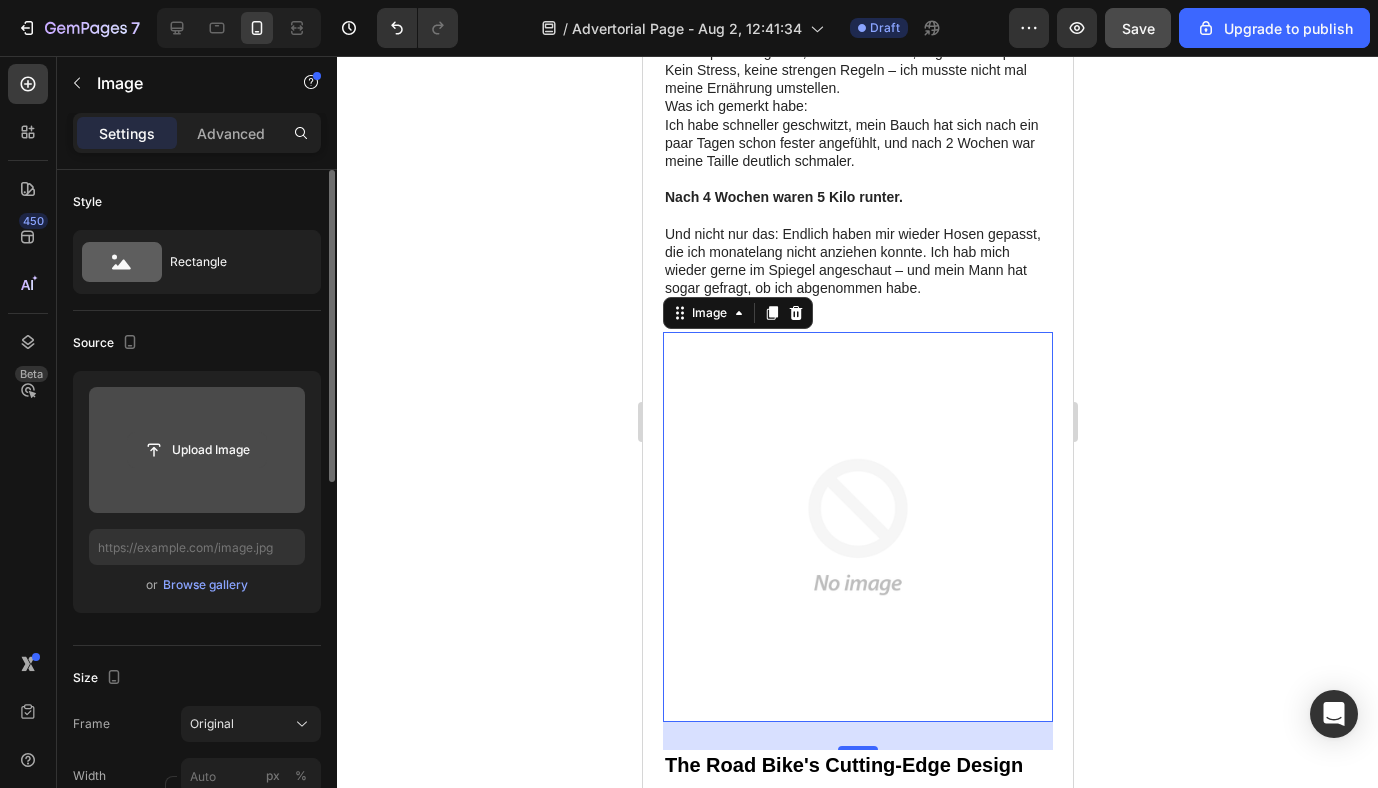 click 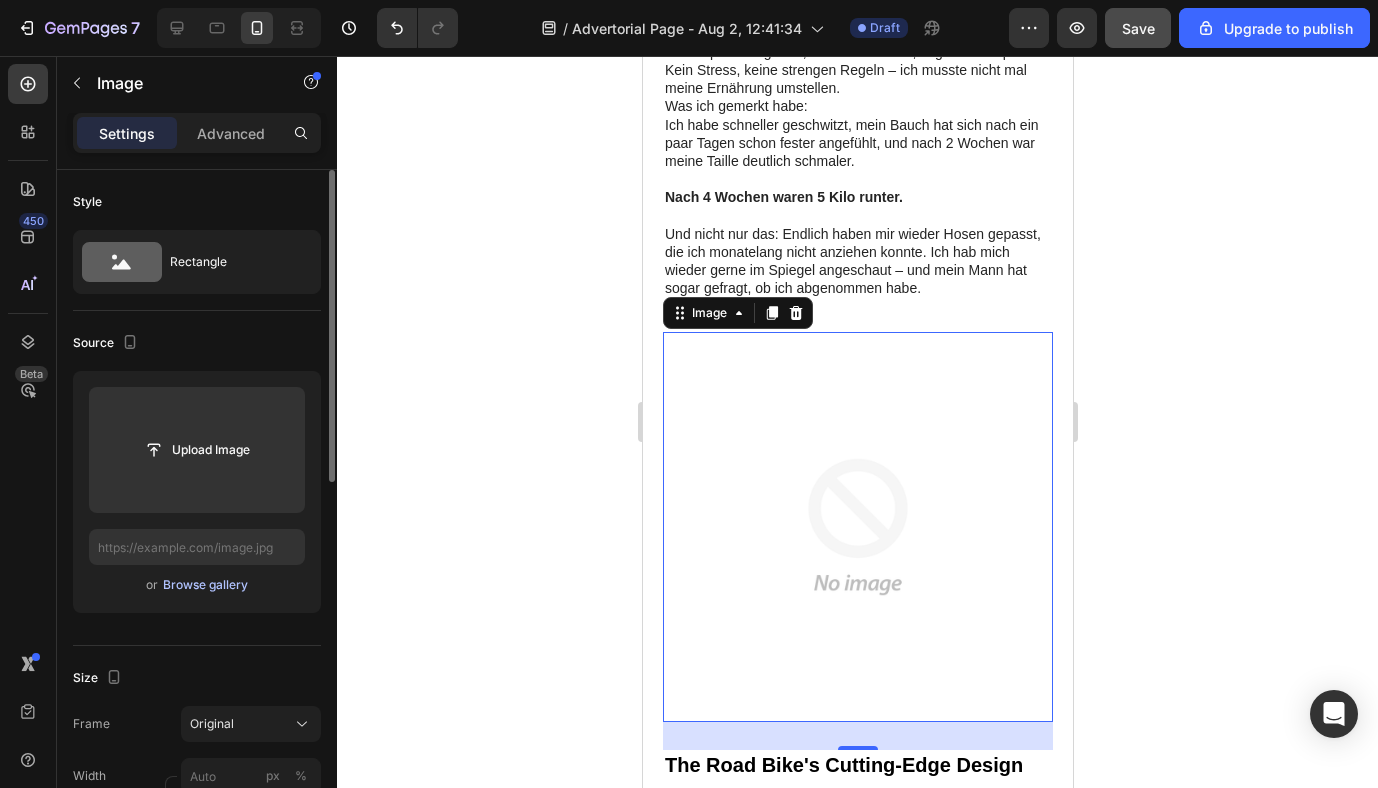 click on "Browse gallery" at bounding box center [205, 585] 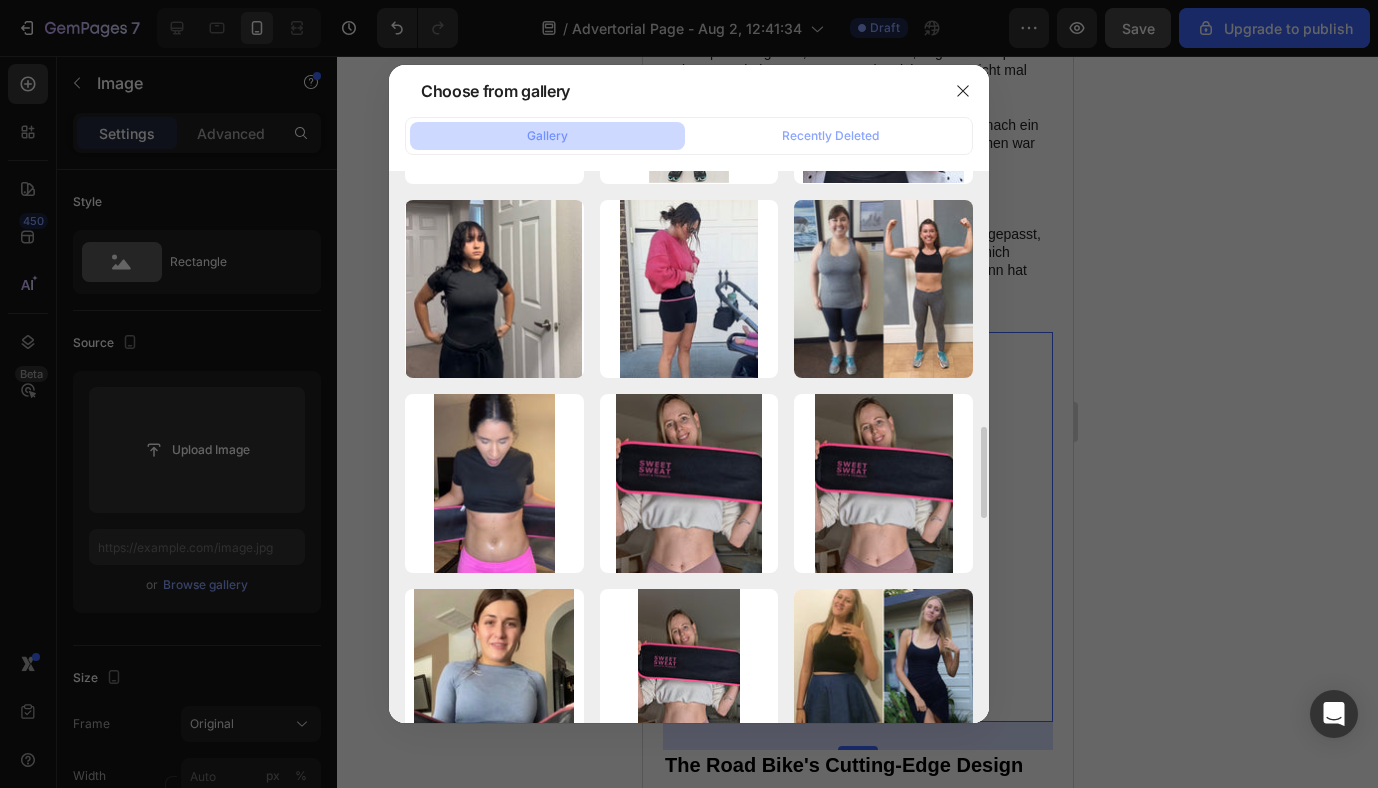 scroll, scrollTop: 1485, scrollLeft: 0, axis: vertical 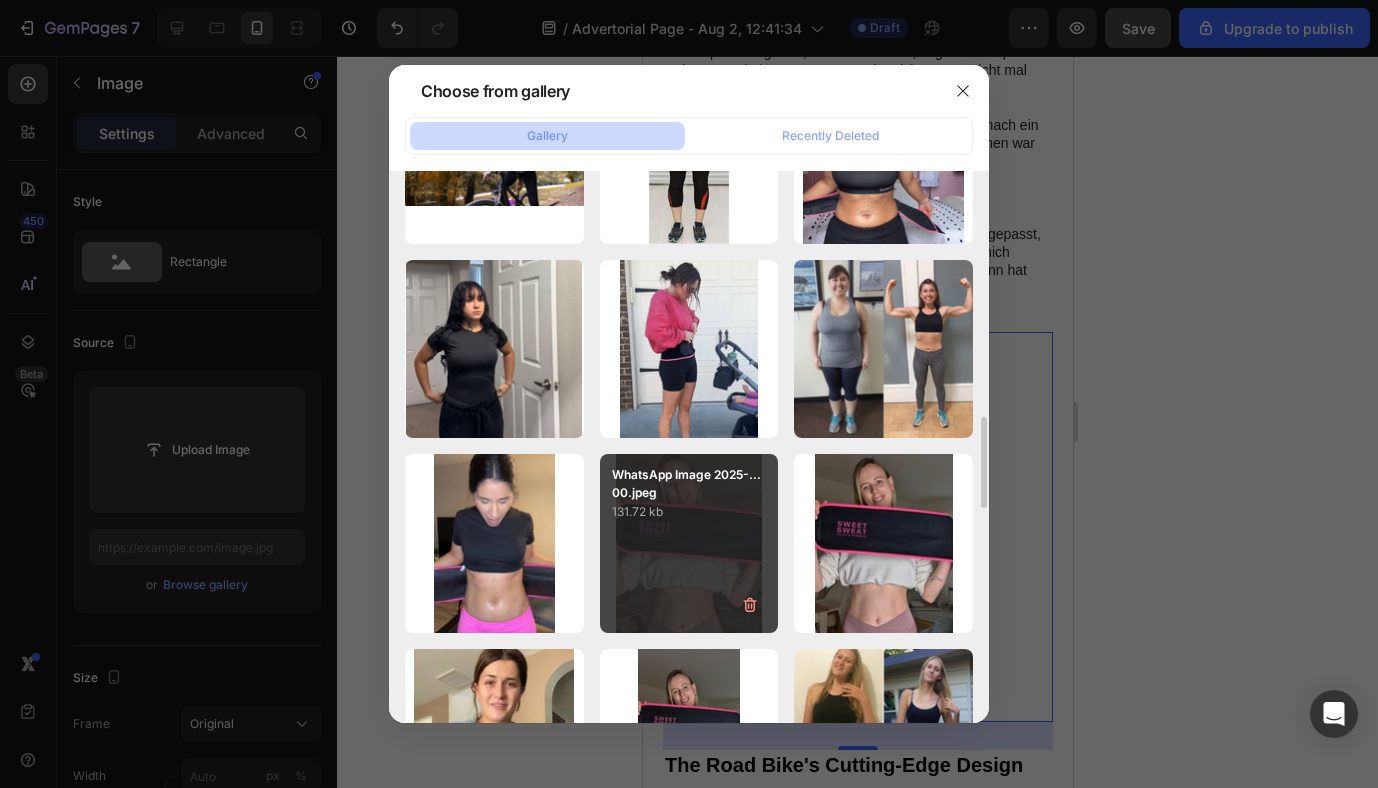 click on "WhatsApp Image 2025-...00.jpeg 131.72 kb" at bounding box center [689, 543] 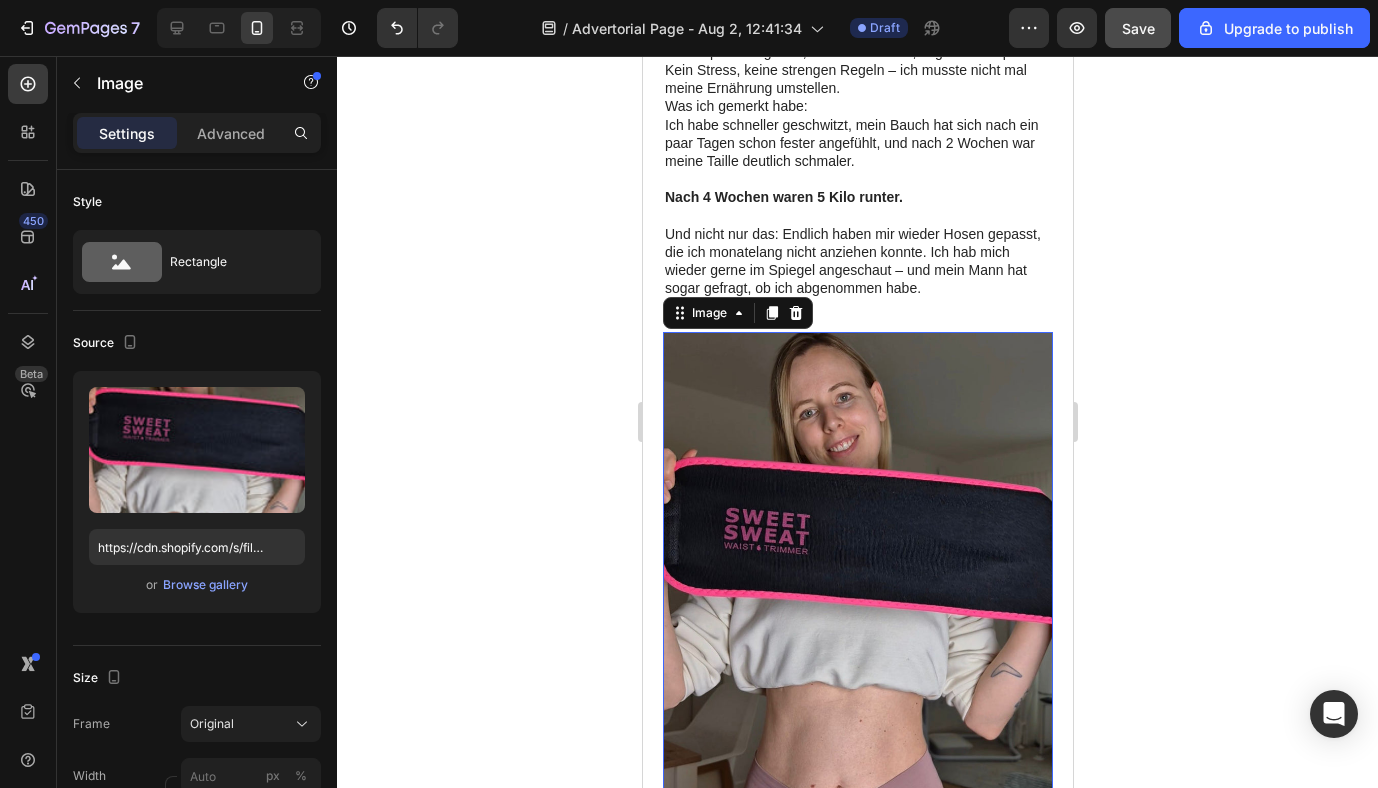 click 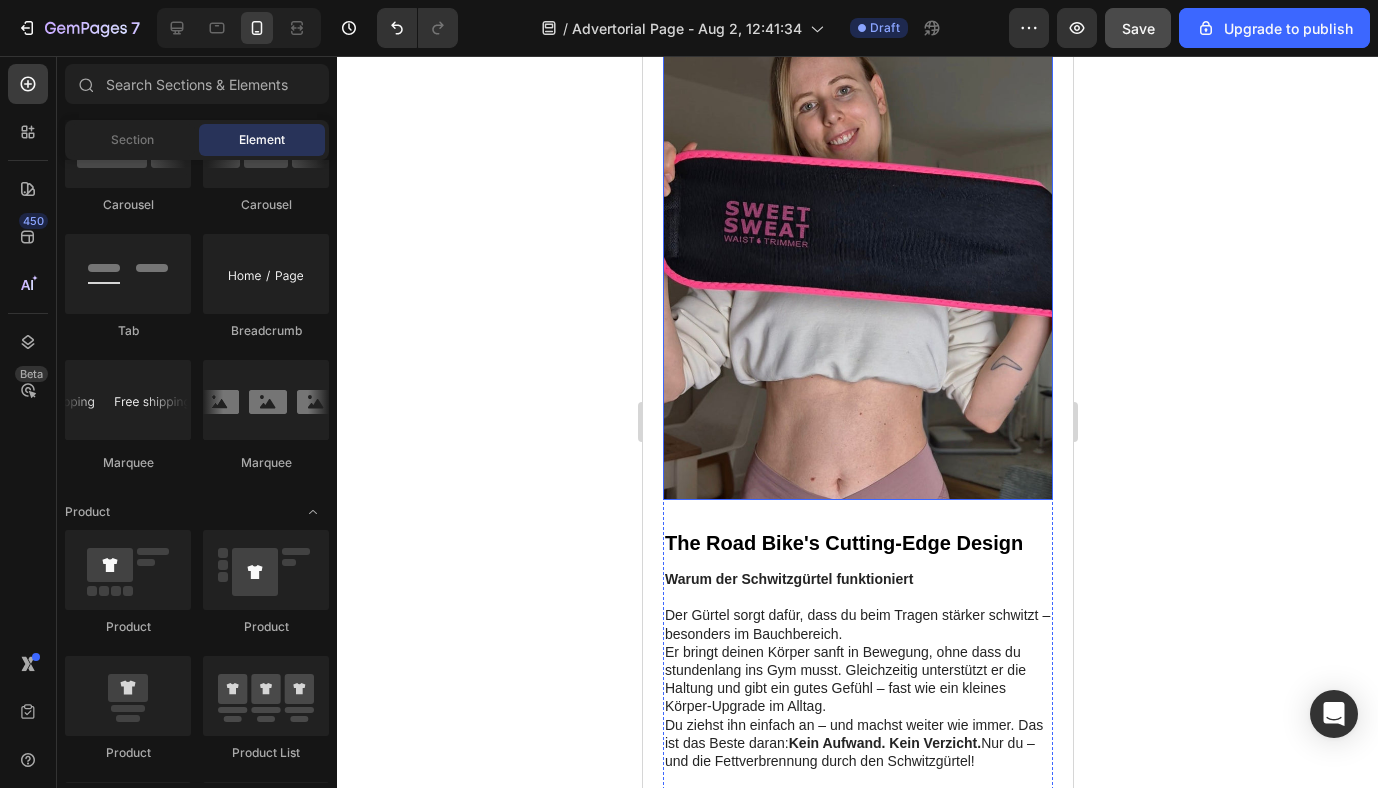 scroll, scrollTop: 1241, scrollLeft: 0, axis: vertical 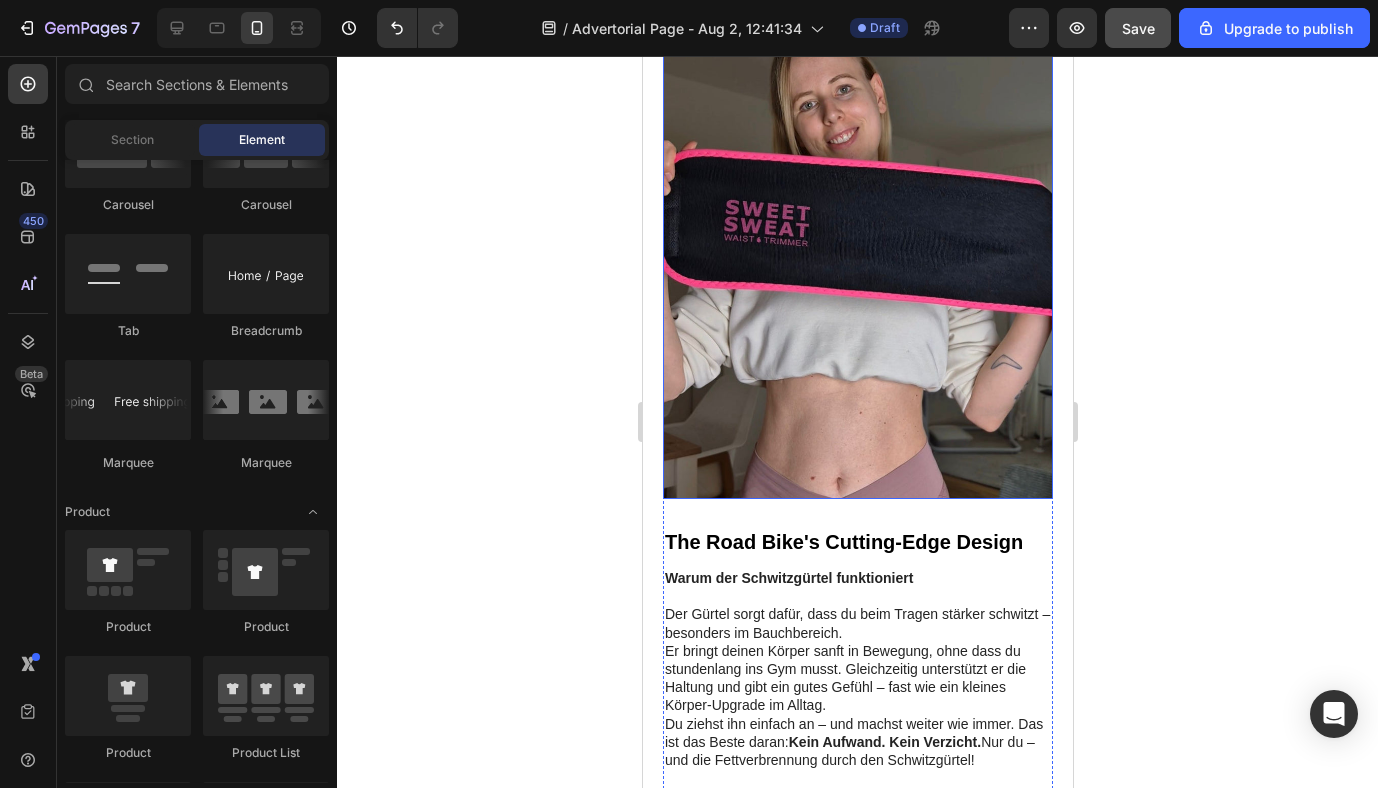 click at bounding box center [857, 261] 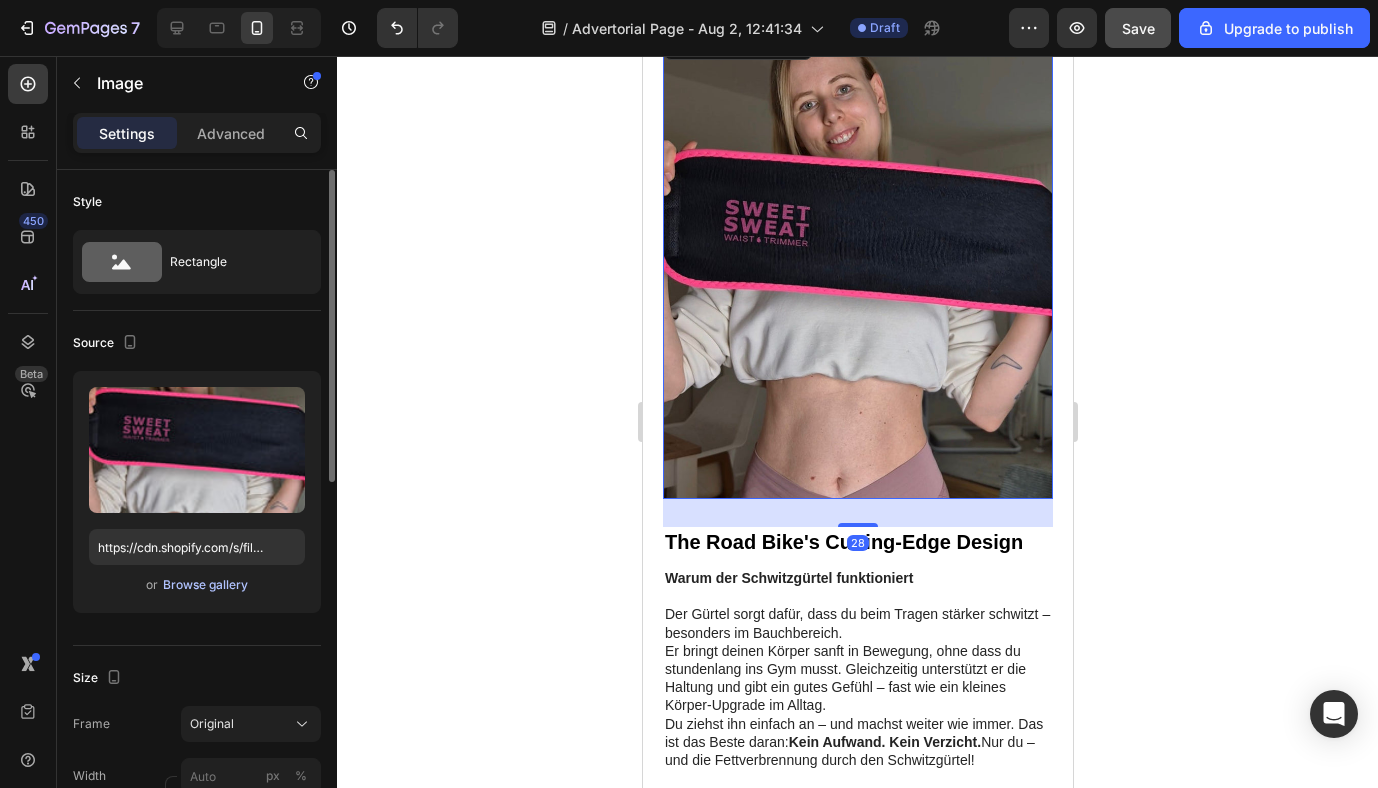 click on "Browse gallery" at bounding box center (205, 585) 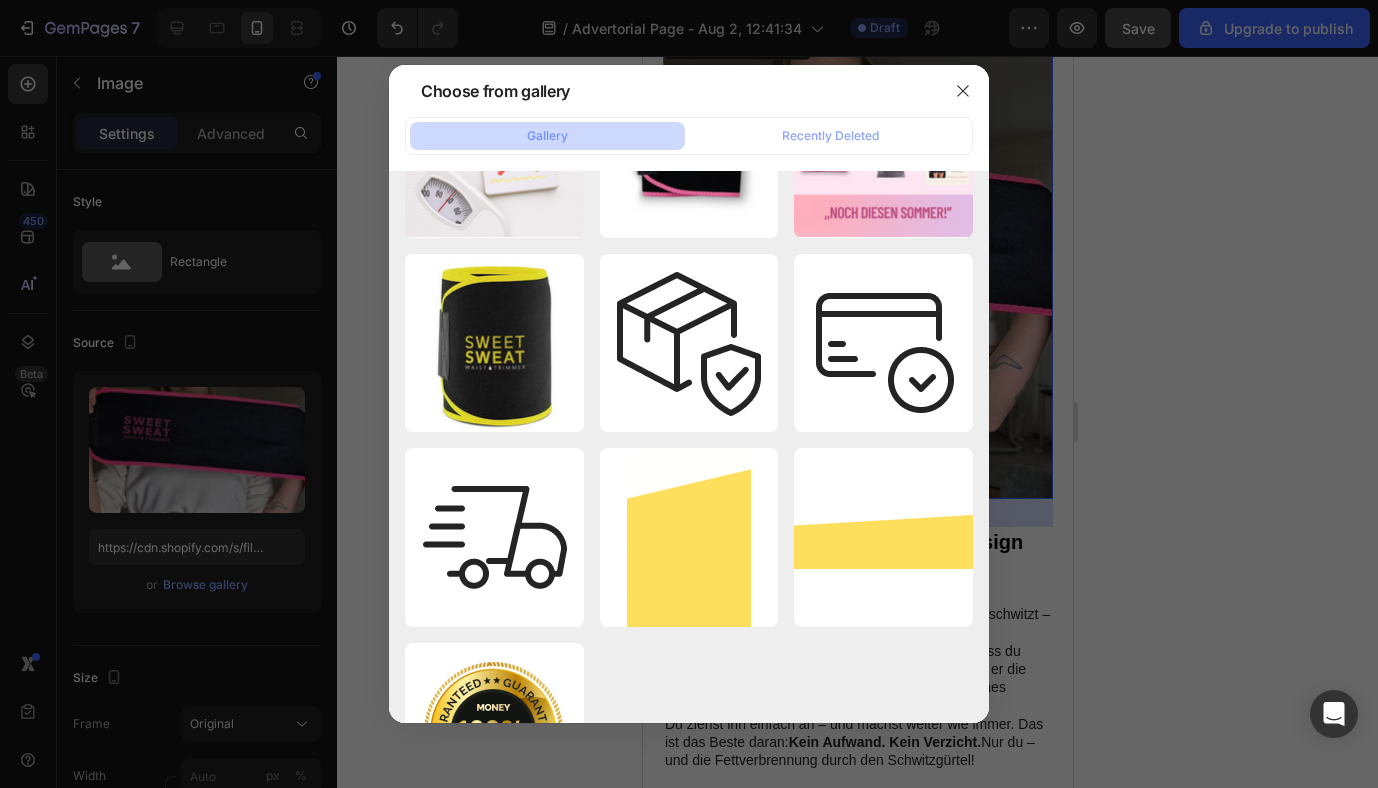scroll, scrollTop: 2774, scrollLeft: 0, axis: vertical 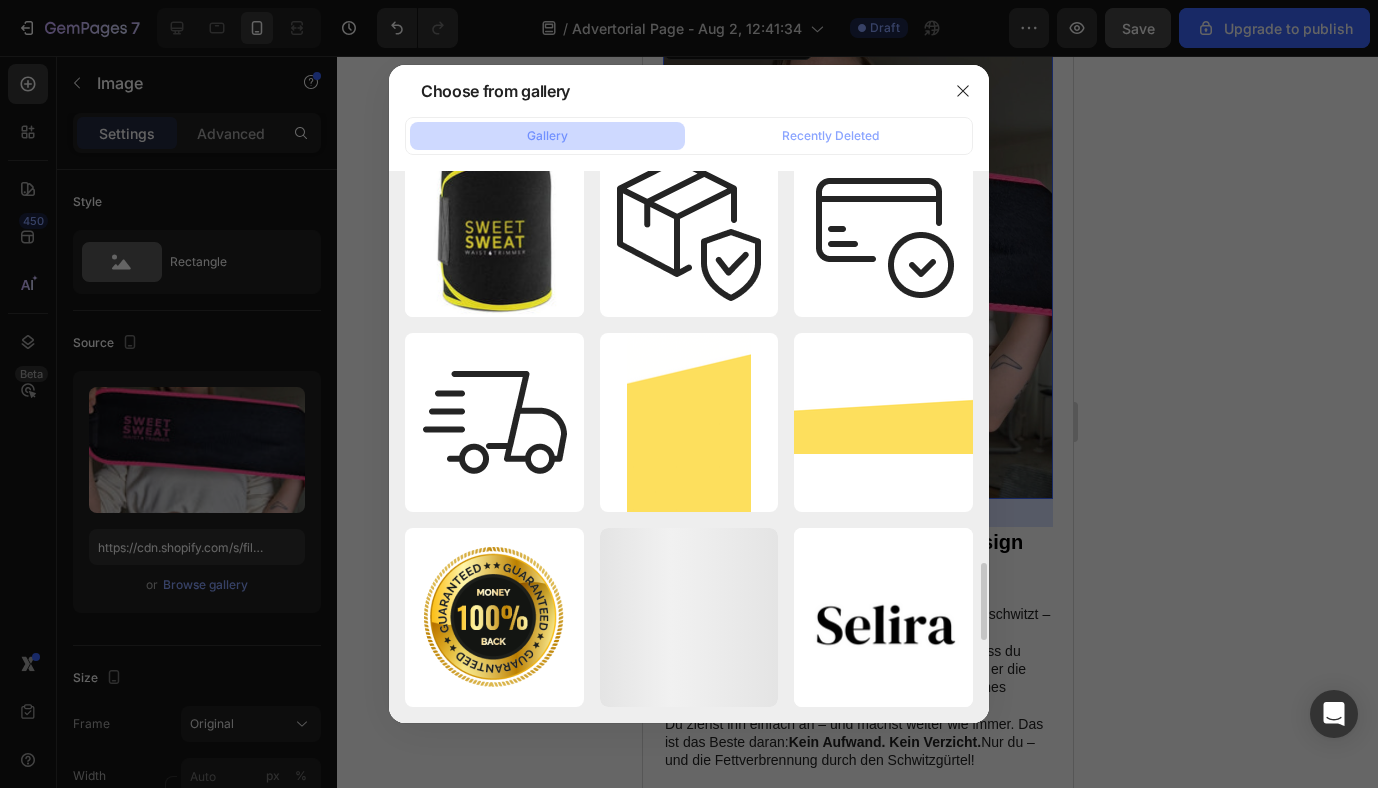 click at bounding box center (689, 394) 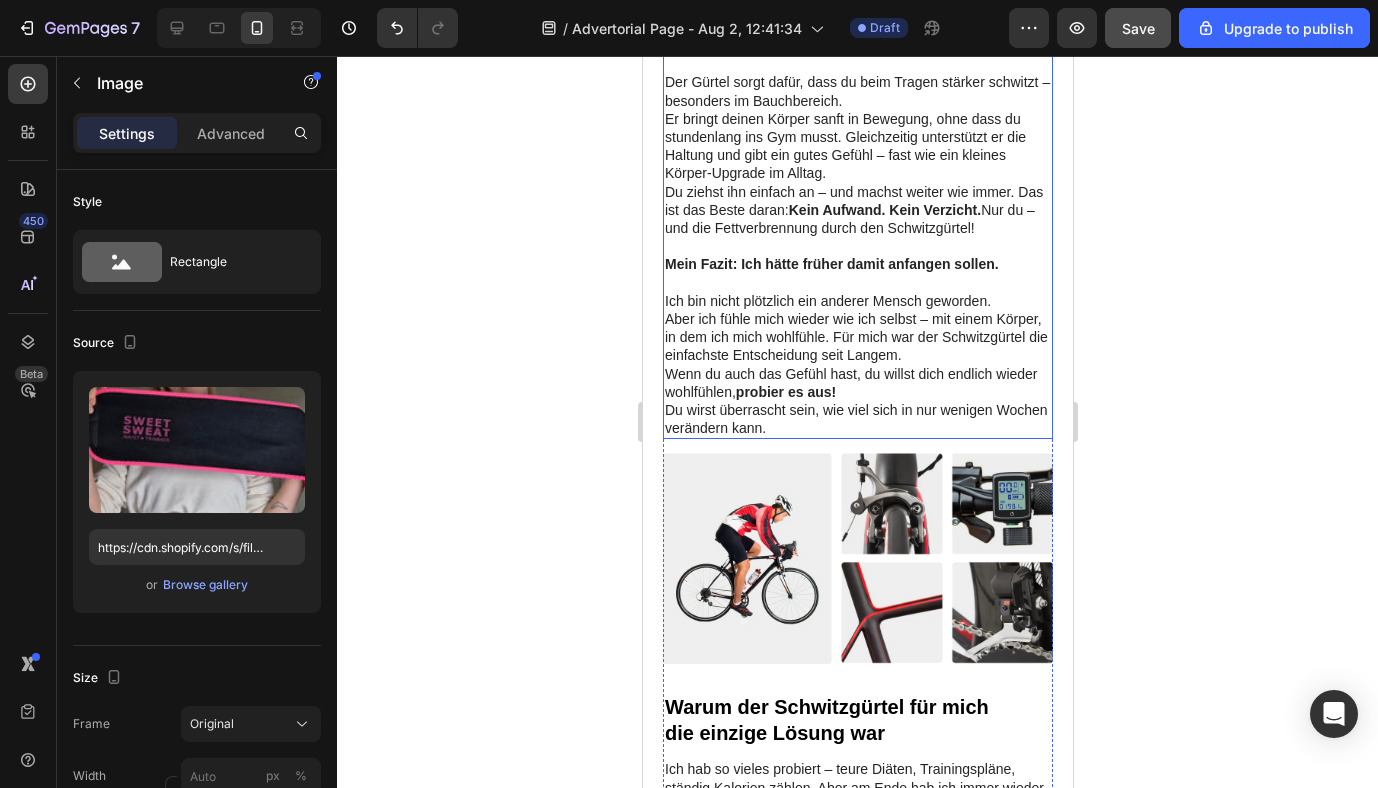 scroll, scrollTop: 1774, scrollLeft: 0, axis: vertical 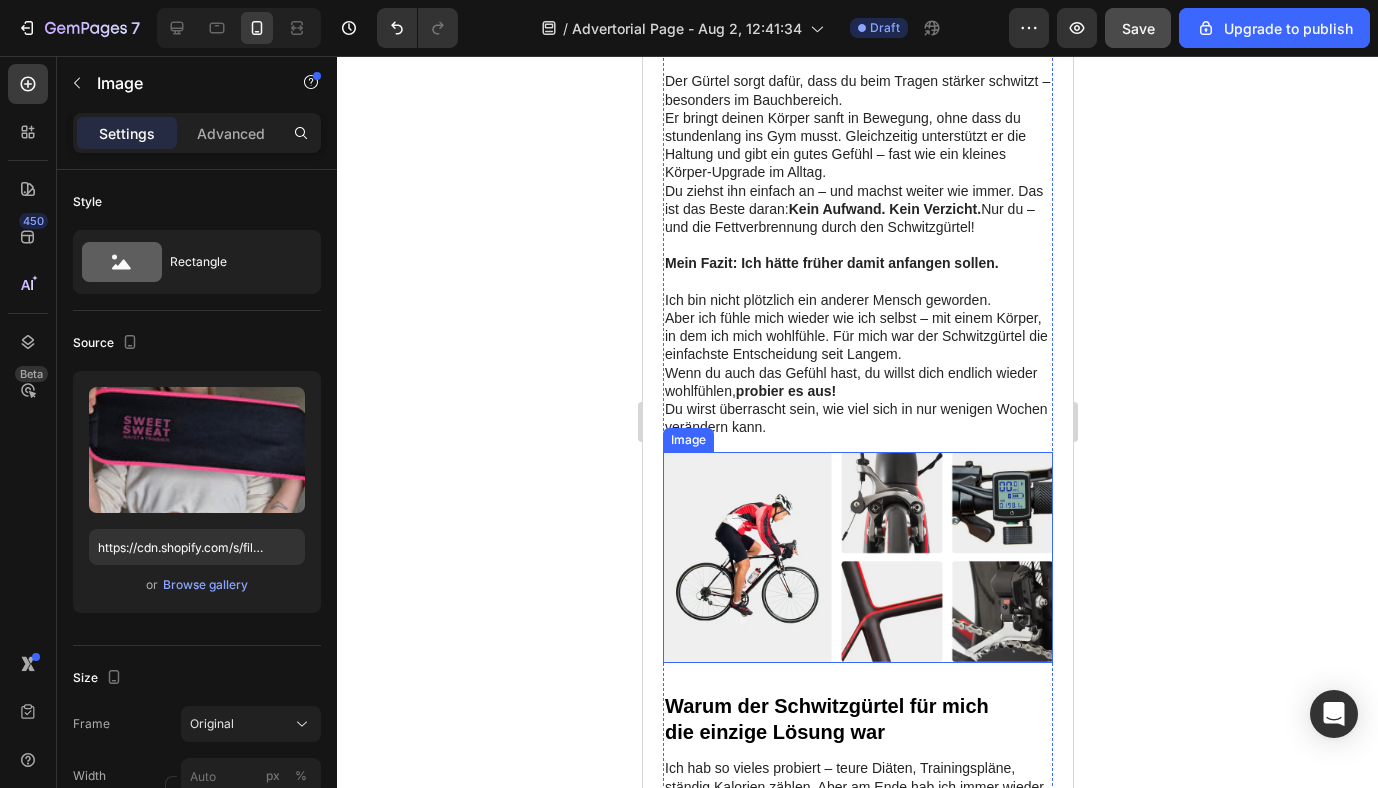 click at bounding box center (857, 557) 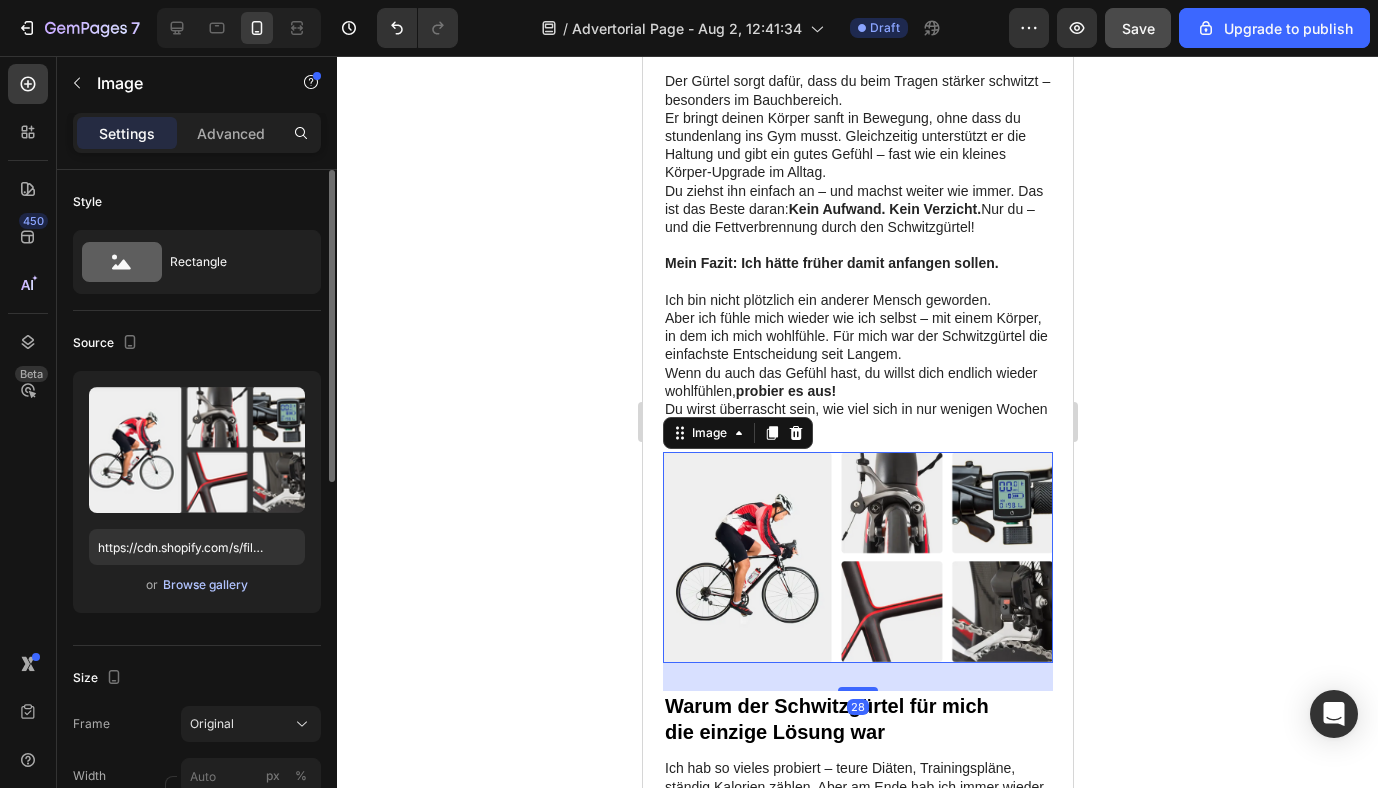 click on "Browse gallery" at bounding box center (205, 585) 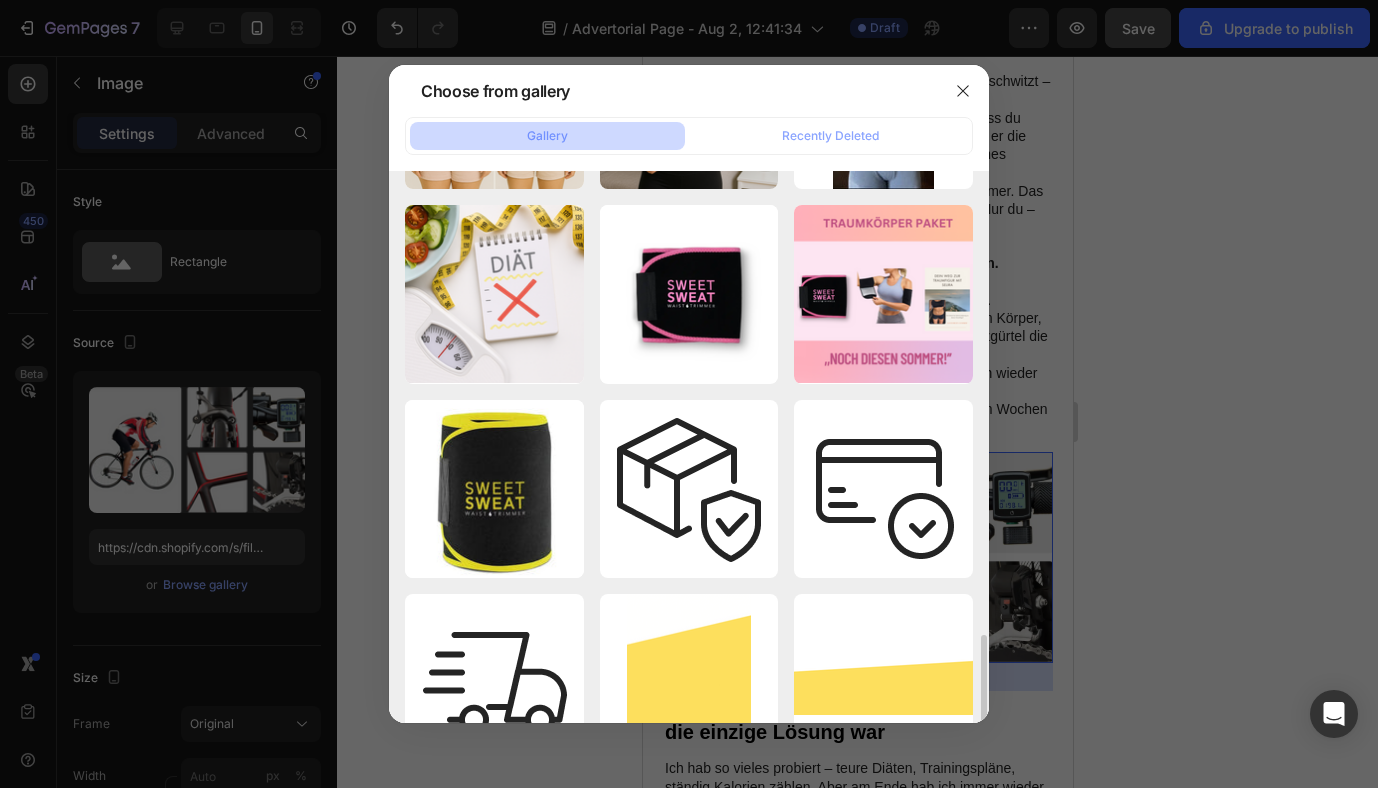 scroll, scrollTop: 2559, scrollLeft: 0, axis: vertical 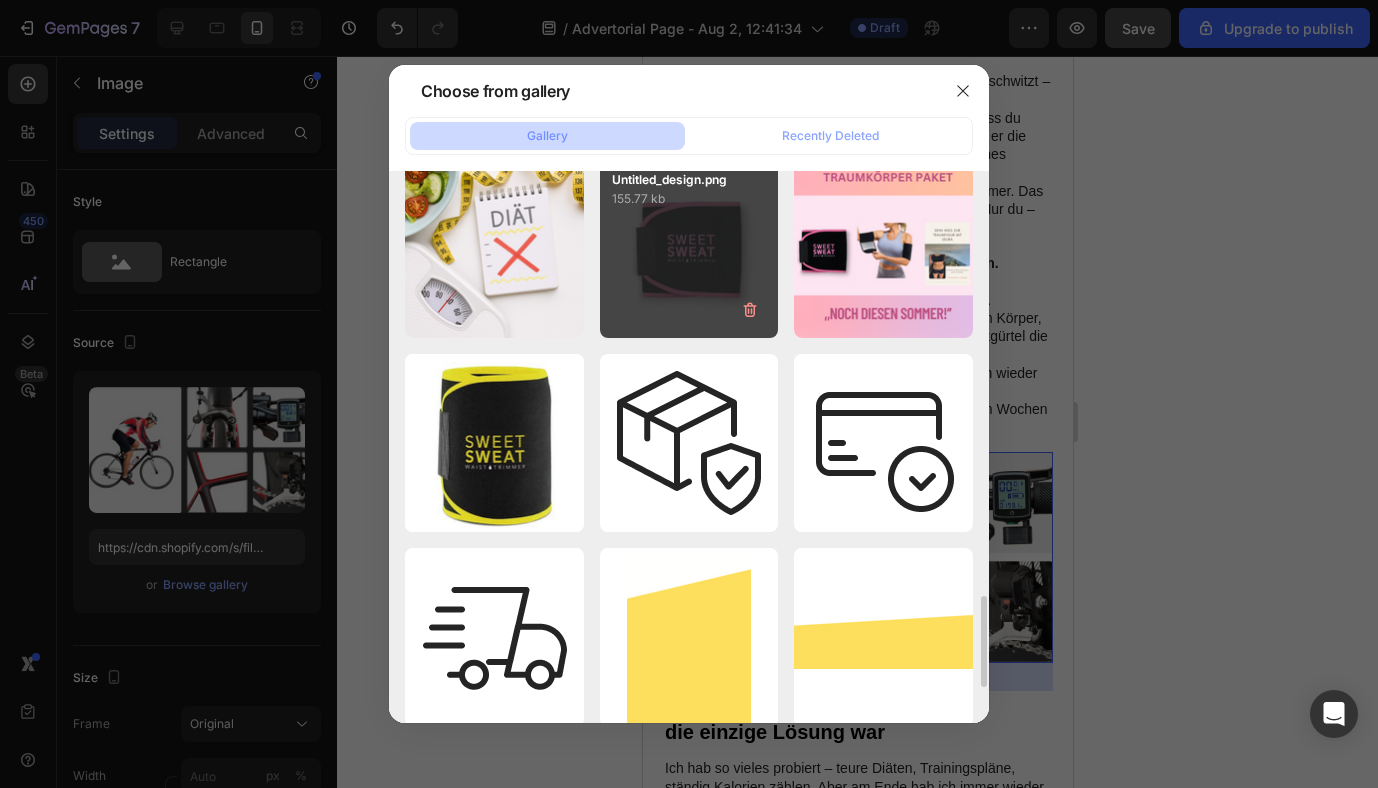 click on "Untitled_design.png 155.77 kb" at bounding box center [689, 248] 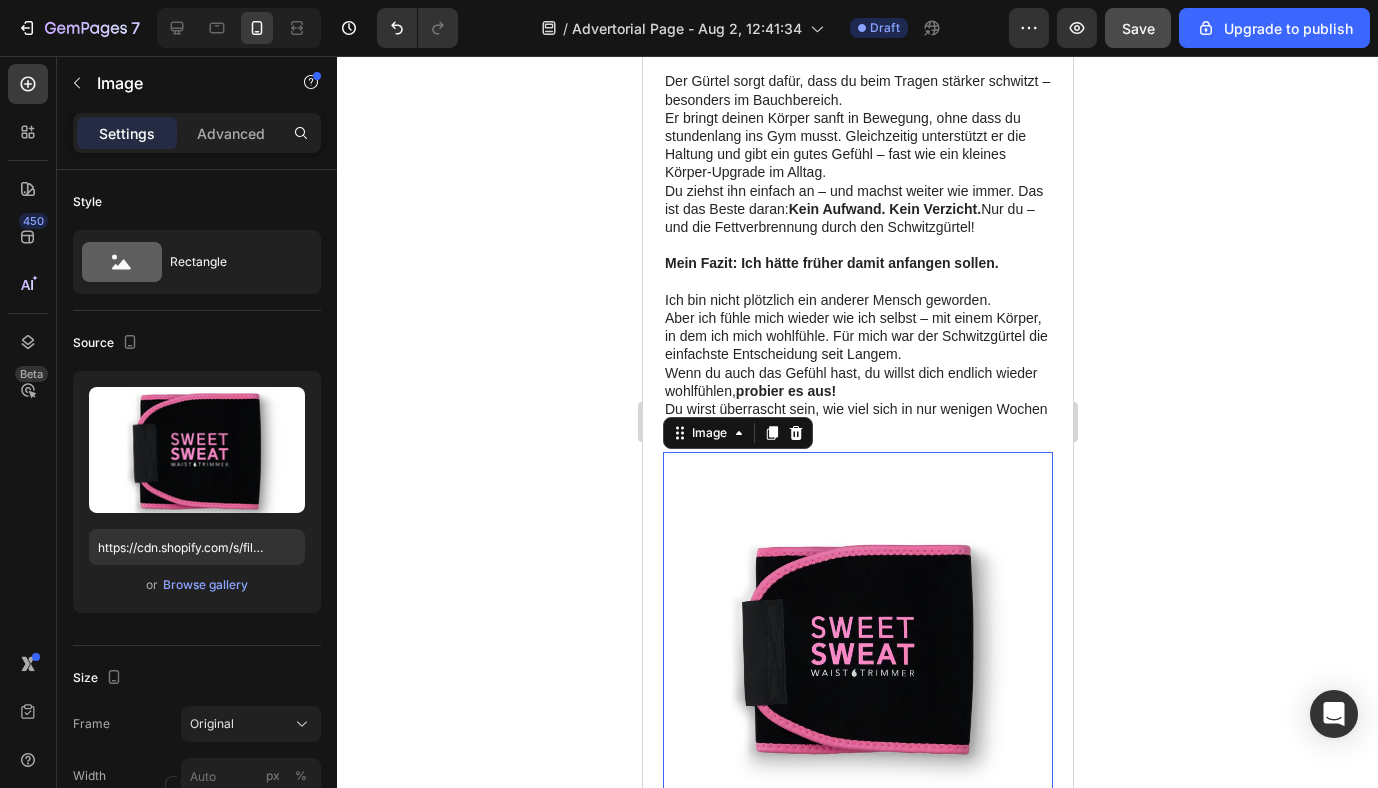 click 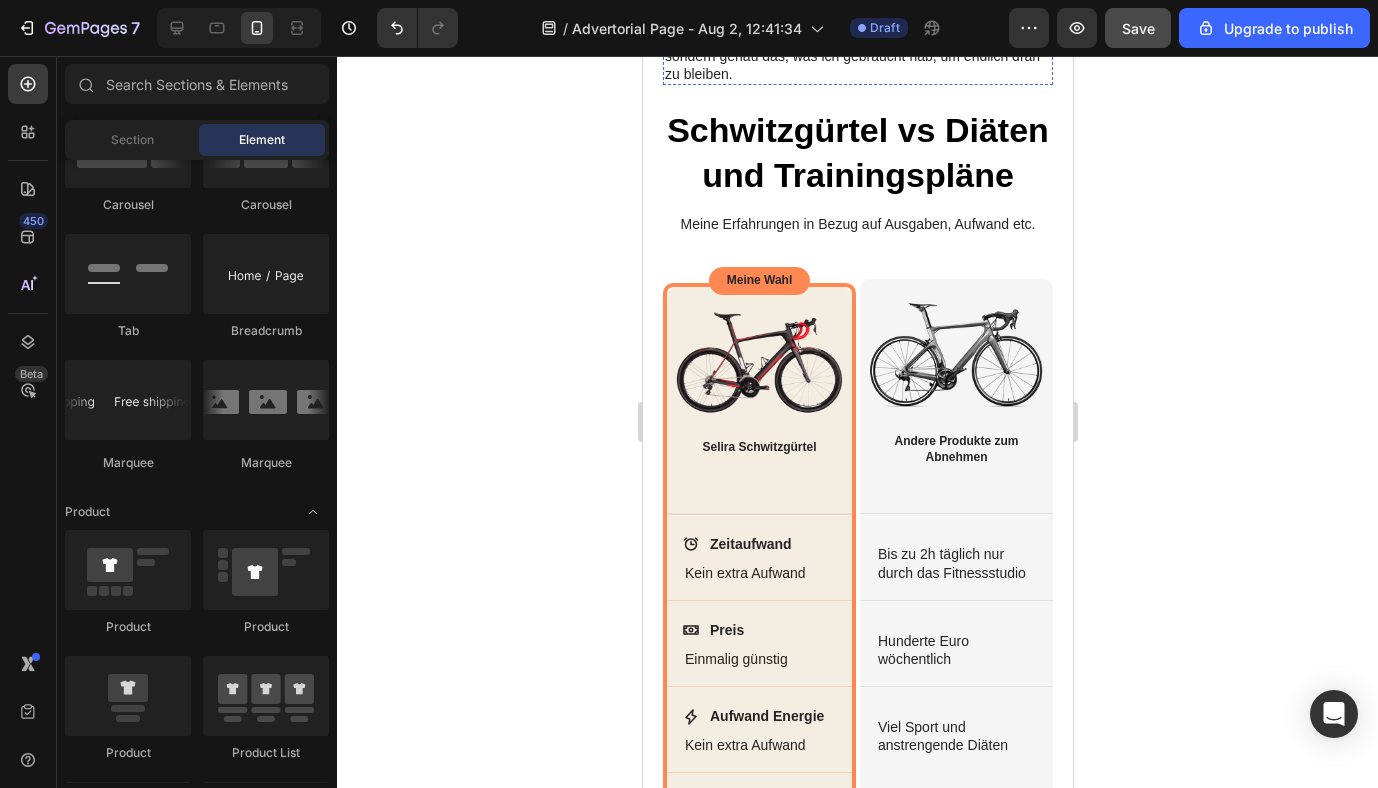 scroll, scrollTop: 2890, scrollLeft: 0, axis: vertical 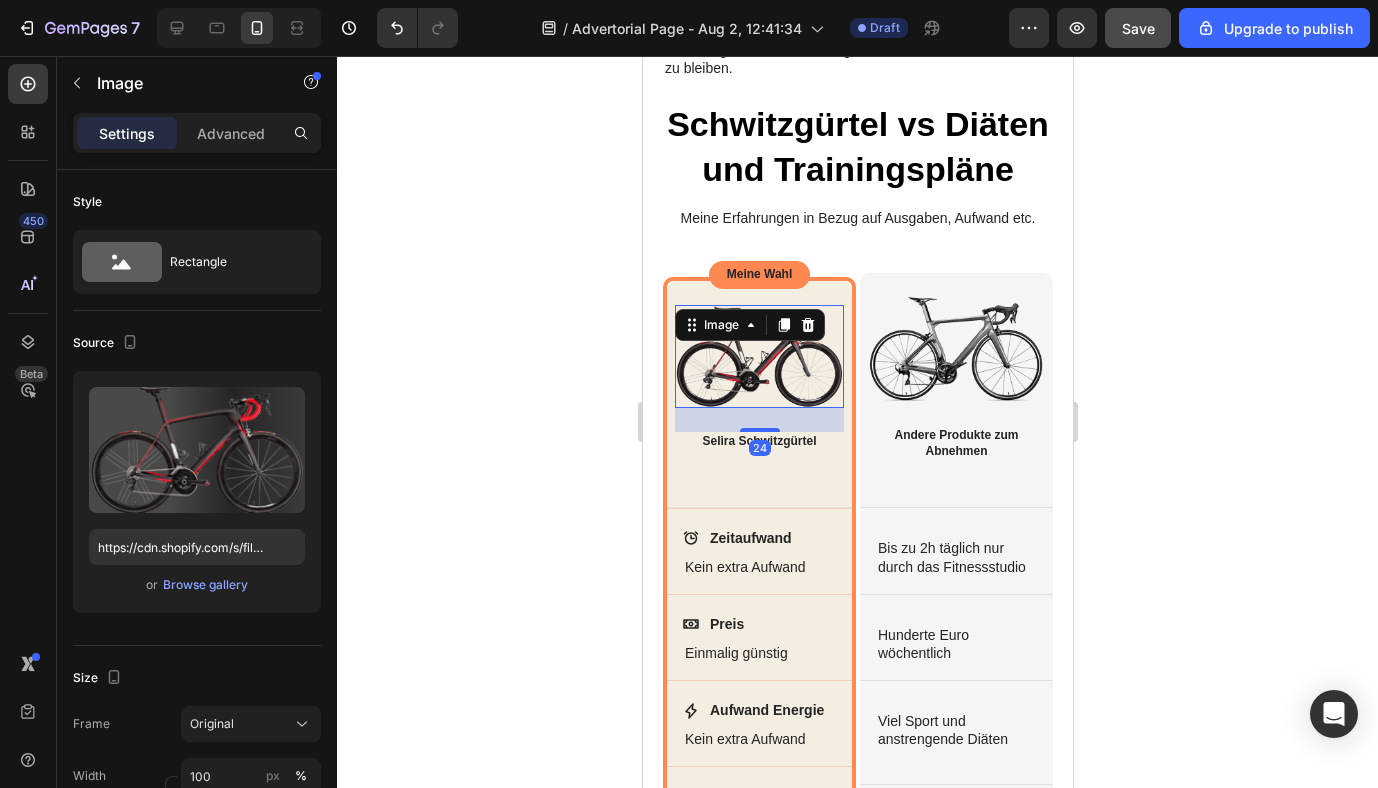 click at bounding box center (758, 357) 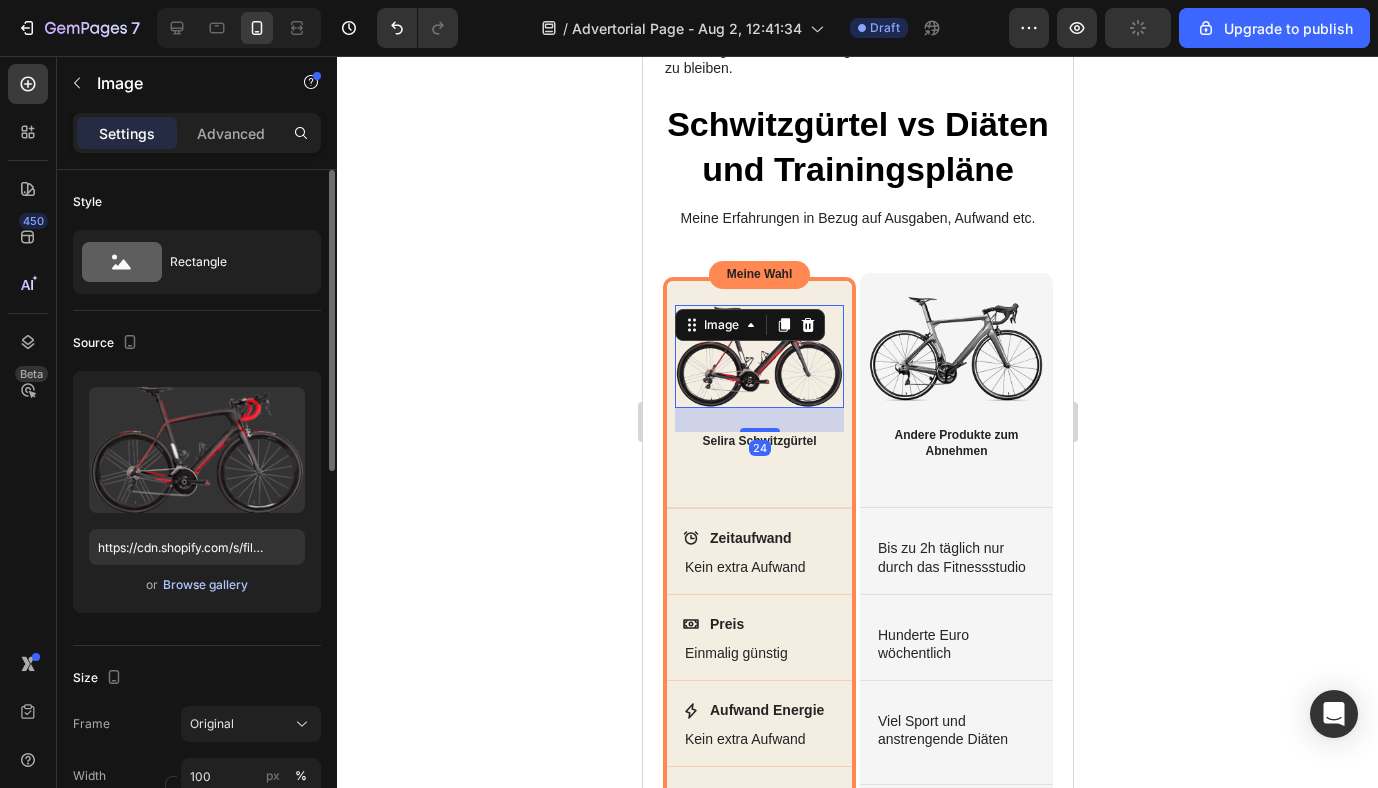 click on "Browse gallery" at bounding box center [205, 585] 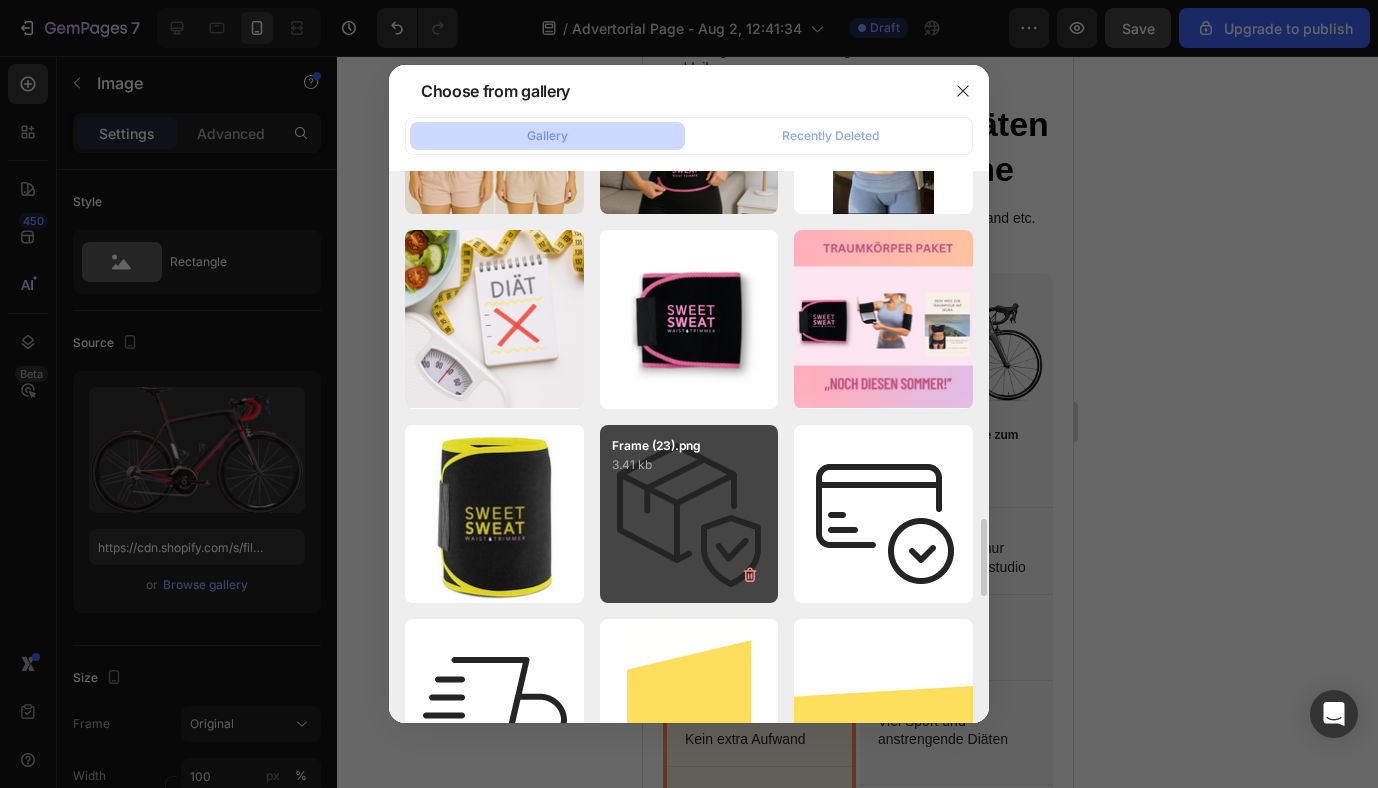 scroll, scrollTop: 2484, scrollLeft: 0, axis: vertical 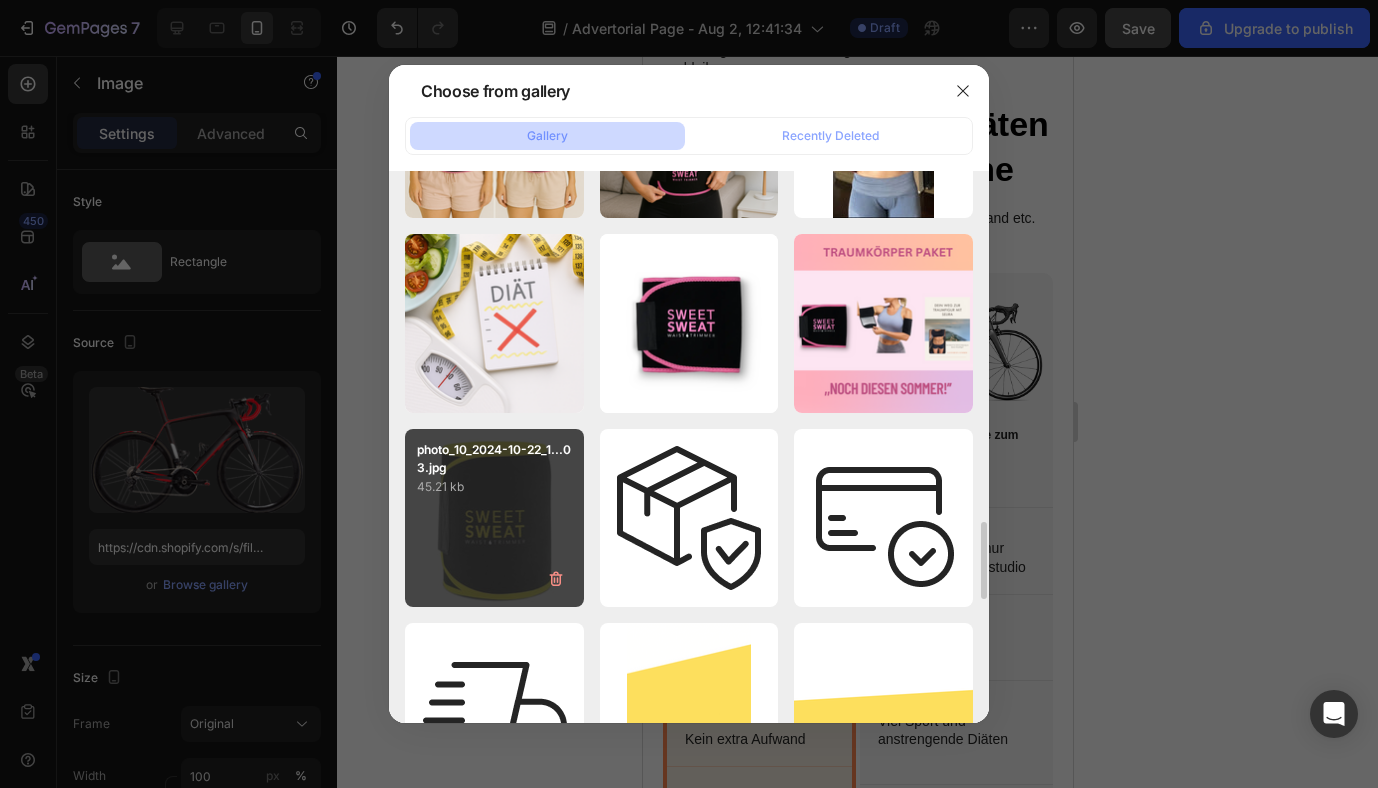 click on "45.21 kb" at bounding box center (494, 487) 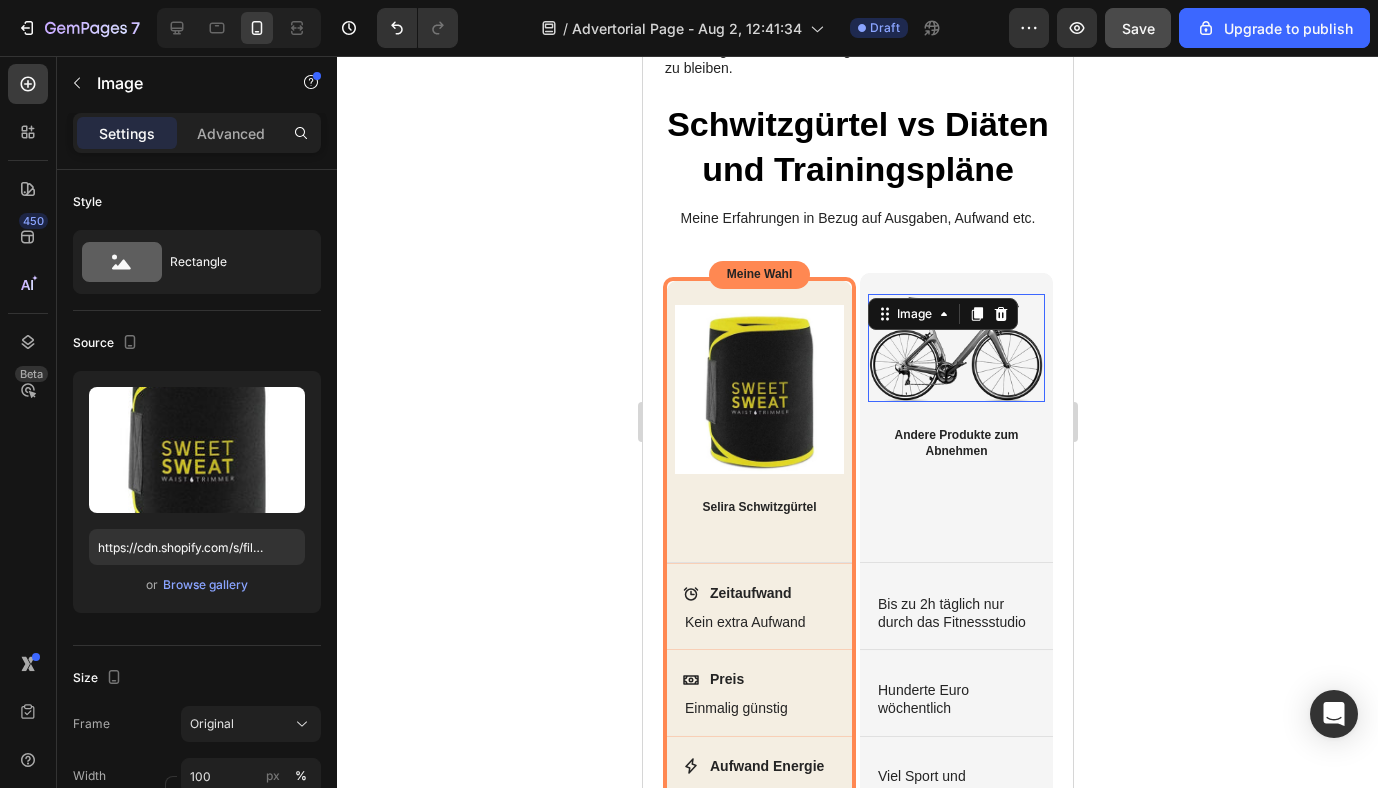 click at bounding box center [955, 348] 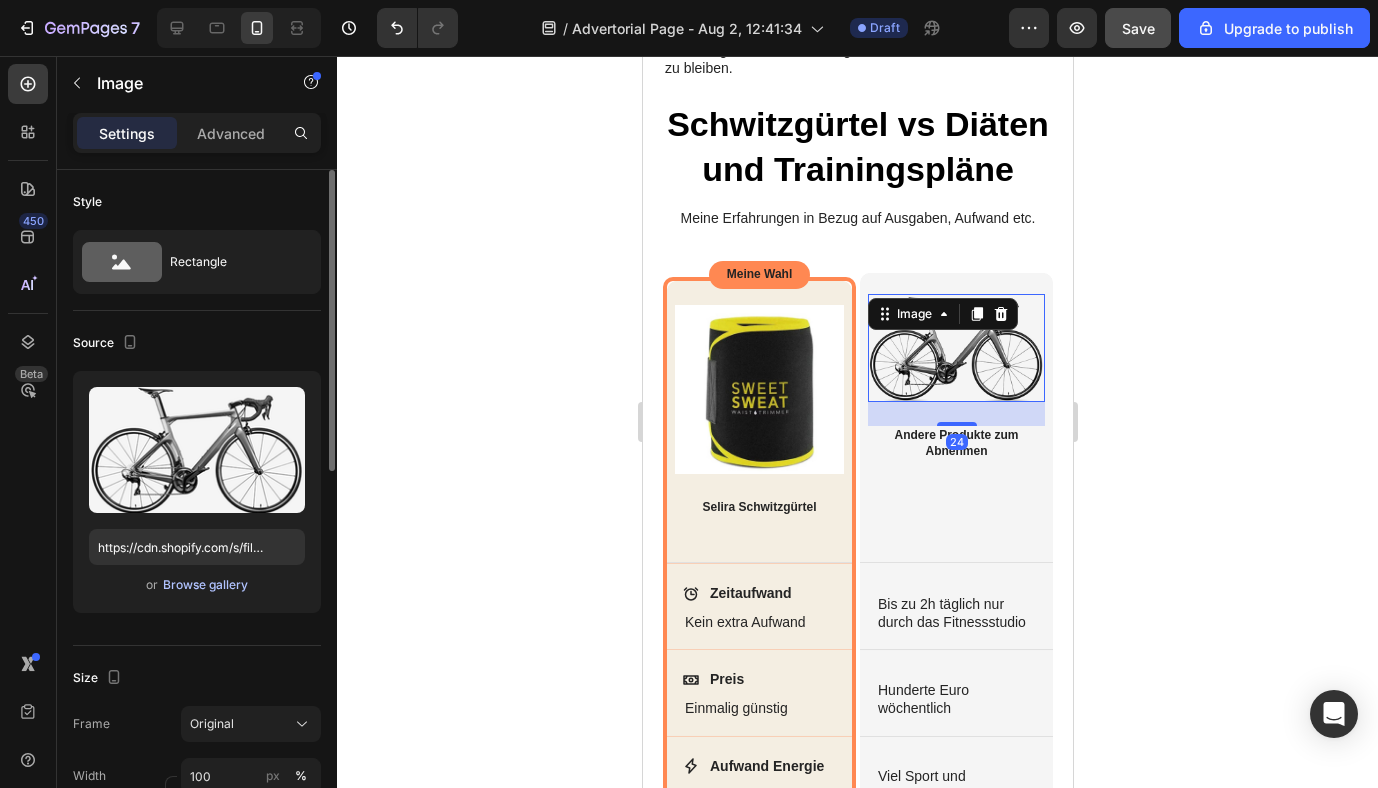 click on "Browse gallery" at bounding box center (205, 585) 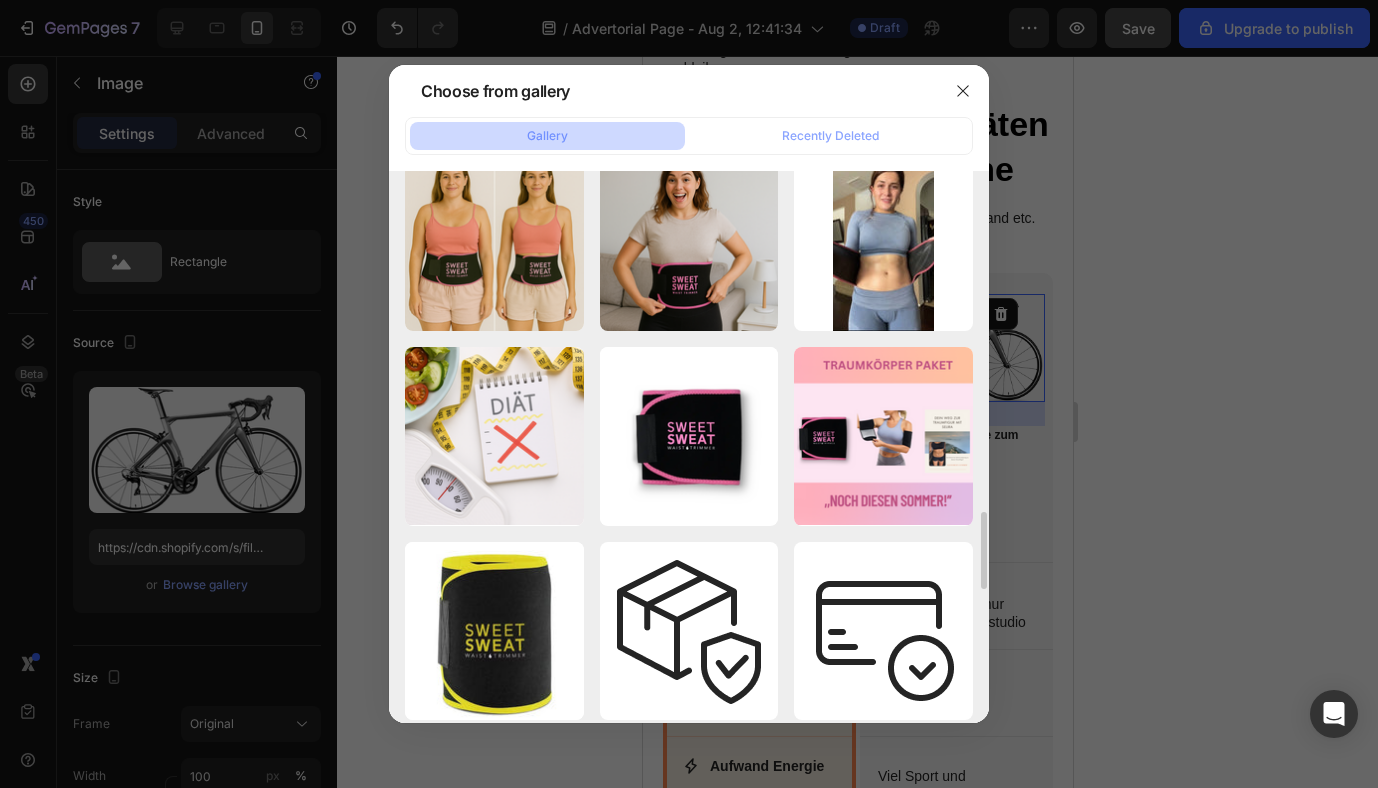 scroll, scrollTop: 2405, scrollLeft: 0, axis: vertical 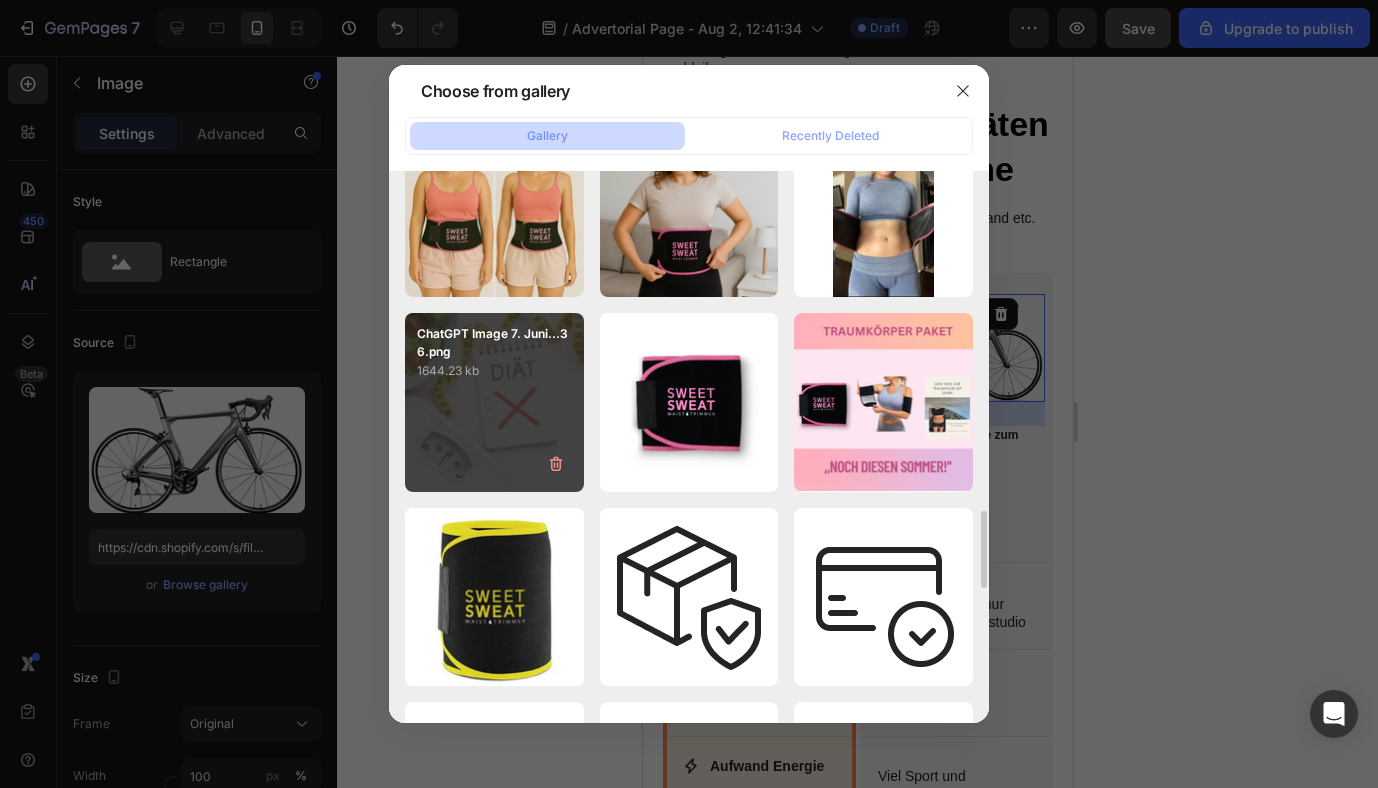 click on "ChatGPT Image 7. Juni...36.png 1644.23 kb" at bounding box center (494, 402) 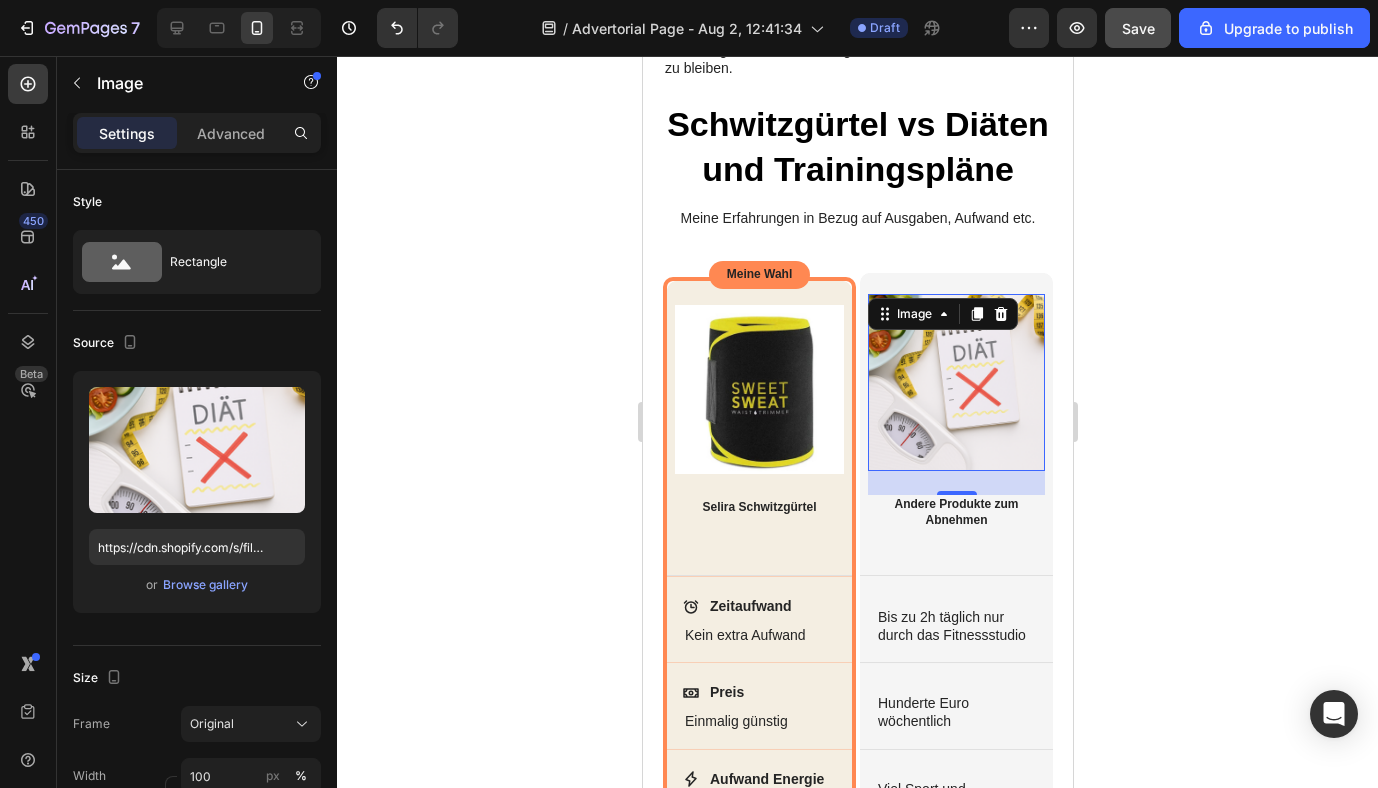click 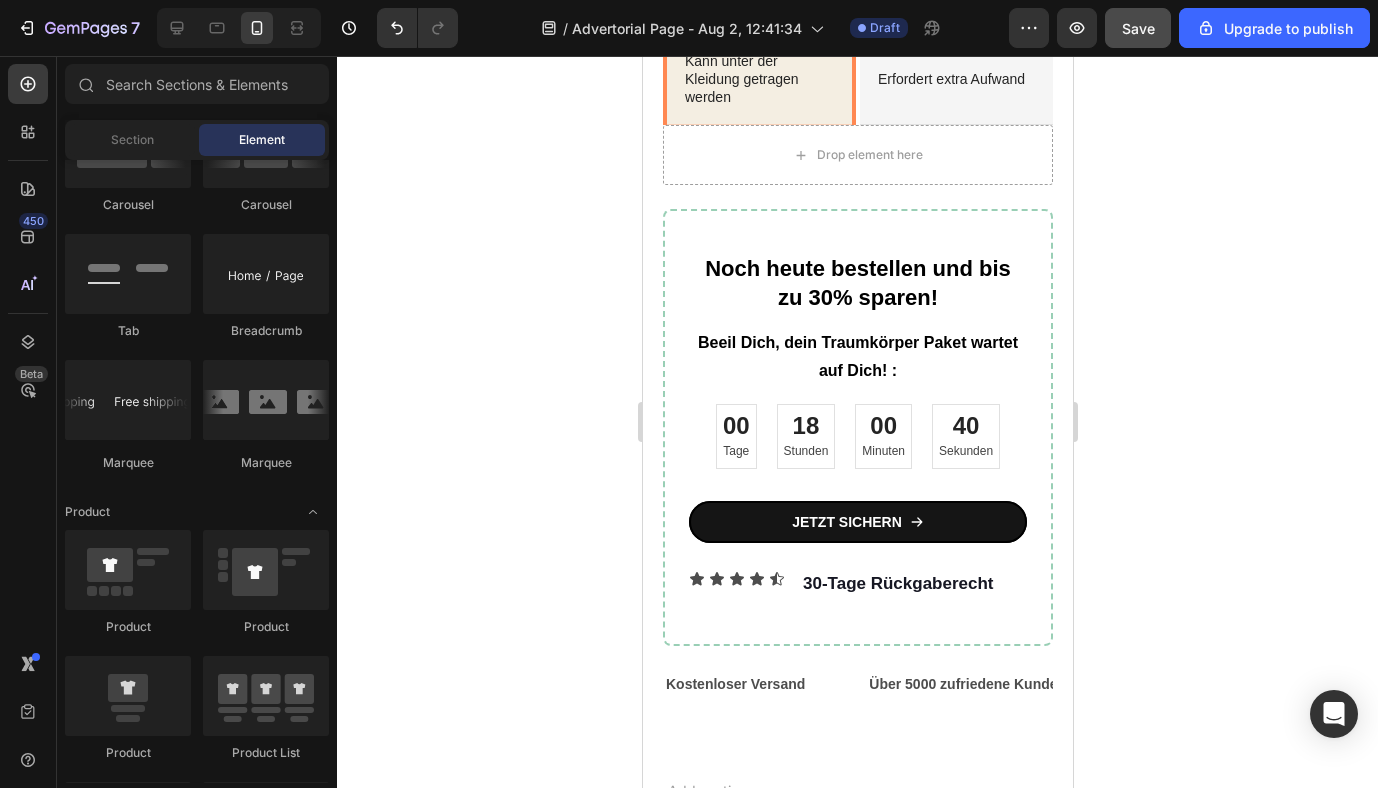 scroll, scrollTop: 3720, scrollLeft: 0, axis: vertical 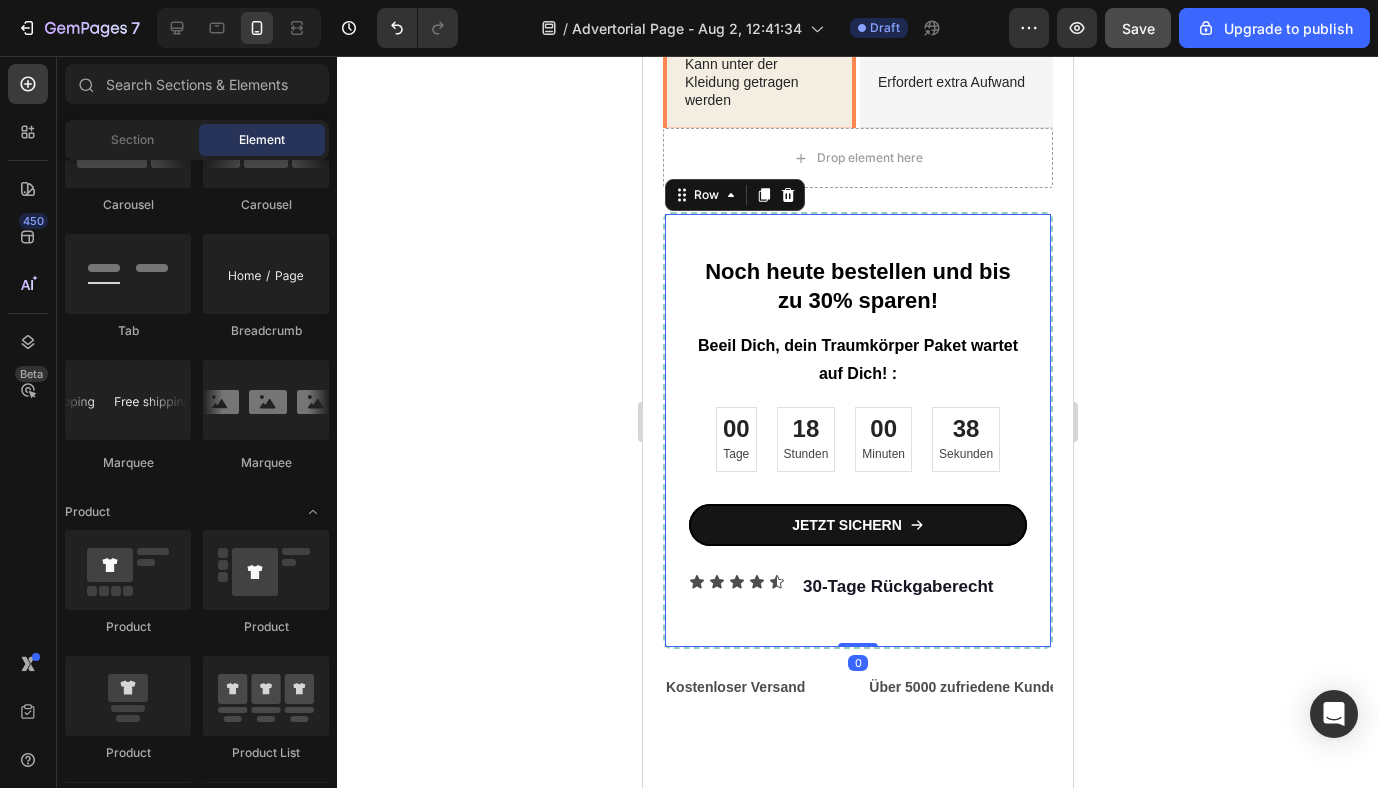 click on "Noch heute bestellen und bis zu 30% sparen! Heading Beeil Dich, dein Traumkörper Paket wartet auf Dich! : Text Block 00 Tage 18 Stunden 00 Minuten 38 Sekunden Countdown Timer
JETZT SICHERN Button Icon Icon Icon Icon Icon Icon List 30-Tage Rückgaberecht Heading Row Row Row   0" at bounding box center (857, 430) 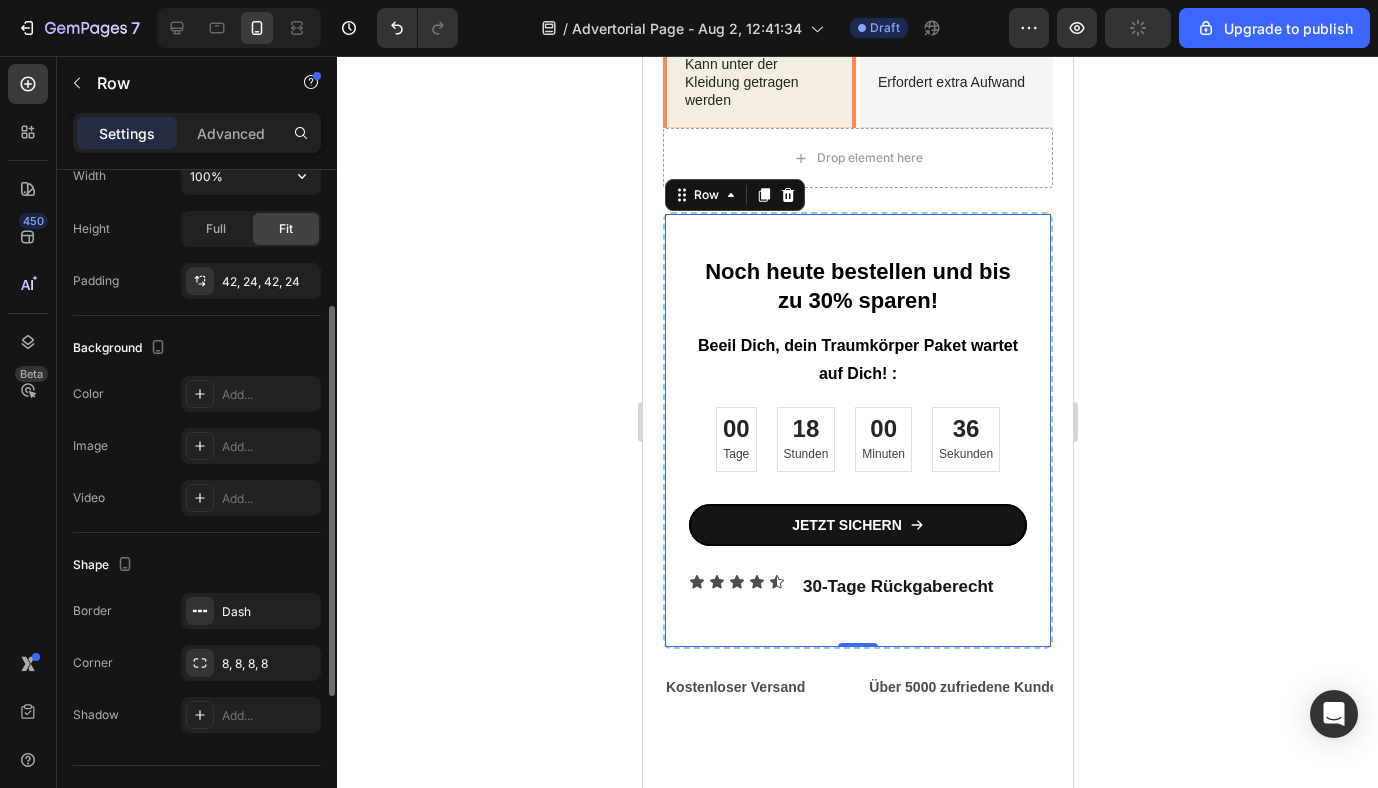 scroll, scrollTop: 493, scrollLeft: 0, axis: vertical 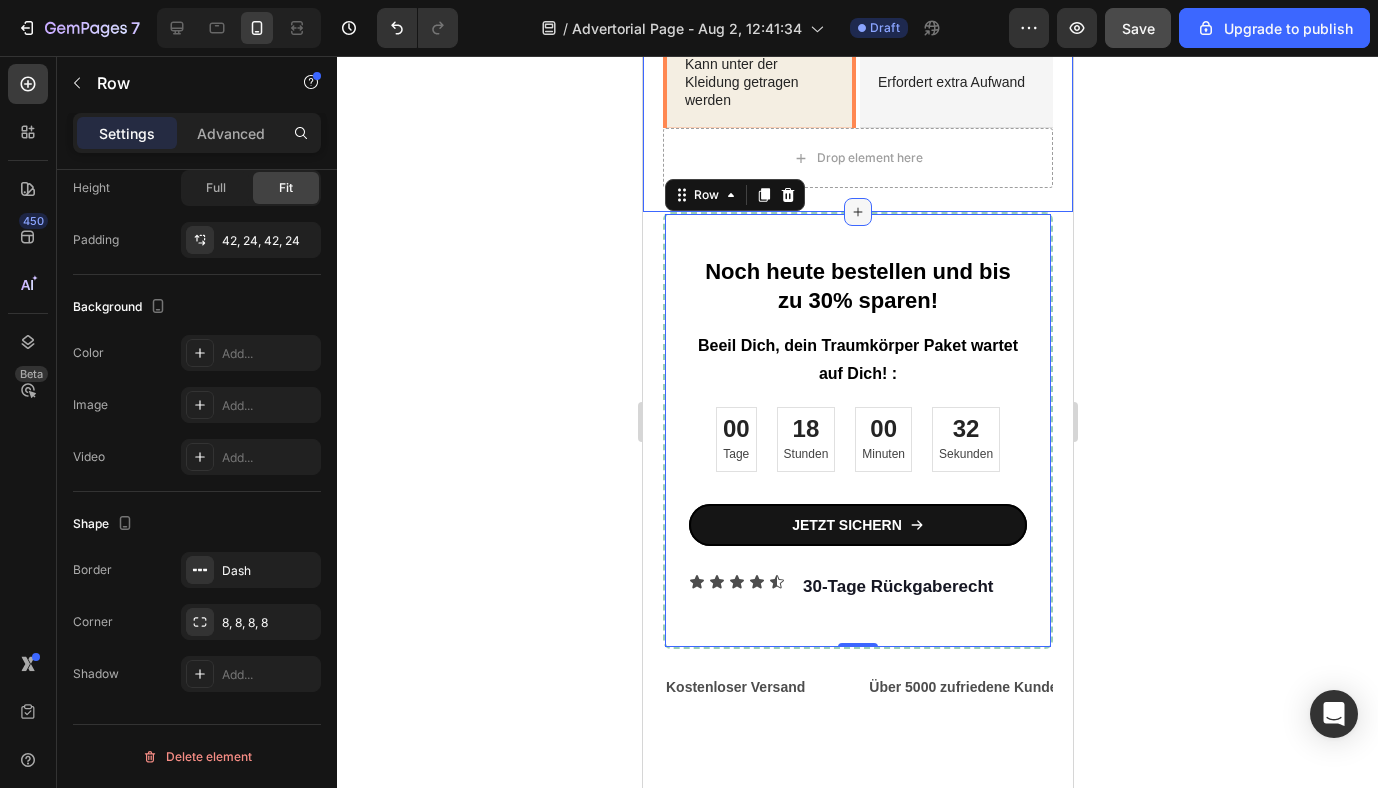 click 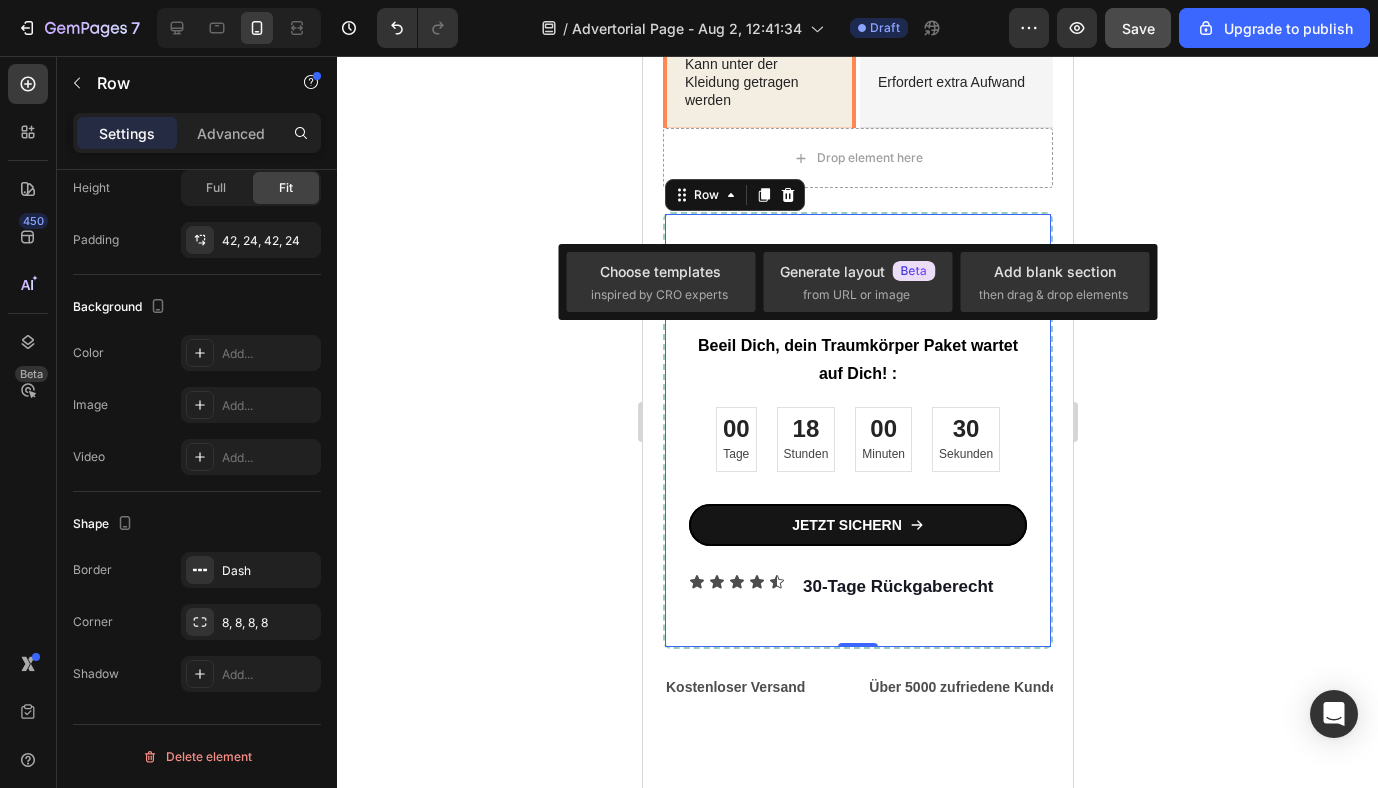 click 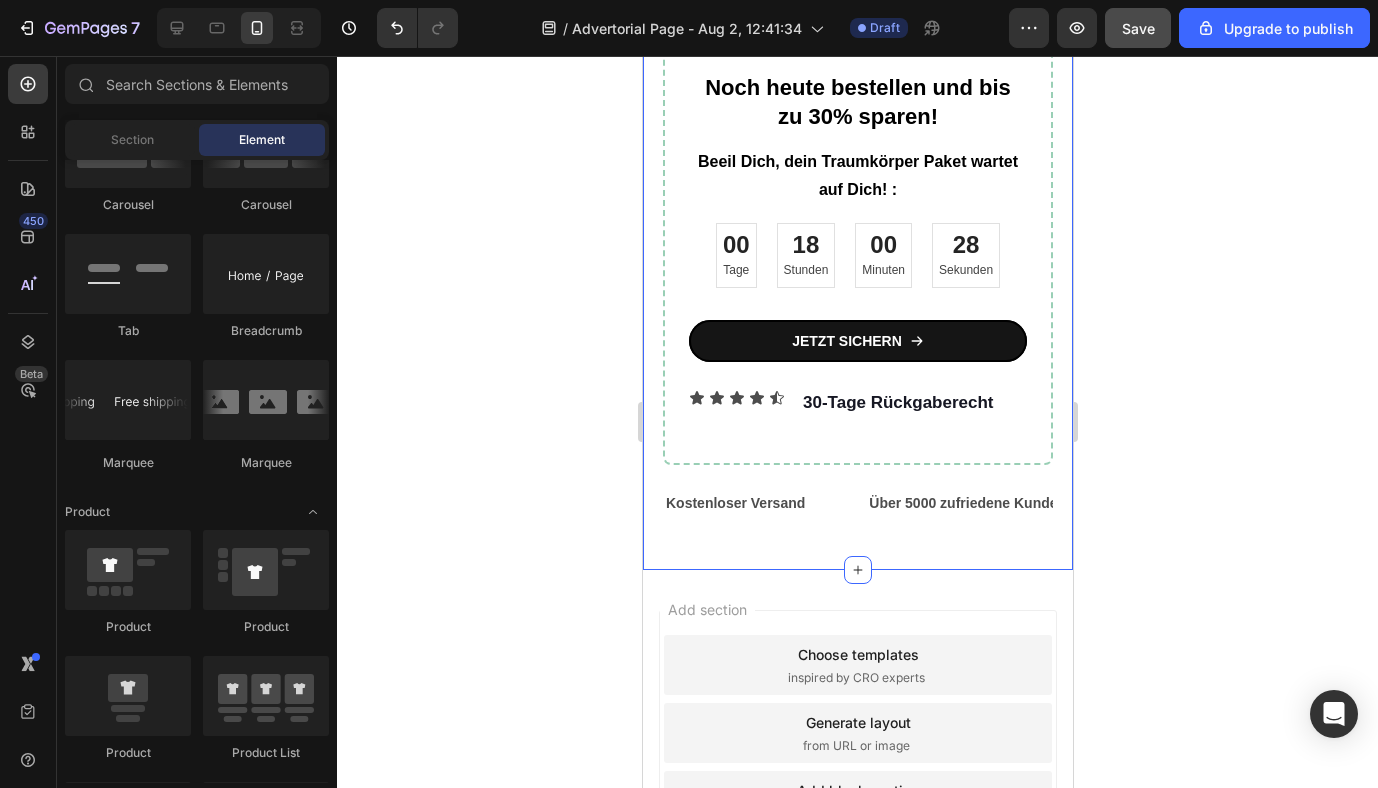 scroll, scrollTop: 3906, scrollLeft: 0, axis: vertical 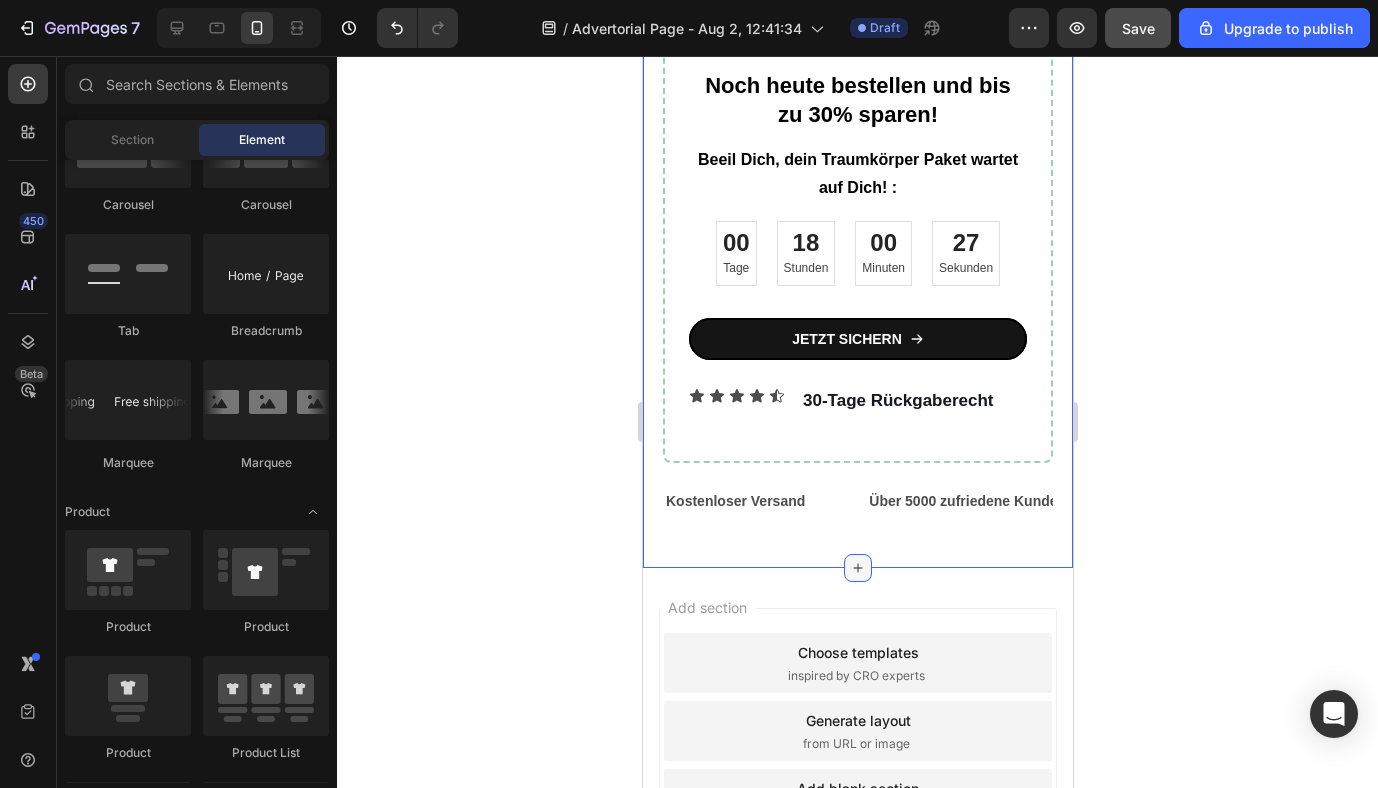 click at bounding box center (857, 568) 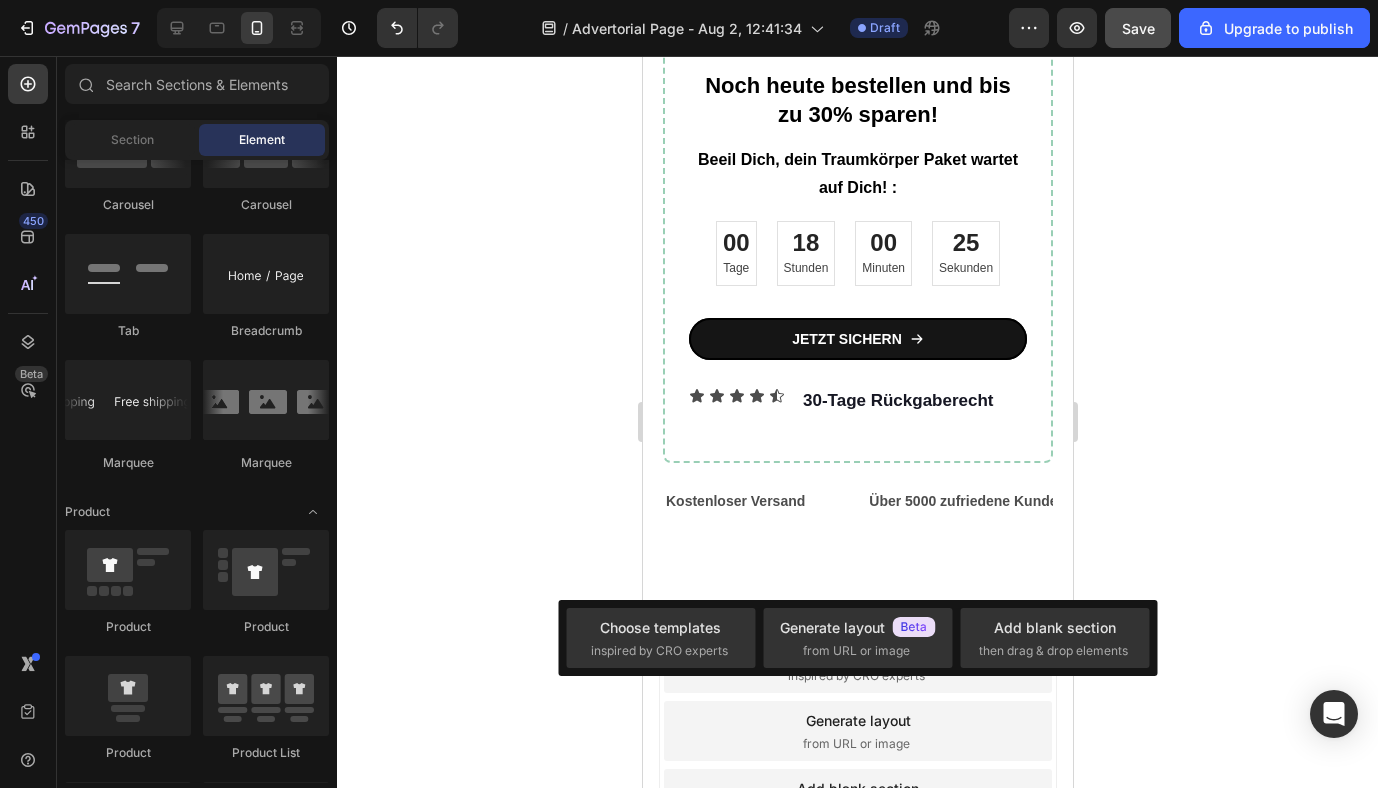 click on "Add section Choose templates inspired by CRO experts Generate layout from URL or image Add blank section then drag & drop elements" at bounding box center (857, 759) 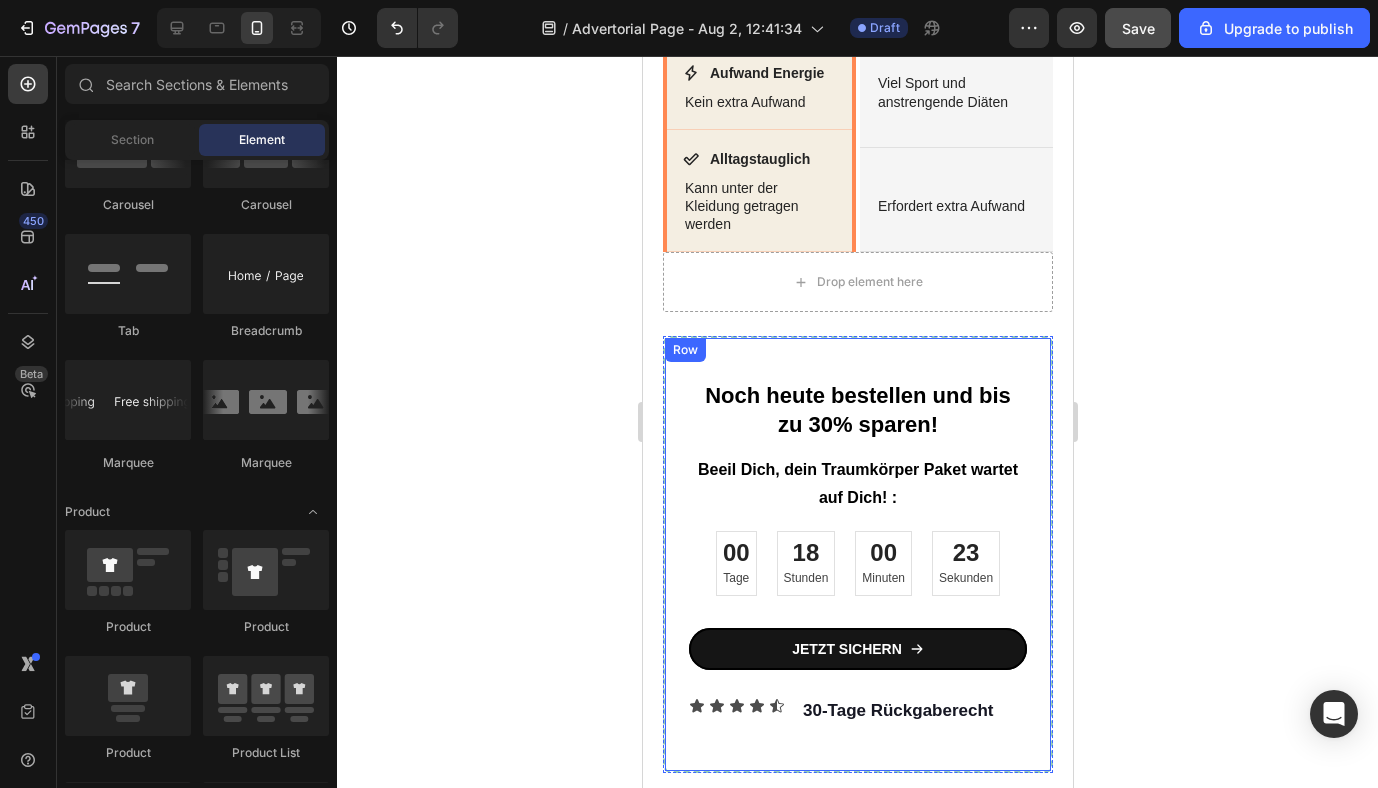 scroll, scrollTop: 3554, scrollLeft: 0, axis: vertical 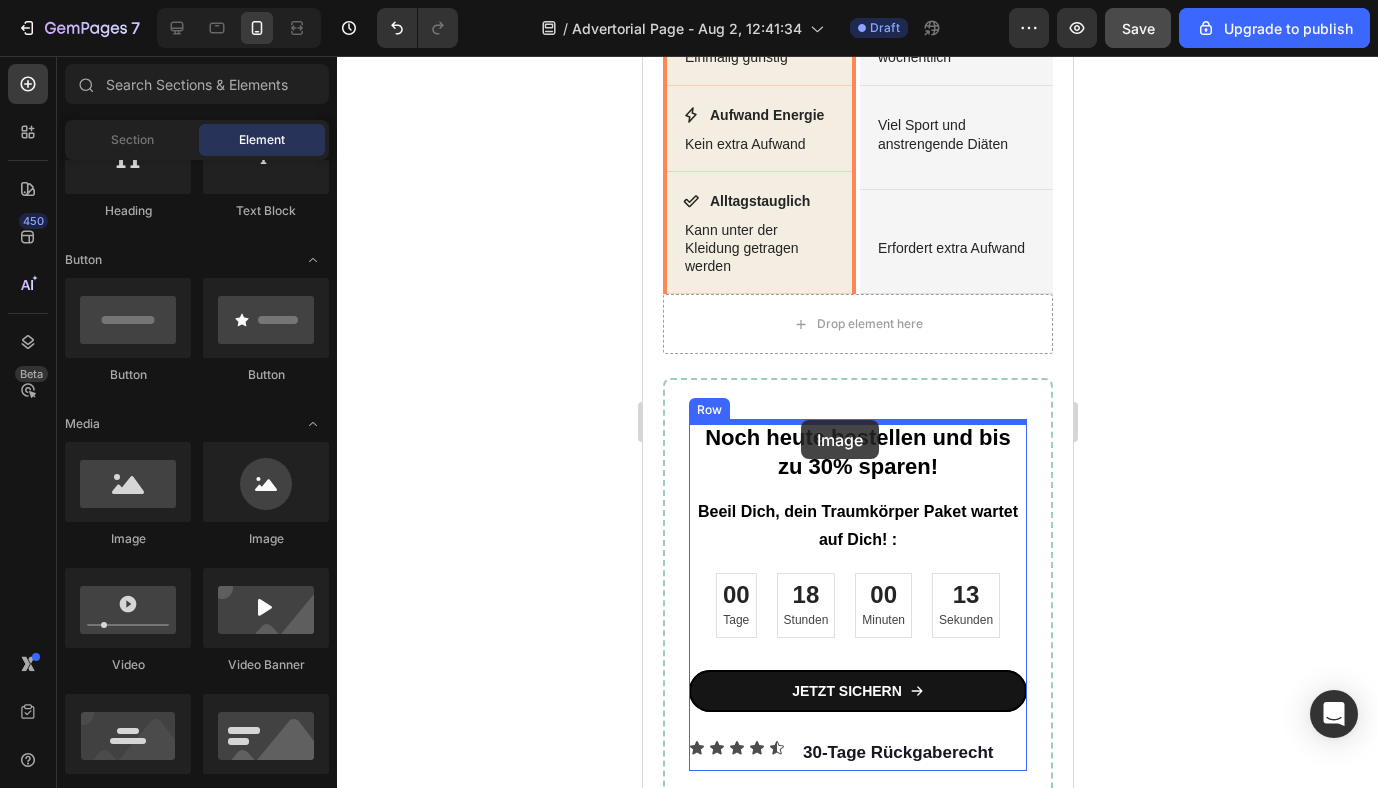 drag, startPoint x: 778, startPoint y: 541, endPoint x: 800, endPoint y: 420, distance: 122.98374 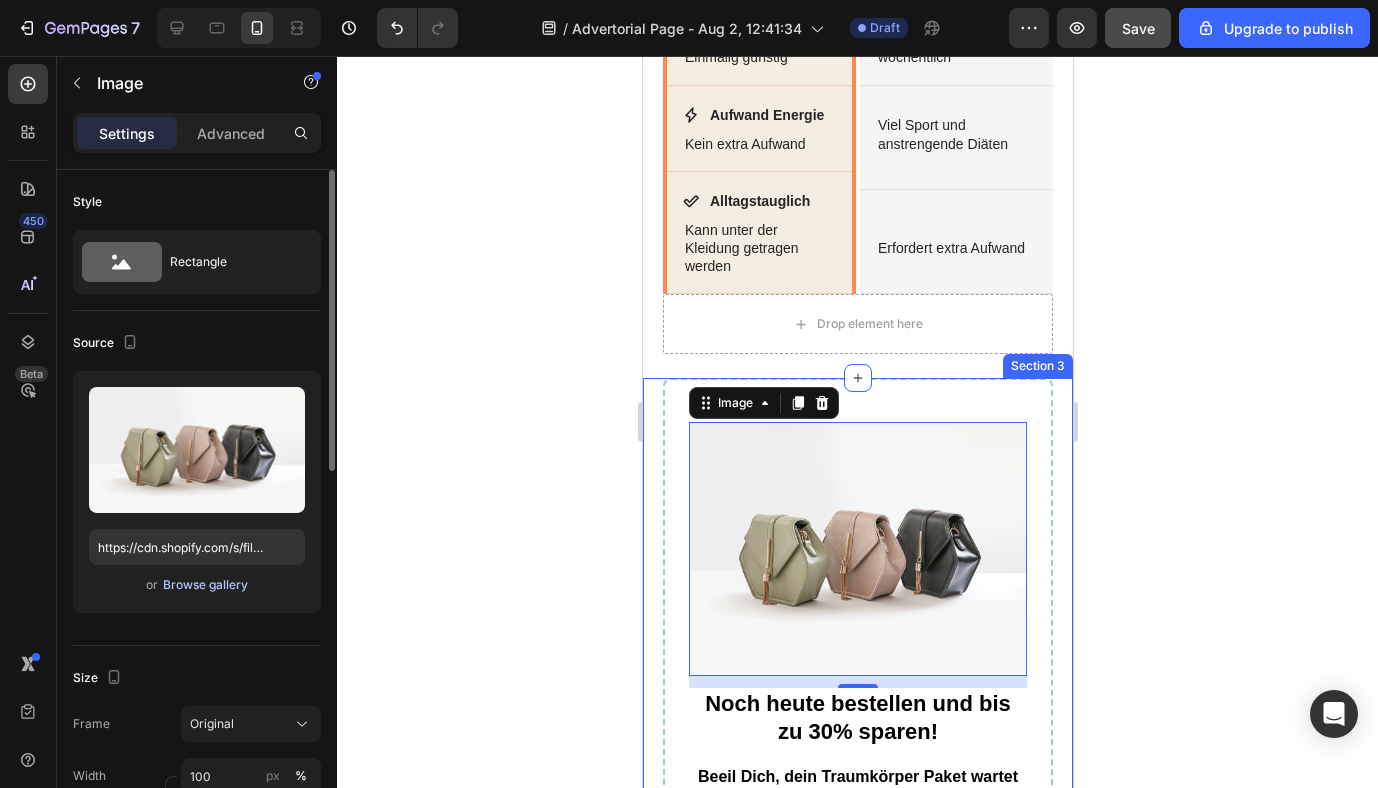 click on "Browse gallery" at bounding box center [205, 585] 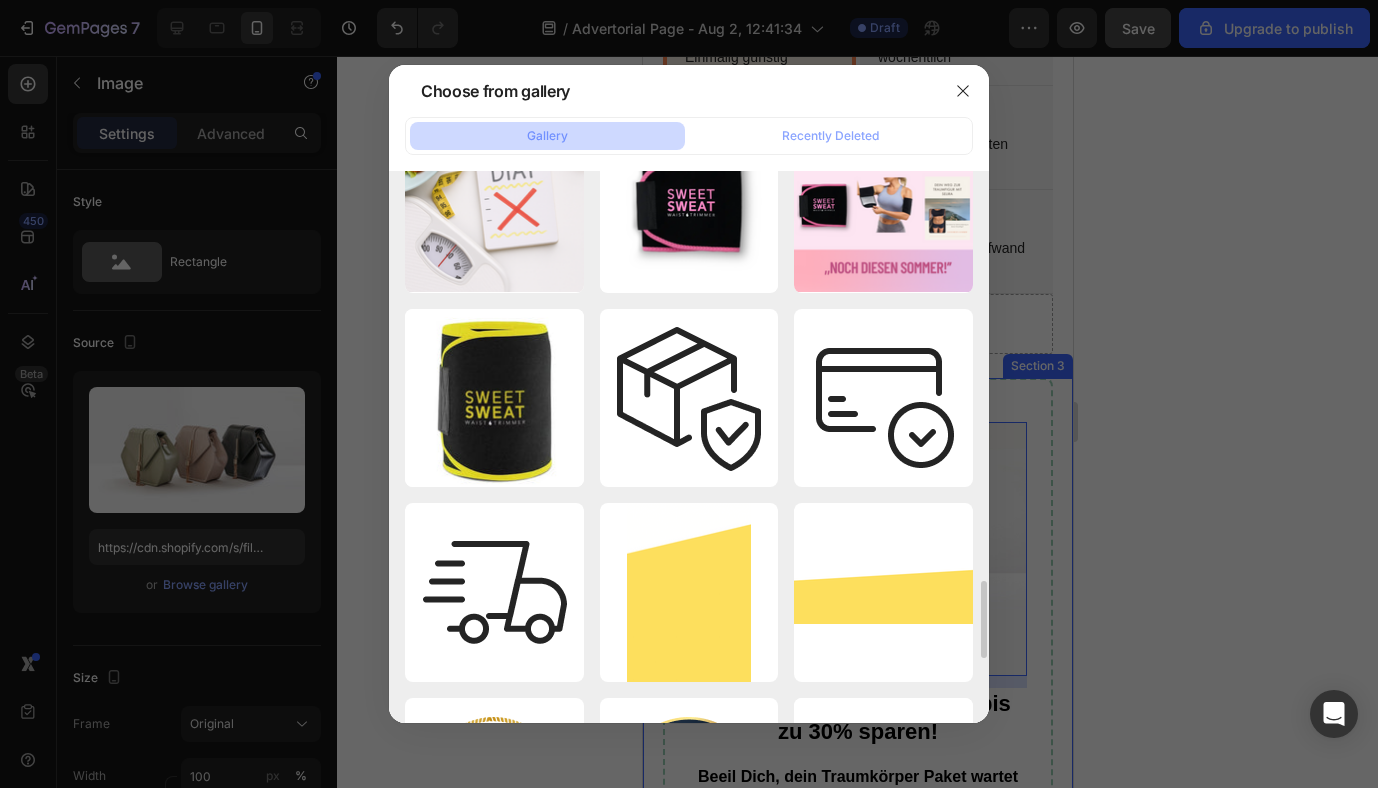 scroll, scrollTop: 2380, scrollLeft: 0, axis: vertical 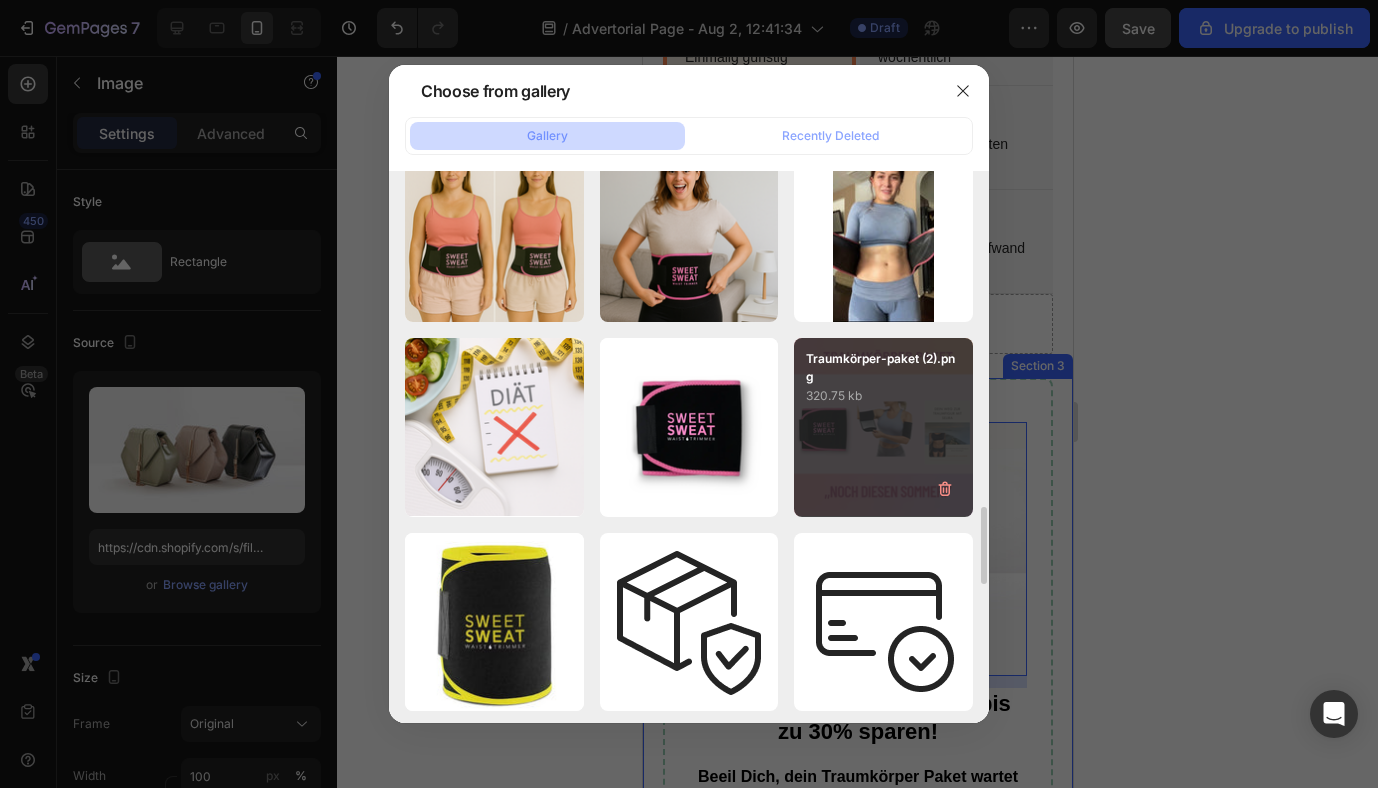 click on "Traumkörper-paket (2).png 320.75 kb" at bounding box center (883, 427) 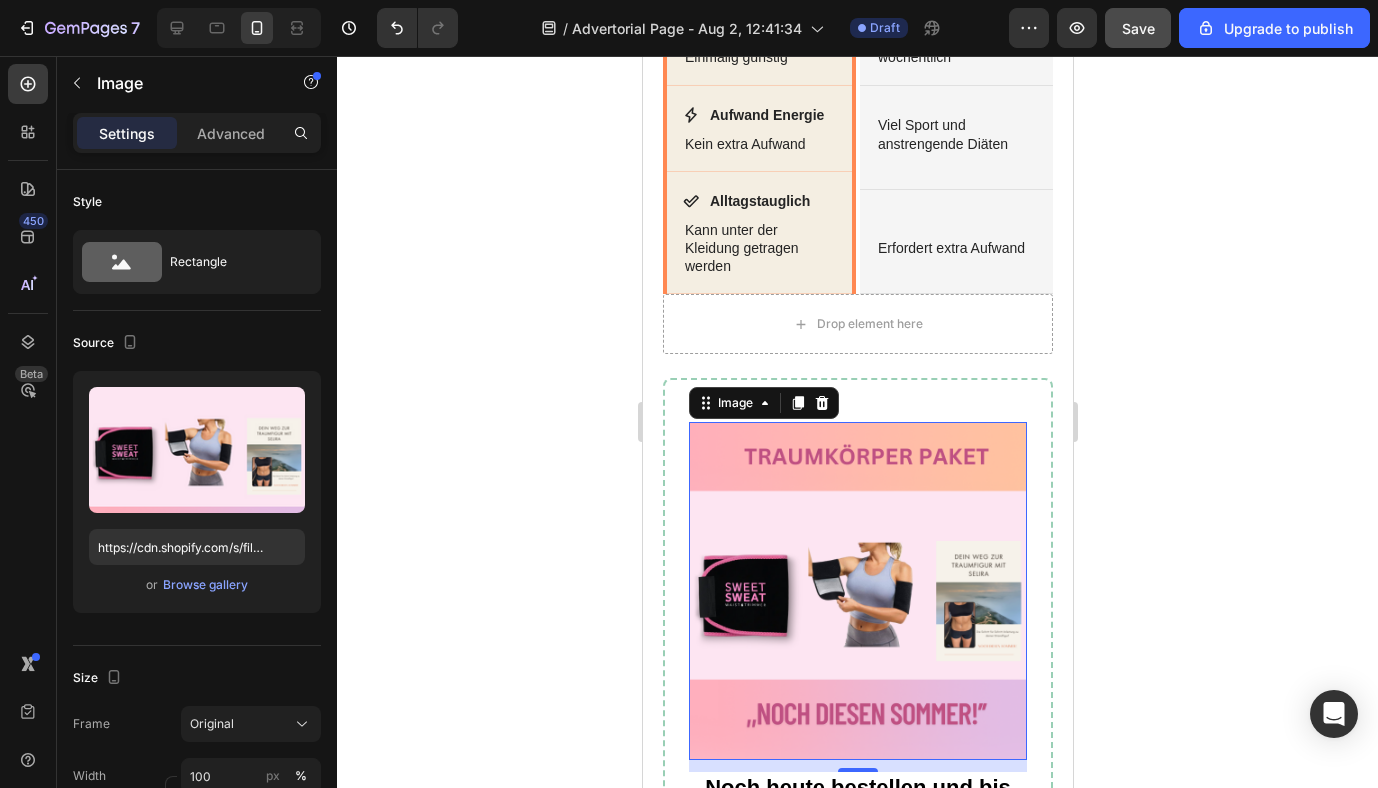 click 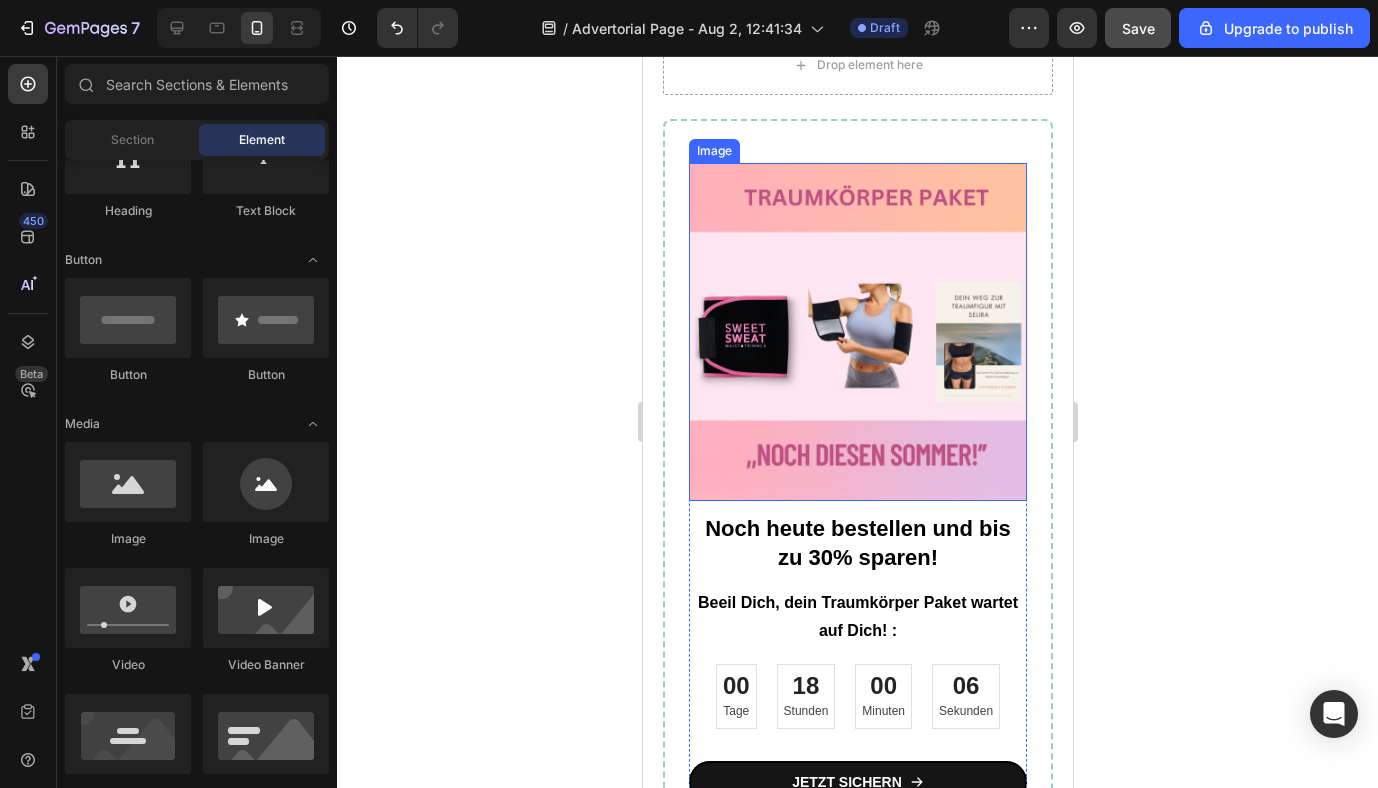 scroll, scrollTop: 3835, scrollLeft: 0, axis: vertical 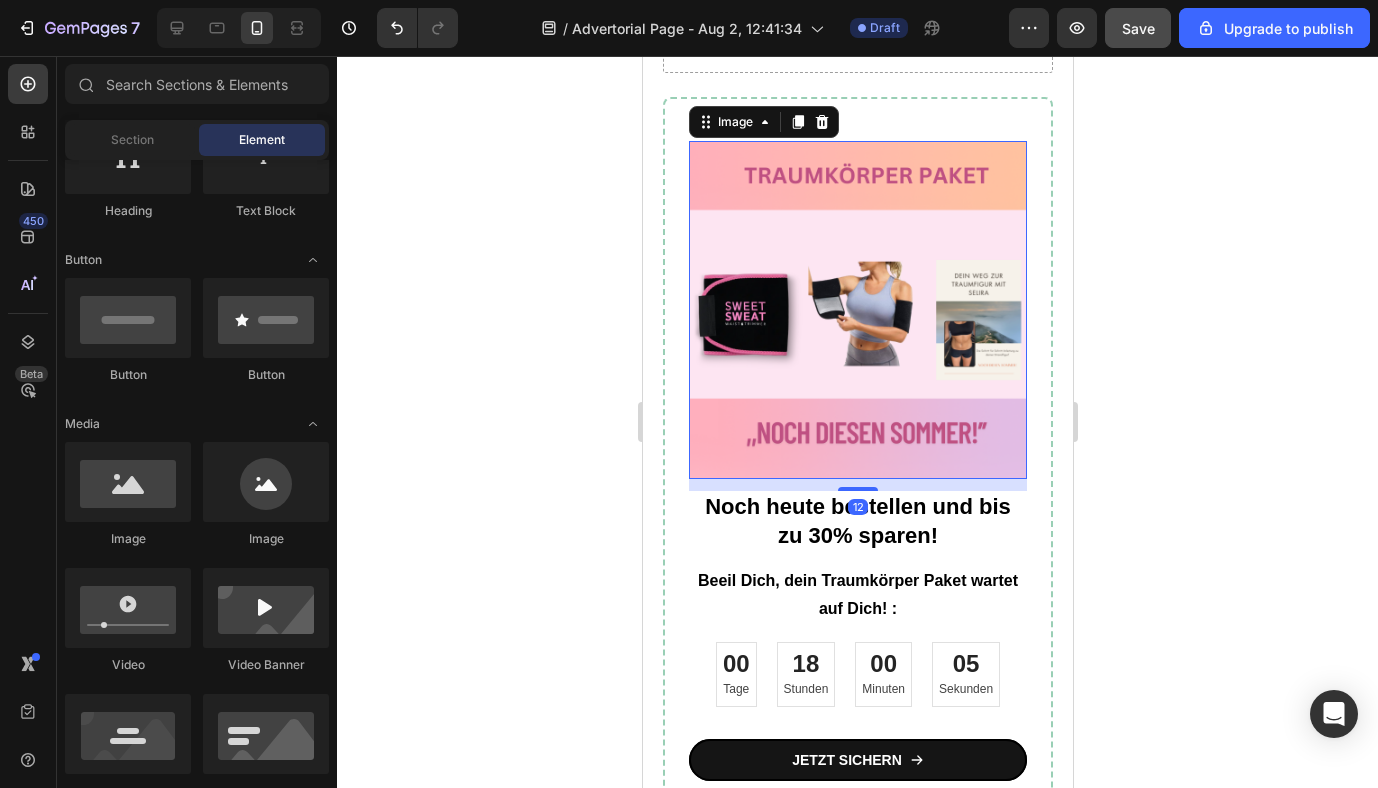 click at bounding box center (857, 310) 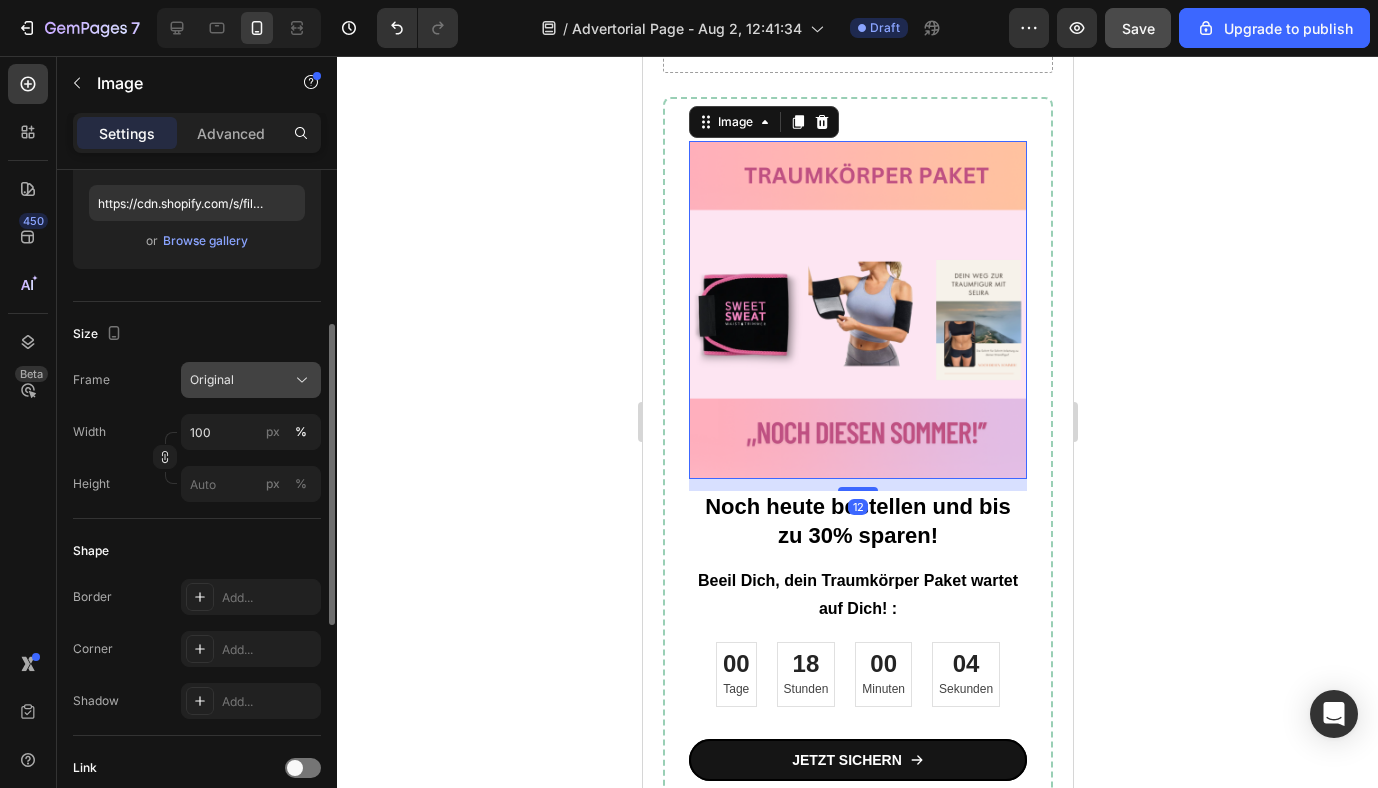 scroll, scrollTop: 345, scrollLeft: 0, axis: vertical 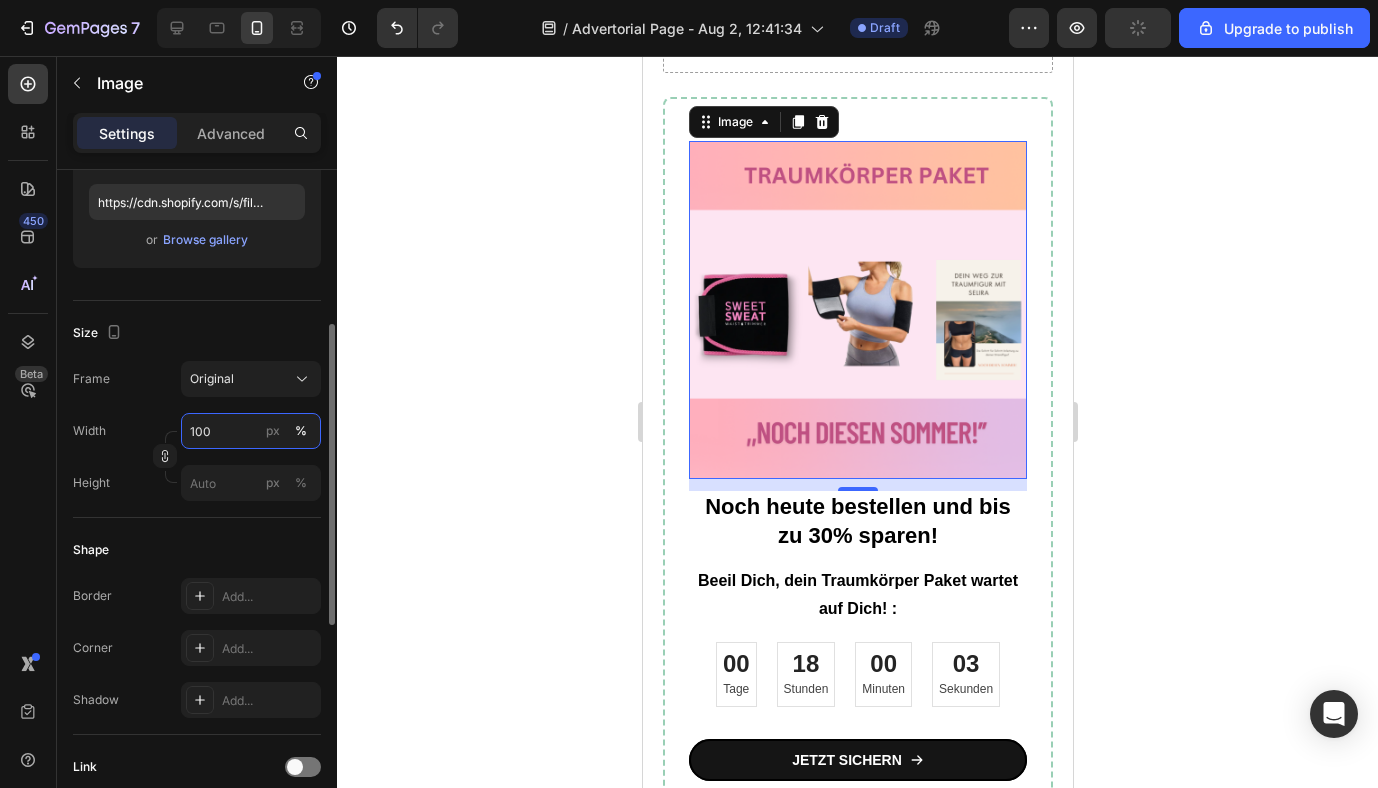 click on "100" at bounding box center [251, 431] 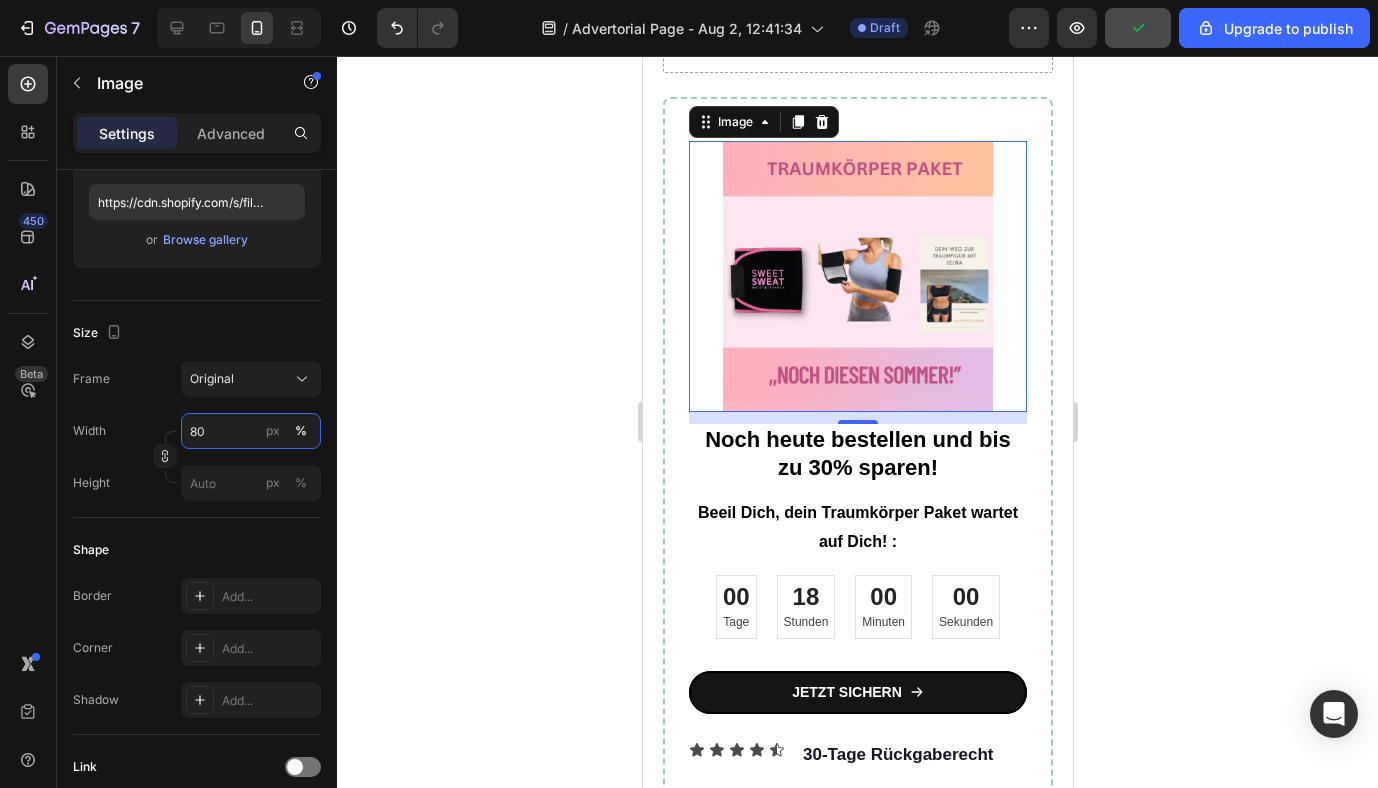 type on "80" 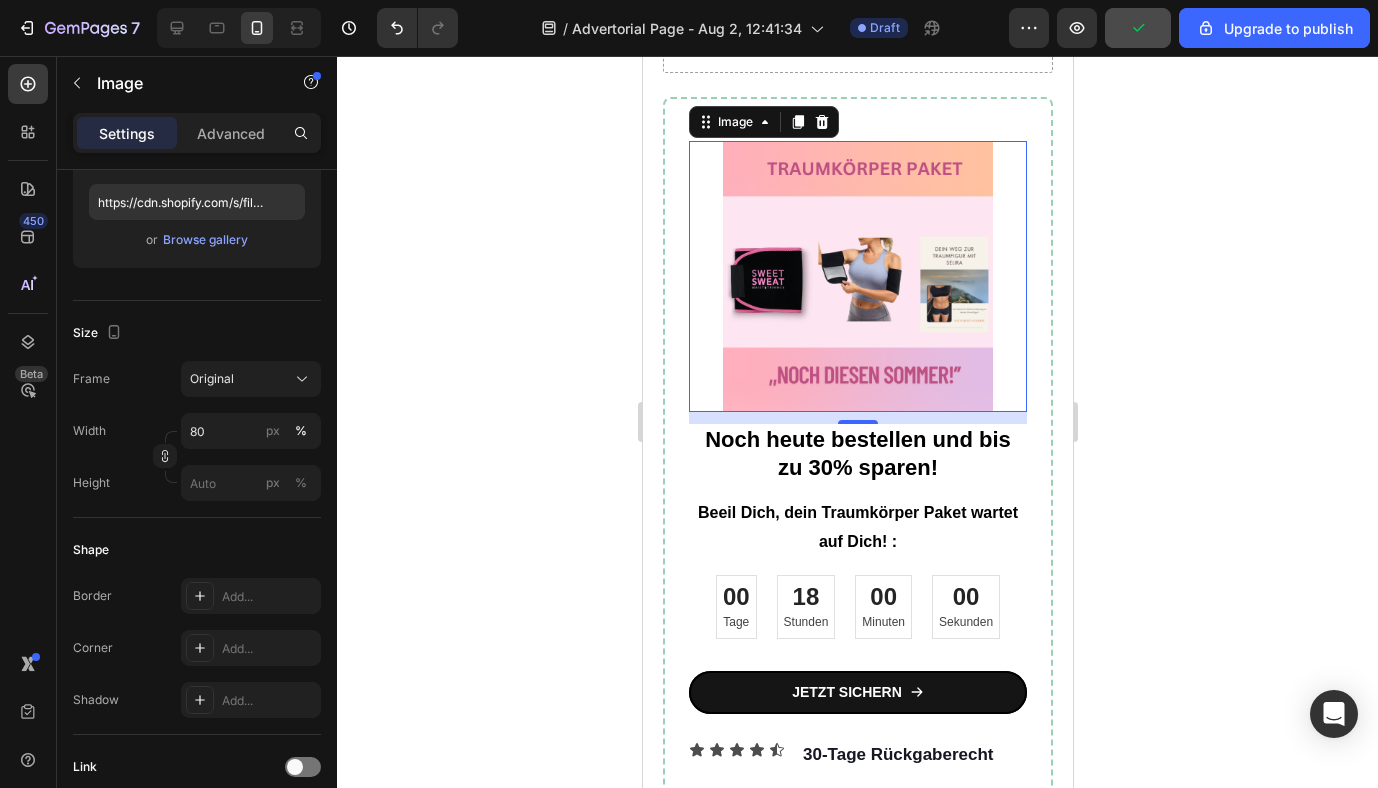 click 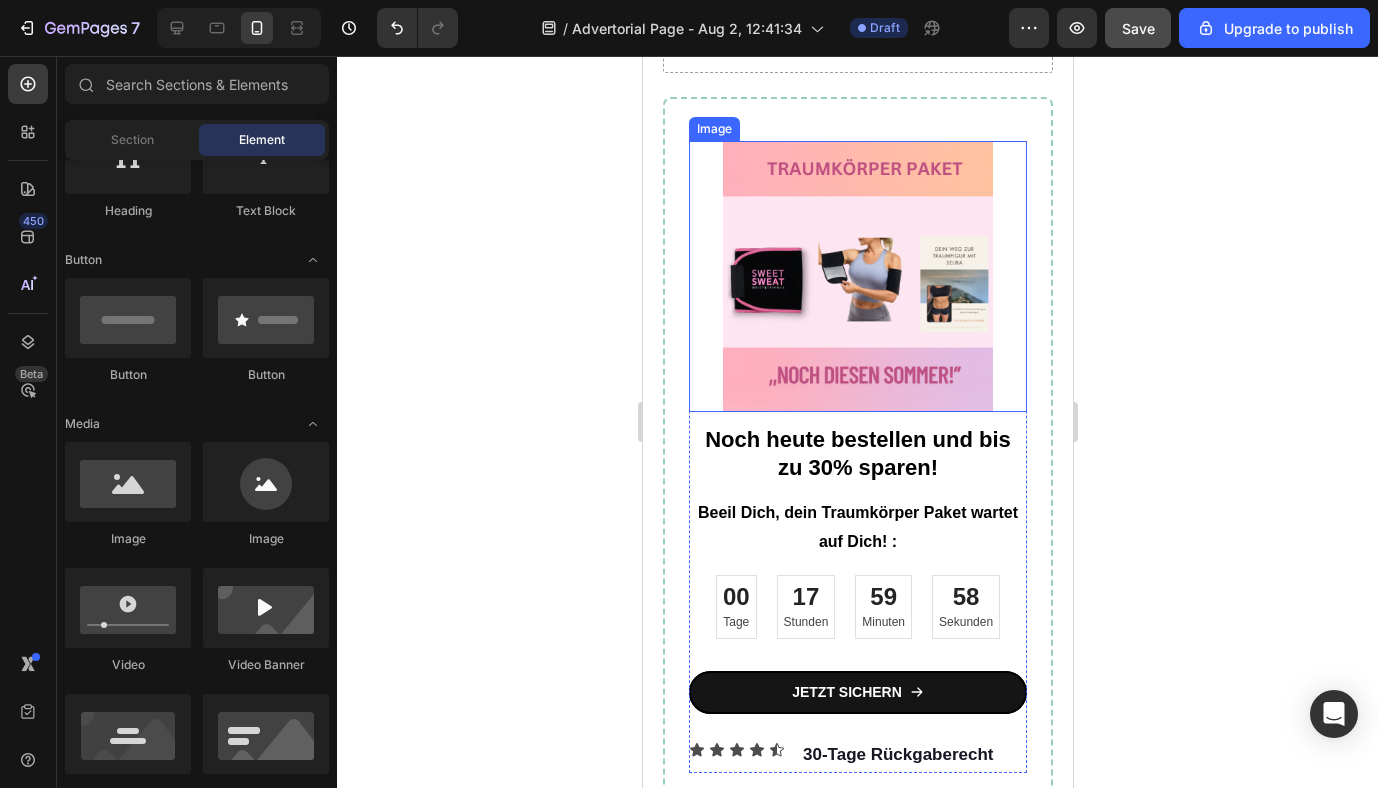 click at bounding box center (857, 276) 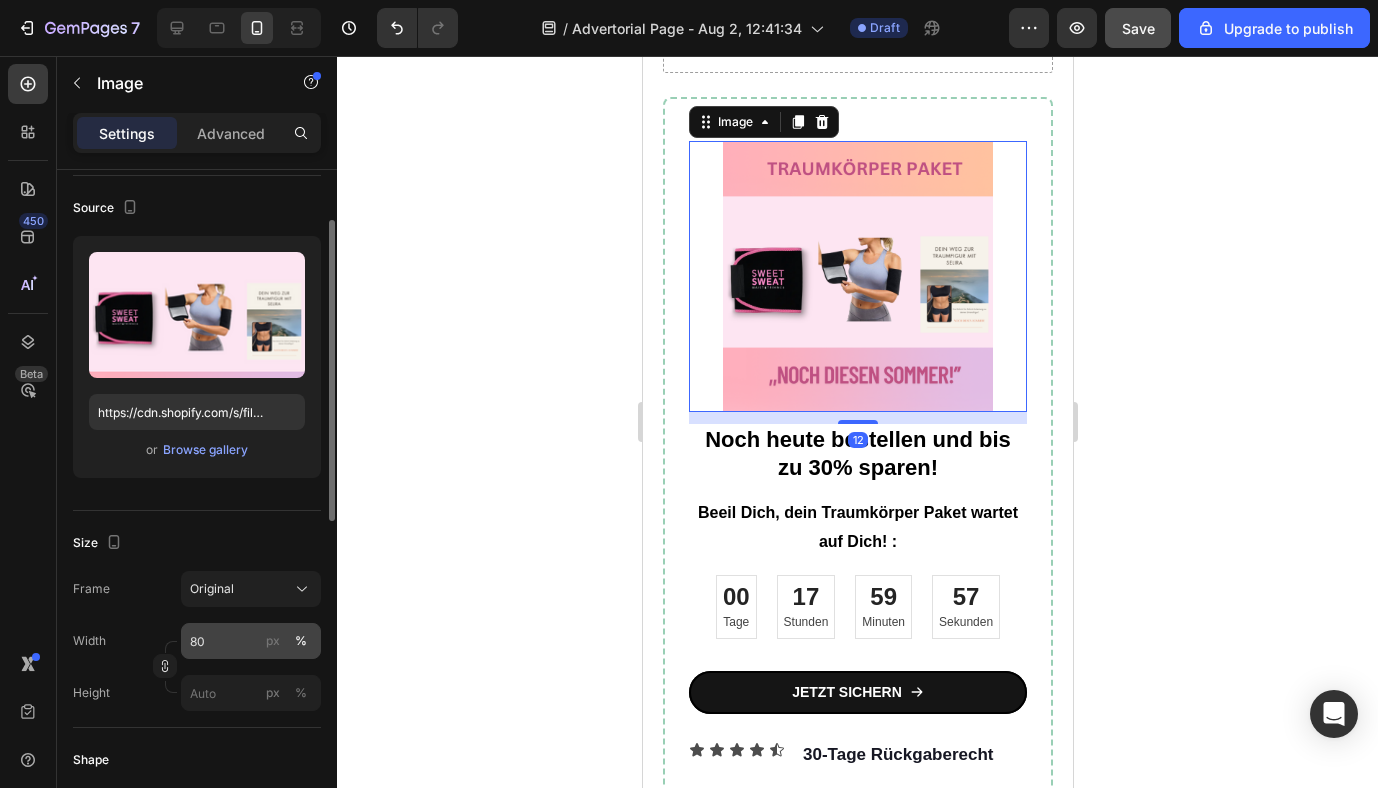 scroll, scrollTop: 158, scrollLeft: 0, axis: vertical 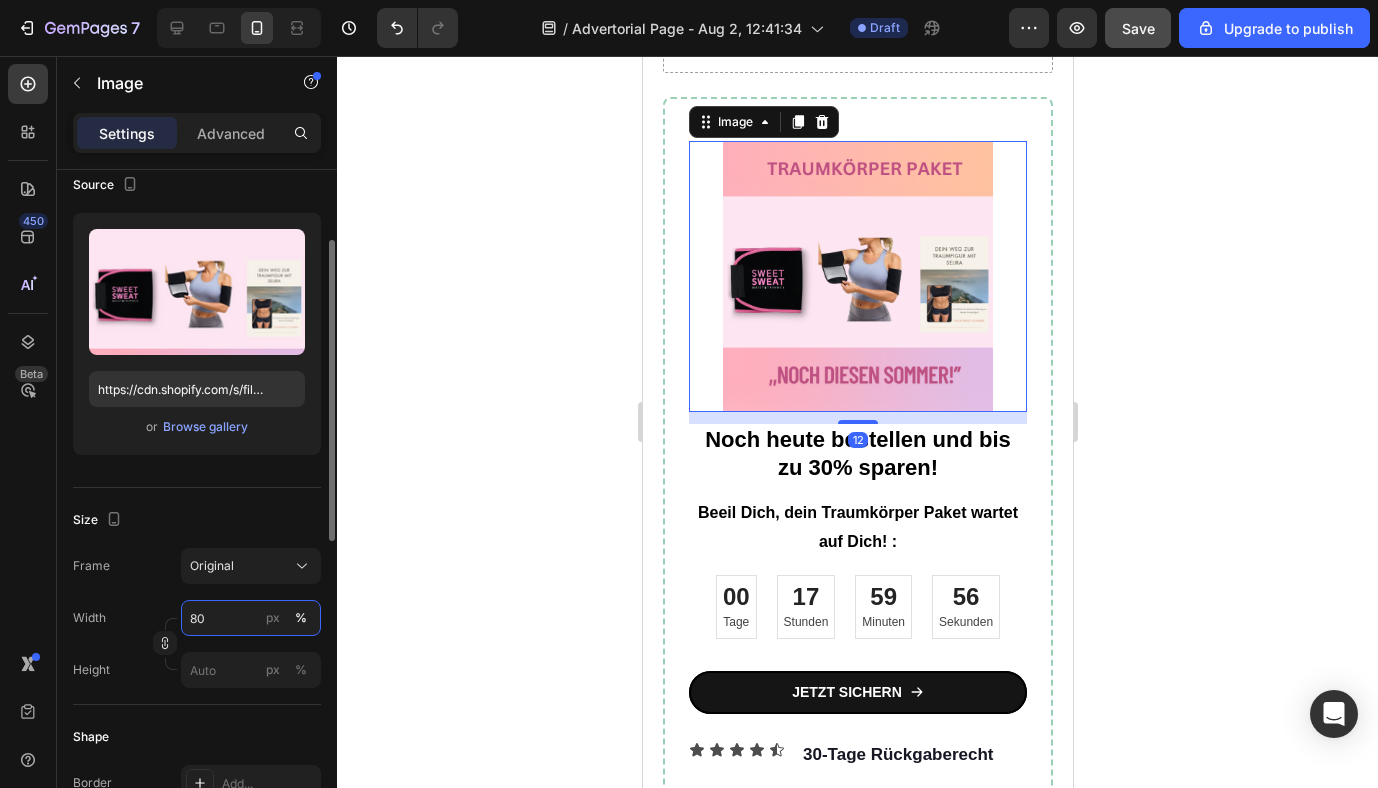 click on "80" at bounding box center (251, 618) 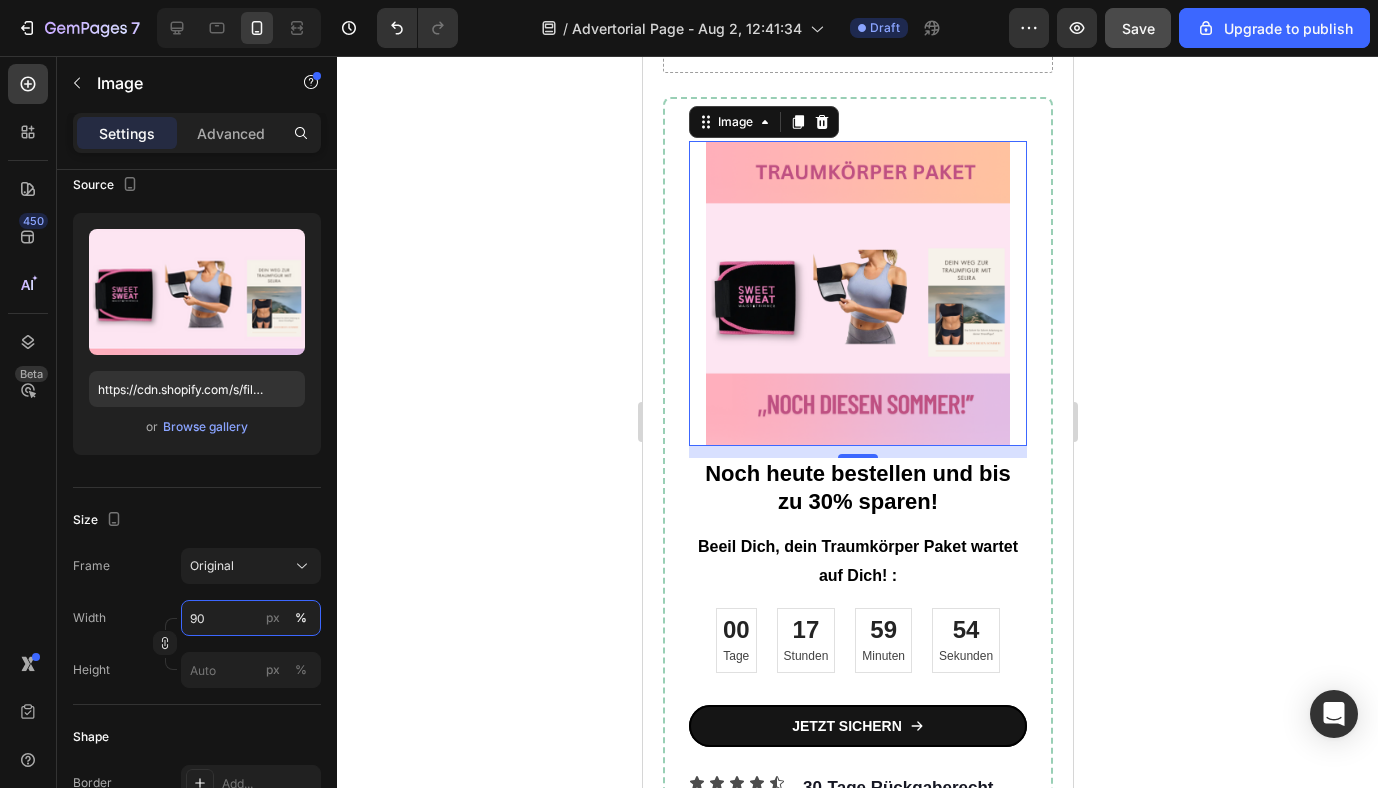 type on "90" 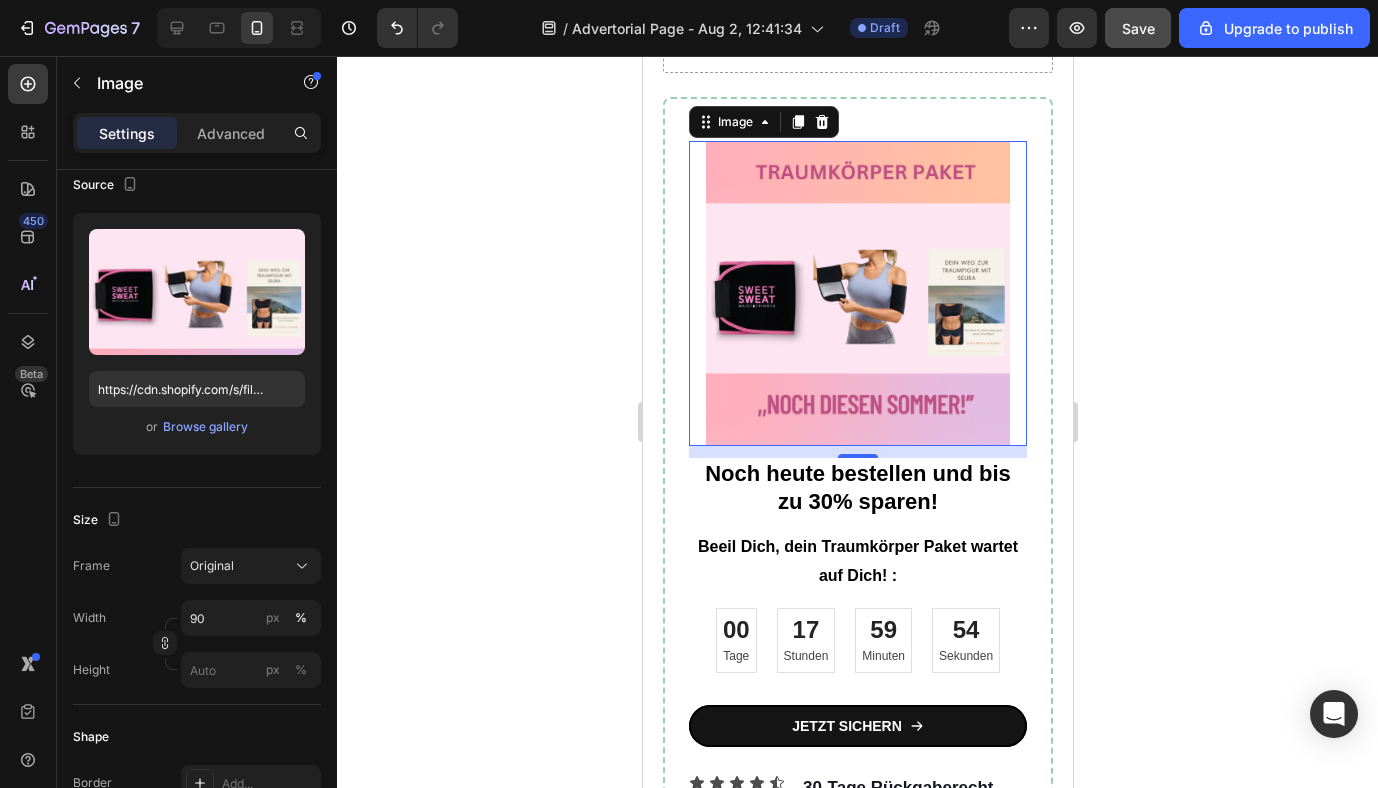click 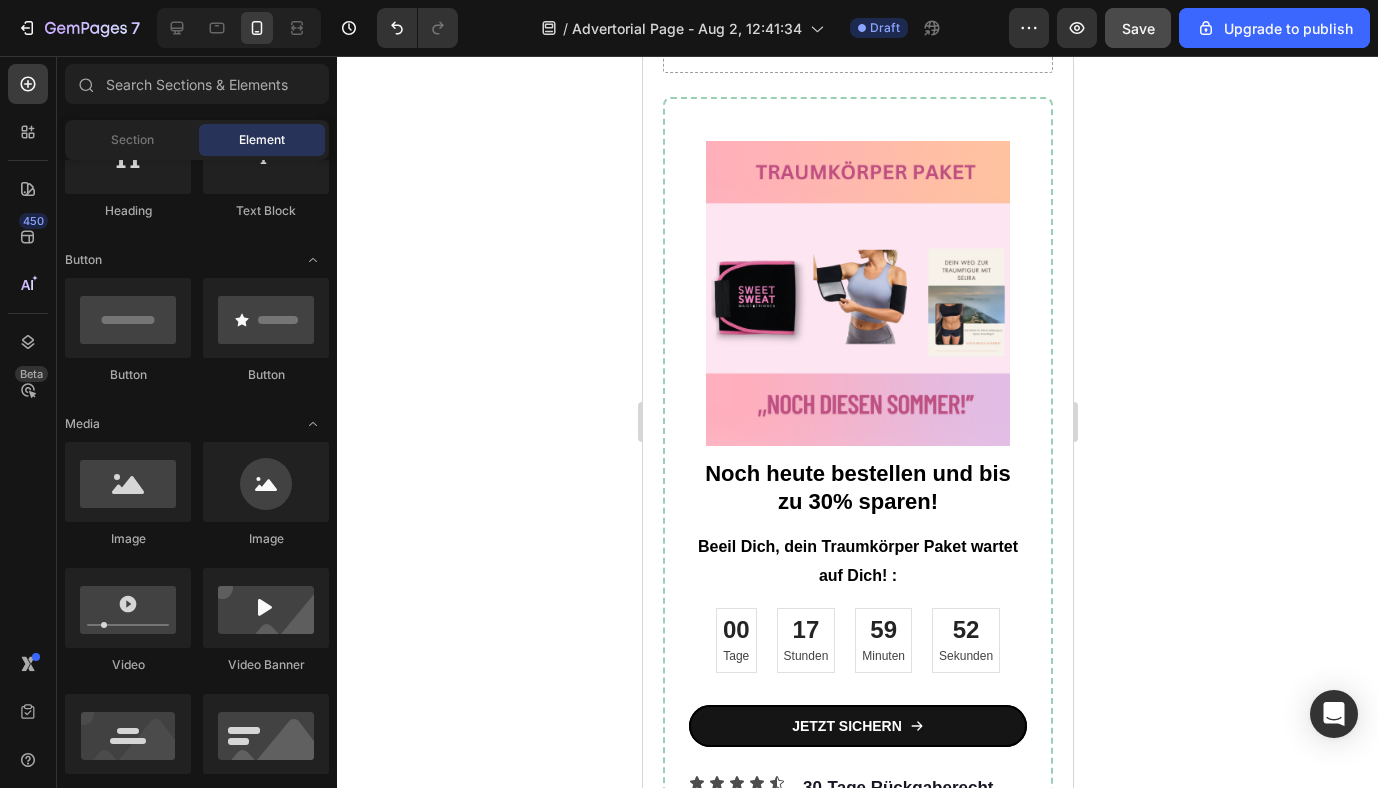 click 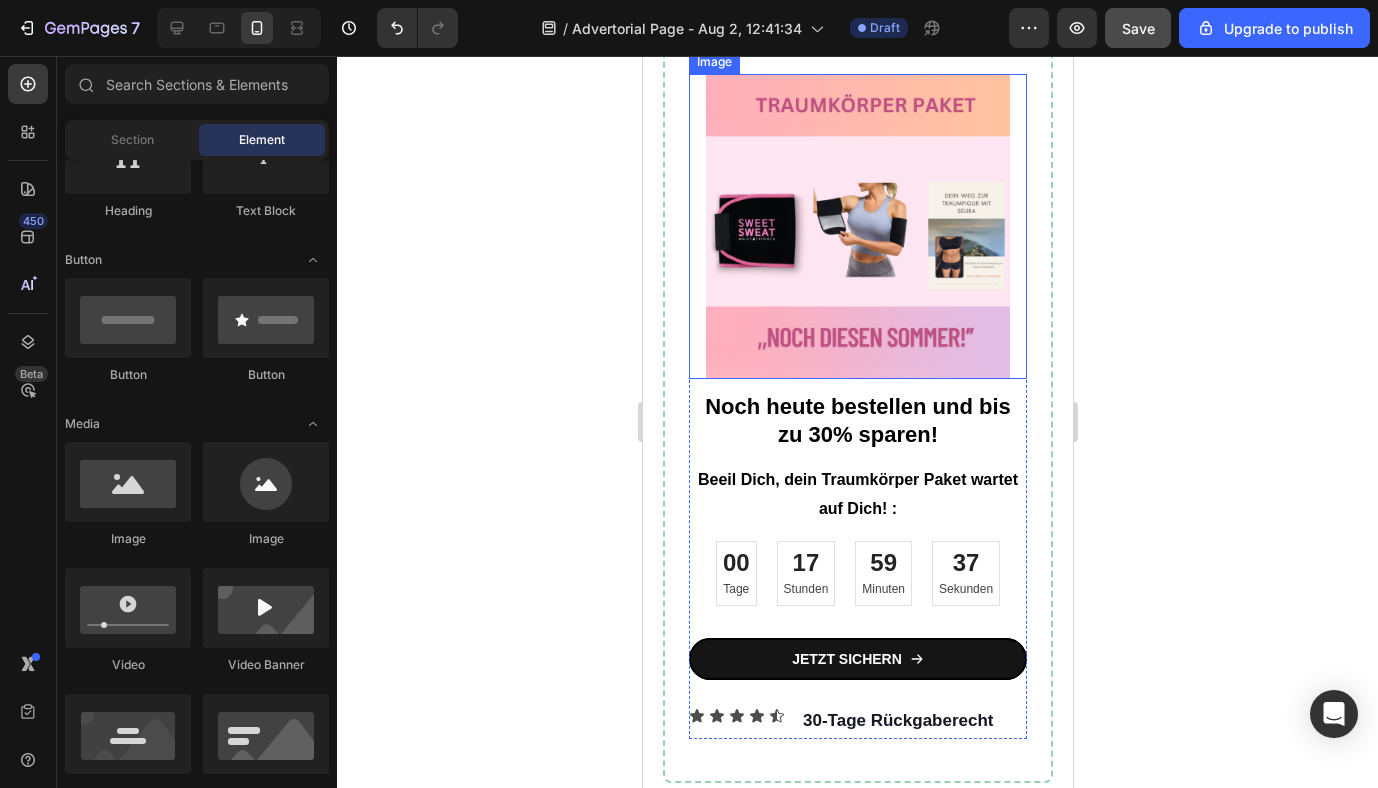 scroll, scrollTop: 3900, scrollLeft: 0, axis: vertical 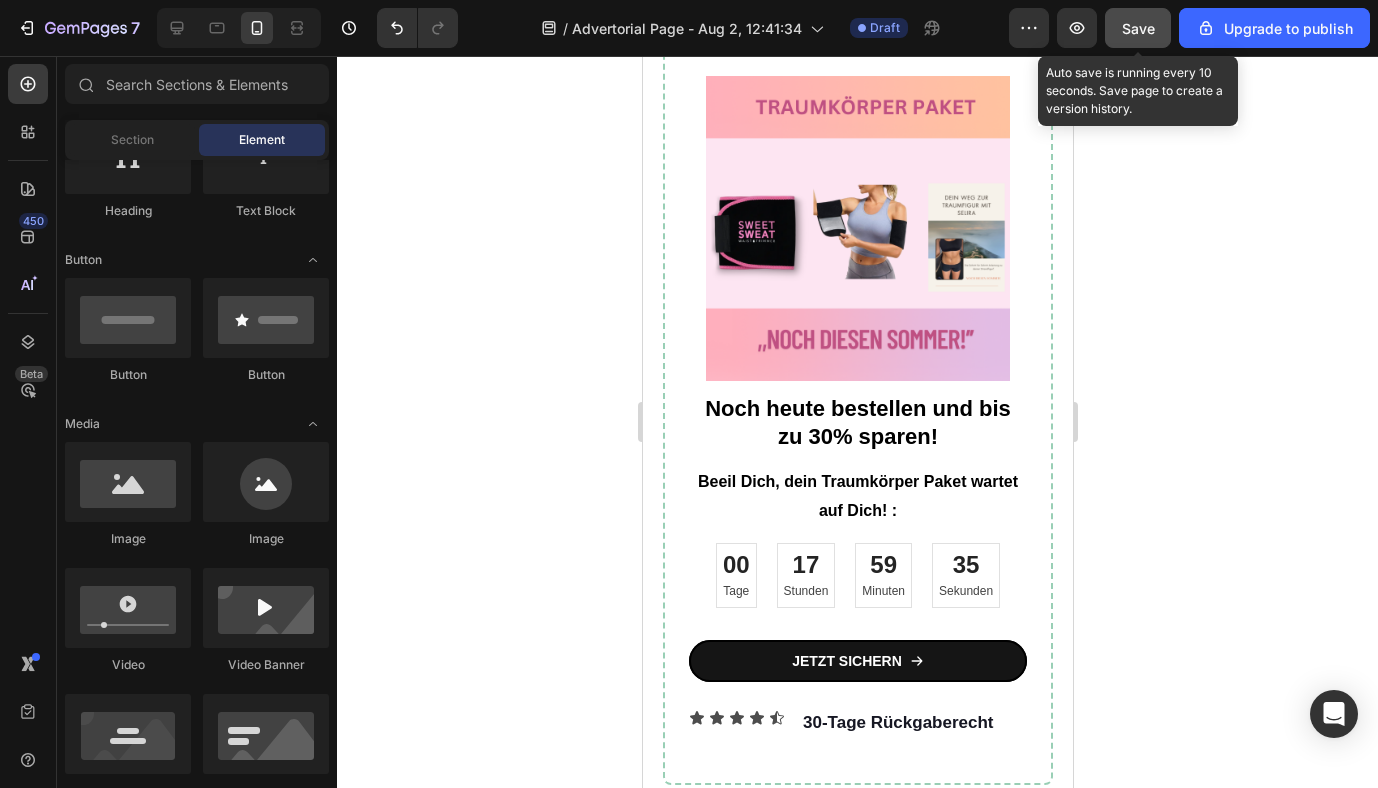 click on "Save" 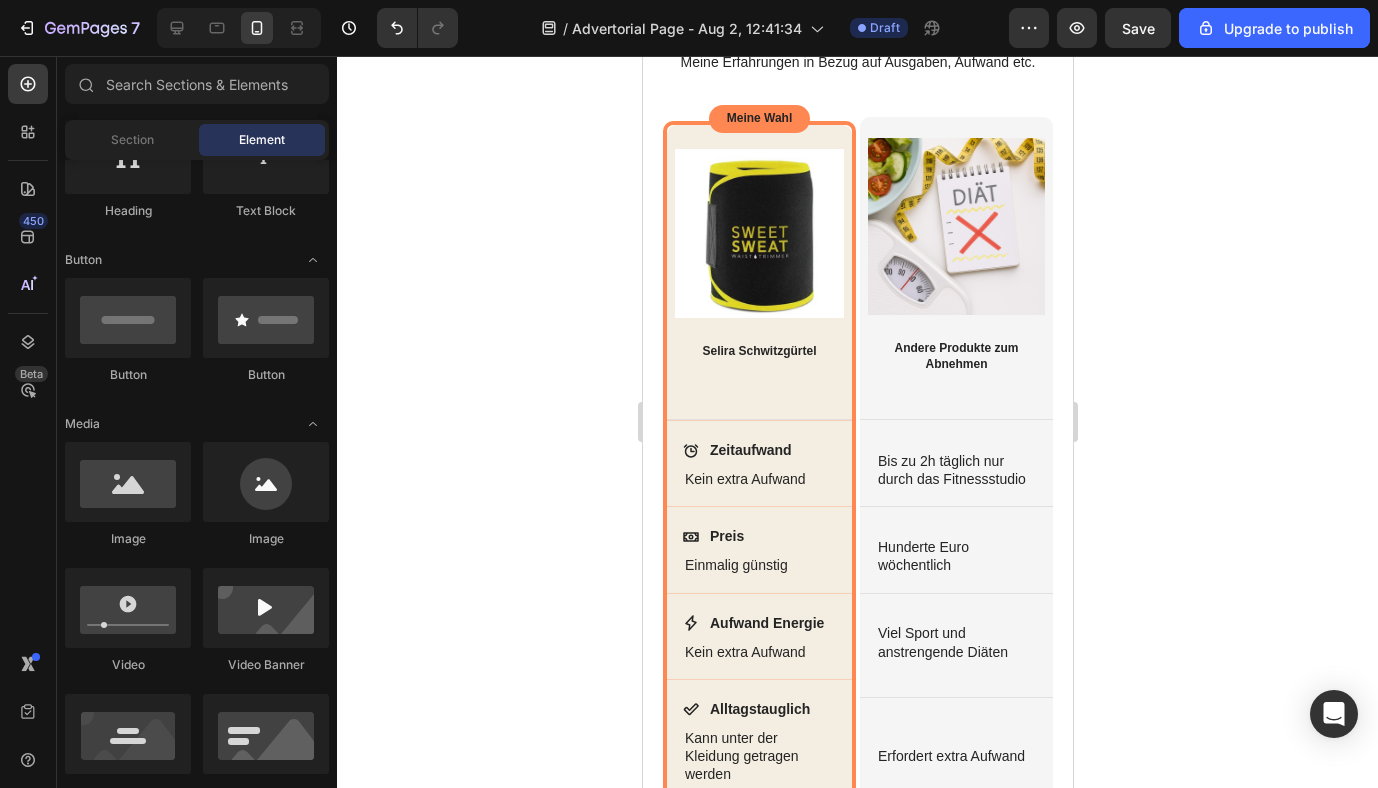 scroll, scrollTop: 2995, scrollLeft: 0, axis: vertical 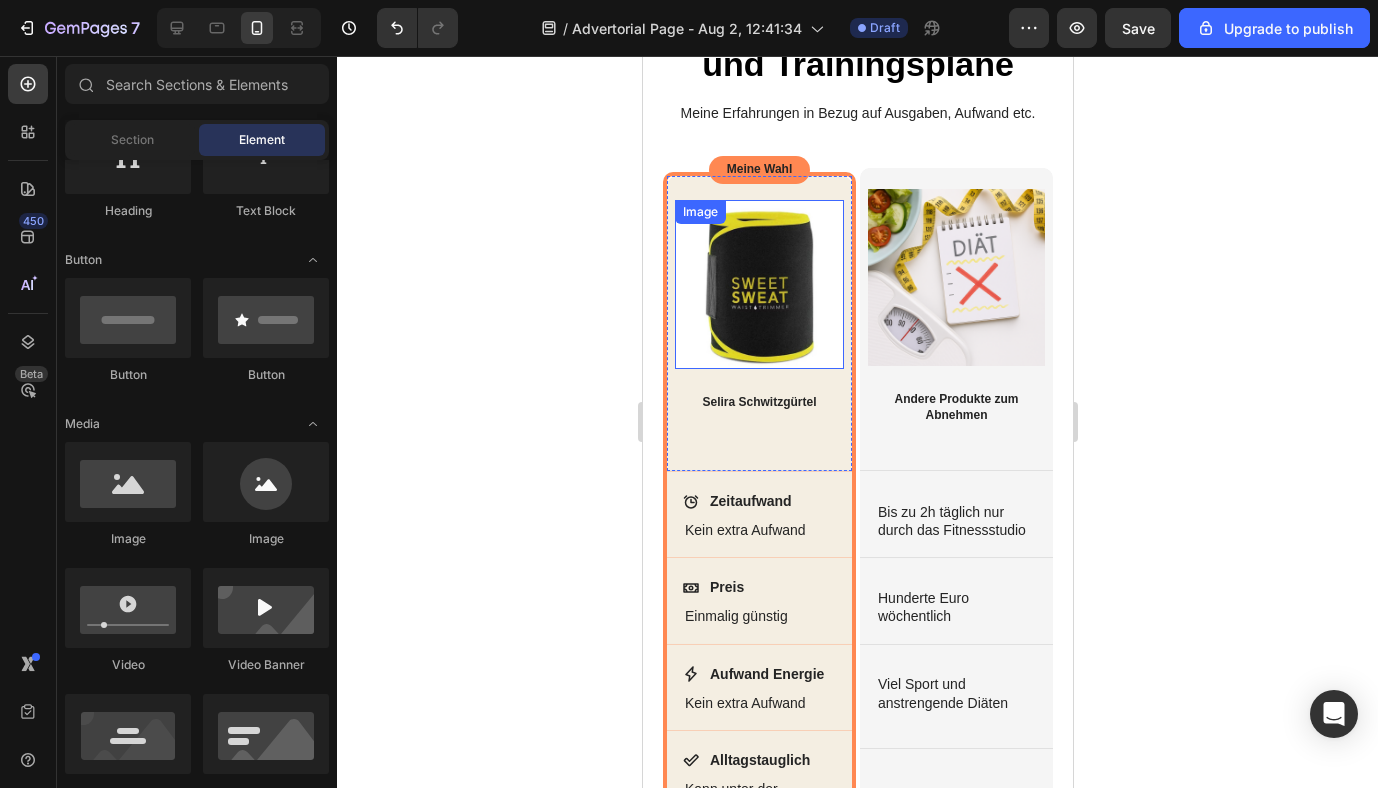 click at bounding box center (758, 284) 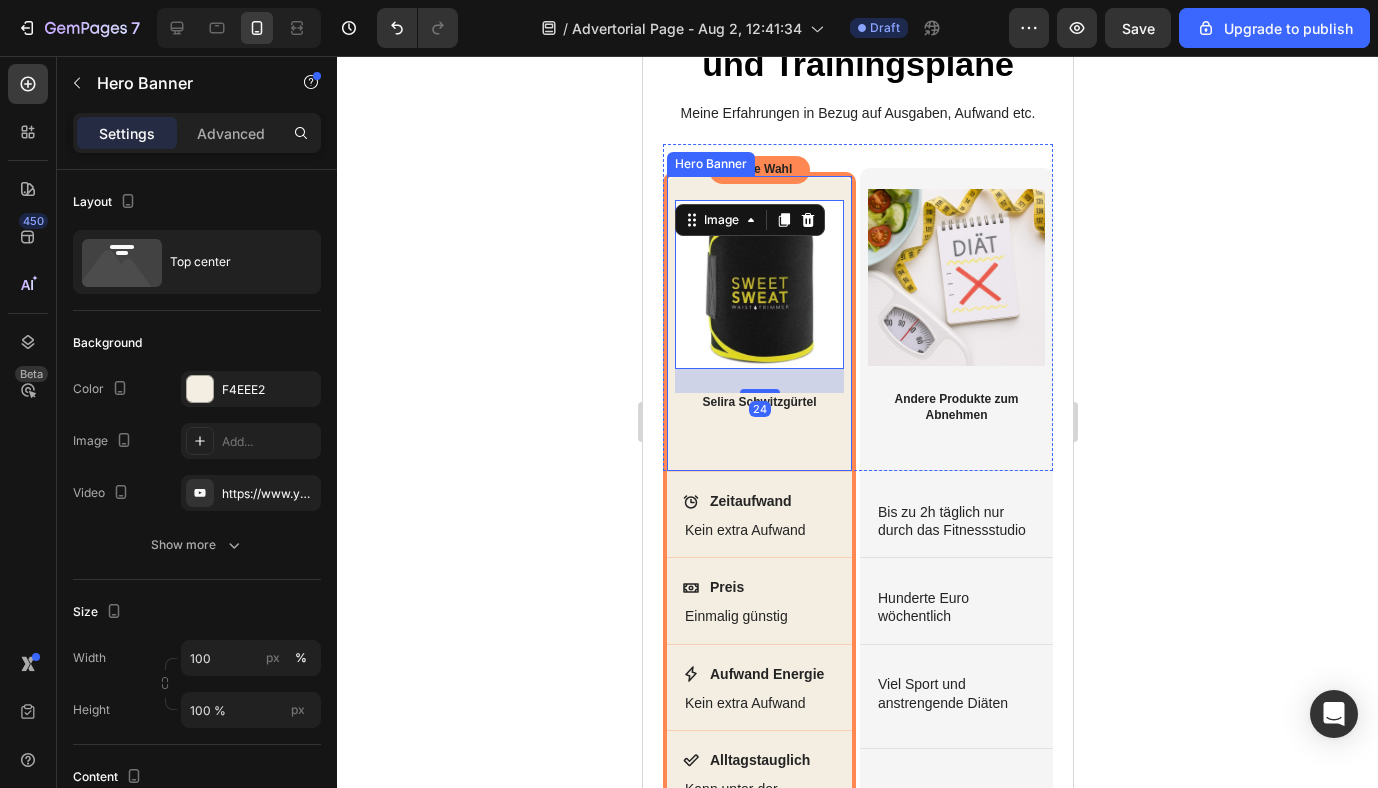 click on "Image   24 Selira Schwitzgürtel Heading Row Hero Banner" at bounding box center [758, 322] 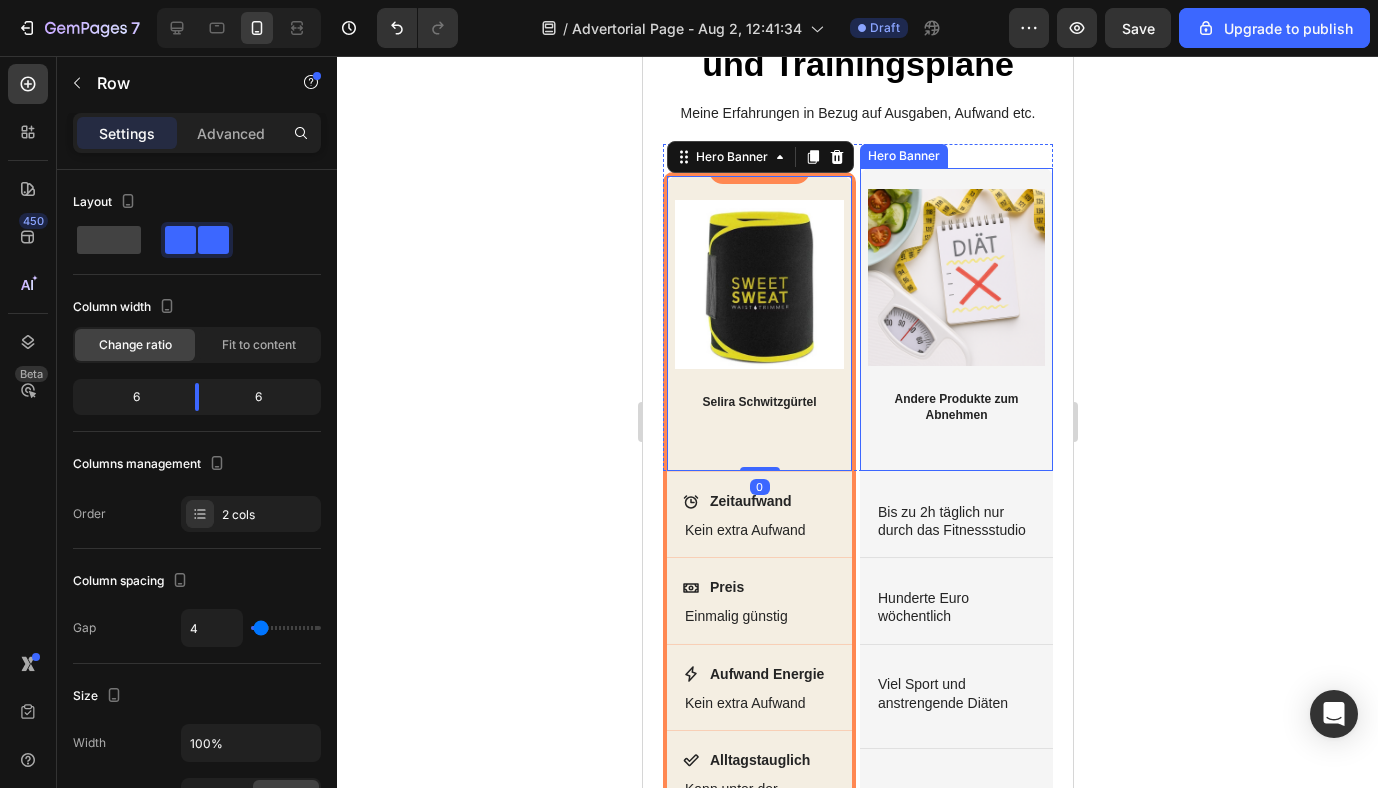 click on "Image Andere Produkte zum Abnehmen Heading Row Hero Banner" at bounding box center (955, 307) 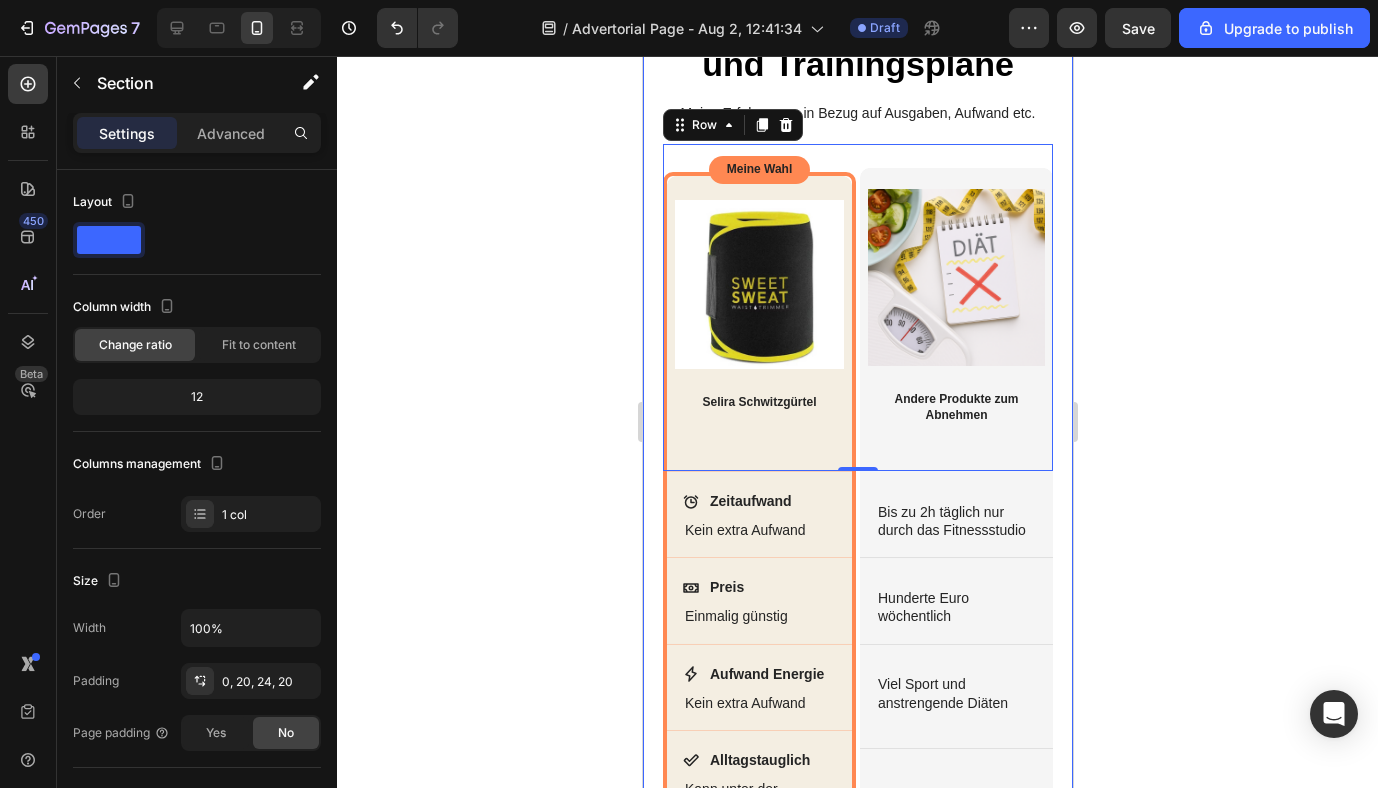 click on "Schwitzgürtel vs Diäten und Trainingspläne Heading Meine Erfahrungen in Bezug auf Ausgaben, Aufwand etc. Text Block Row
Dimensions
Weight
Highlight
Gears
Brakes Item List Meine Wahl Text Block Row Image Selira Schwitzgürtel Heading Row Hero Banner Image Andere Produkte zum Abnehmen Heading Row Hero Banner Row   0
Zeitaufwand Item List Kein extra Aufwand Text Block Hero Banner Bis zu 2h täglich nur durch das Fitnessstudio Text Block Hero Banner Row
Preis Item List Einmalig günstig Text Block Hero Banner Hunderte Euro wöchentlich Text Block Hero Banner Row
Aufwand Energie Item List Kein extra Aufwand Text Block Hero Banner
Alltagstauglich Item List Kann unter der Kleidung getragen werden Text Block Hero Banner Viel Sport und anstrengende Diäten   Text Block Hero Banner Erfordert extra Aufwand   Text Block Hero Banner Row Row Row" at bounding box center (857, 466) 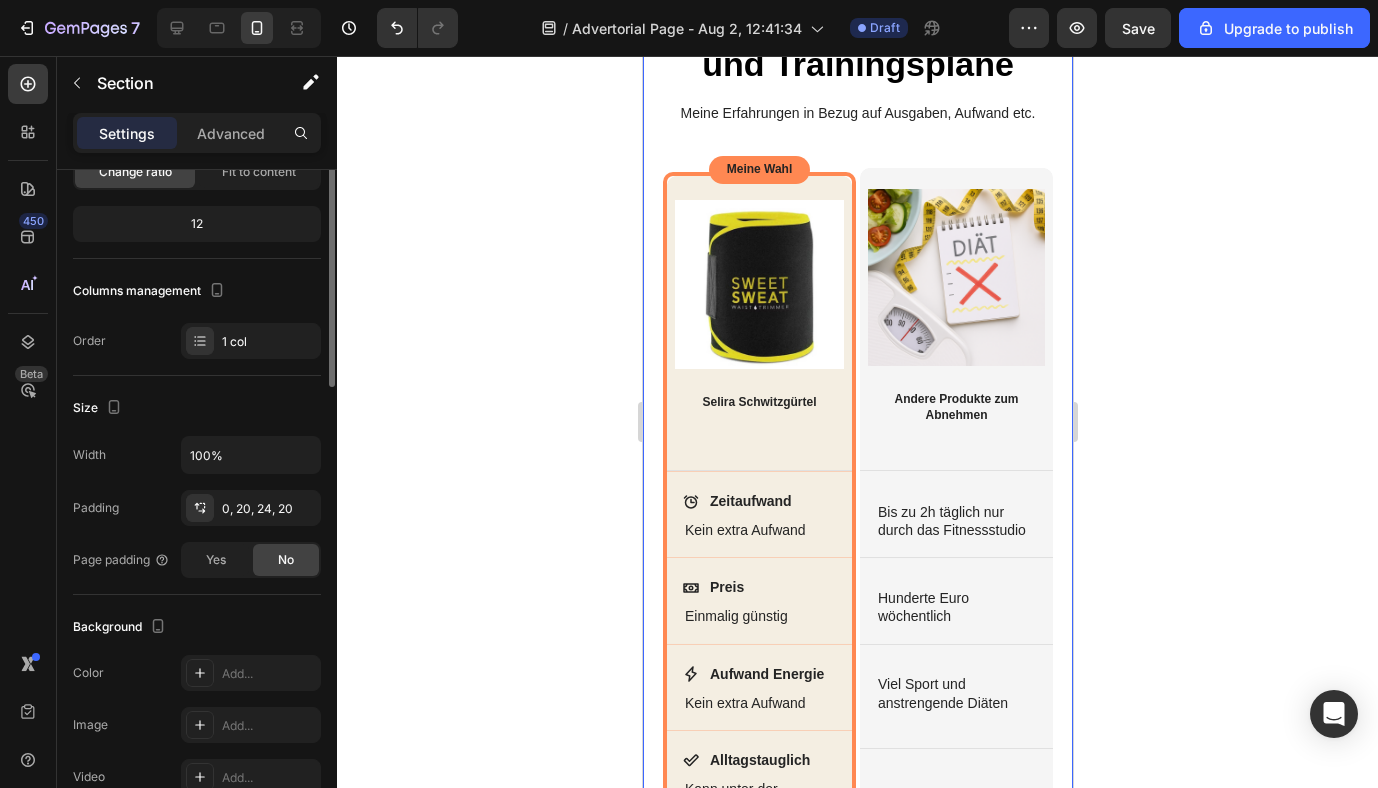 scroll, scrollTop: 0, scrollLeft: 0, axis: both 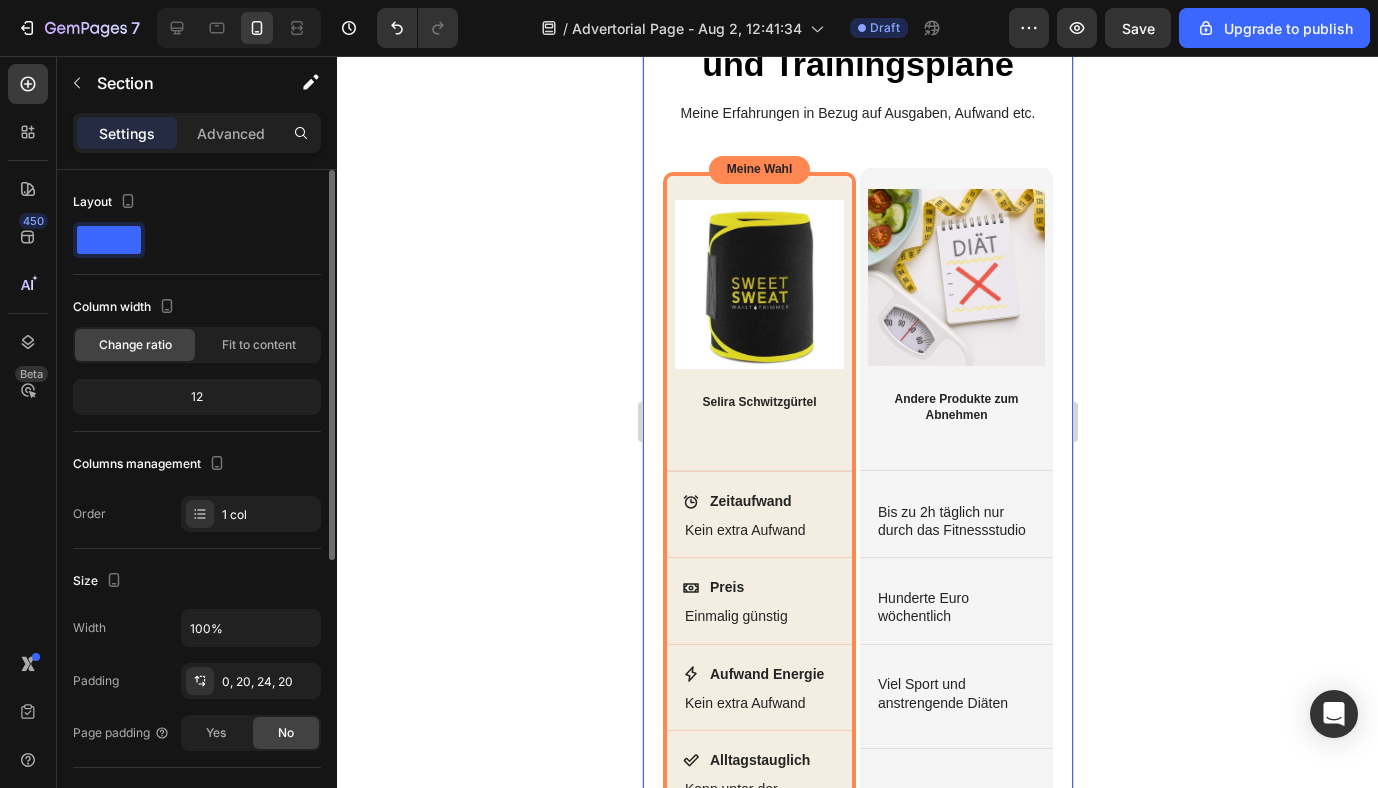 click 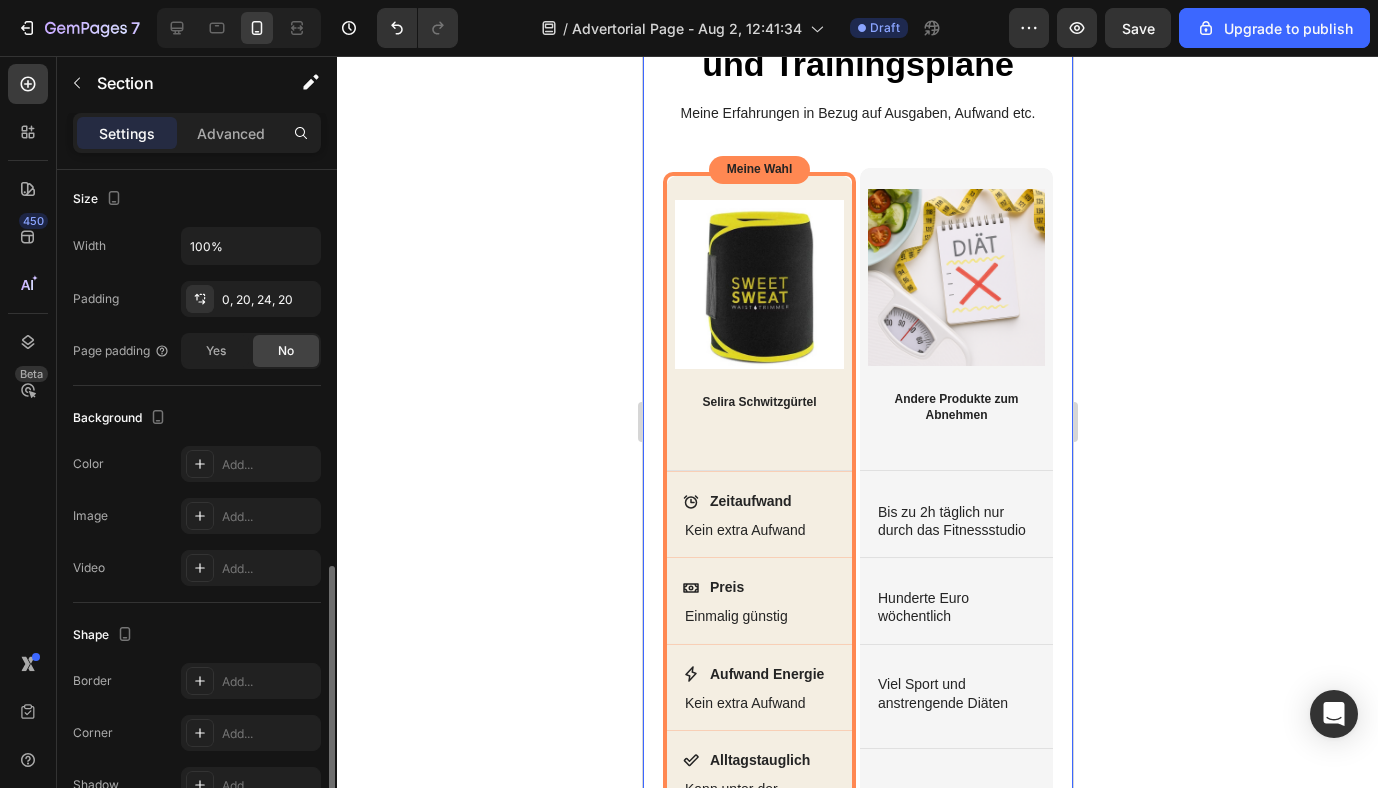 scroll, scrollTop: 493, scrollLeft: 0, axis: vertical 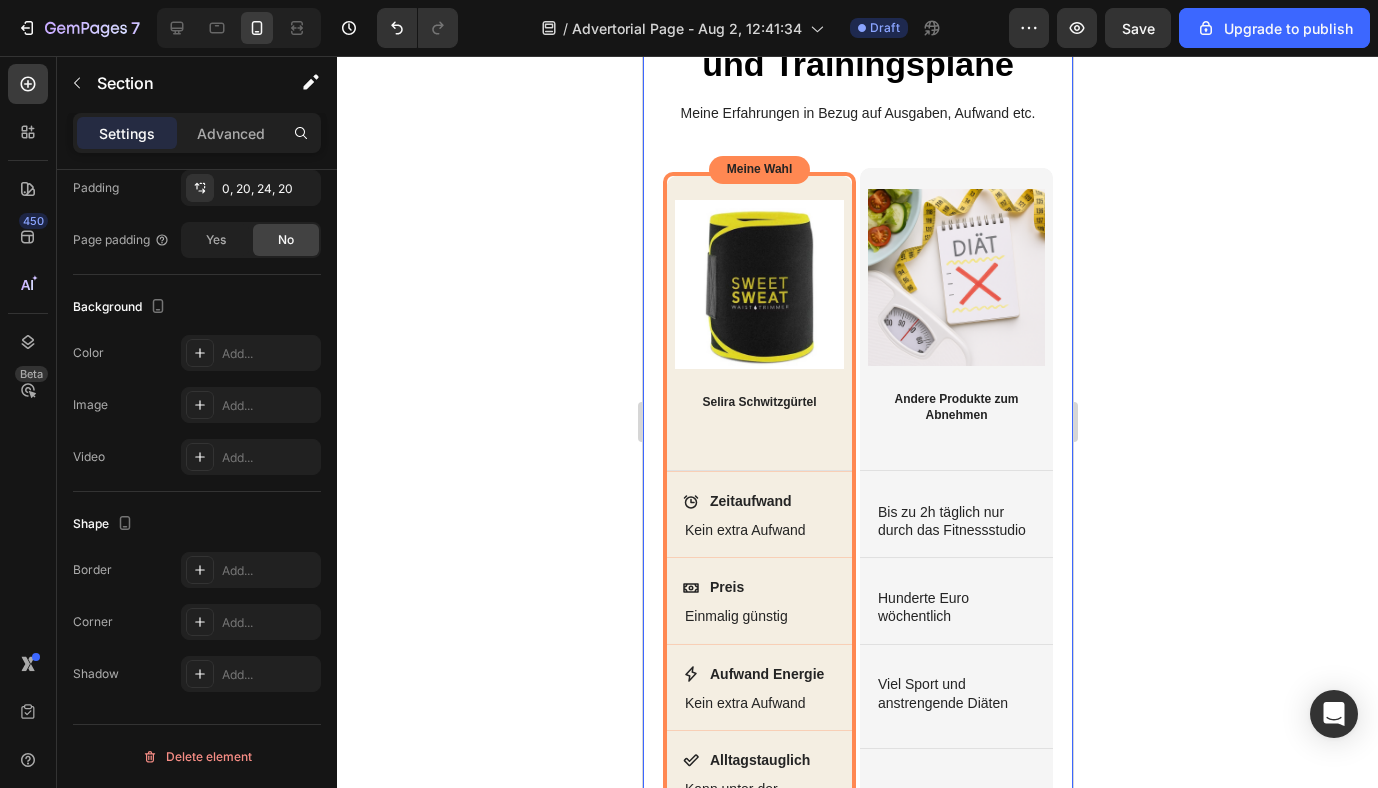 click on "Schwitzgürtel vs Diäten und Trainingspläne Heading Meine Erfahrungen in Bezug auf Ausgaben, Aufwand etc. Text Block Row
Dimensions
Weight
Highlight
Gears
Brakes Item List Meine Wahl Text Block Row Image Selira Schwitzgürtel Heading Row Hero Banner Image Andere Produkte zum Abnehmen Heading Row Hero Banner Row
Zeitaufwand Item List Kein extra Aufwand Text Block Hero Banner Bis zu 2h täglich nur durch das Fitnessstudio Text Block Hero Banner Row
Preis Item List Einmalig günstig Text Block Hero Banner Hunderte Euro wöchentlich Text Block Hero Banner Row
Aufwand Energie Item List Kein extra Aufwand Text Block Hero Banner
Alltagstauglich Item List Kann unter der Kleidung getragen werden Text Block Hero Banner Viel Sport und anstrengende Diäten   Text Block Hero Banner Erfordert extra Aufwand   Text Block Hero Banner Row Row Row
Row" at bounding box center (857, 466) 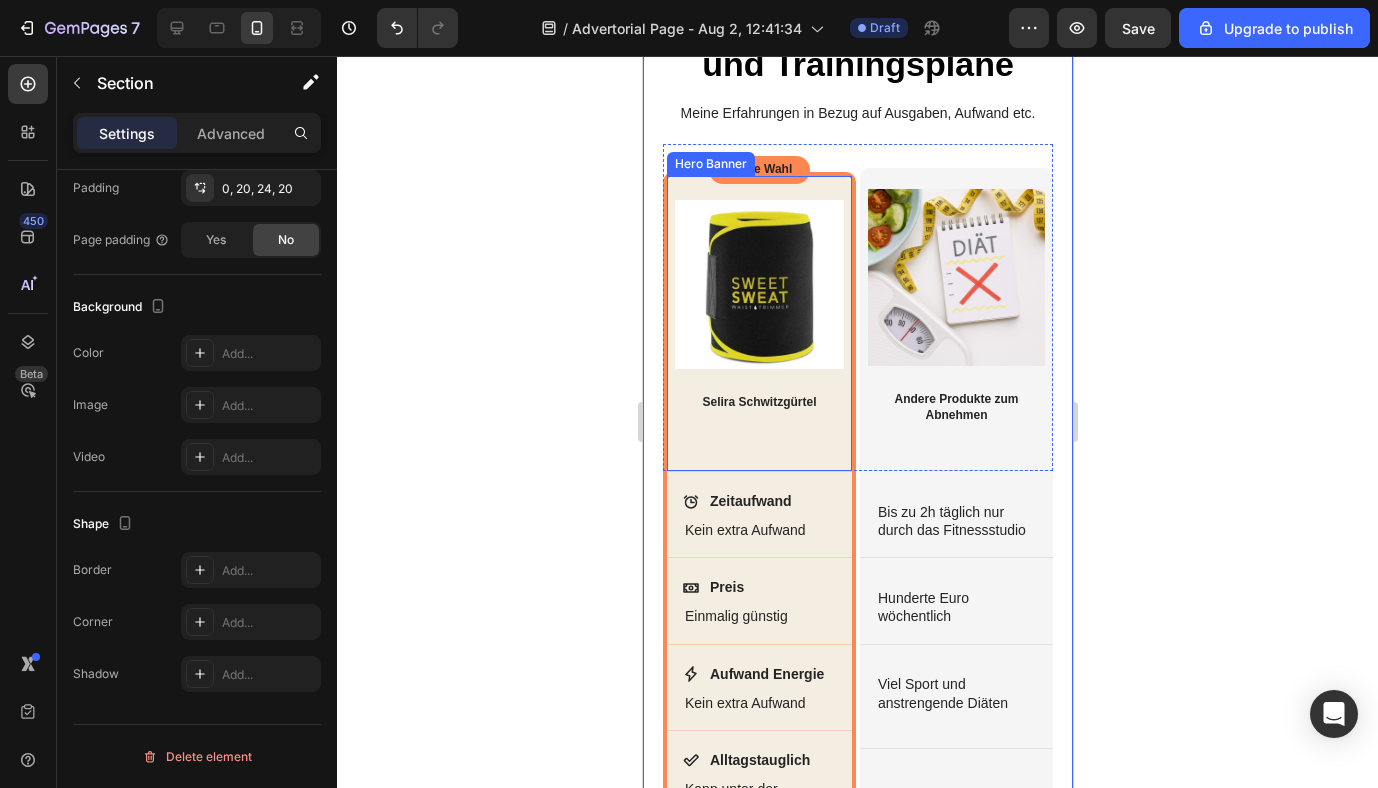 click on "Image Selira Schwitzgürtel Heading Row" at bounding box center (758, 317) 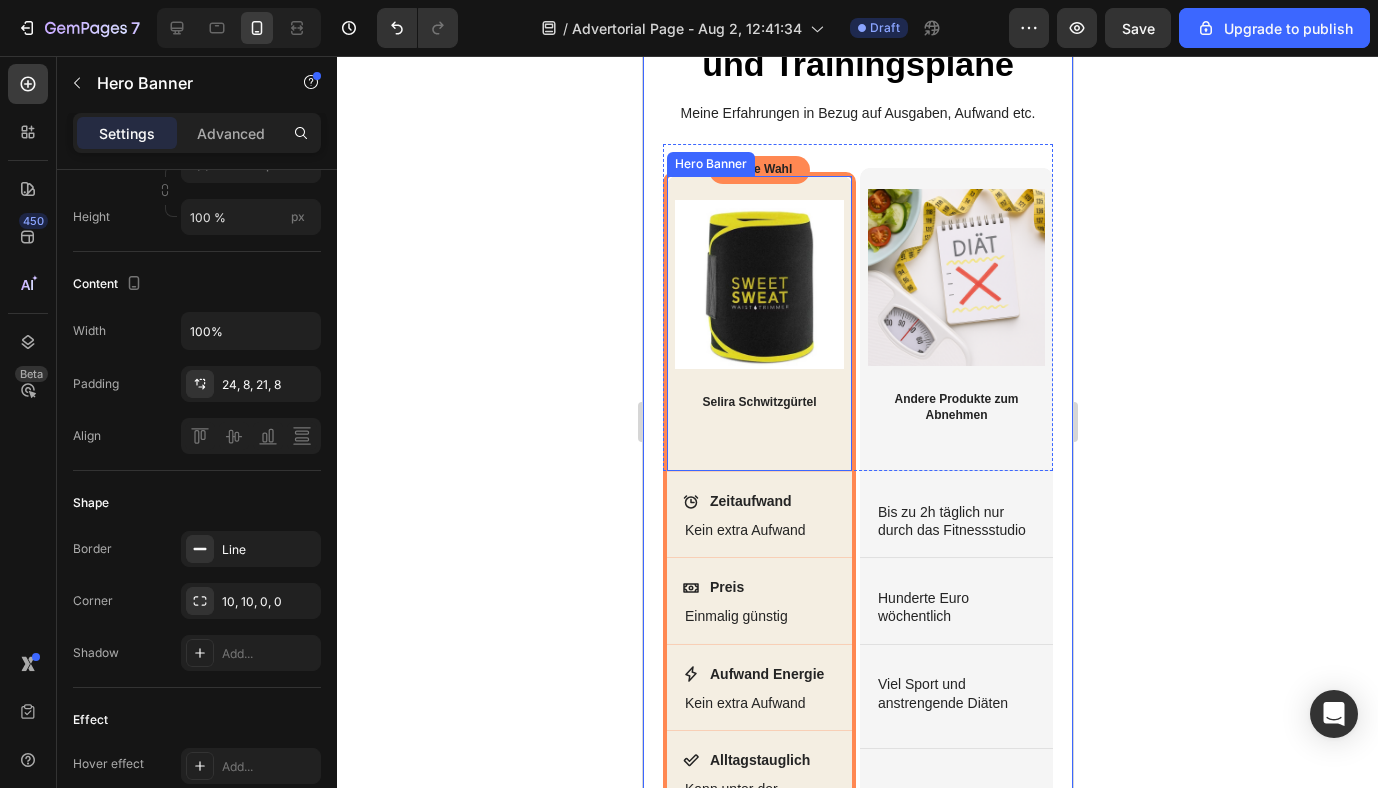 scroll, scrollTop: 0, scrollLeft: 0, axis: both 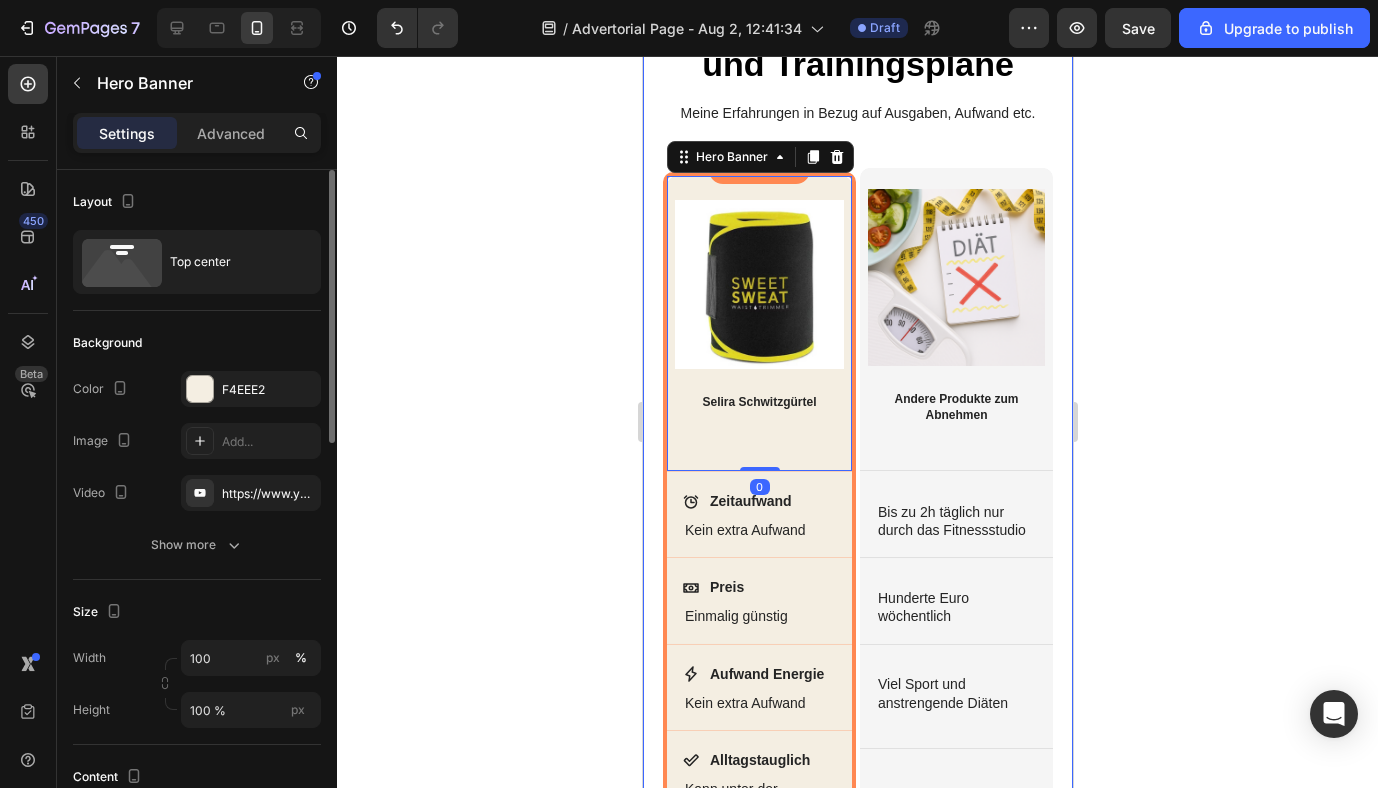 click 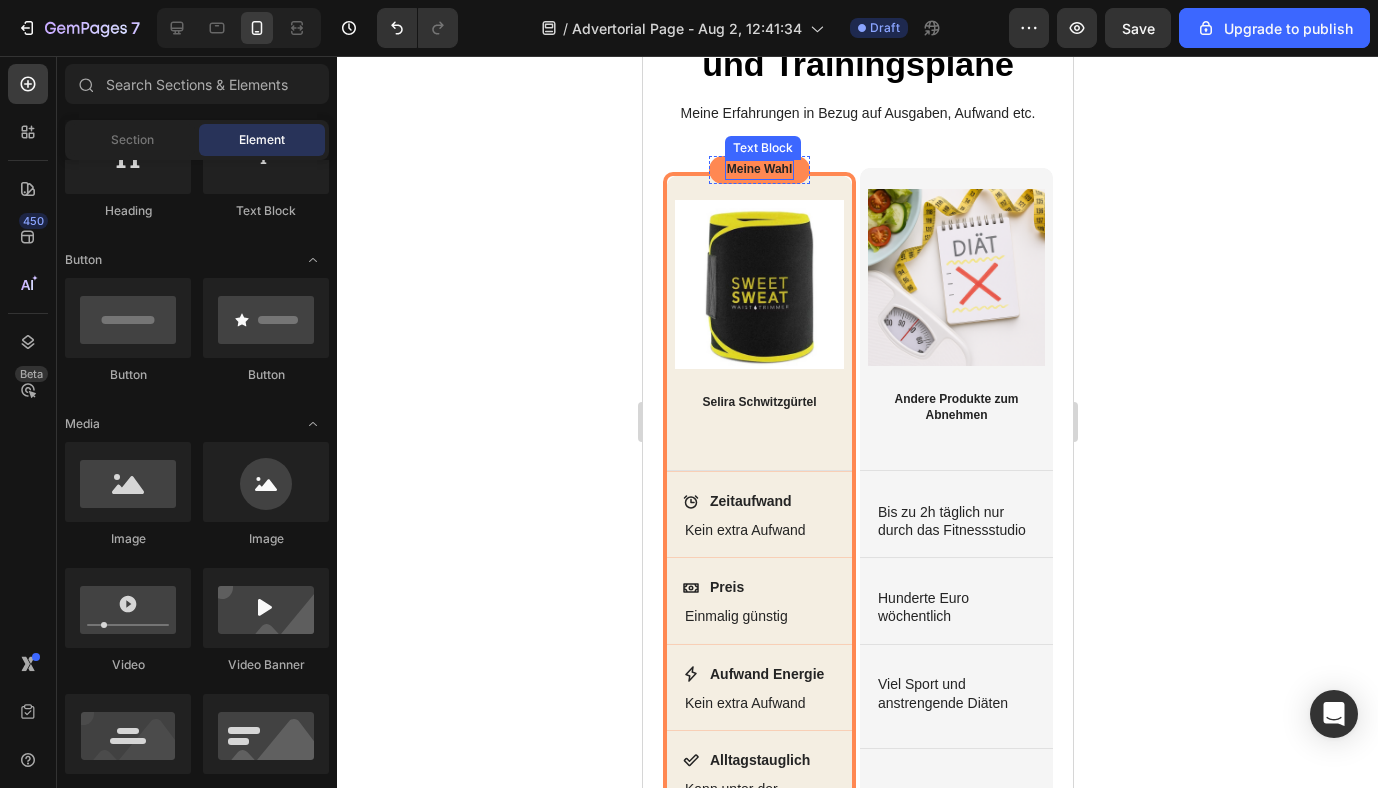 click on "Meine Wahl" at bounding box center (759, 170) 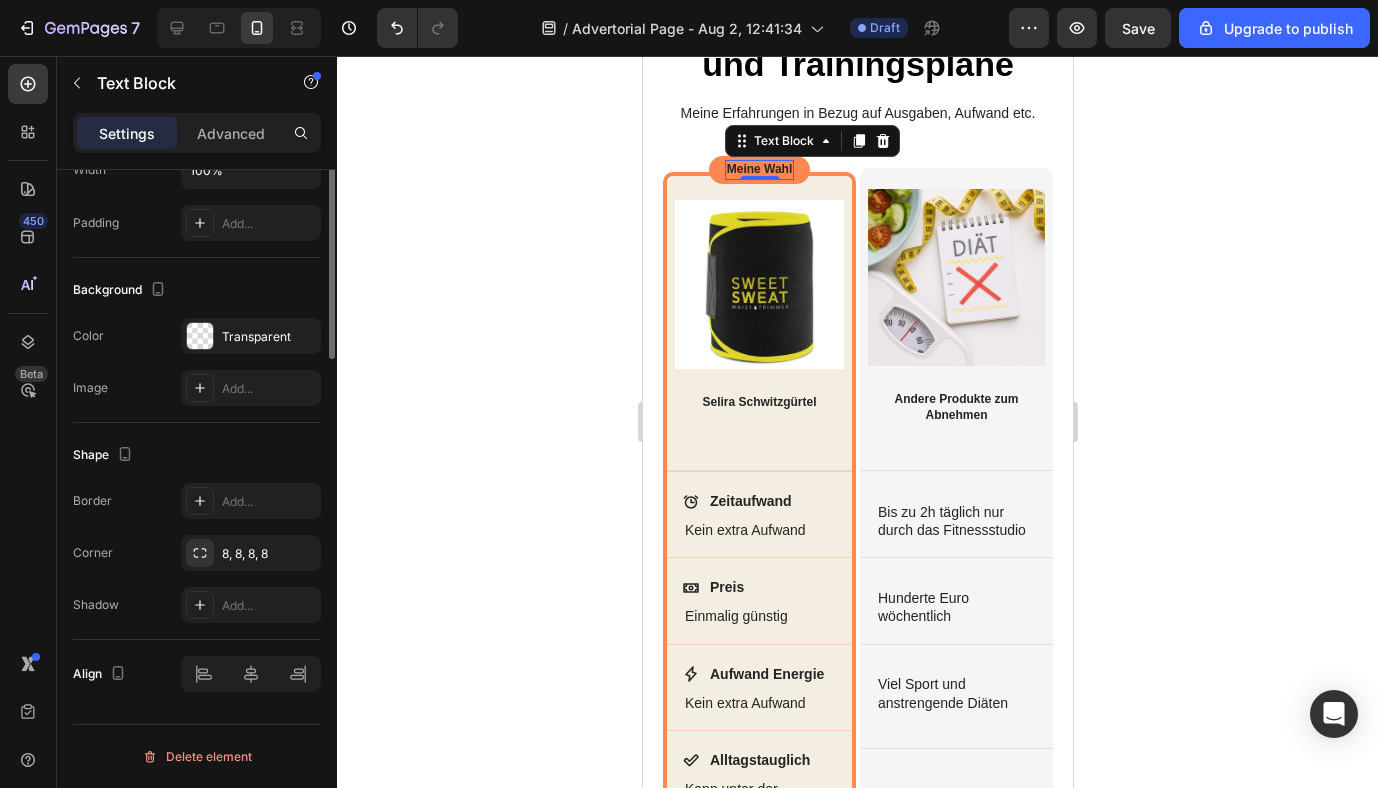 scroll, scrollTop: 0, scrollLeft: 0, axis: both 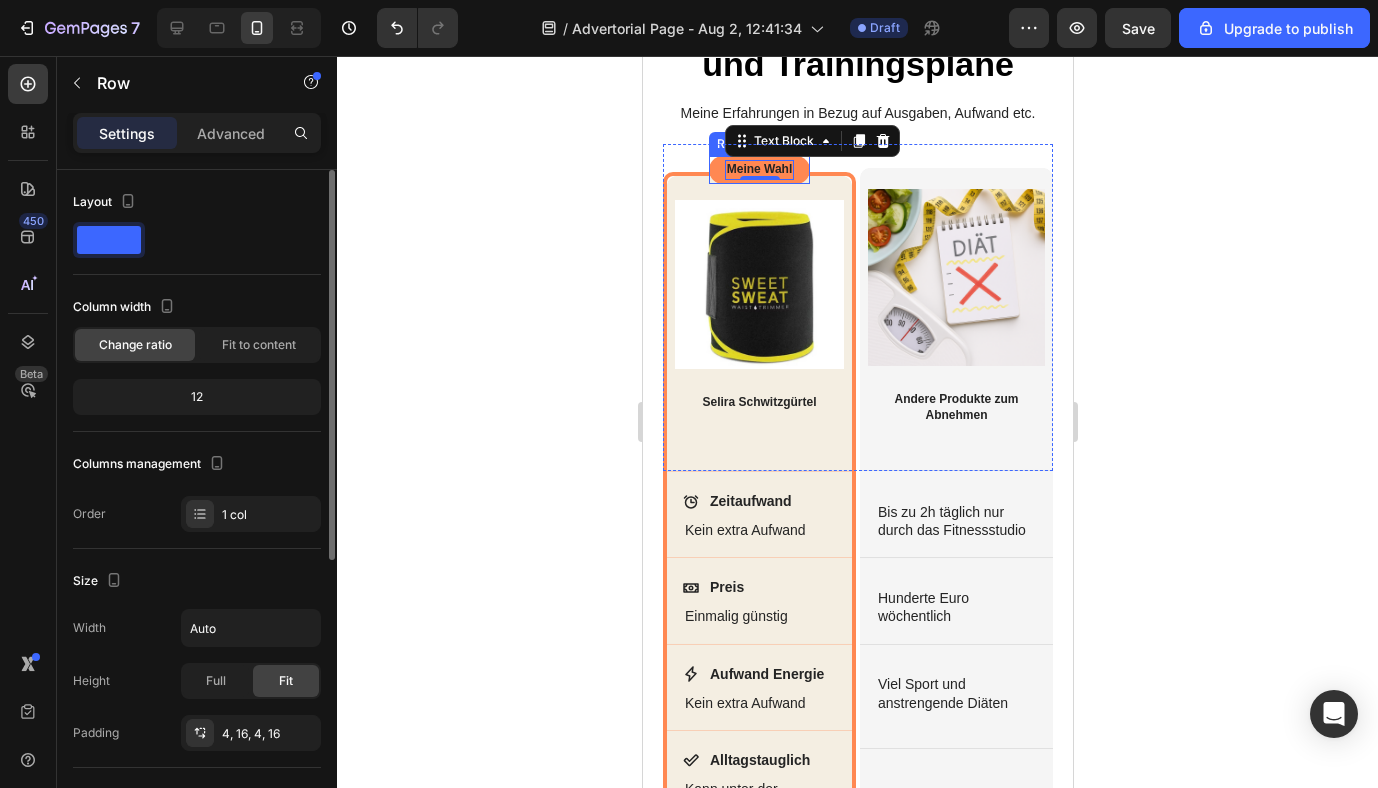 click on "Meine Wahl Text Block   0 Row" at bounding box center (759, 170) 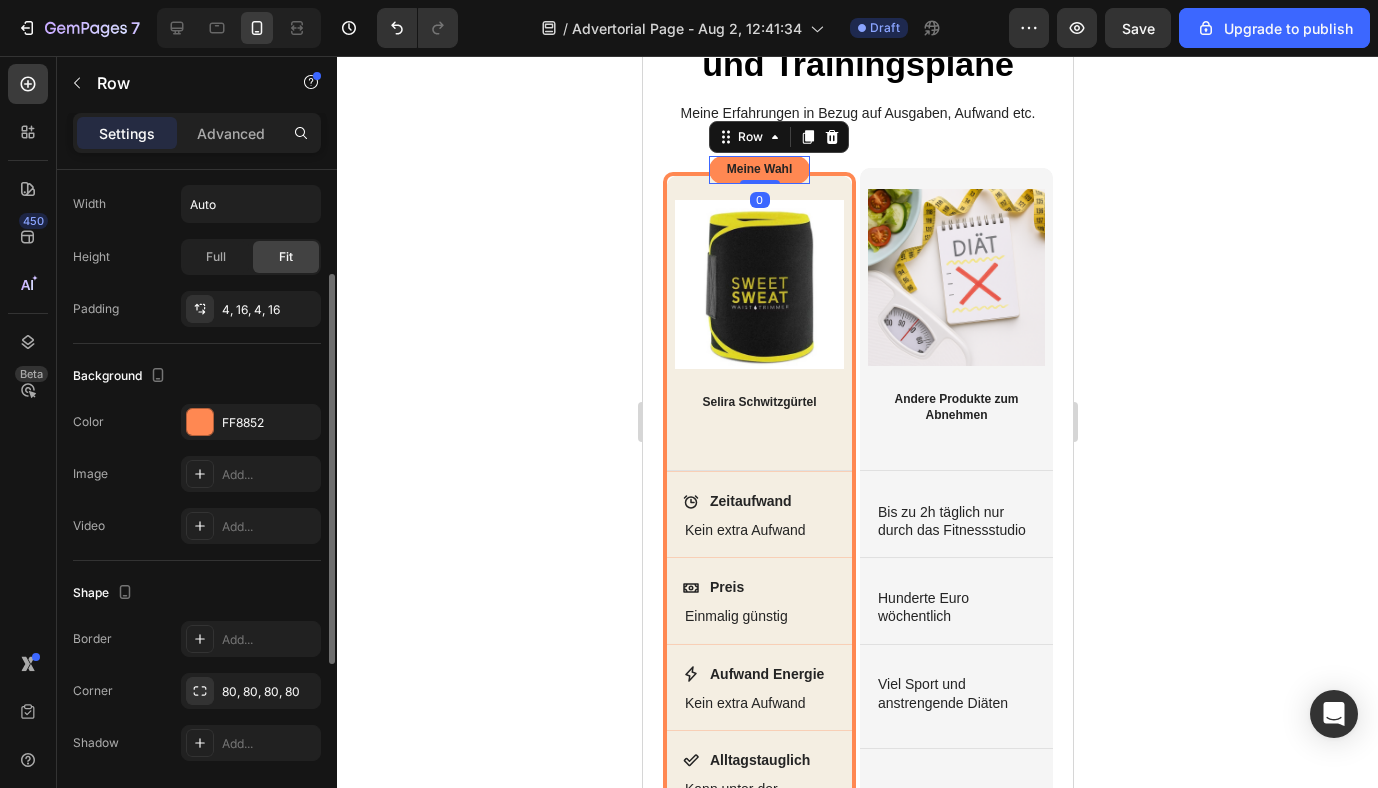 scroll, scrollTop: 493, scrollLeft: 0, axis: vertical 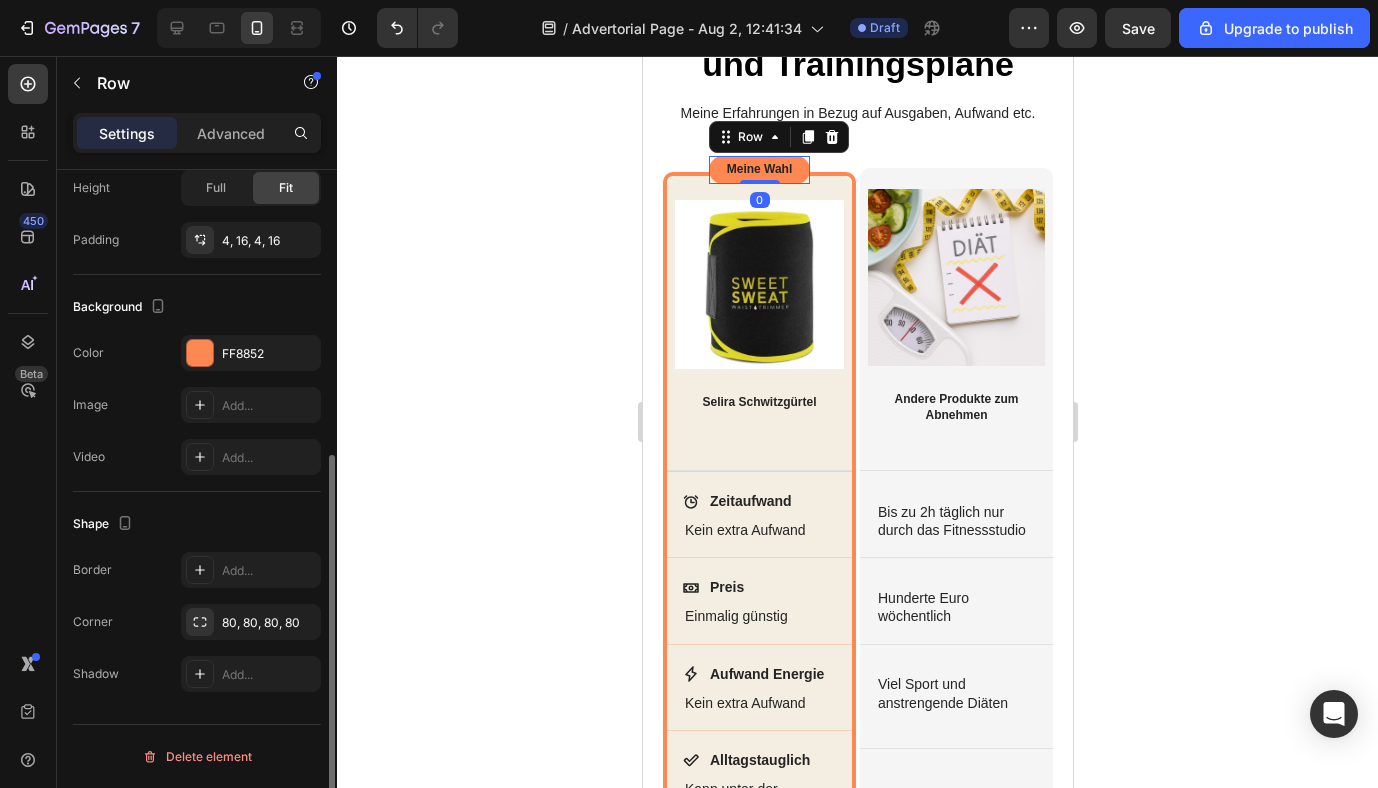 click on "Color FF8852" at bounding box center (197, 353) 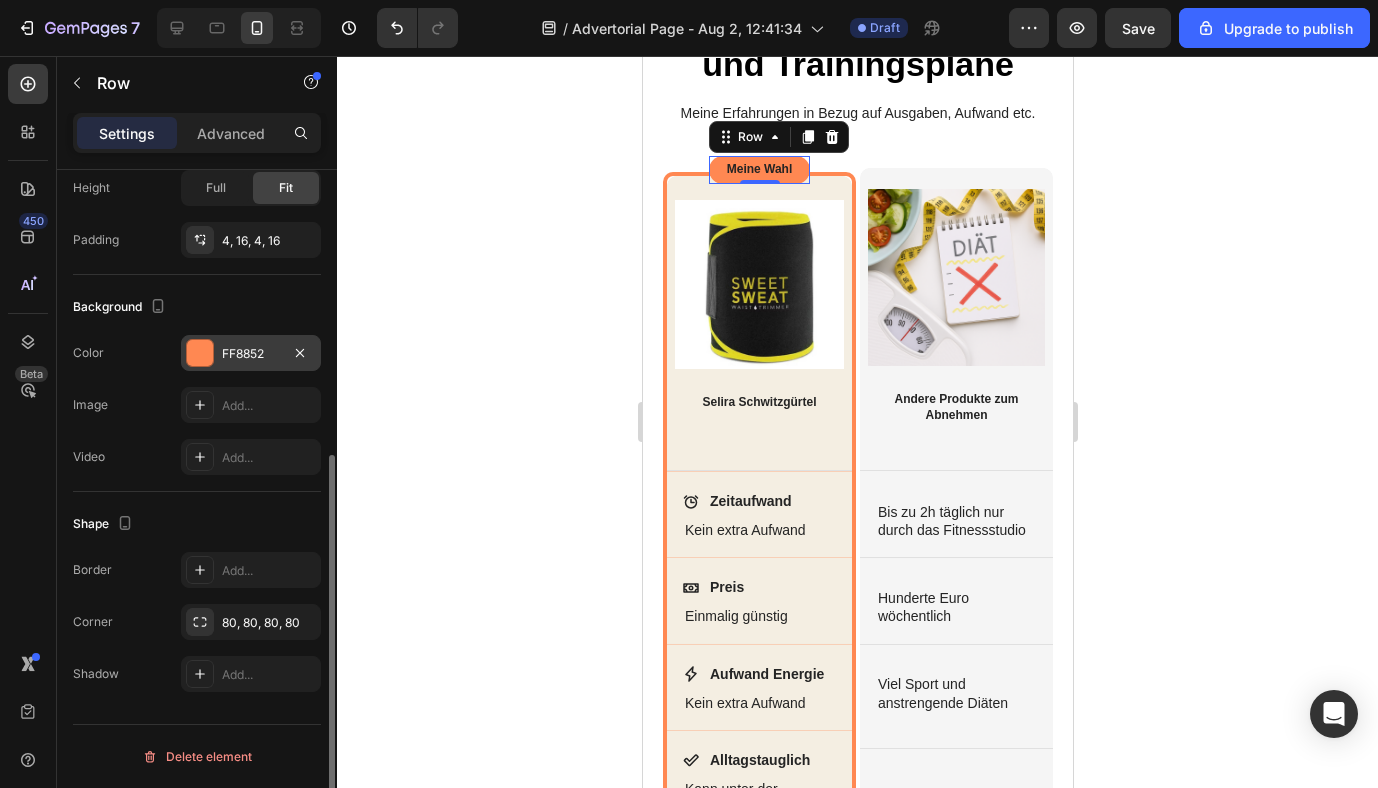 click at bounding box center [200, 353] 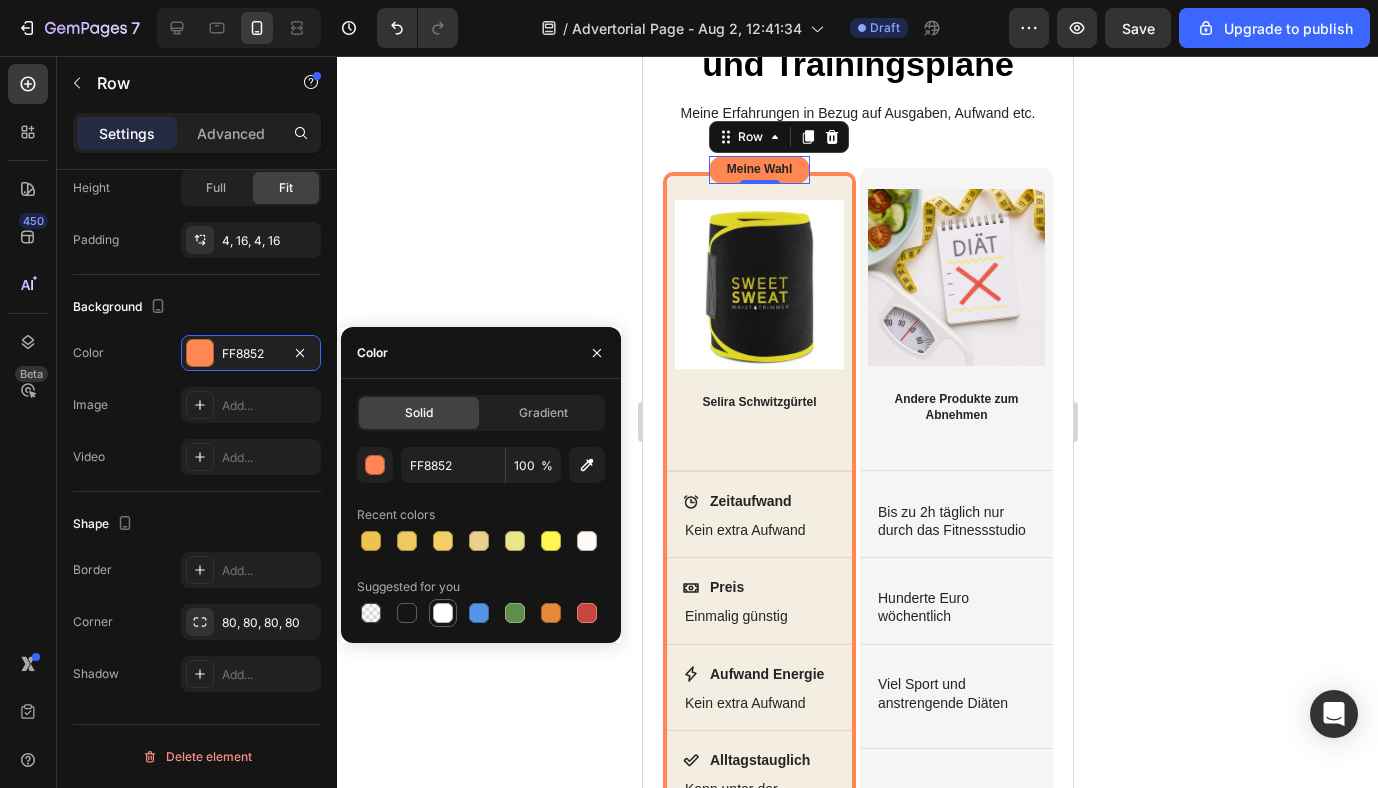 click at bounding box center (443, 613) 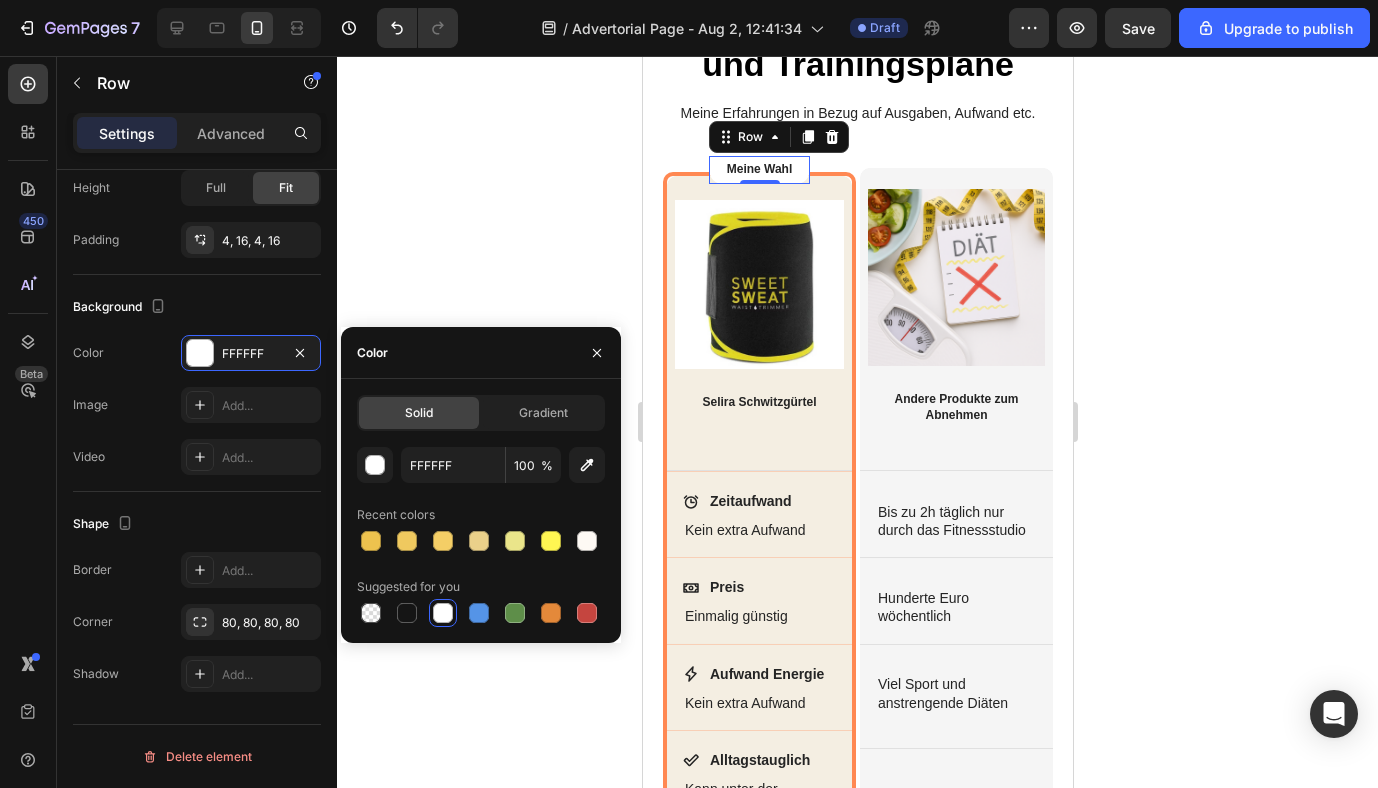 click 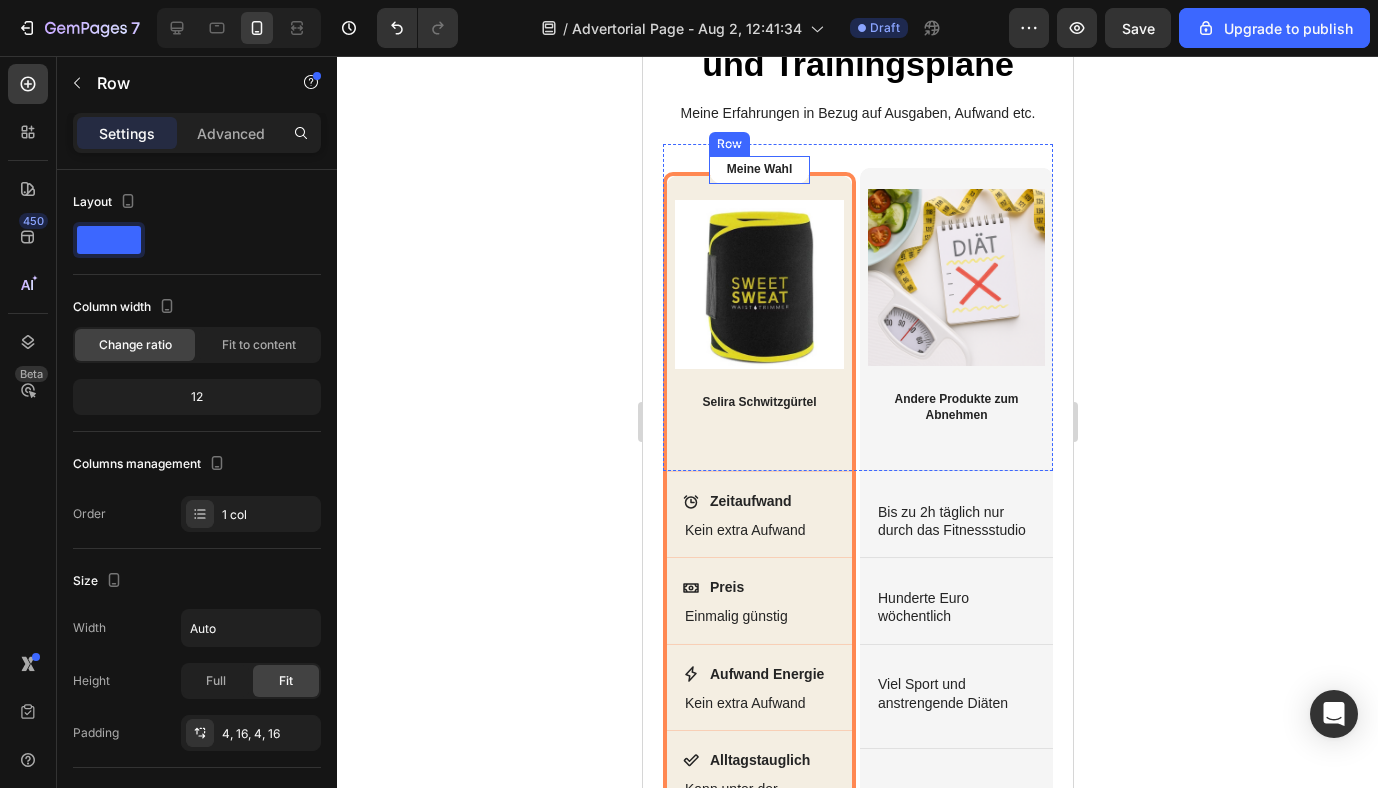 click on "Meine Wahl Text Block Row" at bounding box center [759, 170] 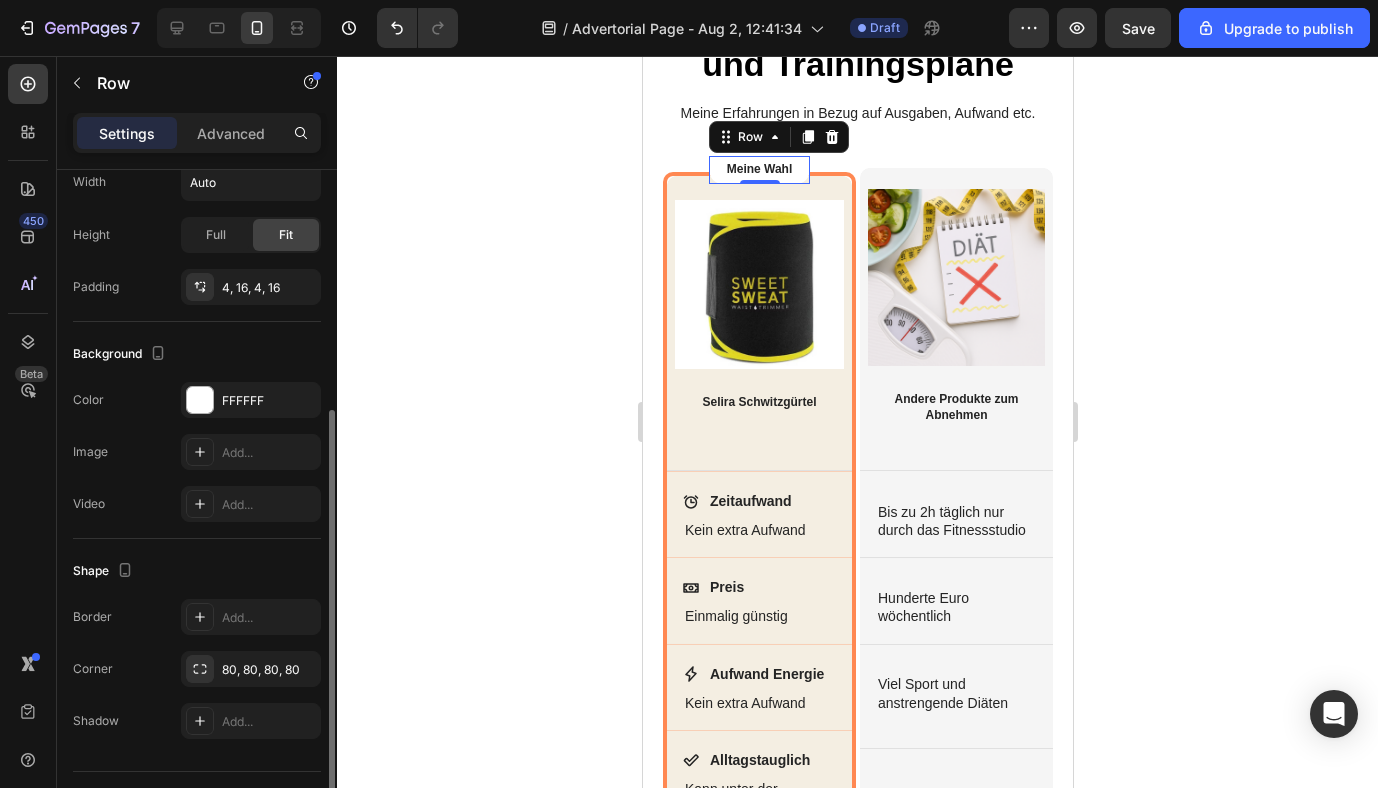 scroll, scrollTop: 464, scrollLeft: 0, axis: vertical 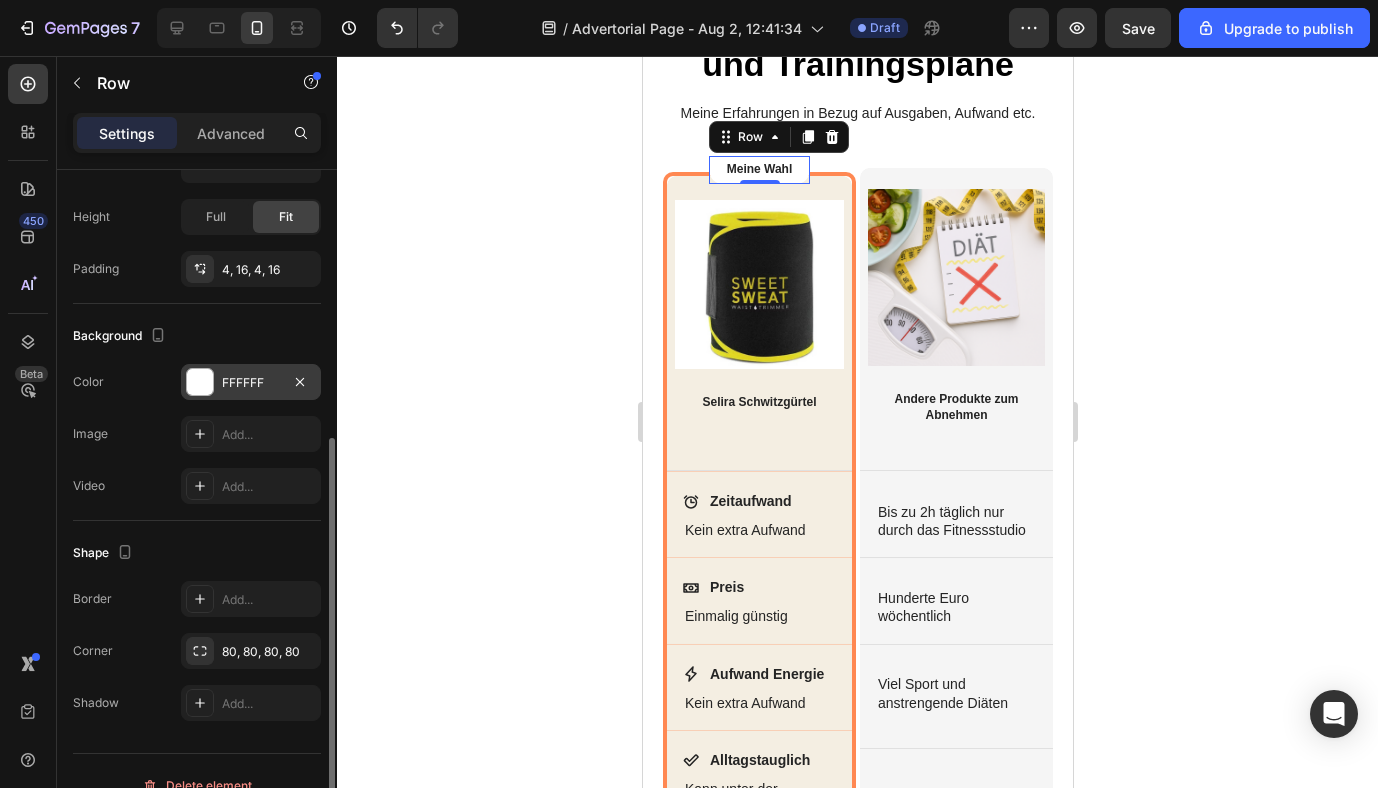 click at bounding box center [200, 382] 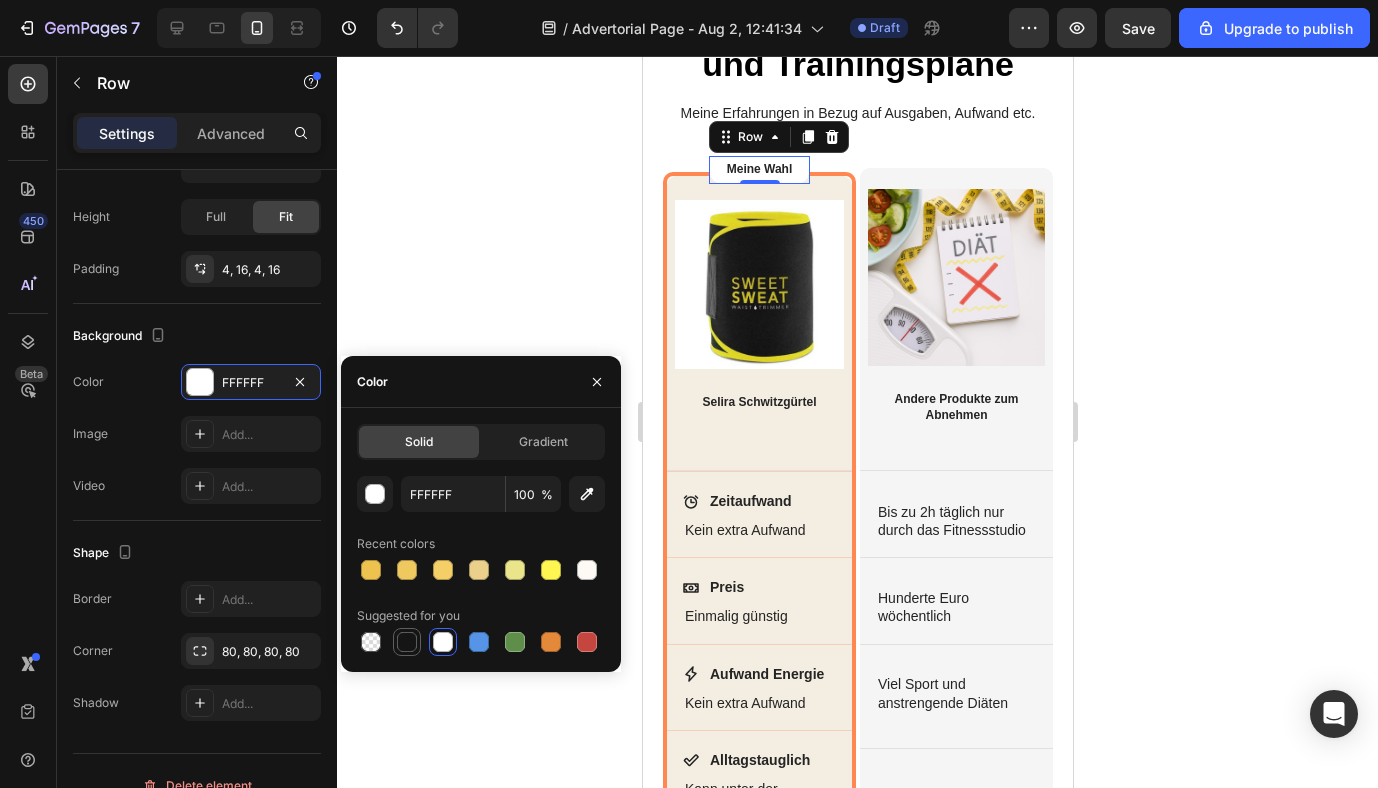 click at bounding box center [407, 642] 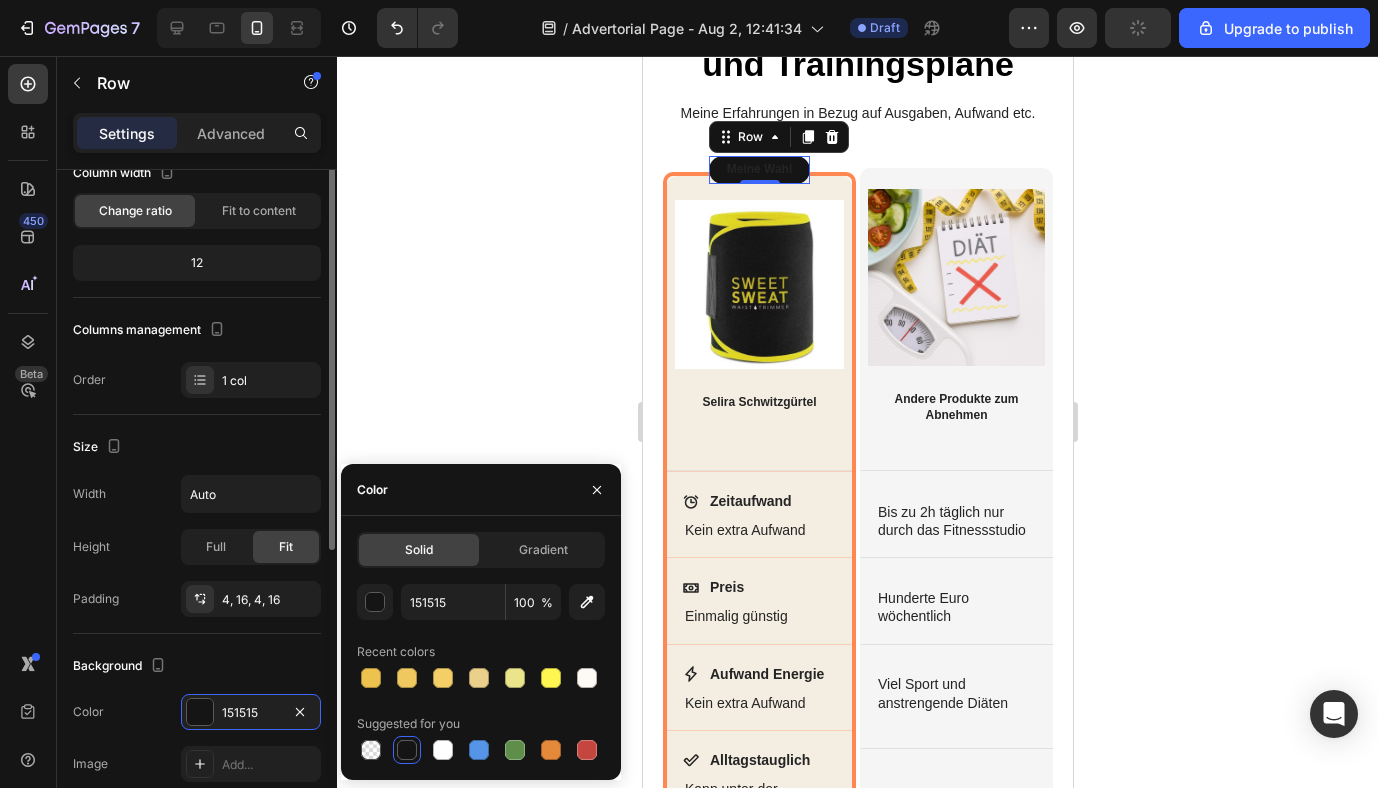 scroll, scrollTop: 0, scrollLeft: 0, axis: both 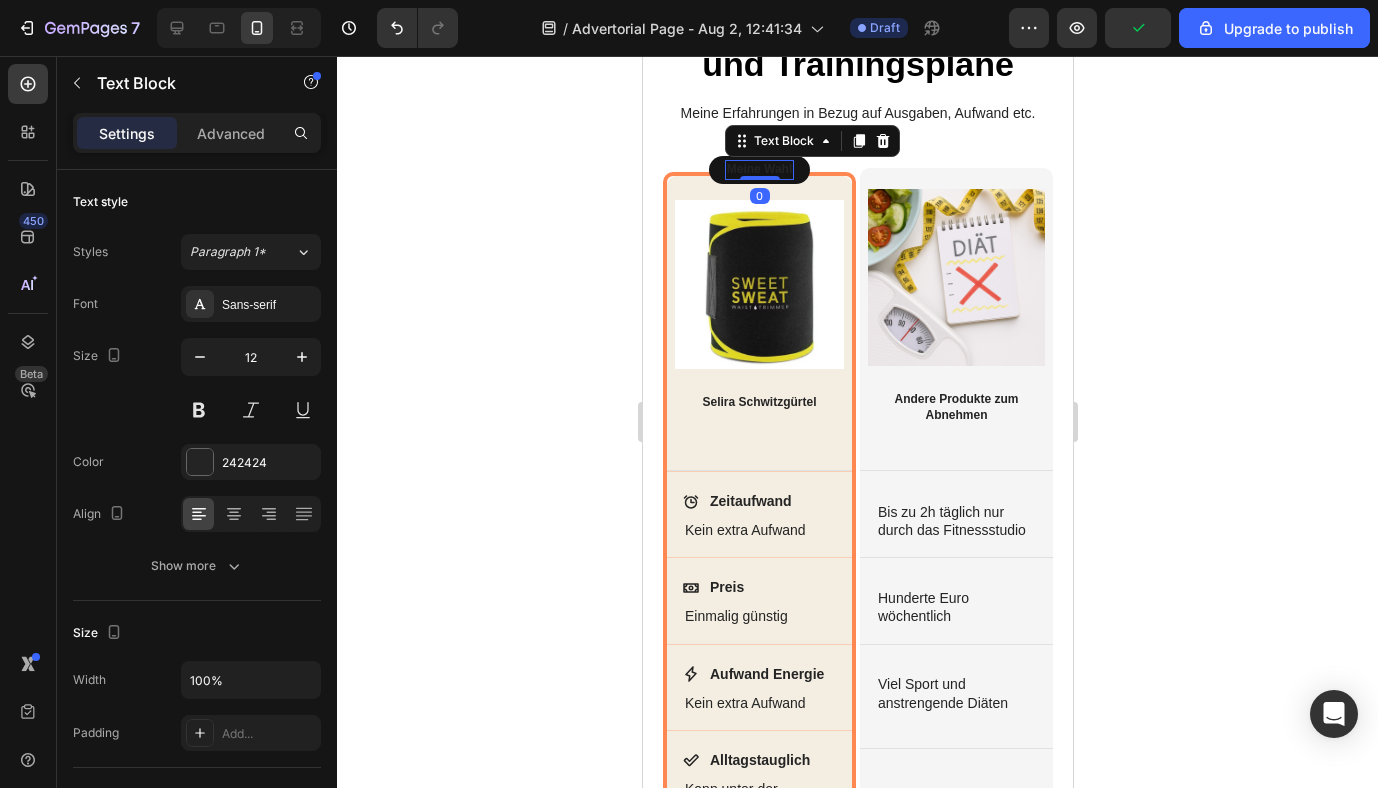 click on "Meine Wahl" at bounding box center (759, 170) 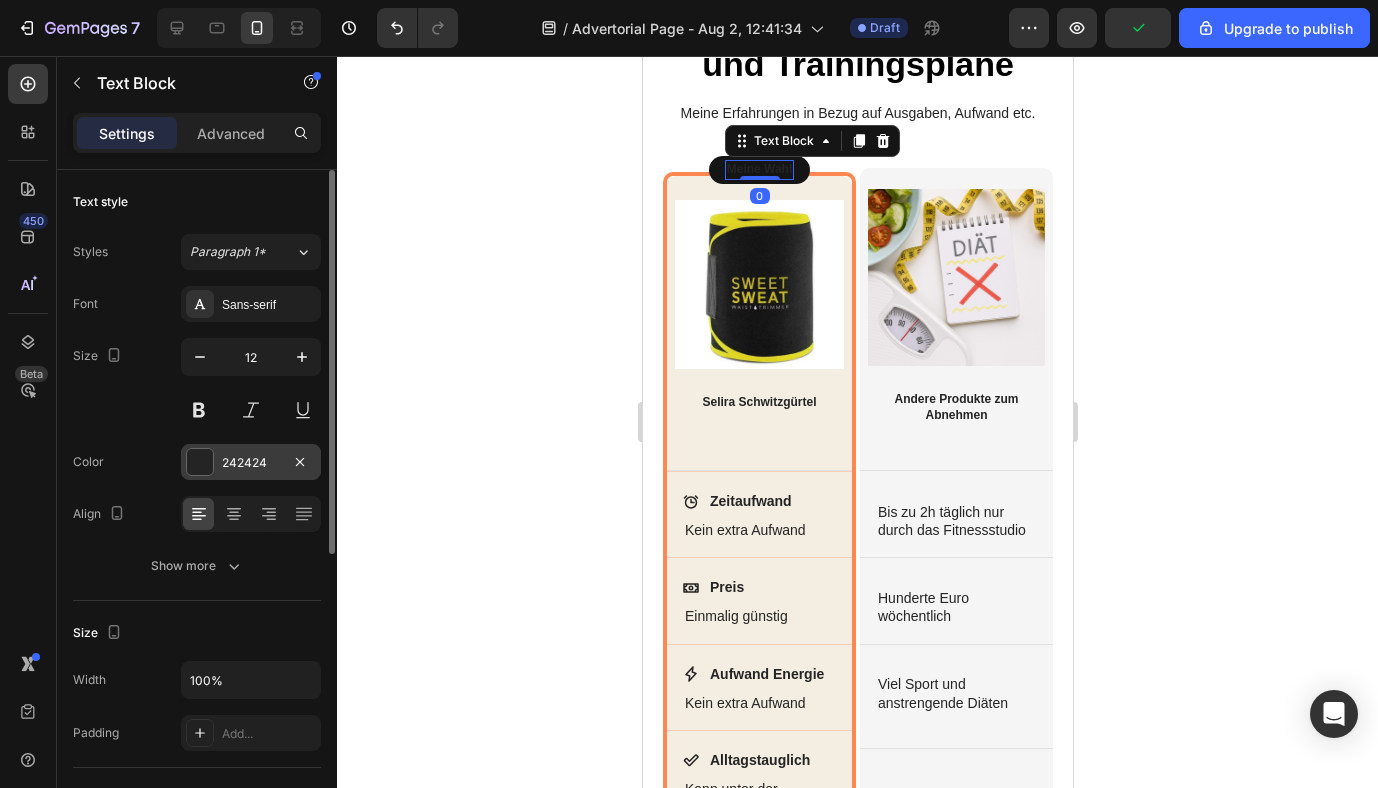 click at bounding box center [200, 462] 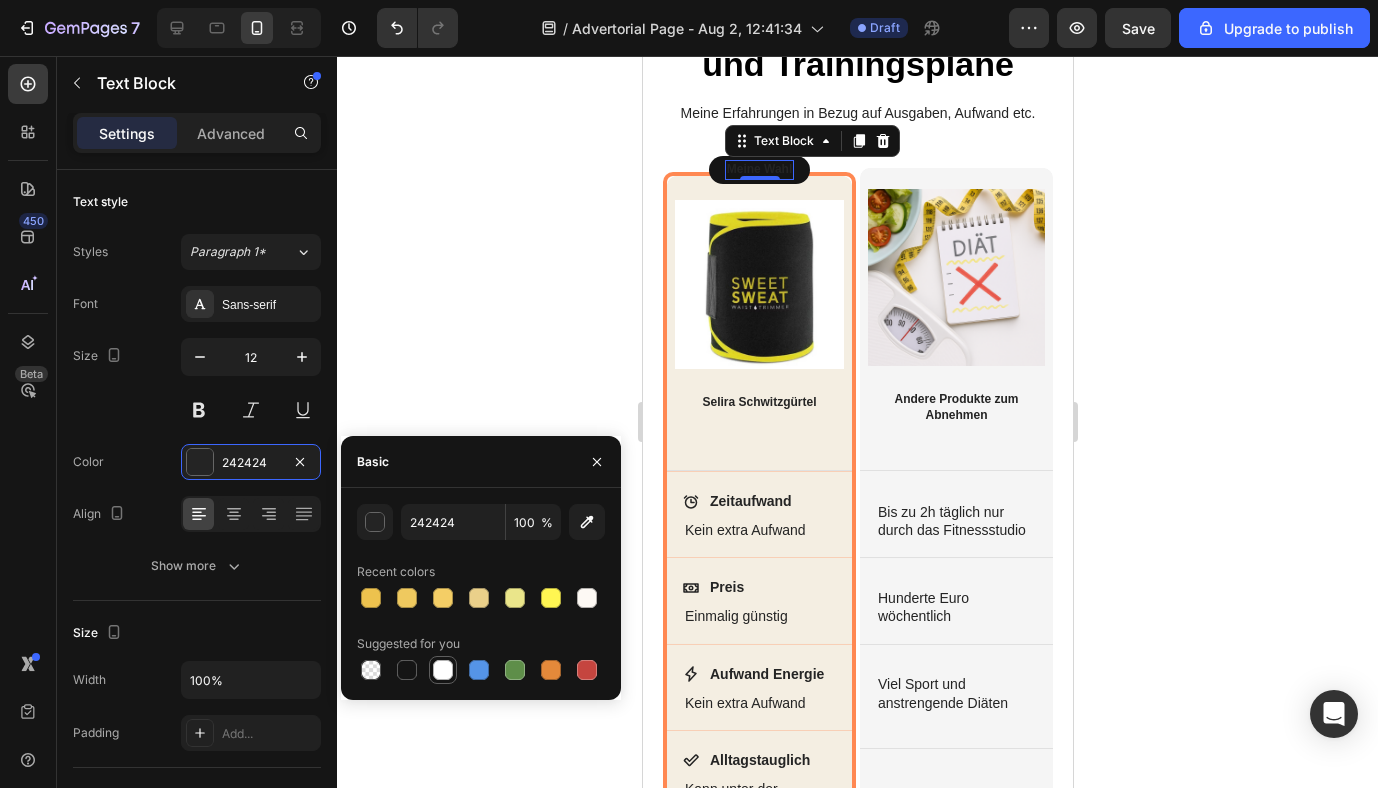 click at bounding box center (443, 670) 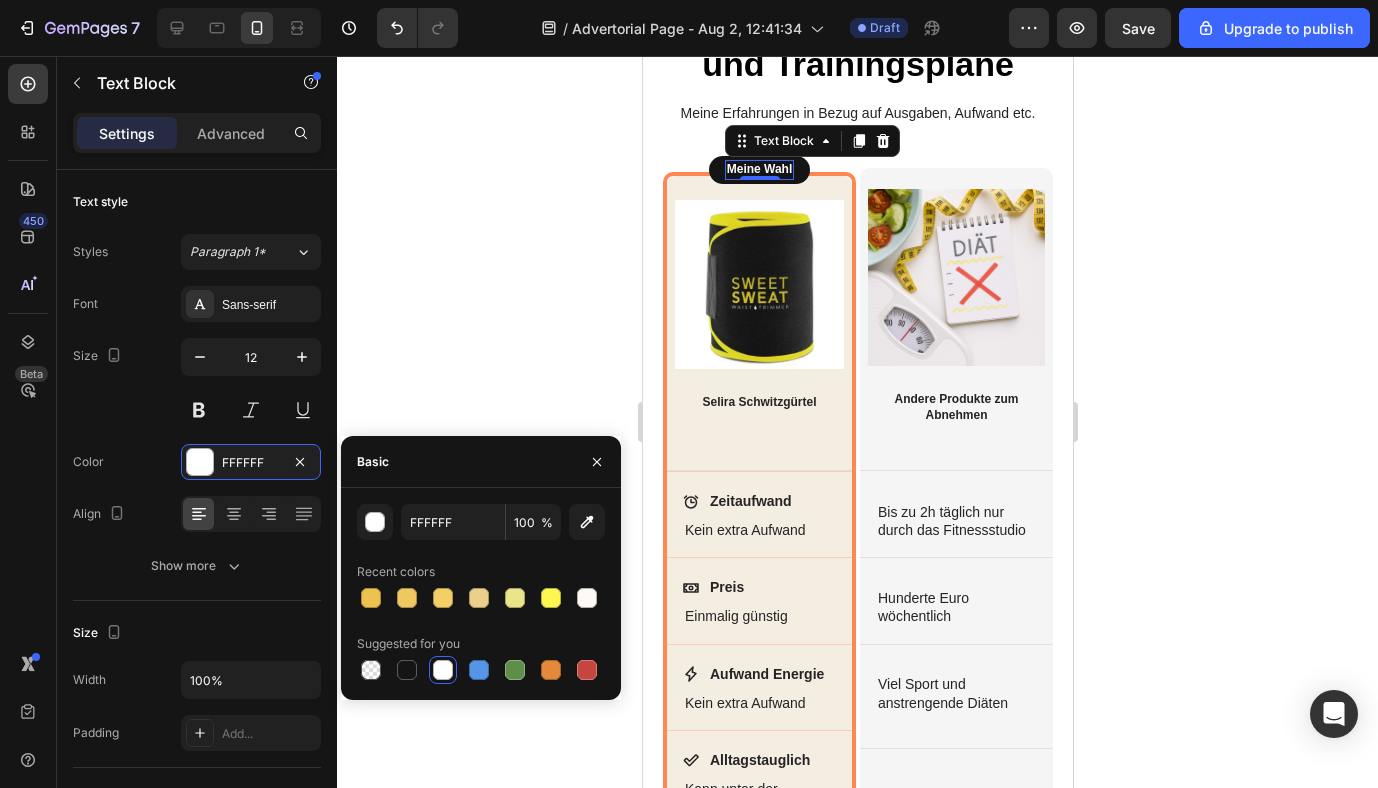 click 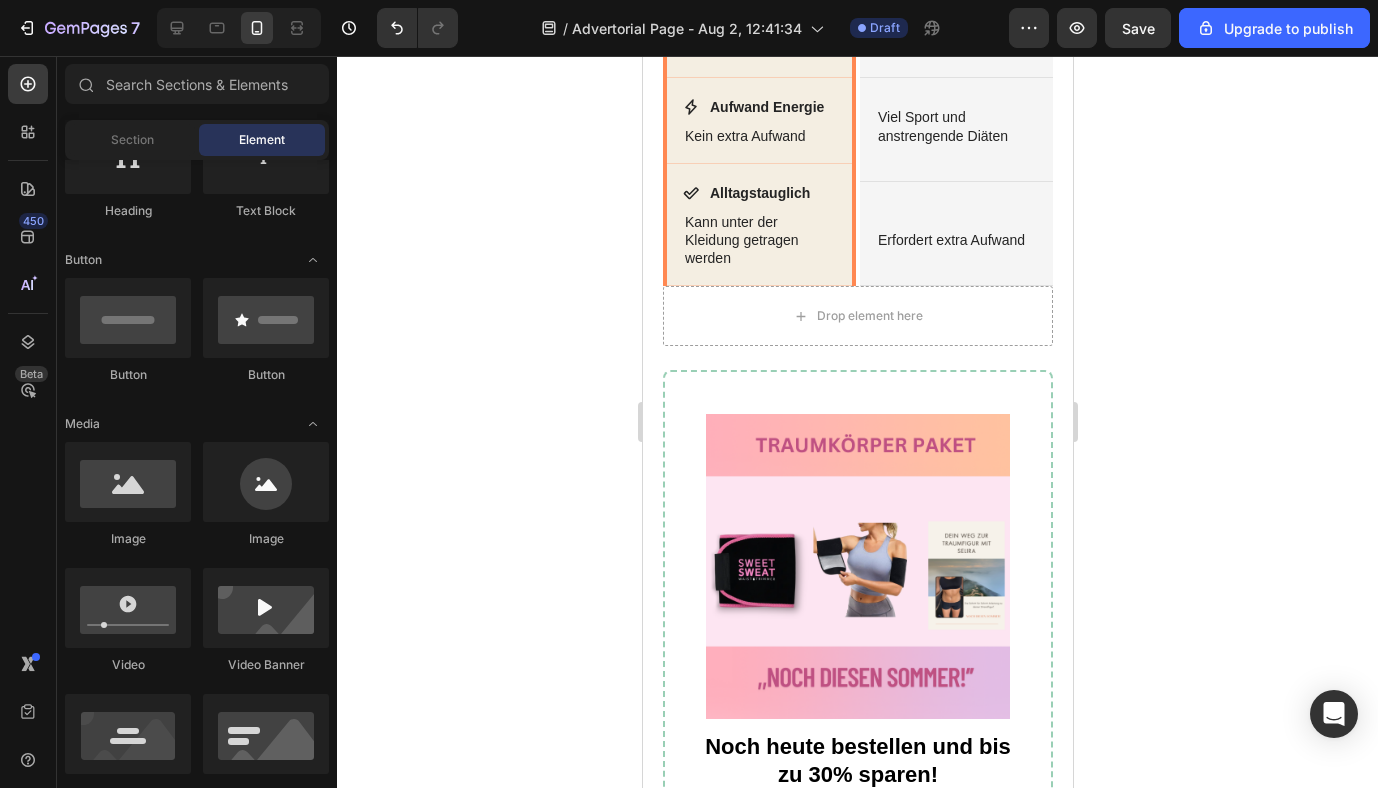 scroll, scrollTop: 3546, scrollLeft: 0, axis: vertical 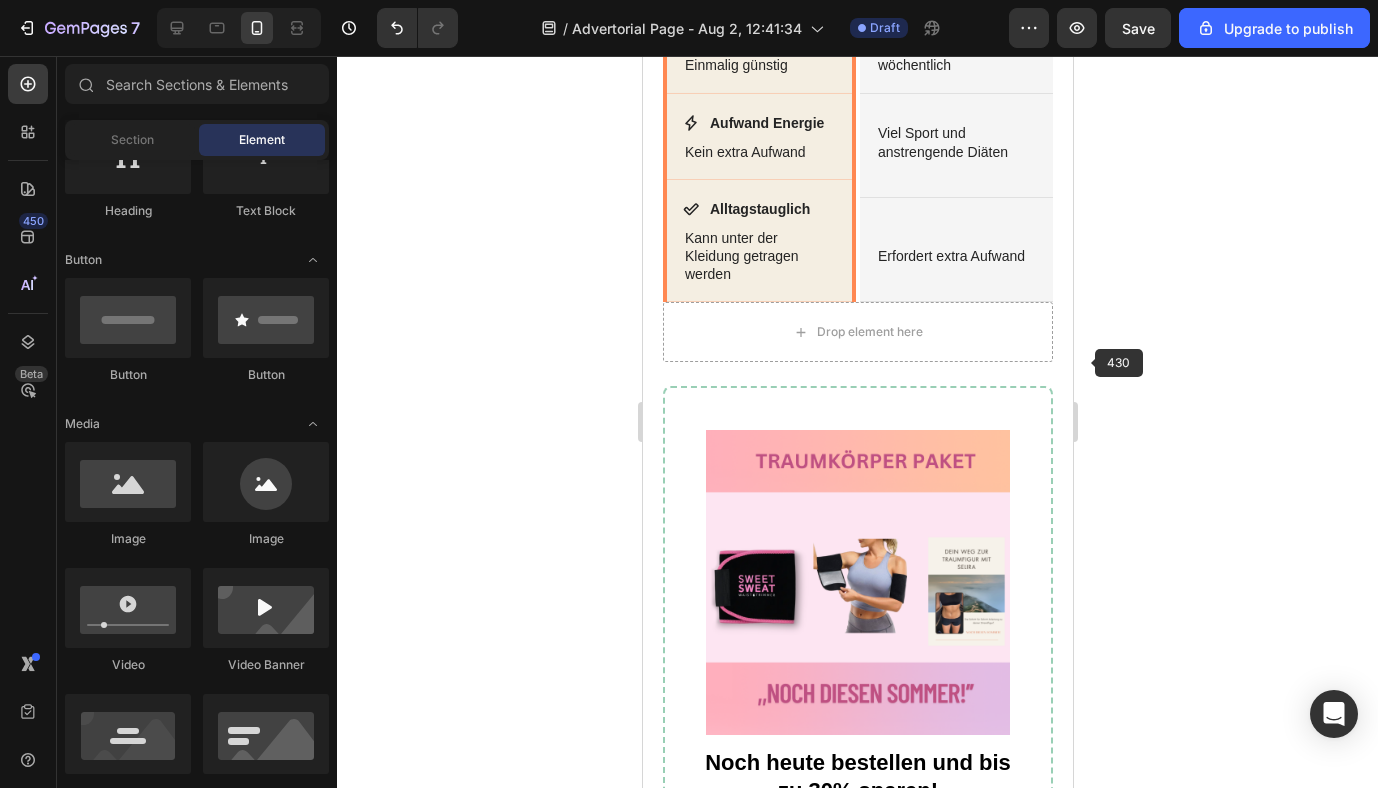 click 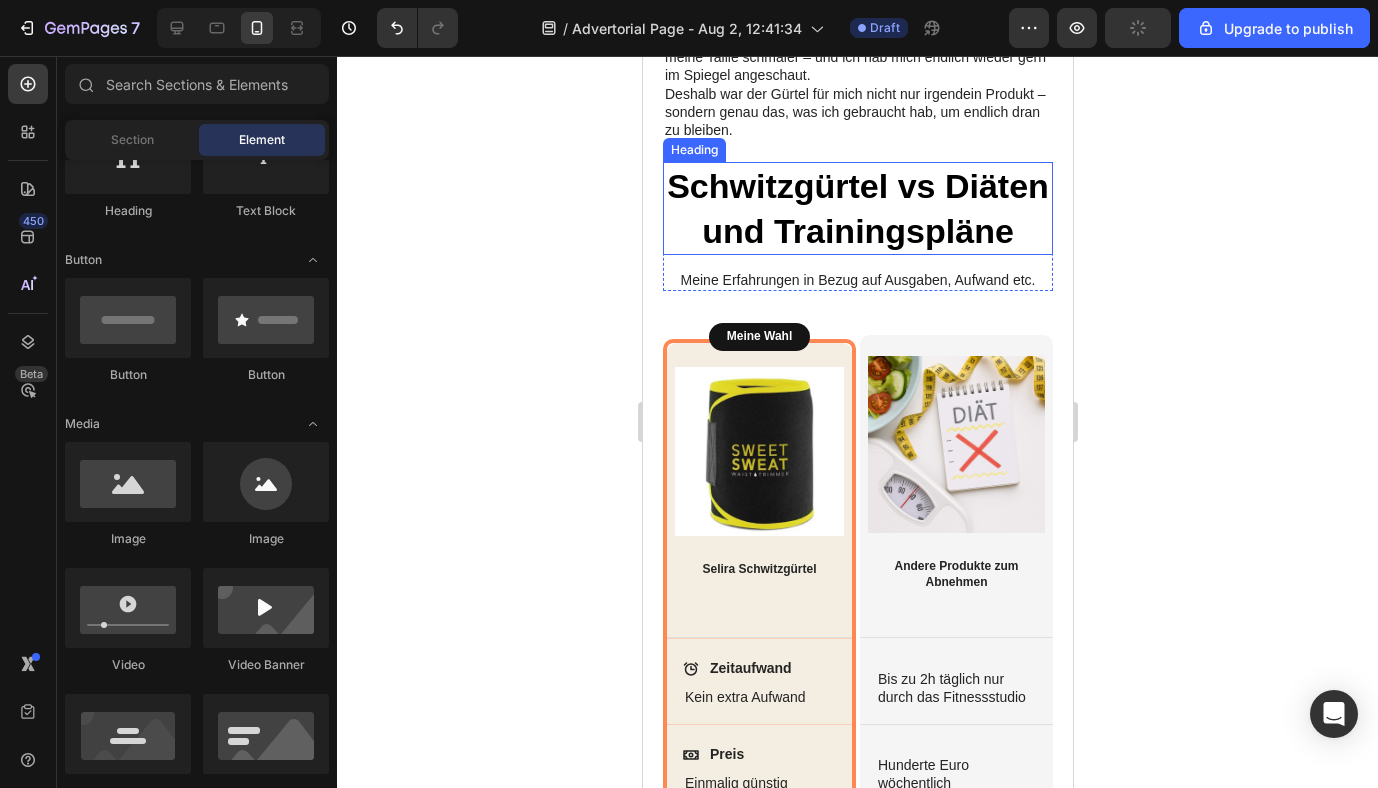 scroll, scrollTop: 2826, scrollLeft: 0, axis: vertical 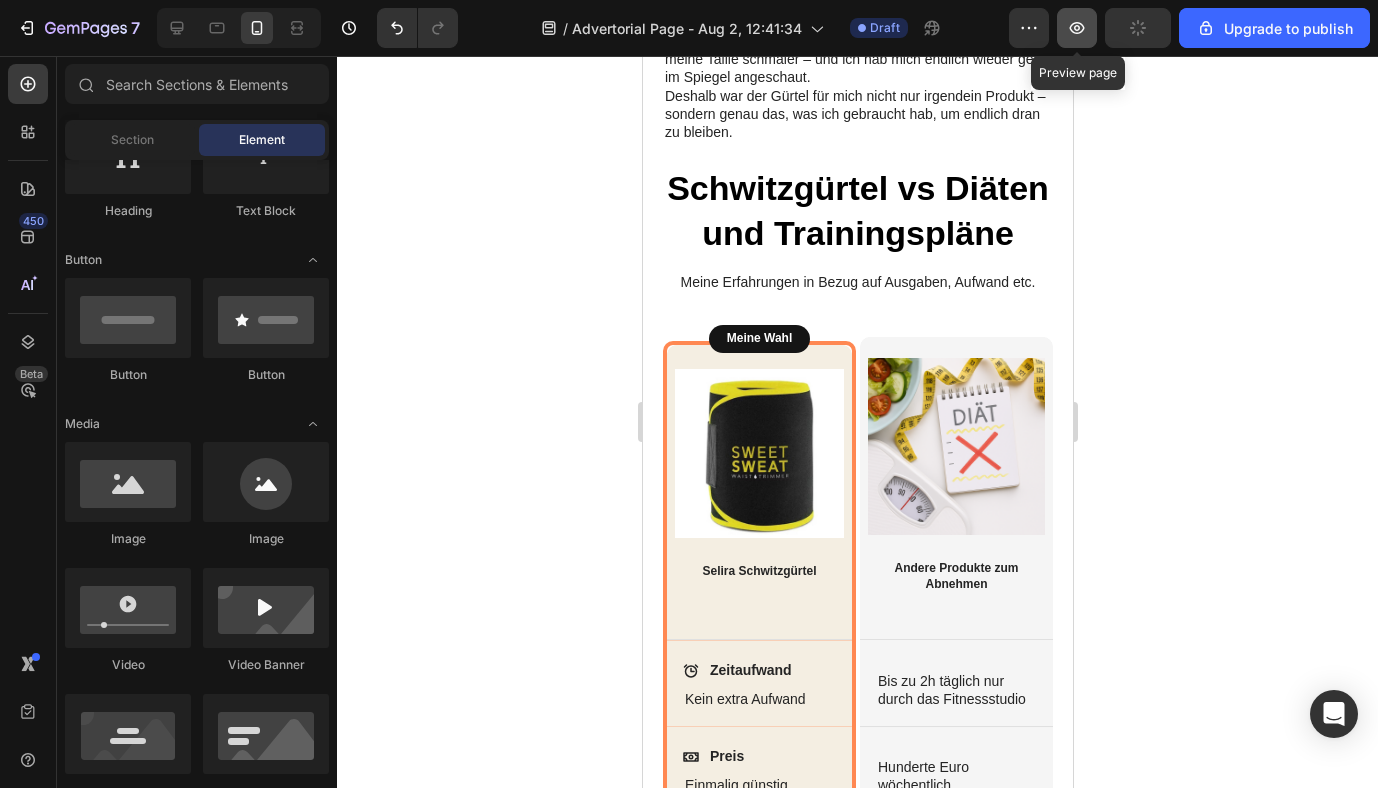 click 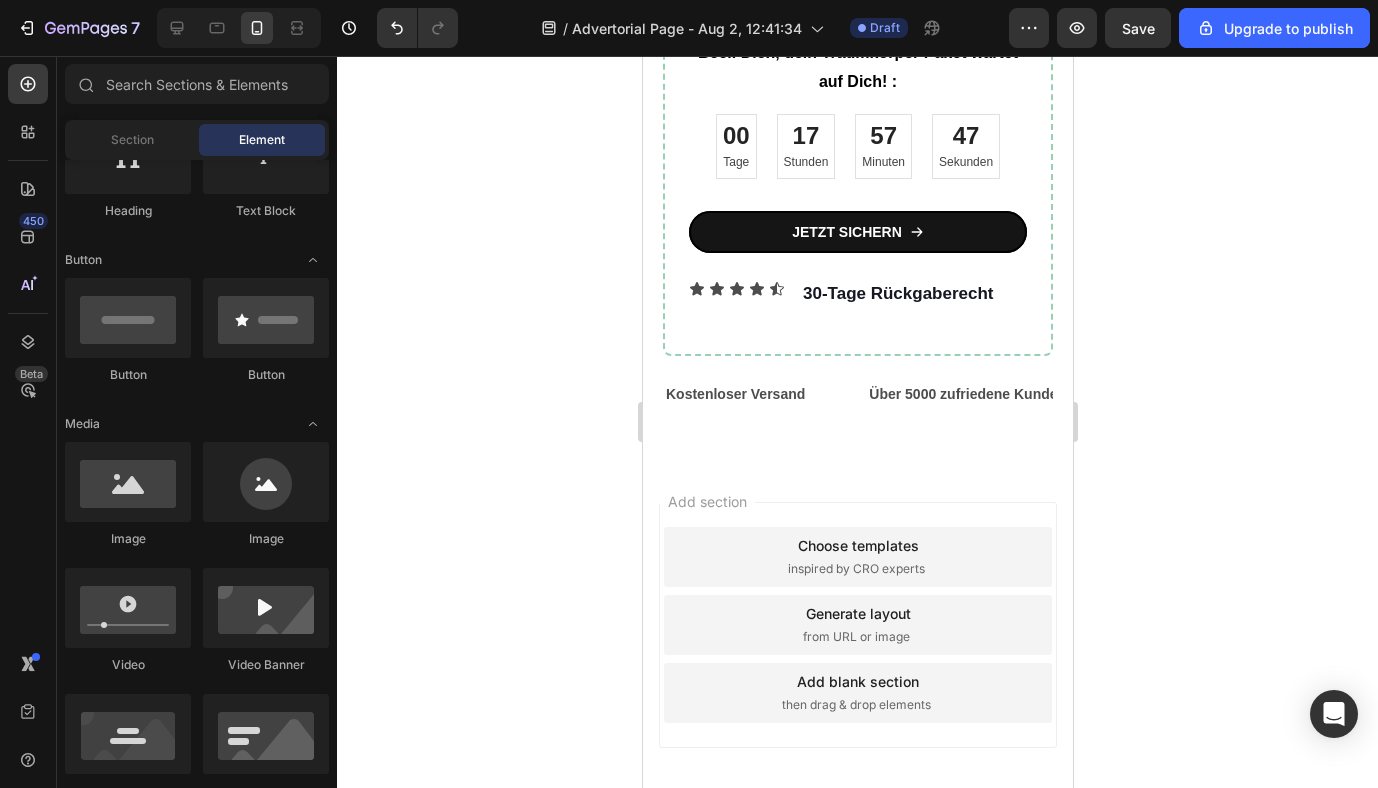 scroll, scrollTop: 4333, scrollLeft: 0, axis: vertical 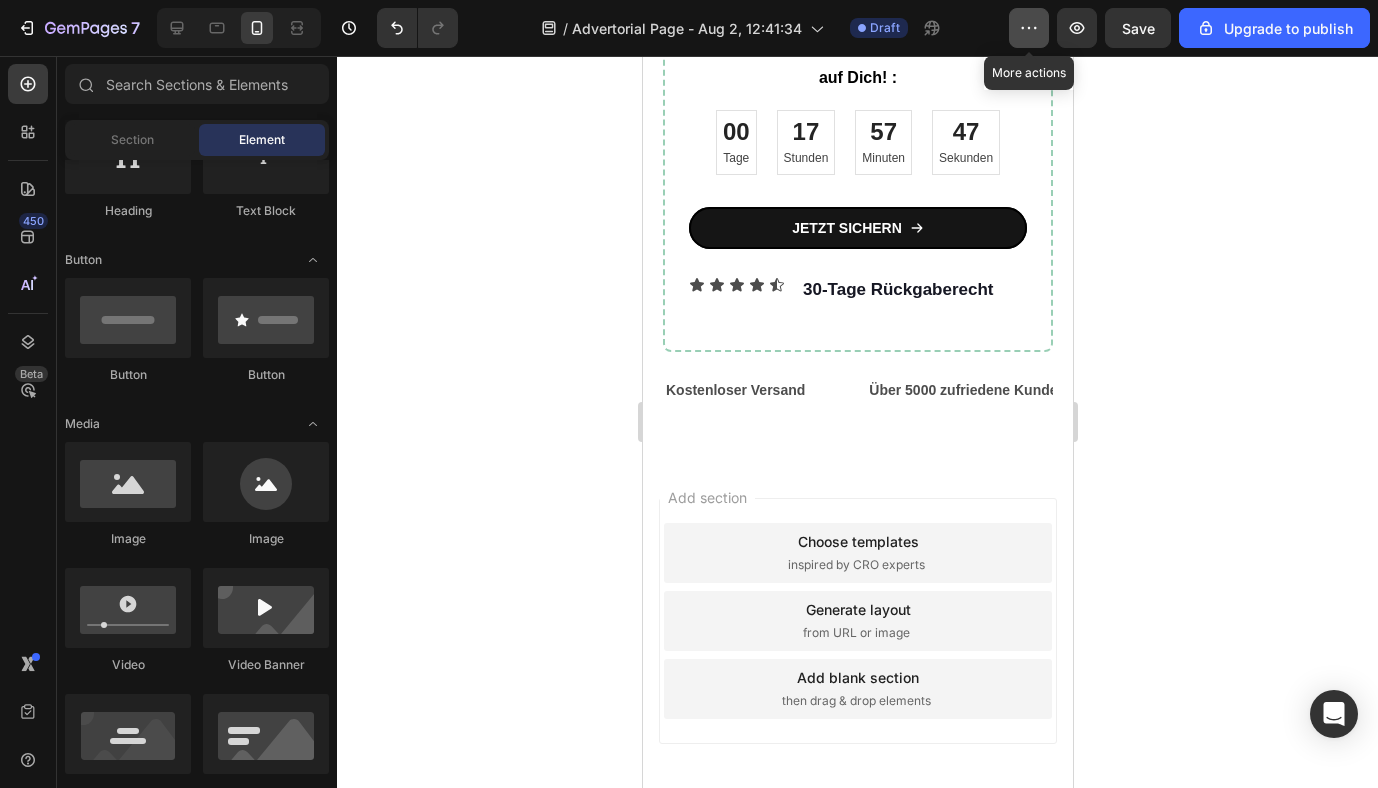 click 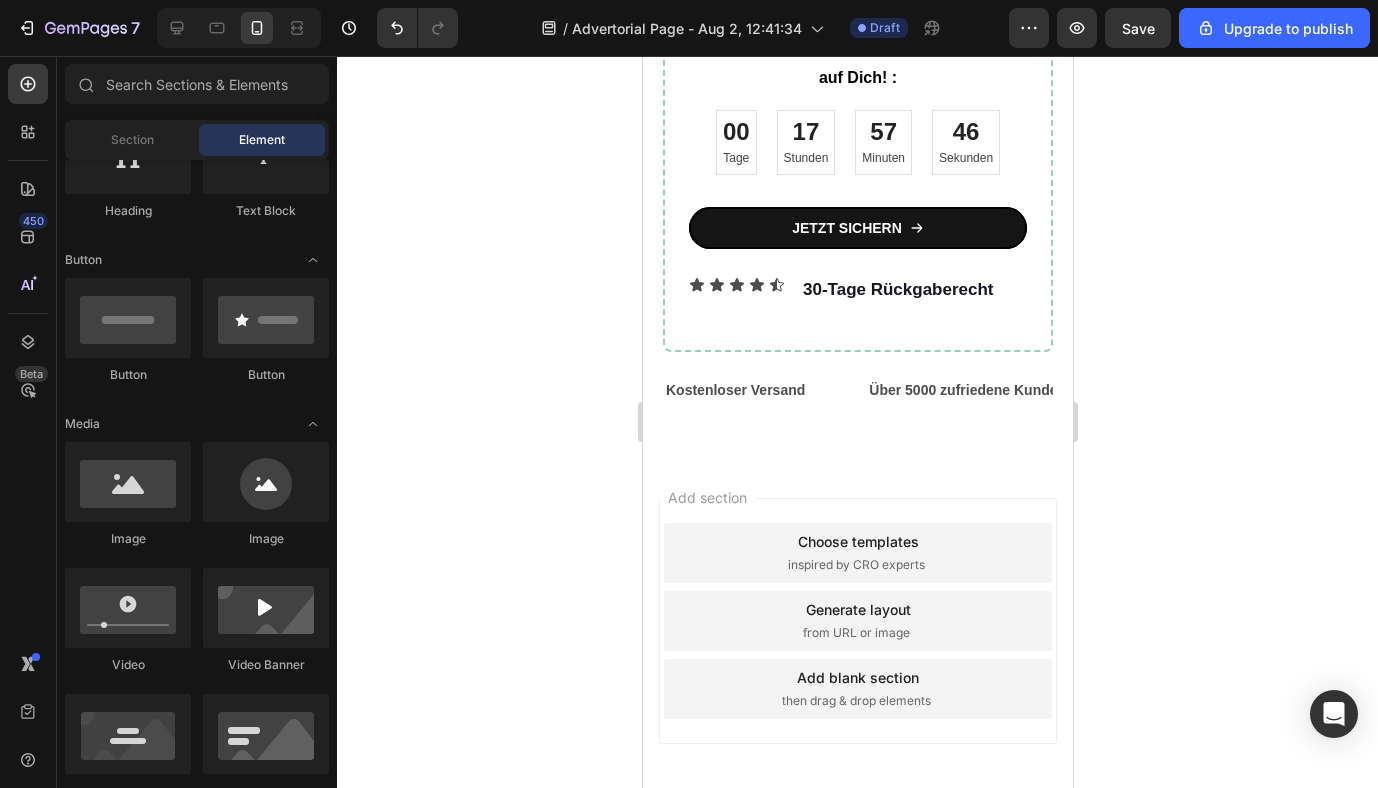 click 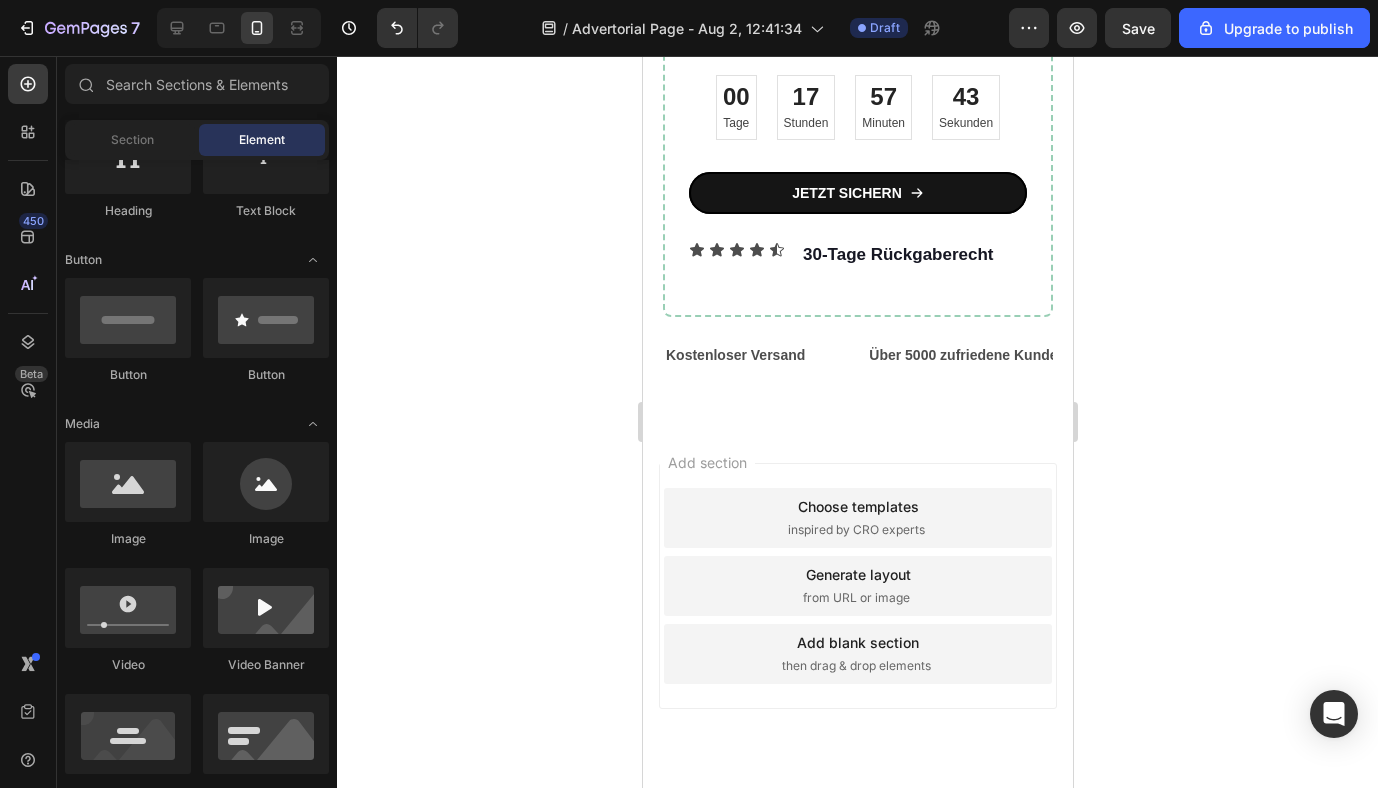 scroll, scrollTop: 4370, scrollLeft: 0, axis: vertical 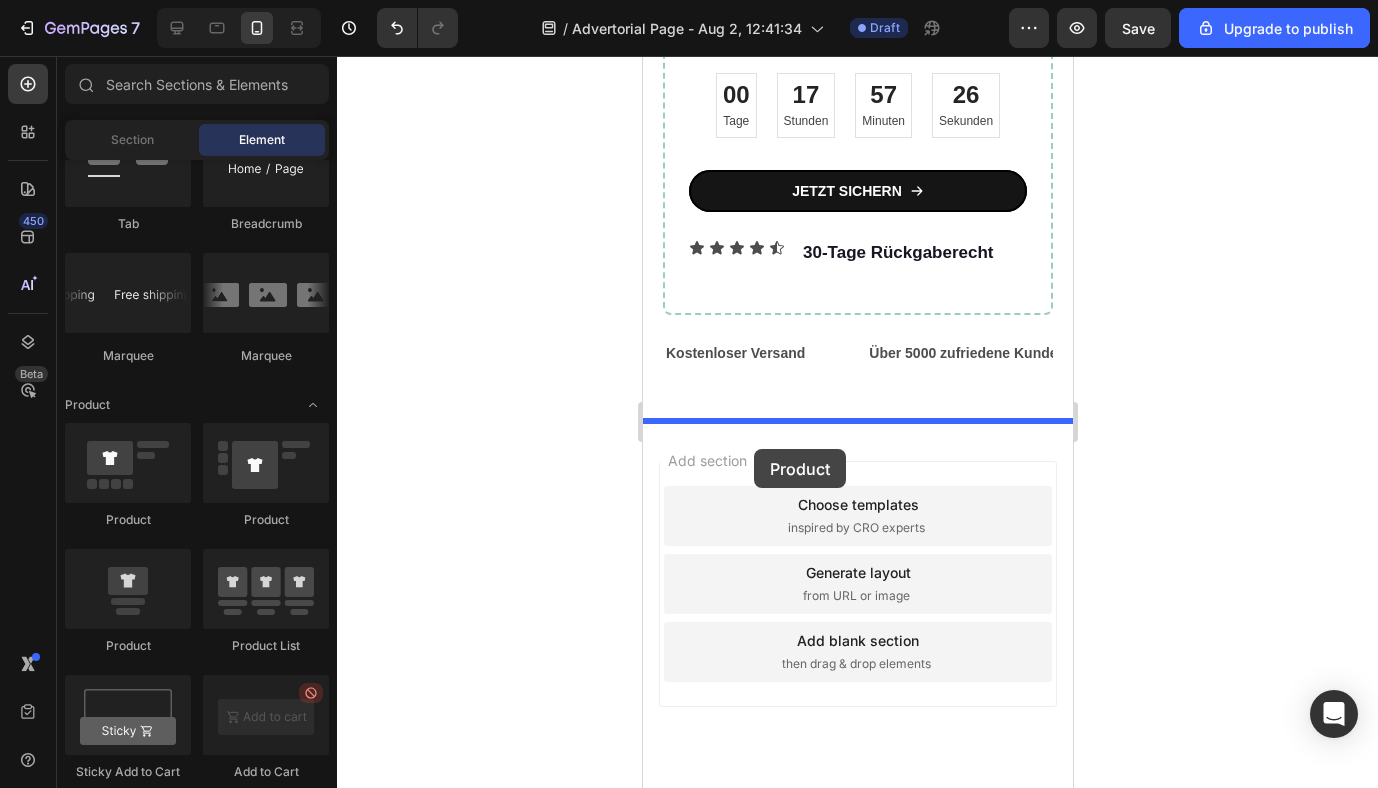 drag, startPoint x: 902, startPoint y: 537, endPoint x: 755, endPoint y: 440, distance: 176.11928 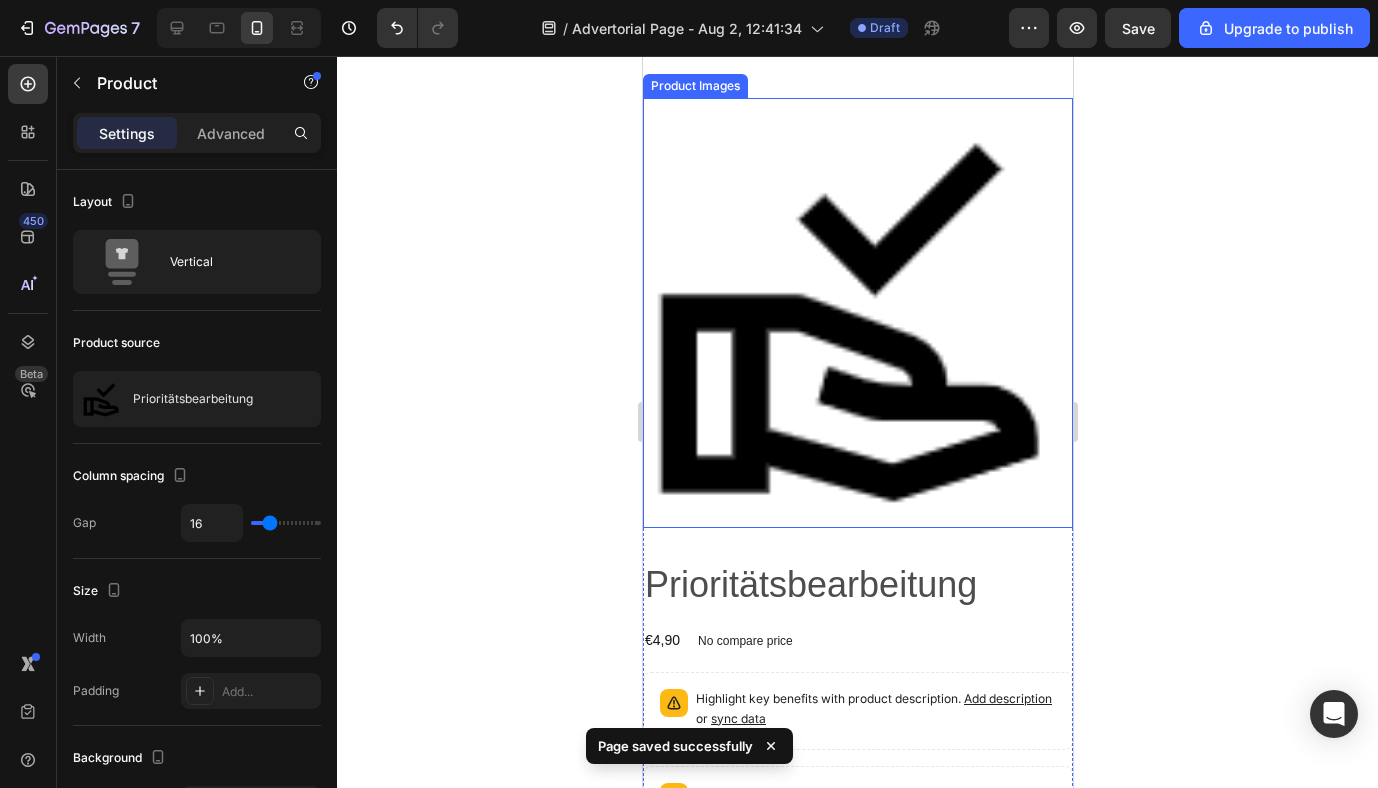 scroll, scrollTop: 4698, scrollLeft: 0, axis: vertical 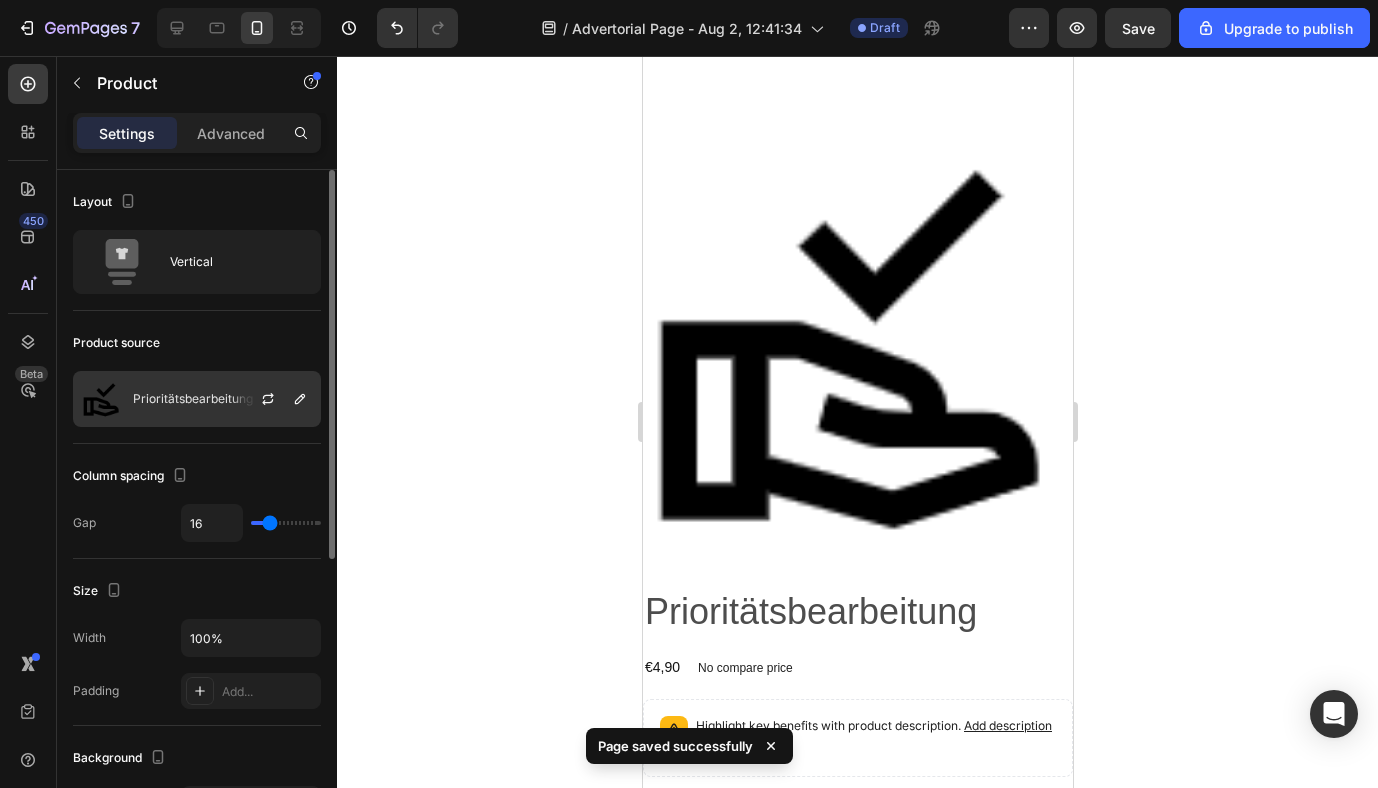 click on "Prioritätsbearbeitung" at bounding box center (193, 399) 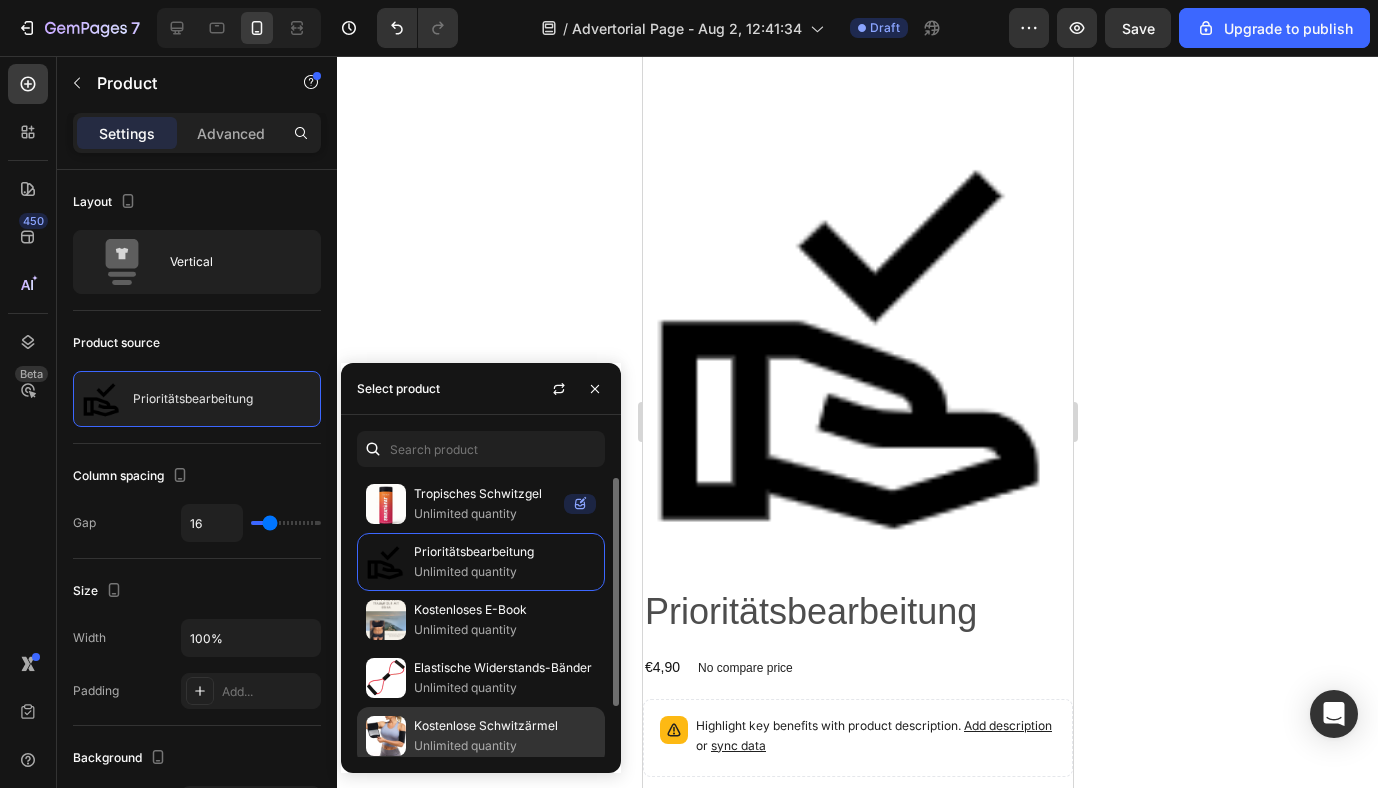 scroll, scrollTop: 66, scrollLeft: 0, axis: vertical 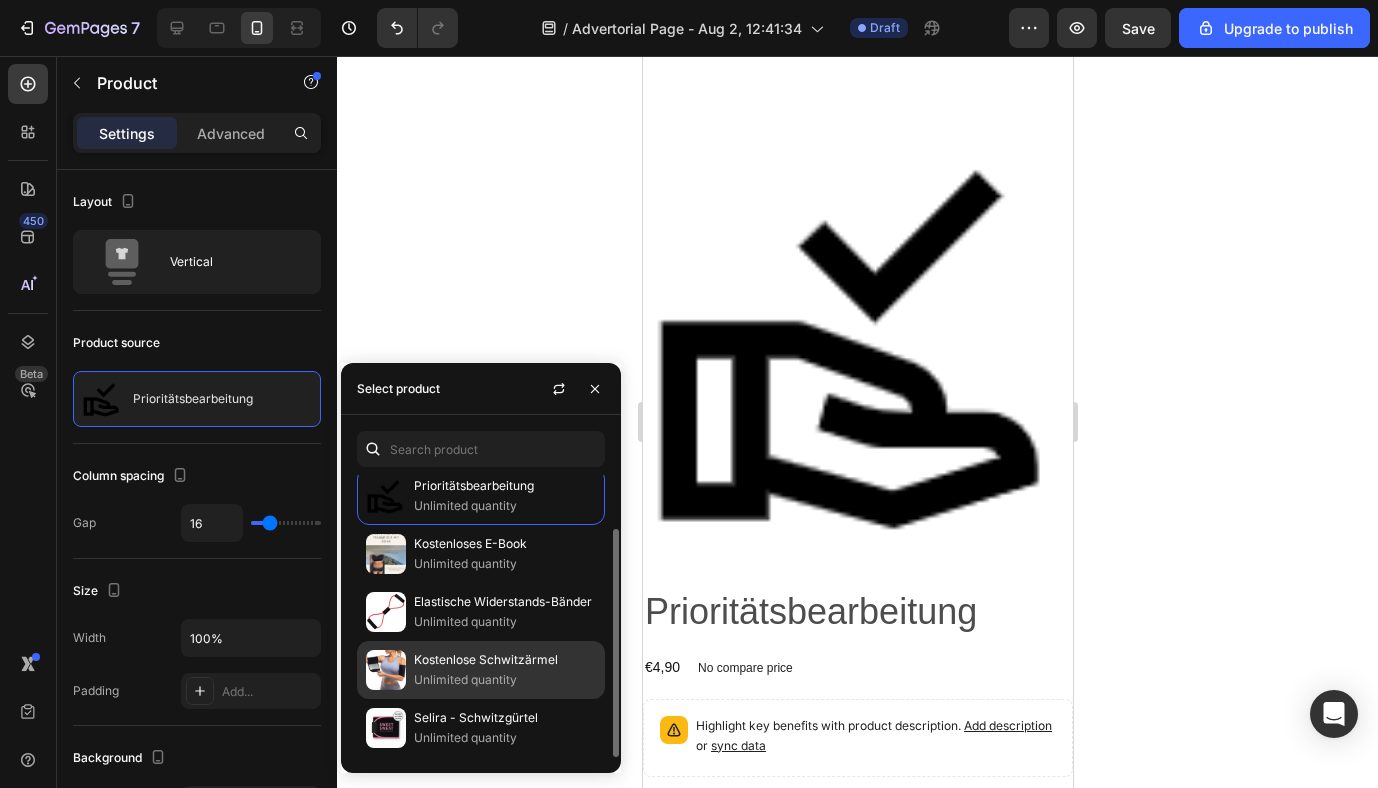 click on "Unlimited quantity" at bounding box center (505, 738) 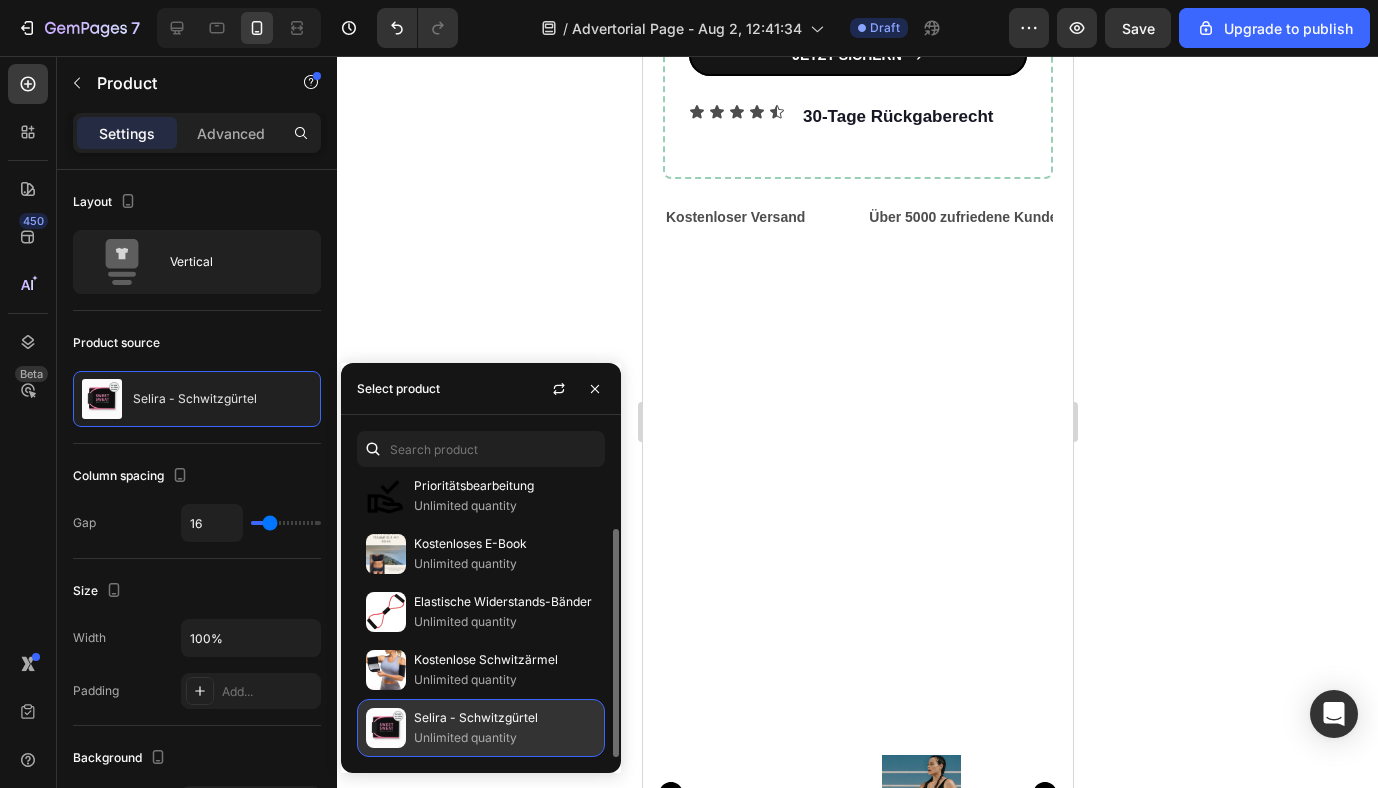 scroll, scrollTop: 4698, scrollLeft: 0, axis: vertical 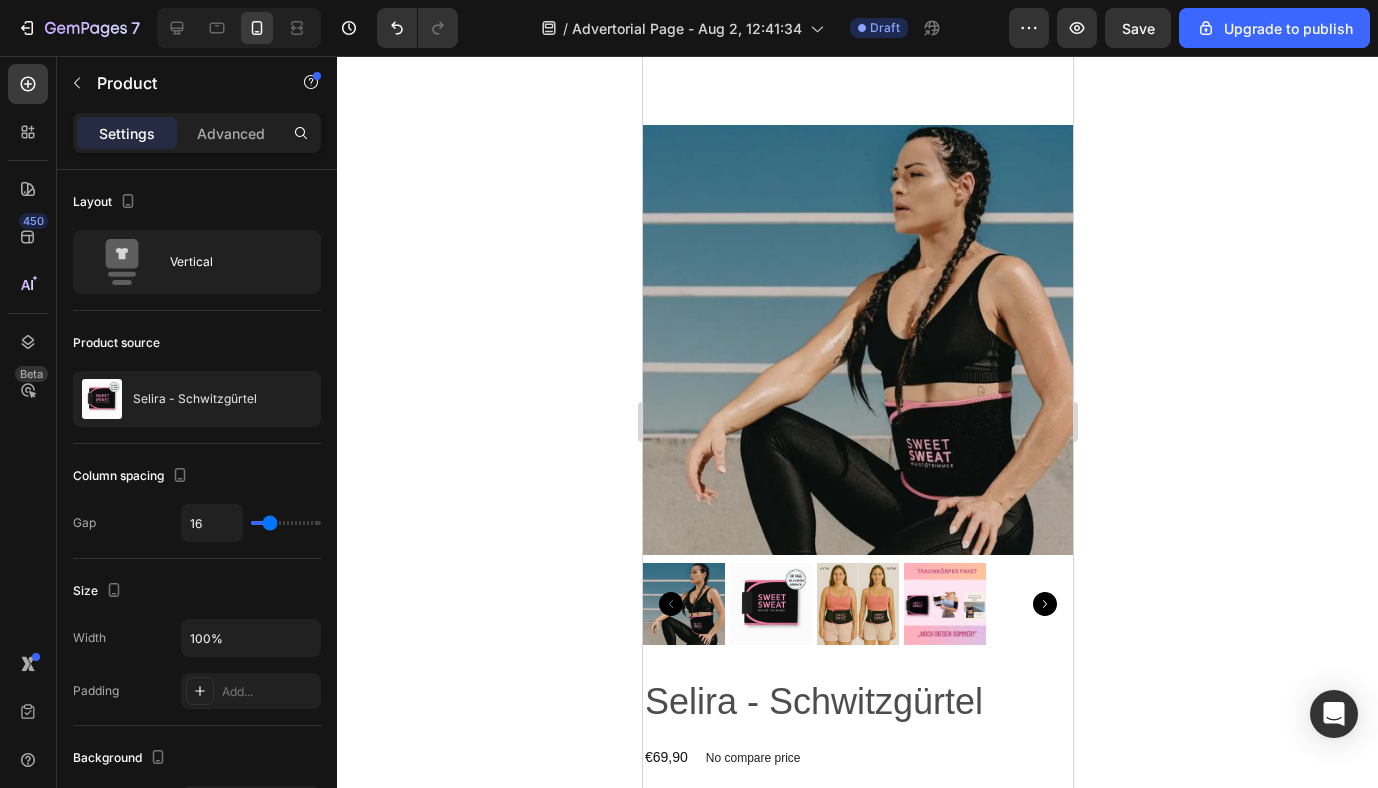 click 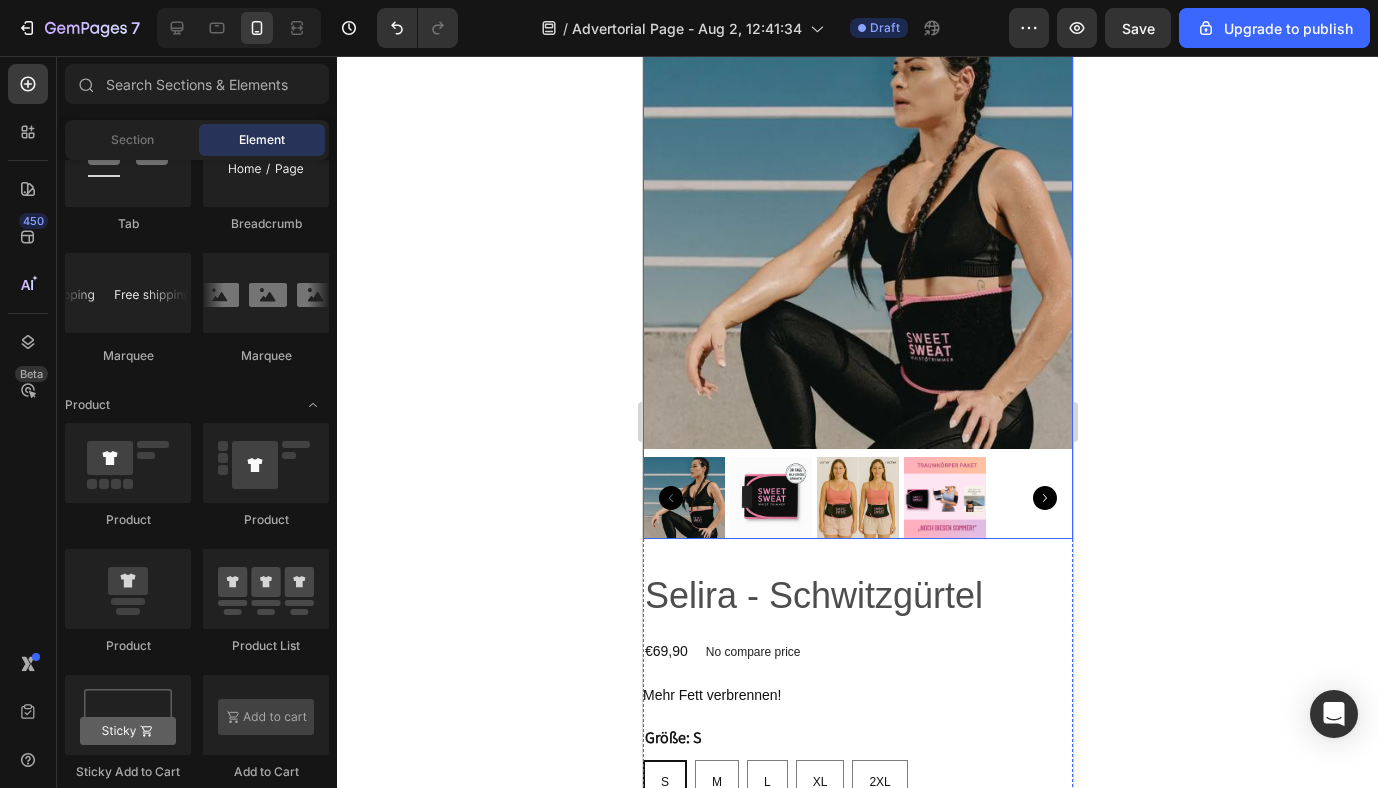 scroll, scrollTop: 4272, scrollLeft: 0, axis: vertical 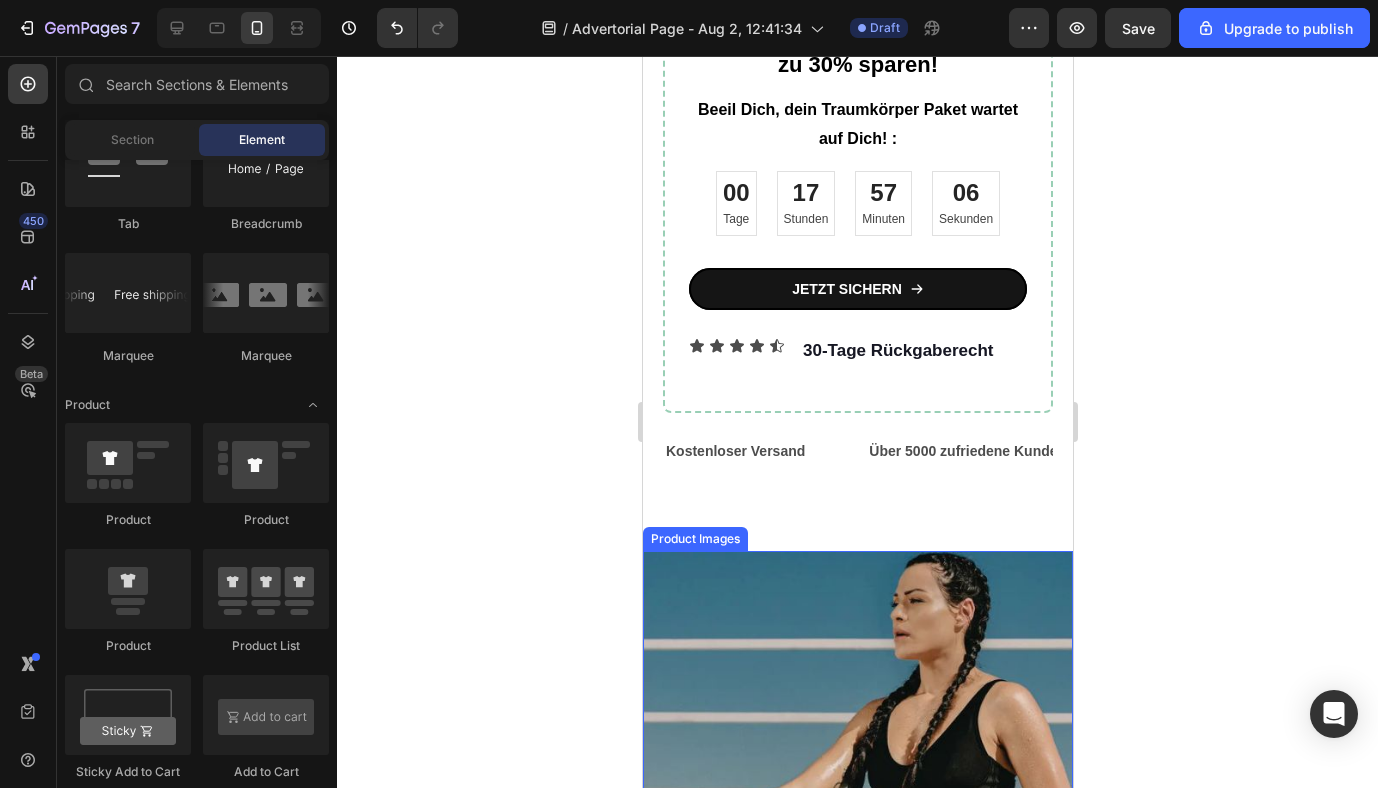 click at bounding box center (857, 766) 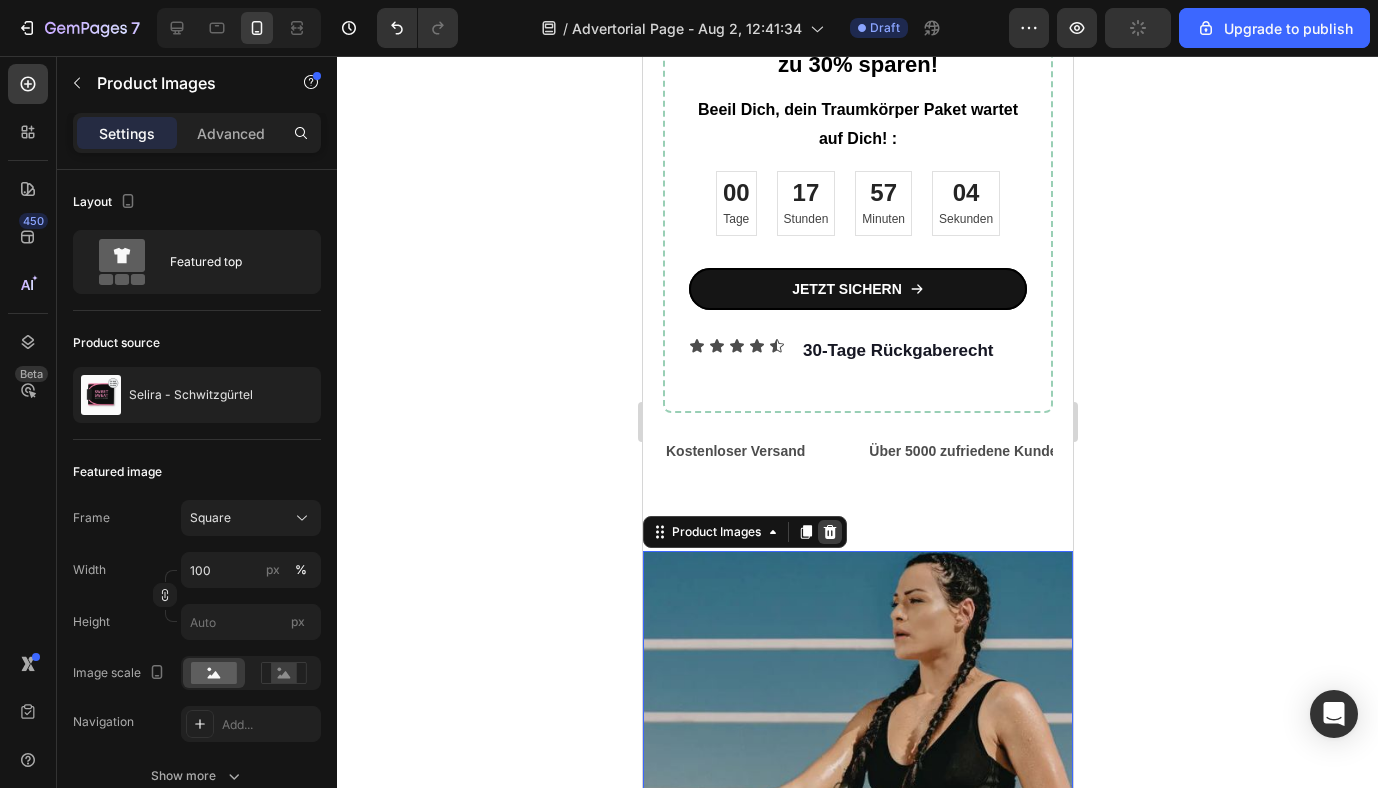 click at bounding box center (829, 532) 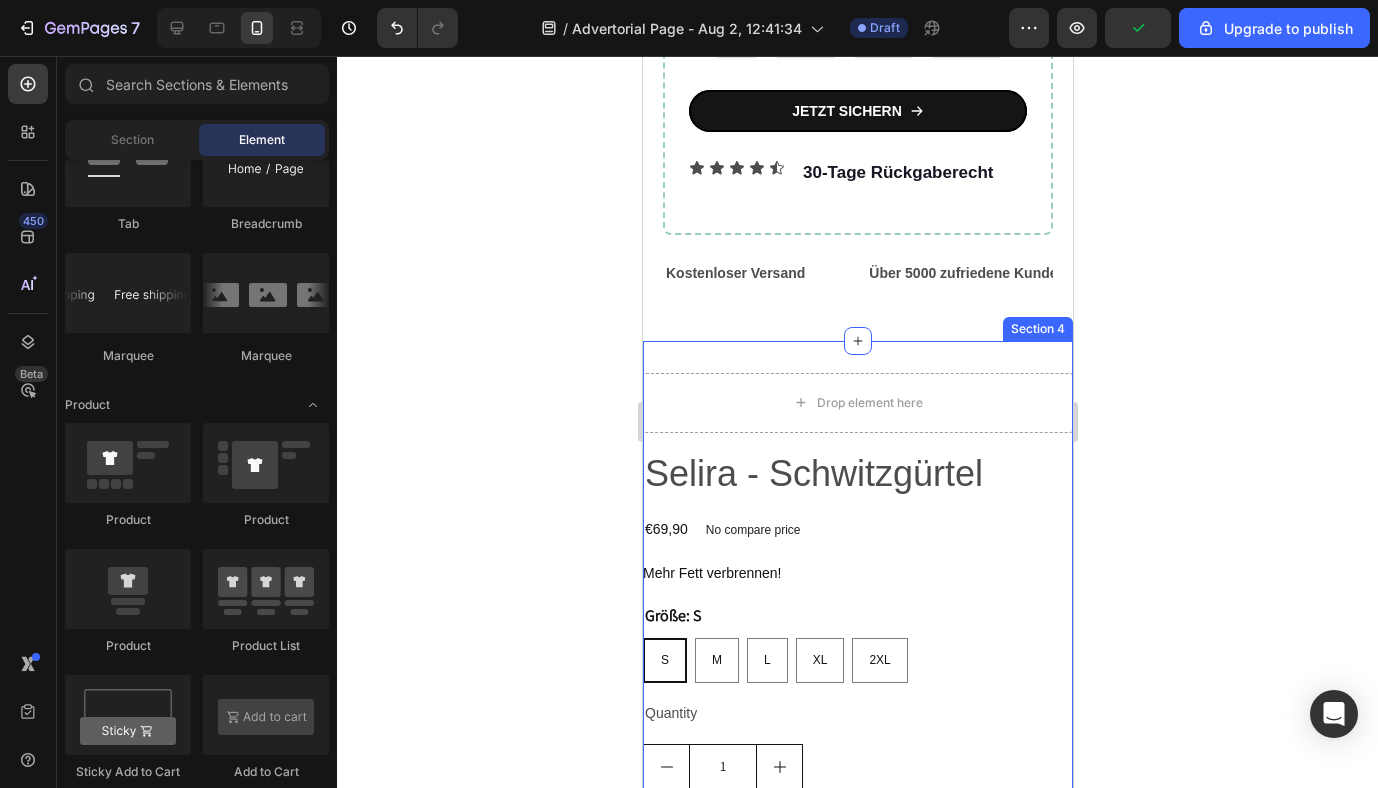 scroll, scrollTop: 4475, scrollLeft: 0, axis: vertical 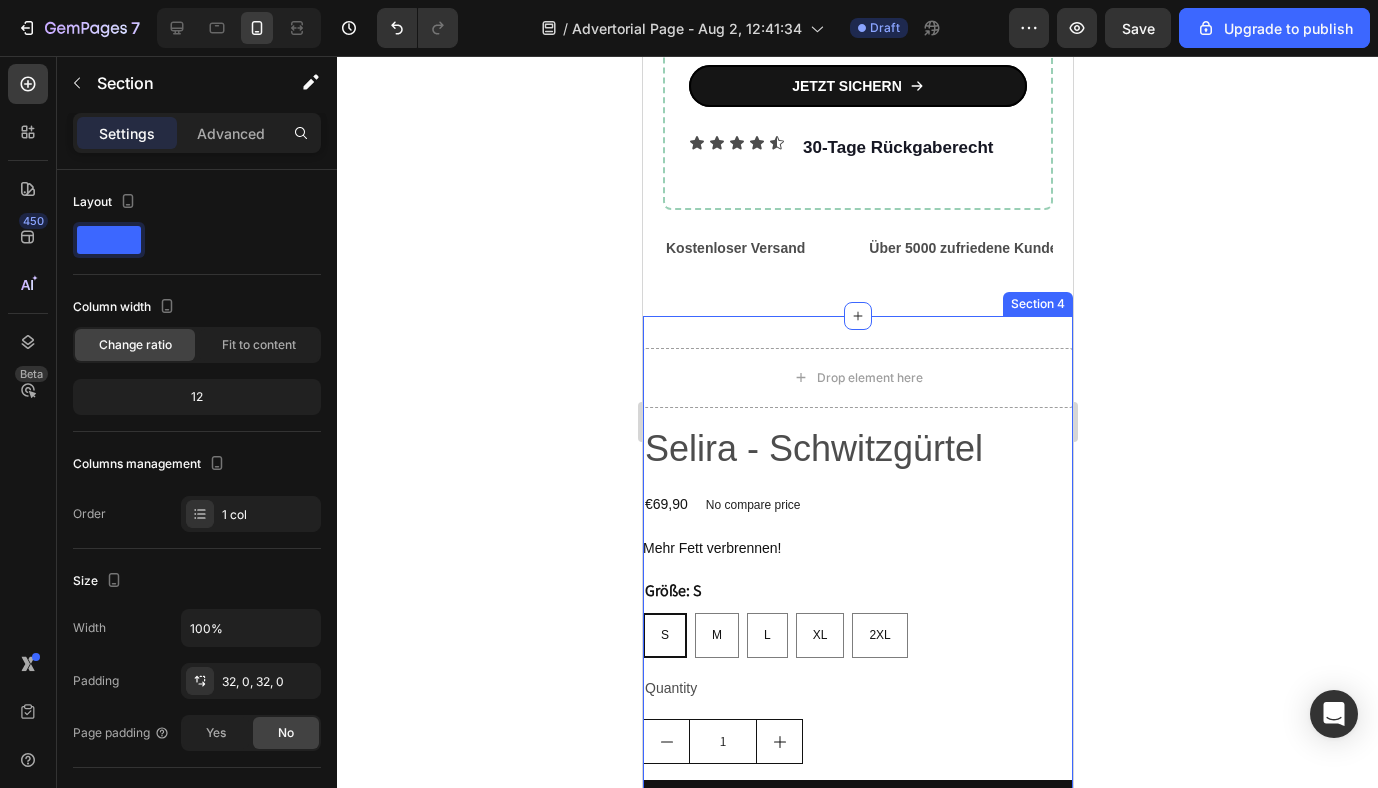 click on "Drop element here Selira - Schwitzgürtel Product Title €69,90 Product Price Product Price No compare price Product Price Row Mehr Fett verbrennen!   Product Description Größe: S S S S M M M L L L XL XL XL 2XL 2XL 2XL Product Variants & Swatches Quantity Text Block
1
Product Quantity
Add to cart Add to Cart Buy it now Dynamic Checkout Product Section 4" at bounding box center (857, 629) 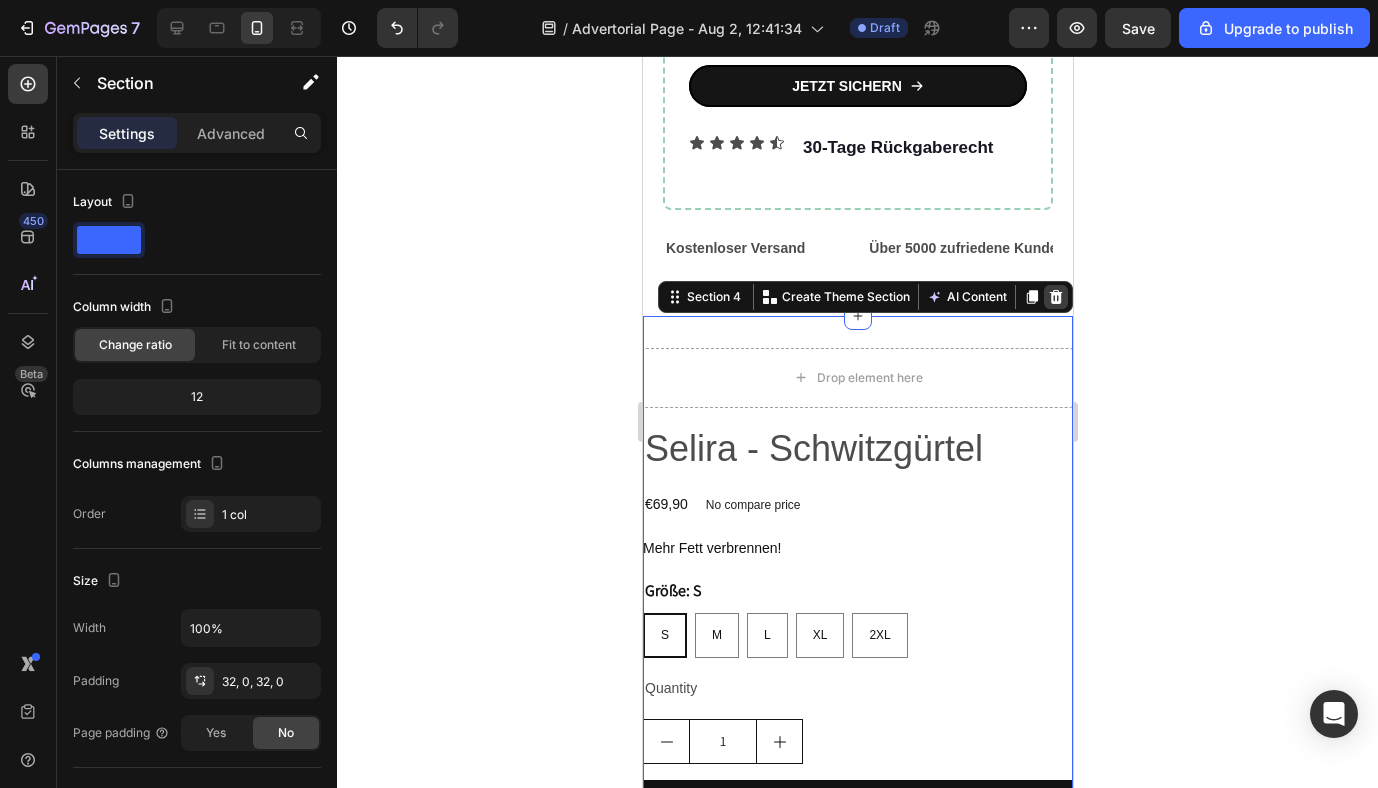 click 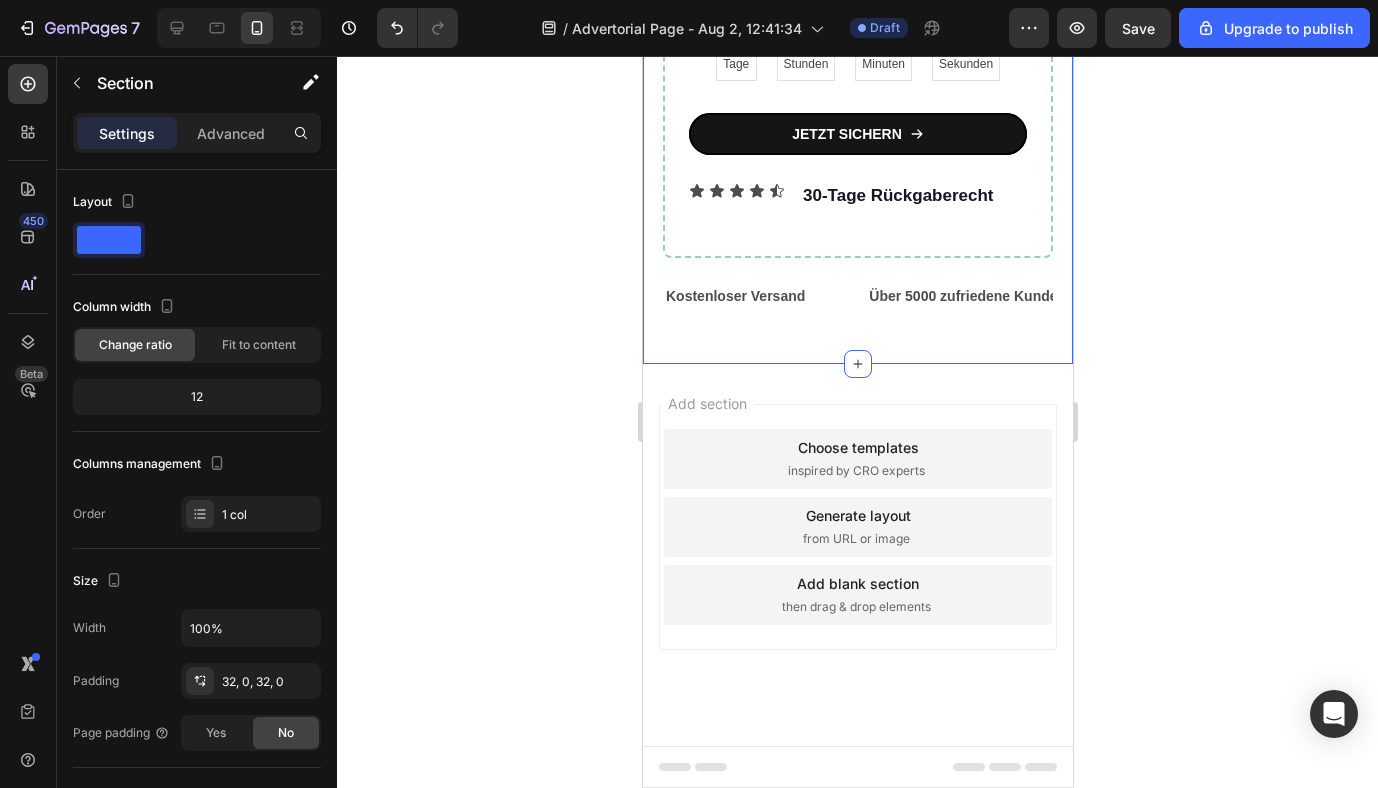 scroll, scrollTop: 4426, scrollLeft: 0, axis: vertical 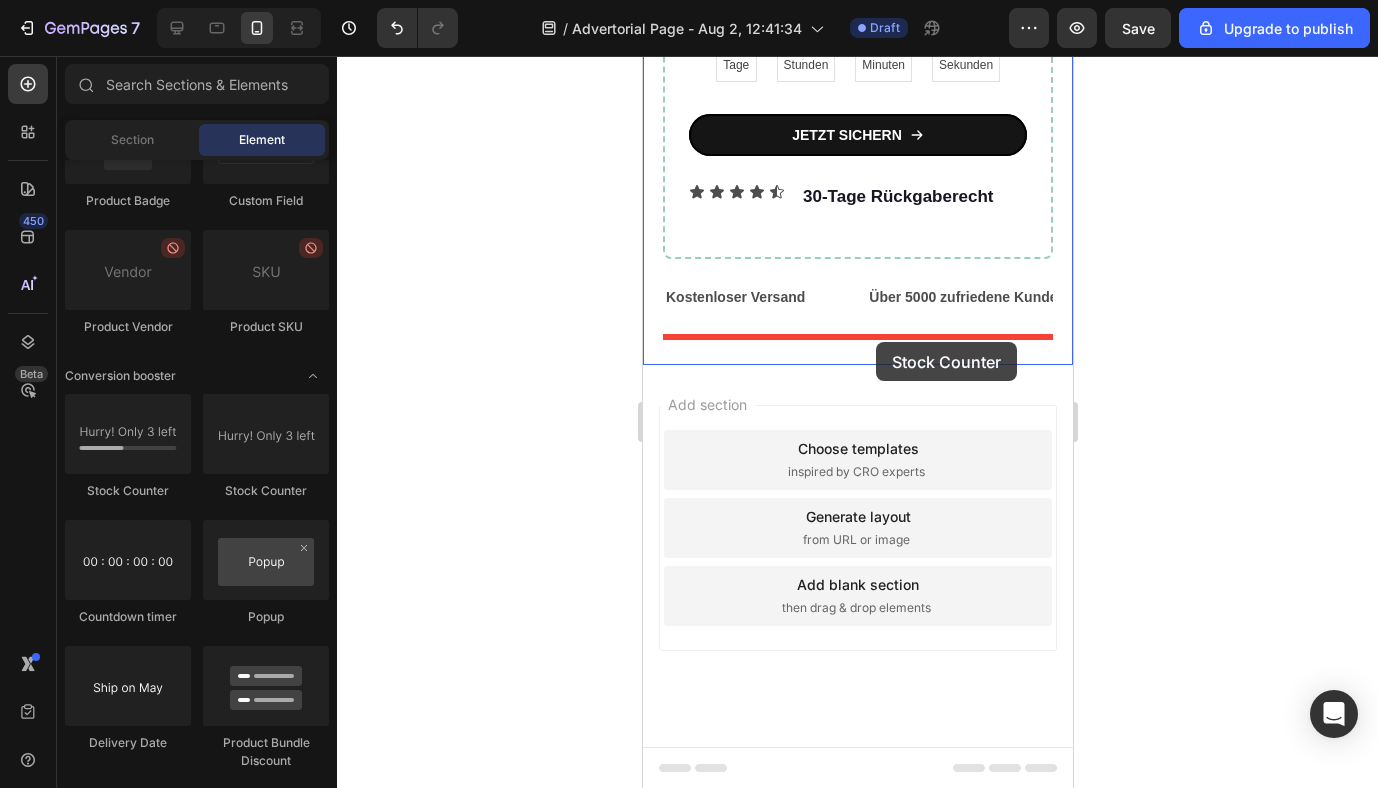 drag, startPoint x: 773, startPoint y: 500, endPoint x: 875, endPoint y: 342, distance: 188.06381 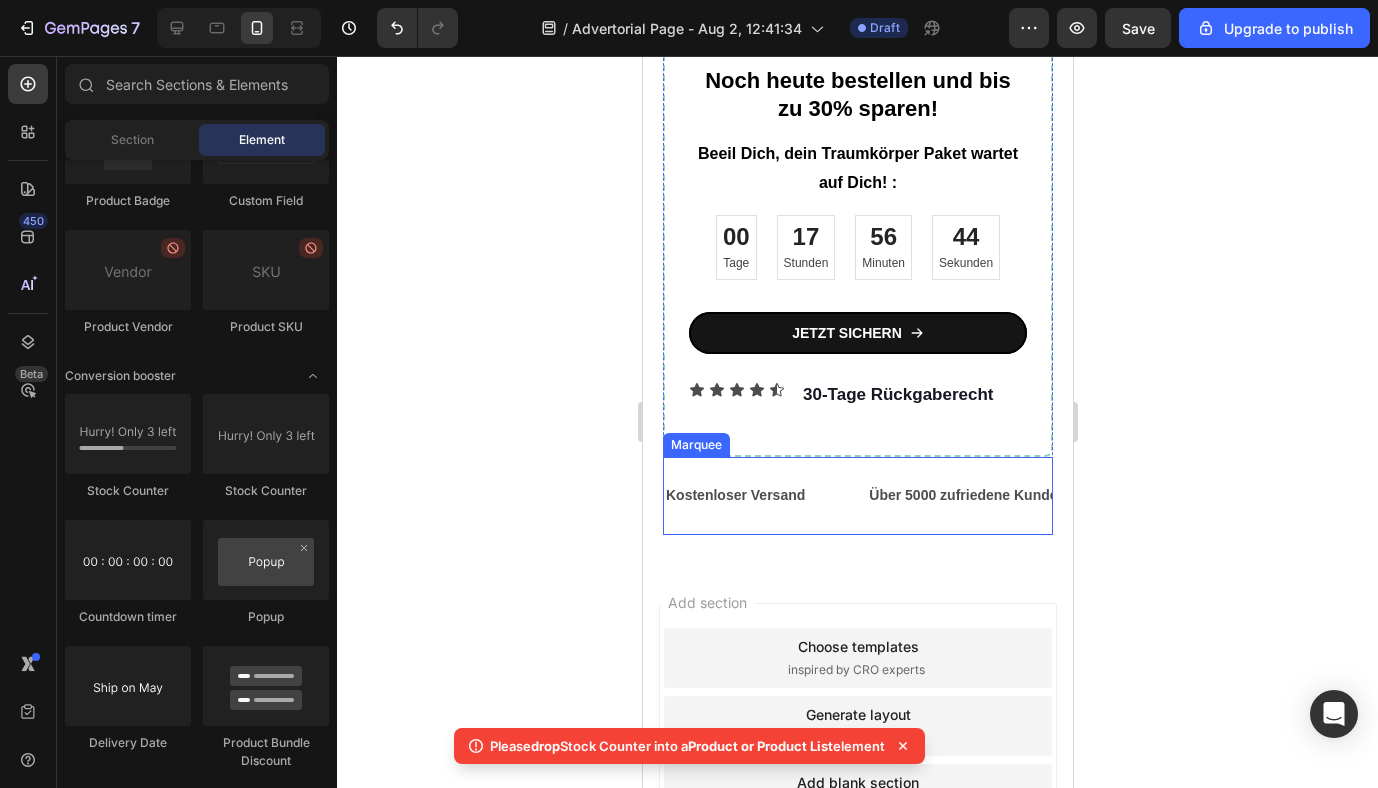 scroll, scrollTop: 4190, scrollLeft: 0, axis: vertical 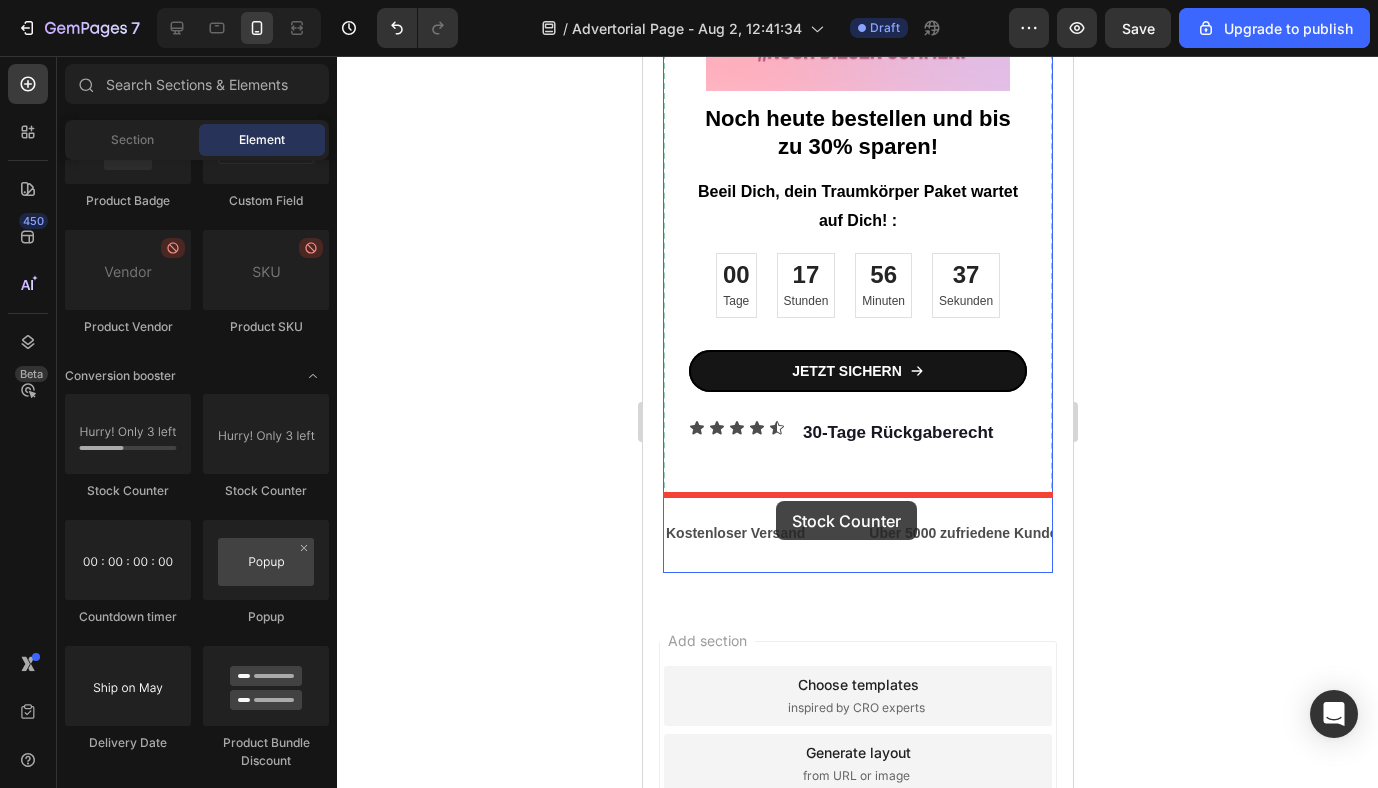 drag, startPoint x: 752, startPoint y: 492, endPoint x: 775, endPoint y: 501, distance: 24.698177 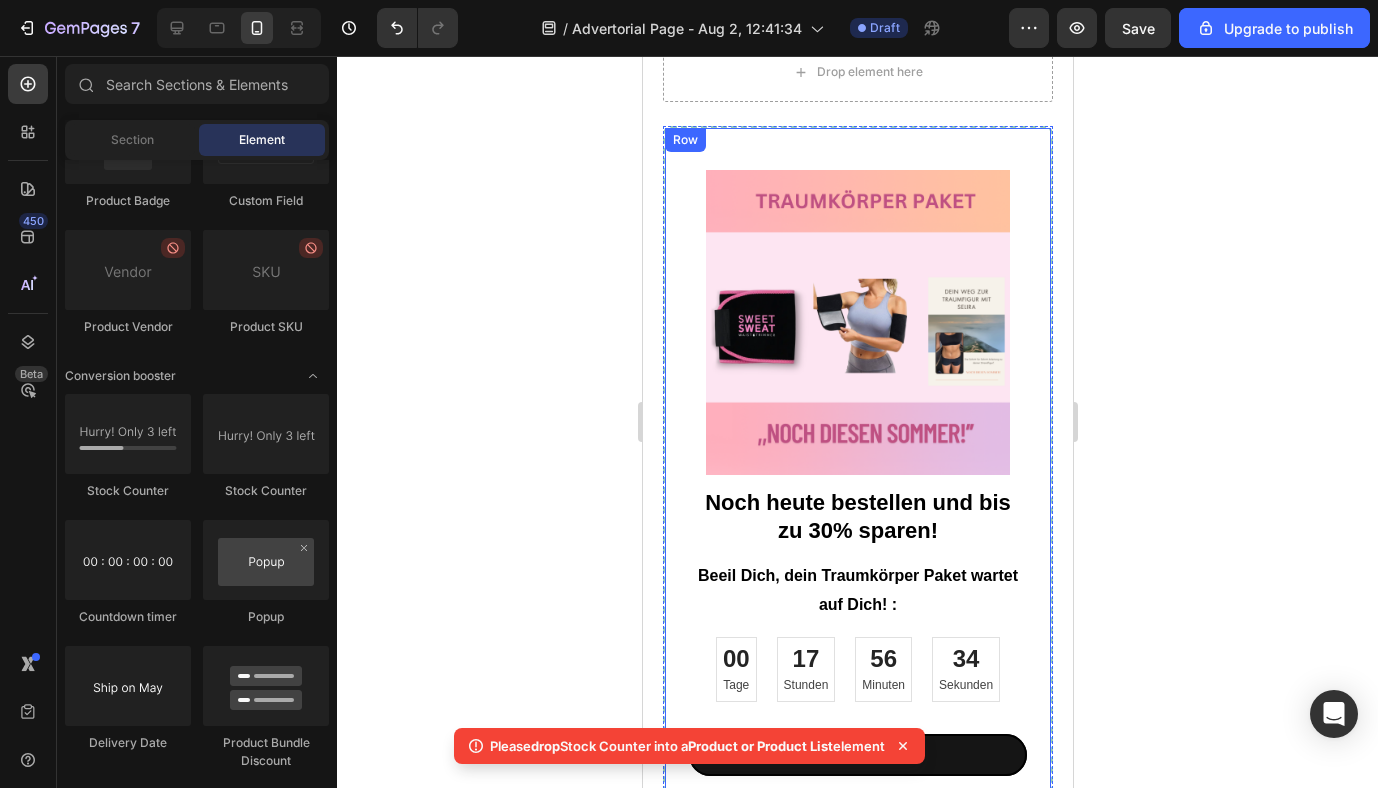scroll, scrollTop: 3859, scrollLeft: 0, axis: vertical 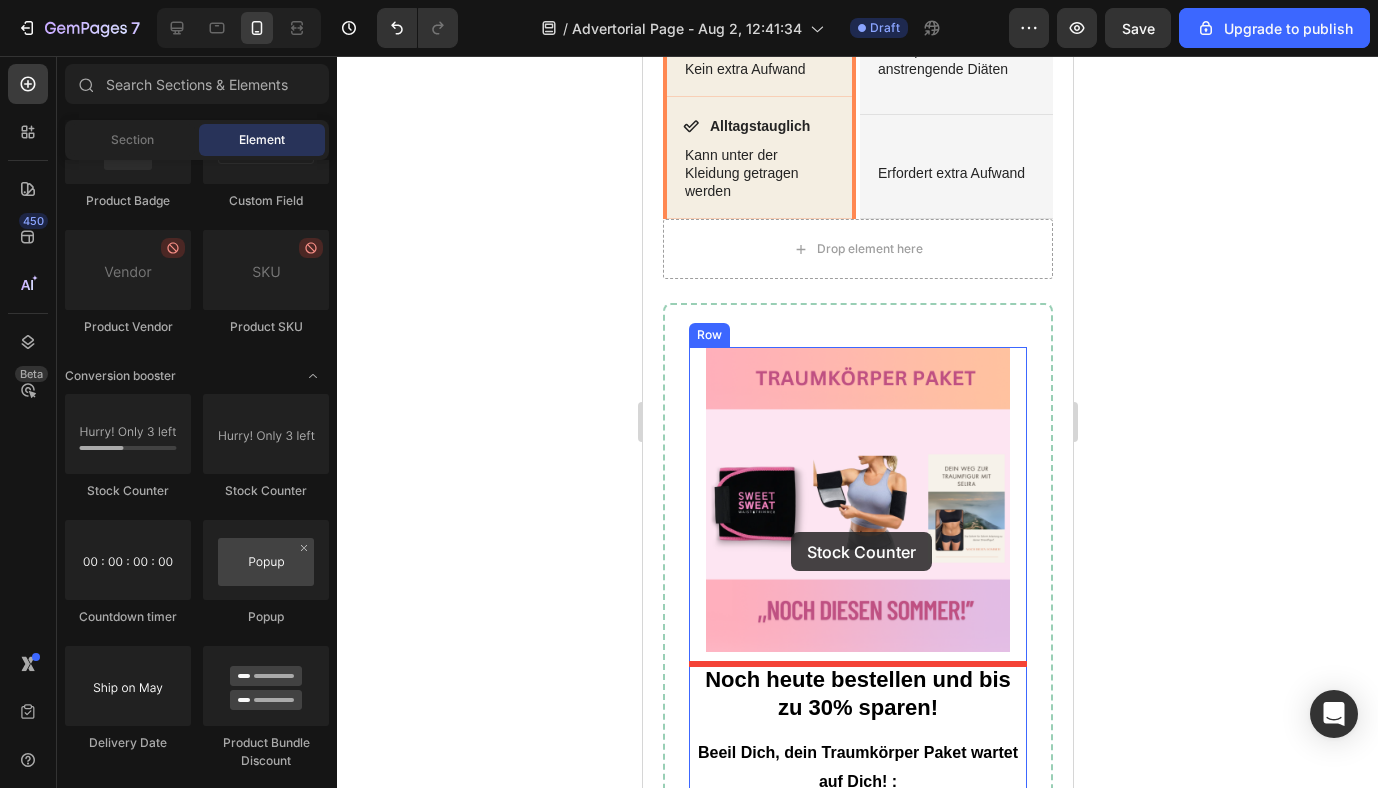 drag, startPoint x: 791, startPoint y: 512, endPoint x: 787, endPoint y: 543, distance: 31.257 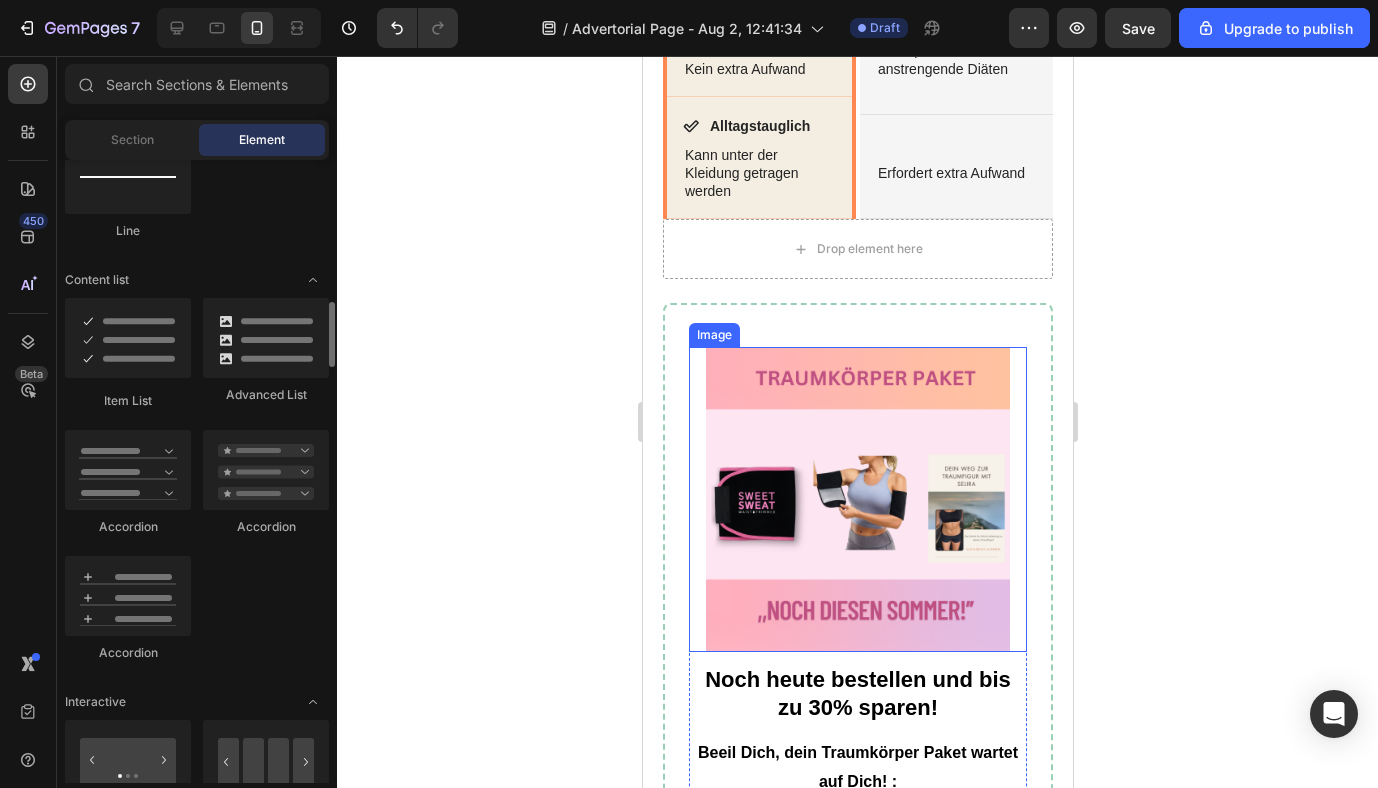 scroll, scrollTop: 1488, scrollLeft: 0, axis: vertical 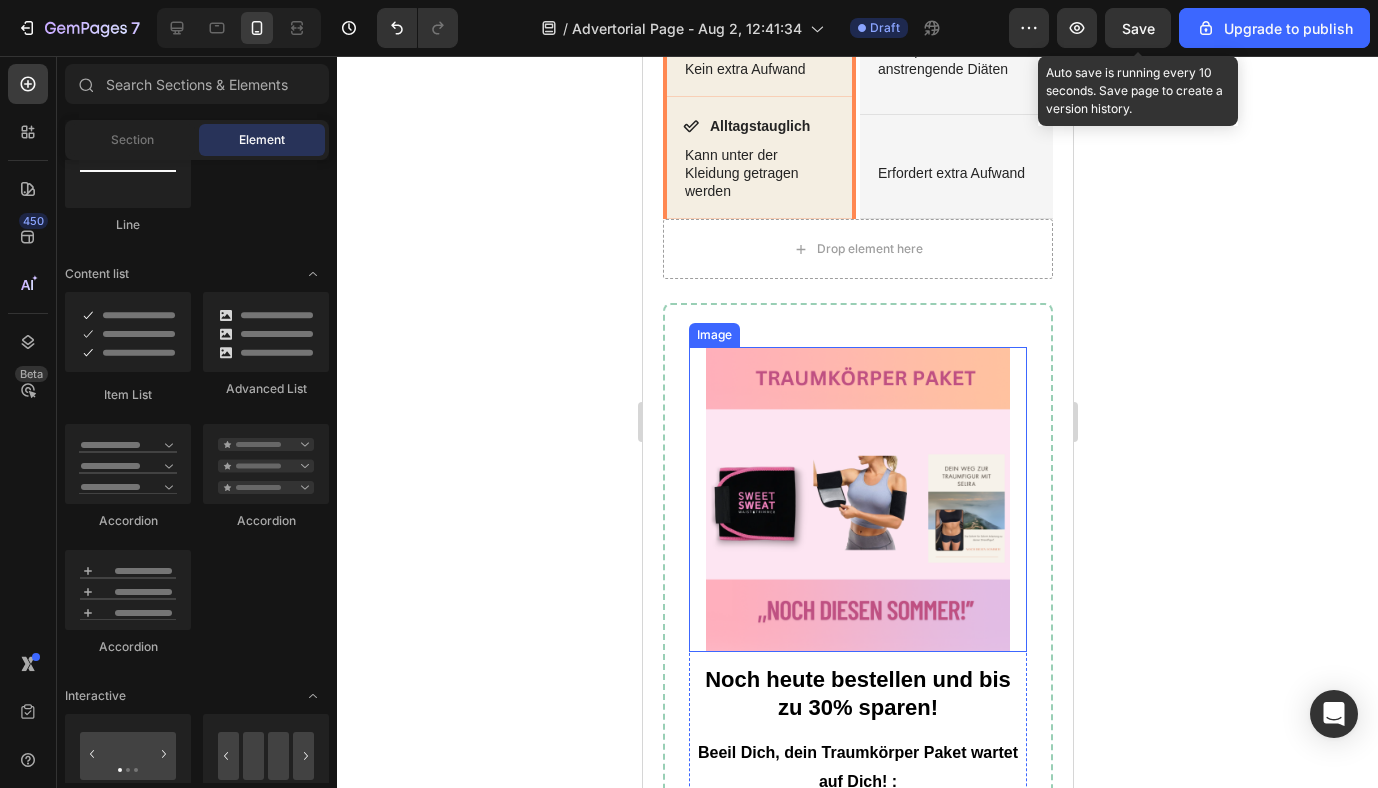 click on "Save" at bounding box center [1138, 28] 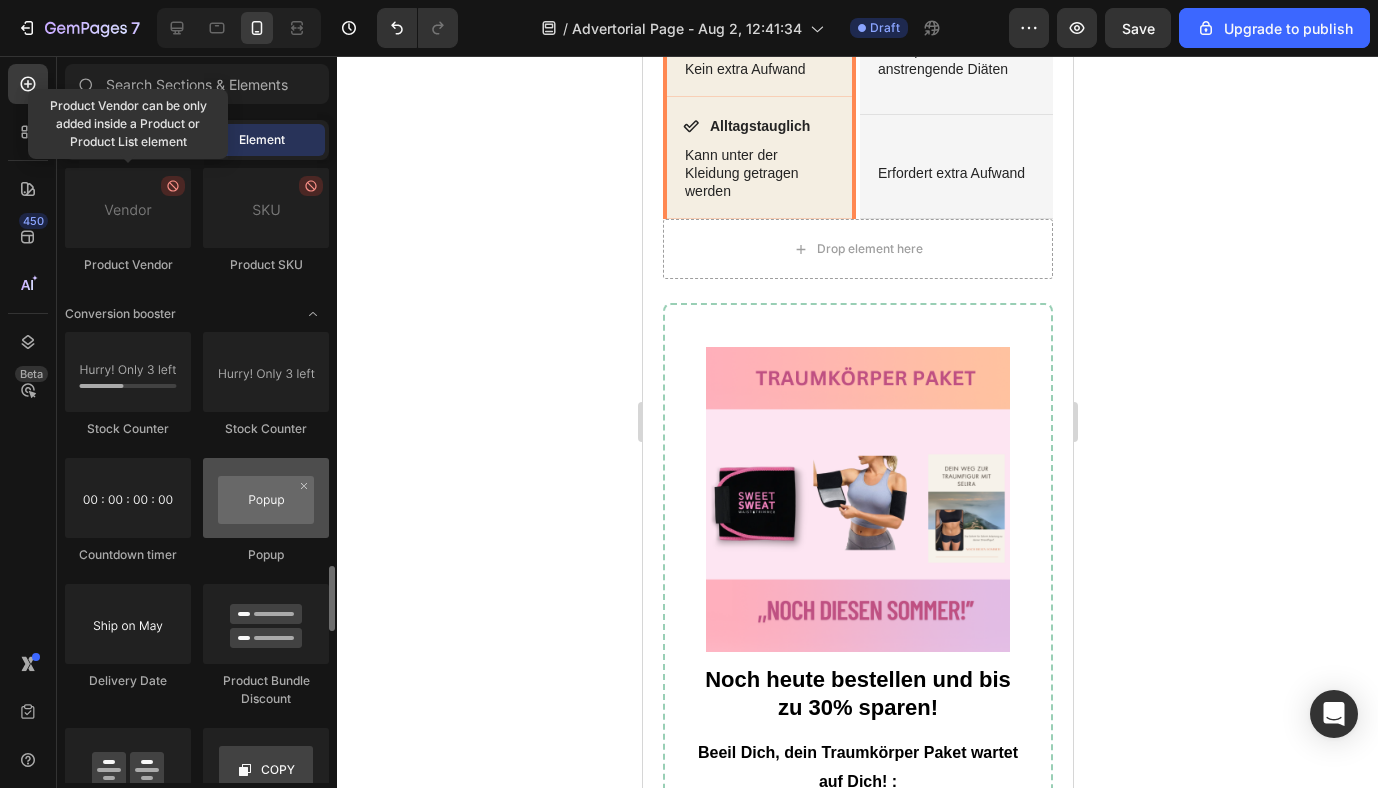 scroll, scrollTop: 3848, scrollLeft: 0, axis: vertical 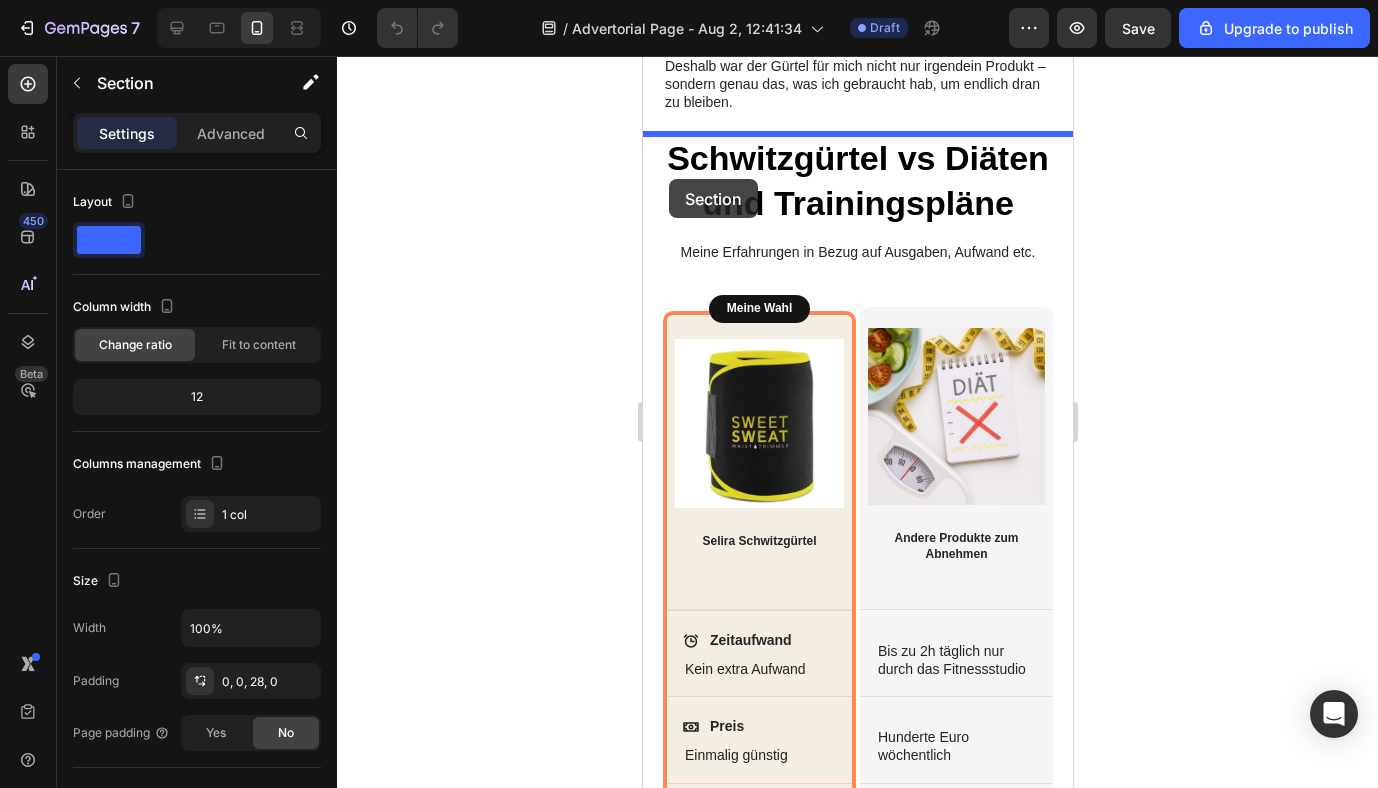 drag, startPoint x: 654, startPoint y: 385, endPoint x: 668, endPoint y: 179, distance: 206.47517 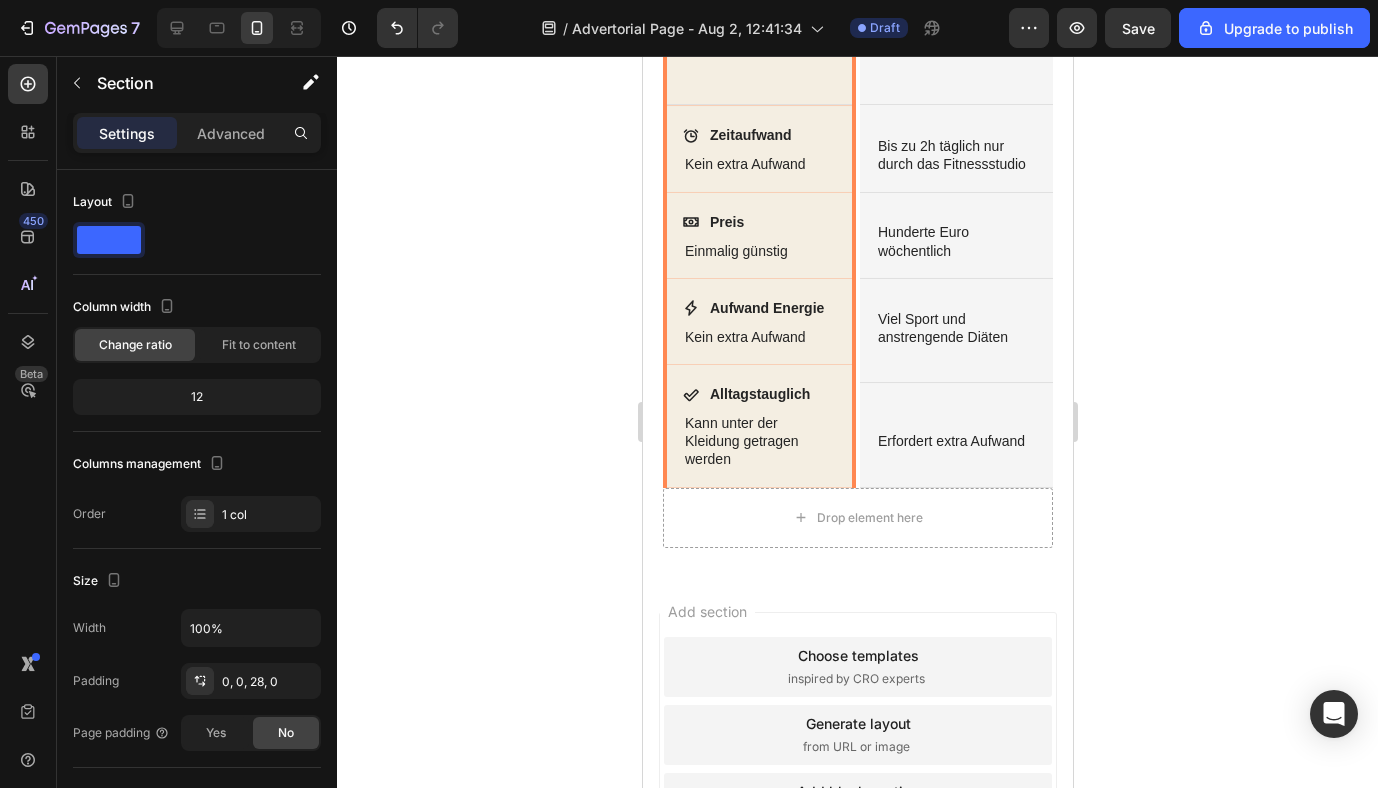 scroll, scrollTop: 4426, scrollLeft: 0, axis: vertical 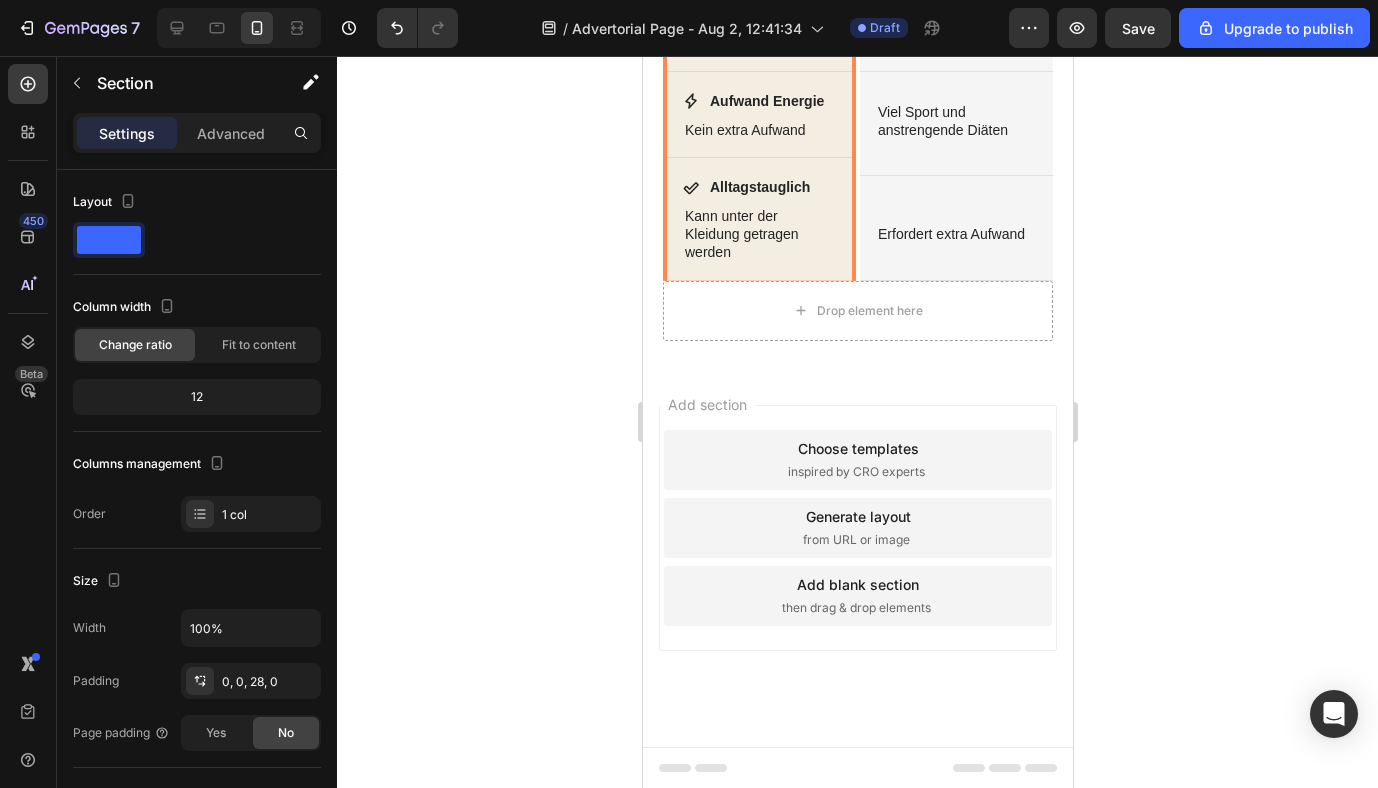 click 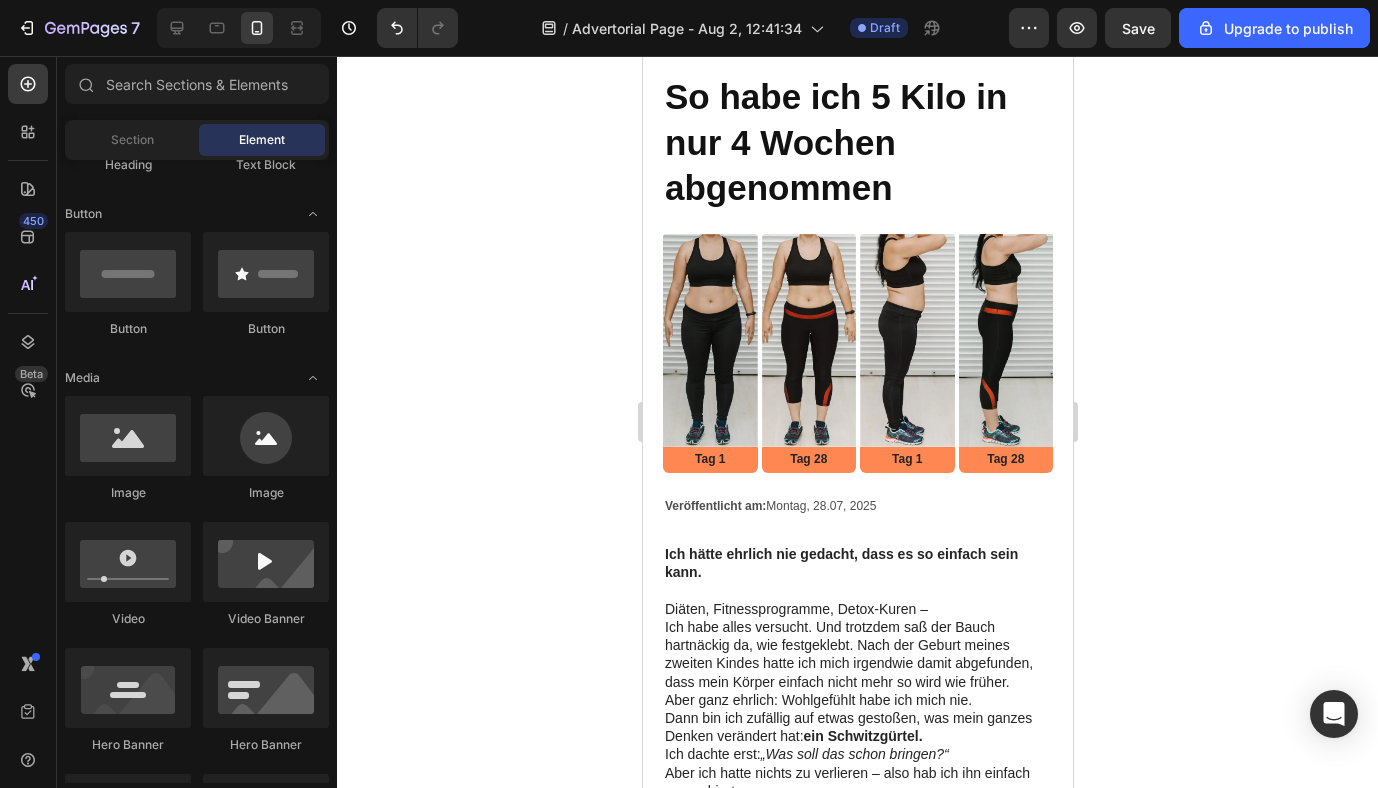 scroll, scrollTop: 0, scrollLeft: 0, axis: both 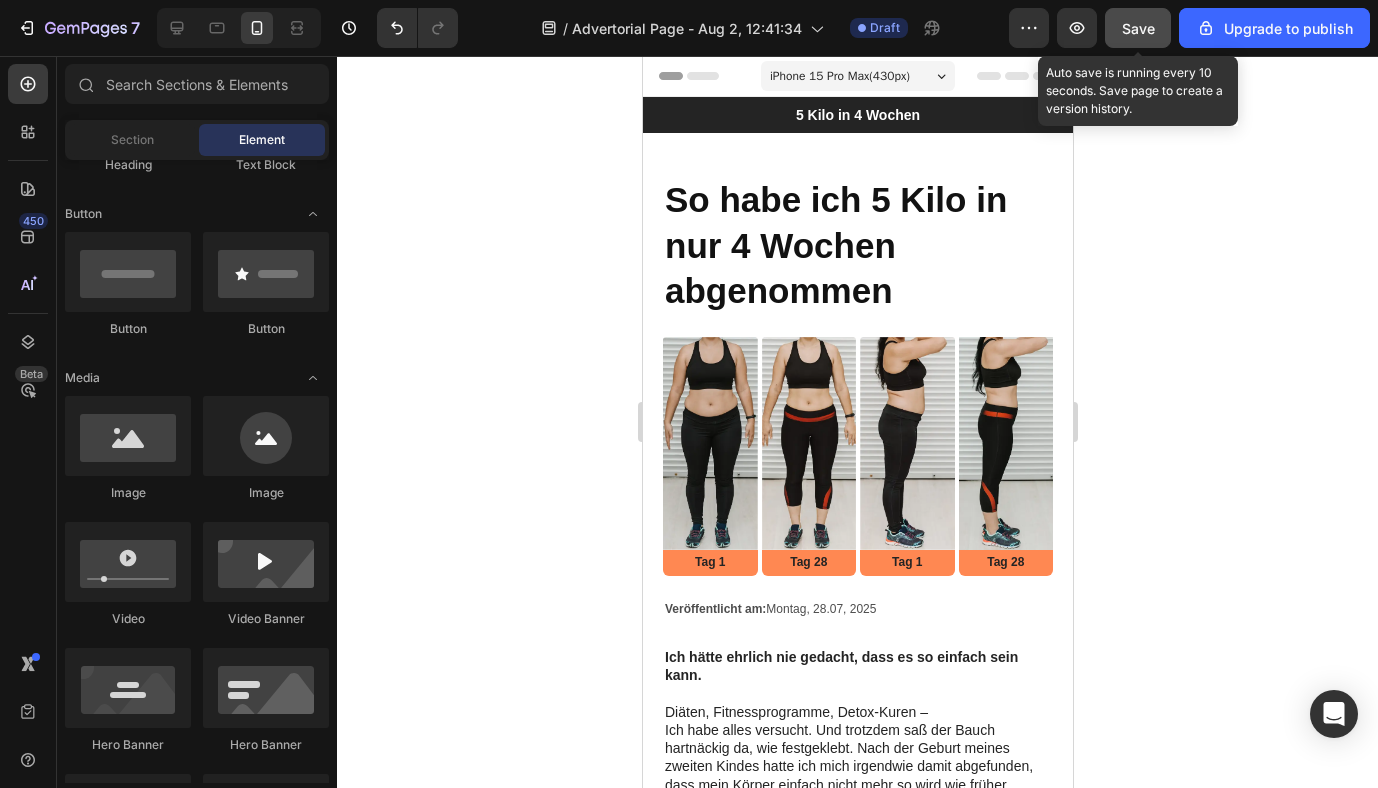 click on "Save" at bounding box center (1138, 28) 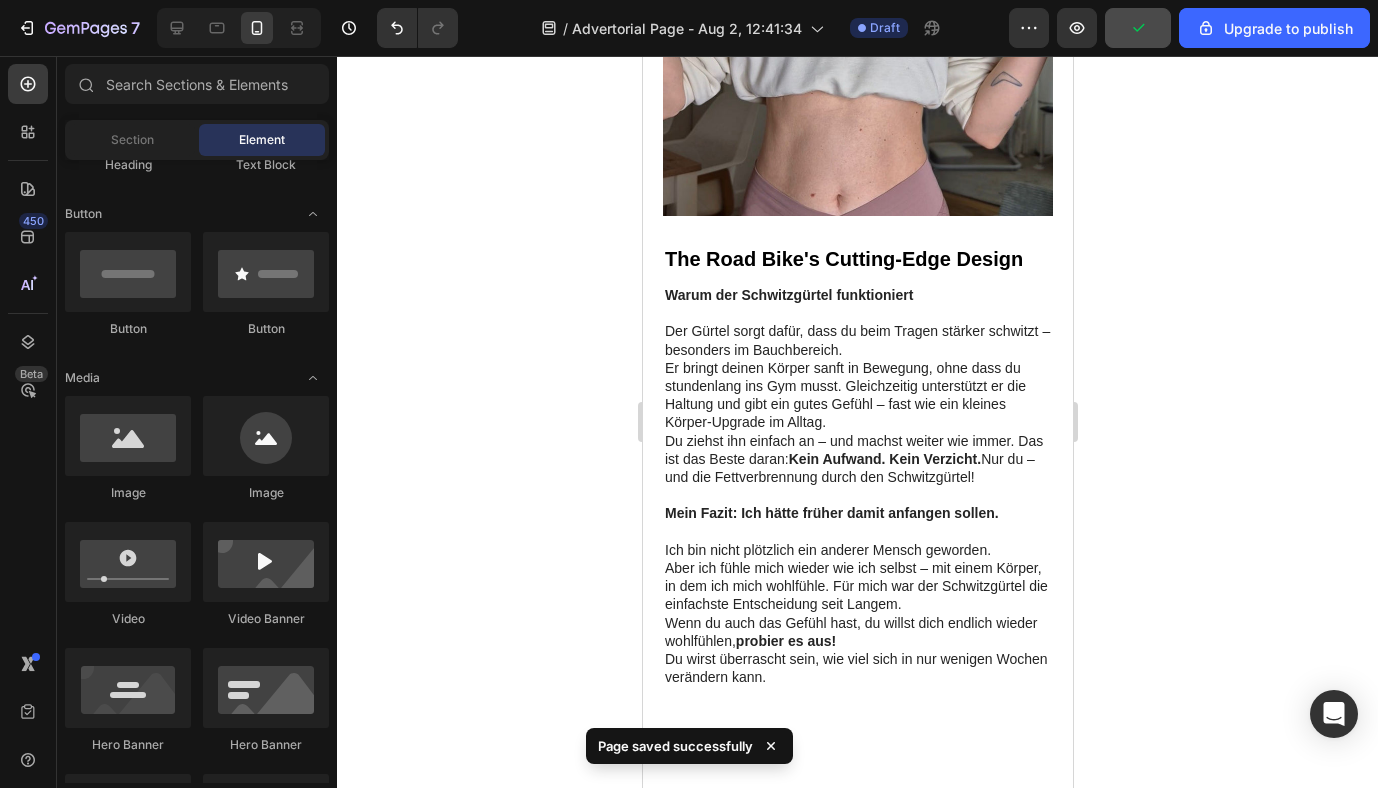 scroll, scrollTop: 1578, scrollLeft: 0, axis: vertical 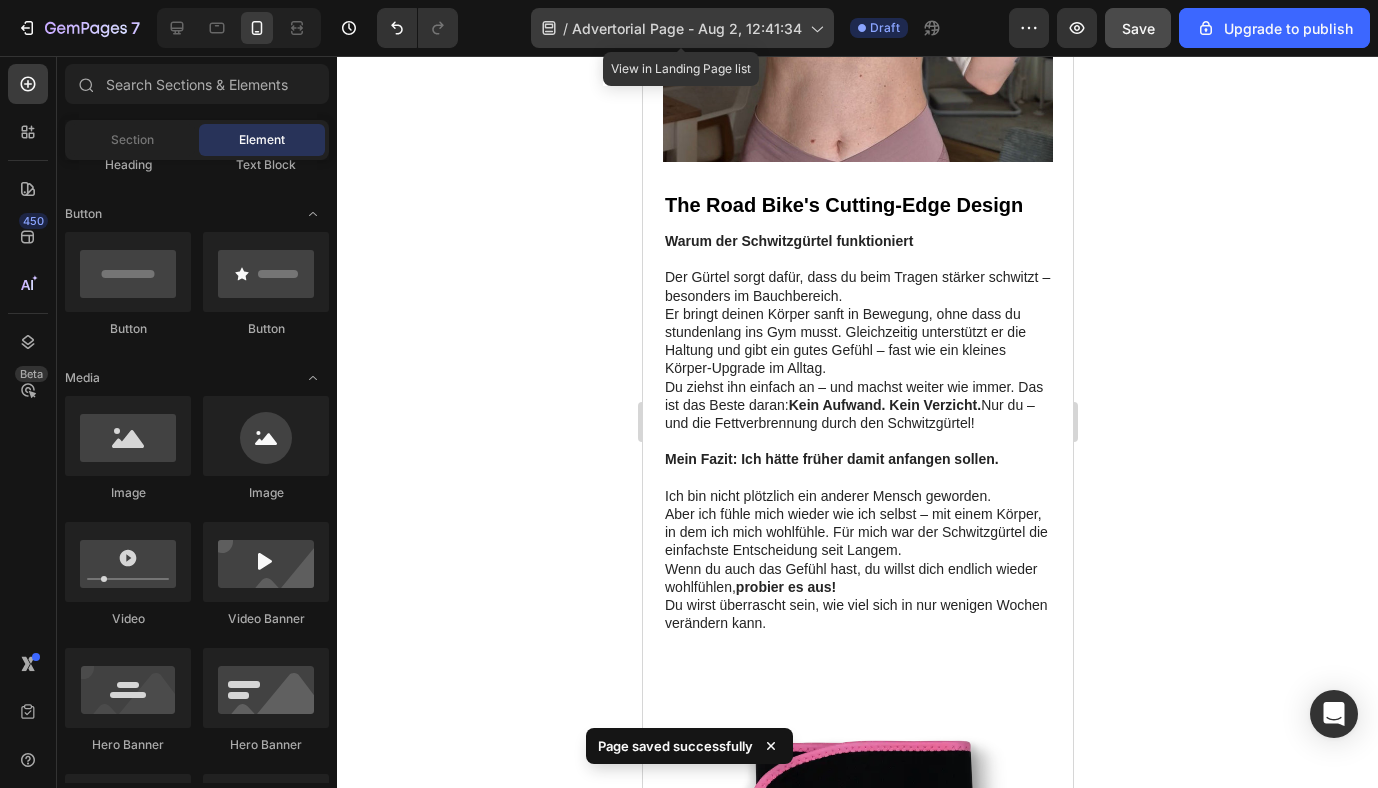 click on "Advertorial Page - Aug 2, 12:41:34" at bounding box center (687, 28) 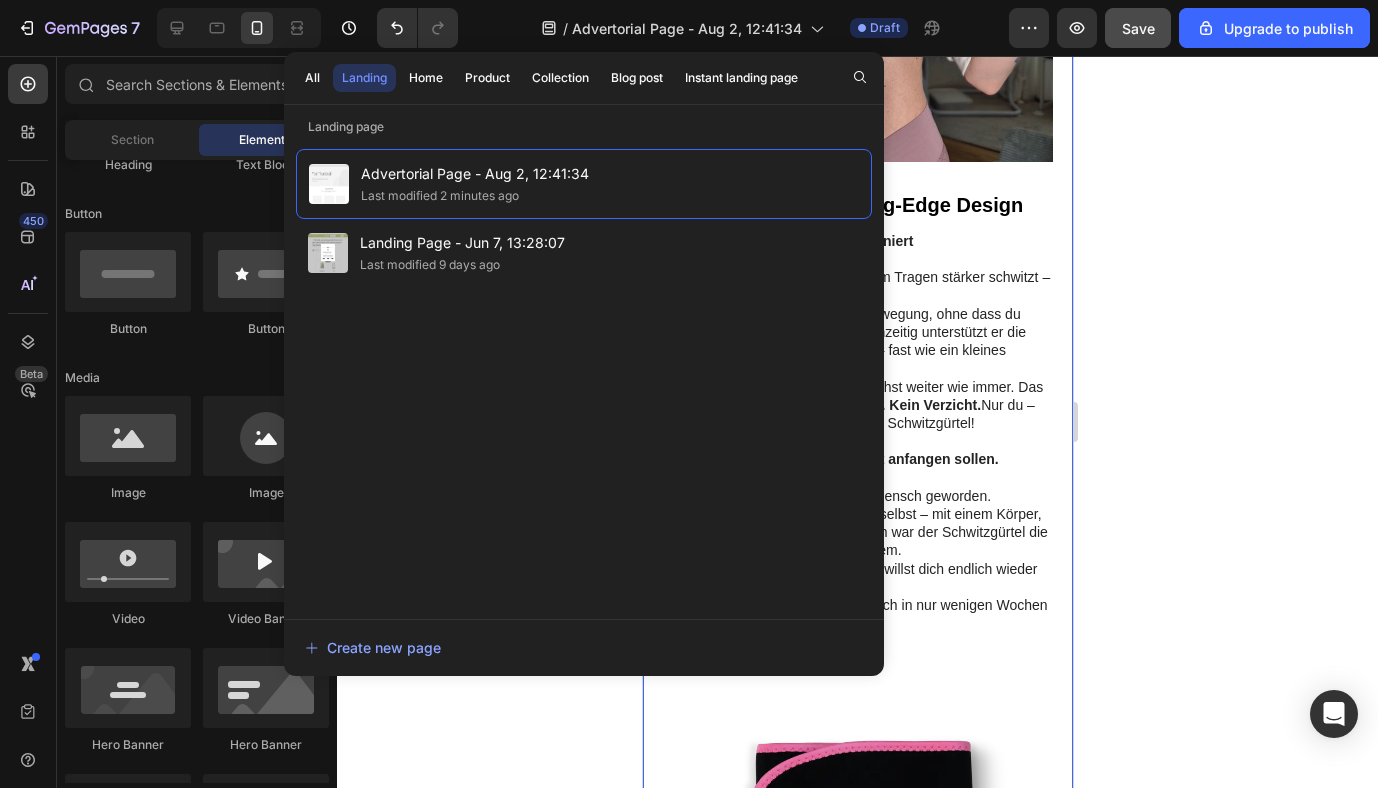 click 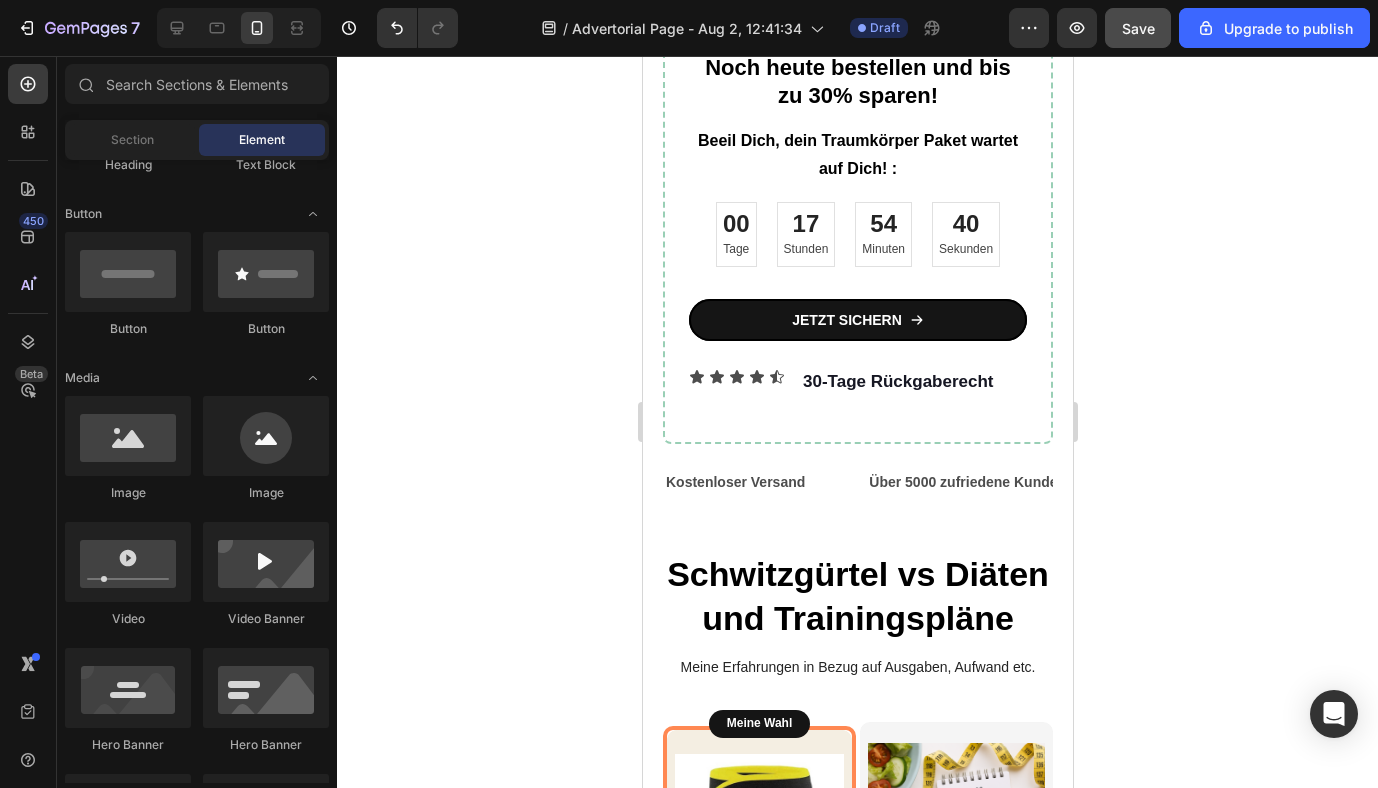scroll, scrollTop: 3272, scrollLeft: 0, axis: vertical 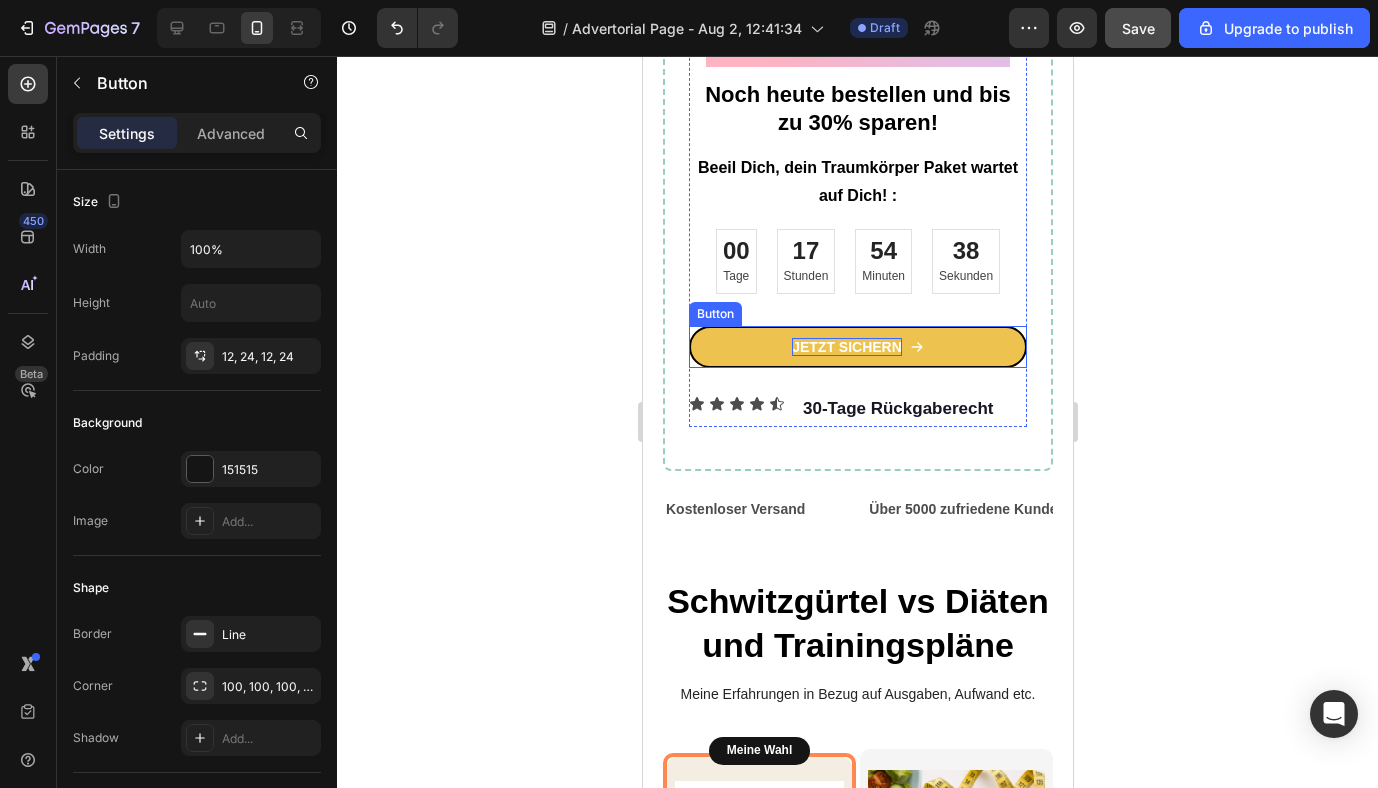 click on "JETZT SICHERN" at bounding box center (846, 347) 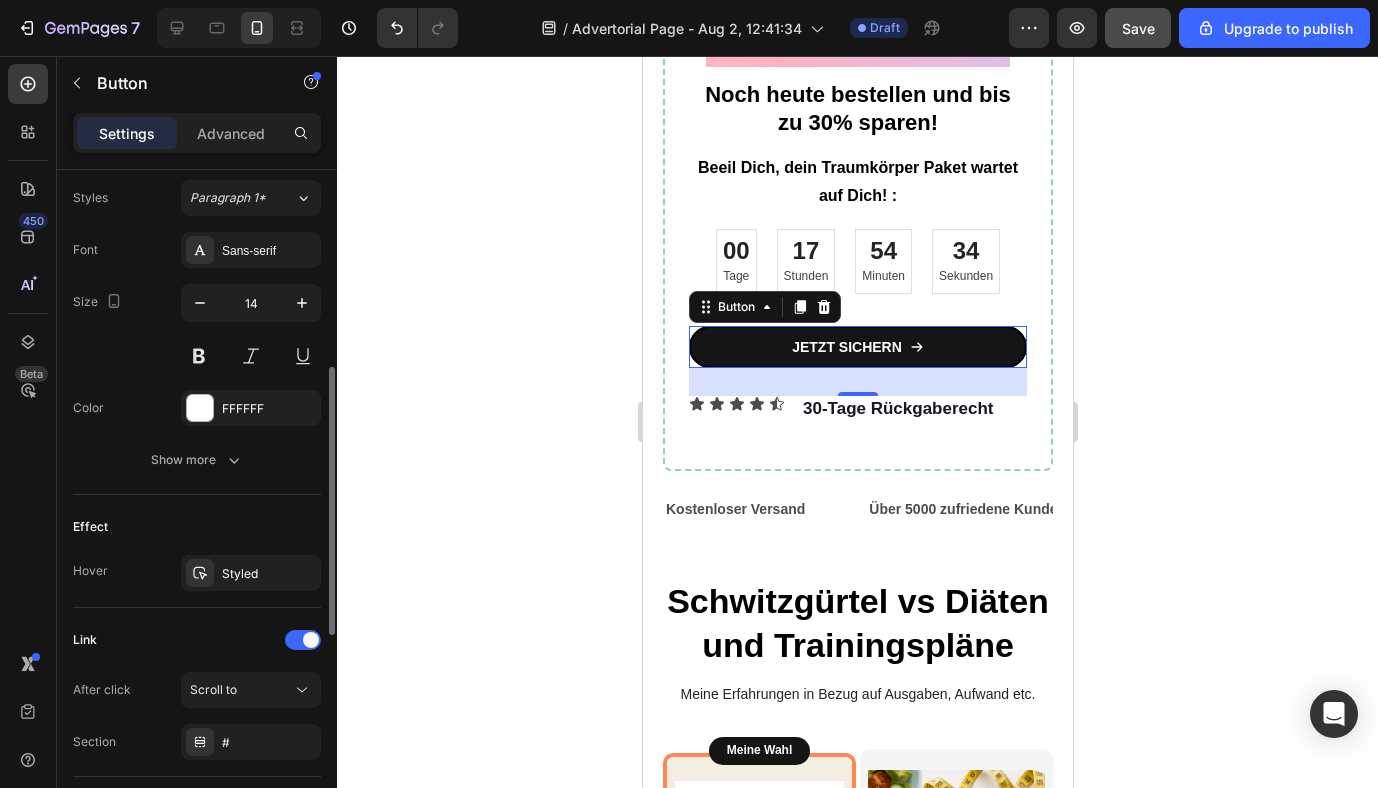 scroll, scrollTop: 1021, scrollLeft: 0, axis: vertical 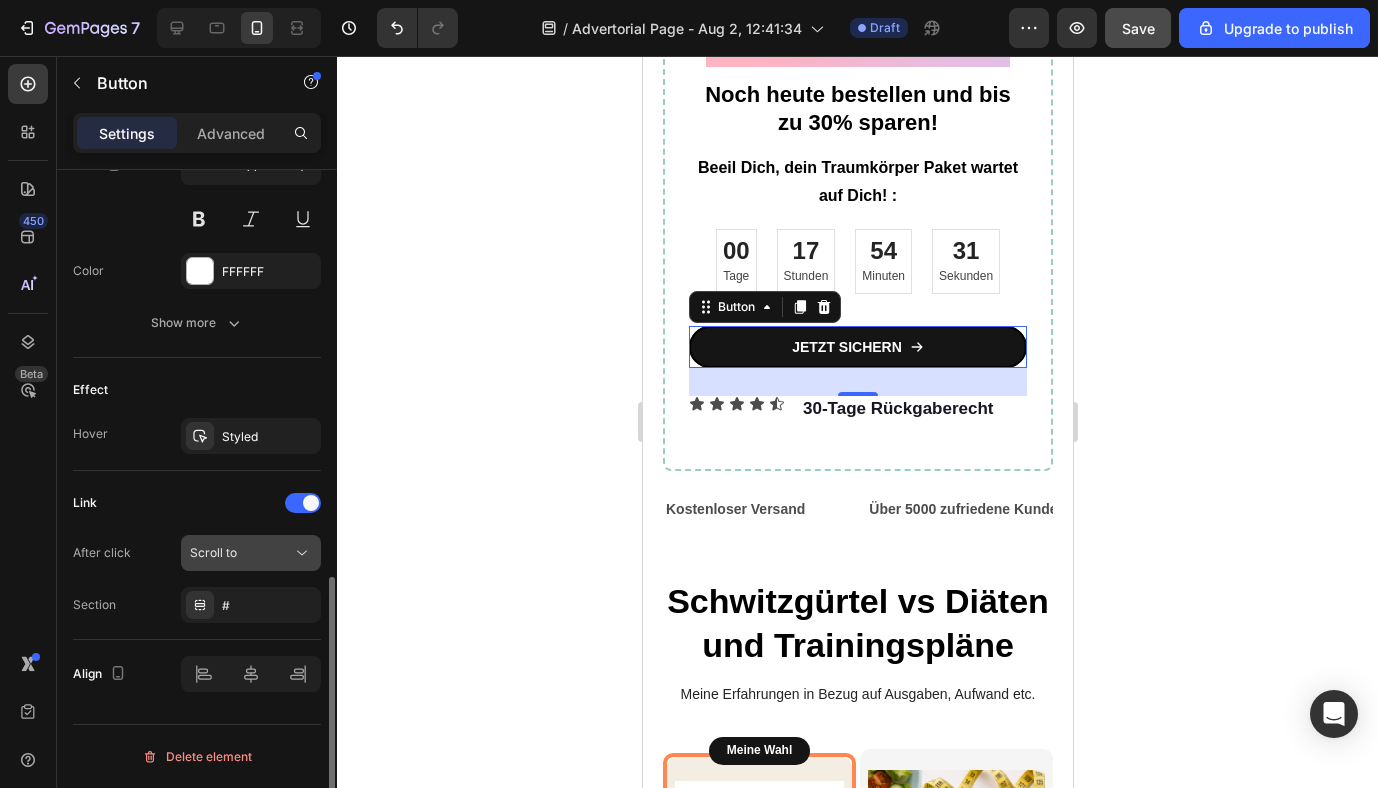 click on "Scroll to" at bounding box center [241, 553] 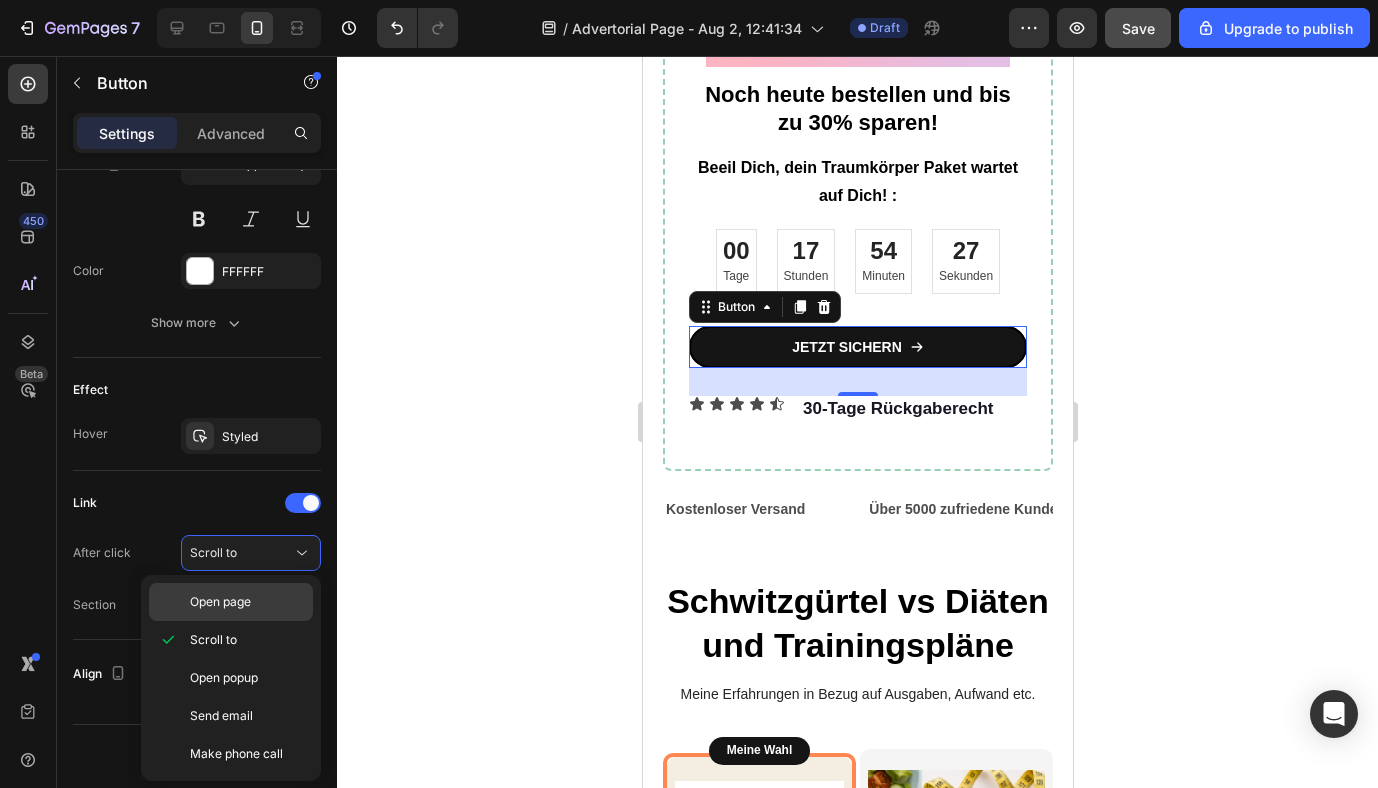 click on "Open page" at bounding box center [247, 602] 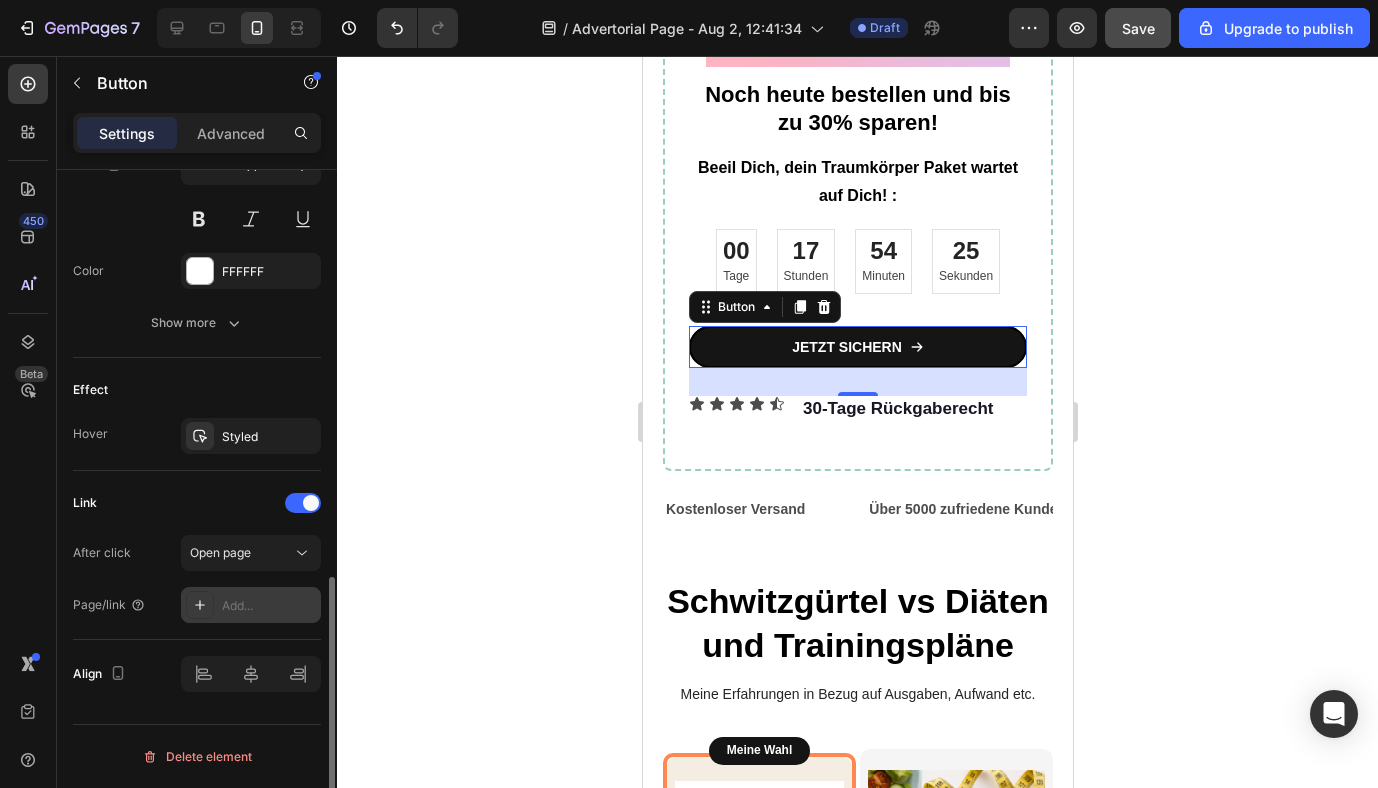 click on "Add..." at bounding box center [269, 606] 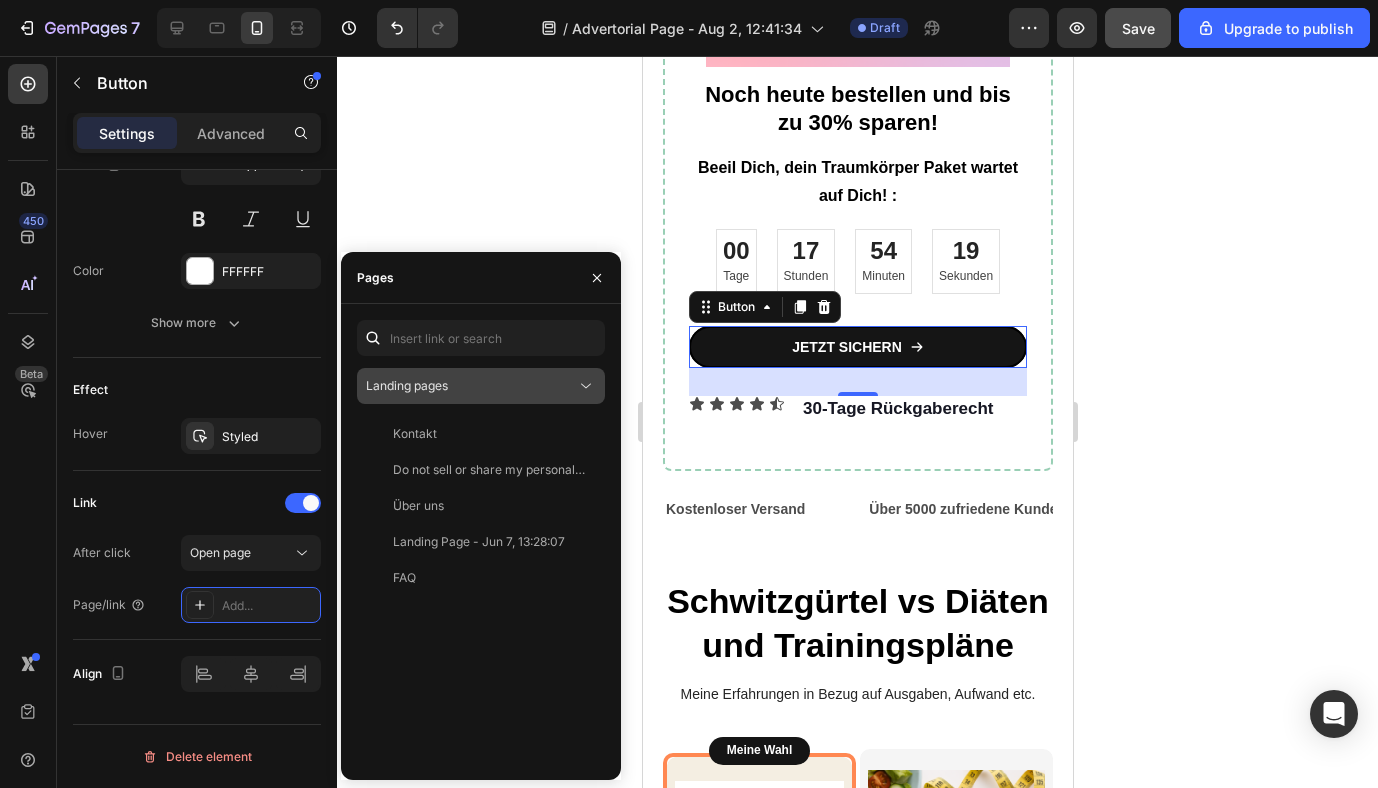 click on "Landing pages" at bounding box center [471, 386] 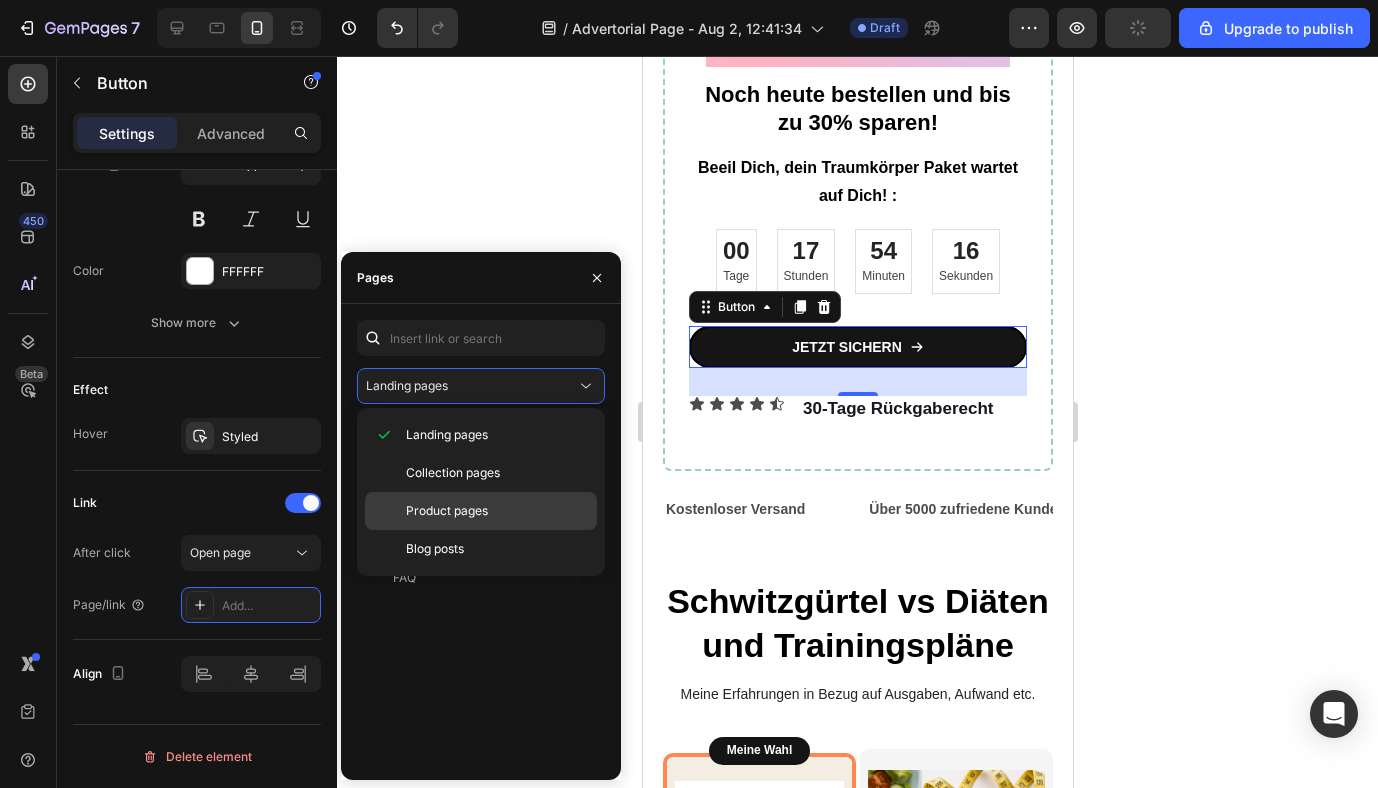 click on "Product pages" at bounding box center [447, 511] 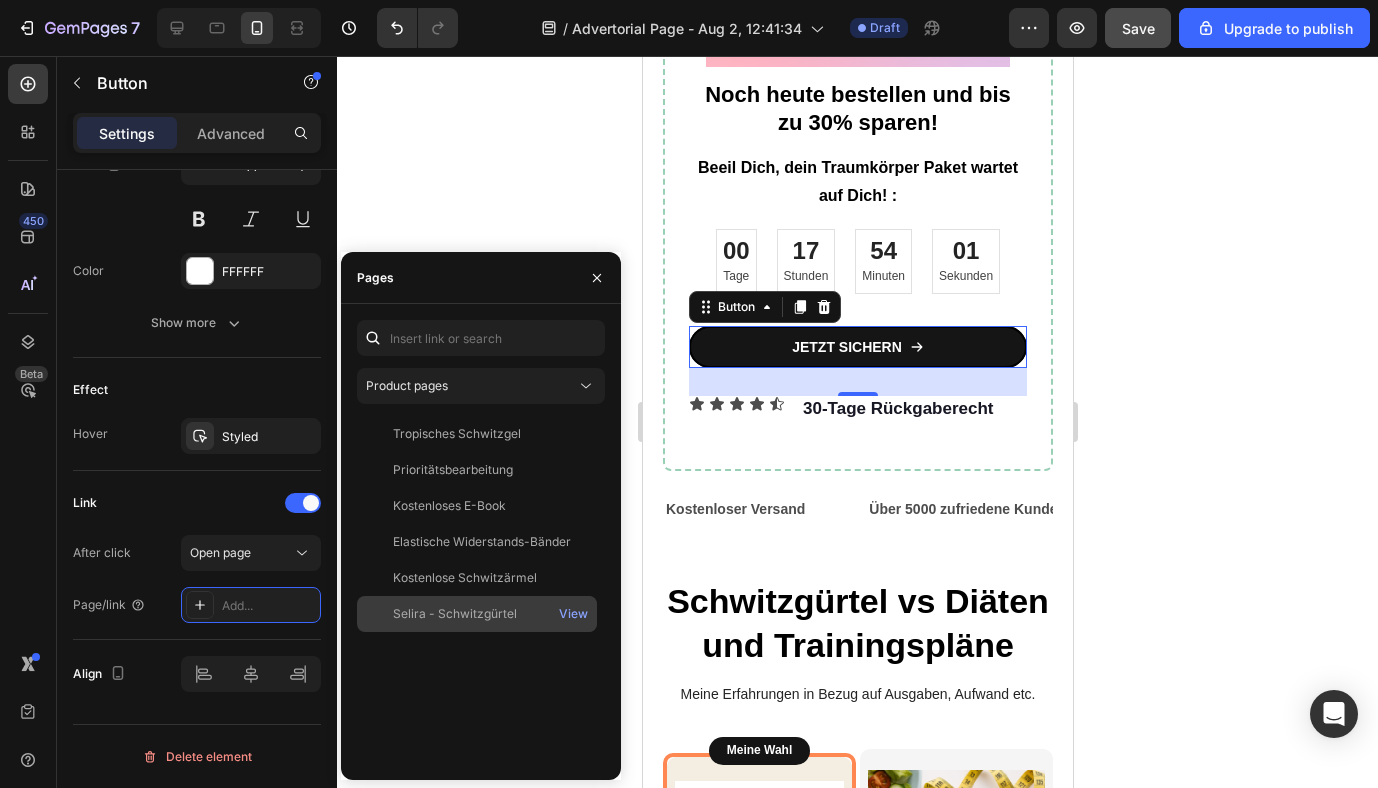 click on "Selira - Schwitzgürtel" 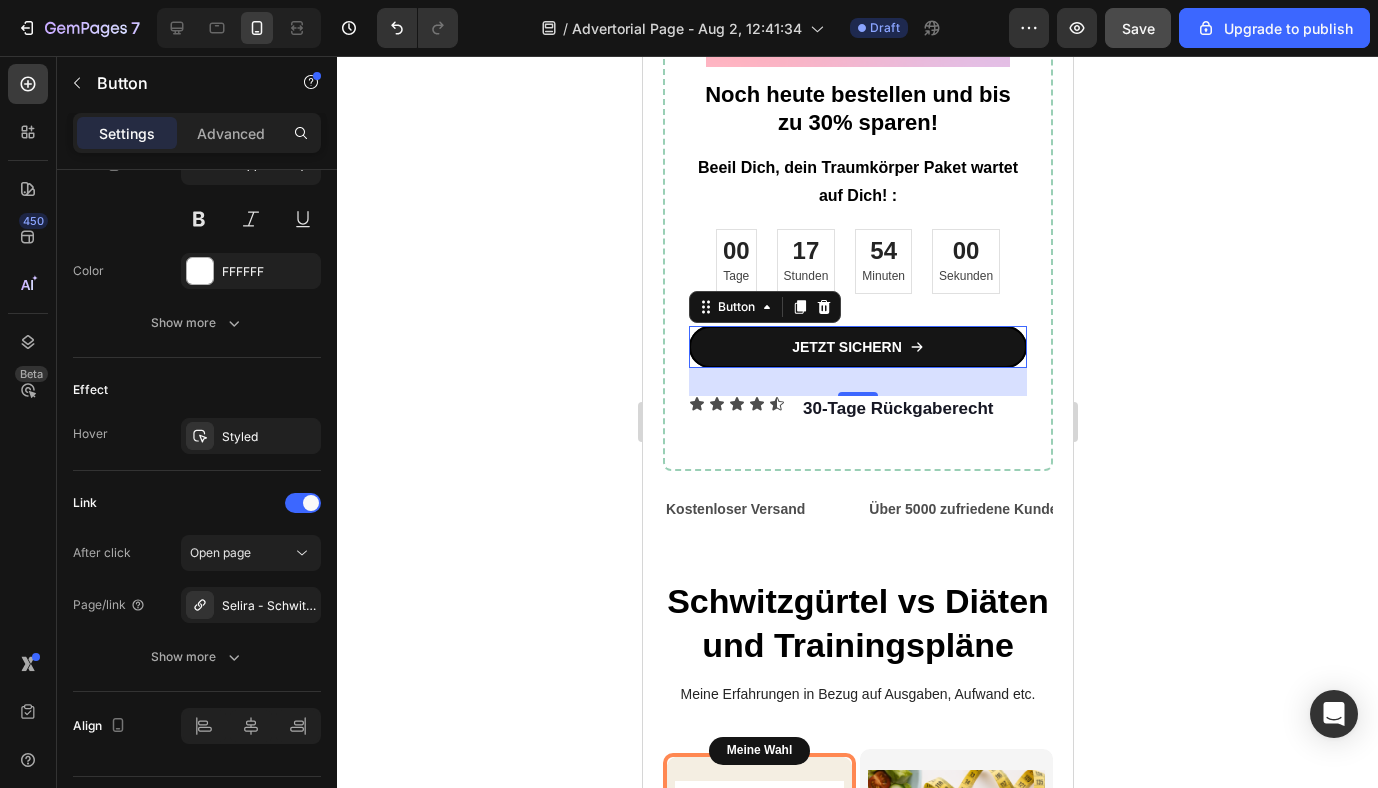 click 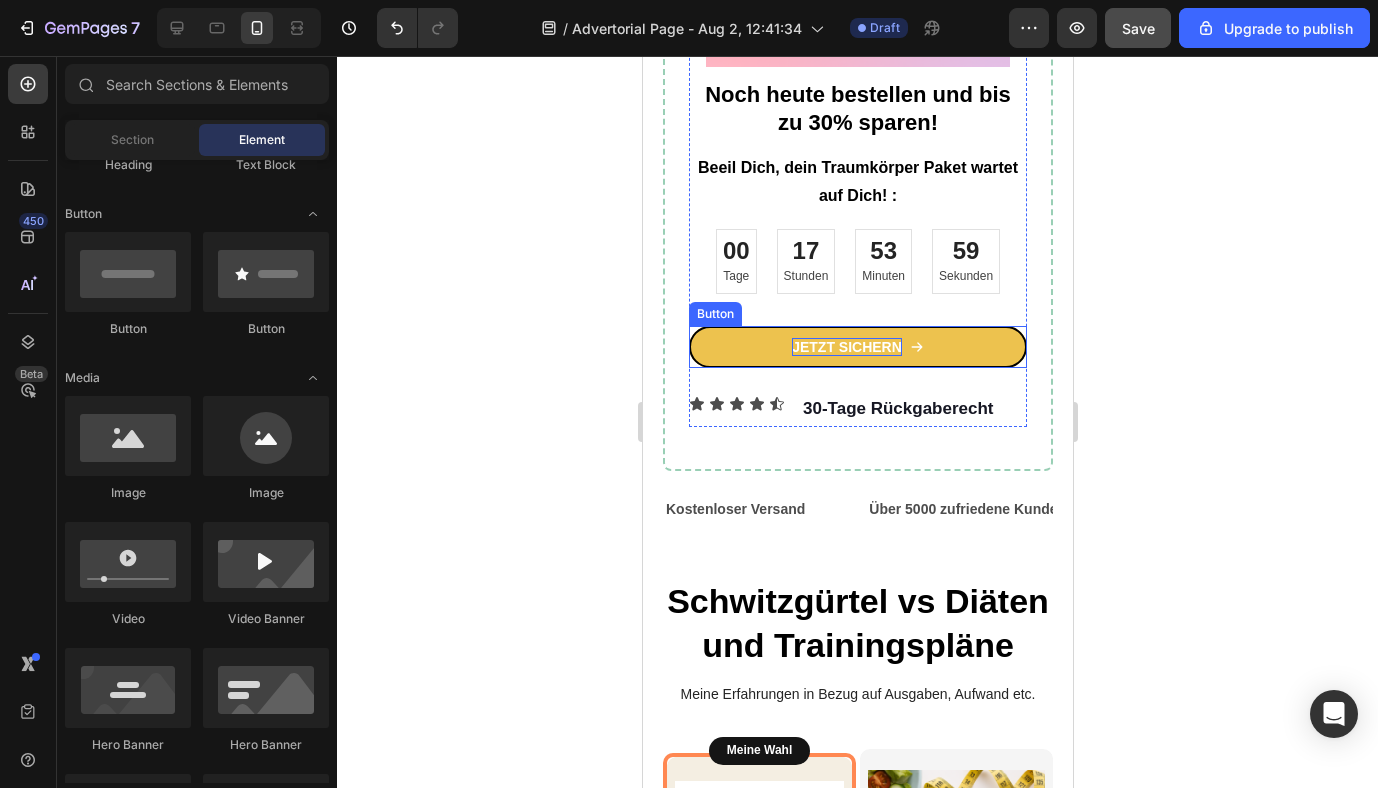 click on "JETZT SICHERN" at bounding box center [846, 347] 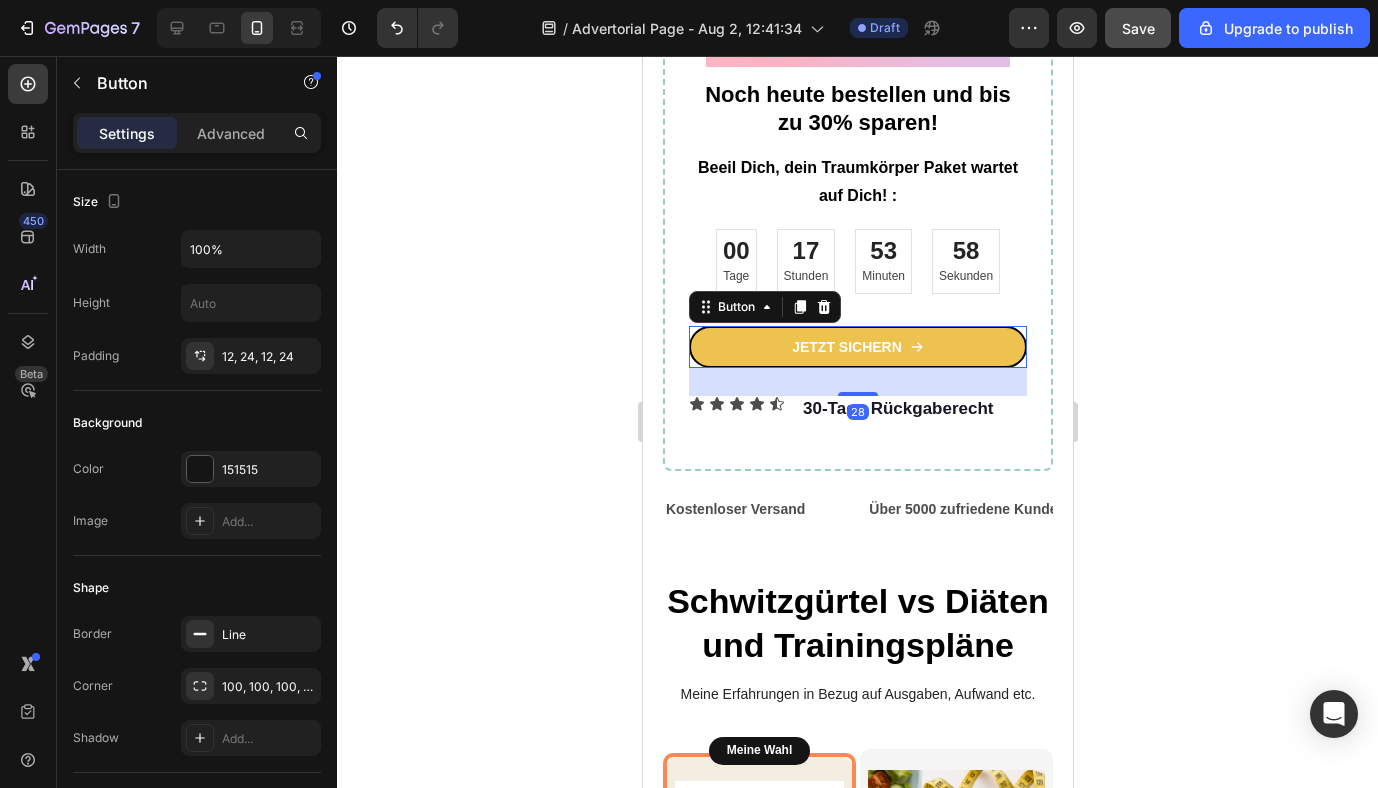 click 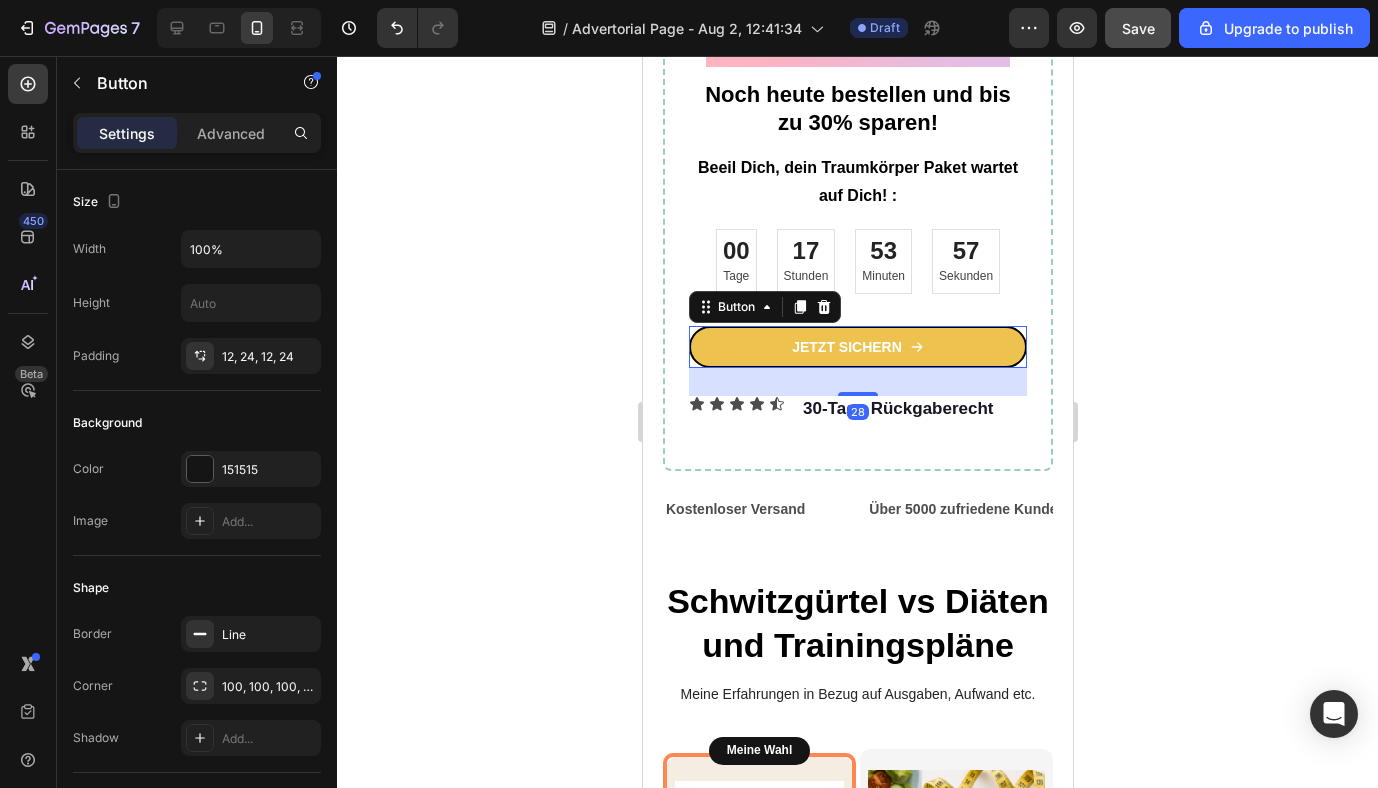click 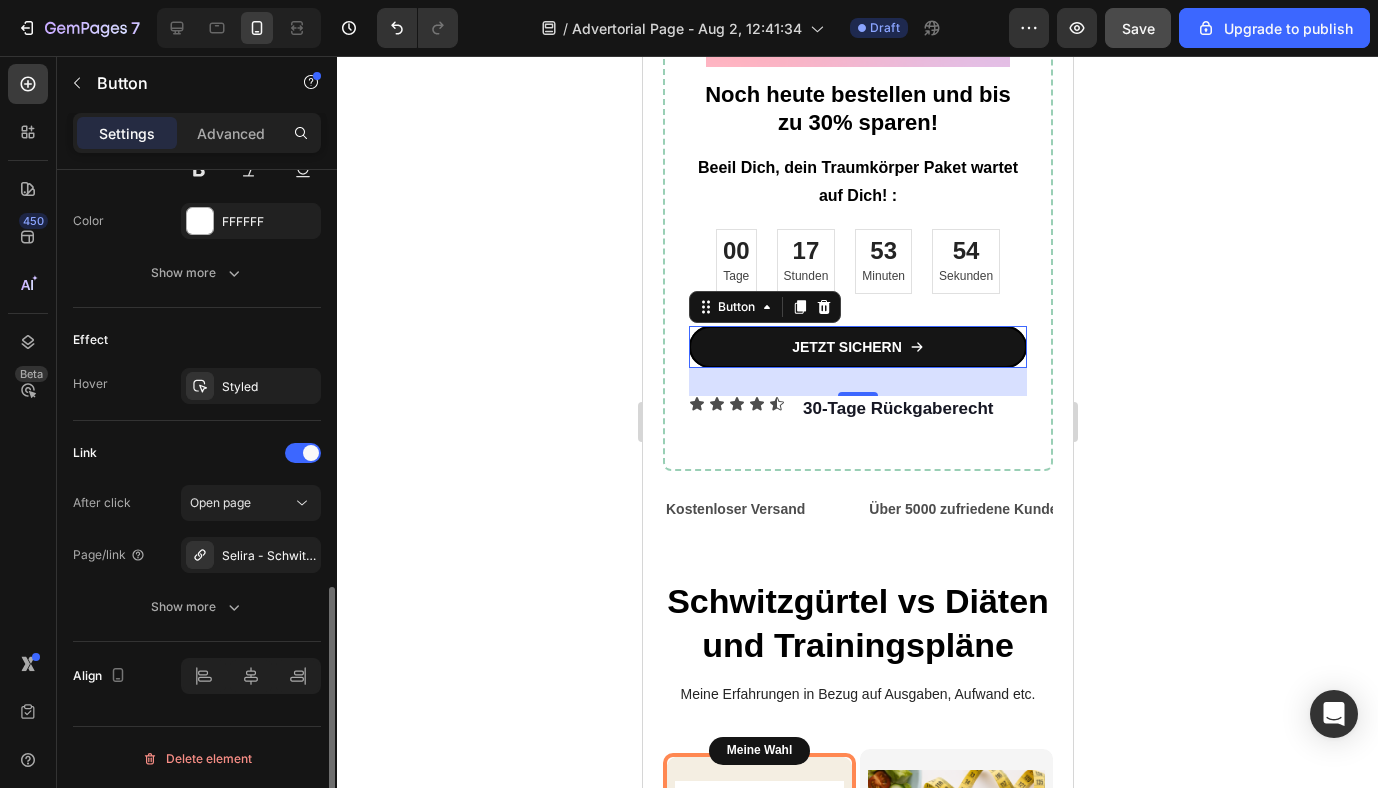 scroll, scrollTop: 1073, scrollLeft: 0, axis: vertical 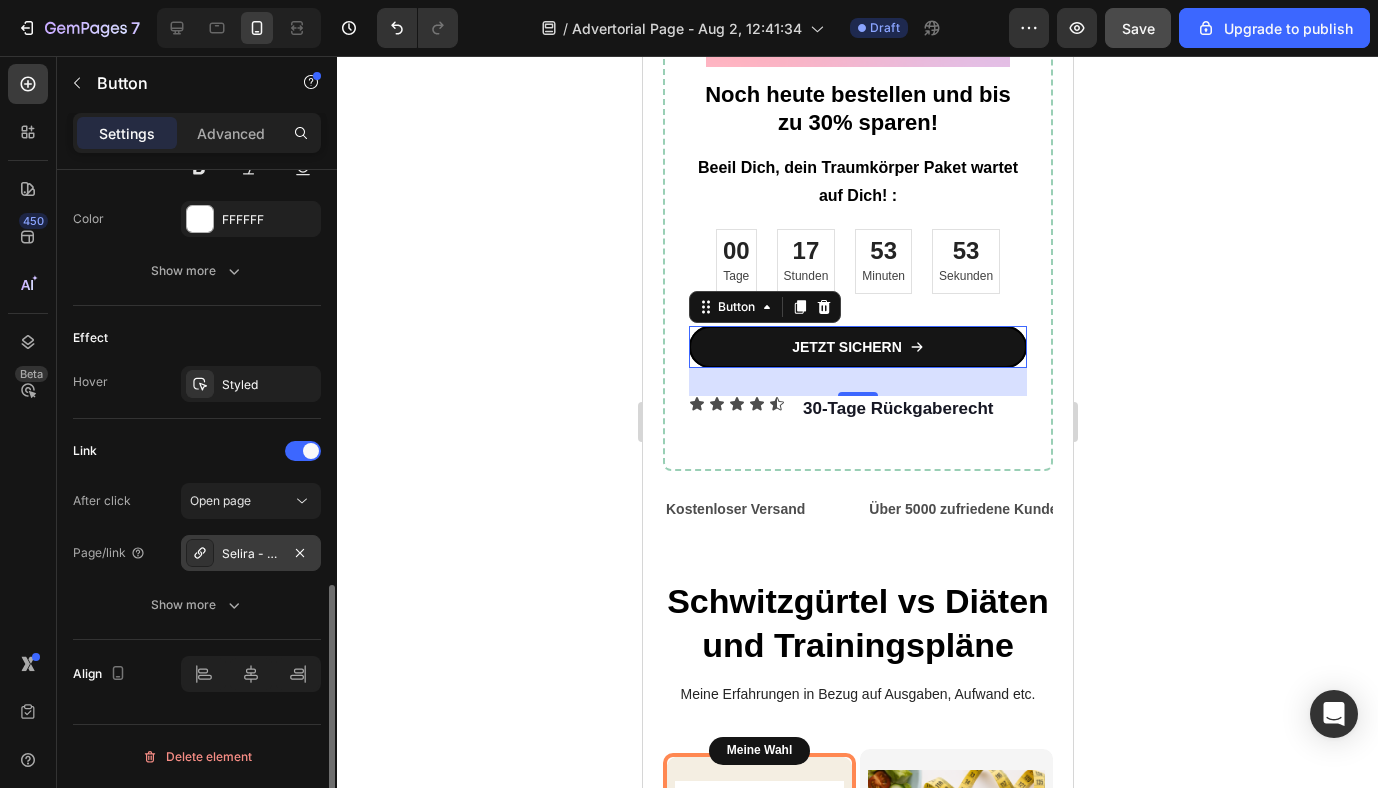 click on "Selira - Schwitzgürtel" at bounding box center [251, 554] 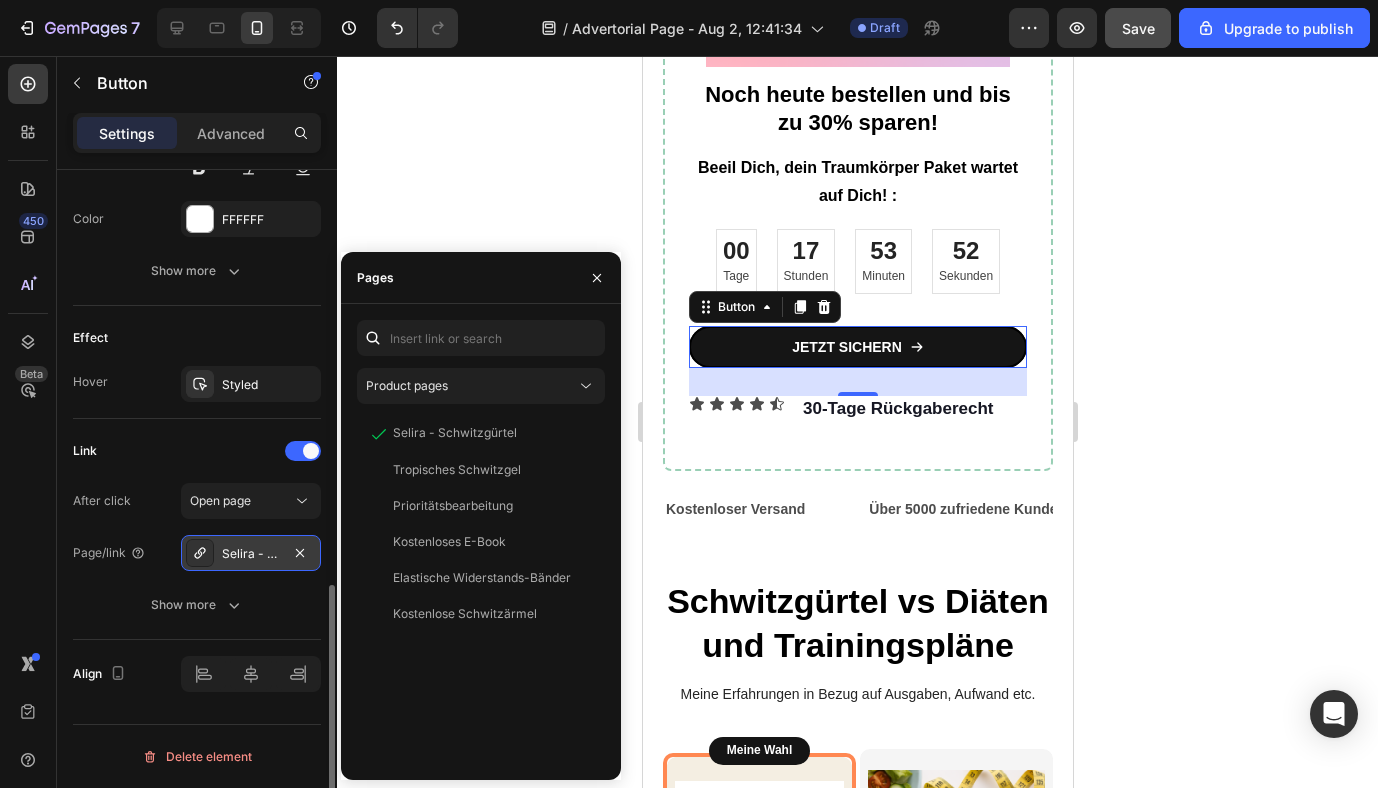 click 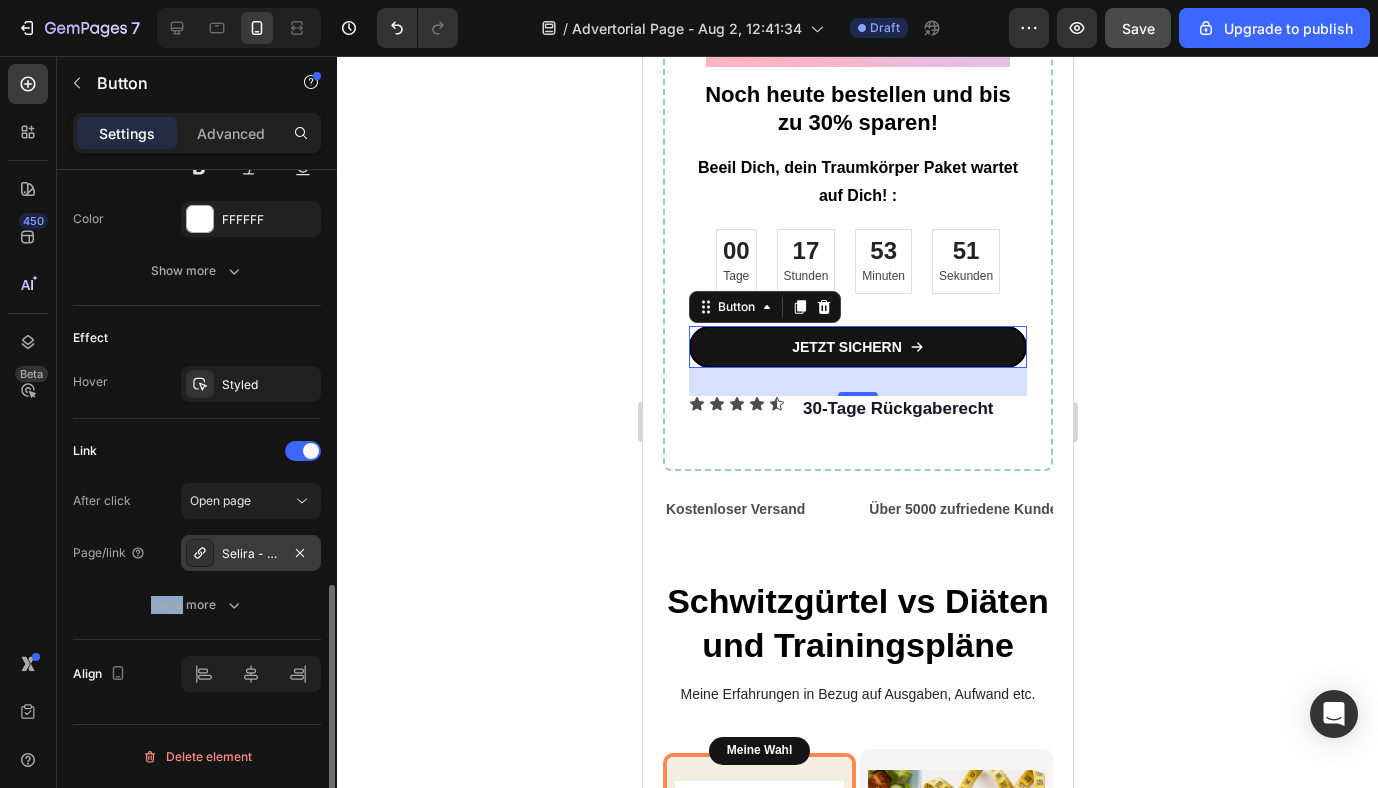 click 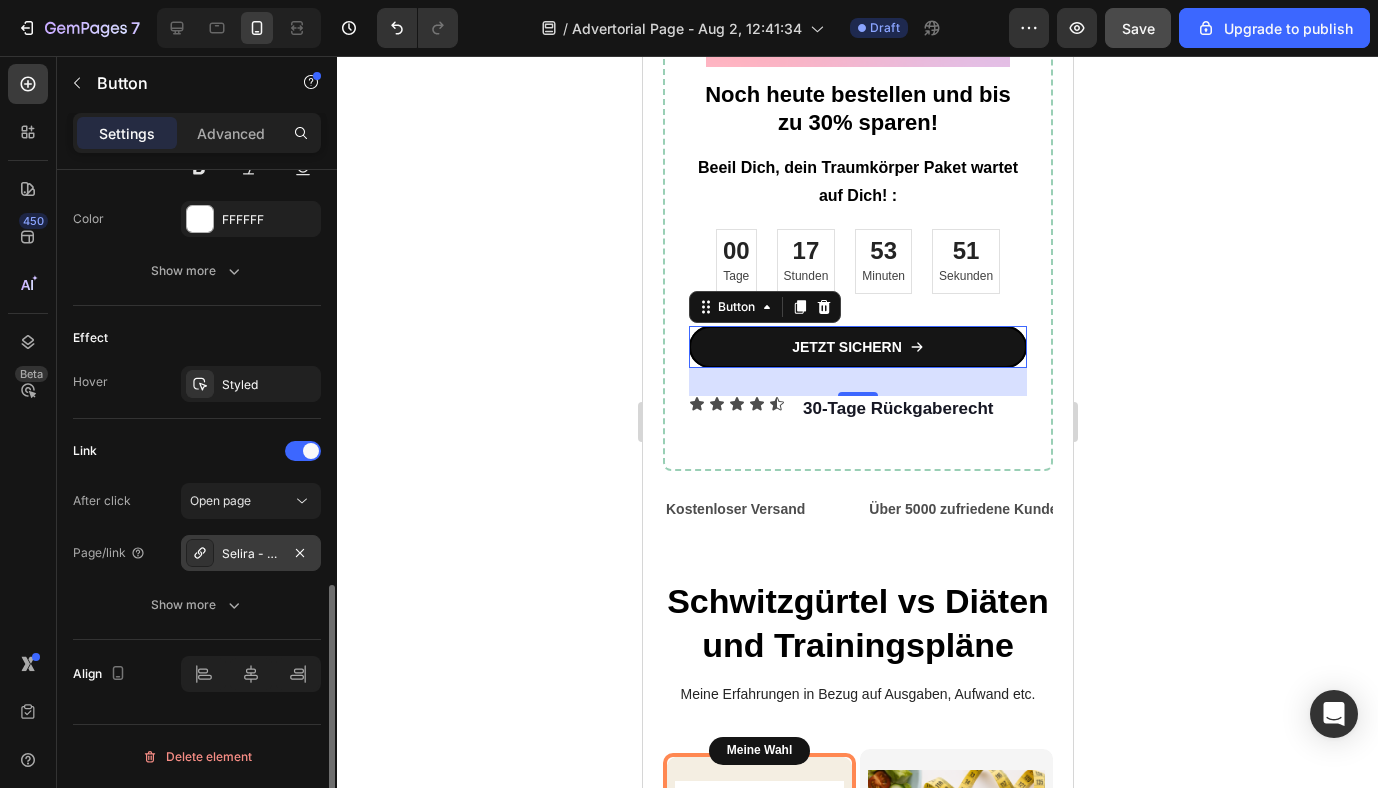 click 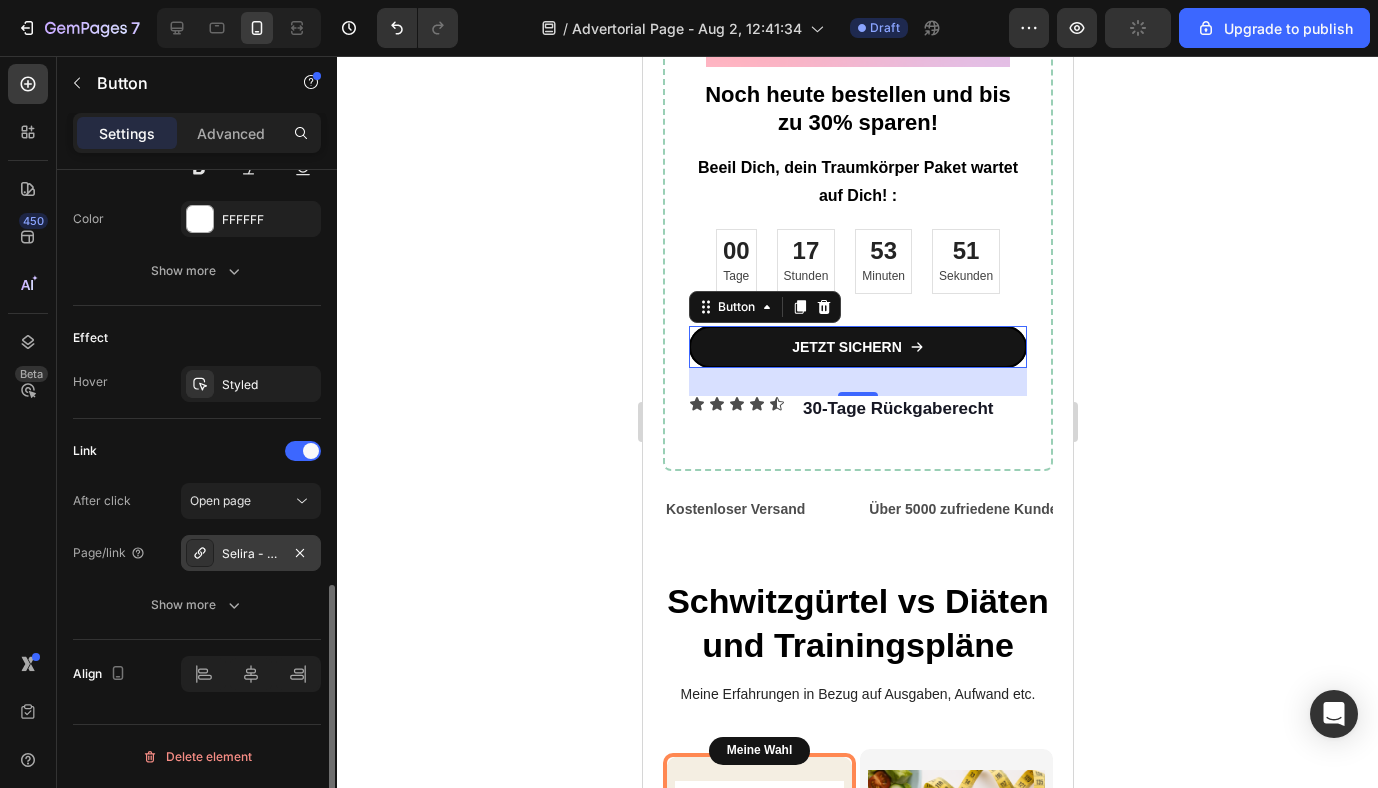 click 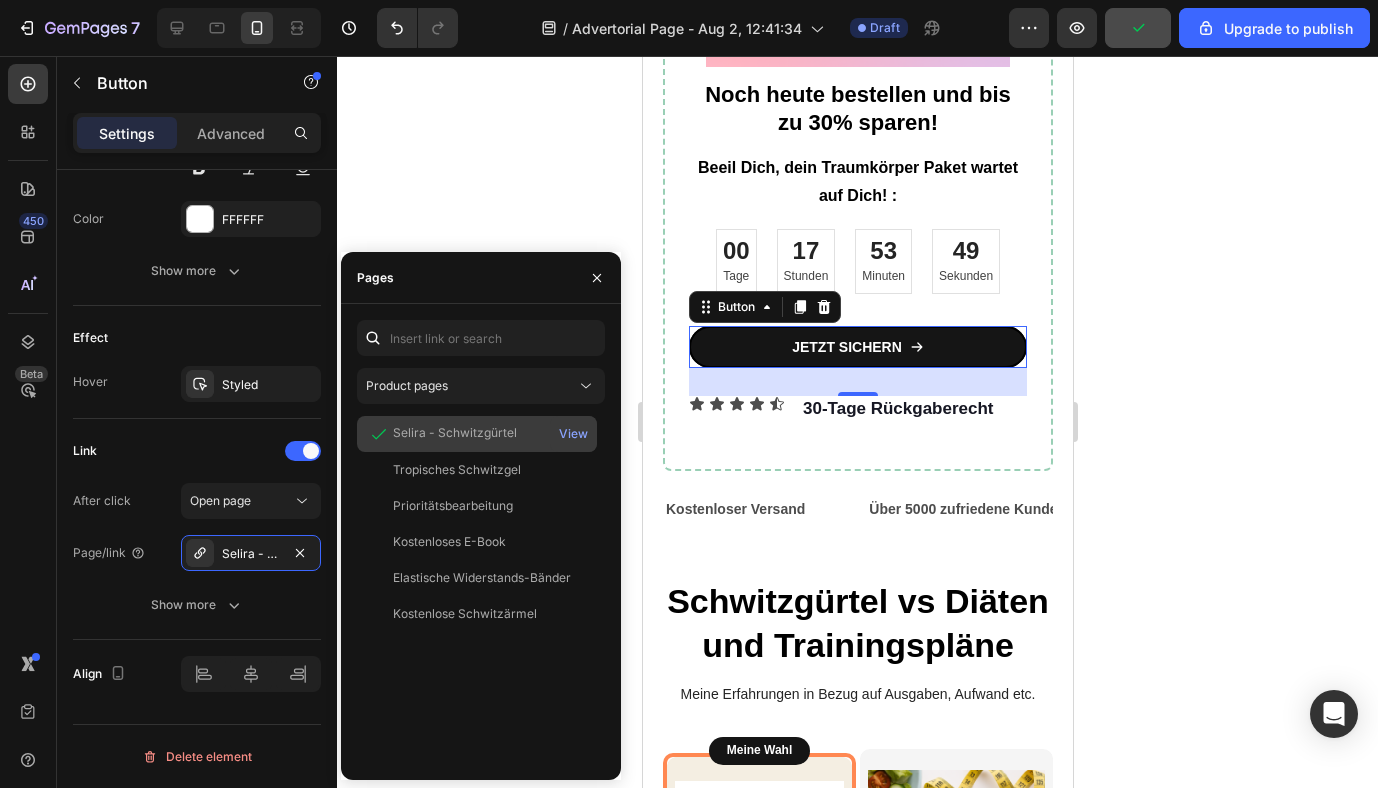 click on "Selira - Schwitzgürtel" 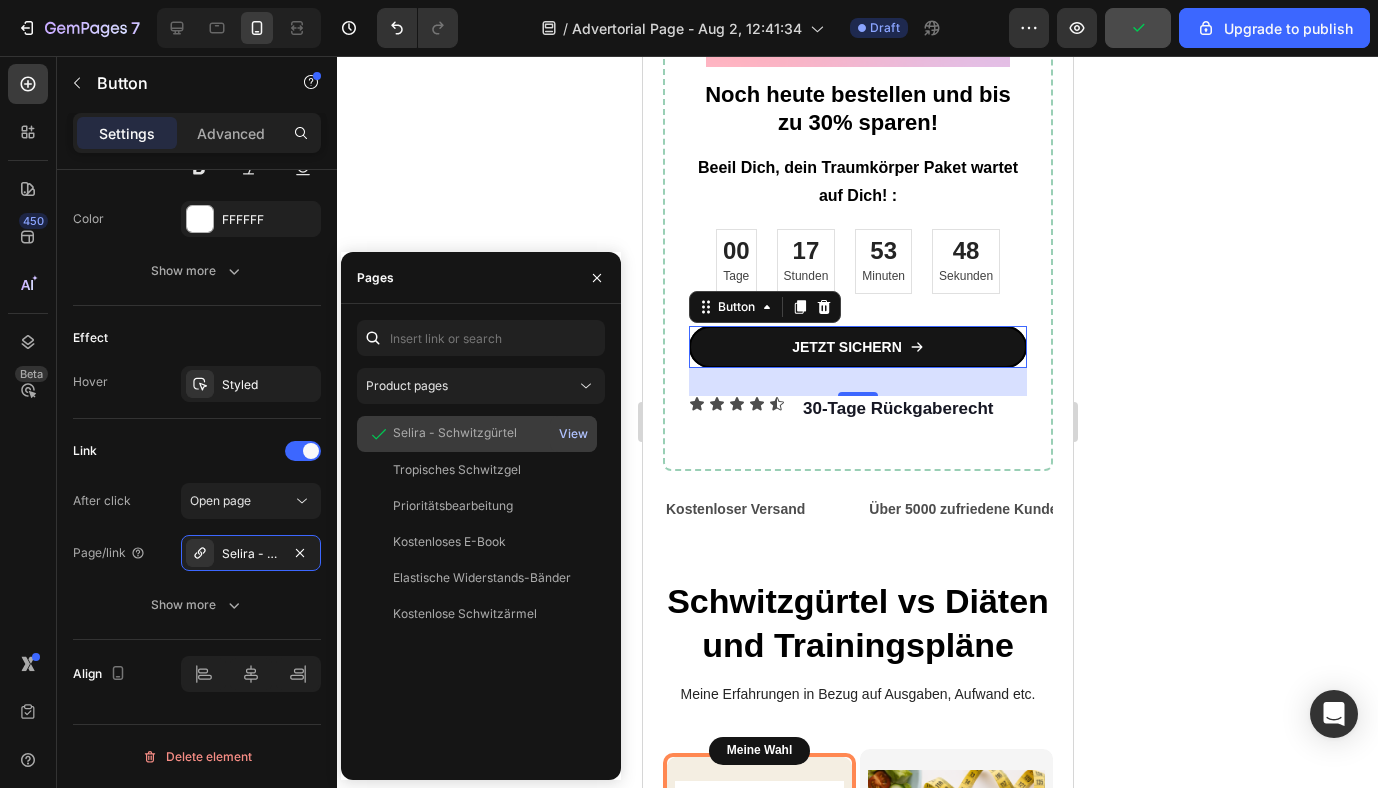 click on "View" at bounding box center [573, 434] 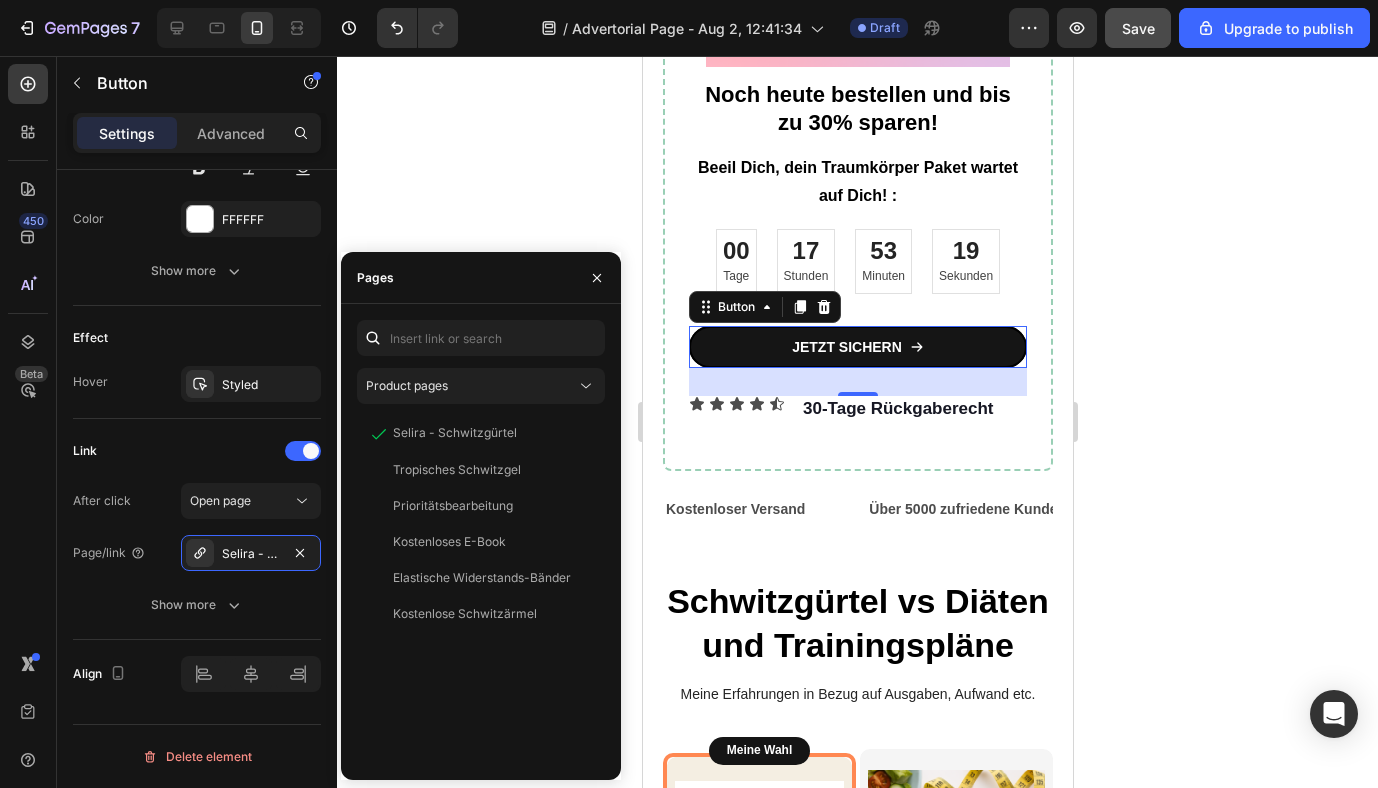 click 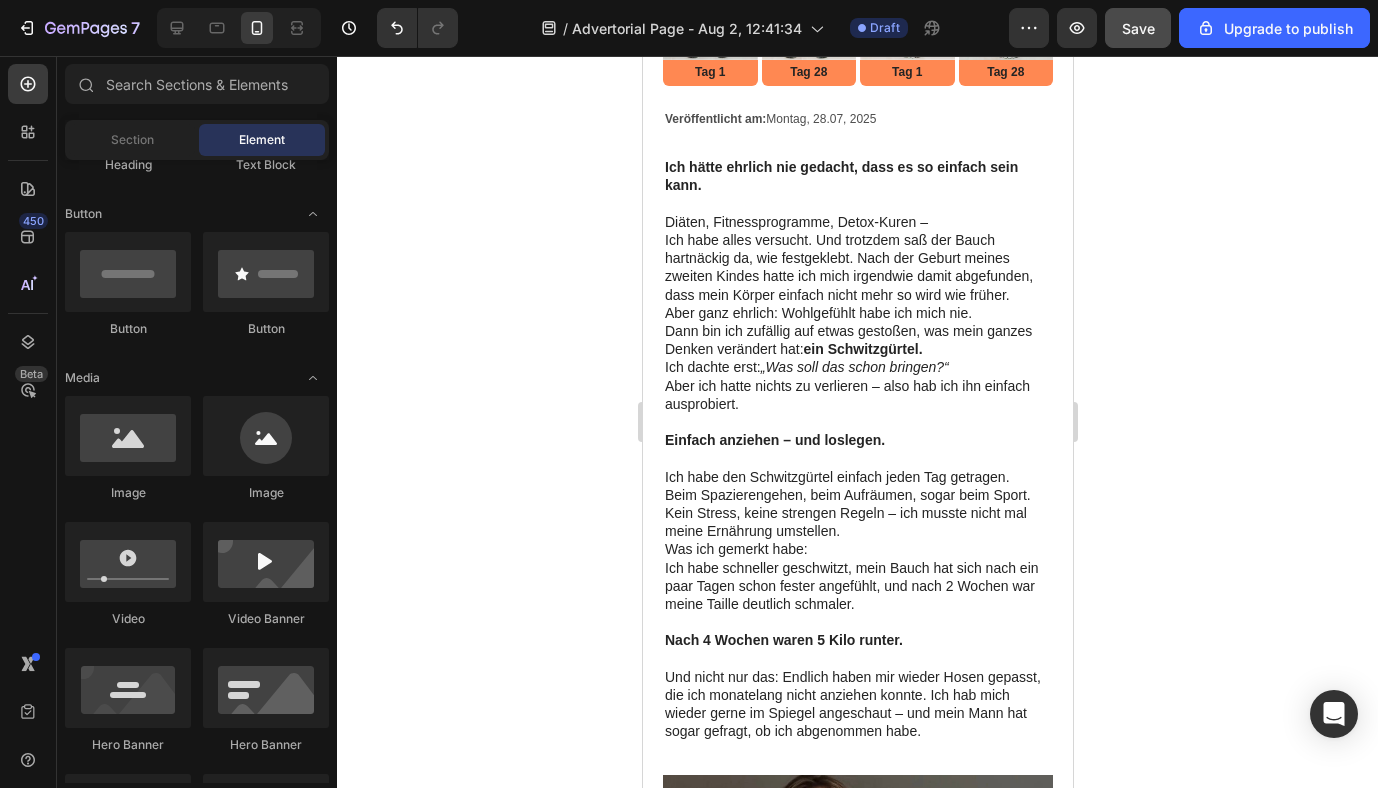 scroll, scrollTop: 0, scrollLeft: 0, axis: both 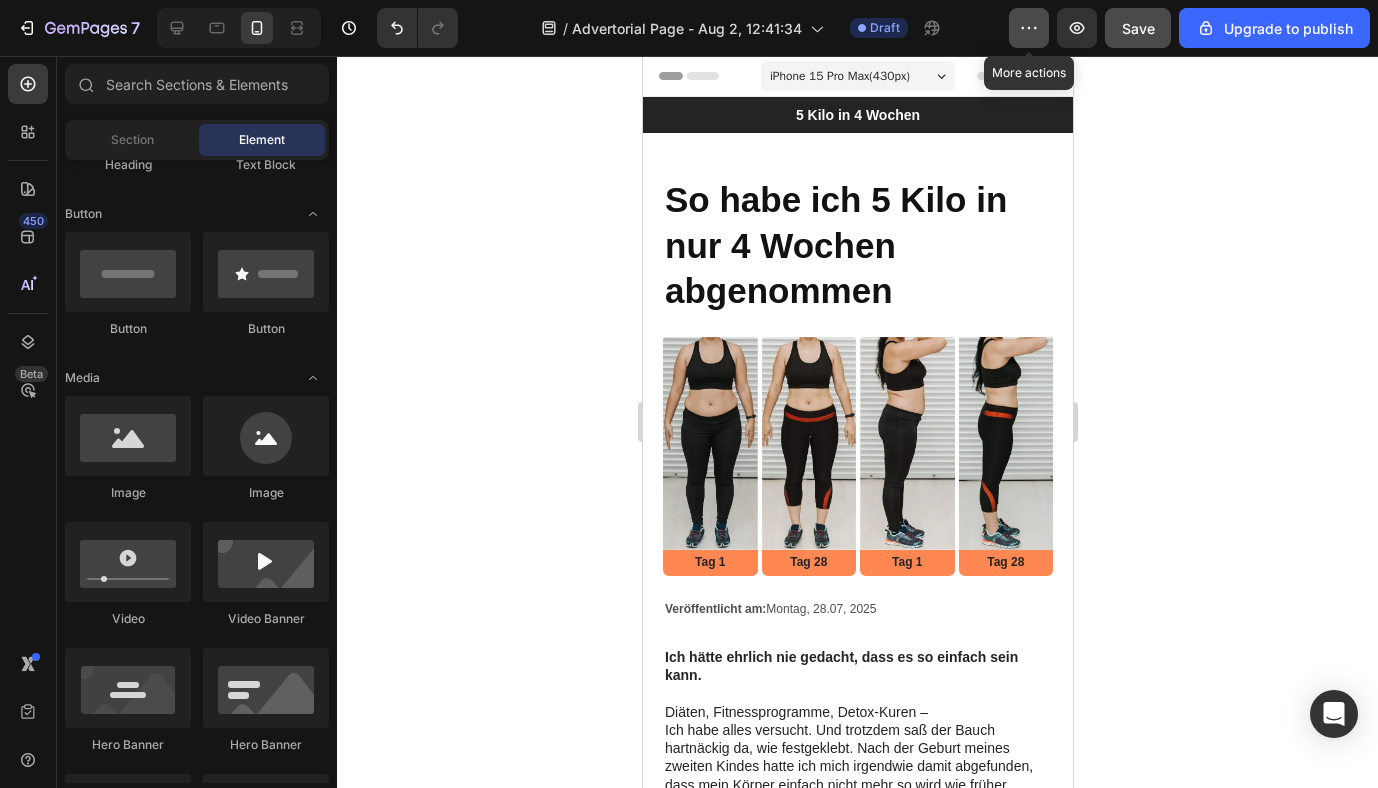 click 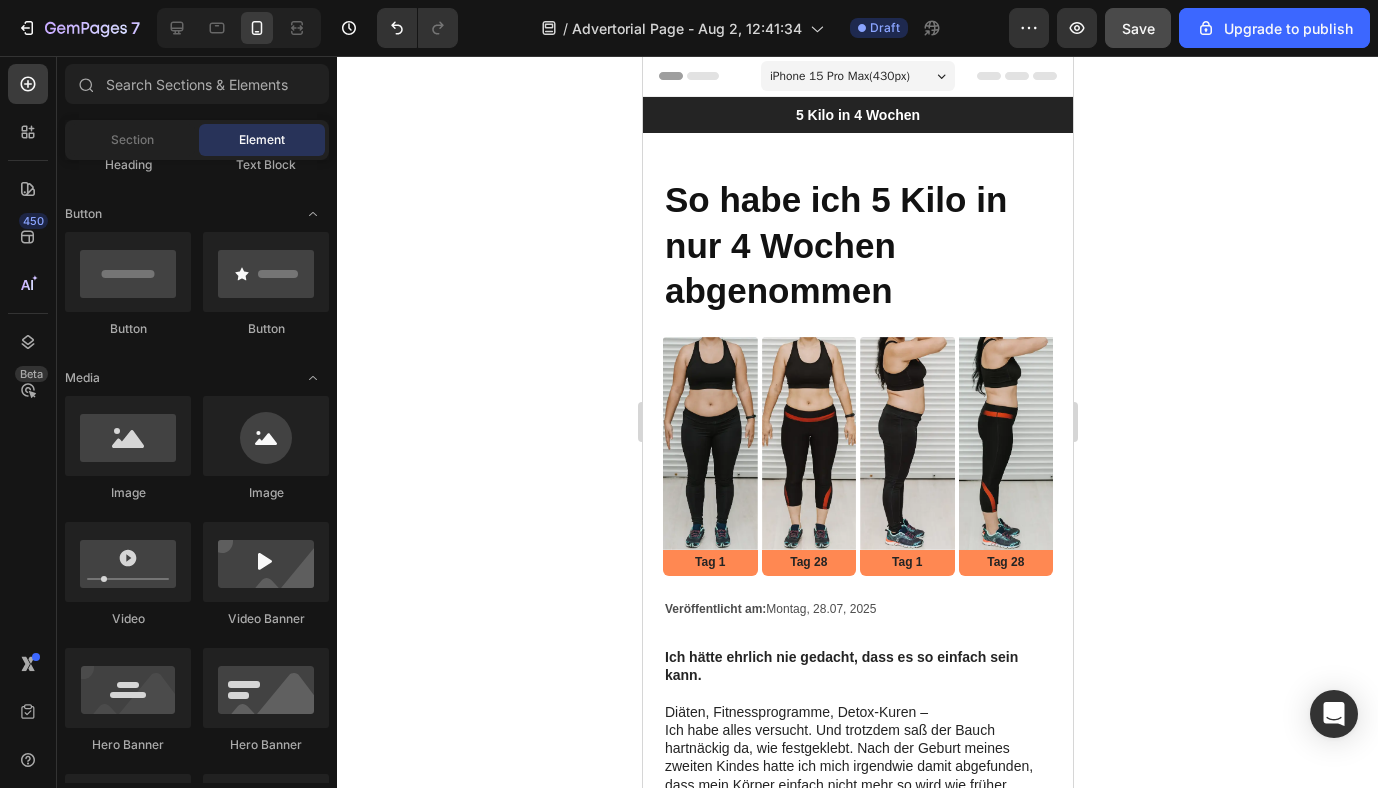 click 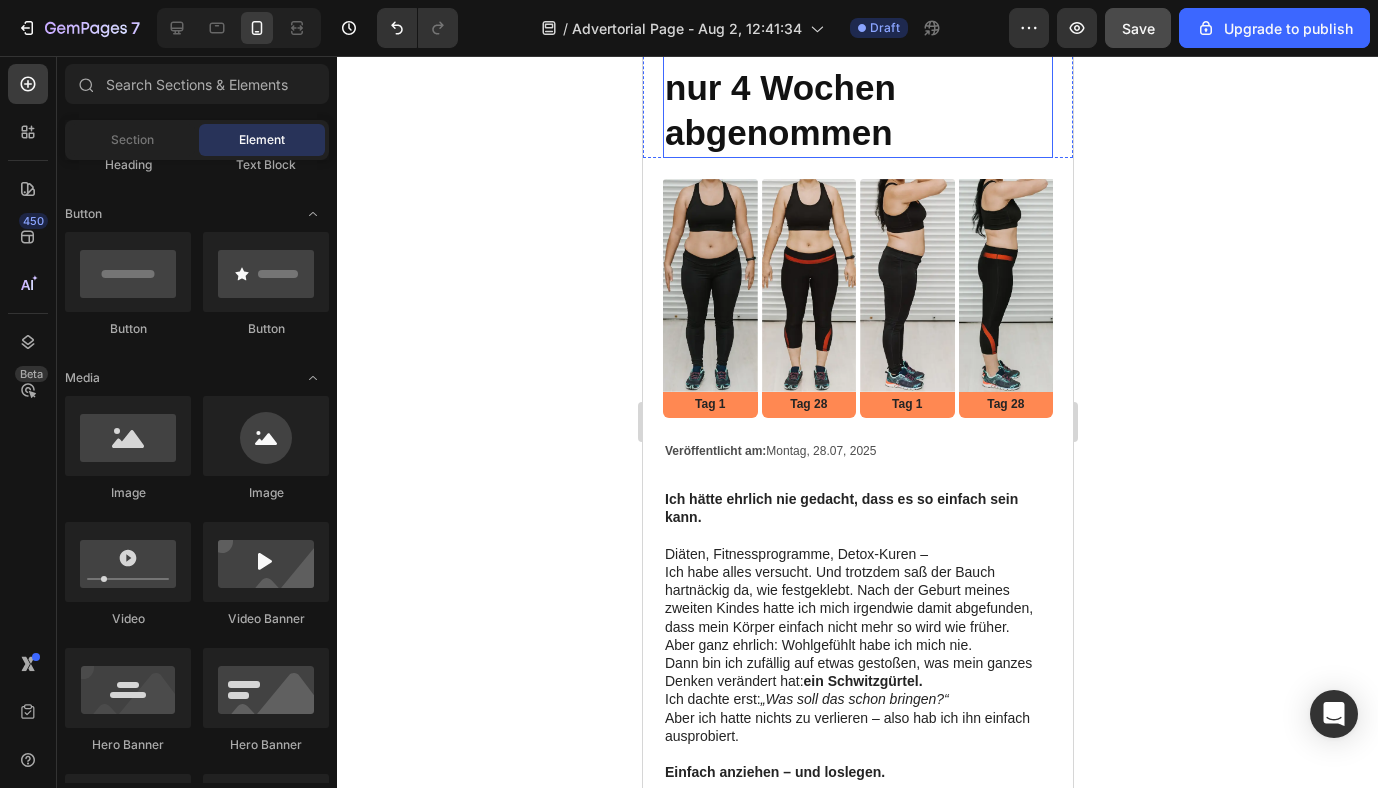 scroll, scrollTop: 0, scrollLeft: 0, axis: both 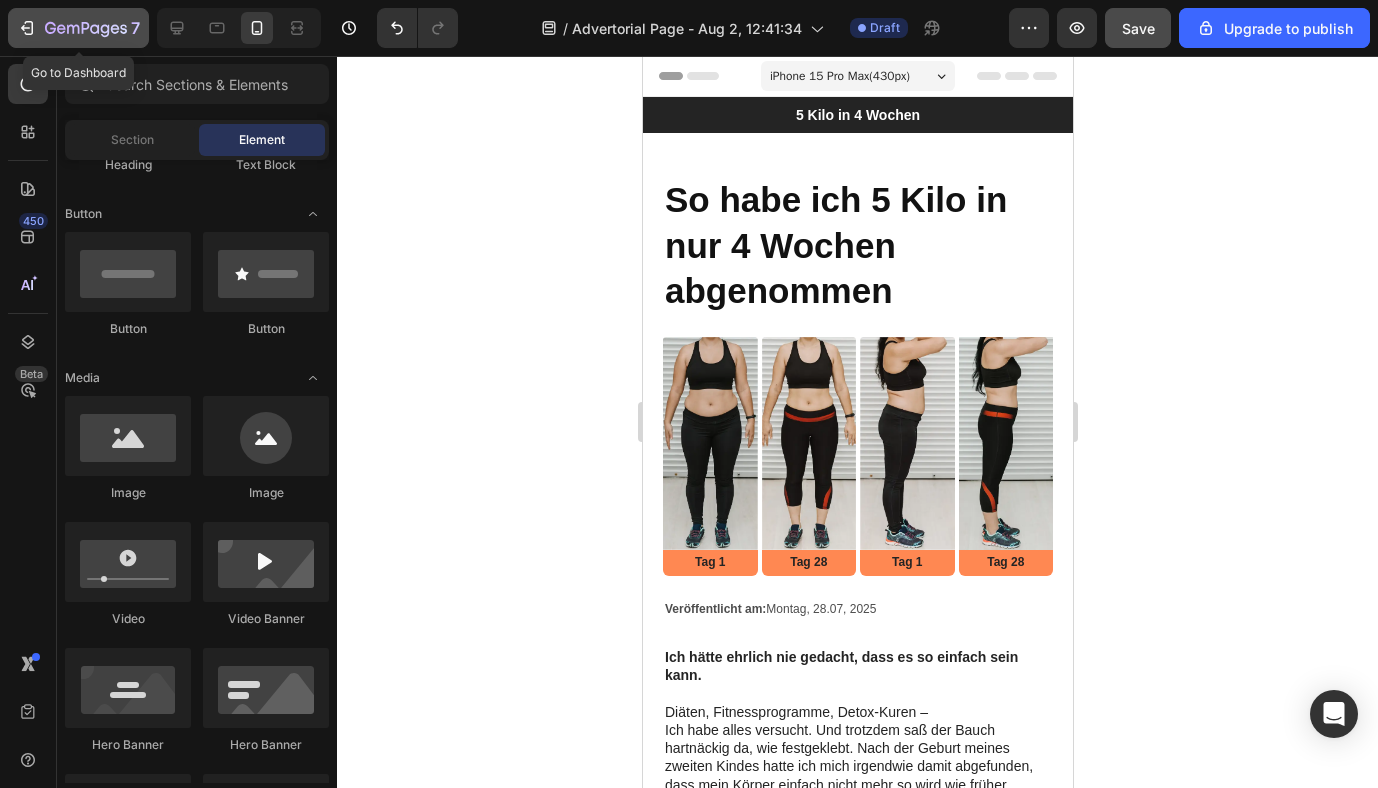 click on "7" at bounding box center [78, 28] 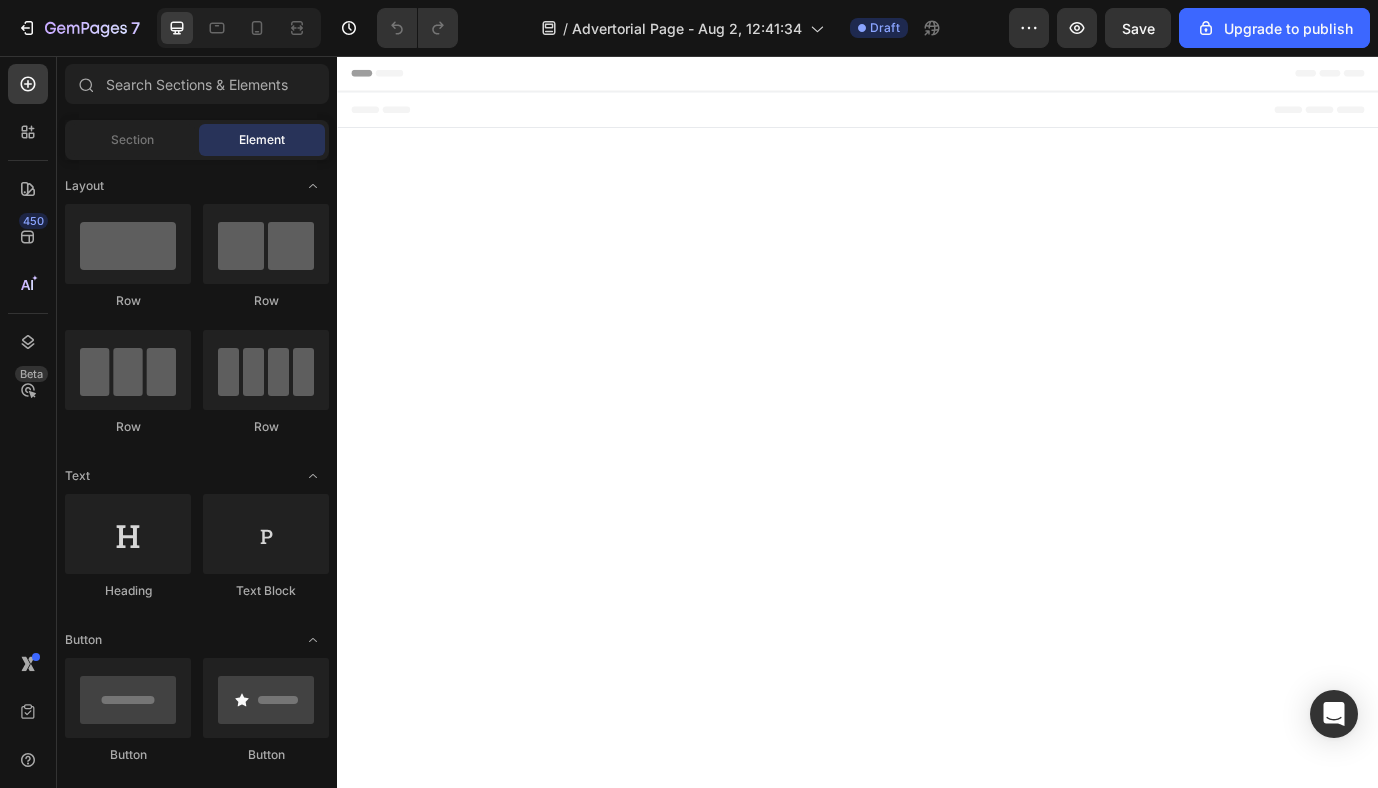 scroll, scrollTop: 0, scrollLeft: 0, axis: both 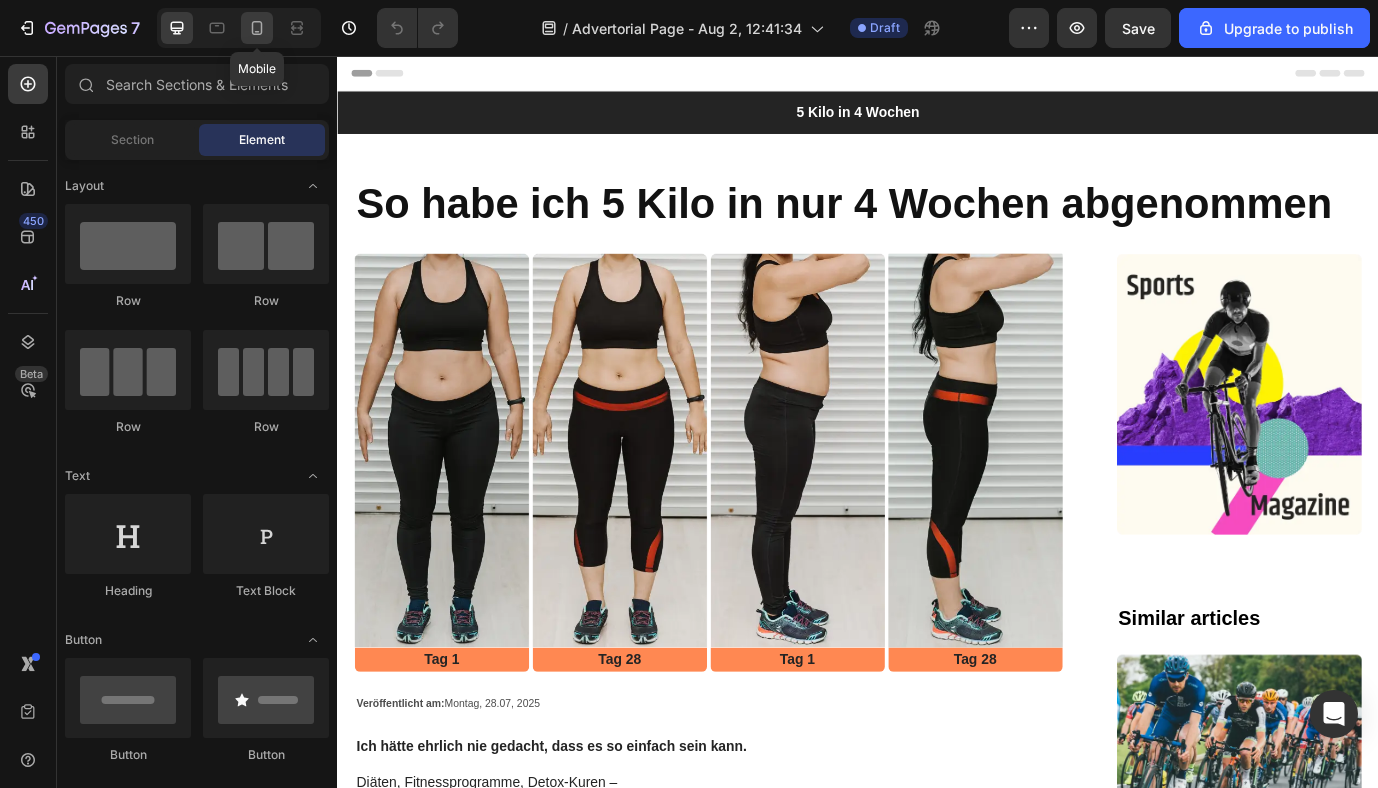 click 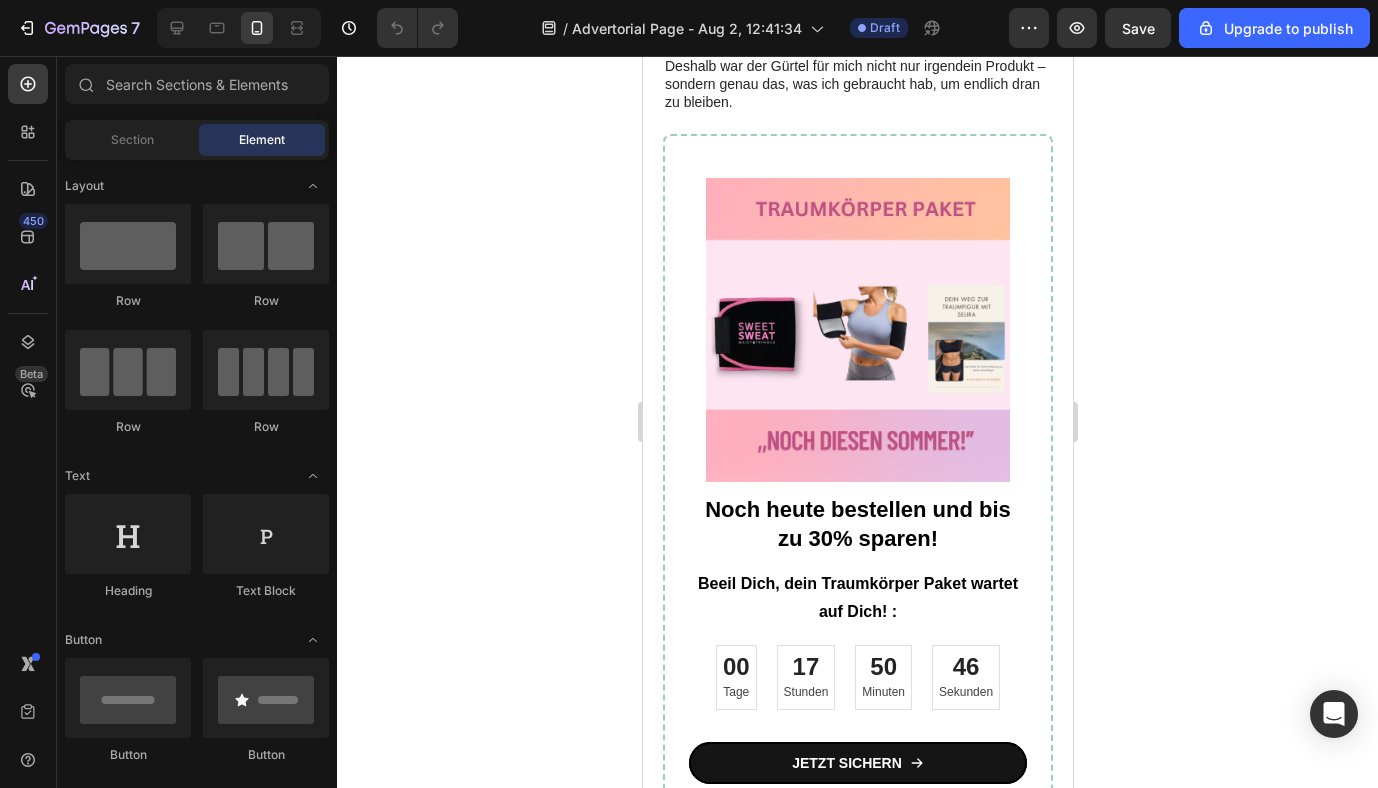 scroll, scrollTop: 2862, scrollLeft: 0, axis: vertical 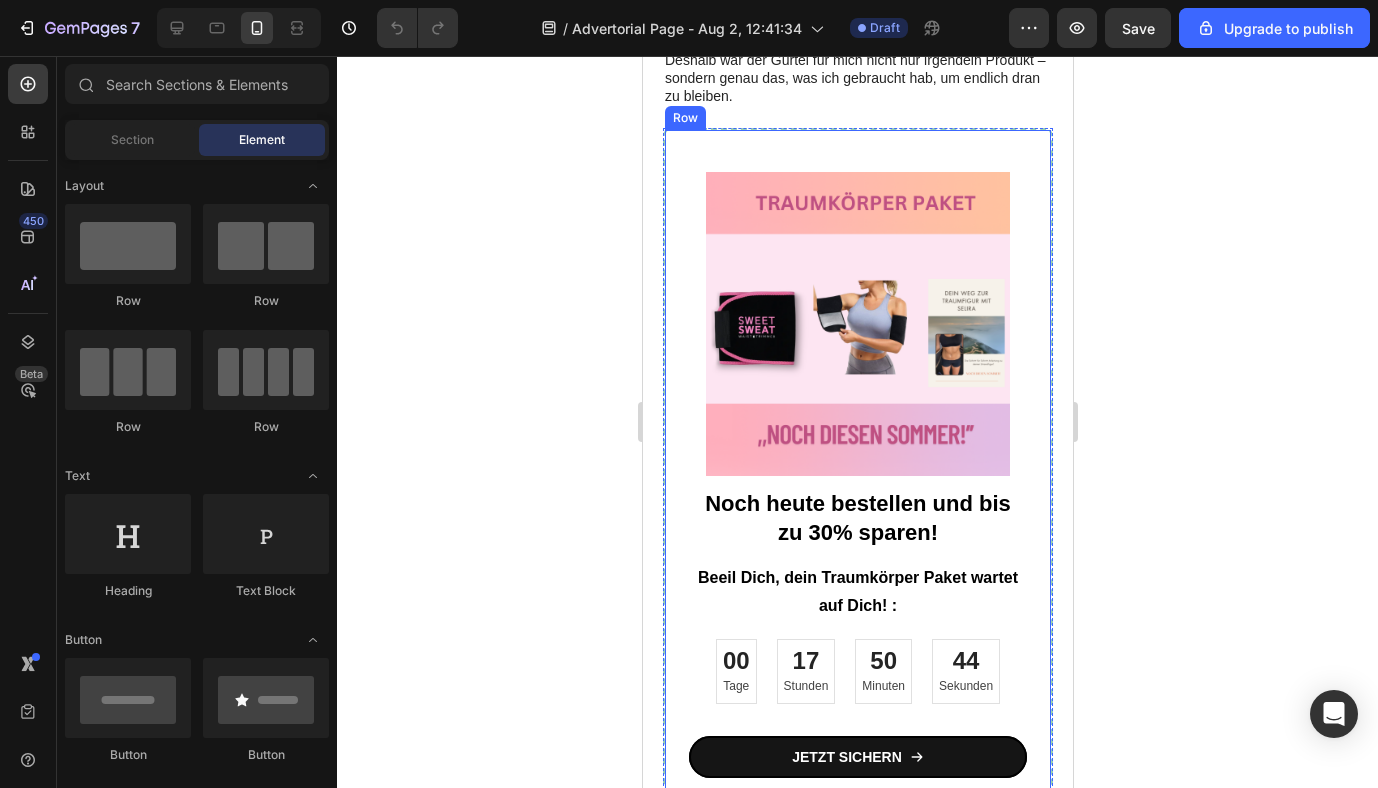 click on "Image Noch heute bestellen und bis zu 30% sparen! Heading Beeil Dich, dein Traumkörper Paket wartet auf Dich! : Text Block 00 Tage 17 Stunden 50 Minuten 44 Sekunden Countdown Timer
JETZT SICHERN Button Icon Icon Icon Icon Icon Icon List 30-Tage Rückgaberecht Heading Row Row Row Row Kostenloser Versand Text Block Über 5000 zufriedene Kunden Text Block Kostenloser Versand Text Block Über 5000 zufriedene Kunden Text Block Kostenloser Versand Text Block Über 5000 zufriedene Kunden Text Block Kostenloser Versand Text Block Über 5000 zufriedene Kunden Text Block Marquee Row Section 2" at bounding box center (857, 557) 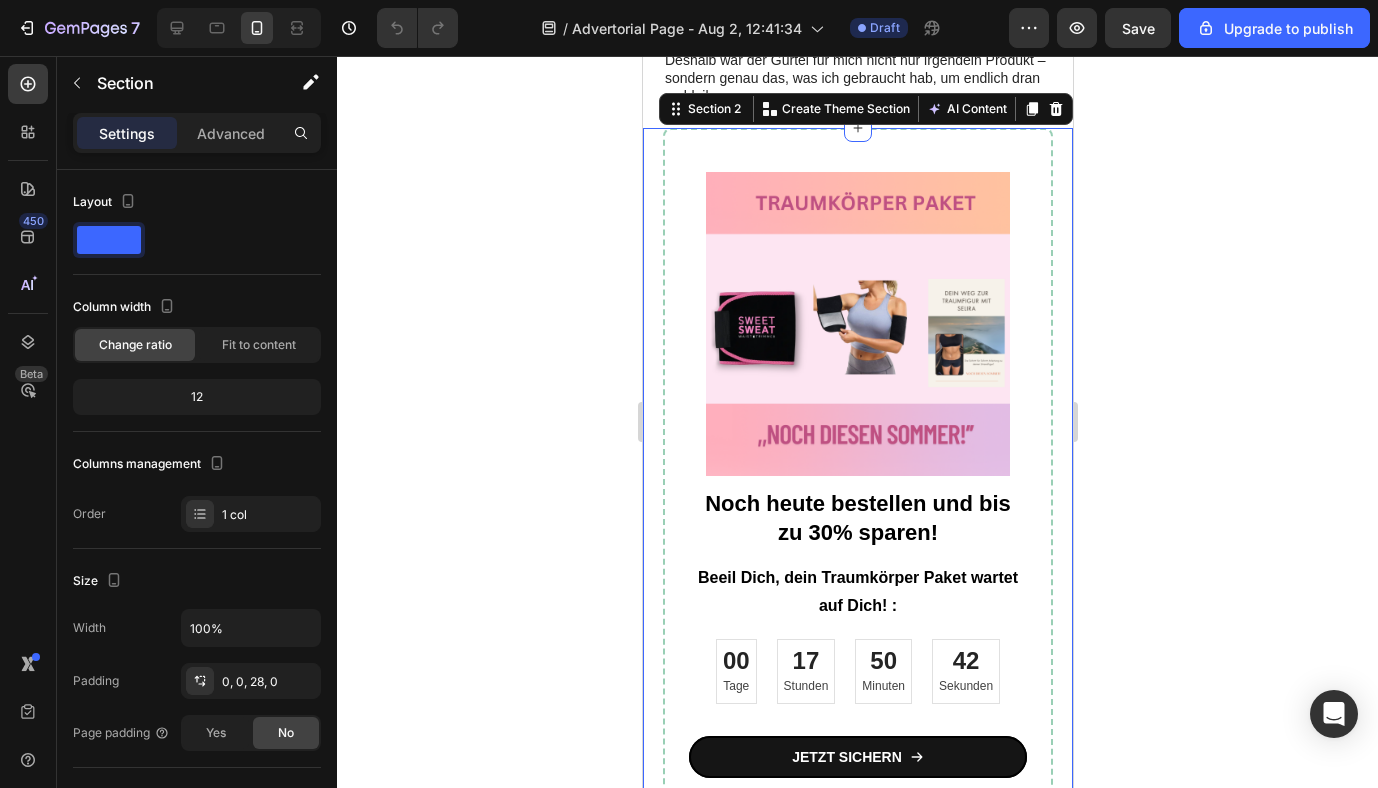 click on "Image Noch heute bestellen und bis zu 30% sparen! Heading Beeil Dich, dein Traumkörper Paket wartet auf Dich! : Text Block 00 Tage 17 Stunden 50 Minuten 42 Sekunden Countdown Timer
JETZT SICHERN Button Icon Icon Icon Icon Icon Icon List 30-Tage Rückgaberecht Heading Row Row Row Row Kostenloser Versand Text Block Über 5000 zufriedene Kunden Text Block Kostenloser Versand Text Block Über 5000 zufriedene Kunden Text Block Kostenloser Versand Text Block Über 5000 zufriedene Kunden Text Block Kostenloser Versand Text Block Über 5000 zufriedene Kunden Text Block Marquee Row Section 2   You can create reusable sections Create Theme Section AI Content Write with GemAI What would you like to describe here? Tone and Voice Persuasive Product Prioritätsbearbeitung Show more Generate" at bounding box center (857, 557) 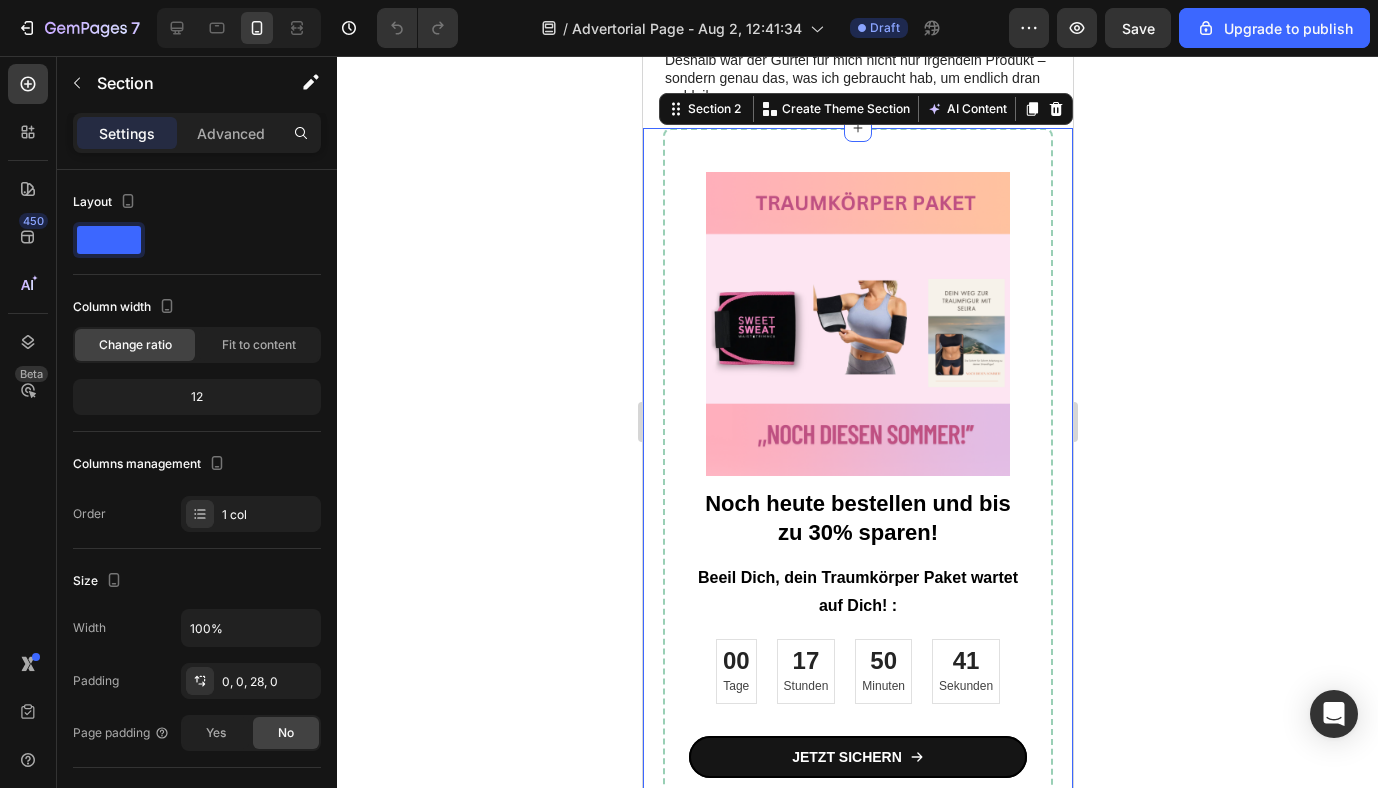 click on "Image Noch heute bestellen und bis zu 30% sparen! Heading Beeil Dich, dein Traumkörper Paket wartet auf Dich! : Text Block 00 Tage 17 Stunden 50 Minuten 41 Sekunden Countdown Timer
JETZT SICHERN Button Icon Icon Icon Icon Icon Icon List 30-Tage Rückgaberecht Heading Row Row Row Row Kostenloser Versand Text Block Über 5000 zufriedene Kunden Text Block Kostenloser Versand Text Block Über 5000 zufriedene Kunden Text Block Kostenloser Versand Text Block Über 5000 zufriedene Kunden Text Block Kostenloser Versand Text Block Über 5000 zufriedene Kunden Text Block Marquee Row Section 2   You can create reusable sections Create Theme Section AI Content Write with GemAI What would you like to describe here? Tone and Voice Persuasive Product Prioritätsbearbeitung Show more Generate" at bounding box center (857, 557) 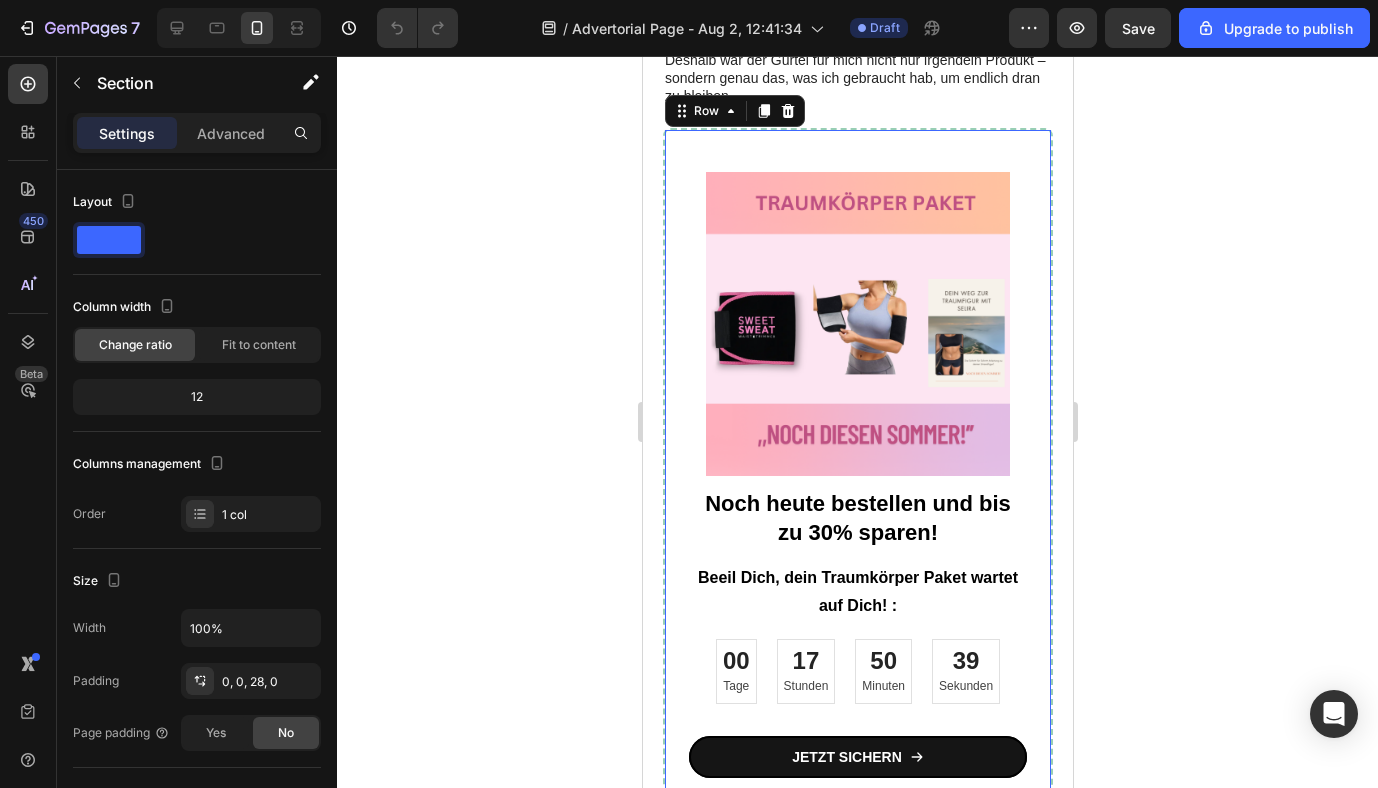 click on "Image Noch heute bestellen und bis zu 30% sparen! Heading Beeil Dich, dein Traumkörper Paket wartet auf Dich! : Text Block 00 Tage 17 Stunden 50 Minuten 39 Sekunden Countdown Timer
JETZT SICHERN Button Icon Icon Icon Icon Icon Icon List 30-Tage Rückgaberecht Heading Row Row Row   0" at bounding box center (857, 504) 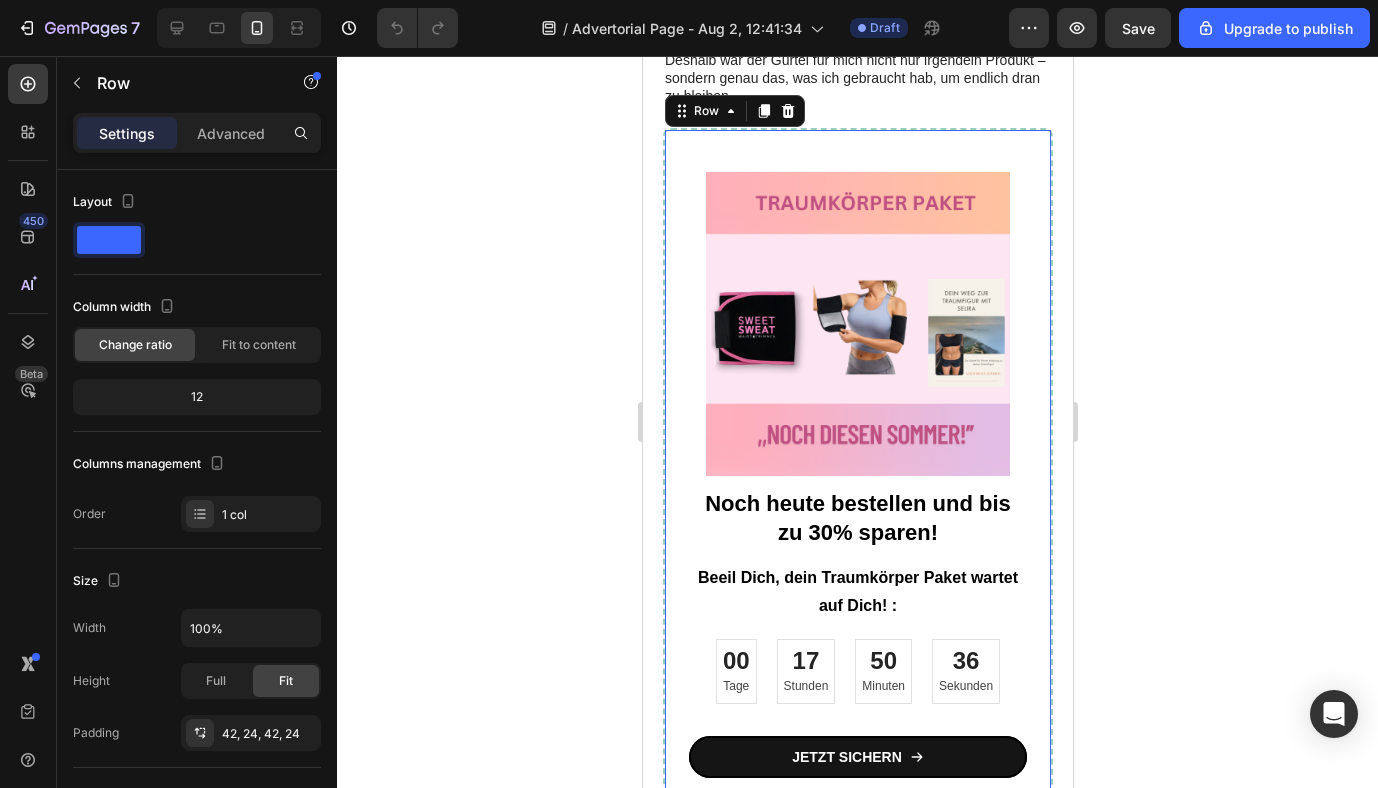 click 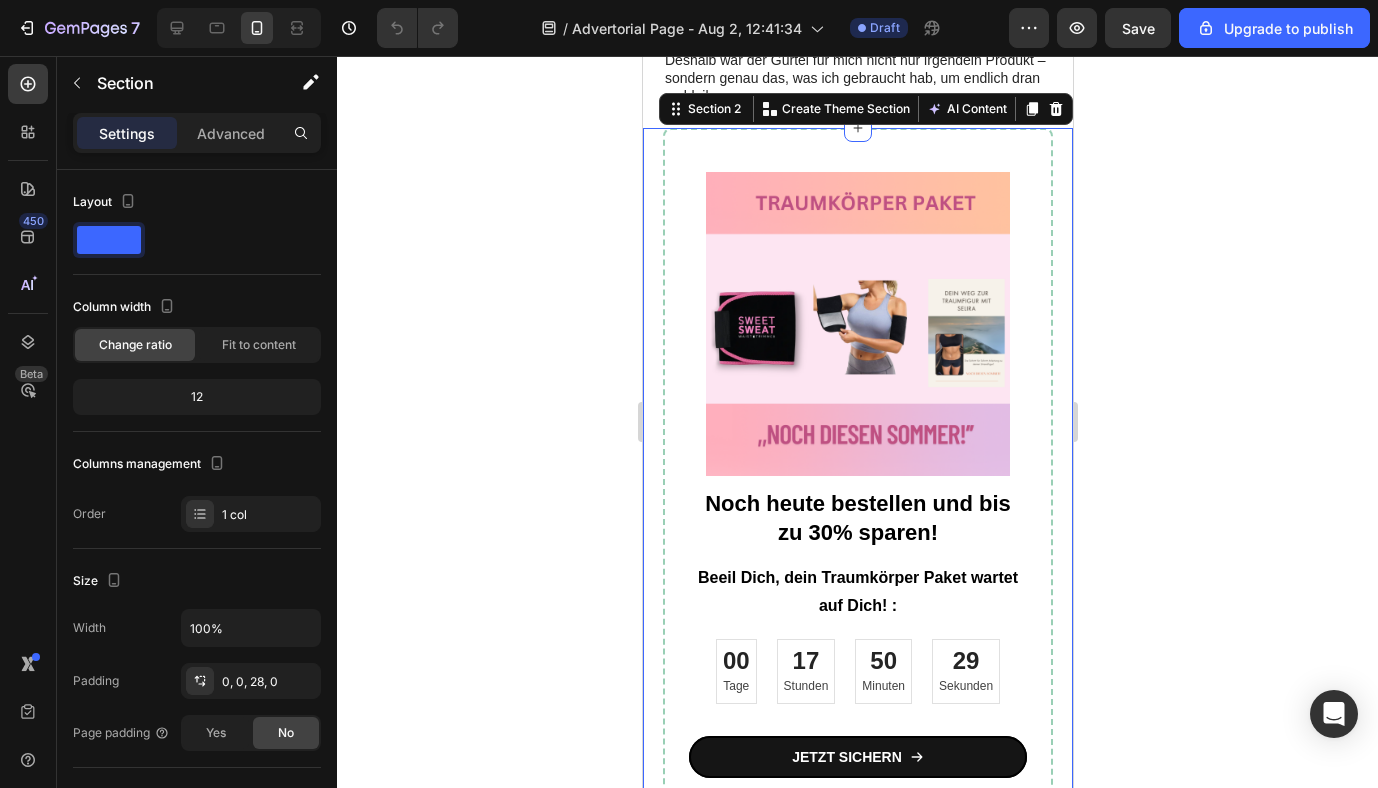 click on "Image Noch heute bestellen und bis zu 30% sparen! Heading Beeil Dich, dein Traumkörper Paket wartet auf Dich! : Text Block 00 Tage 17 Stunden 50 Minuten 29 Sekunden Countdown Timer
JETZT SICHERN Button Icon Icon Icon Icon Icon Icon List 30-Tage Rückgaberecht Heading Row Row Row Row Kostenloser Versand Text Block Über 5000 zufriedene Kunden Text Block Kostenloser Versand Text Block Über 5000 zufriedene Kunden Text Block Kostenloser Versand Text Block Über 5000 zufriedene Kunden Text Block Kostenloser Versand Text Block Über 5000 zufriedene Kunden Text Block Marquee Row Section 2   You can create reusable sections Create Theme Section AI Content Write with GemAI What would you like to describe here? Tone and Voice Persuasive Product Prioritätsbearbeitung Show more Generate" at bounding box center [857, 557] 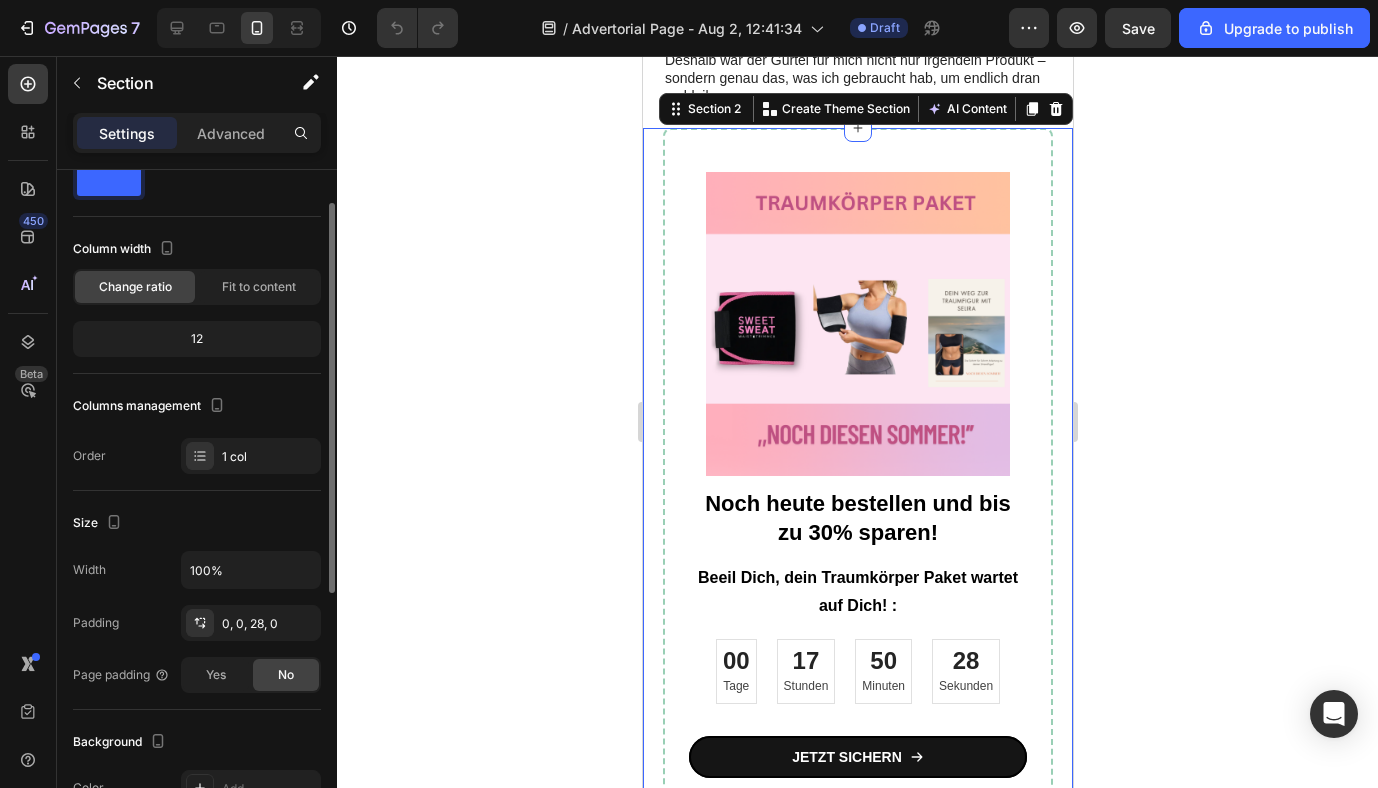 scroll, scrollTop: 0, scrollLeft: 0, axis: both 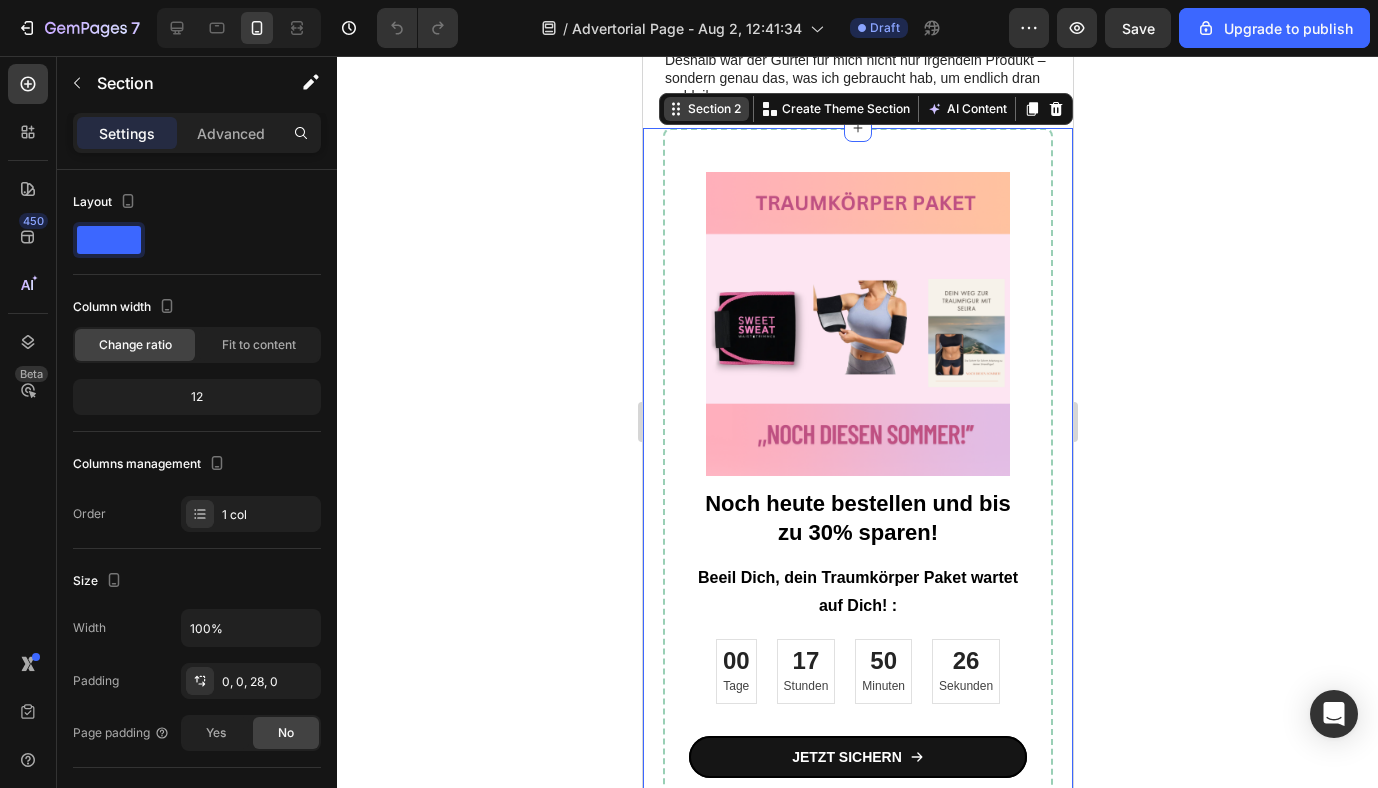 click on "Section 2" at bounding box center (713, 109) 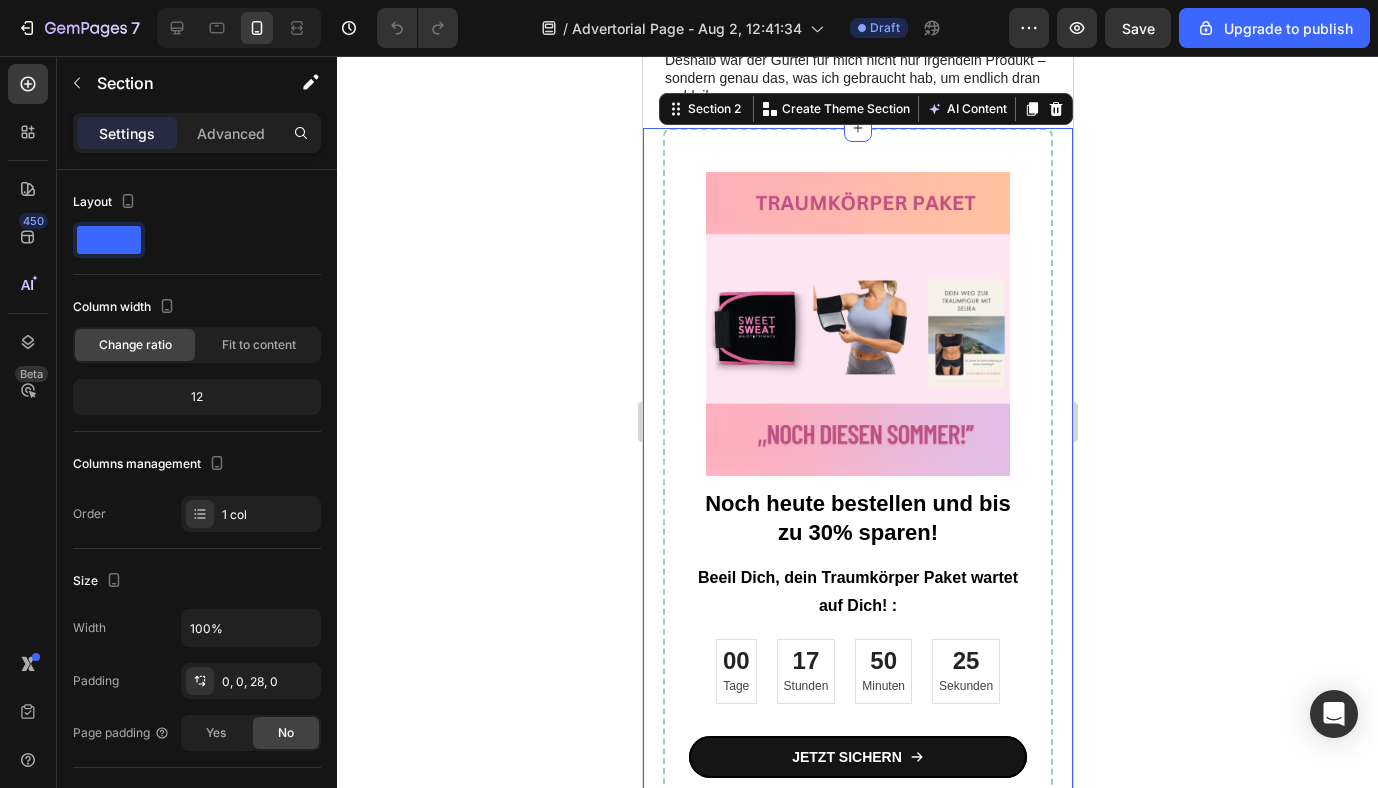click 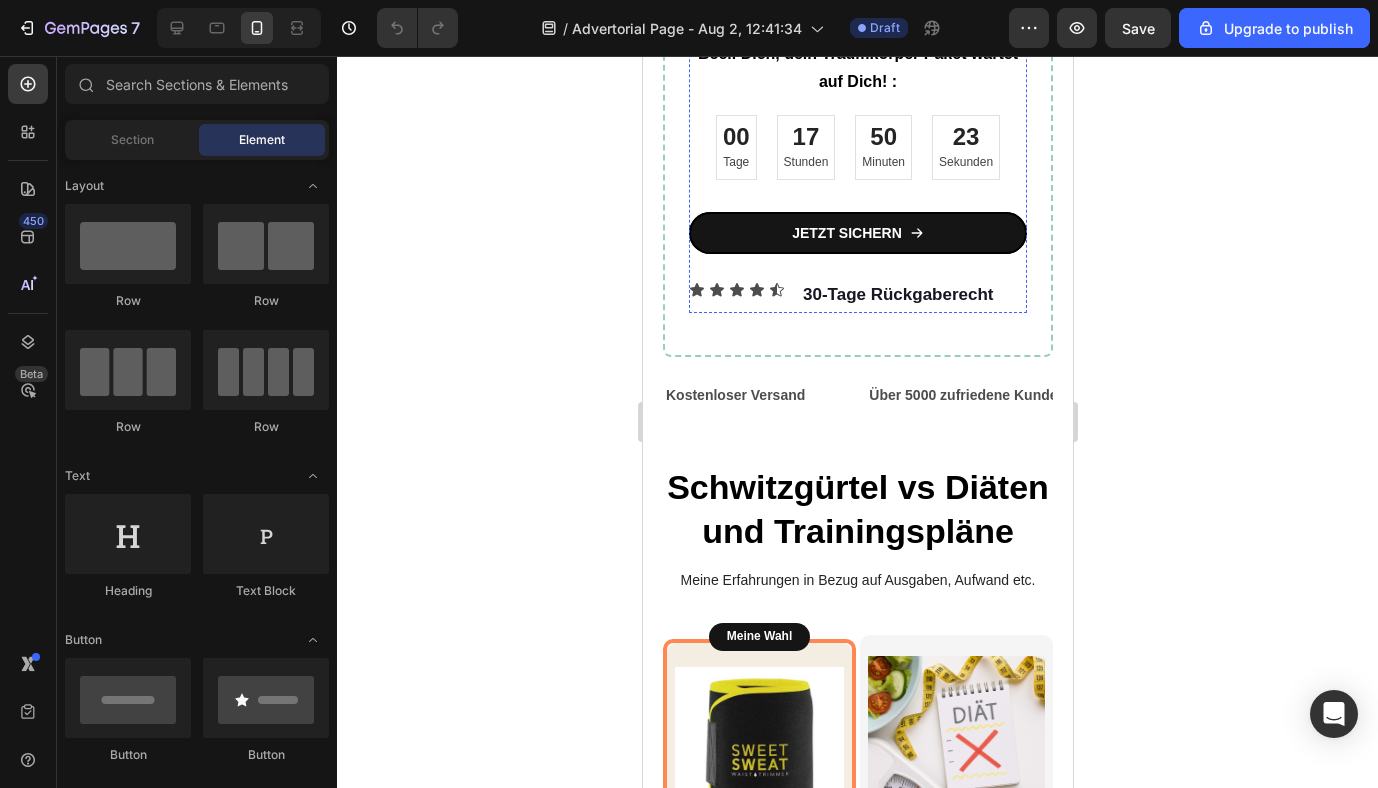 scroll, scrollTop: 3384, scrollLeft: 0, axis: vertical 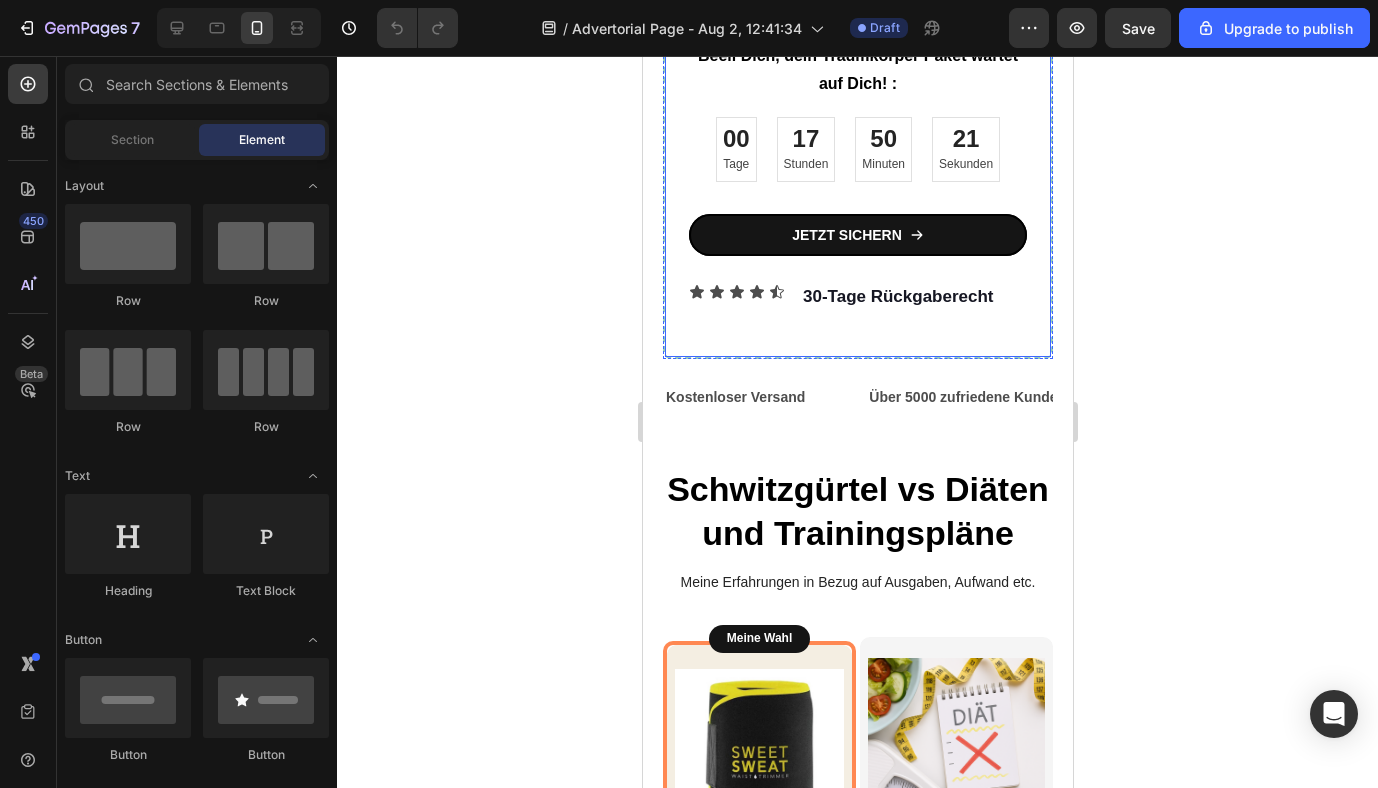 click on "Image Noch heute bestellen und bis zu 30% sparen! Heading Beeil Dich, dein Traumkörper Paket wartet auf Dich! : Text Block 00 Tage 17 Stunden 50 Minuten 21 Sekunden Countdown Timer
JETZT SICHERN Button Icon Icon Icon Icon Icon Icon List 30-Tage Rückgaberecht Heading Row Row Row" at bounding box center [857, -18] 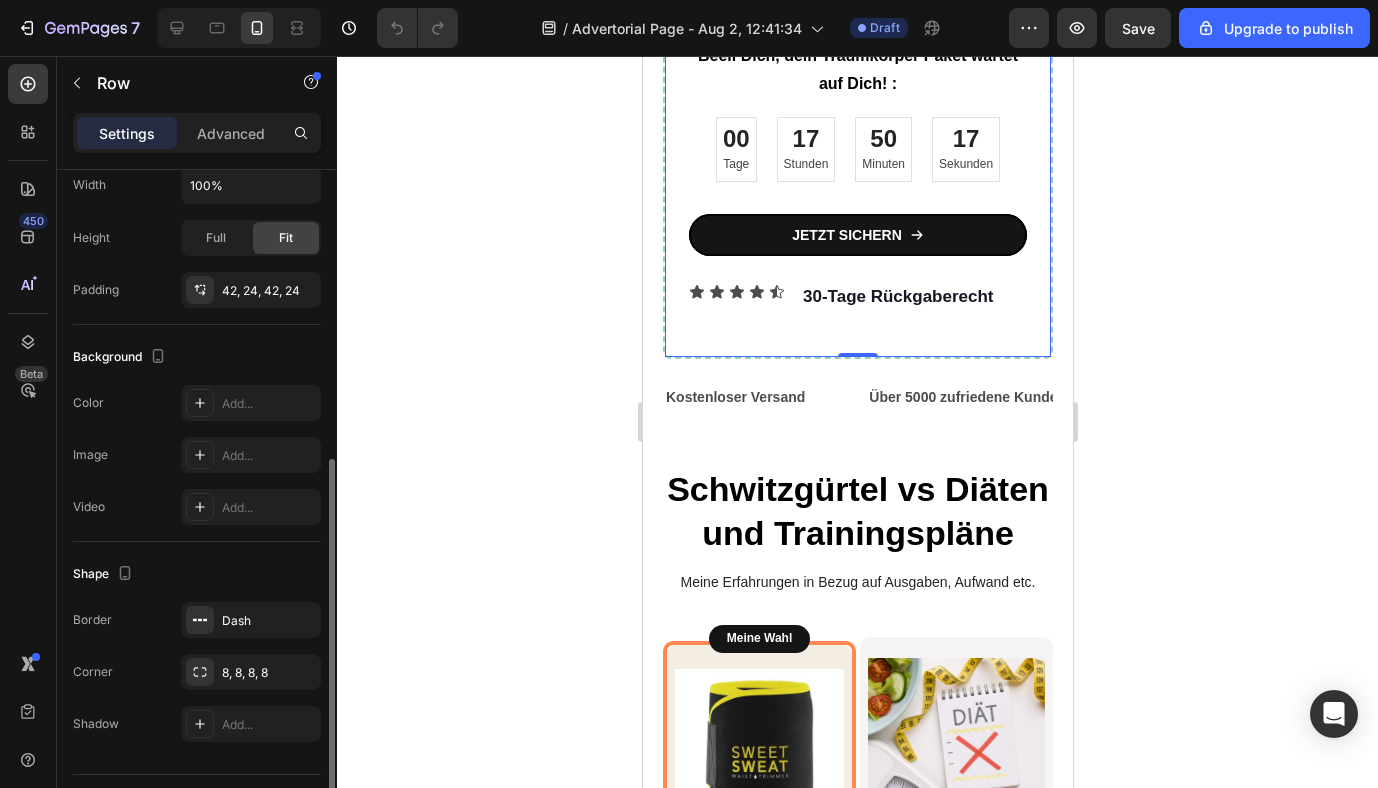 scroll, scrollTop: 493, scrollLeft: 0, axis: vertical 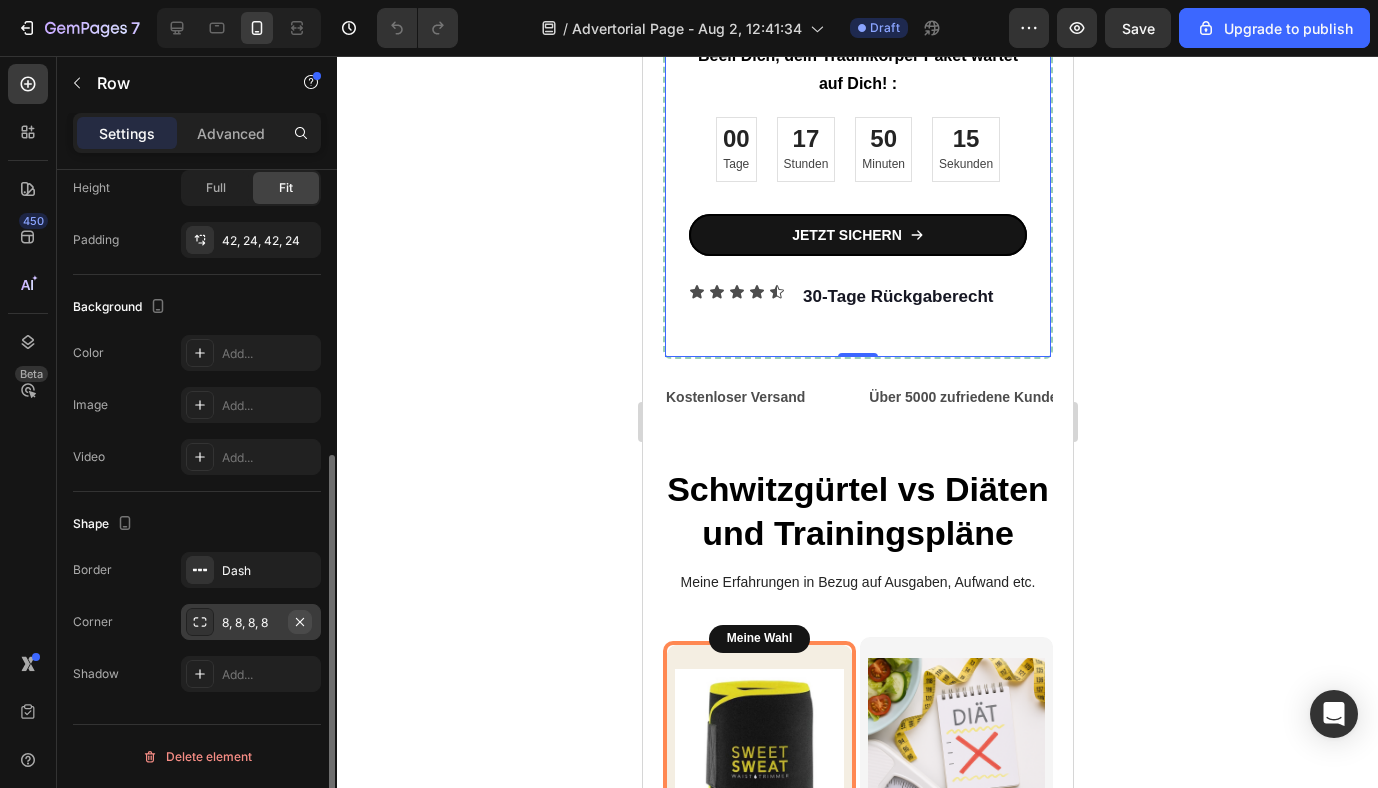 click 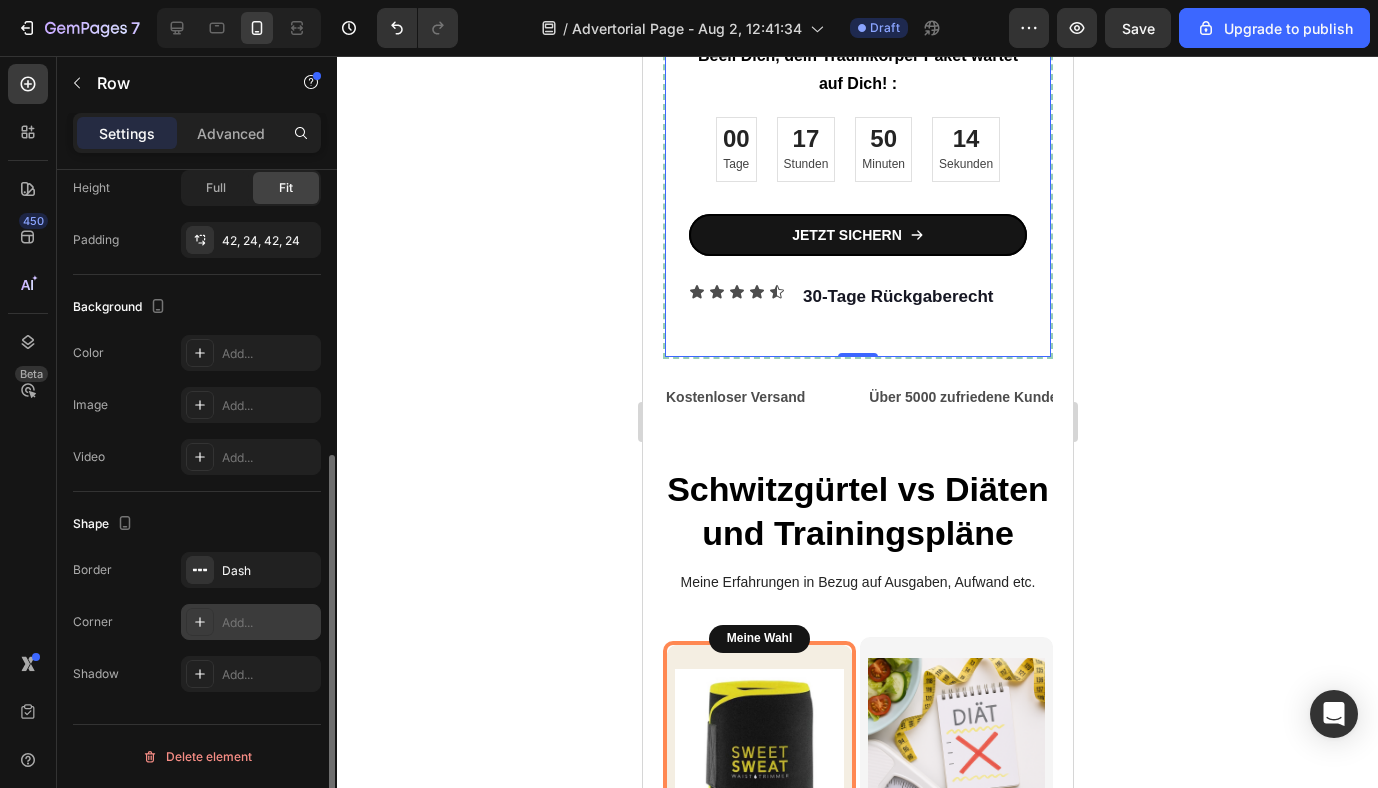 click 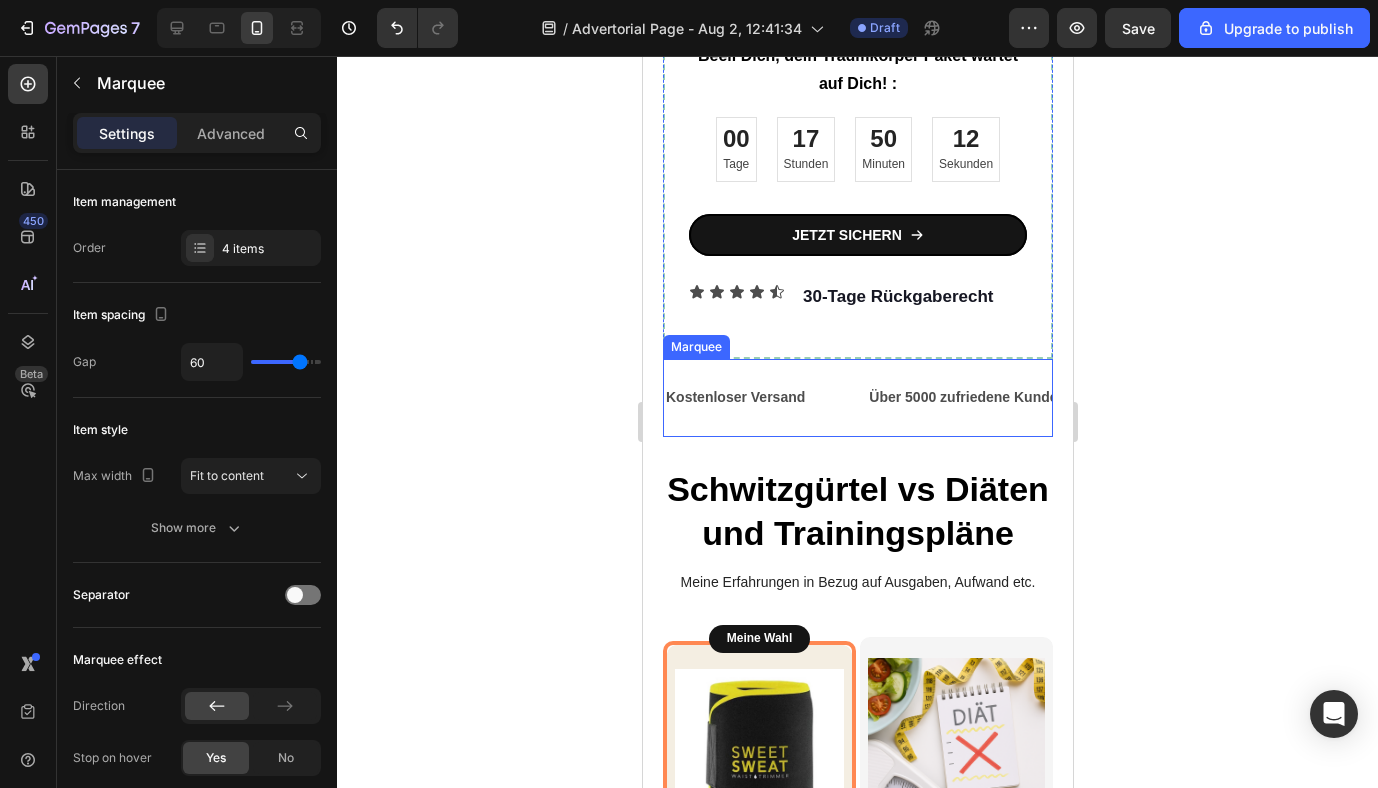 click on "Kostenloser Versand Text Block Über 5000 zufriedene Kunden Text Block Kostenloser Versand Text Block Über 5000 zufriedene Kunden Text Block Kostenloser Versand Text Block Über 5000 zufriedene Kunden Text Block Kostenloser Versand Text Block Über 5000 zufriedene Kunden Text Block Marquee" at bounding box center [857, 397] 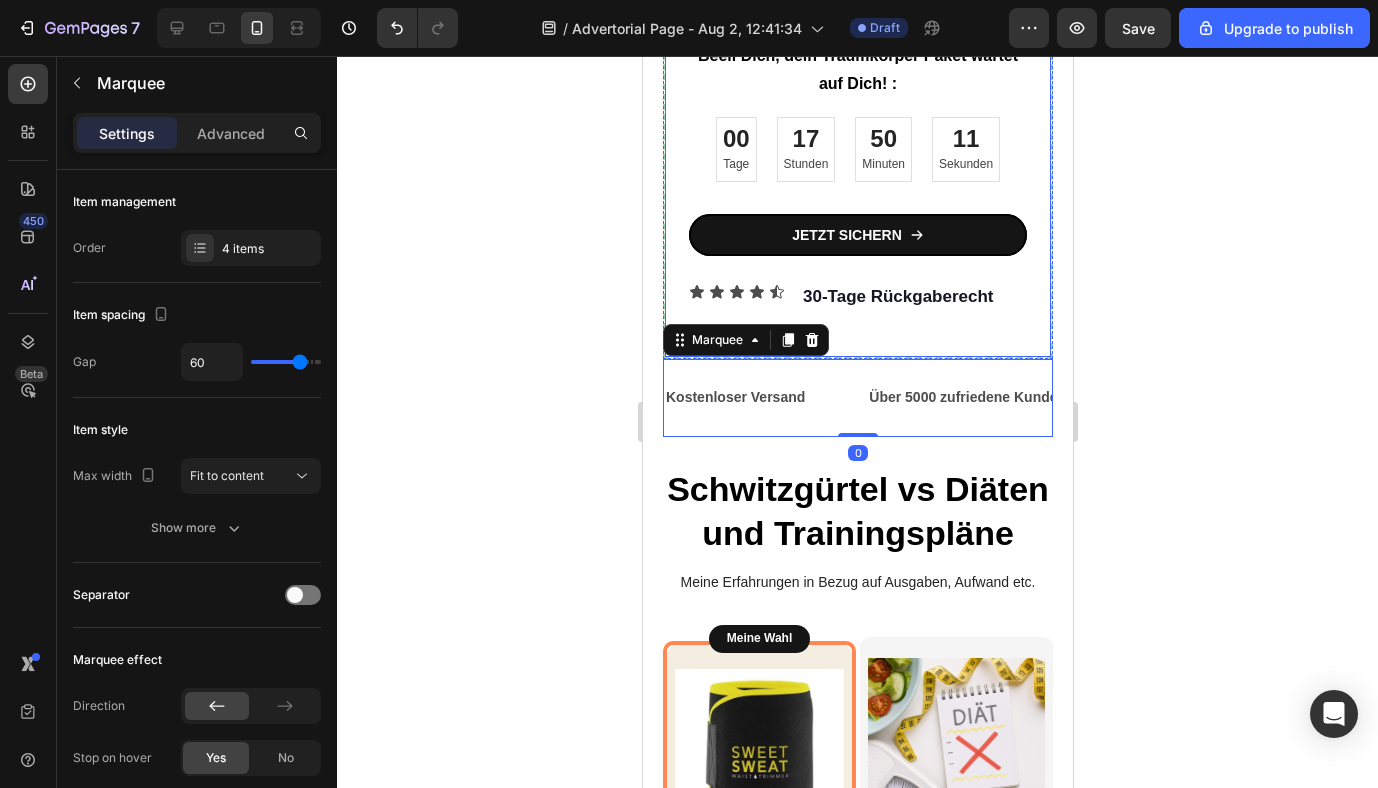 click on "Image Noch heute bestellen und bis zu 30% sparen! Heading Beeil Dich, dein Traumkörper Paket wartet auf Dich! : Text Block 00 Tage 17 Stunden 50 Minuten 11 Sekunden Countdown Timer
JETZT SICHERN Button Icon Icon Icon Icon Icon Icon List 30-Tage Rückgaberecht Heading Row Row Row" at bounding box center [857, -18] 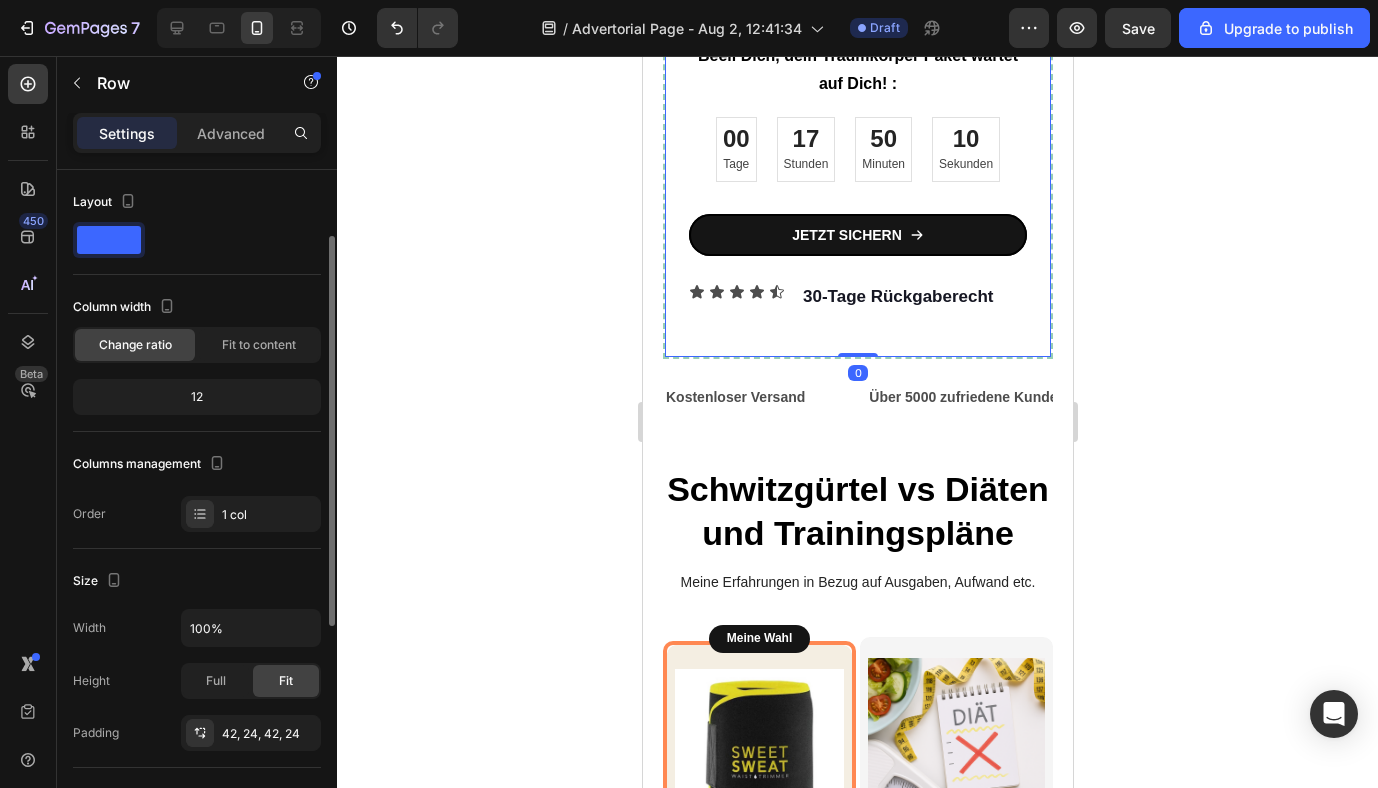 scroll, scrollTop: 493, scrollLeft: 0, axis: vertical 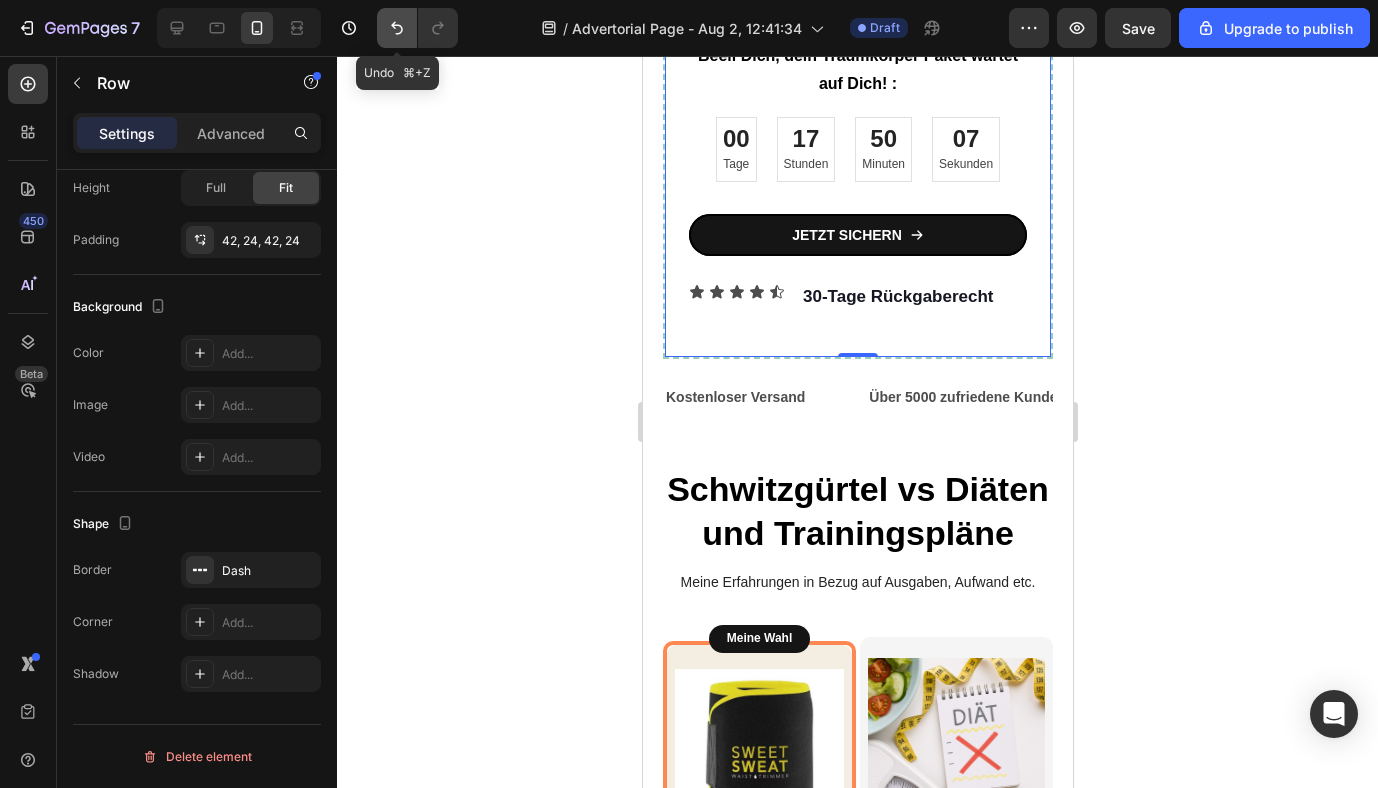 click 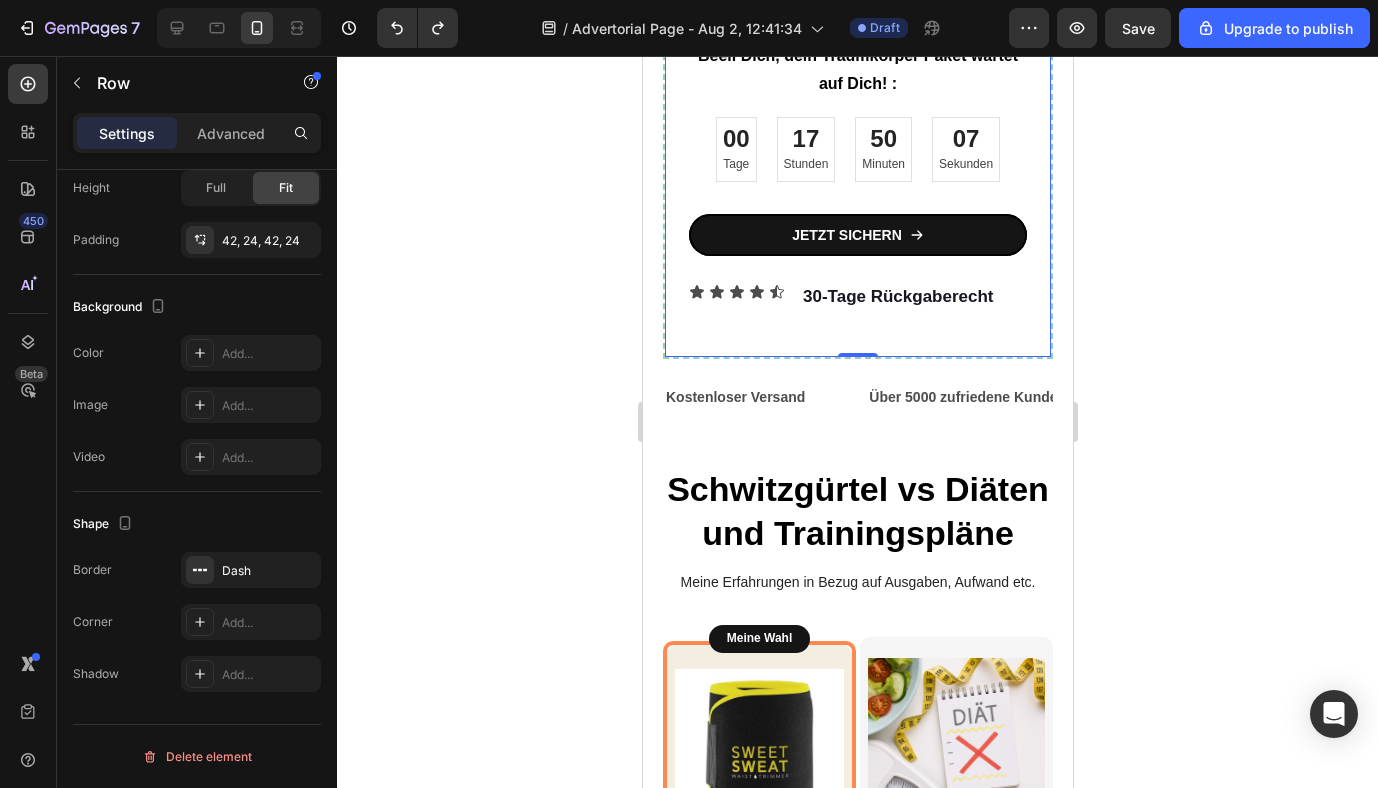 click 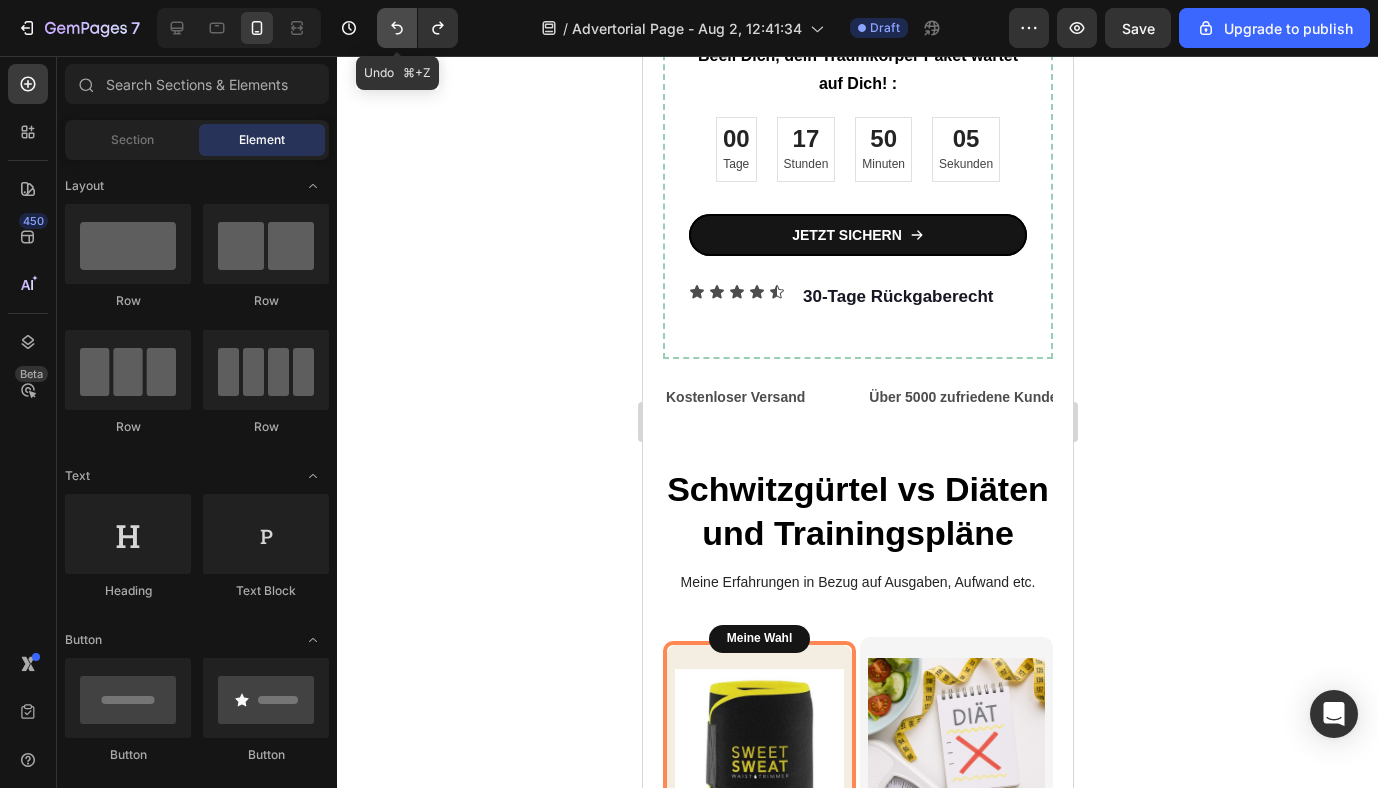 click 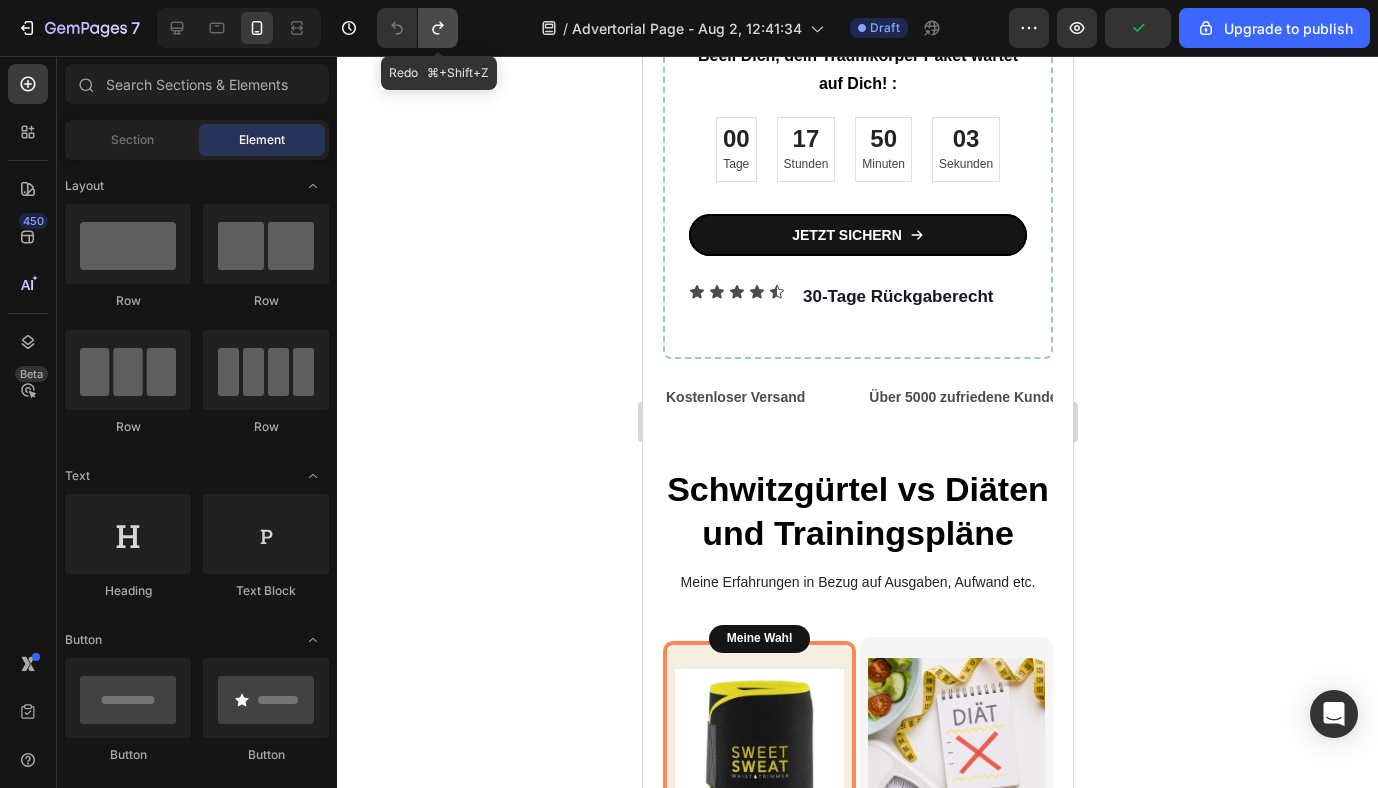 click 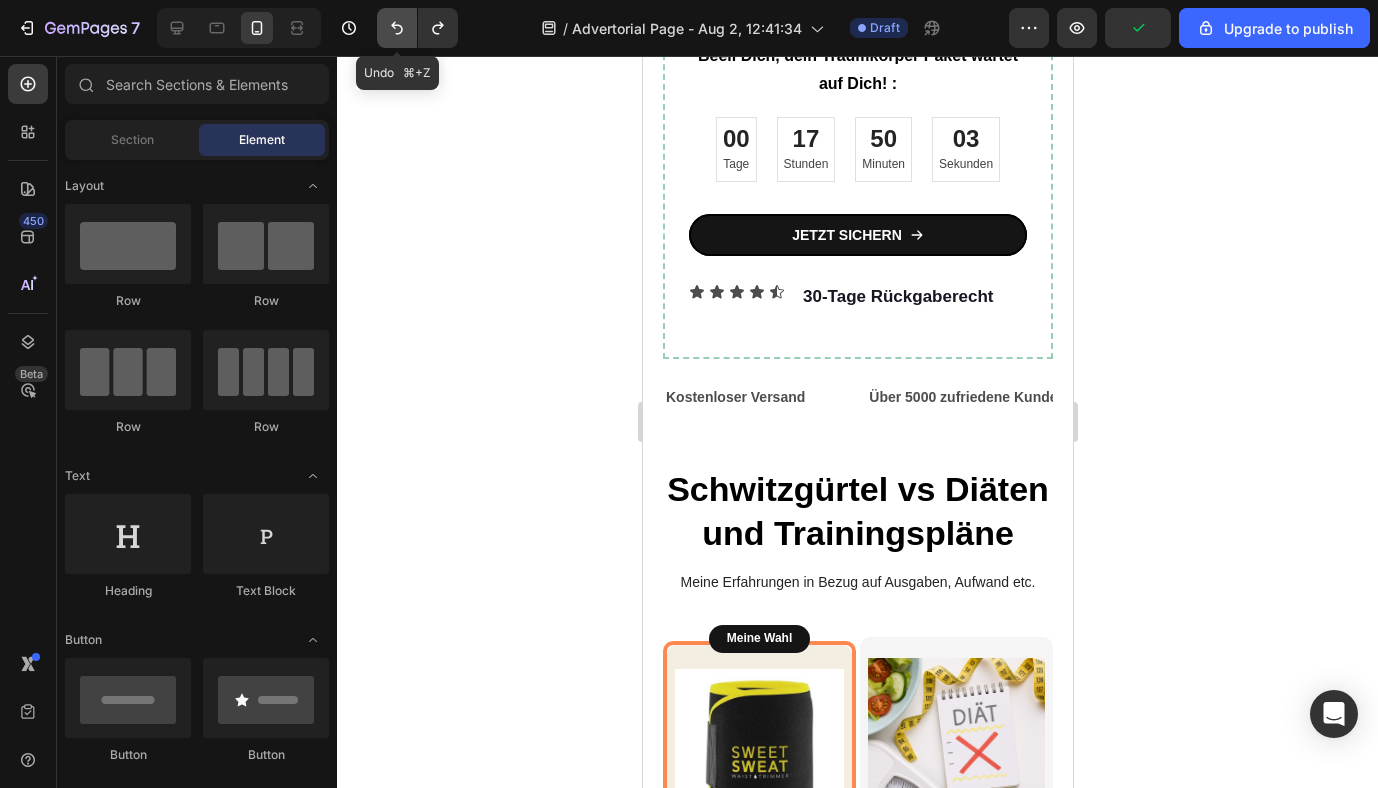 click 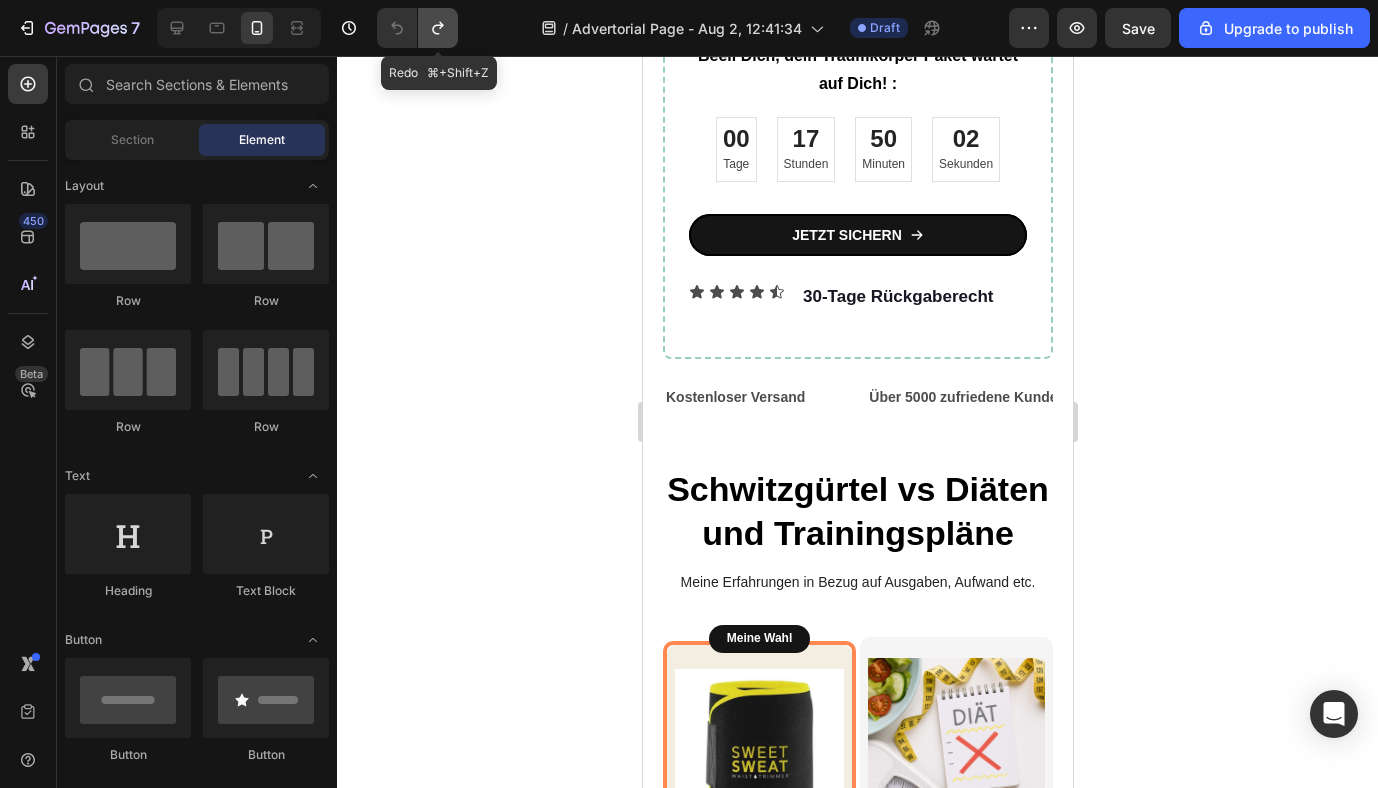 click 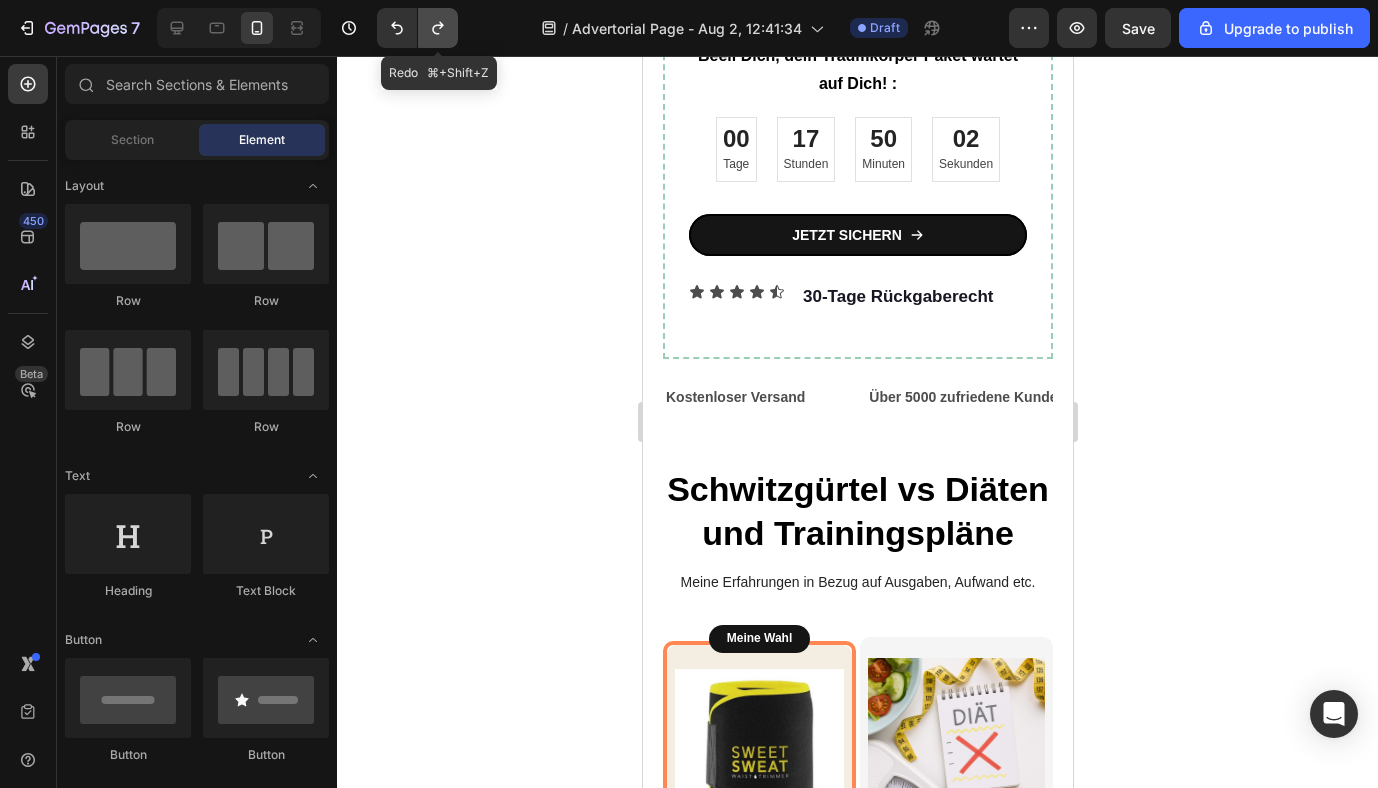 click 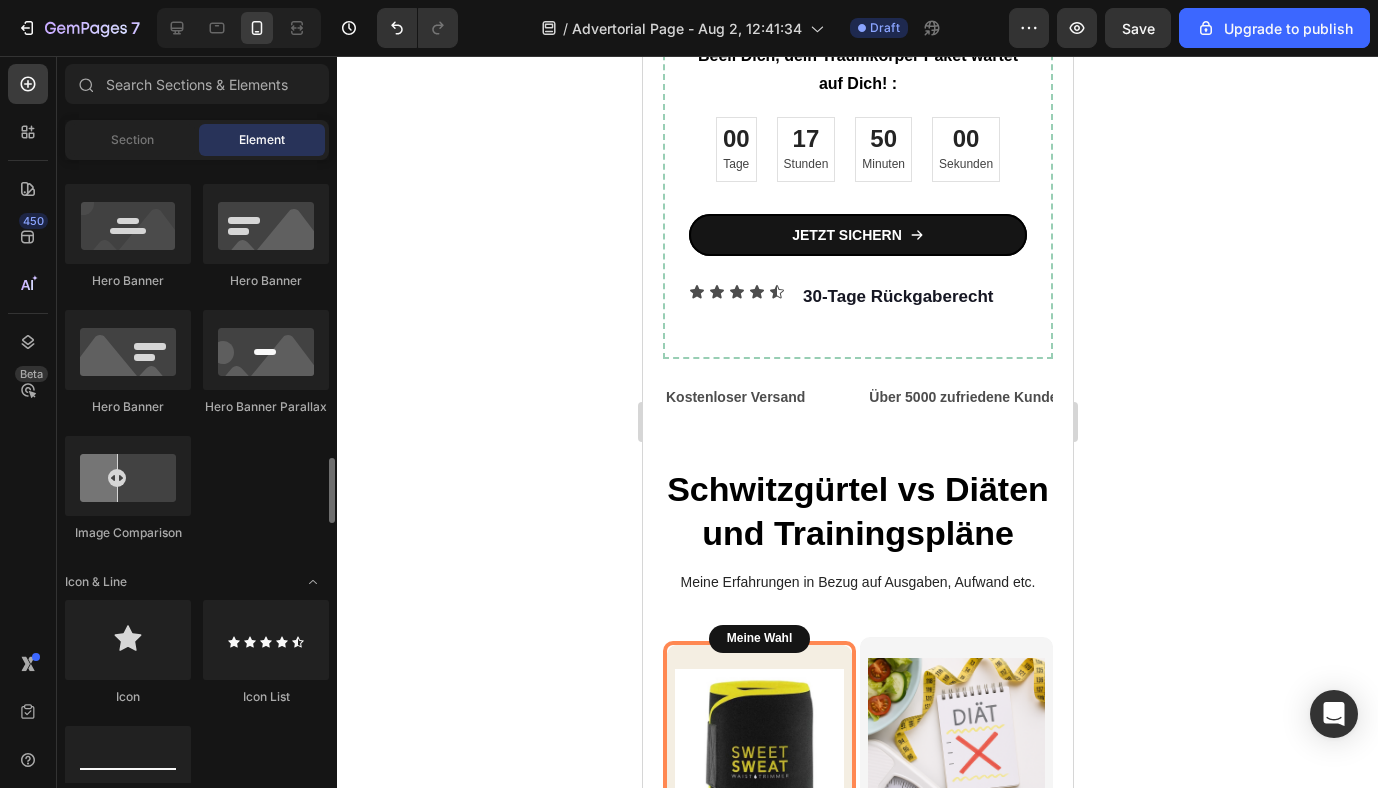 scroll, scrollTop: 1075, scrollLeft: 0, axis: vertical 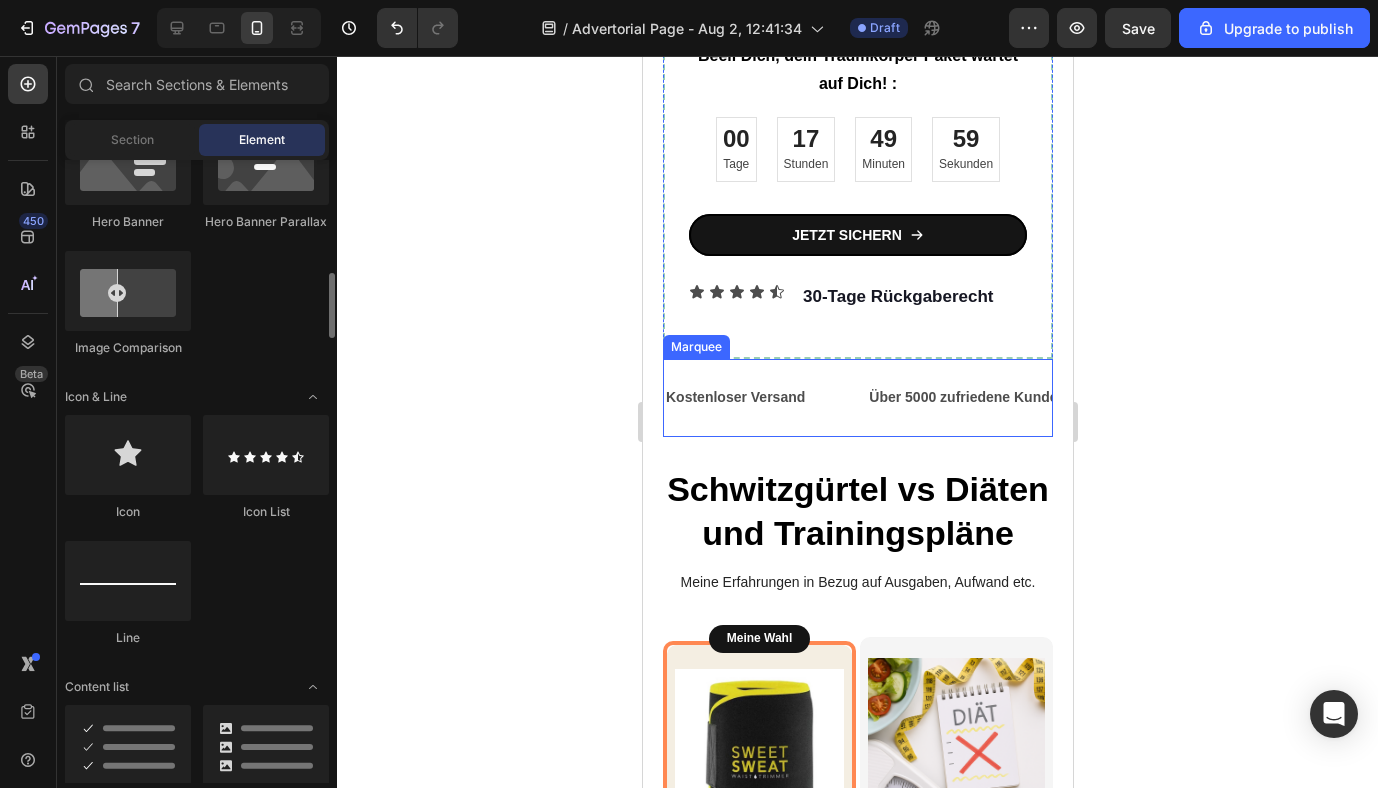 click on "Kostenloser Versand Text Block Über 5000 zufriedene Kunden Text Block Kostenloser Versand Text Block Über 5000 zufriedene Kunden Text Block Kostenloser Versand Text Block Über 5000 zufriedene Kunden Text Block Kostenloser Versand Text Block Über 5000 zufriedene Kunden Text Block Marquee" at bounding box center [857, 397] 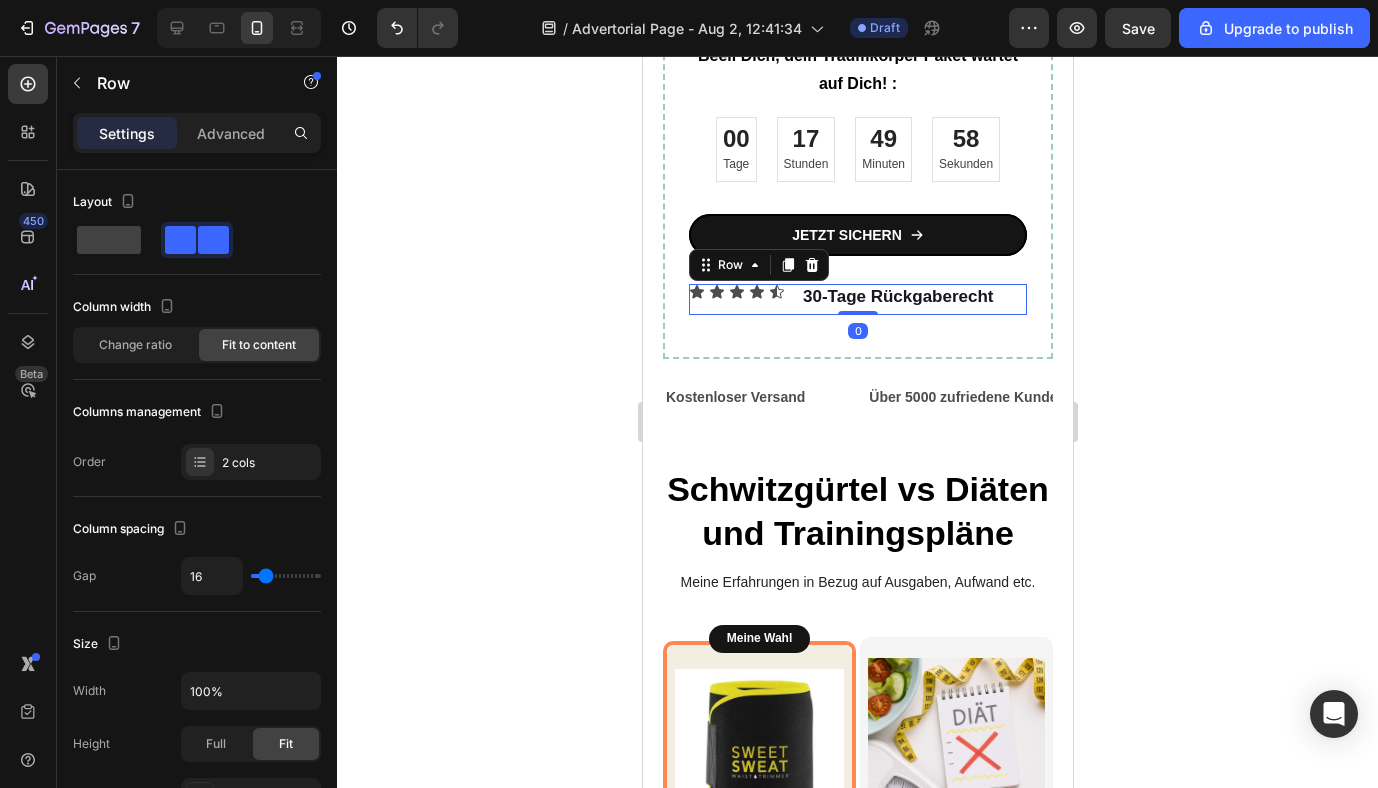 click on "Icon Icon Icon Icon Icon Icon List" at bounding box center (736, 299) 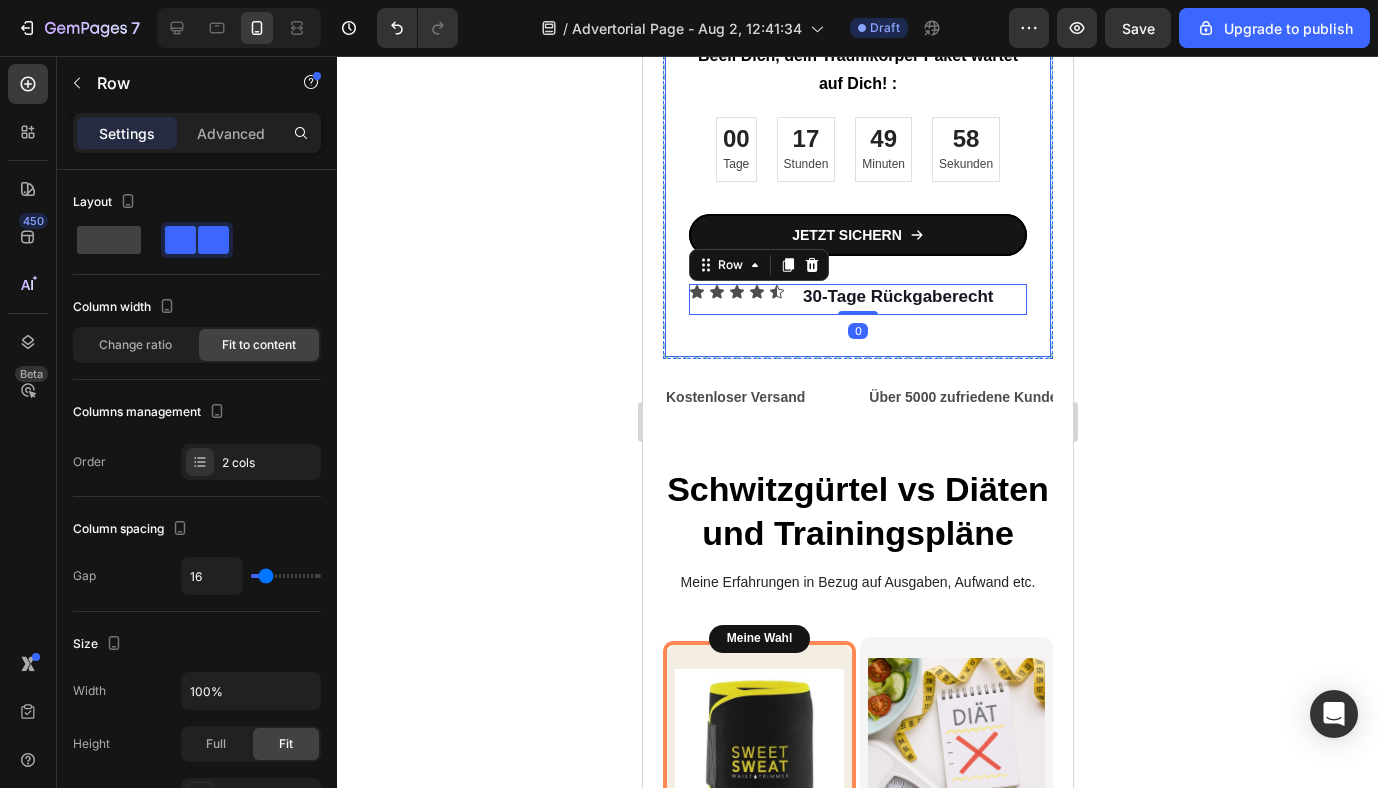 click on "Image Noch heute bestellen und bis zu 30% sparen! Heading Beeil Dich, dein Traumkörper Paket wartet auf Dich! : Text Block 00 Tage 17 Stunden 49 Minuten 58 Sekunden Countdown Timer
JETZT SICHERN Button Icon Icon Icon Icon Icon Icon List 30-Tage Rückgaberecht Heading Row   0 Row Row" at bounding box center [857, -18] 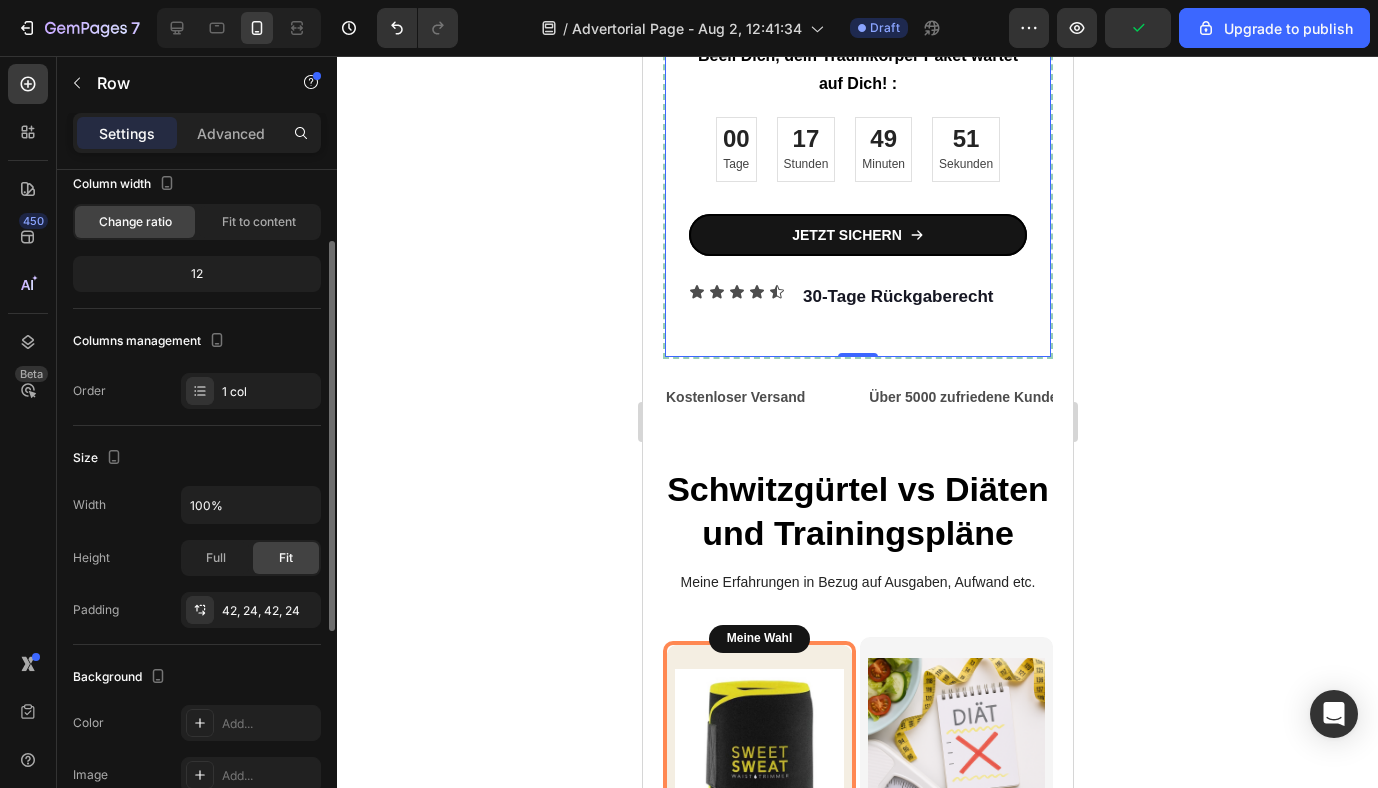 scroll, scrollTop: 0, scrollLeft: 0, axis: both 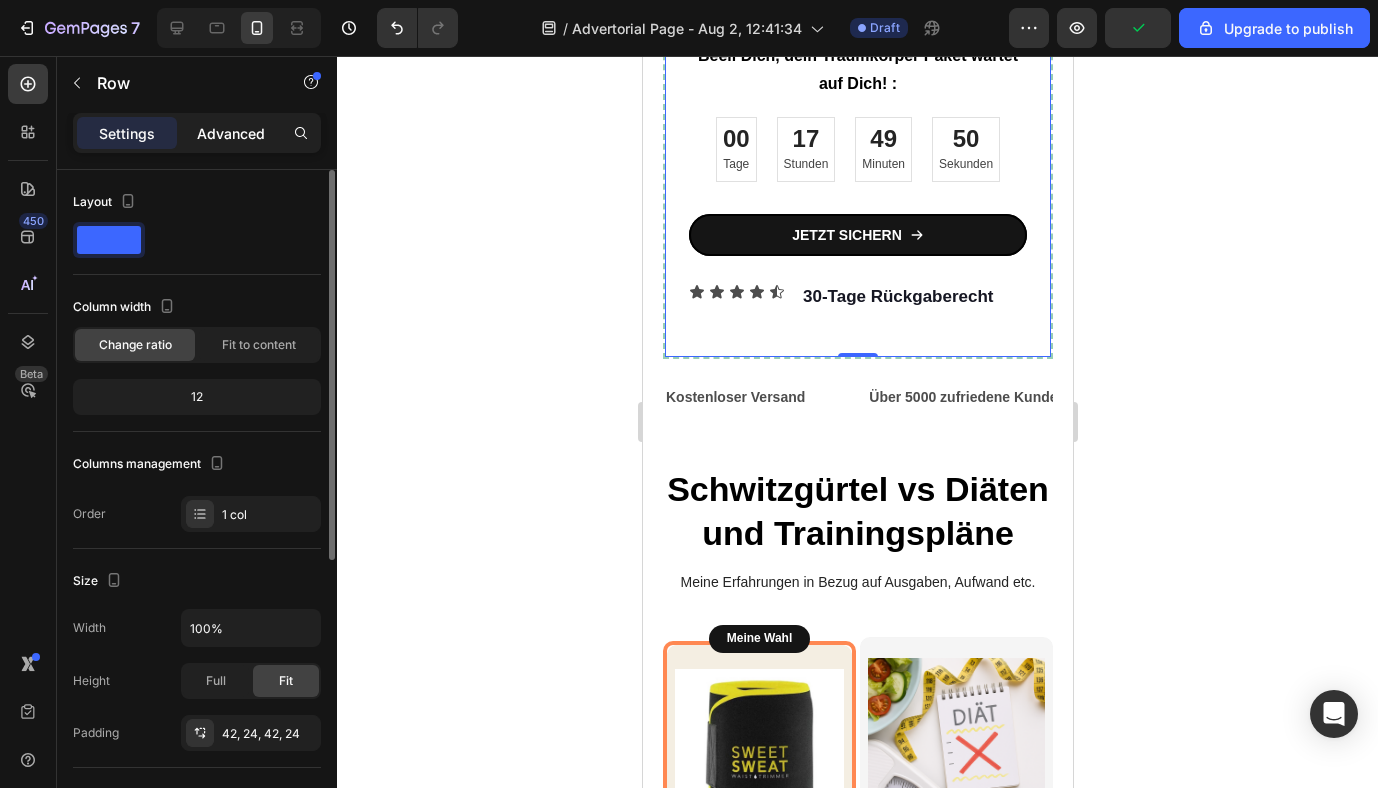 click on "Advanced" at bounding box center [231, 133] 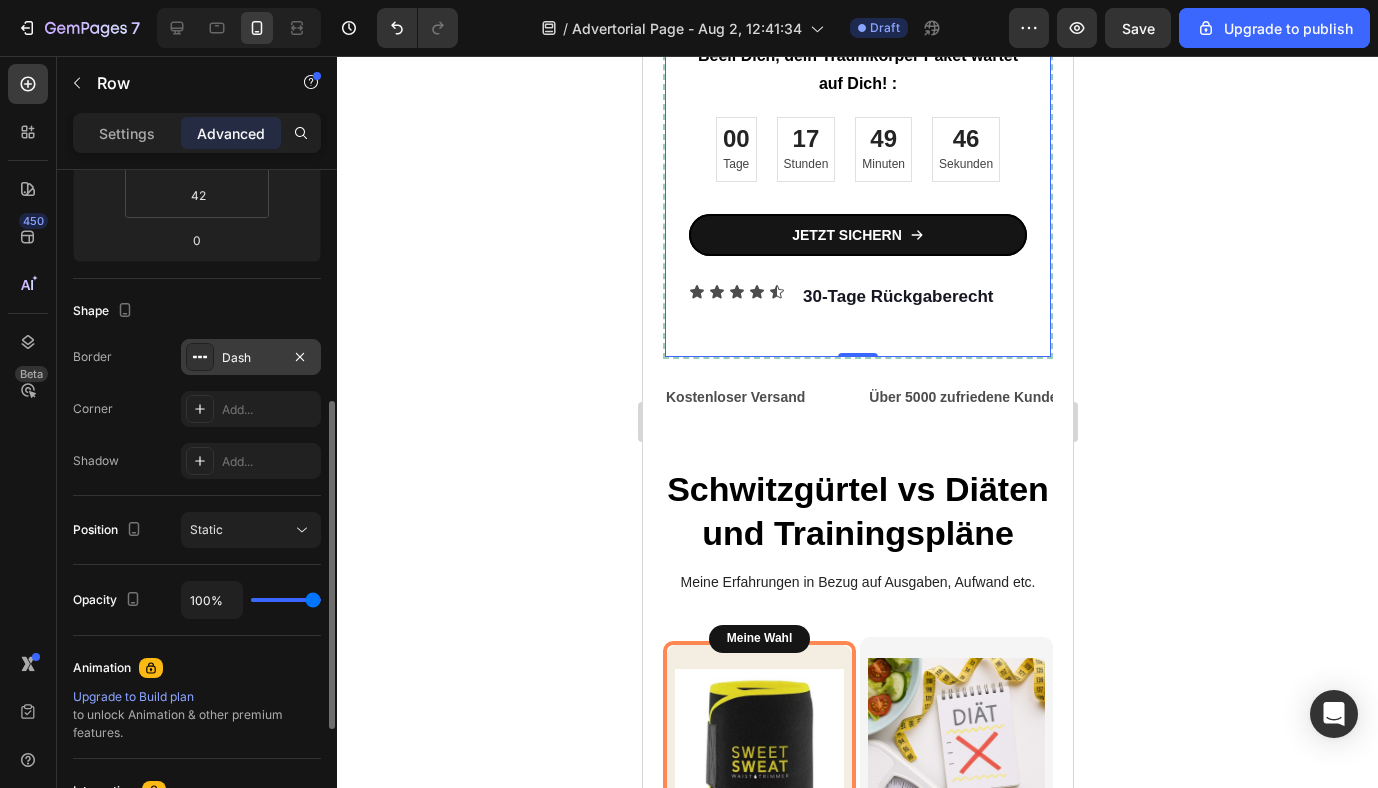 scroll, scrollTop: 445, scrollLeft: 0, axis: vertical 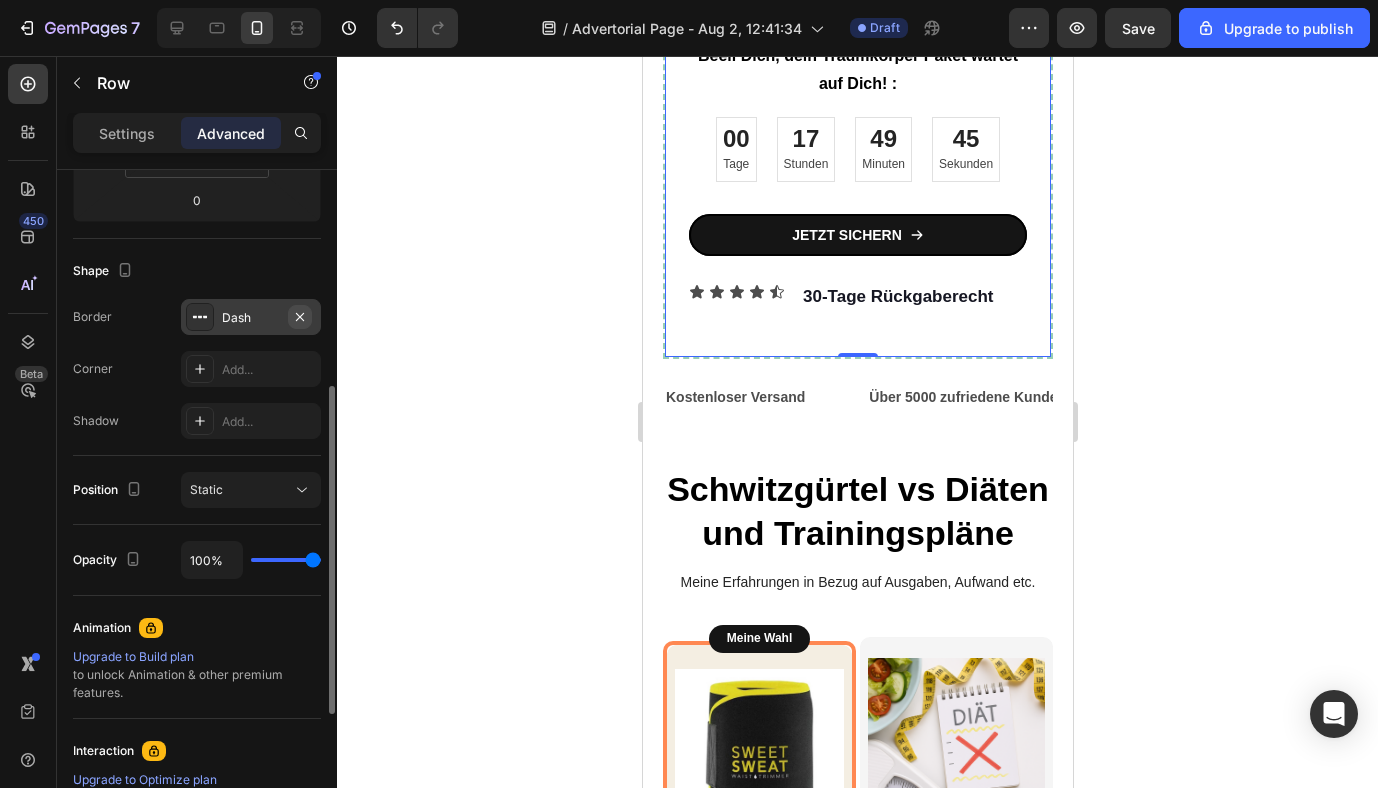 click 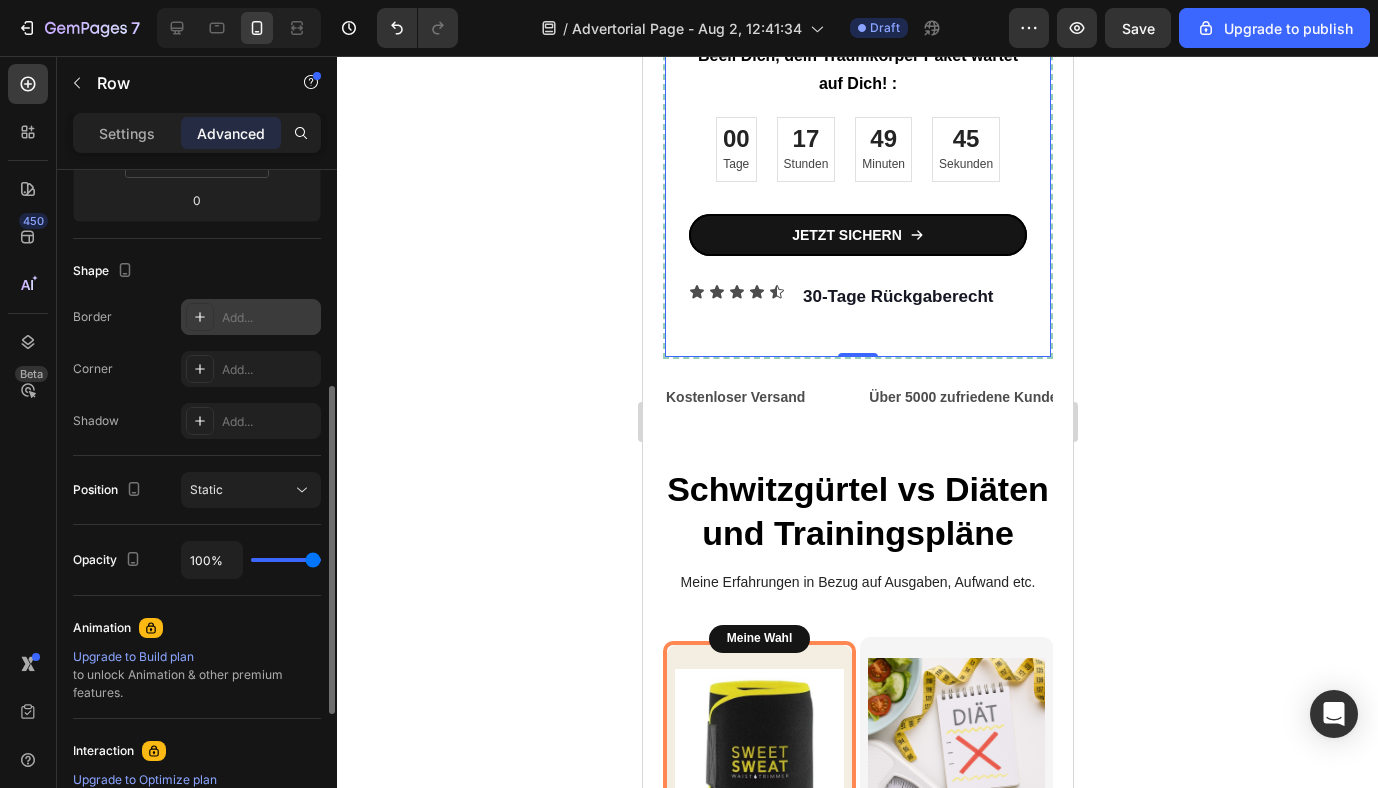scroll, scrollTop: 3386, scrollLeft: 0, axis: vertical 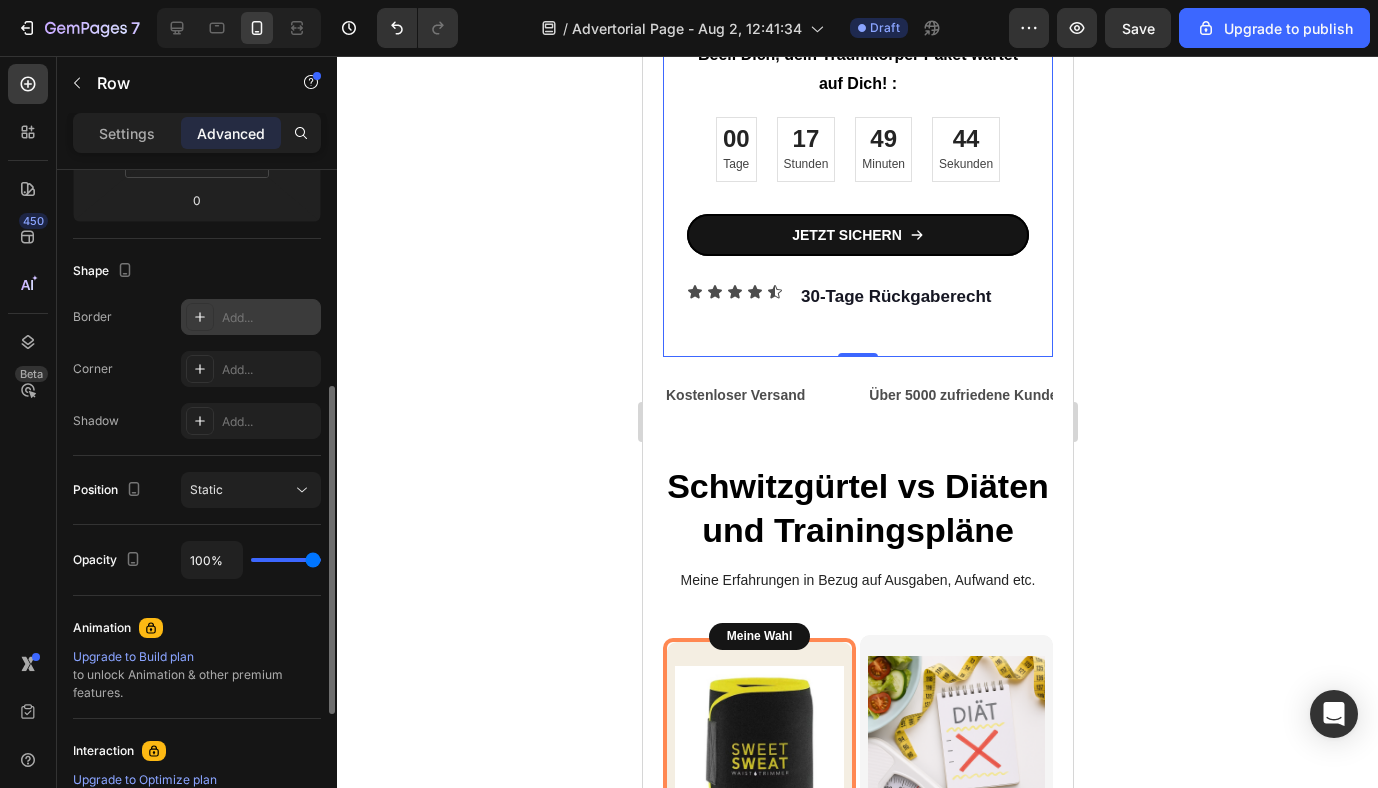 click 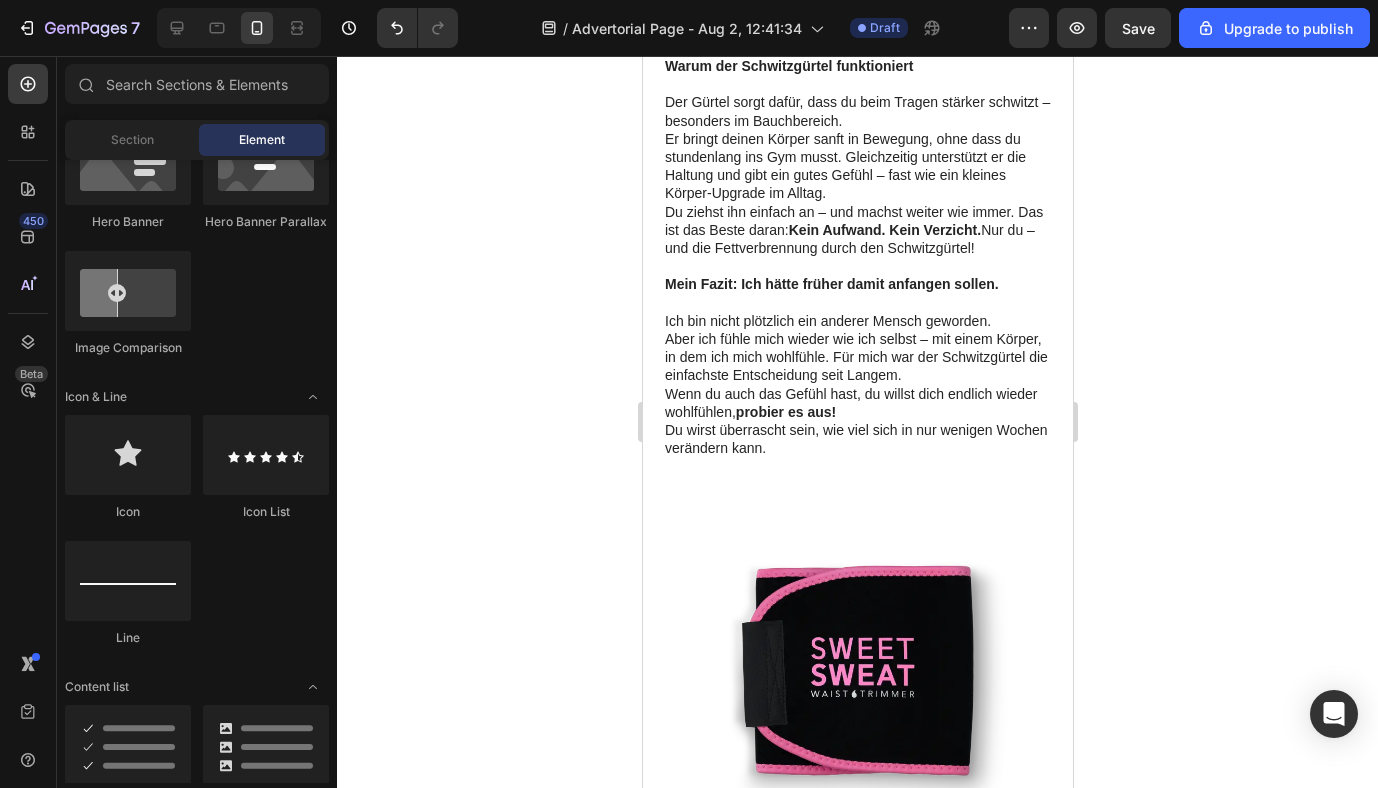 scroll, scrollTop: 1687, scrollLeft: 0, axis: vertical 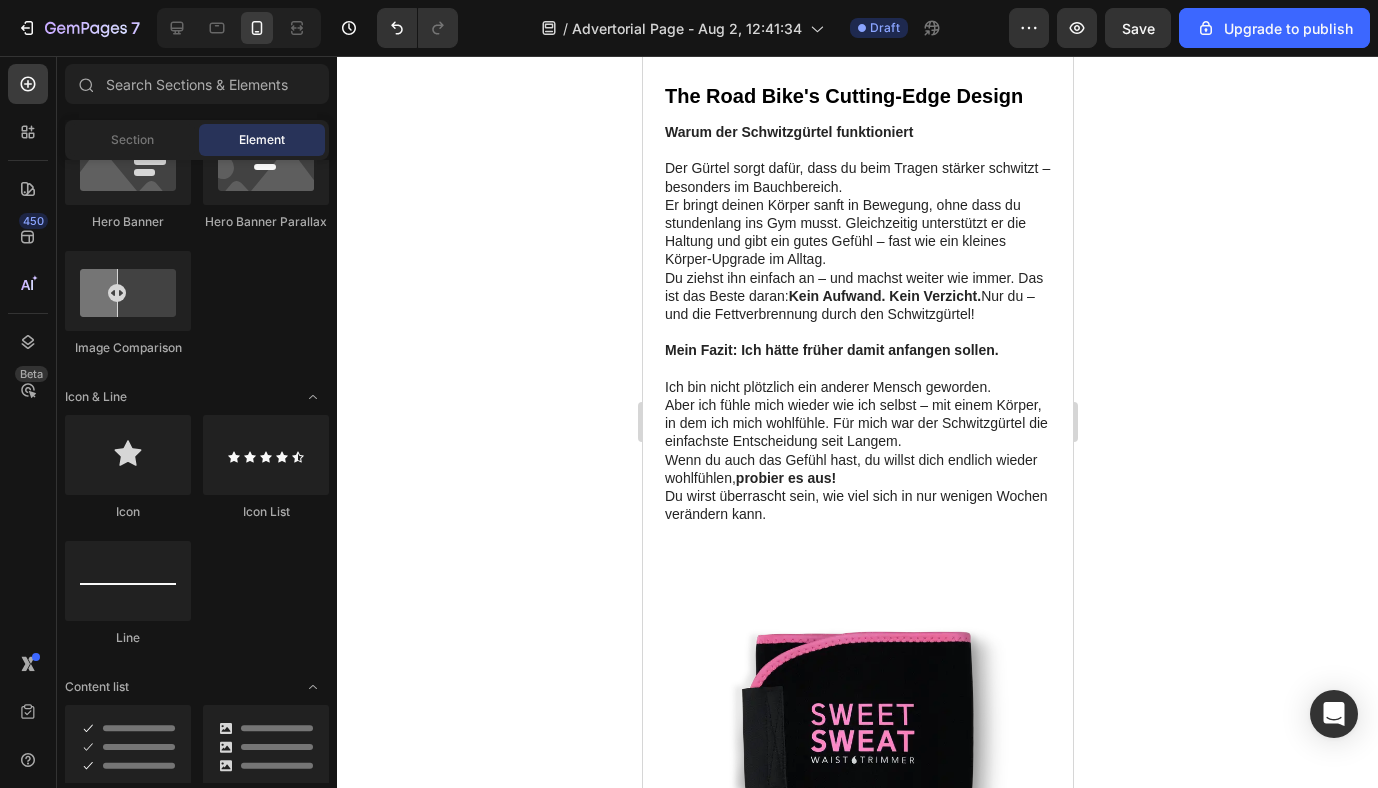 click on "[DATE] , [TIME] Draft Preview  Save  Upgrade to publish" 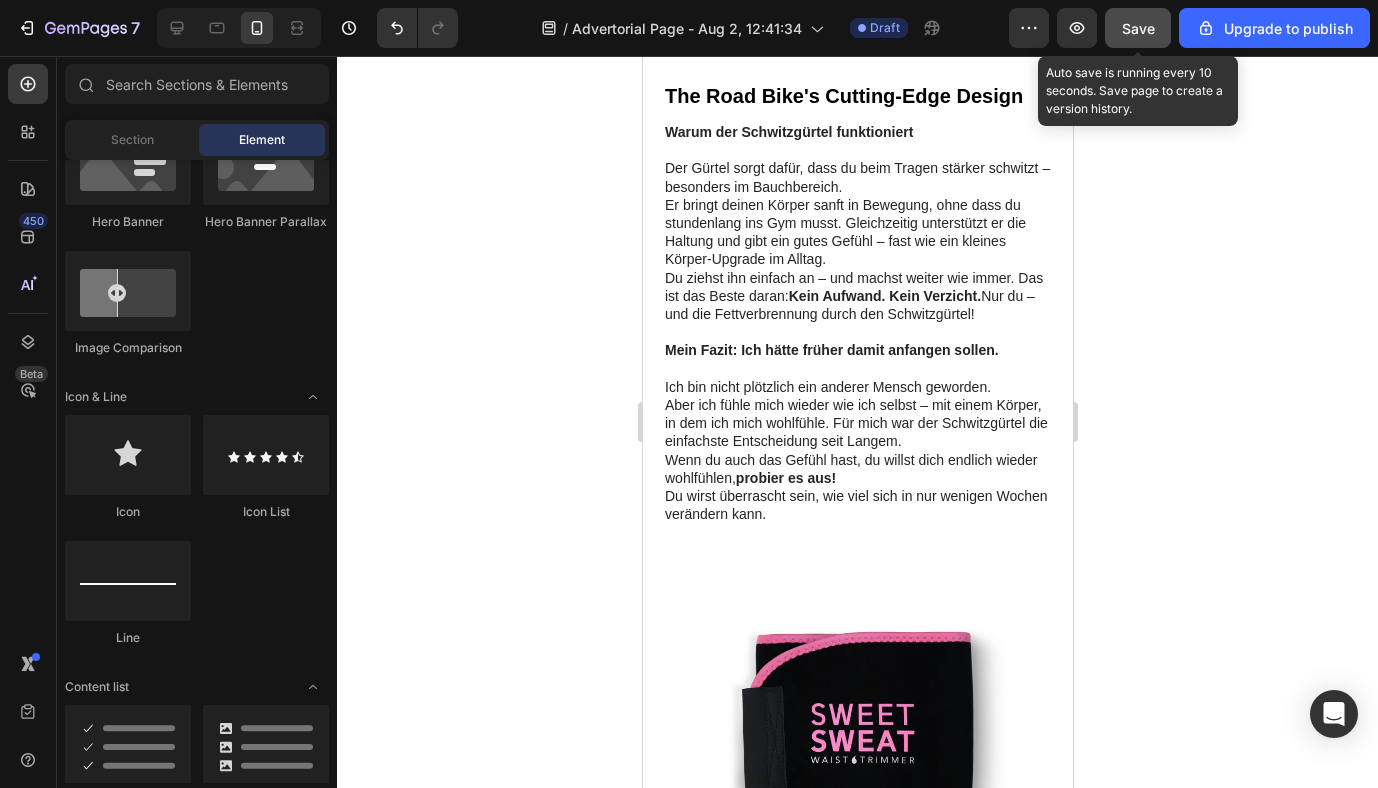 click on "Save" at bounding box center (1138, 28) 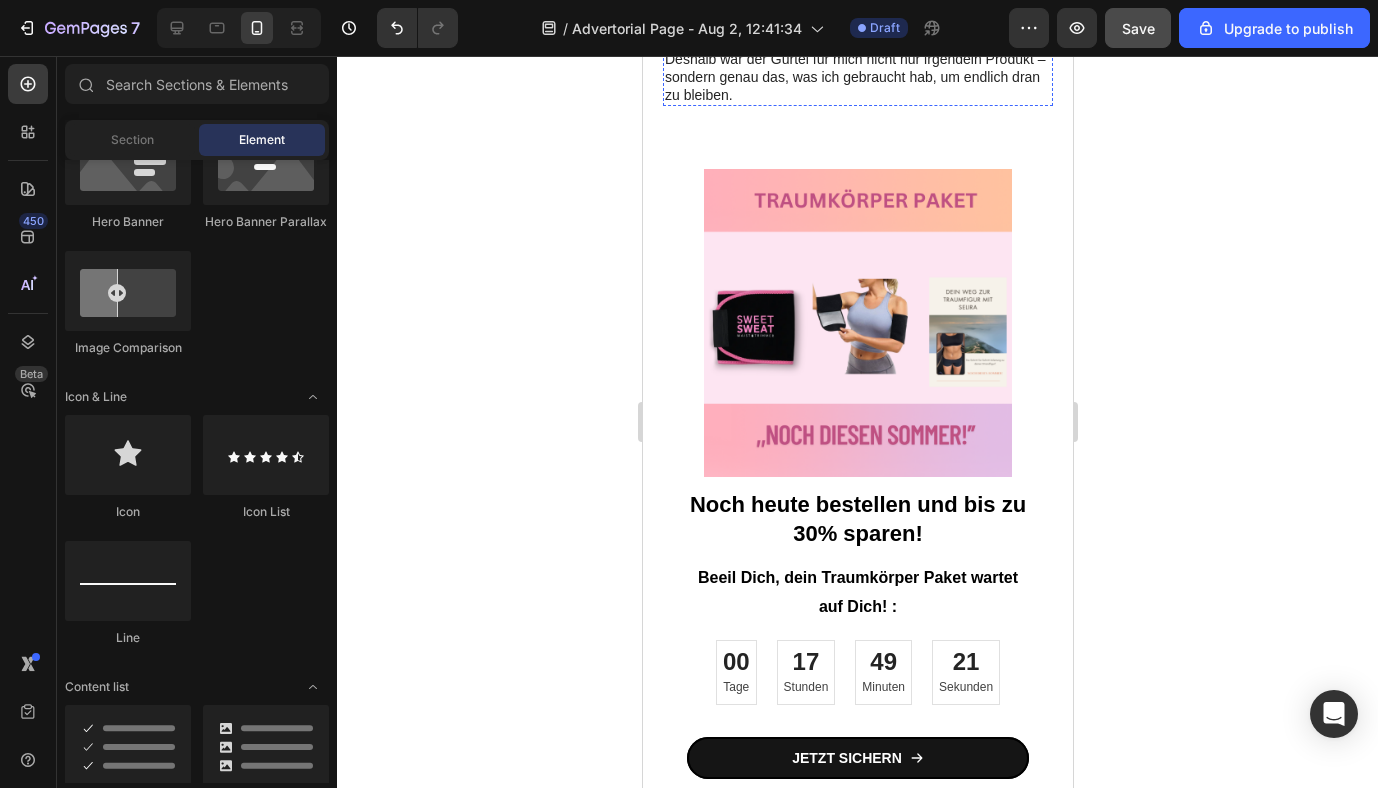 scroll, scrollTop: 2887, scrollLeft: 0, axis: vertical 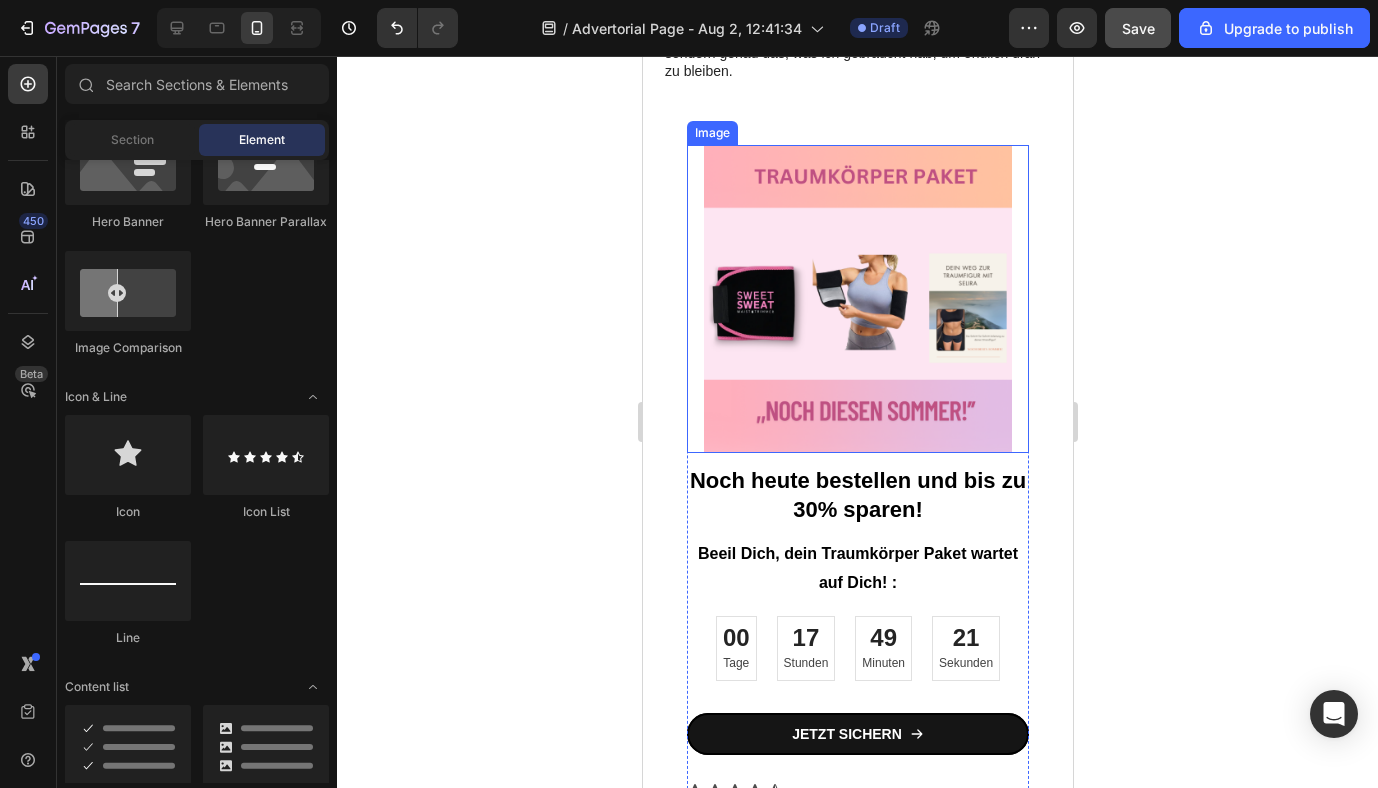 click at bounding box center (857, 299) 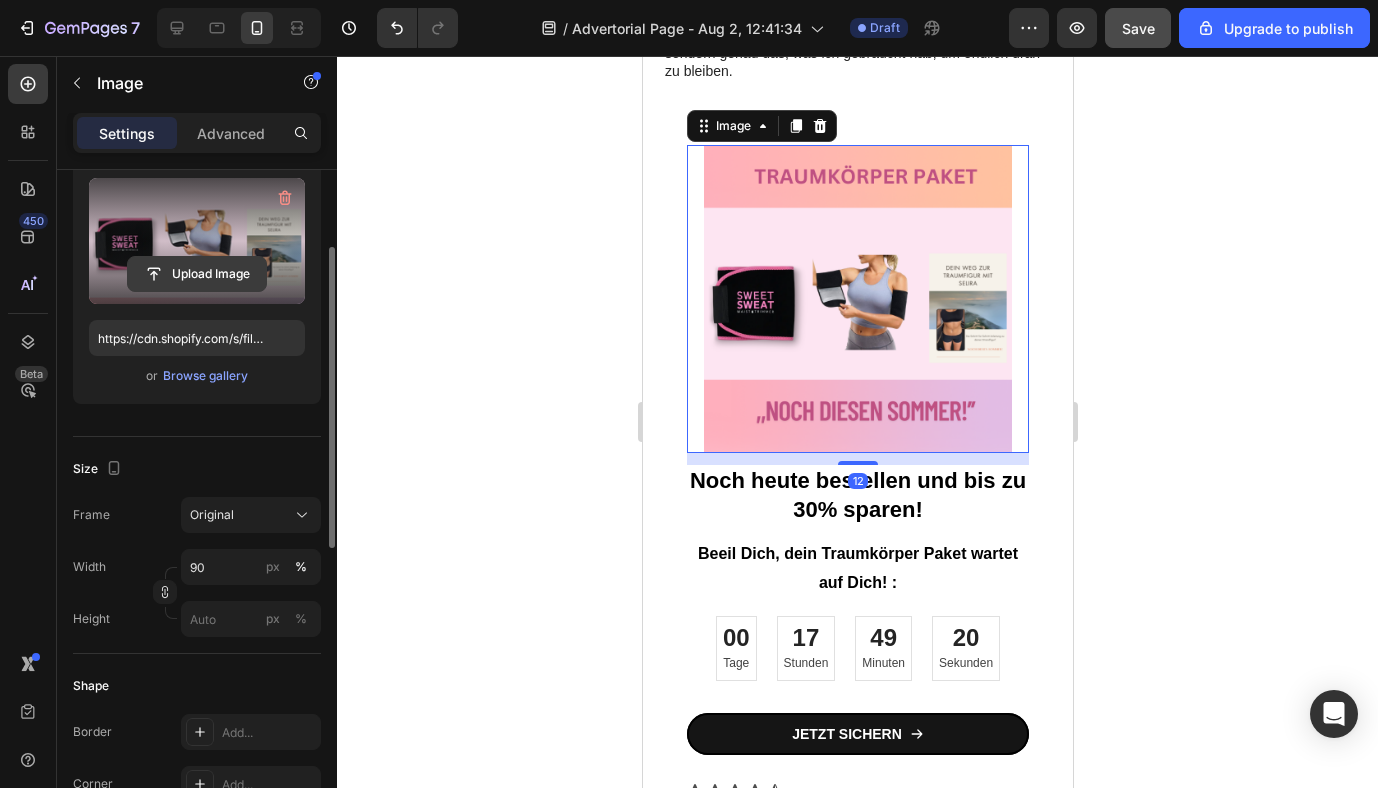 scroll, scrollTop: 319, scrollLeft: 0, axis: vertical 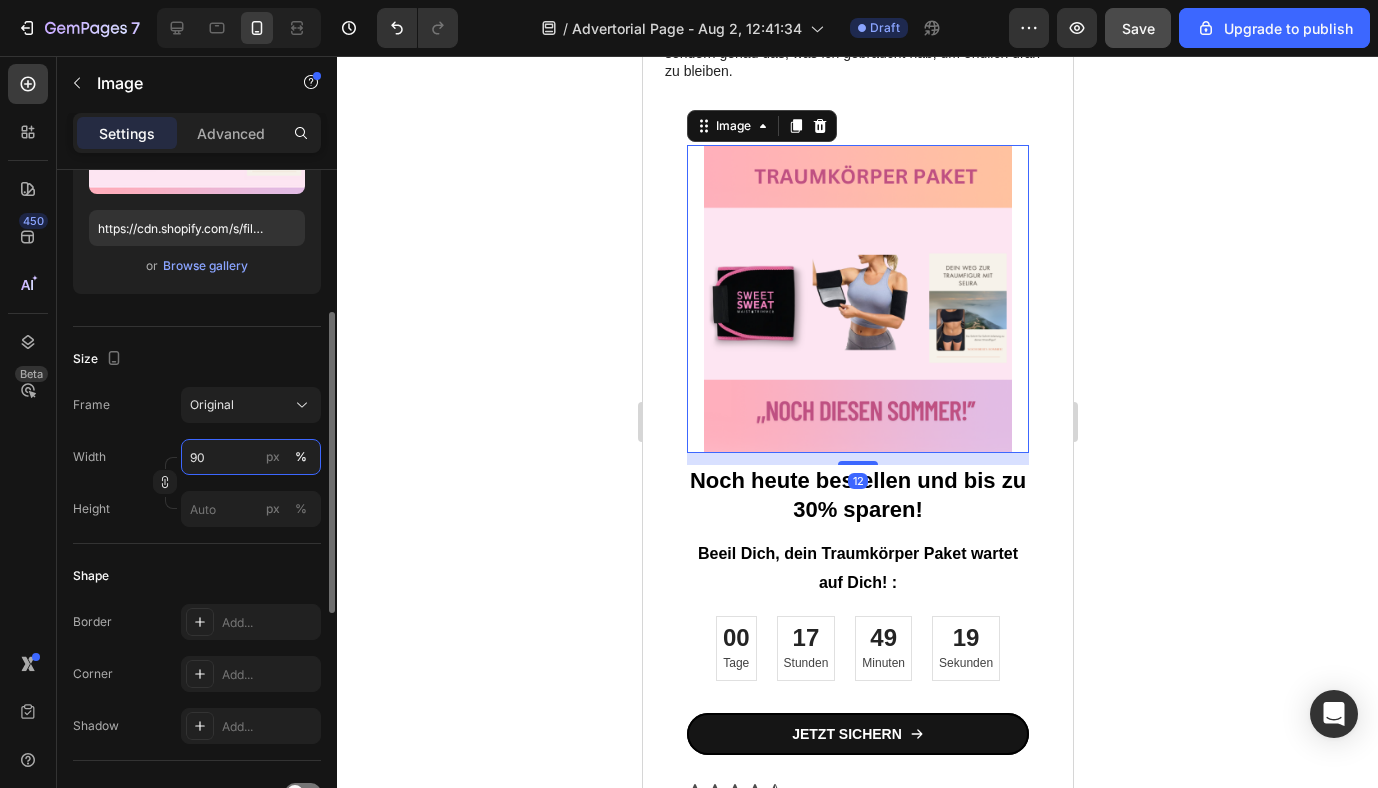 click on "90" at bounding box center [251, 457] 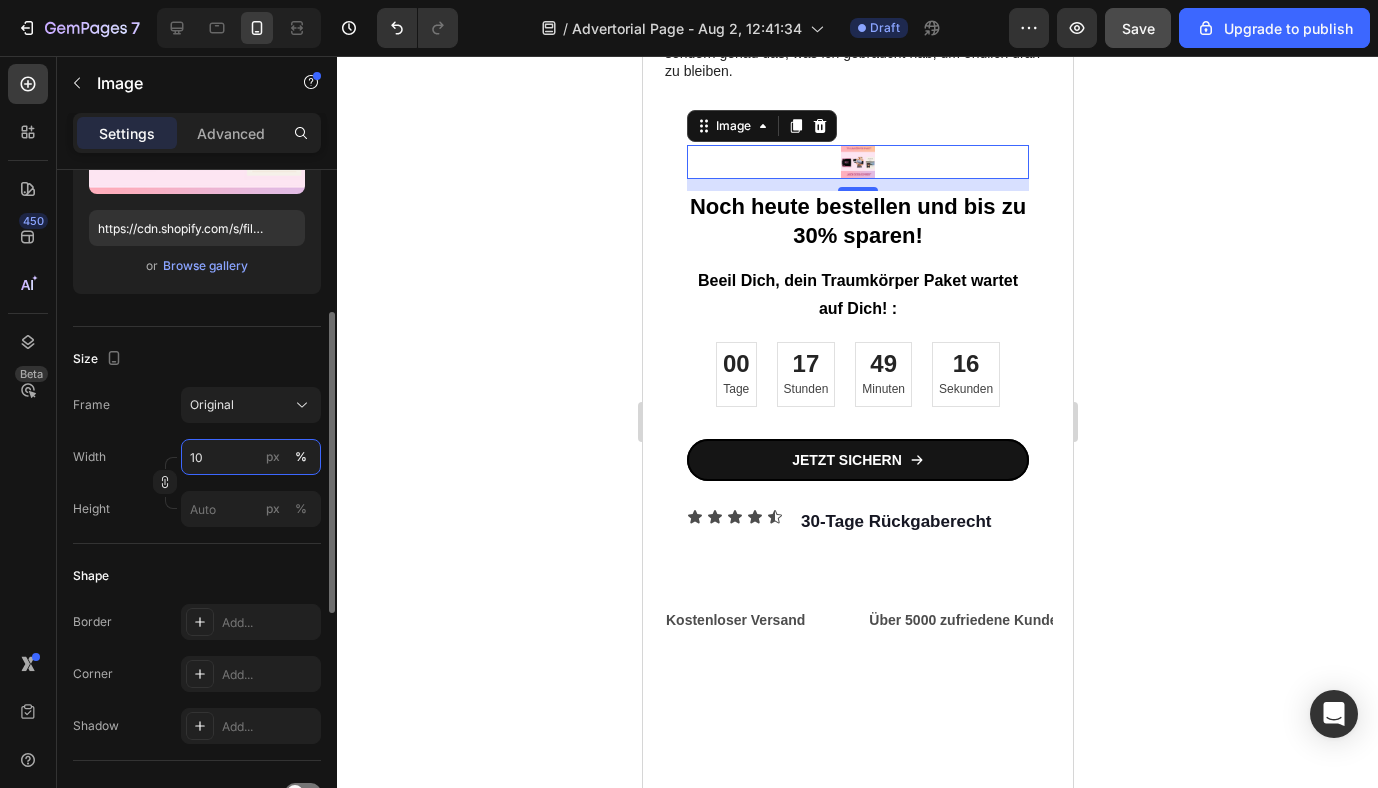 type on "100" 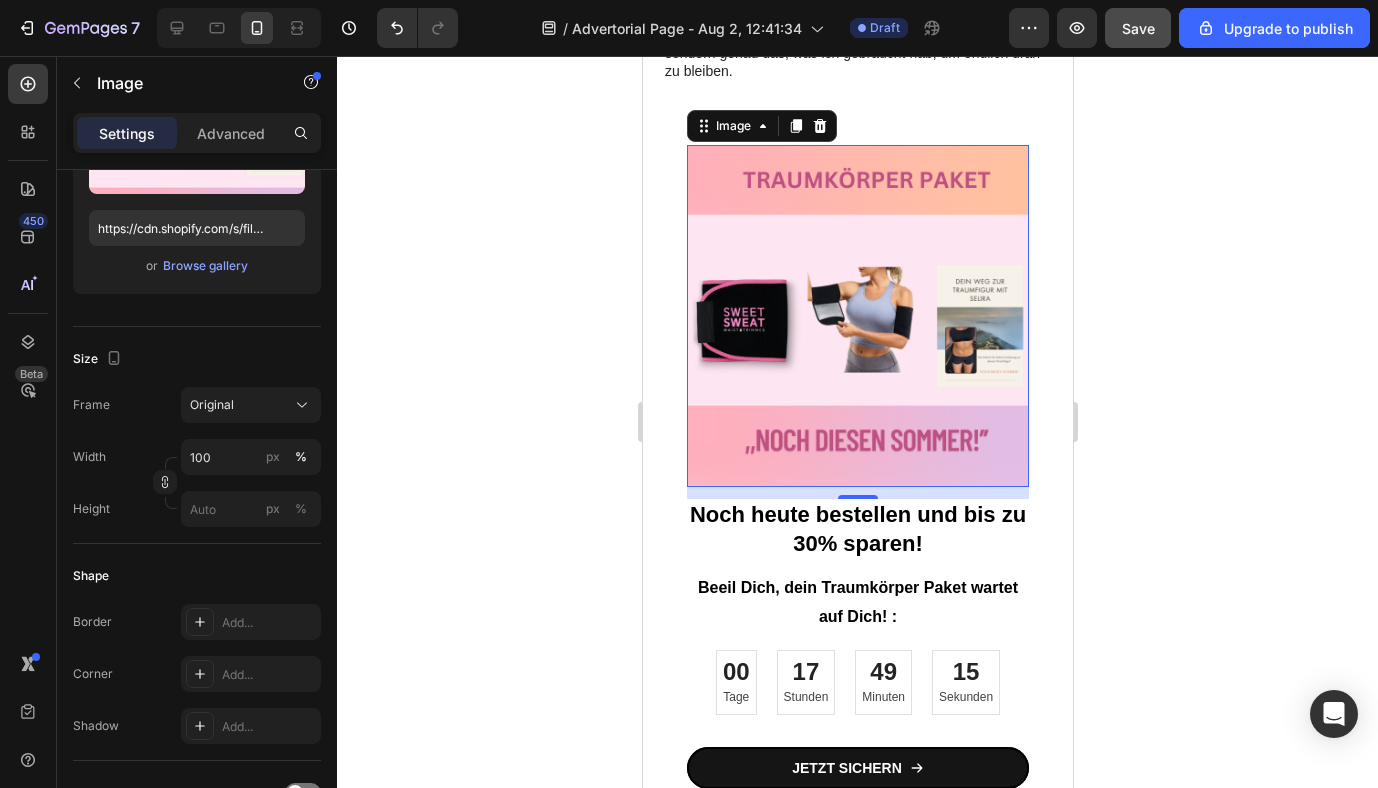 click 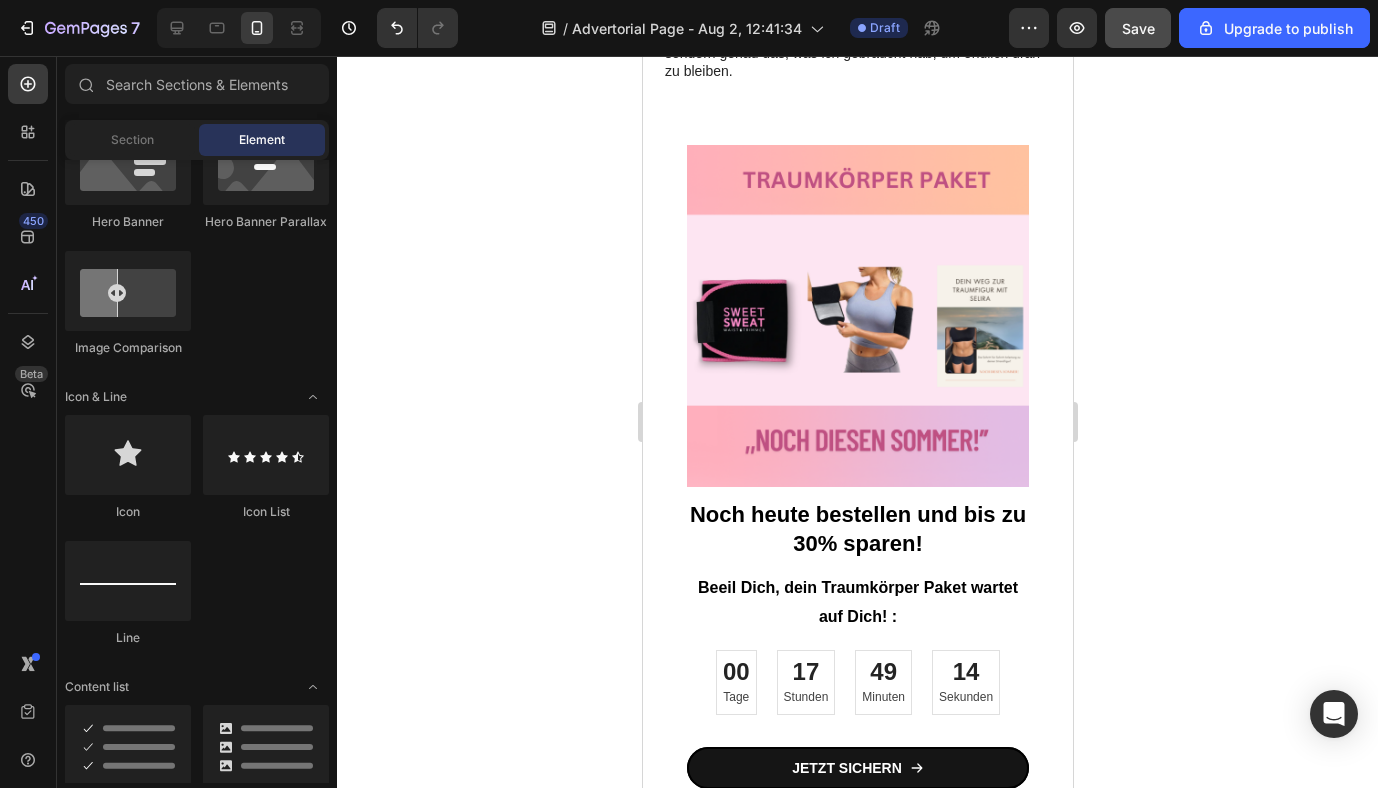 click on "[DATE] , [TIME] Draft Preview  Save  Upgrade to publish" 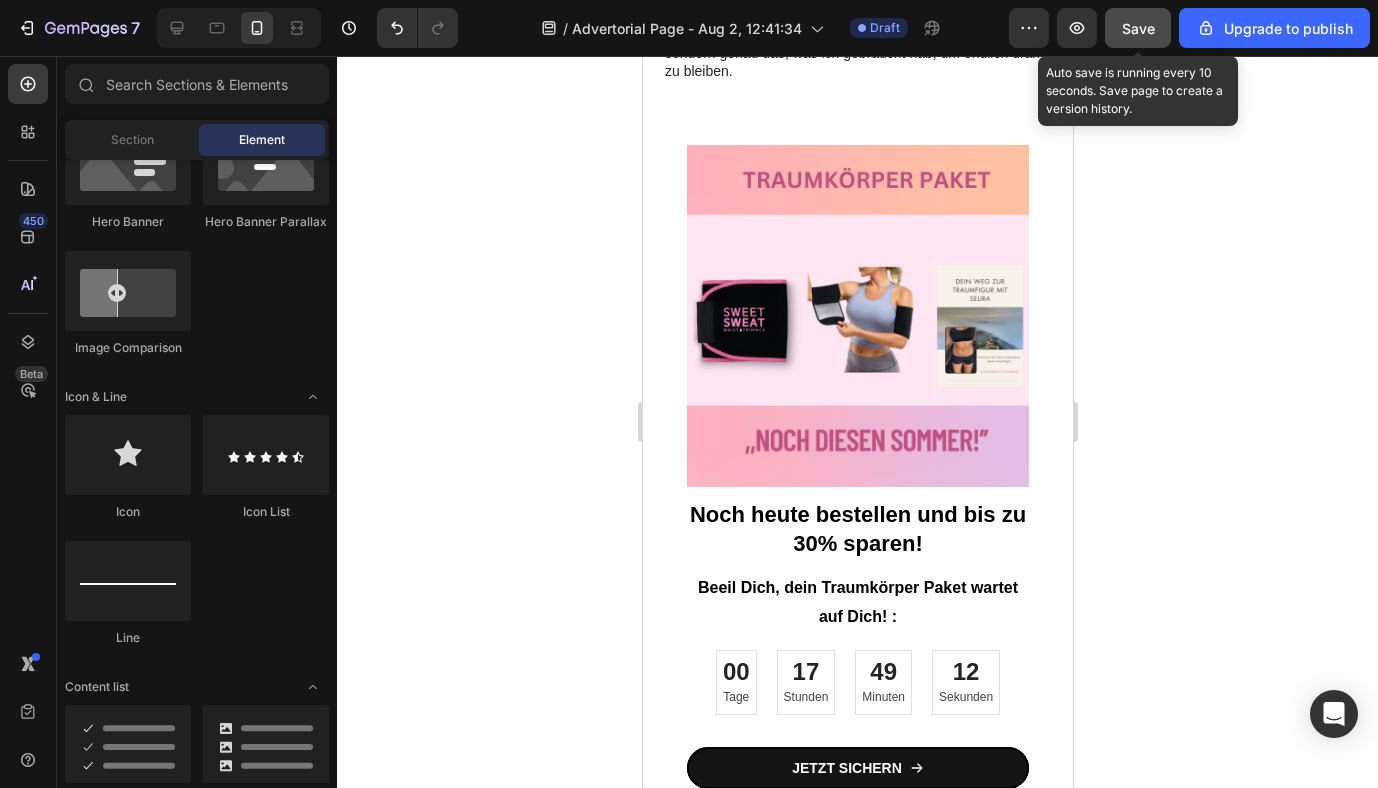 click on "Save" 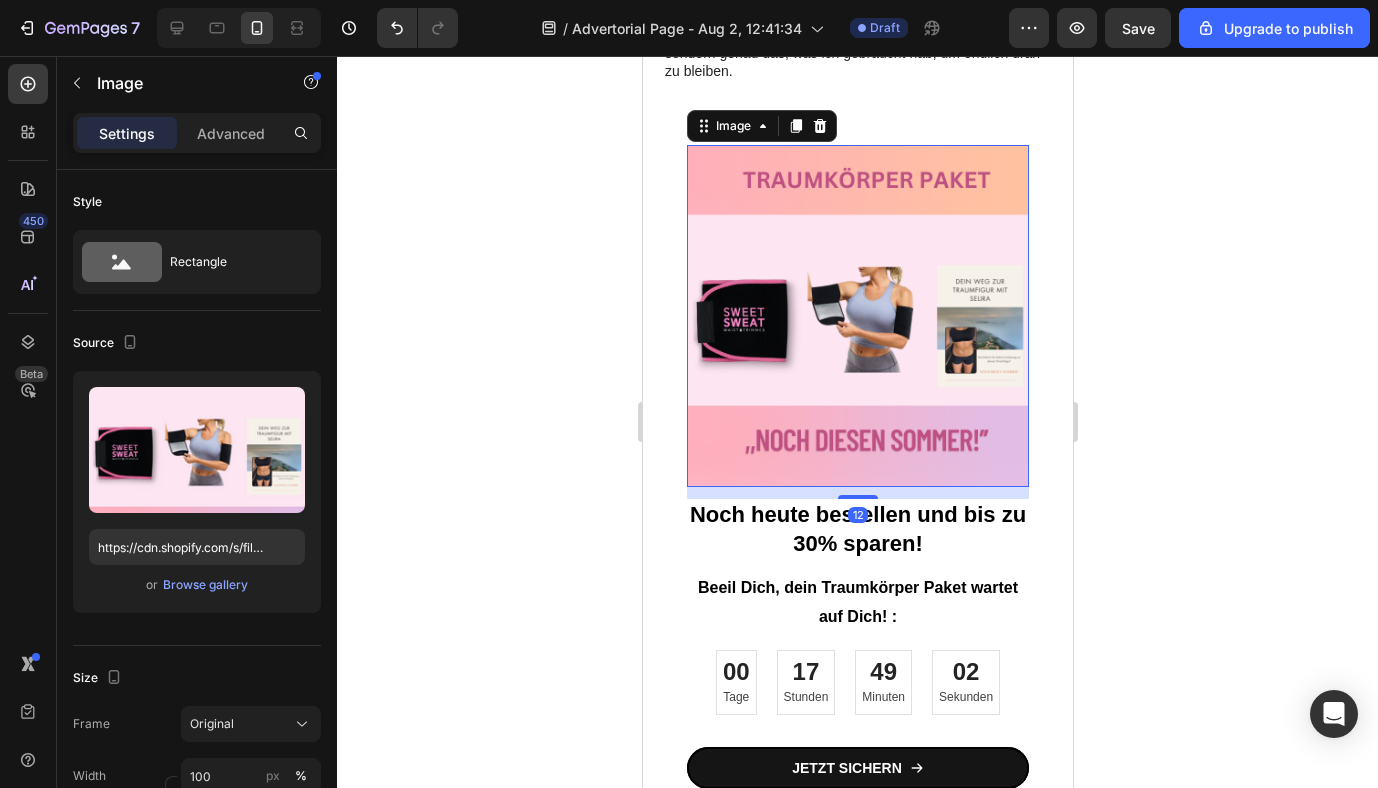 click at bounding box center [857, 316] 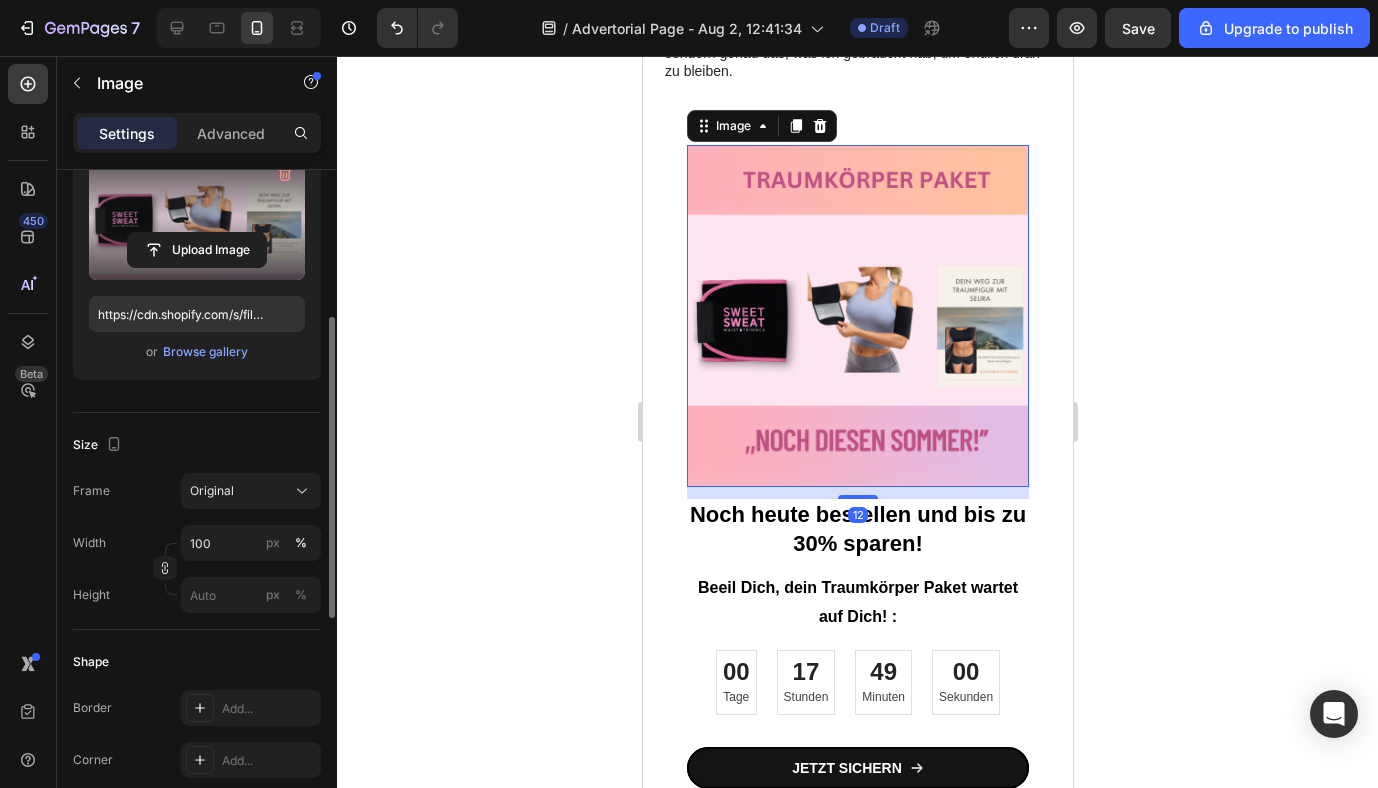 scroll, scrollTop: 299, scrollLeft: 0, axis: vertical 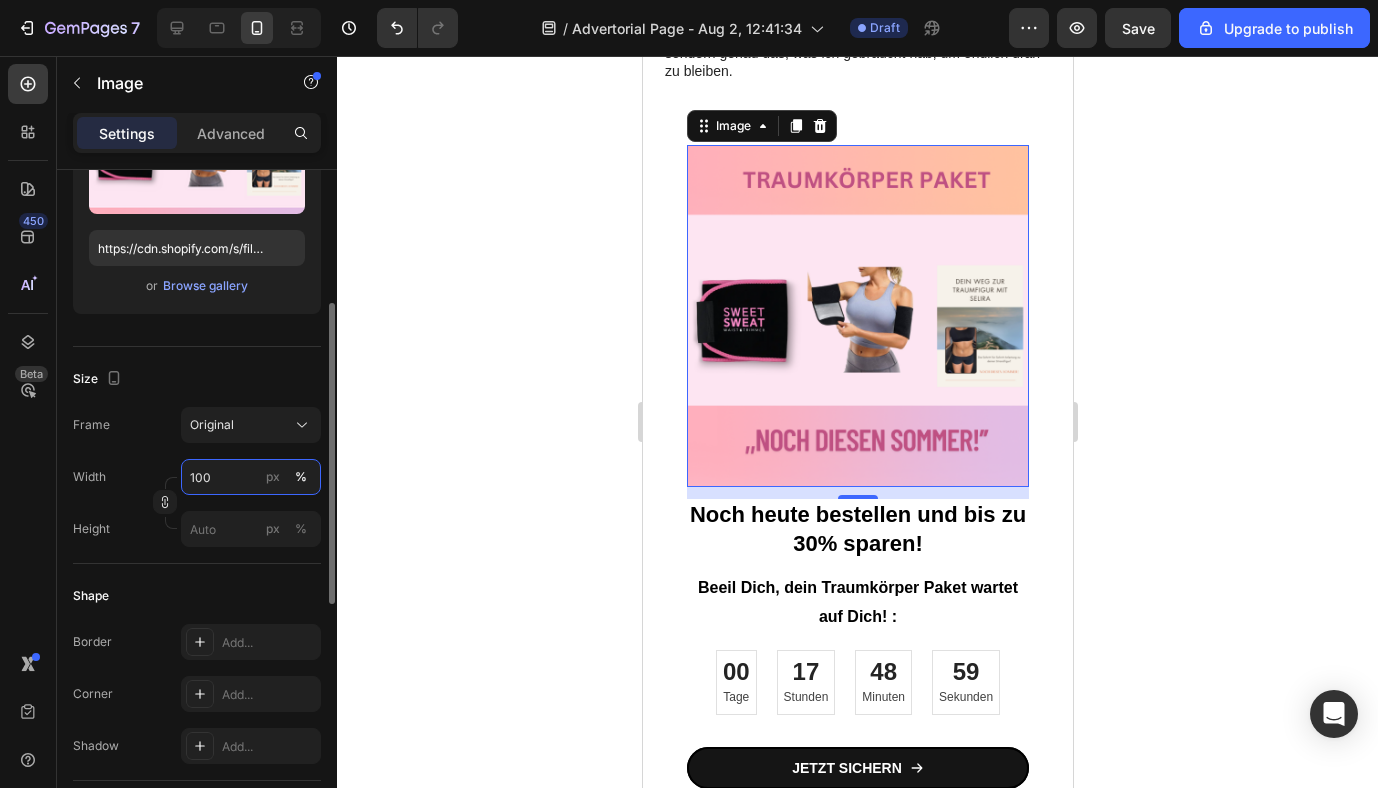 click on "100" at bounding box center [251, 477] 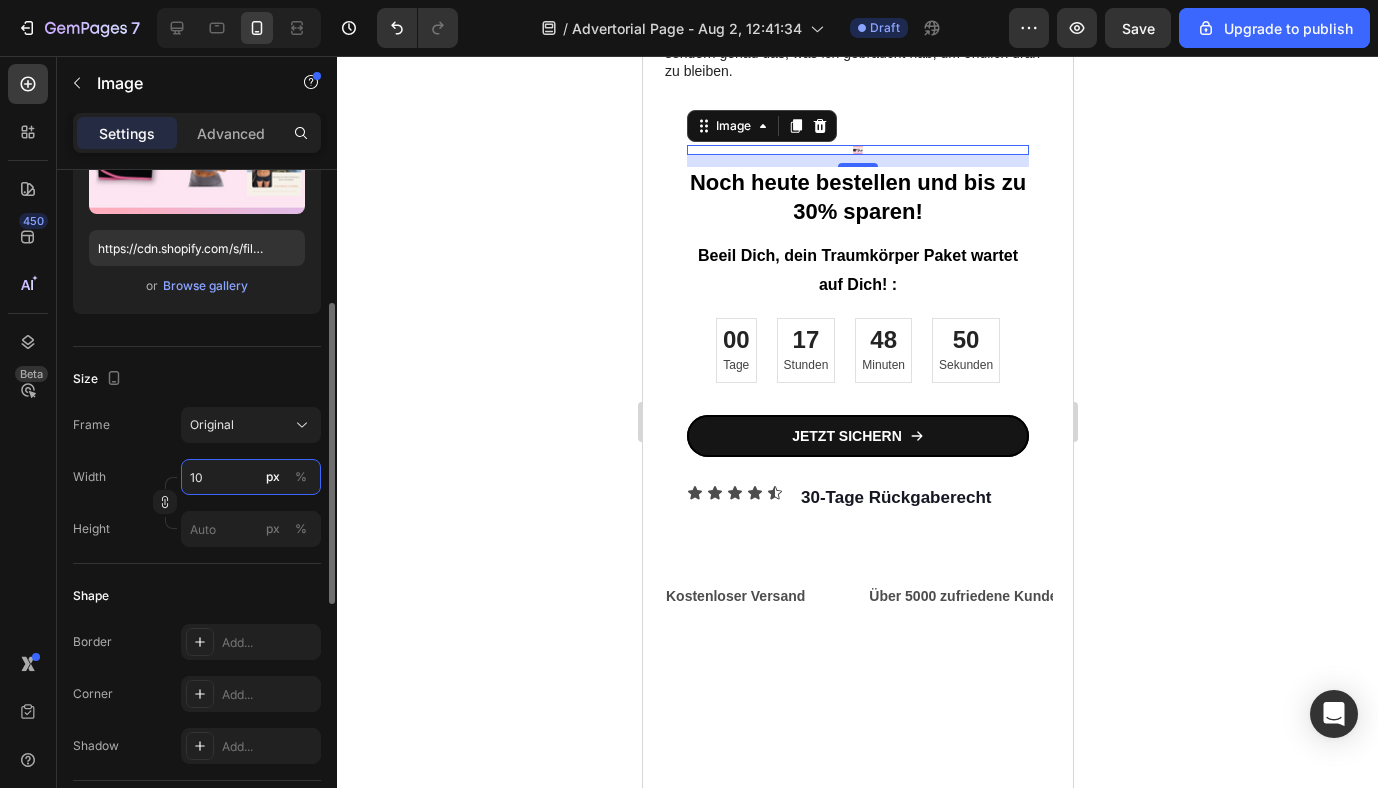 type on "100" 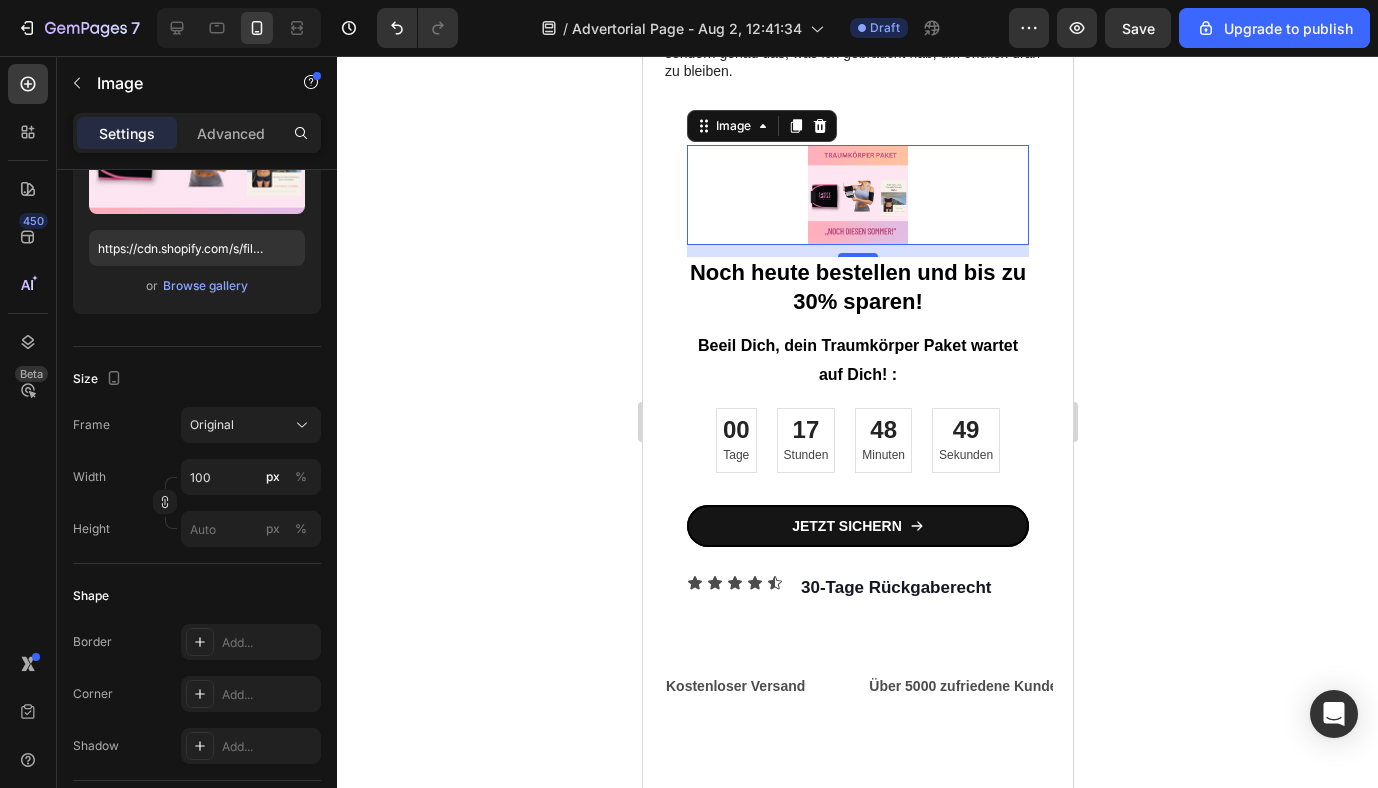 click 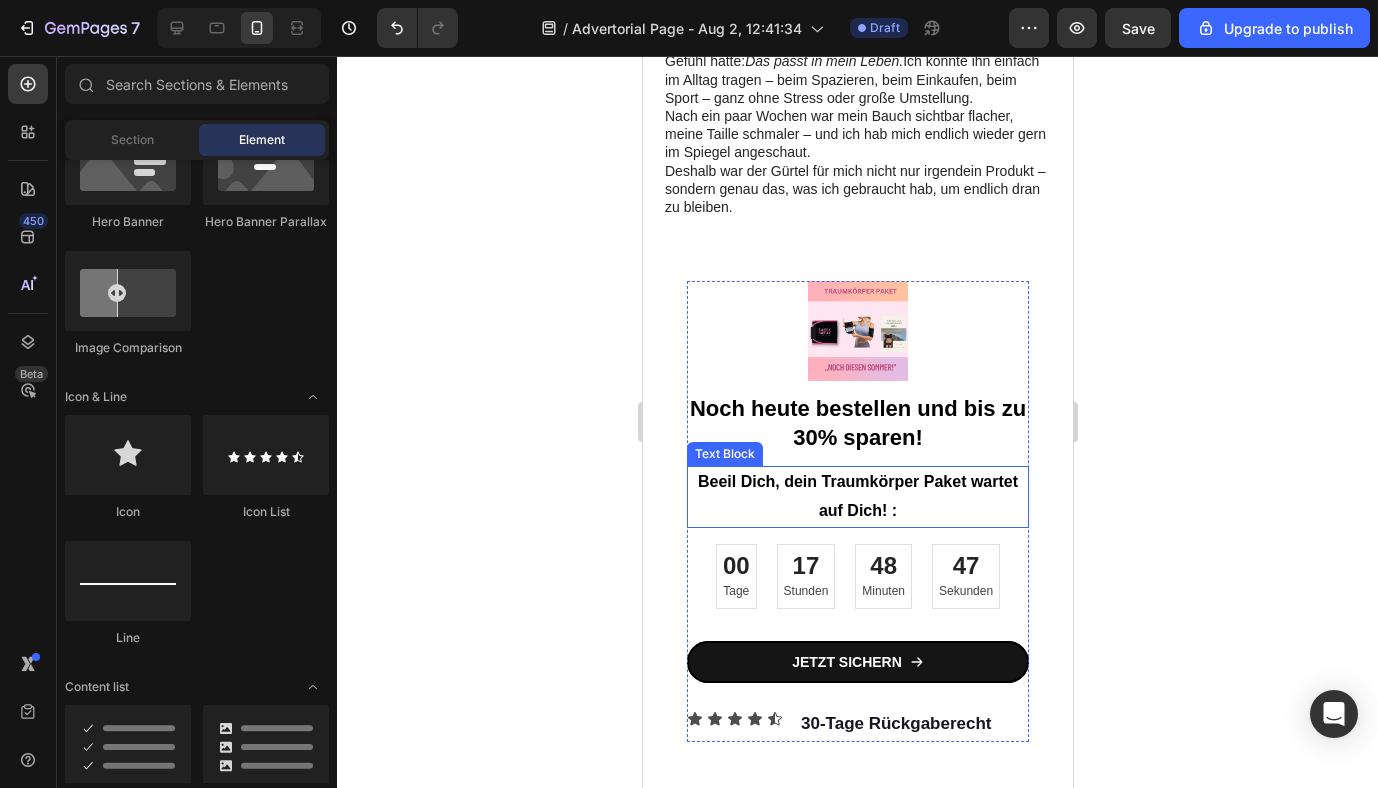 scroll, scrollTop: 2747, scrollLeft: 0, axis: vertical 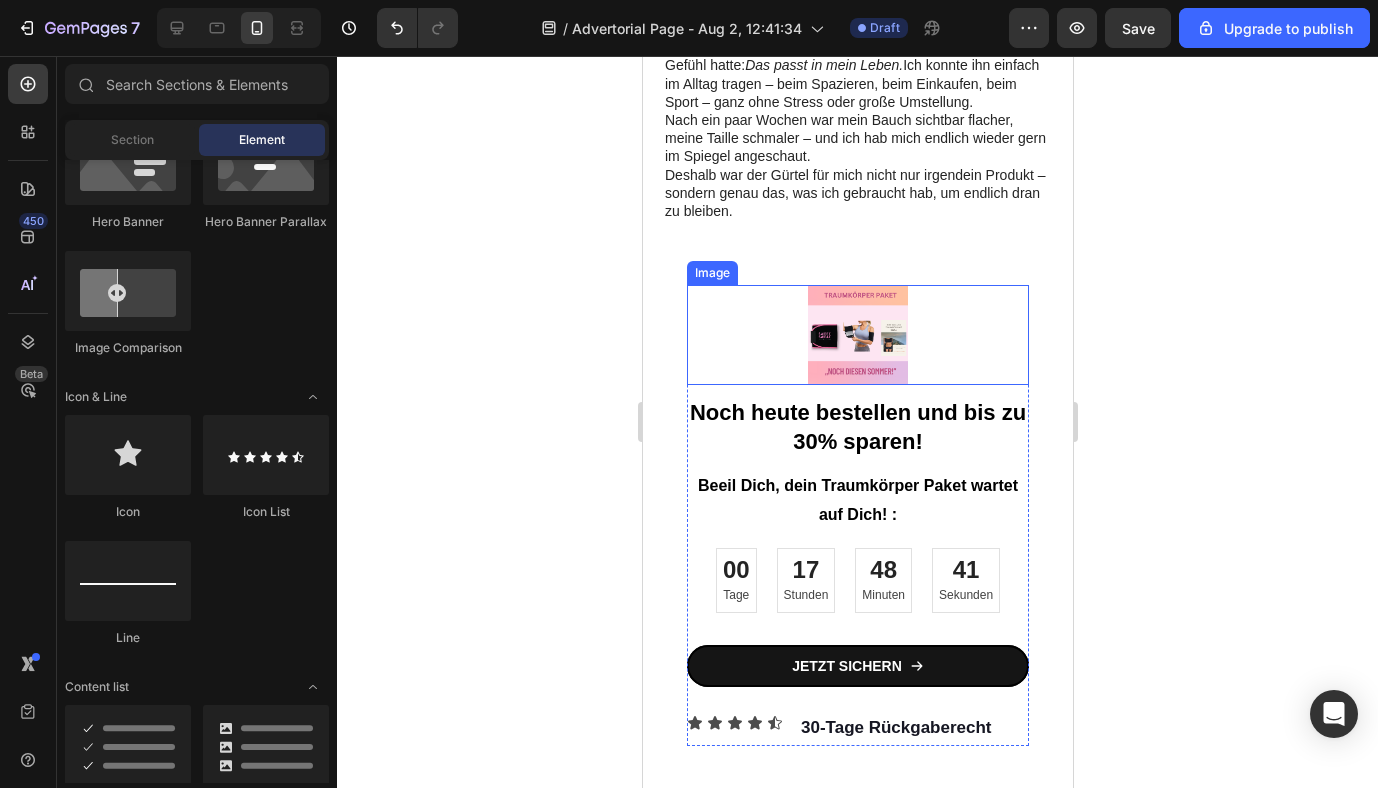 click at bounding box center [857, 335] 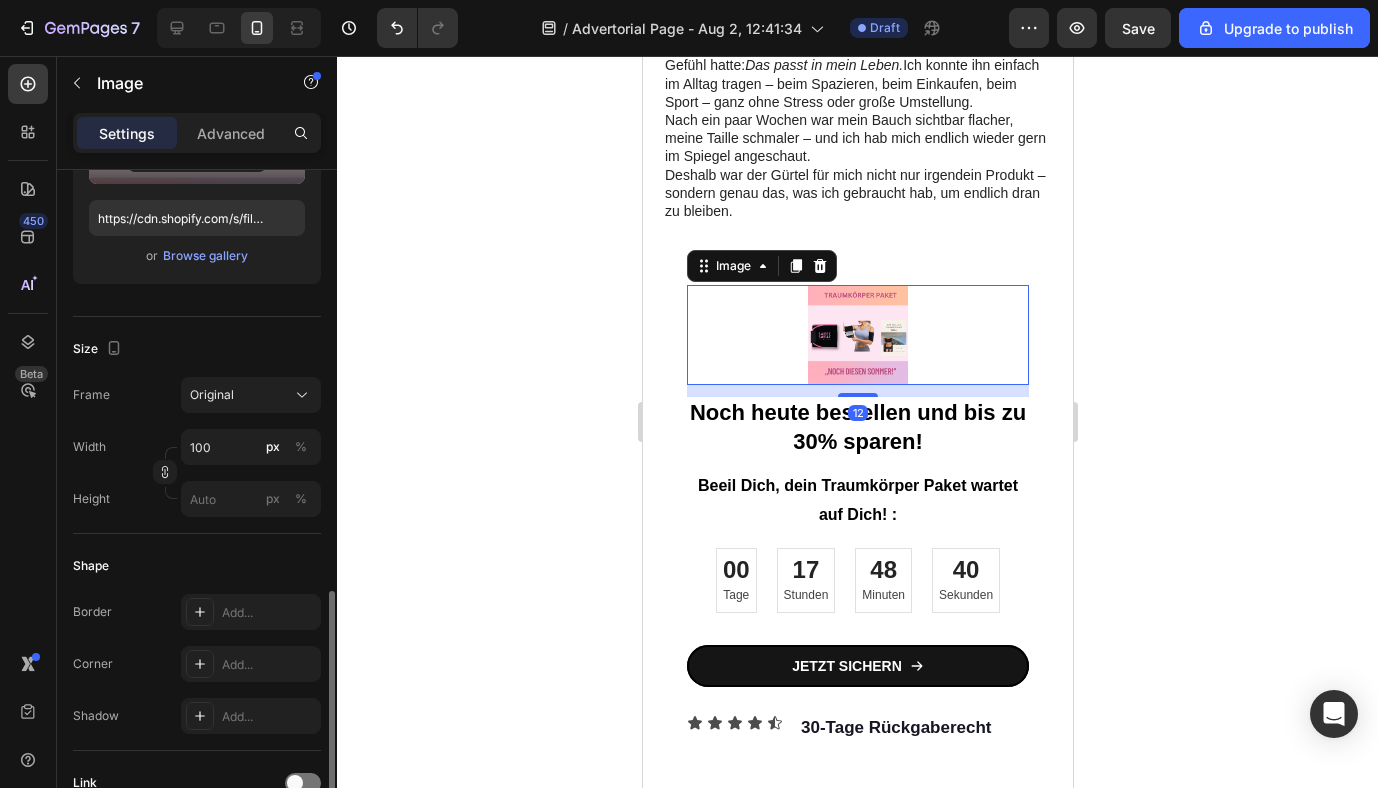 scroll, scrollTop: 518, scrollLeft: 0, axis: vertical 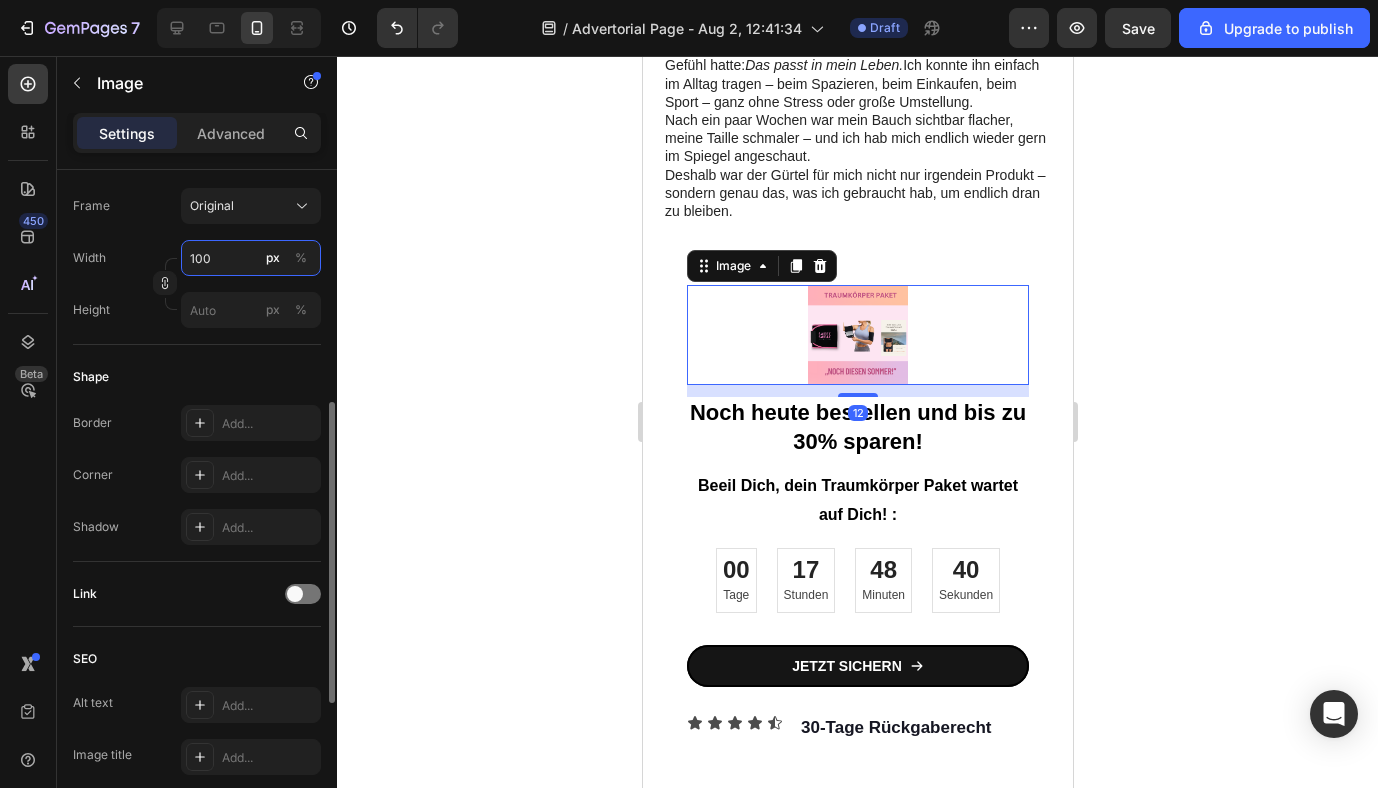 click on "100" at bounding box center [251, 258] 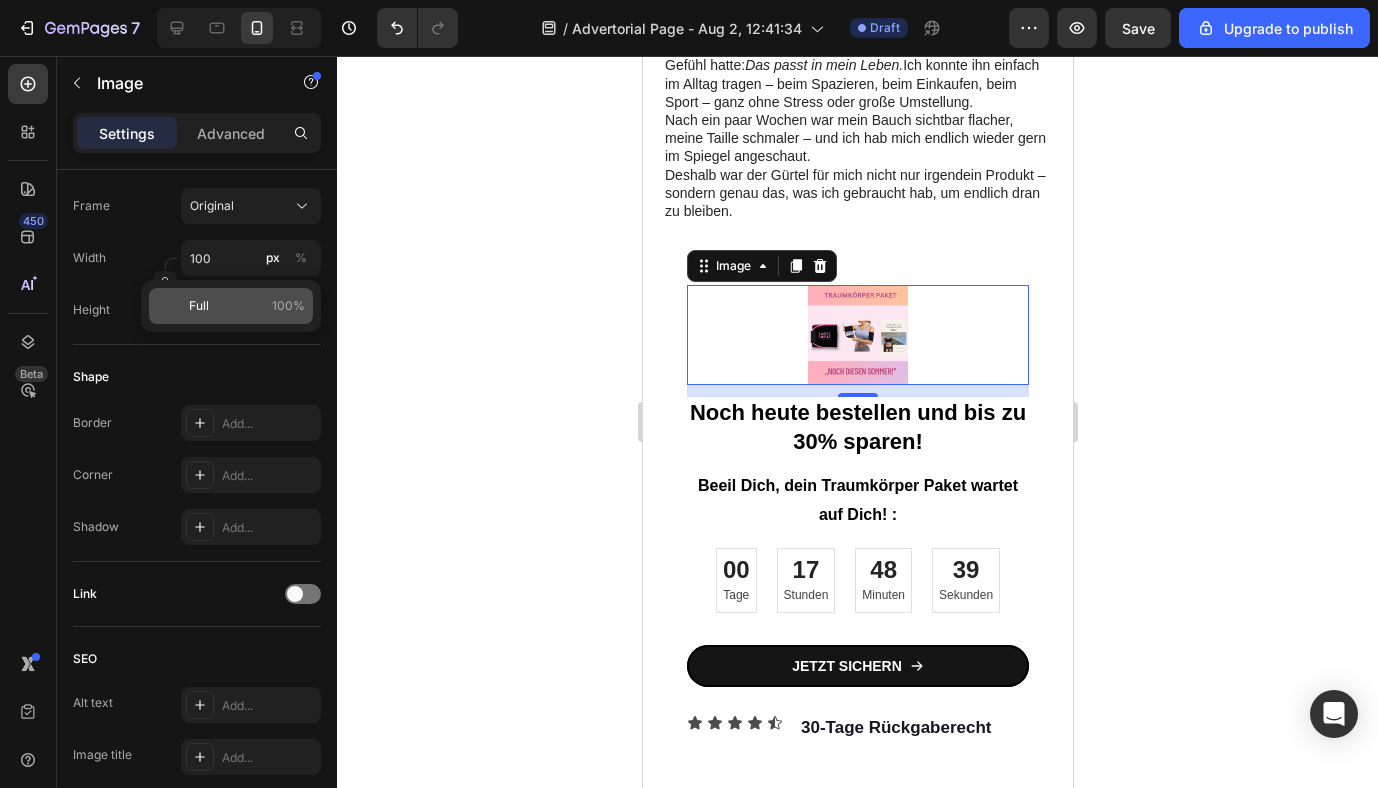 click on "Full 100%" at bounding box center (247, 306) 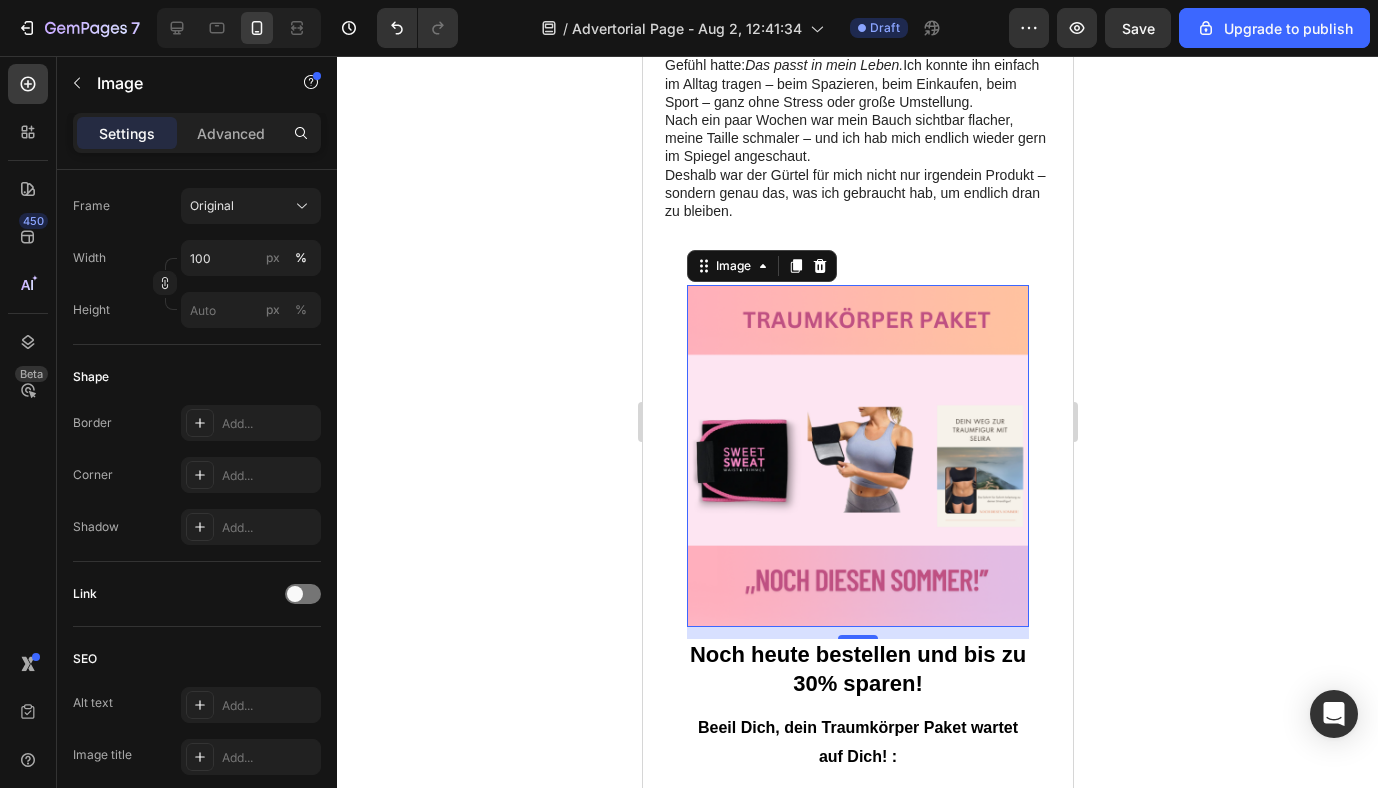 click 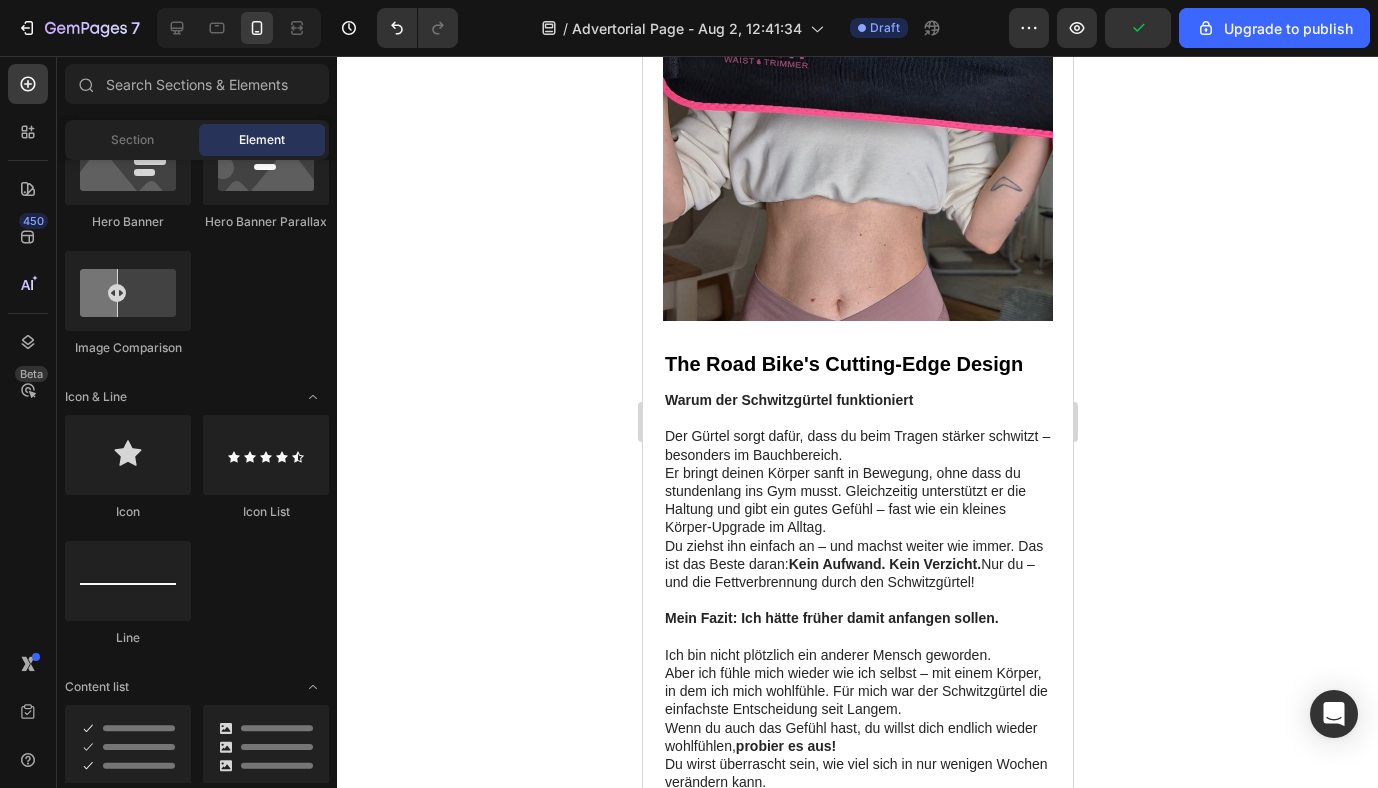 scroll, scrollTop: 1413, scrollLeft: 0, axis: vertical 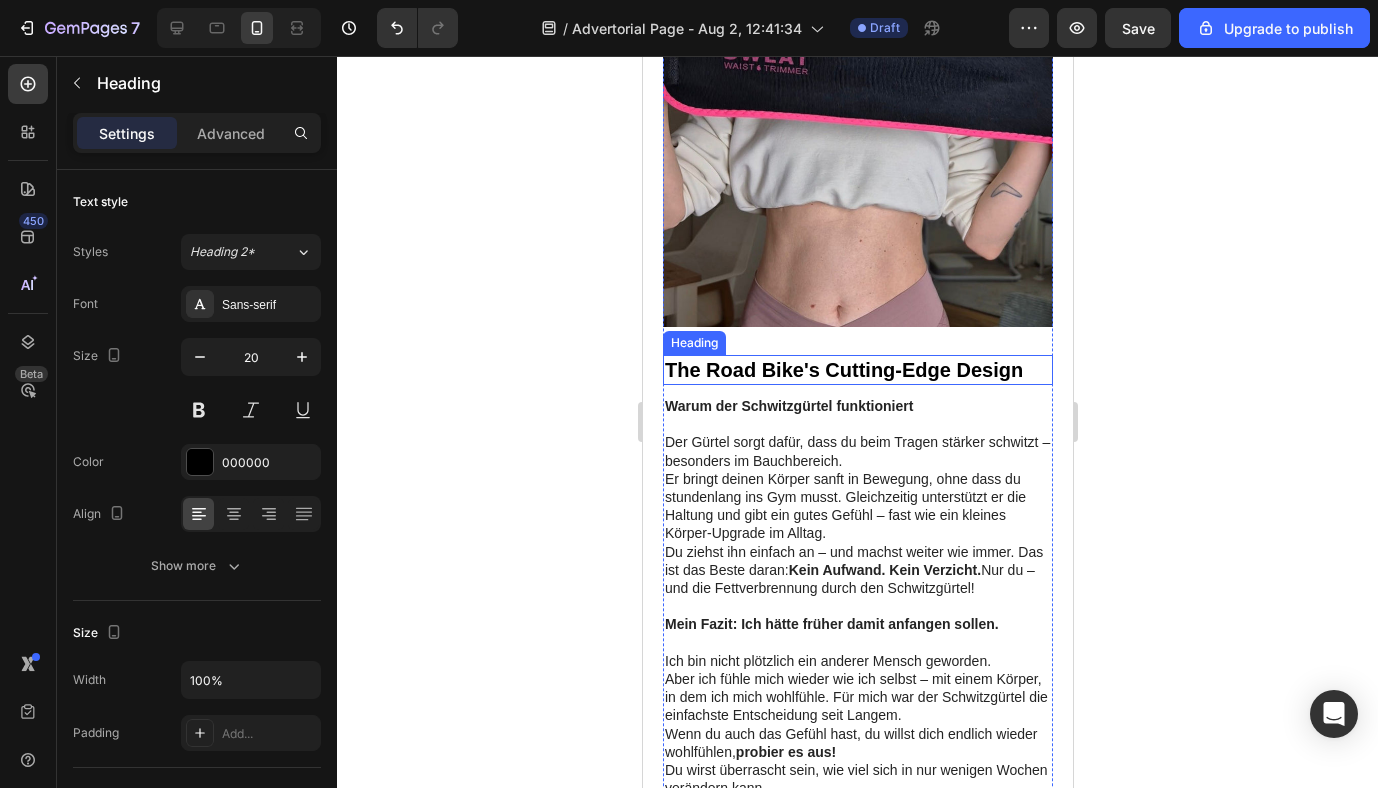 click on "The Road Bike's Cutting-Edge Design" at bounding box center (857, 370) 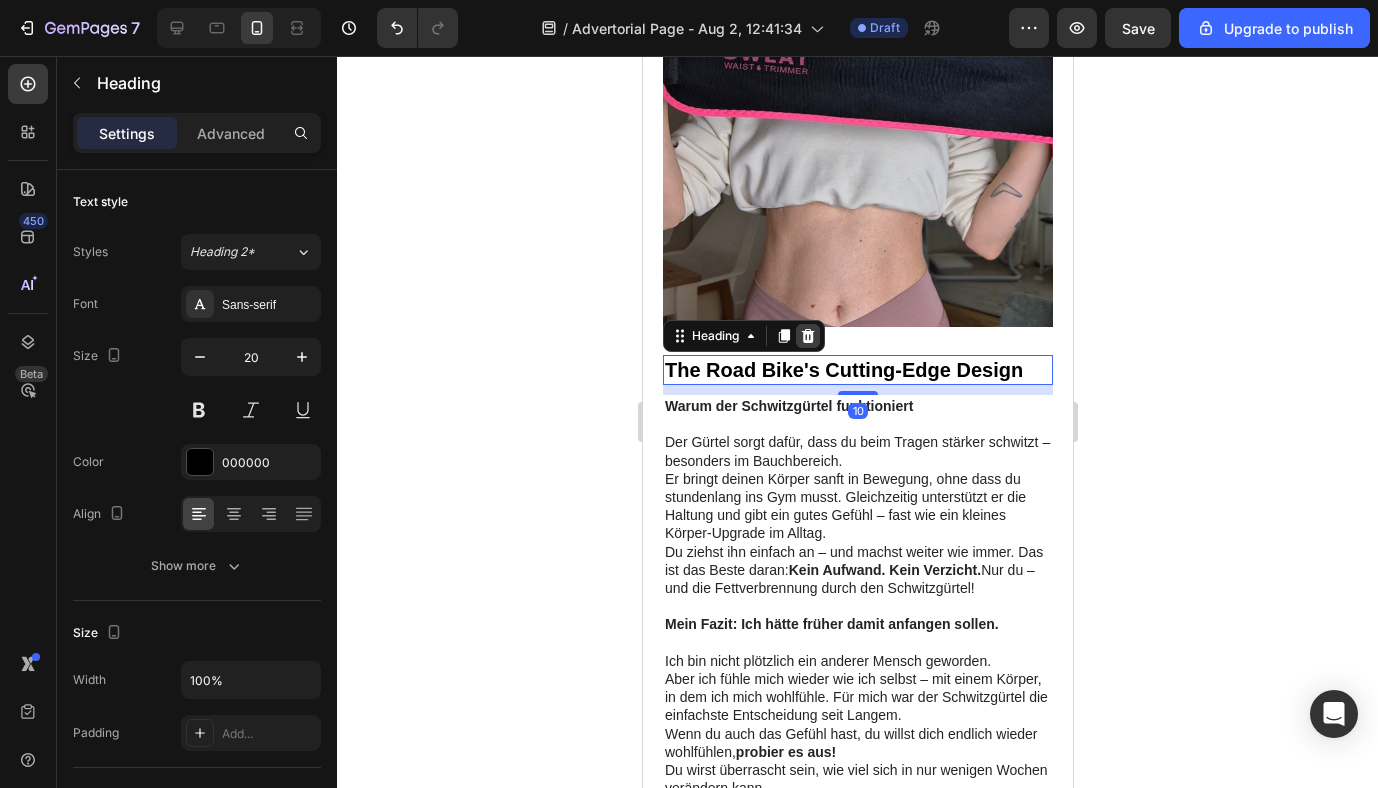 click 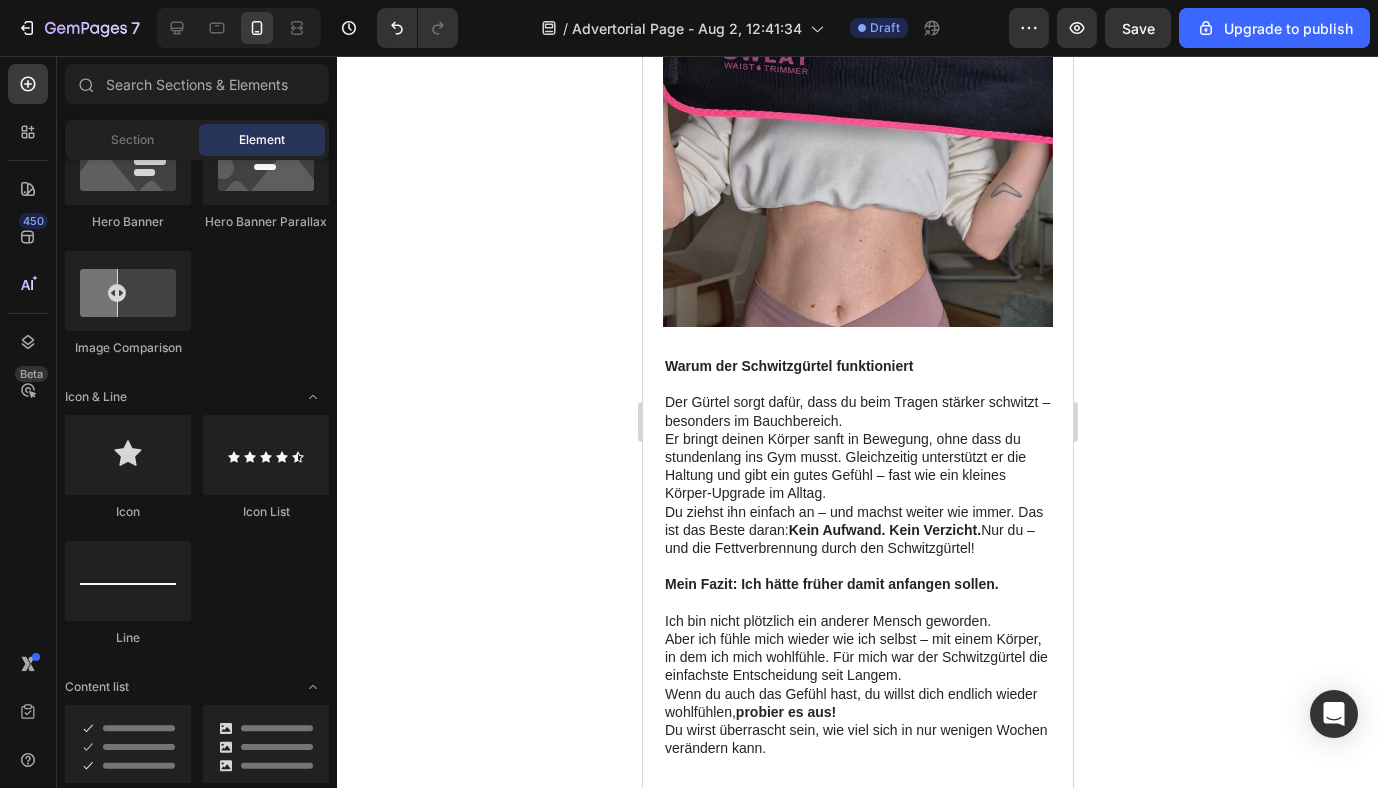 click 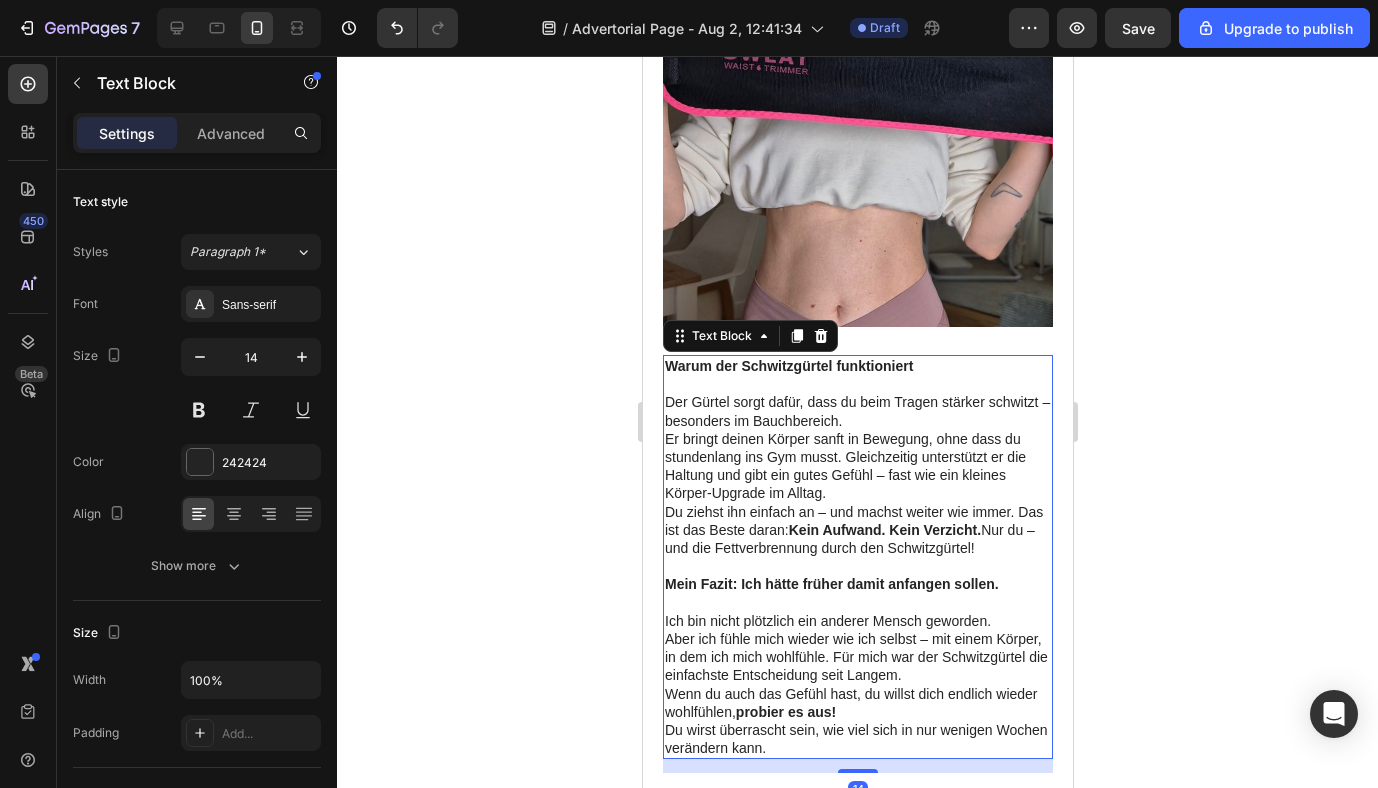 click on "Warum der Schwitzgürtel funktioniert" at bounding box center (788, 366) 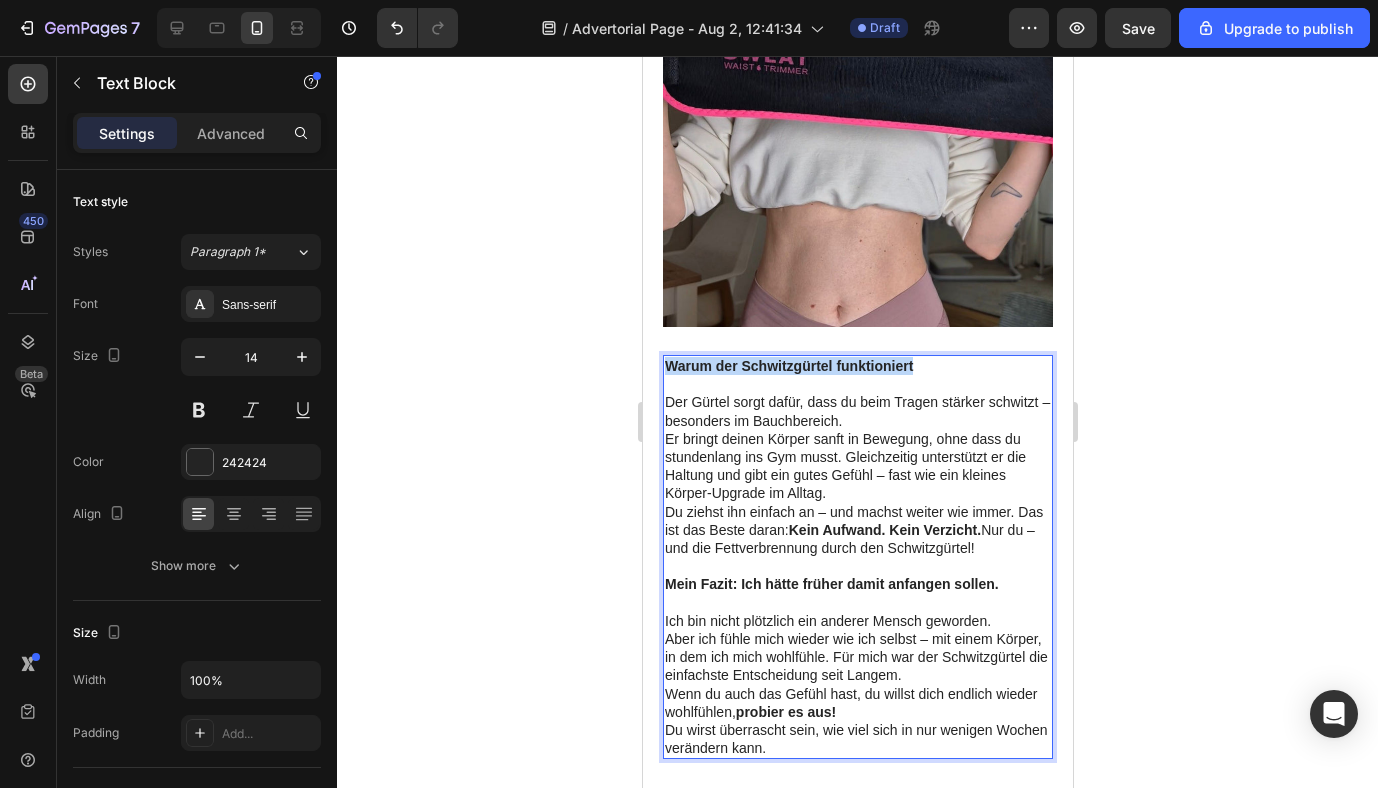 drag, startPoint x: 918, startPoint y: 360, endPoint x: 678, endPoint y: 355, distance: 240.05208 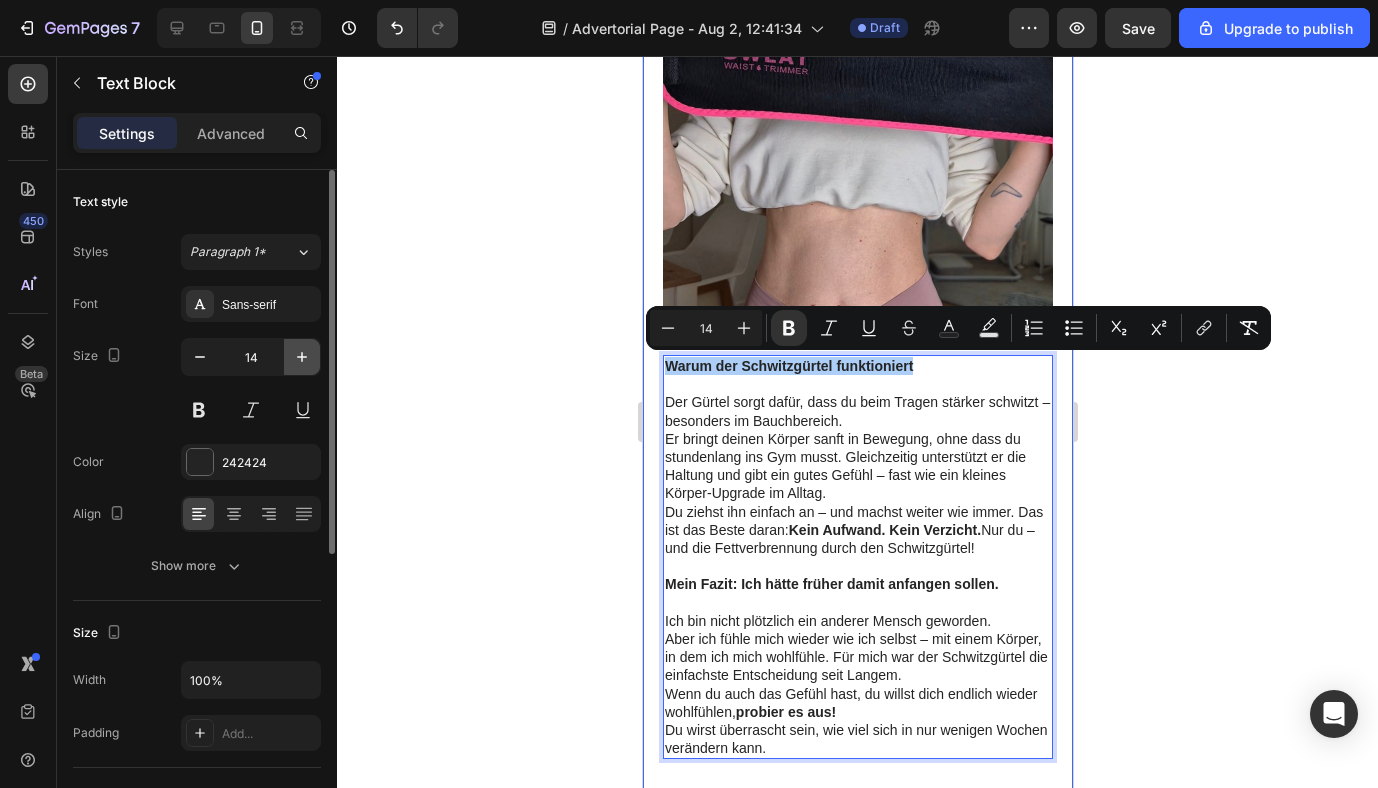 click 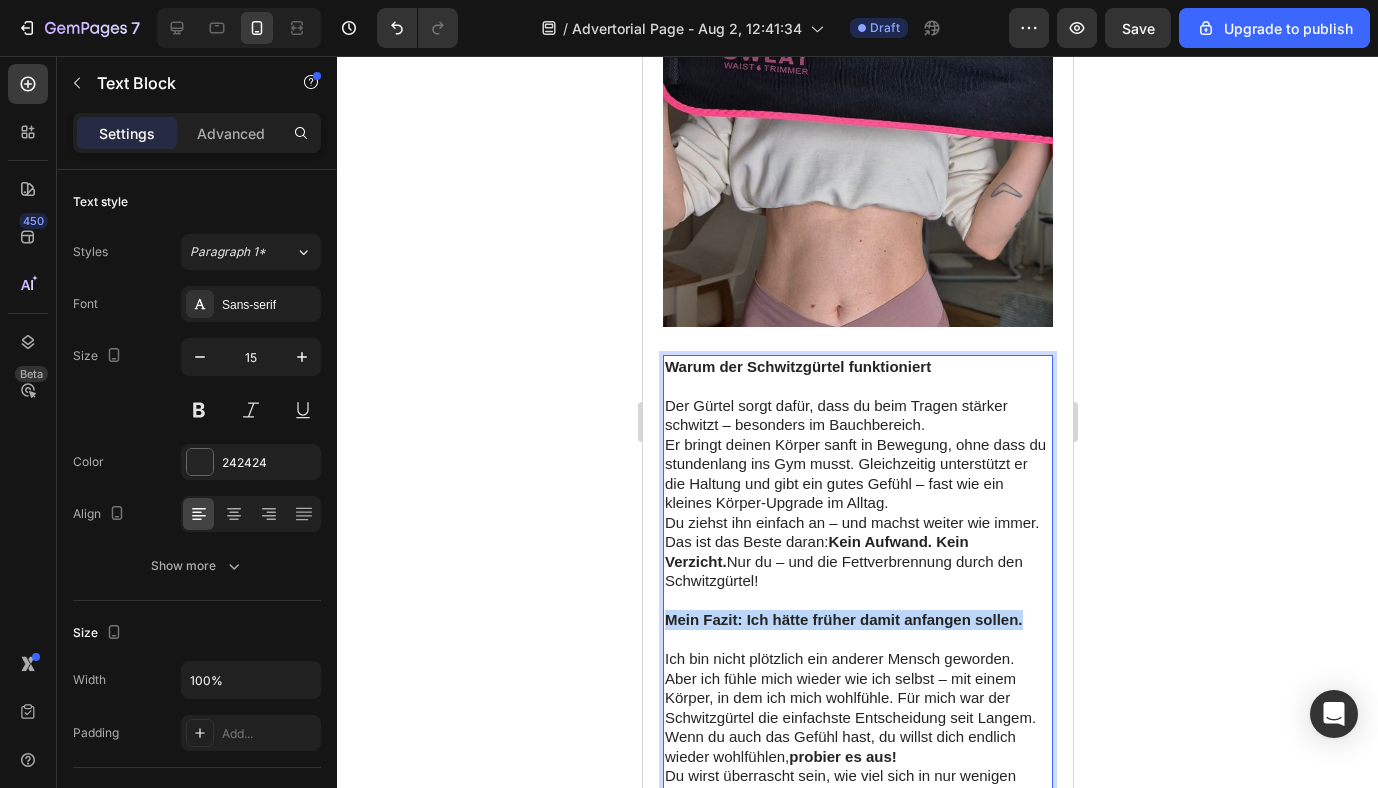drag, startPoint x: 1019, startPoint y: 620, endPoint x: 627, endPoint y: 619, distance: 392.00128 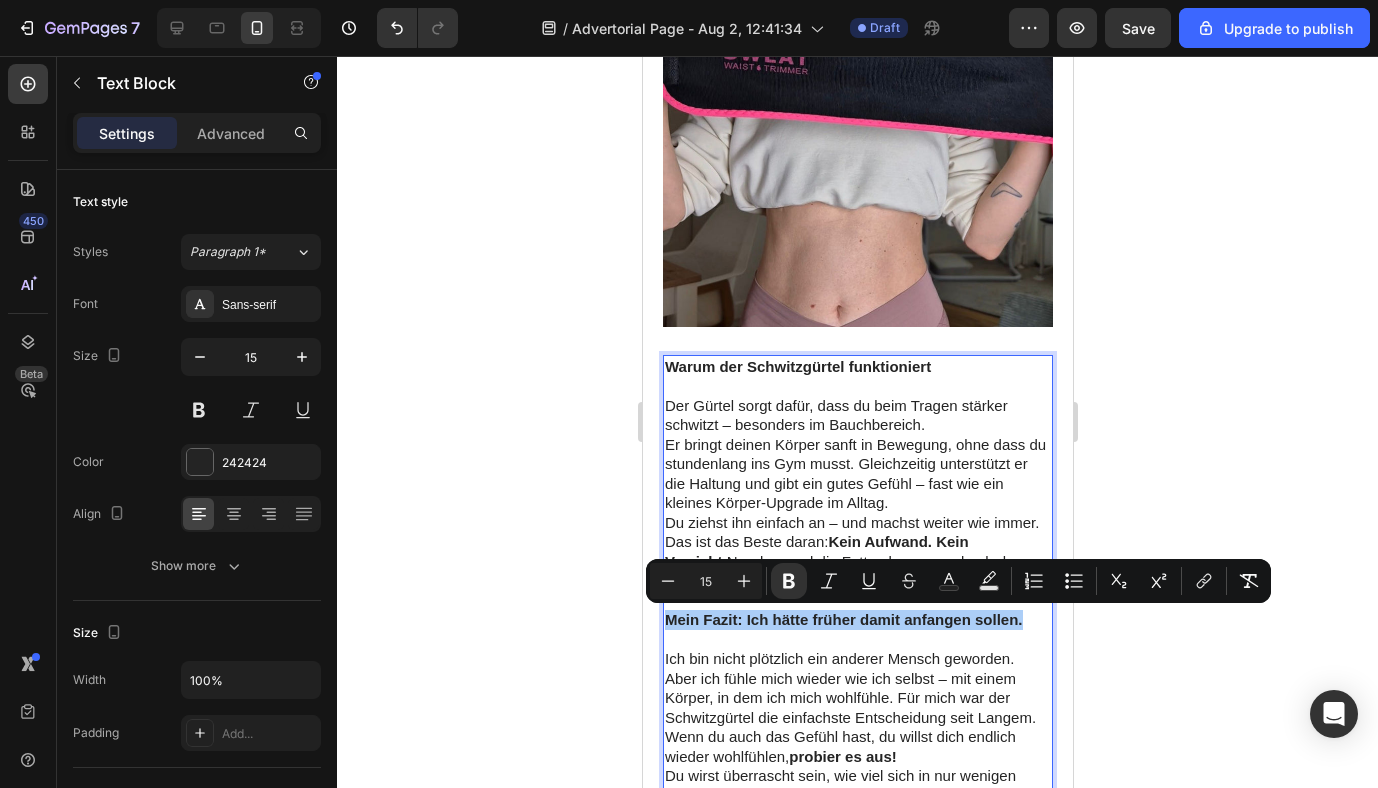 click 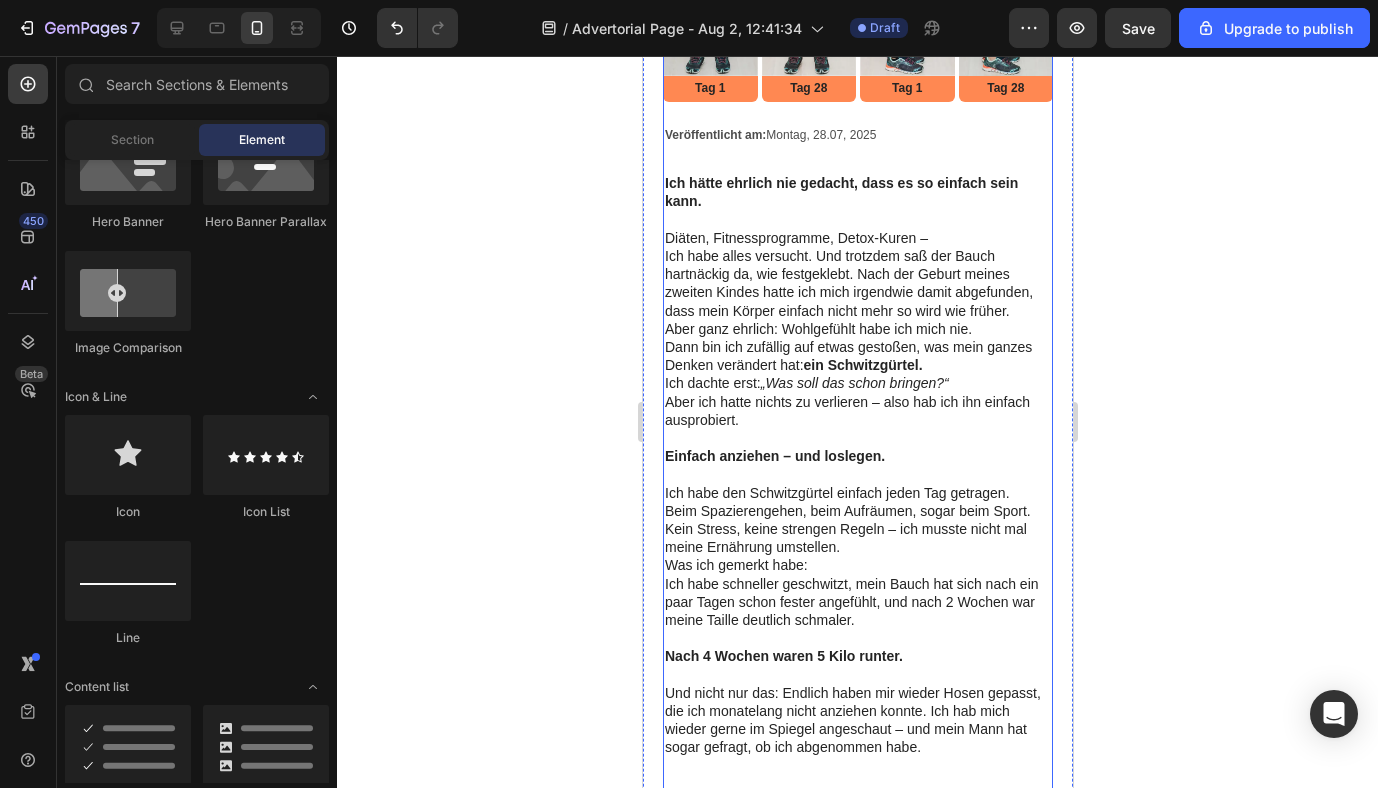 scroll, scrollTop: 460, scrollLeft: 0, axis: vertical 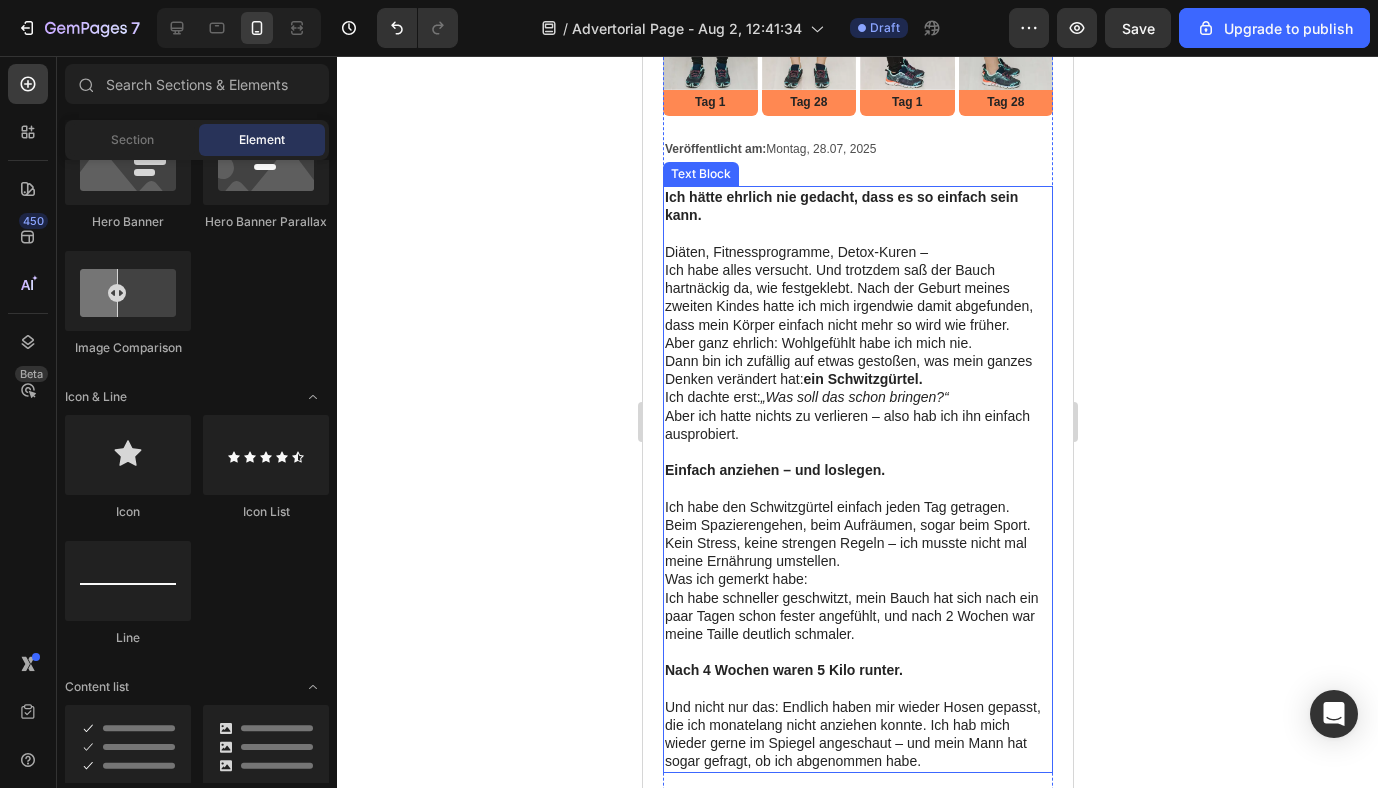 click on "Einfach anziehen – und loslegen." at bounding box center (774, 470) 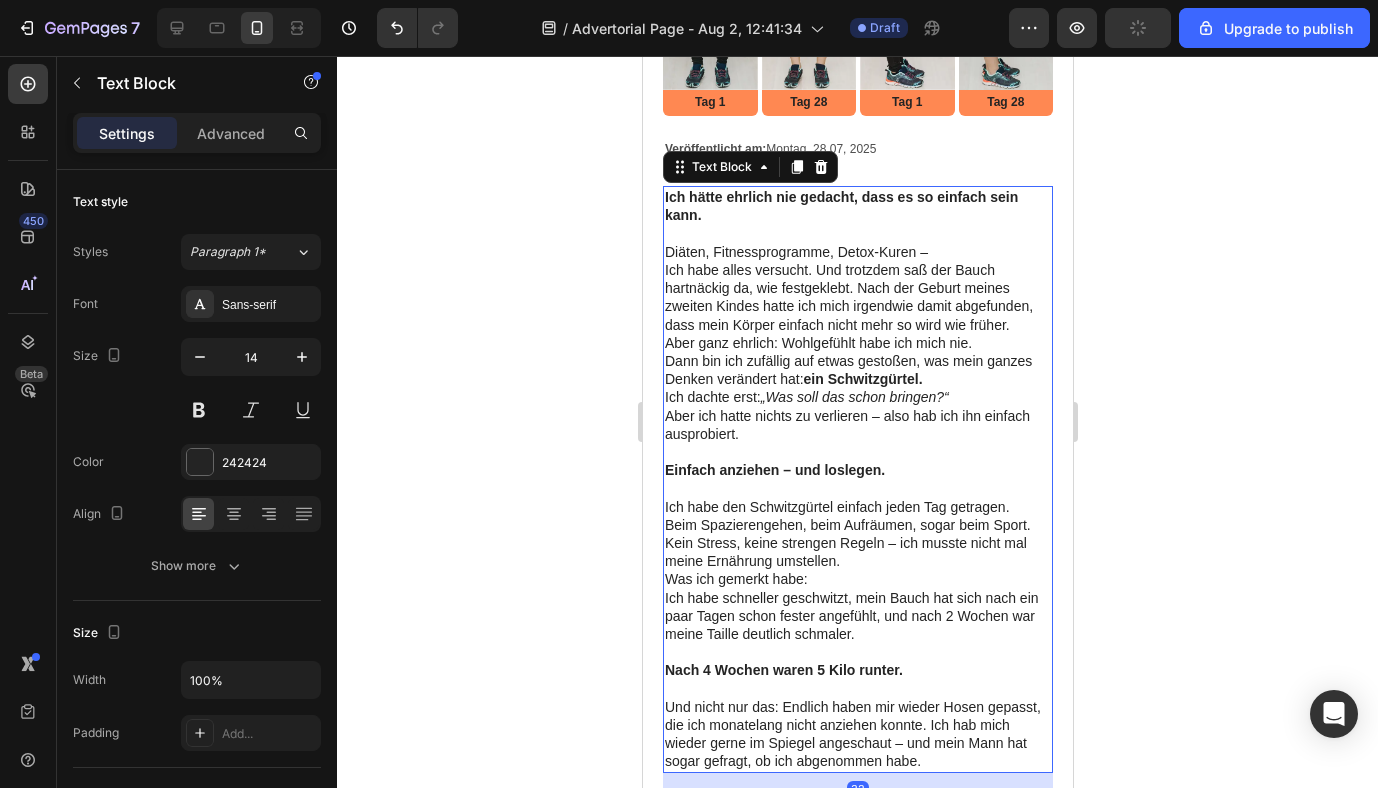 click on "Einfach anziehen – und loslegen." at bounding box center (774, 470) 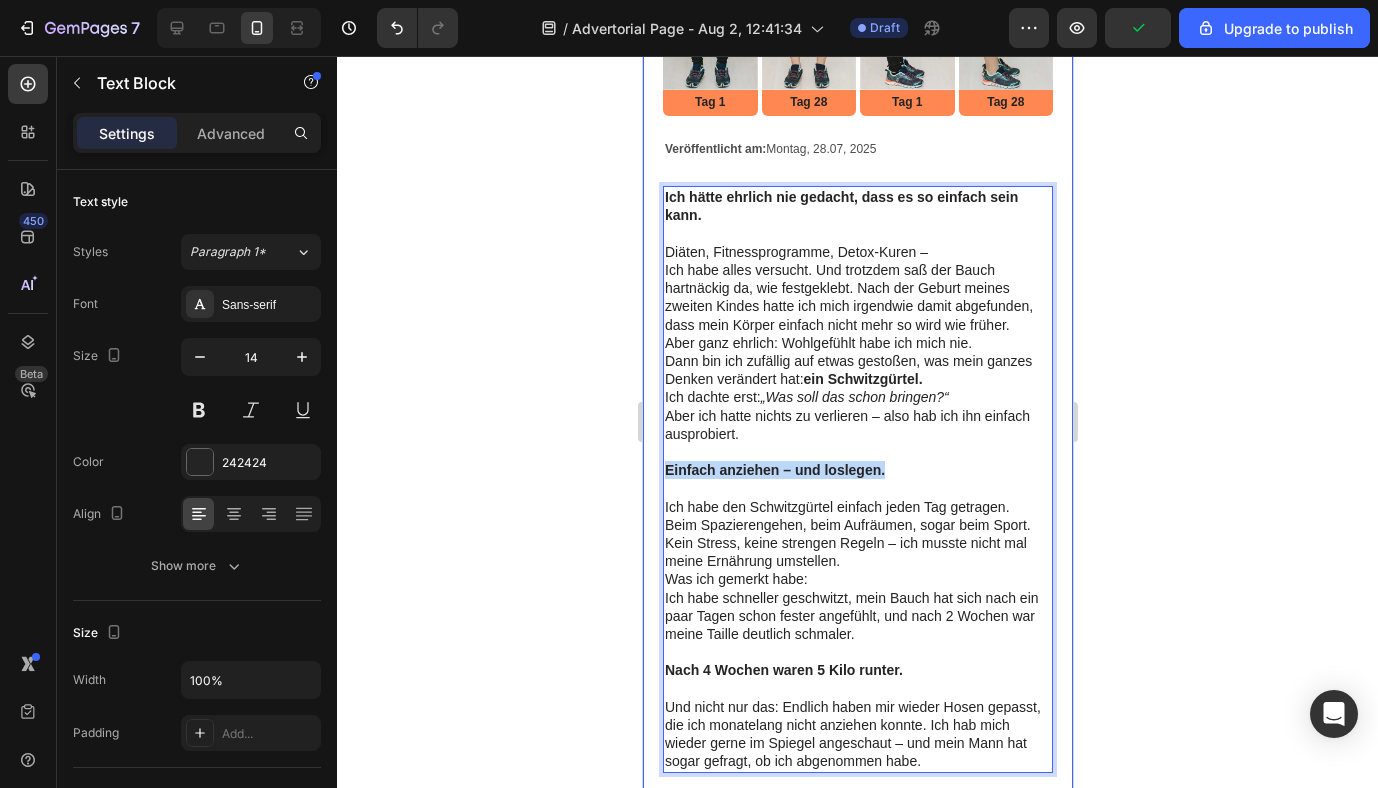 drag, startPoint x: 887, startPoint y: 472, endPoint x: 648, endPoint y: 469, distance: 239.01883 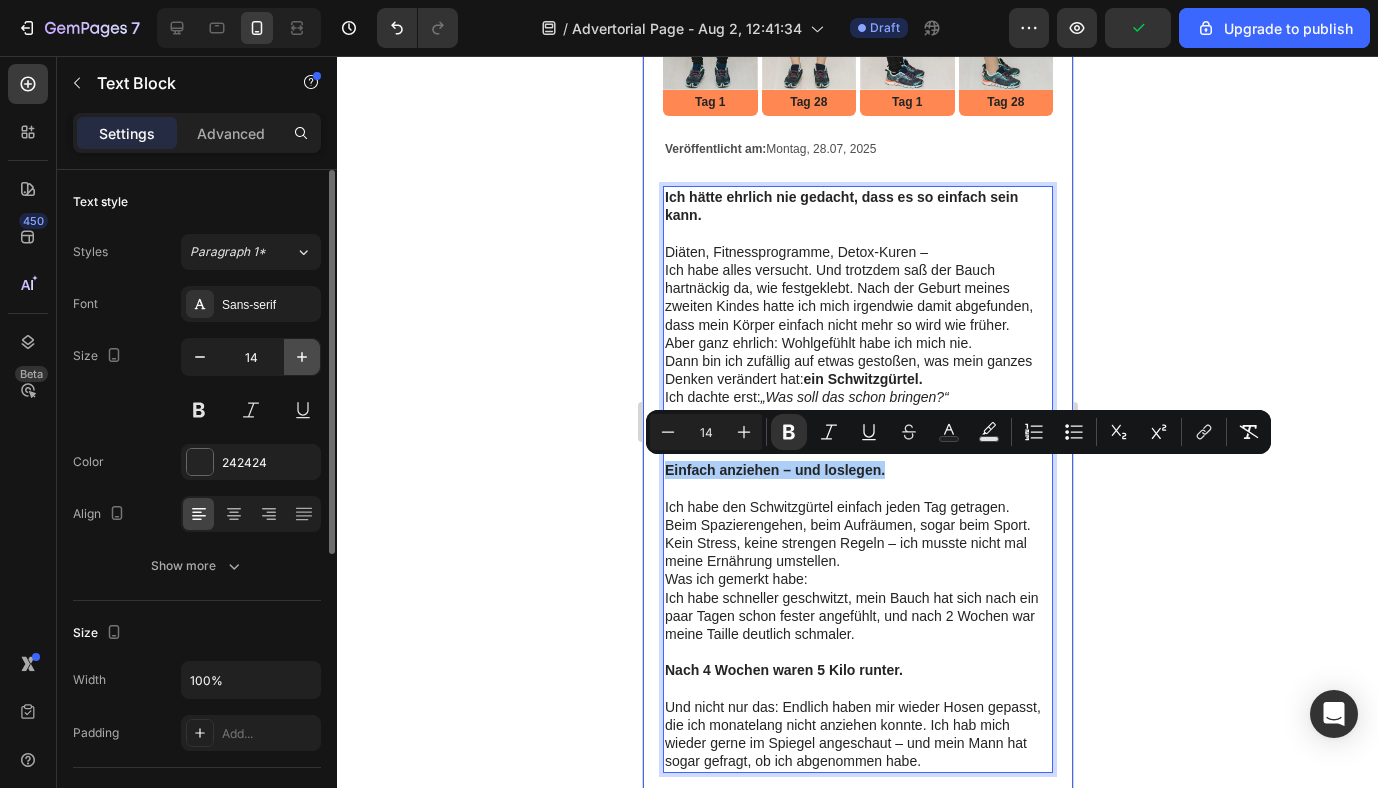 click 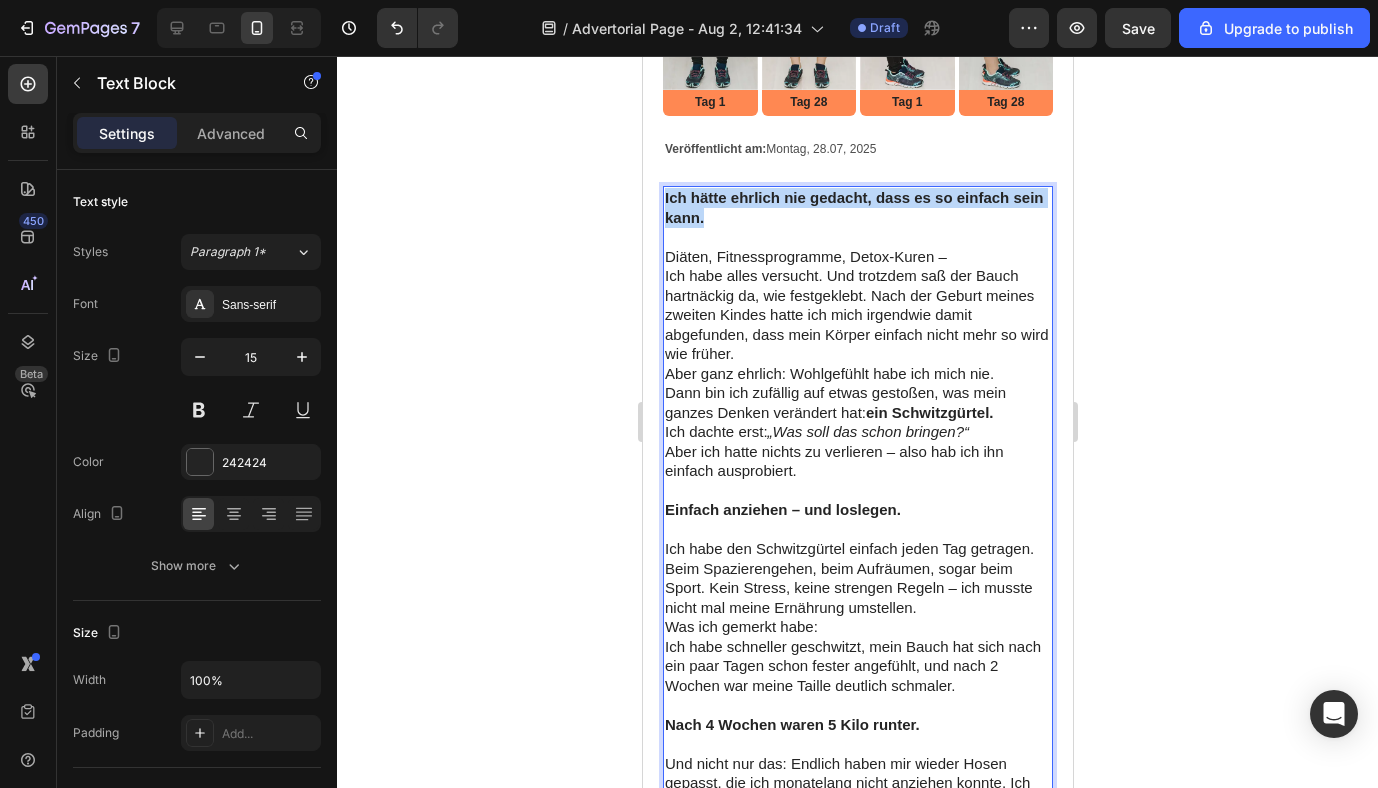 drag, startPoint x: 665, startPoint y: 199, endPoint x: 716, endPoint y: 217, distance: 54.08327 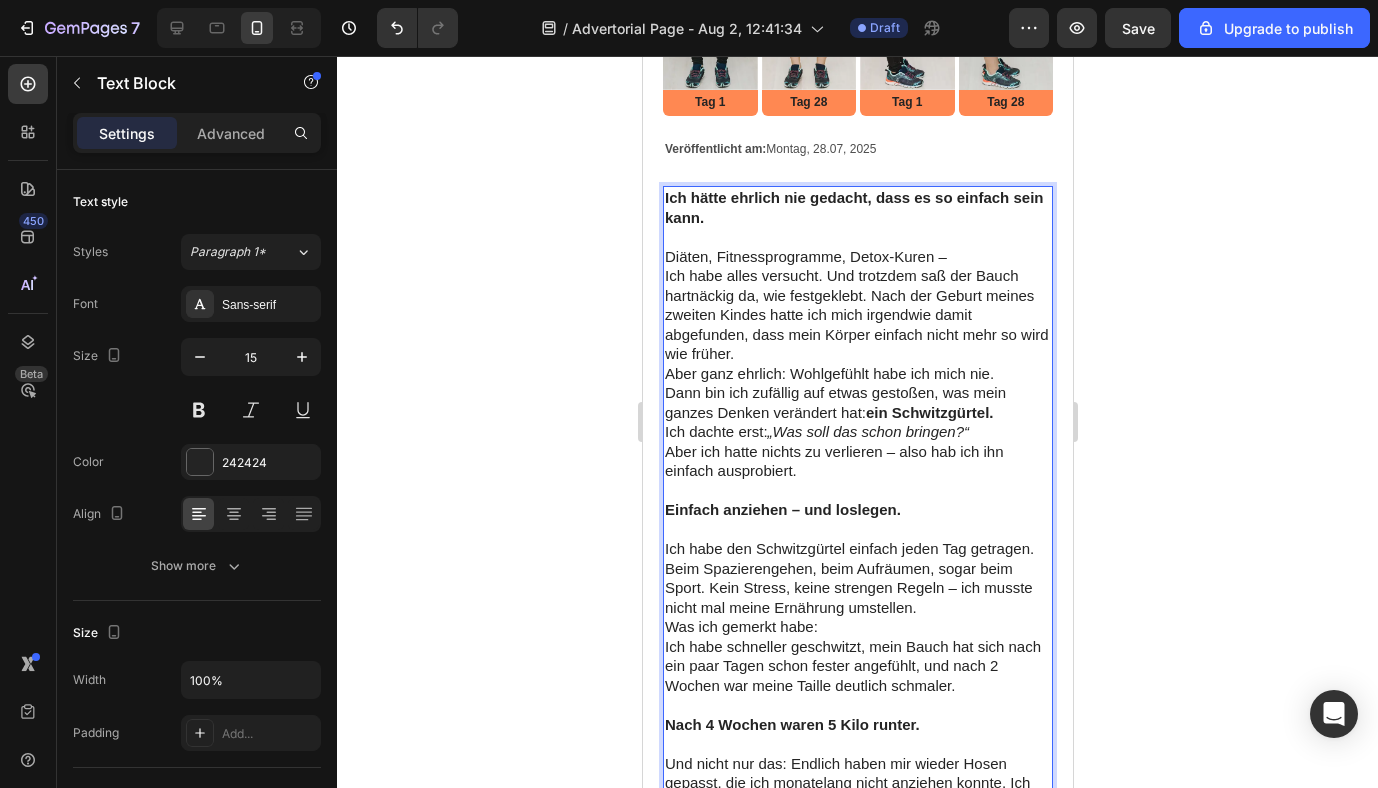 click on "Nach 4 Wochen waren 5 Kilo runter." at bounding box center (791, 724) 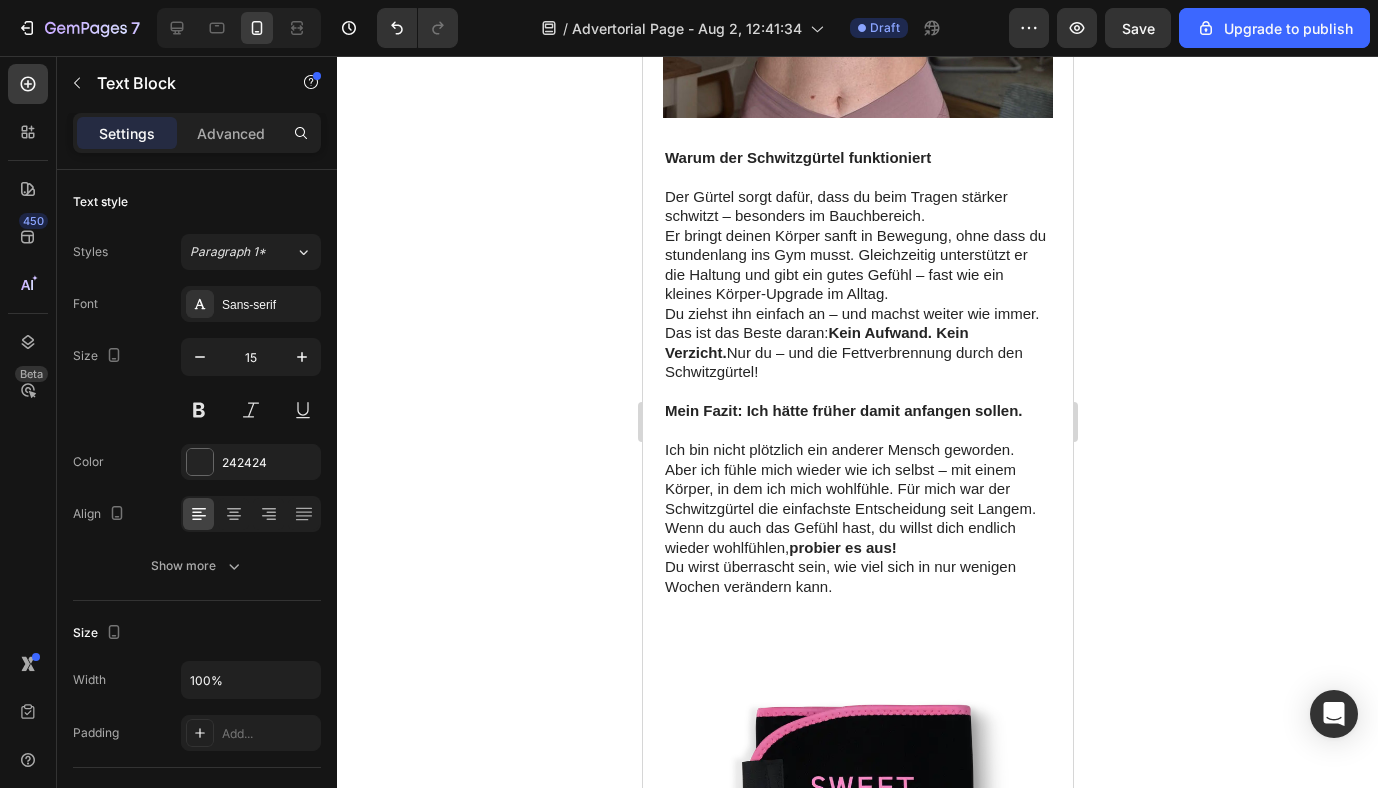 scroll, scrollTop: 1633, scrollLeft: 0, axis: vertical 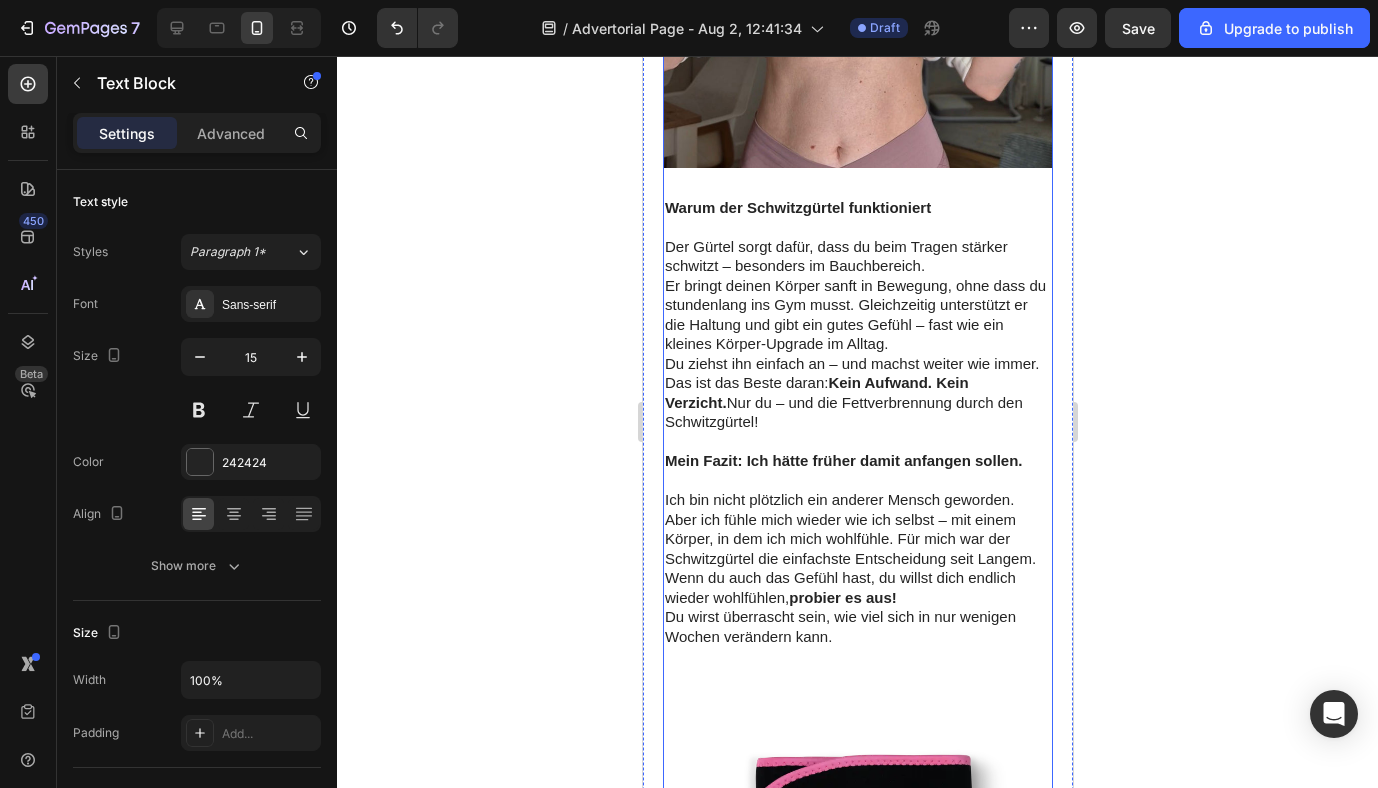 click on "Veröffentlicht am:  Montag, [DATE], [YEAR] Text Block Ich hätte ehrlich nie gedacht, dass es so einfach sein kann. Diäten, Fitnessprogramme, Detox-Kuren –  Ich habe alles versucht. Und trotzdem saß der Bauch hartnäckig da, wie festgeklebt. Nach der Geburt meines zweiten Kindes hatte ich mich irgendwie damit abgefunden, dass mein Körper einfach nicht mehr so wird wie früher. Aber ganz ehrlich: Wohlgefühlt habe ich mich nie. Dann bin ich zufällig auf etwas gestoßen, was mein ganzes Denken verändert hat:  ein Schwitzgürtel. Ich dachte erst:  „Was soll das schon bringen?“ Aber ich hatte nichts zu verlieren – also hab ich ihn einfach ausprobiert. Einfach anziehen – und loslegen. Ich habe den Schwitzgürtel einfach jeden Tag getragen. Beim Spazierengehen, beim Aufräumen, sogar beim Sport. Kein Stress, keine strengen Regeln – ich musste nicht mal meine Ernährung umstellen.   32" at bounding box center [857, 55] 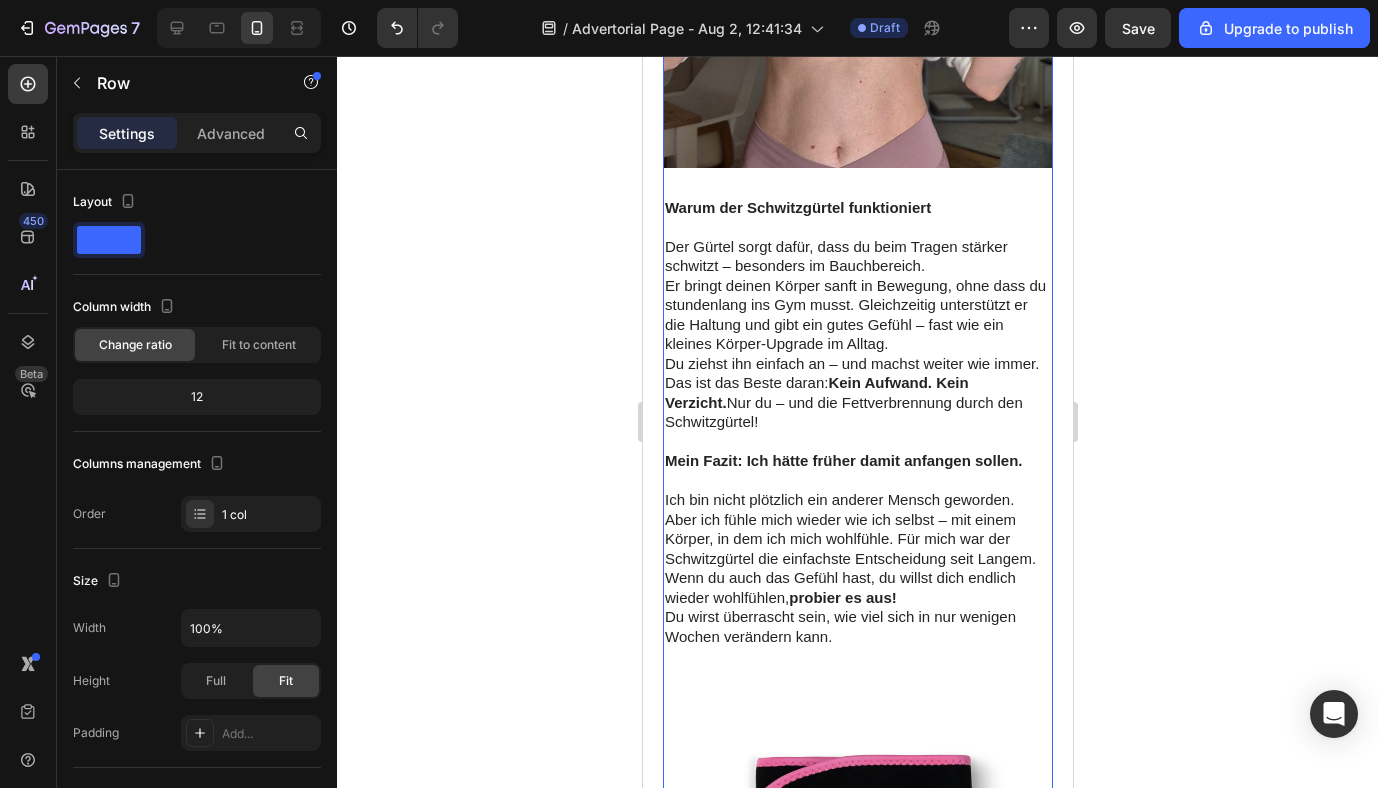 click on "Veröffentlicht am:  Montag, [DATE], [YEAR] Text Block Ich hätte ehrlich nie gedacht, dass es so einfach sein kann. Diäten, Fitnessprogramme, Detox-Kuren –  Ich habe alles versucht. Und trotzdem saß der Bauch hartnäckig da, wie festgeklebt. Nach der Geburt meines zweiten Kindes hatte ich mich irgendwie damit abgefunden, dass mein Körper einfach nicht mehr so wird wie früher. Aber ganz ehrlich: Wohlgefühlt habe ich mich nie. Dann bin ich zufällig auf etwas gestoßen, was mein ganzes Denken verändert hat:  ein Schwitzgürtel. Ich dachte erst:  „Was soll das schon bringen?“ Aber ich hatte nichts zu verlieren – also hab ich ihn einfach ausprobiert. Einfach anziehen – und loslegen. Ich habe den Schwitzgürtel einfach jeden Tag getragen. Beim Spazierengehen, beim Aufräumen, sogar beim Sport. Kein Stress, keine strengen Regeln – ich musste nicht mal meine Ernährung umstellen. Image" at bounding box center (857, 55) 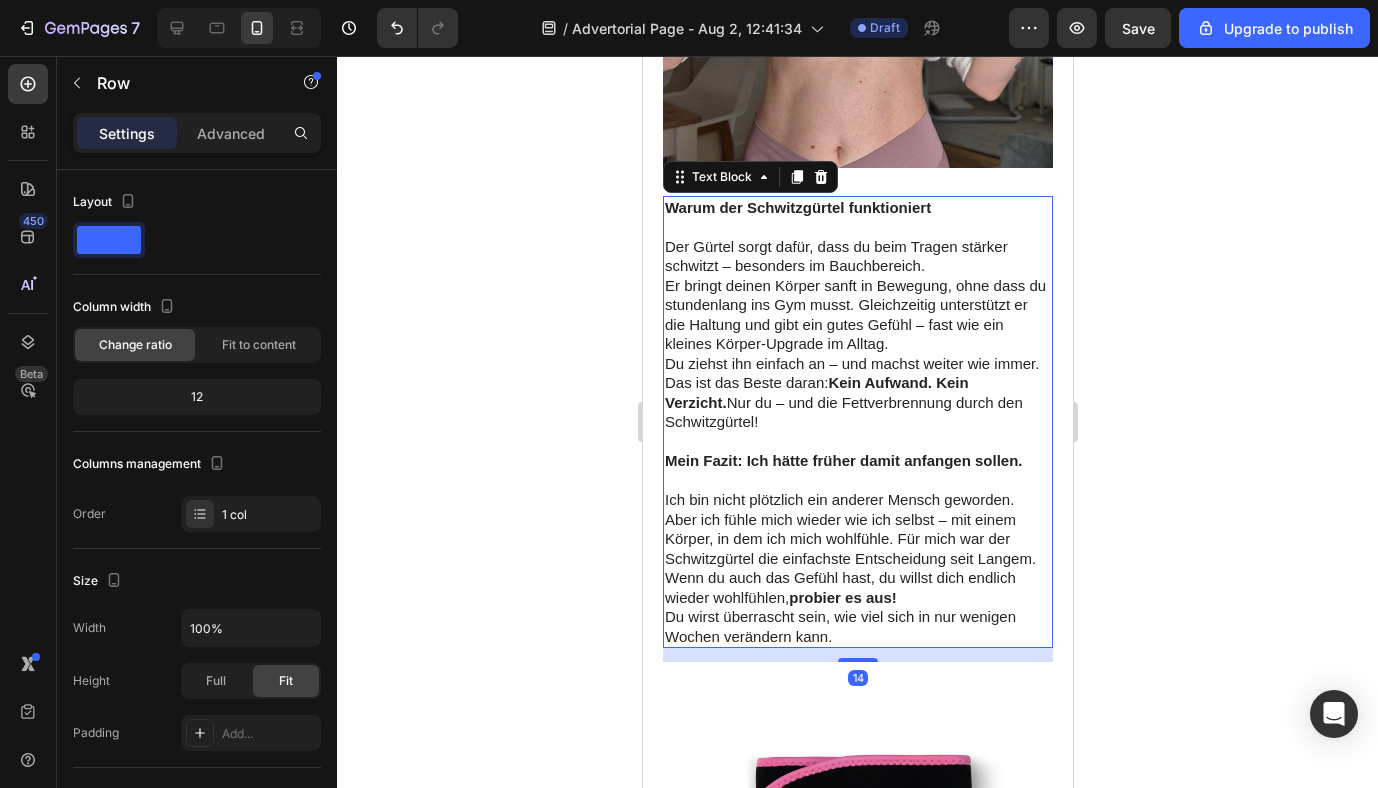 click on "Warum der Schwitzgürtel funktioniert" at bounding box center (797, 207) 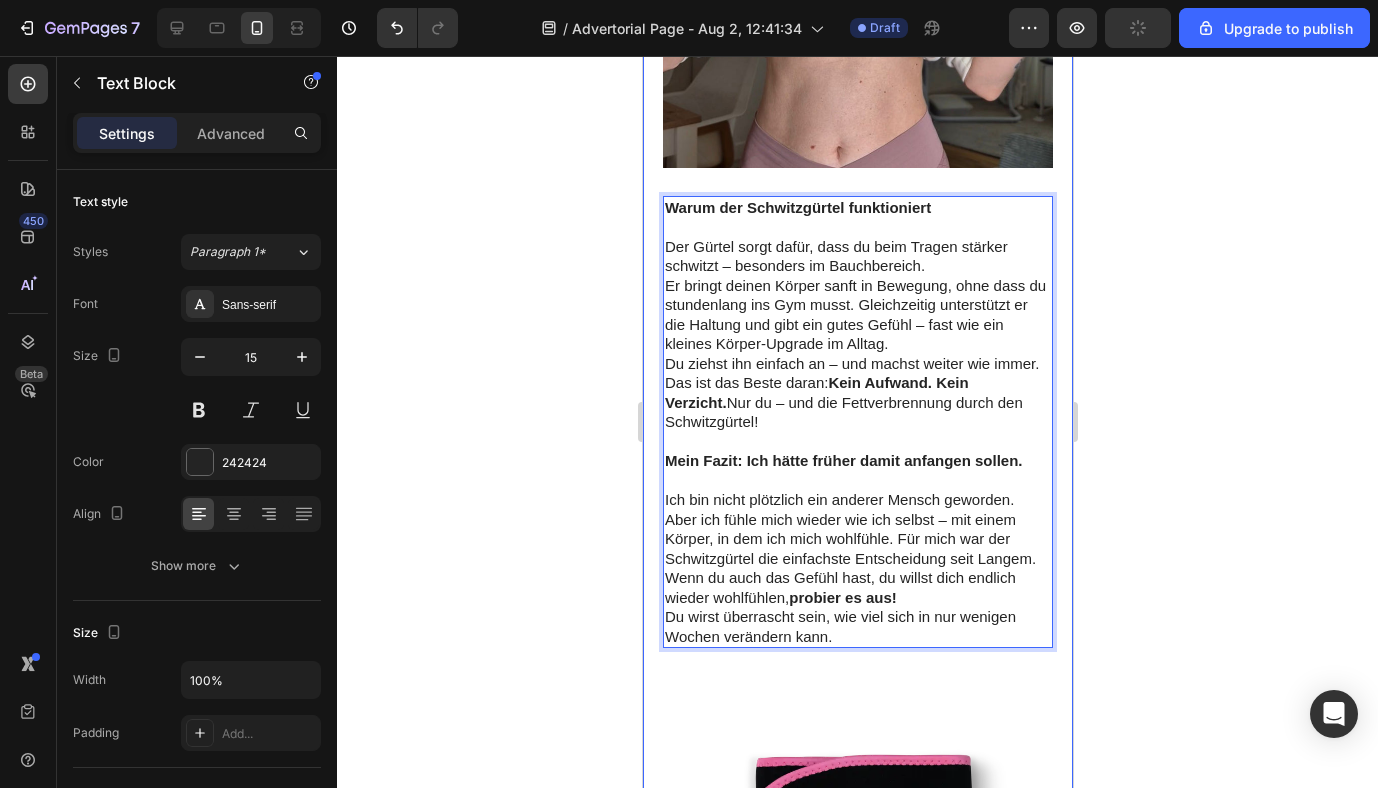 click 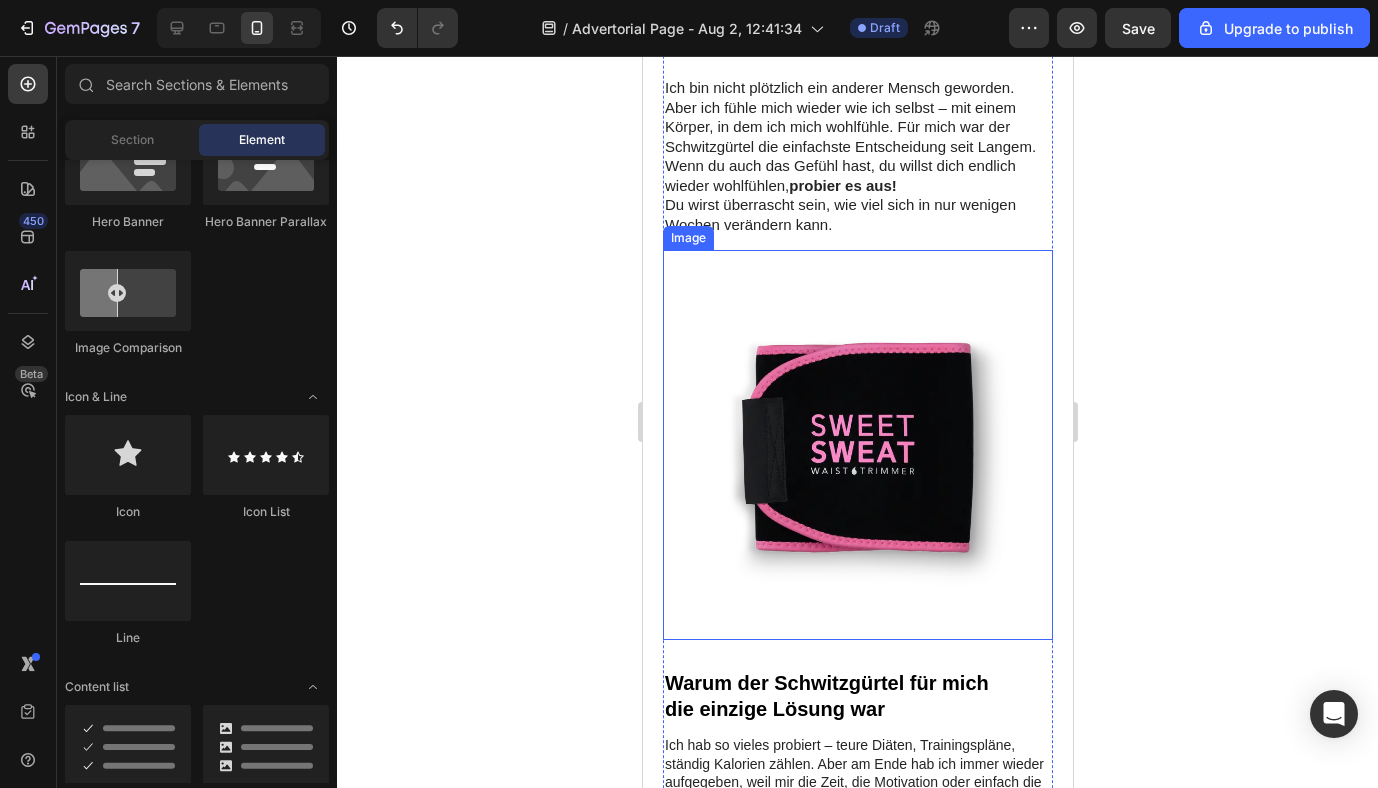 scroll, scrollTop: 1965, scrollLeft: 0, axis: vertical 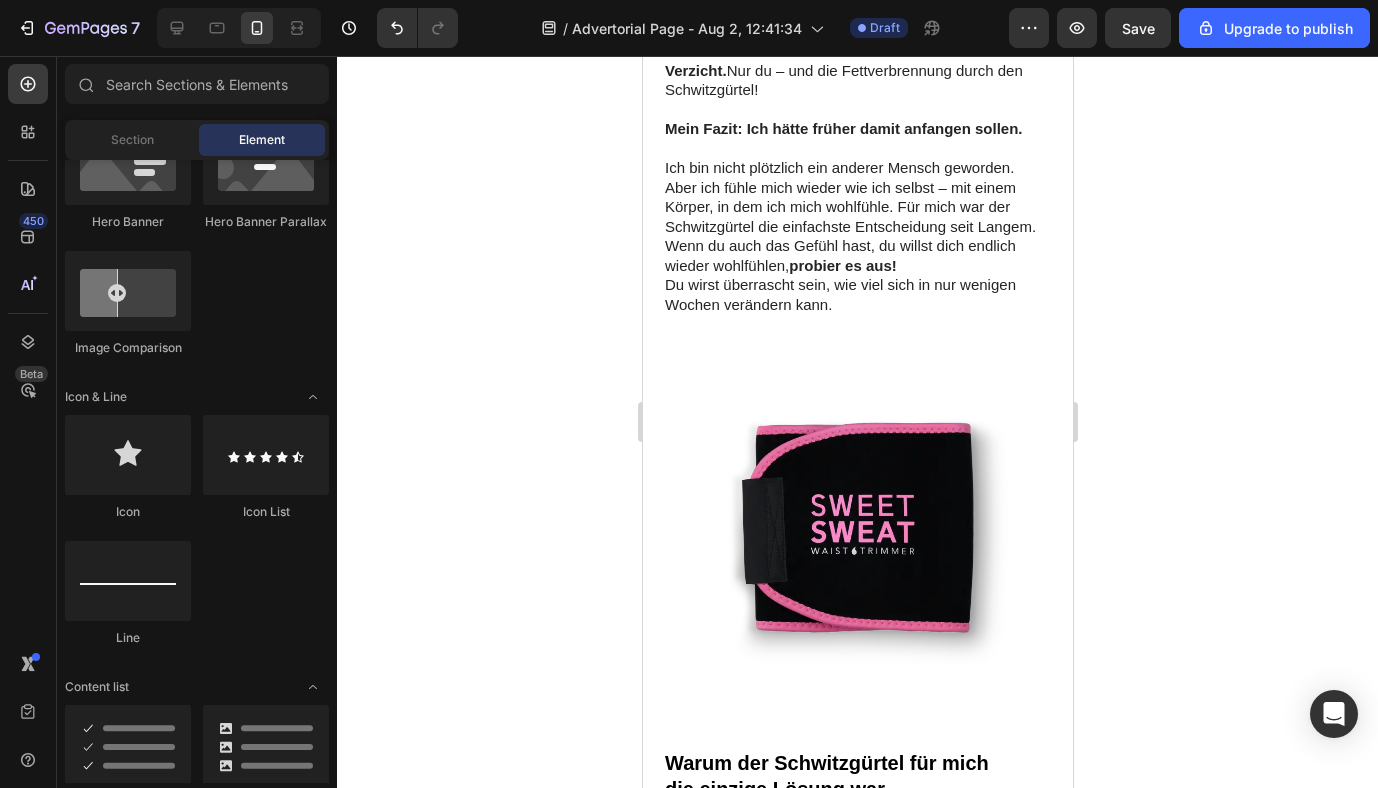click on "Save" at bounding box center (1138, 28) 